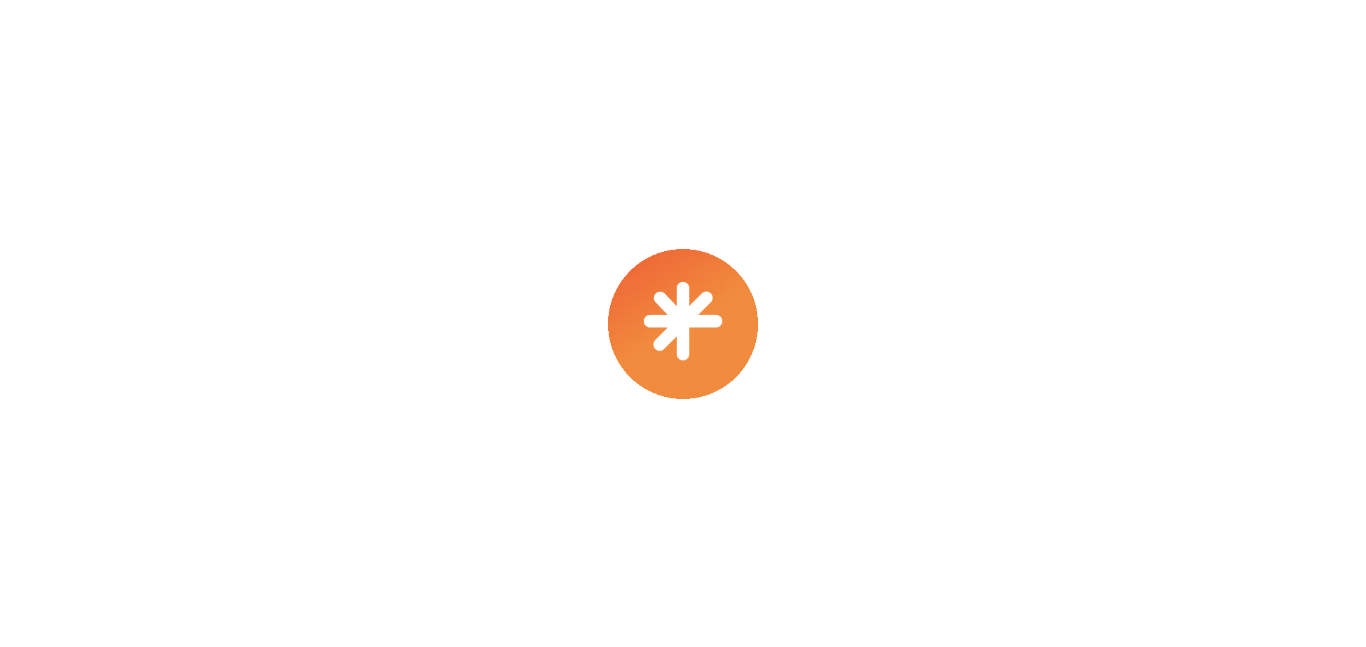 scroll, scrollTop: 0, scrollLeft: 0, axis: both 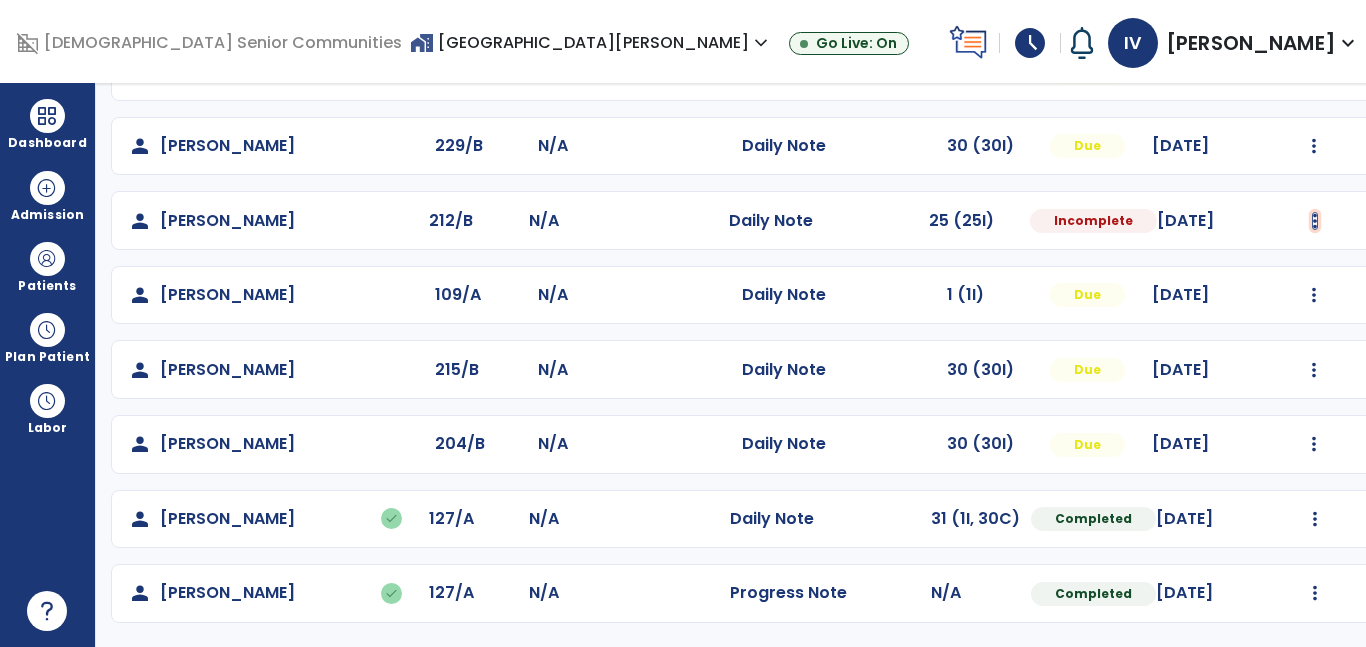 click at bounding box center [1314, -376] 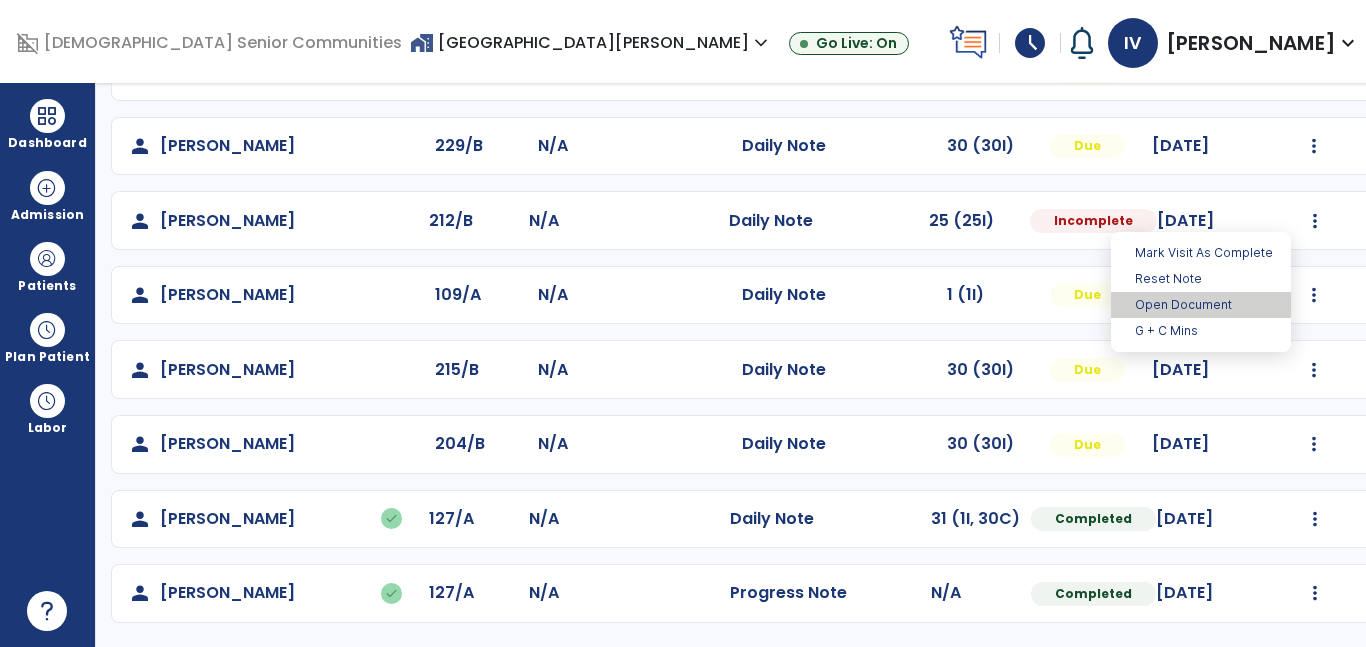 click on "Open Document" at bounding box center (1201, 305) 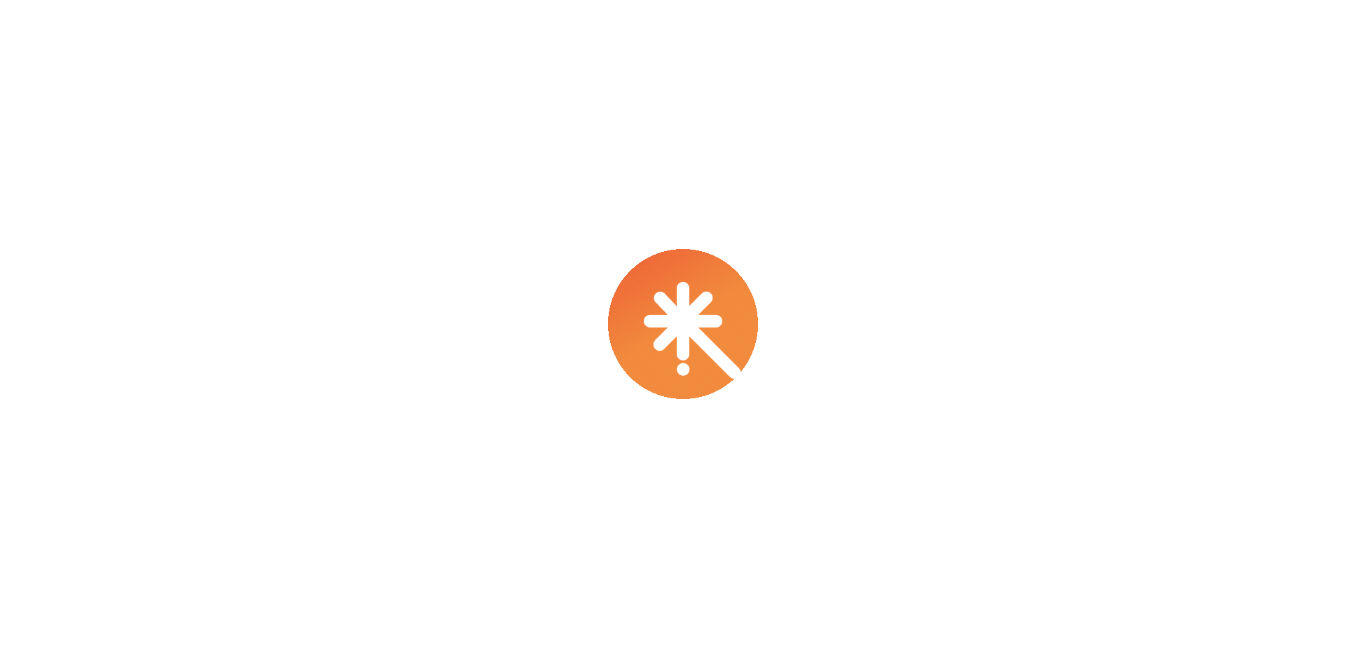 scroll, scrollTop: 0, scrollLeft: 0, axis: both 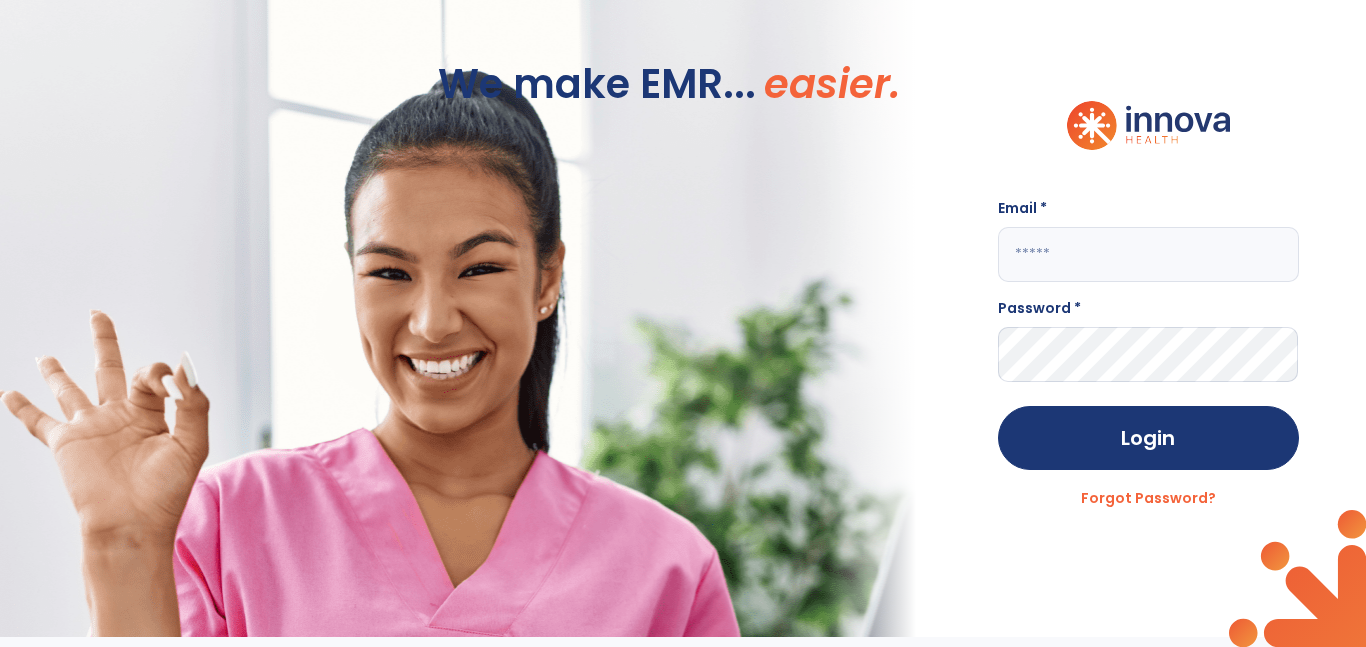 click 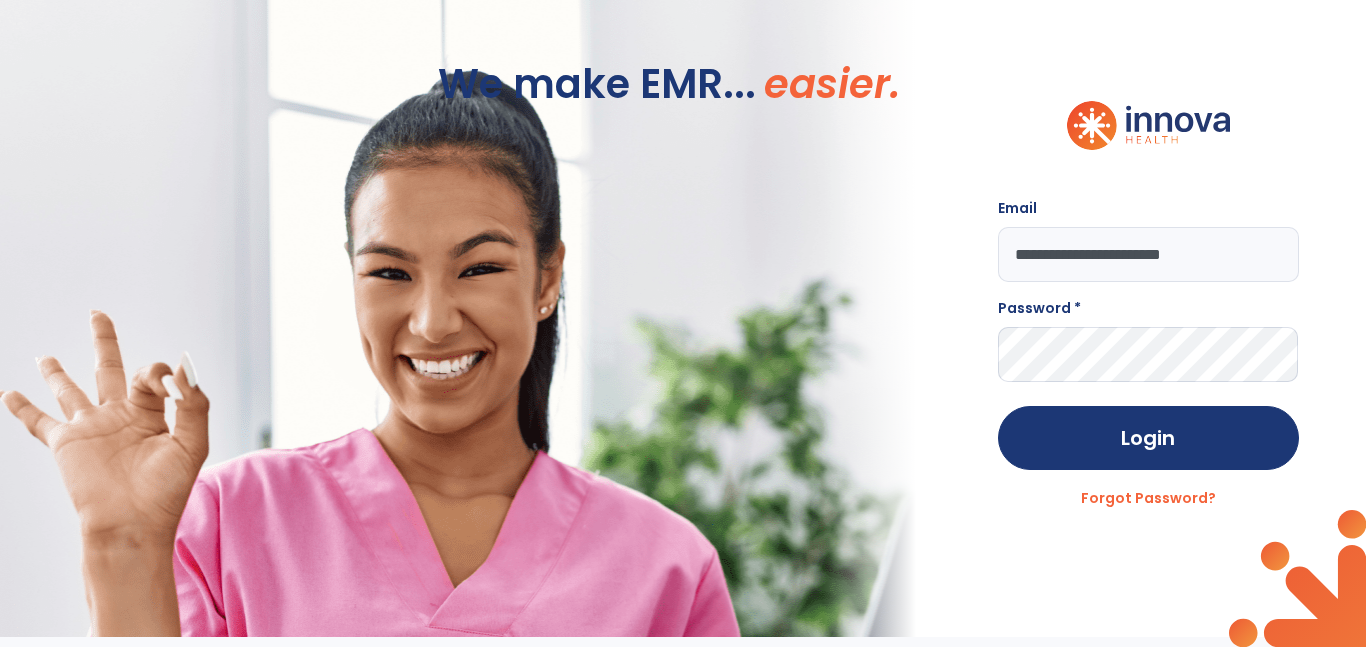 type on "**********" 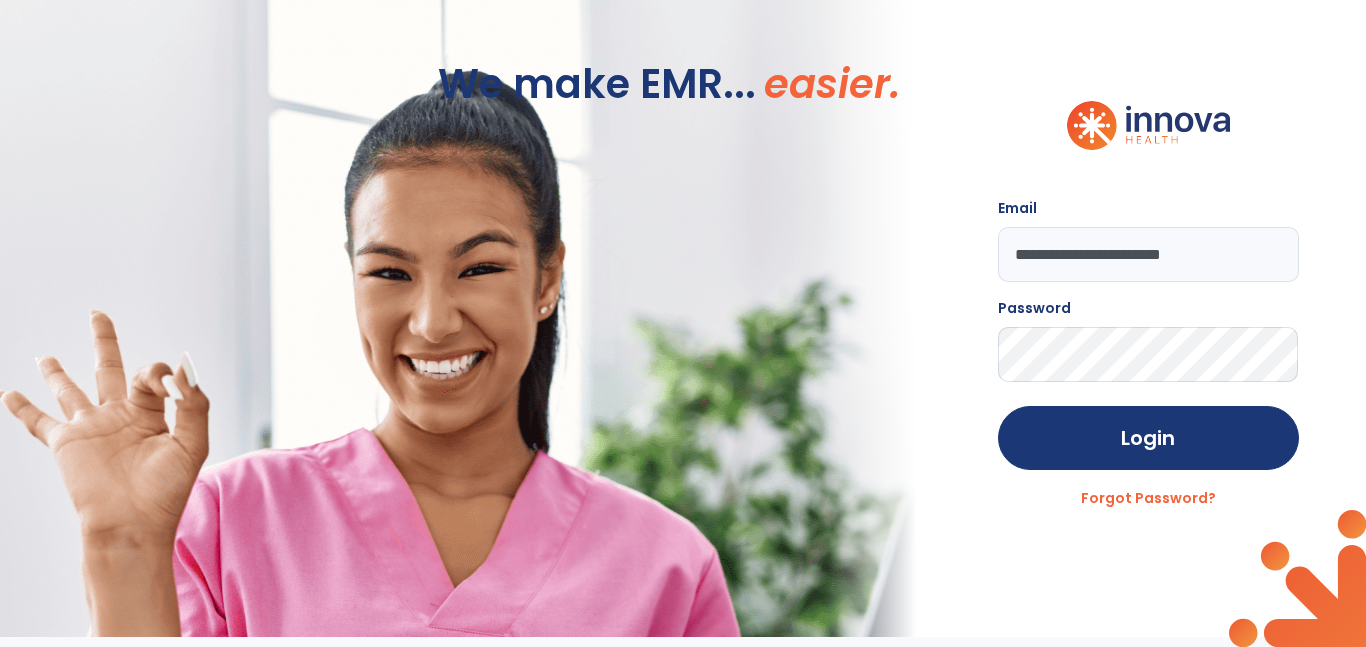click on "Login" 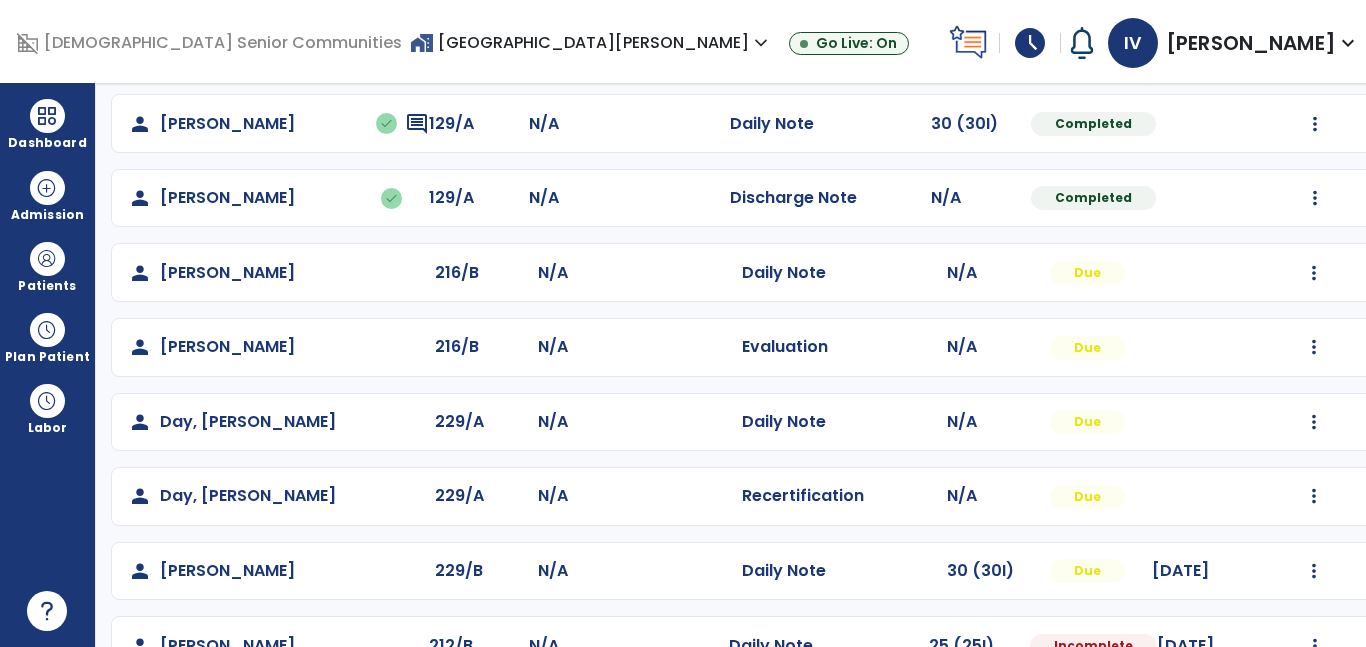 scroll, scrollTop: 735, scrollLeft: 0, axis: vertical 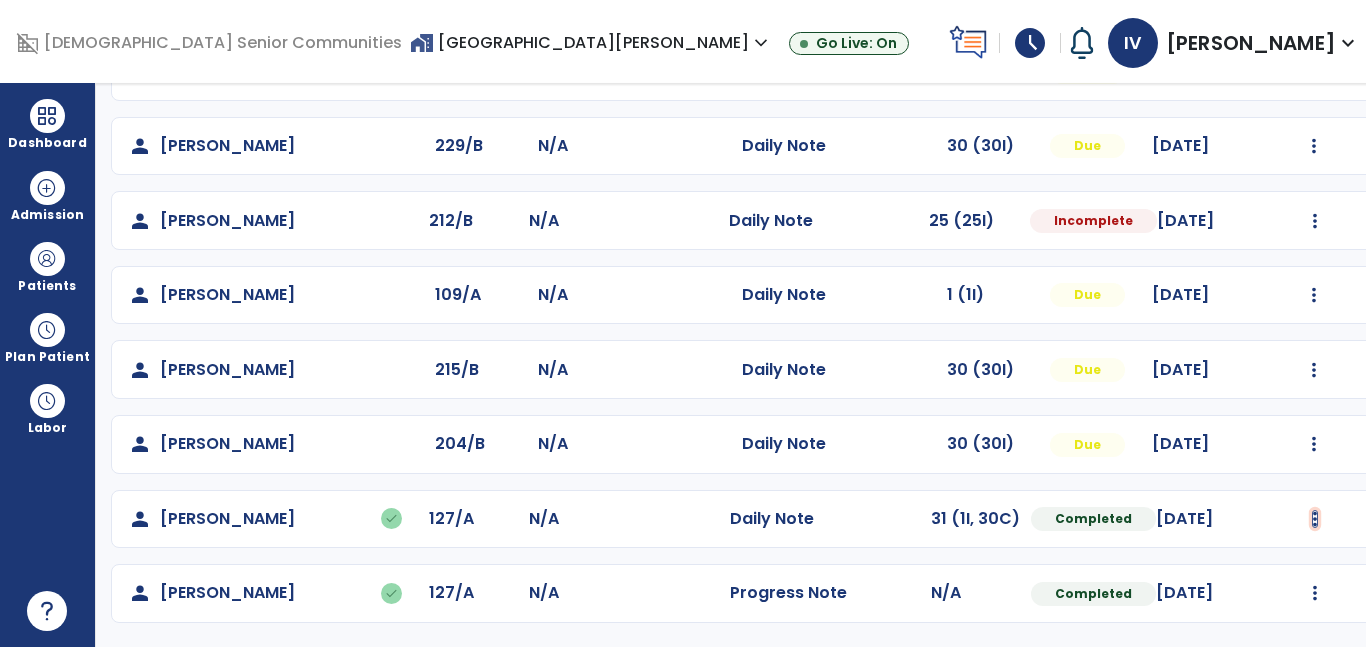 click at bounding box center (1314, -376) 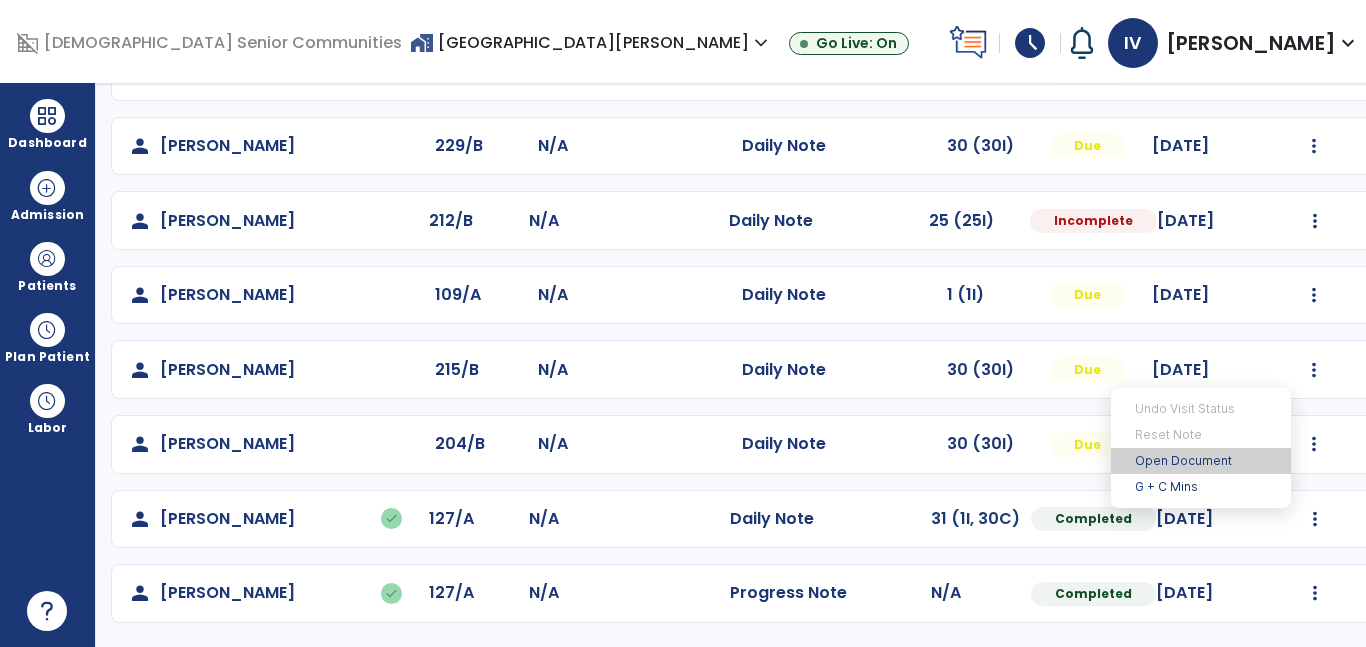 click on "Open Document" at bounding box center (1201, 461) 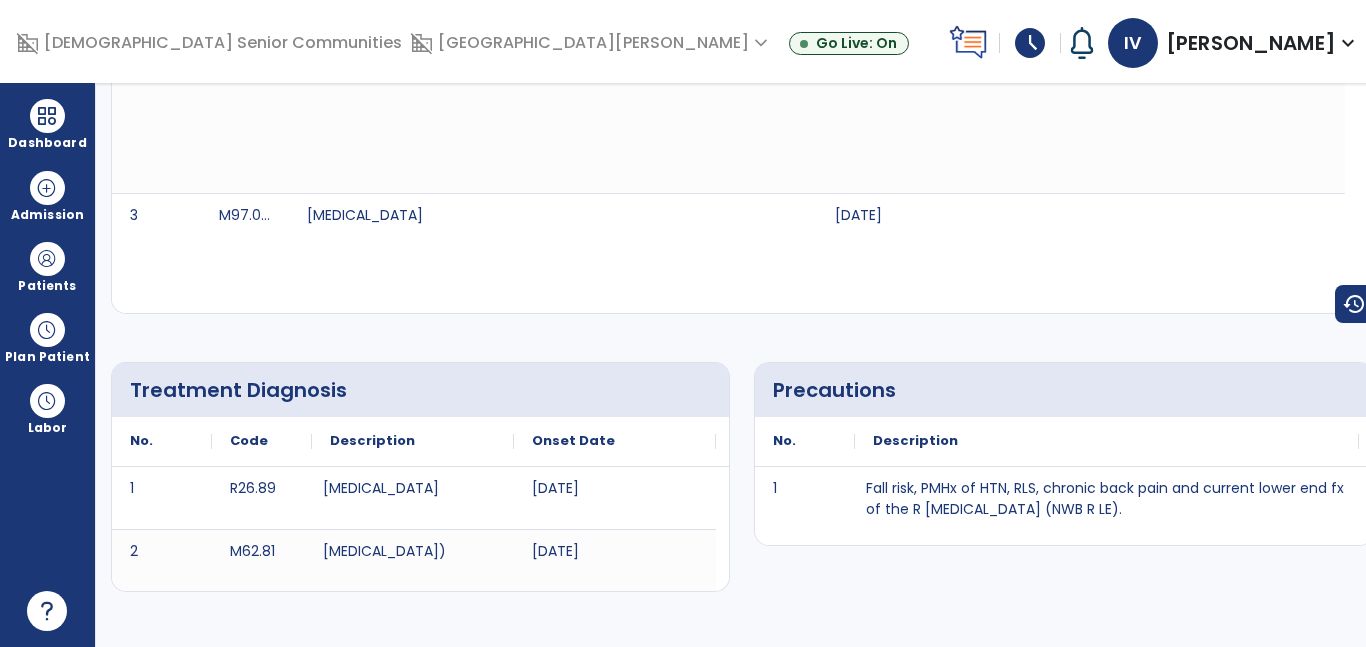 scroll, scrollTop: 0, scrollLeft: 0, axis: both 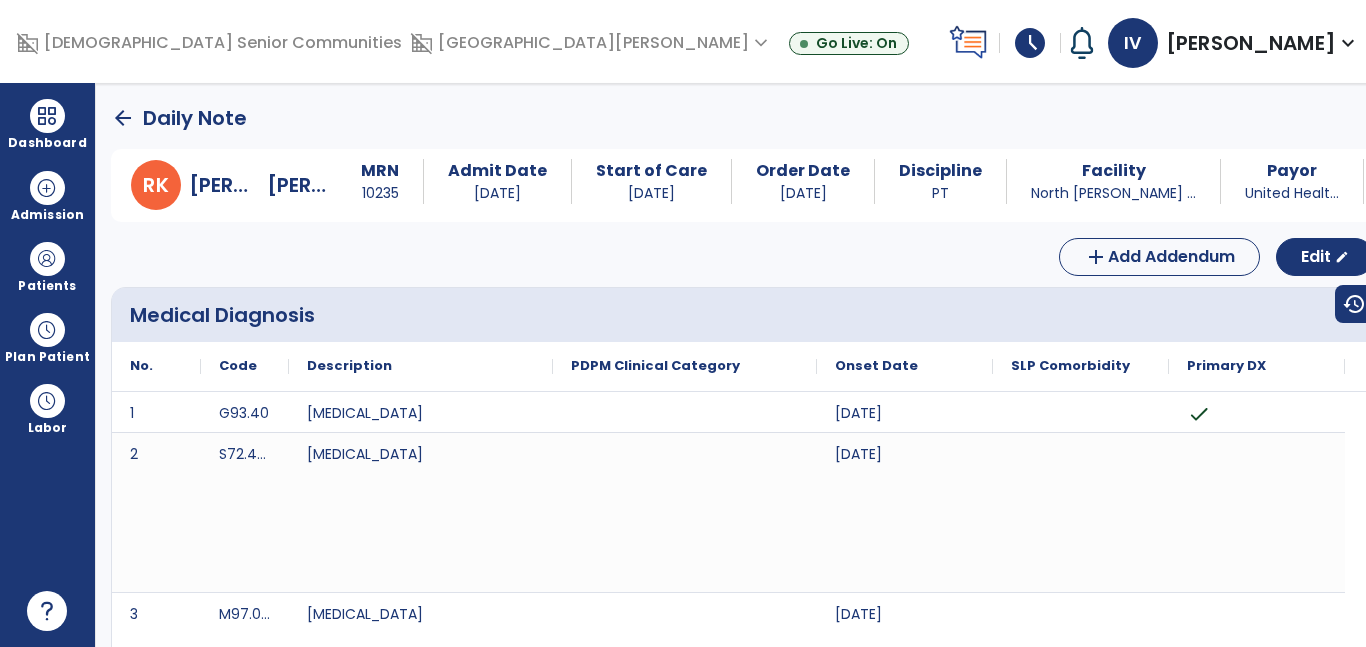 click on "arrow_back" 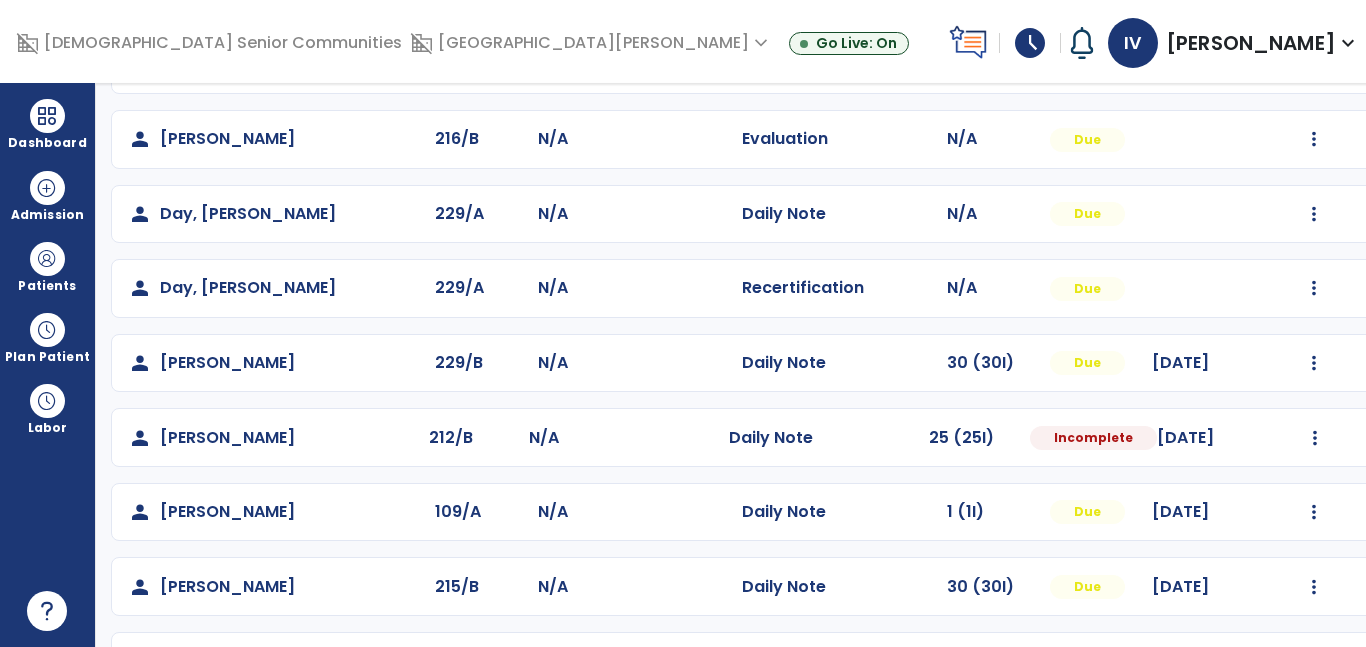 scroll, scrollTop: 735, scrollLeft: 0, axis: vertical 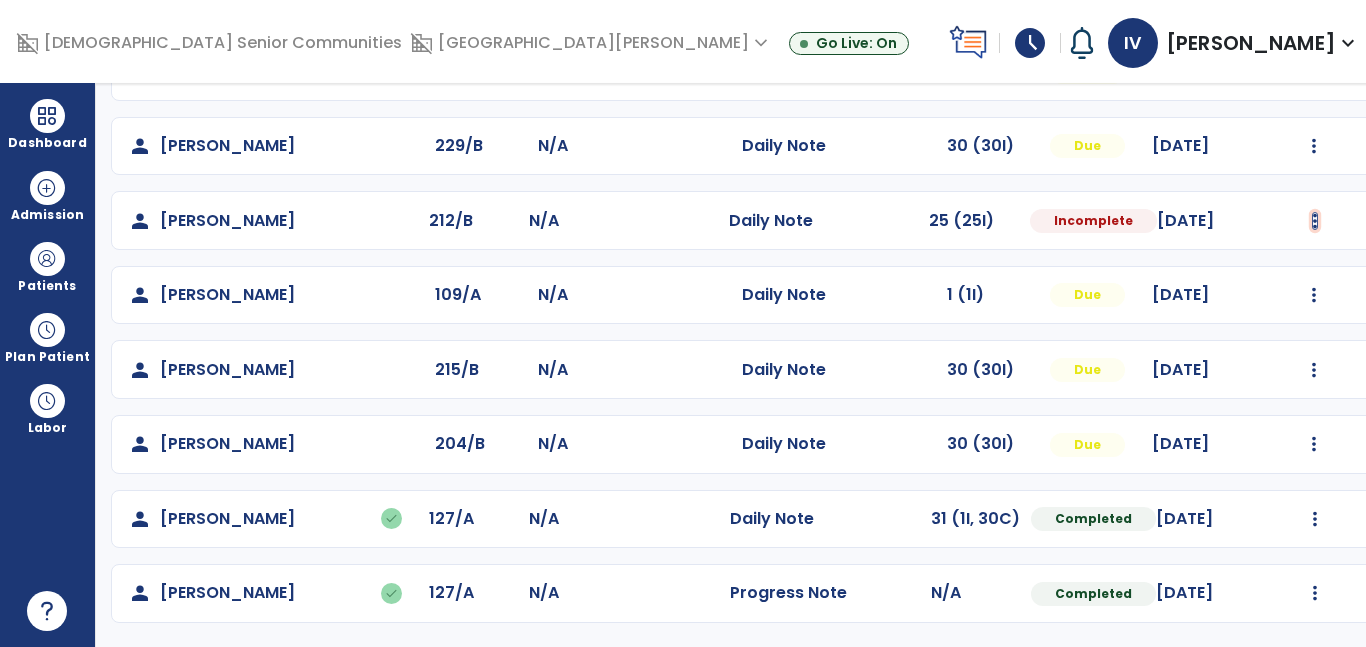 click at bounding box center [1314, -376] 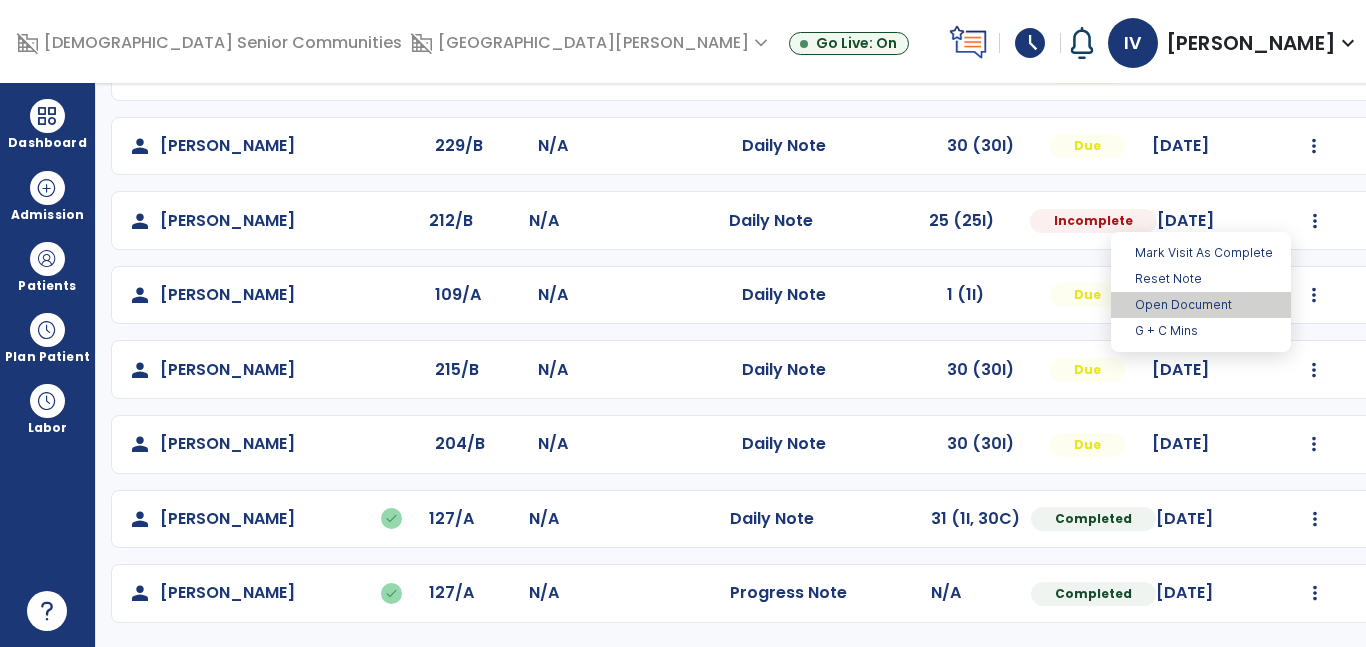 click on "Open Document" at bounding box center [1201, 305] 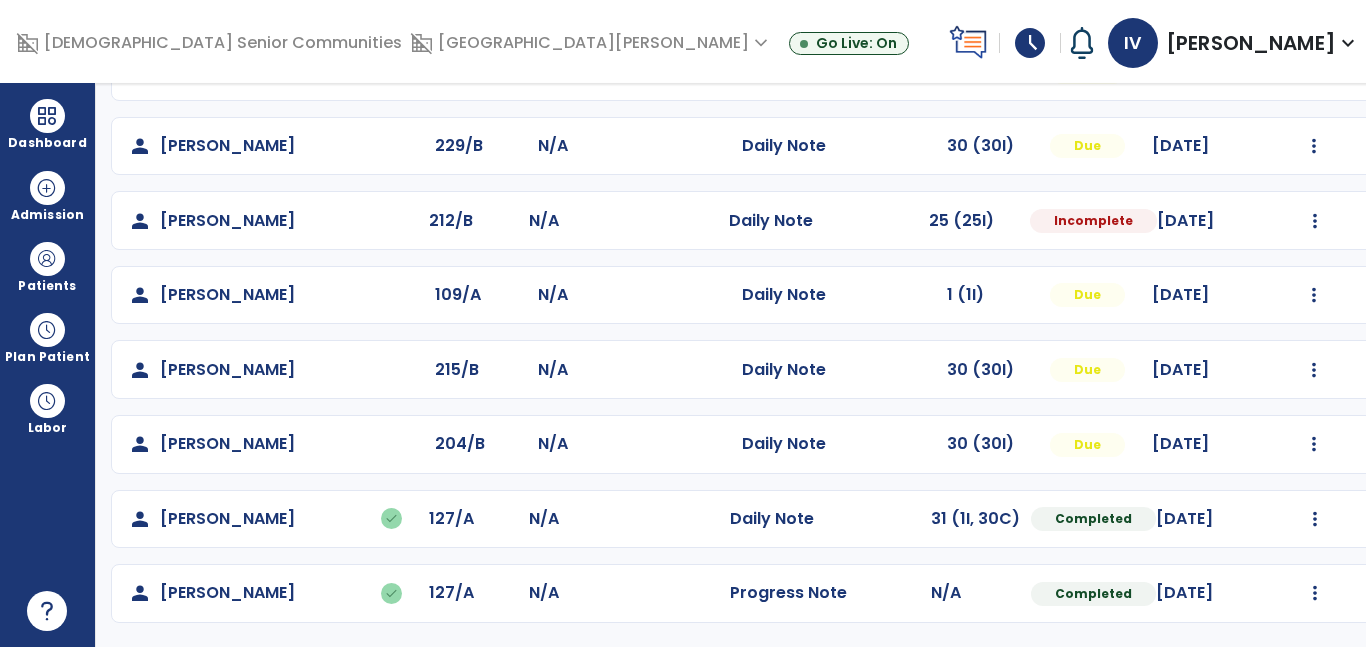 select on "*" 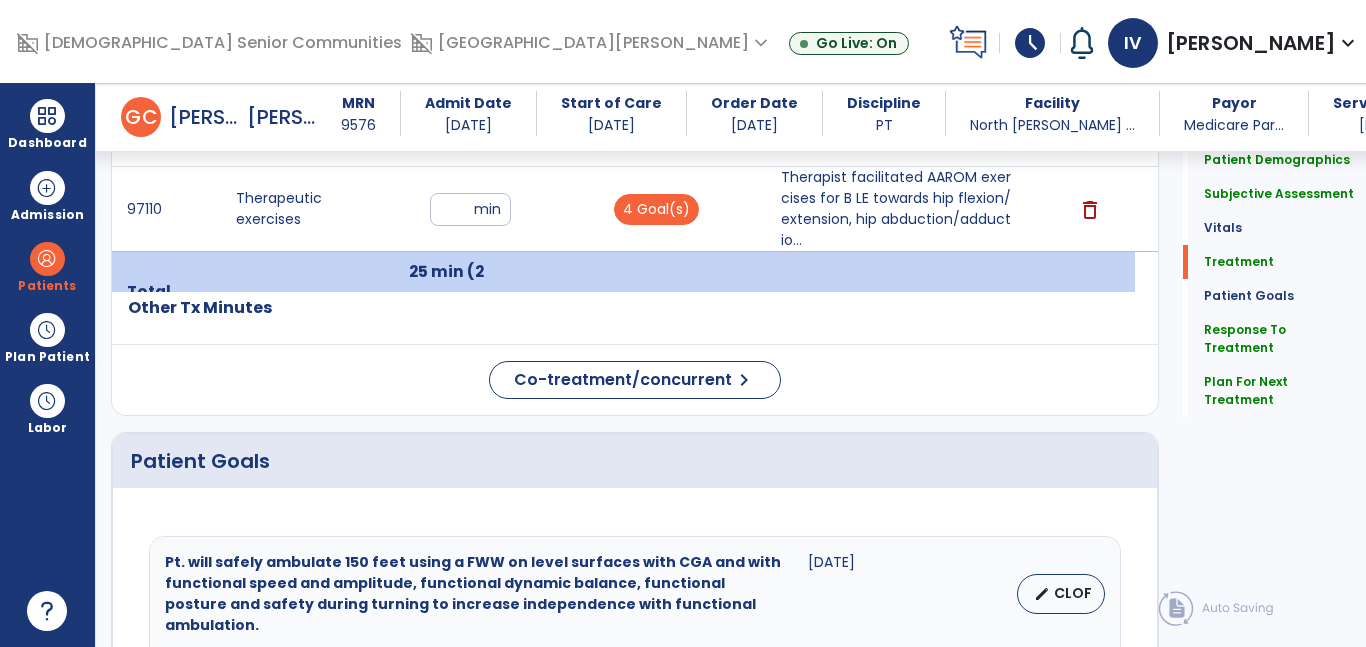 scroll, scrollTop: 1231, scrollLeft: 0, axis: vertical 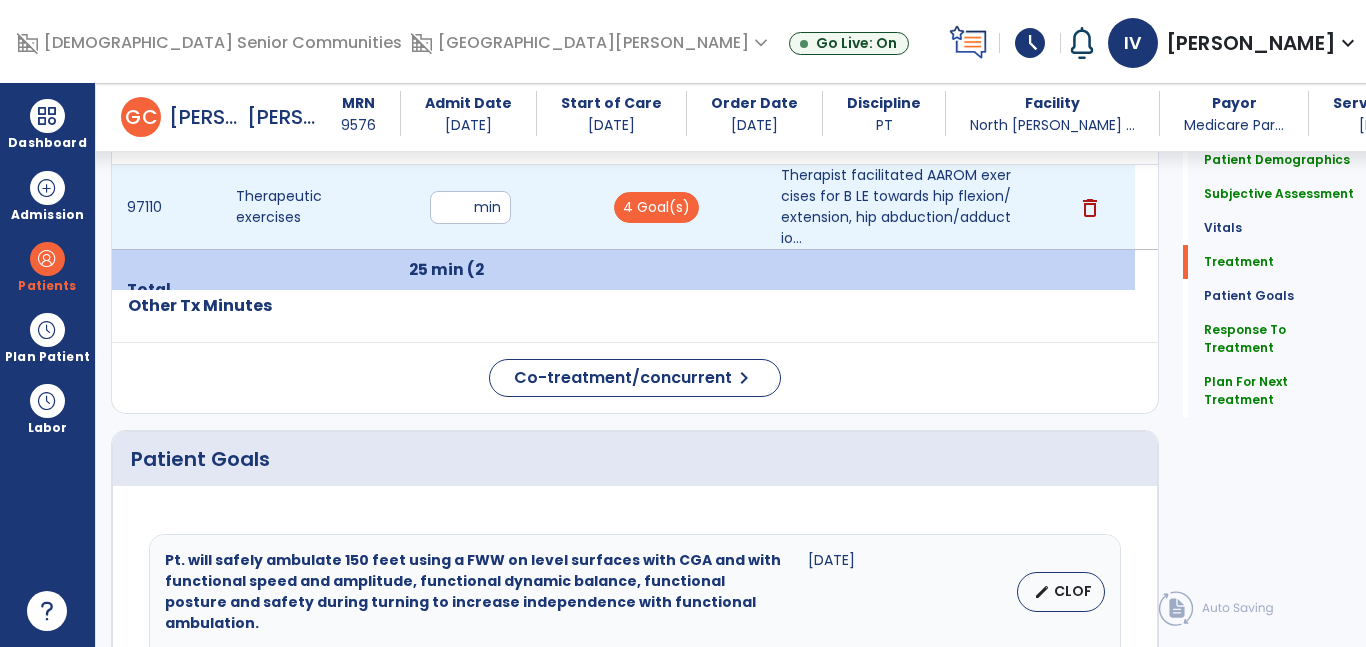 click on "**" at bounding box center (470, 207) 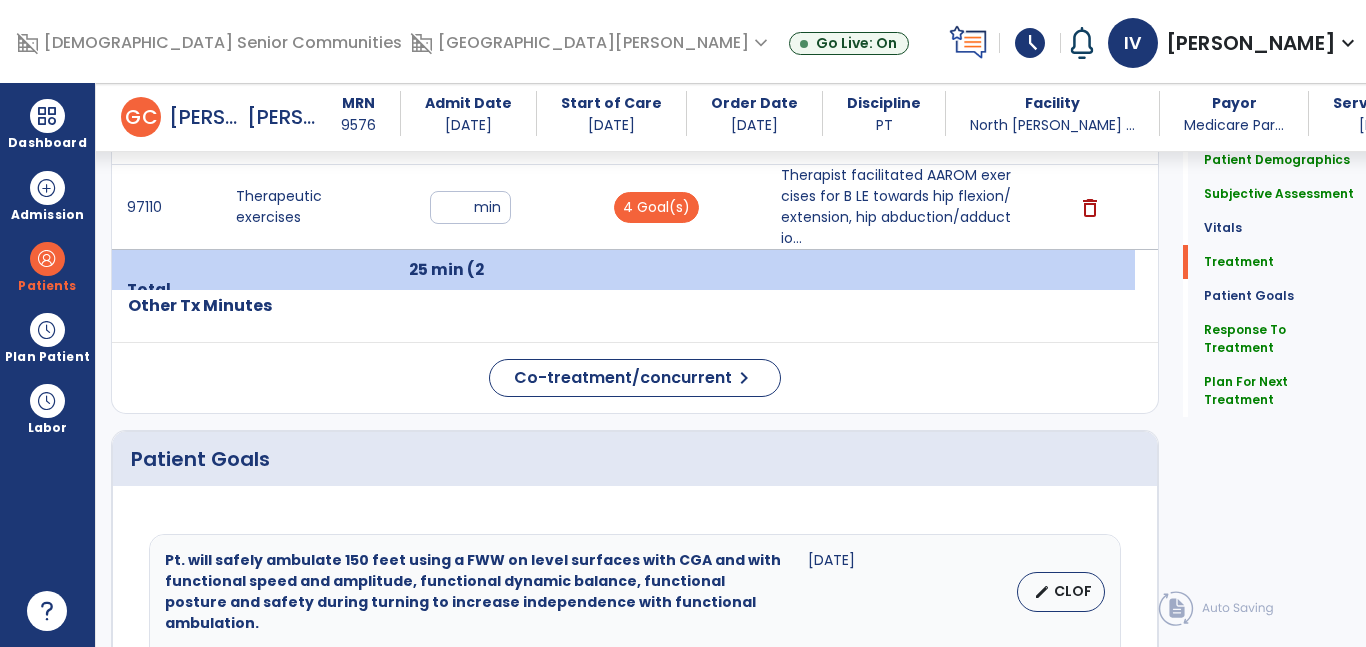 click on "Code
Description
Time" 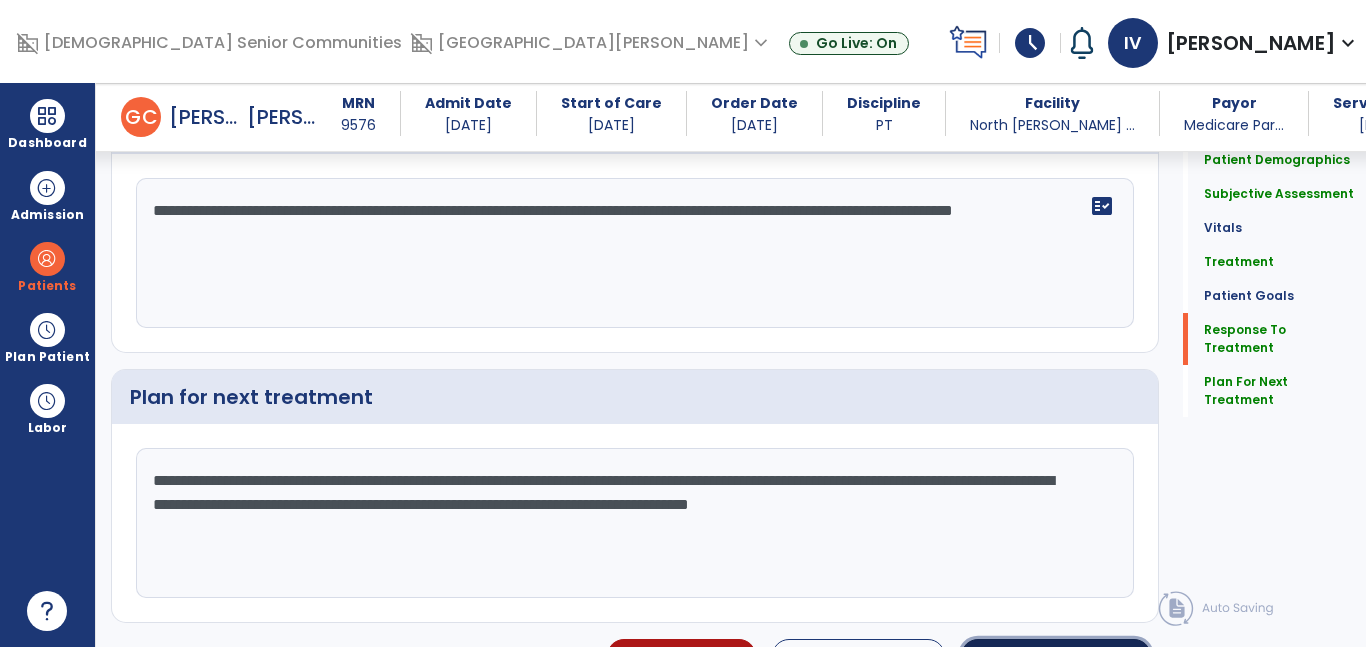 click on "Sign Doc" 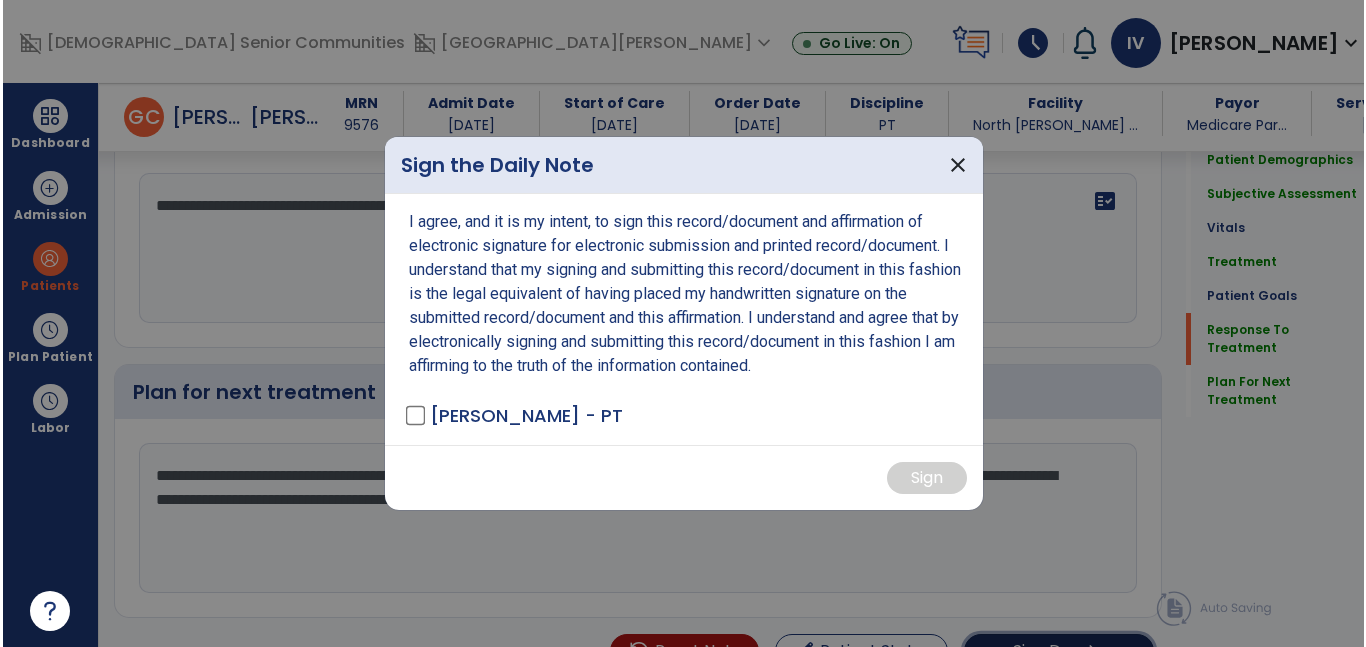 scroll, scrollTop: 2722, scrollLeft: 0, axis: vertical 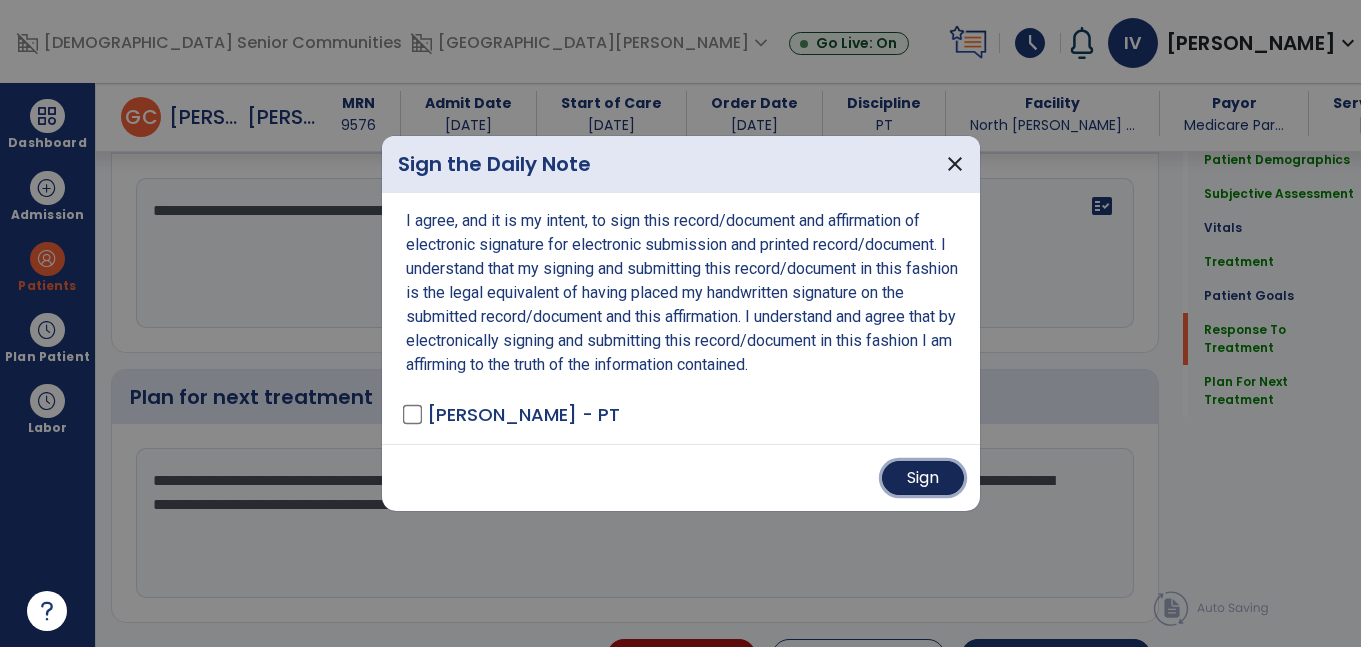 click on "Sign" at bounding box center (923, 478) 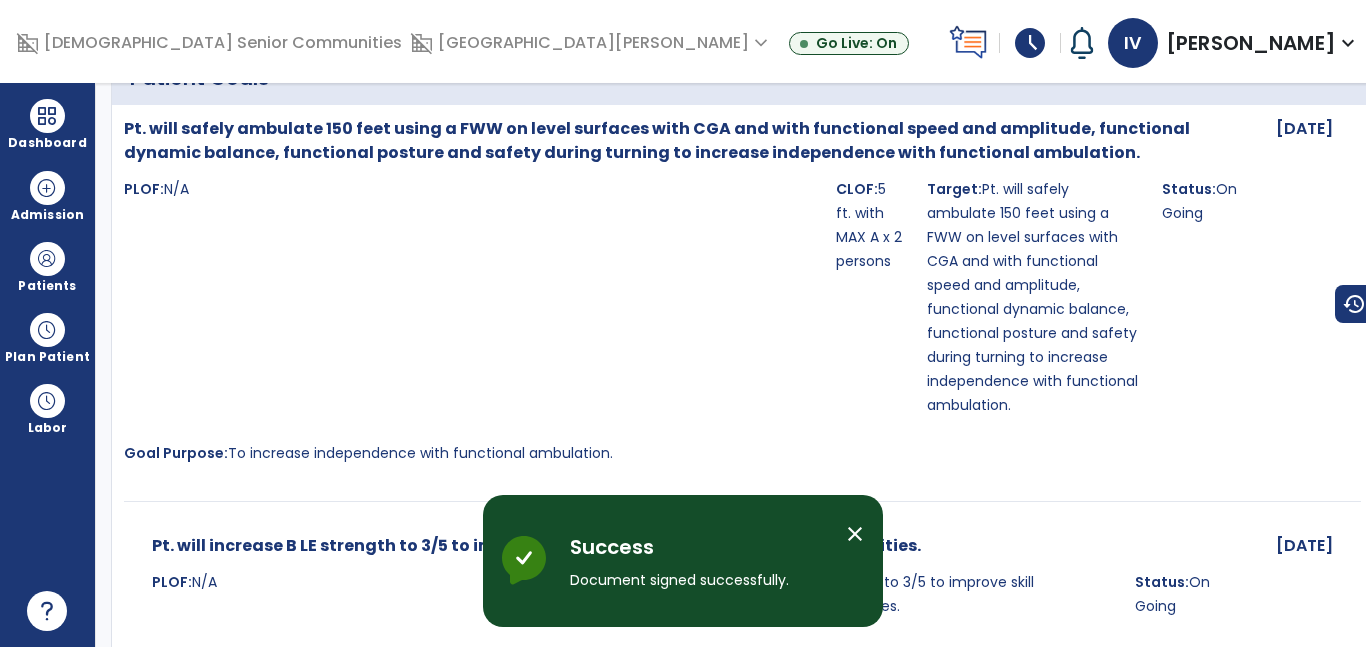 scroll, scrollTop: 0, scrollLeft: 0, axis: both 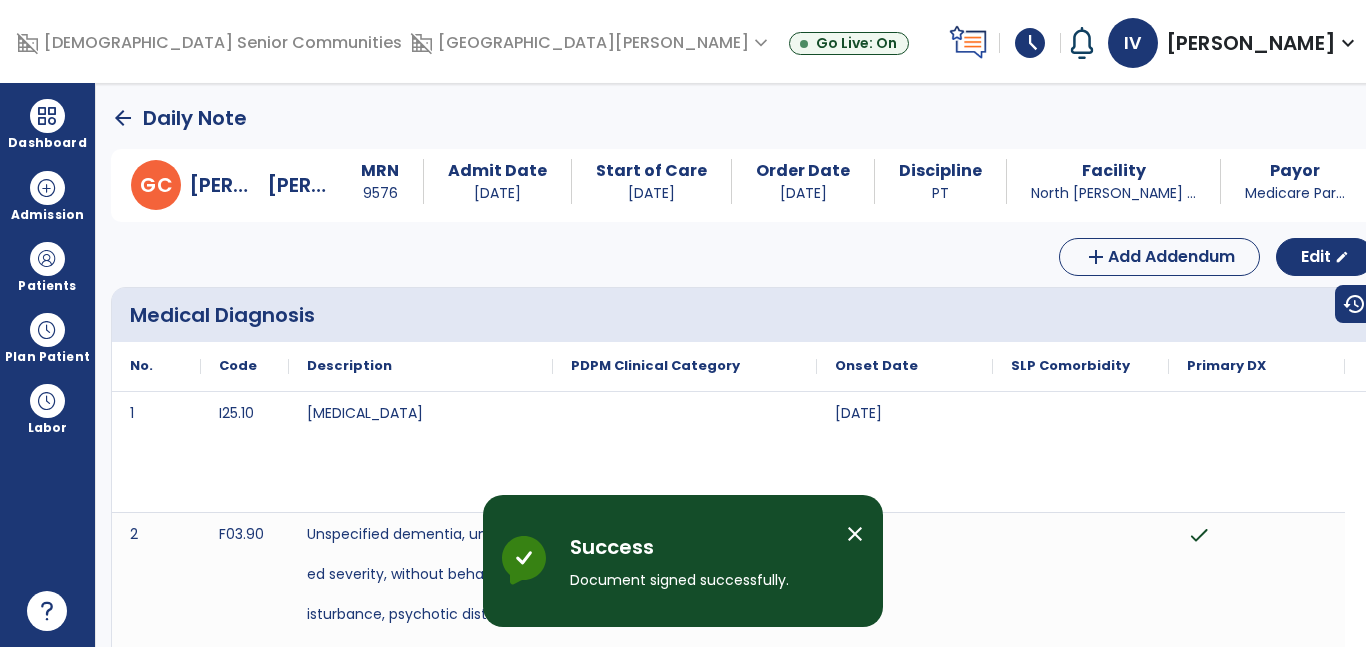click on "arrow_back" 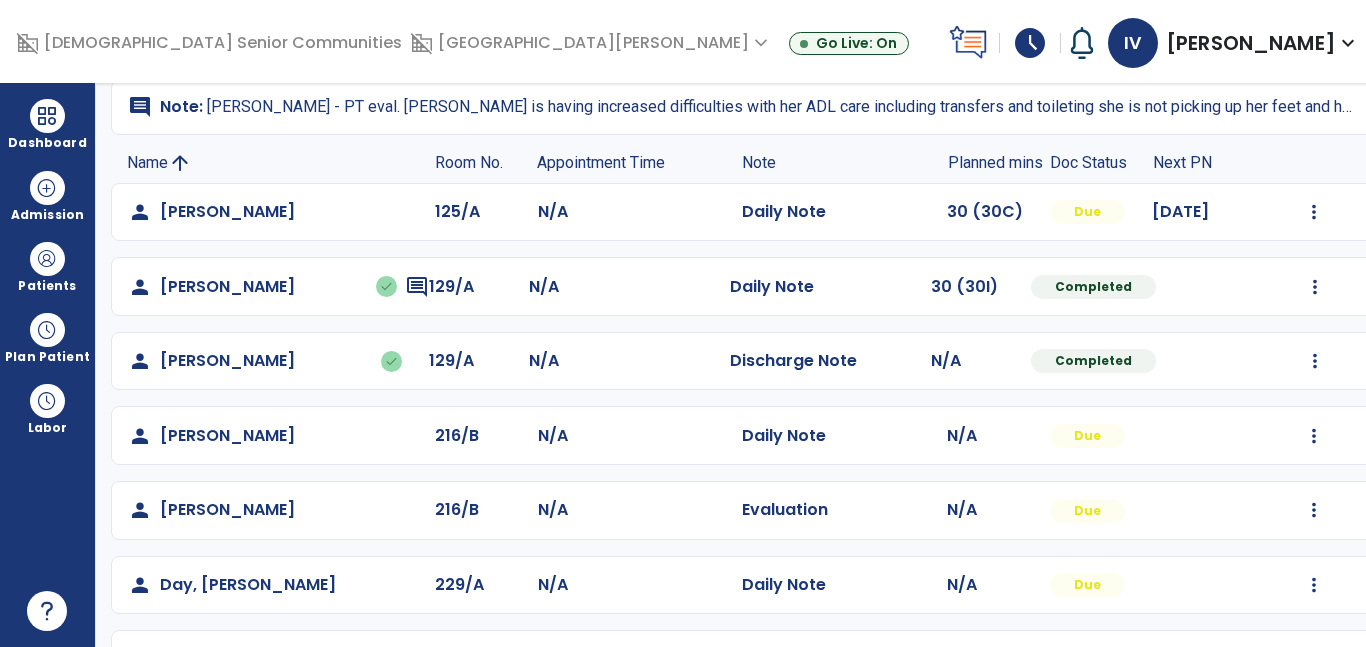 scroll, scrollTop: 170, scrollLeft: 0, axis: vertical 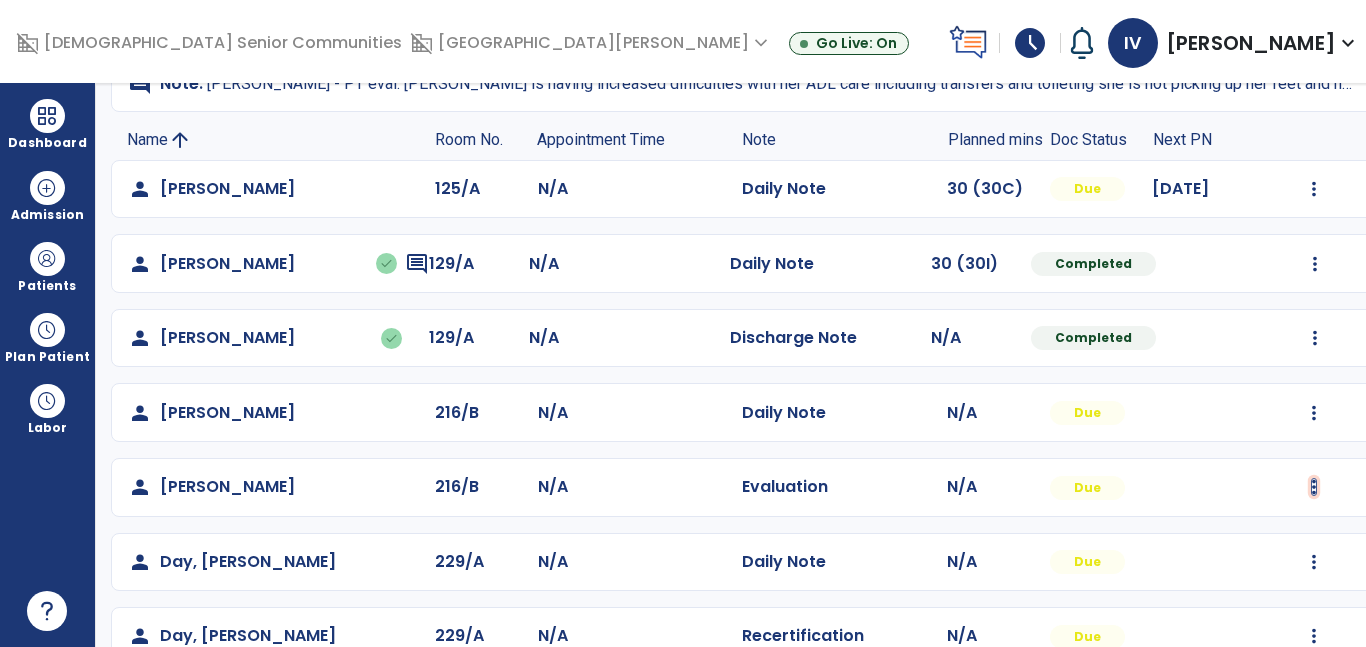 click at bounding box center [1314, 189] 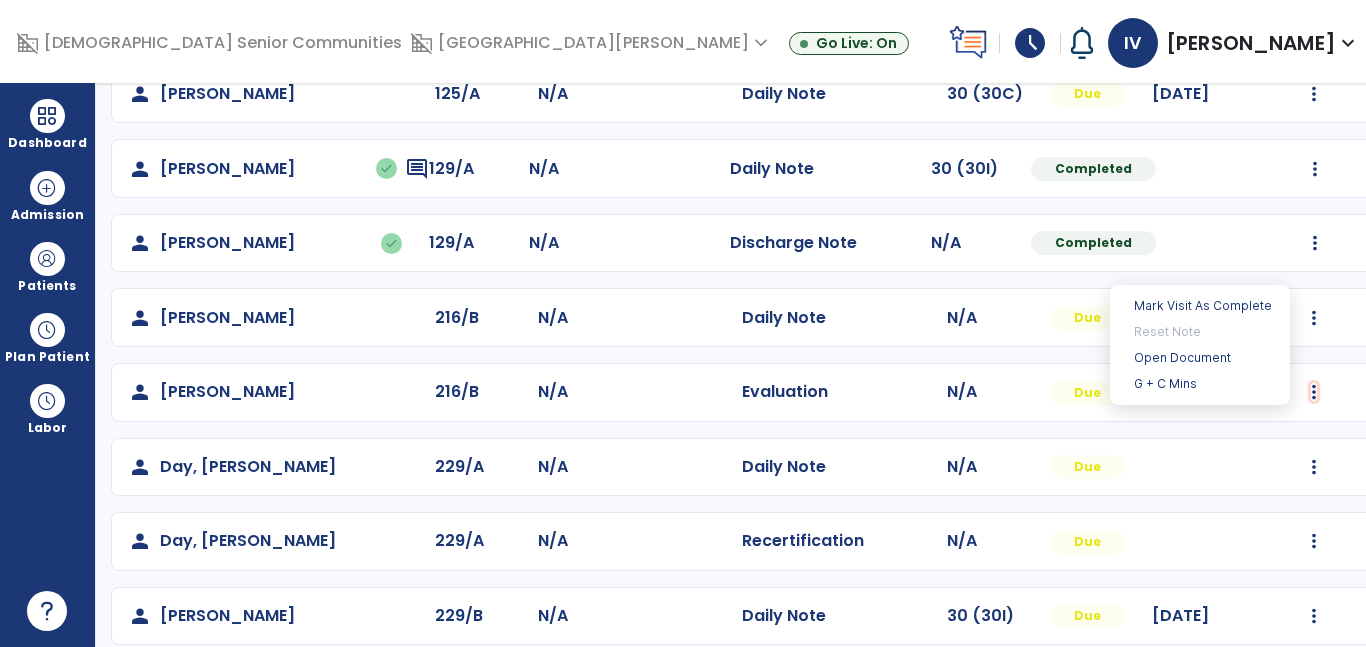 scroll, scrollTop: 245, scrollLeft: 0, axis: vertical 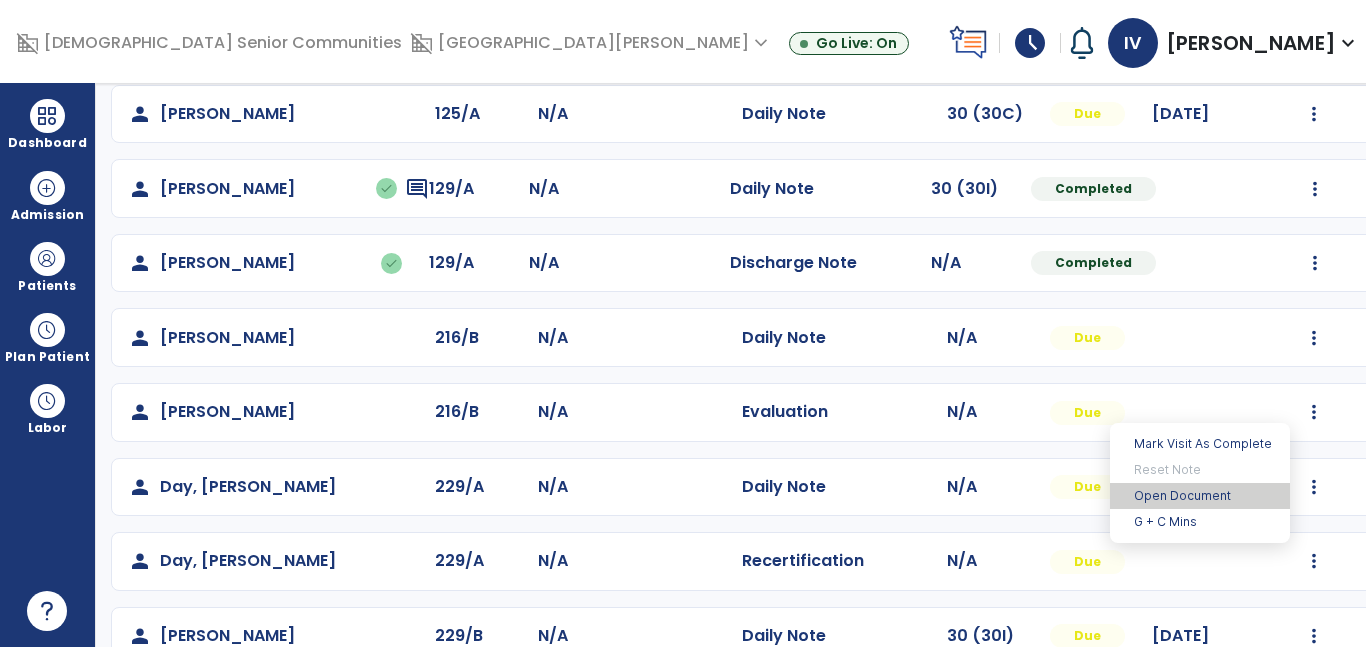 click on "Open Document" at bounding box center (1200, 496) 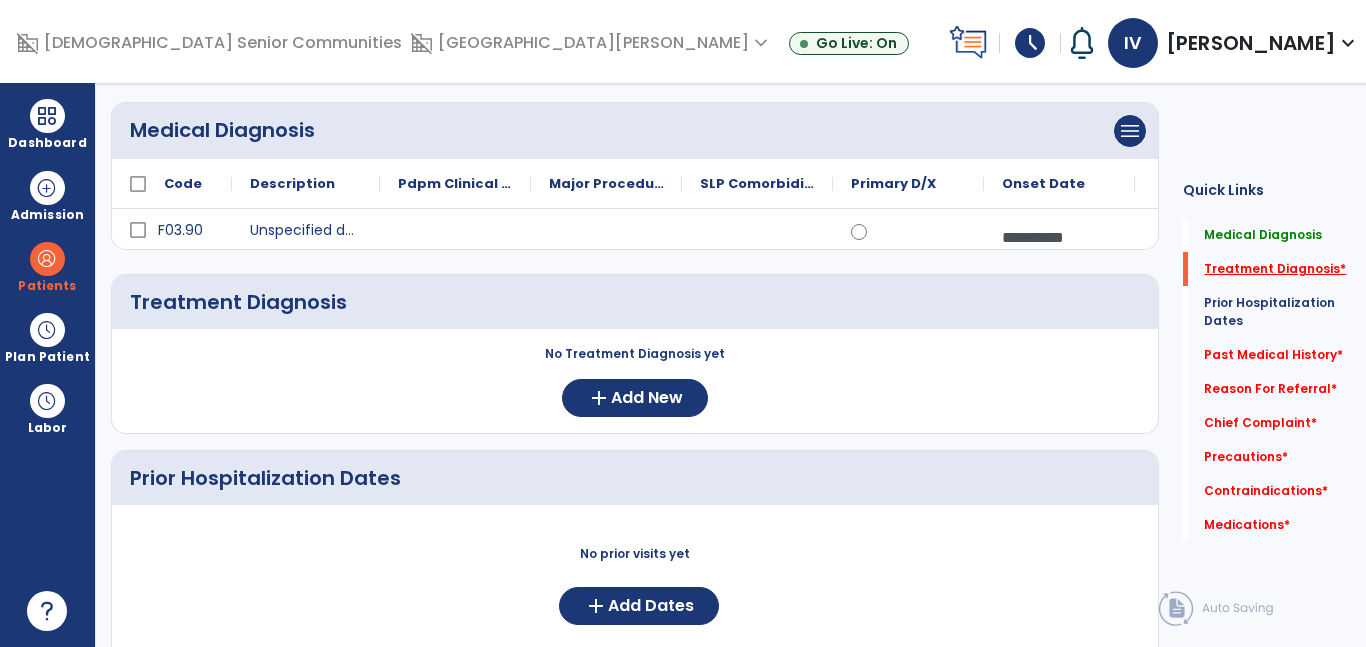 click on "Treatment Diagnosis   *" 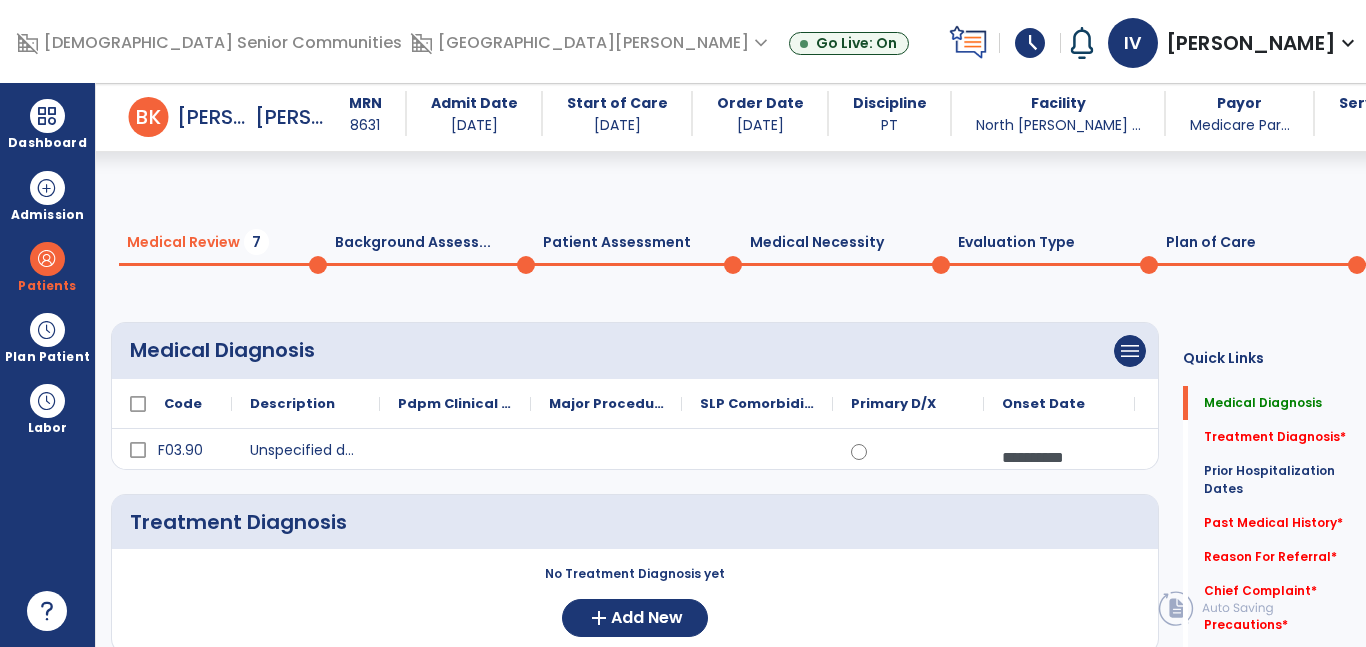 scroll, scrollTop: 0, scrollLeft: 0, axis: both 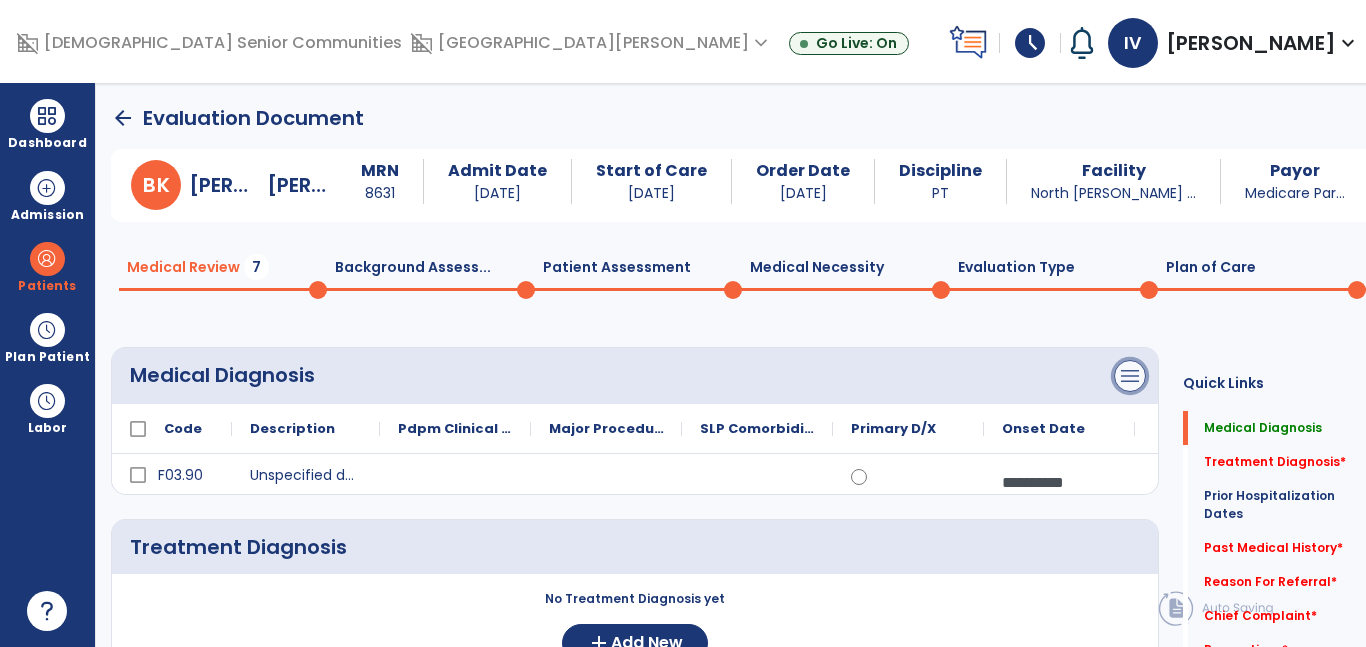 click on "menu" at bounding box center [1130, 376] 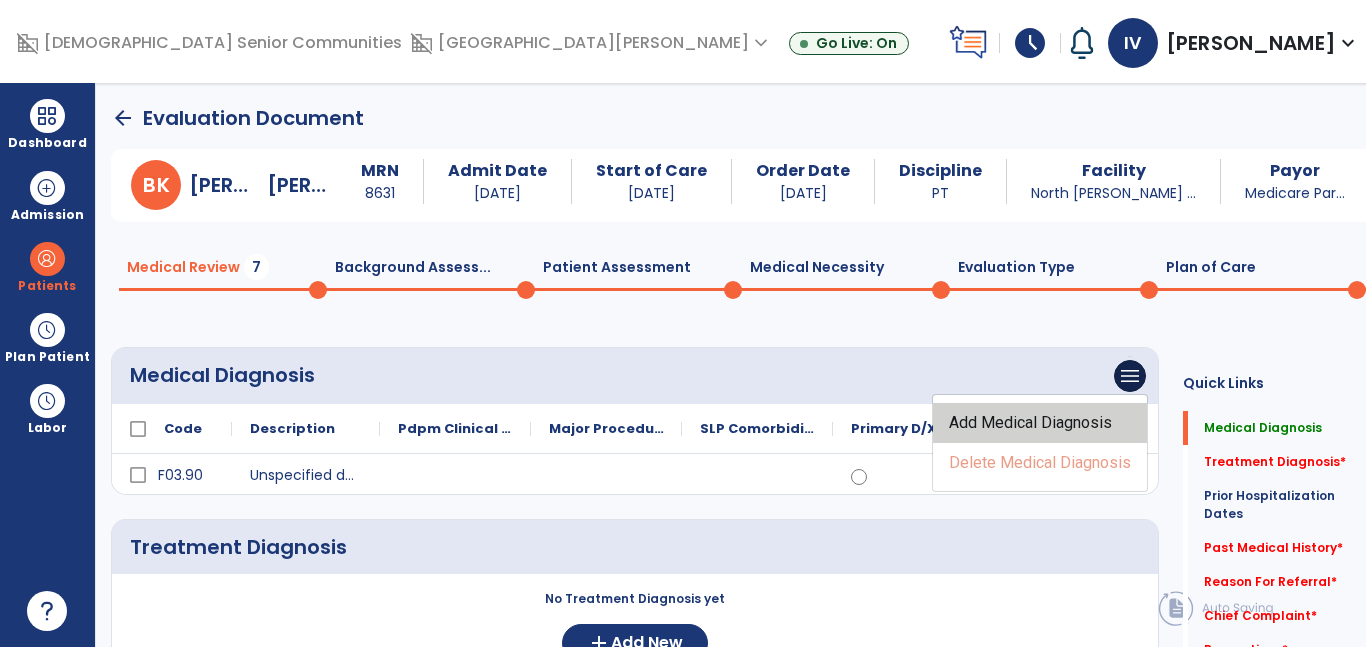 click on "Add Medical Diagnosis" 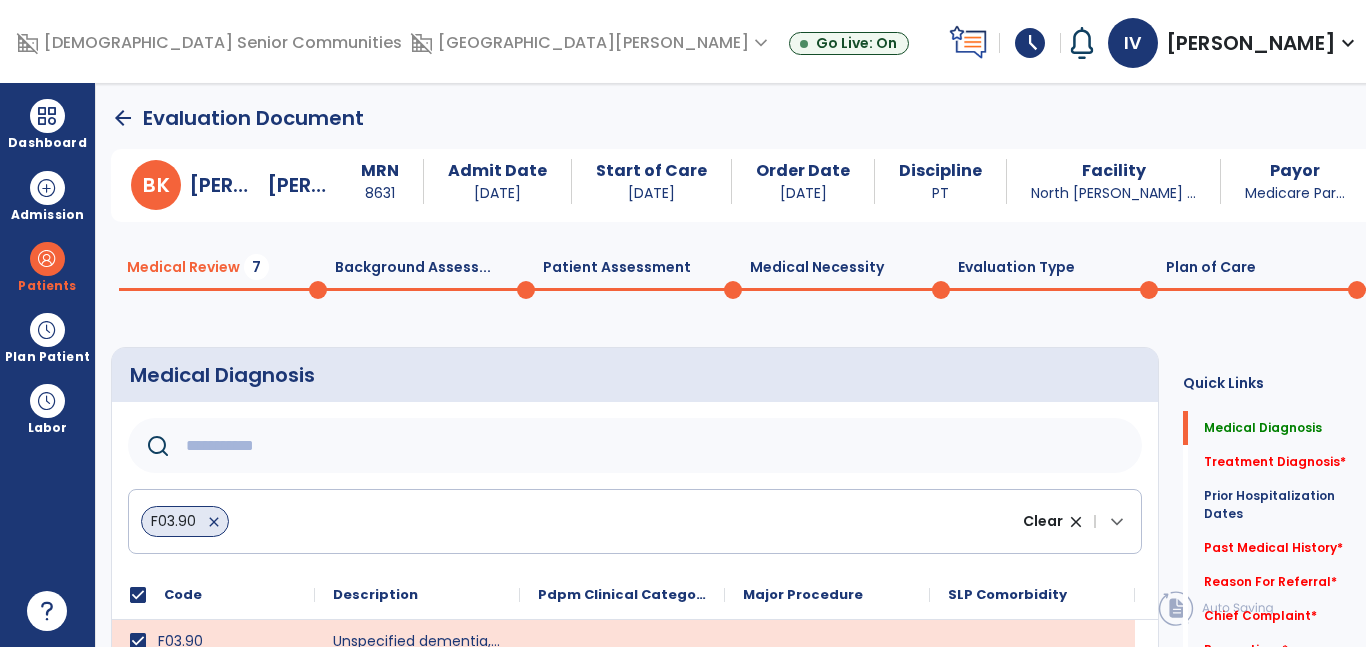 click 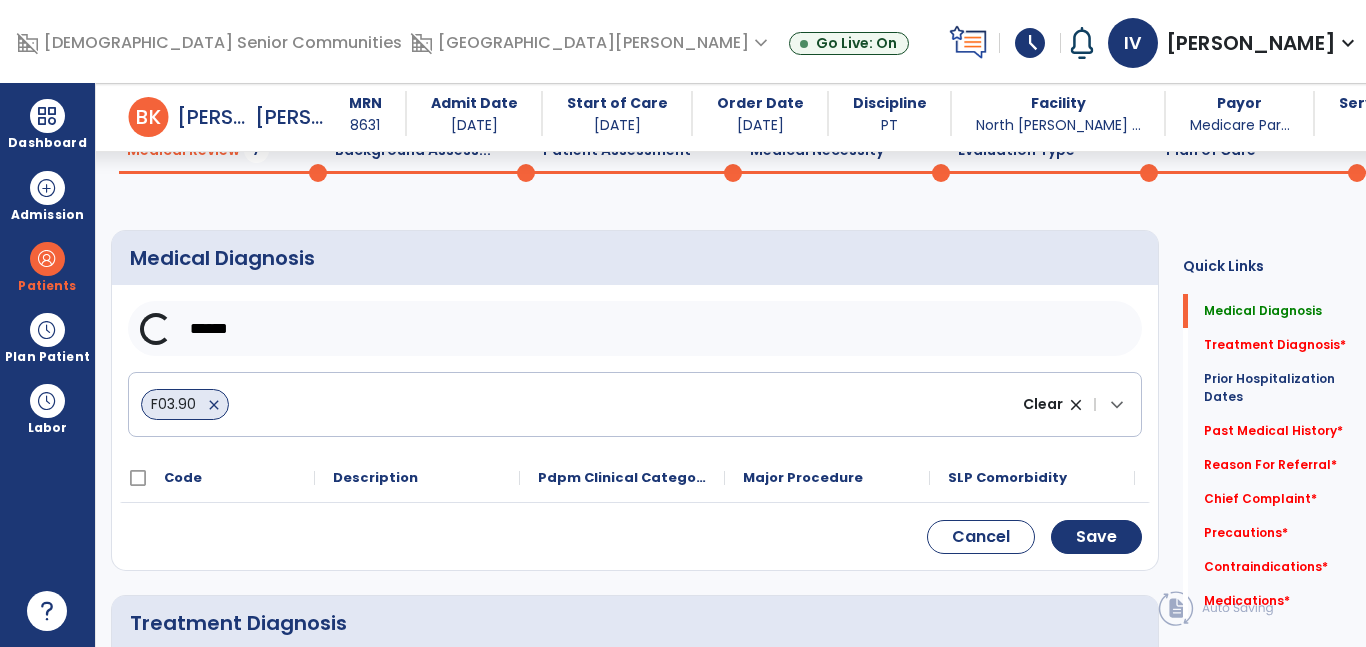 scroll, scrollTop: 112, scrollLeft: 0, axis: vertical 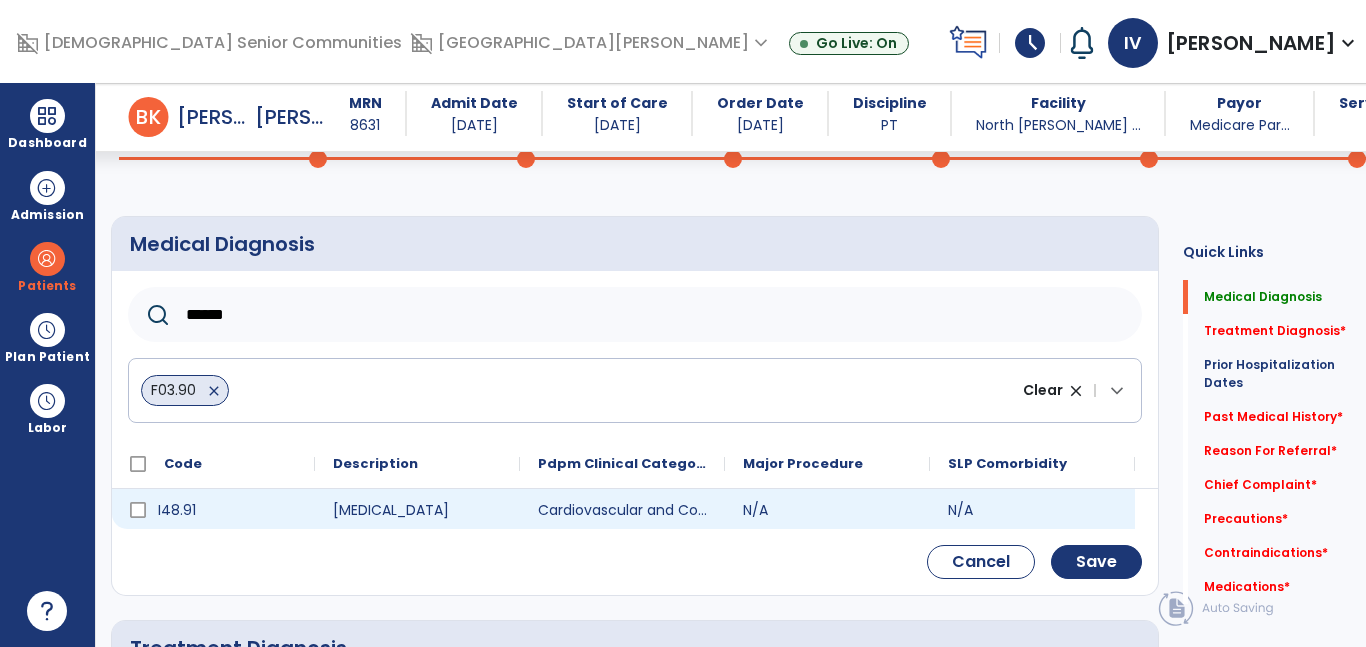 type on "******" 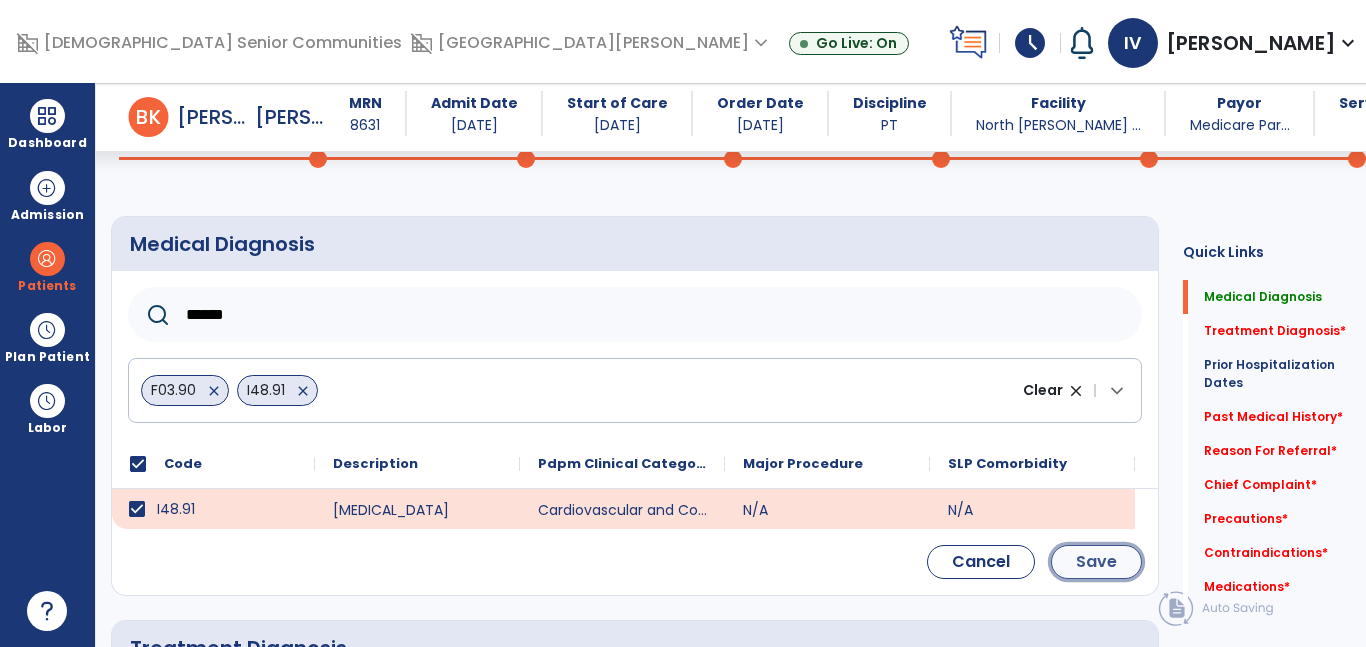 click on "Save" 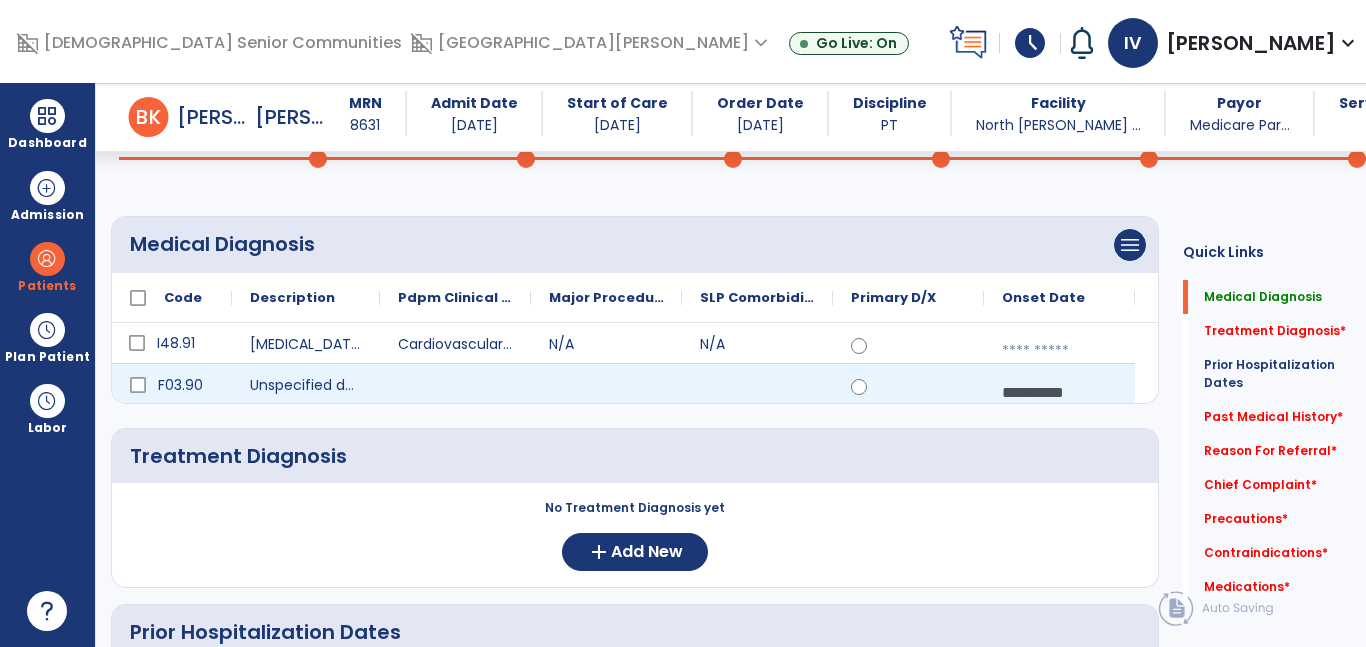 click on "**********" at bounding box center (1059, 392) 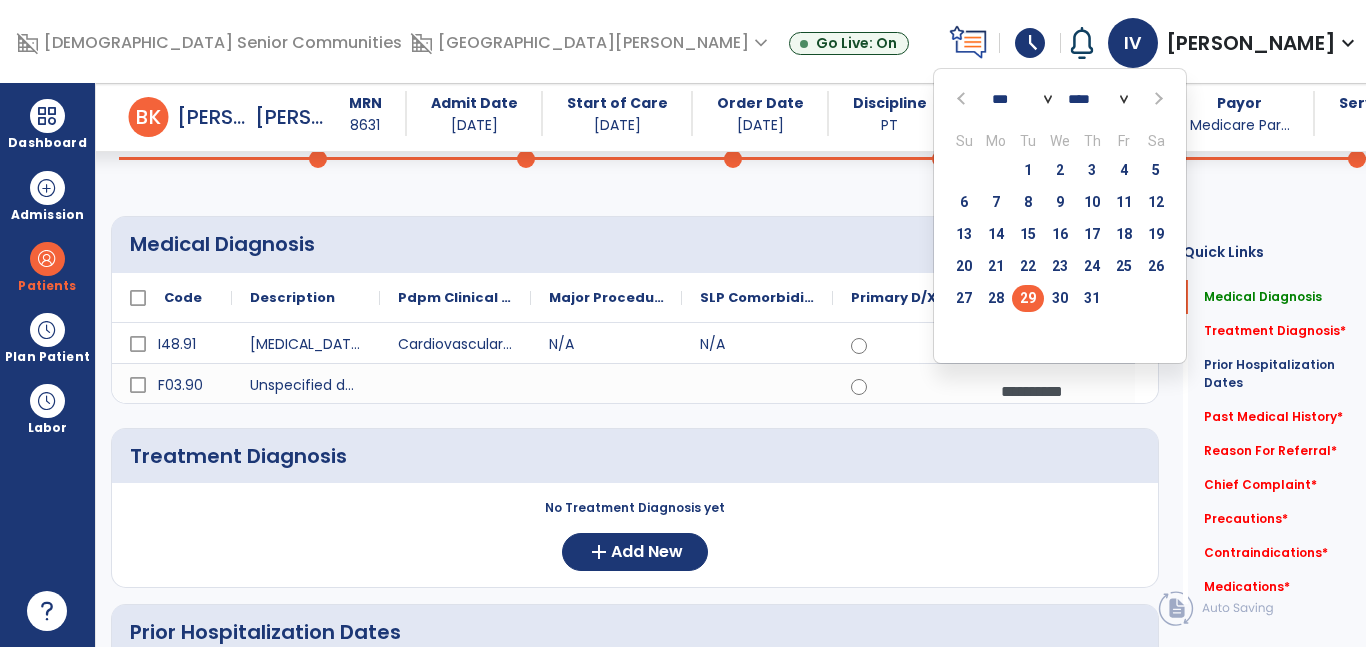 click on "**** **** **** **** **** **** **** **** **** **** **** **** **** **** **** **** **** **** **** **** **** **** **** **** **** **** **** **** **** **** **** **** **** **** **** **** **** **** **** **** **** **** **** **** **** **** **** **** **** **** **** **** **** **** **** **** **** **** **** **** **** **** **** **** **** **** **** **** **** **** **** **** **** **** **** **** **** **** **** **** **** **** **** **** **** **** **** **** **** **** **** **** **** **** **** **** **** **** **** **** **** **** **** **** **** **** **** **** **** **** **** **** **** **** **** **** **** **** **** **** **** **** **** **** **** ****" 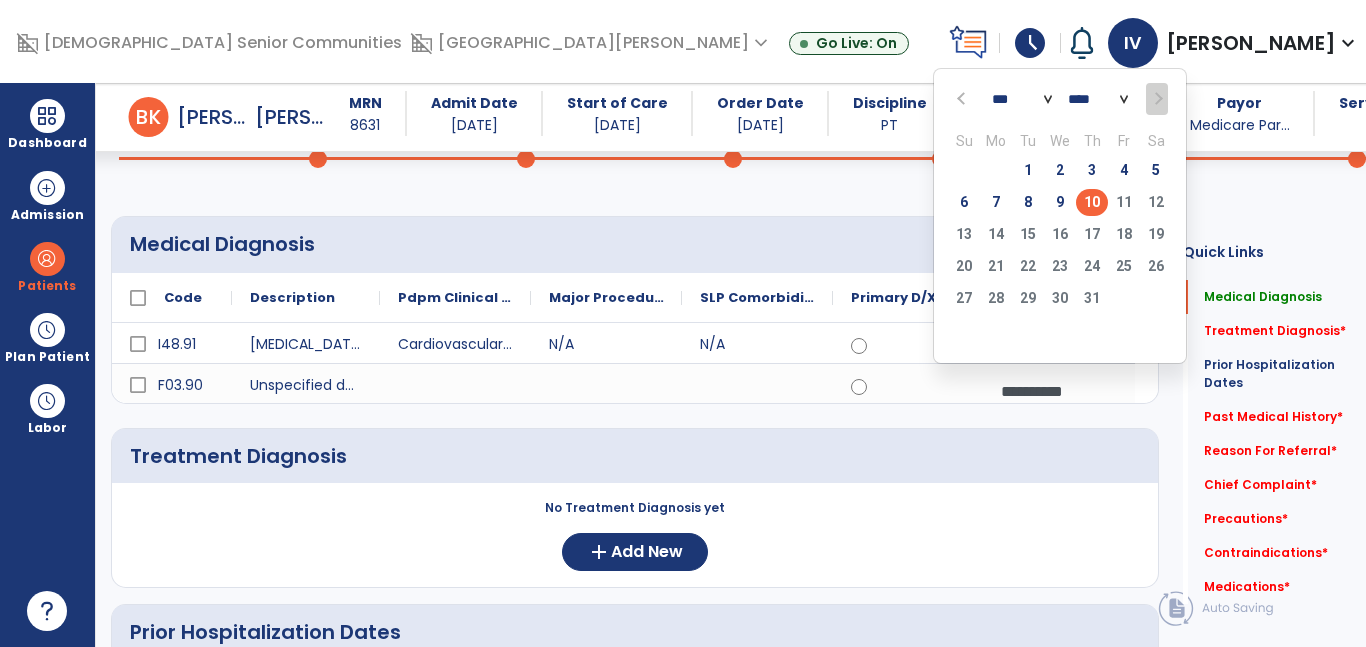 click on "10" 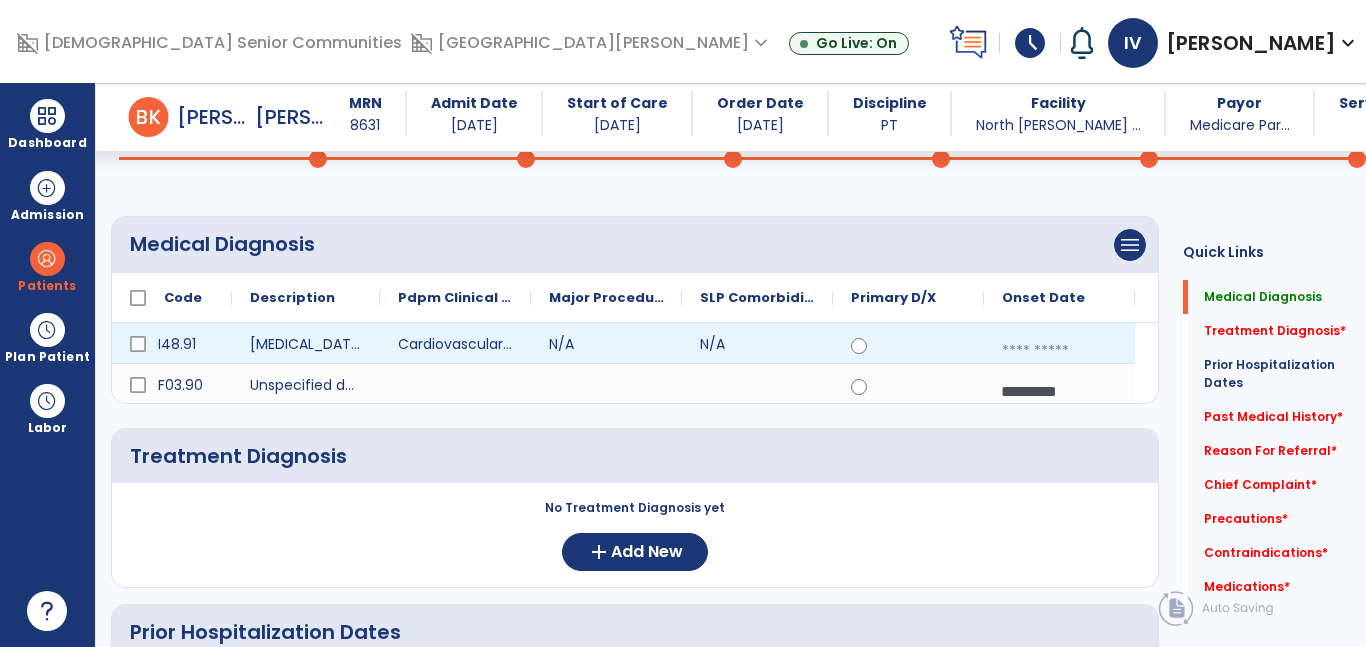 click at bounding box center [1059, 351] 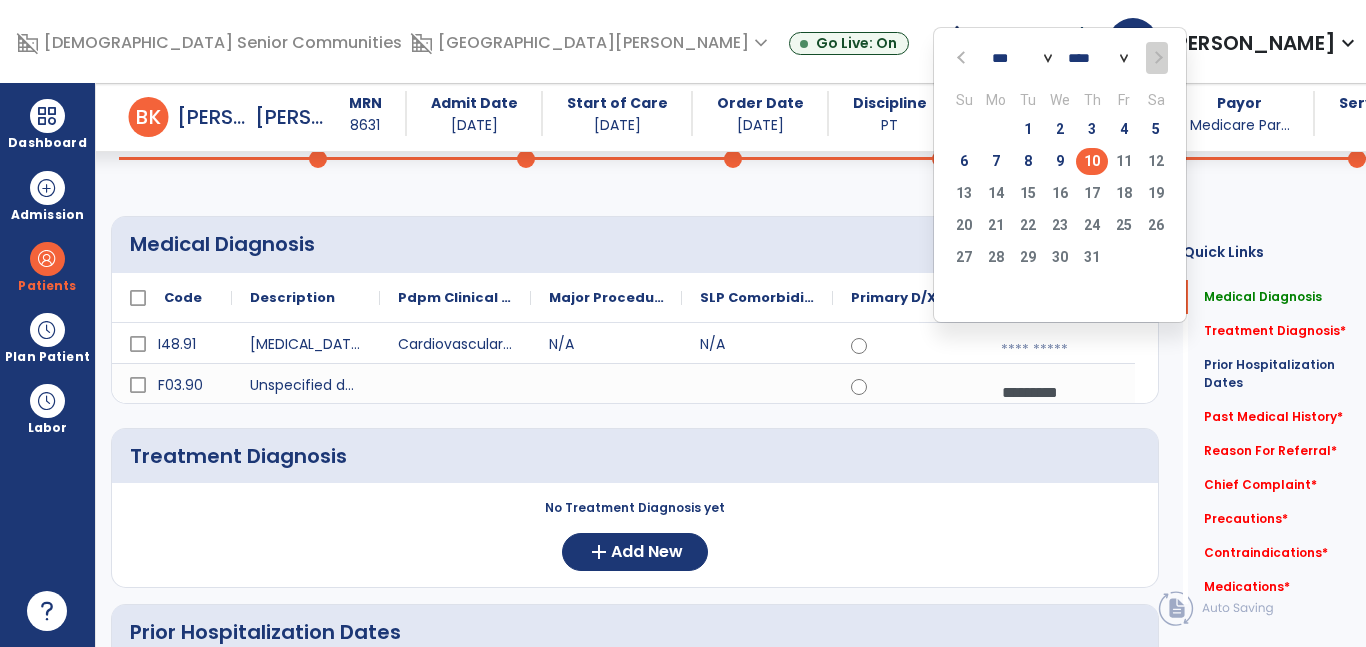 click on "10" 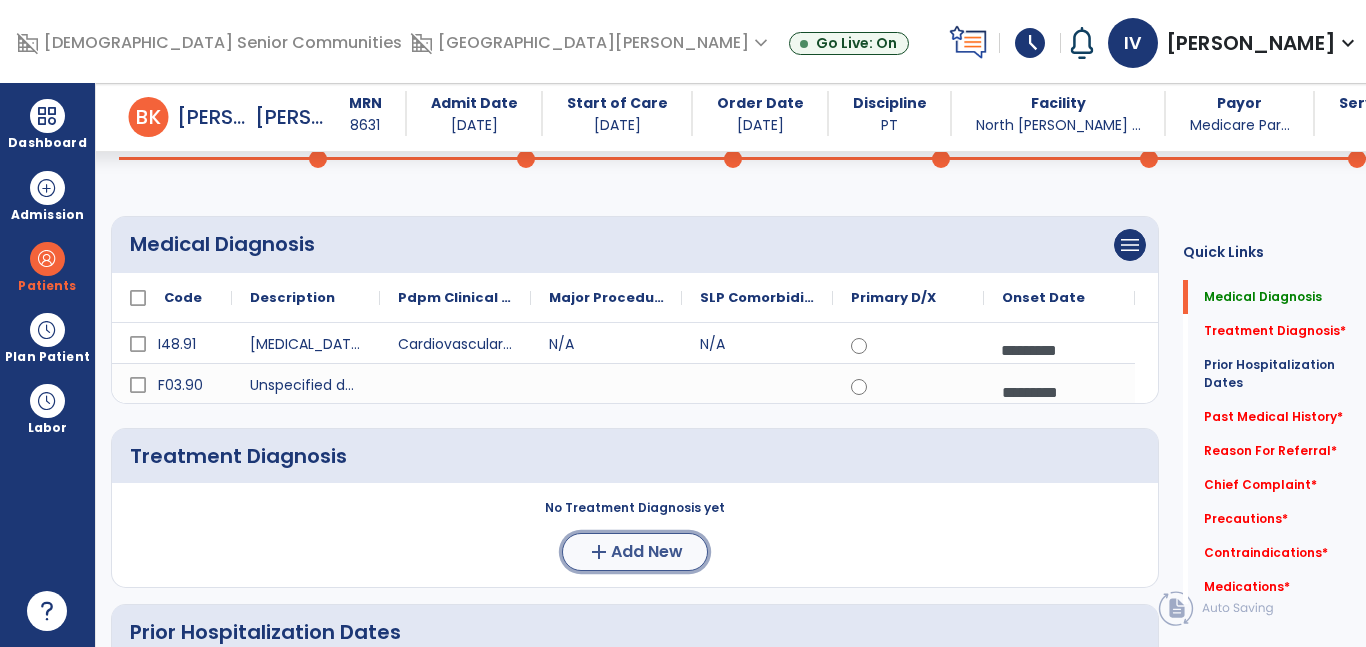 click on "add  Add New" 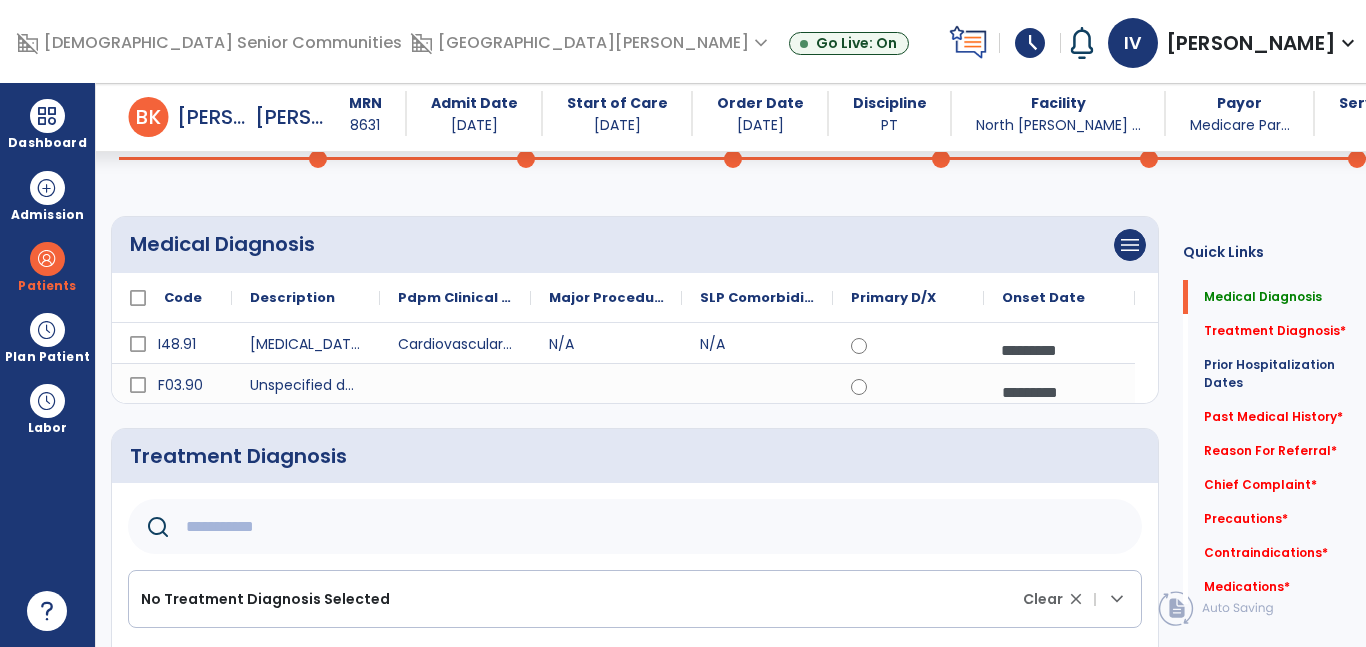 click 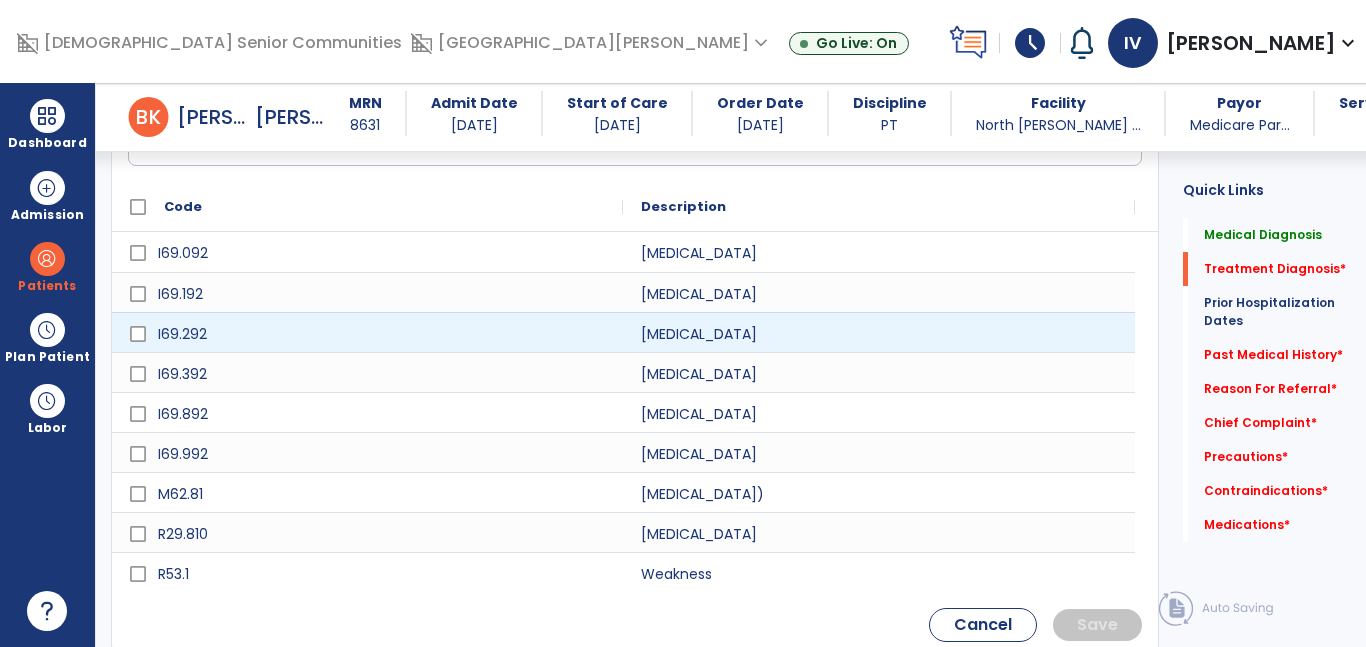 scroll, scrollTop: 656, scrollLeft: 0, axis: vertical 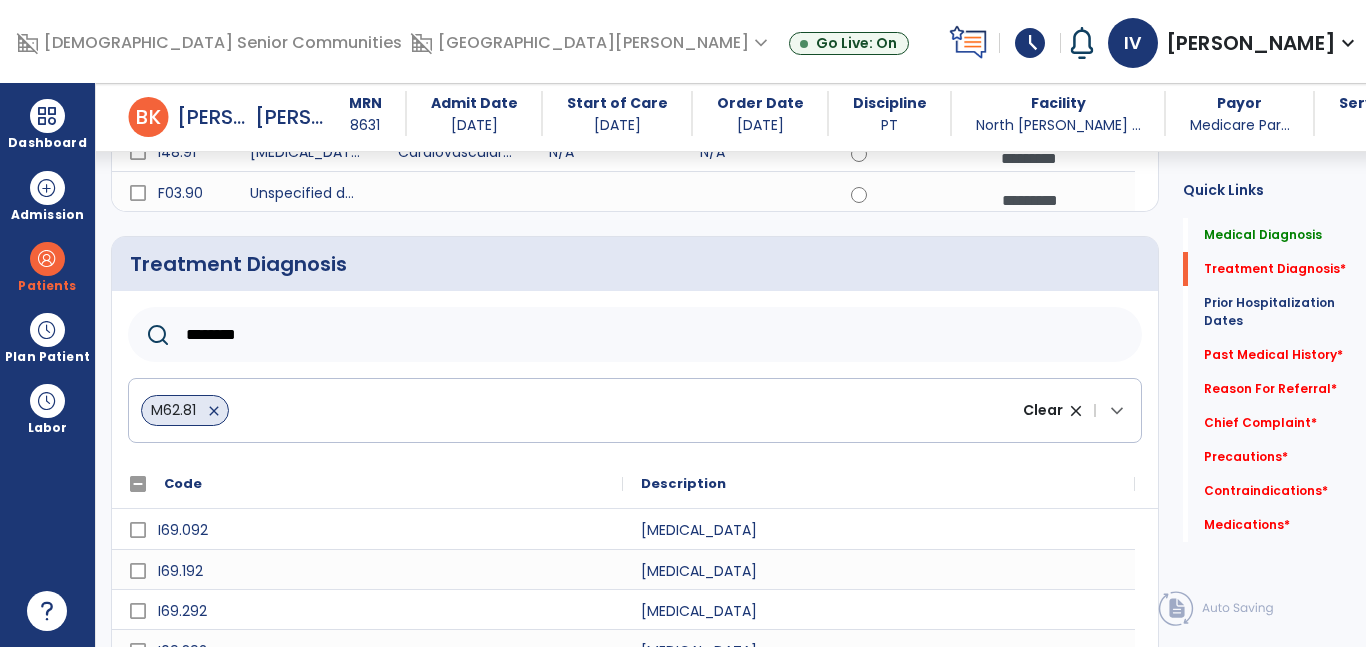 click on "********" 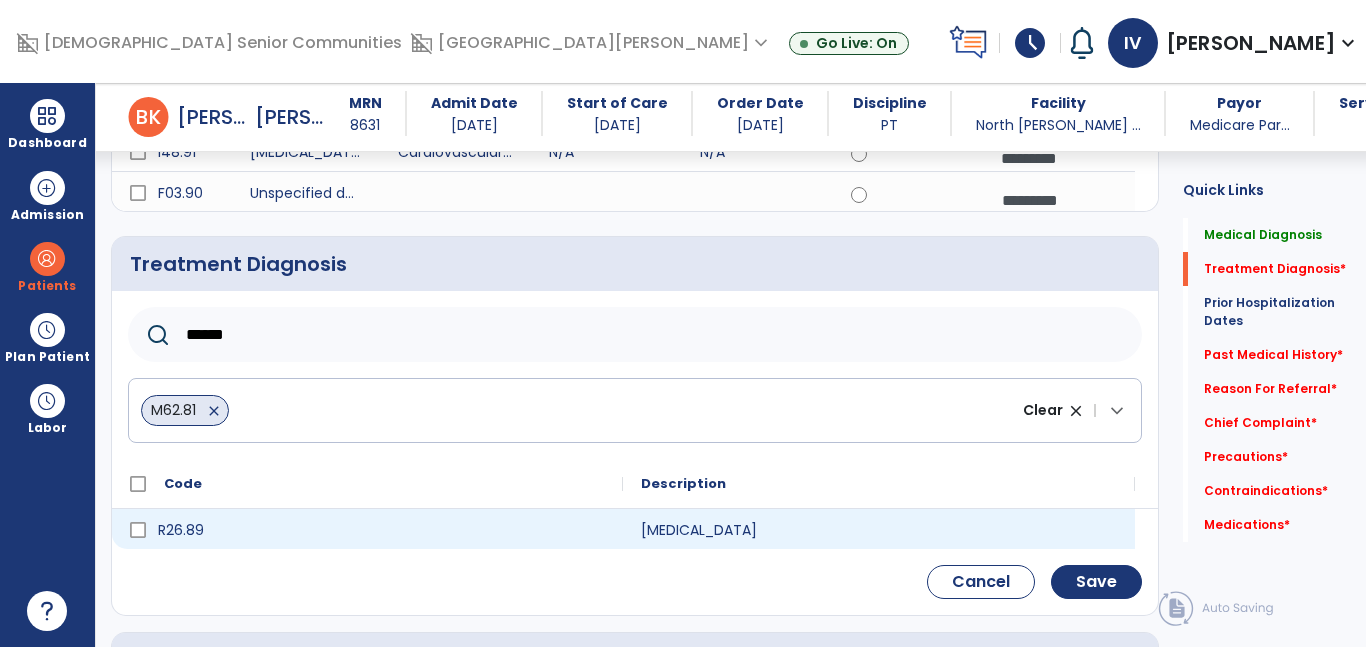 type on "******" 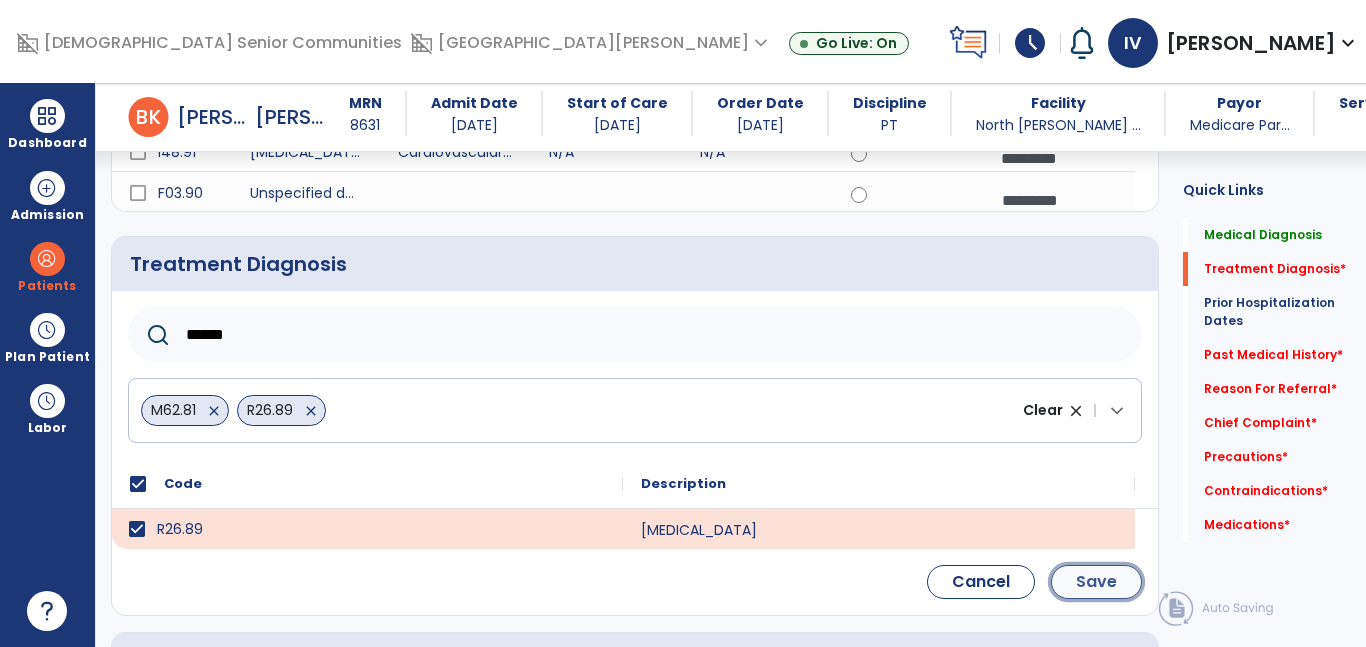 click on "Save" 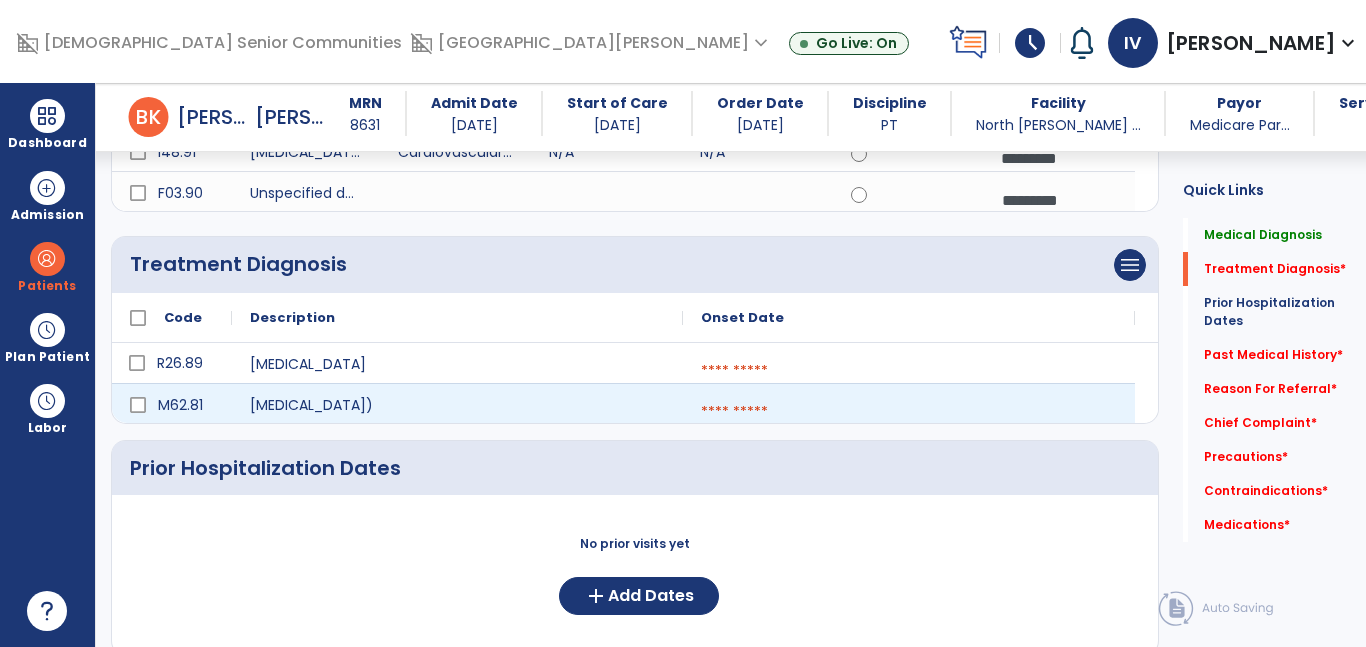 click at bounding box center (909, 412) 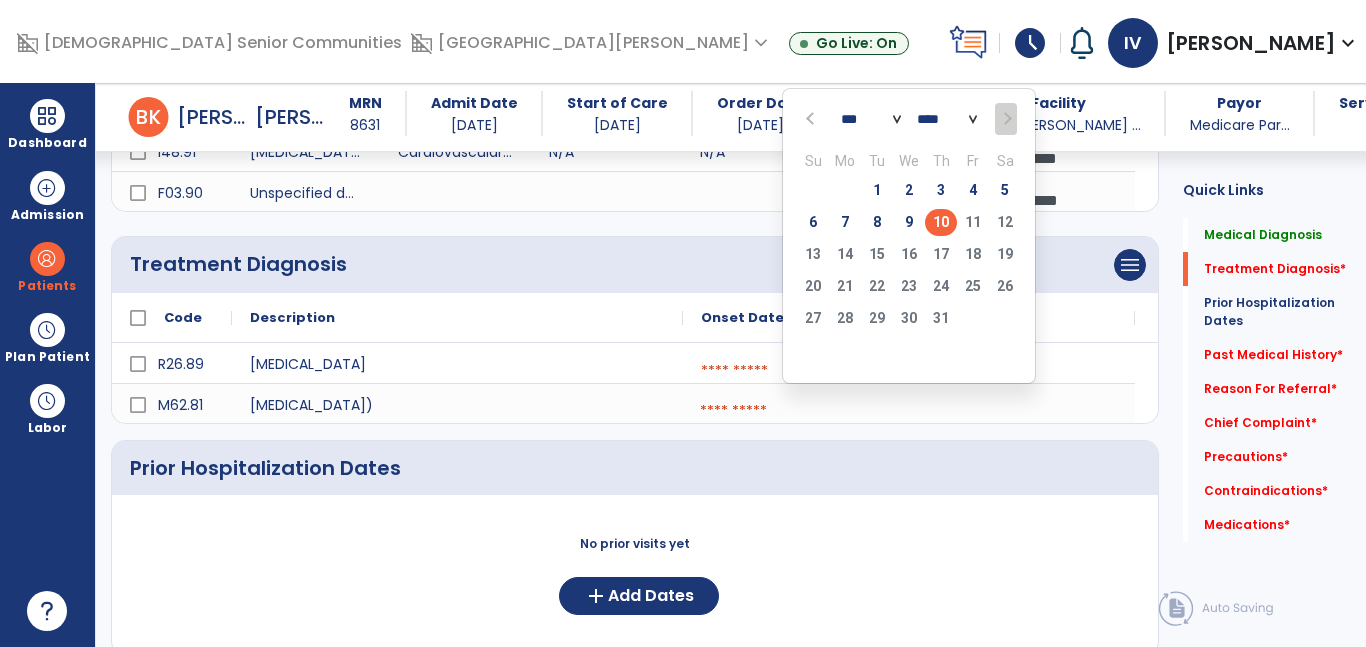 click on "10" 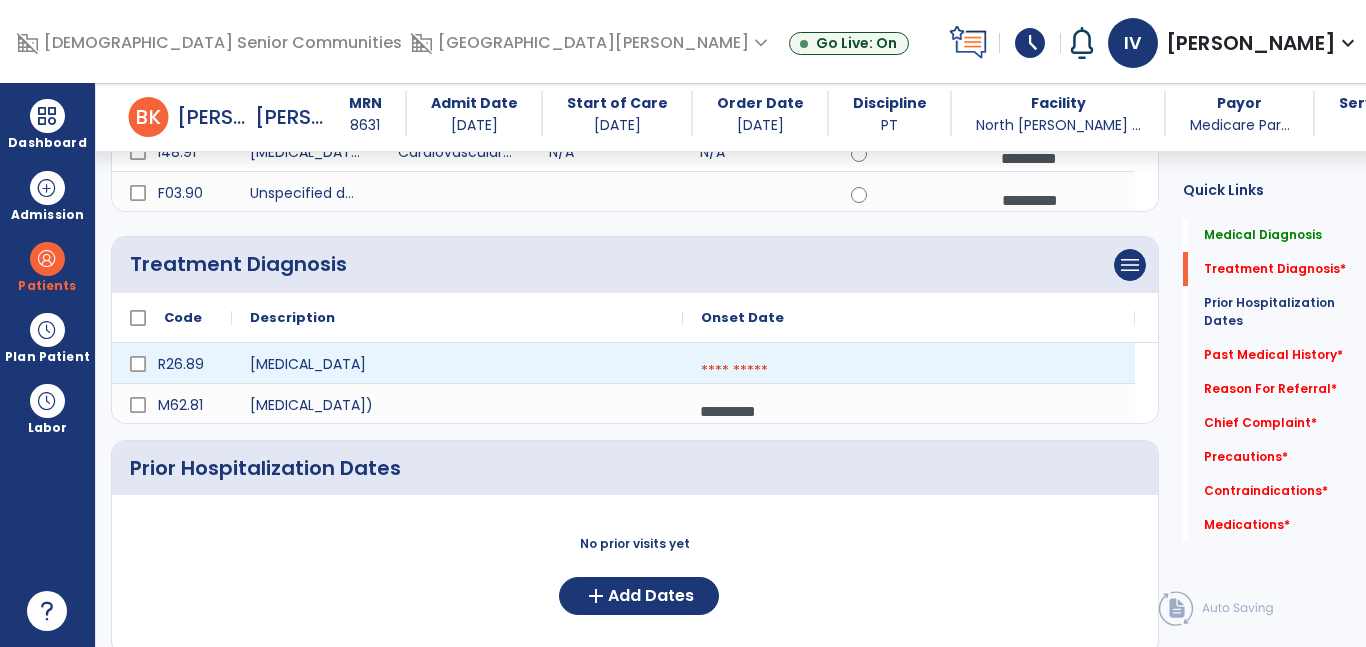click at bounding box center (909, 371) 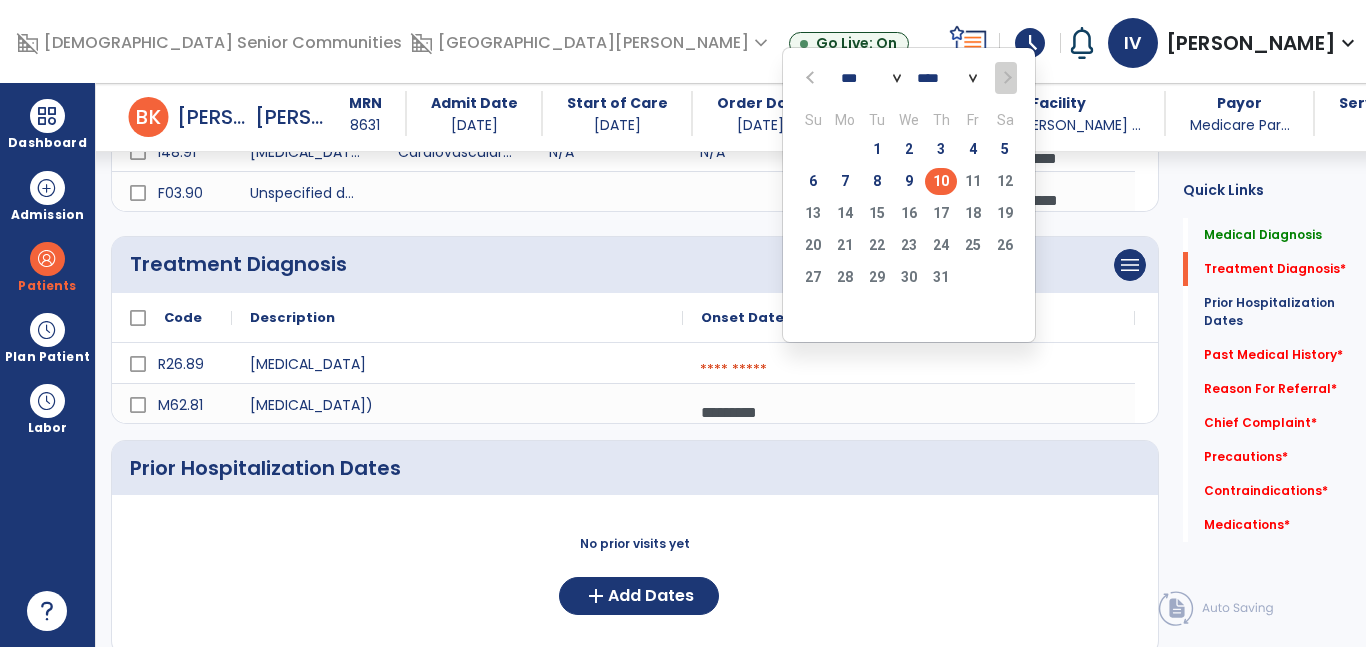click on "10" 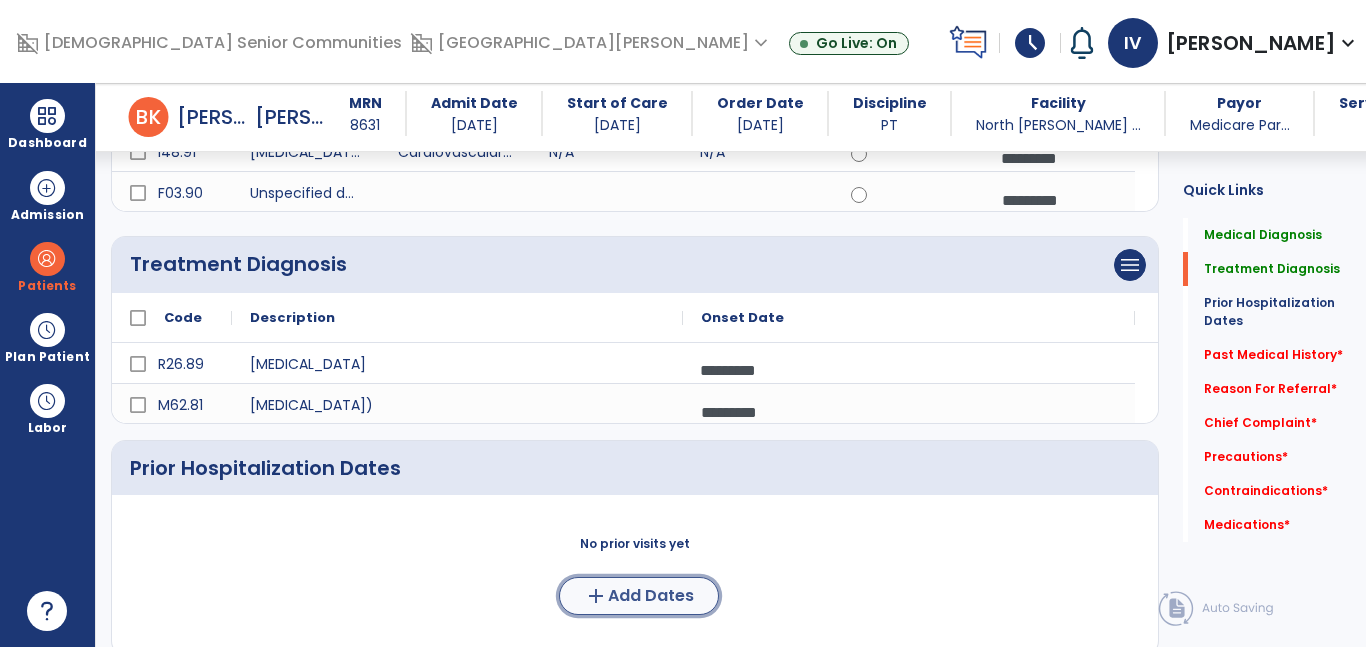 click on "Add Dates" 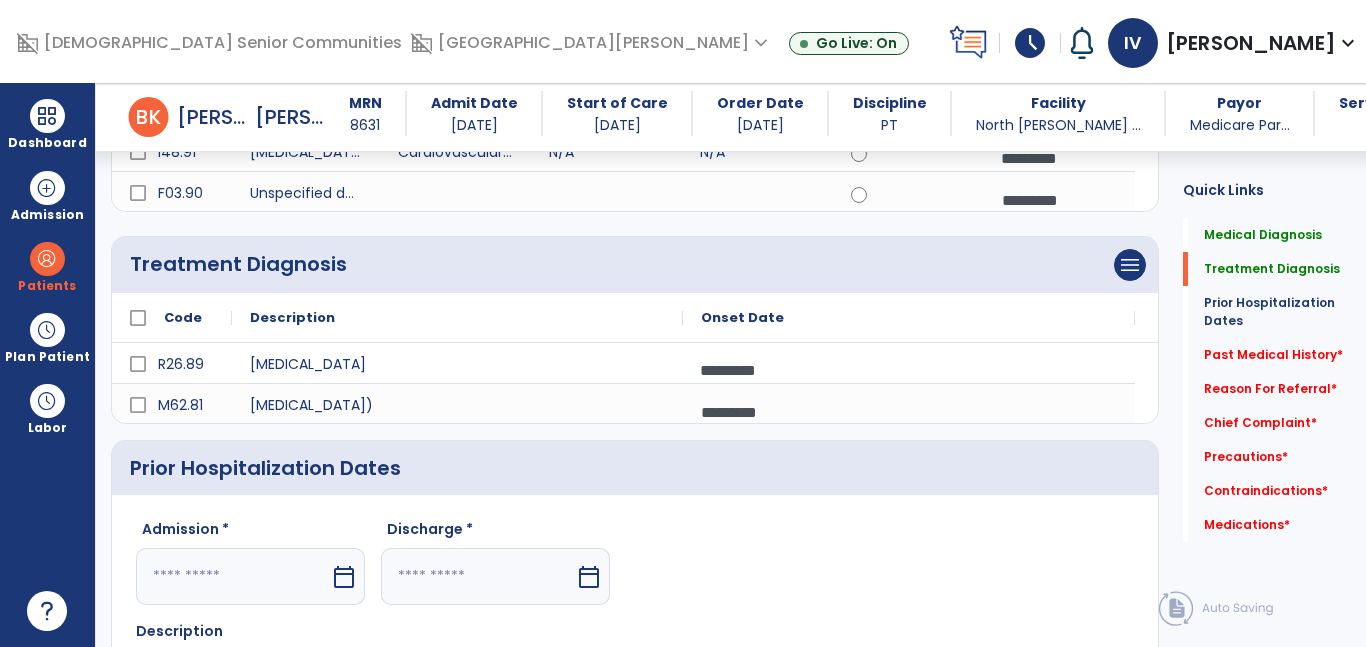 click on "Discharge *" at bounding box center [495, 533] 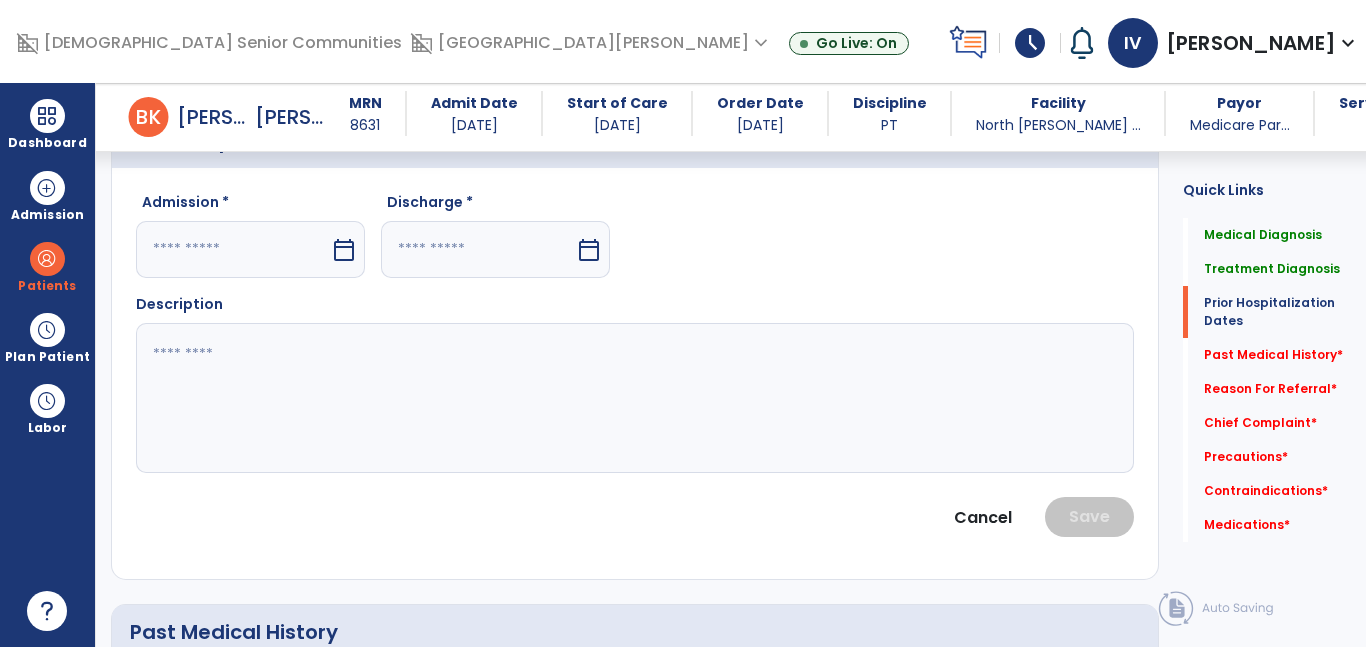 scroll, scrollTop: 633, scrollLeft: 0, axis: vertical 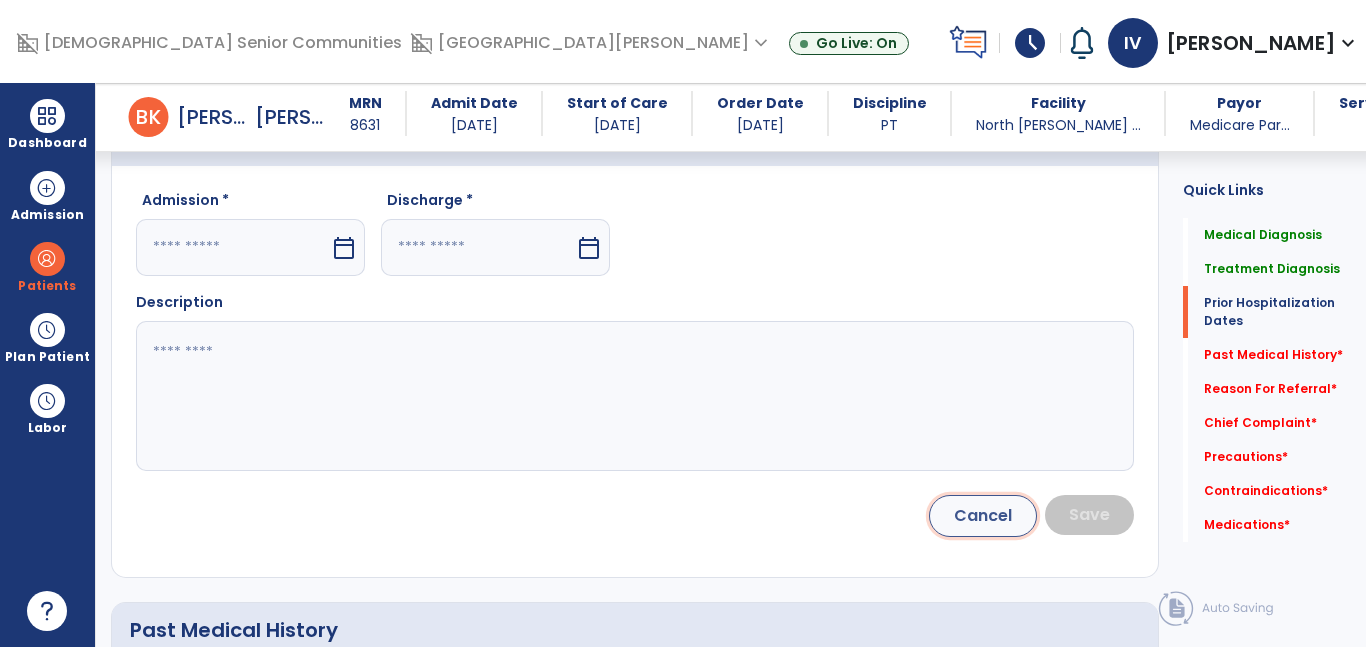 click on "Cancel" 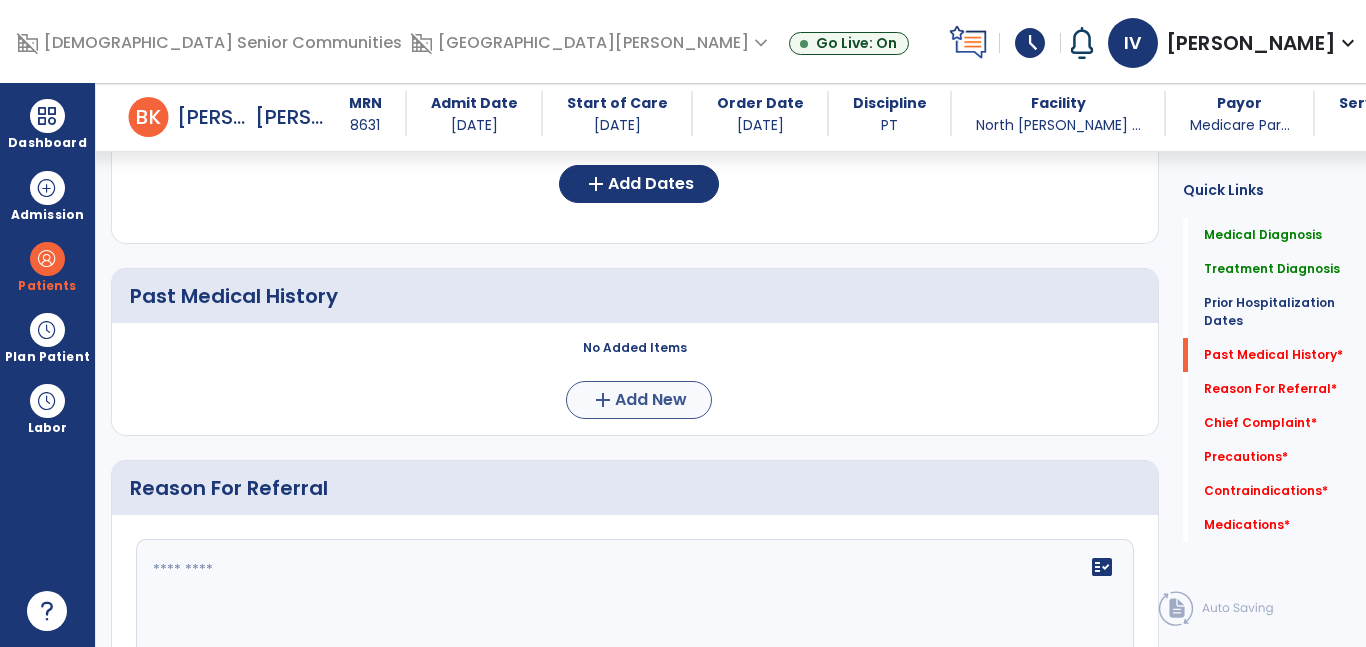 scroll, scrollTop: 719, scrollLeft: 0, axis: vertical 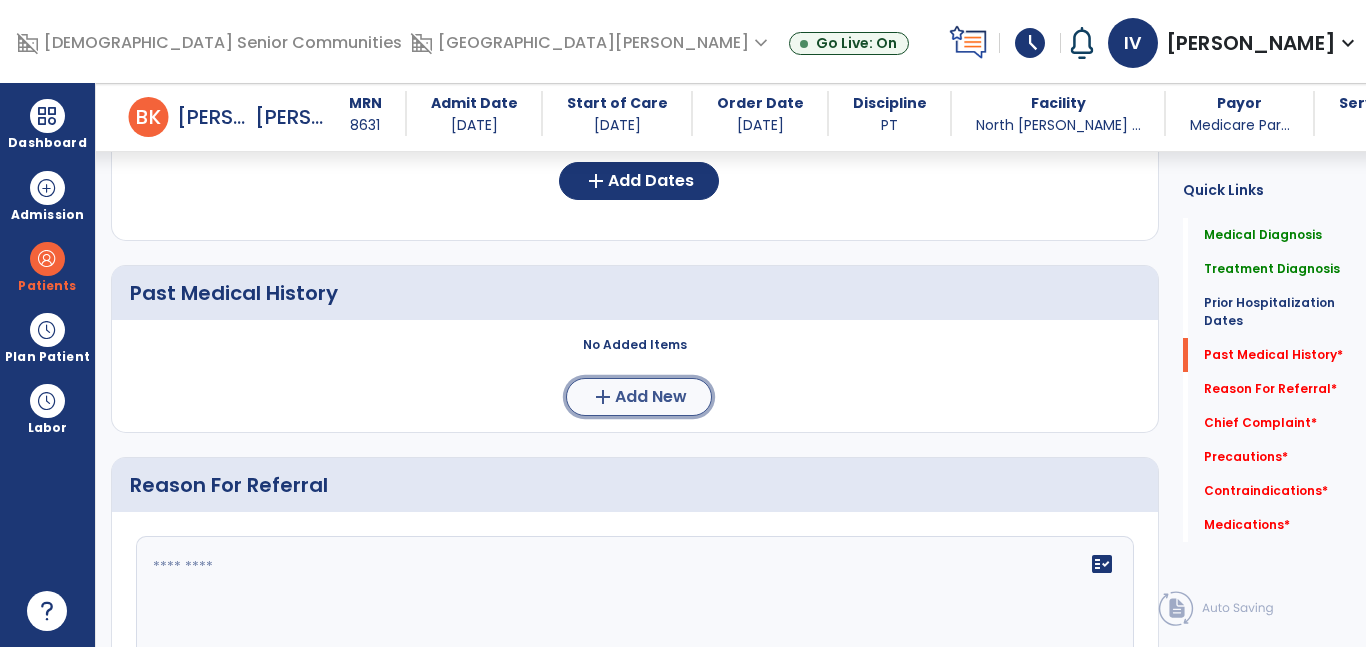 click on "add  Add New" 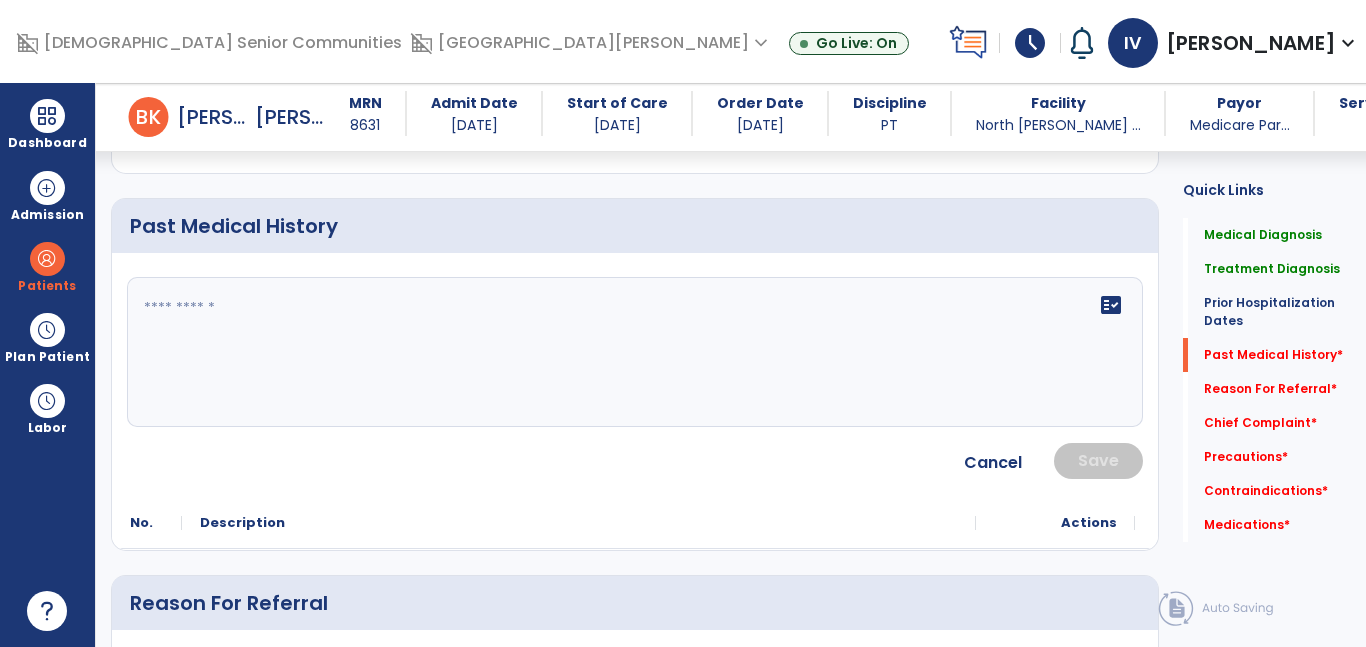 scroll, scrollTop: 792, scrollLeft: 0, axis: vertical 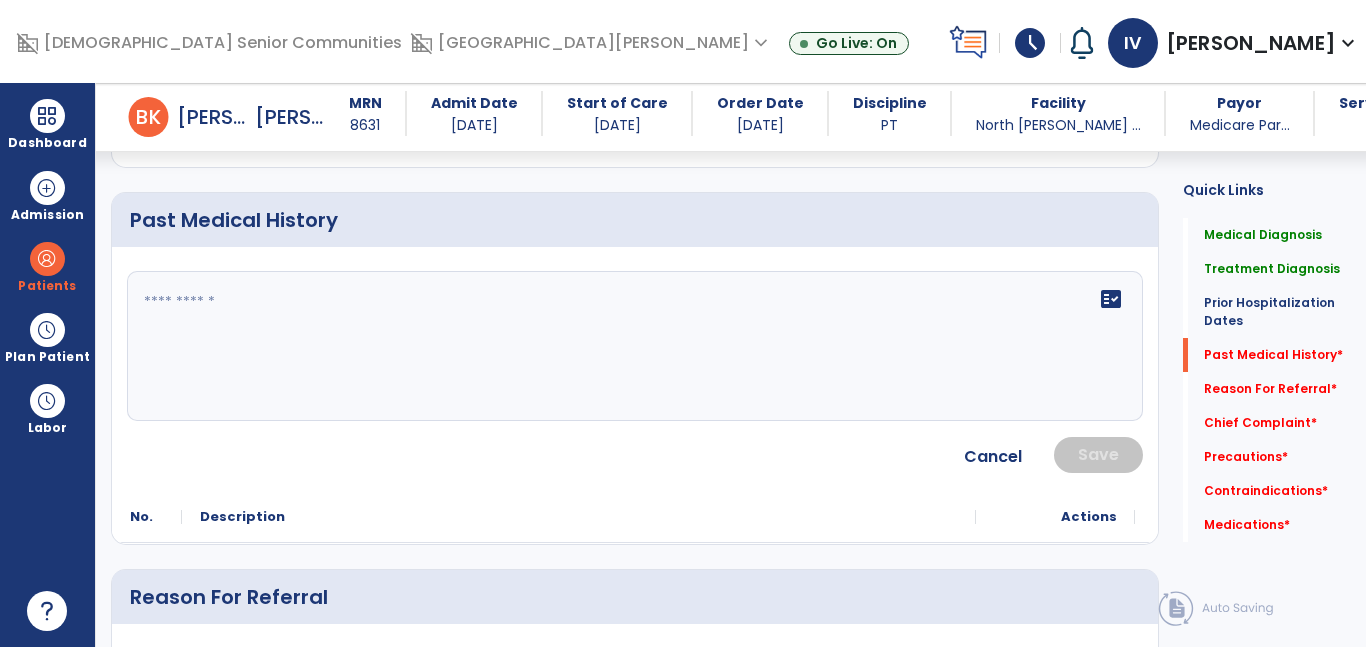 click on "fact_check" 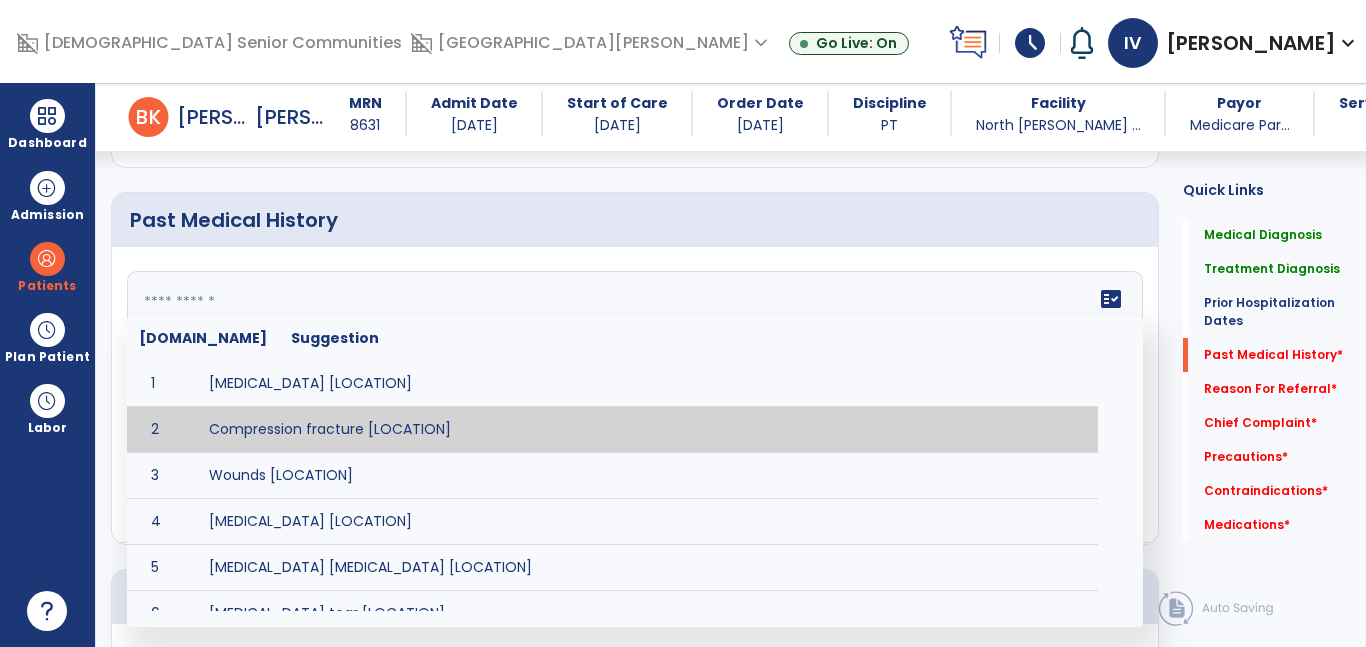 paste on "**********" 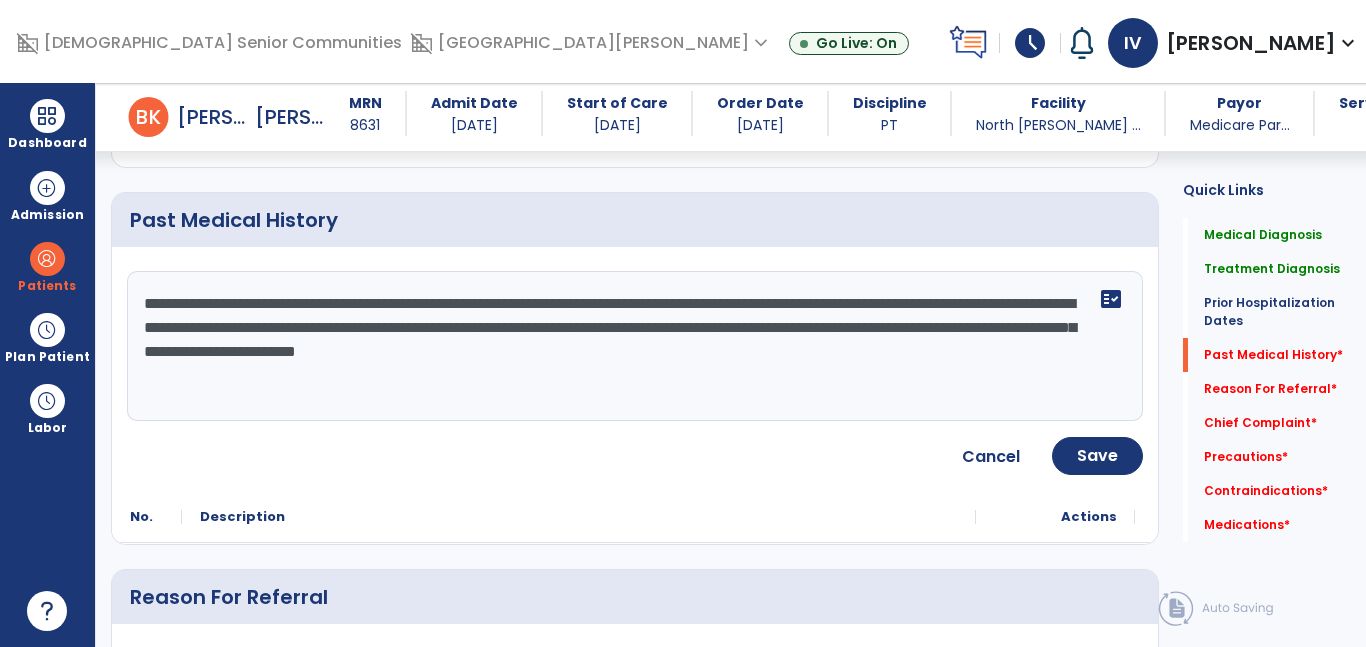 drag, startPoint x: 482, startPoint y: 299, endPoint x: 292, endPoint y: 293, distance: 190.09471 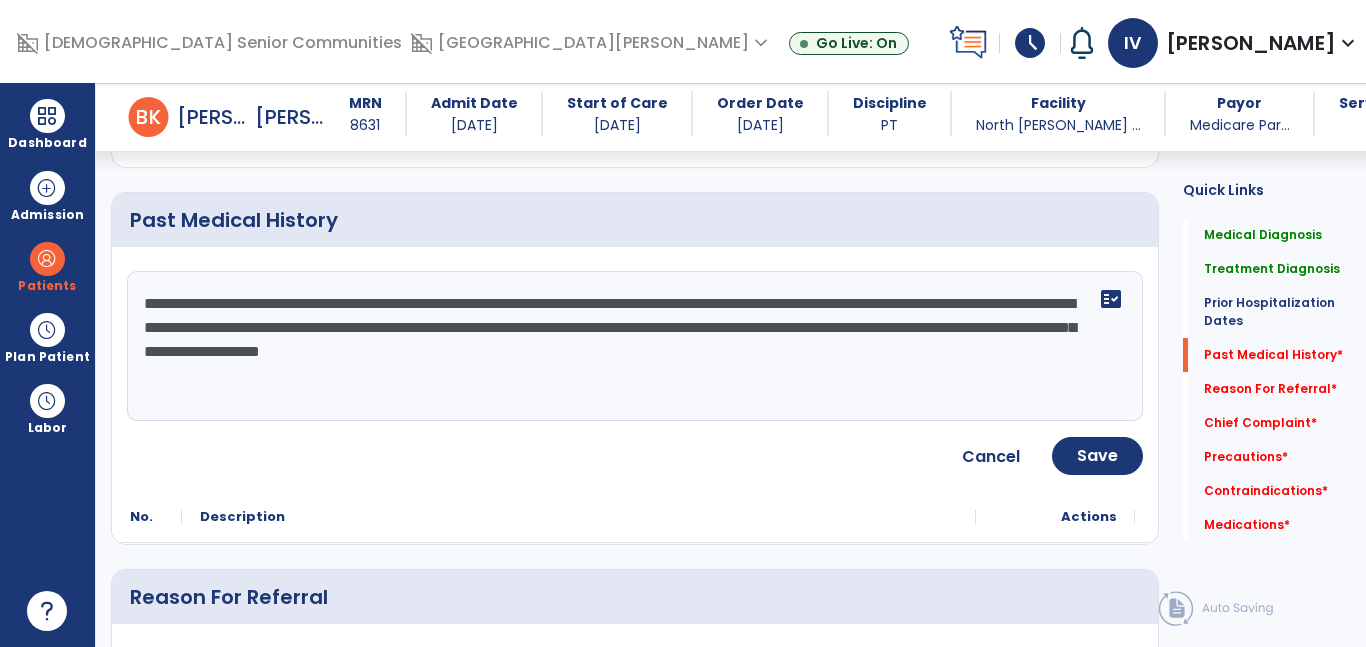 click on "**********" 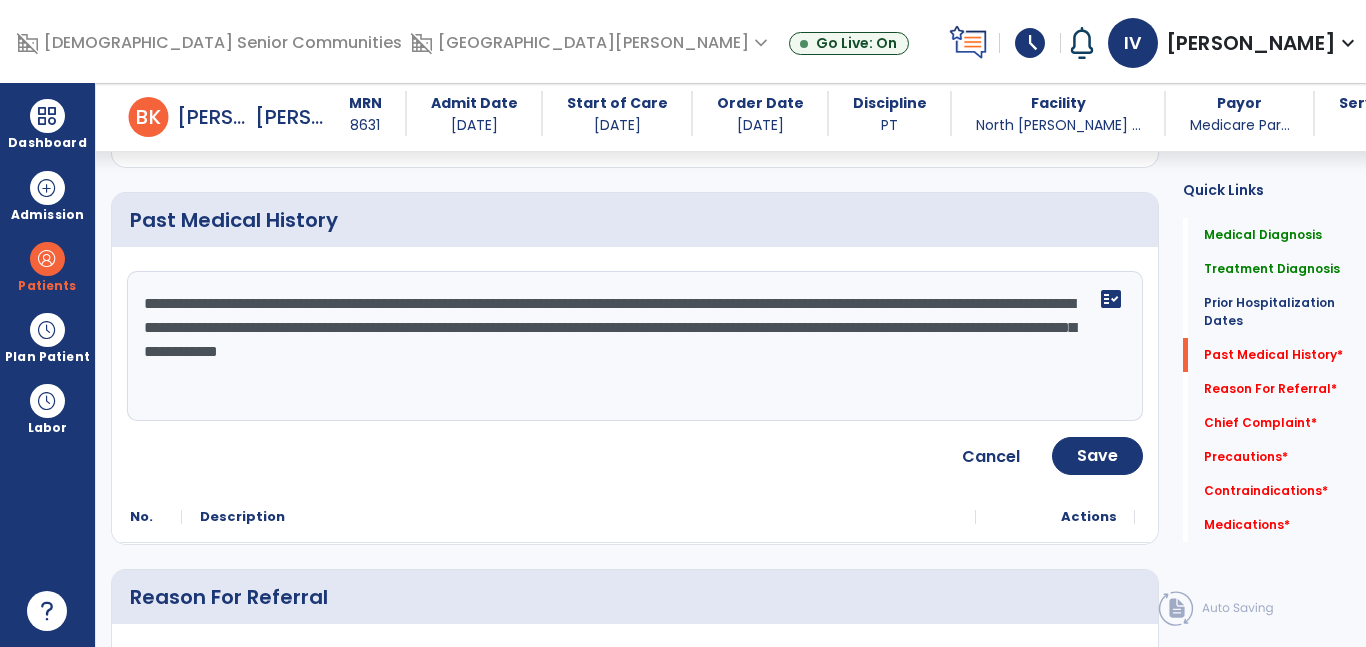 drag, startPoint x: 221, startPoint y: 352, endPoint x: 459, endPoint y: 322, distance: 239.8833 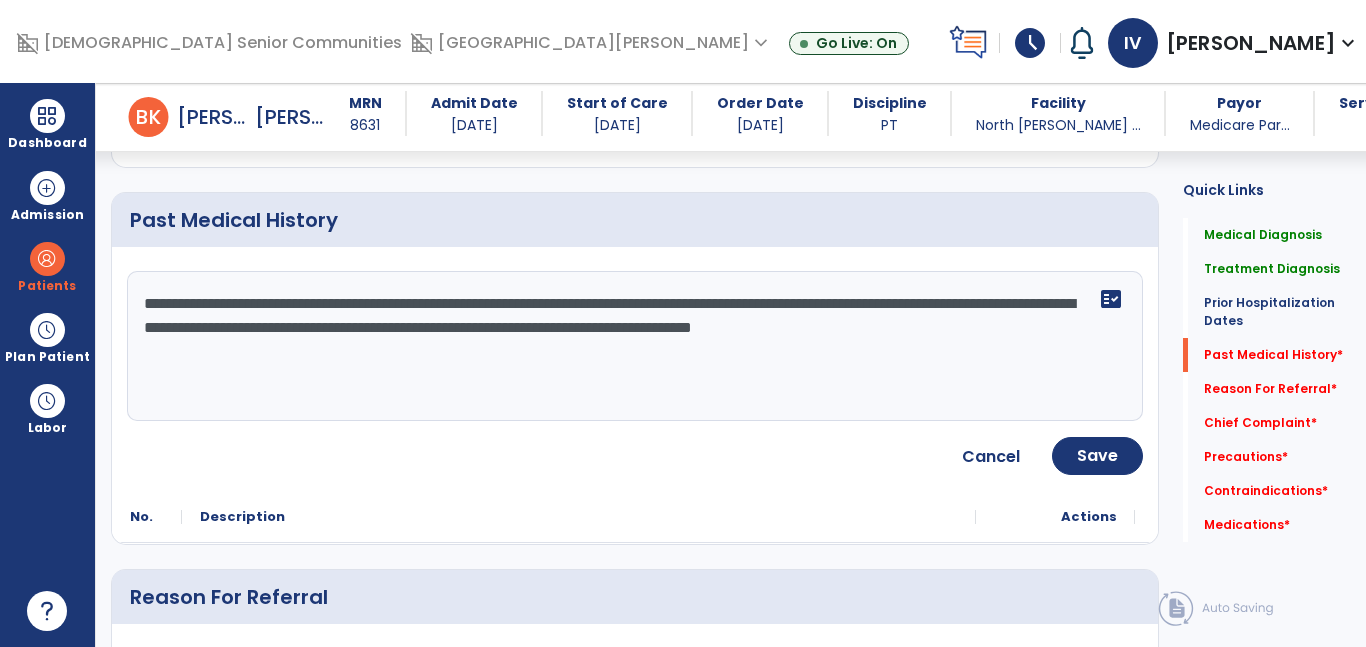 click on "**********" 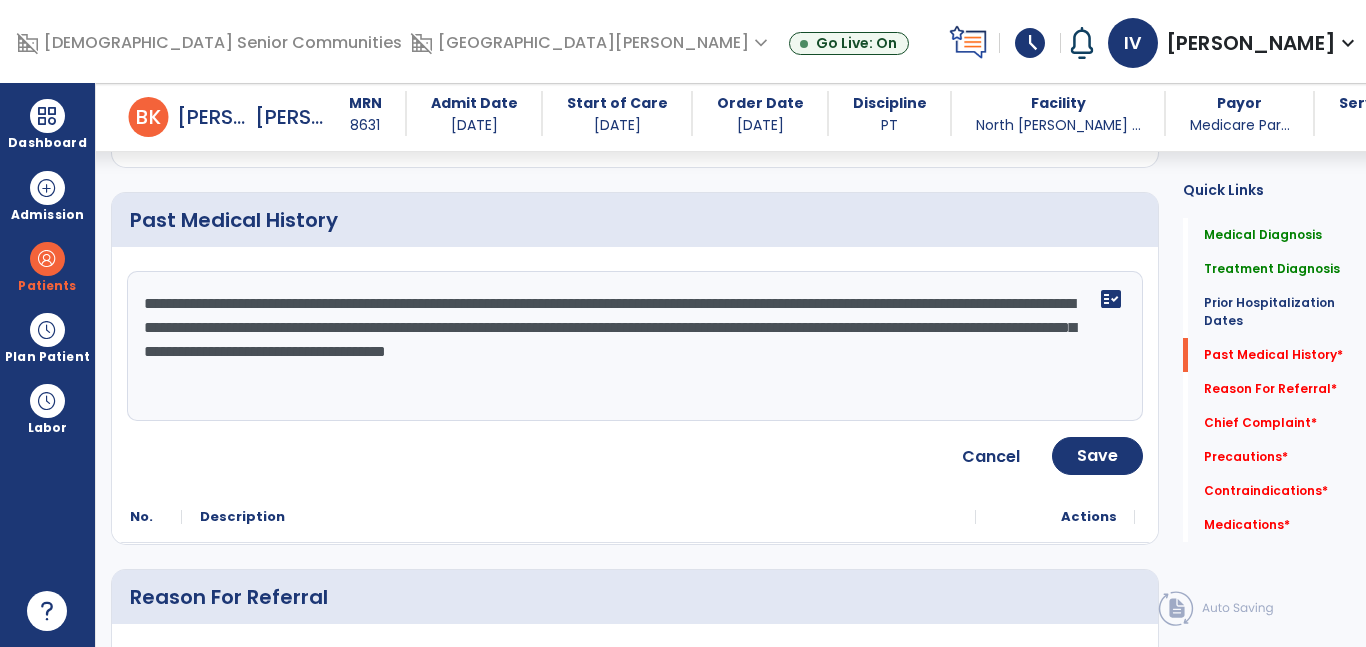 click on "Past Medical History" 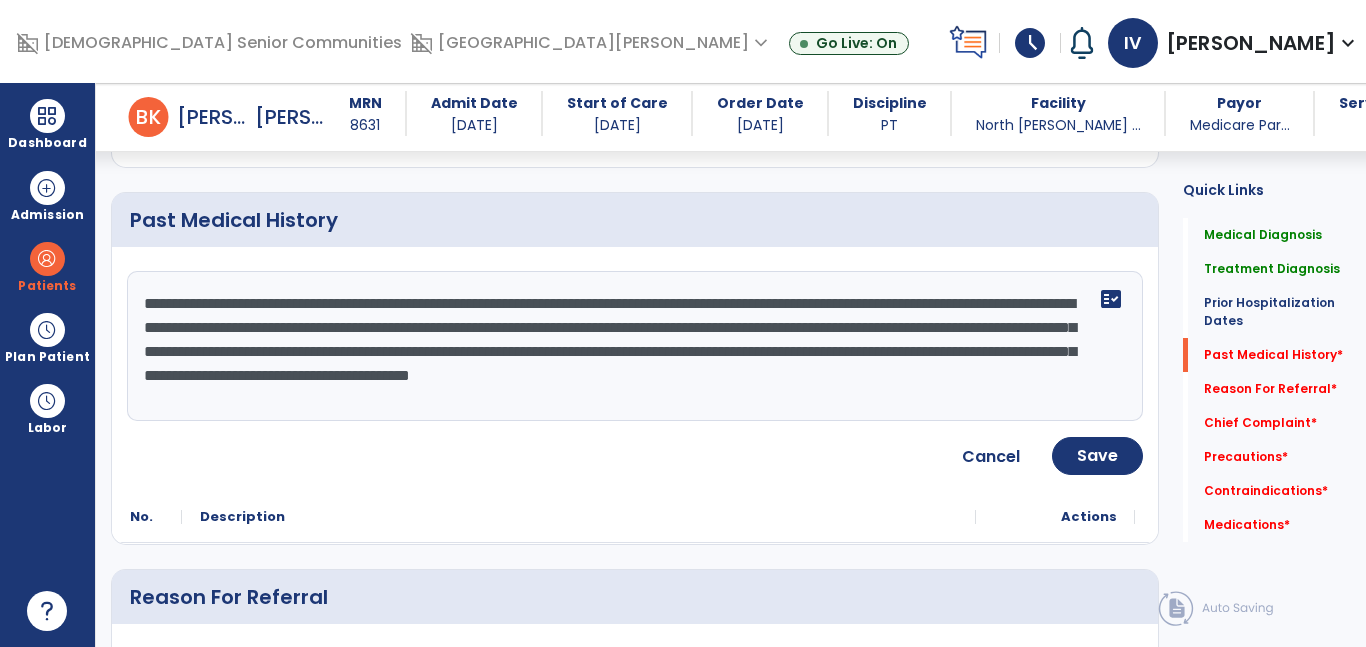 type on "**********" 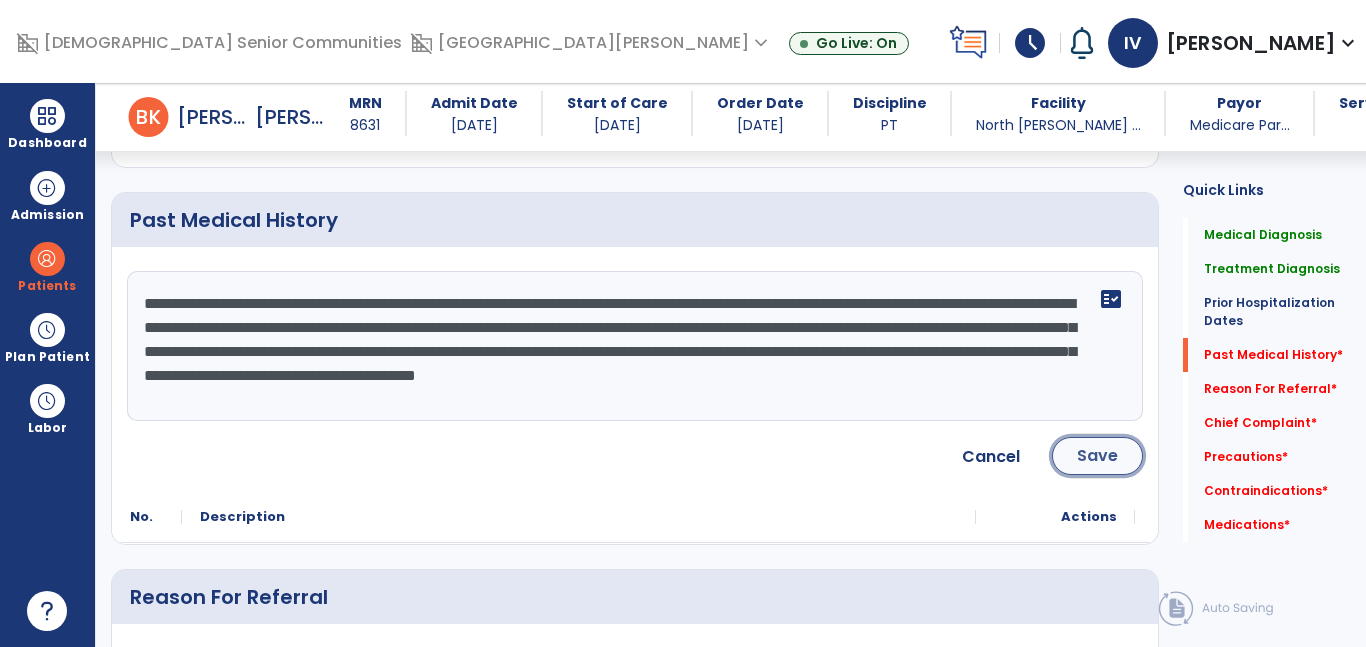 click on "Save" 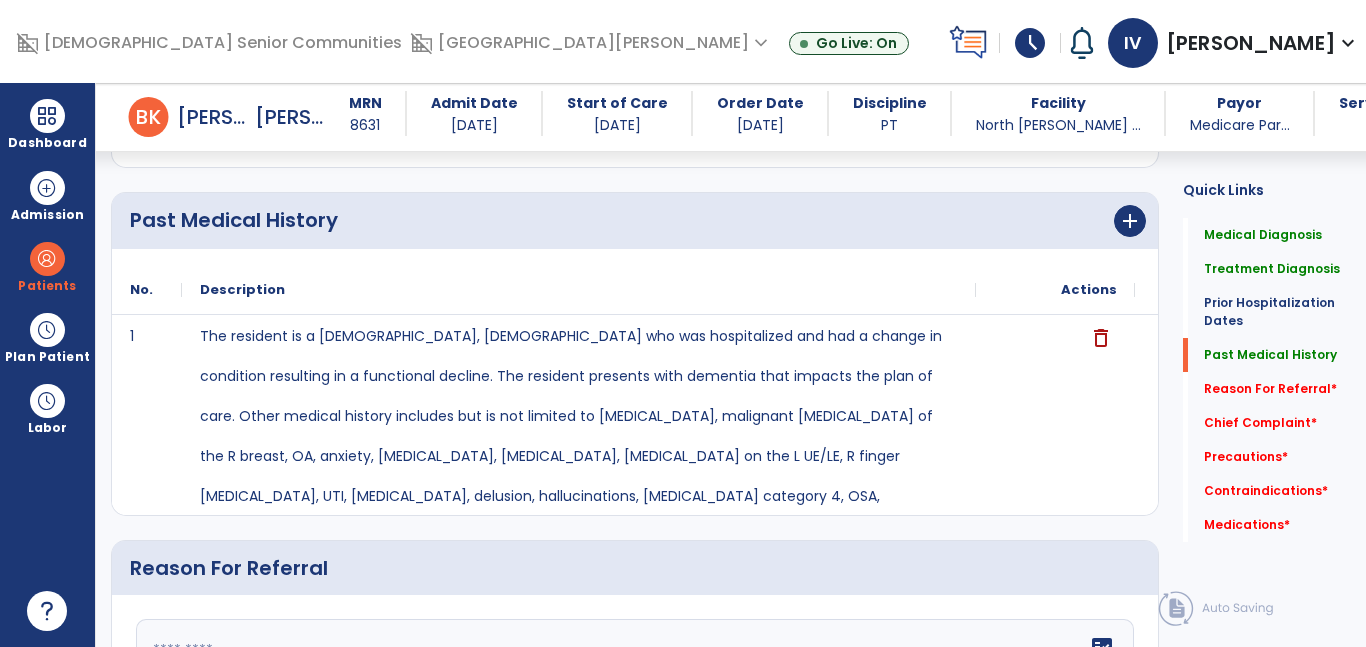 scroll, scrollTop: 993, scrollLeft: 0, axis: vertical 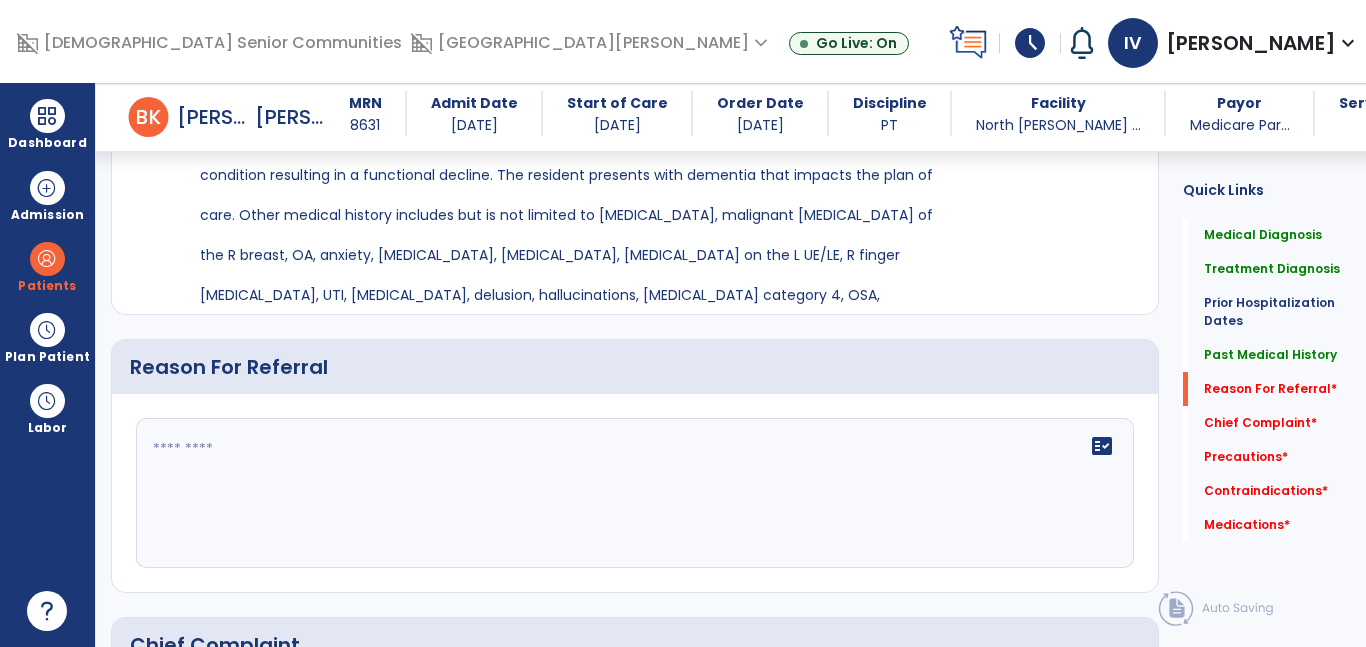 click 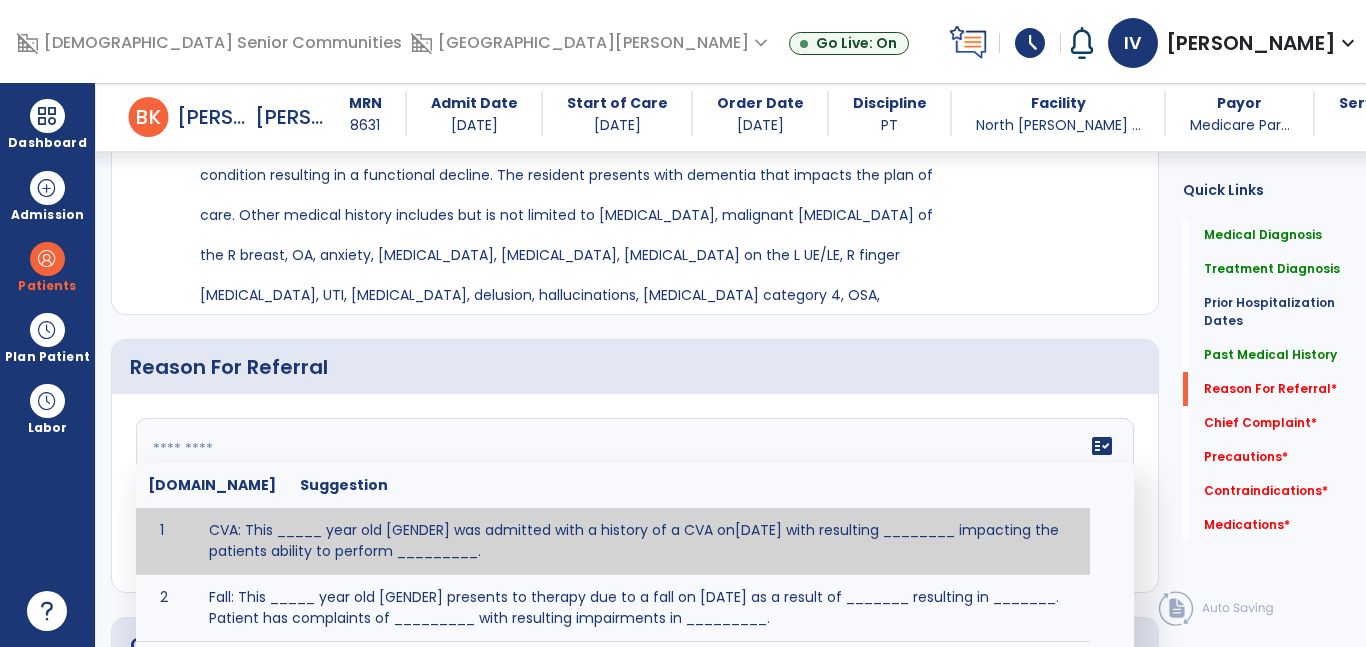 paste on "**********" 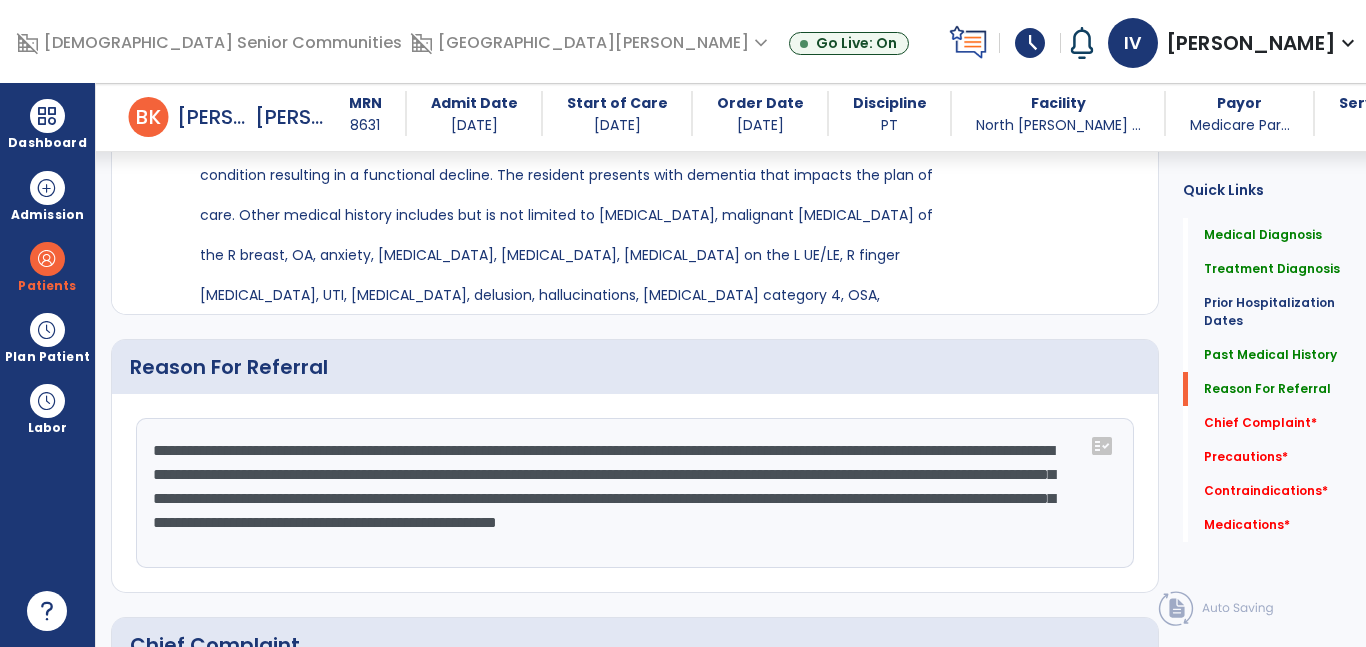 click on "**********" 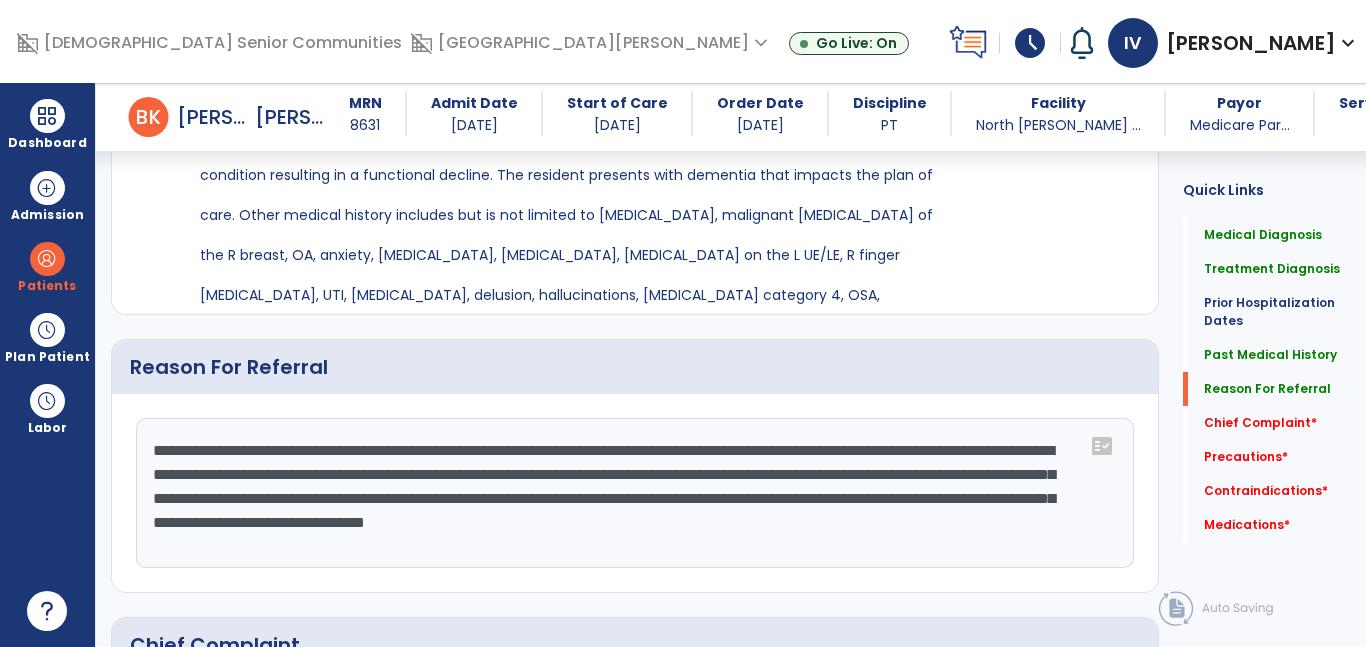 click on "**********" 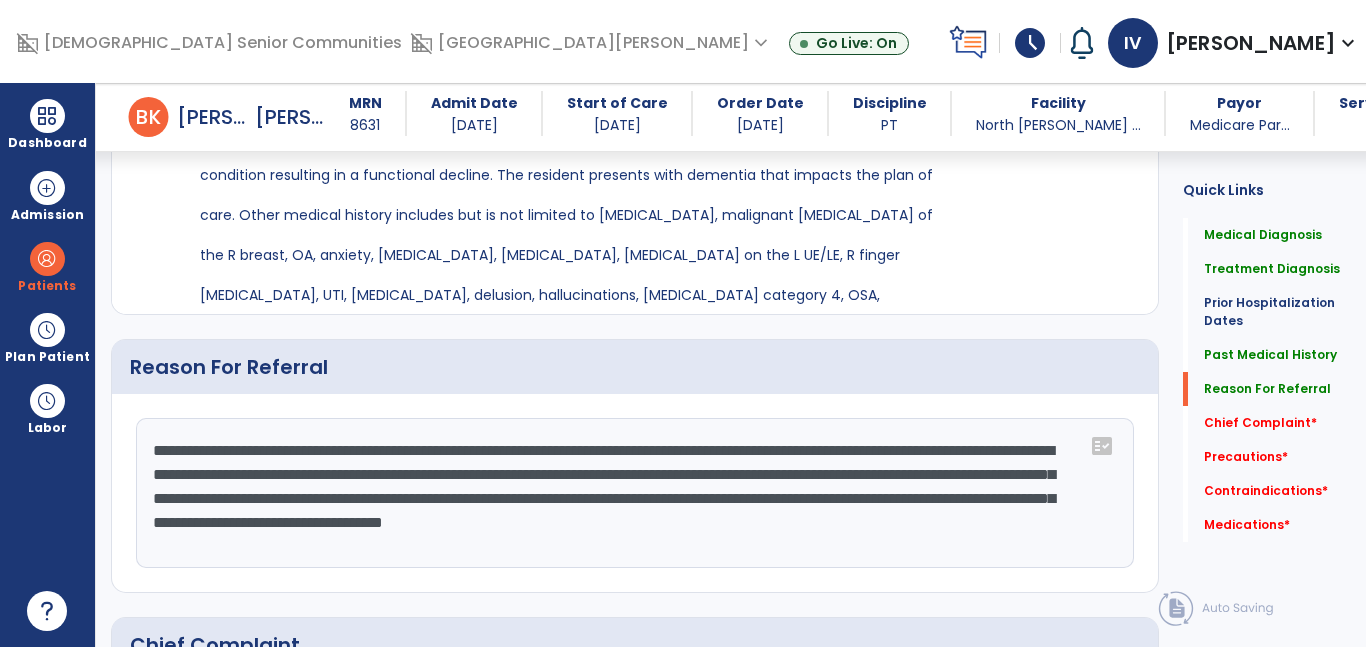 drag, startPoint x: 324, startPoint y: 555, endPoint x: 982, endPoint y: 516, distance: 659.1548 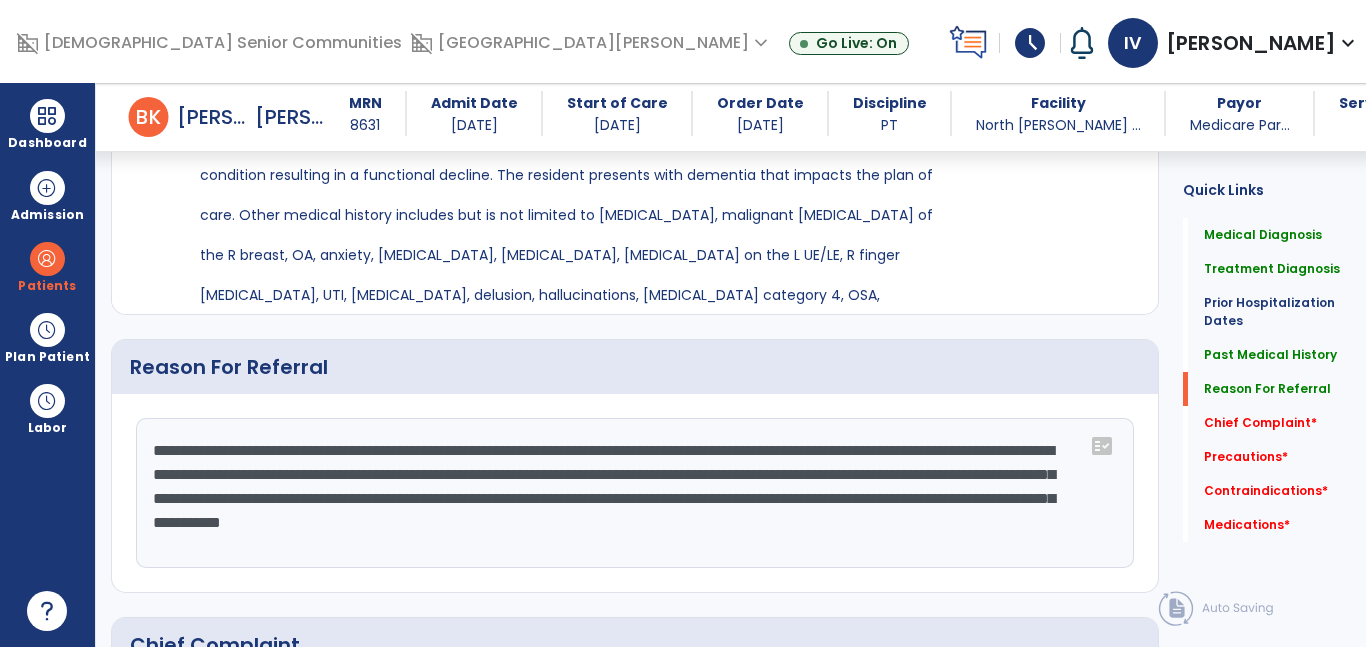 click on "**********" 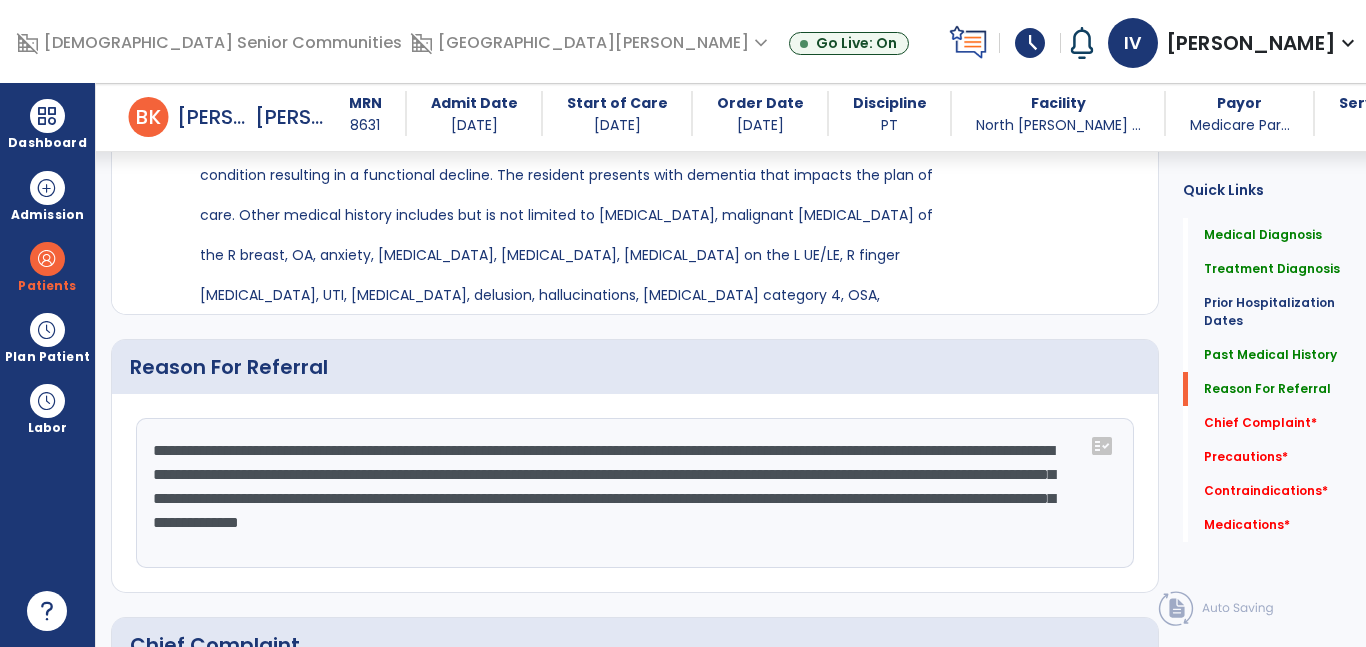 click on "**********" 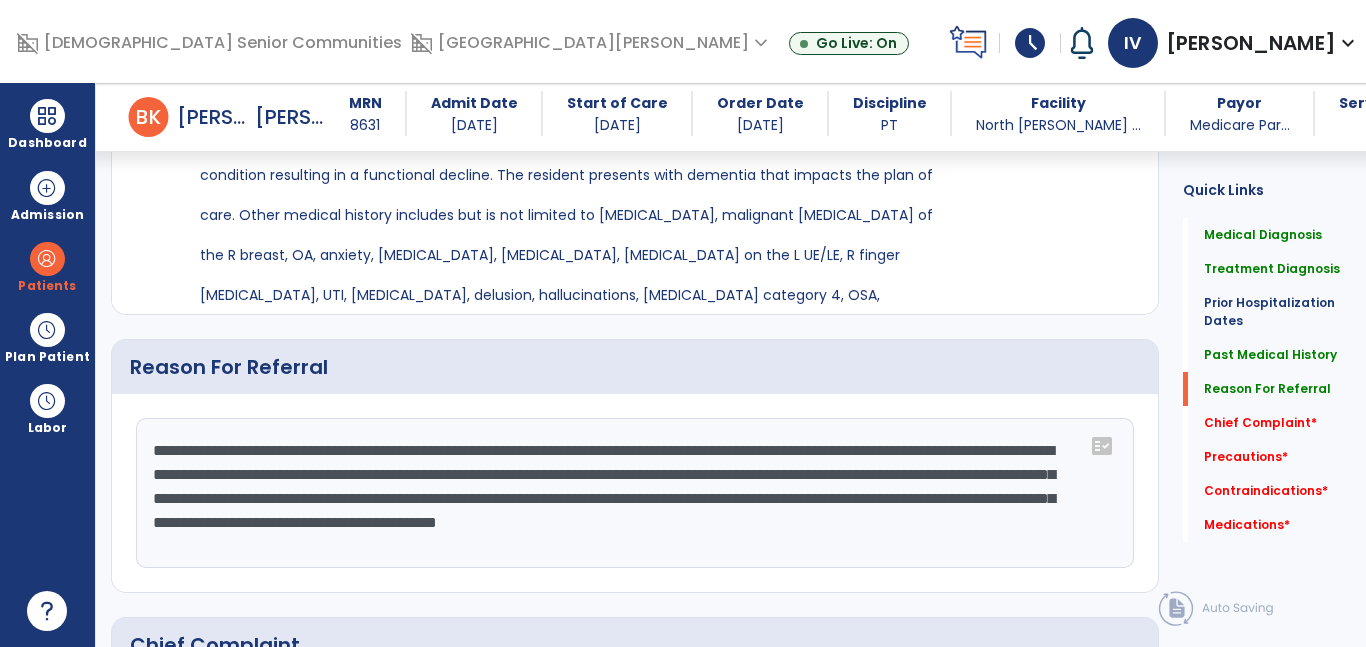 click on "**********" 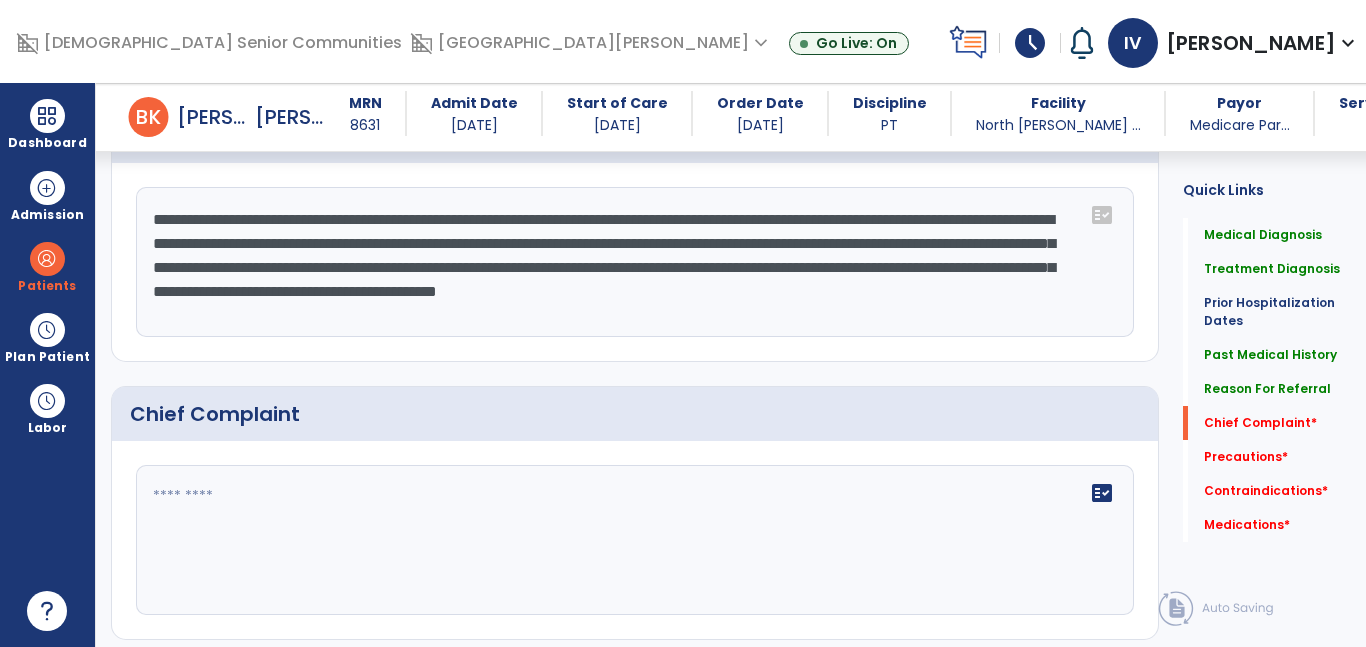 scroll, scrollTop: 1384, scrollLeft: 0, axis: vertical 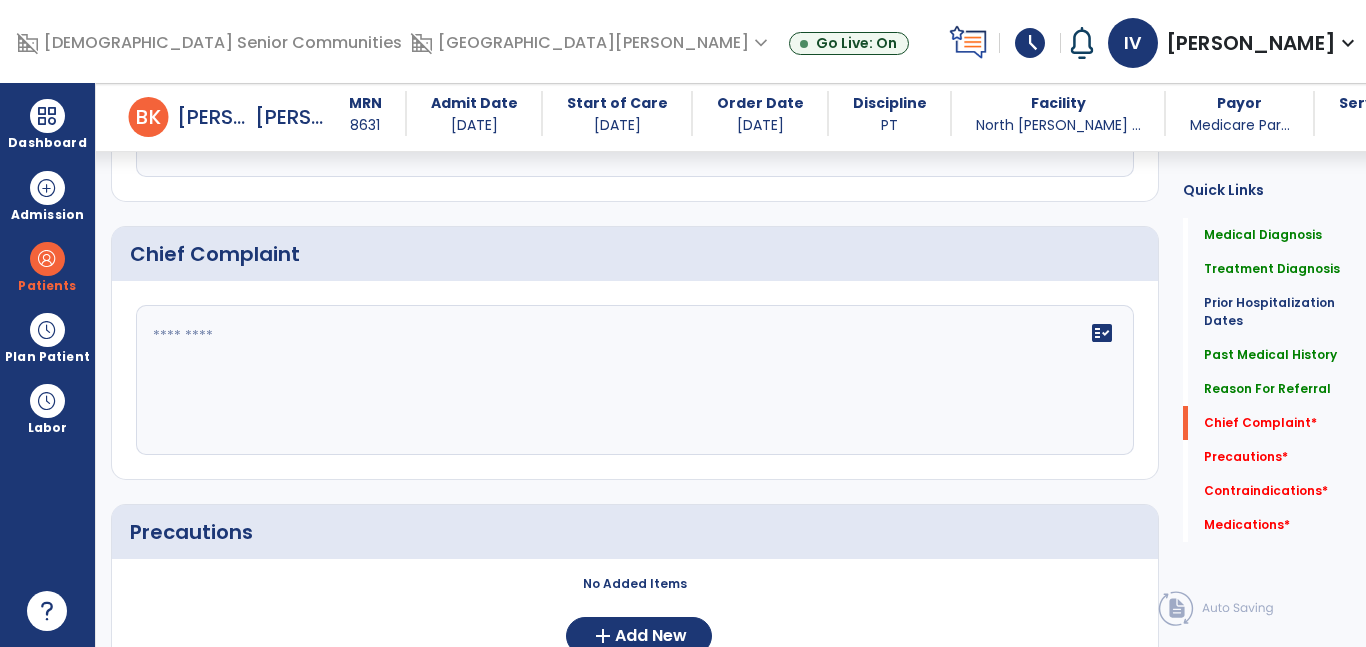 type on "**********" 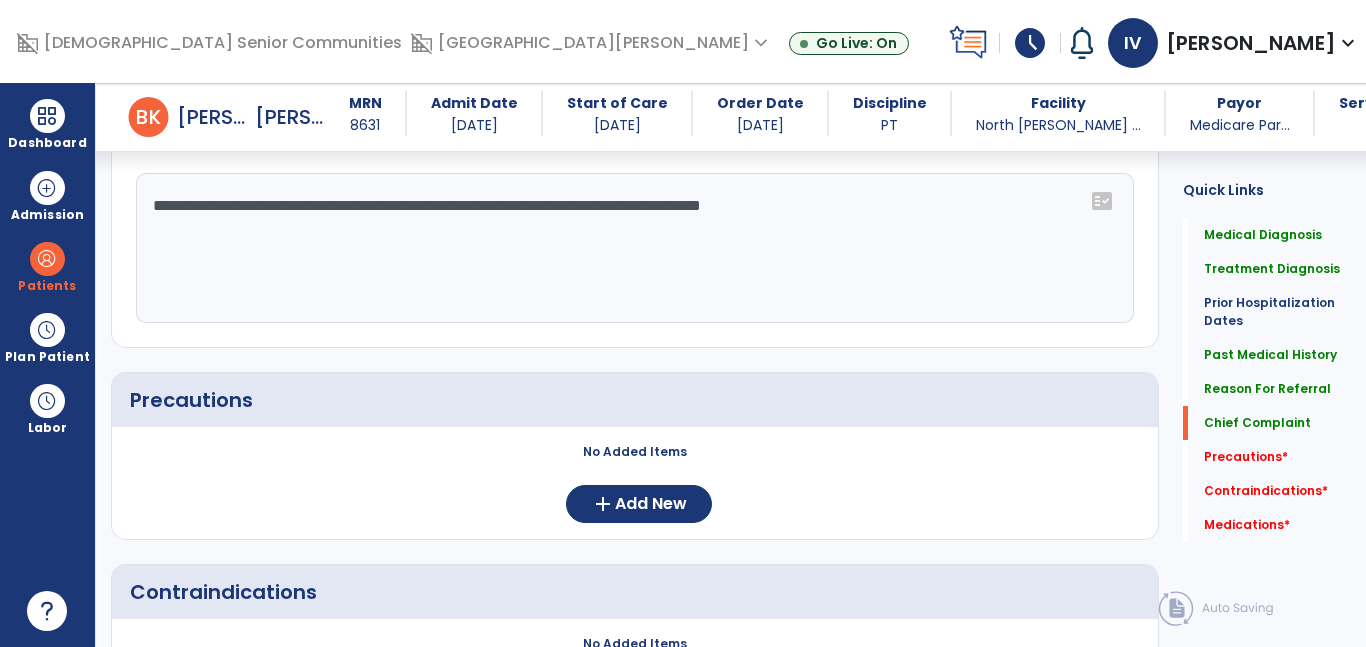 scroll, scrollTop: 1525, scrollLeft: 0, axis: vertical 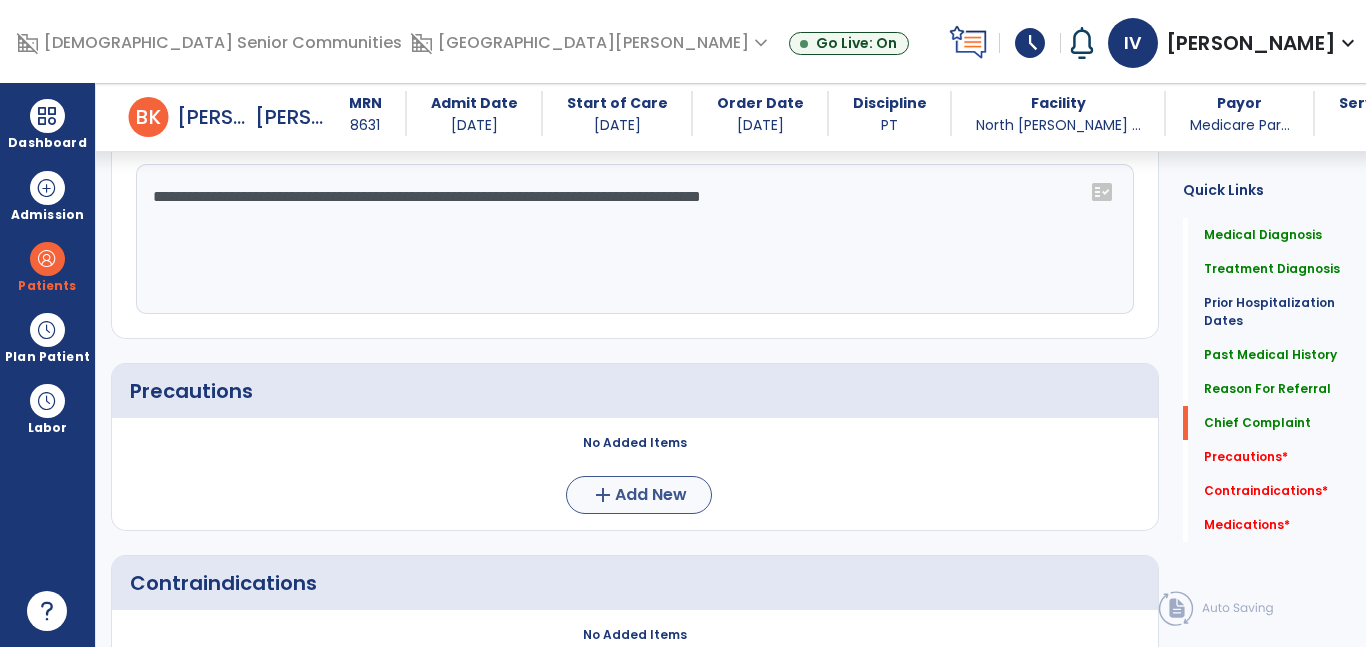 type on "**********" 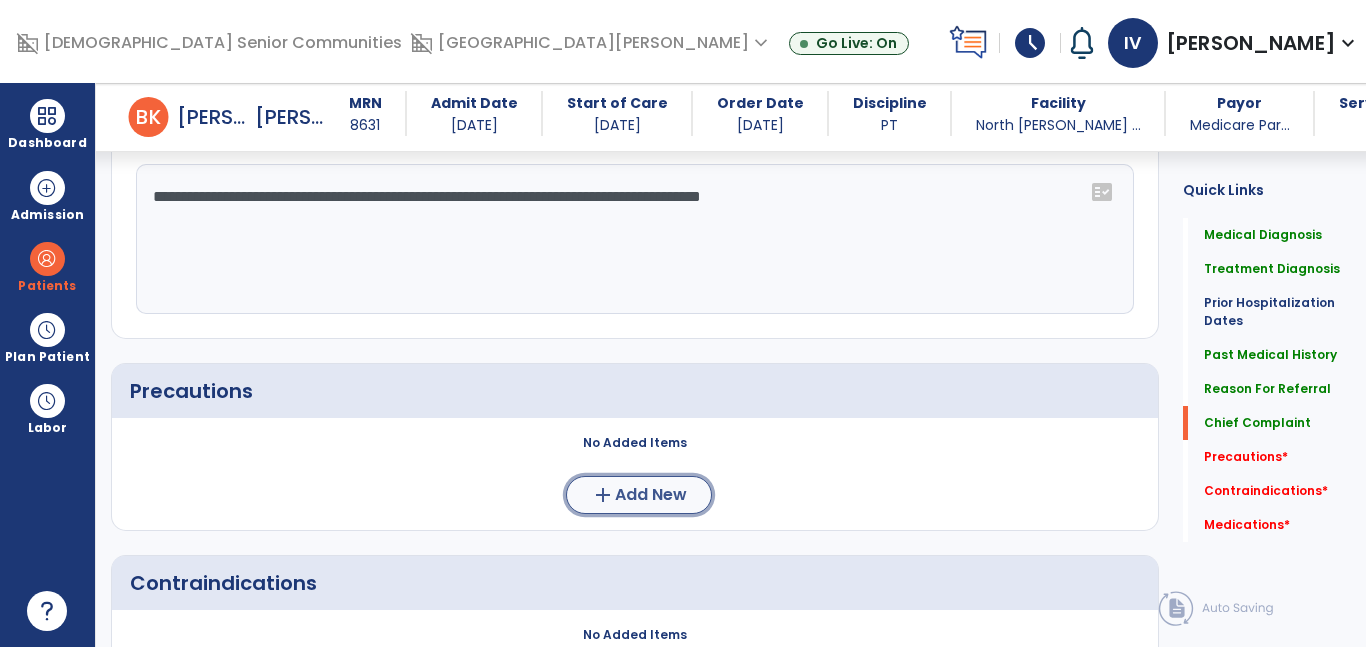 click on "Add New" 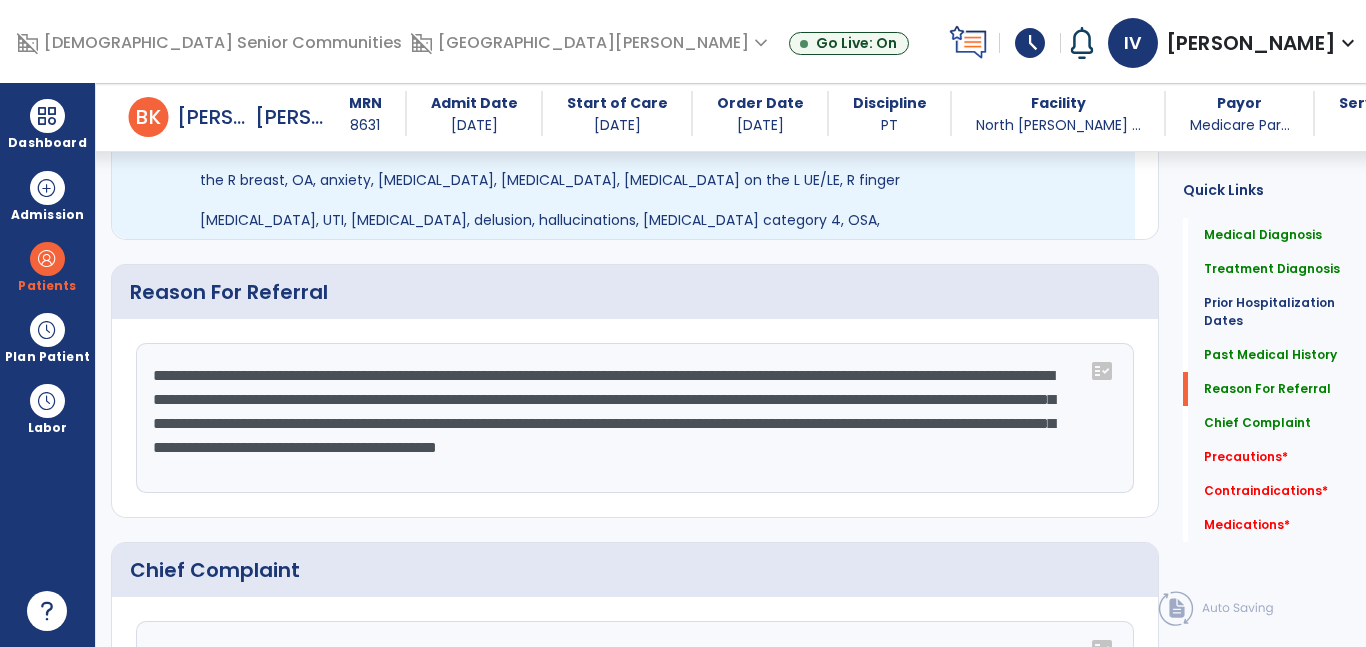 scroll, scrollTop: 1134, scrollLeft: 0, axis: vertical 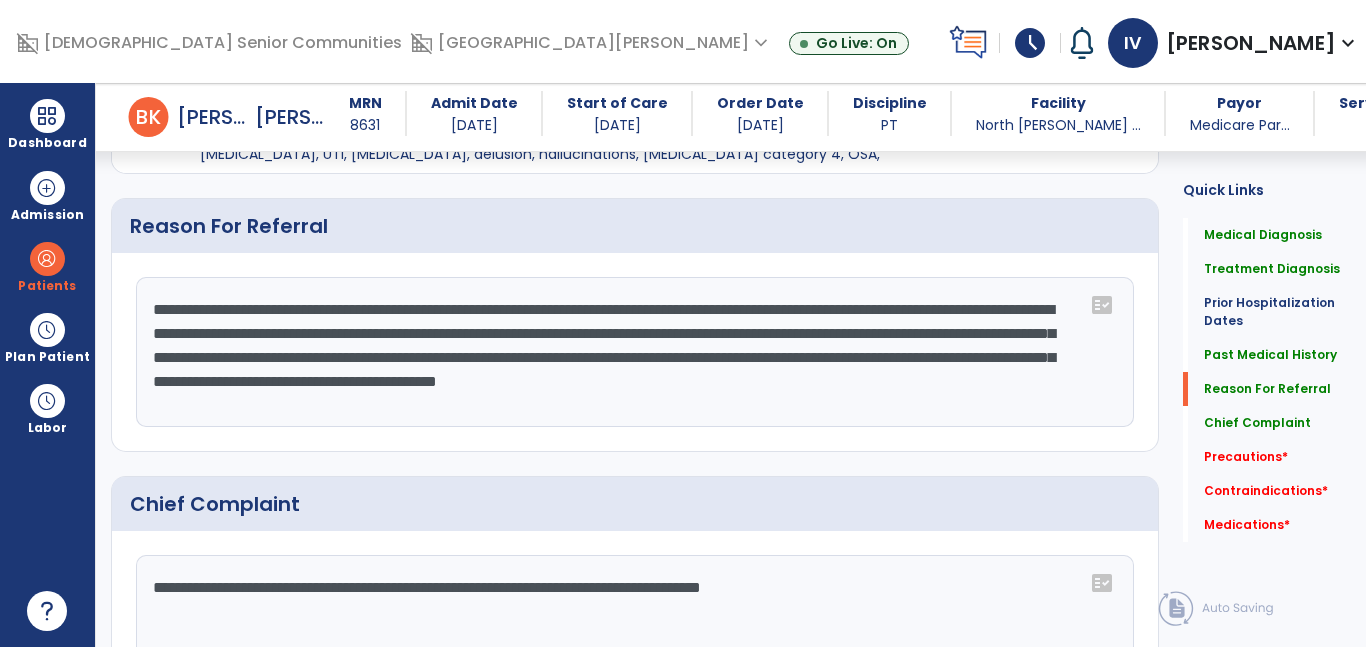 click on "**********" 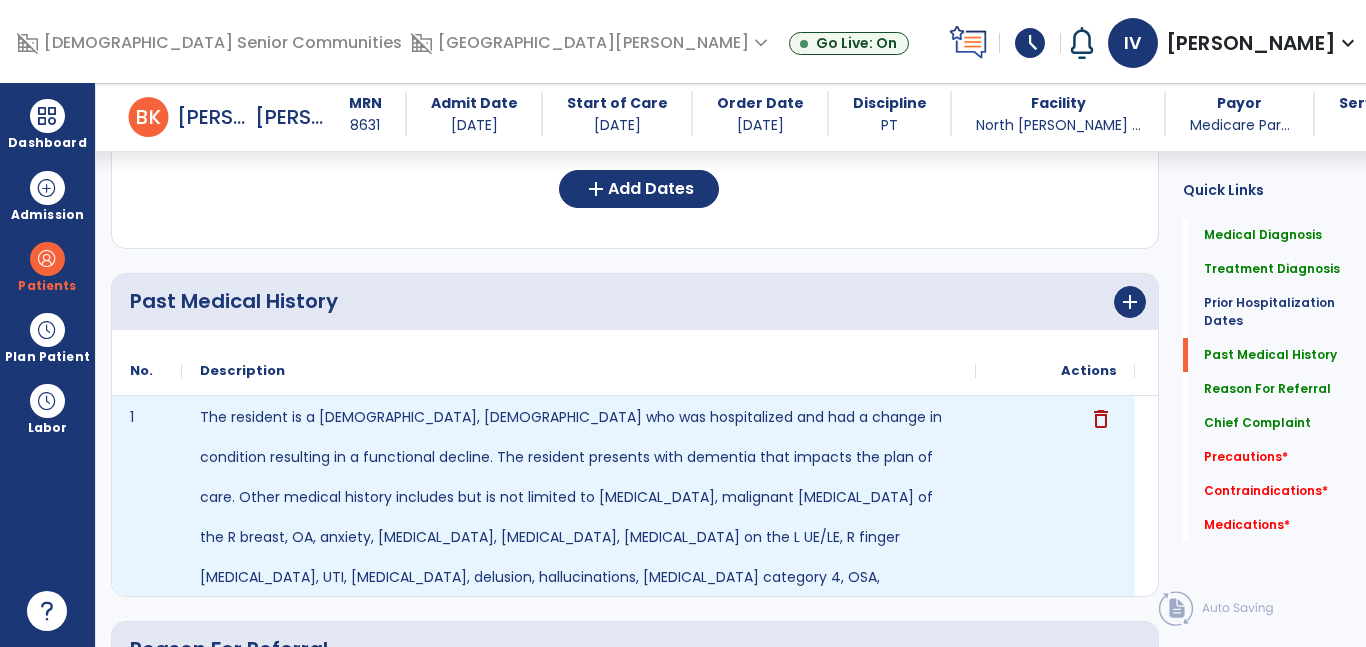 scroll, scrollTop: 712, scrollLeft: 0, axis: vertical 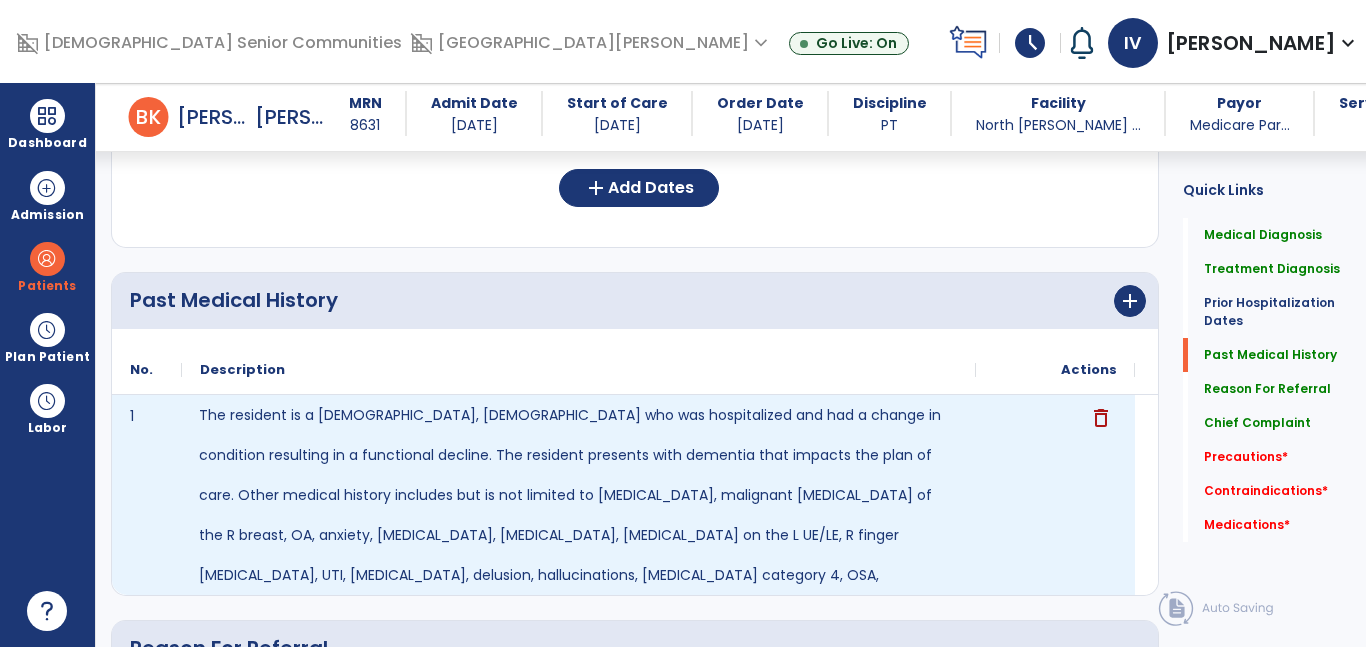 click on "The resident is a 89 years old, female  who was hospitalized and had a change in condition resulting in a functional decline. The resident presents with dementia that impacts the plan of care. Other medical history includes but is not limited to atrial fibrillation, malignant neoplasm of the R breast, OA, anxiety, depression, macular degeneration, hemiplegia on the L UE/LE, R finger cellulitis, UTI, osteopenia, delusion, hallucinations, blindness both eyes category 4, OSA, insomnia, GERD and peptic ulcer." 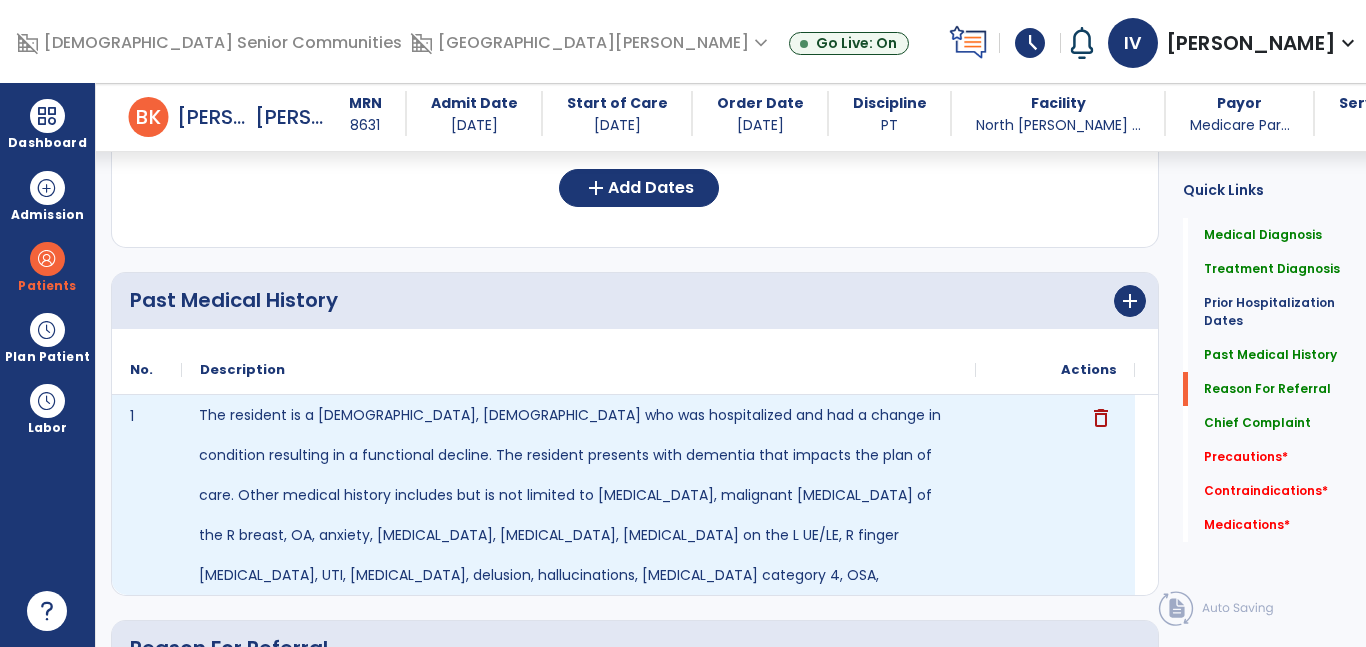 scroll, scrollTop: 1108, scrollLeft: 0, axis: vertical 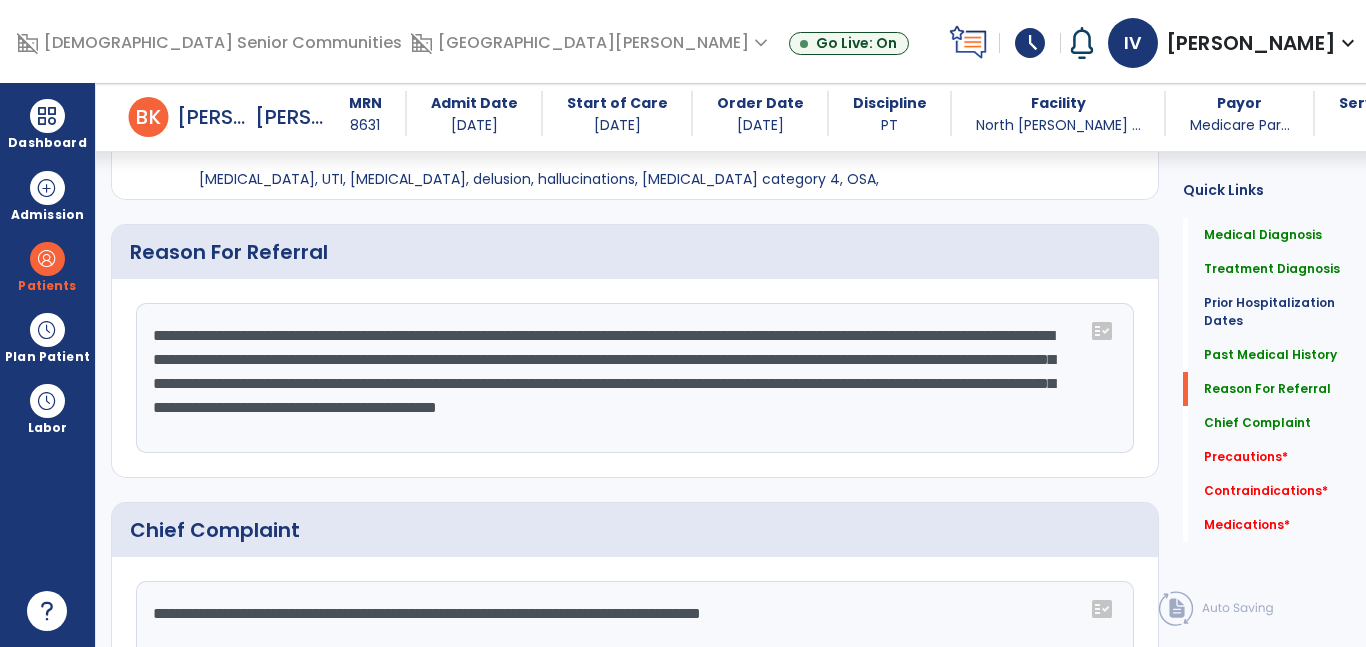 click on "**********" 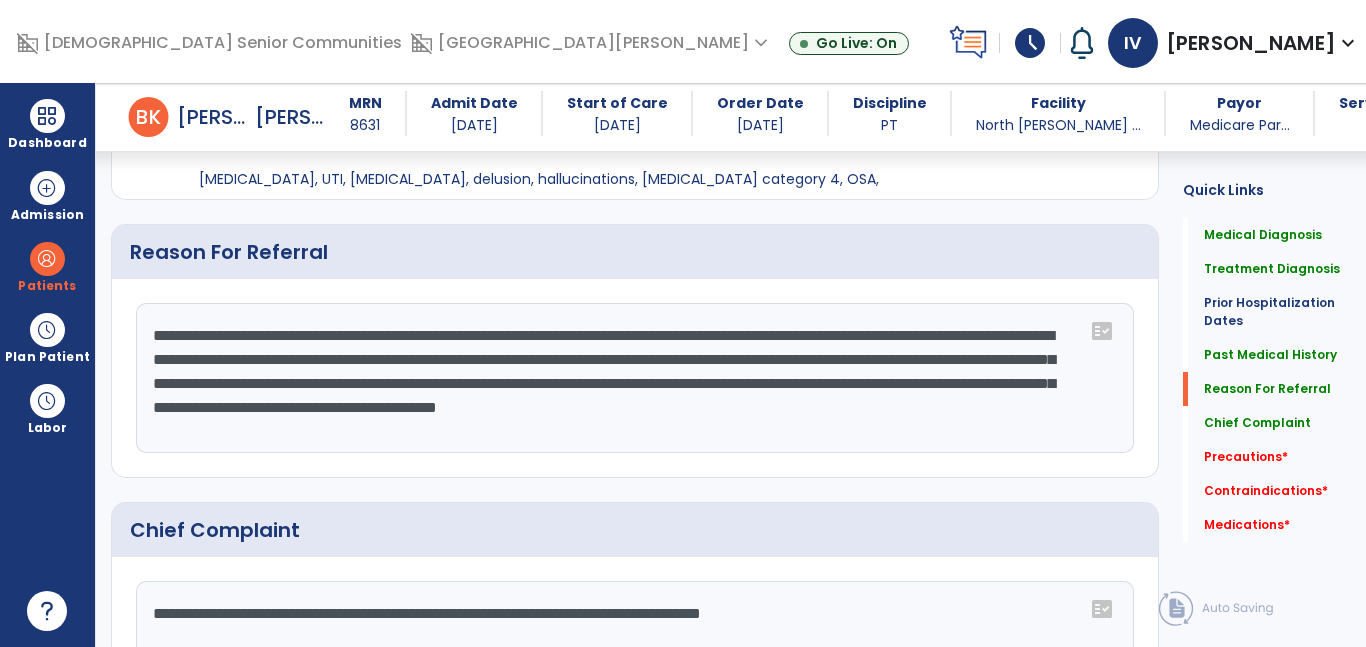 drag, startPoint x: 550, startPoint y: 360, endPoint x: 412, endPoint y: 362, distance: 138.0145 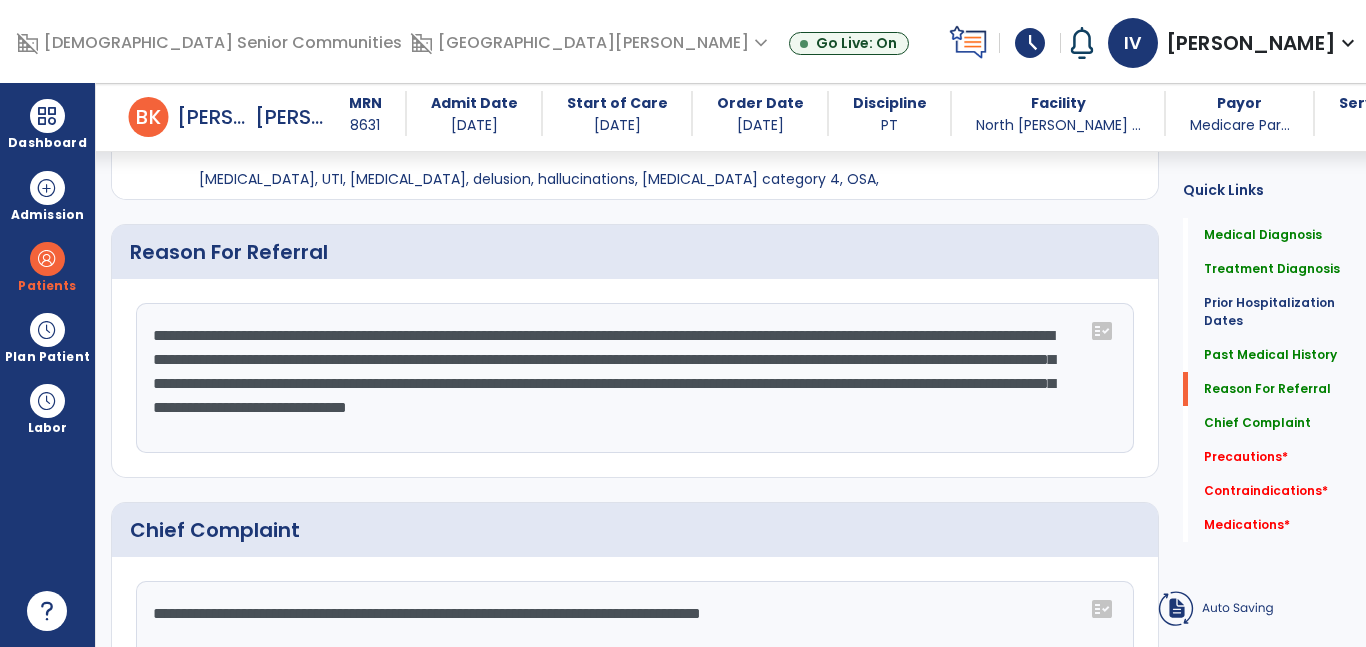 click on "Chief Complaint" 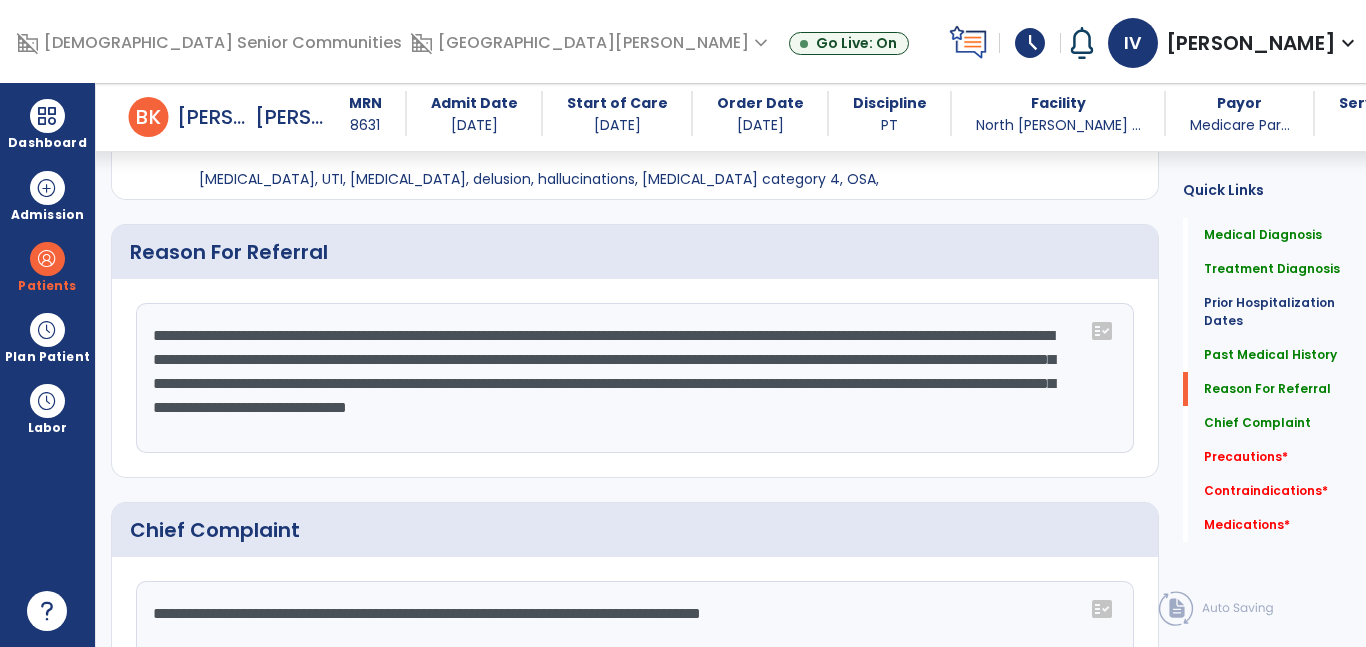 scroll, scrollTop: 1268, scrollLeft: 0, axis: vertical 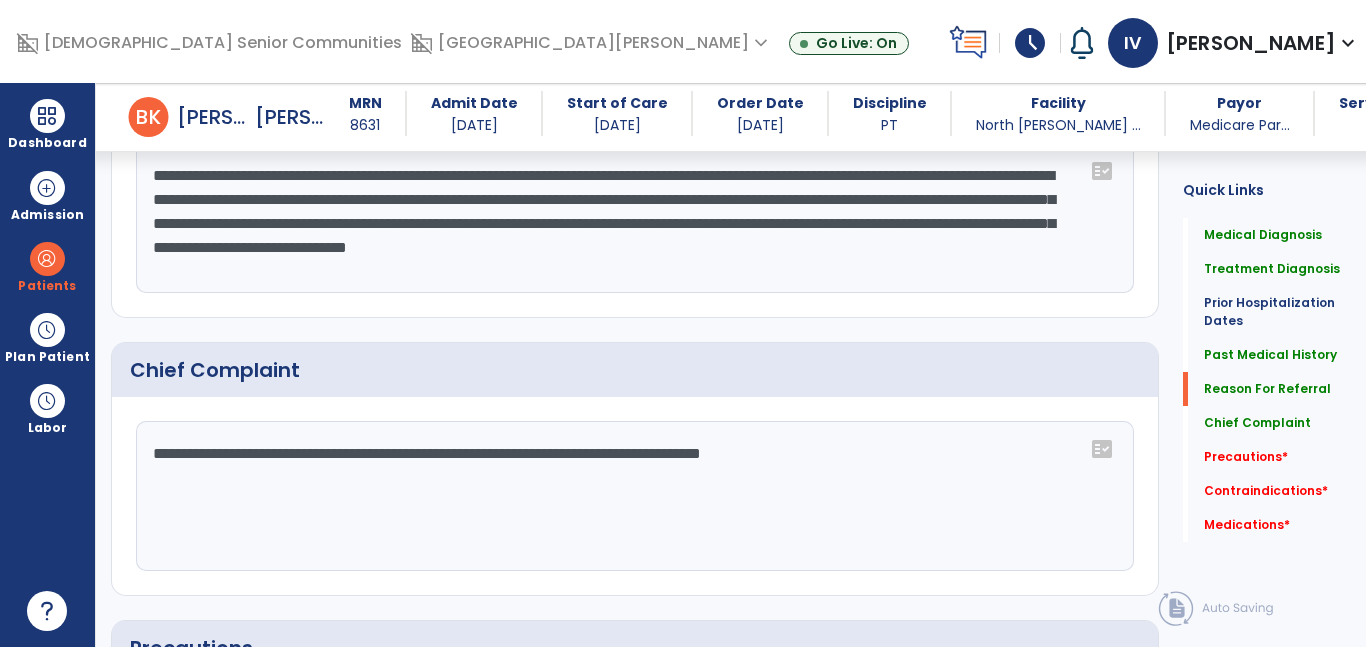 click on "**********" 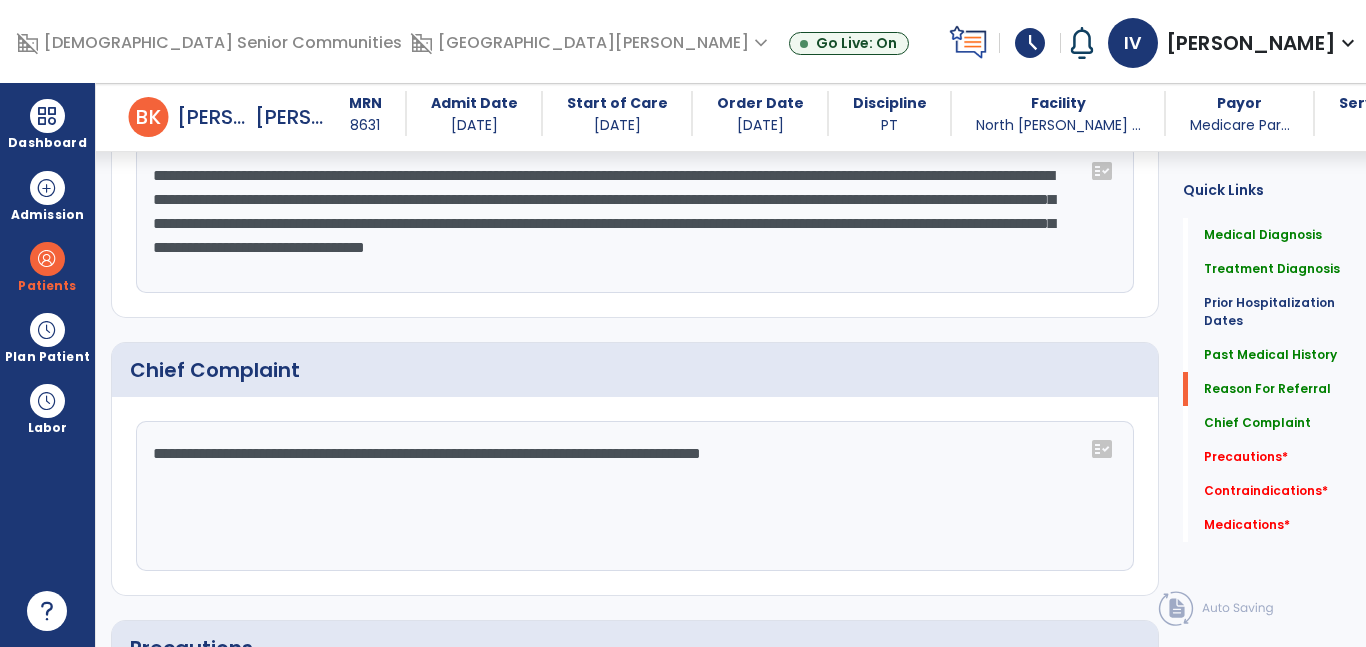 scroll, scrollTop: 1268, scrollLeft: 0, axis: vertical 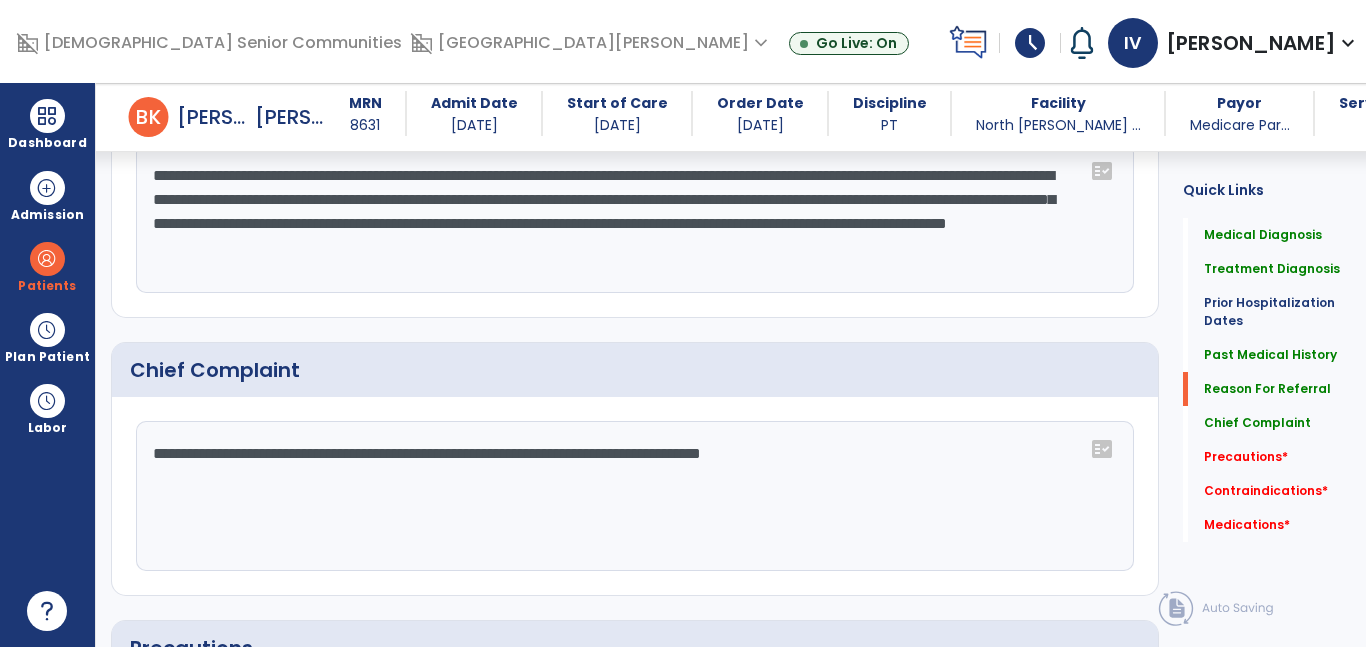 click on "**********" 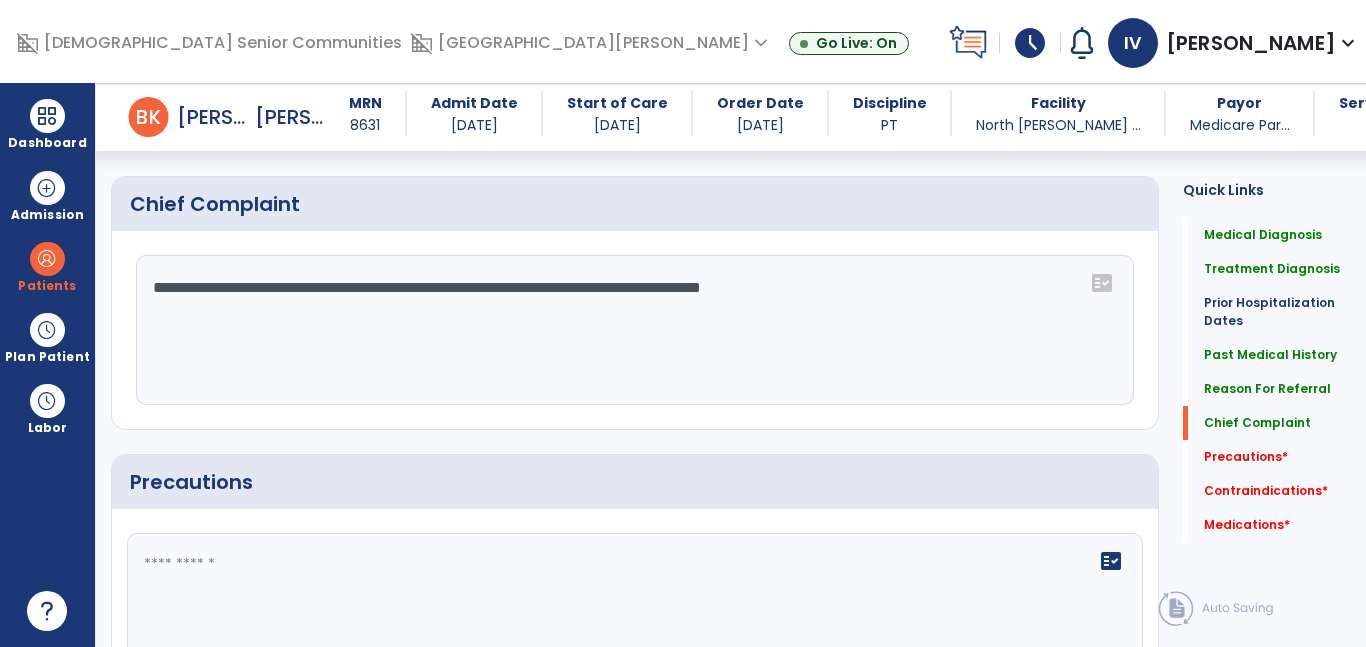 scroll, scrollTop: 1433, scrollLeft: 0, axis: vertical 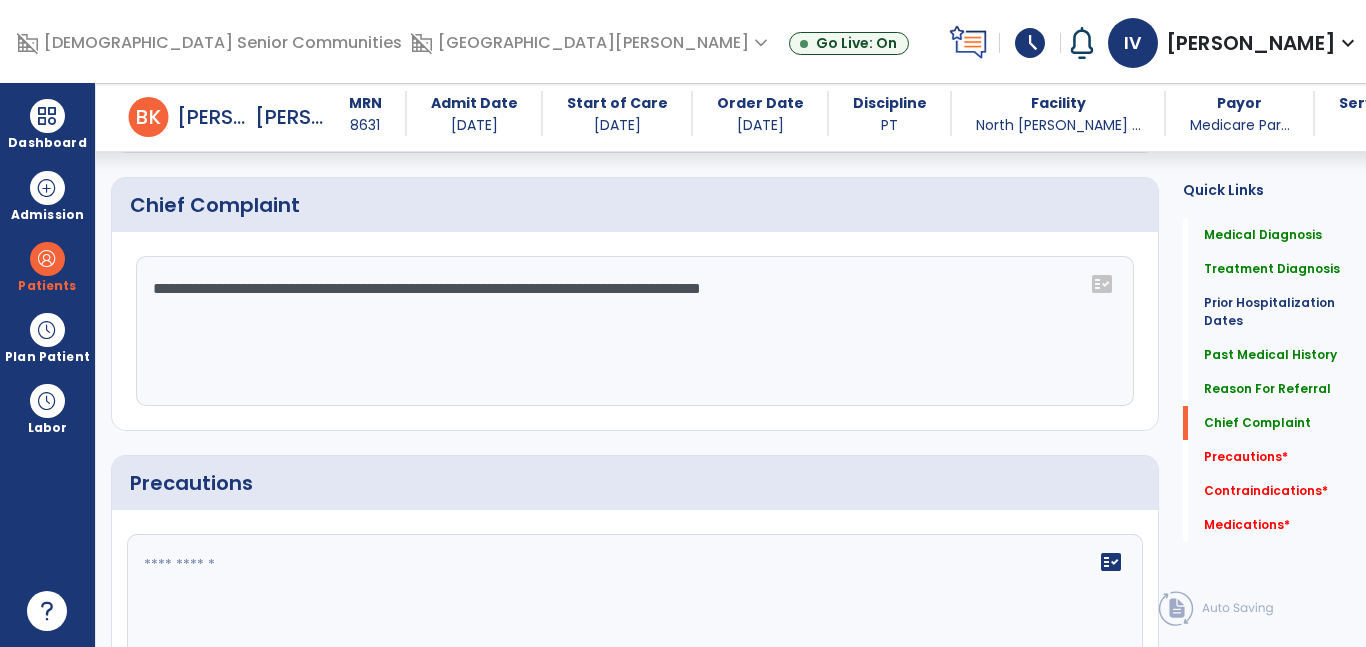 type on "**********" 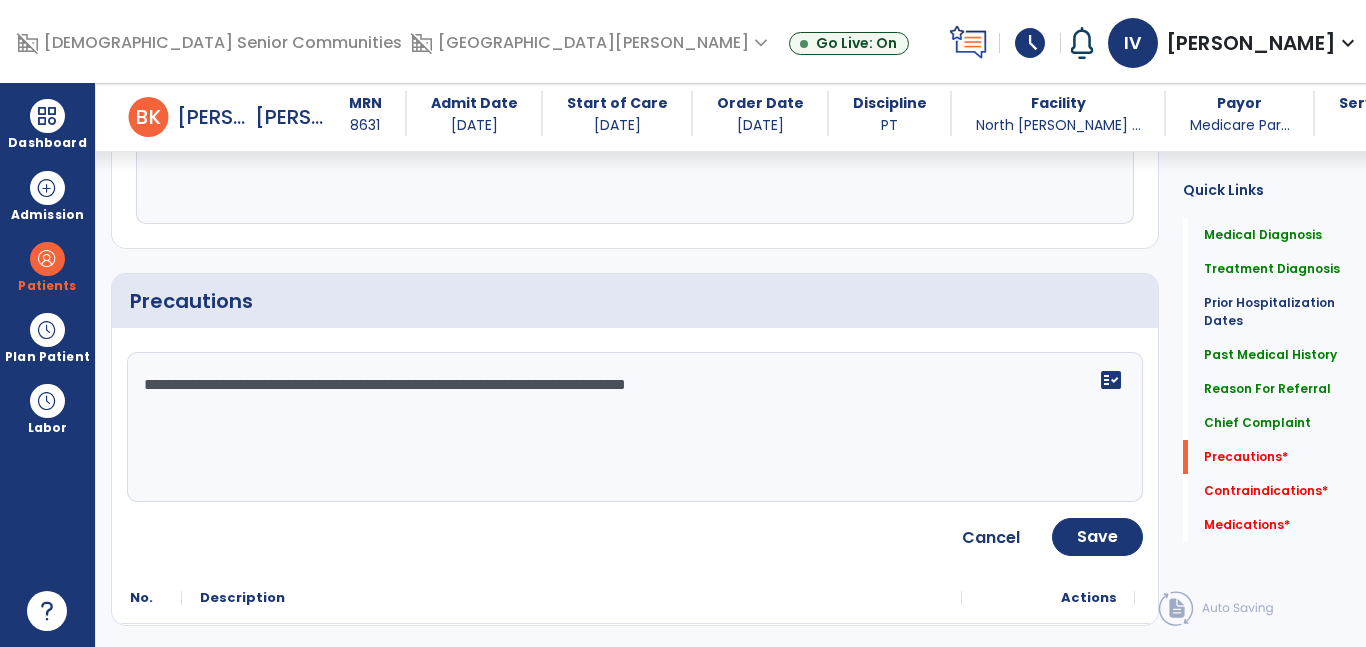 scroll, scrollTop: 1621, scrollLeft: 0, axis: vertical 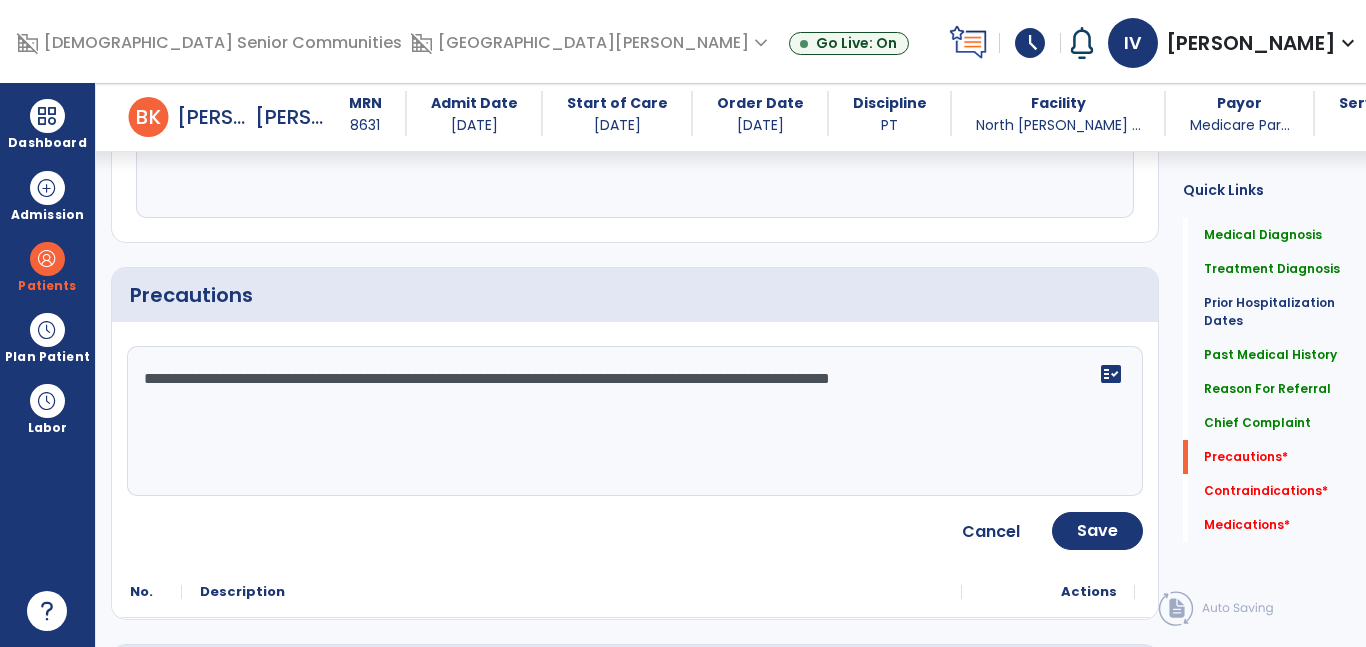 click on "**********" 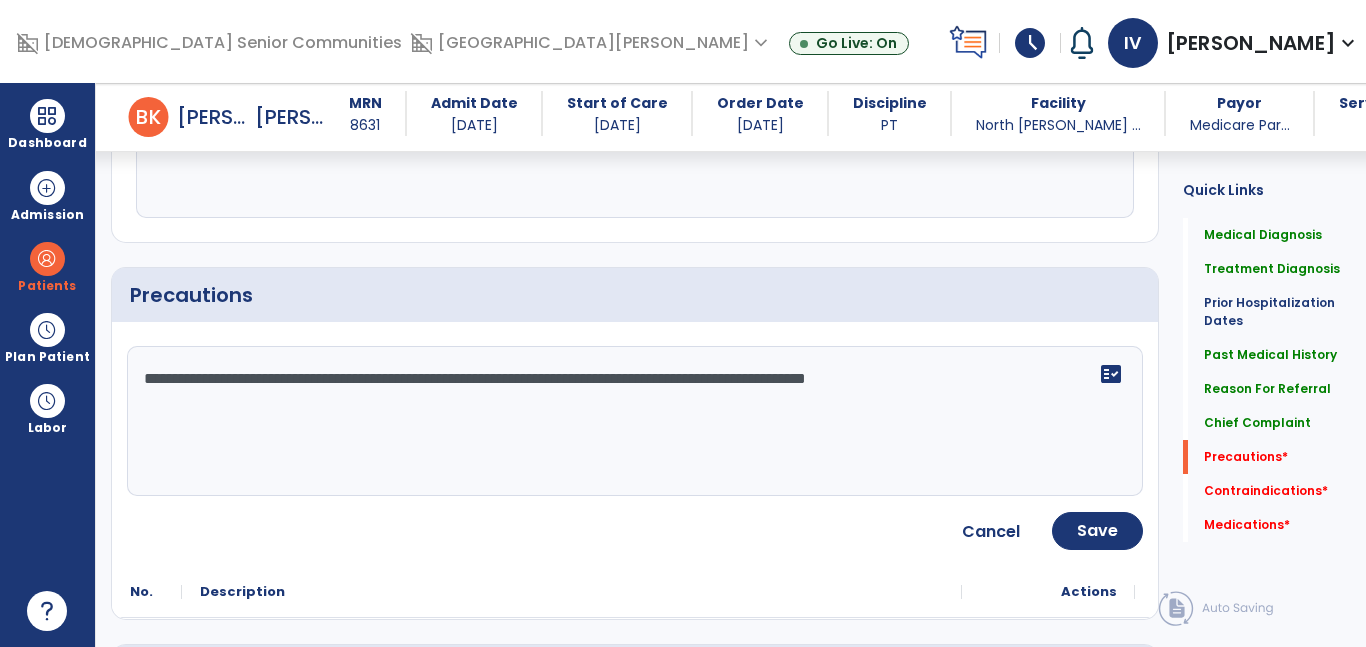 type on "**********" 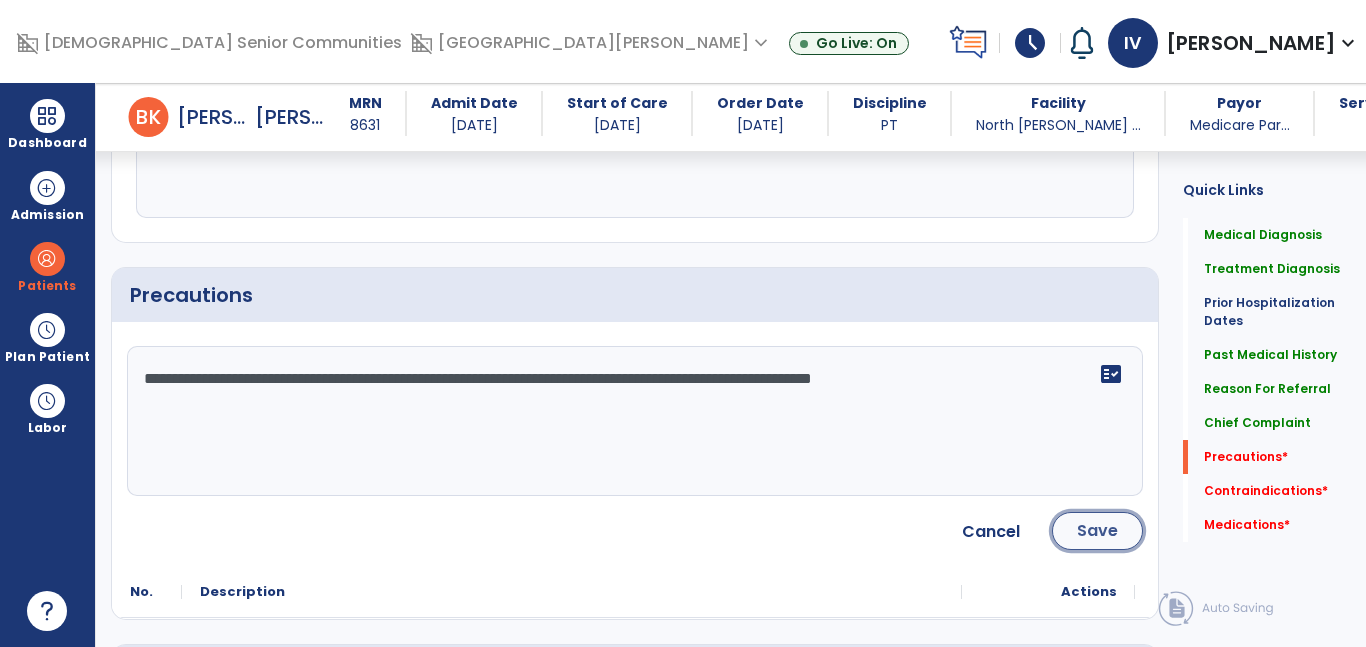click on "Save" 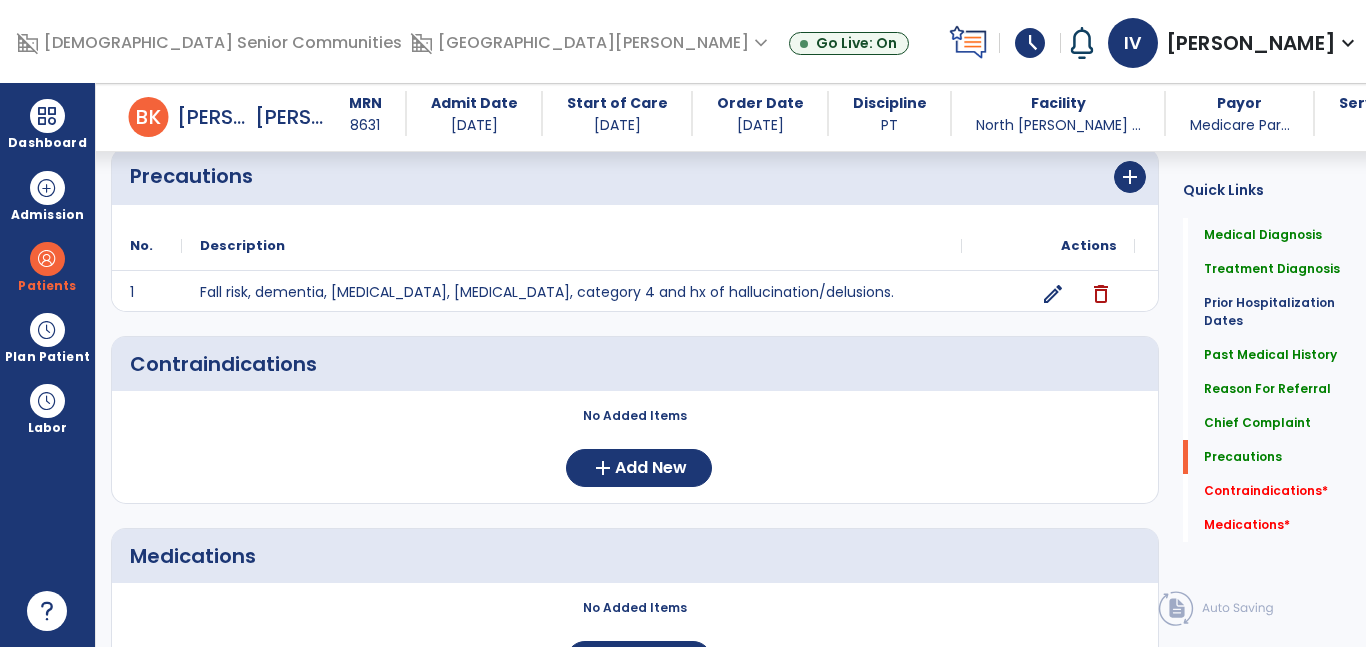 scroll, scrollTop: 1859, scrollLeft: 0, axis: vertical 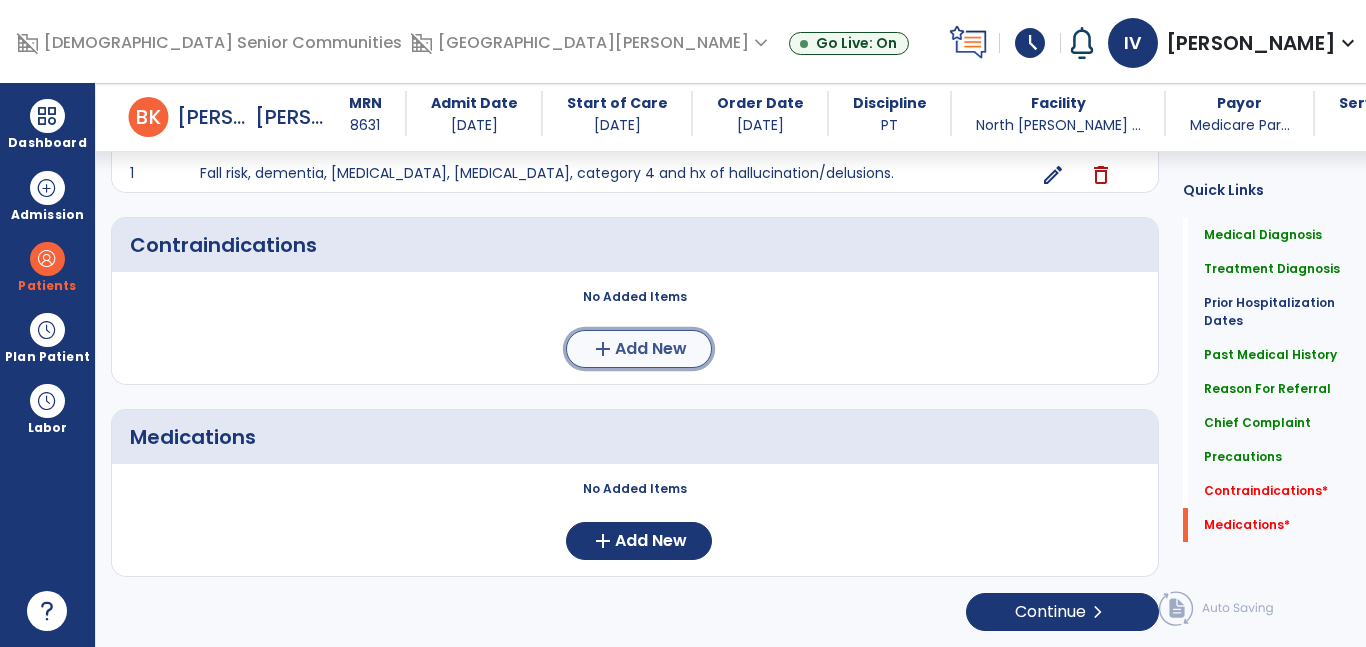 click on "add  Add New" 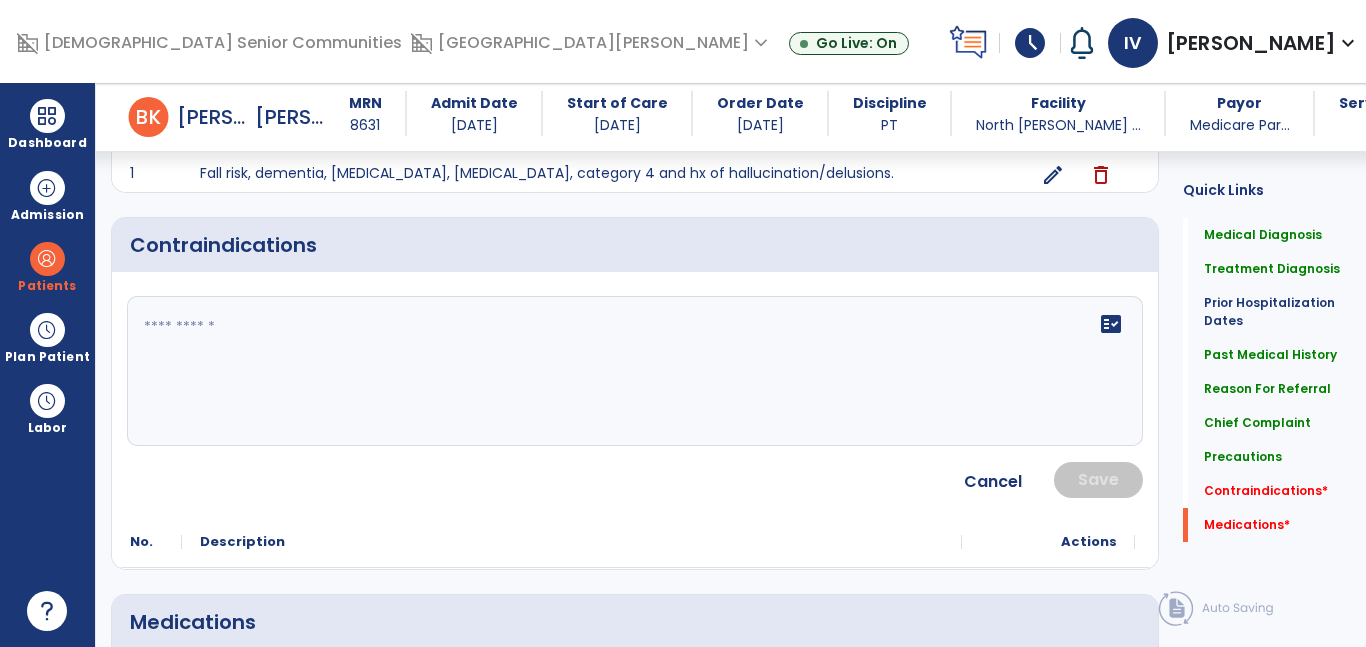 click on "fact_check" 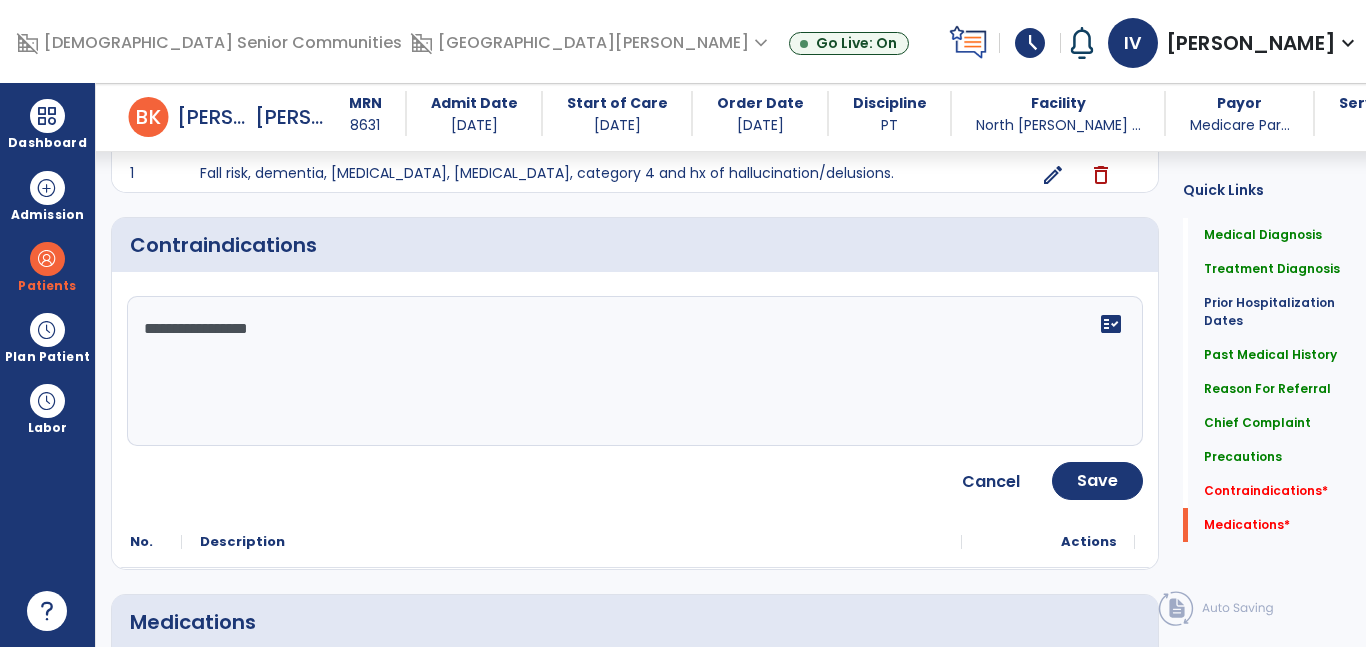 type on "**********" 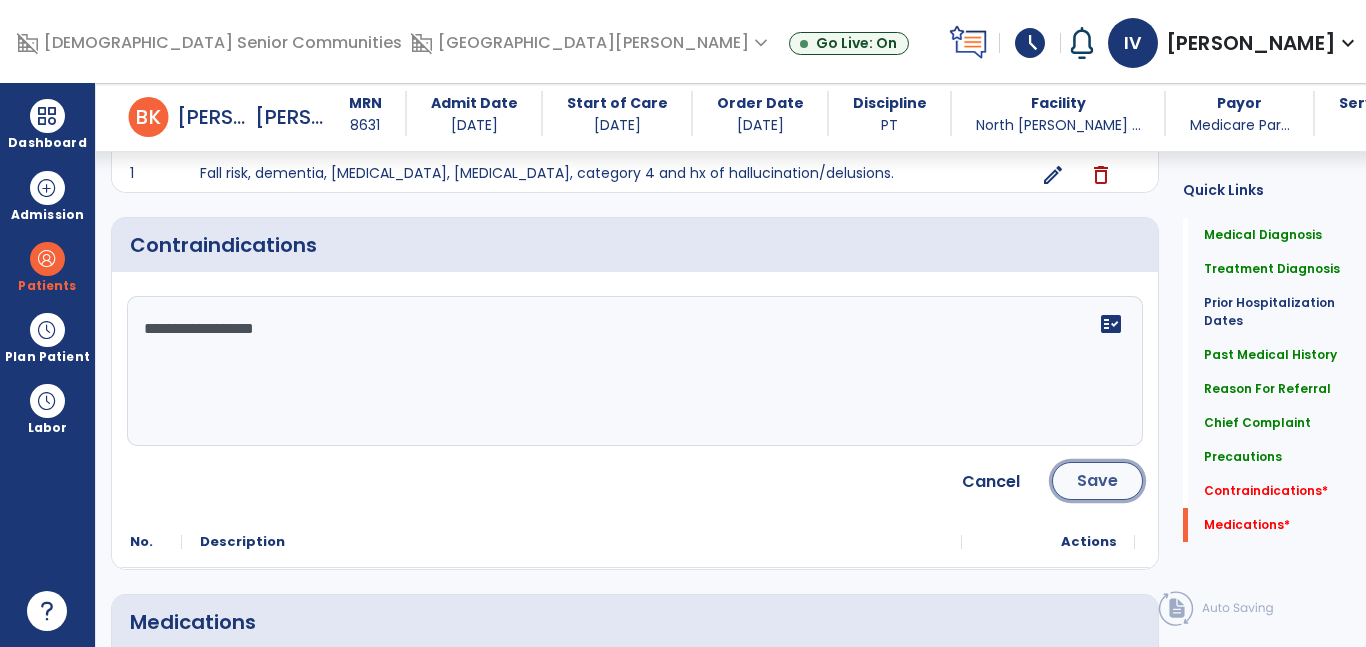 click on "Save" 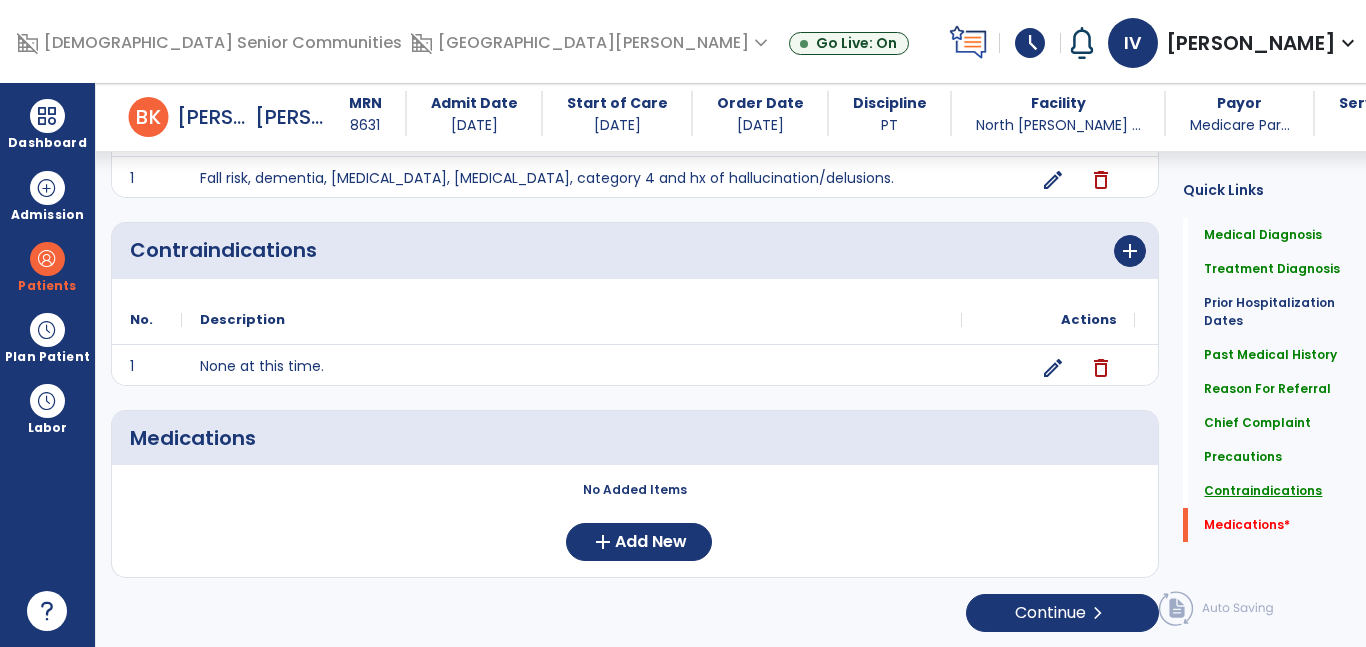 scroll, scrollTop: 1856, scrollLeft: 0, axis: vertical 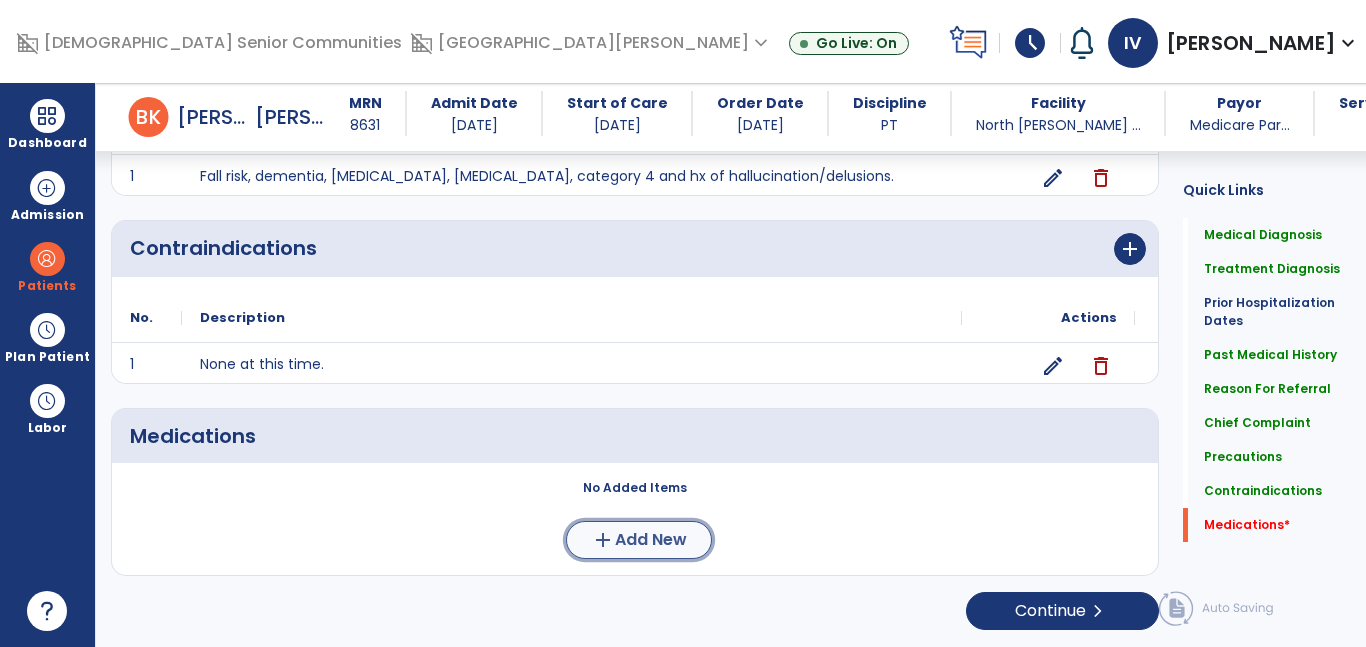 click on "Add New" 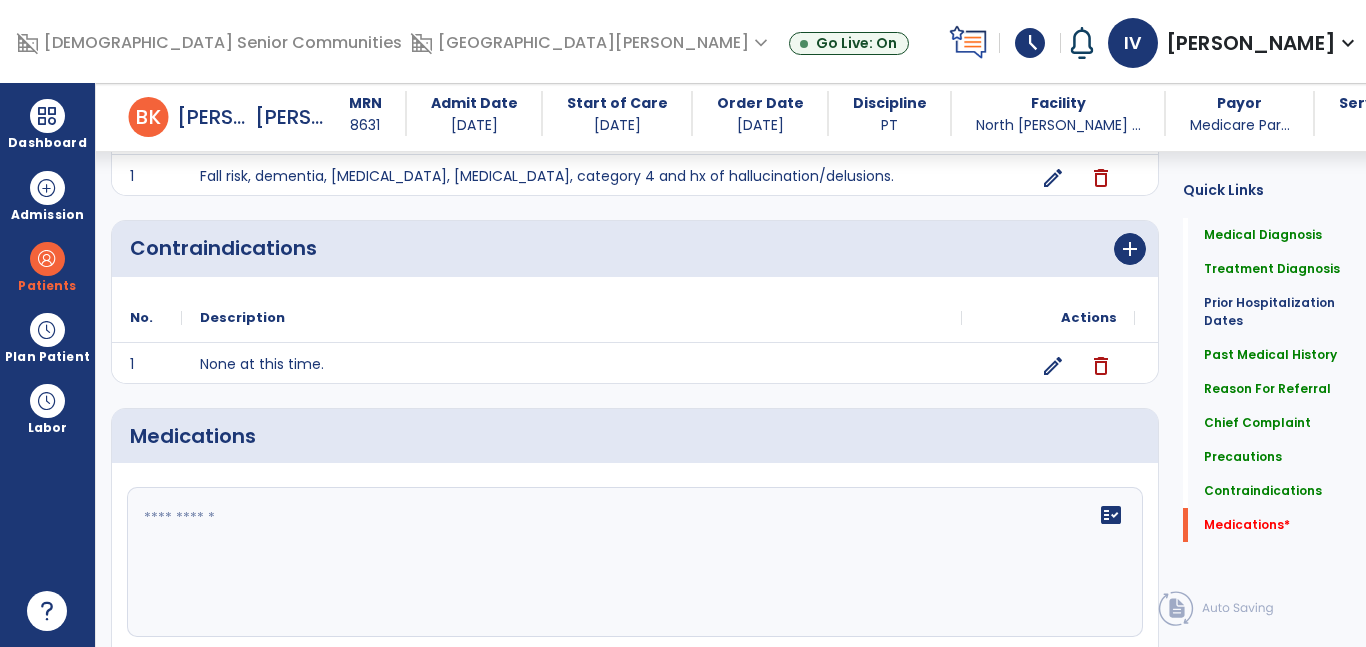 click 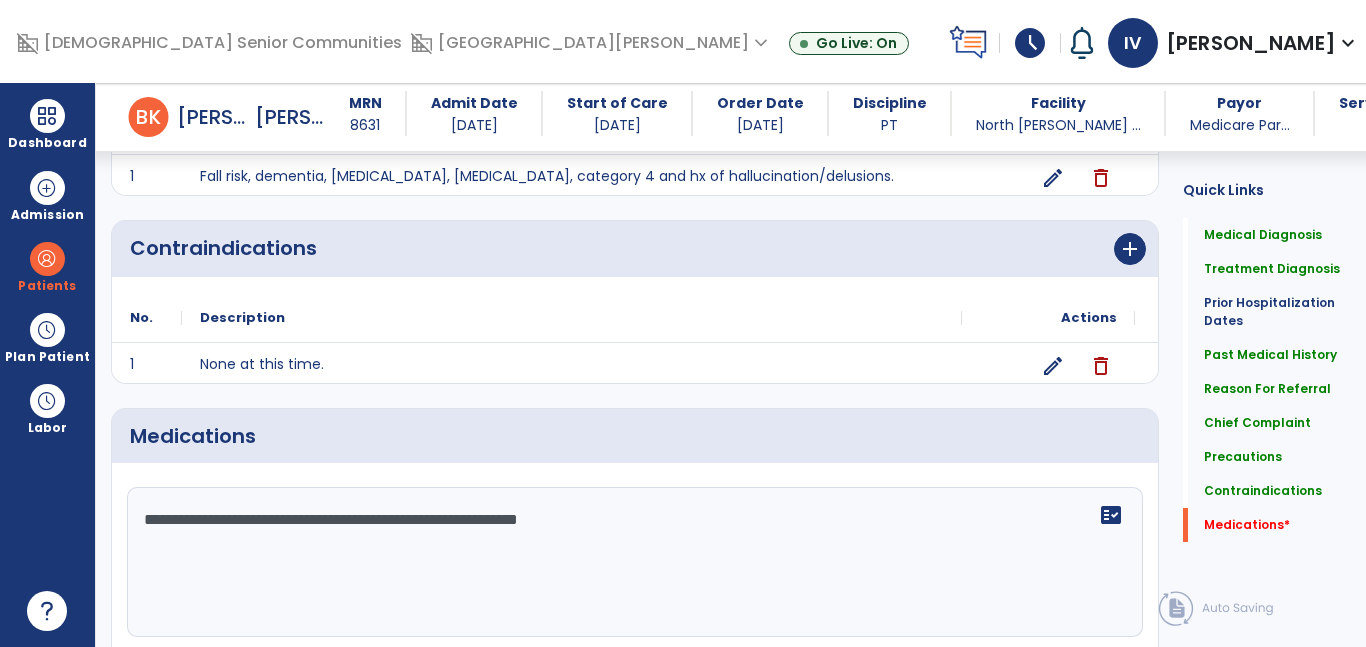 type on "**********" 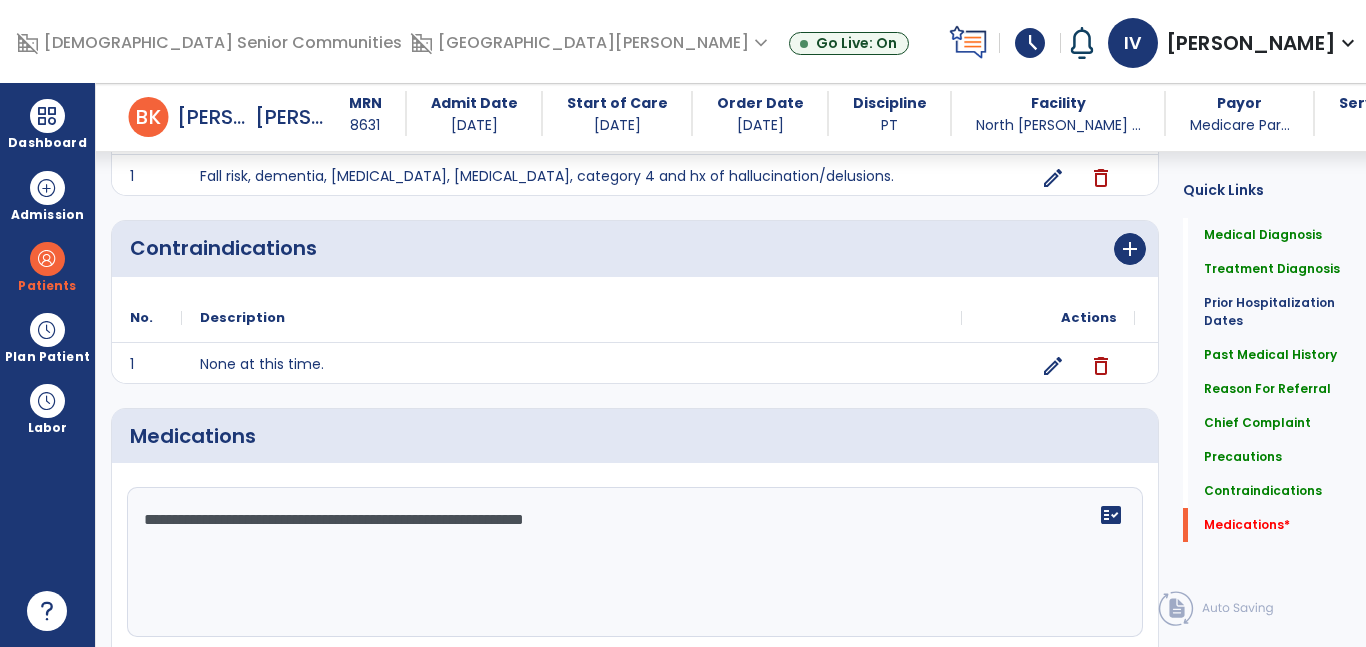 scroll, scrollTop: 2040, scrollLeft: 0, axis: vertical 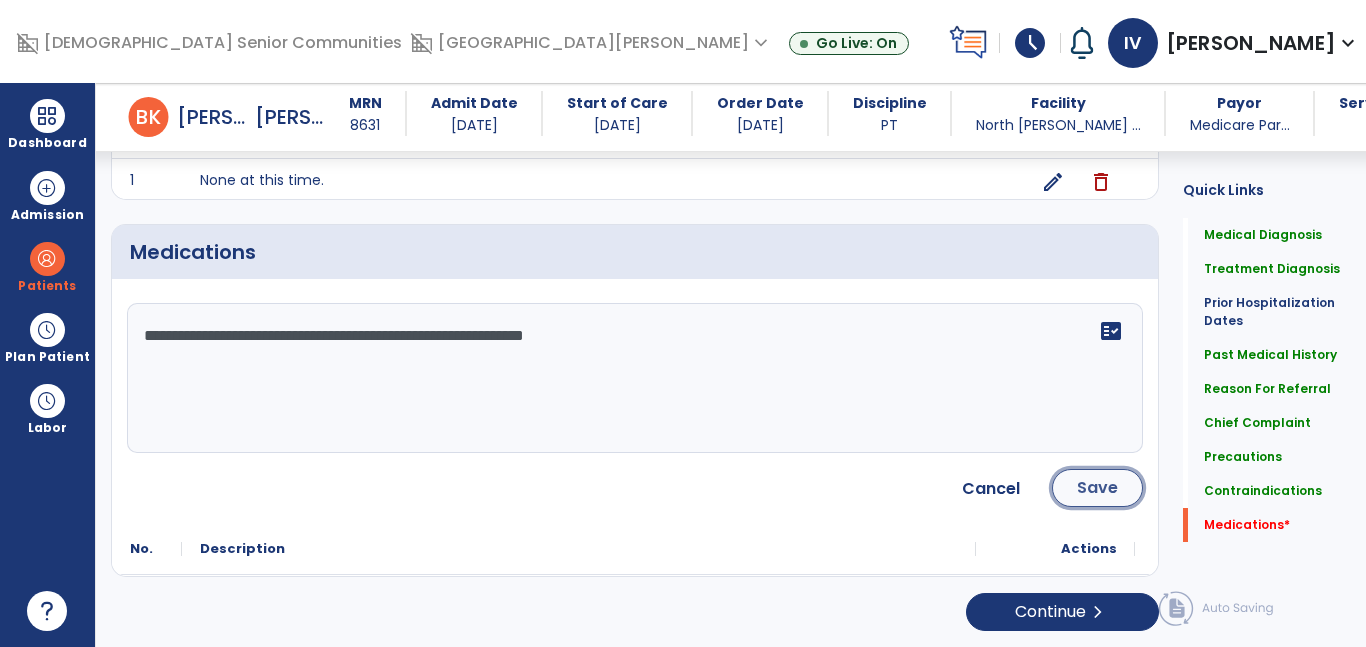 click on "Save" 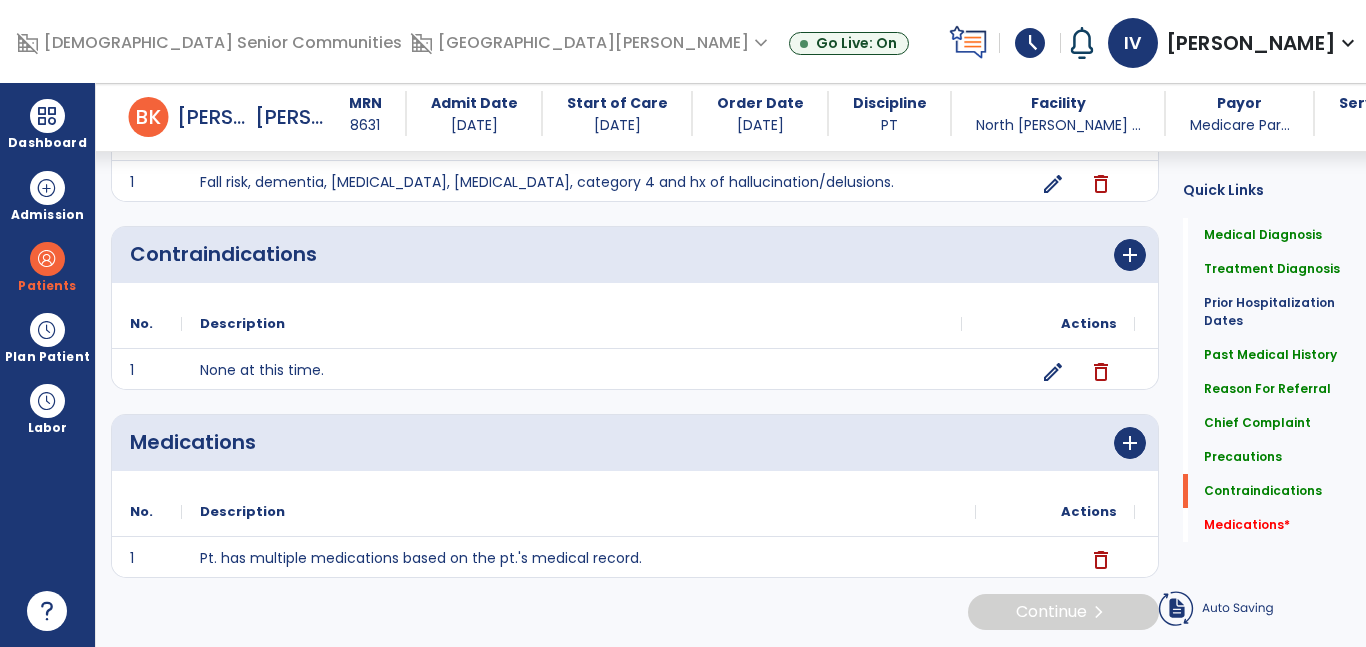 scroll, scrollTop: 1850, scrollLeft: 0, axis: vertical 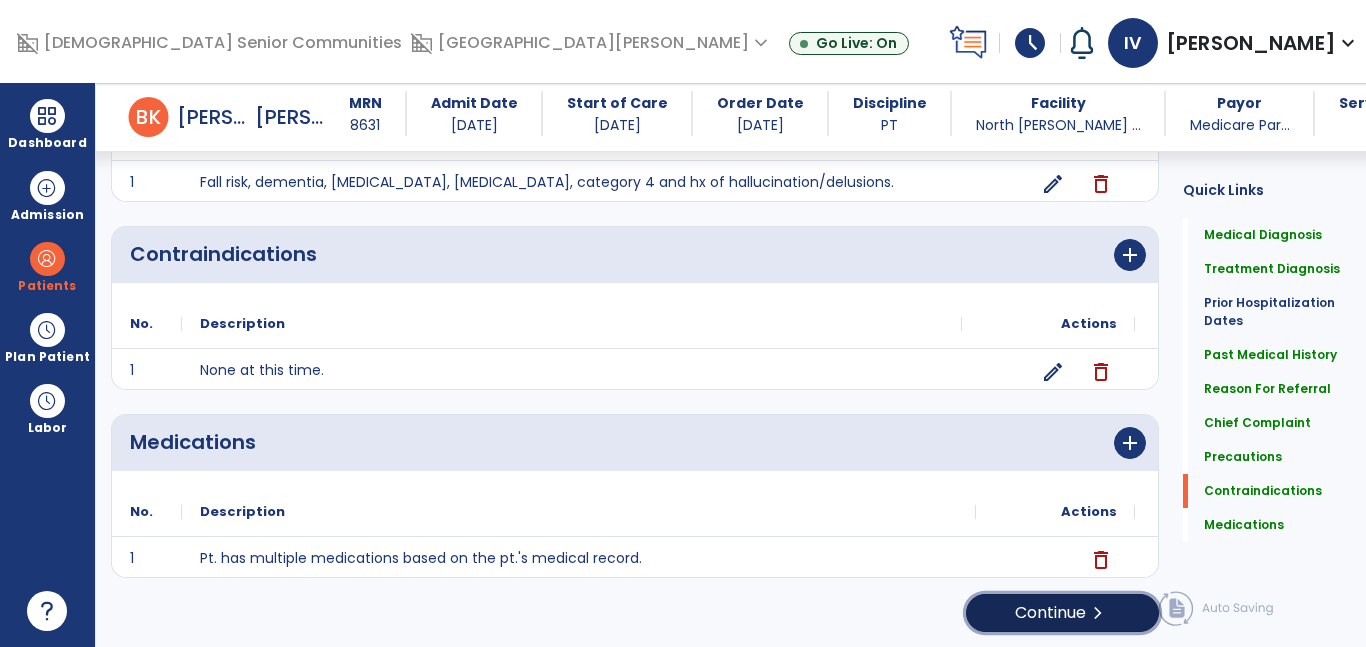 click on "Continue  chevron_right" 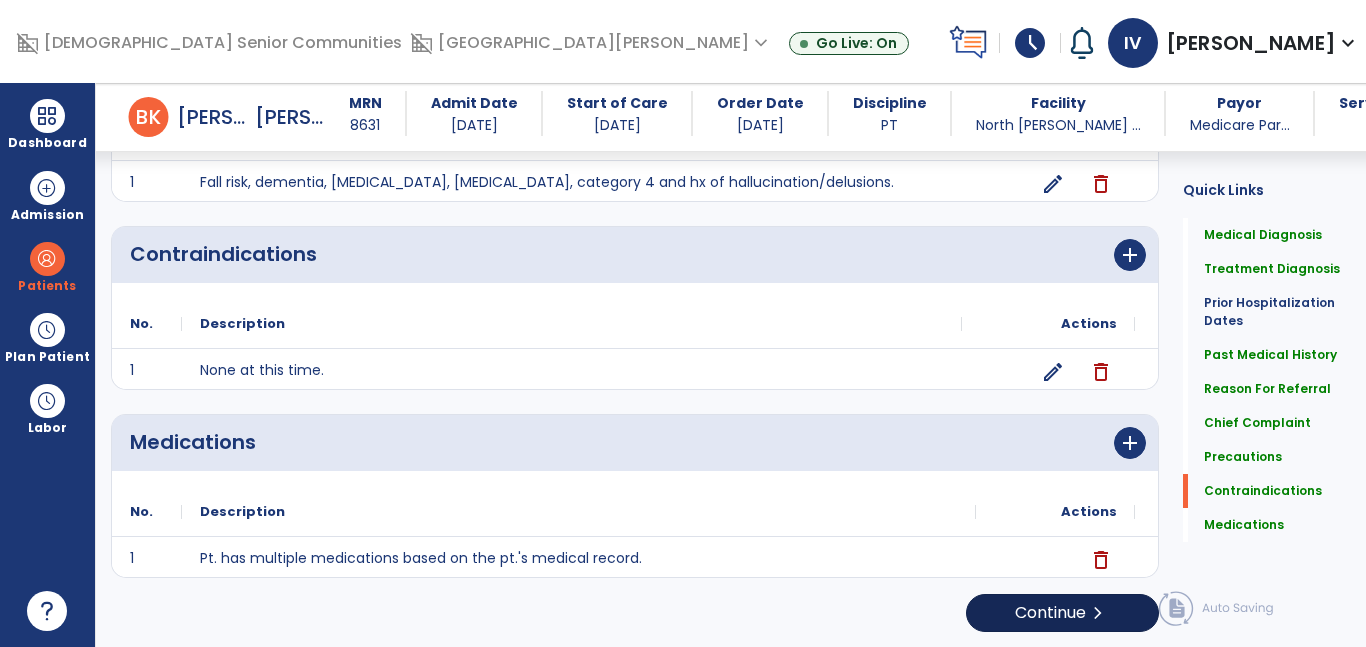 scroll, scrollTop: 0, scrollLeft: 0, axis: both 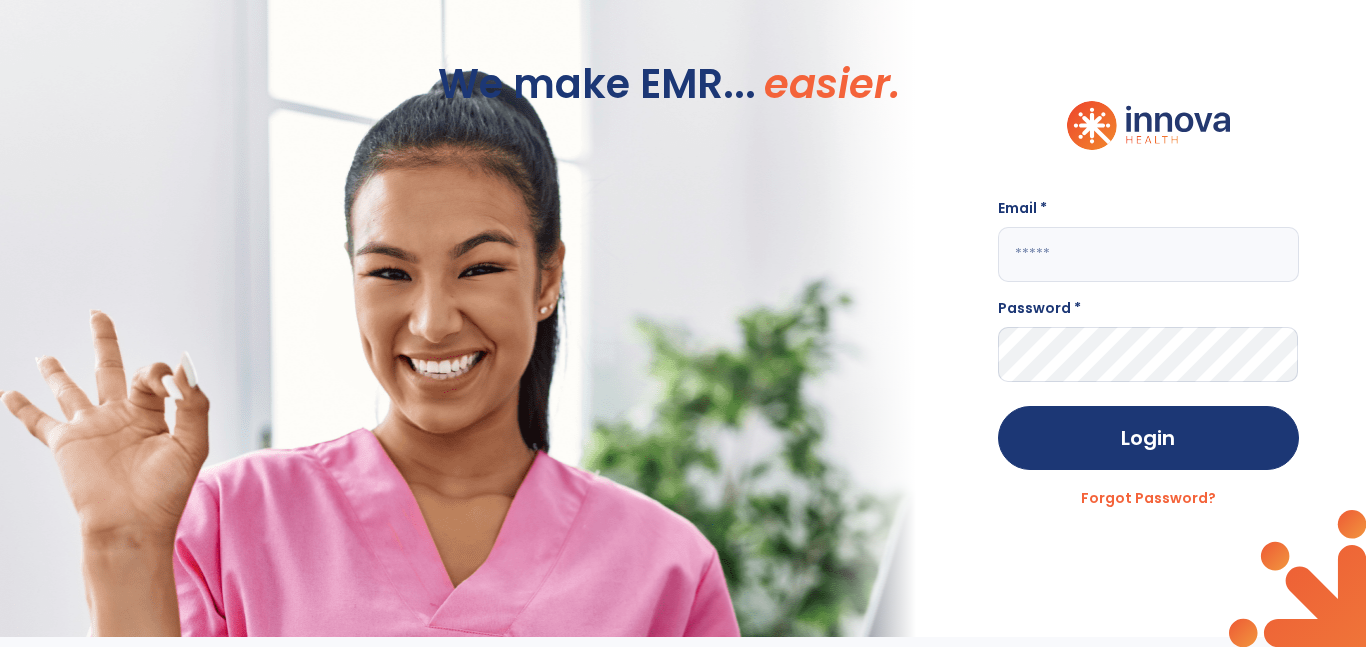 click 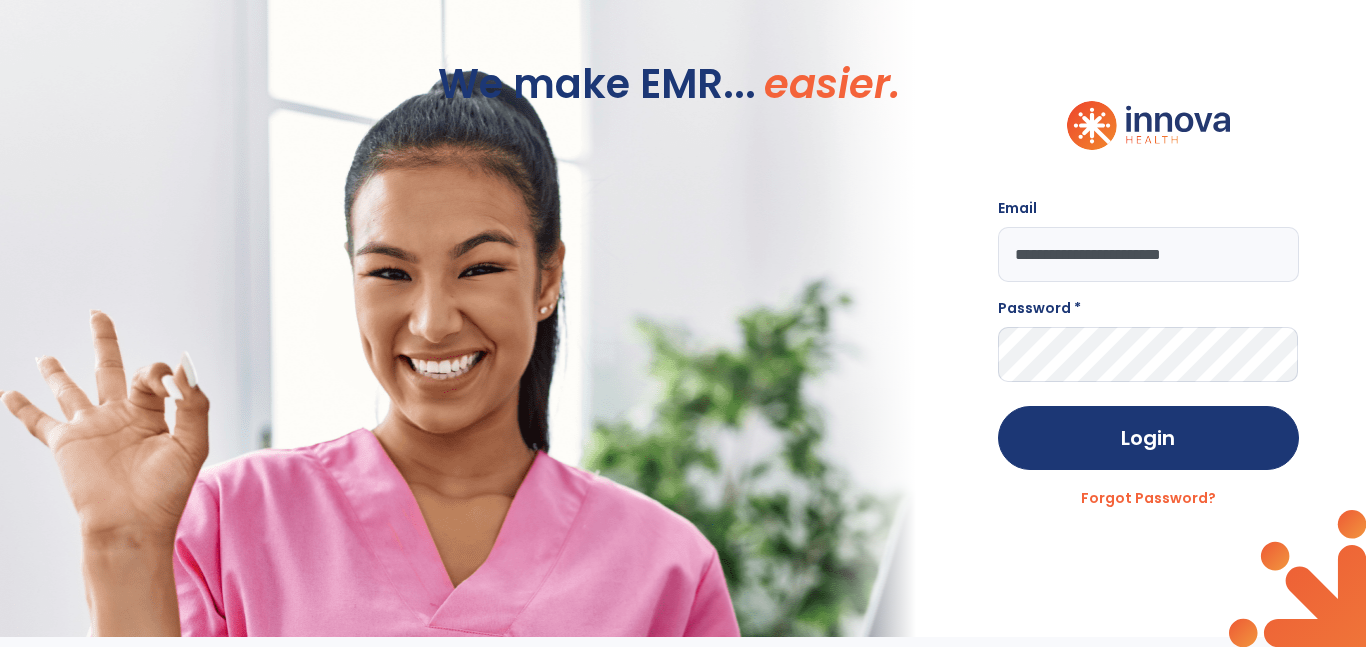 type on "**********" 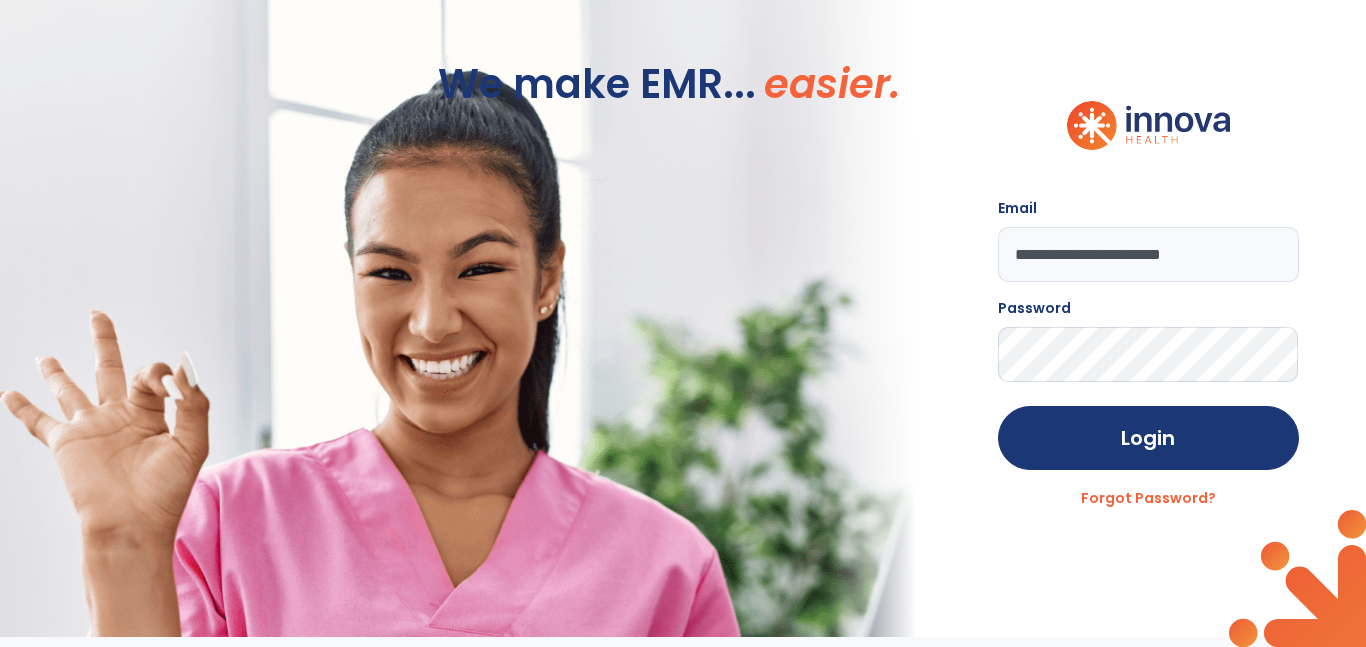 click on "Login" 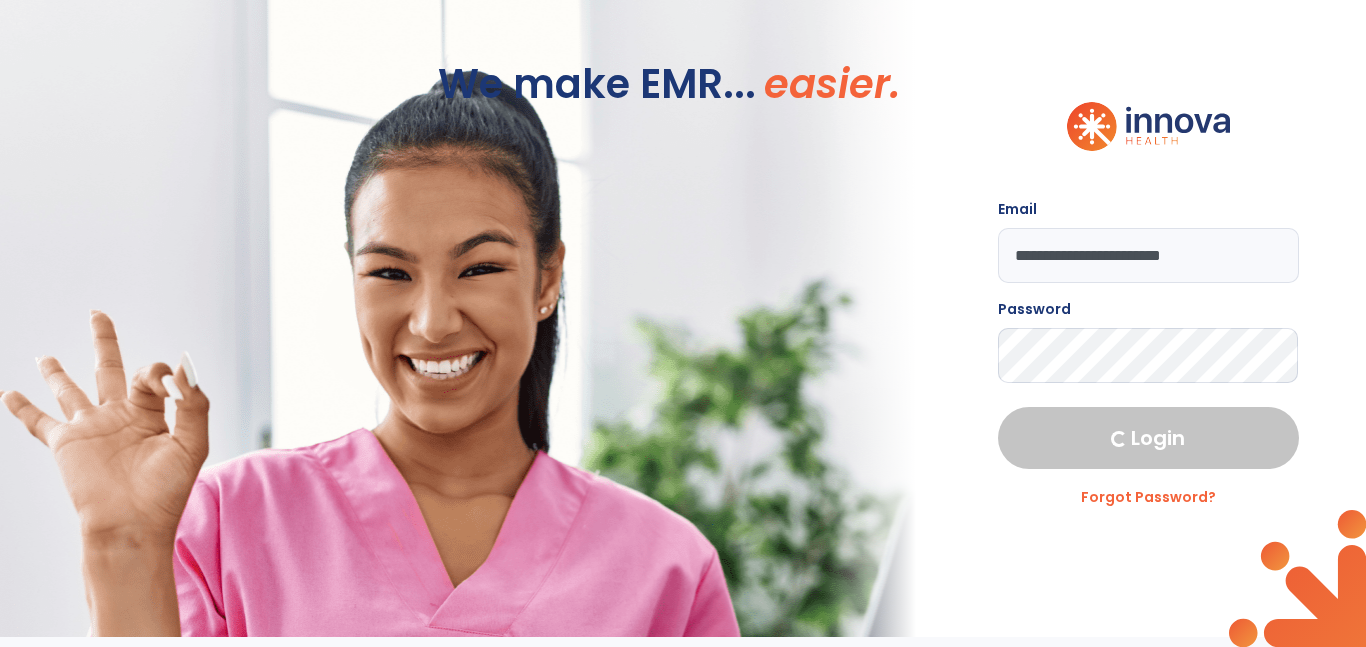 select on "****" 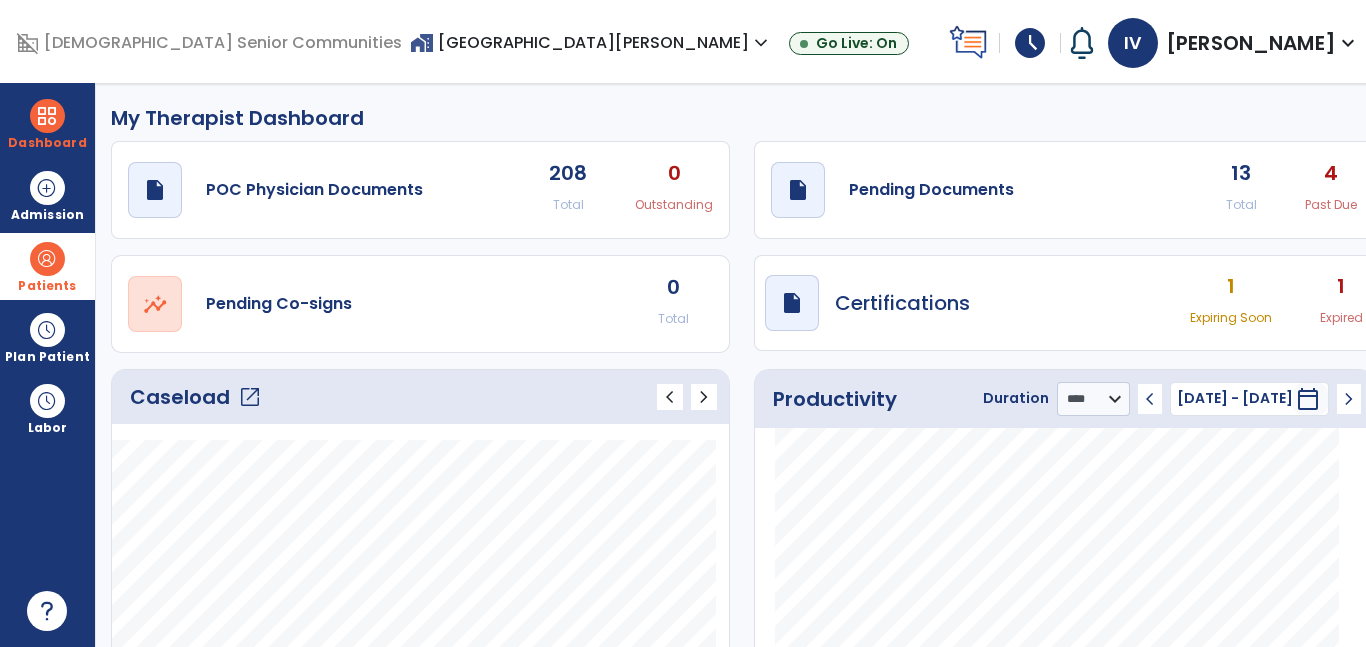 click on "Patients" at bounding box center (47, 266) 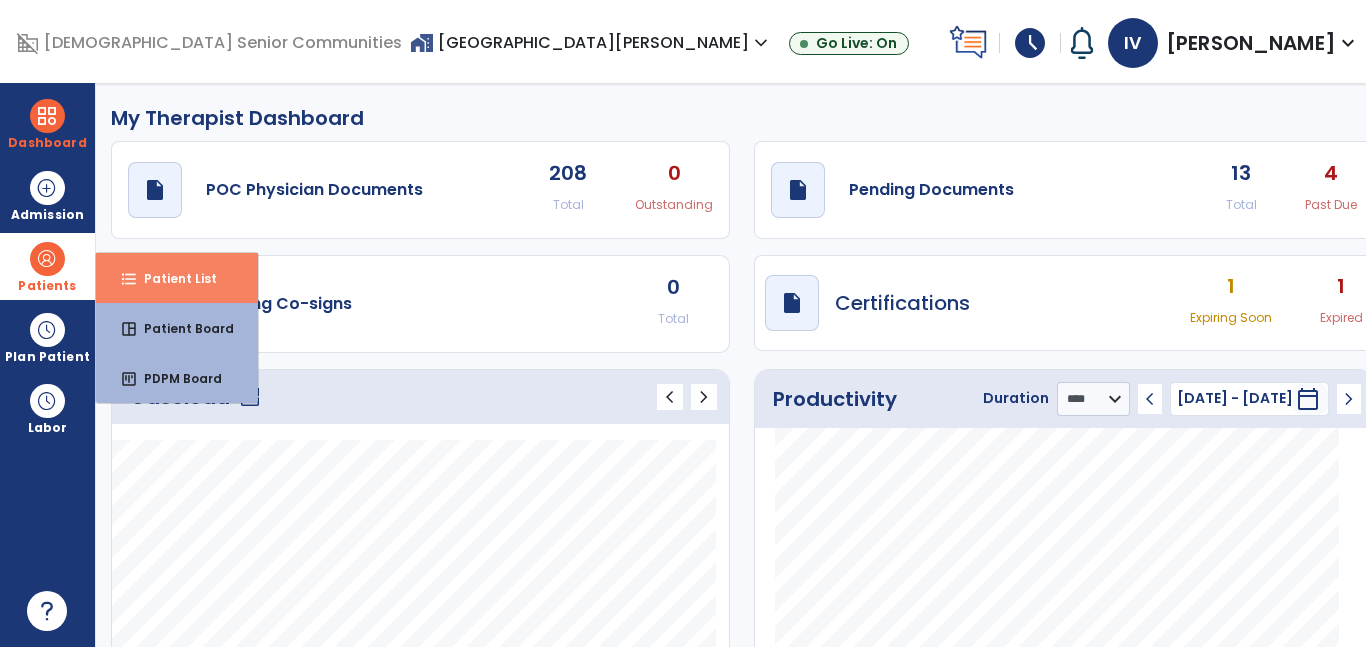 click on "format_list_bulleted  Patient List" at bounding box center (177, 278) 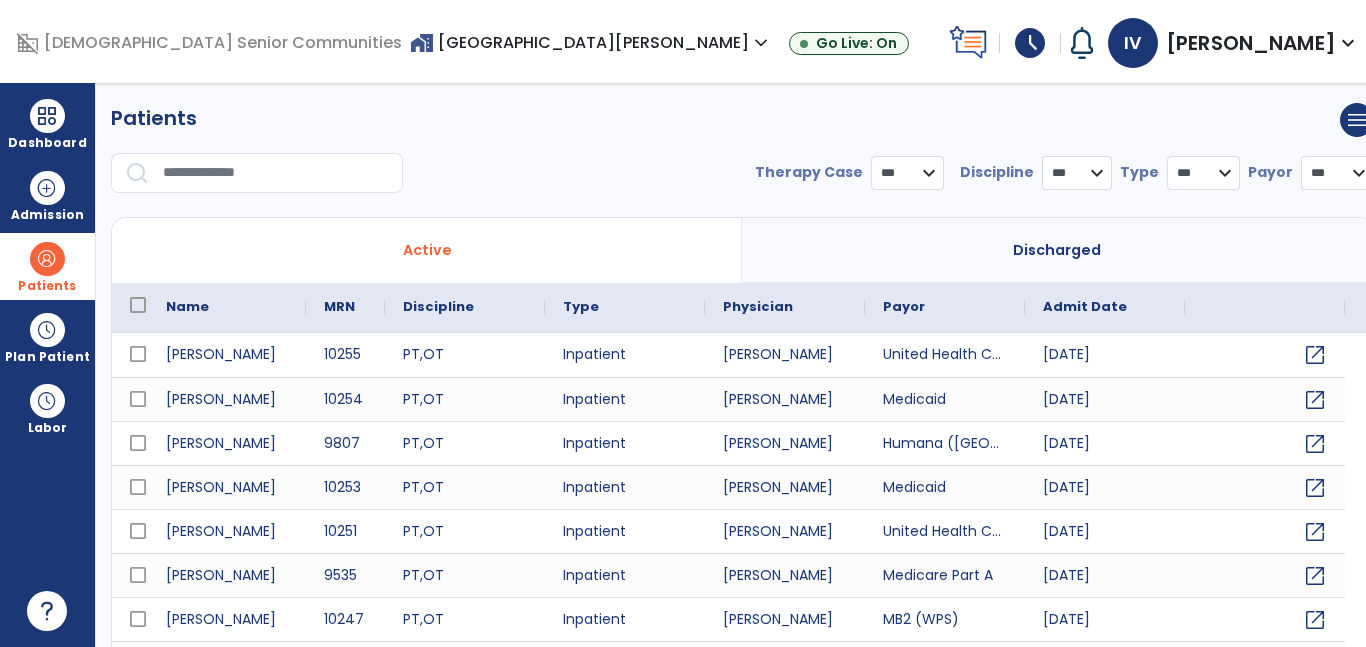 click on "Active" at bounding box center [427, 250] 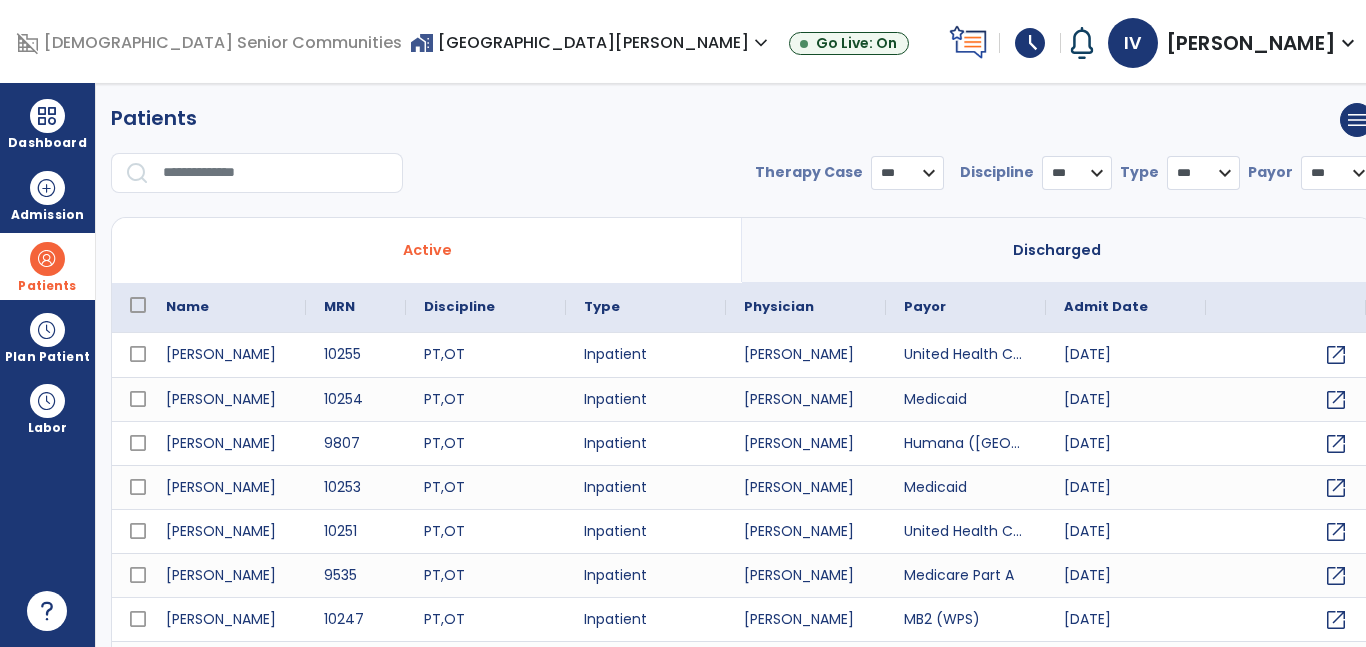 click at bounding box center [276, 173] 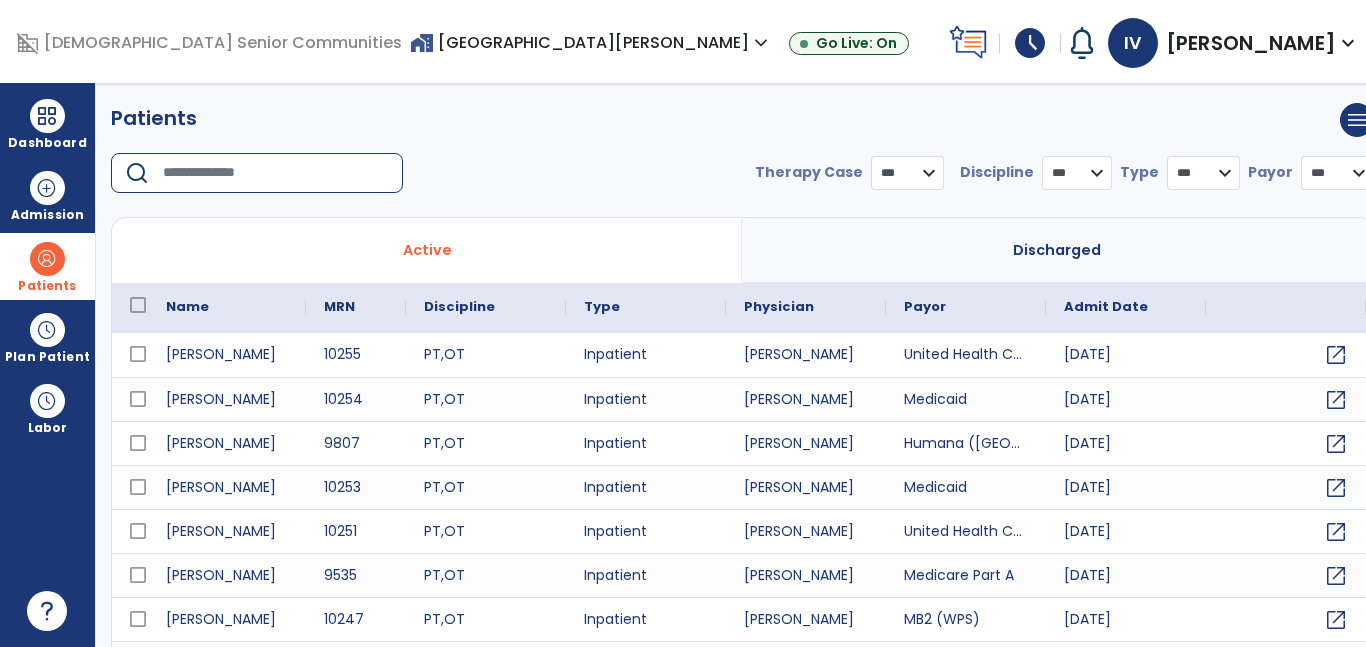 select on "***" 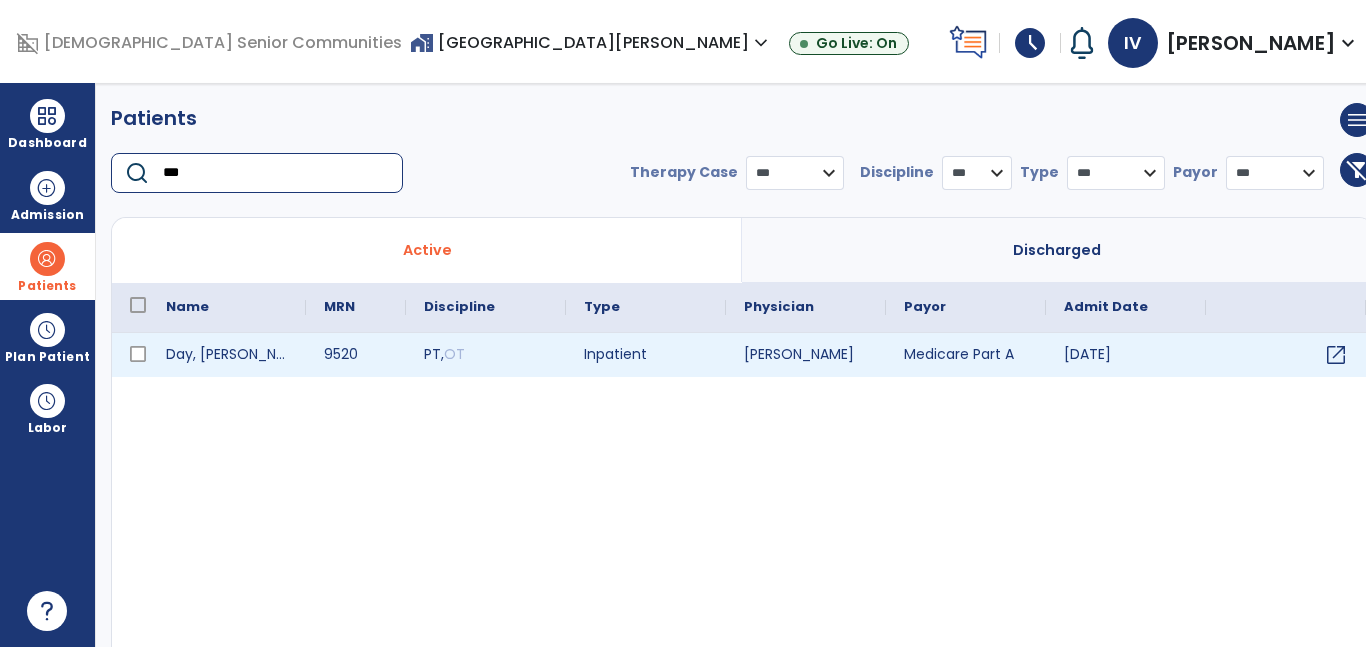 type on "***" 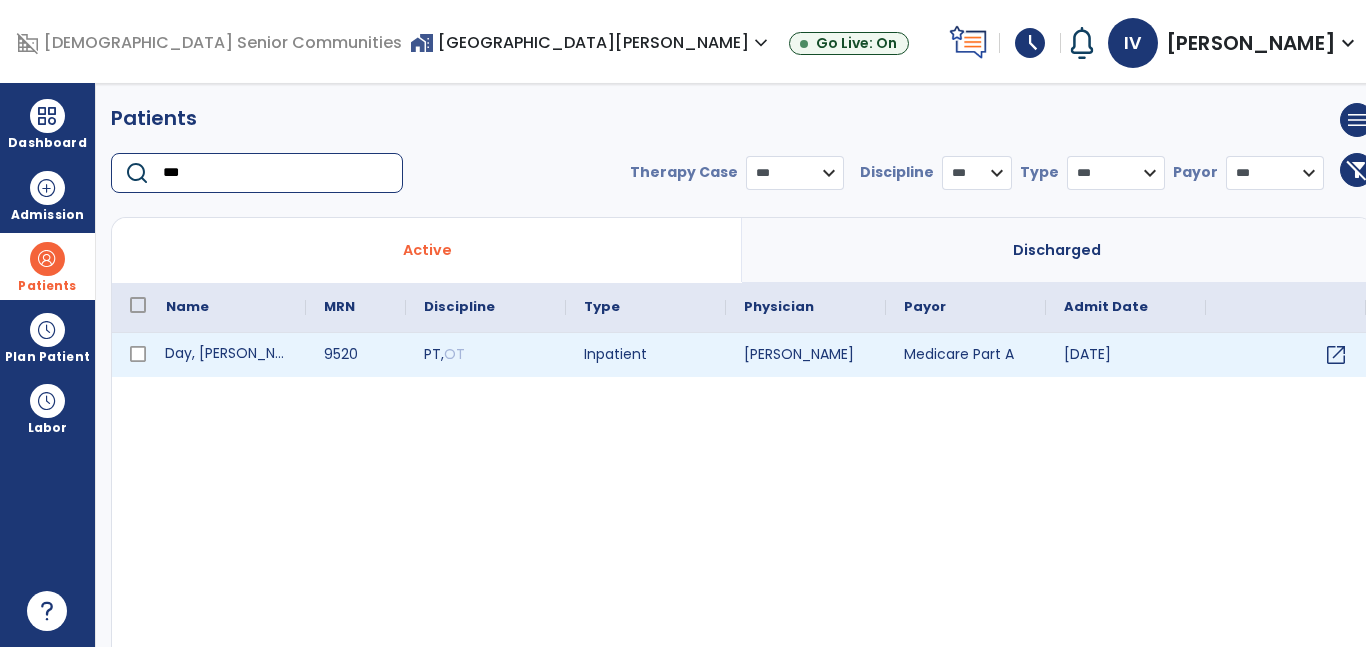 click on "Day, Jesse" at bounding box center (227, 355) 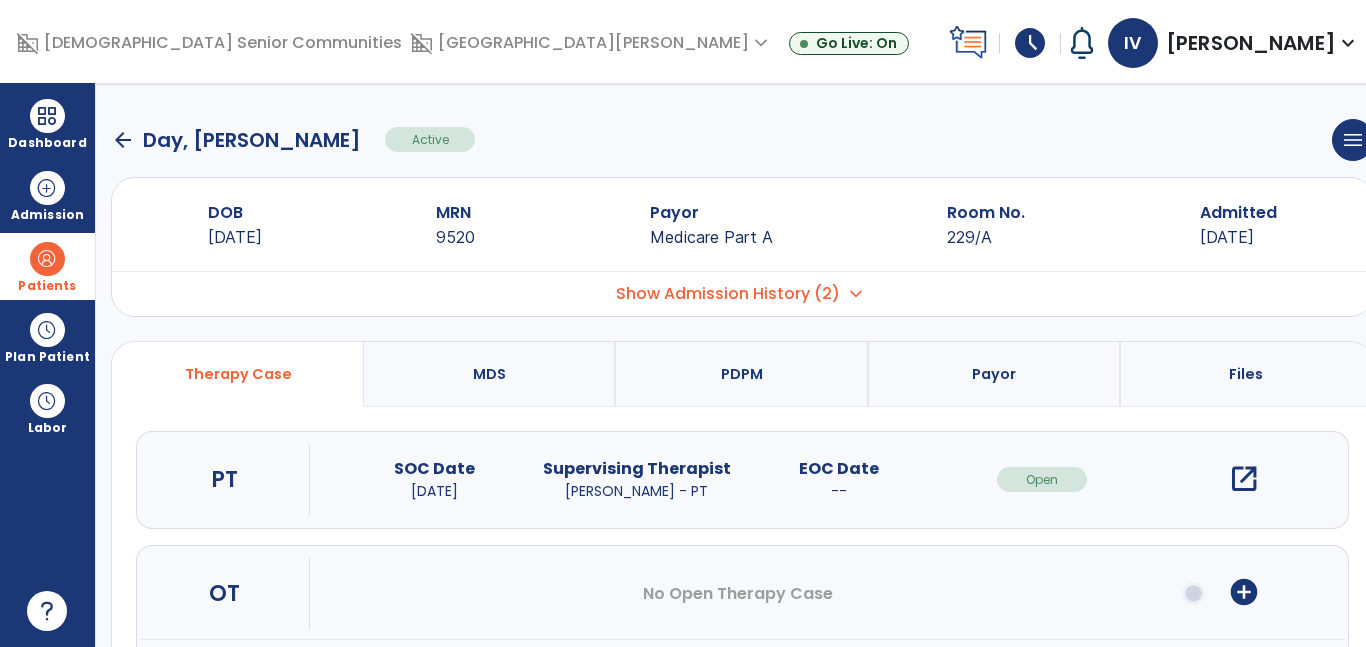 click on "open_in_new" at bounding box center (1244, 479) 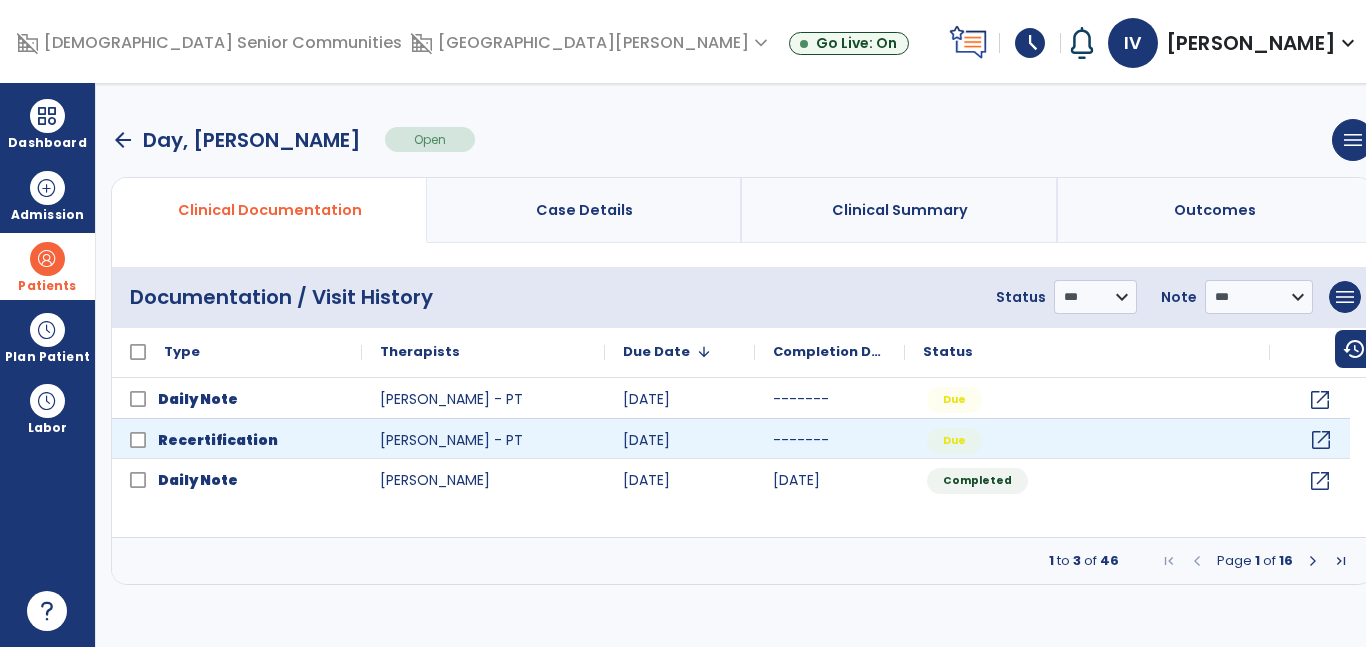 click on "open_in_new" 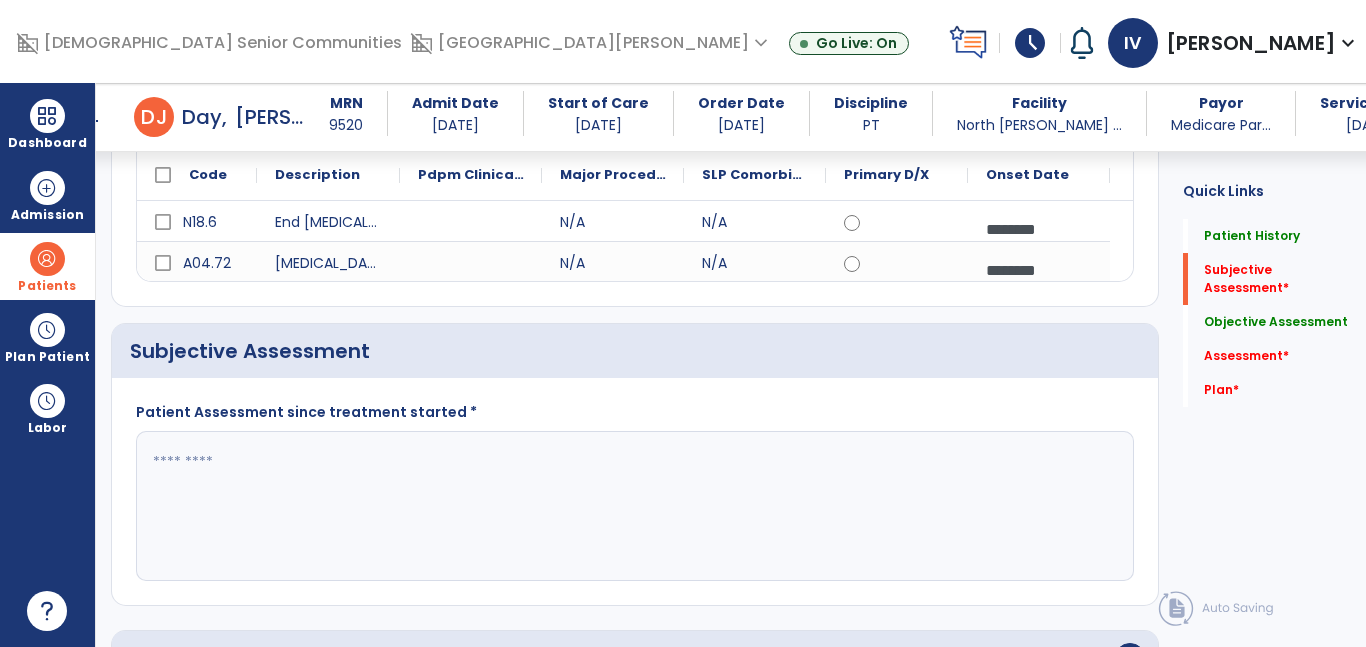 scroll, scrollTop: 297, scrollLeft: 0, axis: vertical 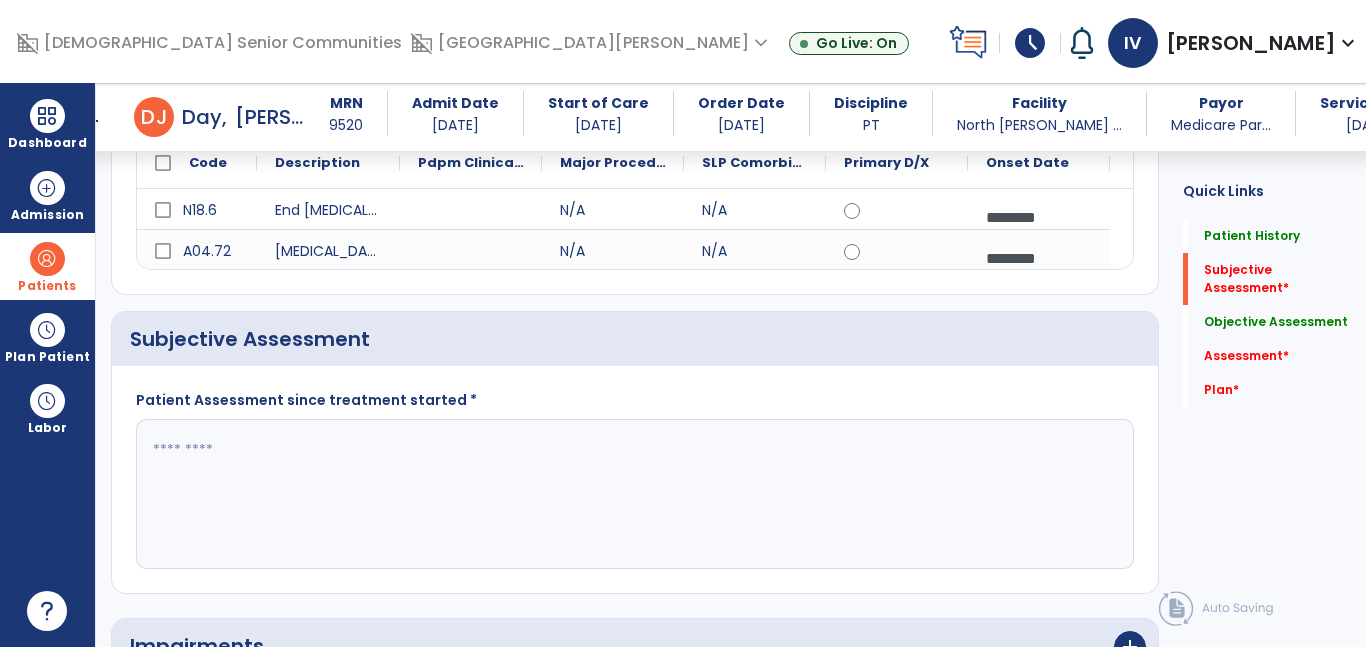 click 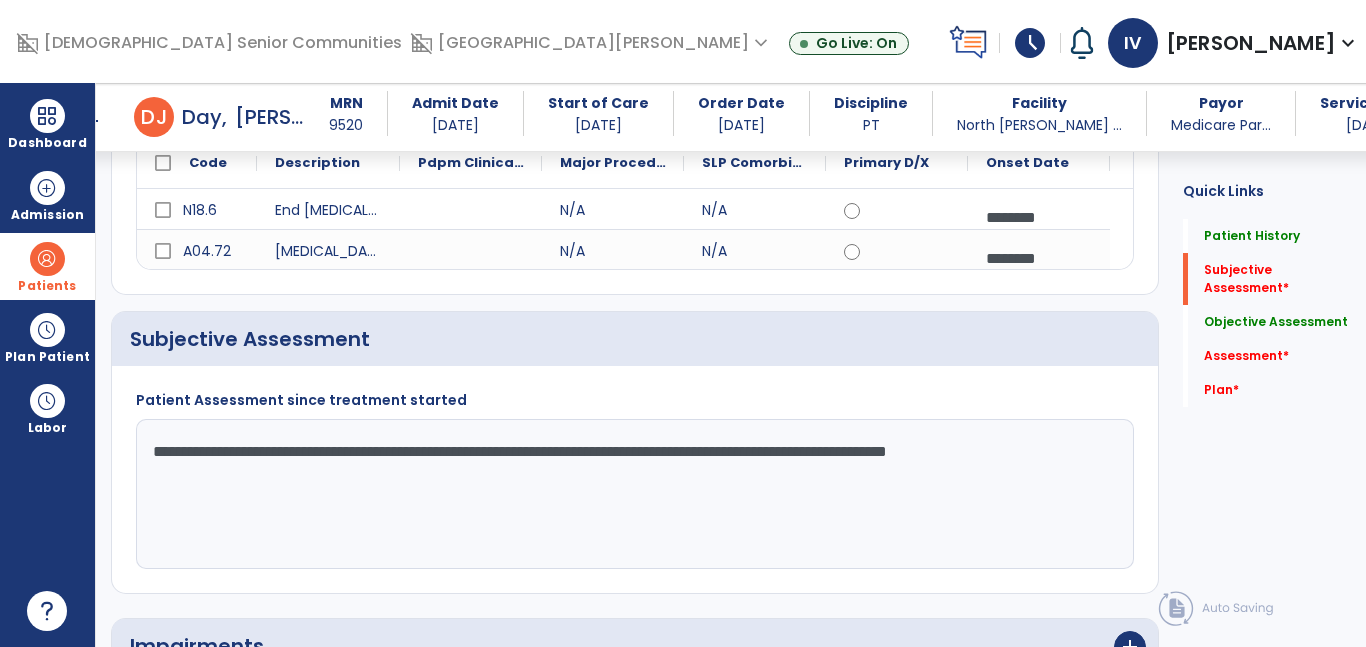 type on "**********" 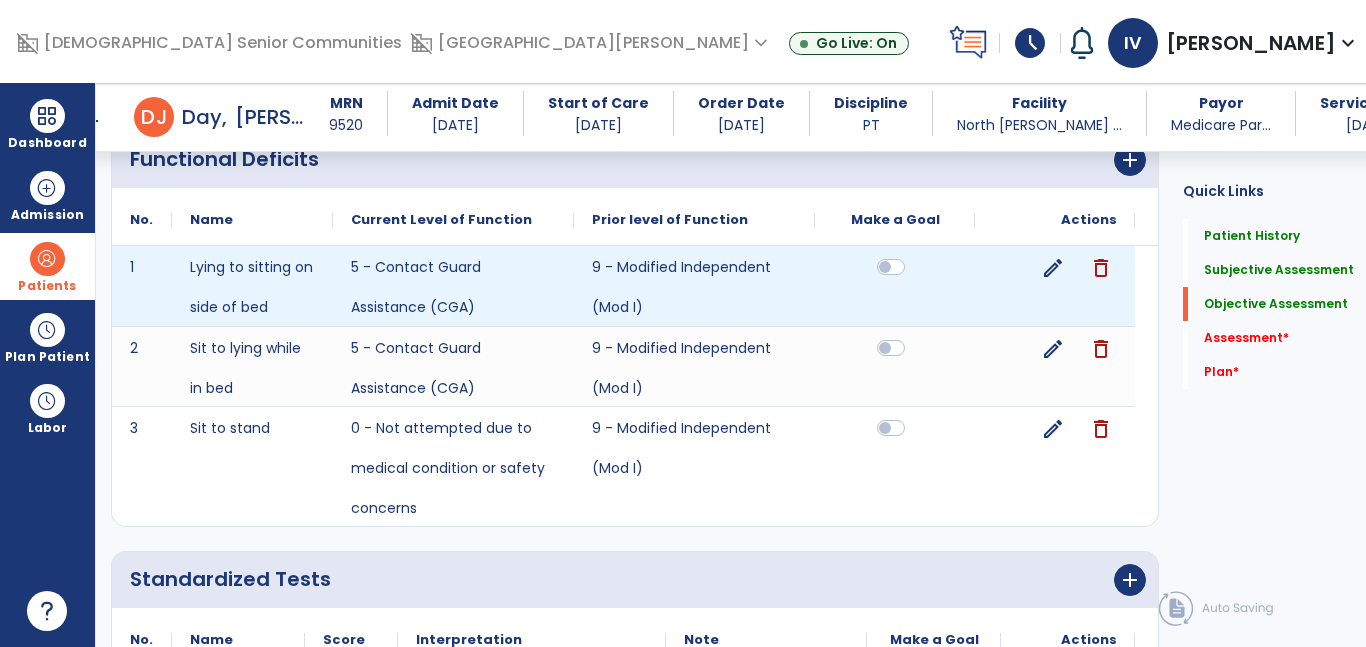 scroll, scrollTop: 750, scrollLeft: 0, axis: vertical 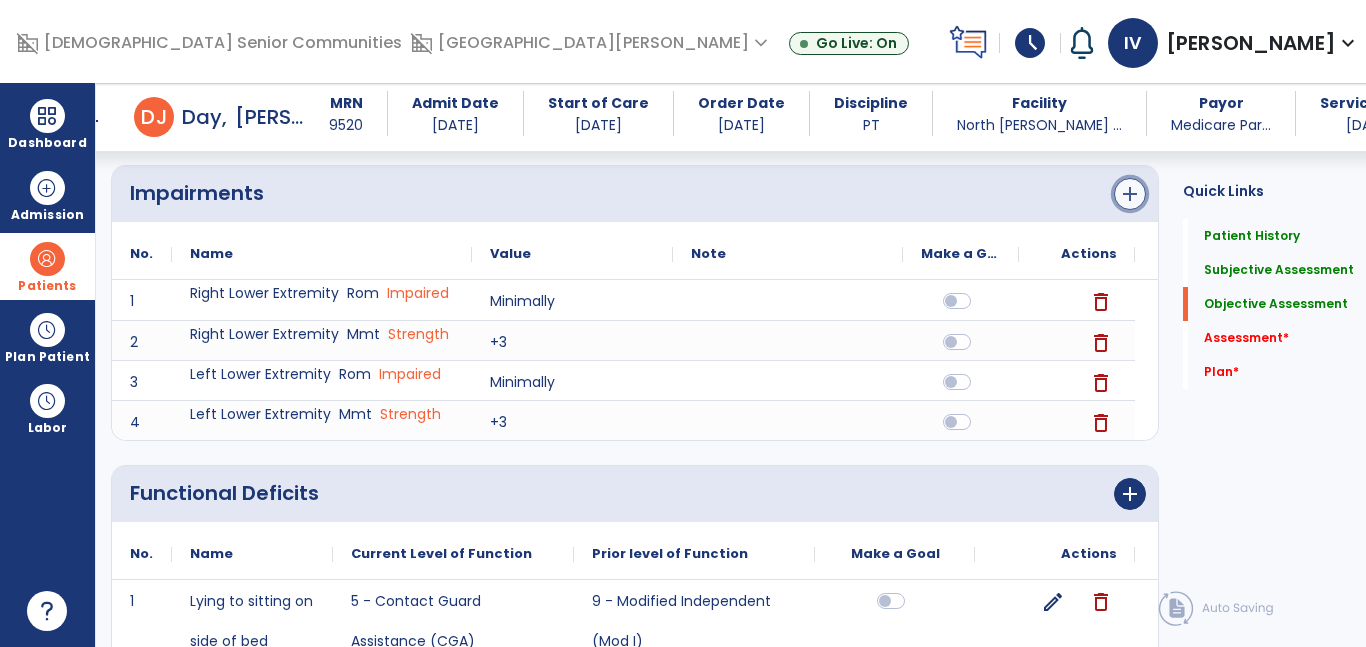 click on "add" 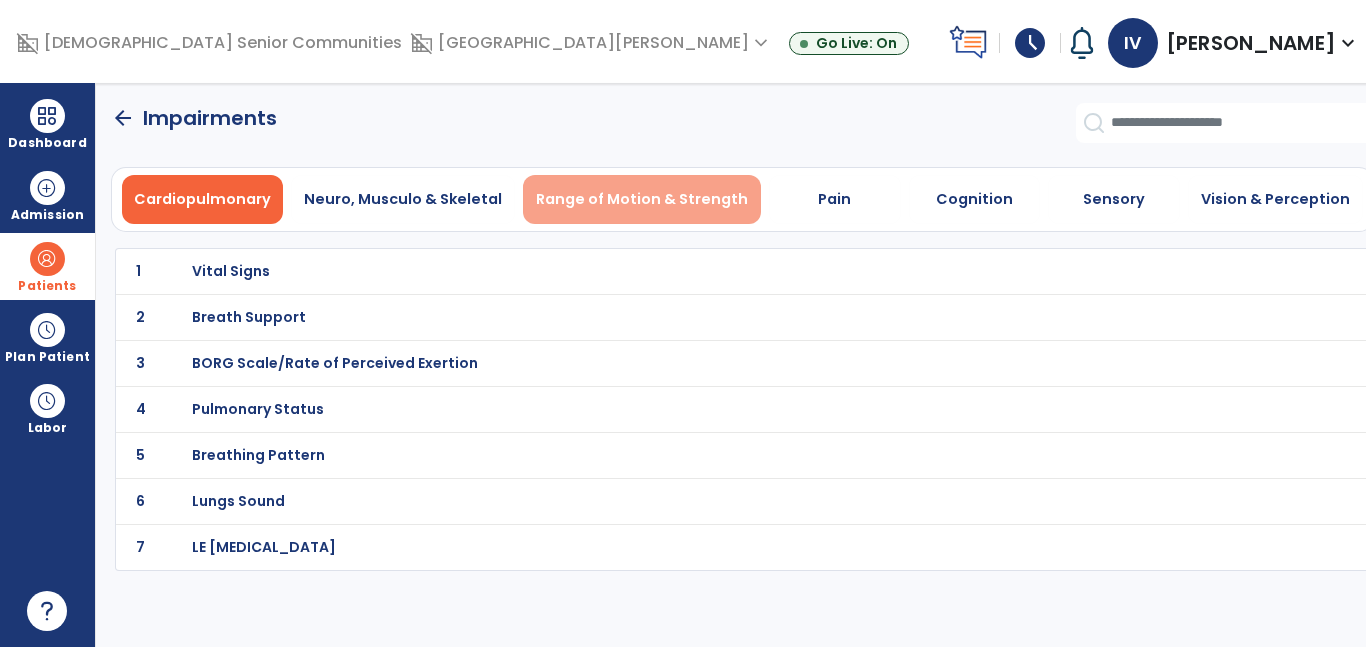 scroll, scrollTop: 0, scrollLeft: 0, axis: both 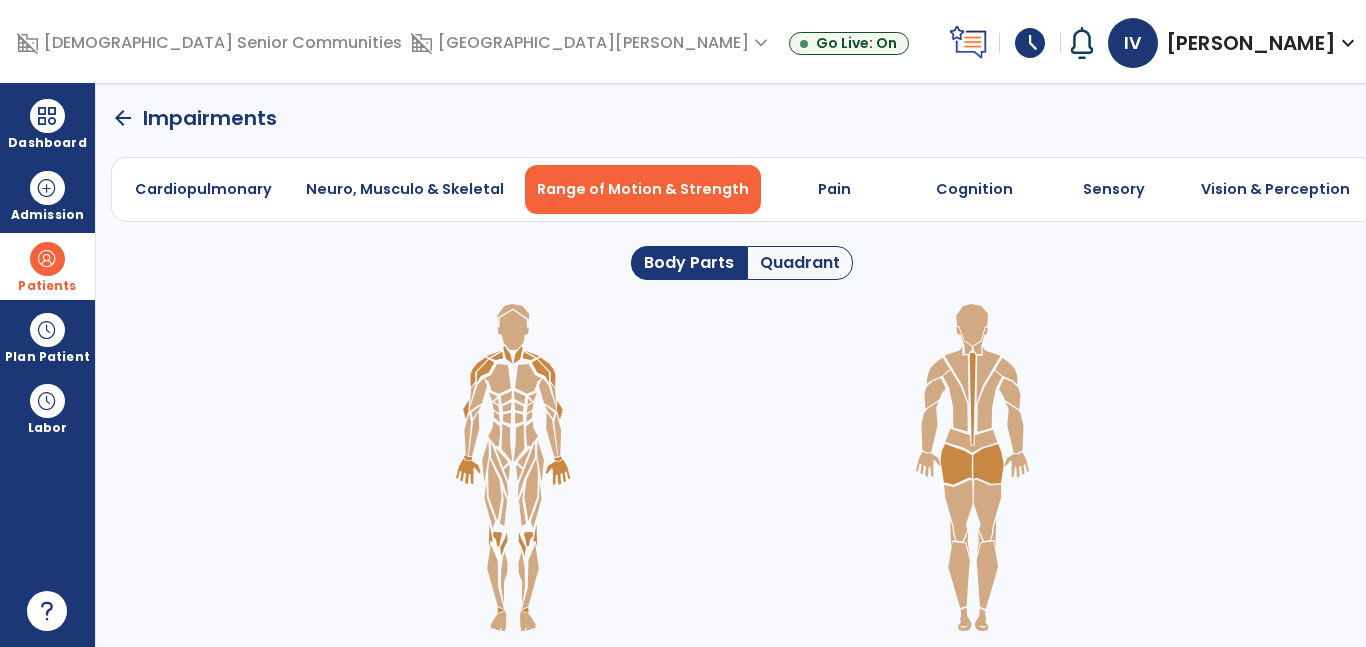 click on "Quadrant" 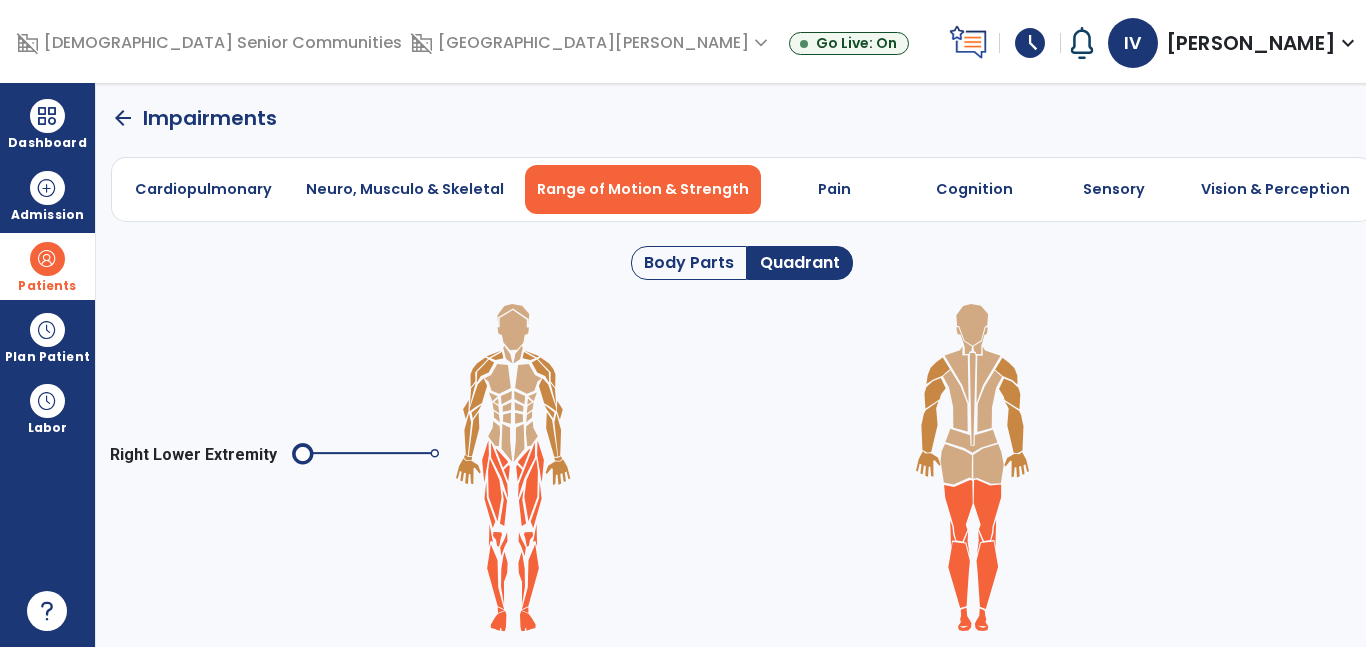 click 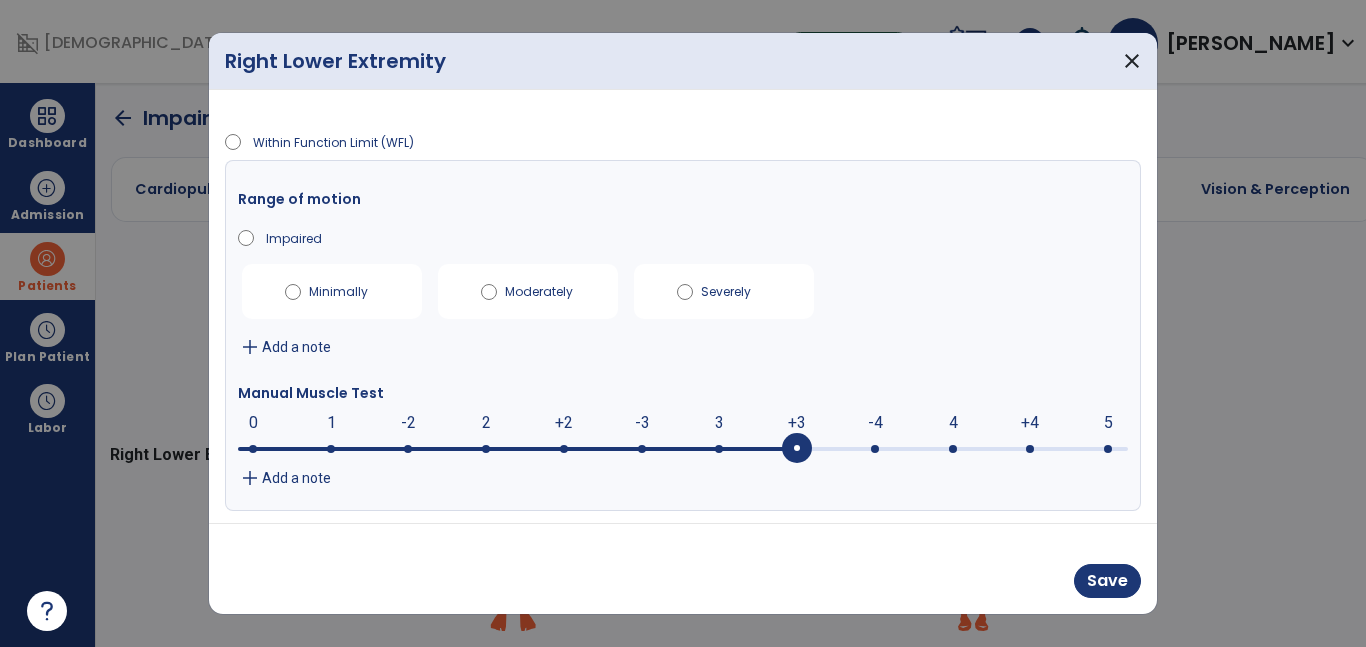 scroll, scrollTop: 4, scrollLeft: 0, axis: vertical 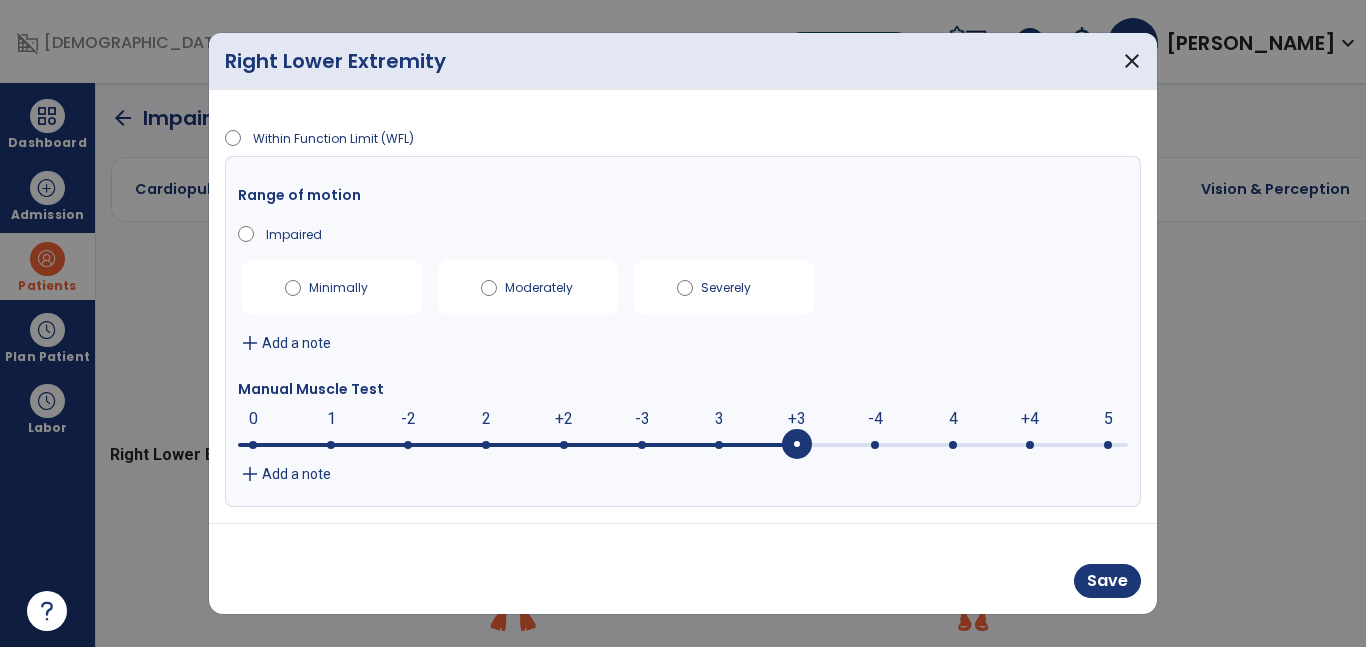 click at bounding box center [683, 443] 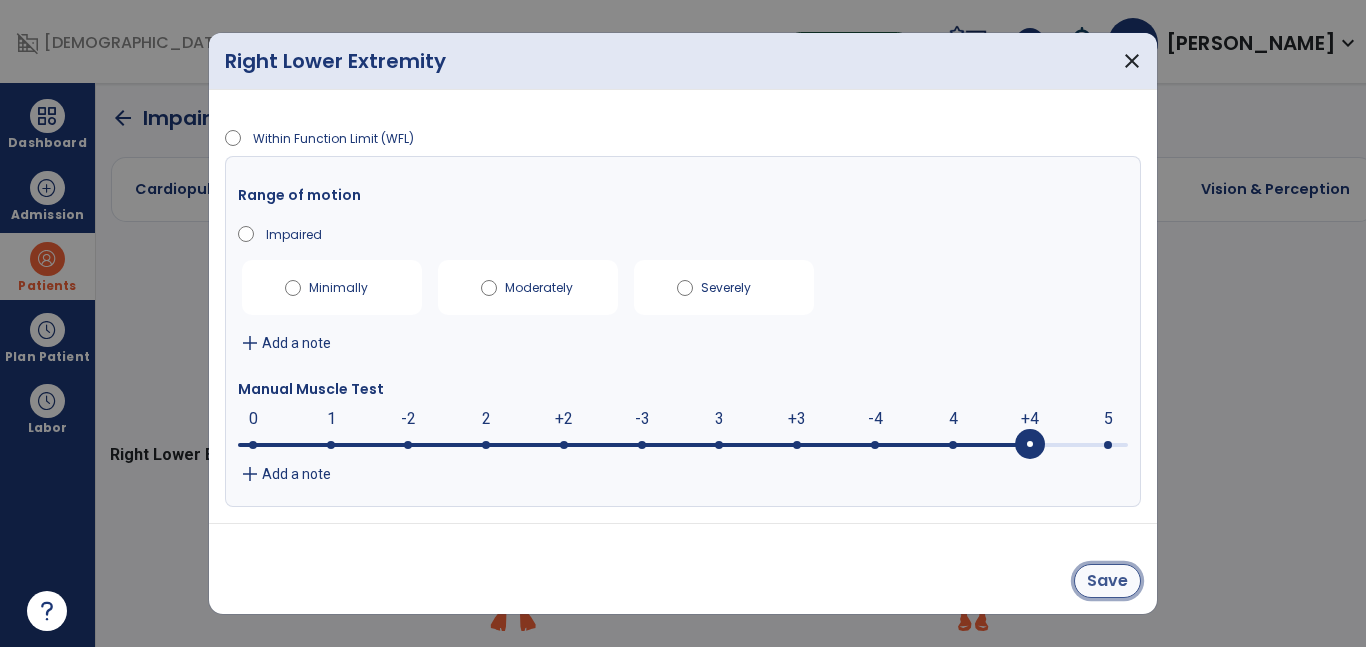 click on "Save" at bounding box center (1107, 581) 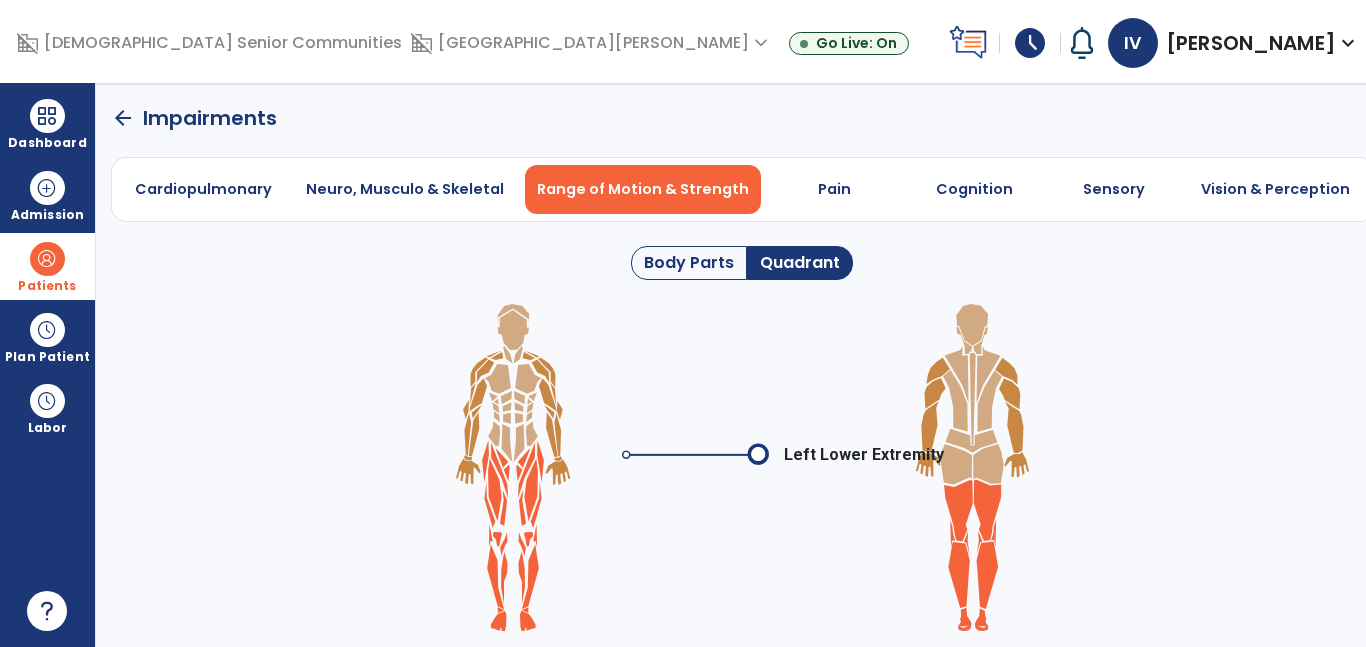click 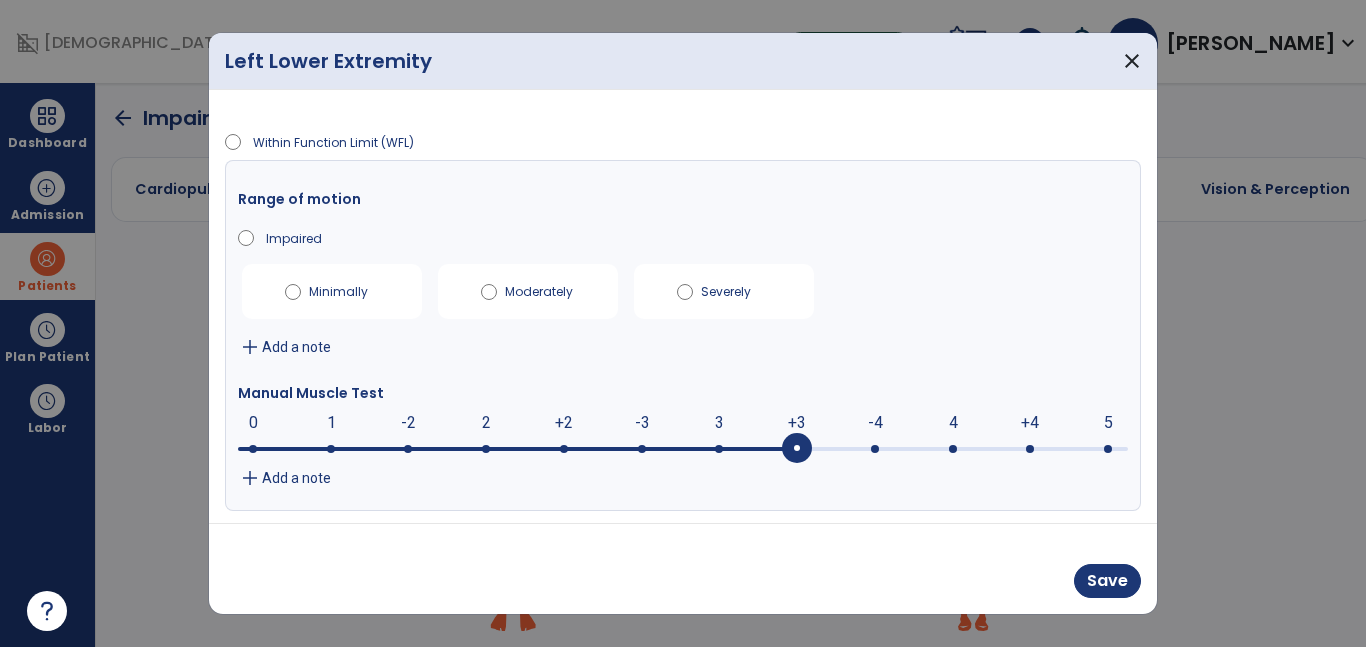 click at bounding box center (1030, 449) 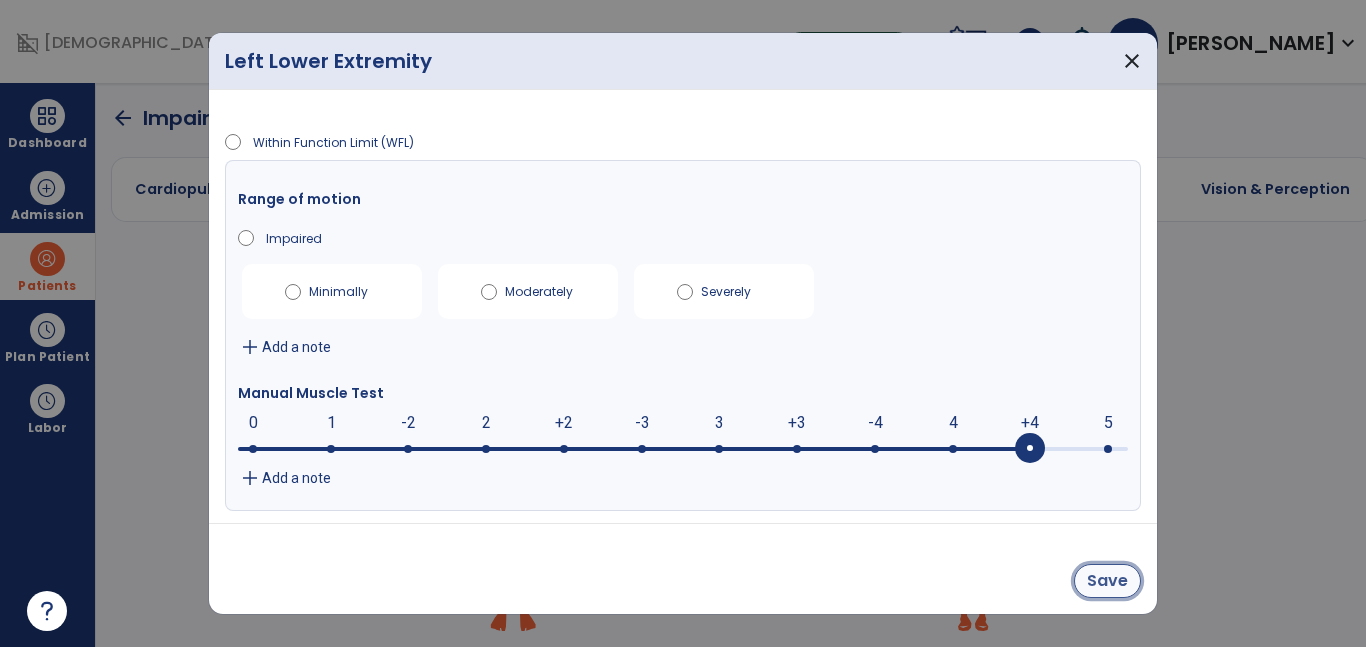 click on "Save" at bounding box center (1107, 581) 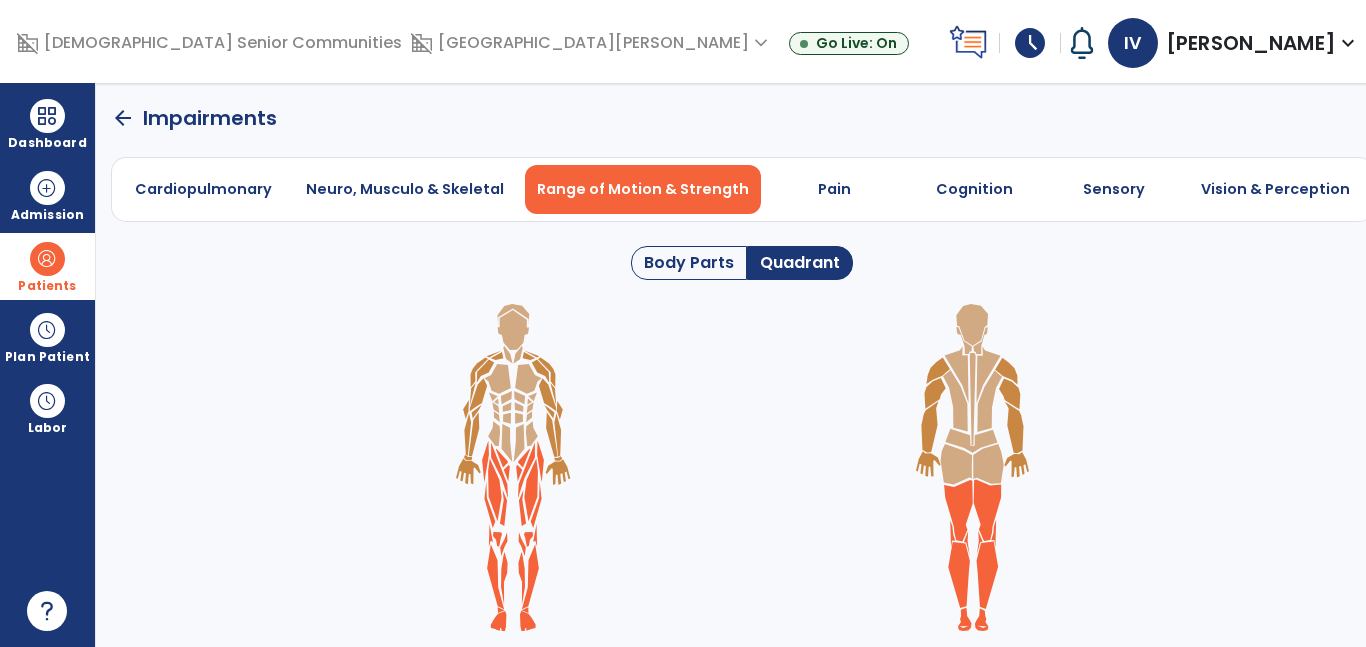 click on "arrow_back" 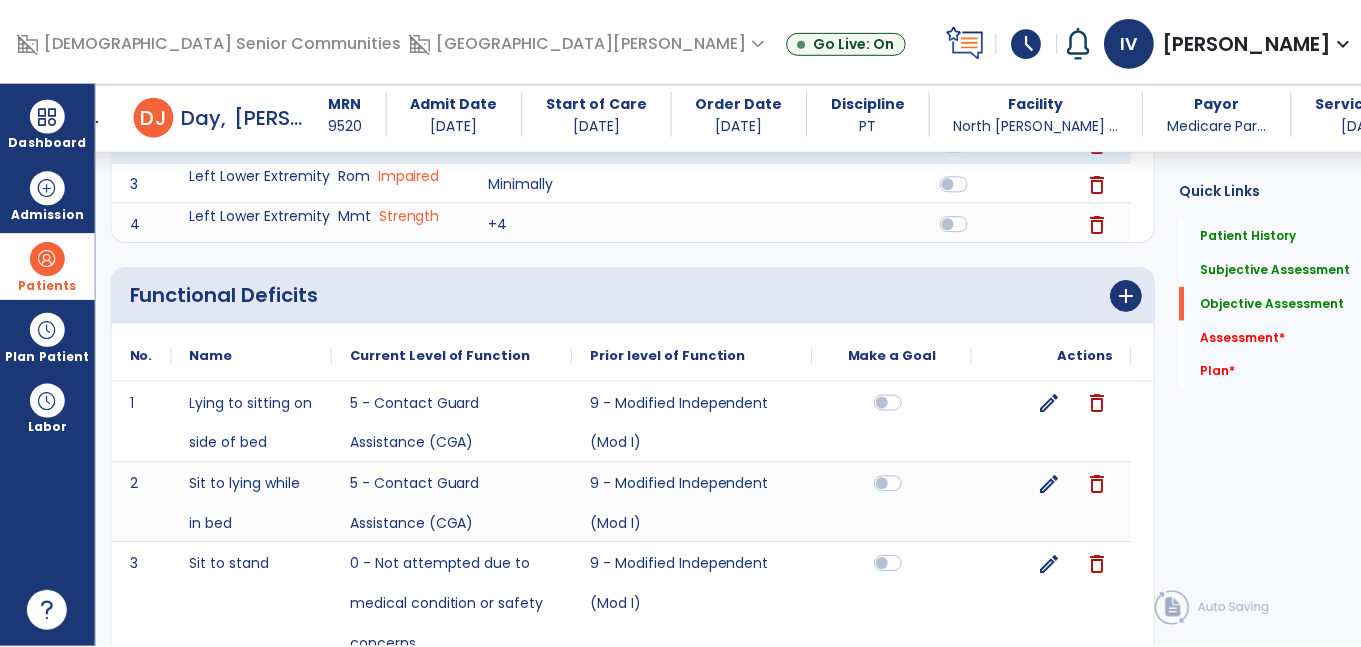scroll, scrollTop: 960, scrollLeft: 0, axis: vertical 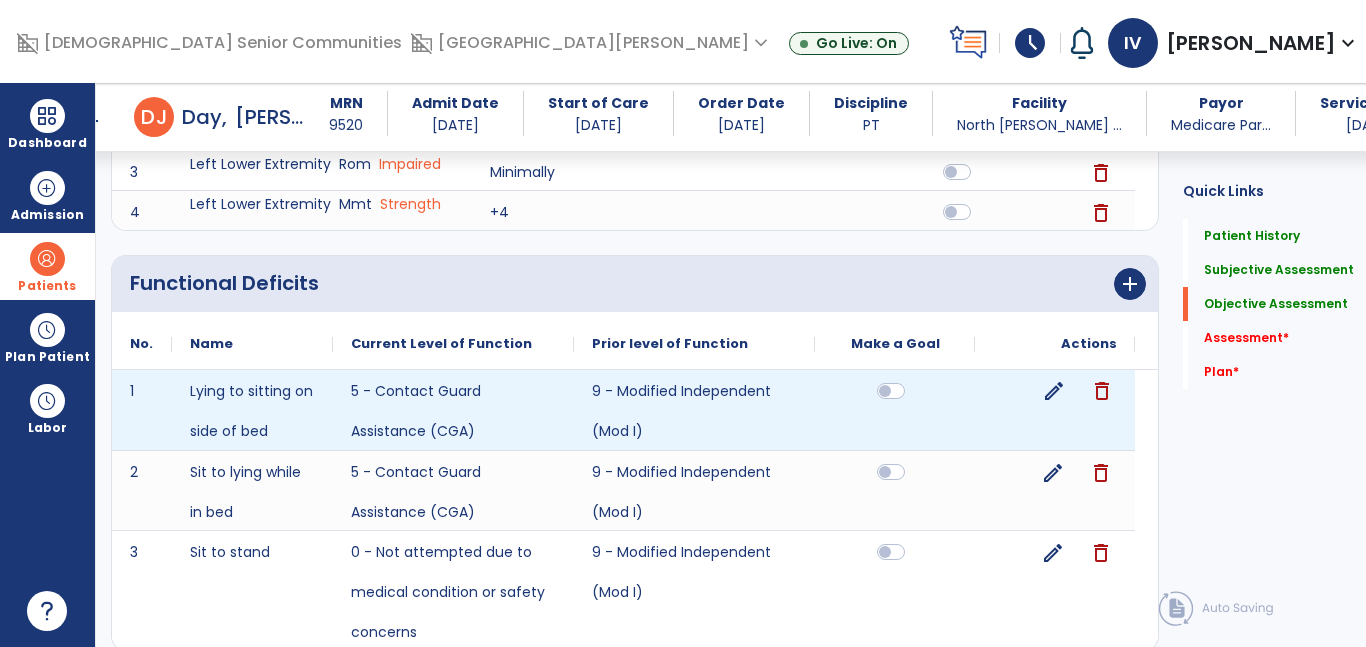 click on "edit" 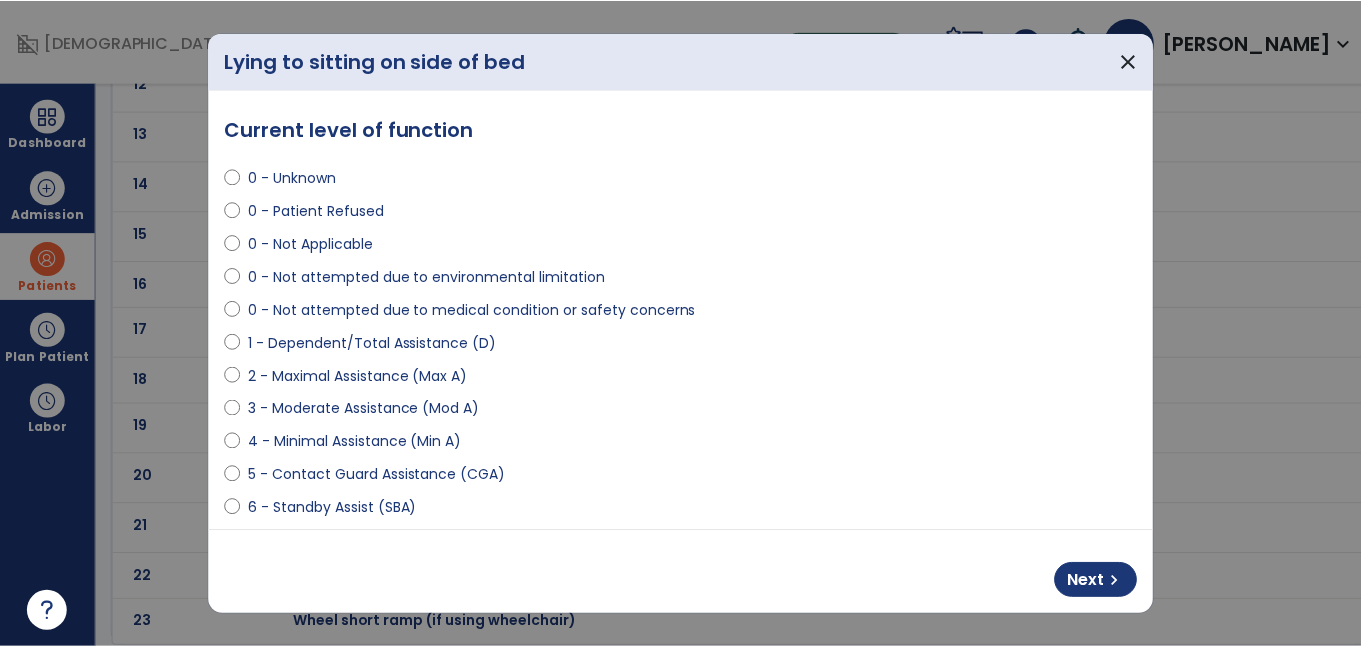 scroll, scrollTop: 0, scrollLeft: 0, axis: both 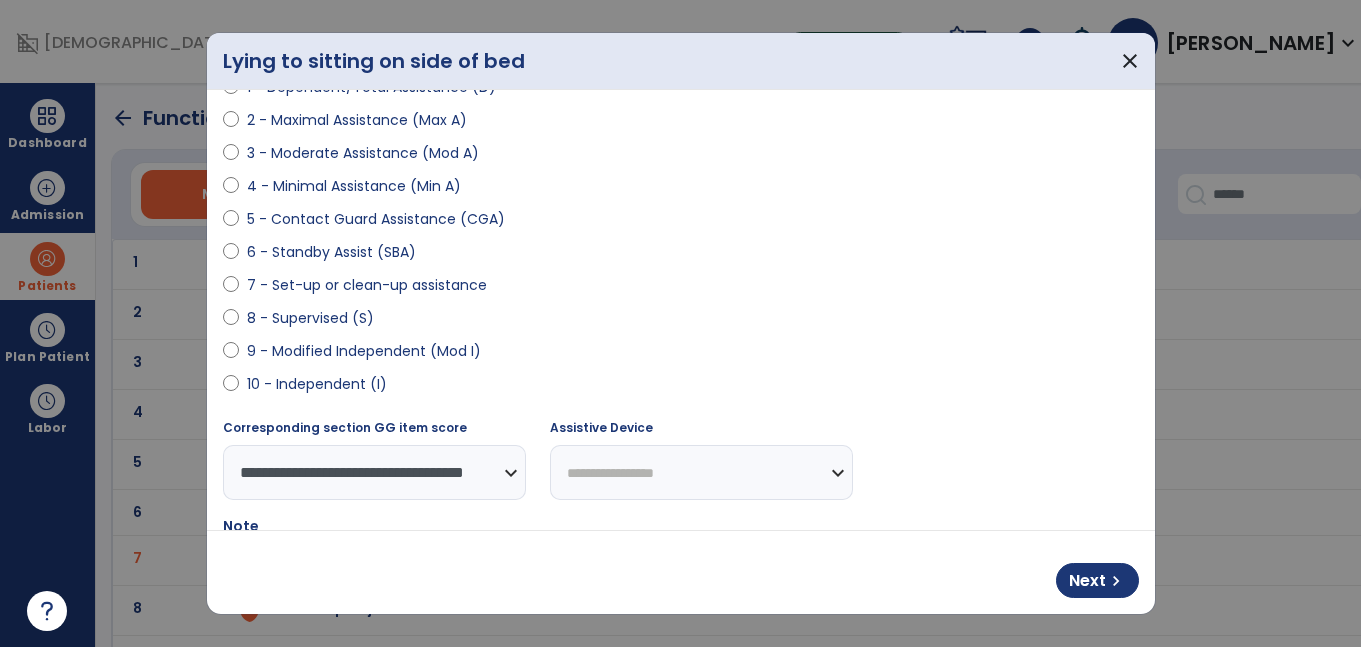 click on "9 - Modified Independent (Mod I)" at bounding box center [364, 351] 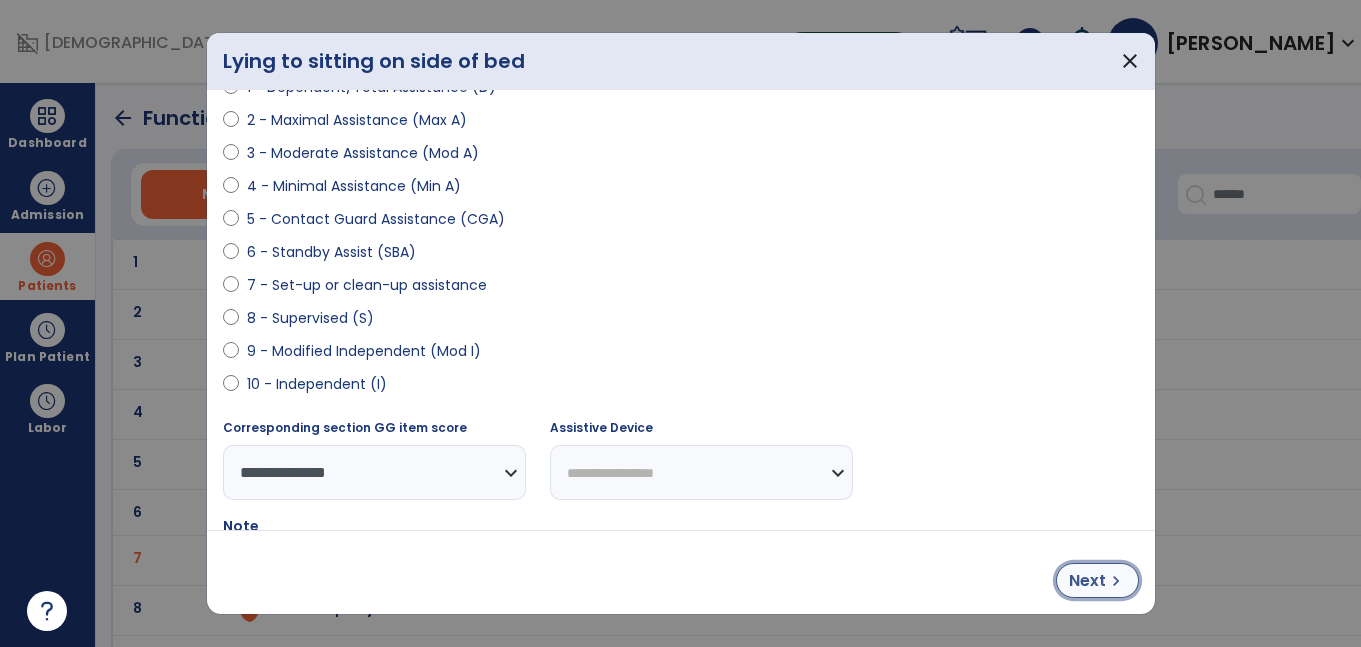 click on "Next" at bounding box center (1087, 581) 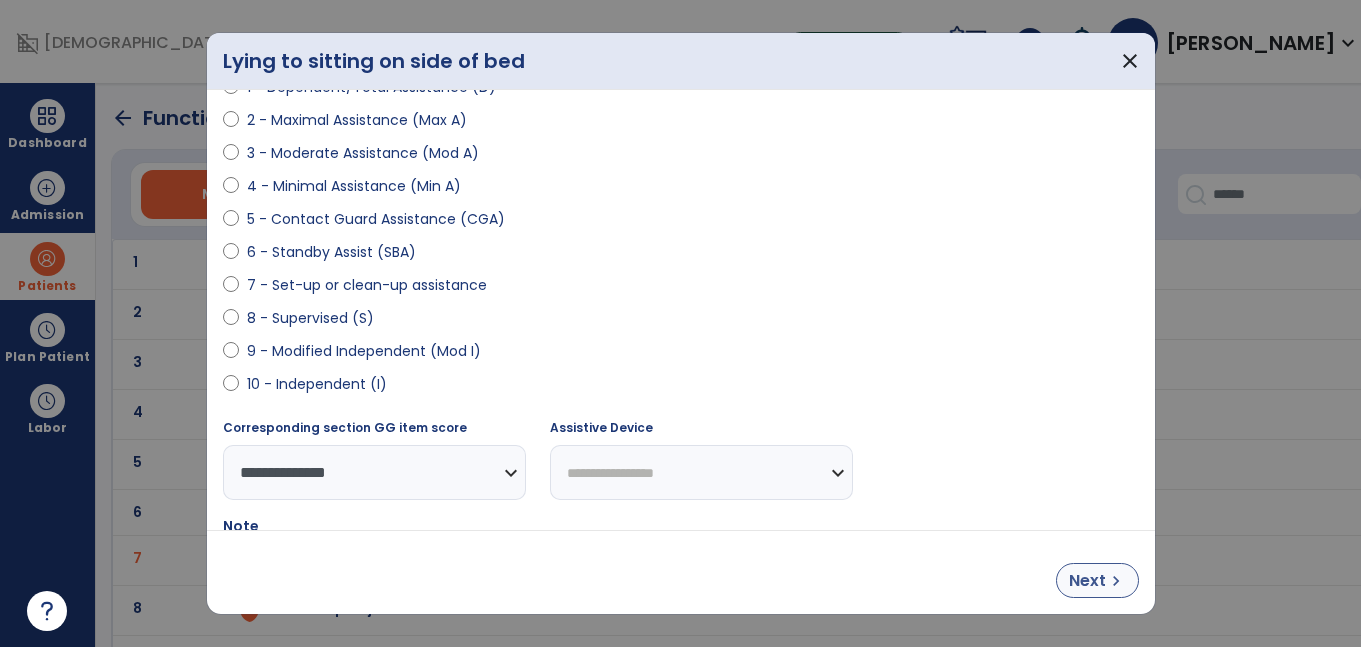 select on "**********" 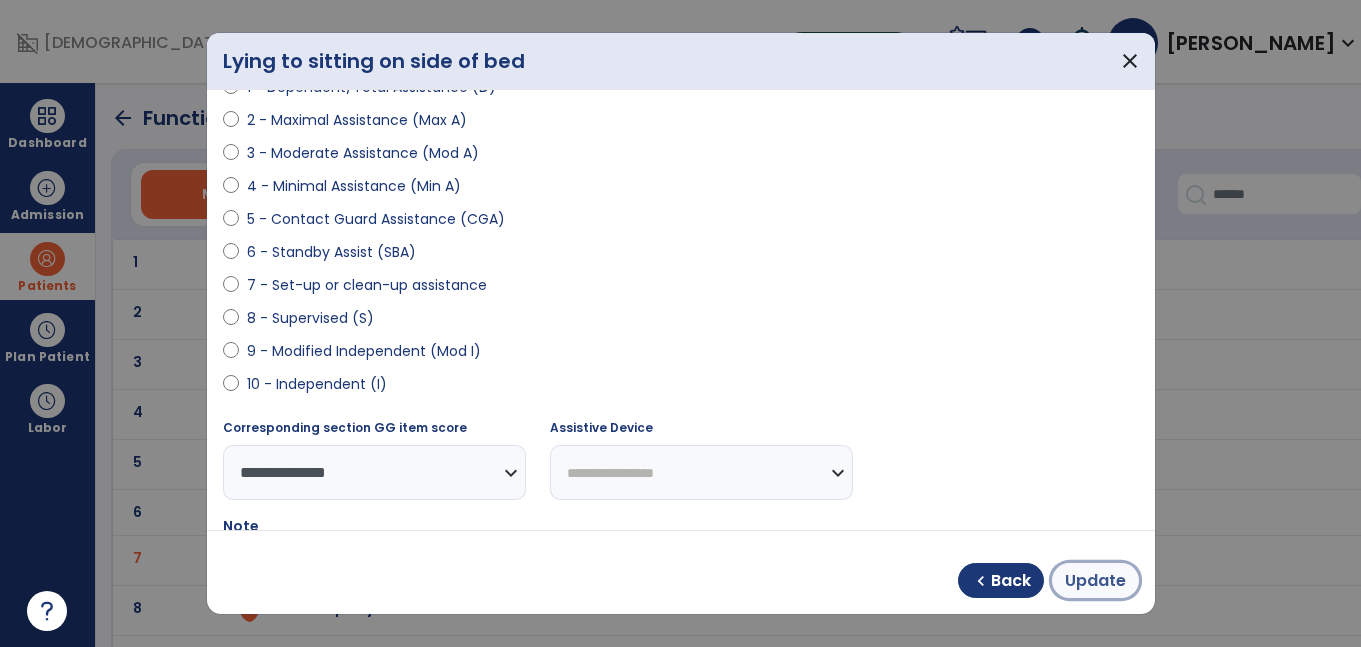 click on "Update" at bounding box center (1095, 581) 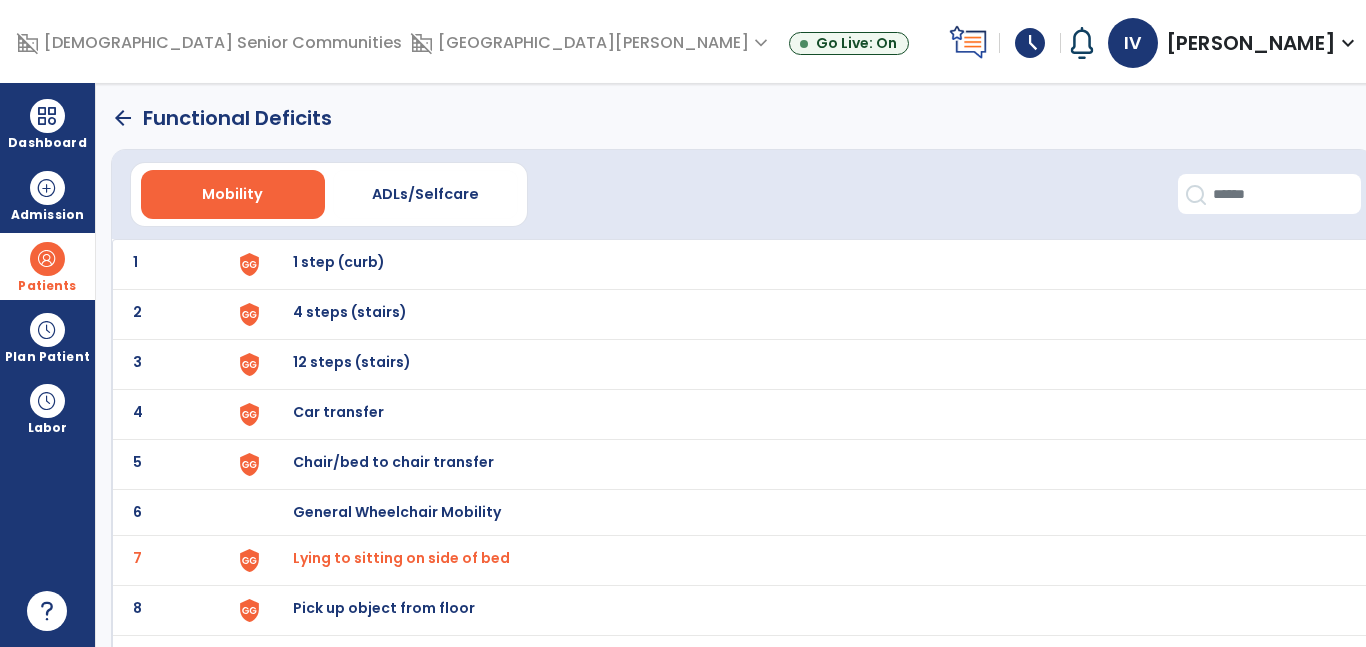 click on "arrow_back" 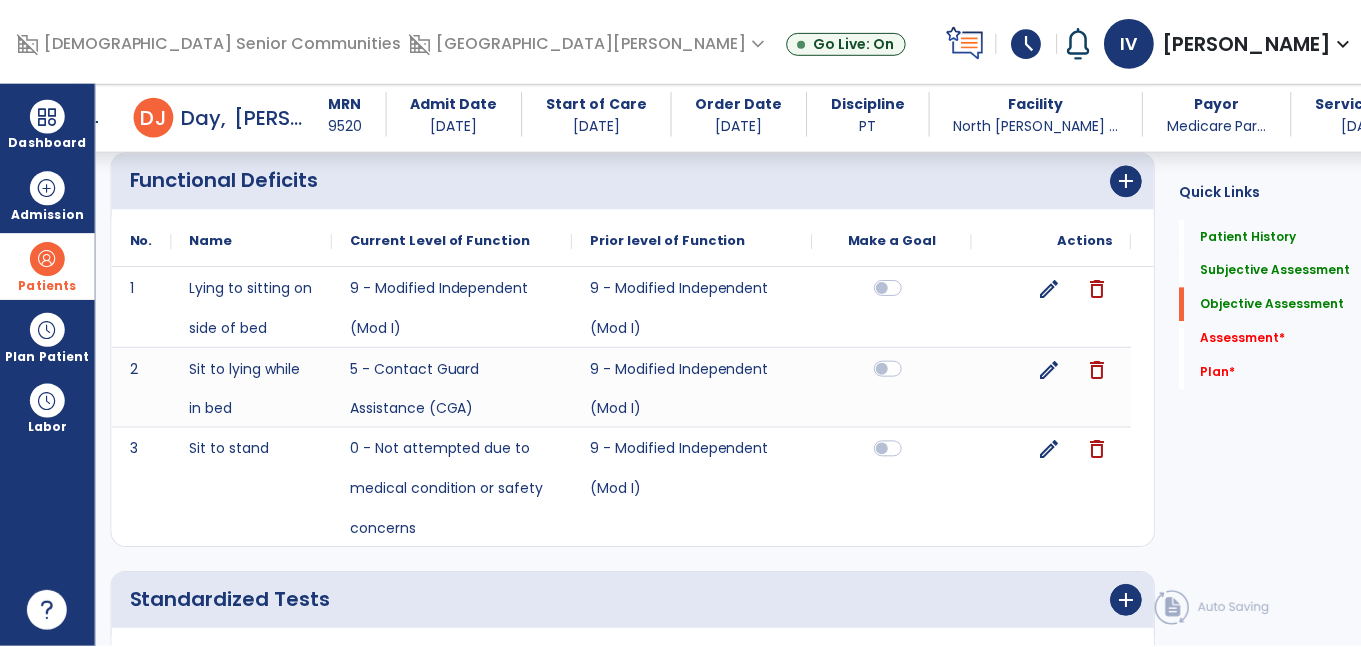 scroll, scrollTop: 1064, scrollLeft: 0, axis: vertical 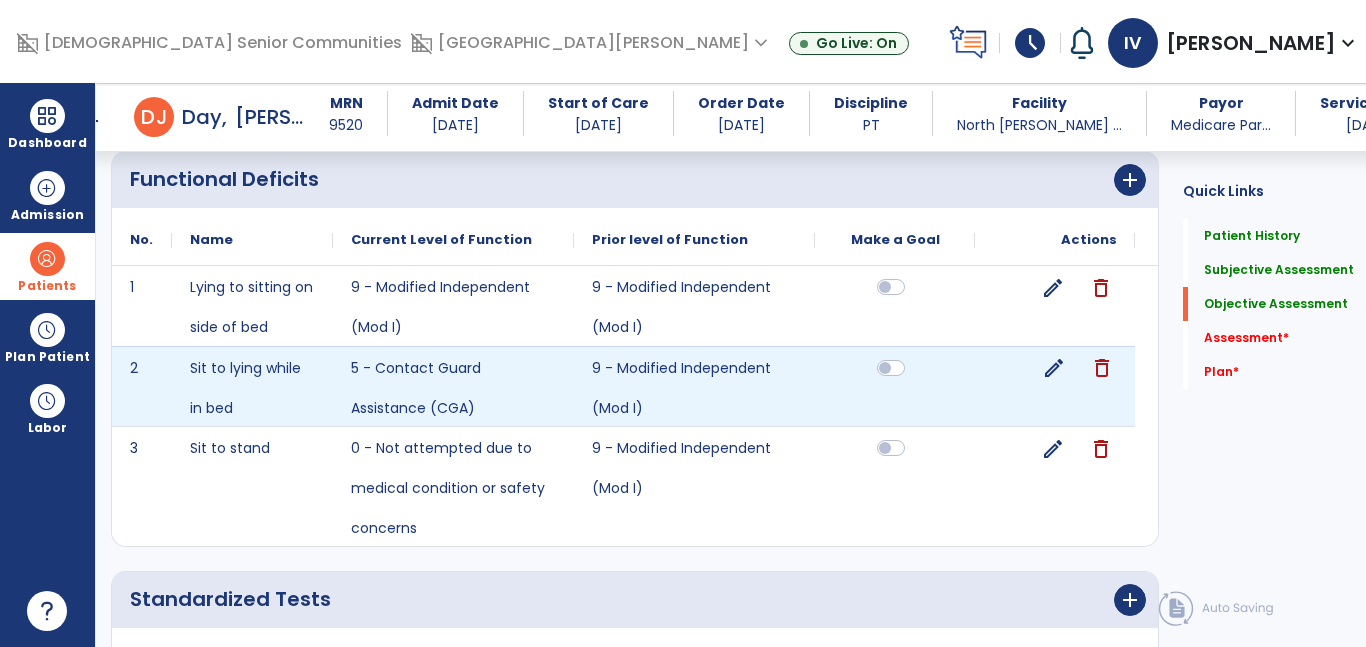 click on "edit" 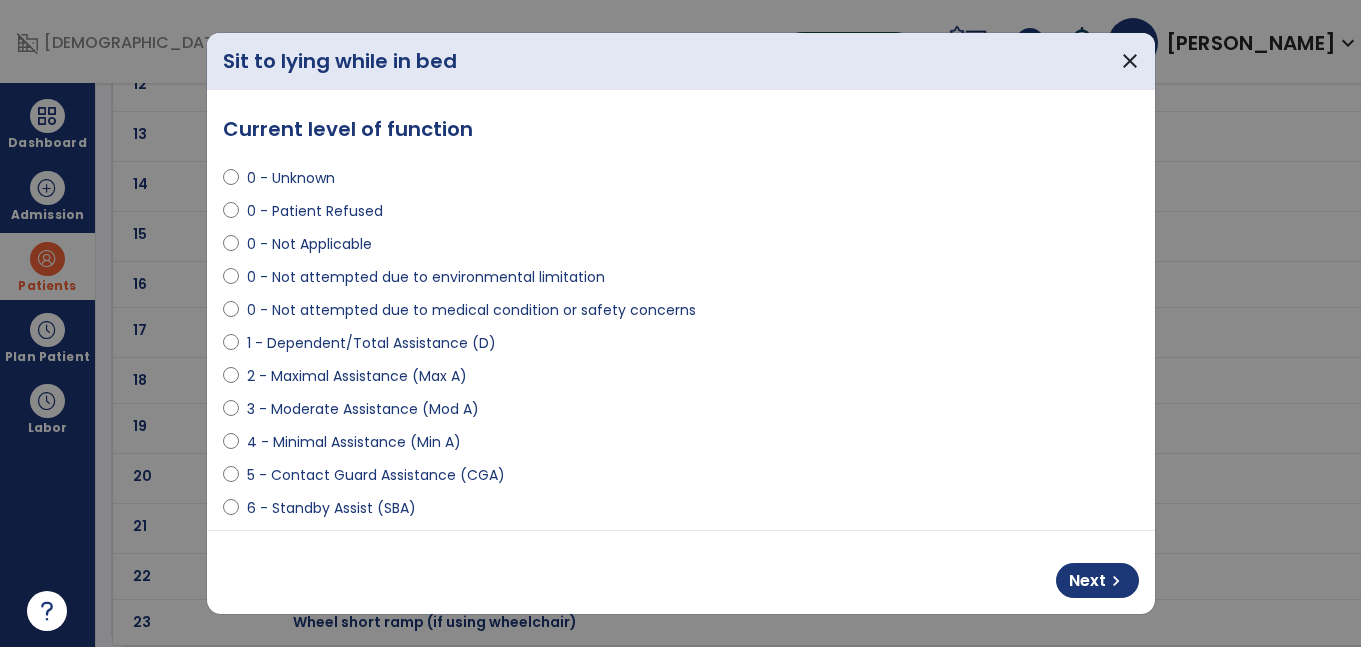scroll, scrollTop: 0, scrollLeft: 0, axis: both 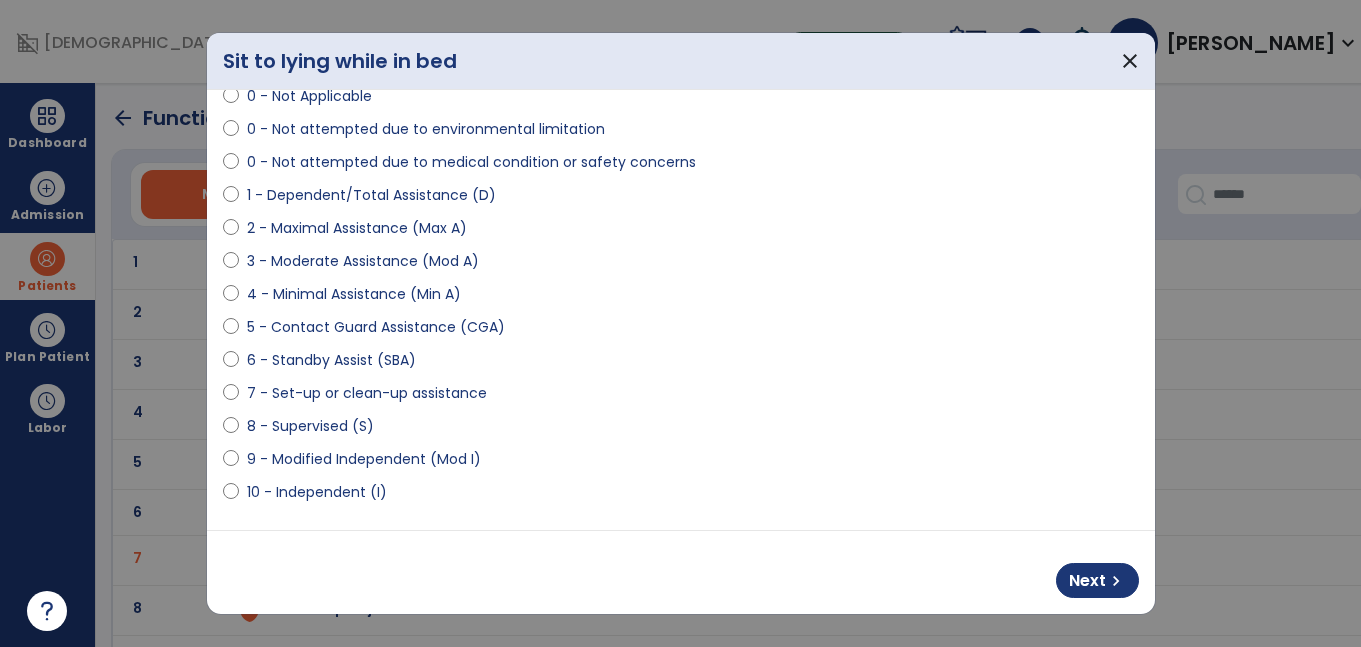 click on "9 - Modified Independent (Mod I)" at bounding box center (364, 459) 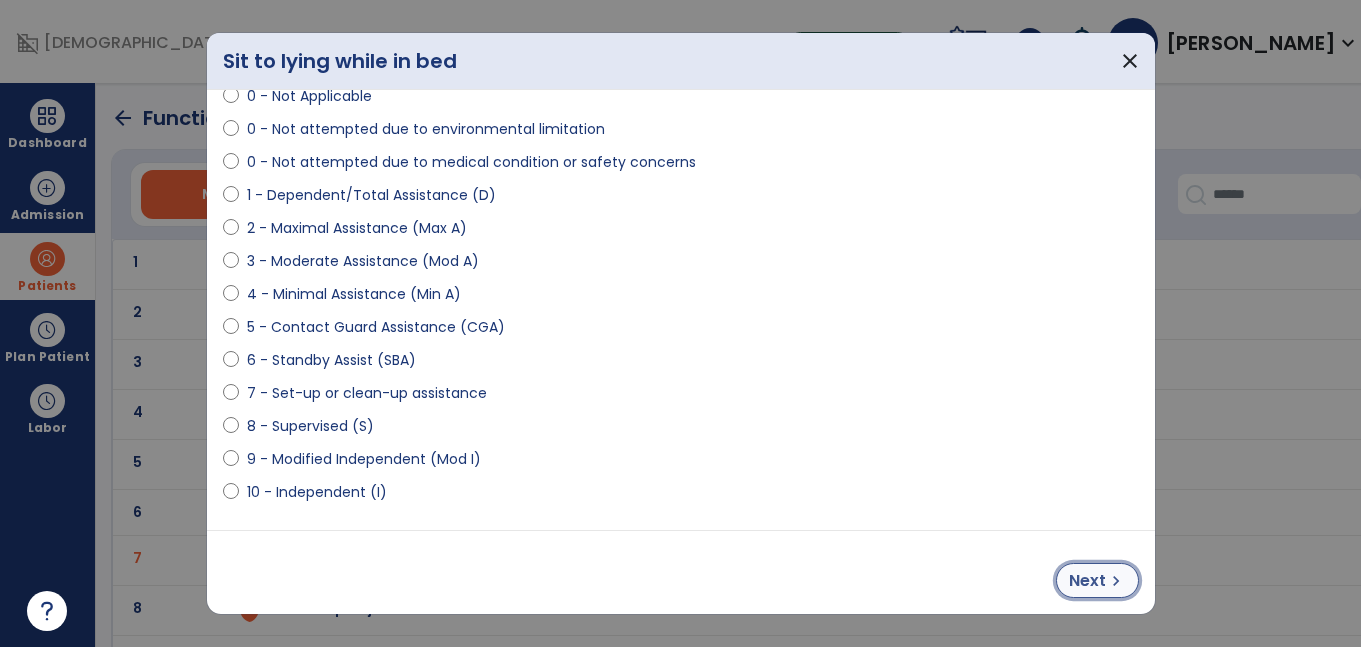 click on "Next  chevron_right" at bounding box center (1097, 580) 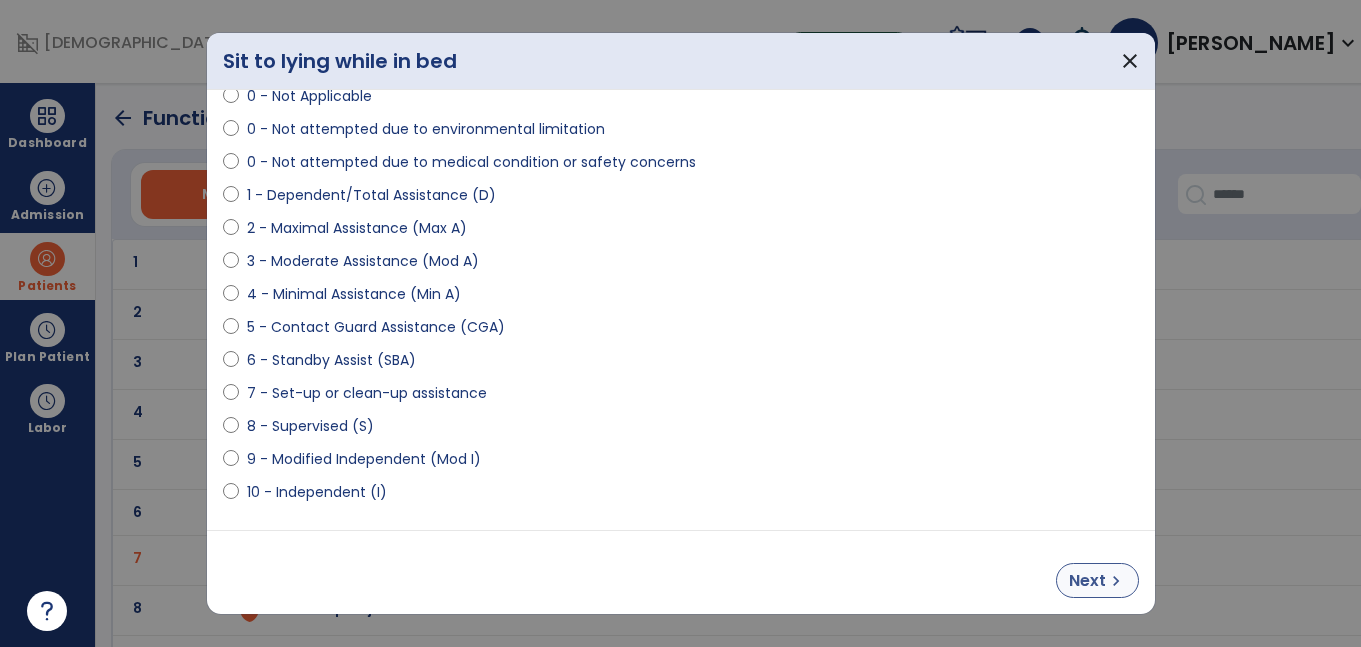 select on "**********" 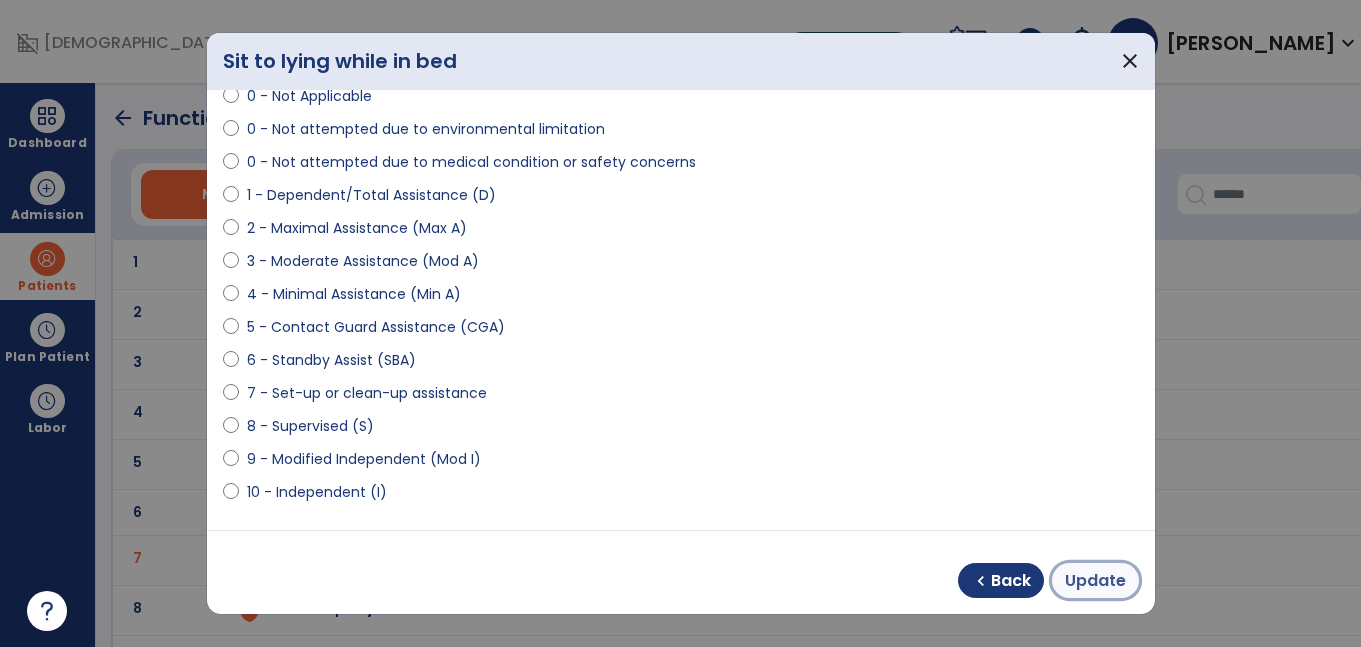 click on "Update" at bounding box center (1095, 581) 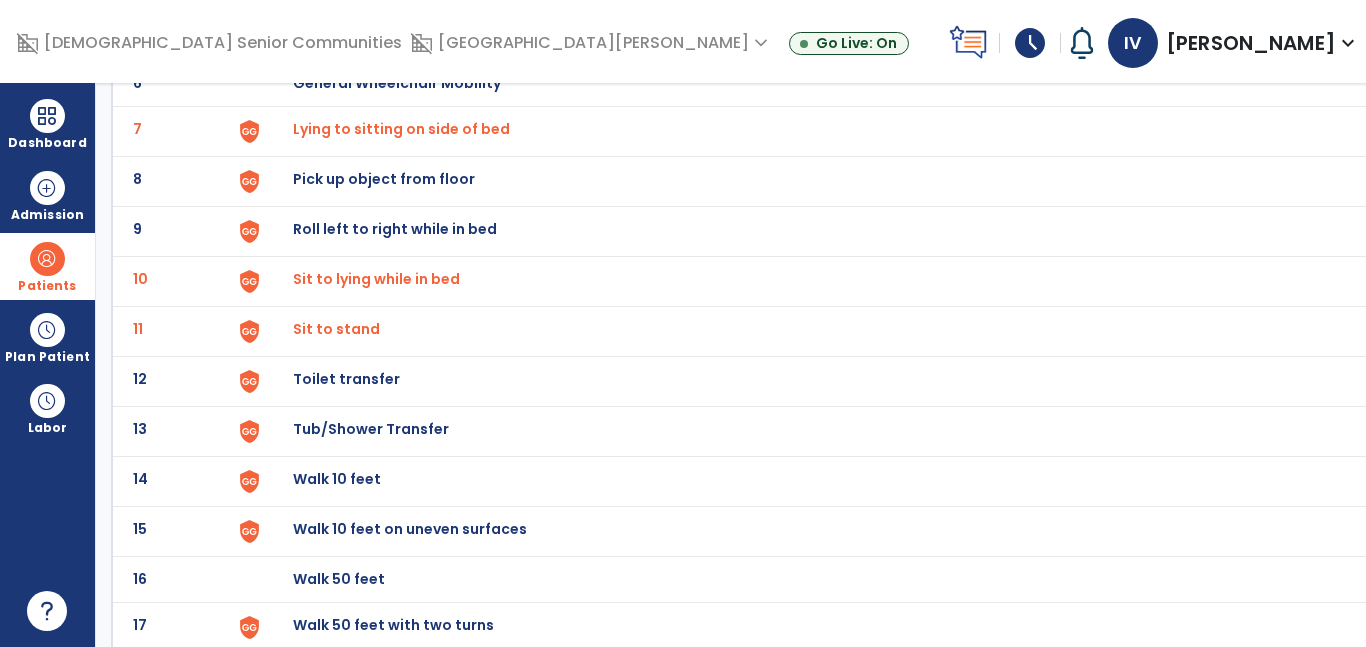 scroll, scrollTop: 434, scrollLeft: 0, axis: vertical 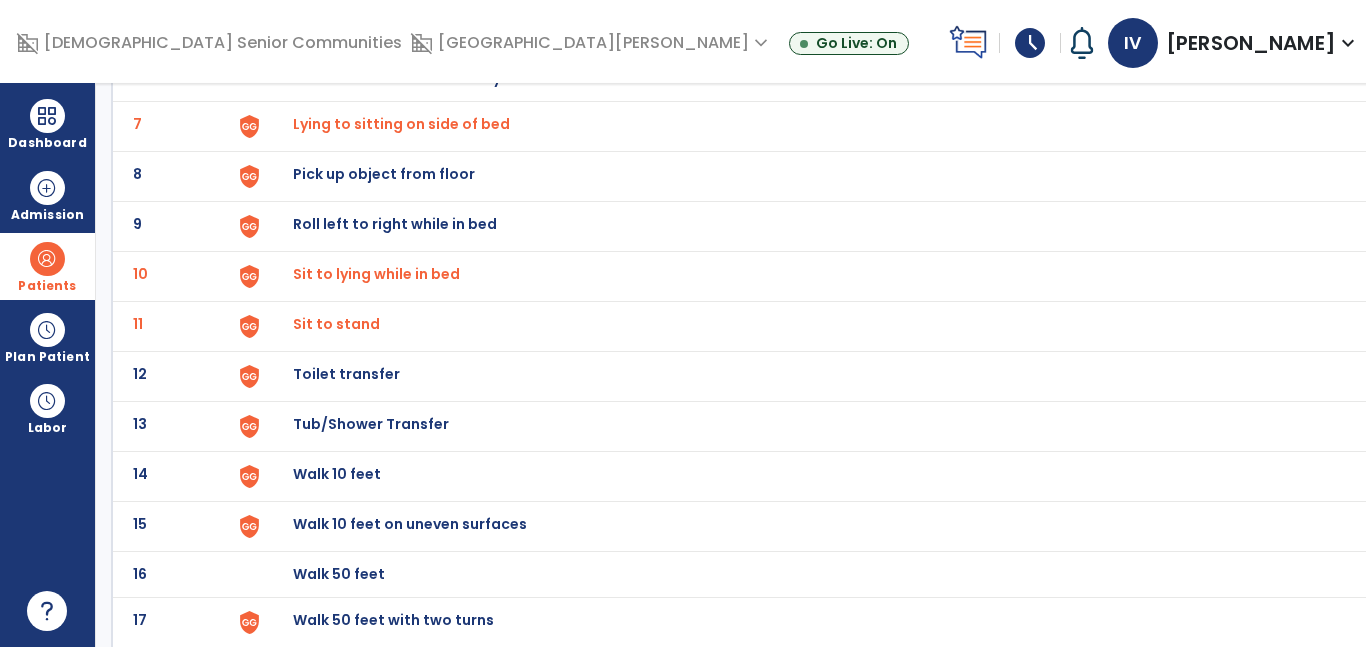 click on "Sit to stand" at bounding box center [401, 124] 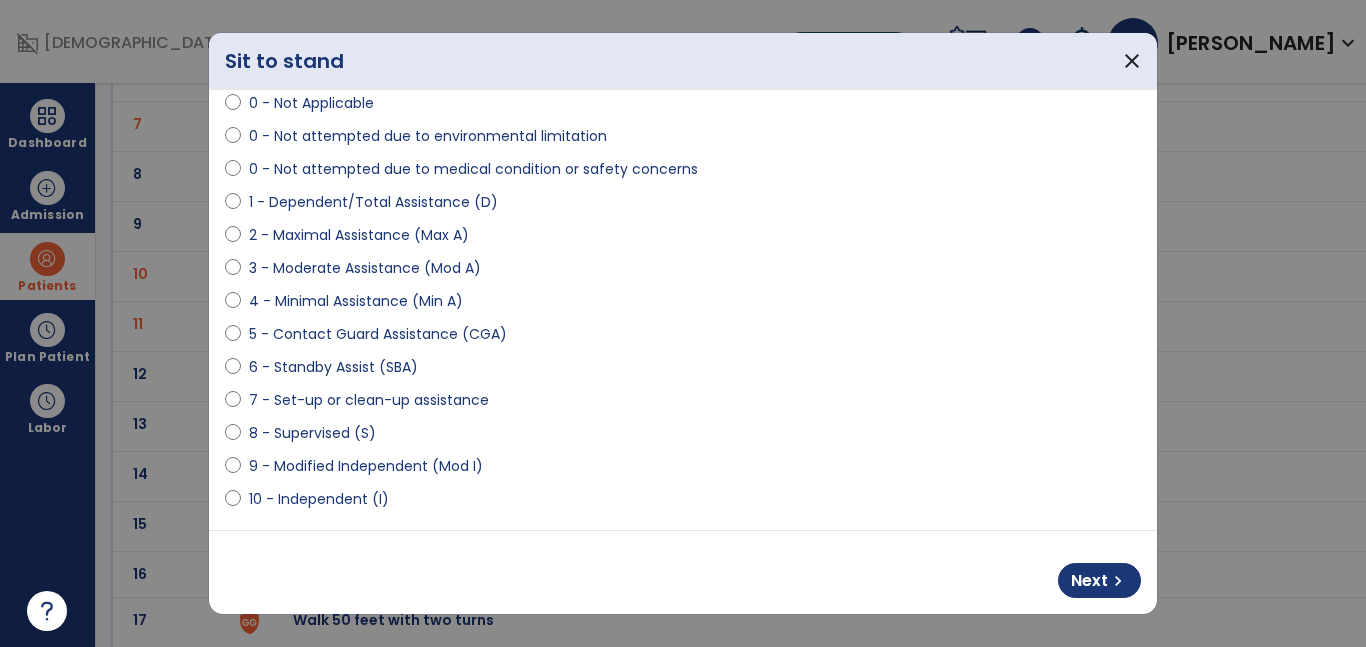 scroll, scrollTop: 148, scrollLeft: 0, axis: vertical 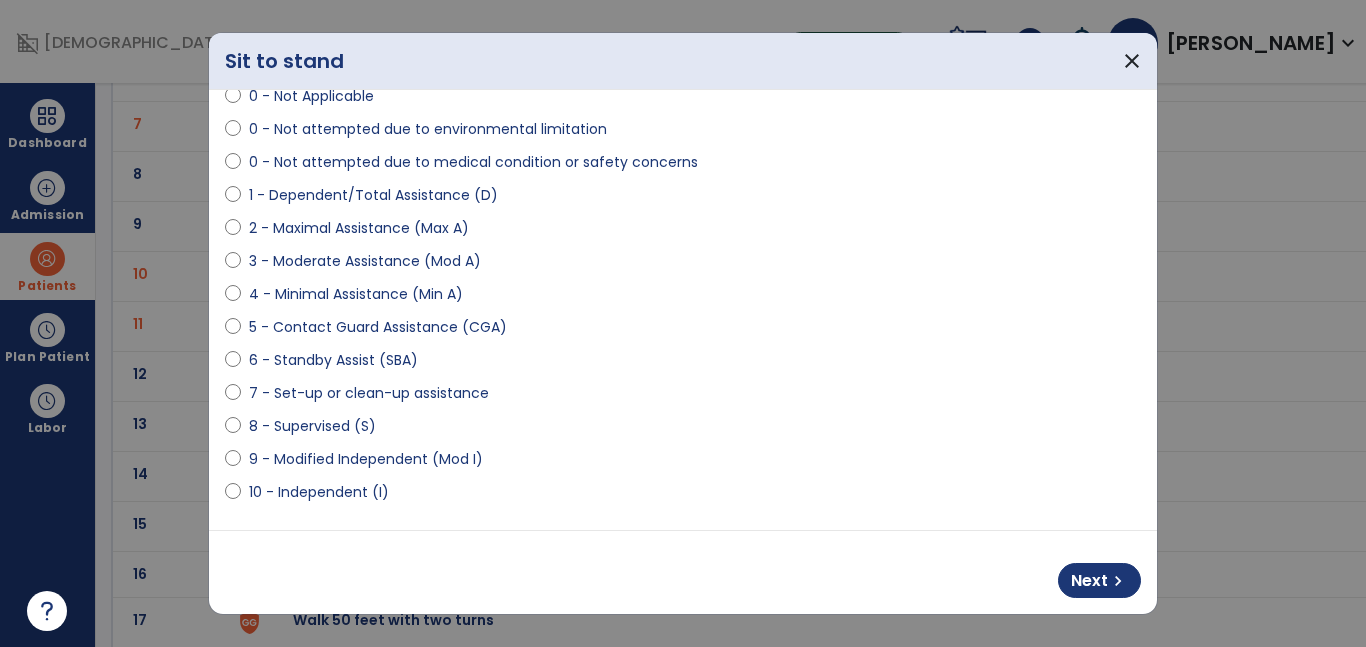 click on "8 - Supervised (S)" at bounding box center (312, 426) 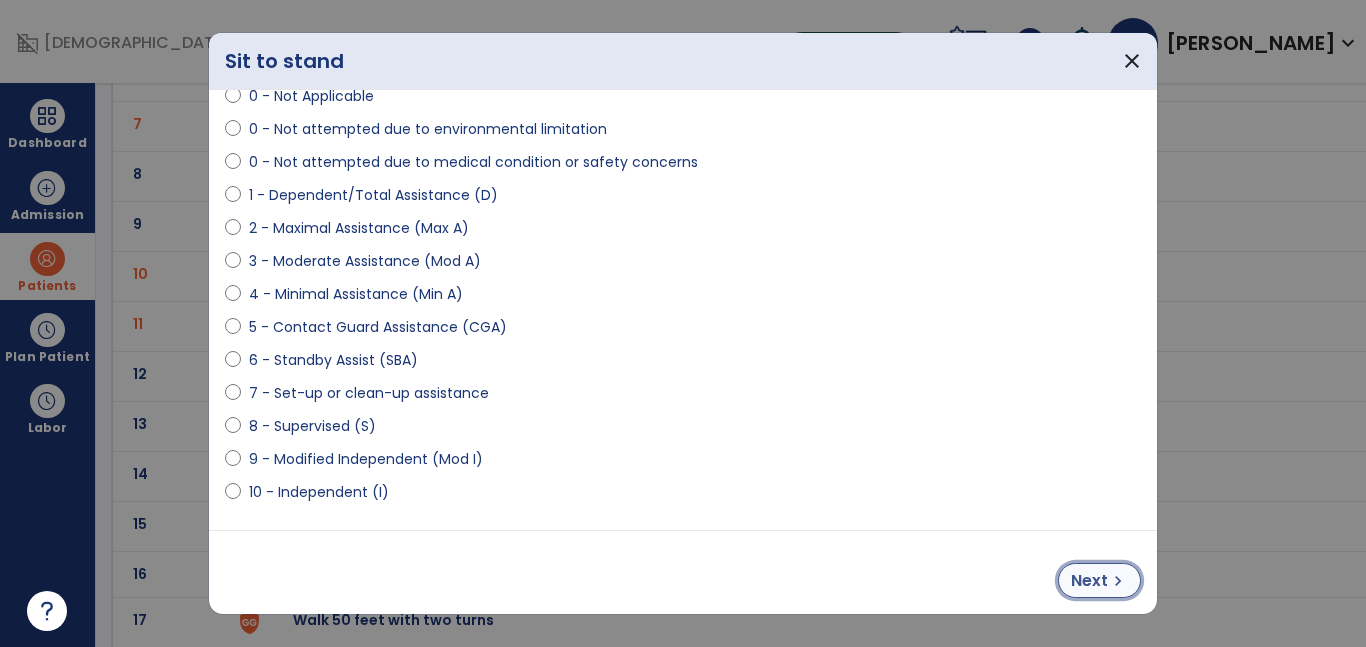 click on "chevron_right" at bounding box center [1118, 581] 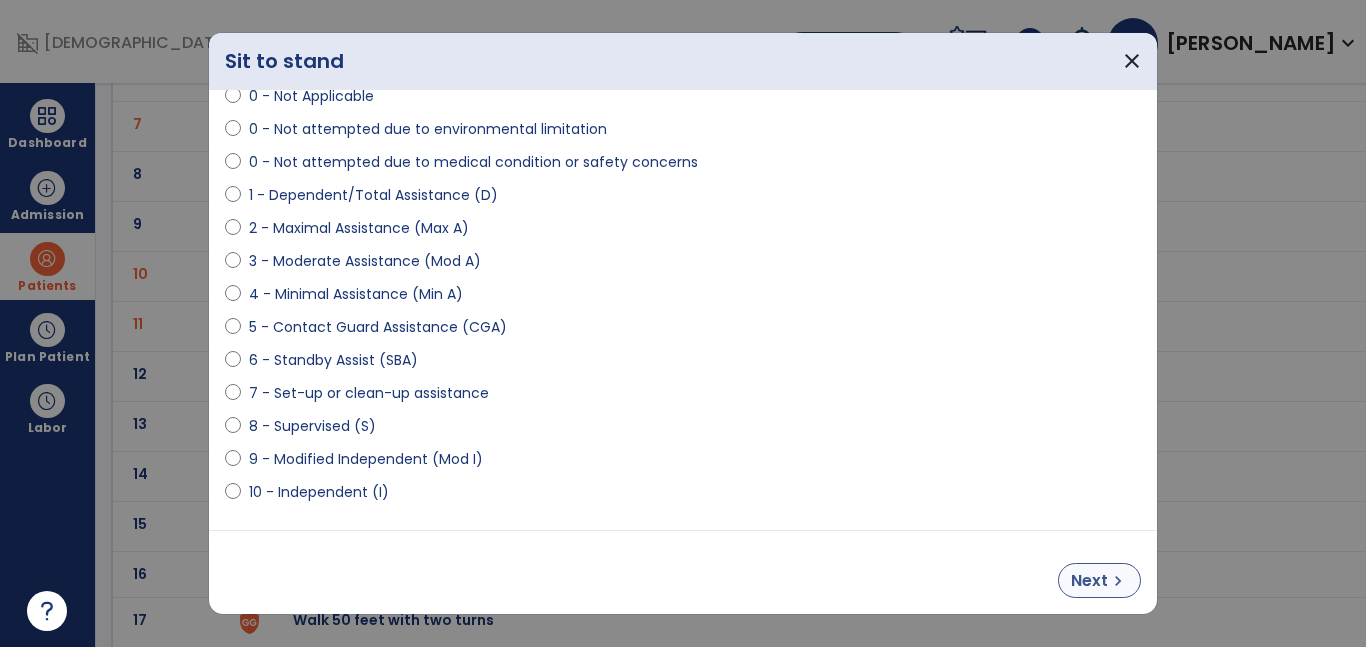 select on "**********" 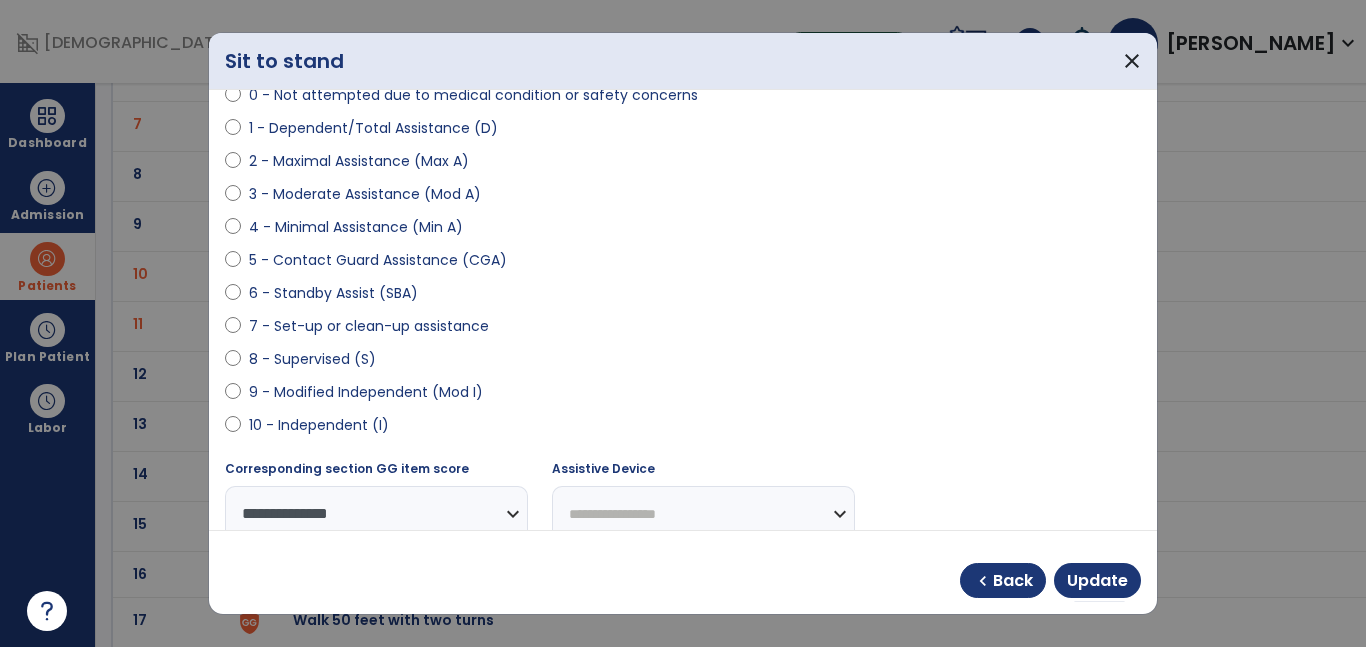 scroll, scrollTop: 221, scrollLeft: 0, axis: vertical 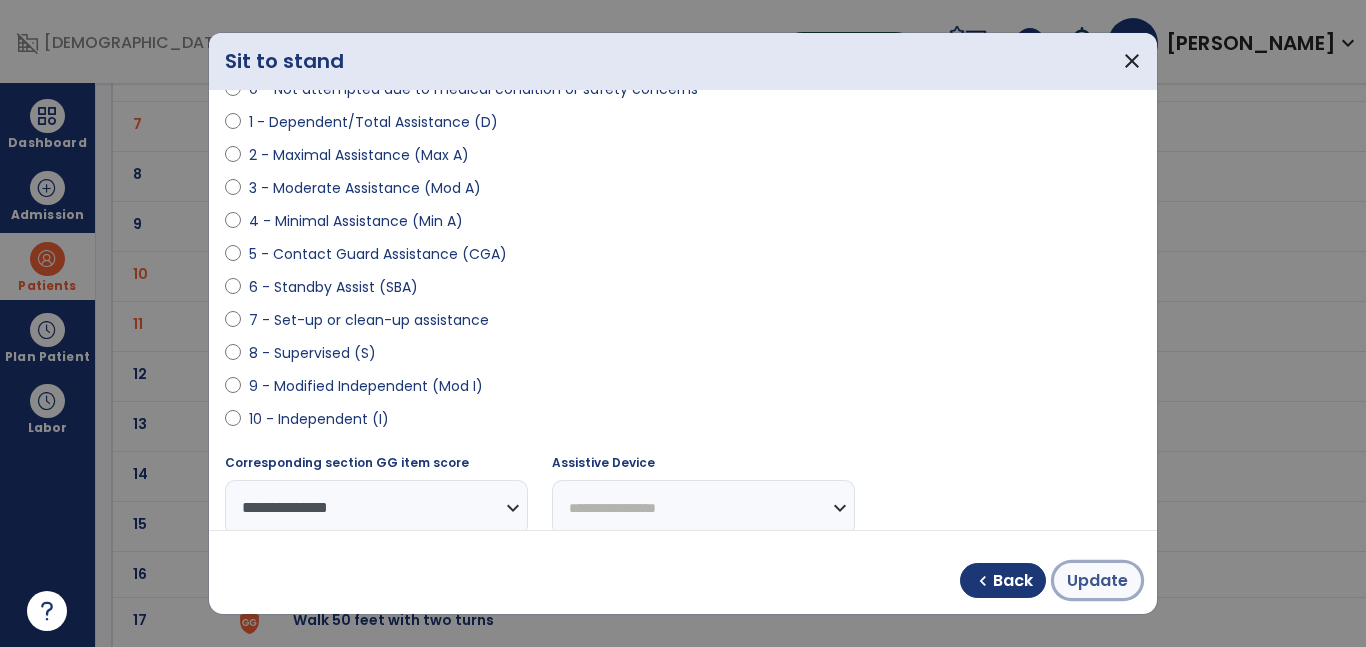 click on "Update" at bounding box center (1097, 581) 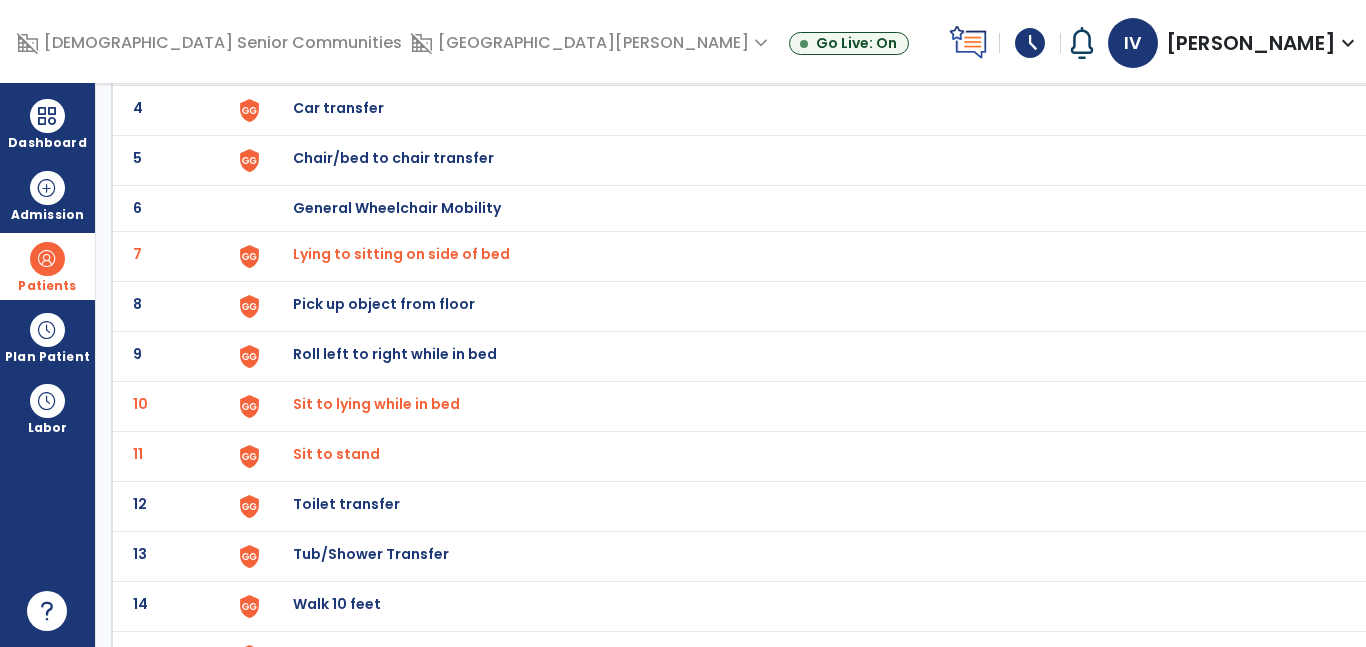 scroll, scrollTop: 724, scrollLeft: 0, axis: vertical 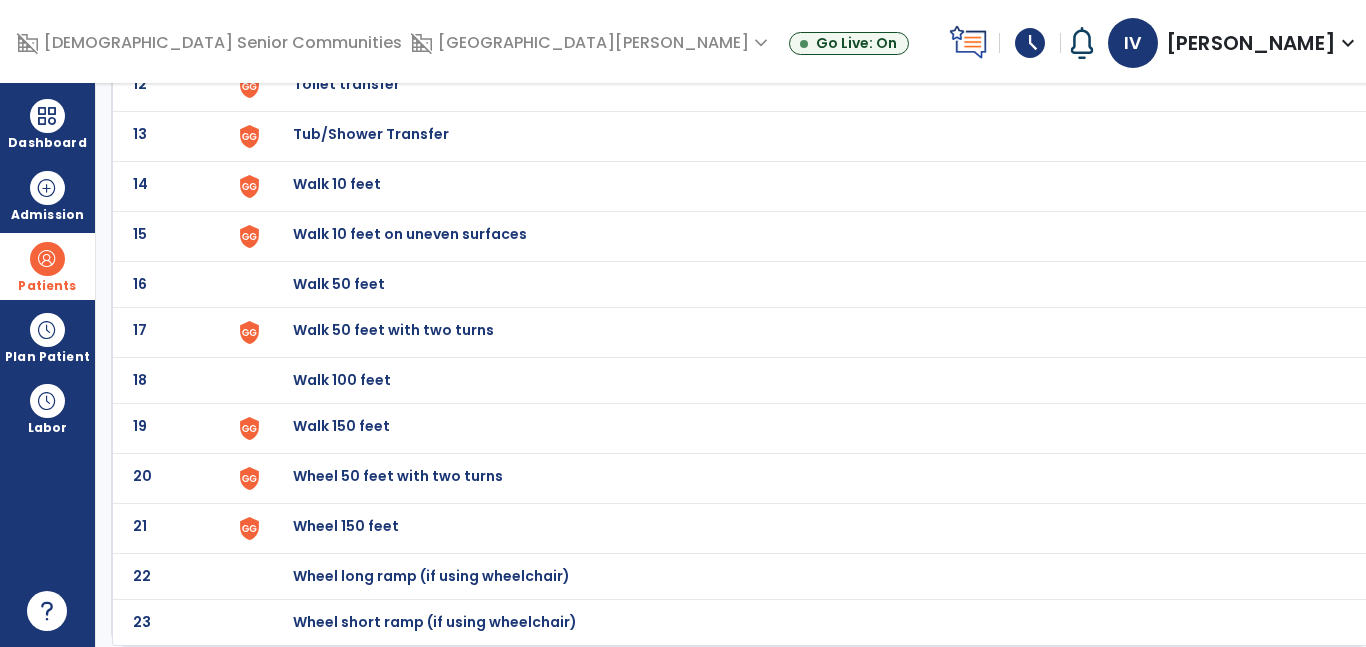 click on "Walk 150 feet" at bounding box center (339, -462) 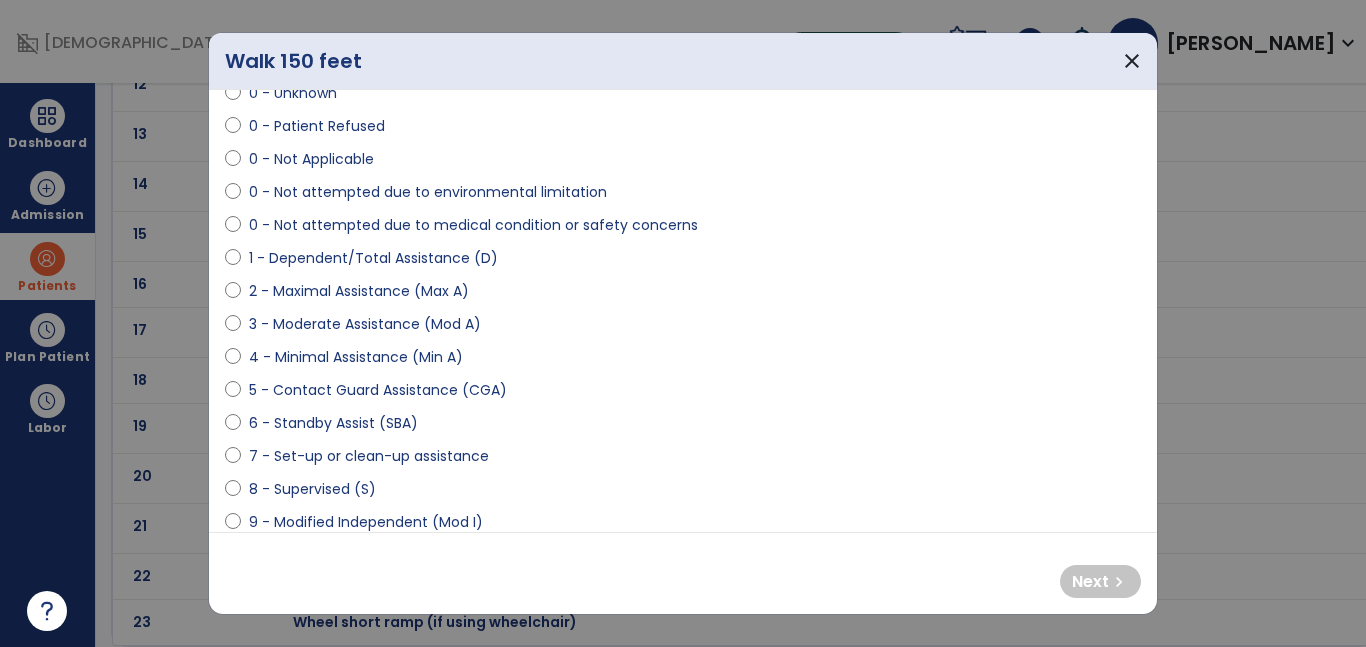 scroll, scrollTop: 96, scrollLeft: 0, axis: vertical 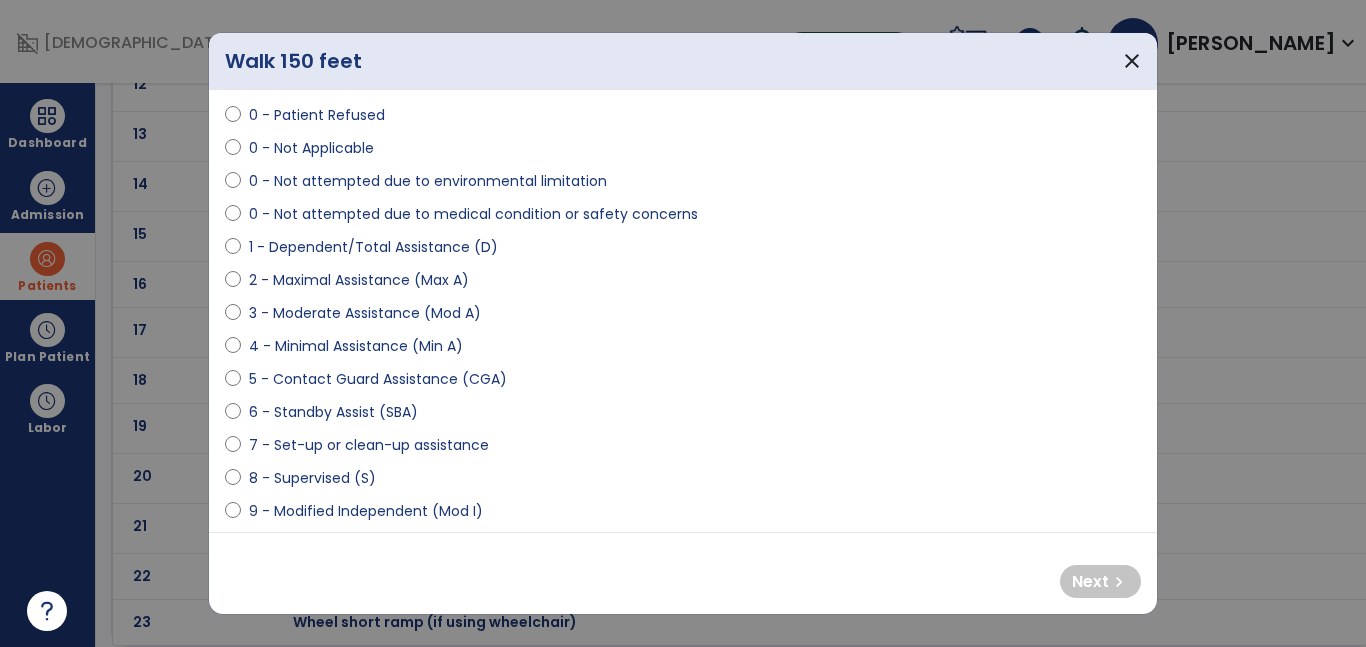 click on "8 - Supervised (S)" at bounding box center [312, 478] 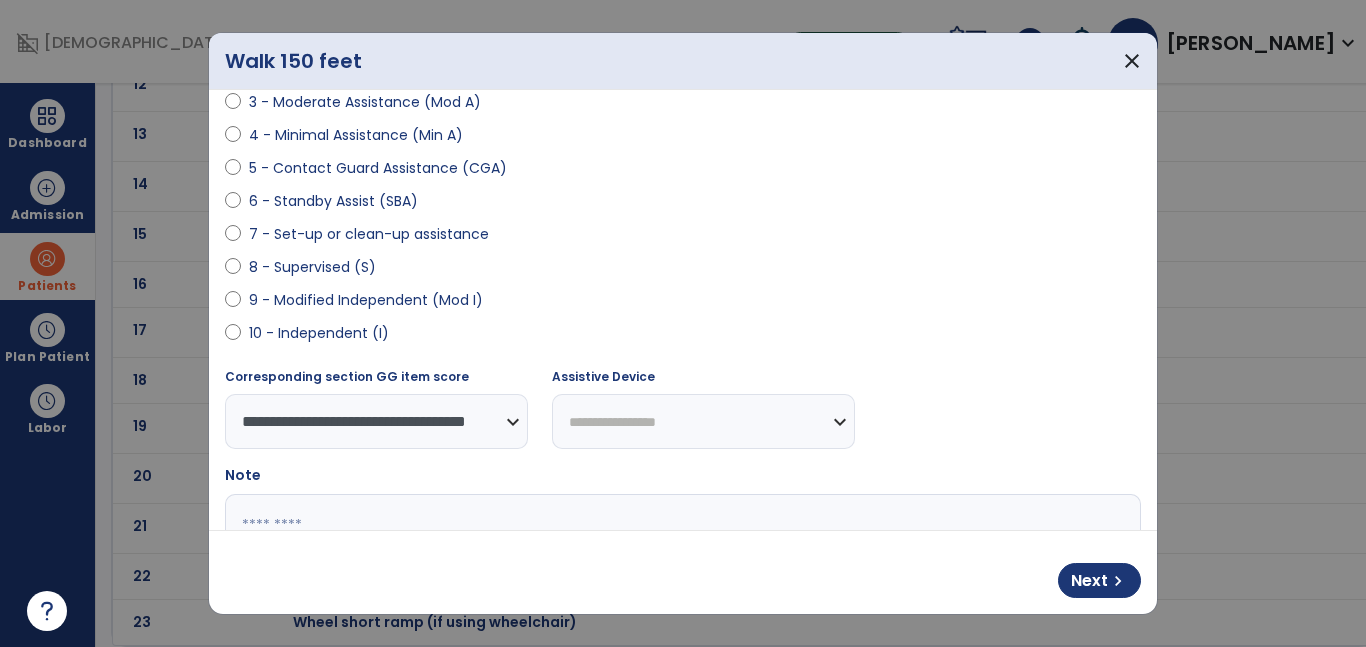 scroll, scrollTop: 317, scrollLeft: 0, axis: vertical 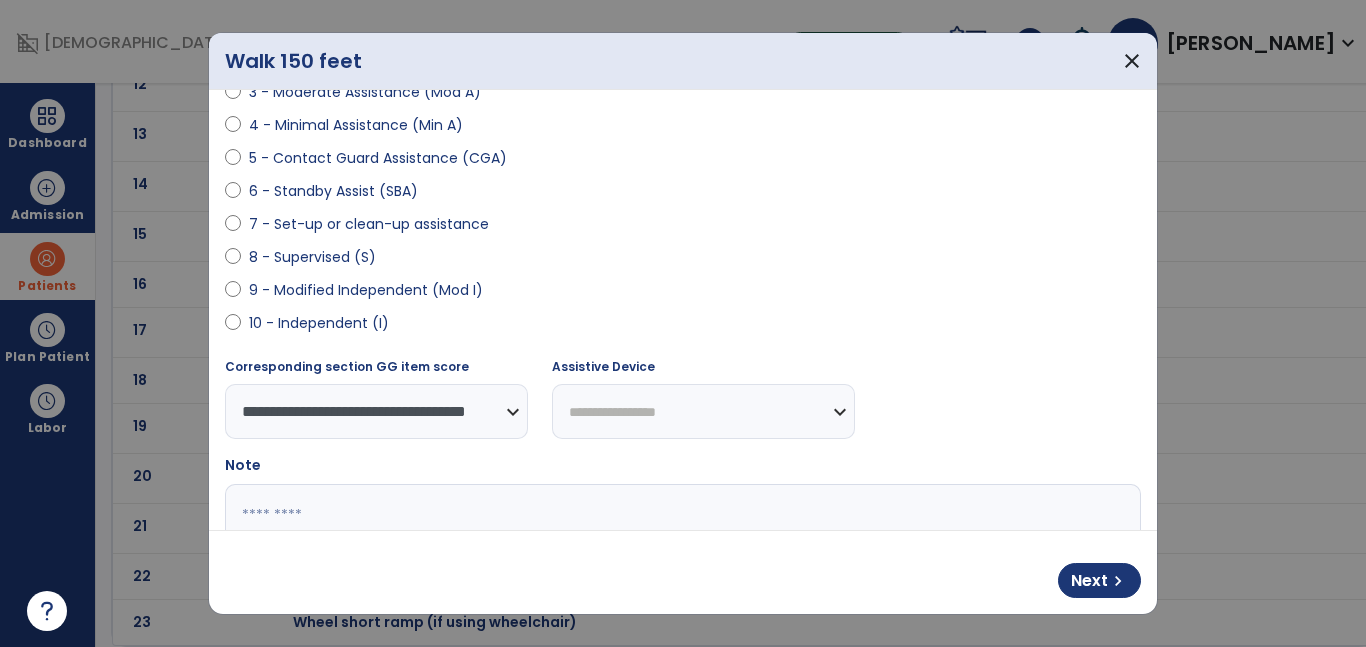 click on "**********" at bounding box center (703, 411) 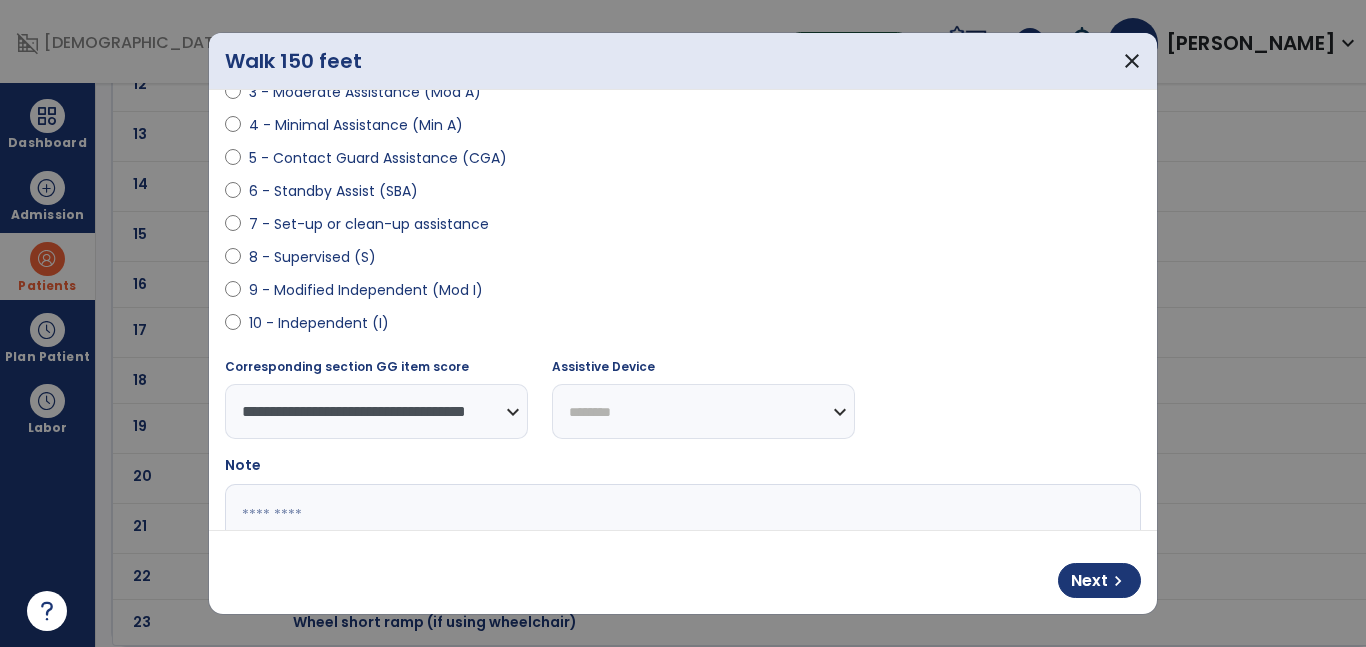 click on "**********" at bounding box center (703, 411) 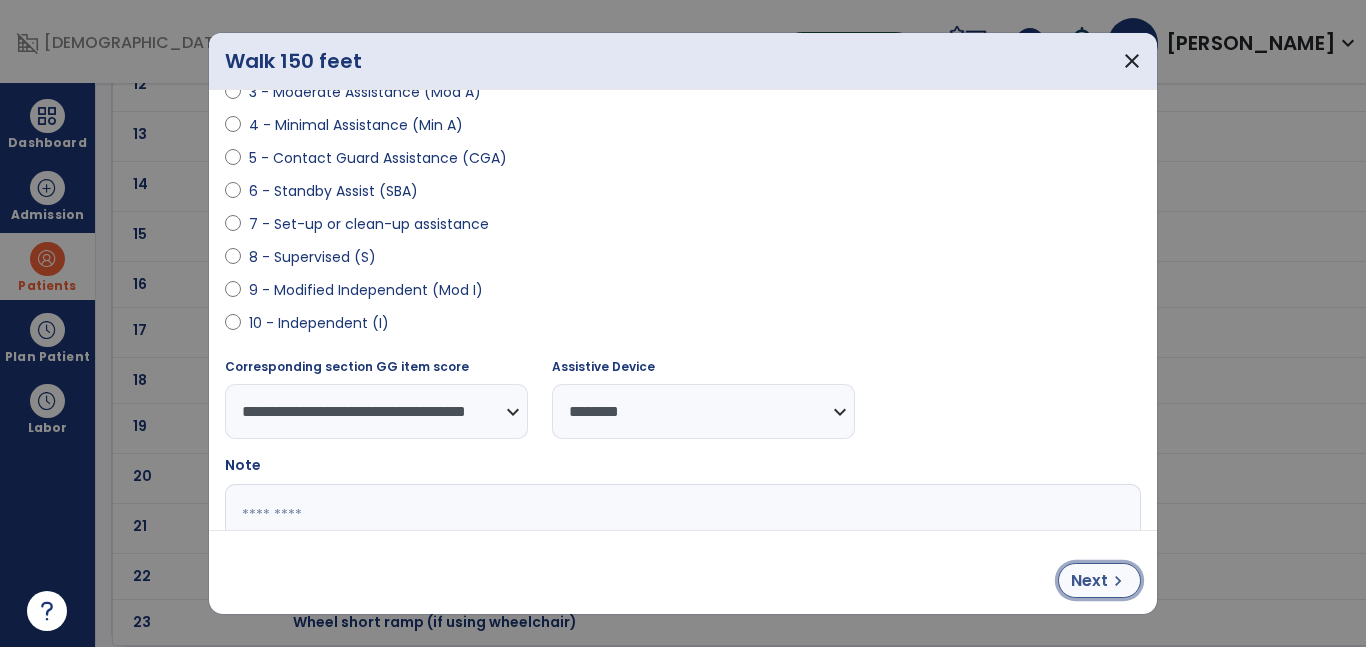 click on "Next" at bounding box center [1089, 581] 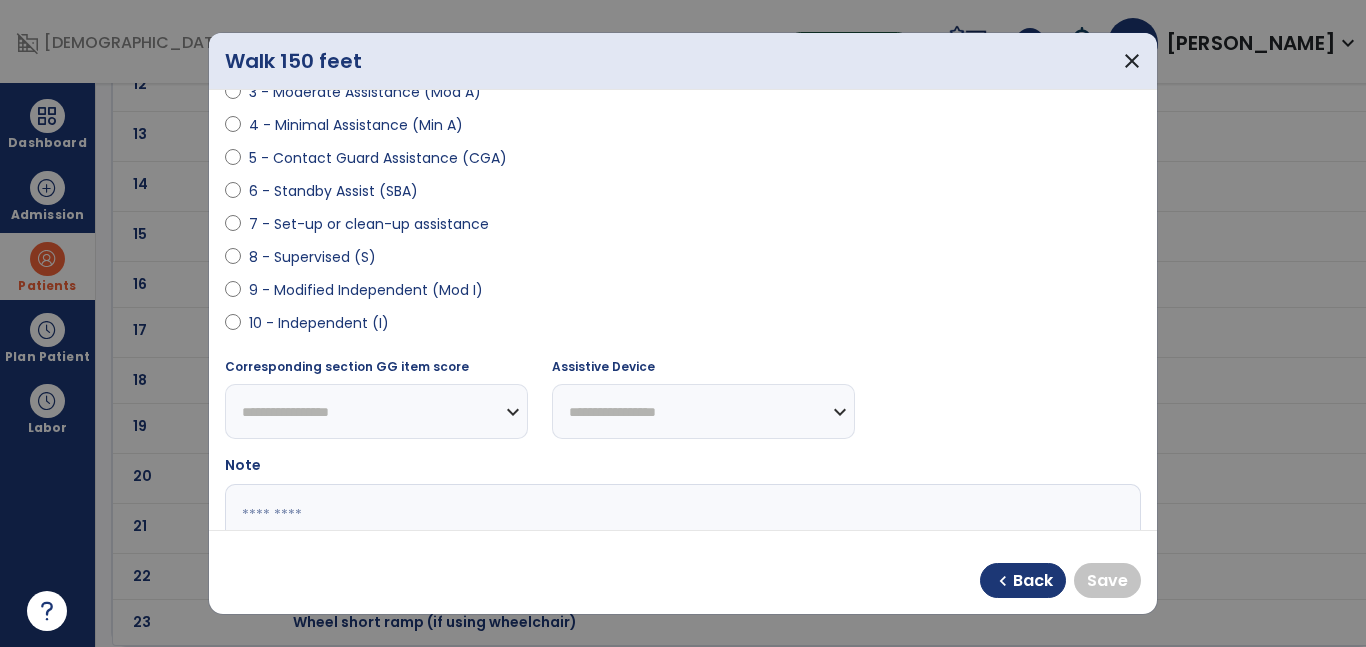 click on "9 - Modified Independent (Mod I)" at bounding box center [366, 290] 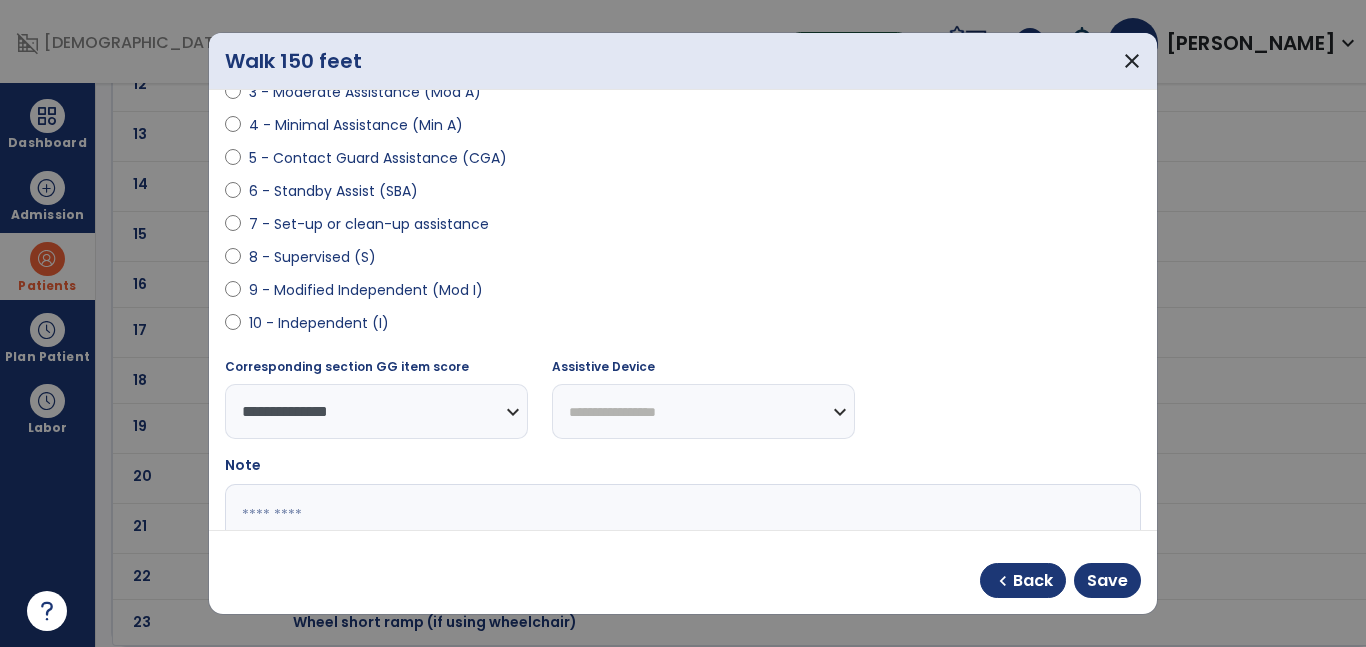 click on "**********" at bounding box center [703, 411] 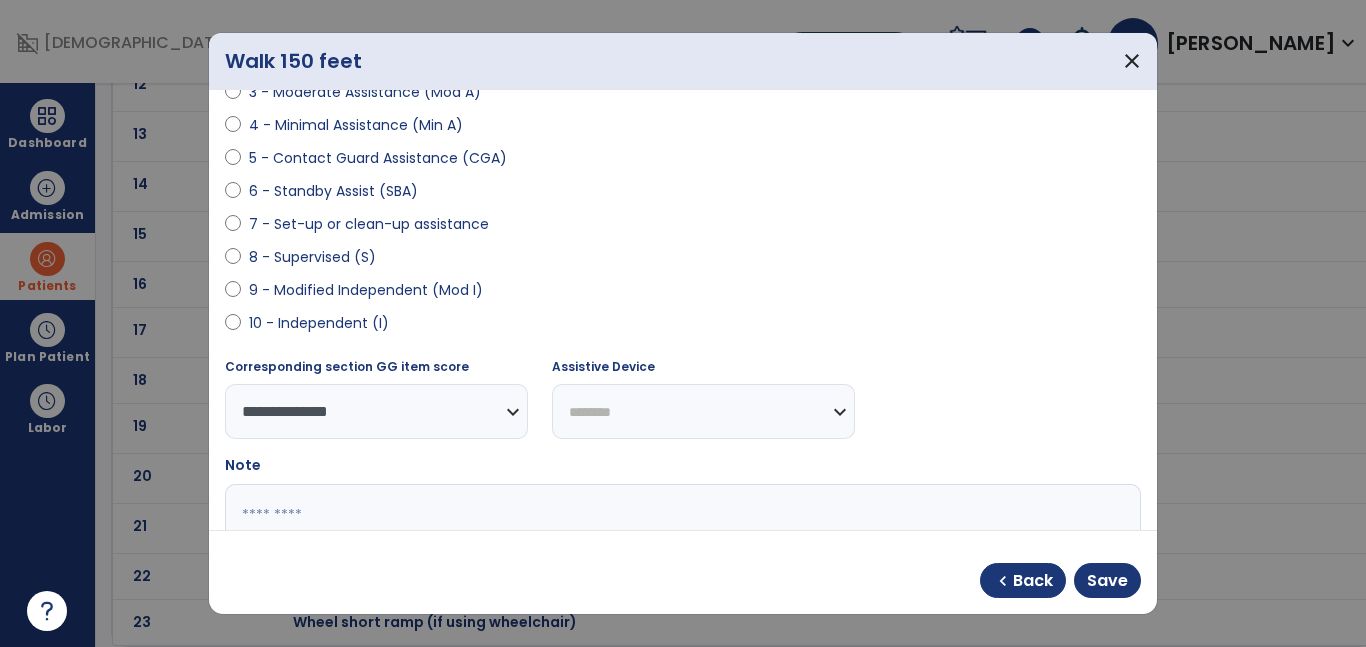 click on "**********" at bounding box center [703, 411] 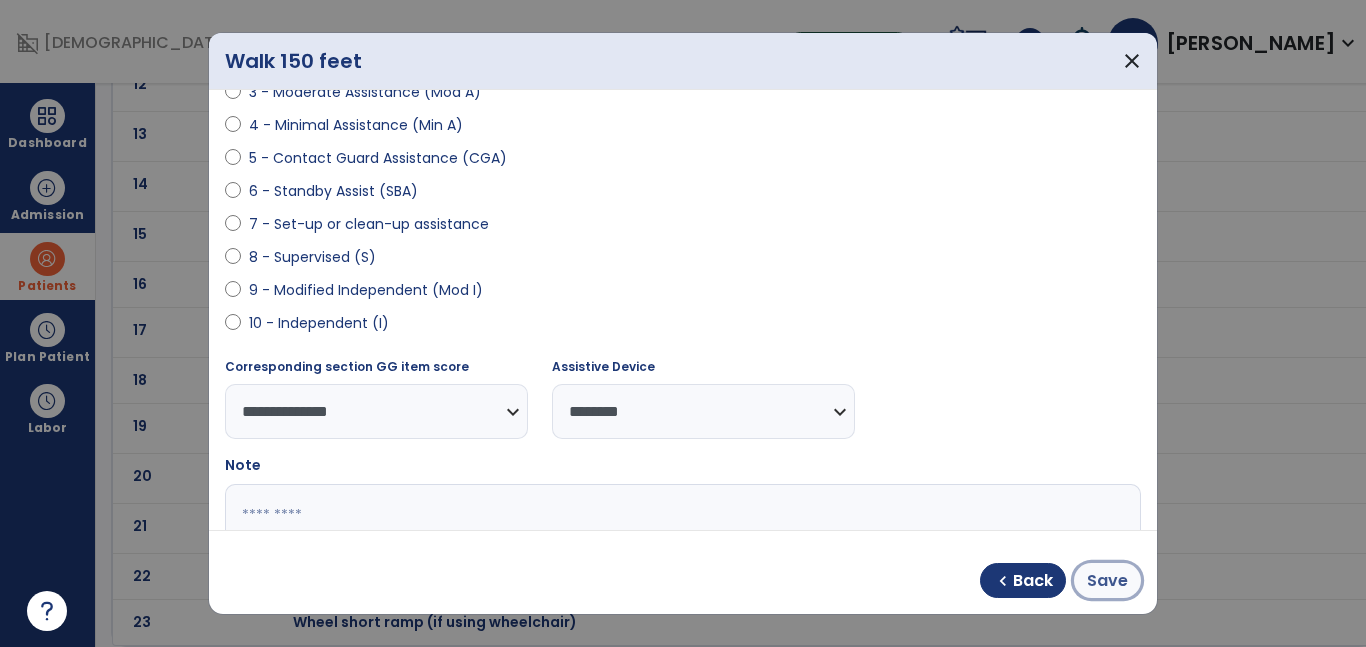 click on "Save" at bounding box center (1107, 581) 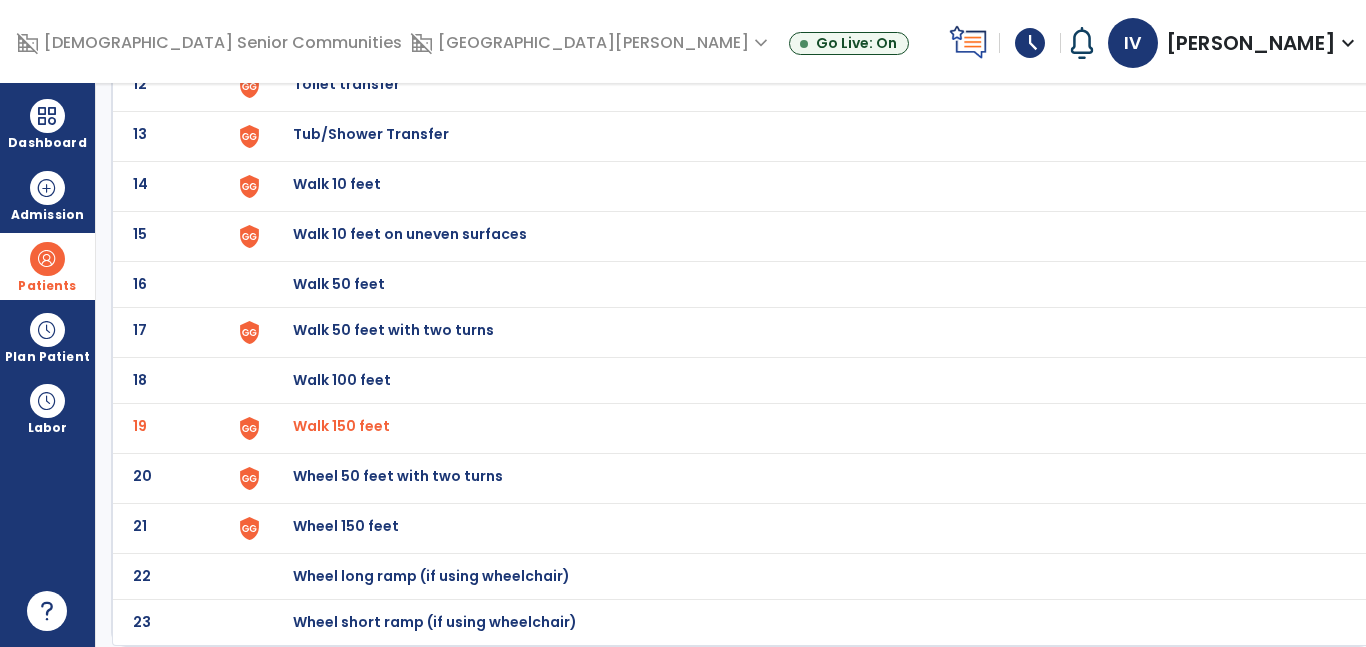 scroll, scrollTop: 0, scrollLeft: 0, axis: both 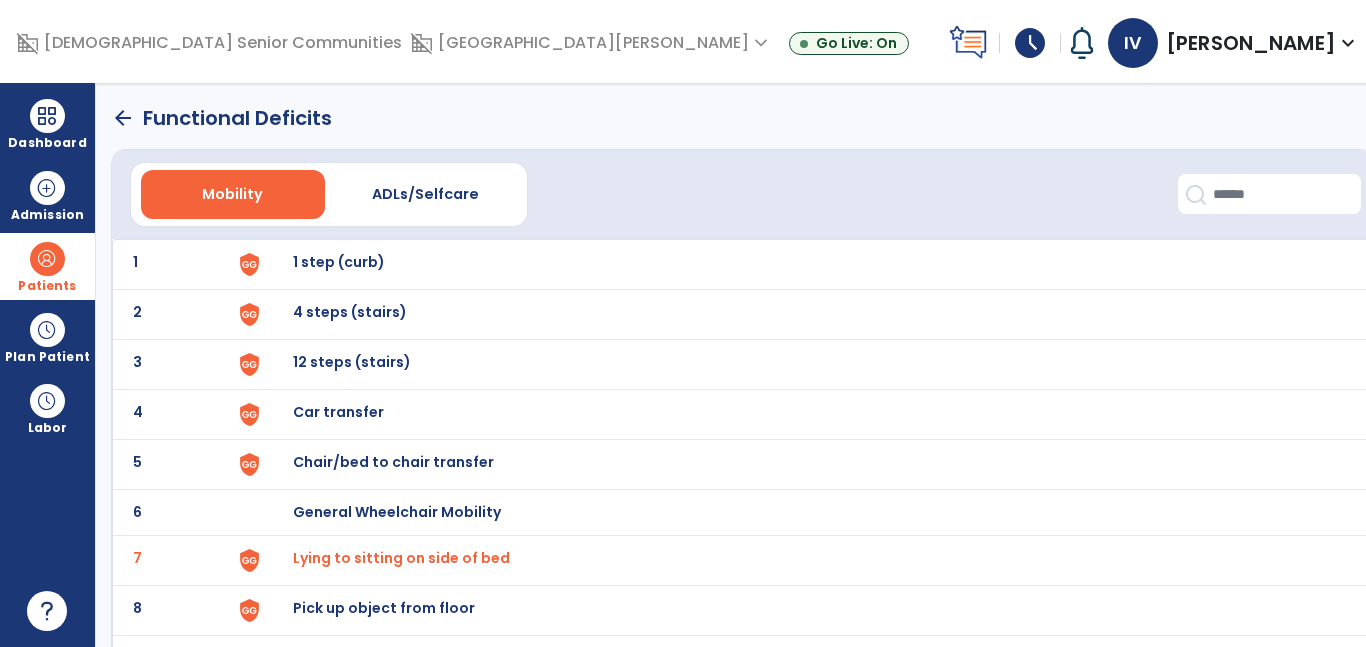 click on "arrow_back" 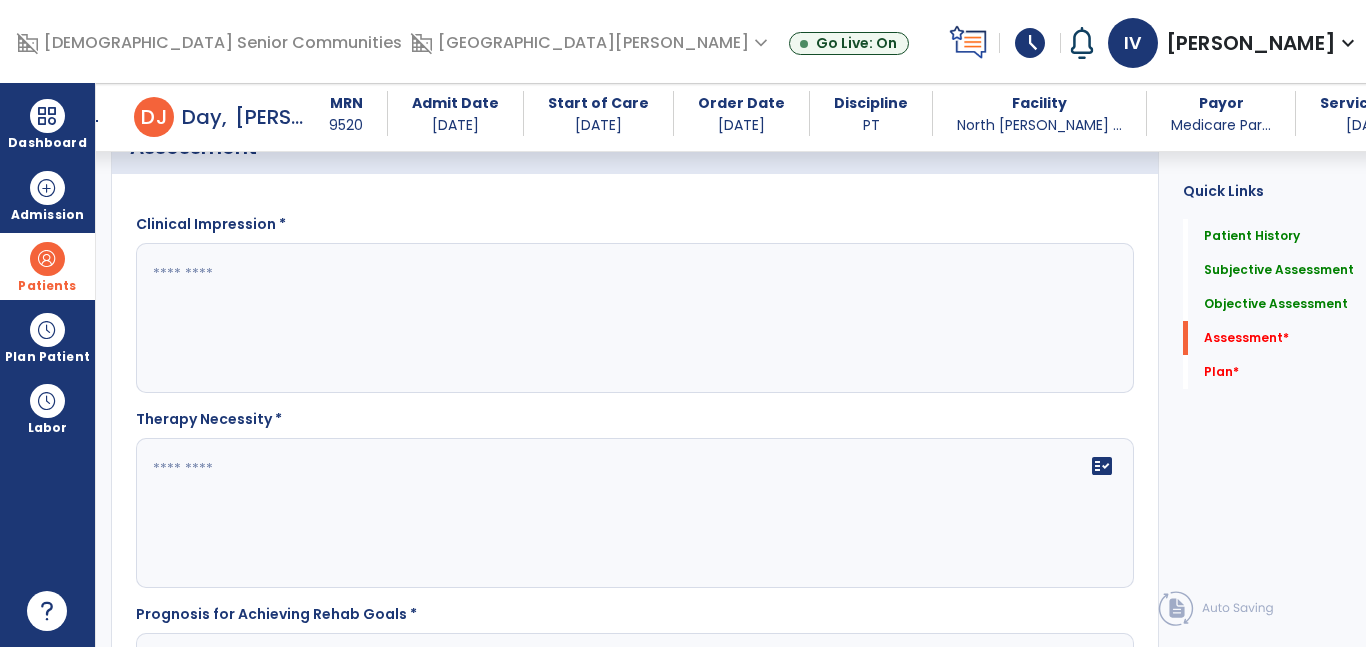 scroll, scrollTop: 1342, scrollLeft: 0, axis: vertical 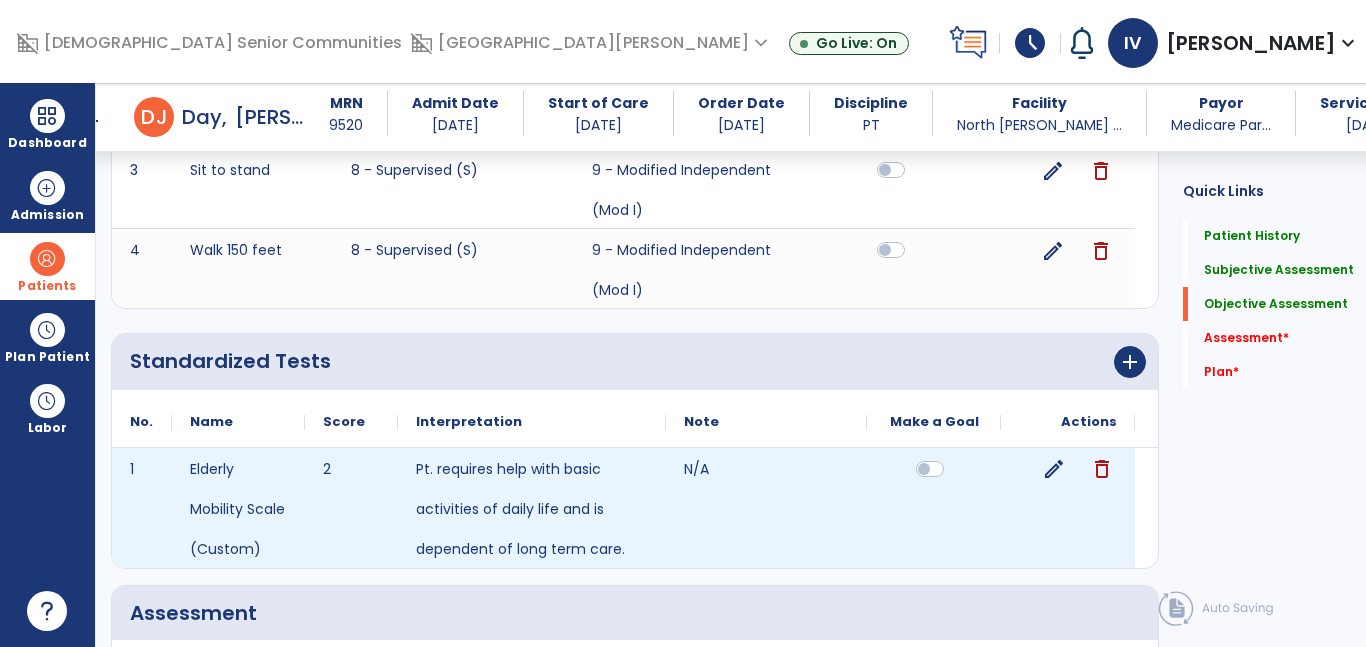 click on "delete" 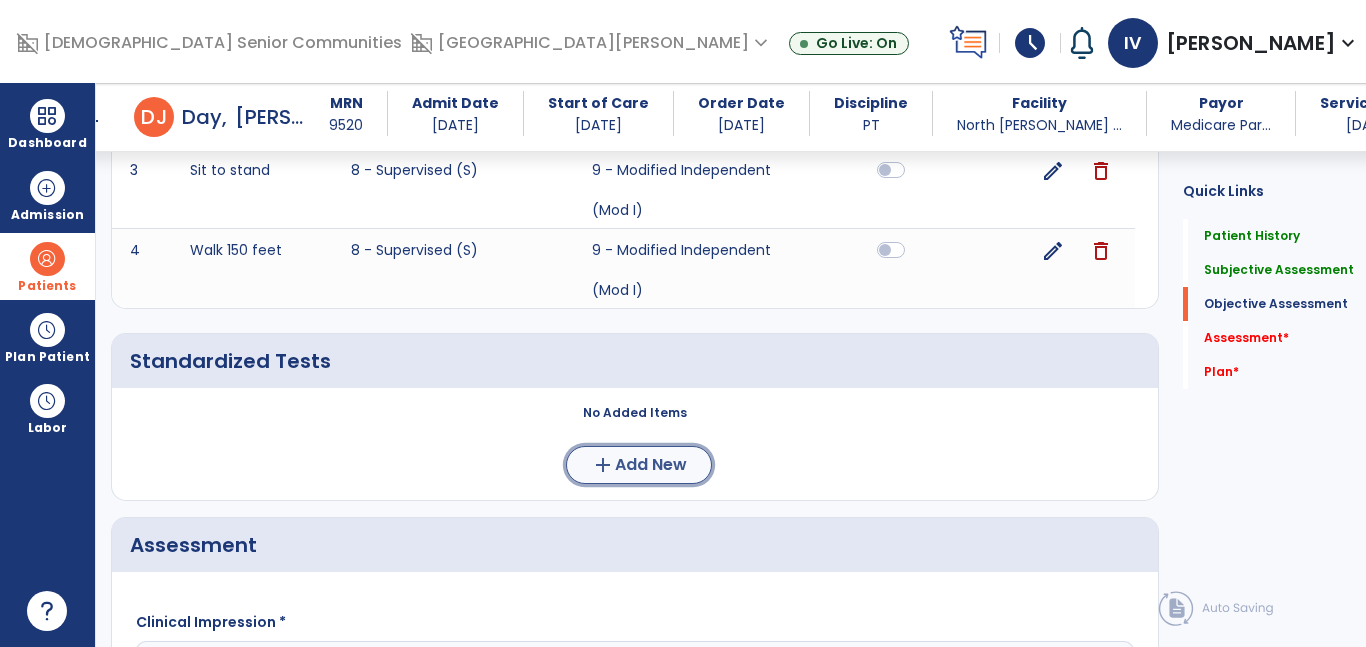 click on "Add New" 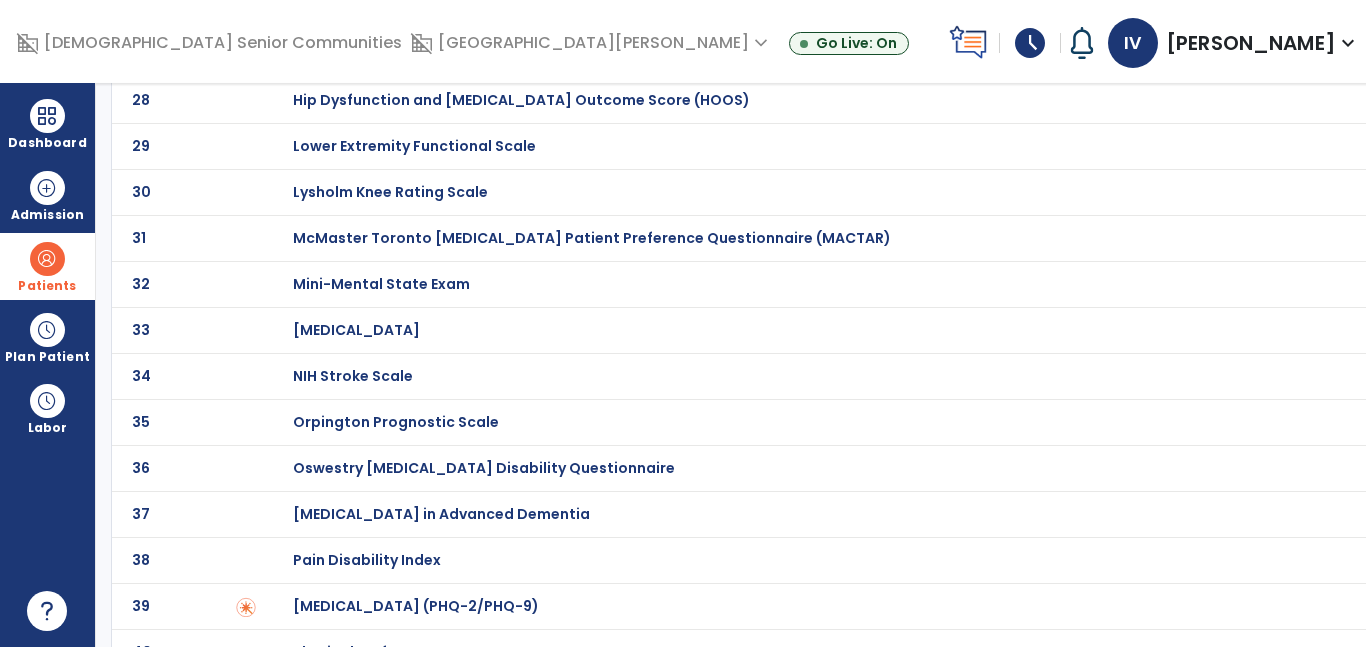 scroll, scrollTop: 0, scrollLeft: 0, axis: both 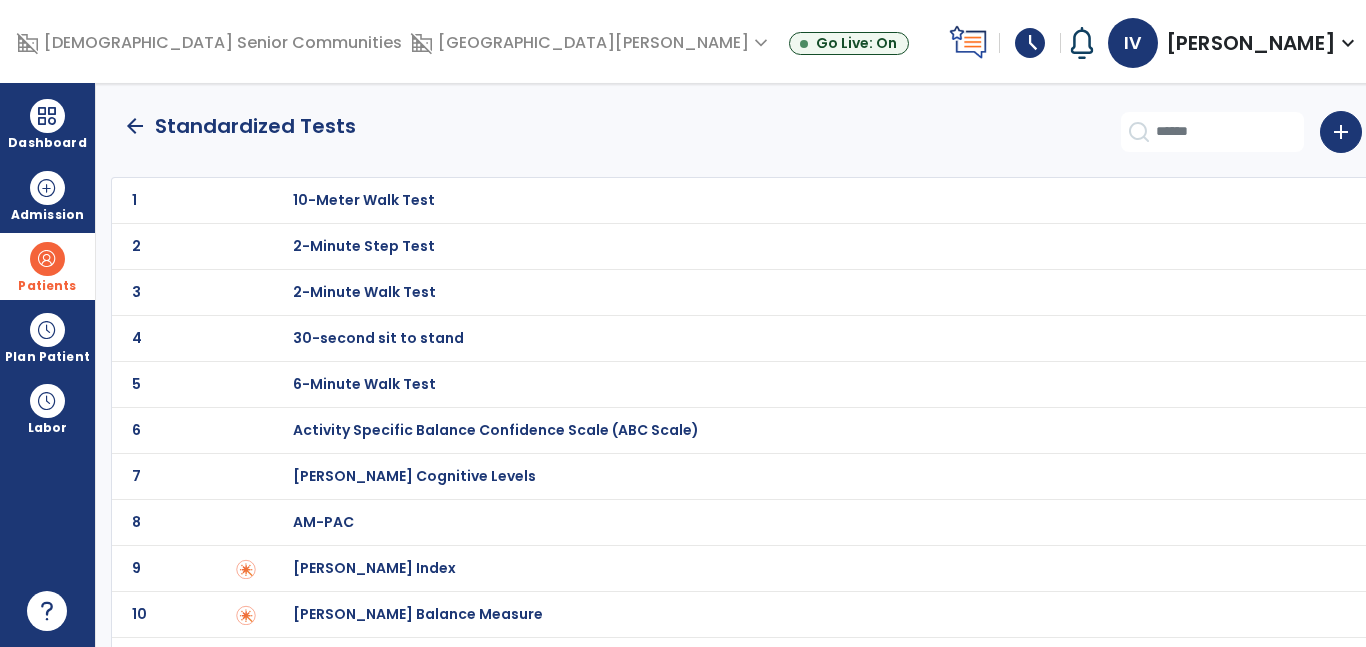 click on "2-Minute Walk Test" at bounding box center [364, 200] 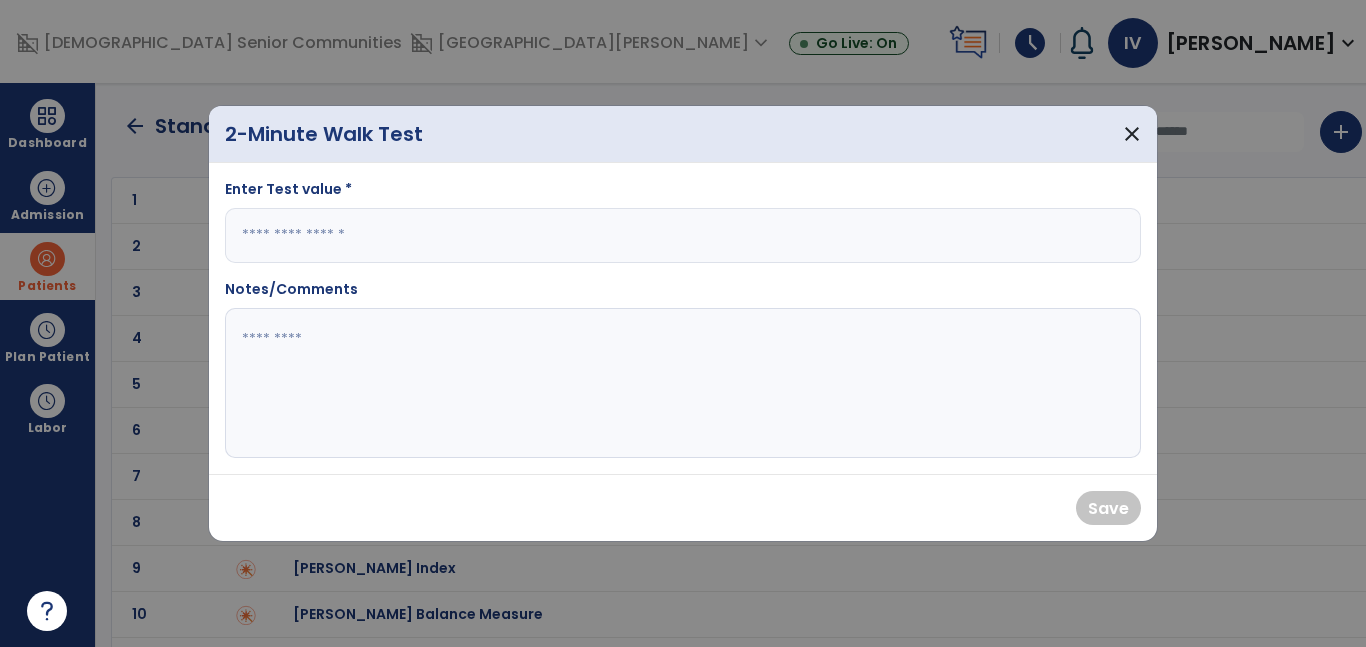 click at bounding box center [683, 235] 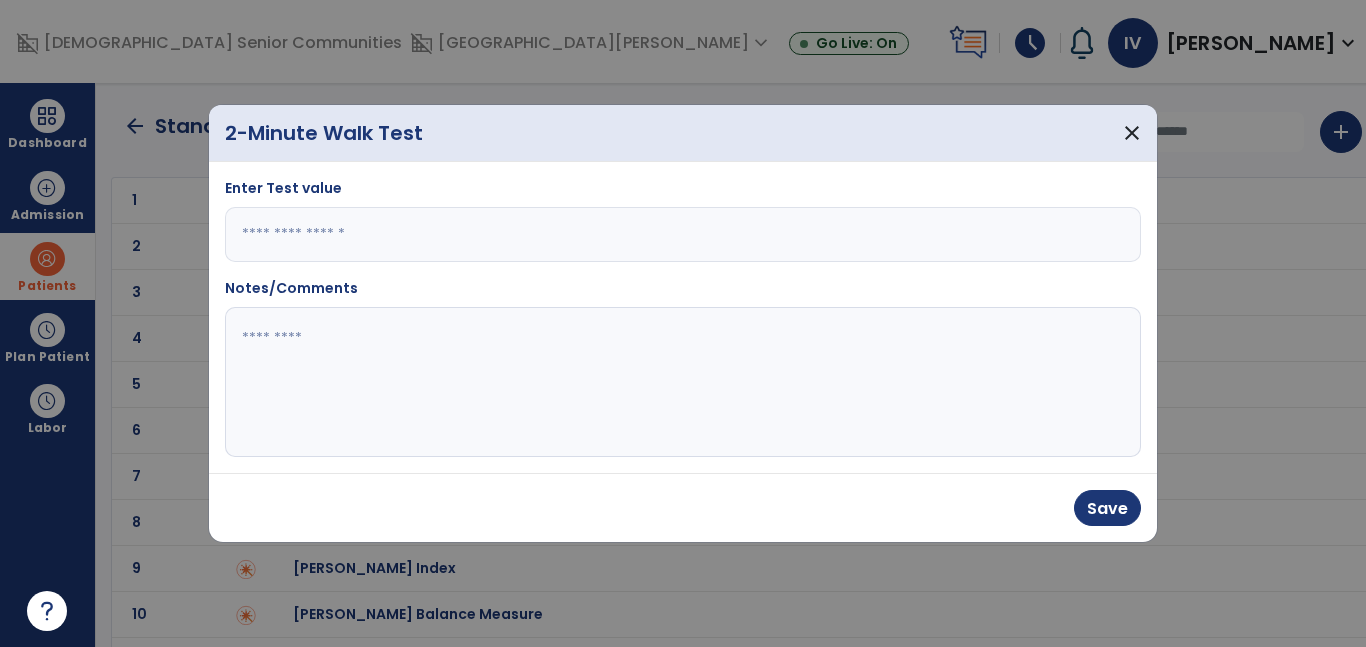type on "**" 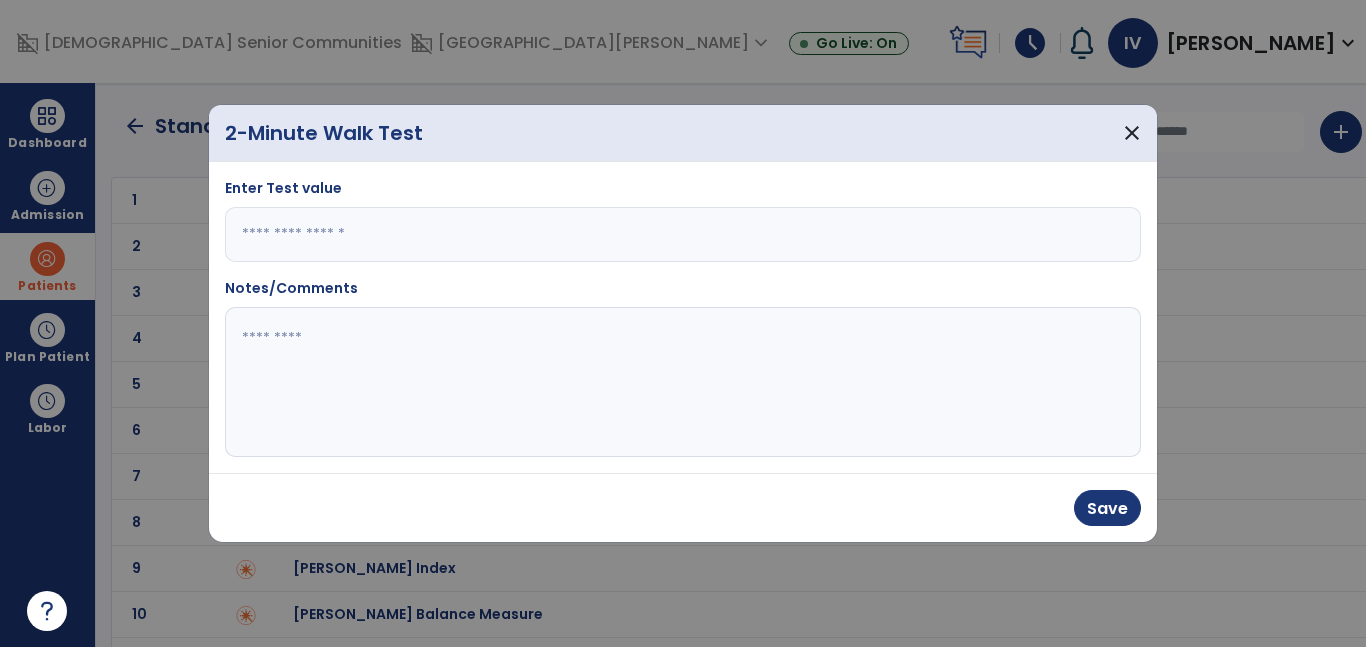 click 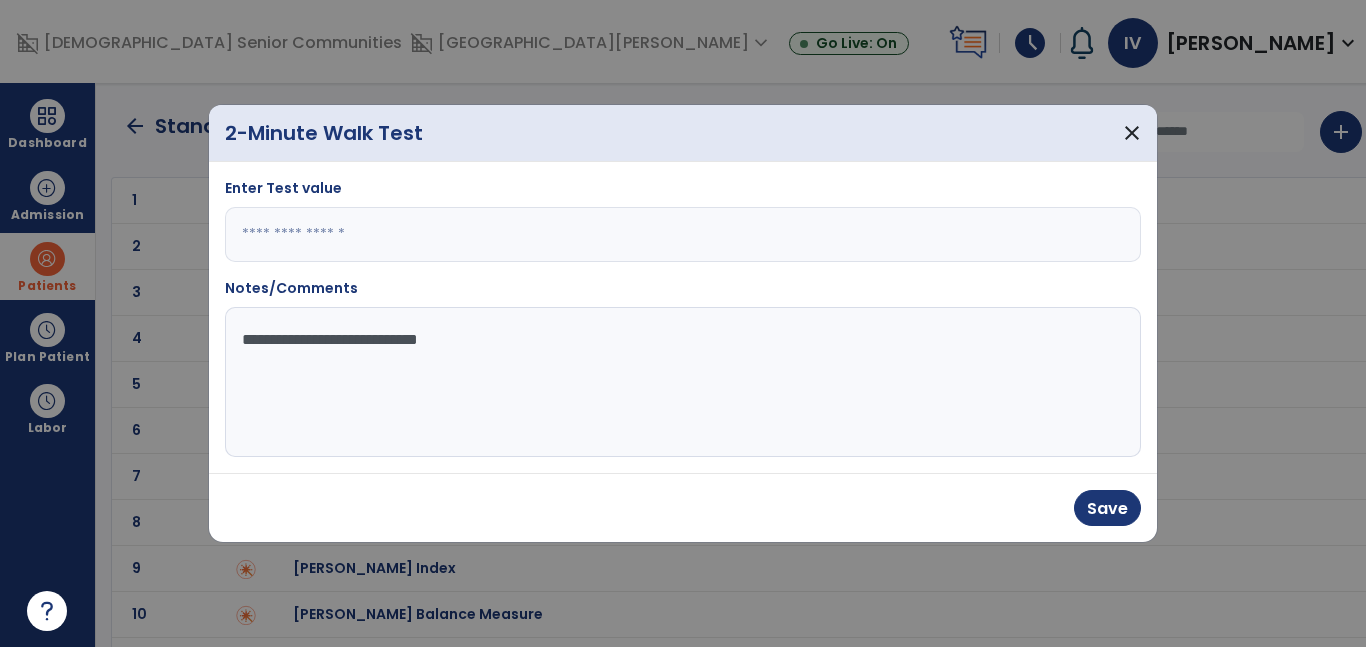 type on "**********" 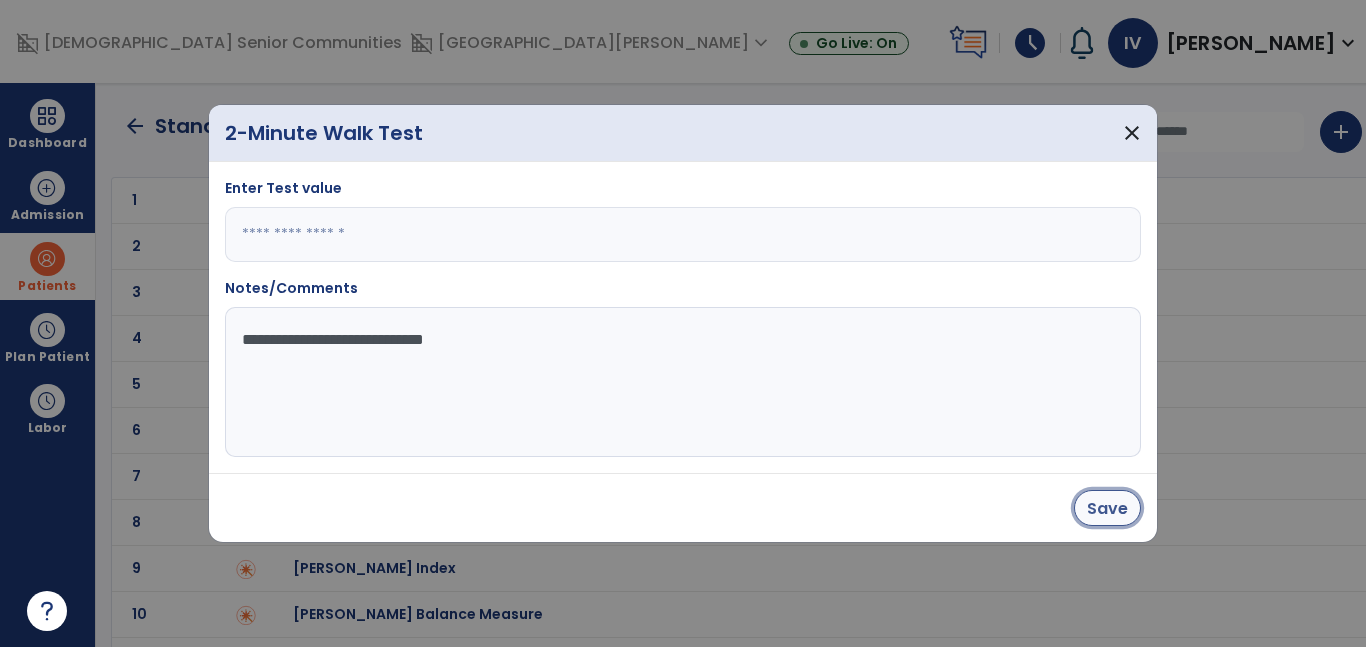 click on "Save" at bounding box center [1107, 508] 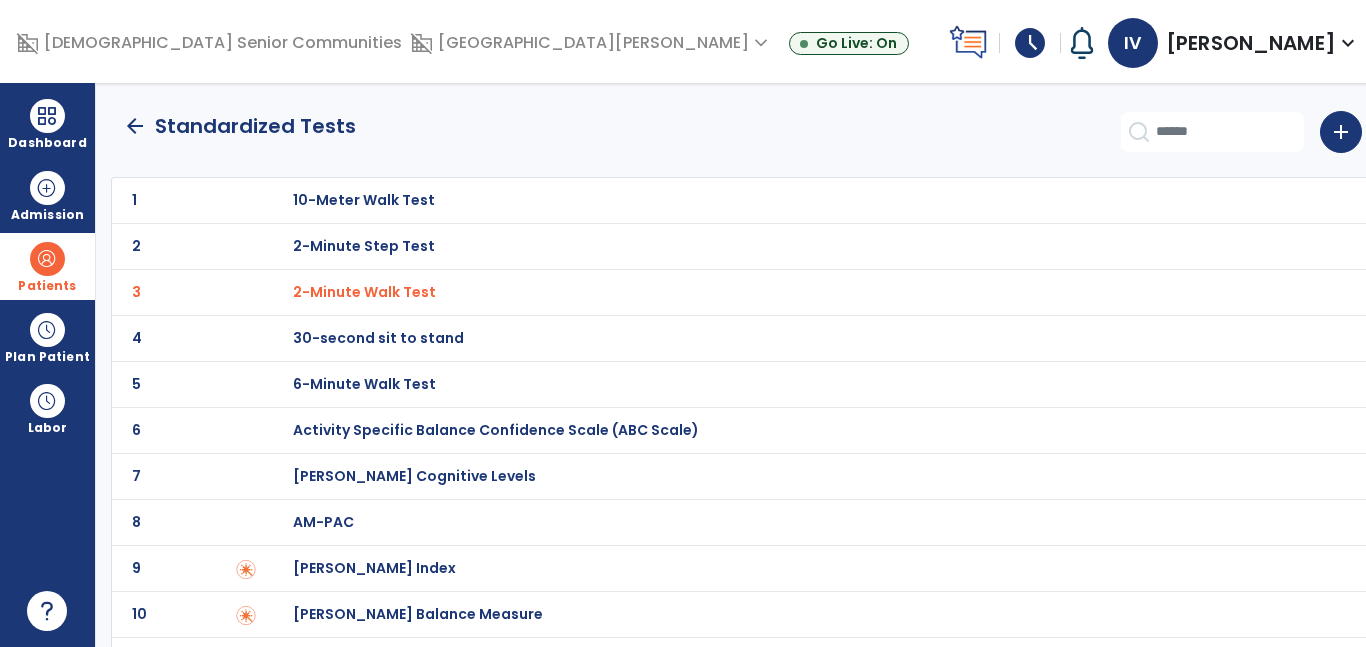 click on "arrow_back" 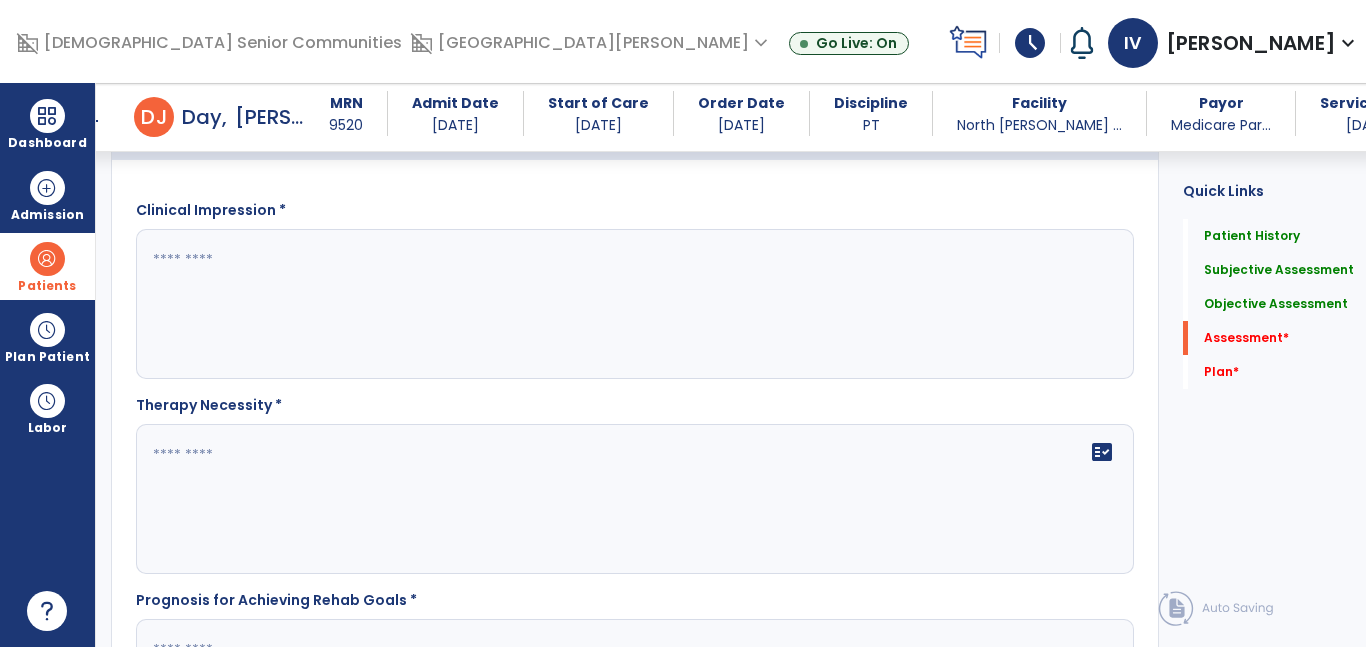 scroll, scrollTop: 1730, scrollLeft: 0, axis: vertical 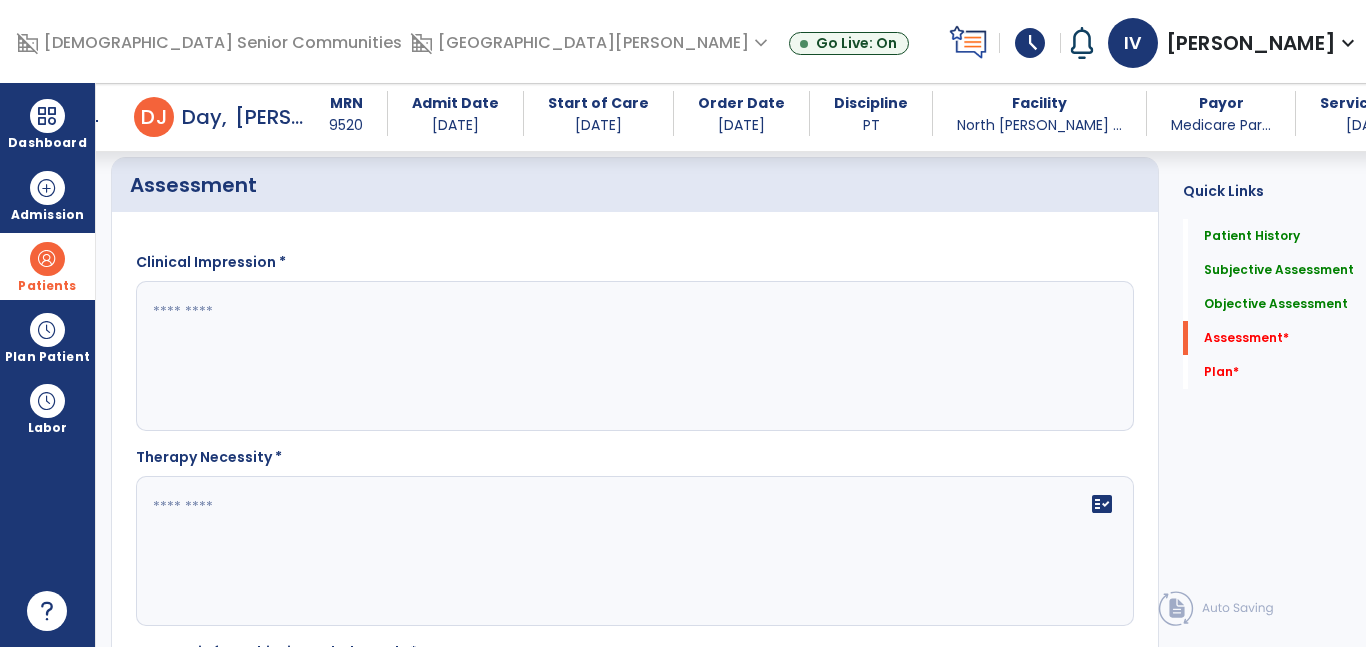 click 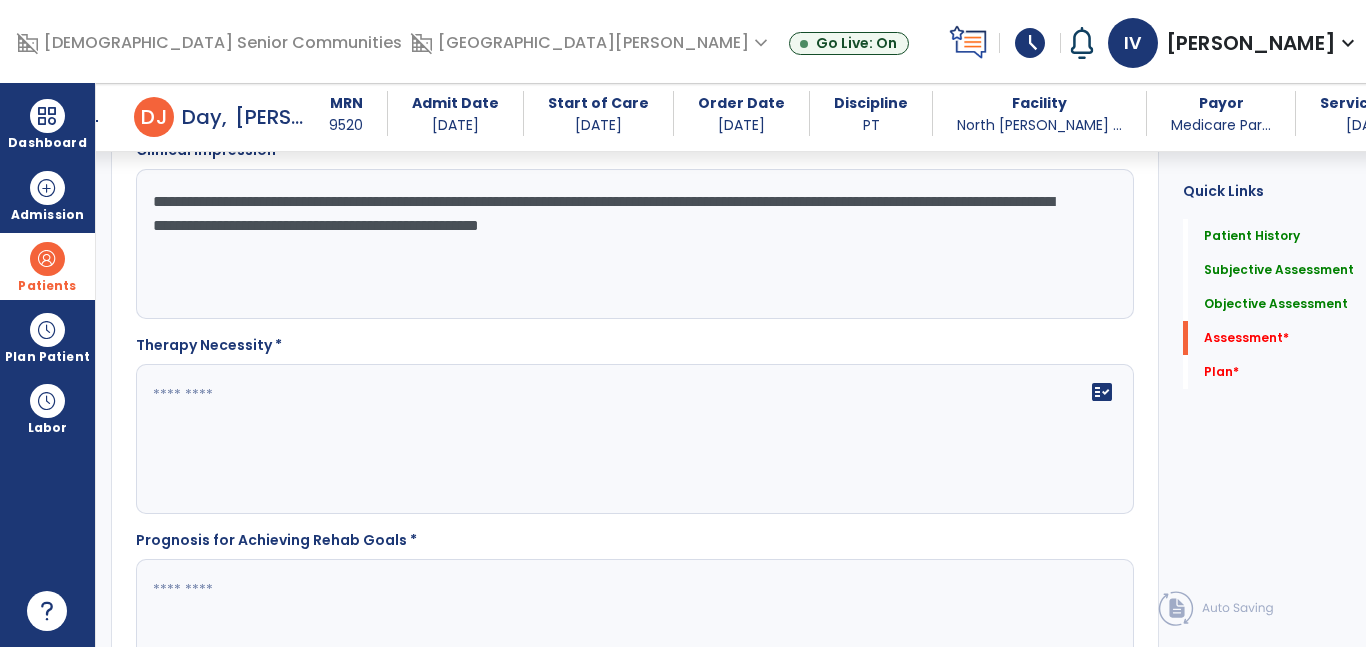 scroll, scrollTop: 1850, scrollLeft: 0, axis: vertical 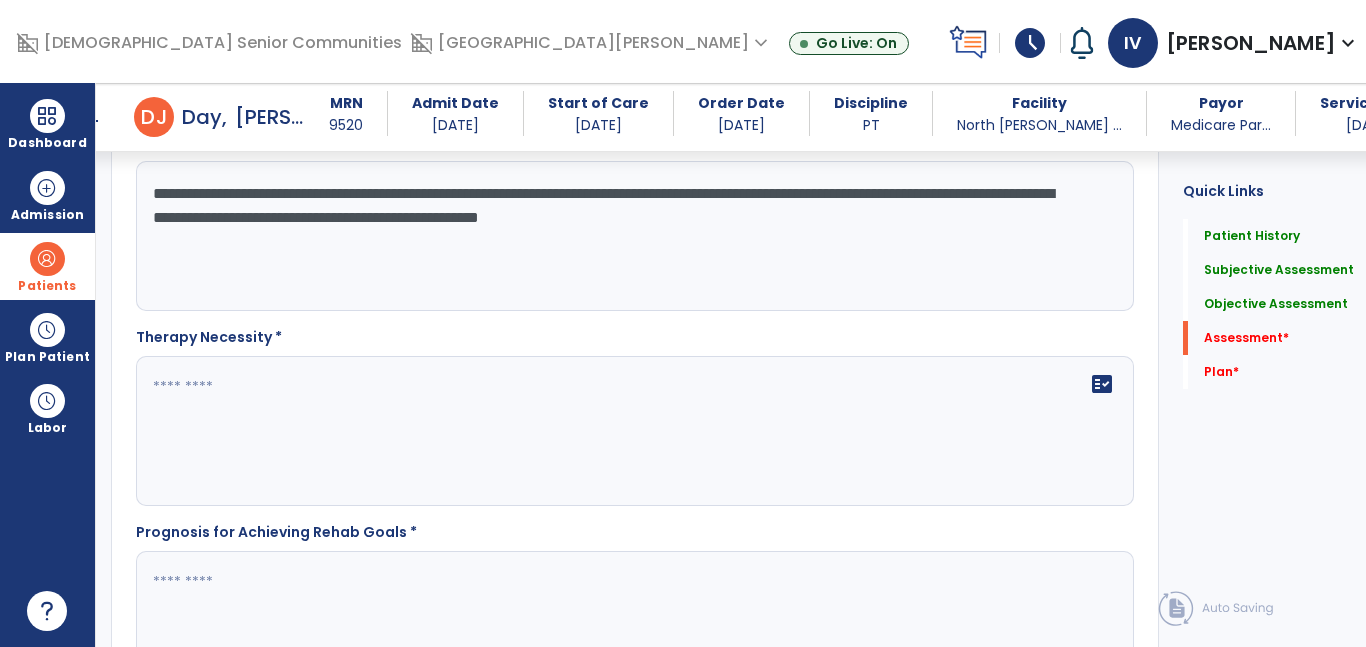 type on "**********" 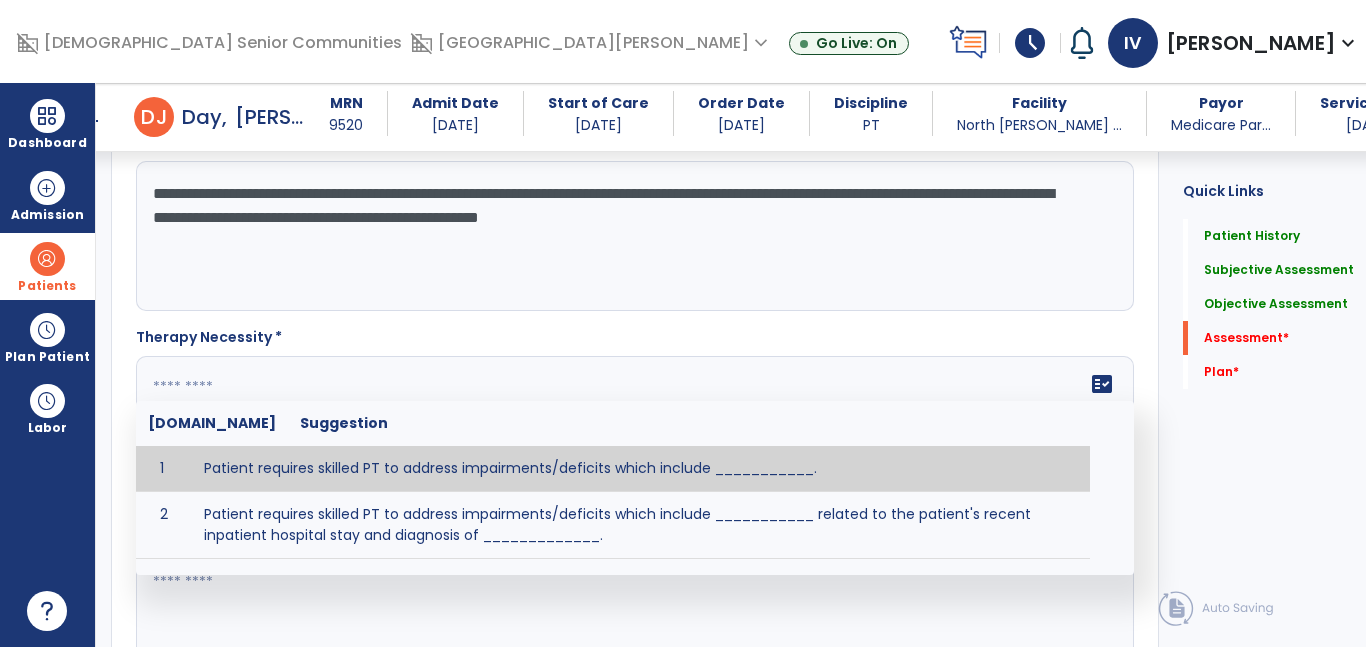 scroll, scrollTop: 1856, scrollLeft: 0, axis: vertical 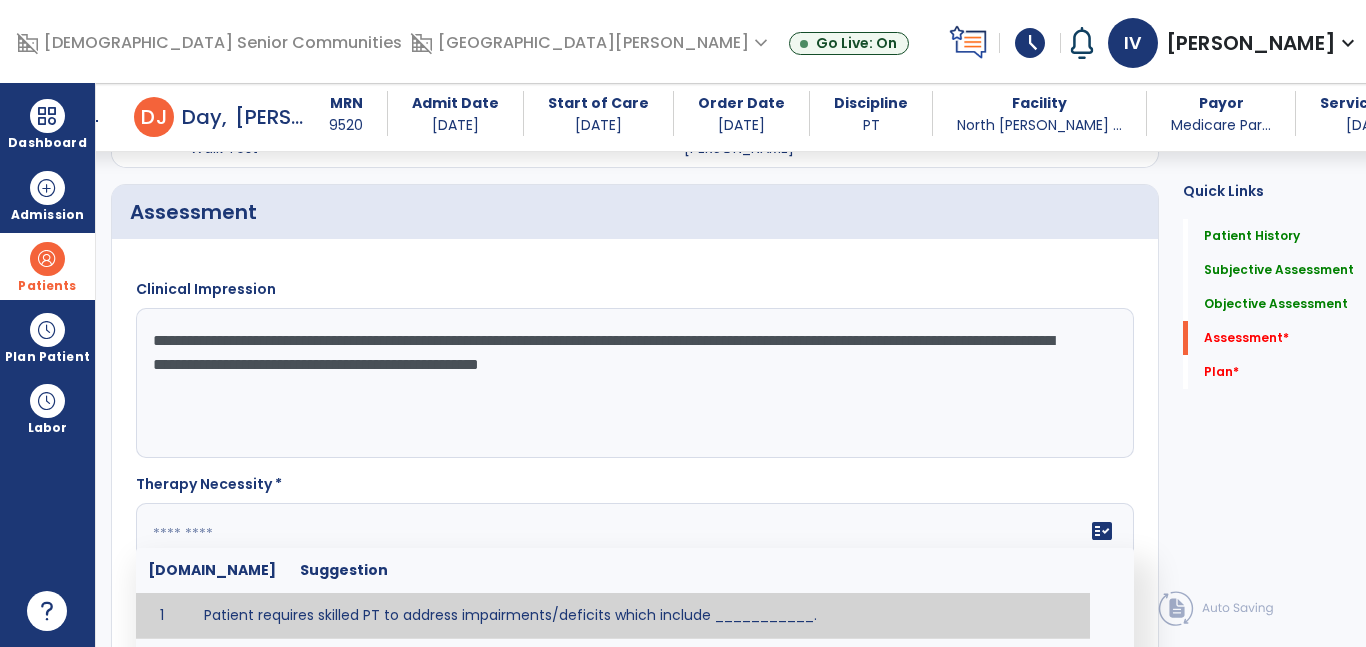click on "**********" 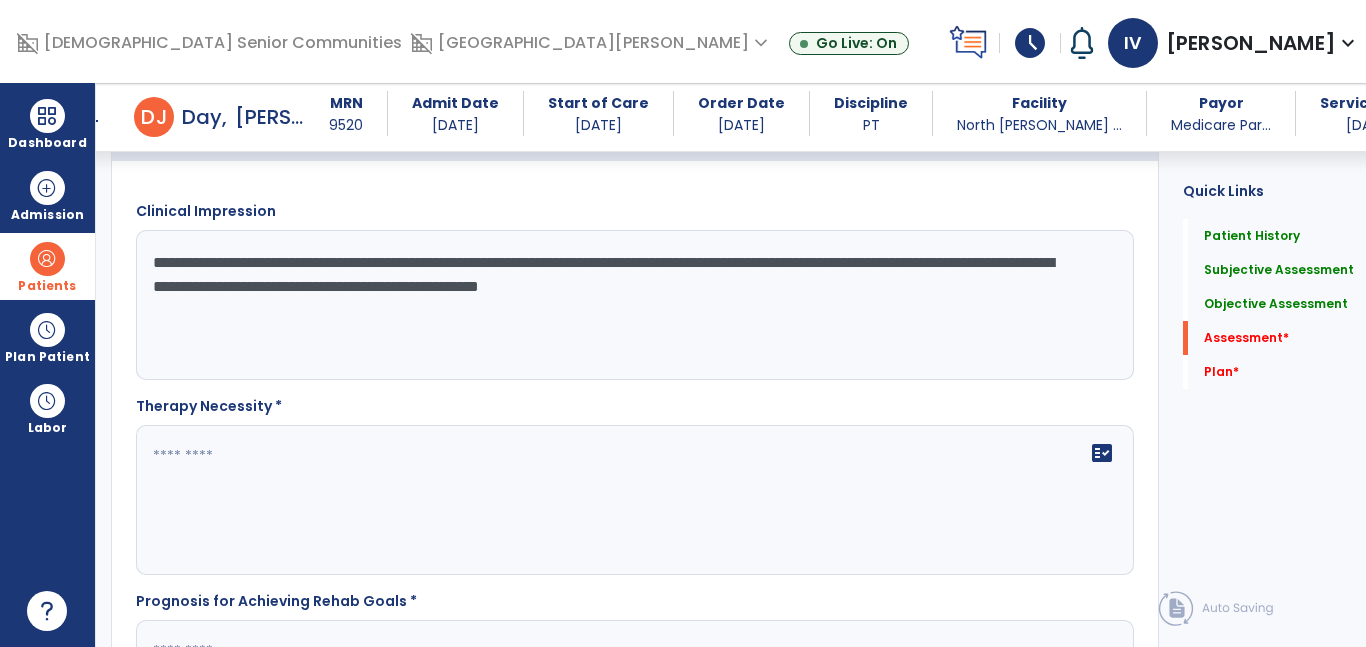 scroll, scrollTop: 1779, scrollLeft: 0, axis: vertical 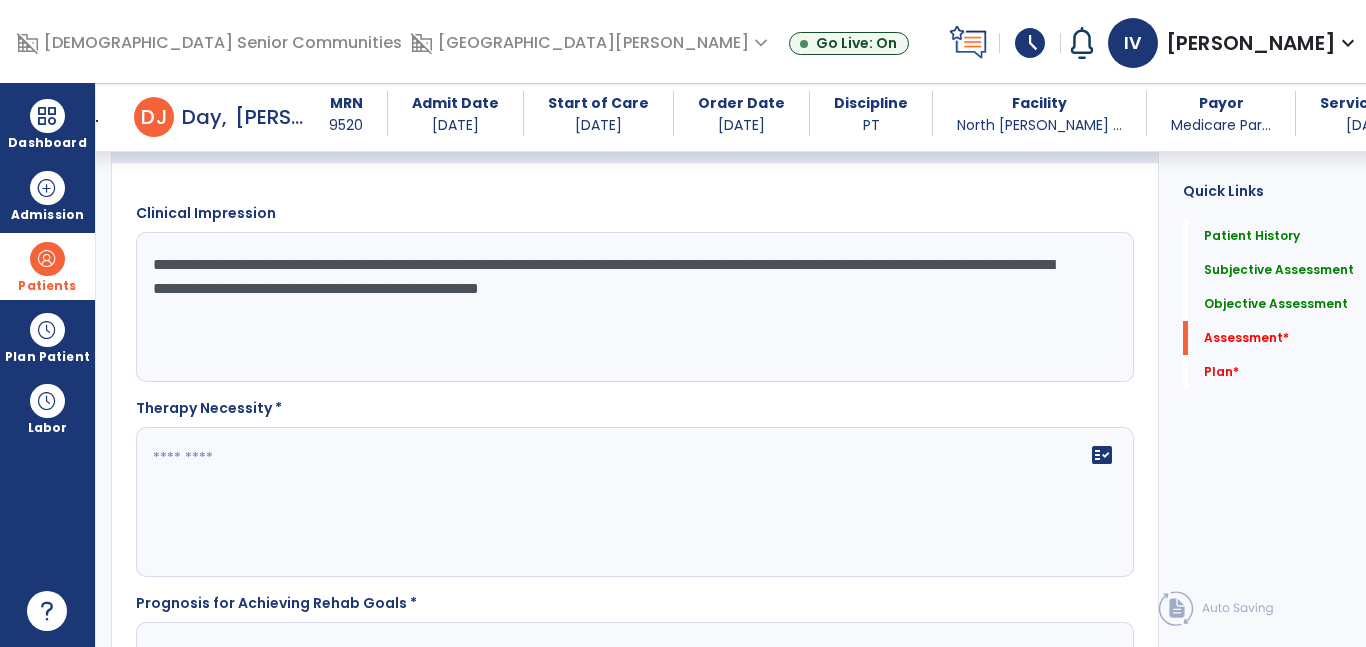 click on "fact_check" 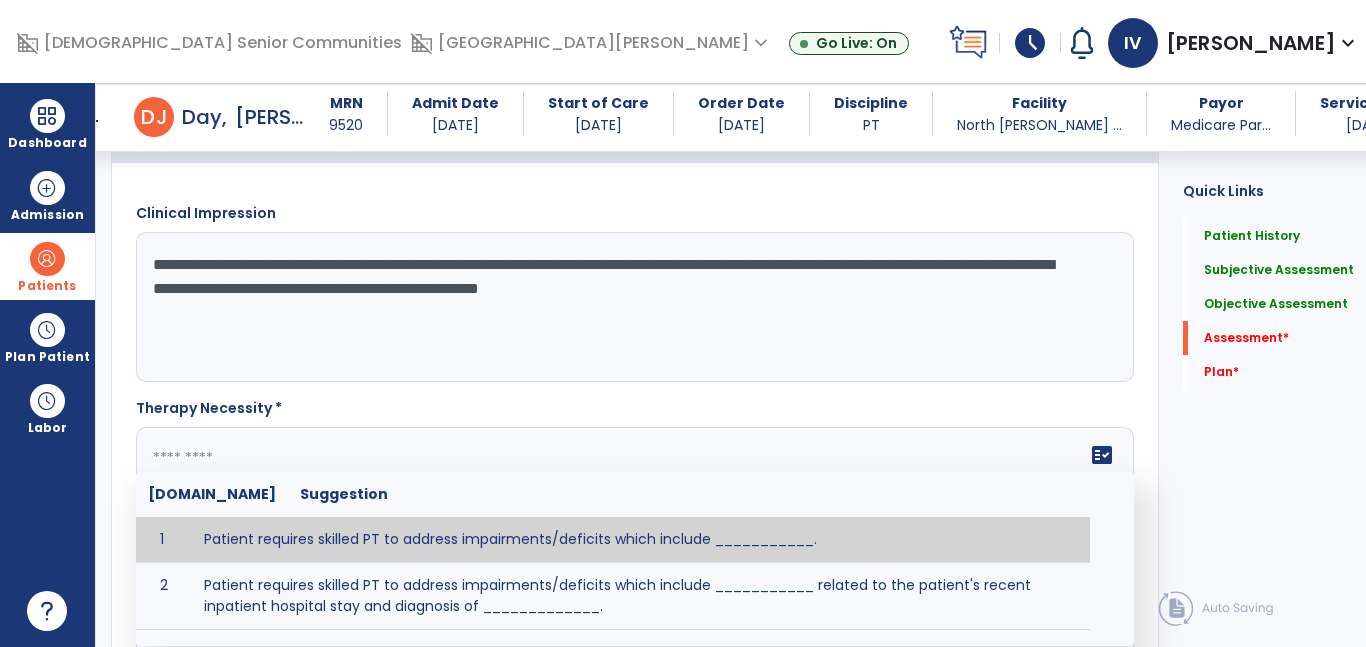 paste on "**********" 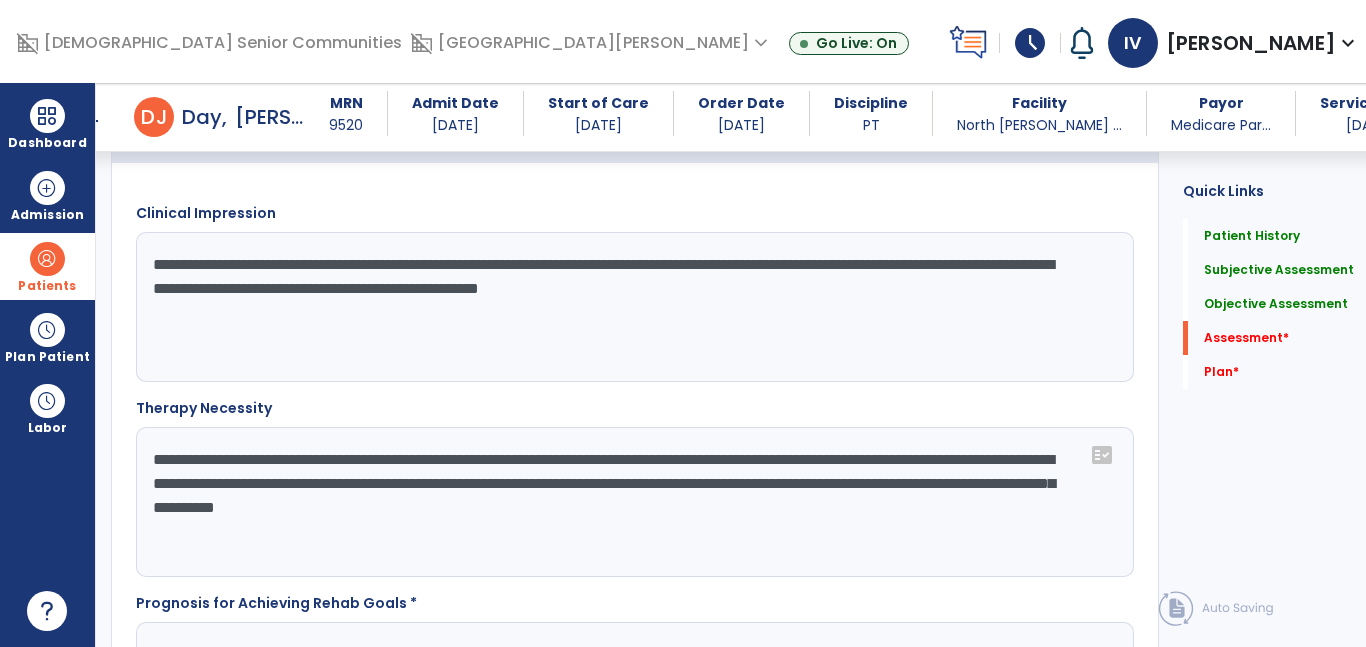 drag, startPoint x: 548, startPoint y: 509, endPoint x: 450, endPoint y: 503, distance: 98.1835 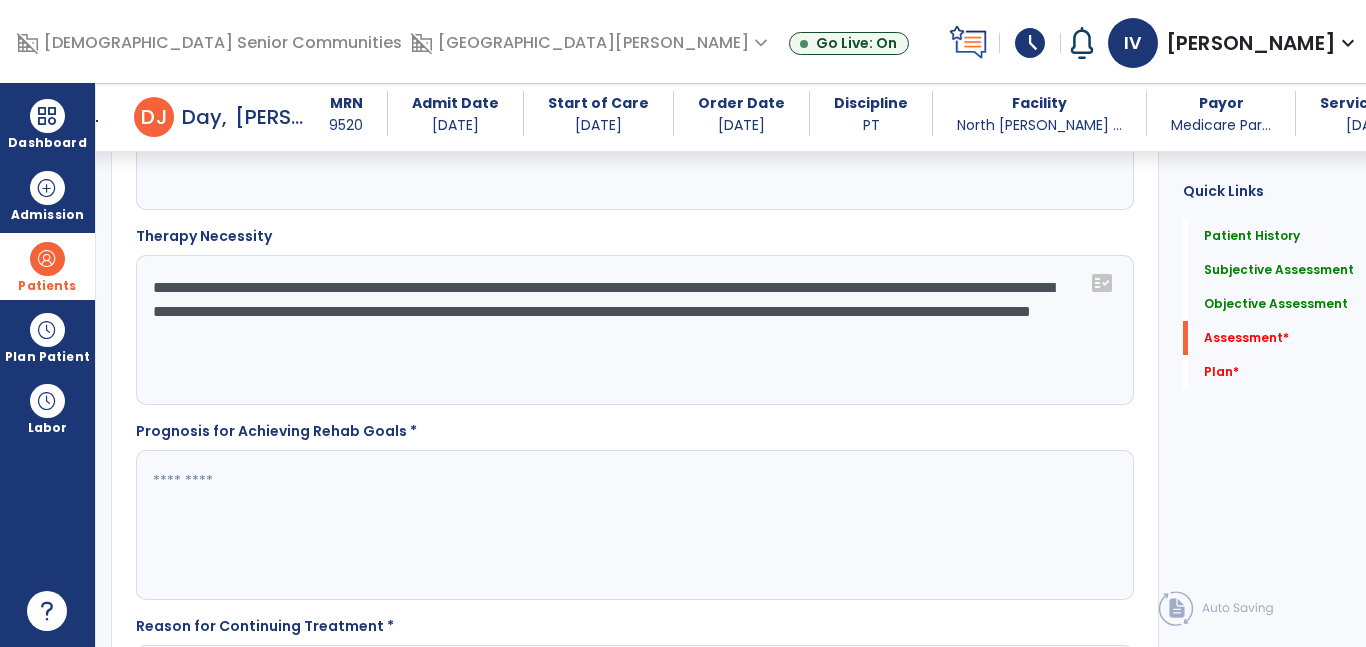 scroll, scrollTop: 1956, scrollLeft: 0, axis: vertical 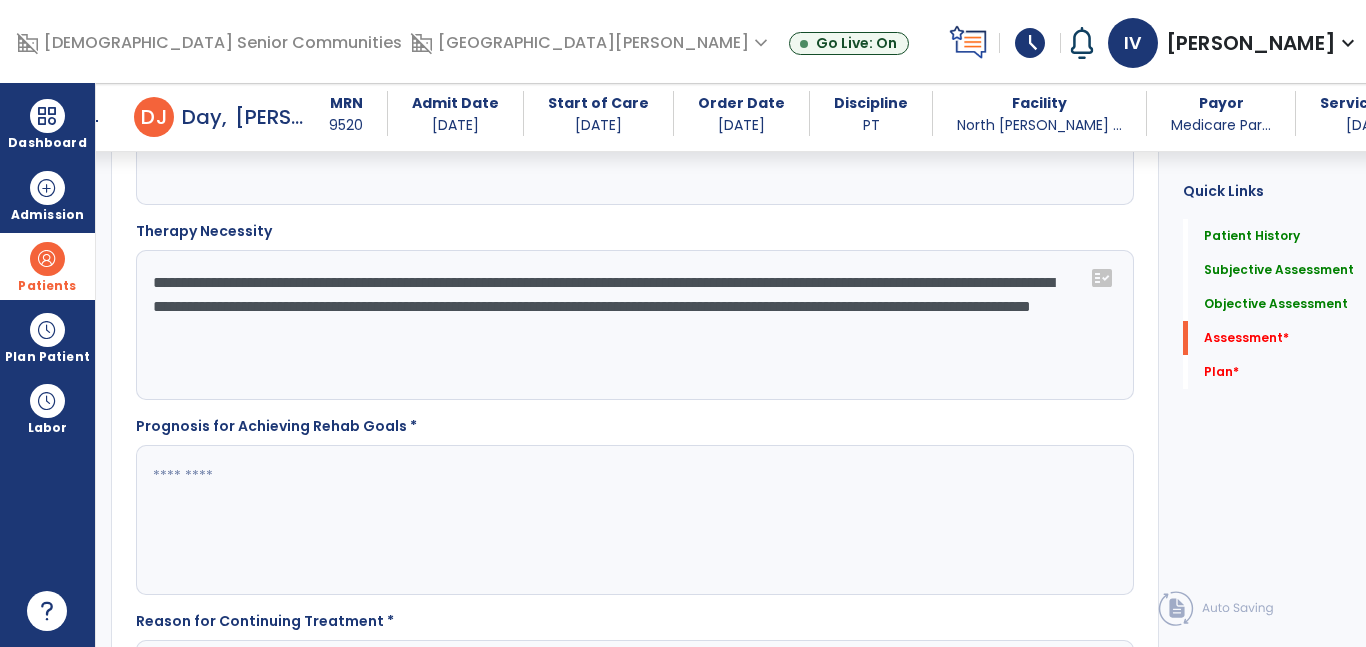 type on "**********" 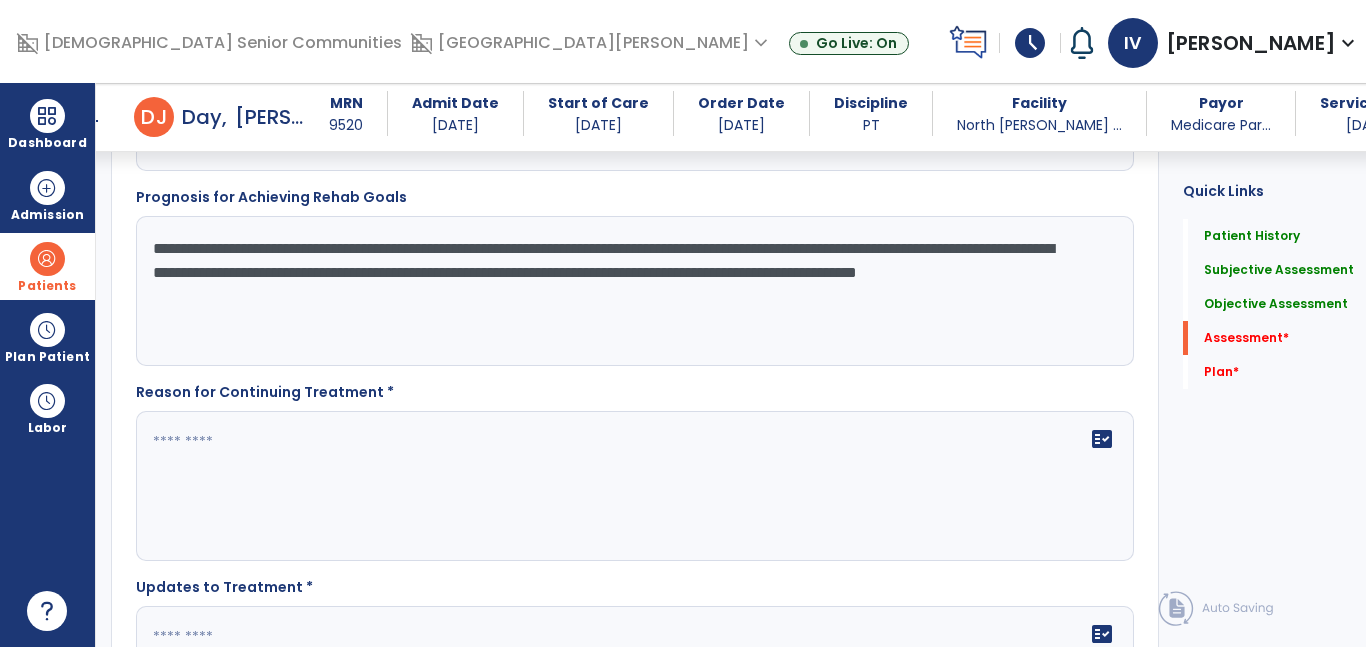scroll, scrollTop: 2214, scrollLeft: 0, axis: vertical 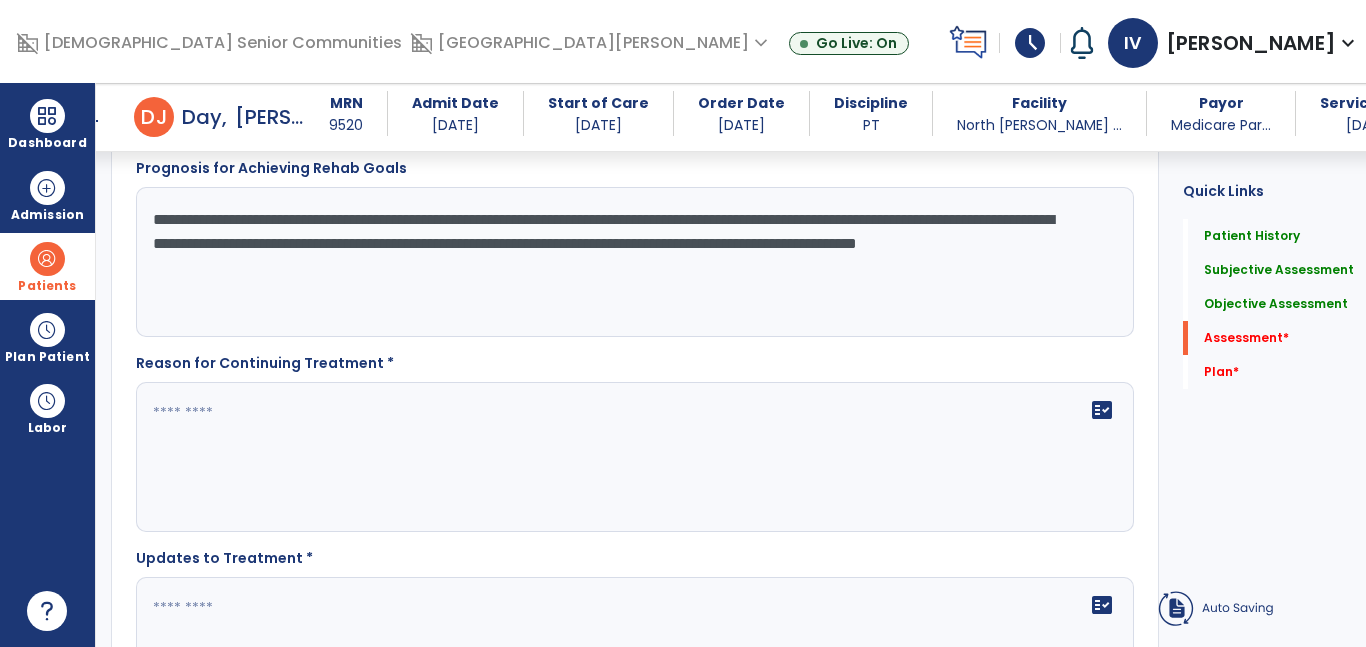 type on "**********" 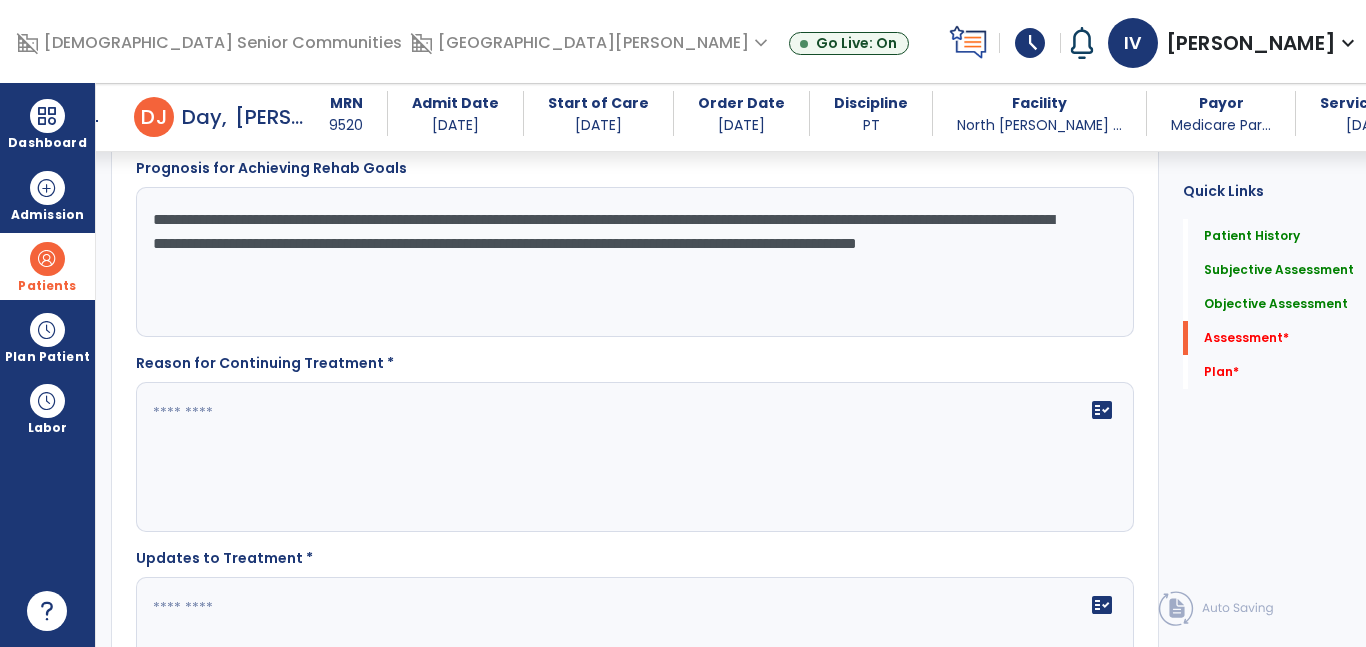 click on "**********" 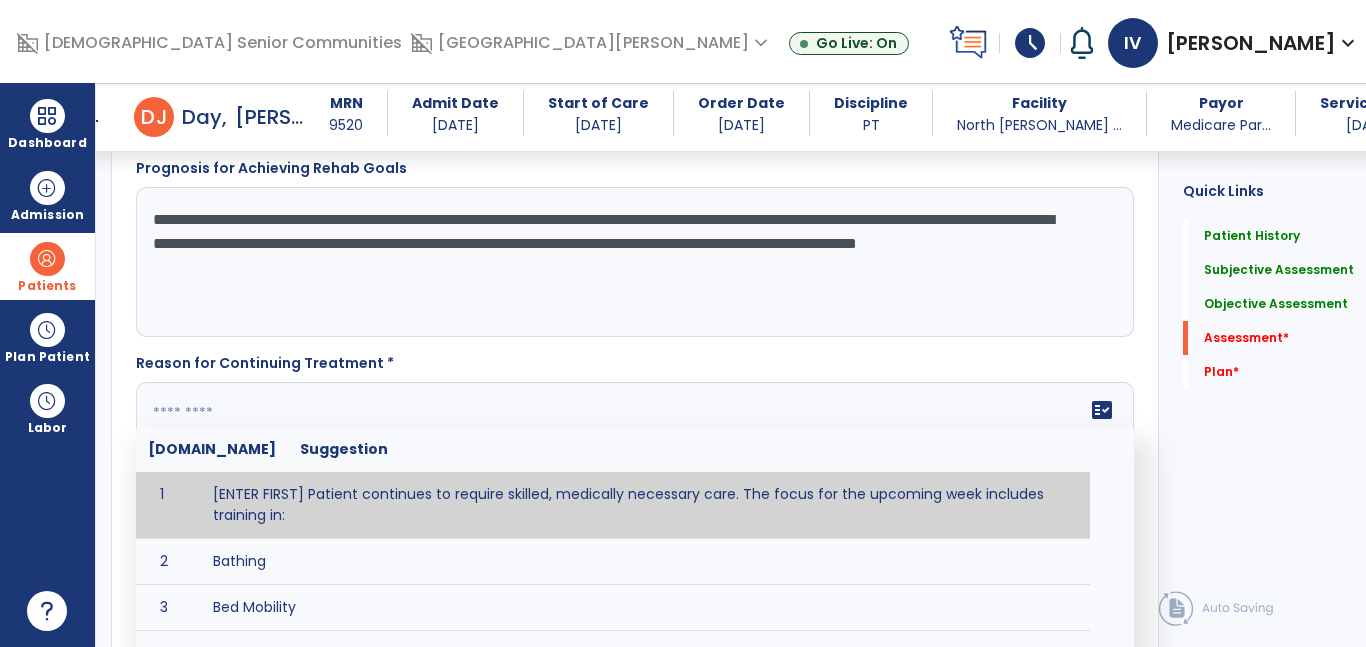 paste on "**********" 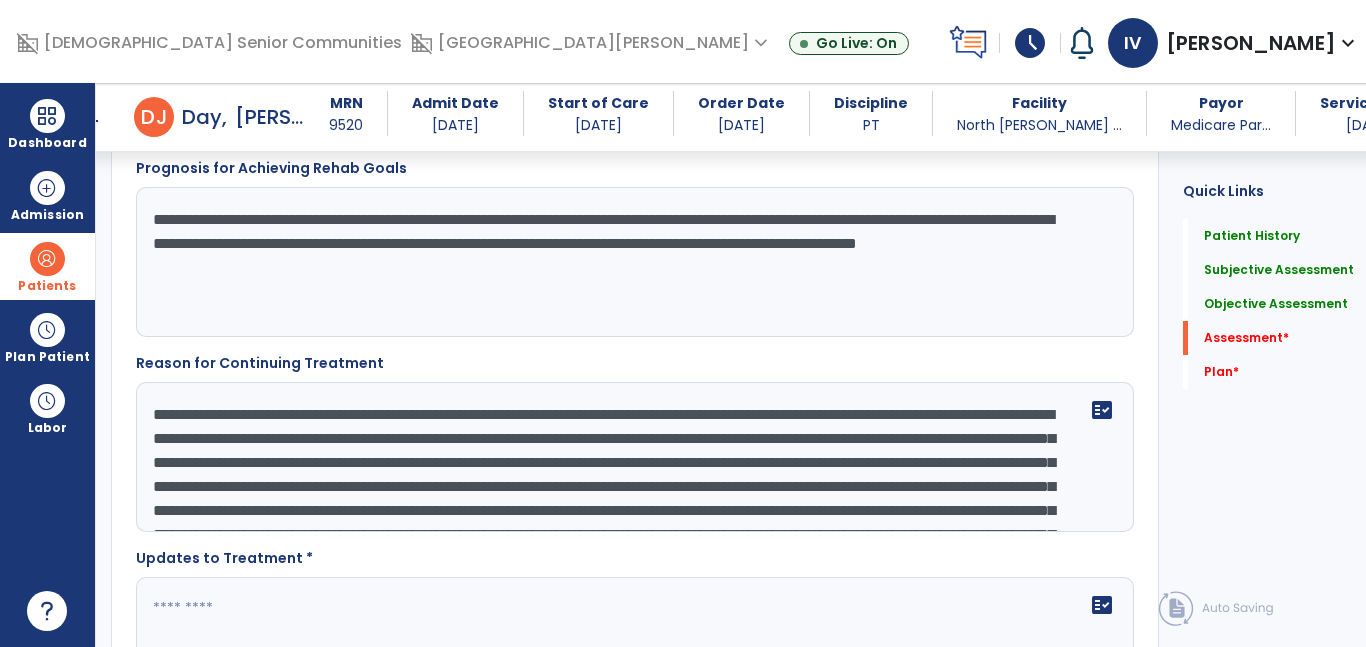 scroll, scrollTop: 87, scrollLeft: 0, axis: vertical 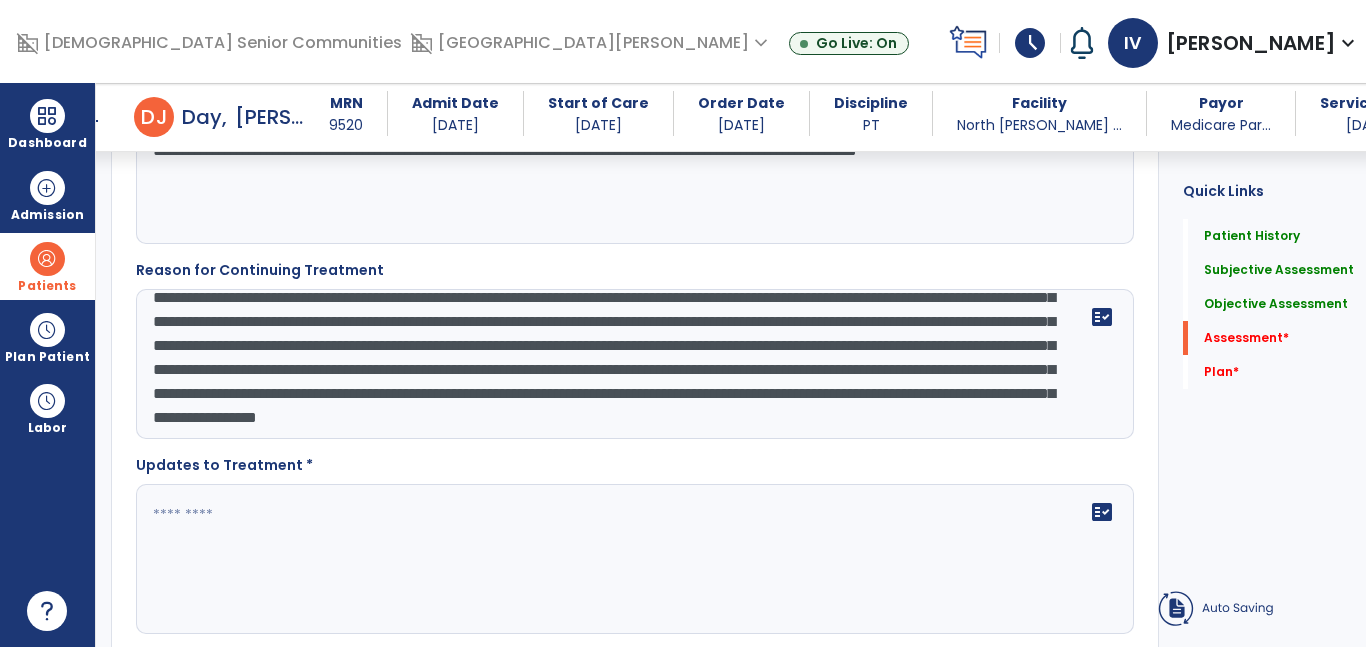 type on "**********" 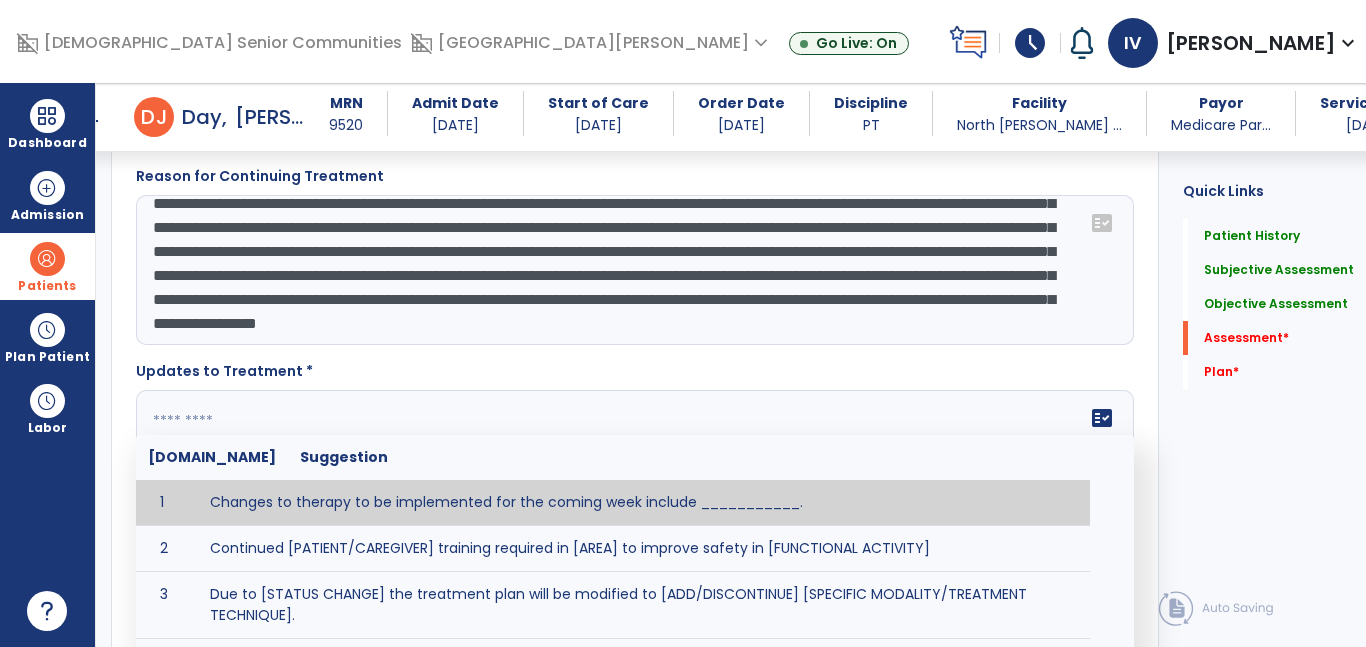 scroll, scrollTop: 2402, scrollLeft: 0, axis: vertical 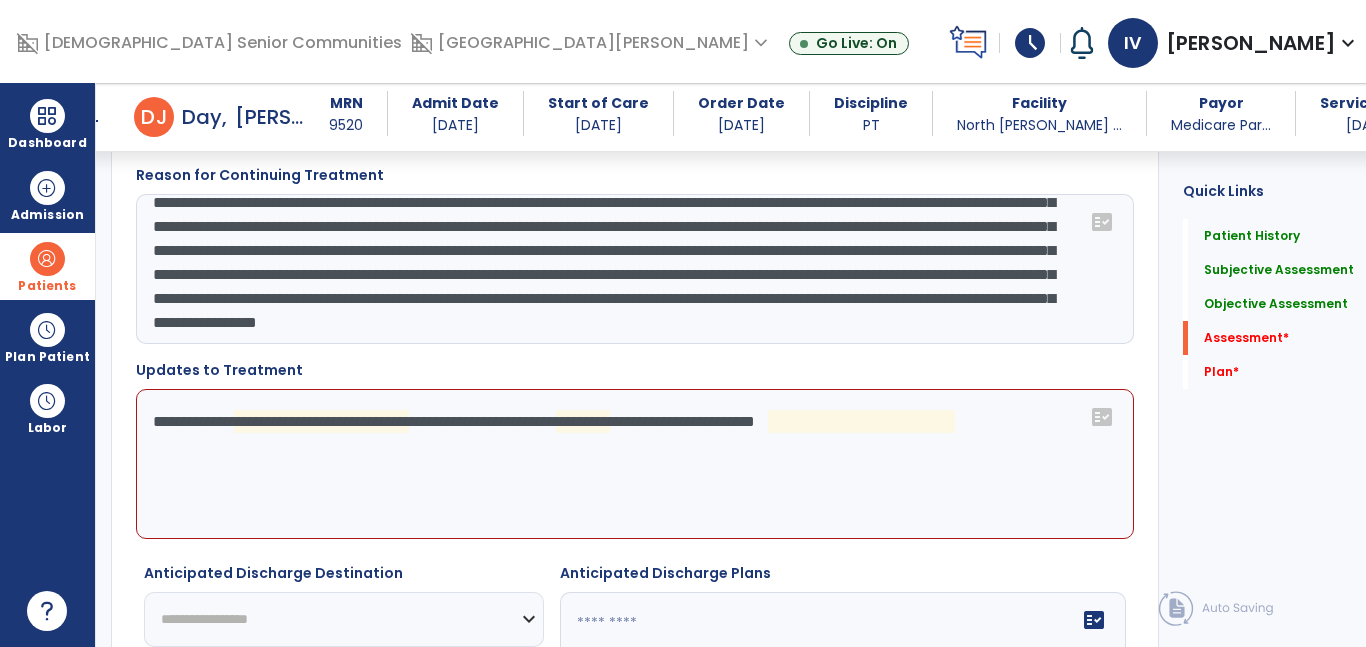 click on "**********" 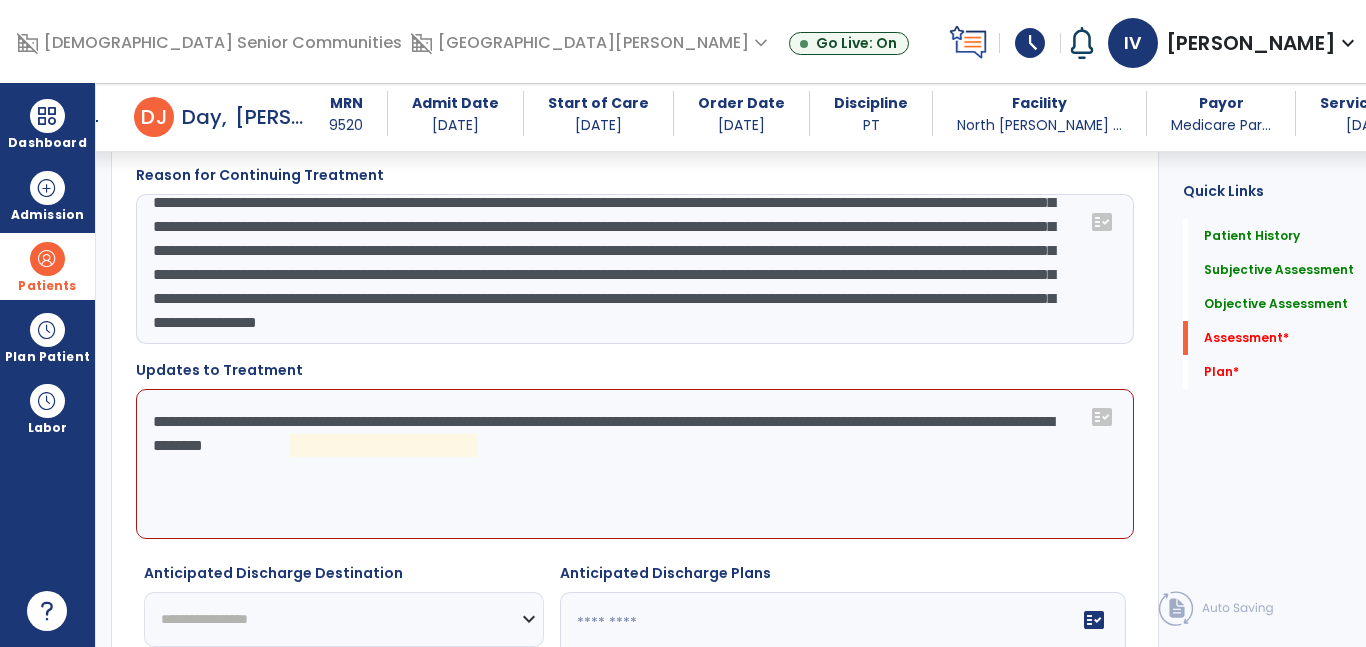 click on "**********" 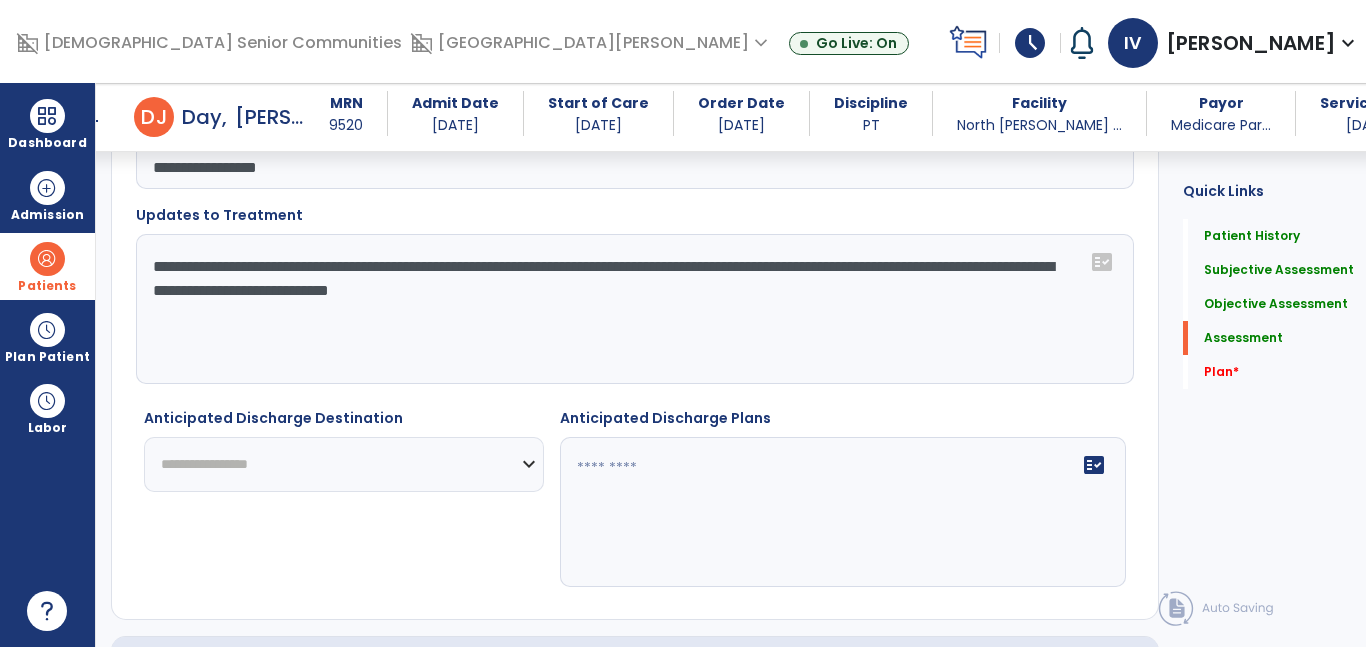 scroll, scrollTop: 2605, scrollLeft: 0, axis: vertical 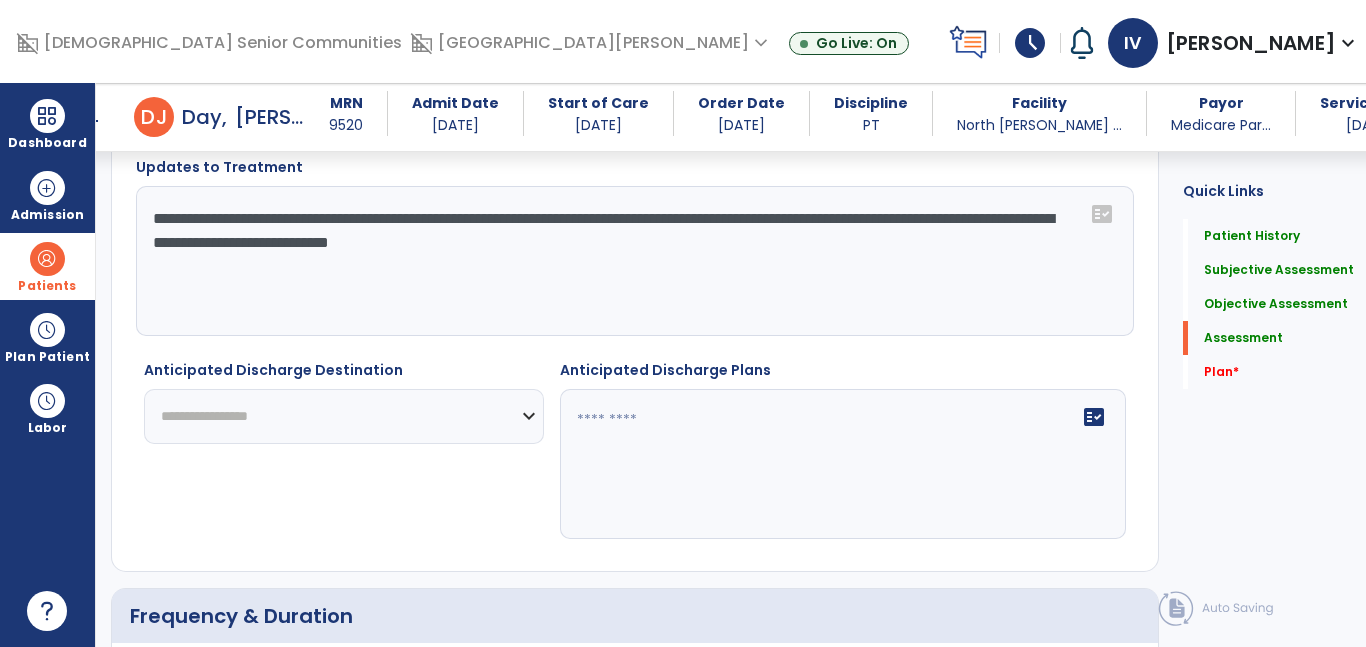type on "**********" 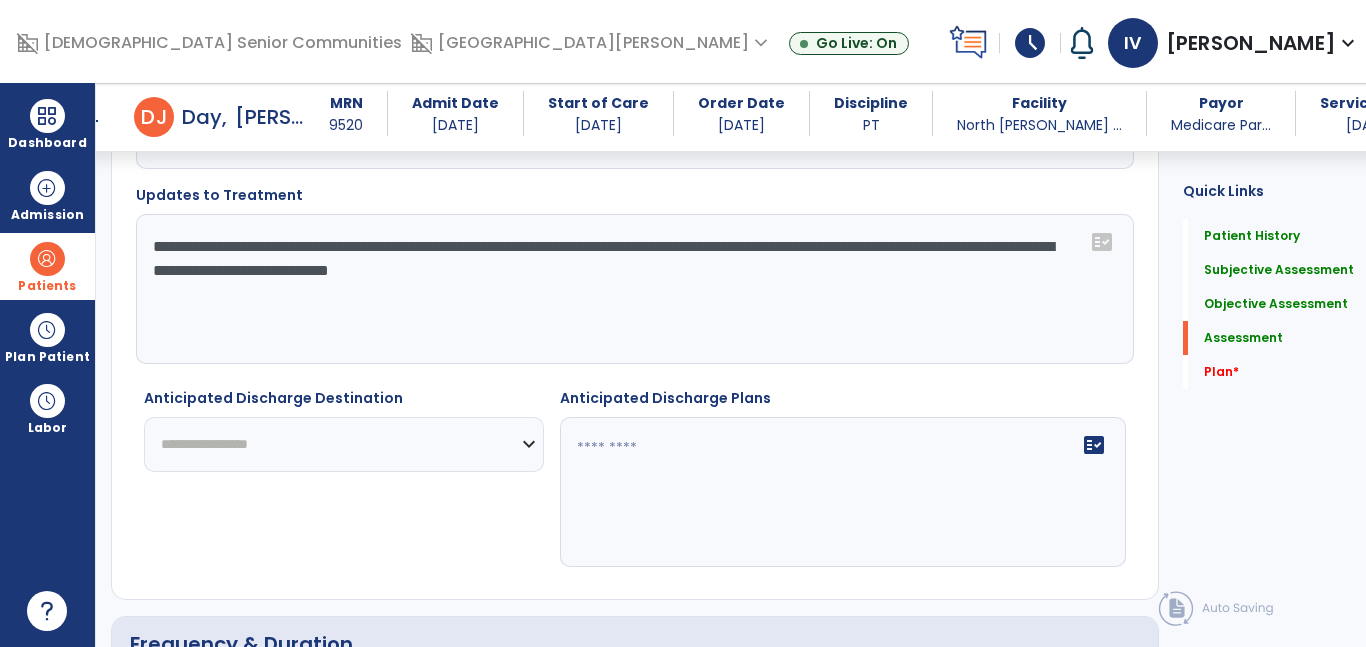 scroll, scrollTop: 2571, scrollLeft: 0, axis: vertical 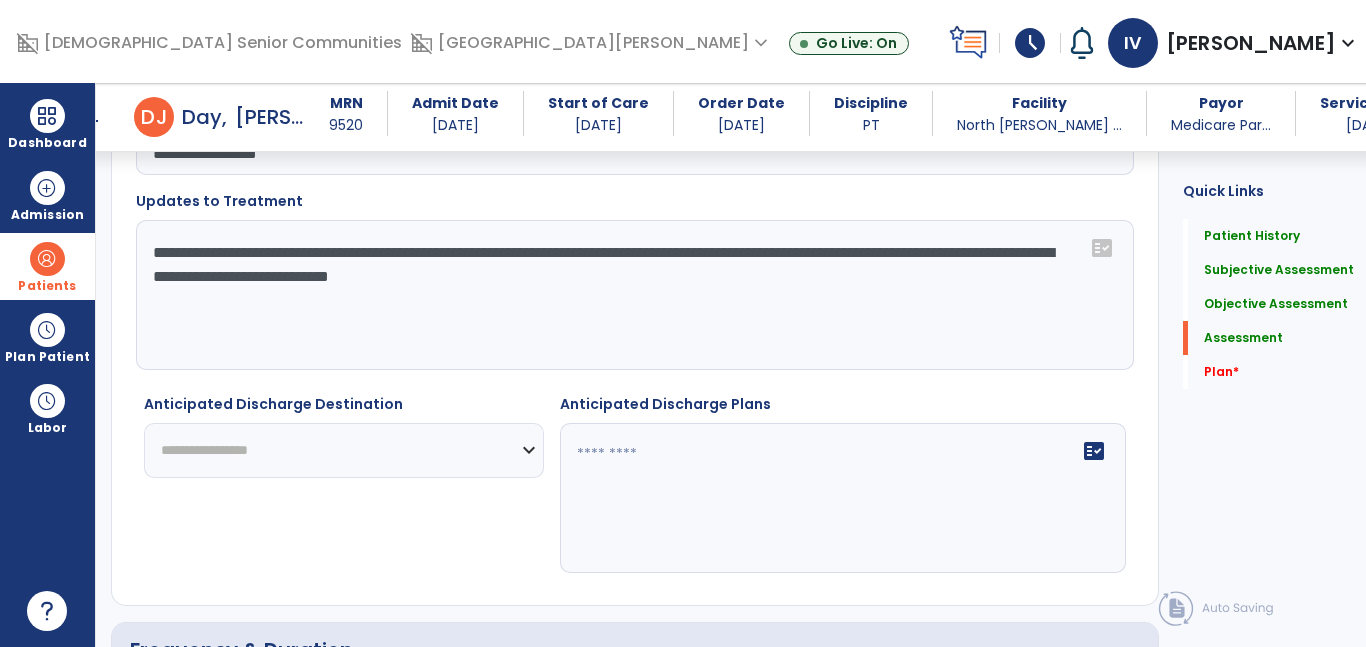 click on "**********" 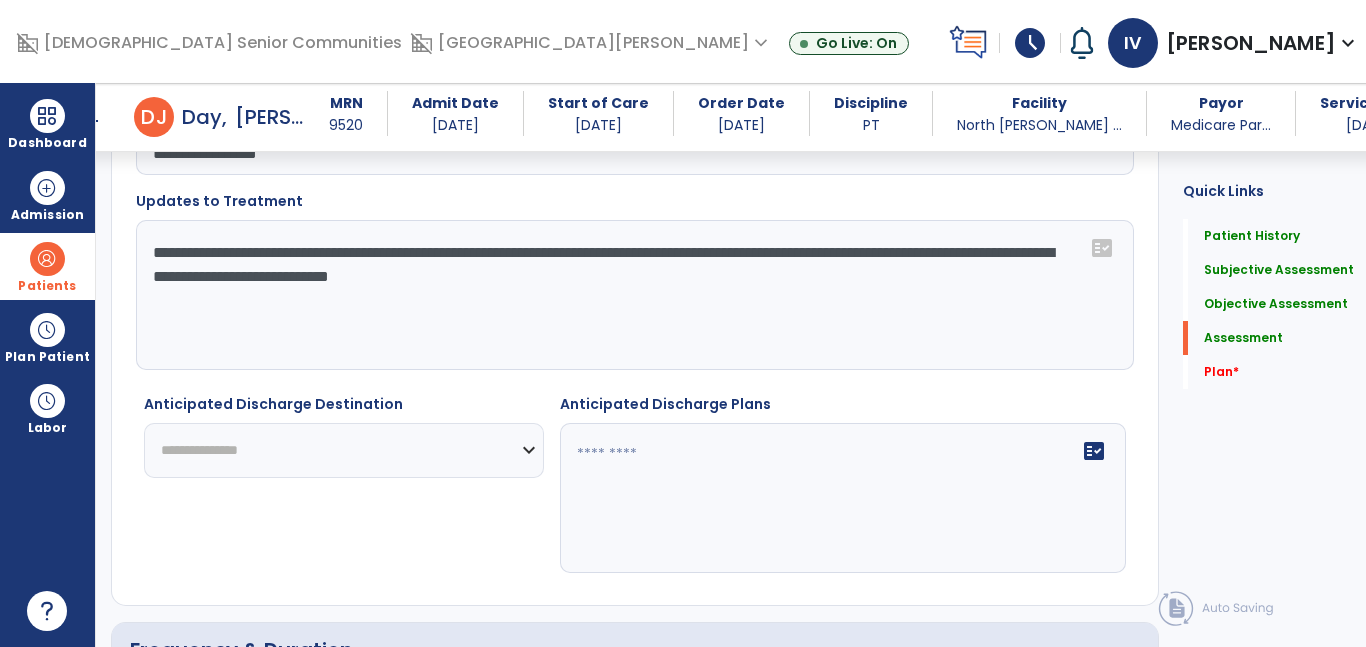 click on "**********" 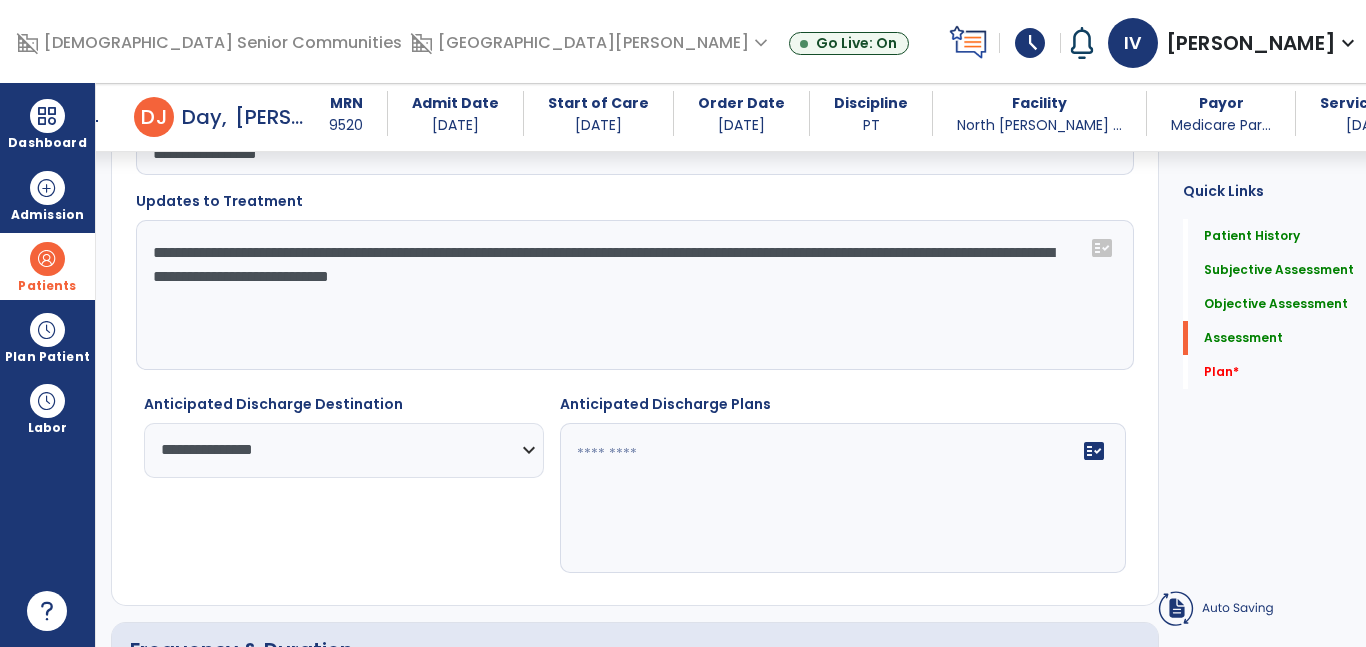 click on "Anticipated Discharge Plans   fact_check" 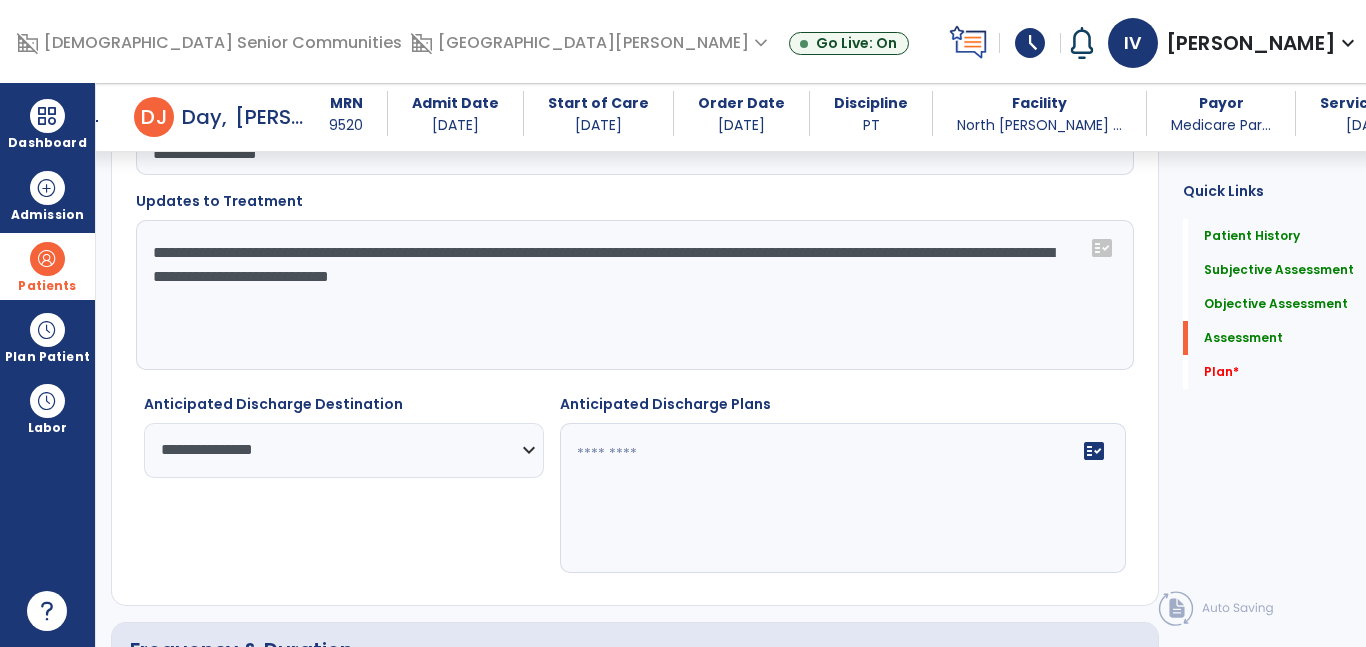 click 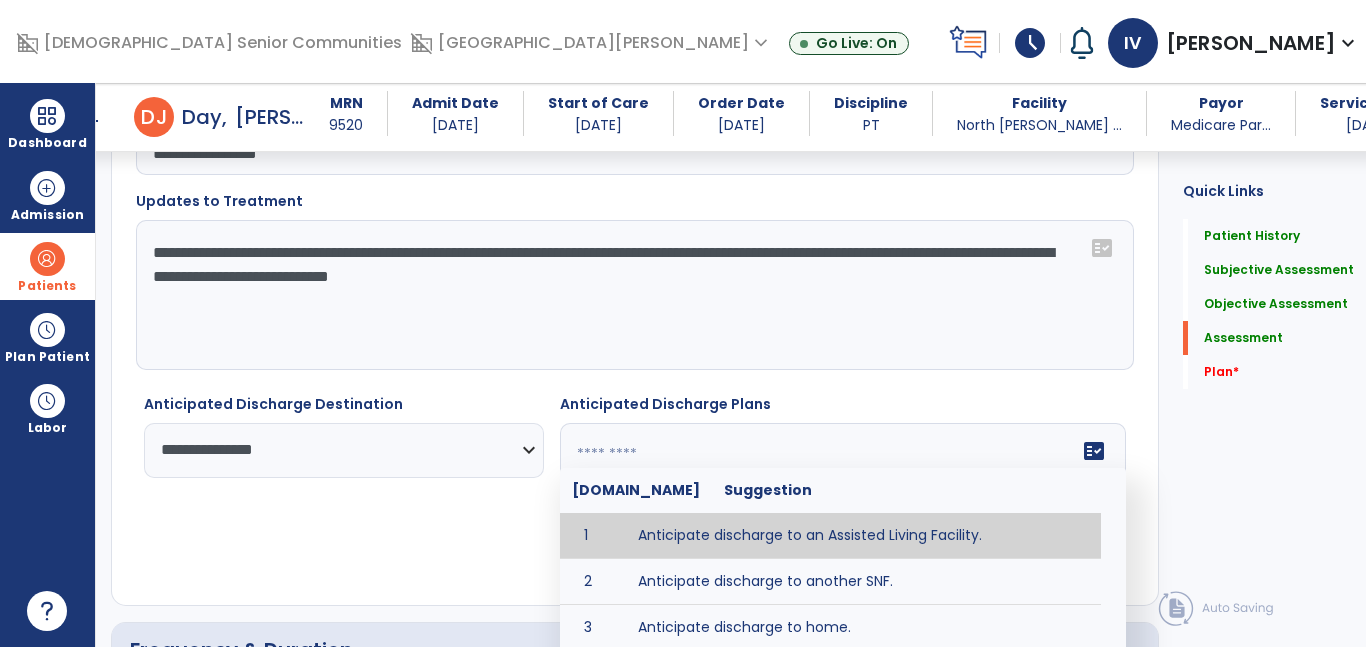 type on "**********" 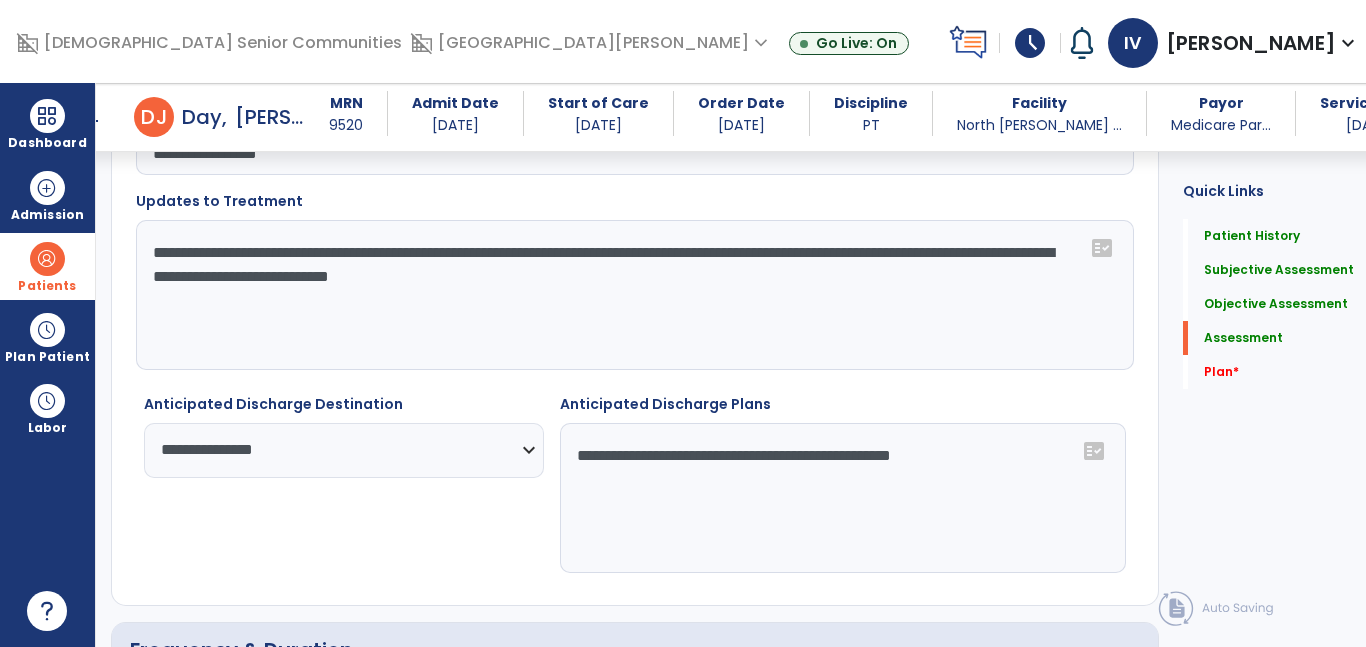 click on "**********" 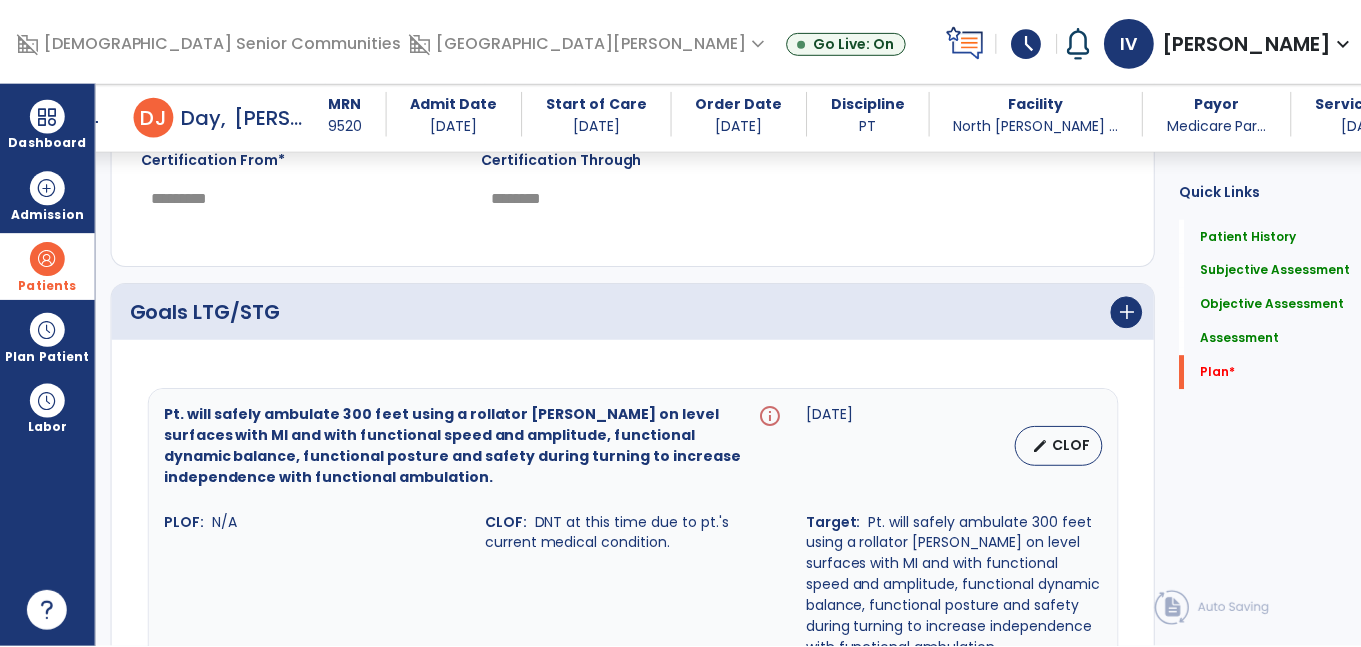 scroll, scrollTop: 3234, scrollLeft: 0, axis: vertical 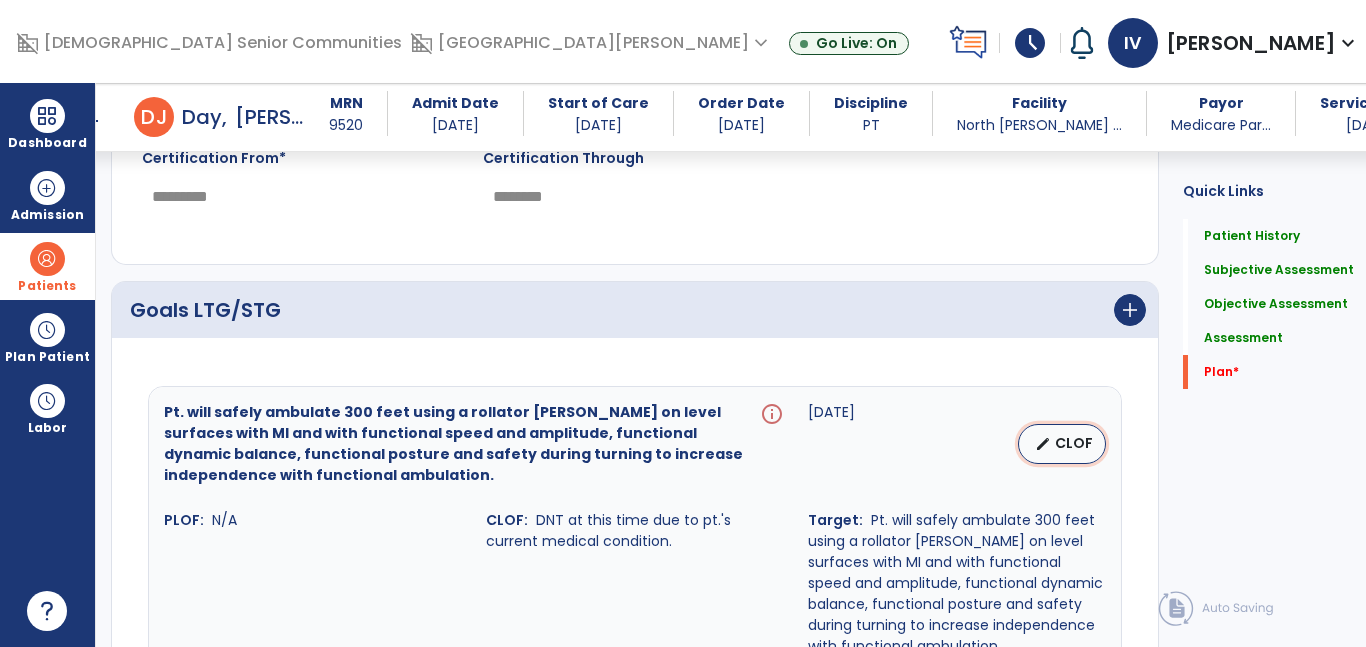 click on "edit   CLOF" at bounding box center [1062, 444] 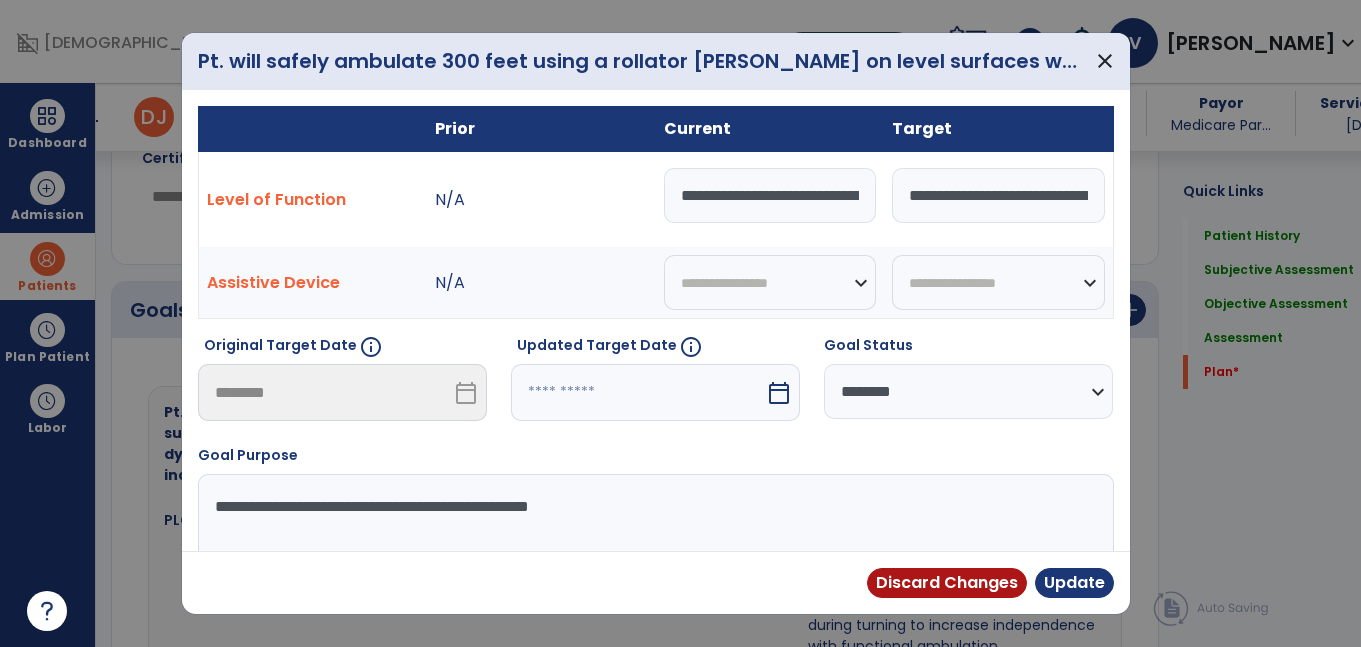 scroll, scrollTop: 3234, scrollLeft: 0, axis: vertical 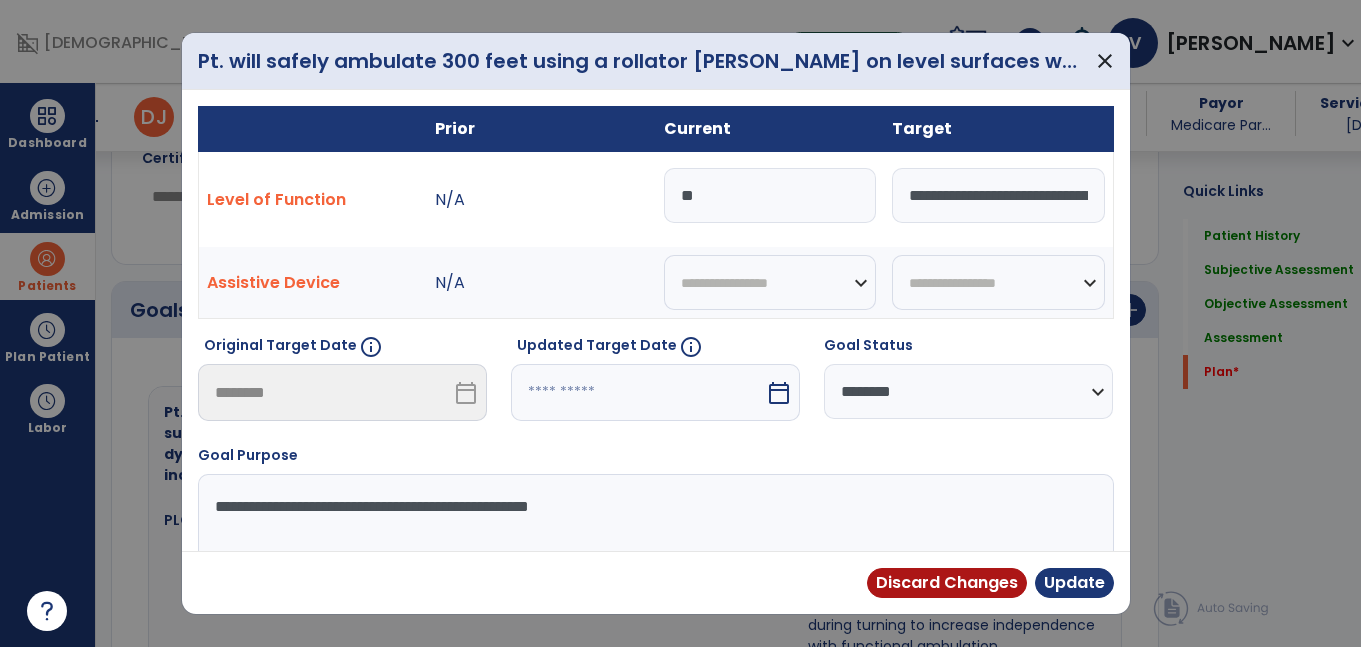 type on "*" 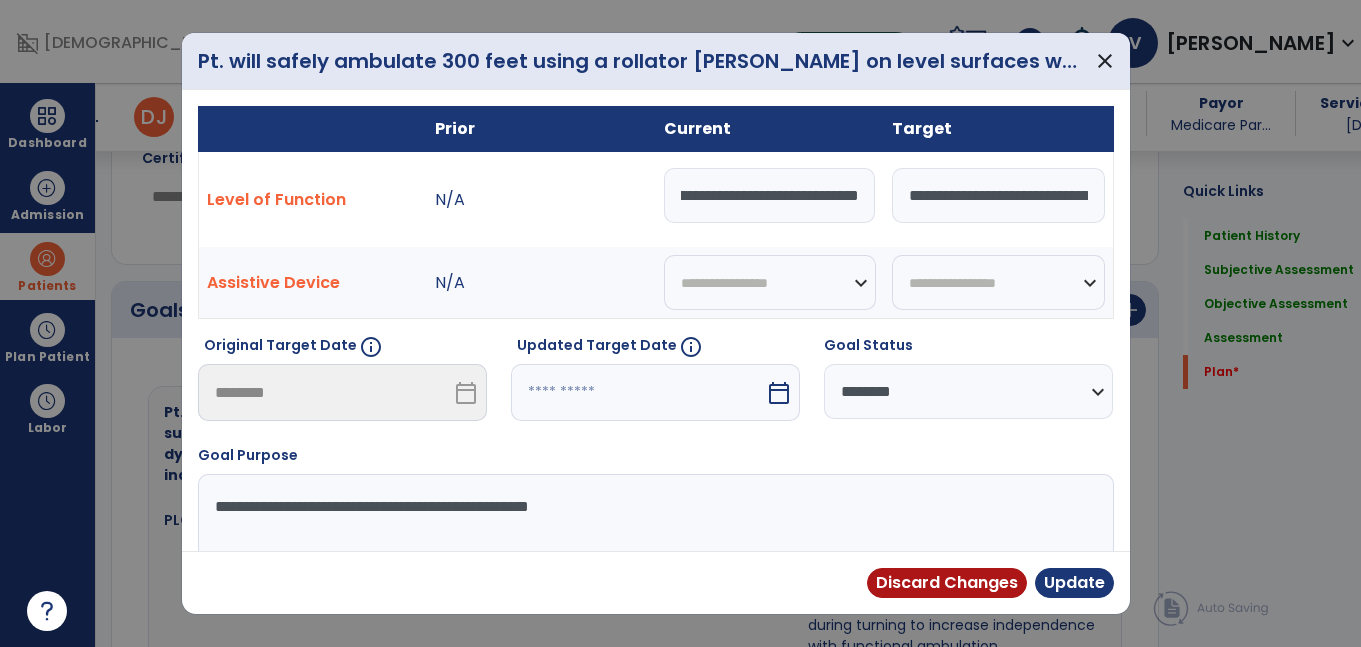 scroll, scrollTop: 0, scrollLeft: 57, axis: horizontal 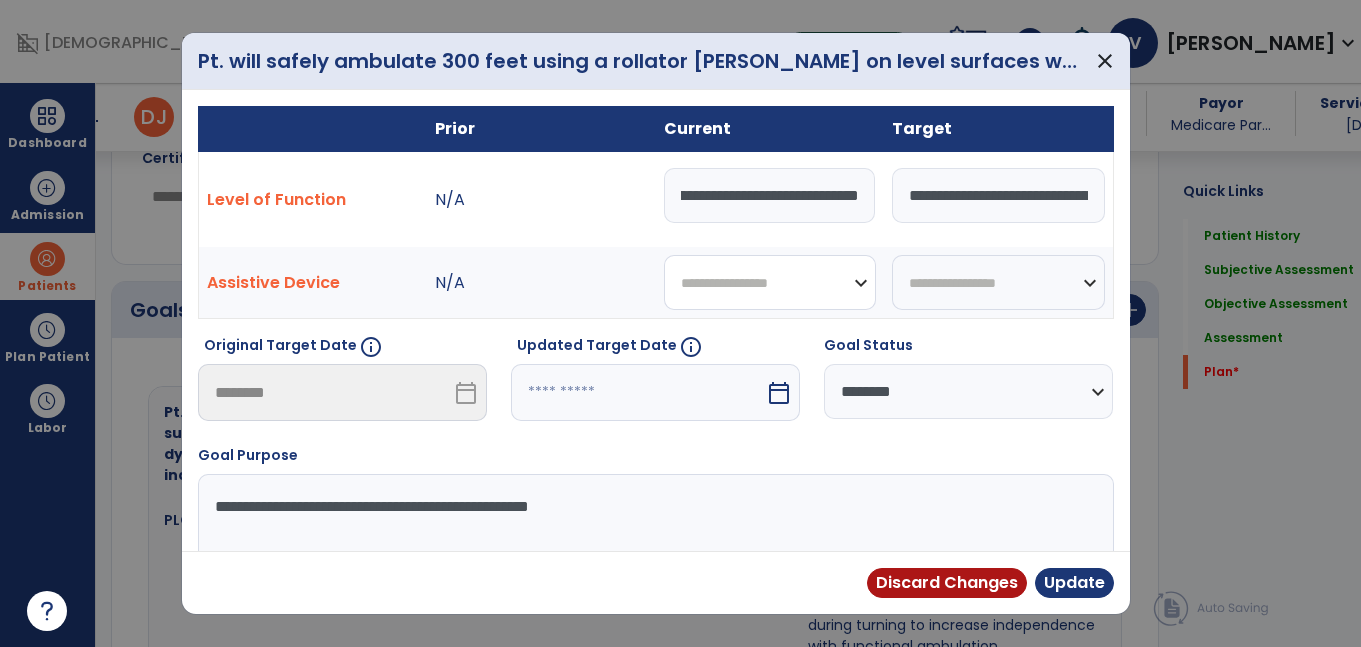 click on "**********" at bounding box center (770, 282) 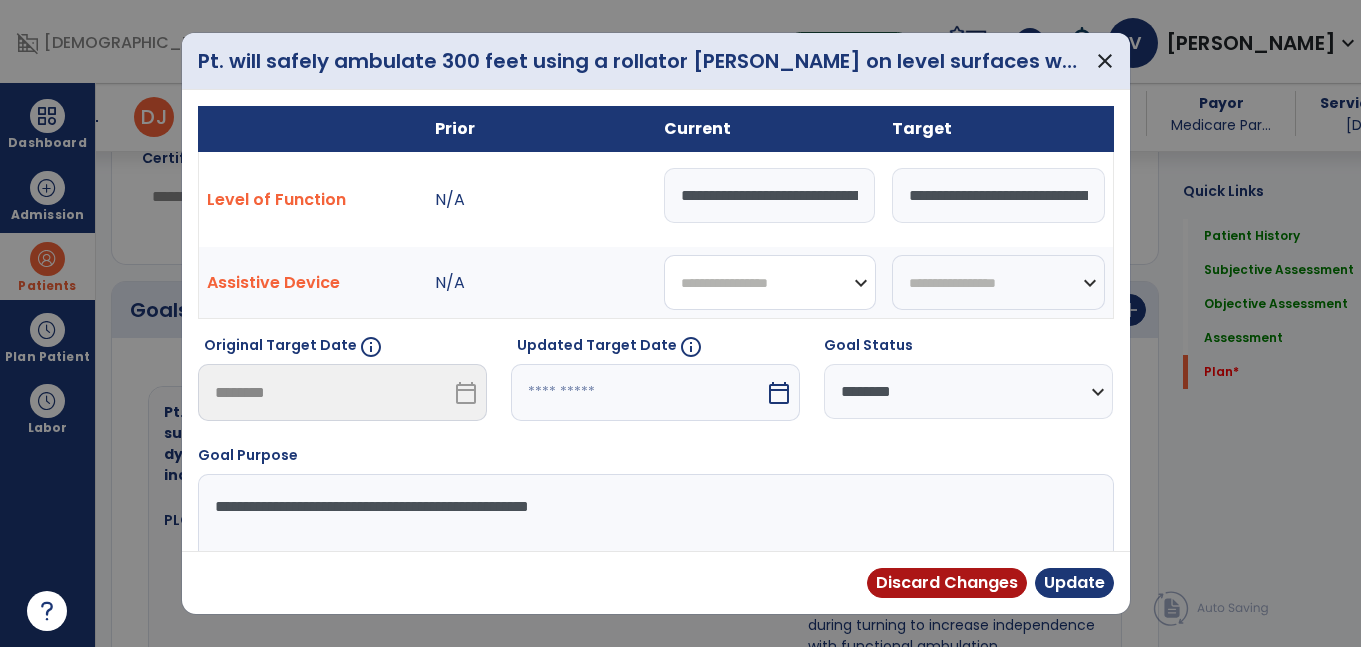 select on "********" 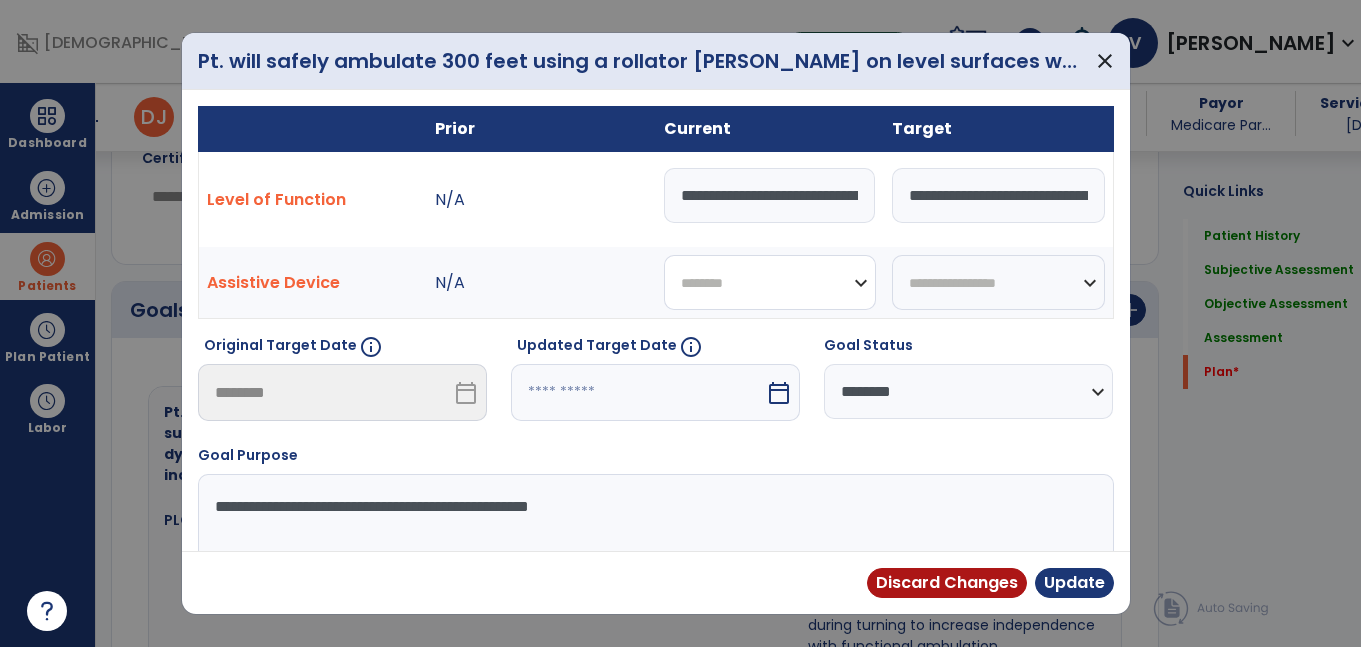 click on "**********" at bounding box center (770, 282) 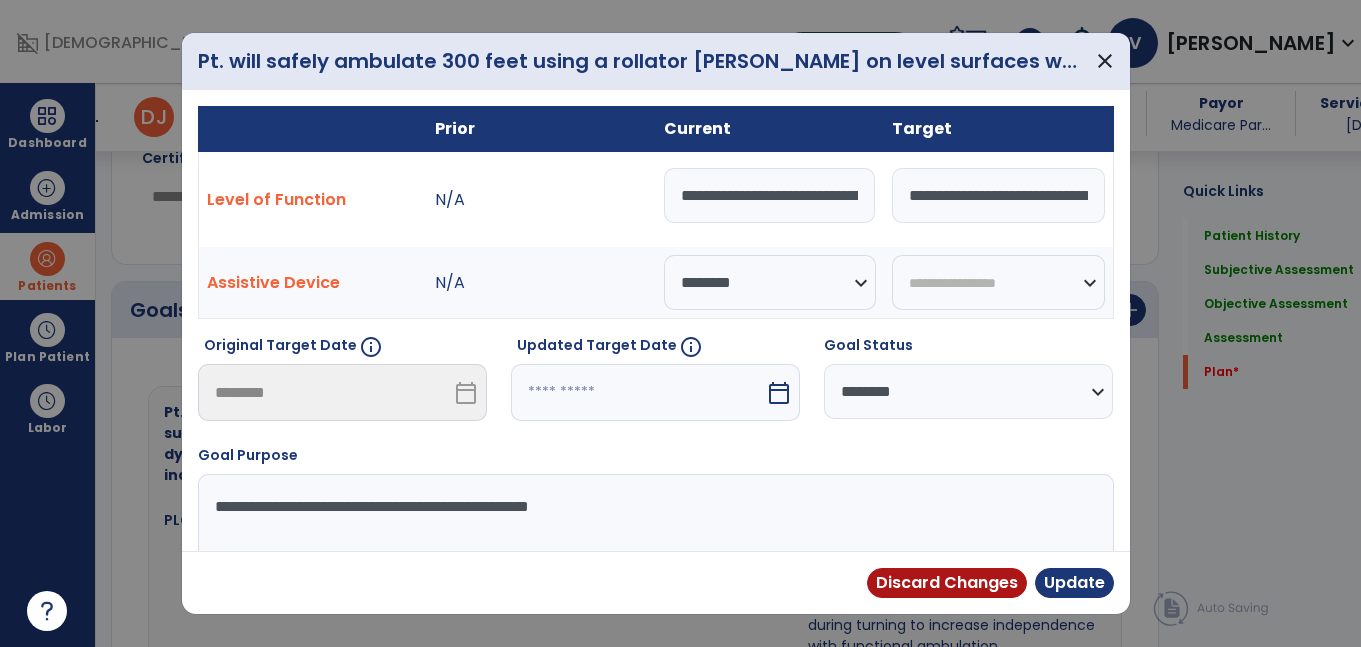 click on "**********" at bounding box center [998, 195] 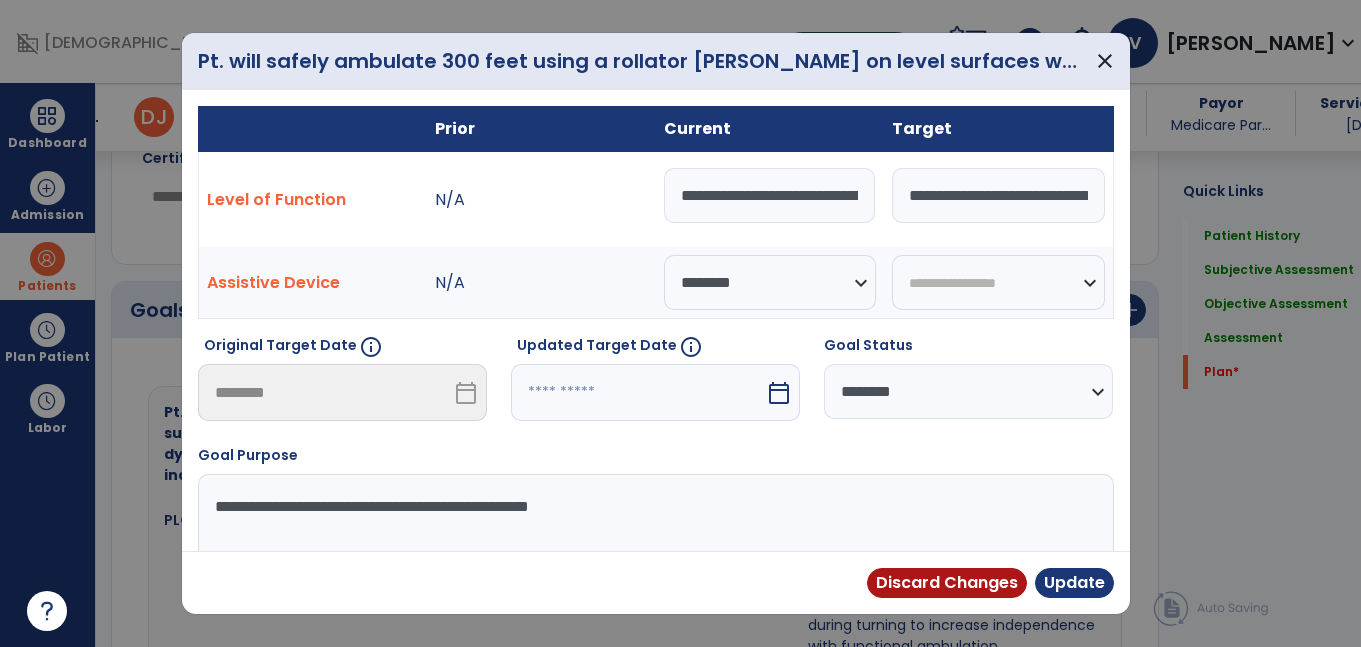click on "**********" at bounding box center (968, 391) 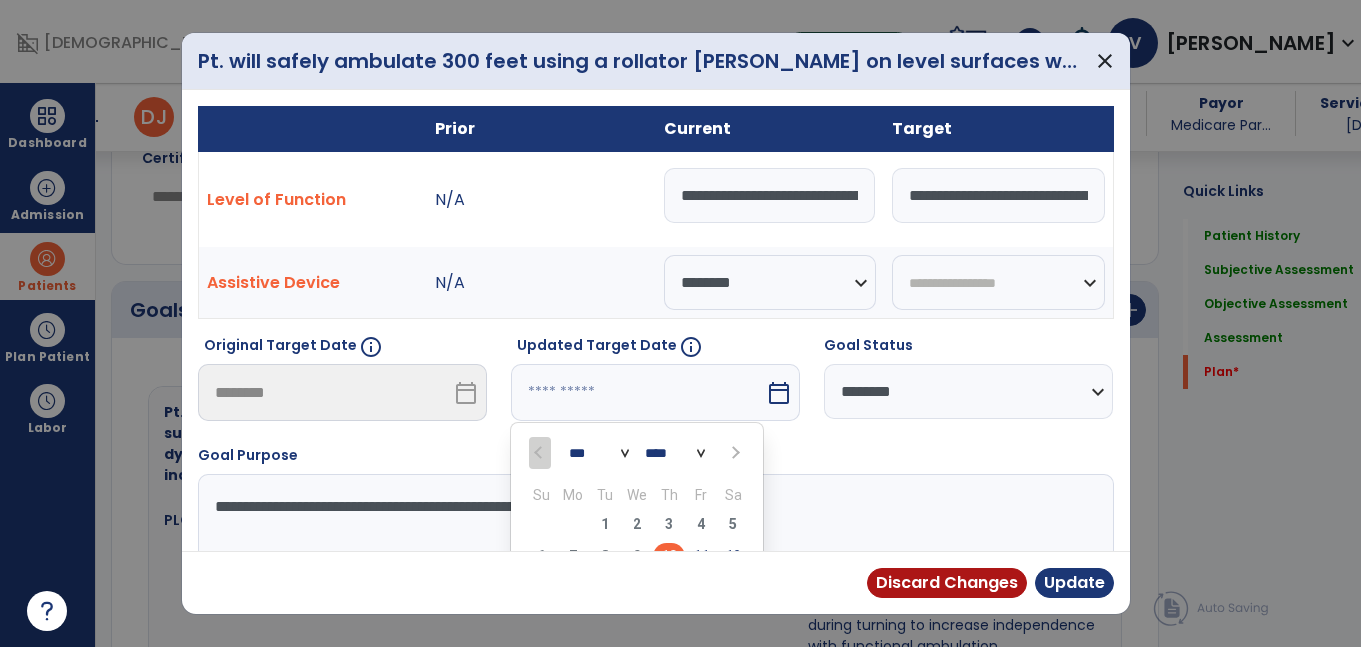 scroll, scrollTop: 25, scrollLeft: 0, axis: vertical 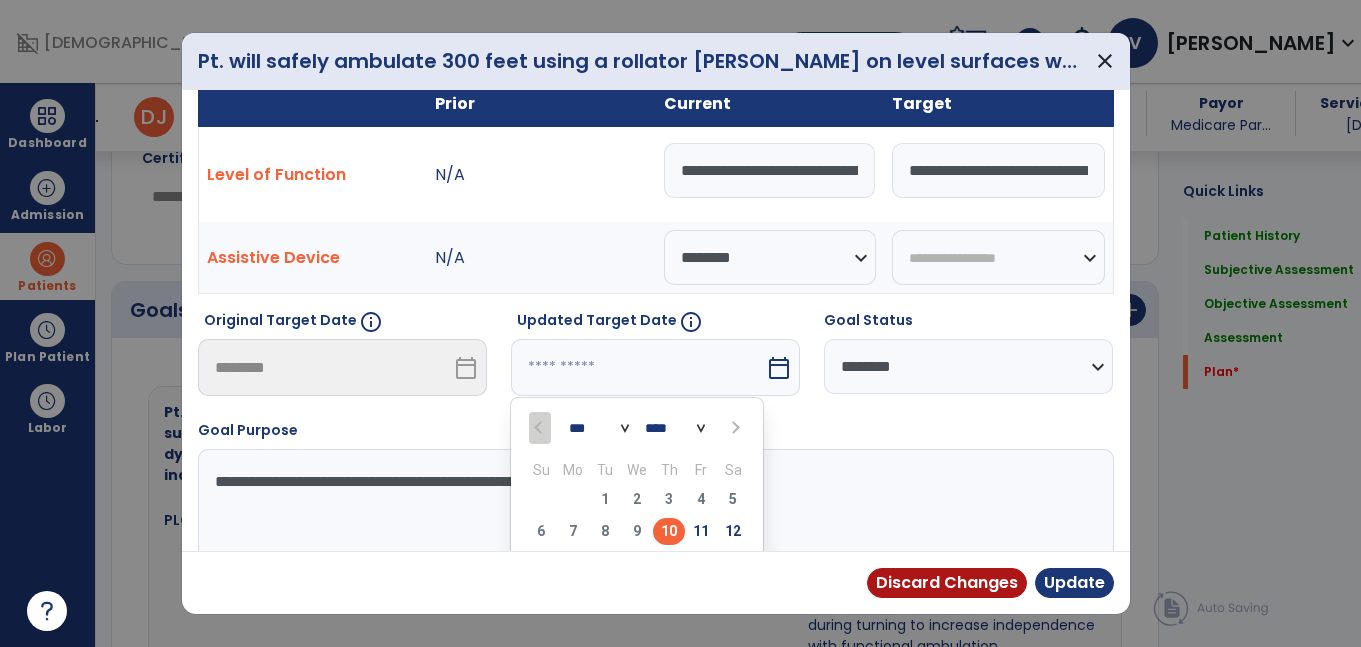 click on "*** *** ***" at bounding box center [599, 429] 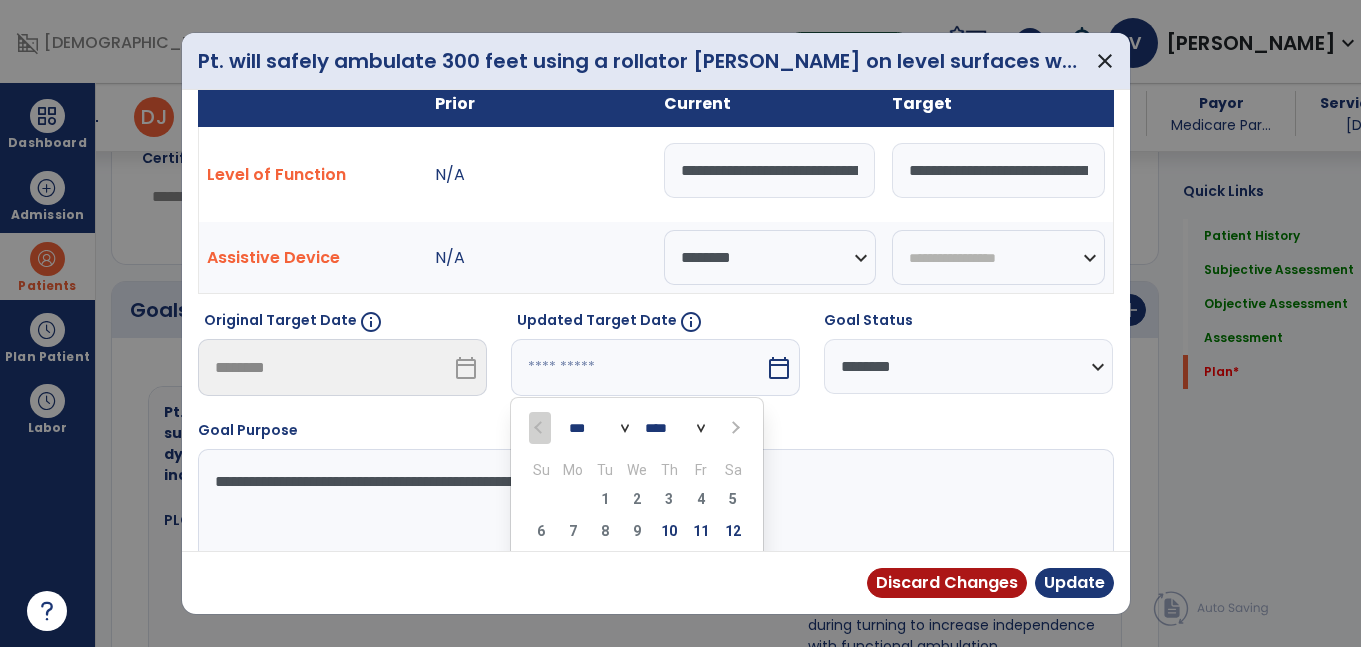 select on "*" 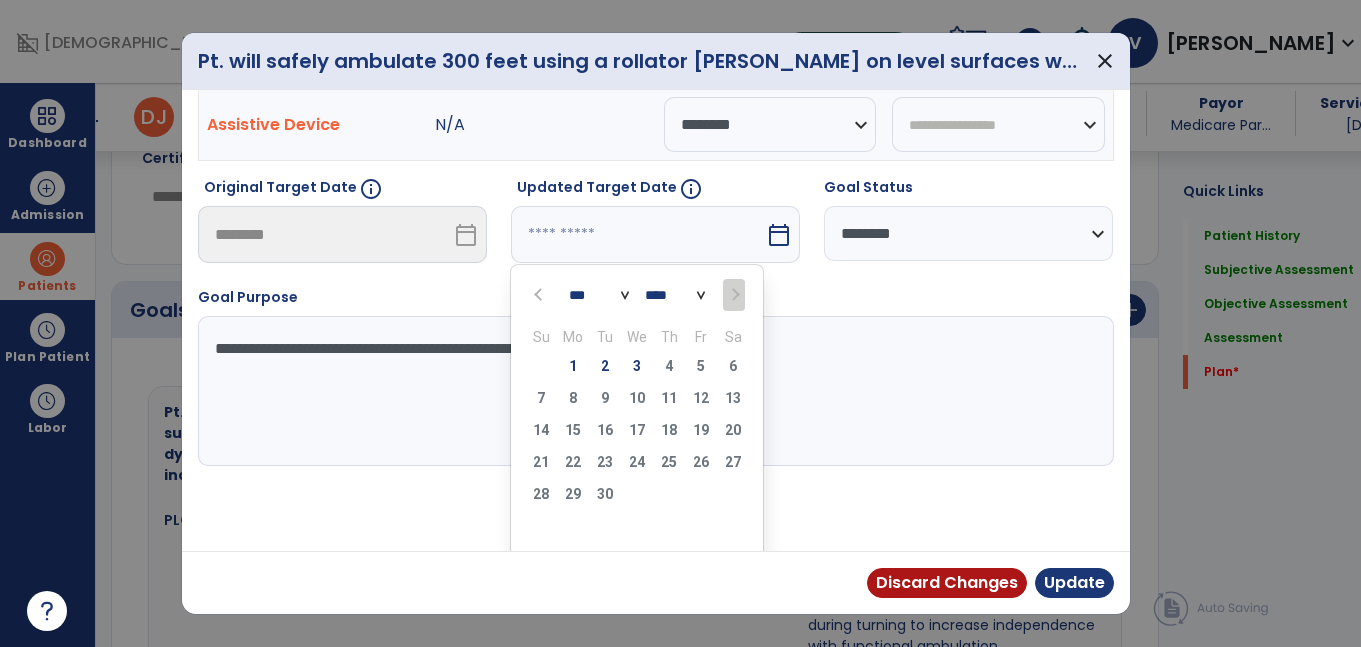 scroll, scrollTop: 167, scrollLeft: 0, axis: vertical 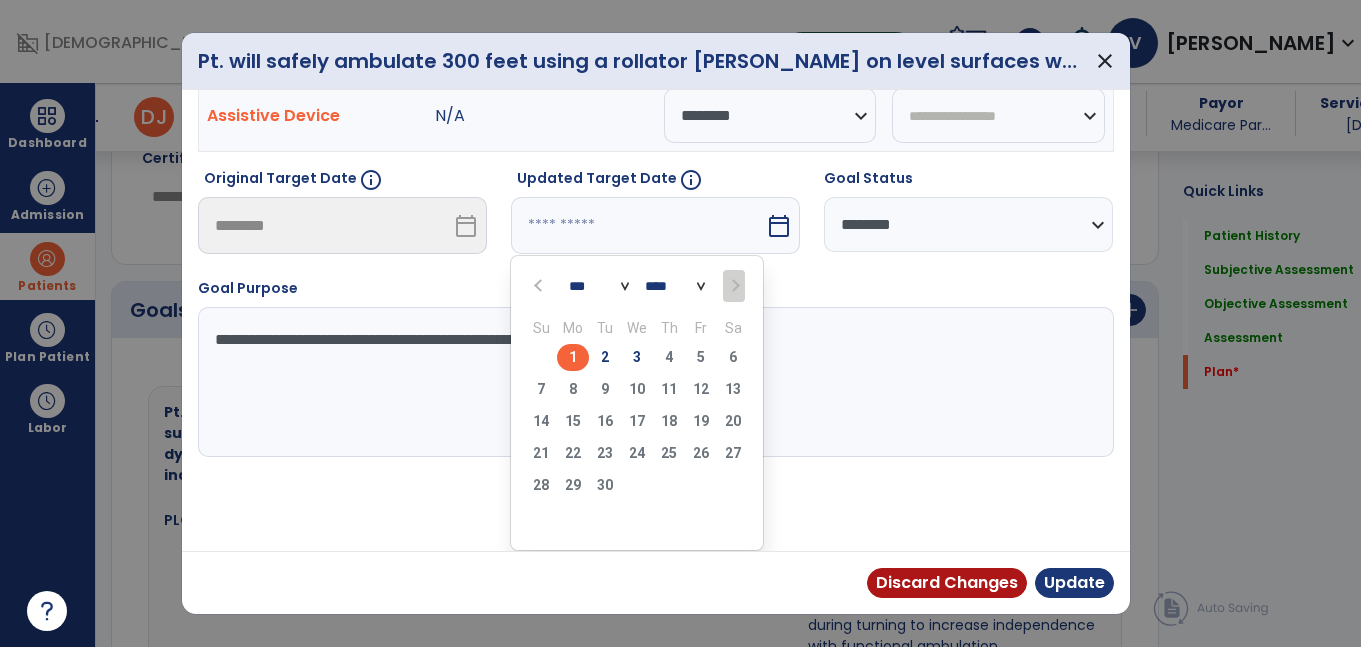 click on "1" at bounding box center (573, 357) 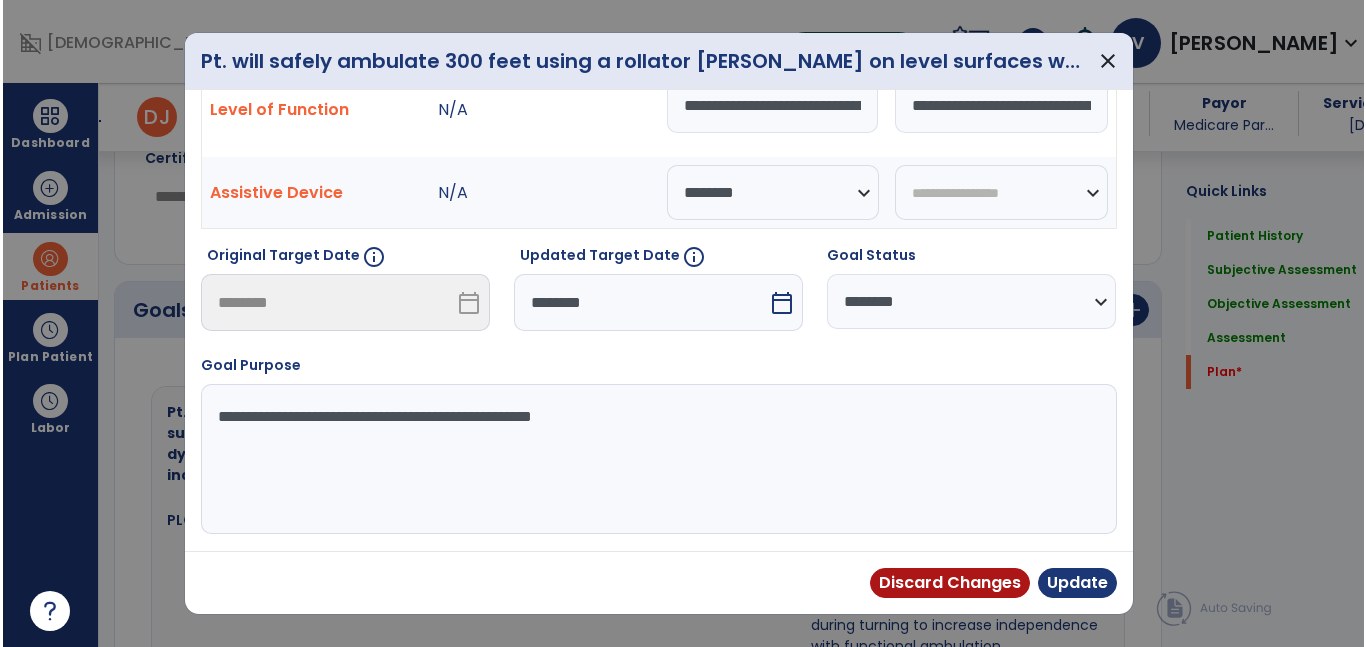 scroll, scrollTop: 90, scrollLeft: 0, axis: vertical 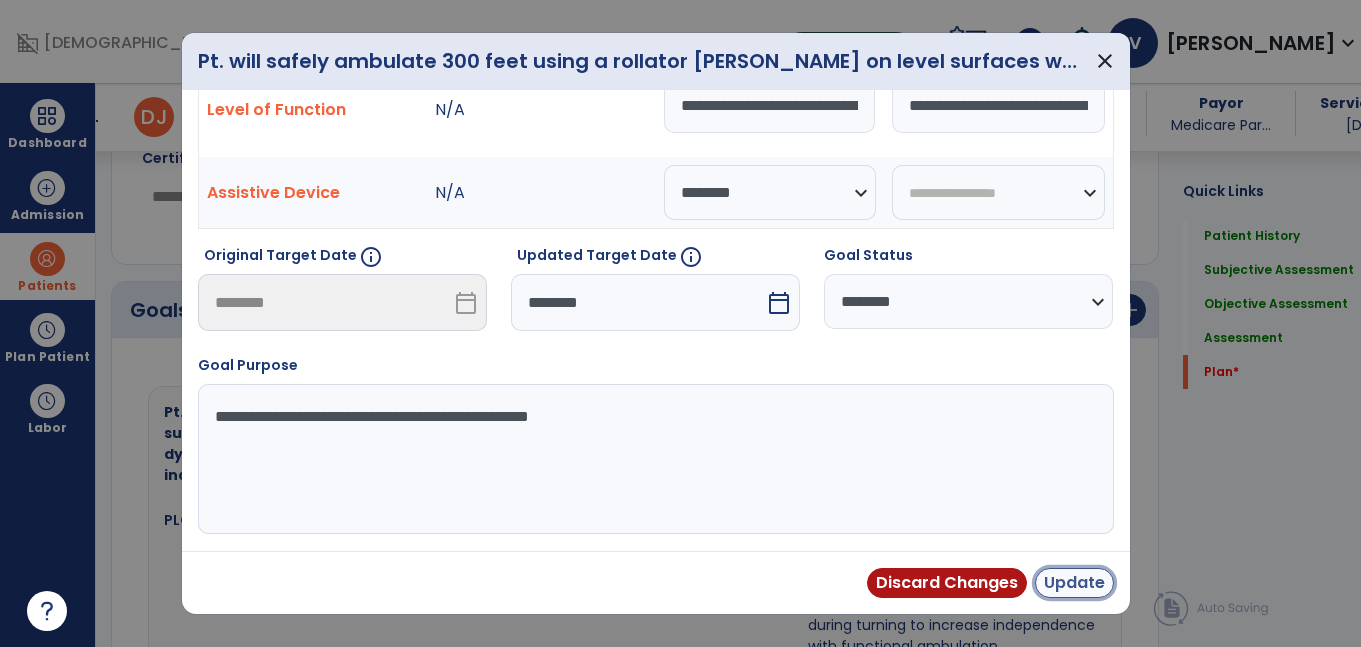 click on "Update" at bounding box center [1074, 583] 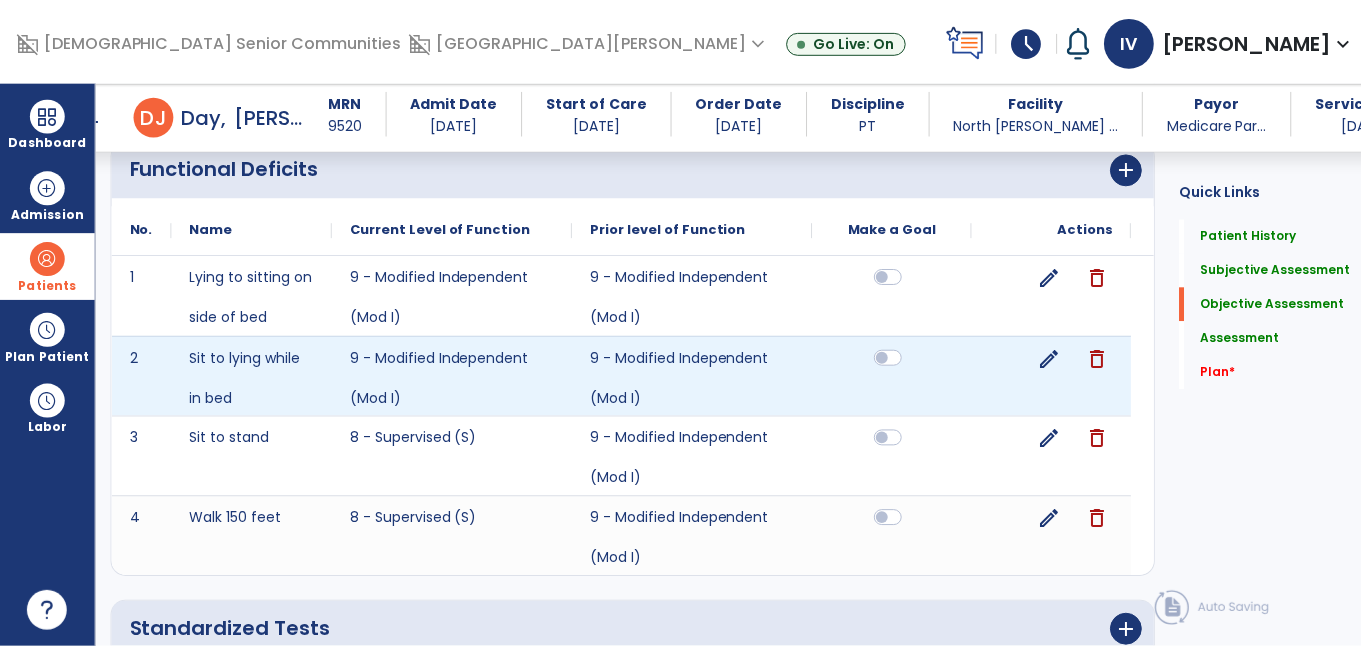 scroll, scrollTop: 1091, scrollLeft: 0, axis: vertical 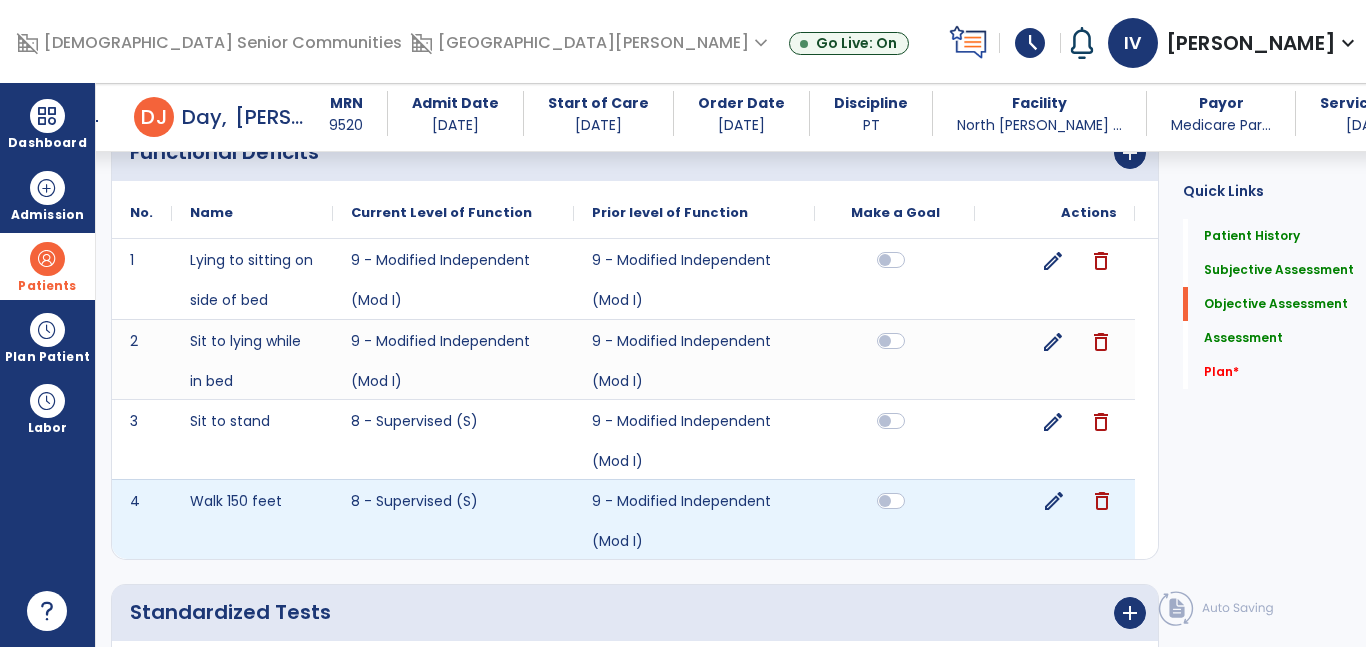 click on "edit" 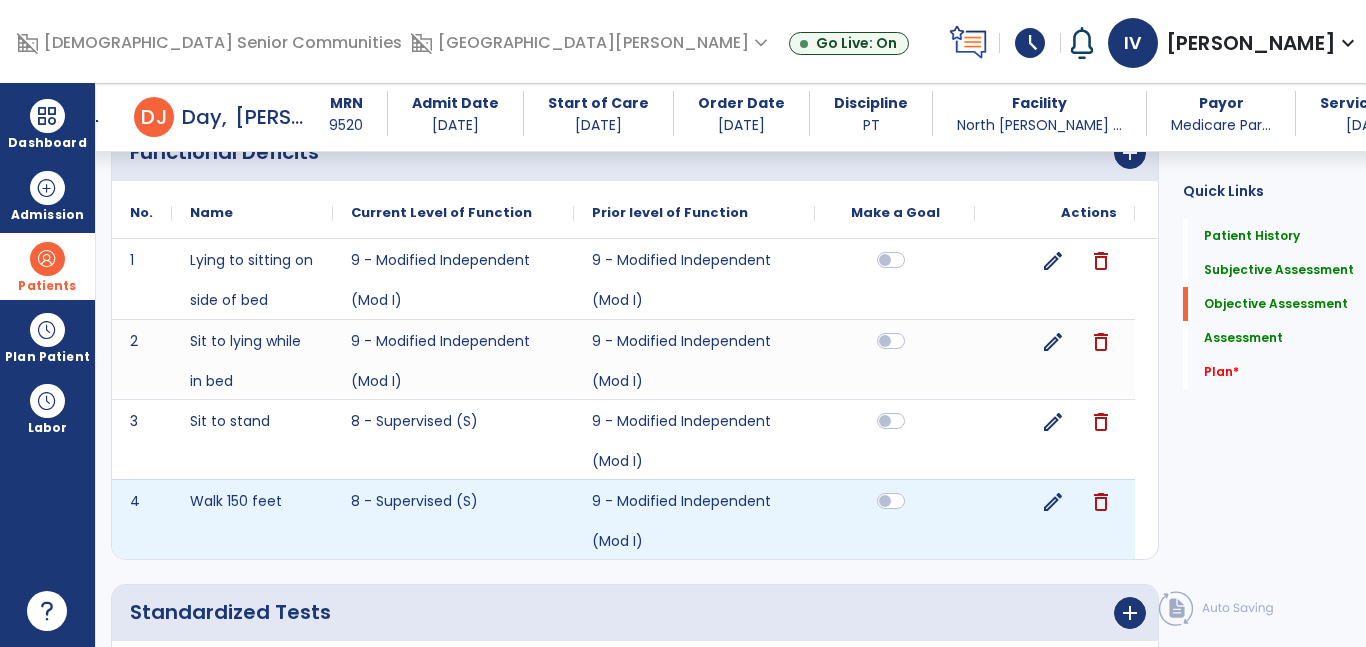 select on "**********" 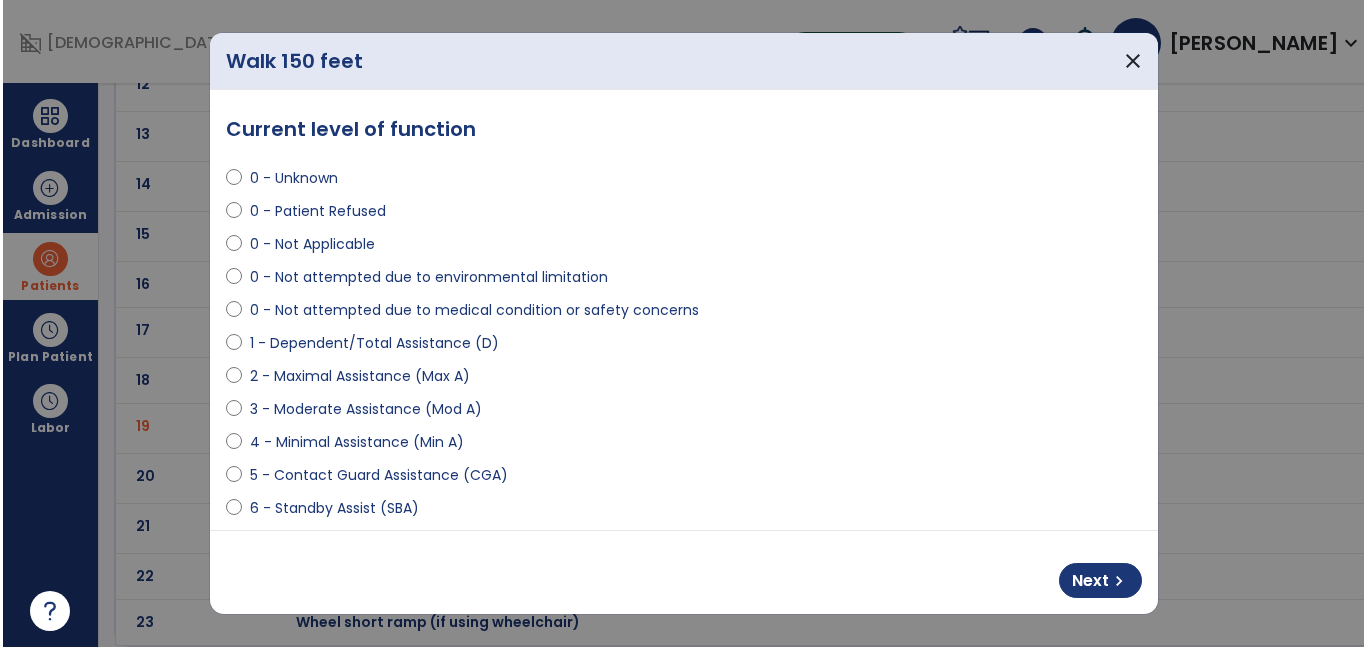 scroll, scrollTop: 0, scrollLeft: 0, axis: both 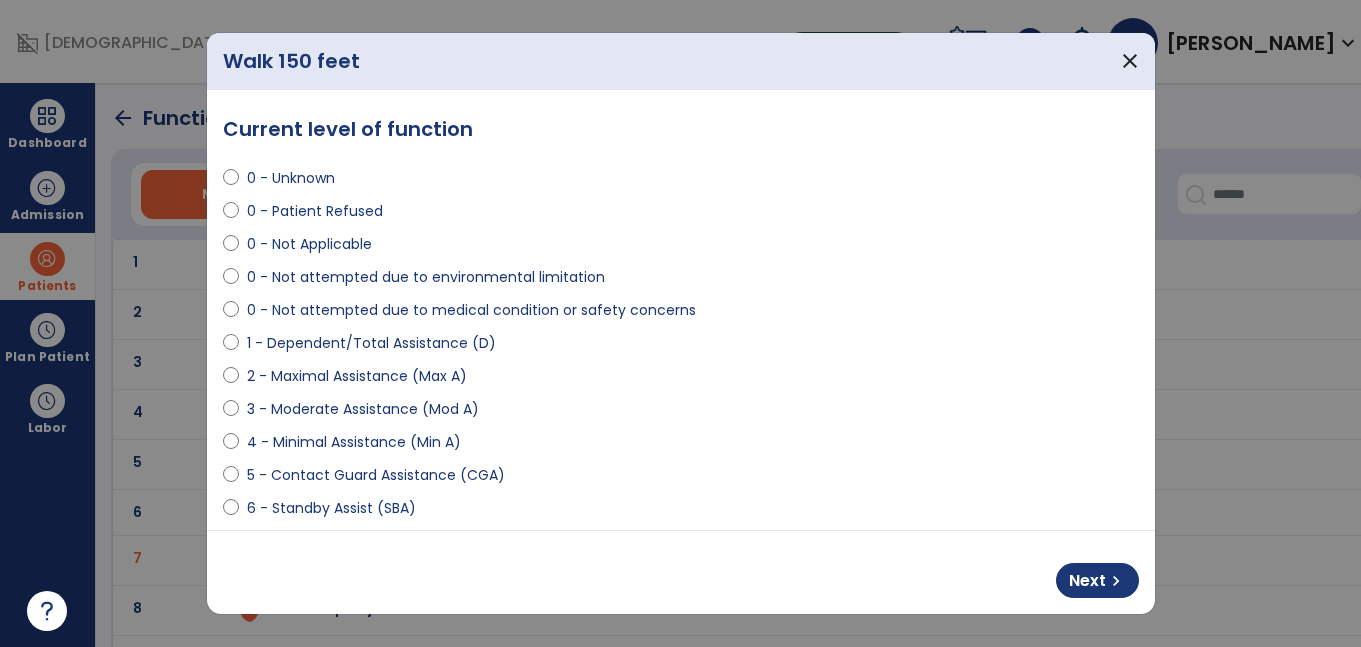 click on "6 - Standby Assist (SBA)" at bounding box center (331, 508) 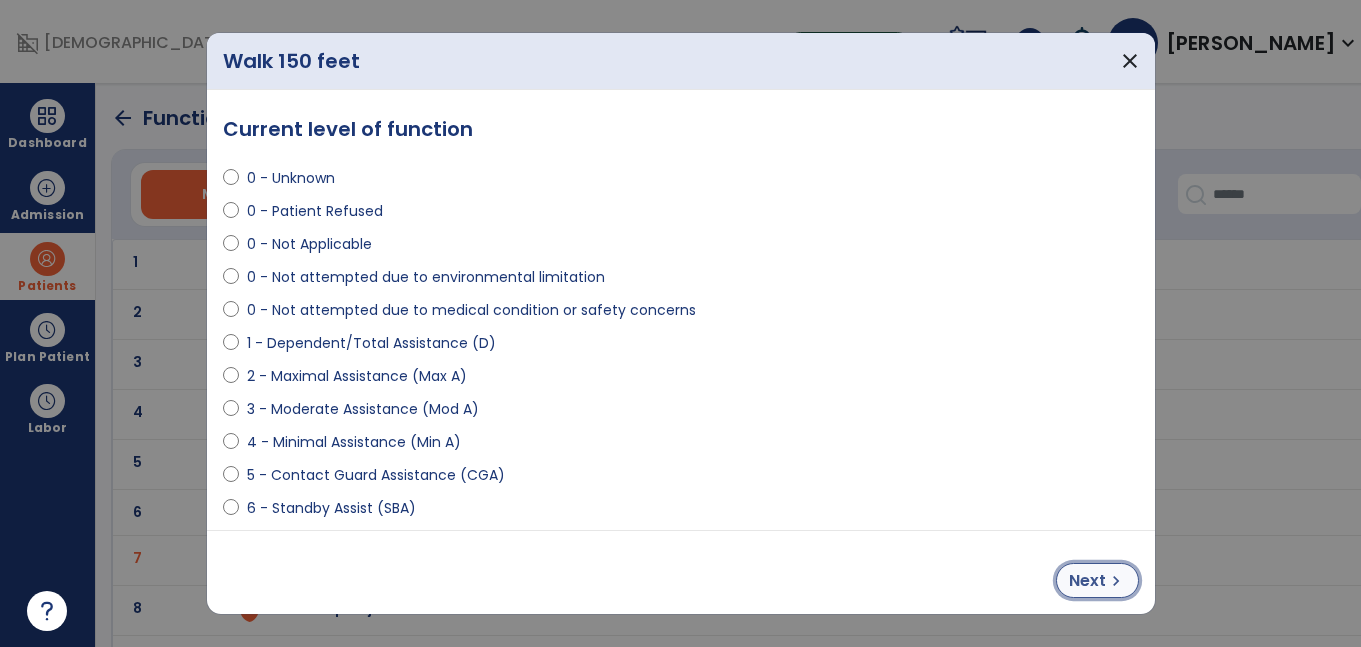 click on "chevron_right" at bounding box center (1116, 581) 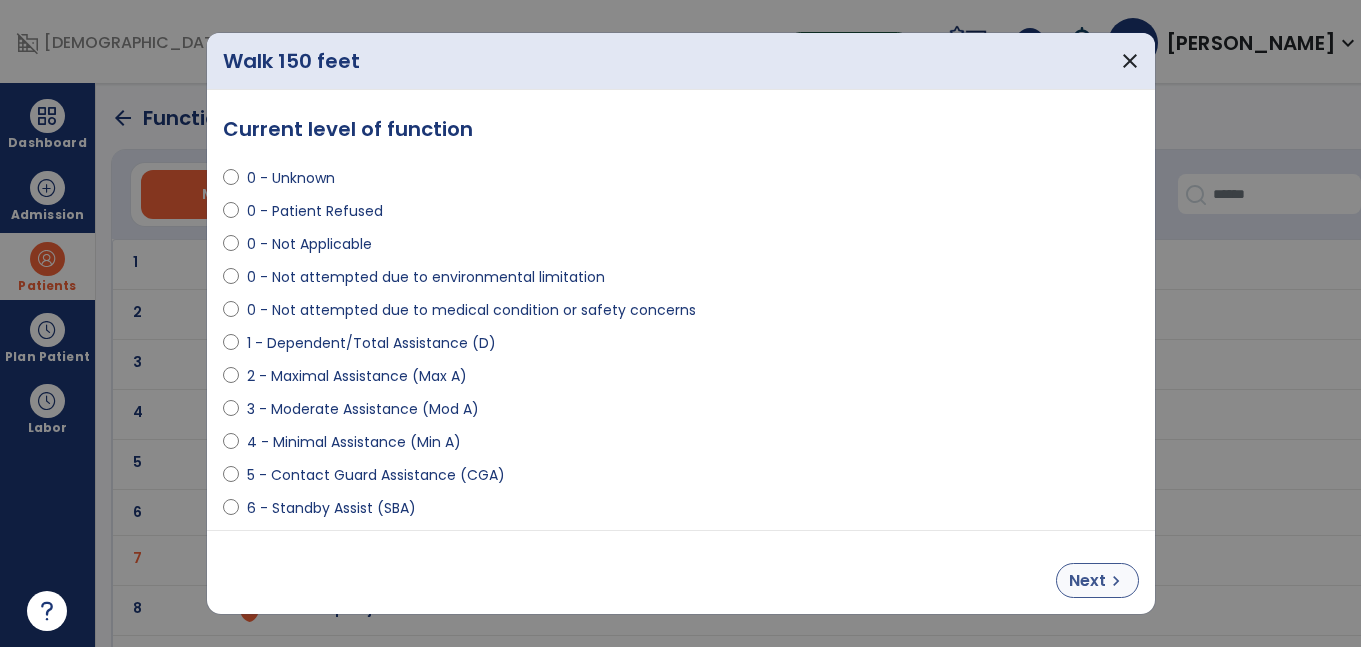 select on "**********" 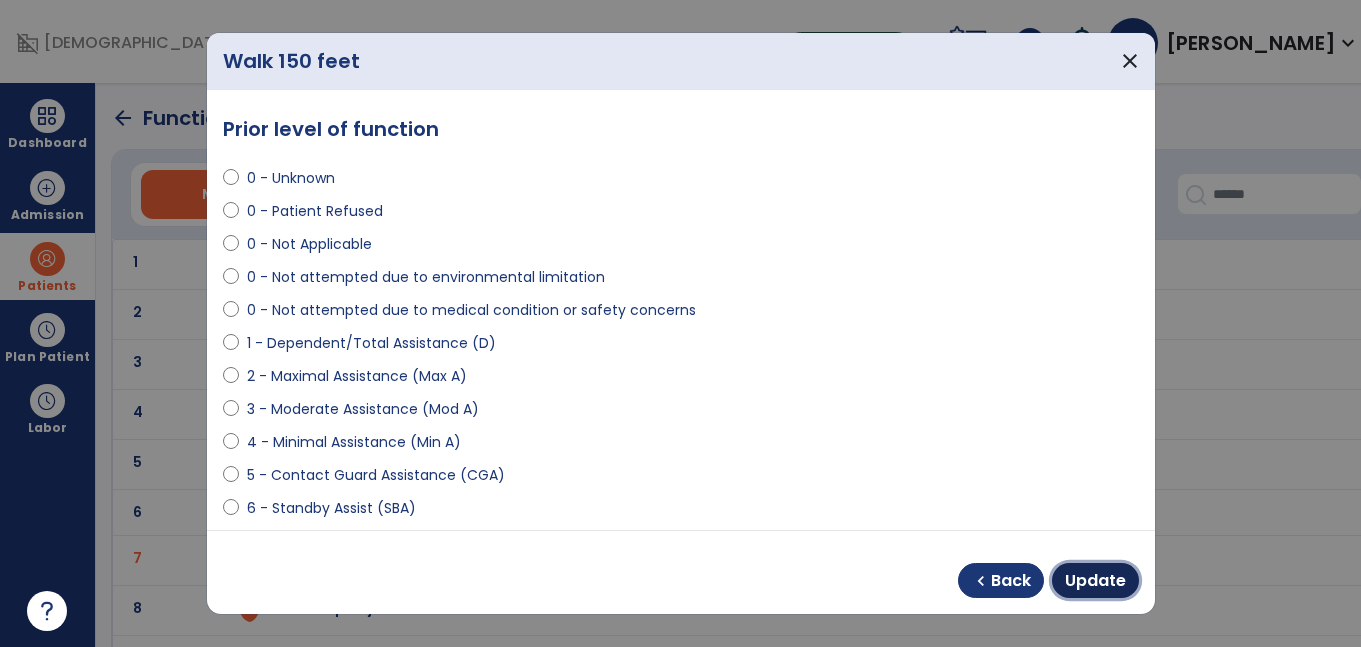 click on "Update" at bounding box center (1095, 581) 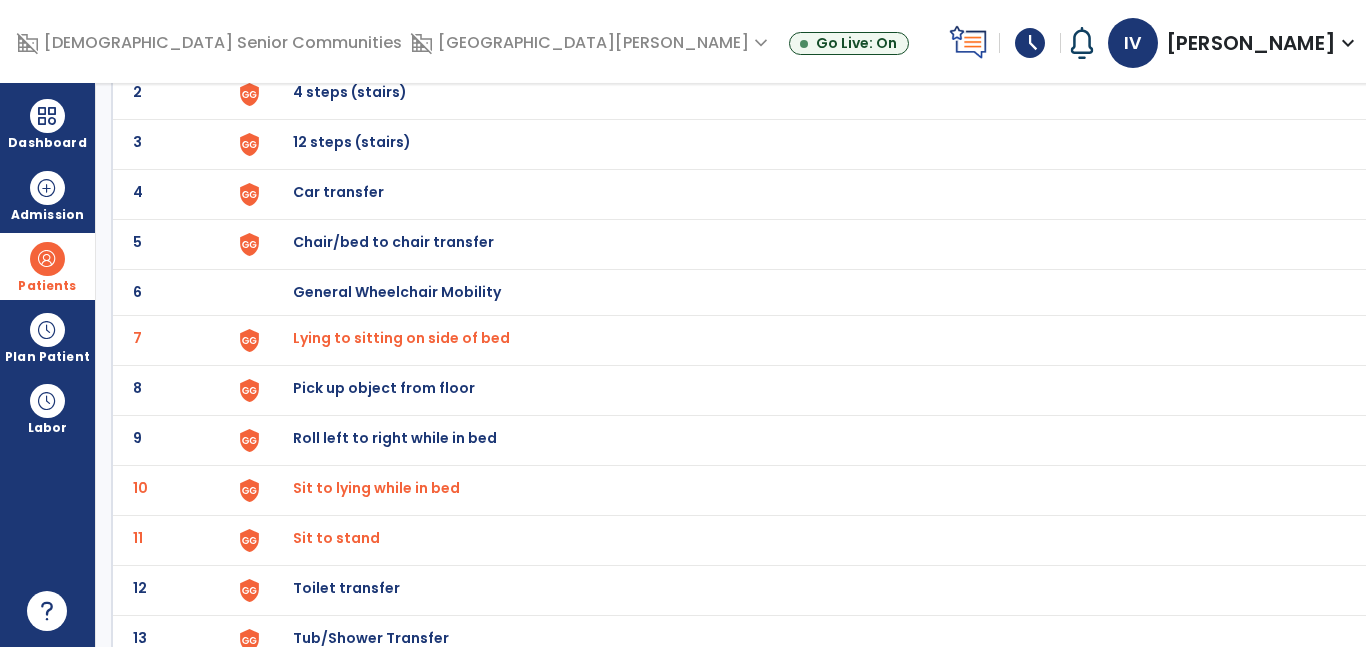 scroll, scrollTop: 0, scrollLeft: 0, axis: both 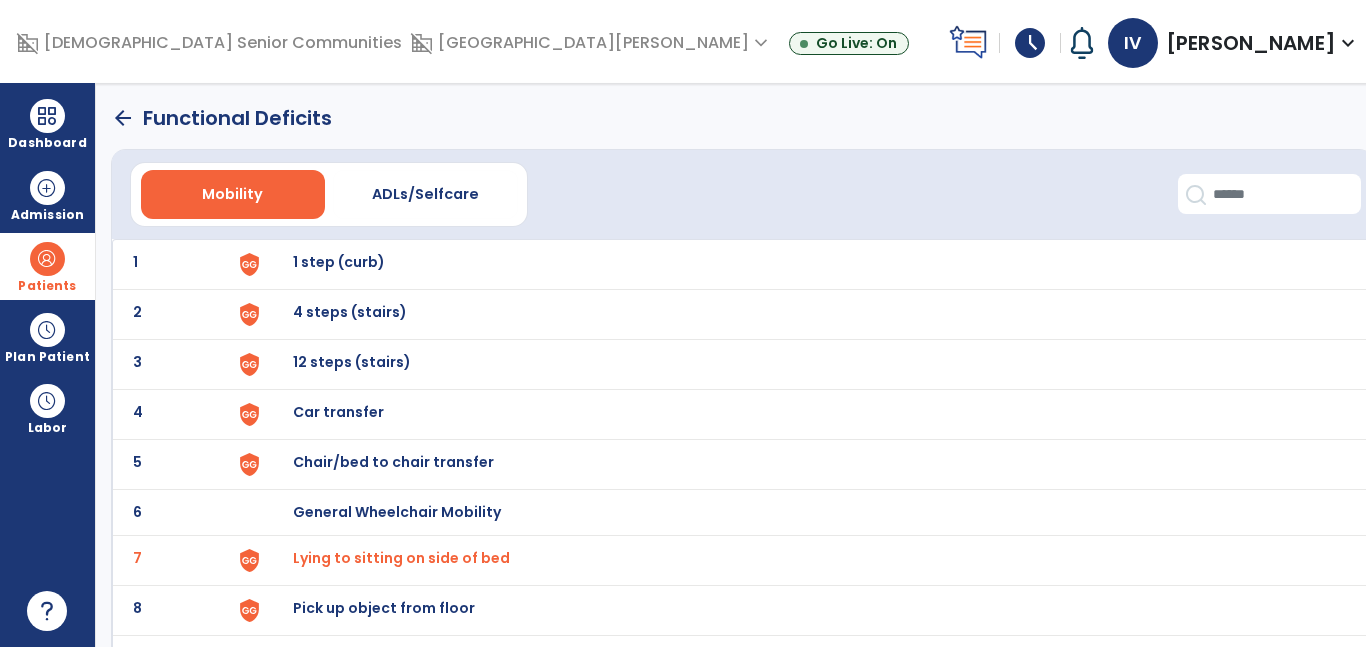 click on "arrow_back" 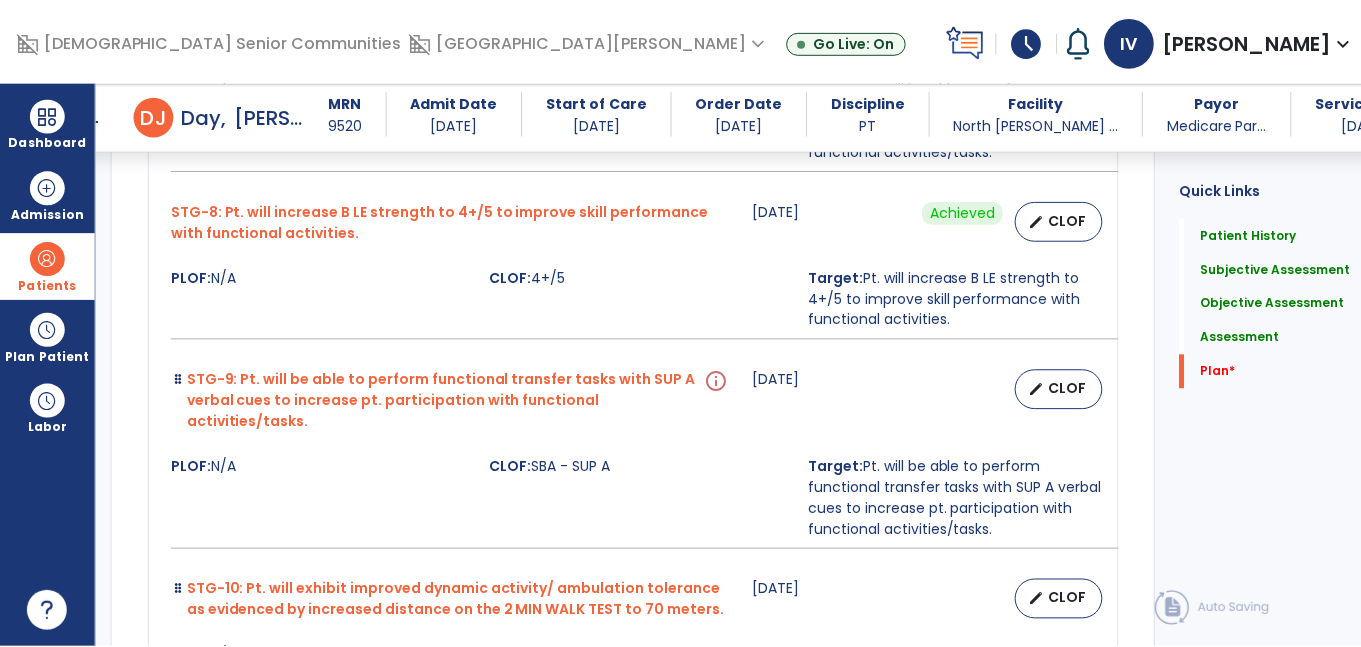scroll, scrollTop: 5106, scrollLeft: 0, axis: vertical 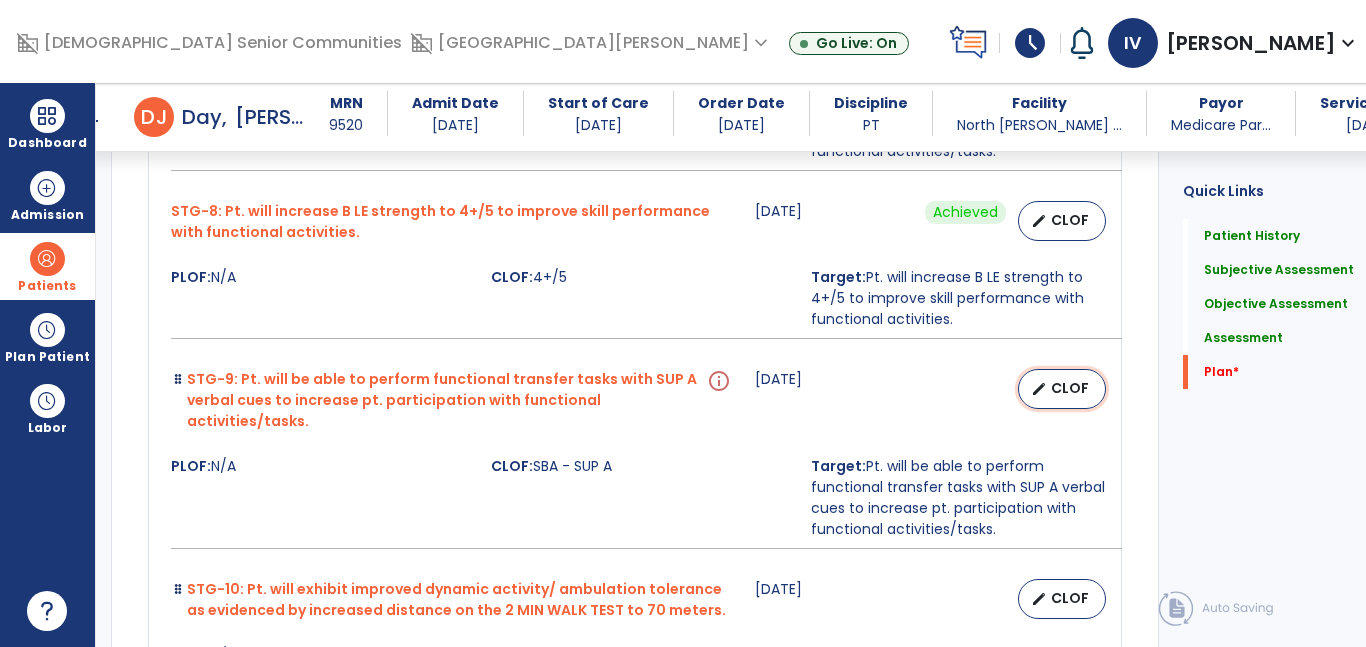 click on "CLOF" at bounding box center [1070, 388] 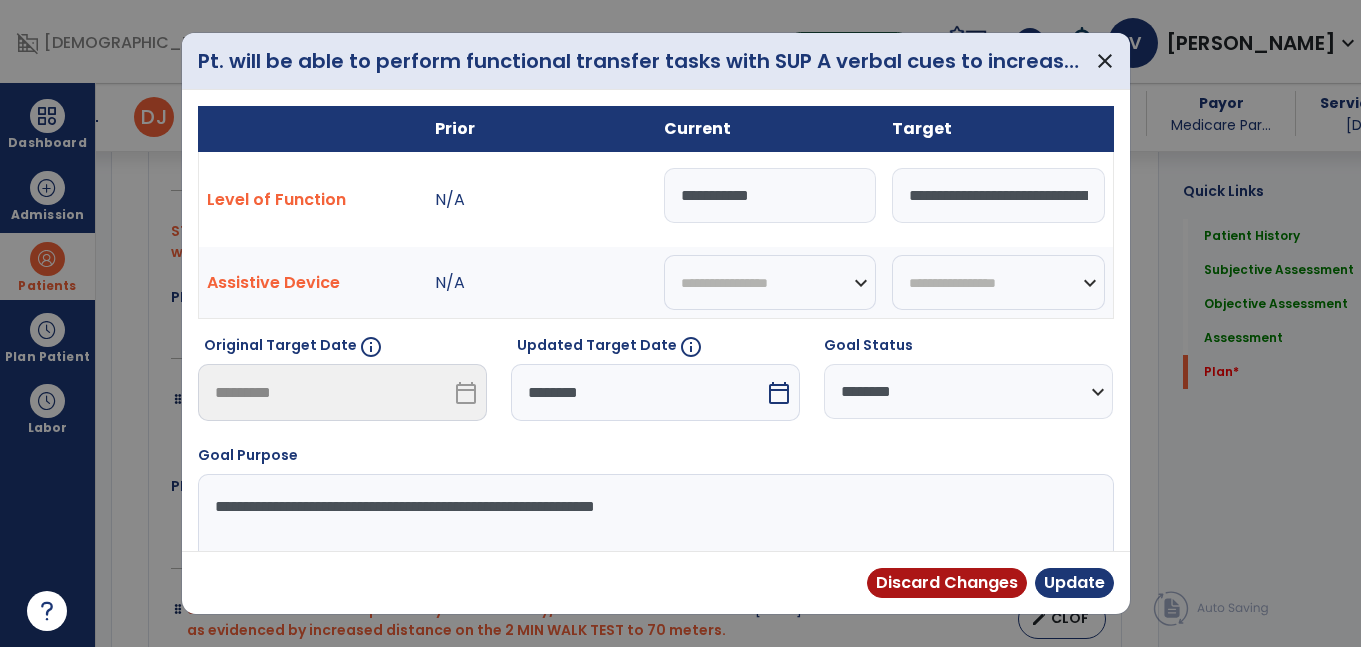 scroll, scrollTop: 5106, scrollLeft: 0, axis: vertical 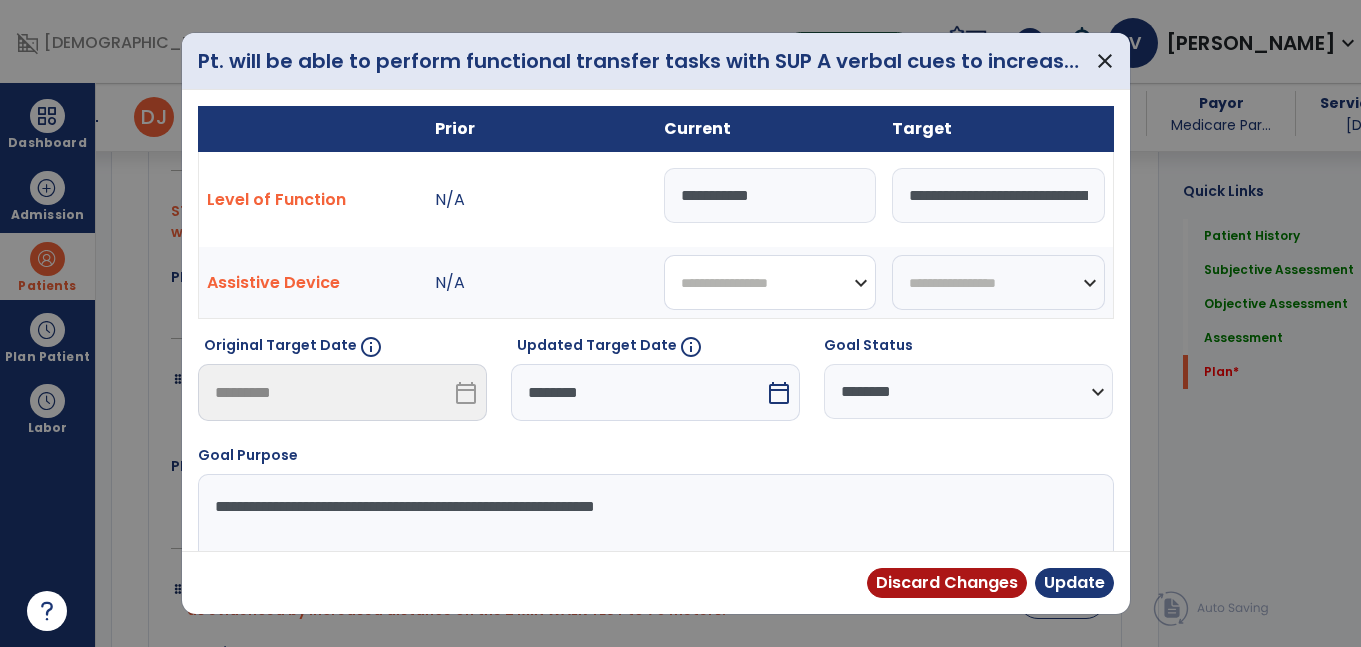 click on "**********" at bounding box center (770, 282) 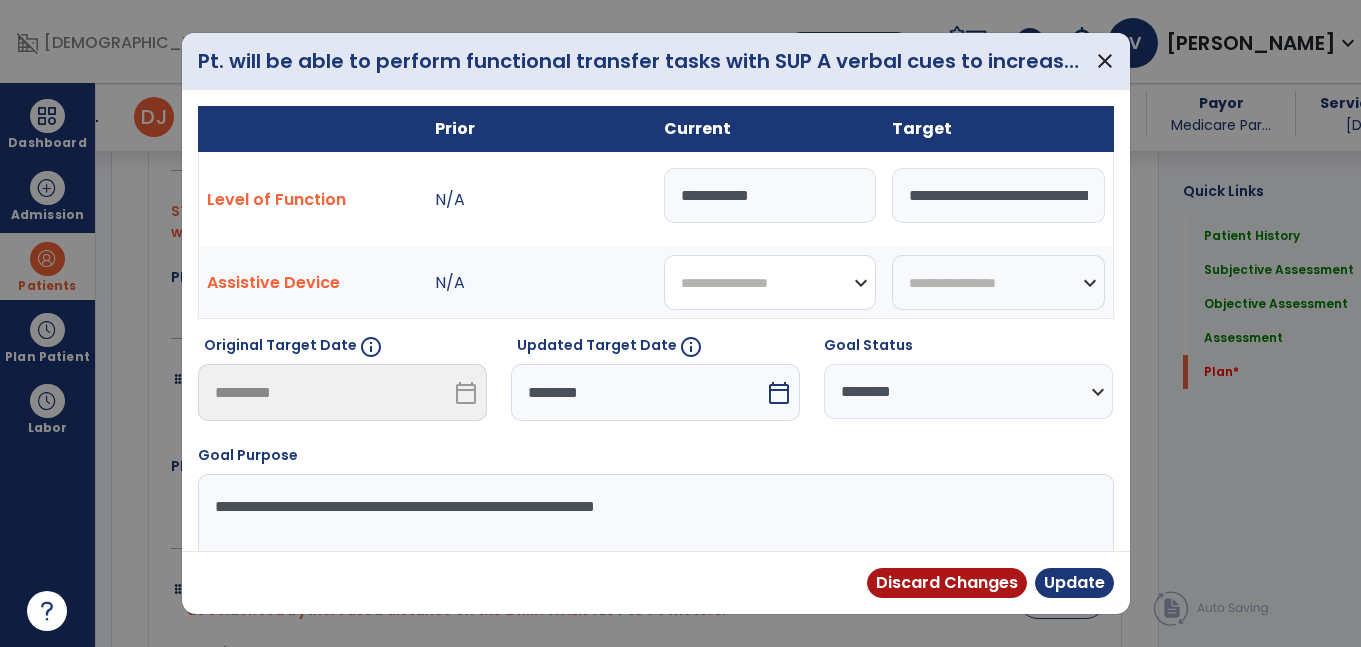 select on "********" 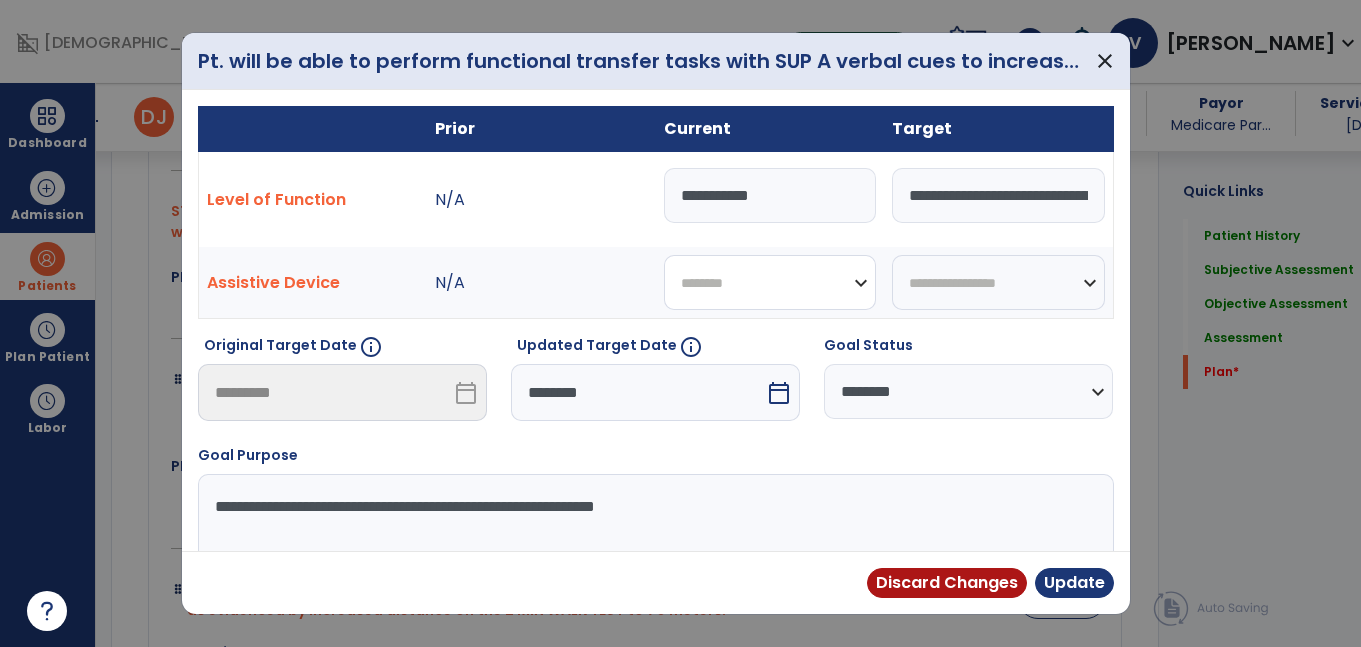 click on "**********" at bounding box center [770, 282] 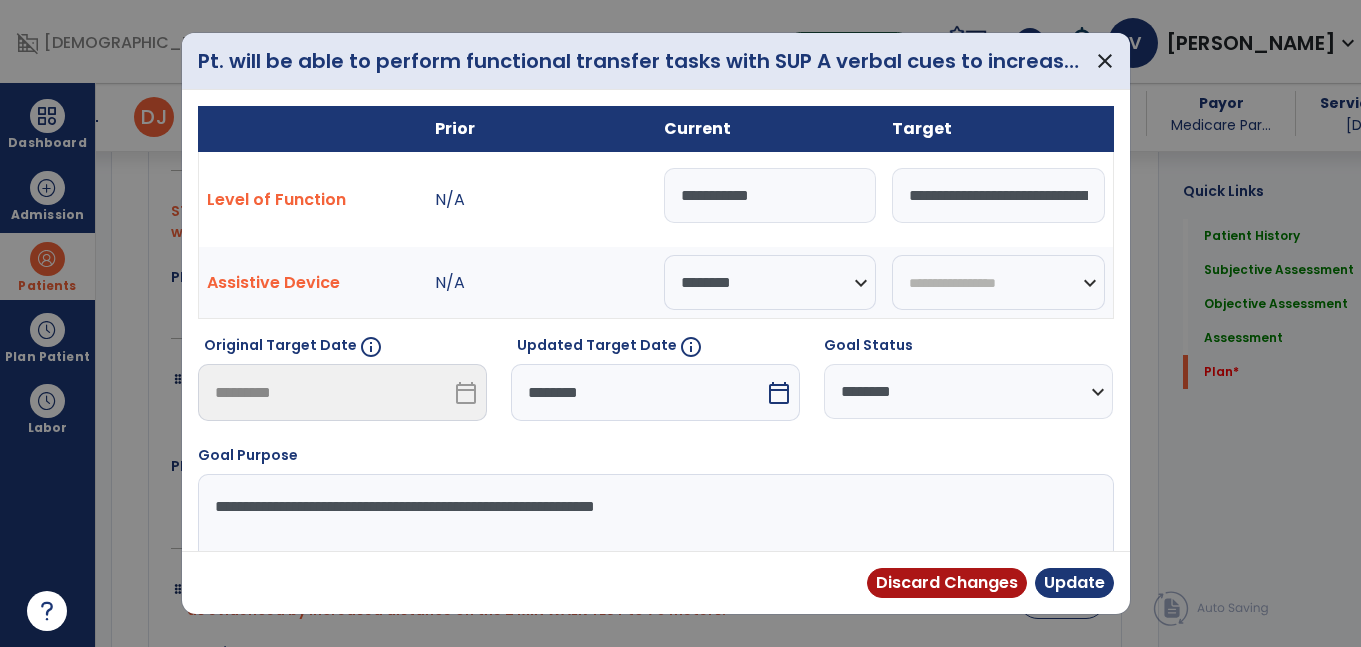 click on "********" at bounding box center (638, 392) 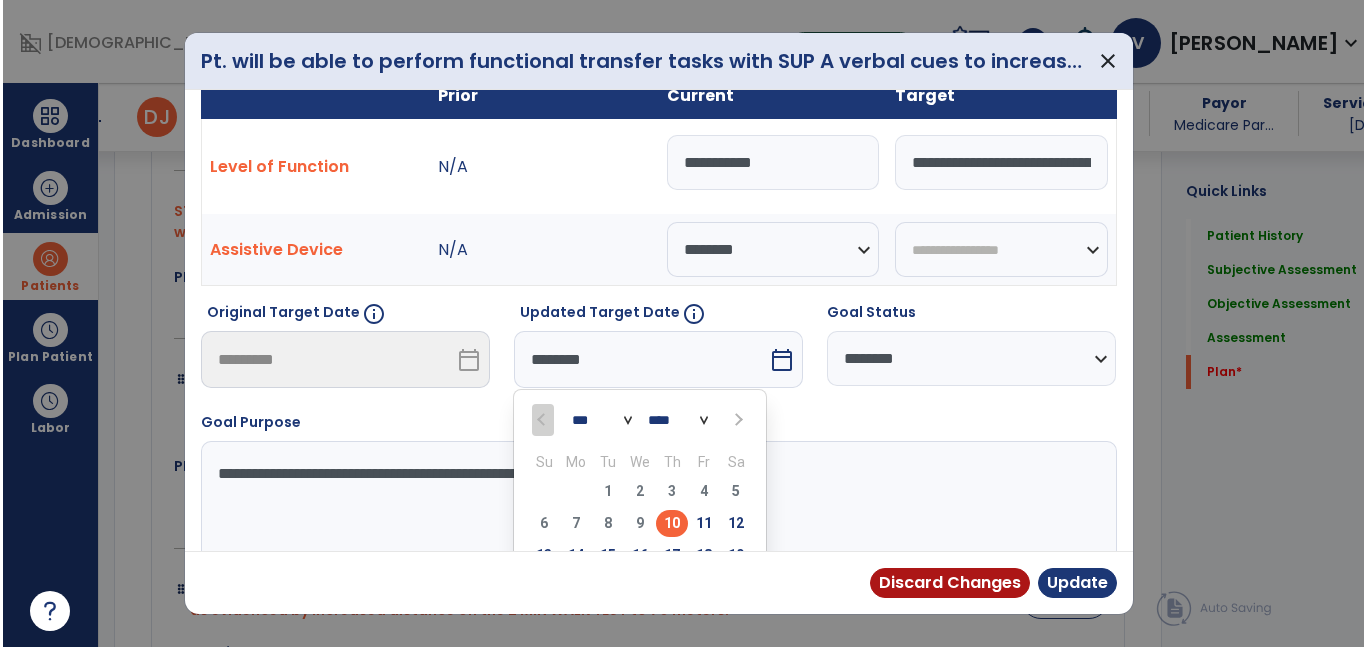 scroll, scrollTop: 35, scrollLeft: 0, axis: vertical 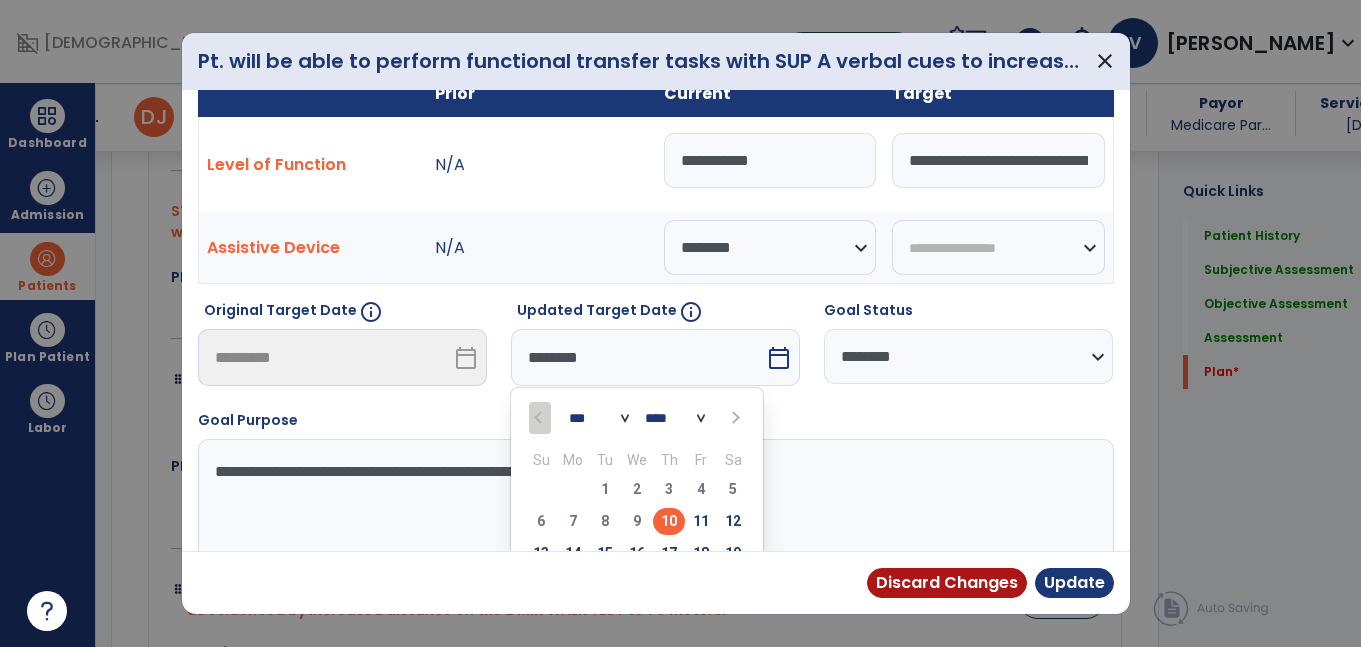 click on "**********" at bounding box center [770, 160] 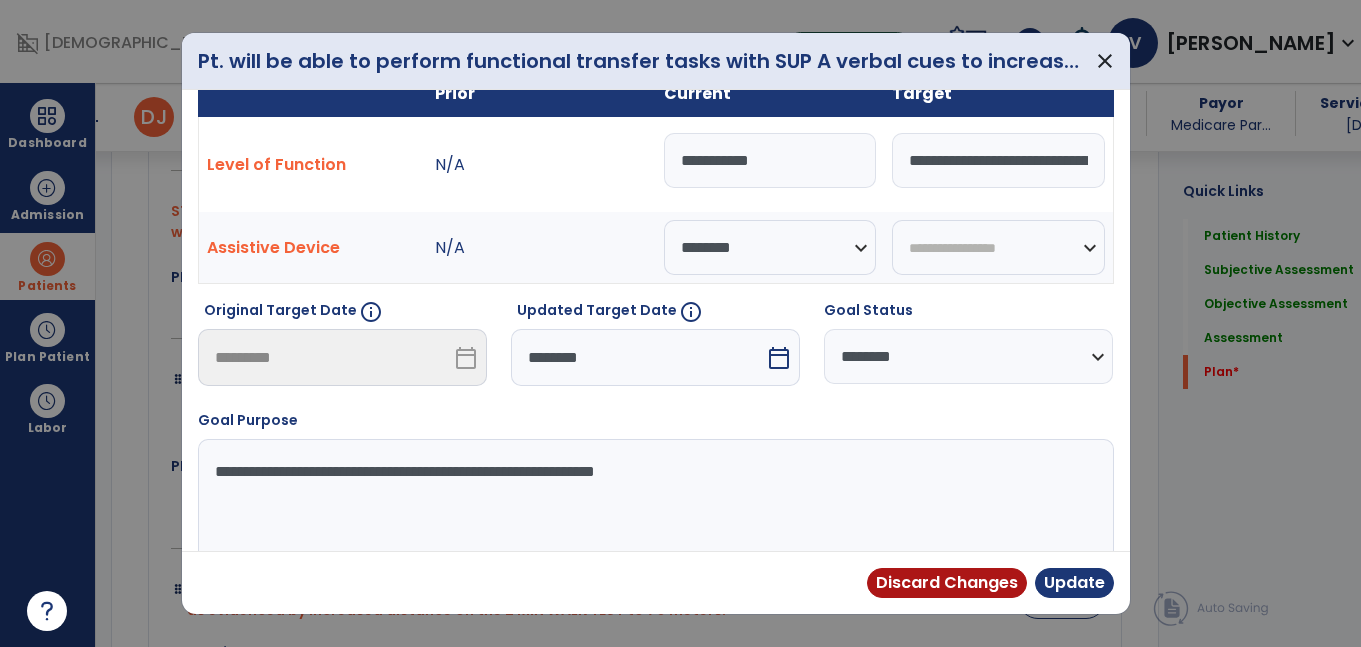 click on "**********" at bounding box center (770, 160) 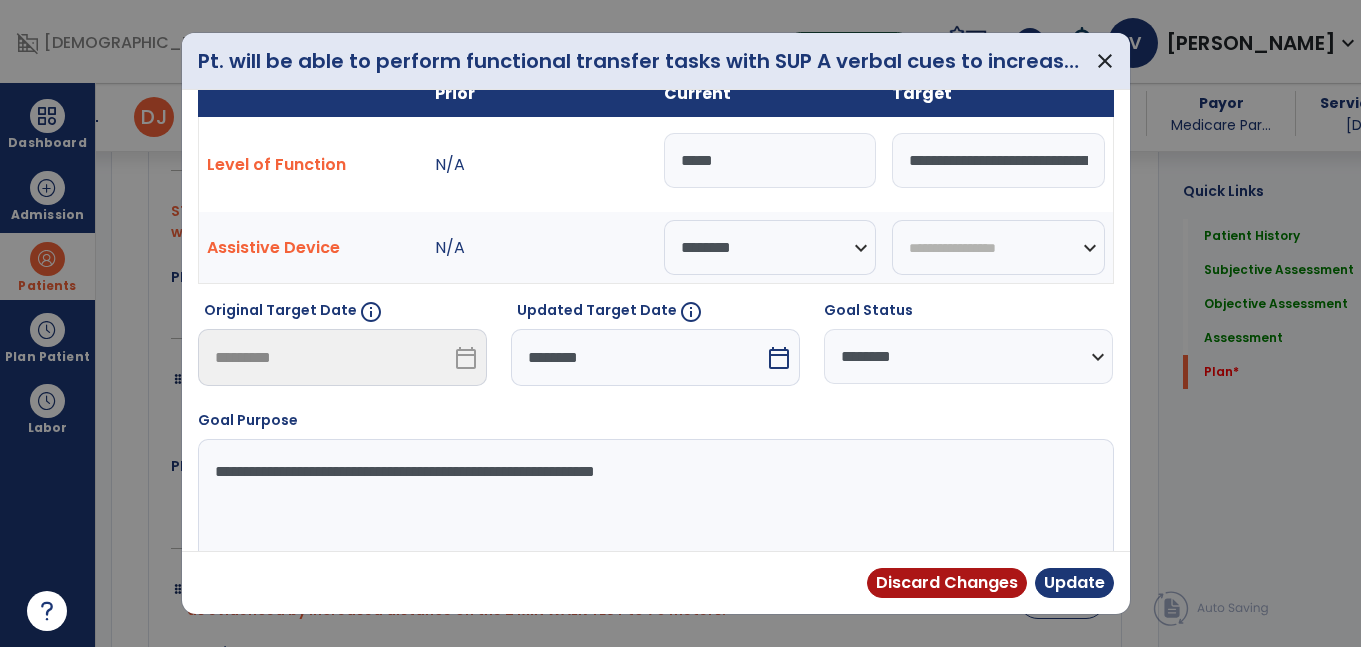 type on "*****" 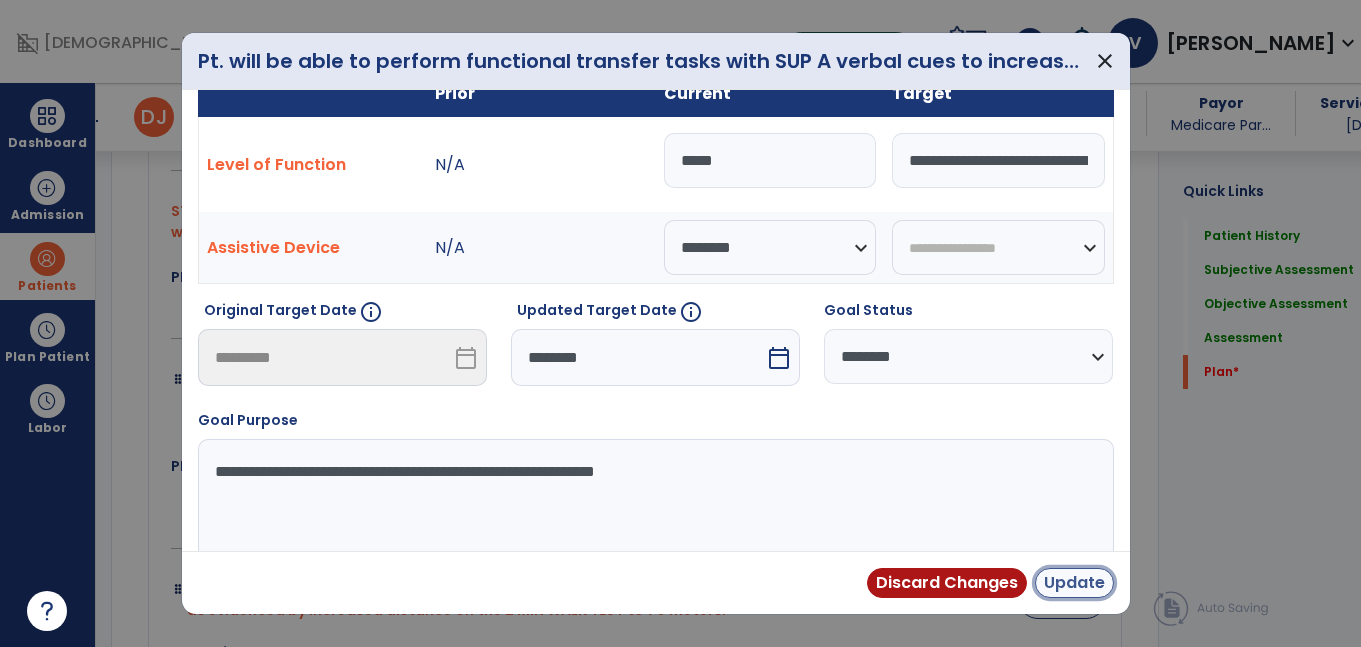 click on "Update" at bounding box center [1074, 583] 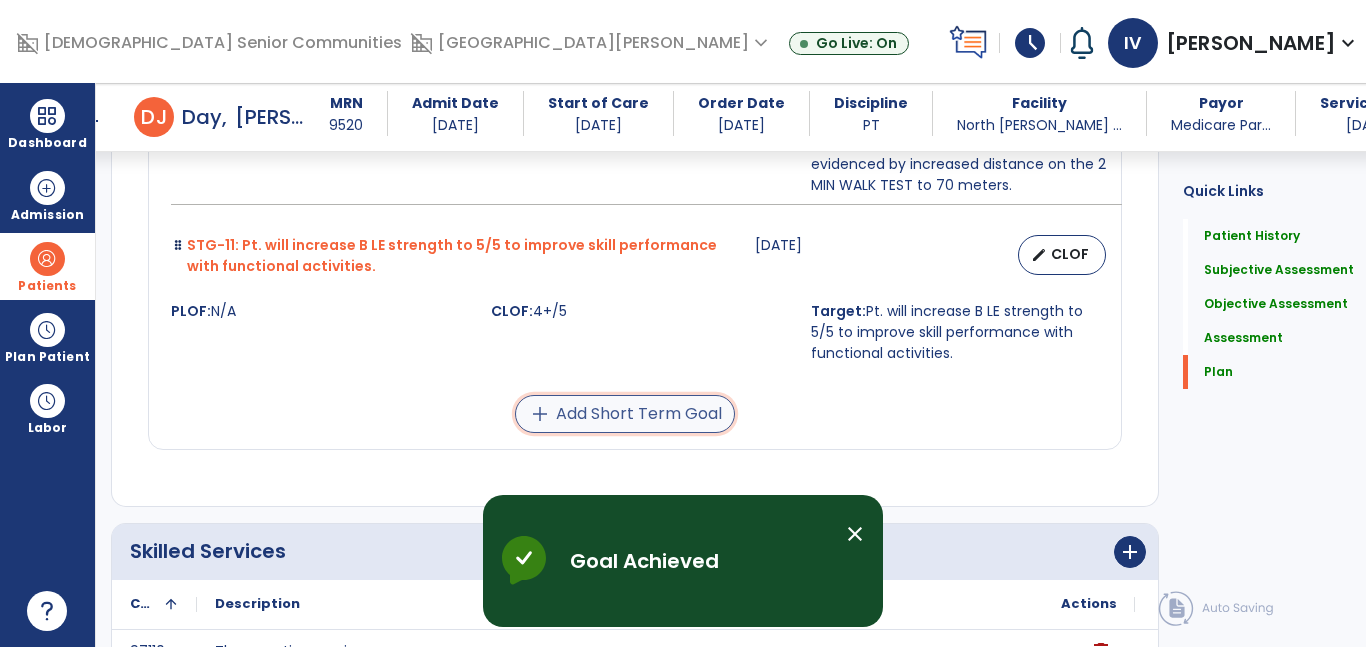 click on "add  Add Short Term Goal" at bounding box center [625, 414] 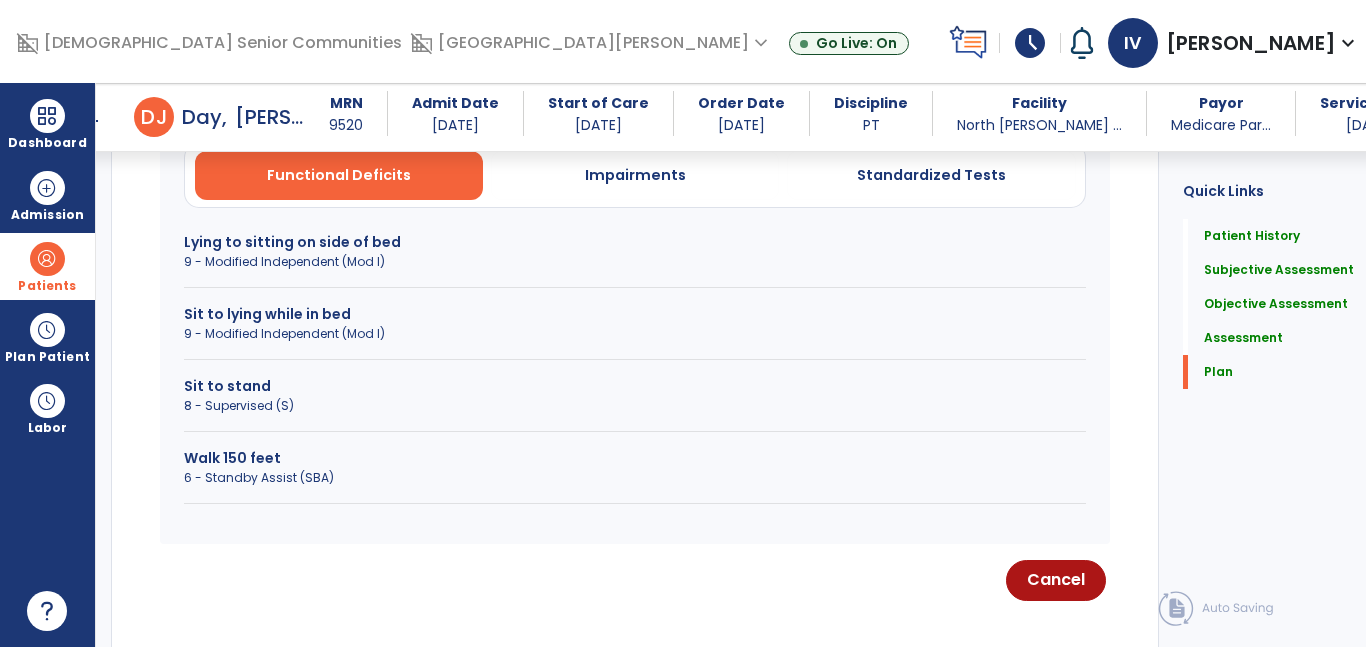 scroll, scrollTop: 3466, scrollLeft: 0, axis: vertical 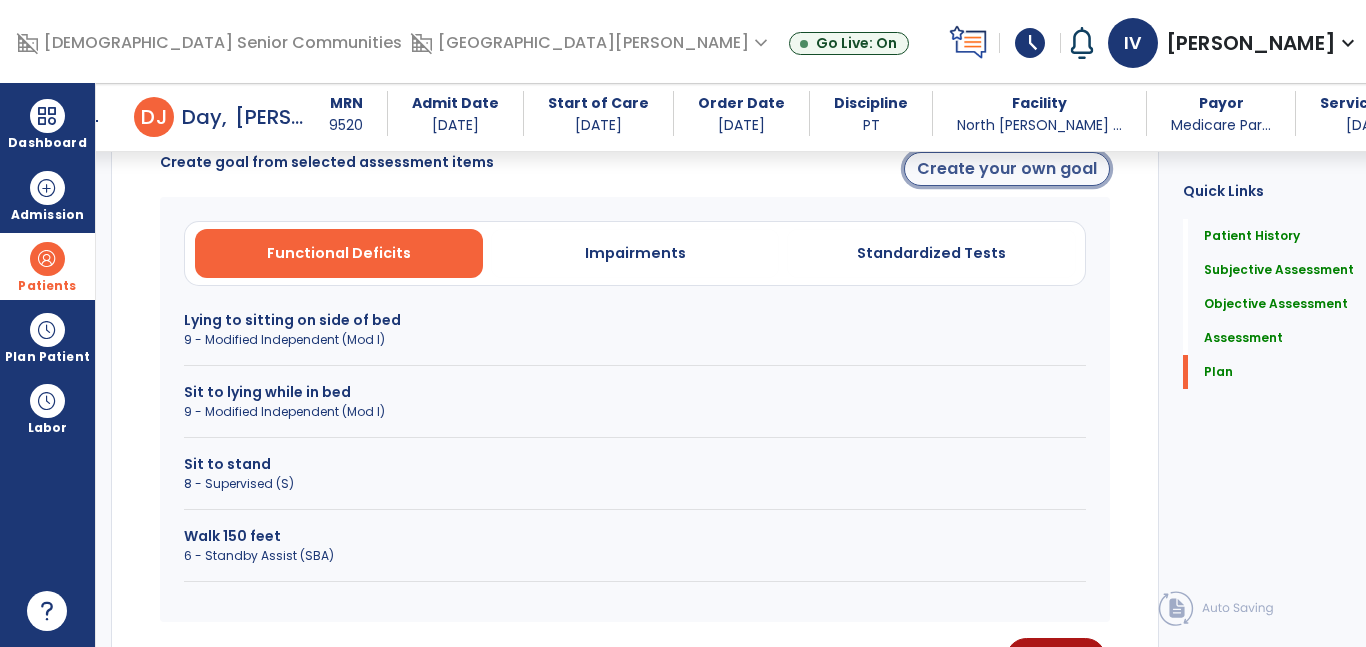 click on "Create your own goal" 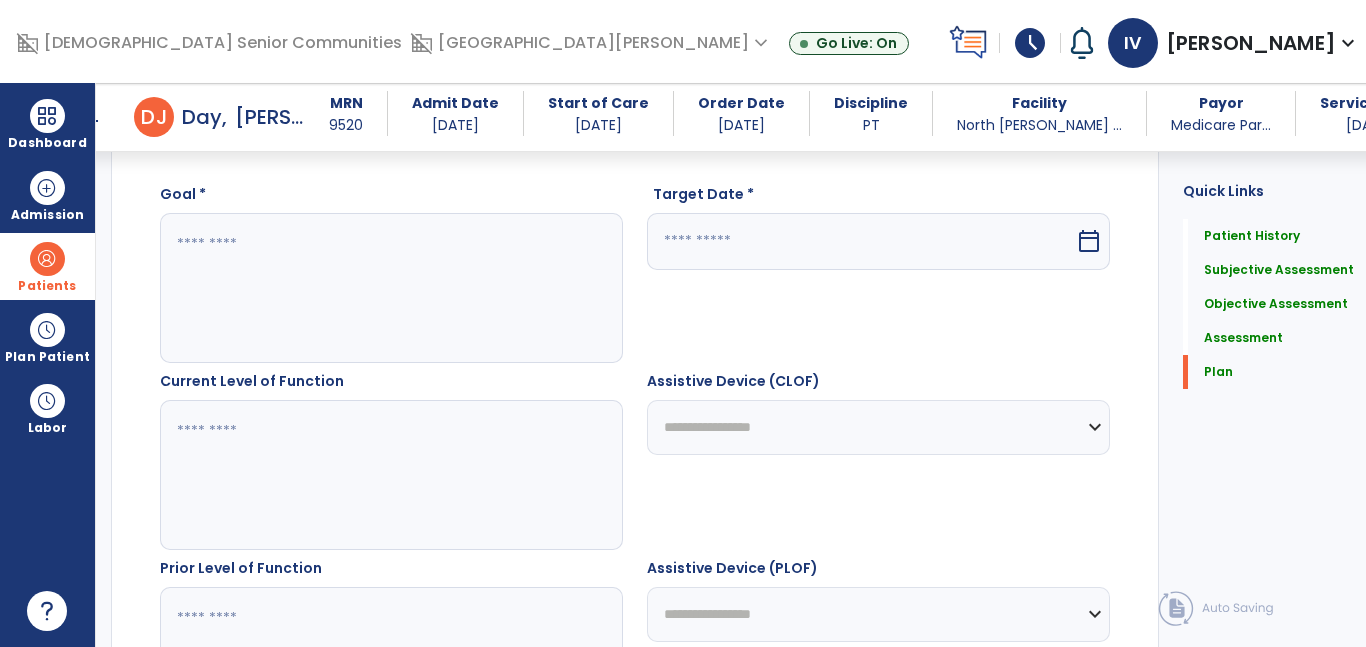 click 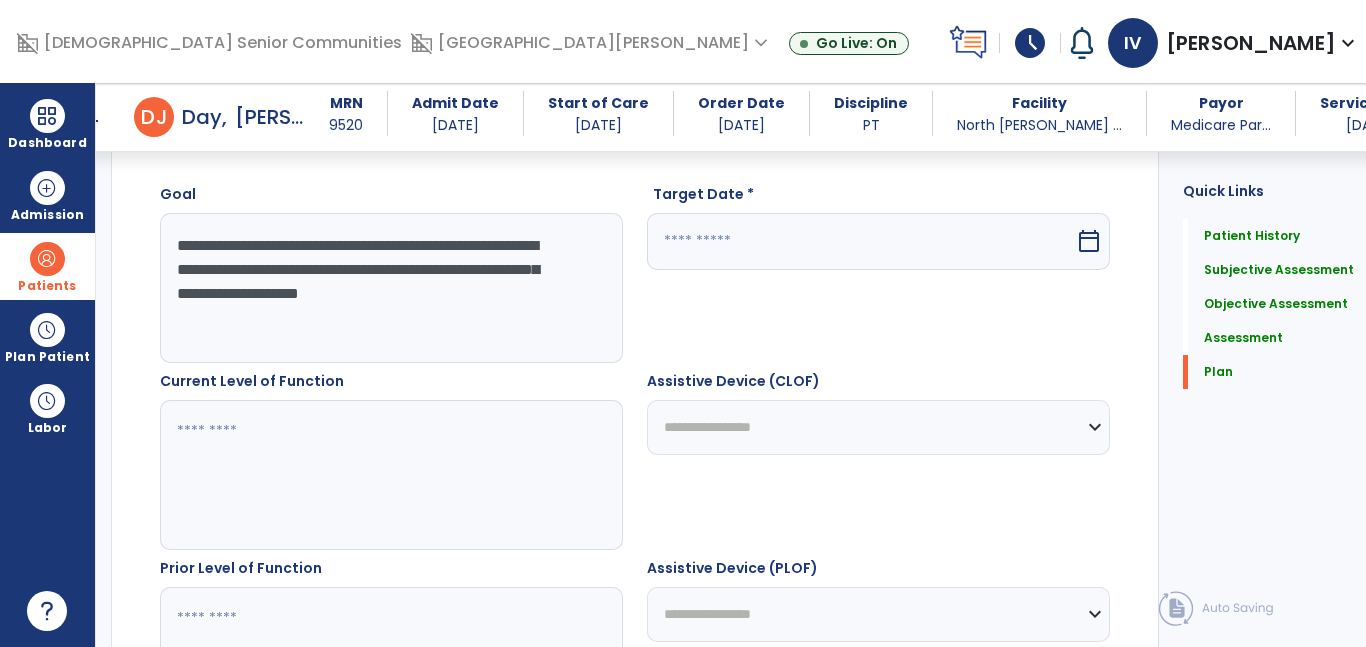 click on "**********" 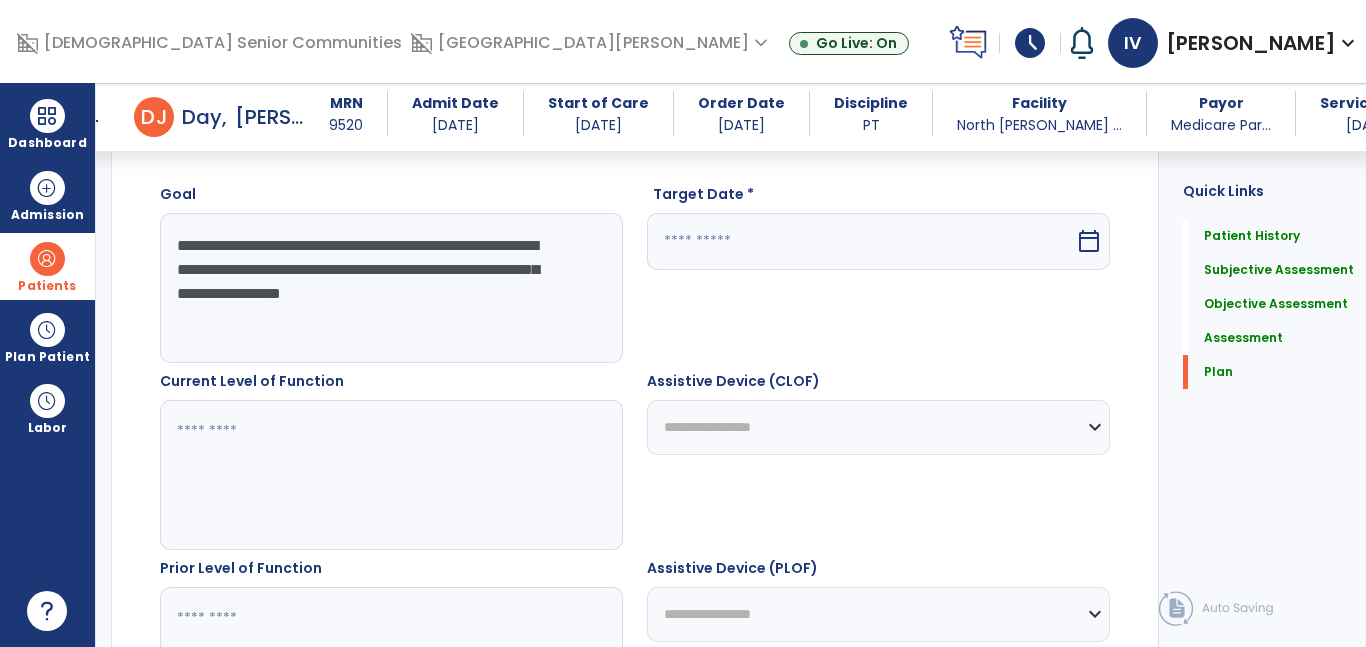 type on "**********" 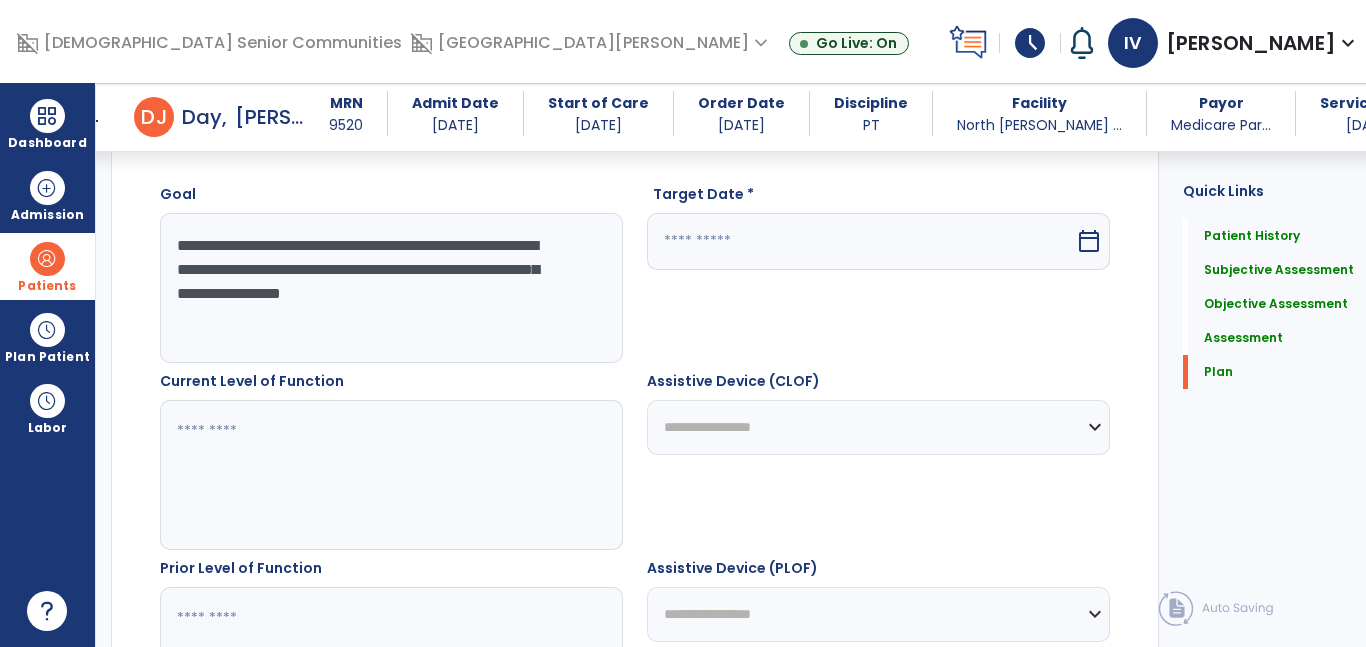 click 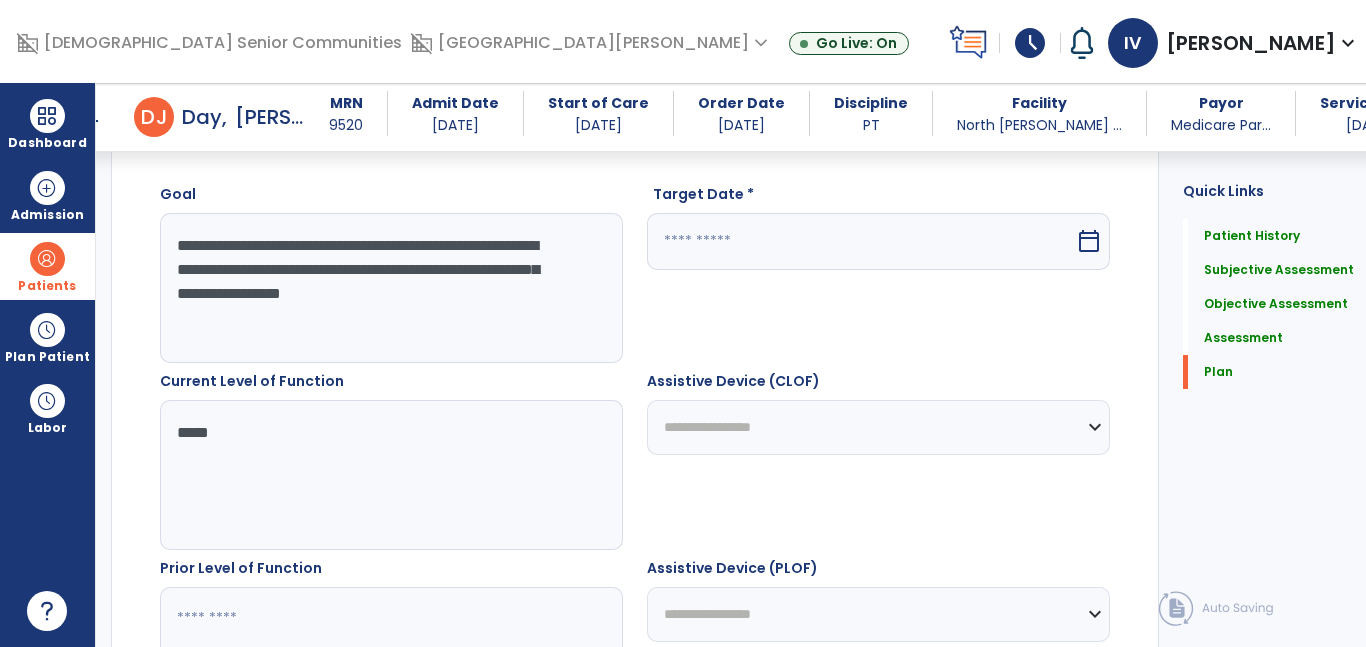 type on "*****" 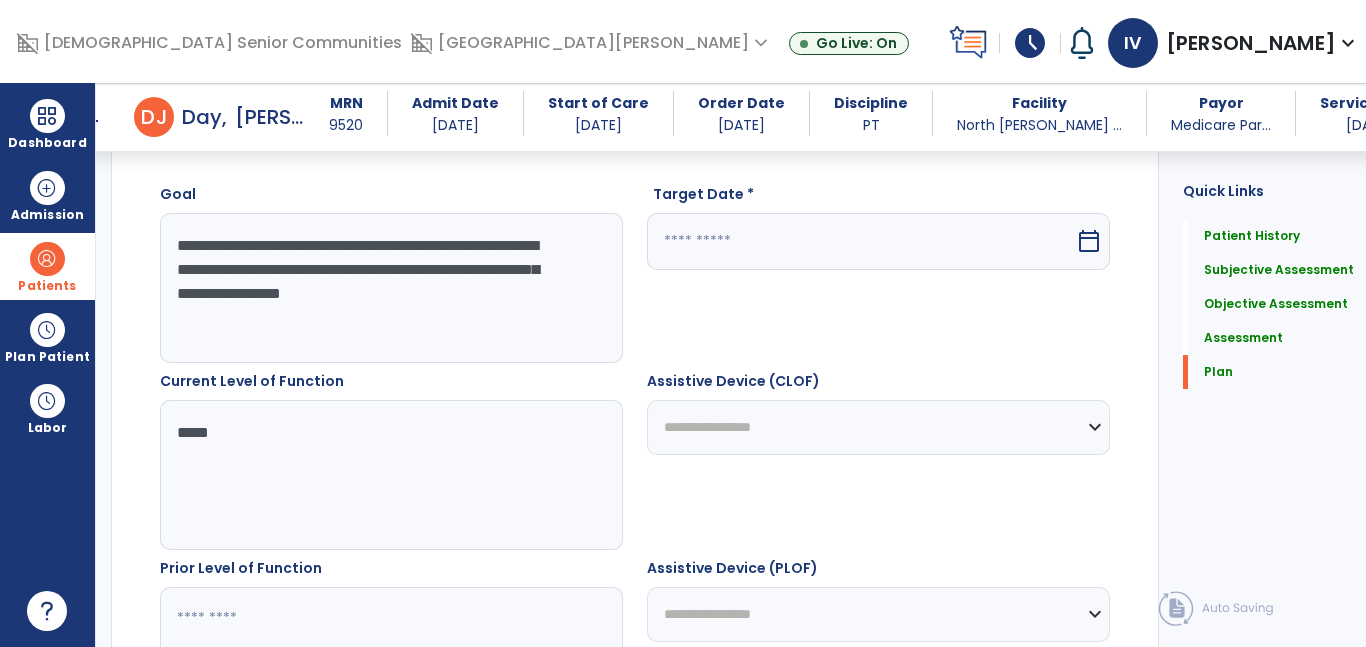 click at bounding box center [861, 241] 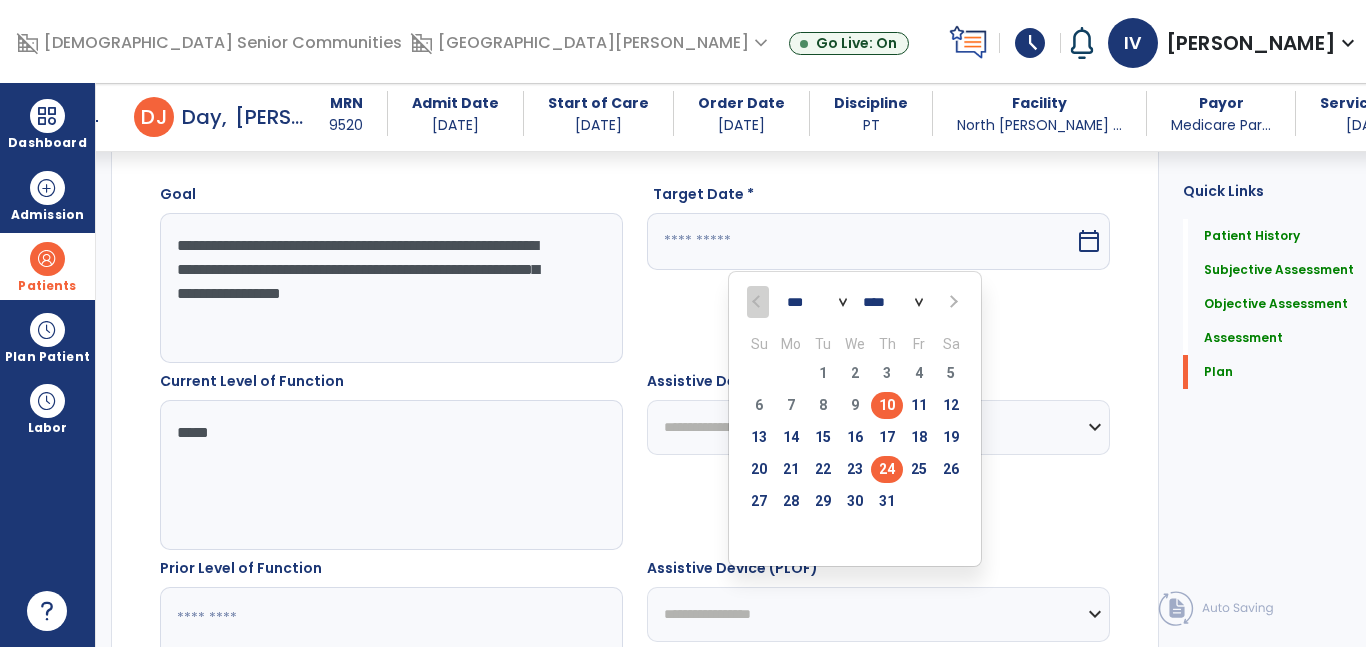 click on "24" at bounding box center (887, 469) 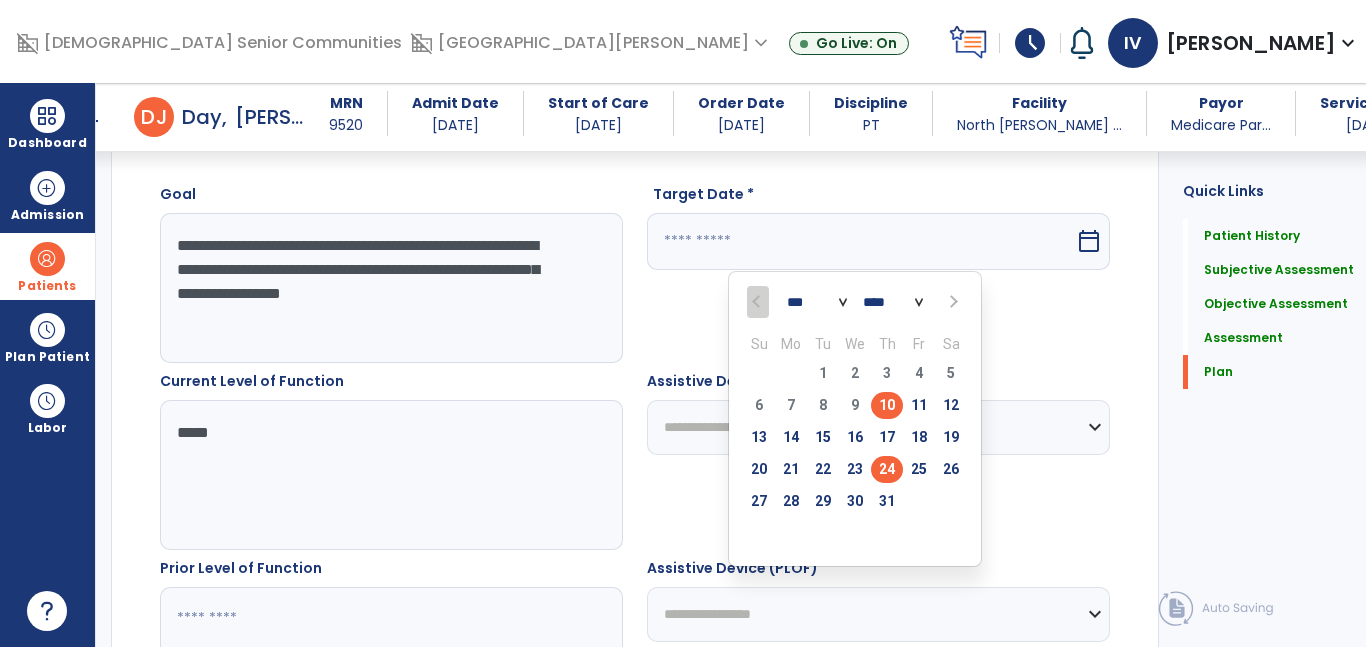 type on "*********" 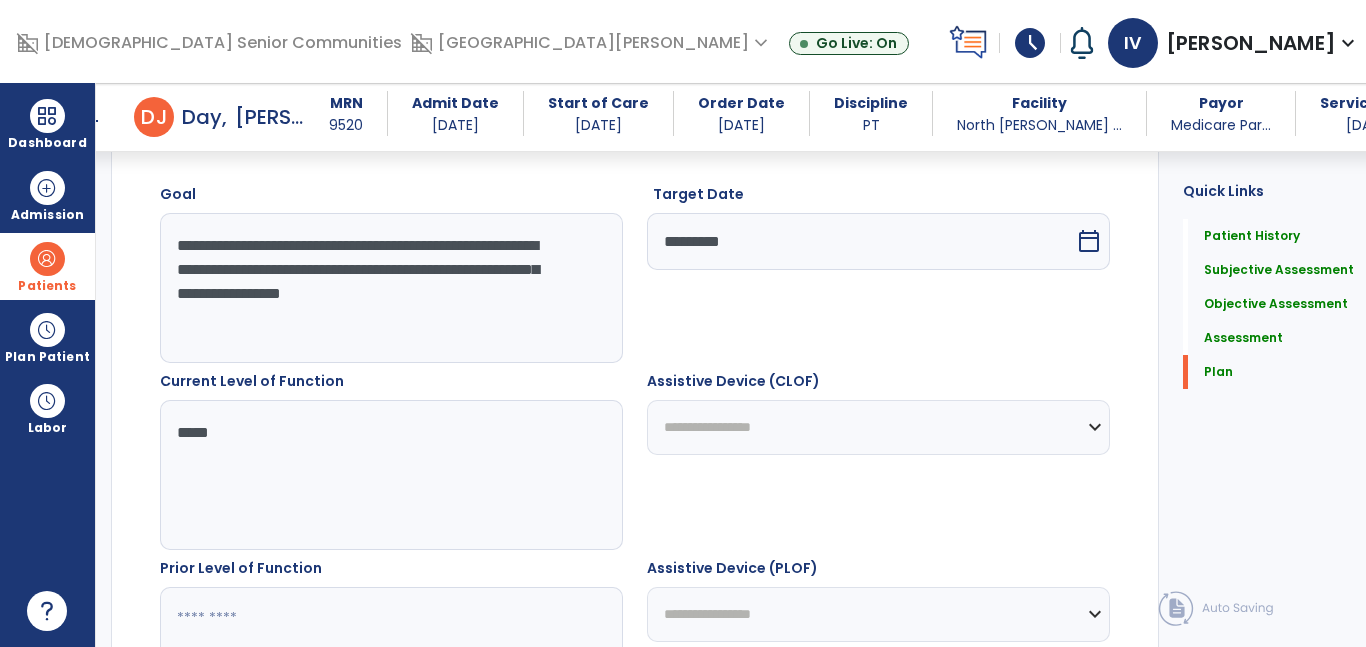 click on "**********" 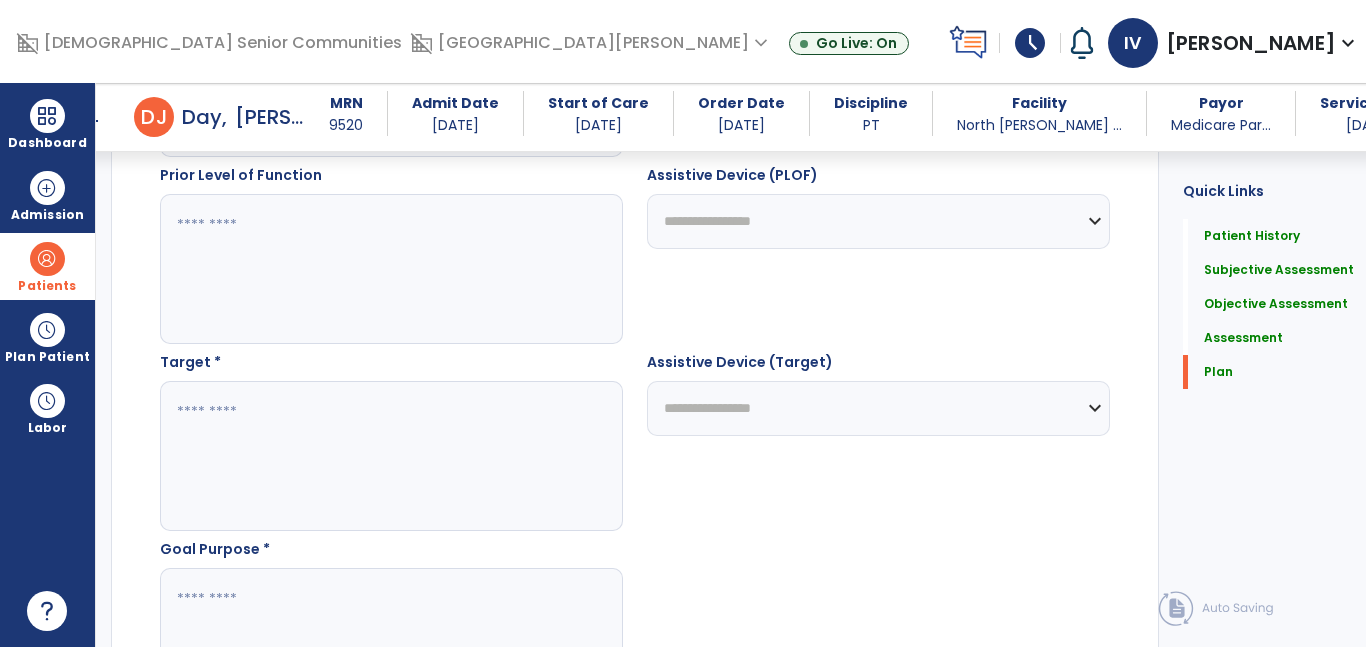 scroll, scrollTop: 3862, scrollLeft: 0, axis: vertical 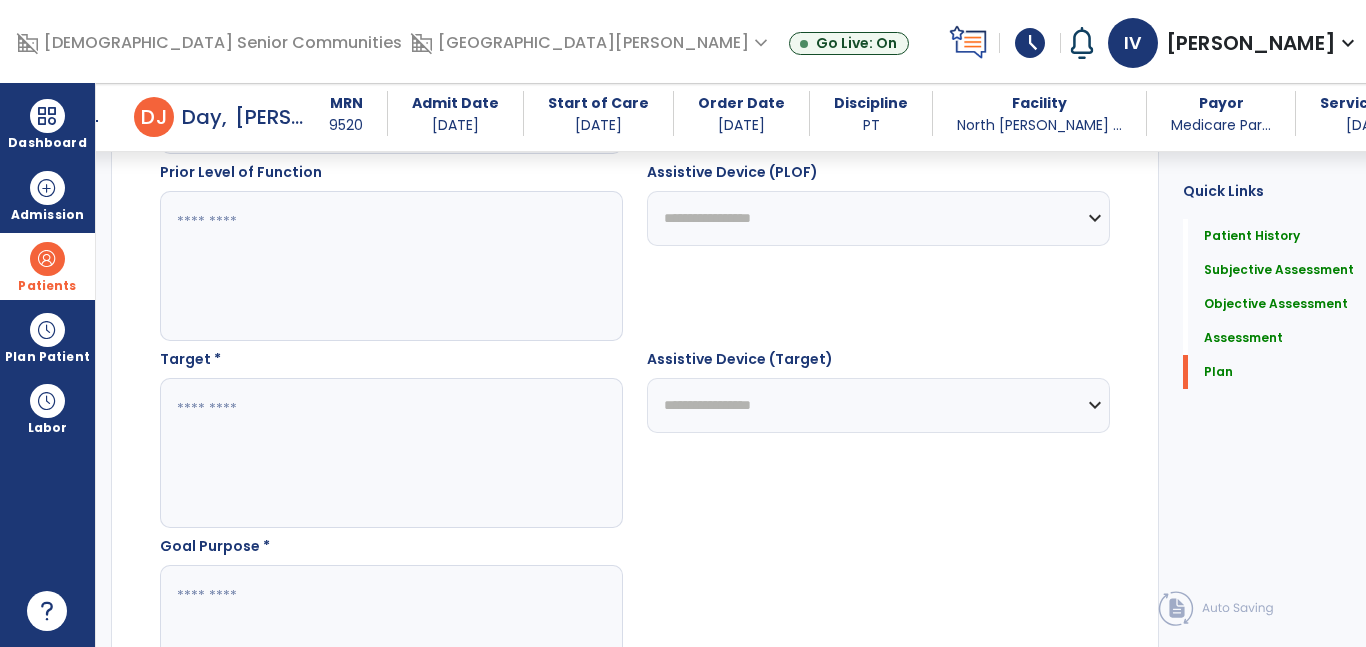 click 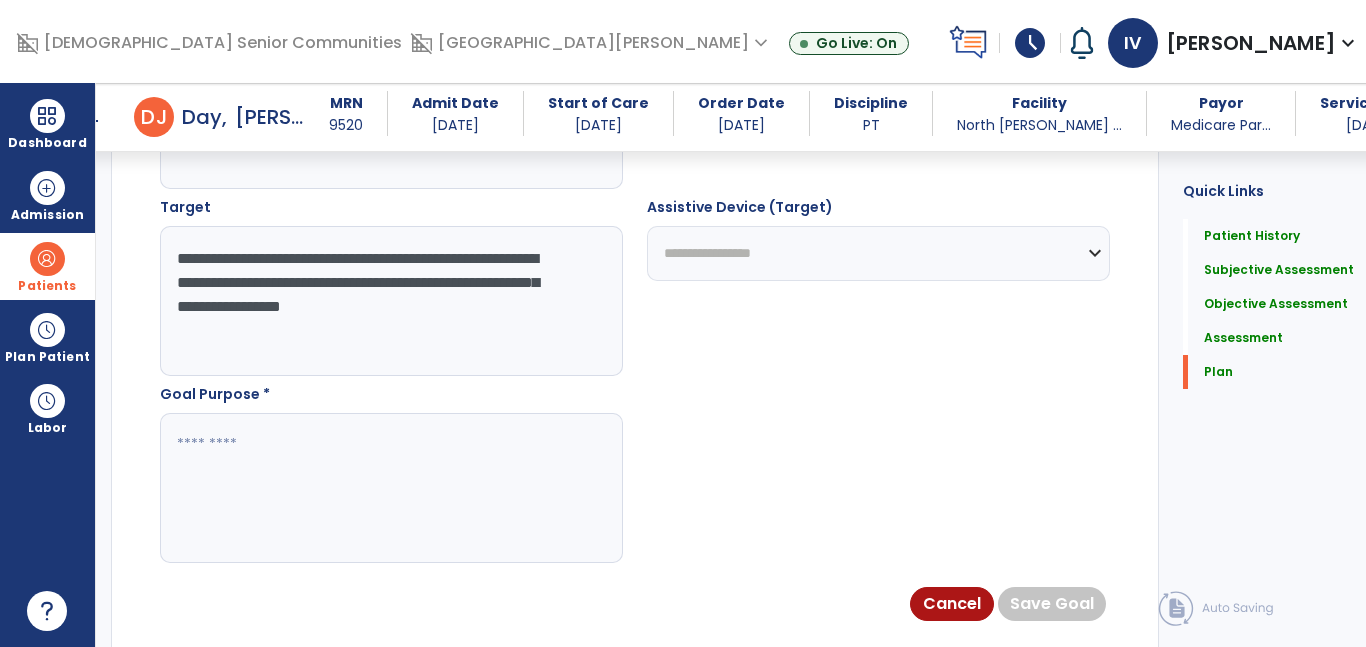 scroll, scrollTop: 4015, scrollLeft: 0, axis: vertical 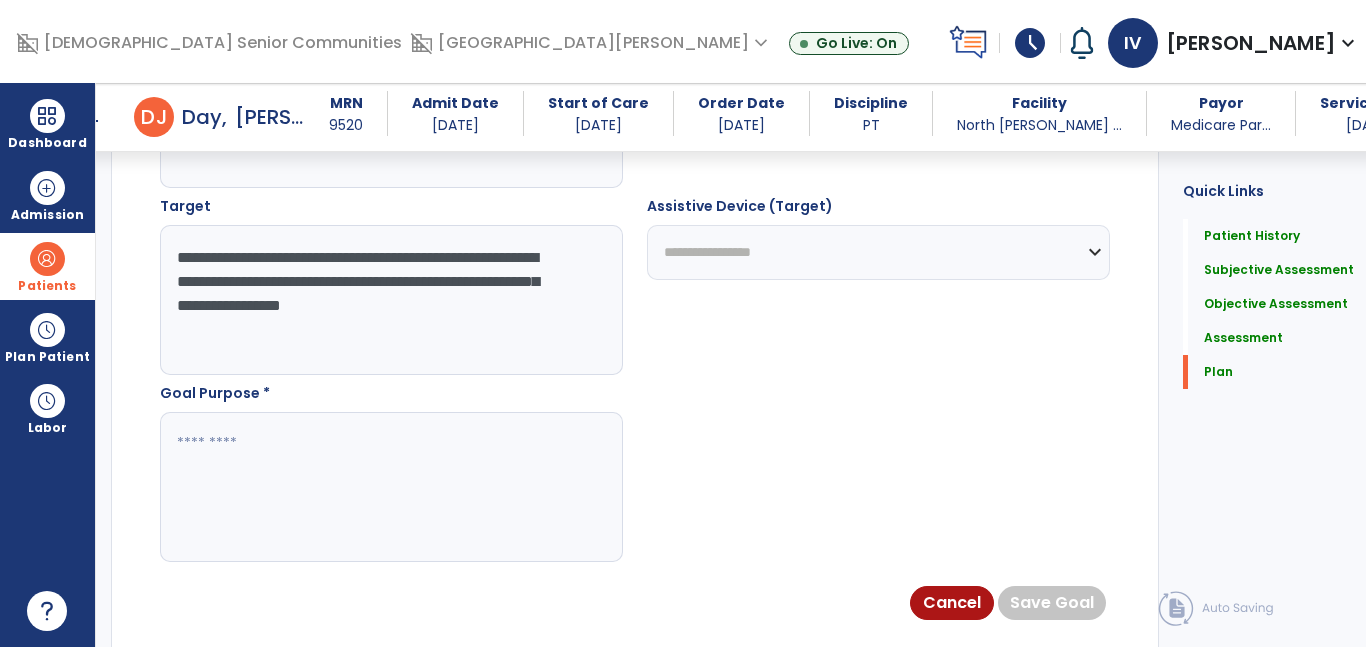 type on "**********" 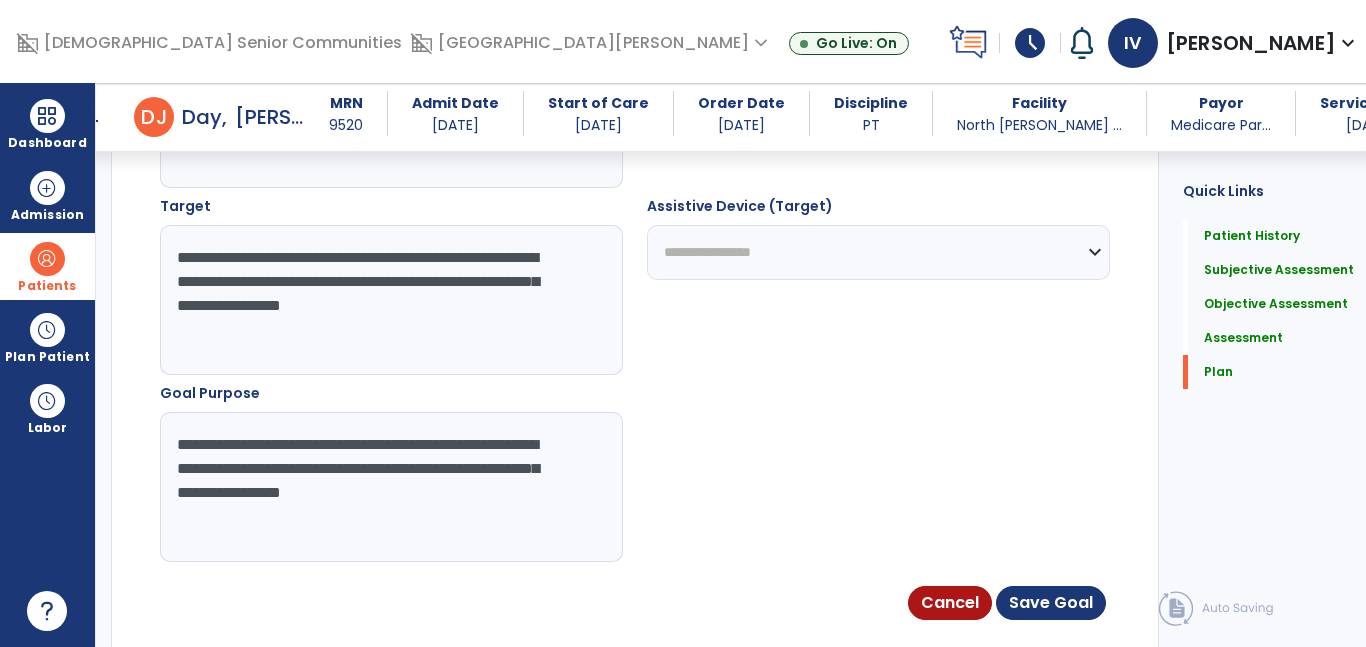 drag, startPoint x: 387, startPoint y: 469, endPoint x: 160, endPoint y: 438, distance: 229.10696 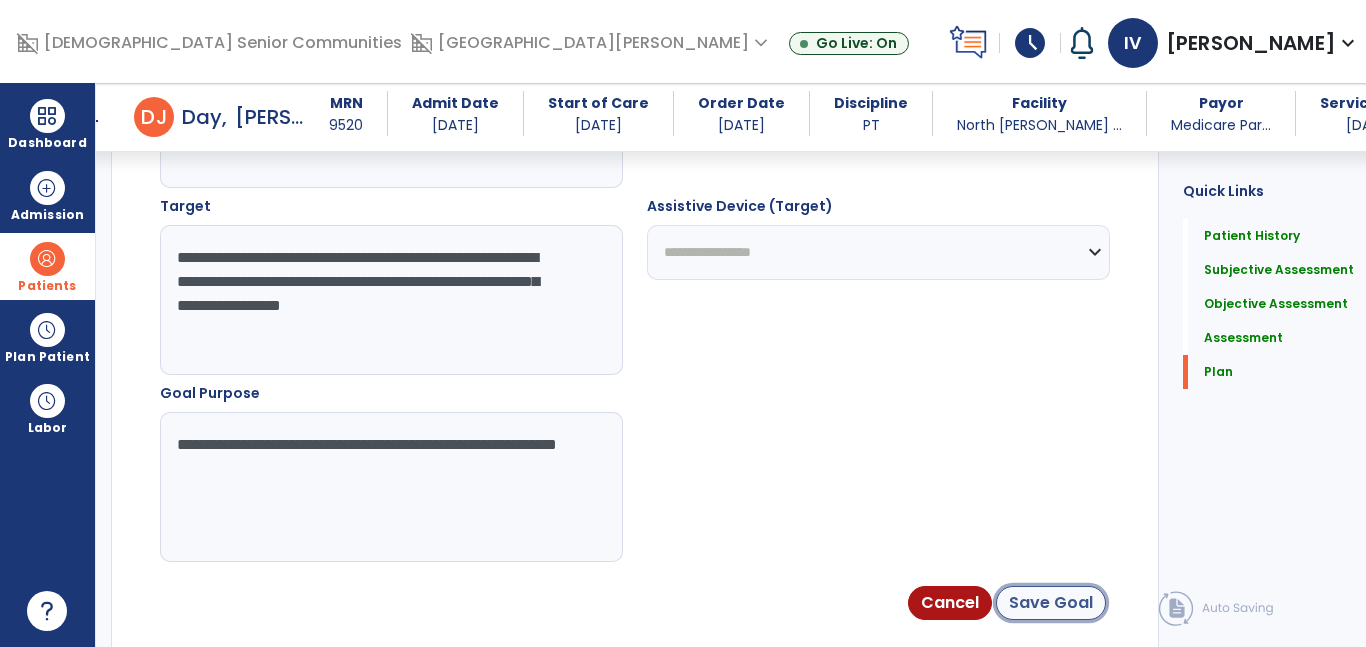 click on "Save Goal" 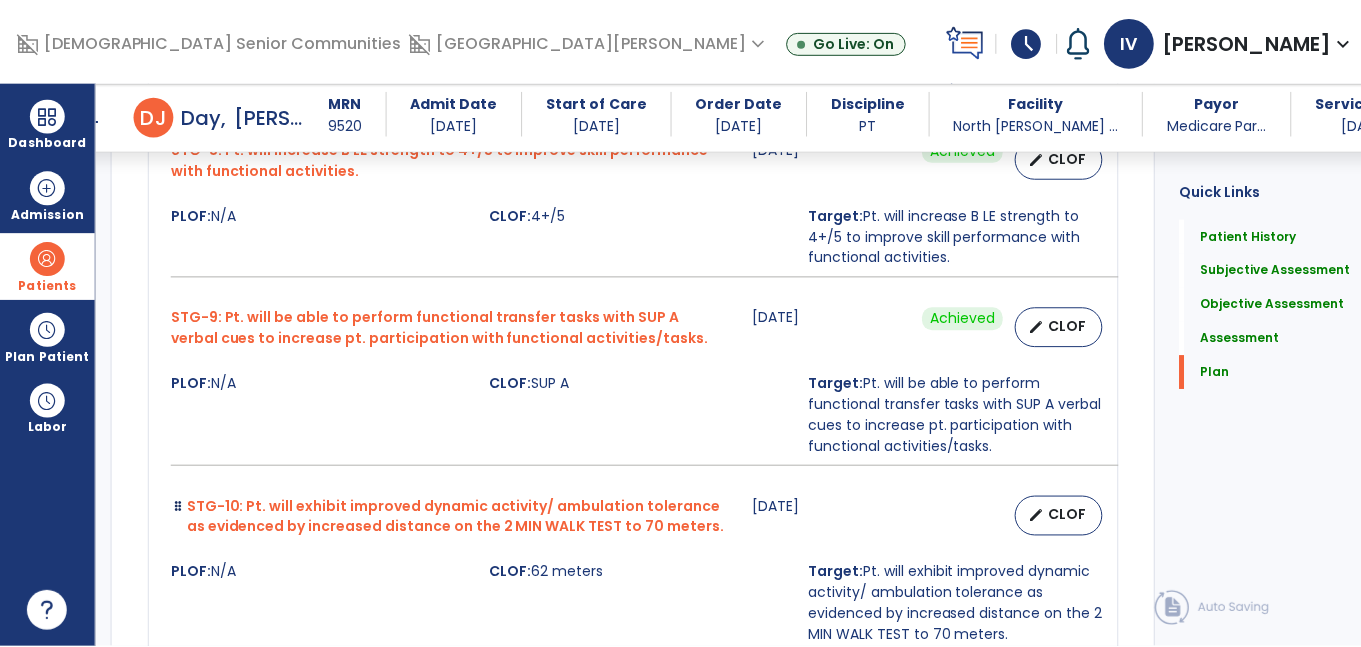 scroll, scrollTop: 5248, scrollLeft: 0, axis: vertical 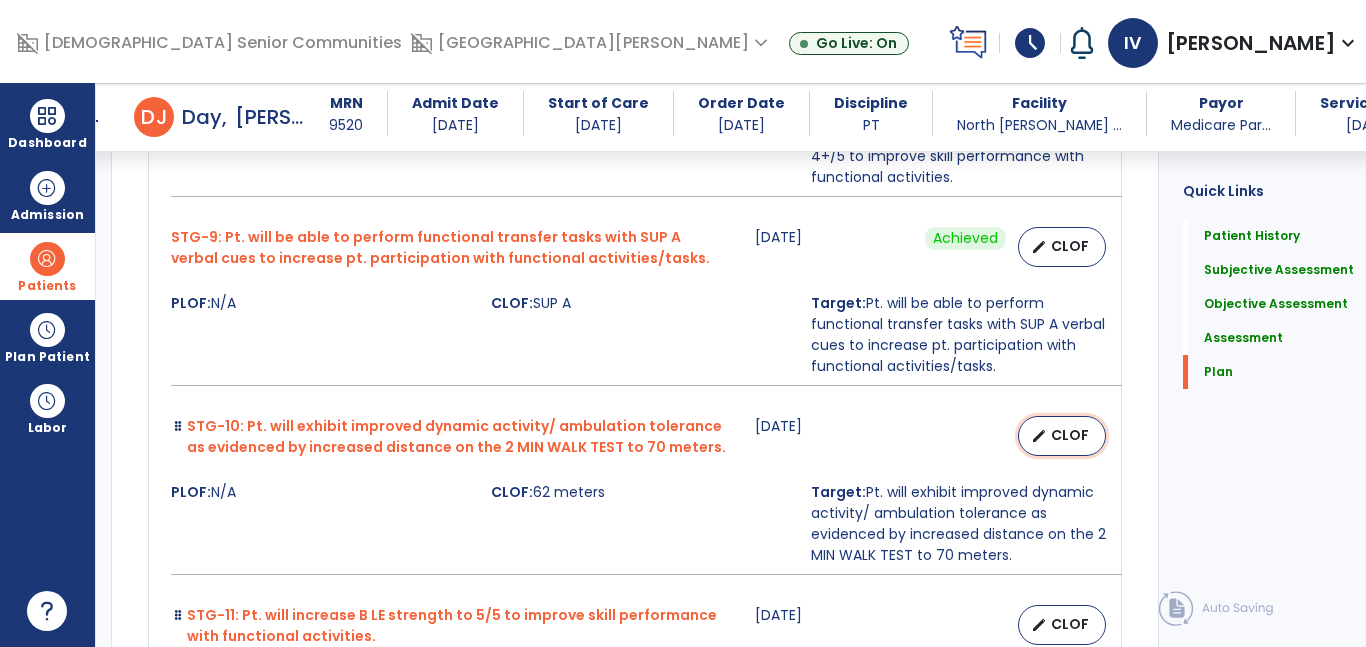 click on "edit   CLOF" at bounding box center [1062, 436] 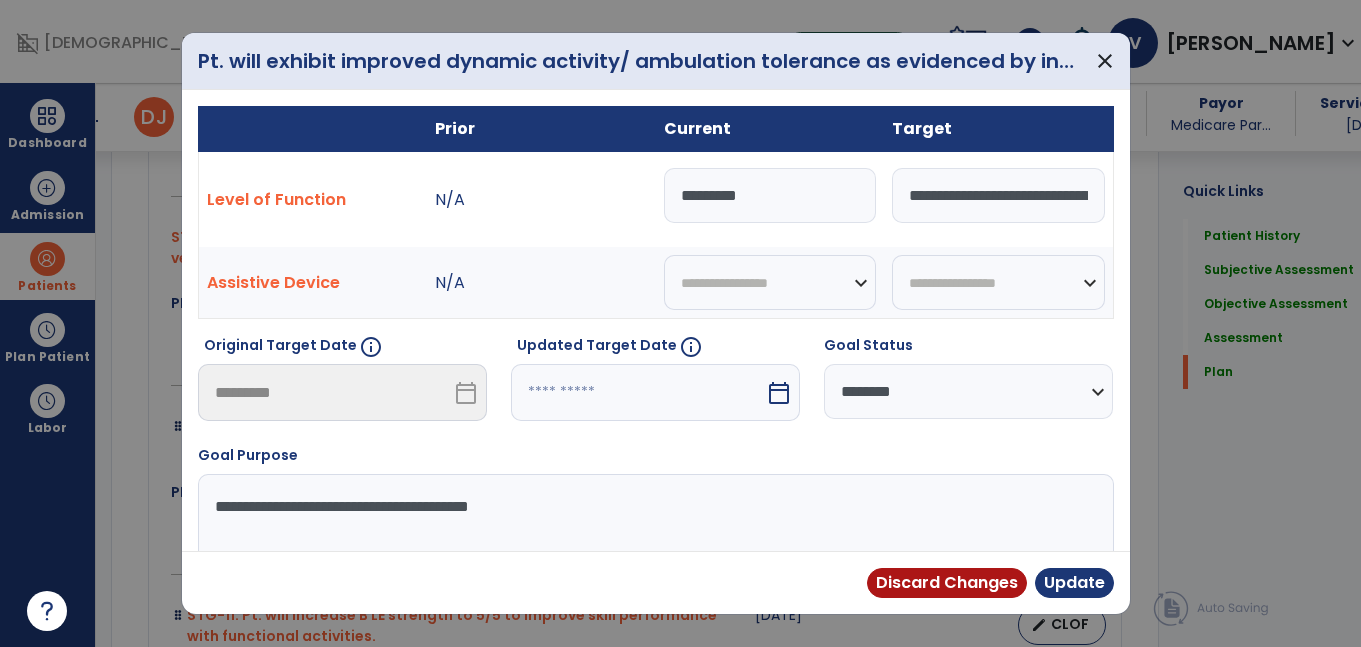 scroll, scrollTop: 5248, scrollLeft: 0, axis: vertical 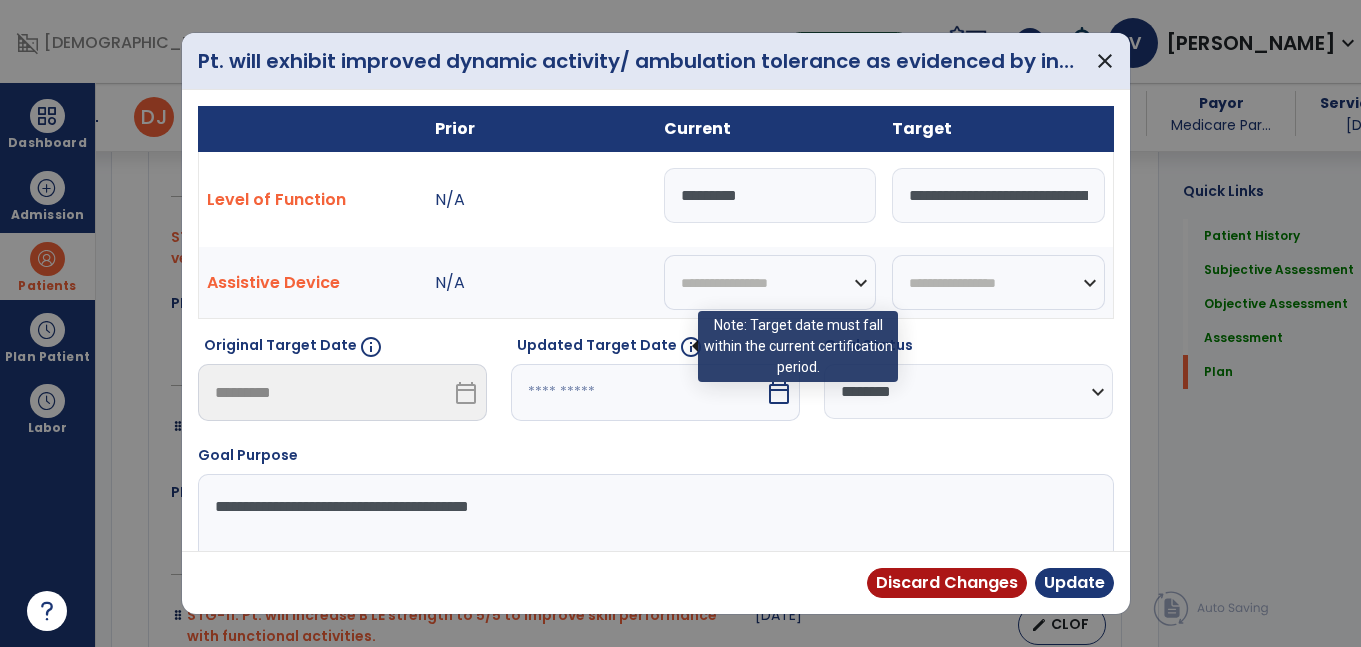 click on "info" at bounding box center [691, 347] 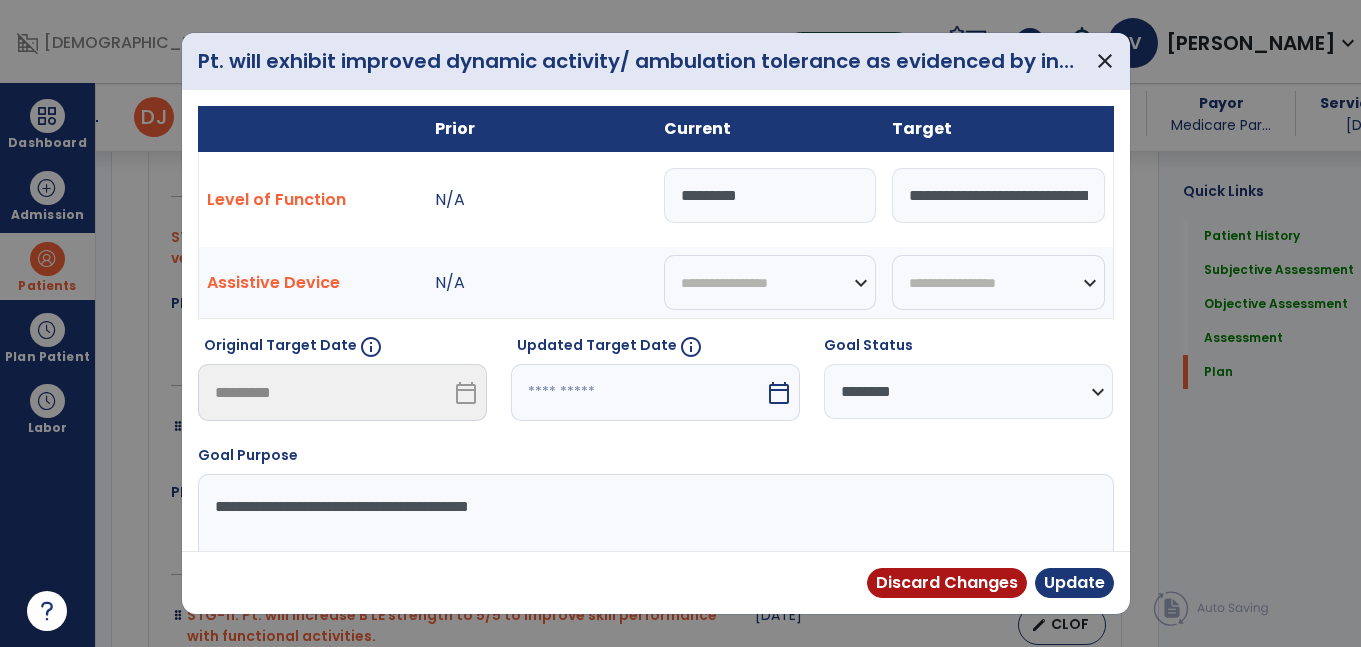 click at bounding box center (638, 392) 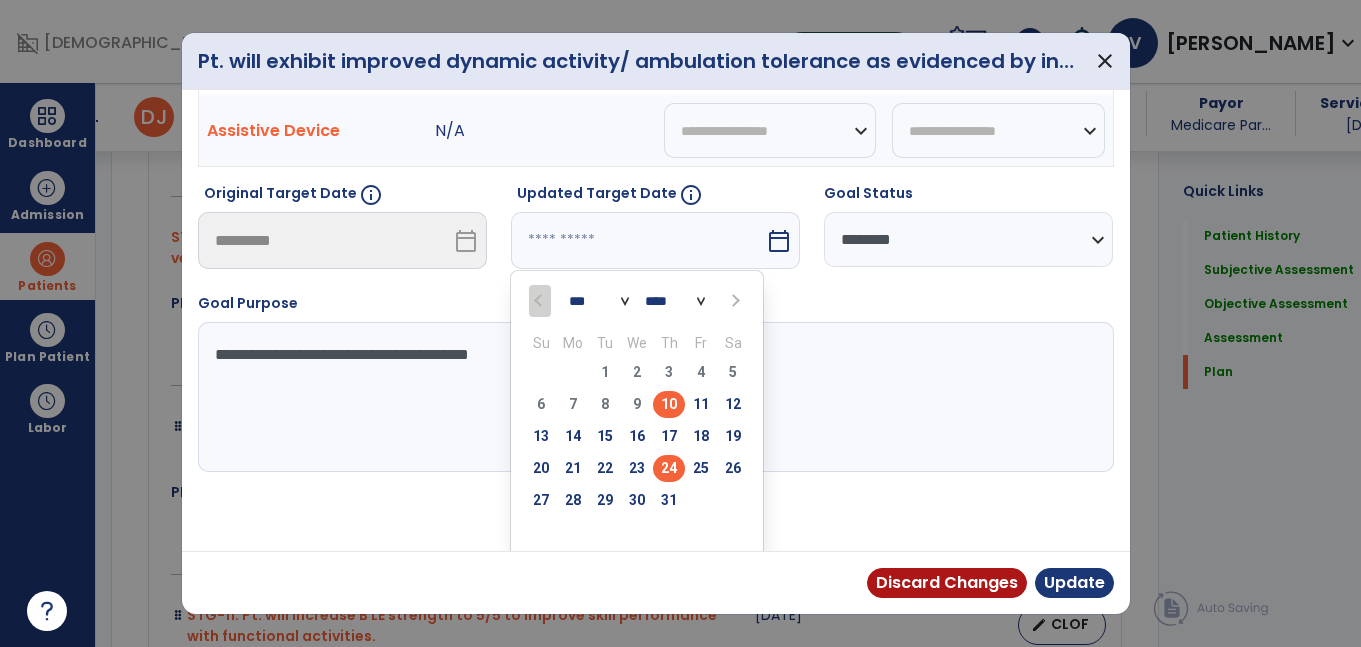click on "24" at bounding box center [669, 468] 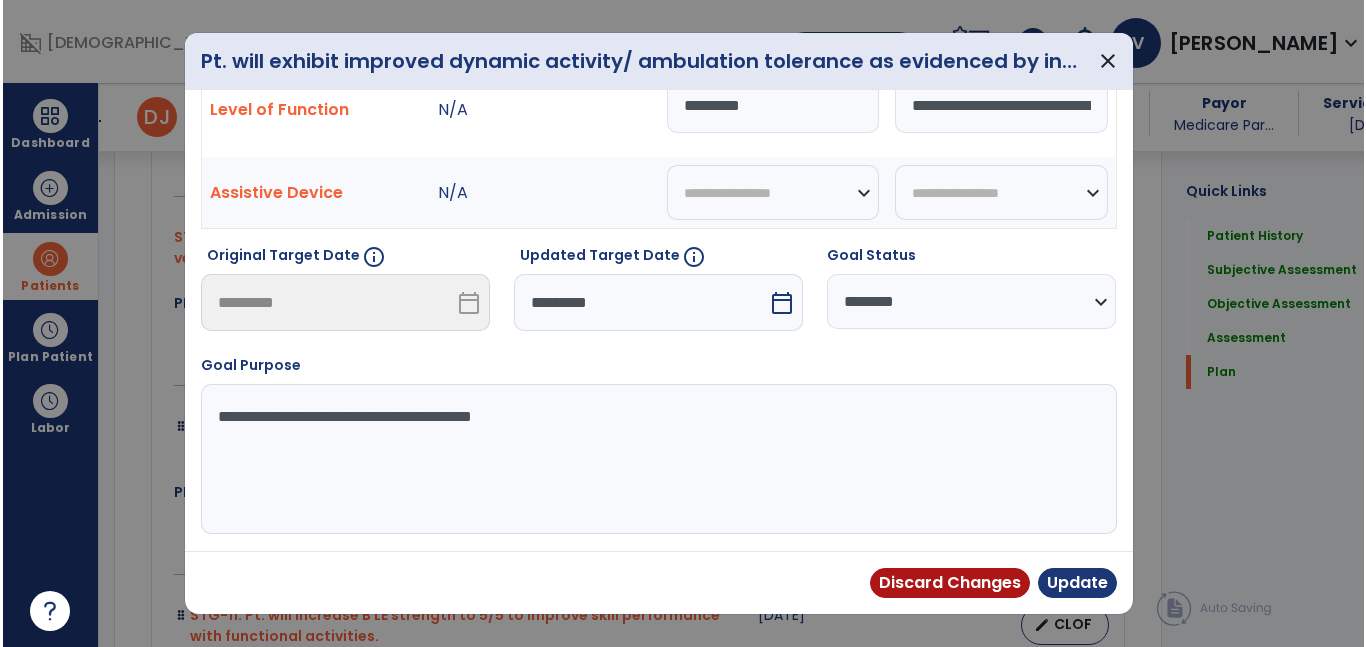 scroll, scrollTop: 90, scrollLeft: 0, axis: vertical 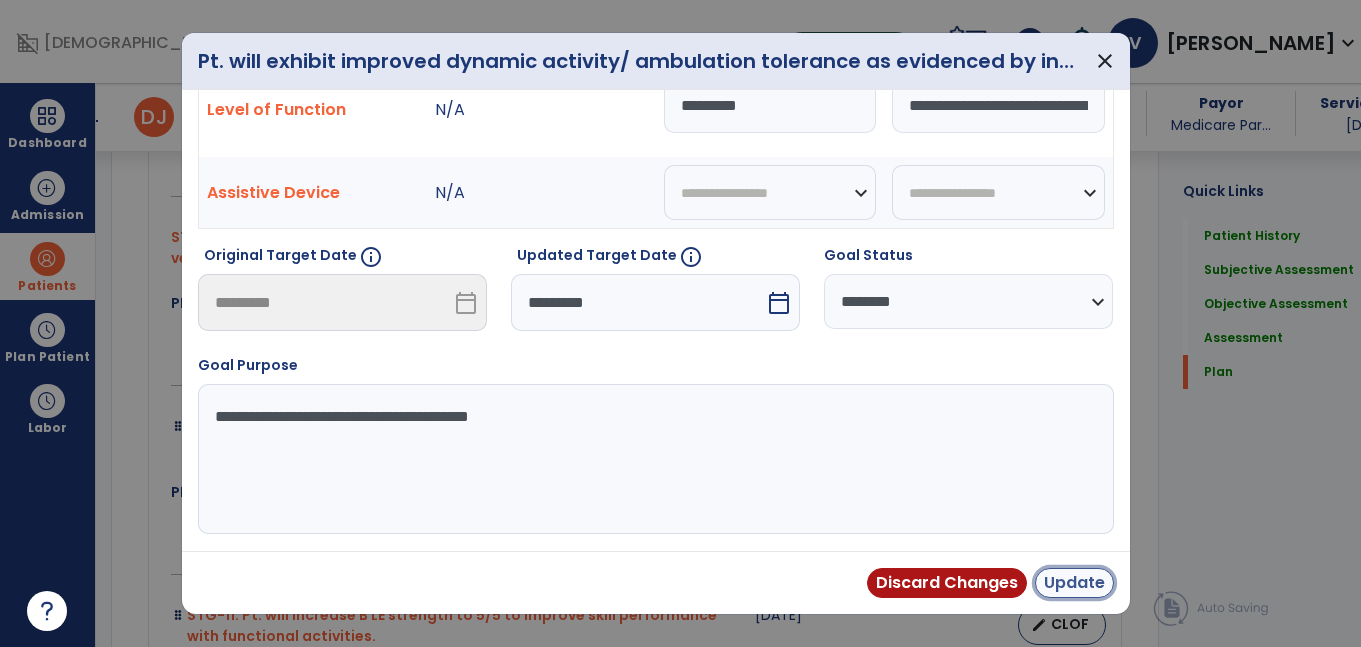 click on "Update" at bounding box center [1074, 583] 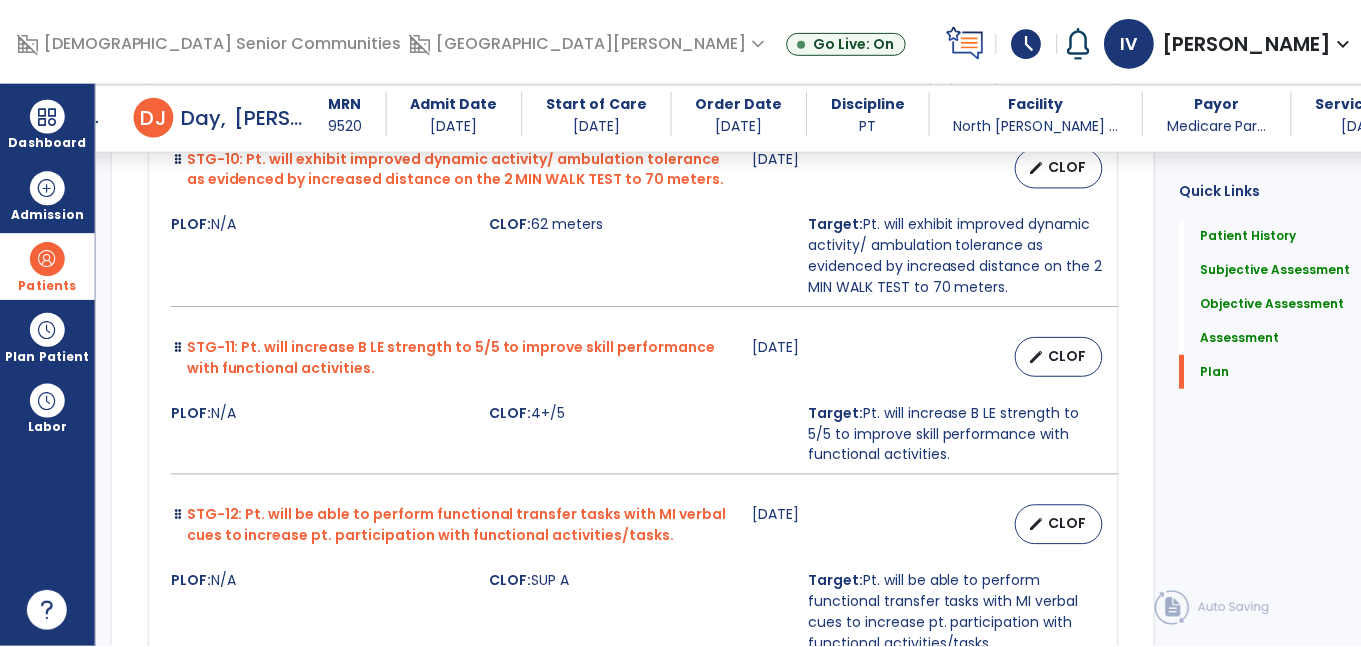 scroll, scrollTop: 5518, scrollLeft: 0, axis: vertical 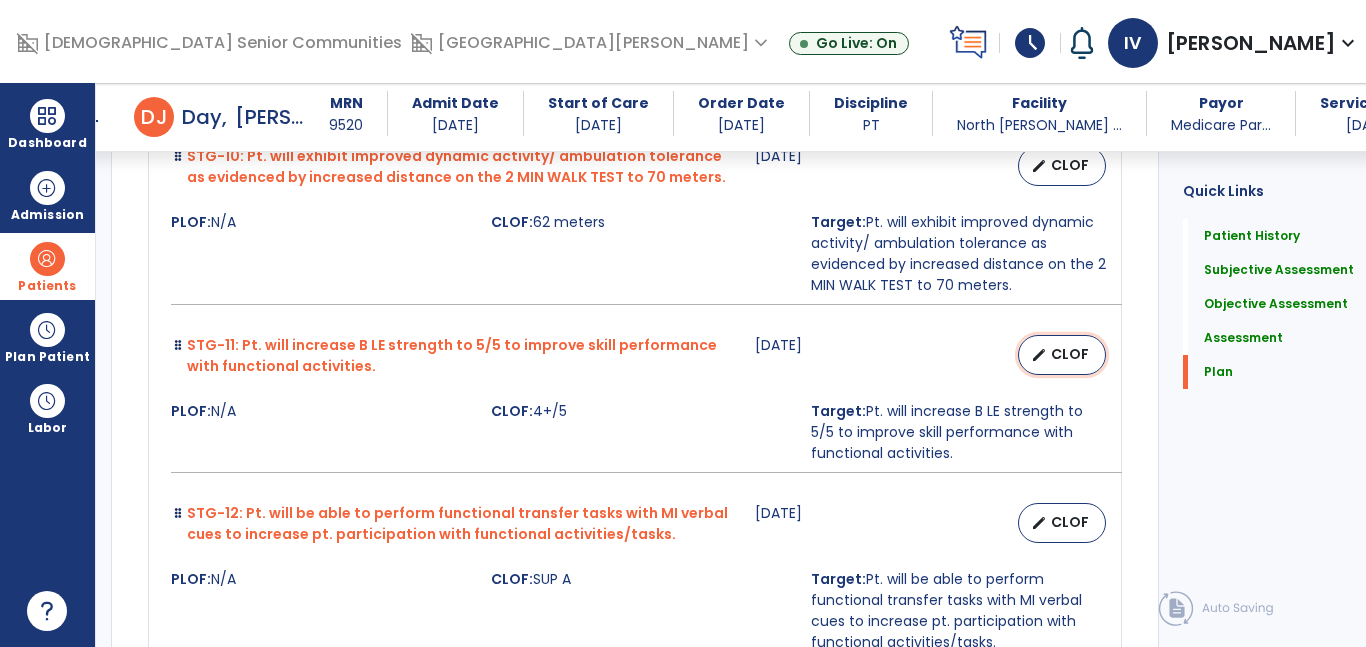click on "CLOF" at bounding box center [1070, 354] 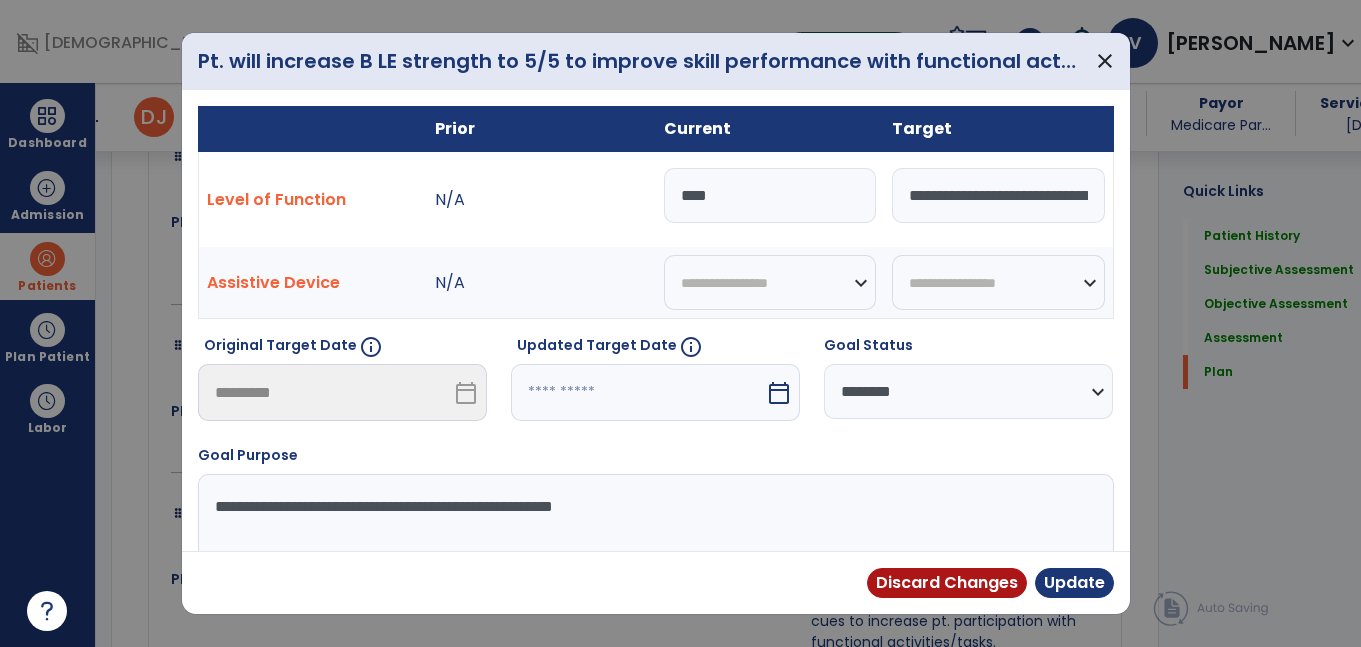 scroll, scrollTop: 5518, scrollLeft: 0, axis: vertical 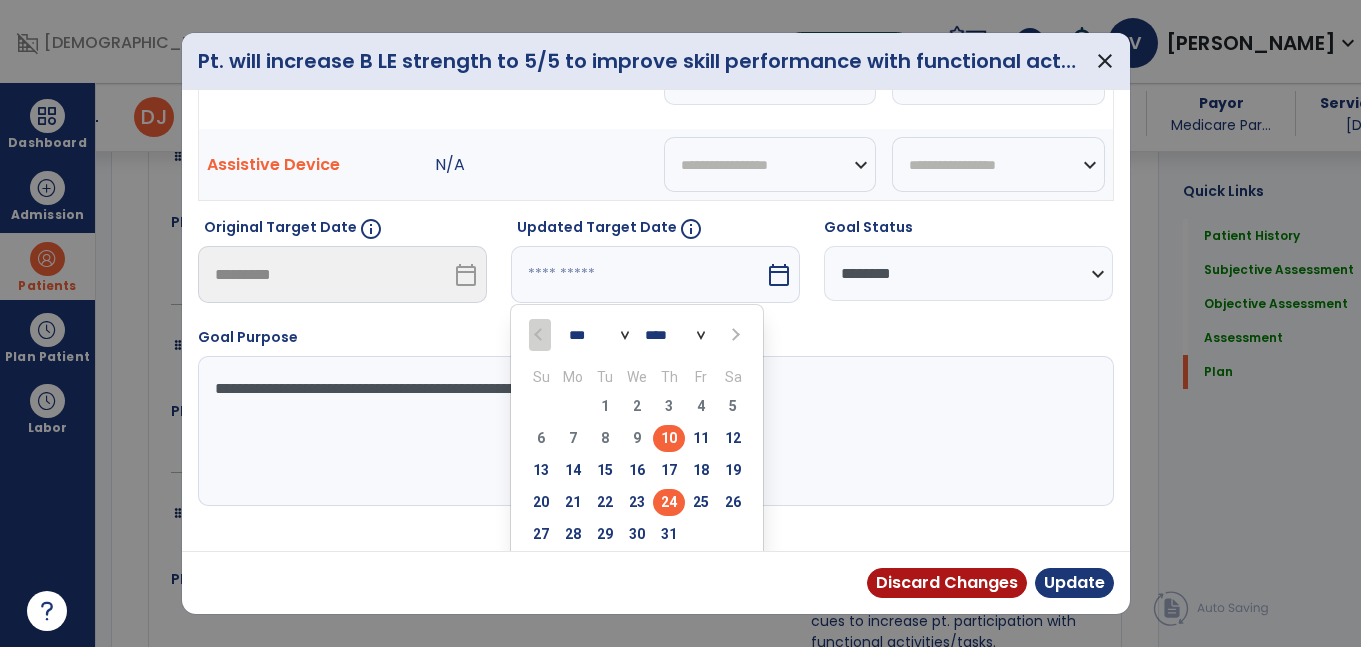 click on "24" at bounding box center (669, 502) 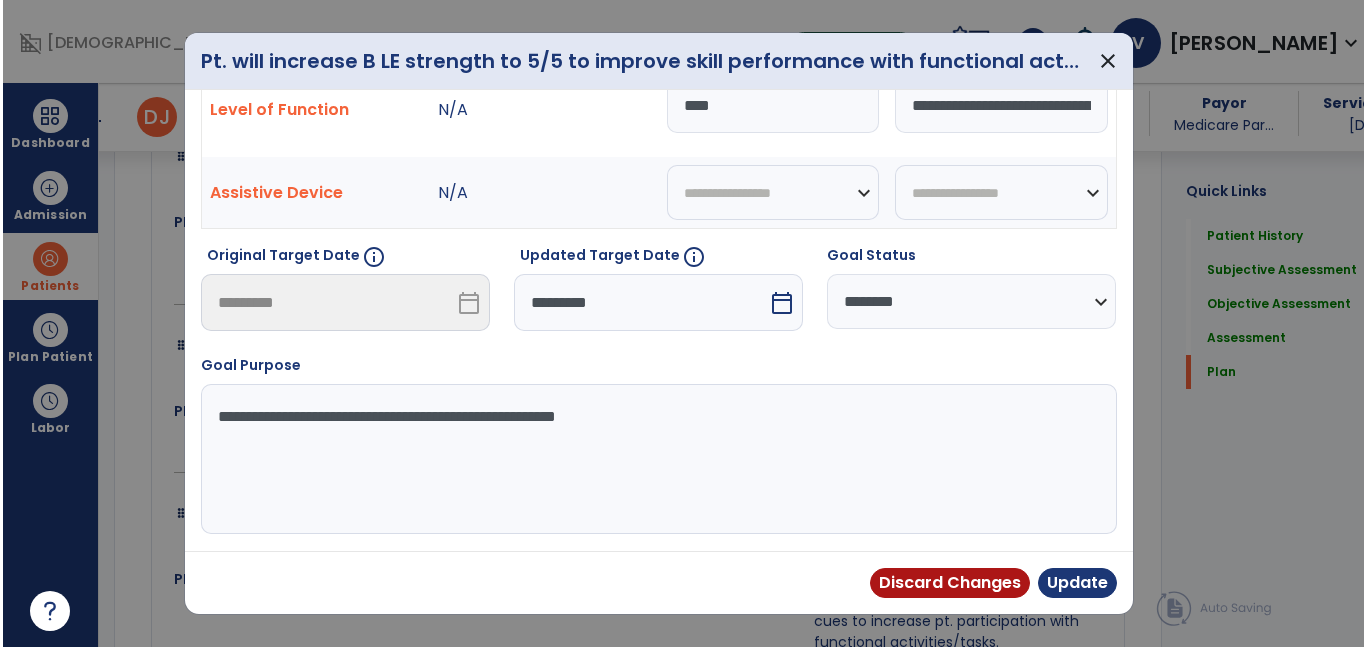 scroll, scrollTop: 90, scrollLeft: 0, axis: vertical 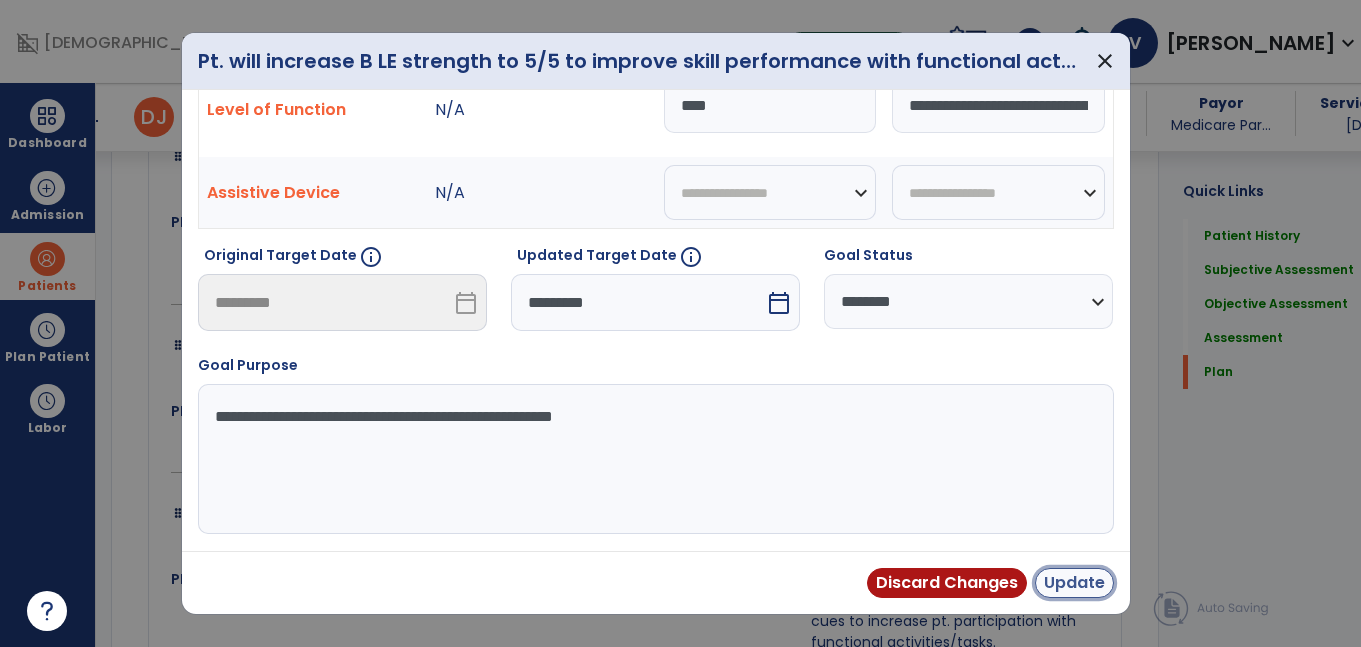 click on "Update" at bounding box center [1074, 583] 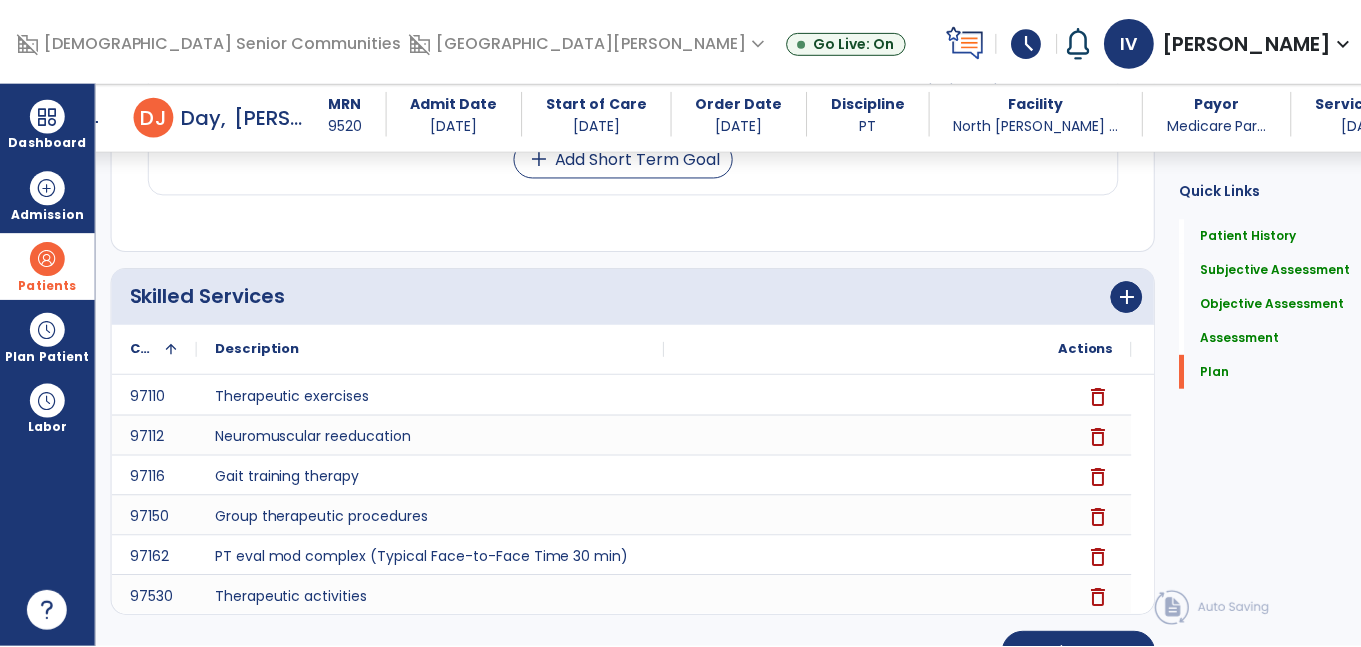 scroll, scrollTop: 6105, scrollLeft: 0, axis: vertical 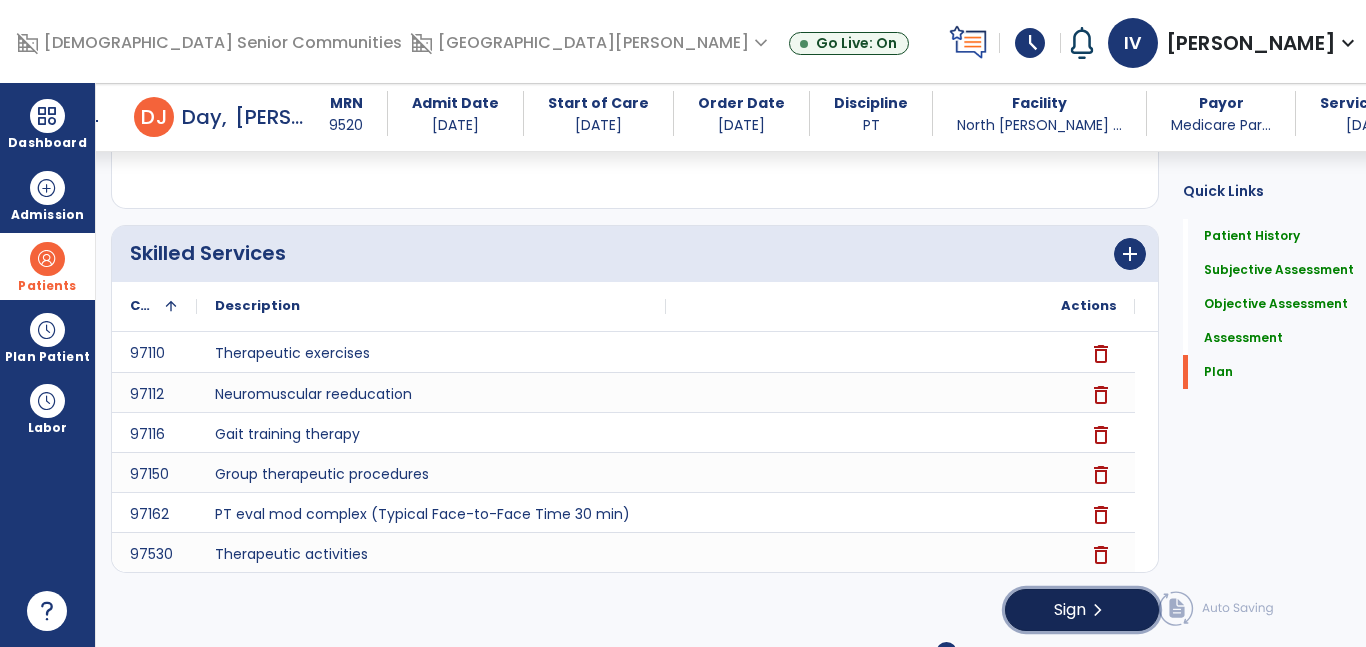 click on "chevron_right" 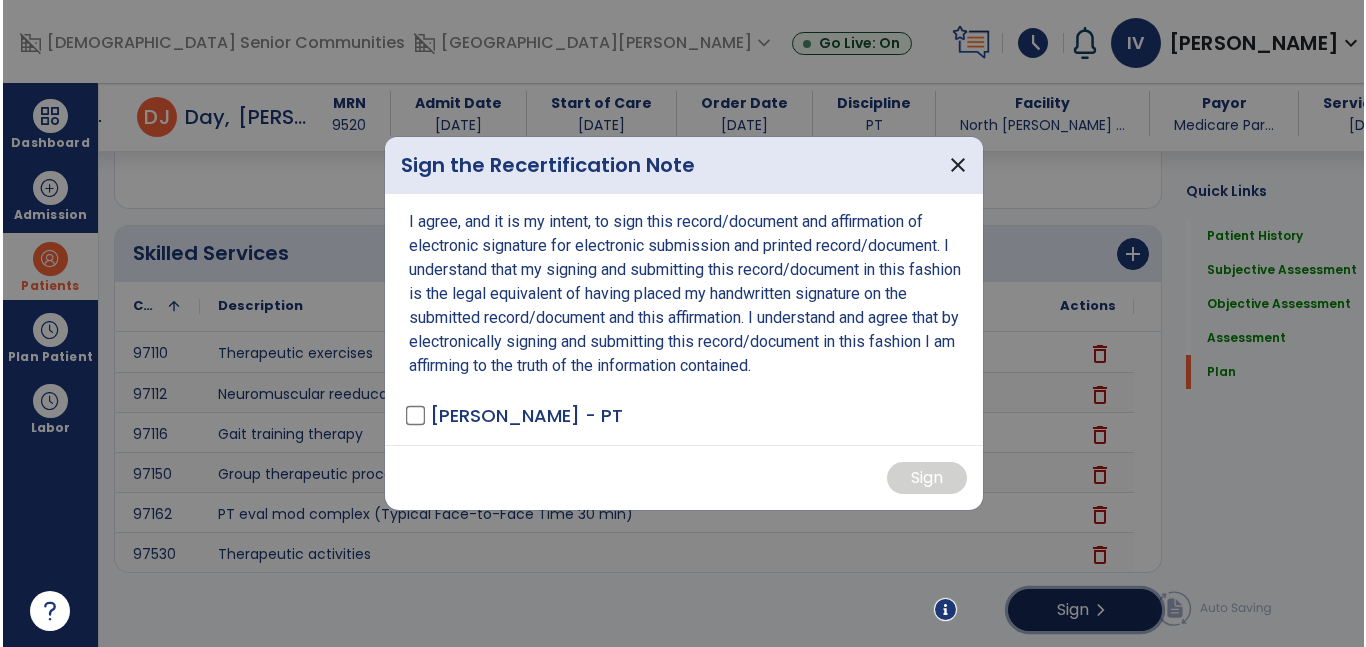 scroll, scrollTop: 6105, scrollLeft: 0, axis: vertical 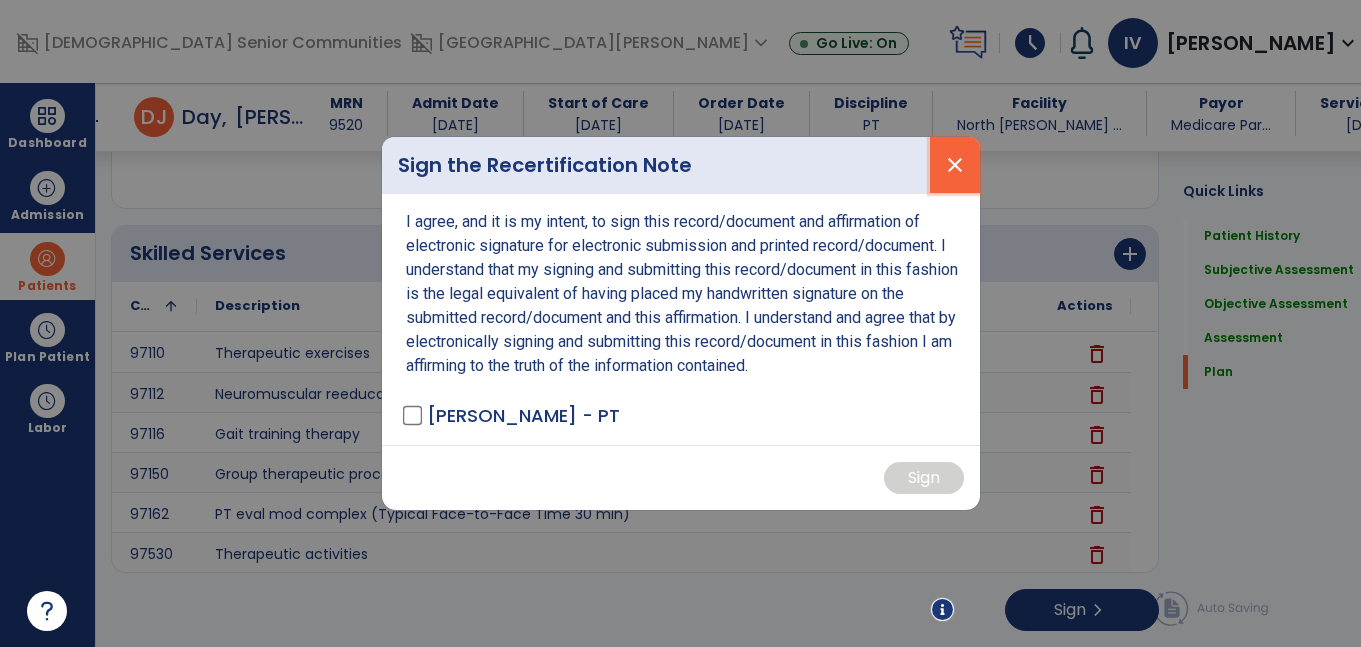 click on "close" at bounding box center [955, 165] 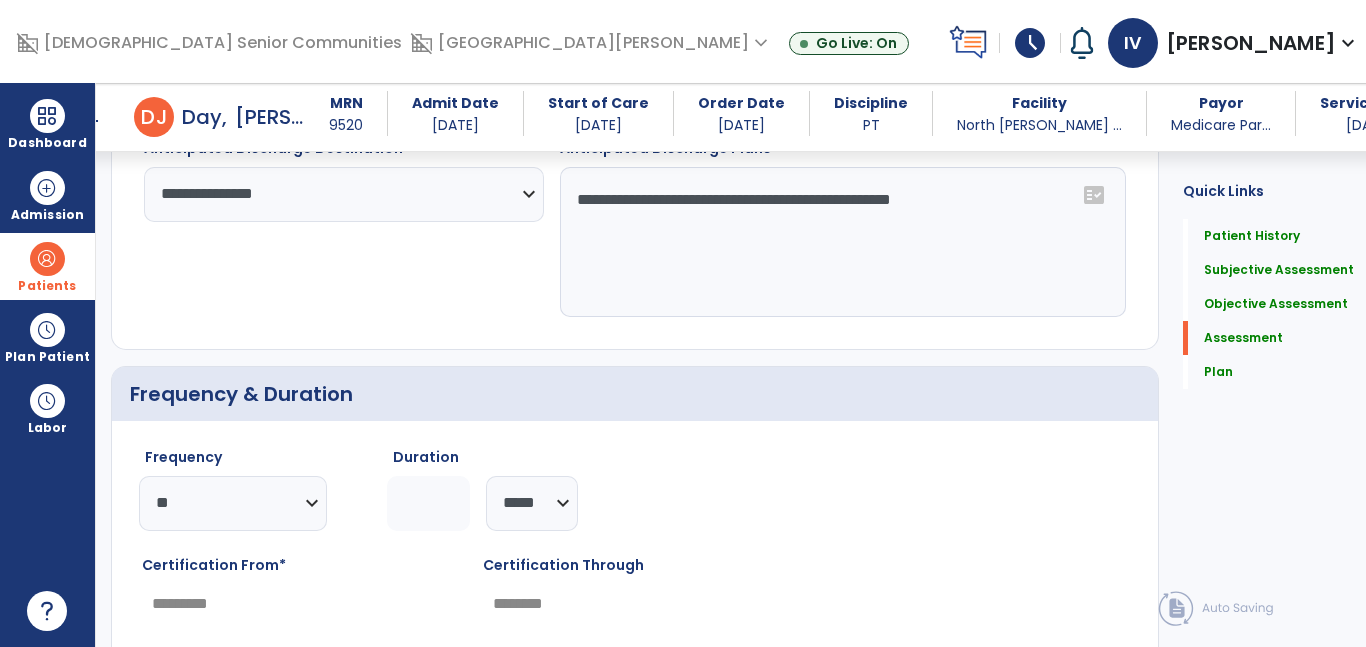 scroll, scrollTop: 3028, scrollLeft: 0, axis: vertical 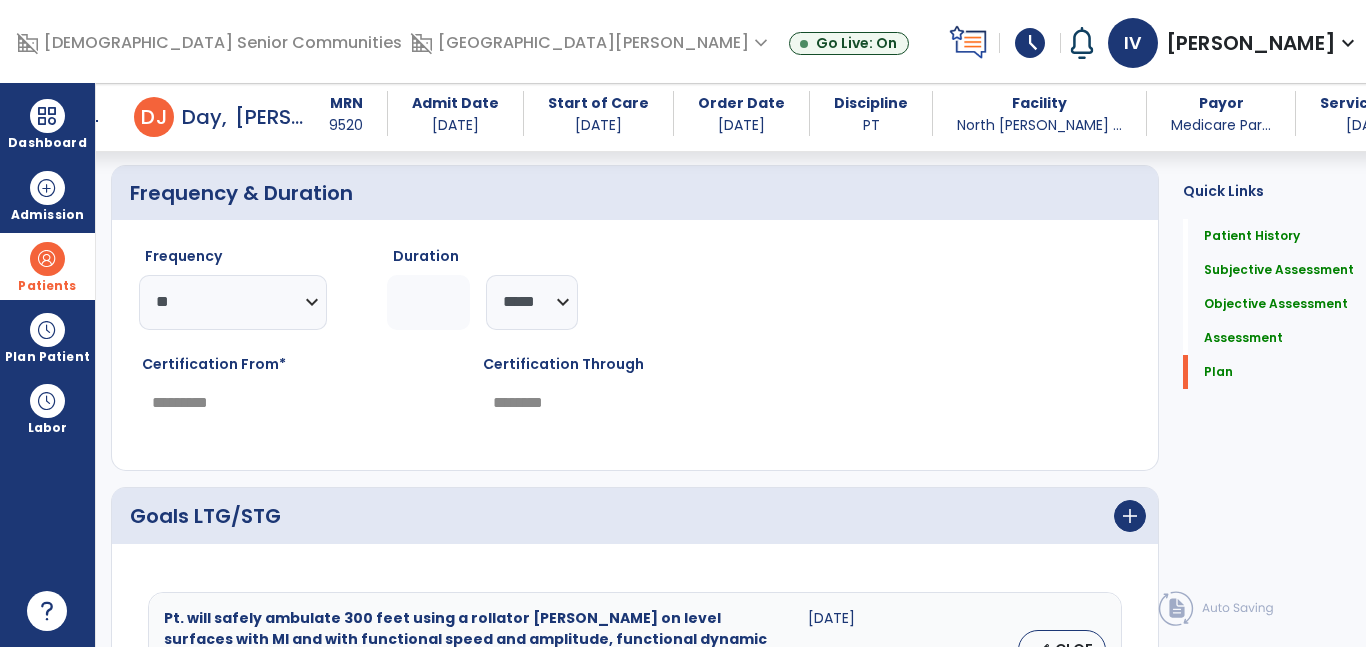click on "******** *****" 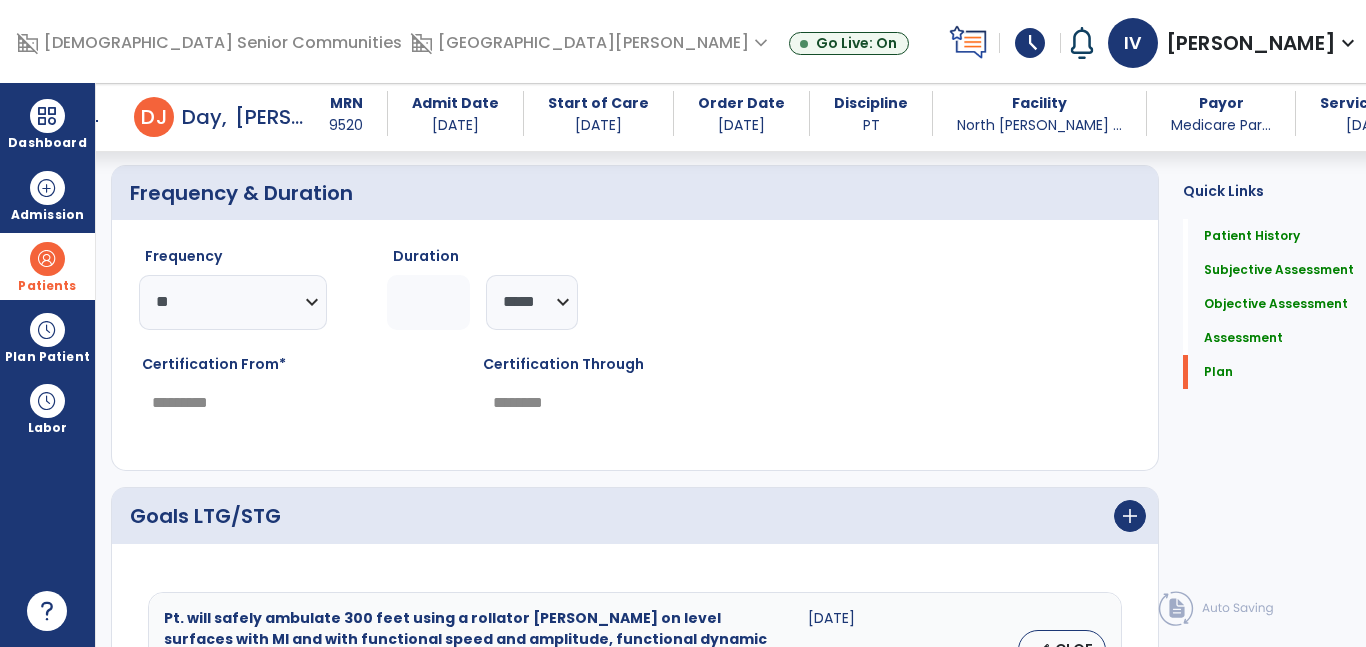 click on "*" 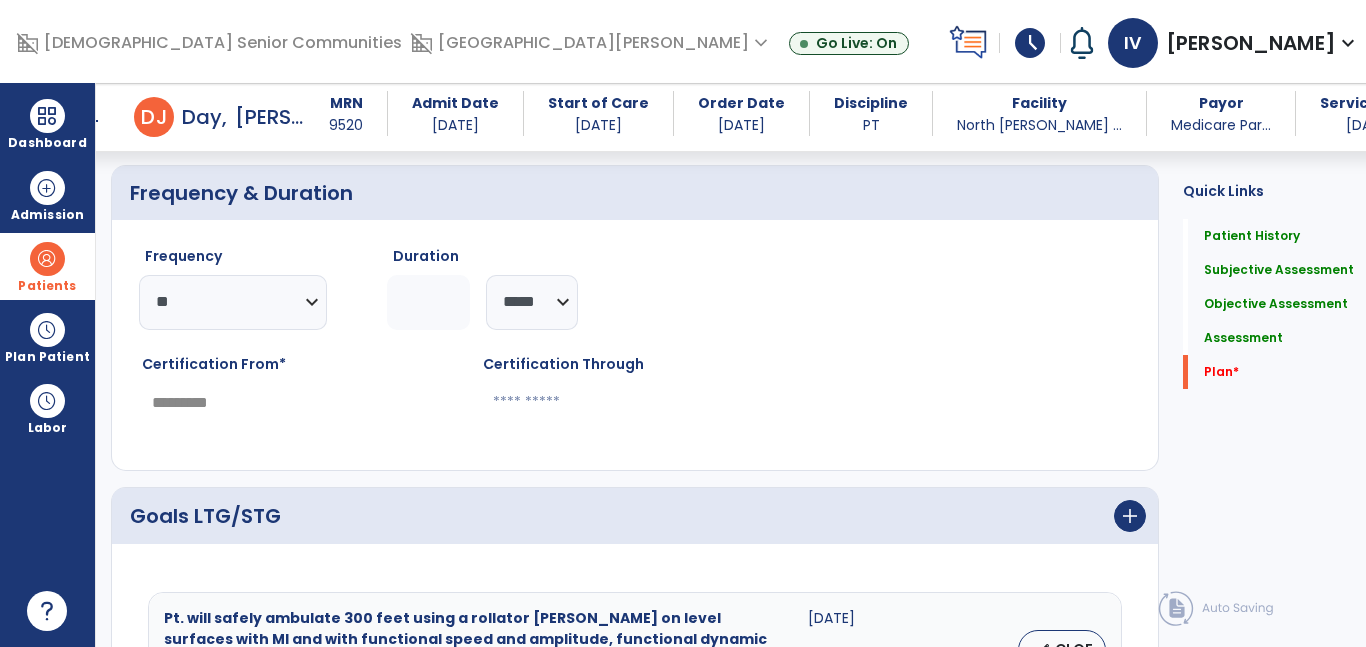 type on "*" 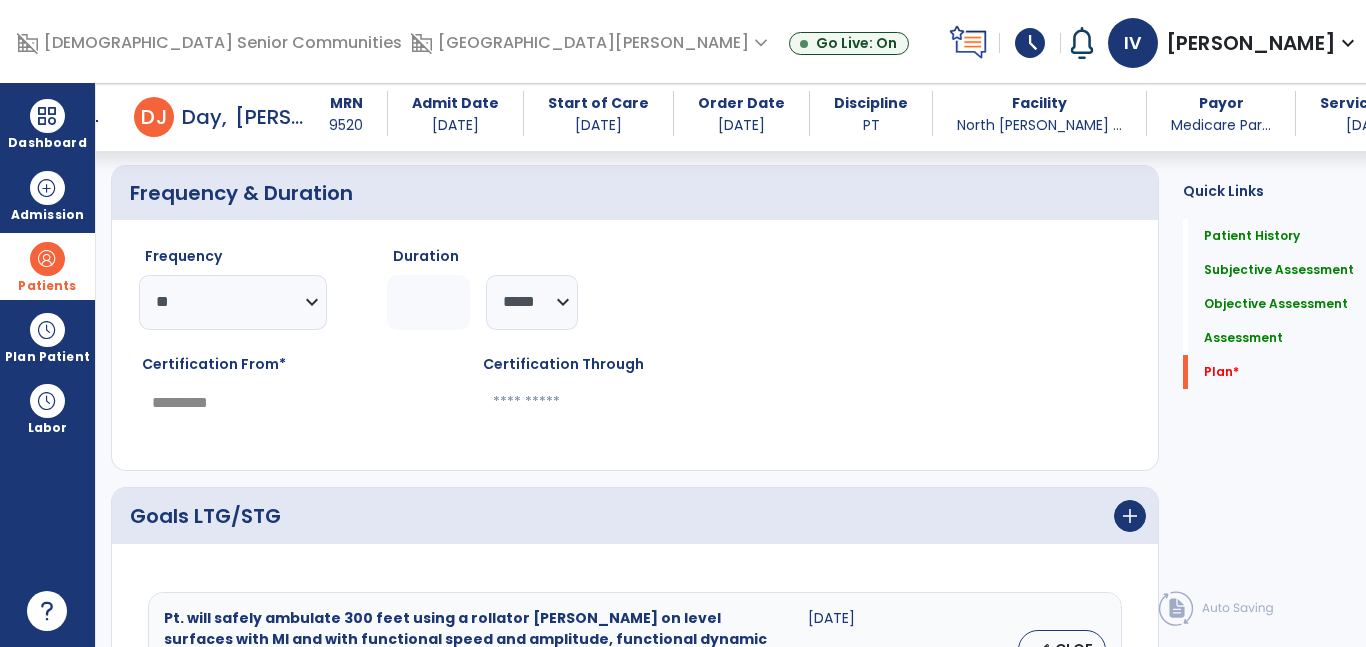 type on "********" 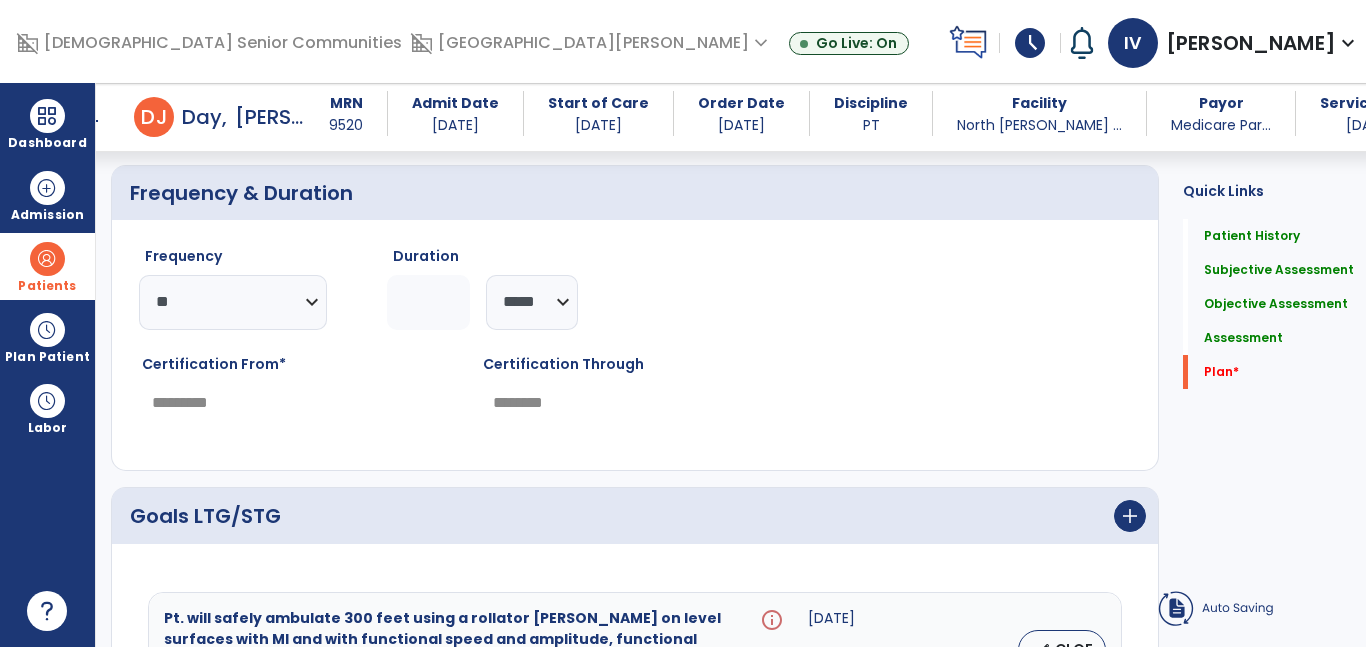 type on "*" 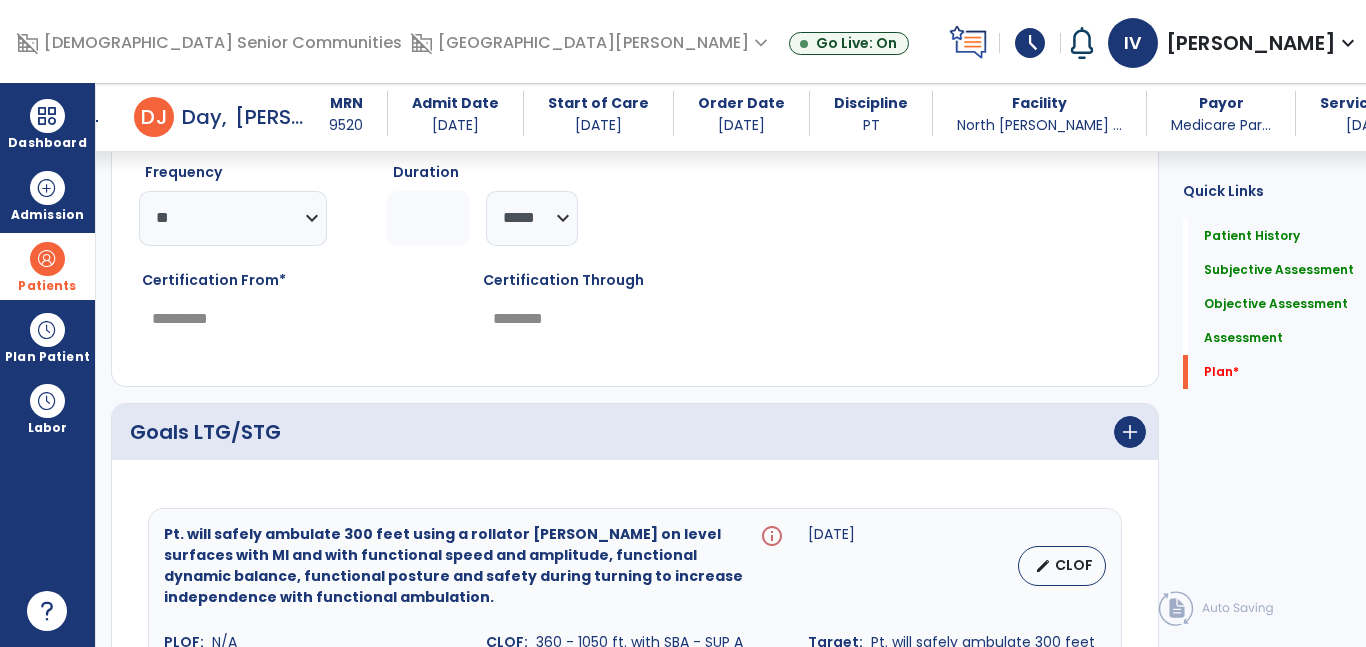 scroll, scrollTop: 3115, scrollLeft: 0, axis: vertical 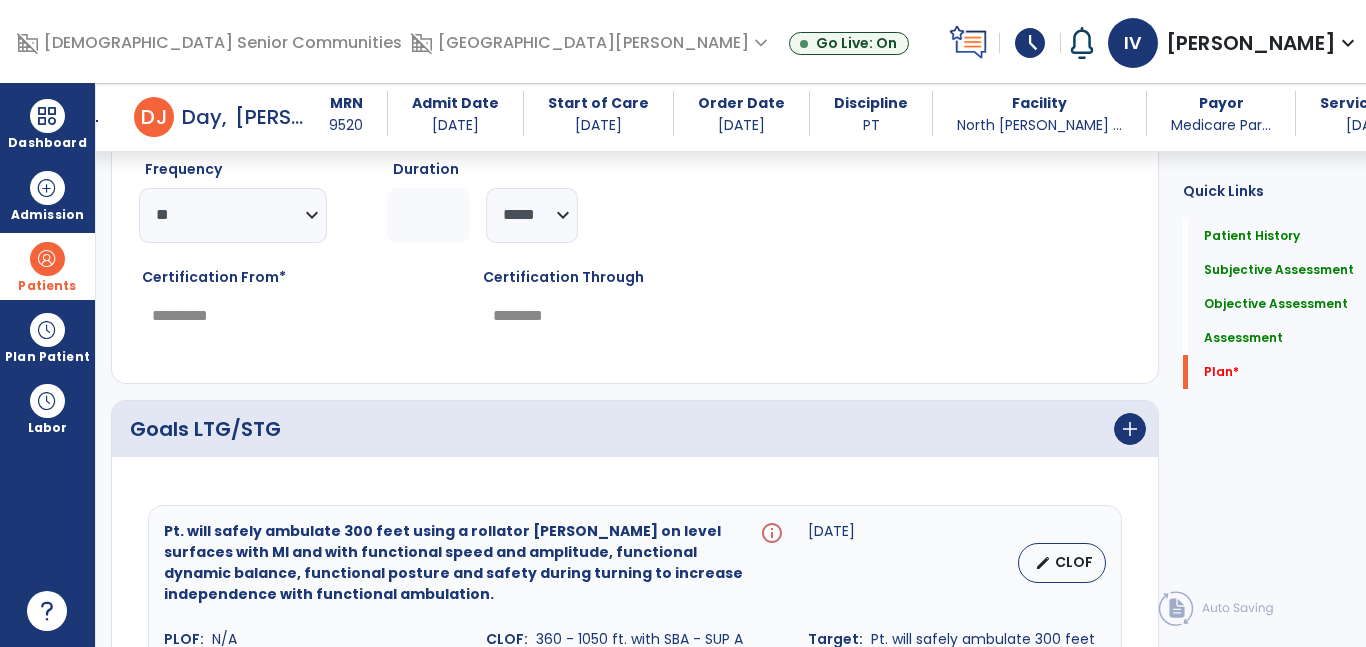 click on "Frequency  ********* ** ** ** ** ** ** **  Duration  * ******** ***** Certification From*  *********  calendar_today  Certification Through  ********  calendar_today" 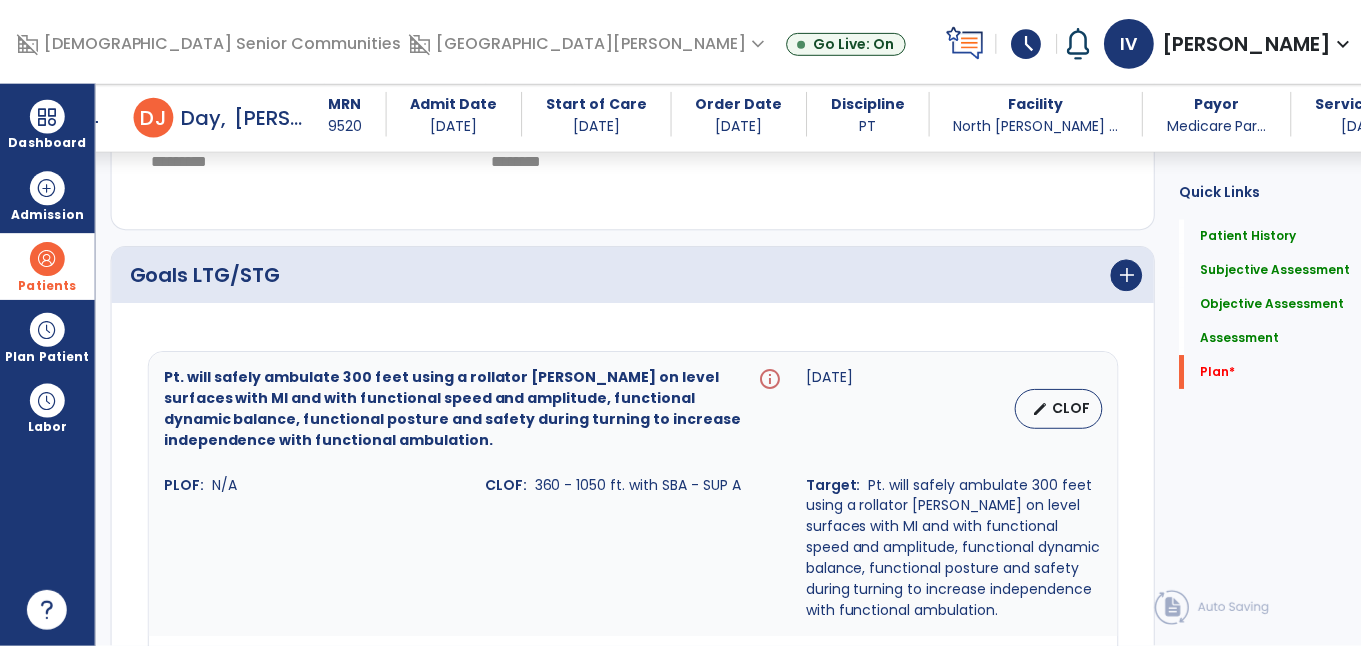 scroll, scrollTop: 3273, scrollLeft: 0, axis: vertical 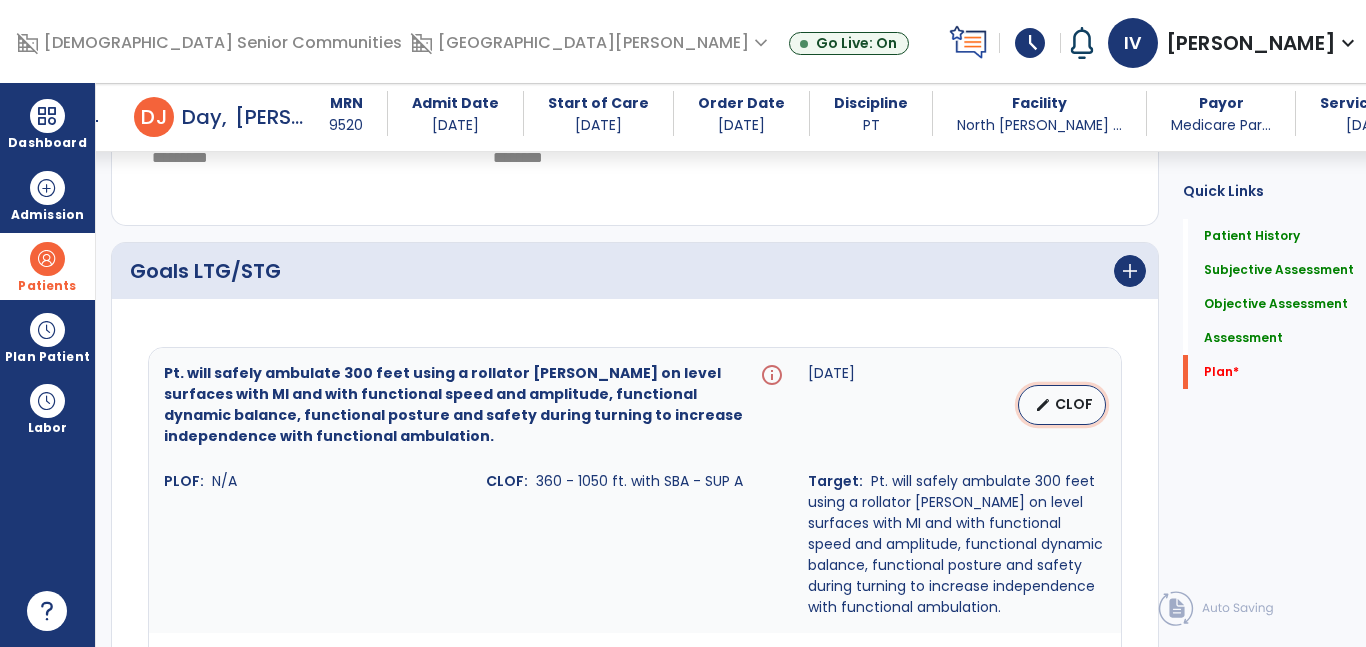 click on "CLOF" at bounding box center (1074, 404) 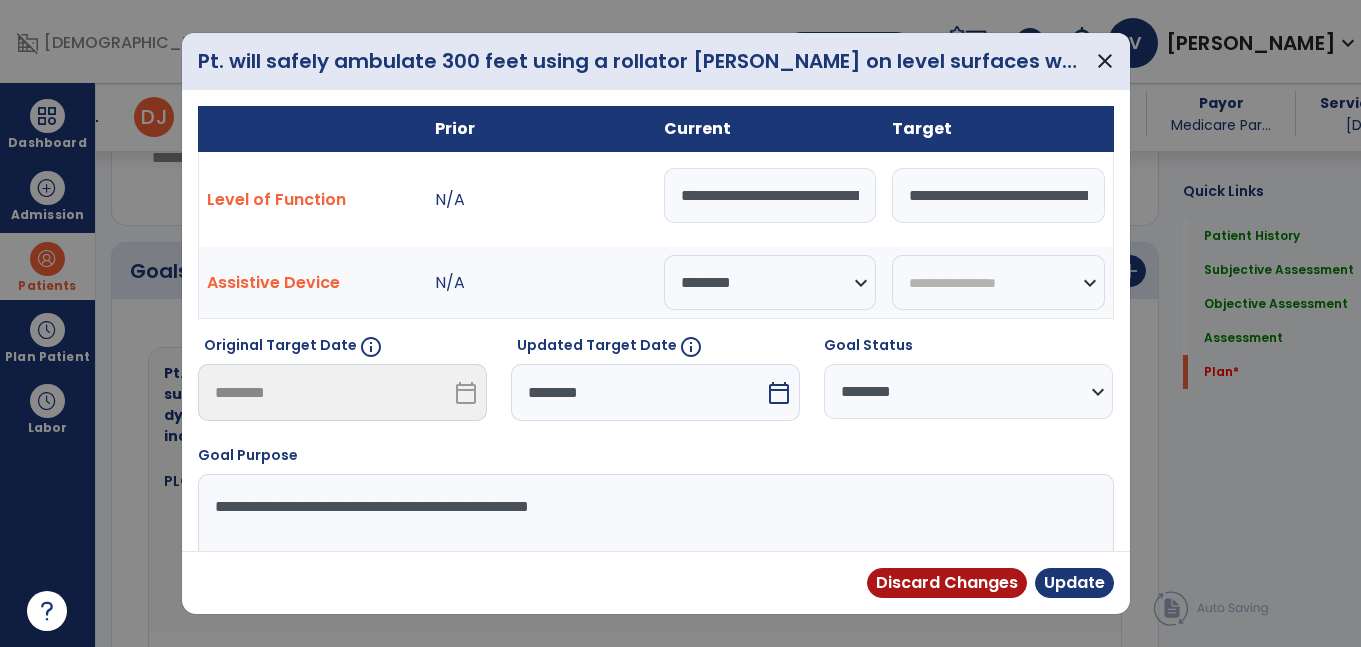 scroll, scrollTop: 3273, scrollLeft: 0, axis: vertical 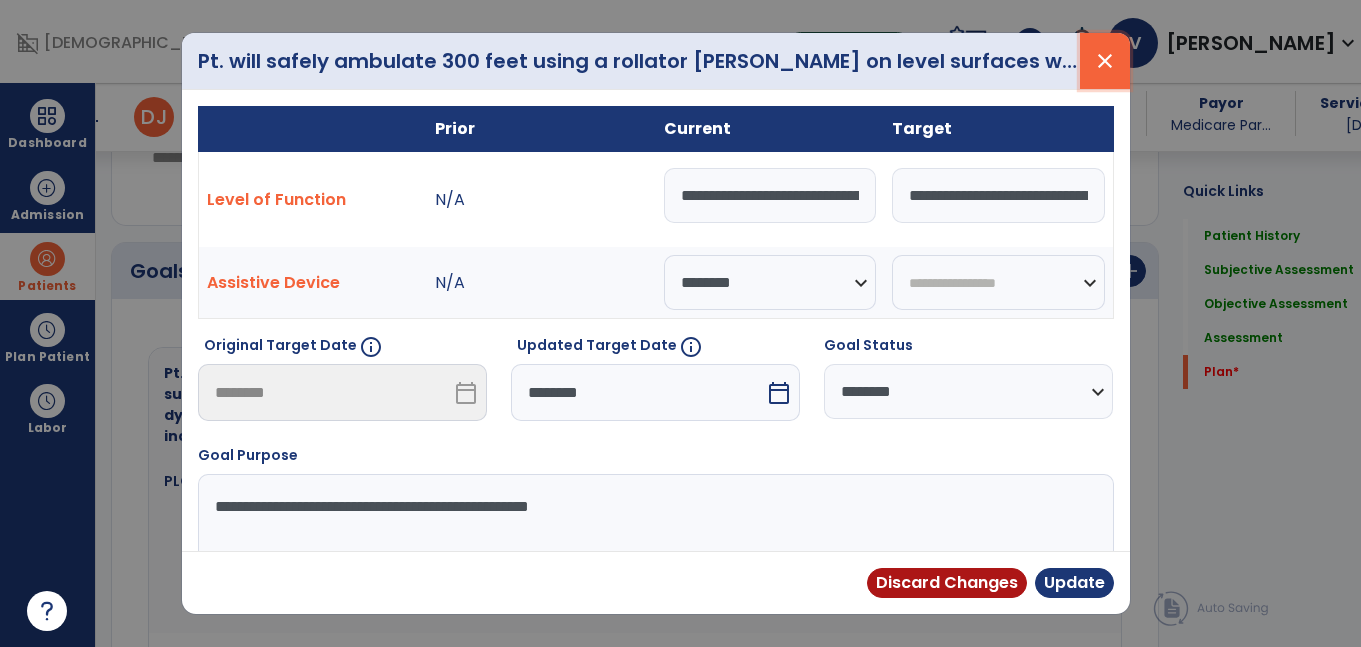 click on "close" at bounding box center (1105, 61) 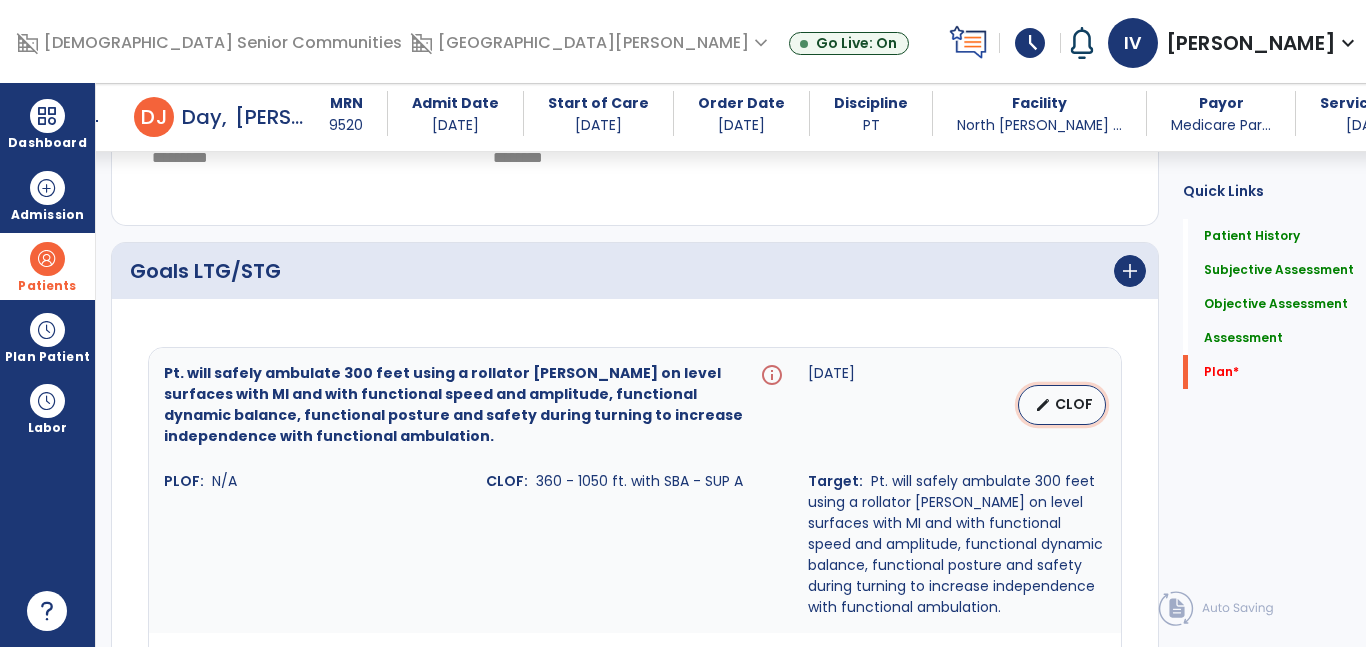 click on "edit" at bounding box center [1043, 405] 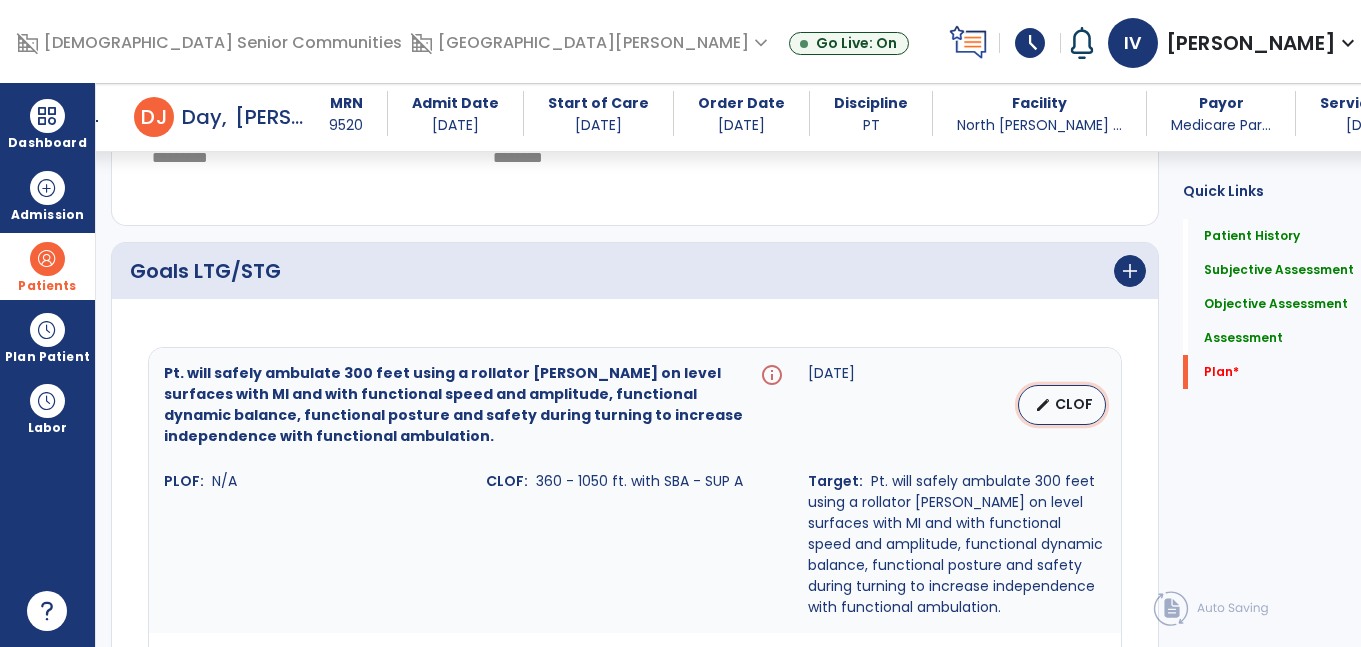 select on "********" 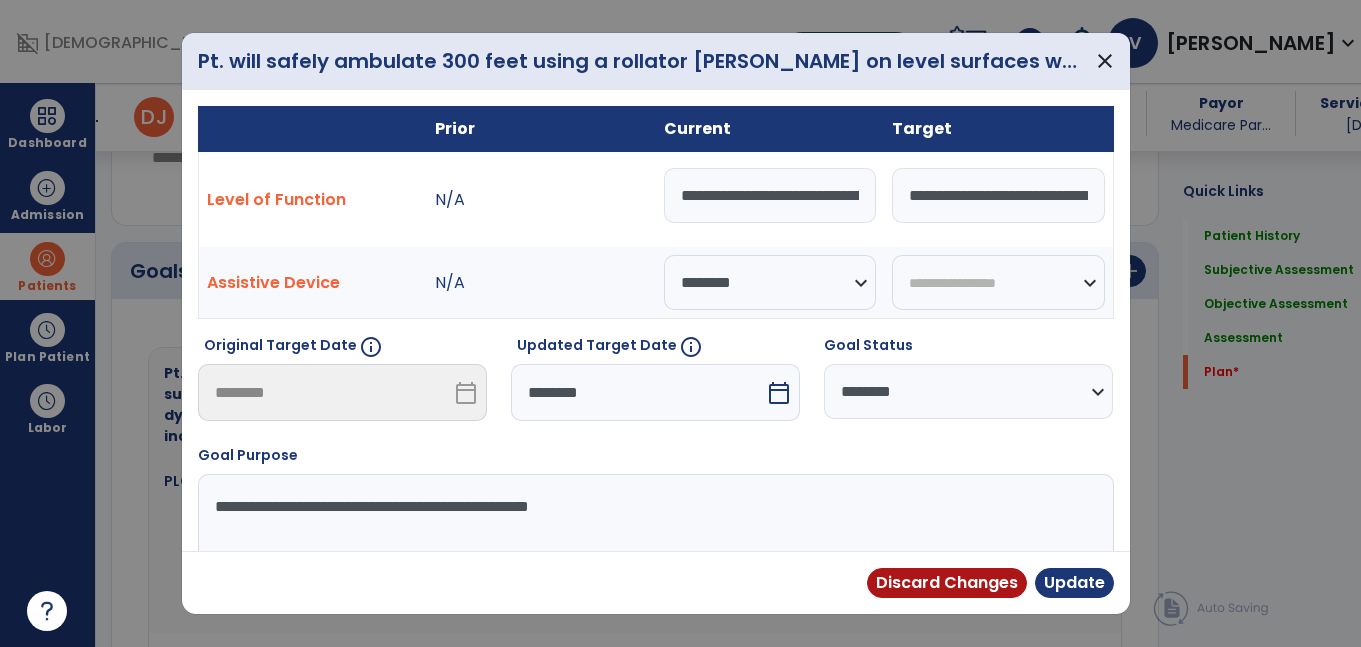 scroll, scrollTop: 3273, scrollLeft: 0, axis: vertical 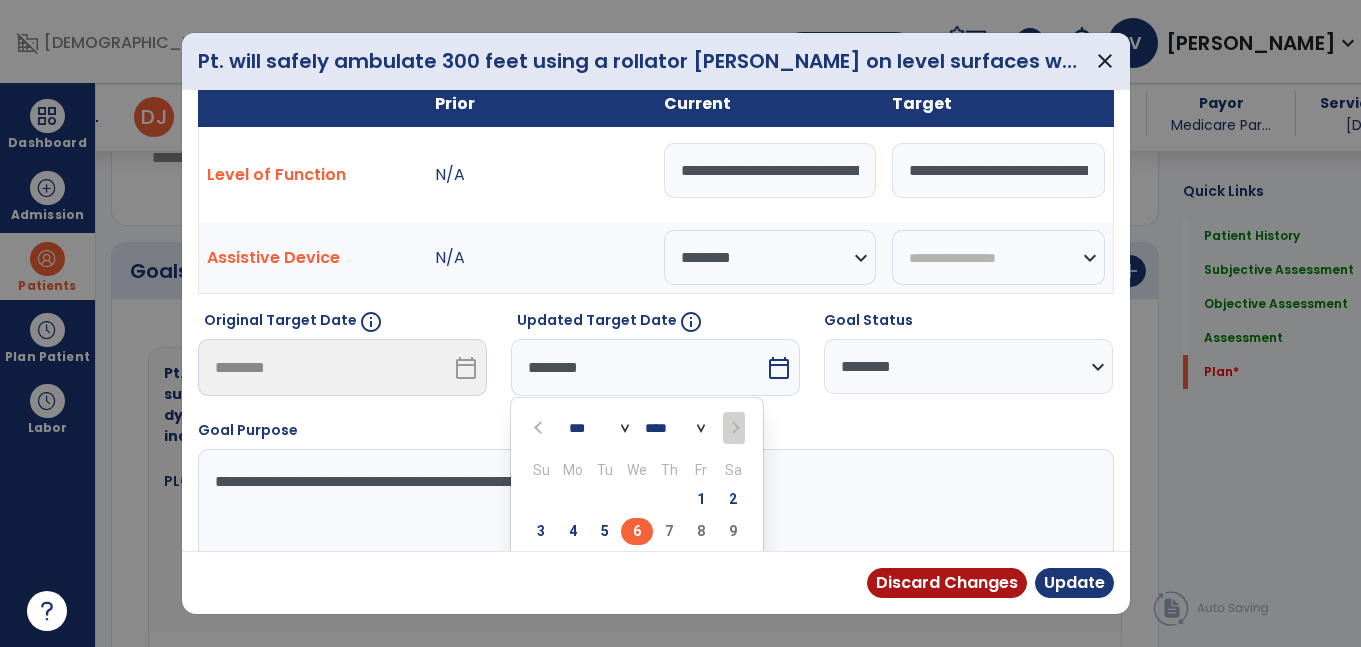 click on "*** ***" at bounding box center (599, 429) 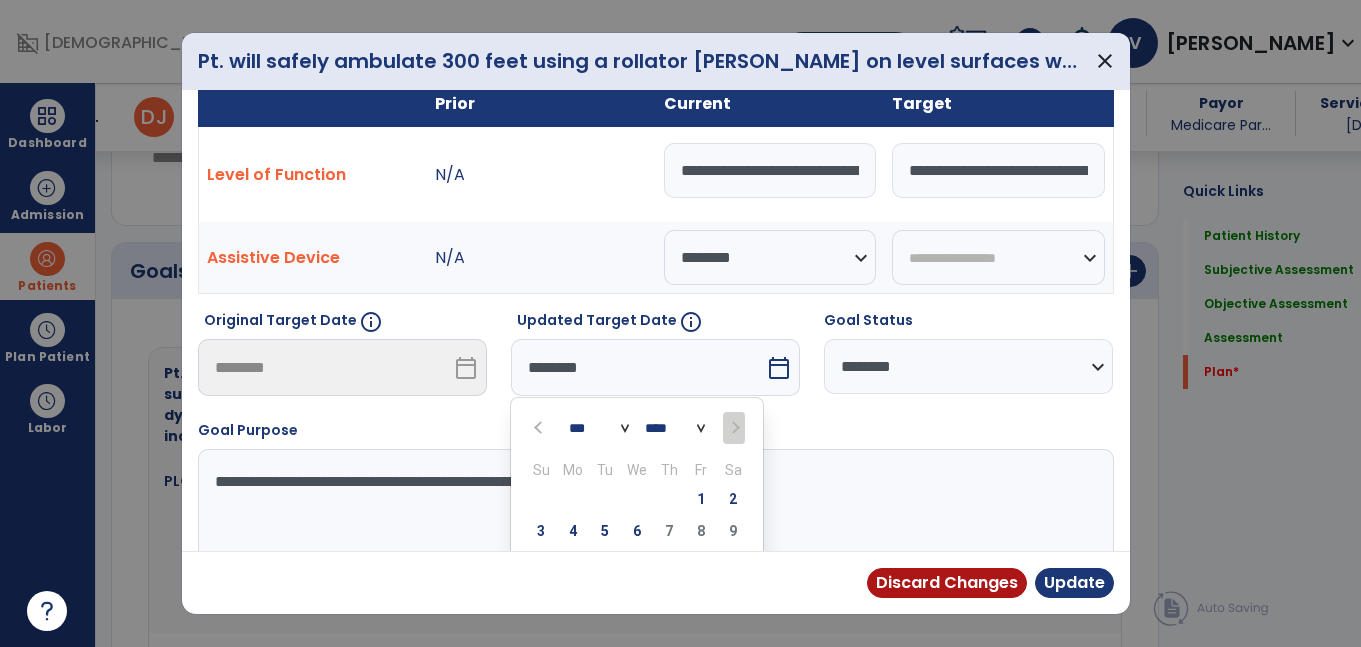 click on "********" at bounding box center [638, 367] 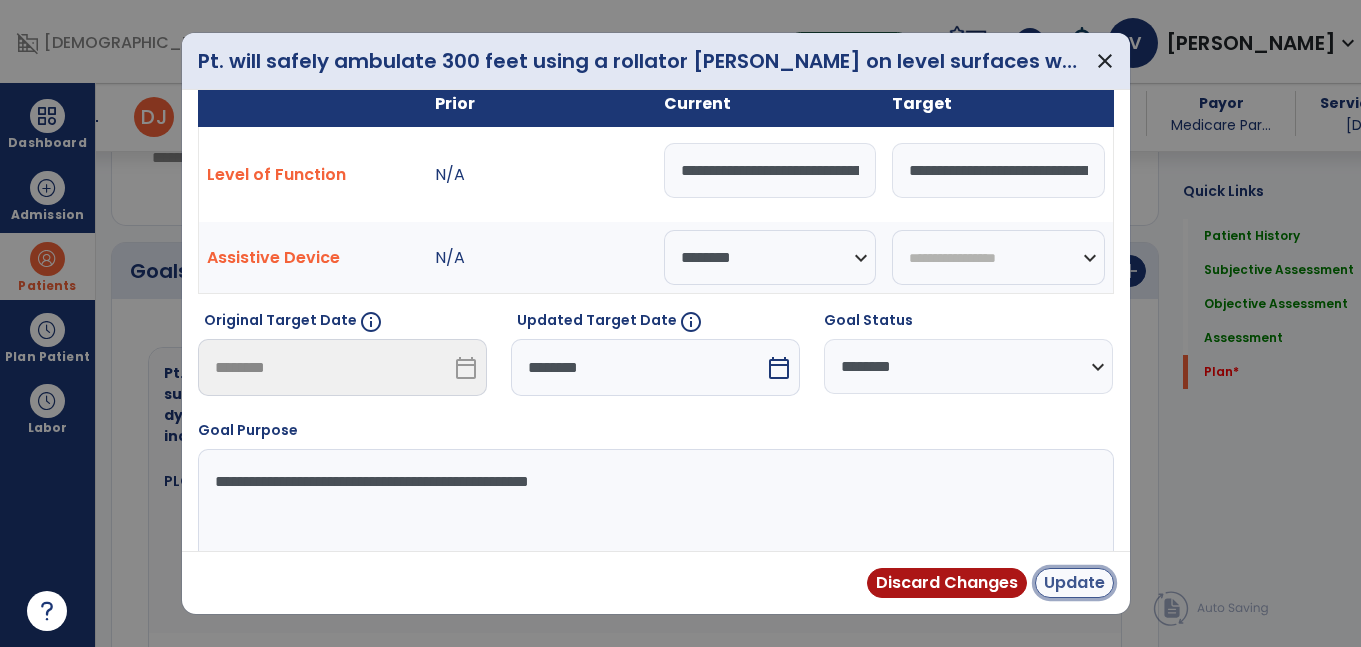 click on "Update" at bounding box center (1074, 583) 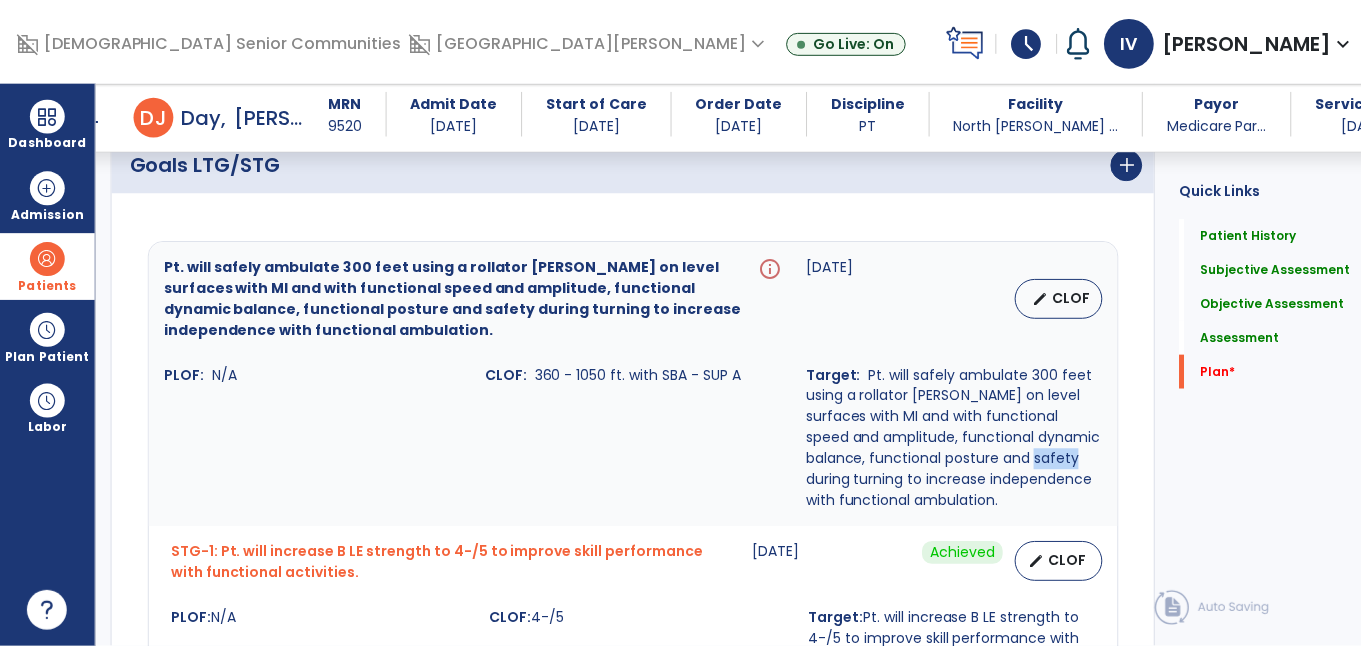 scroll, scrollTop: 3383, scrollLeft: 0, axis: vertical 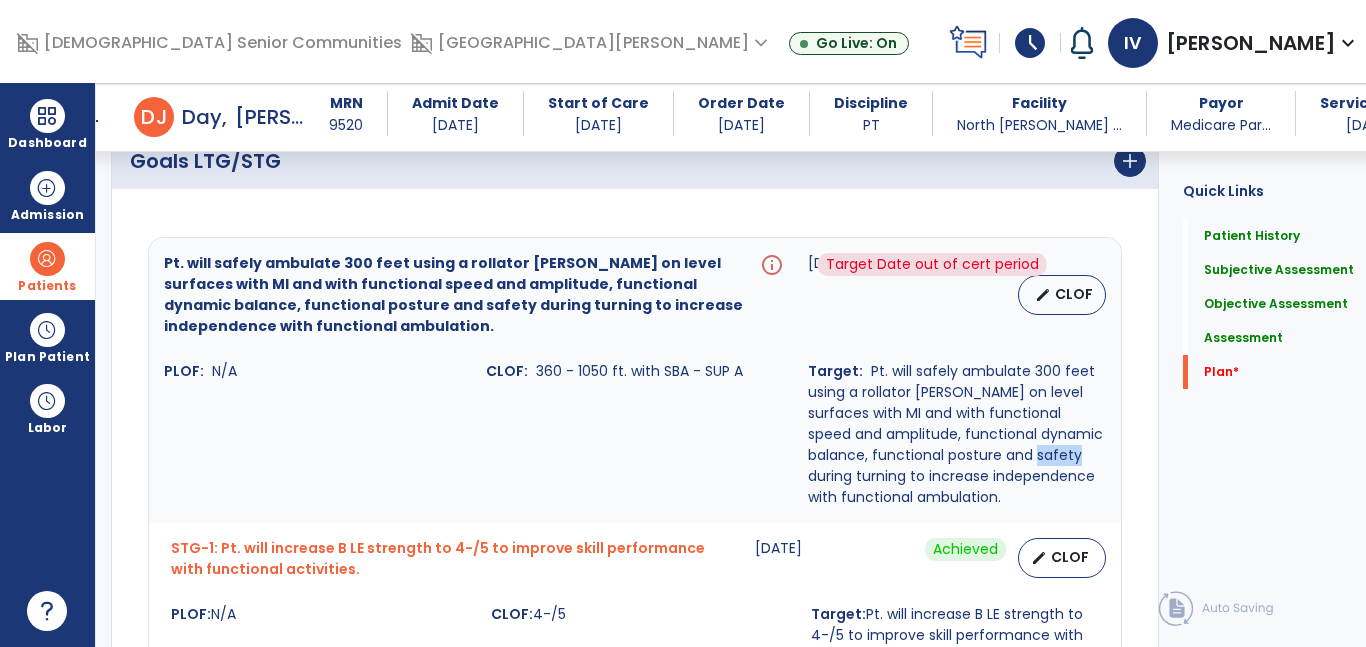 click on "info" at bounding box center (770, 295) 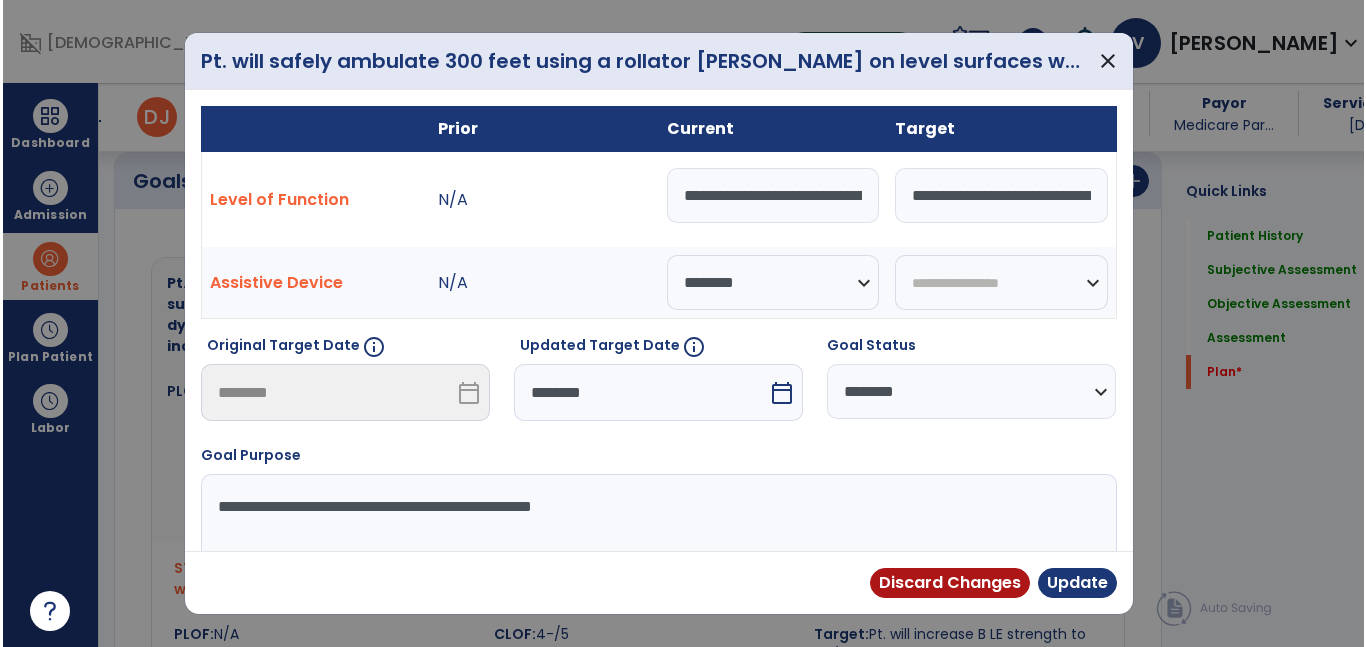 scroll, scrollTop: 3383, scrollLeft: 0, axis: vertical 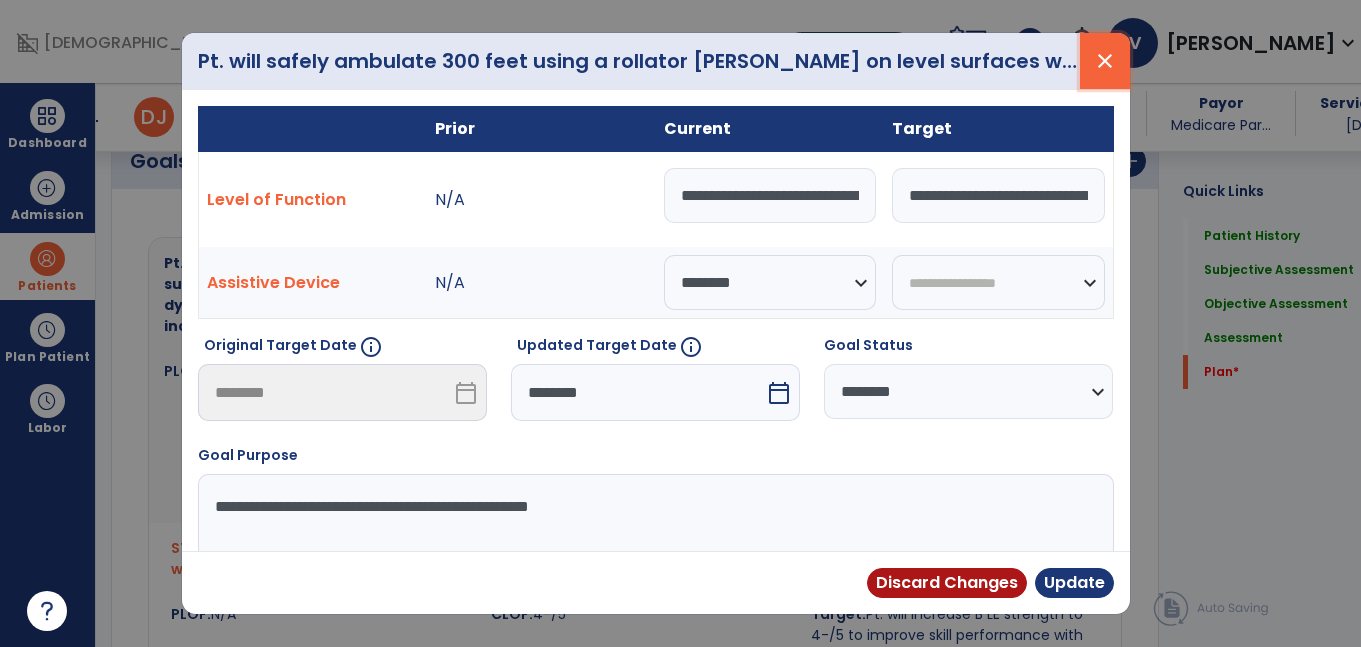 click on "close" at bounding box center (1105, 61) 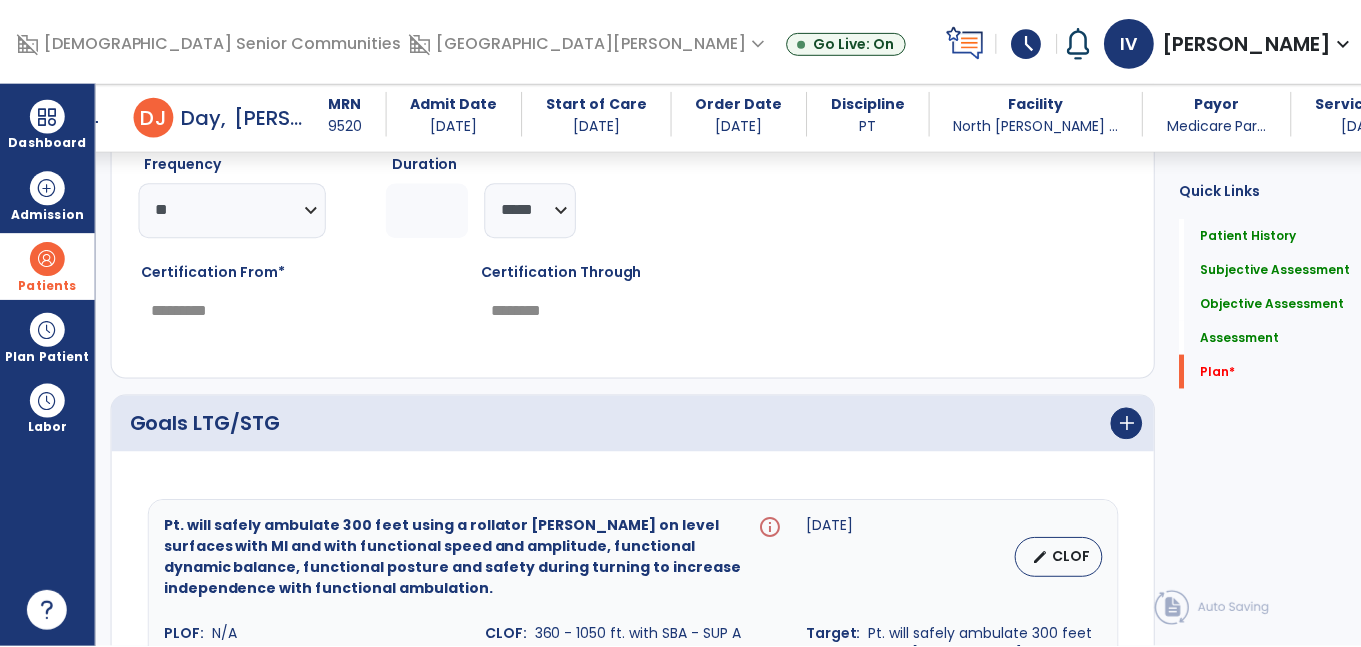 scroll, scrollTop: 3116, scrollLeft: 0, axis: vertical 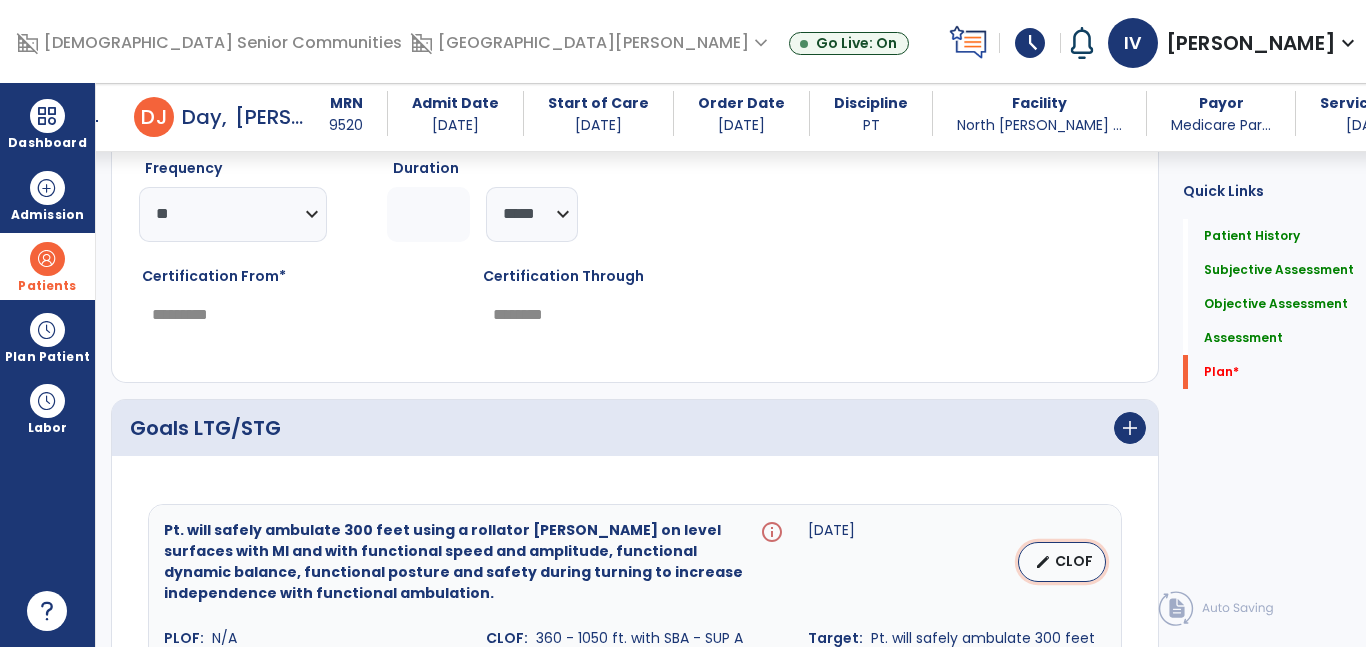 click on "edit   CLOF" at bounding box center [1062, 562] 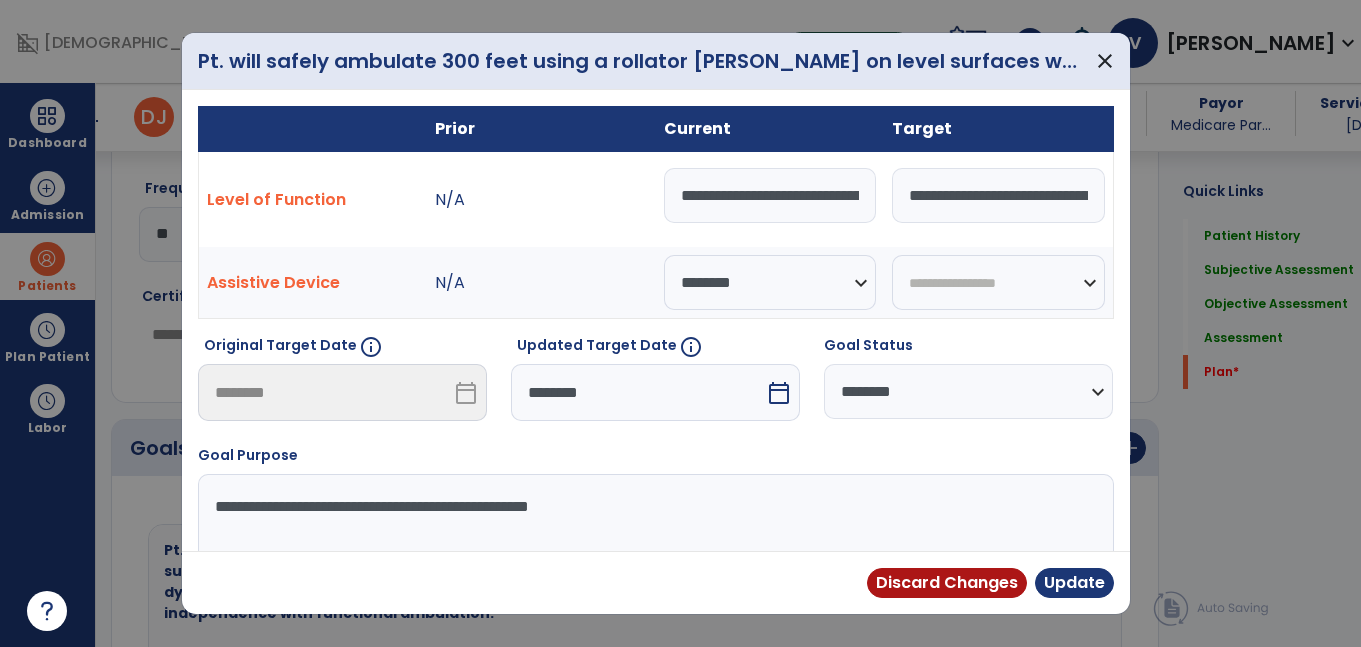 scroll, scrollTop: 3116, scrollLeft: 0, axis: vertical 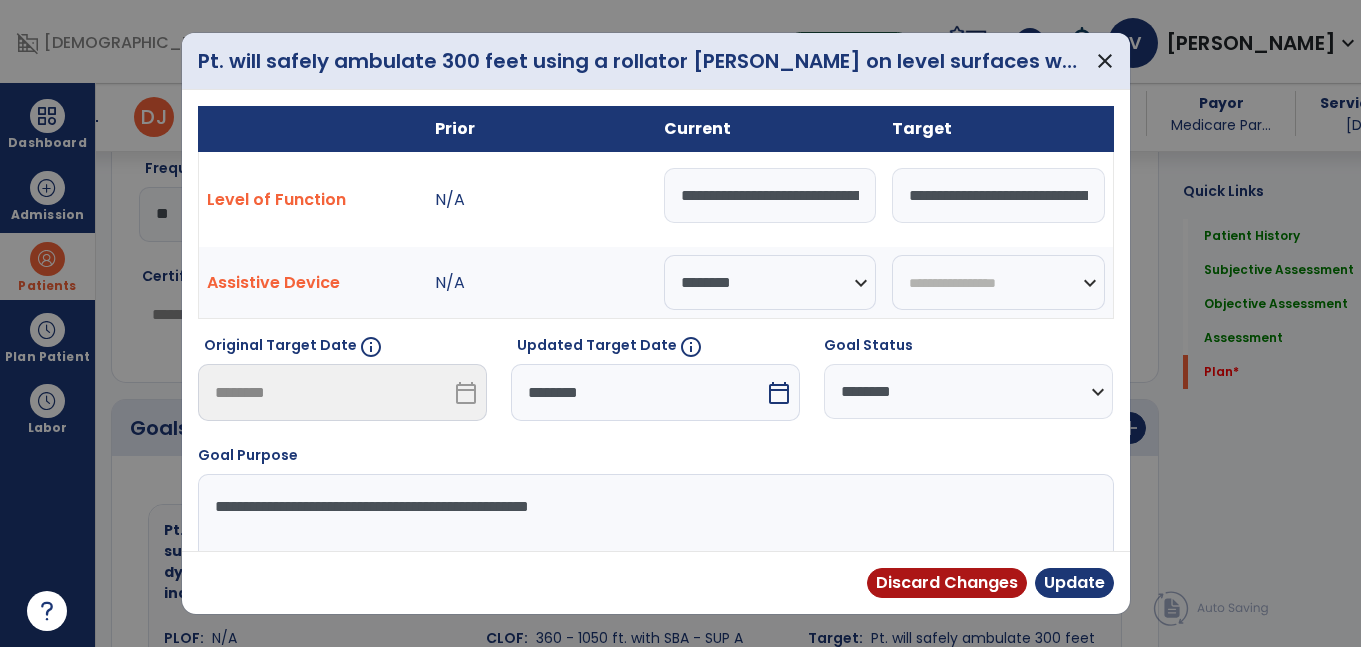 click on "********" at bounding box center (638, 392) 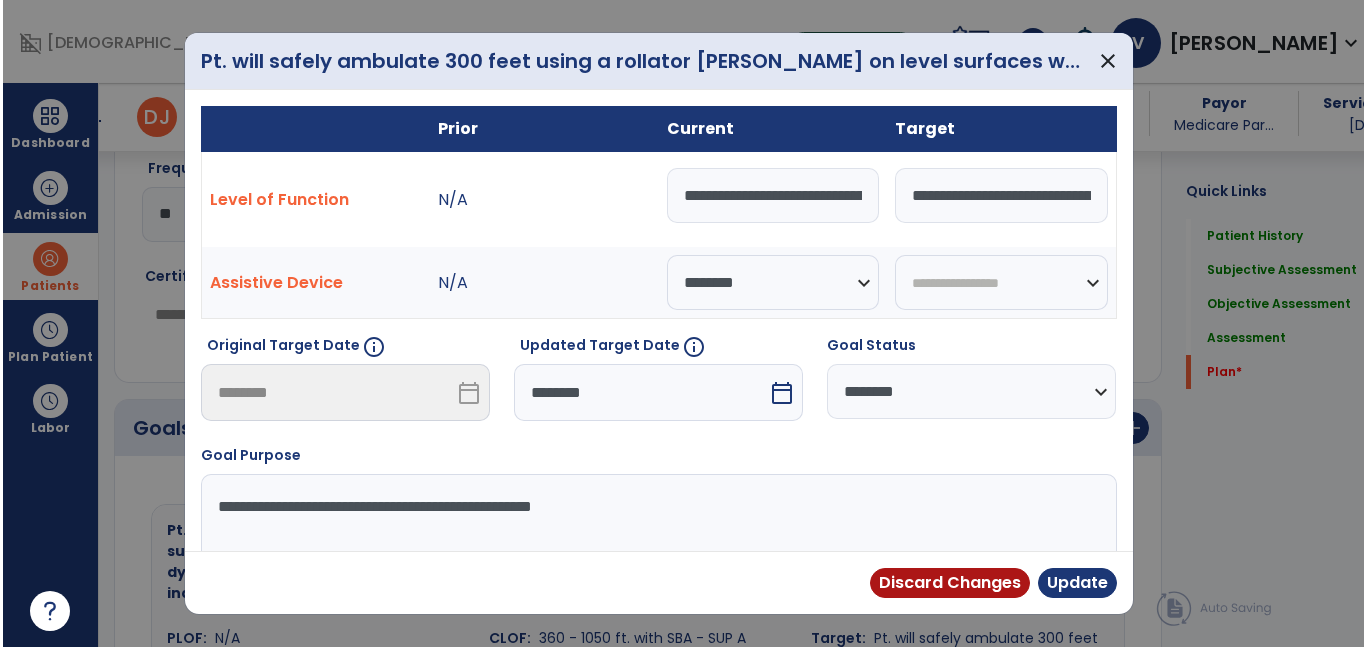 scroll, scrollTop: 25, scrollLeft: 0, axis: vertical 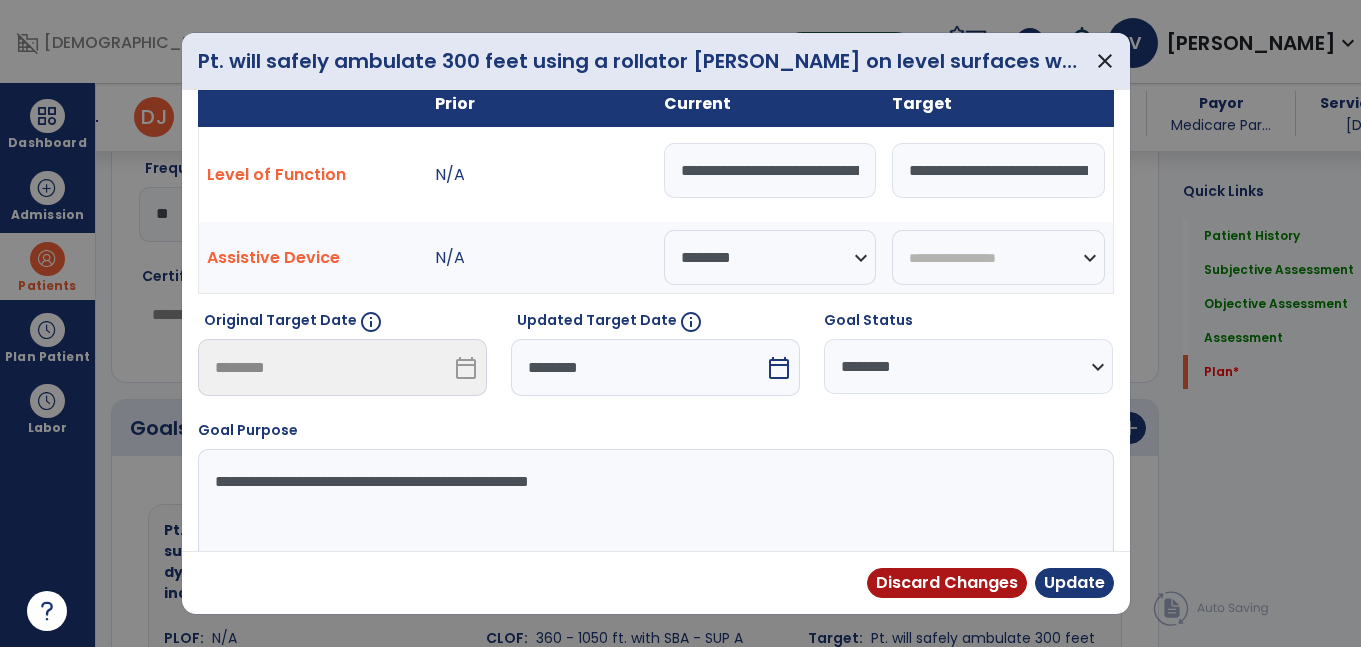 select on "*" 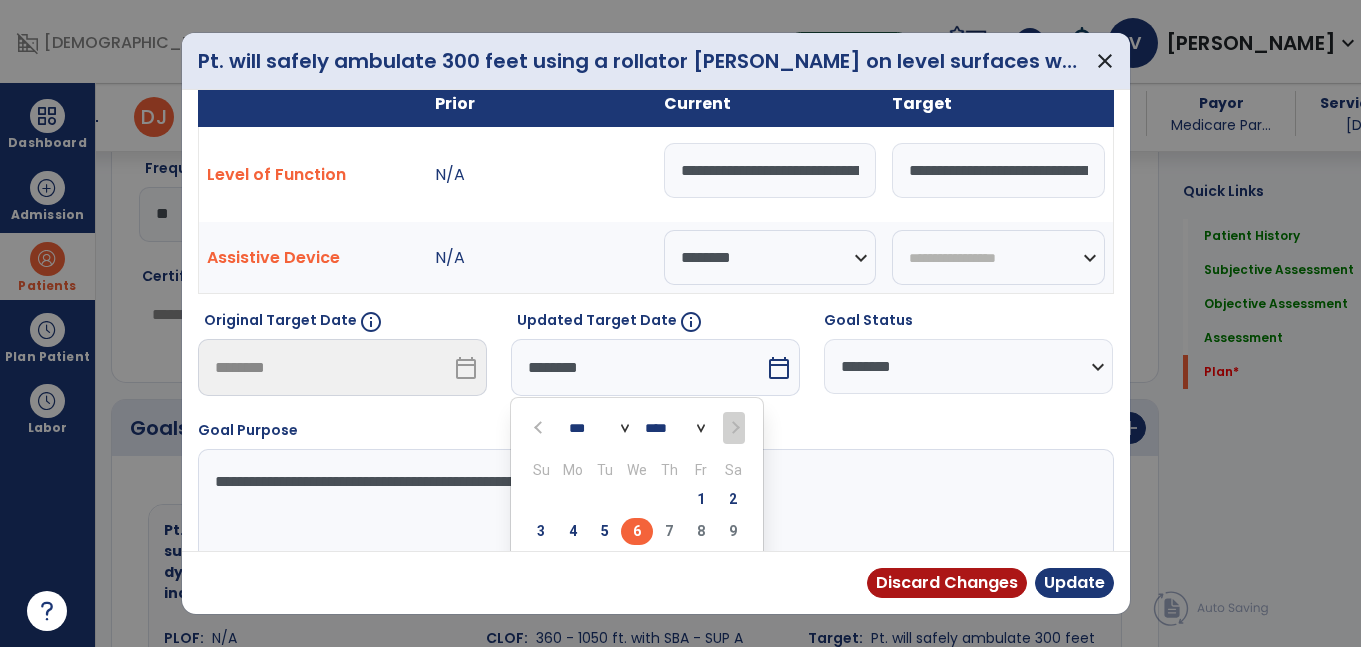click on "6" at bounding box center (637, 531) 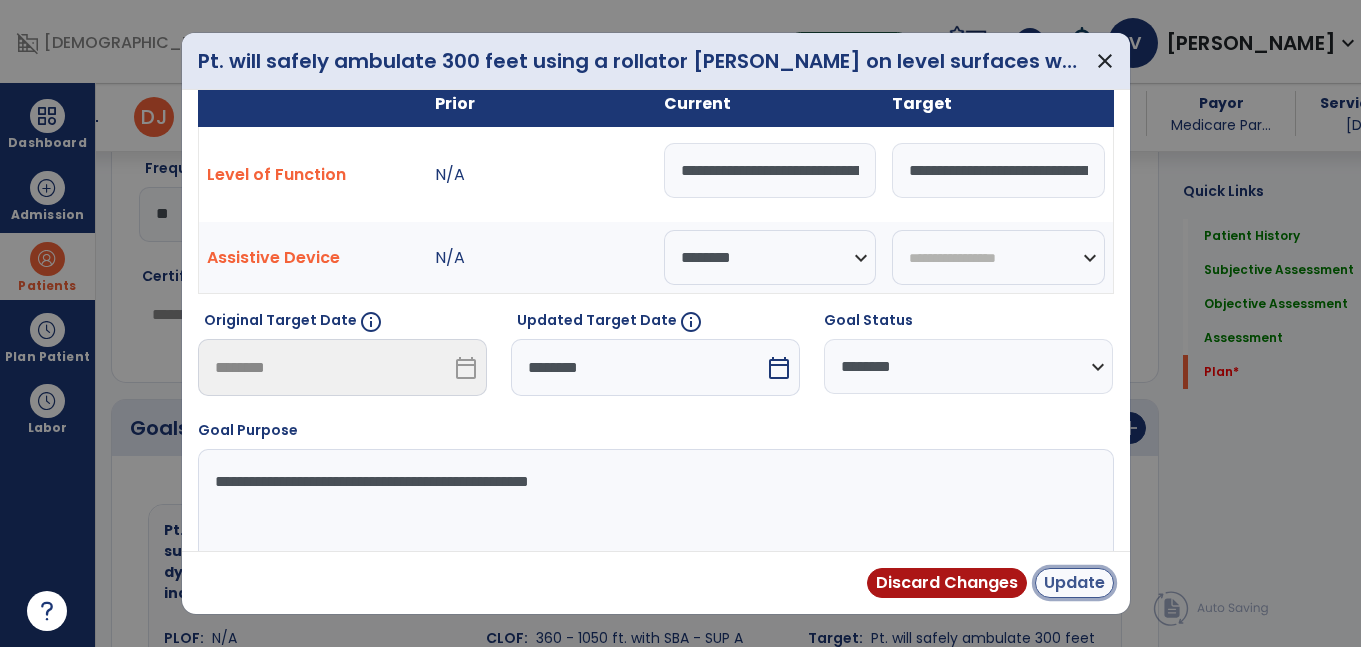 click on "Update" at bounding box center (1074, 583) 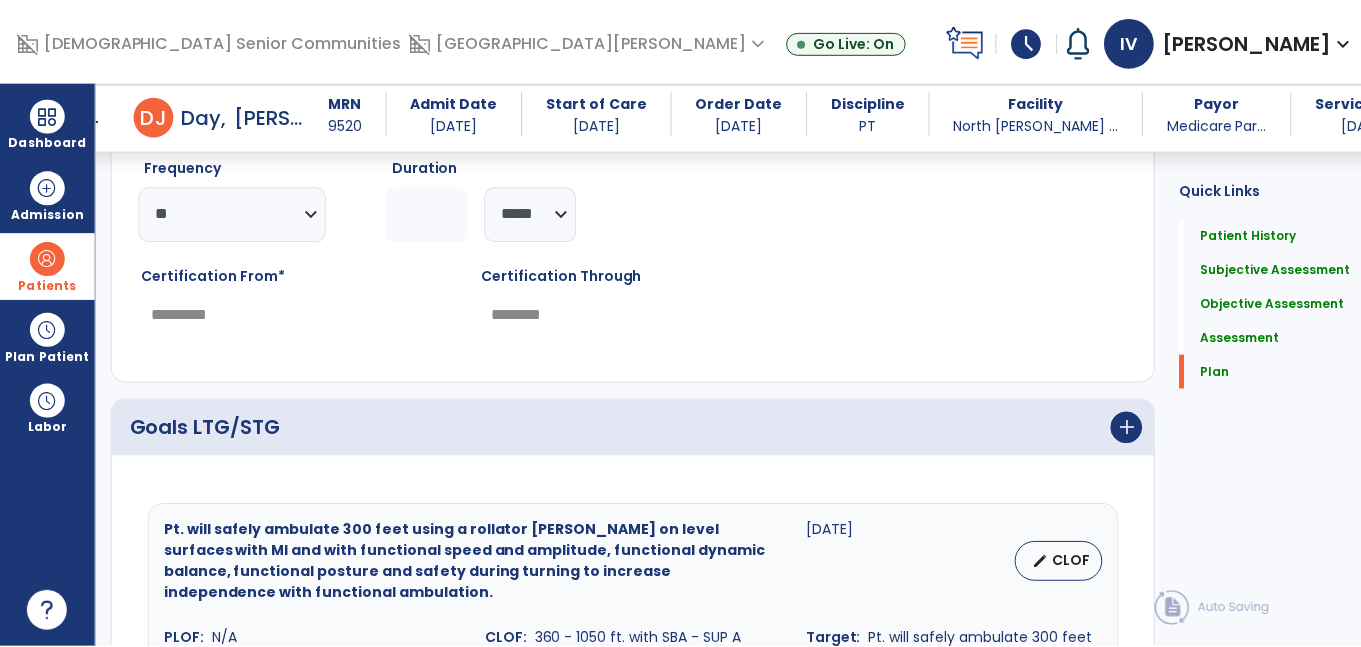 scroll, scrollTop: 6105, scrollLeft: 0, axis: vertical 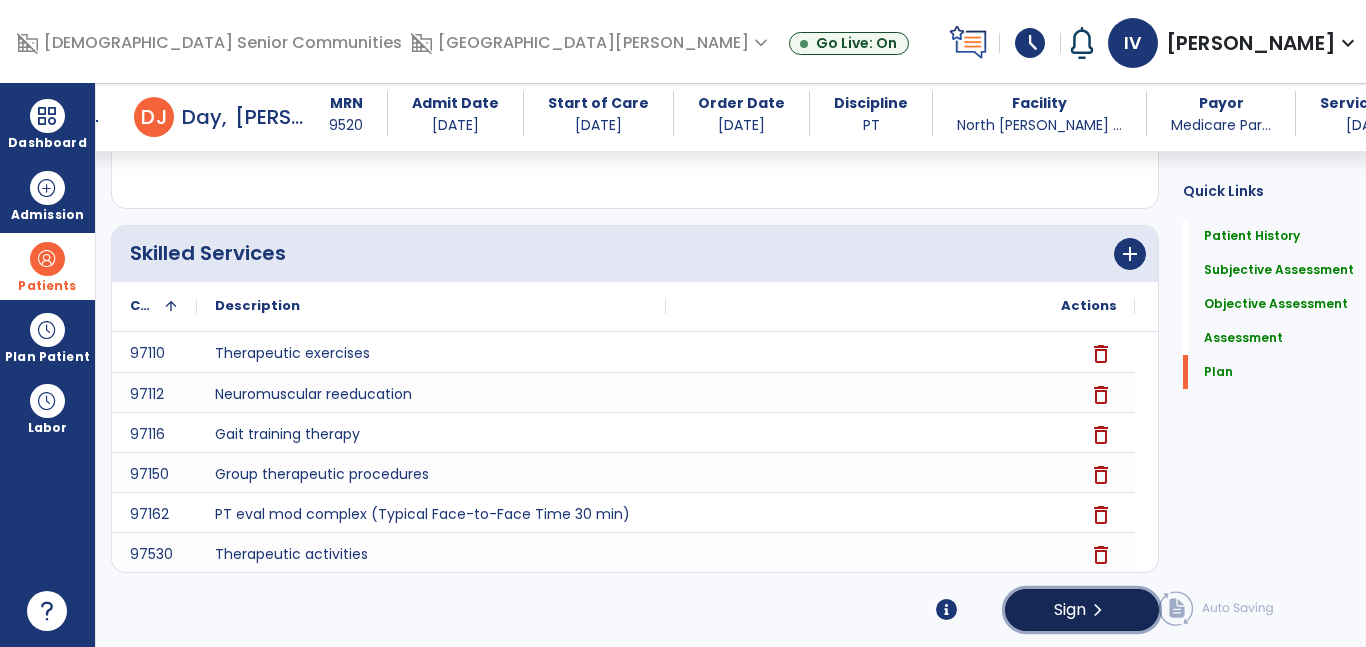 click on "Sign  chevron_right" 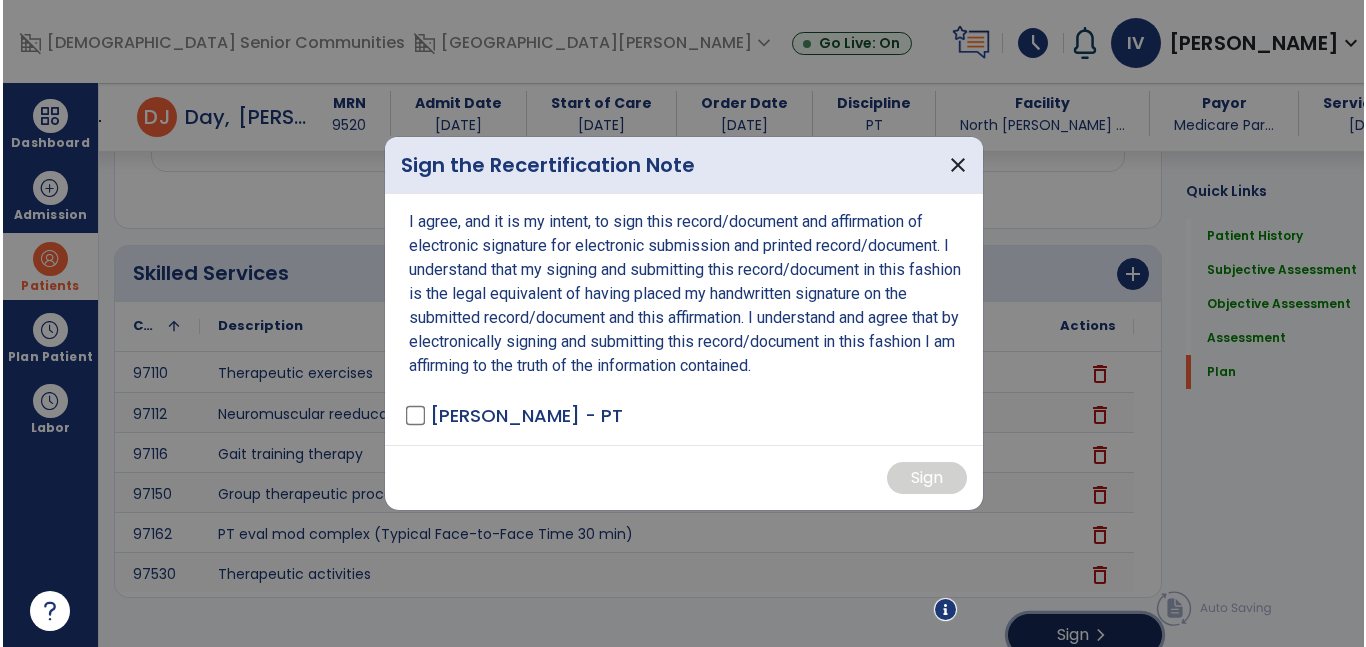 scroll, scrollTop: 6105, scrollLeft: 0, axis: vertical 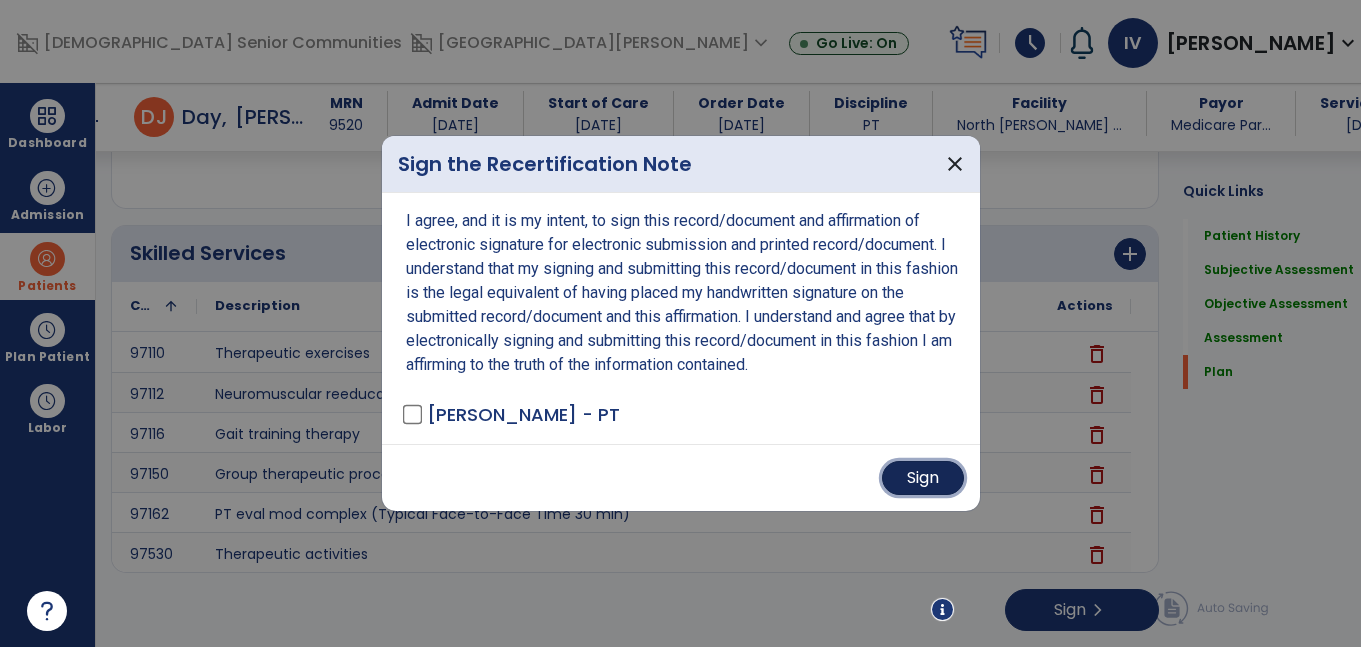 click on "Sign" at bounding box center (923, 478) 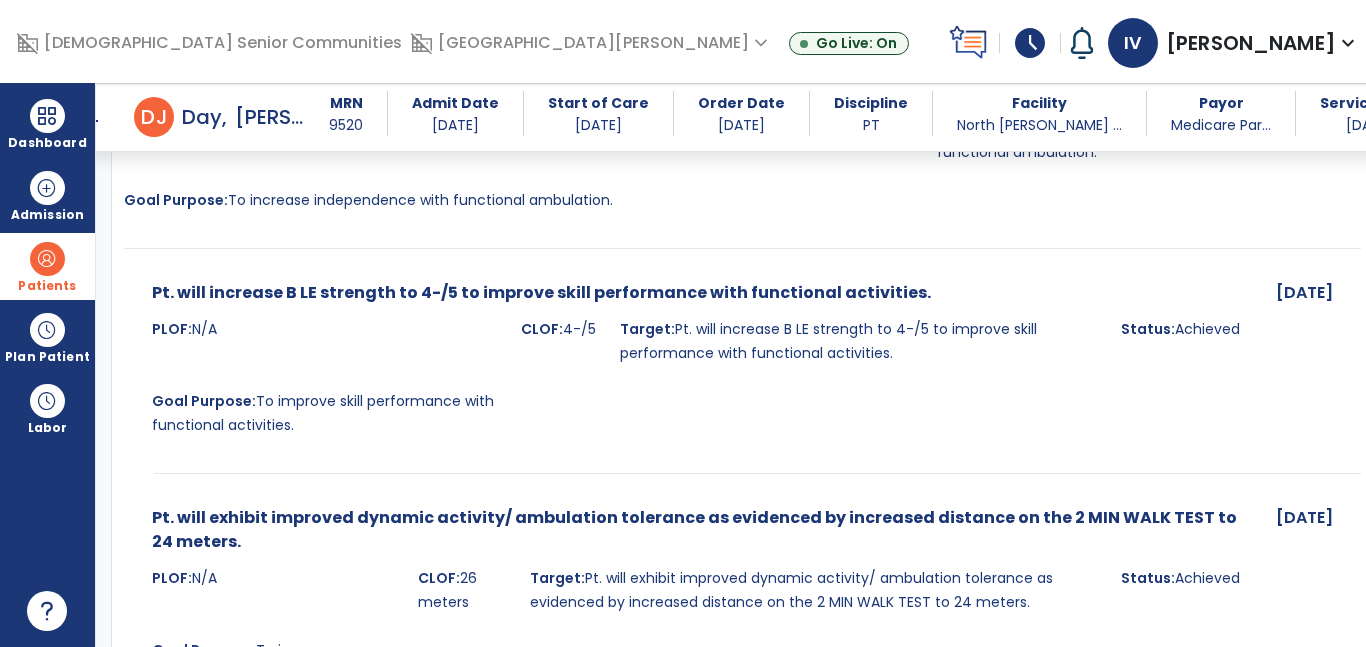 scroll, scrollTop: 0, scrollLeft: 0, axis: both 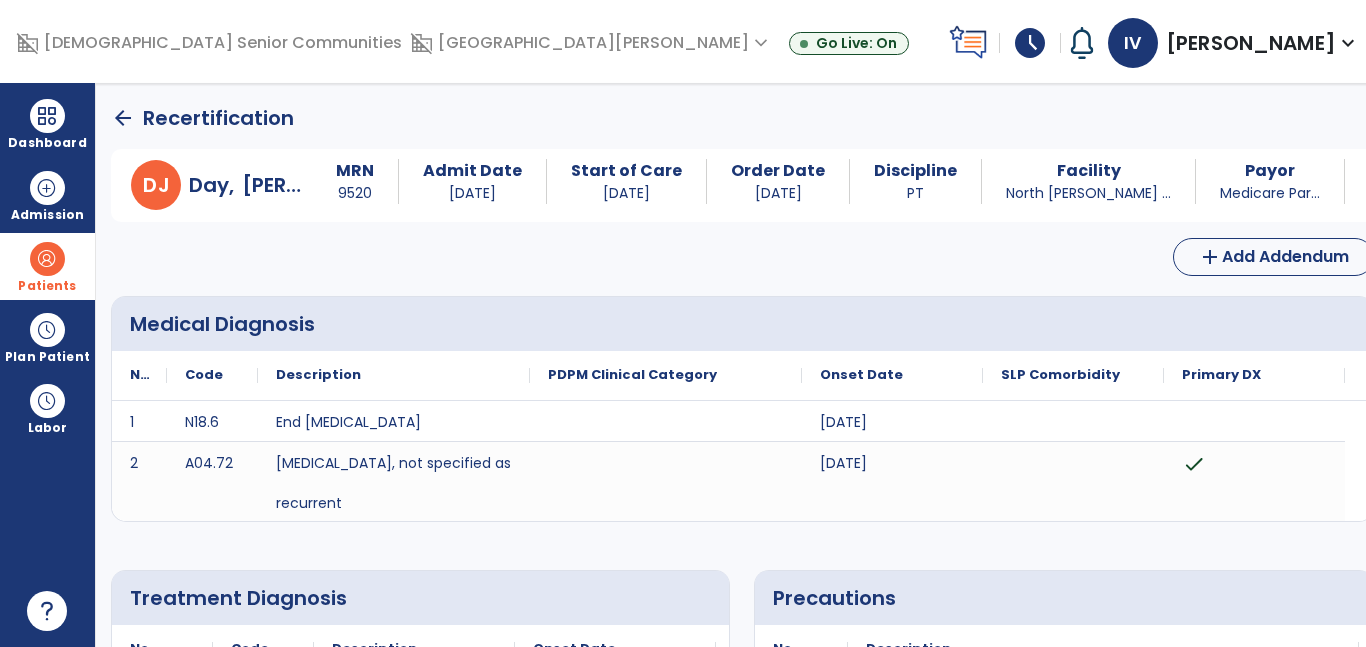 click on "arrow_back" 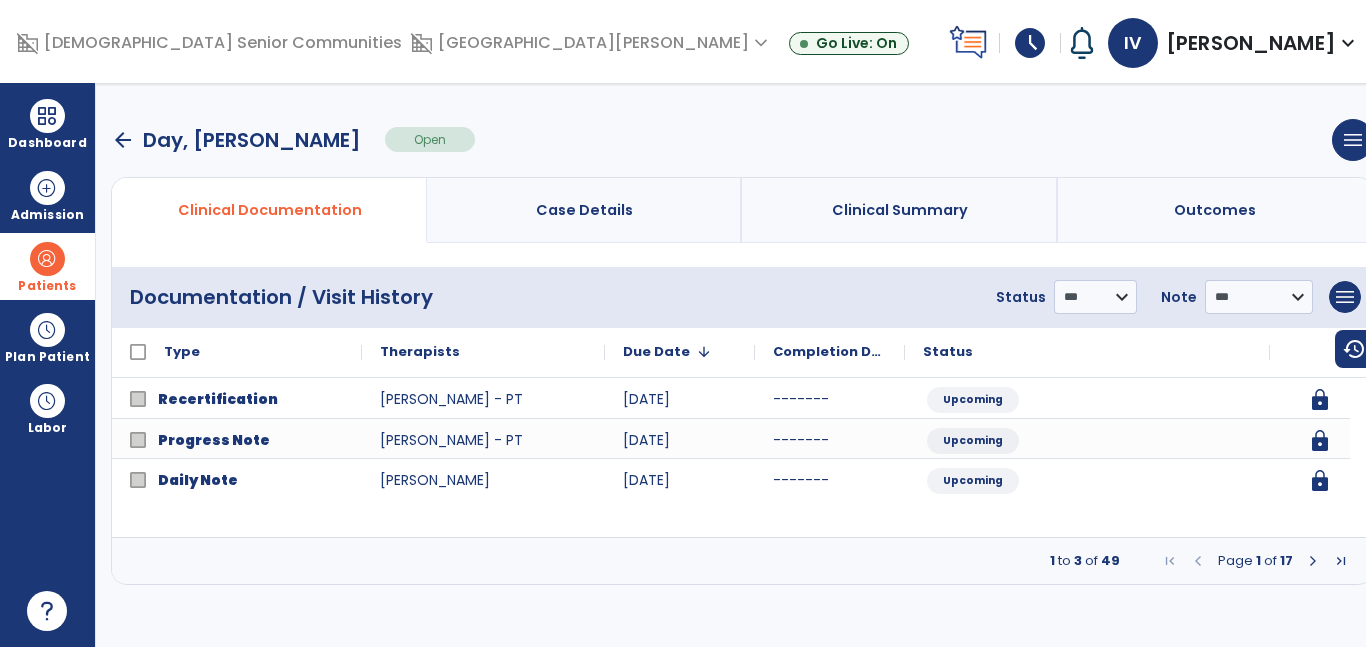 click at bounding box center [1313, 561] 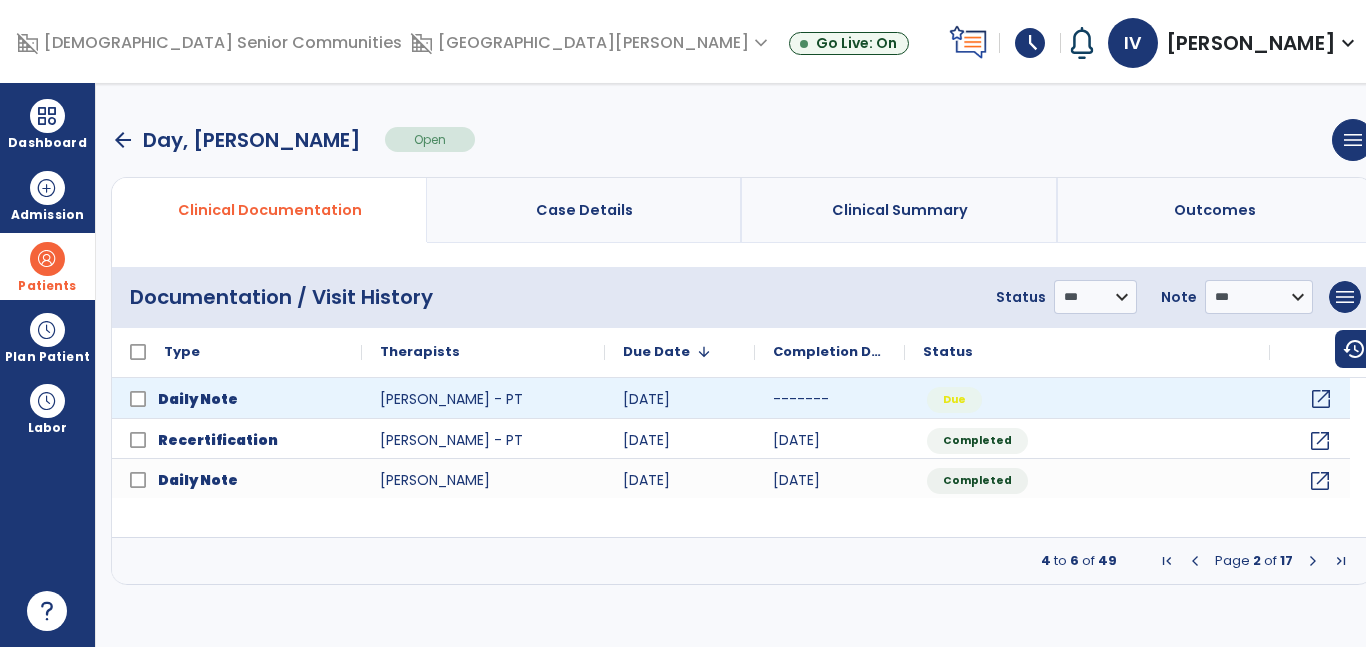 click on "open_in_new" 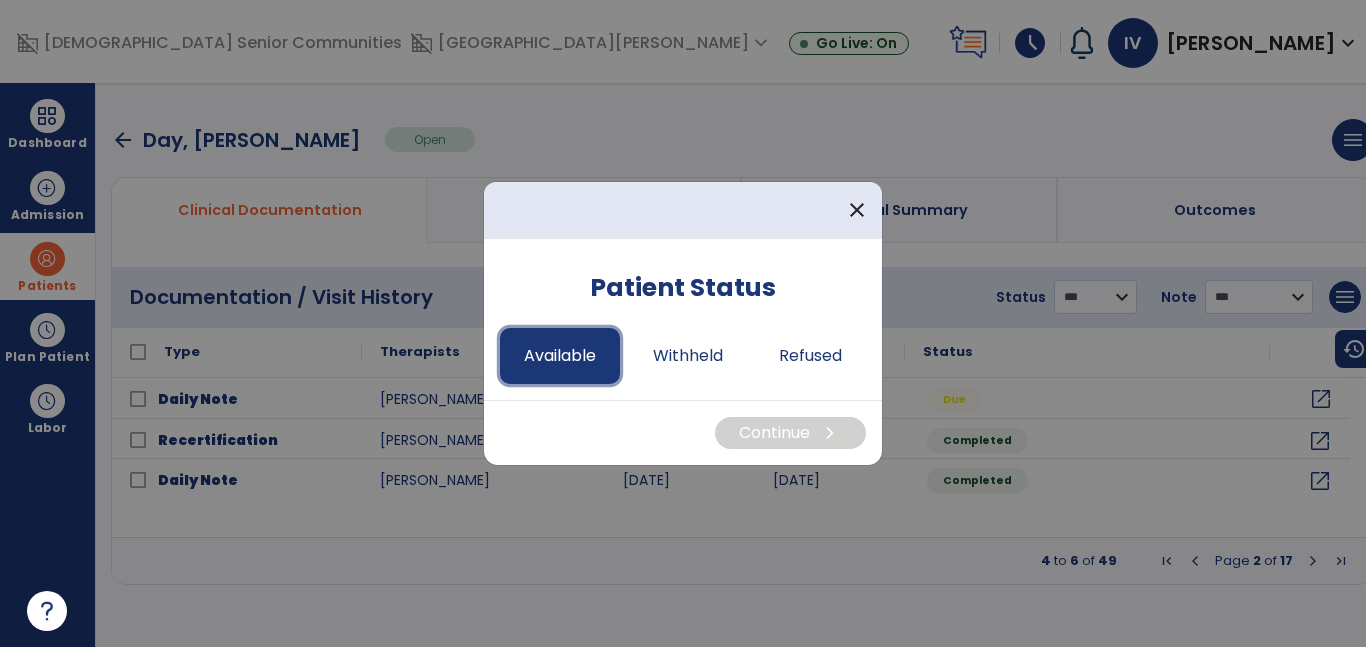 click on "Available" at bounding box center [560, 356] 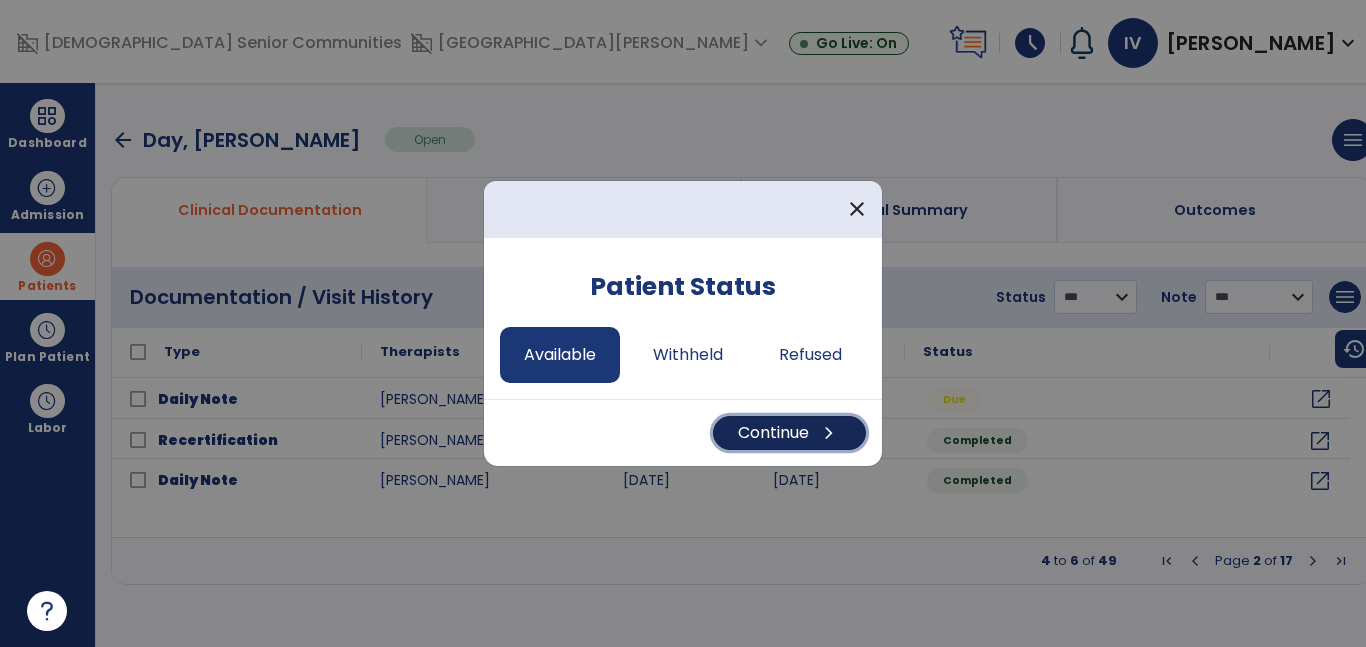 click on "Continue   chevron_right" at bounding box center [789, 433] 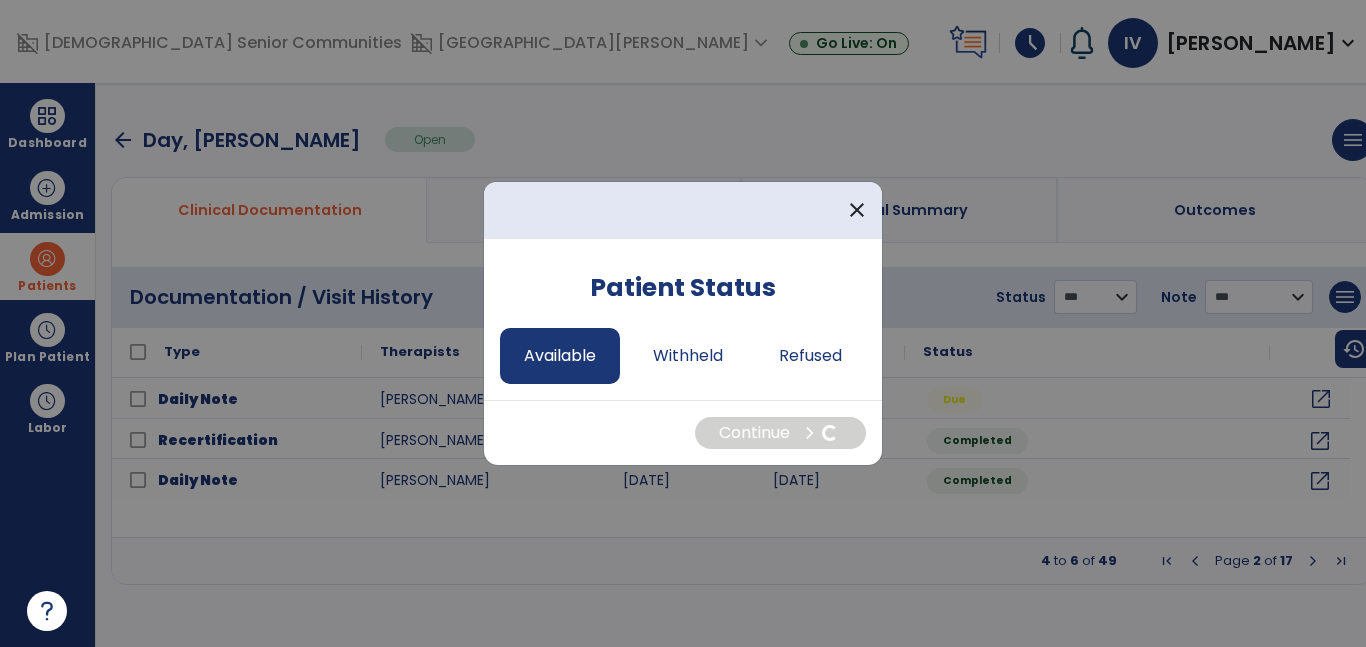 select on "*" 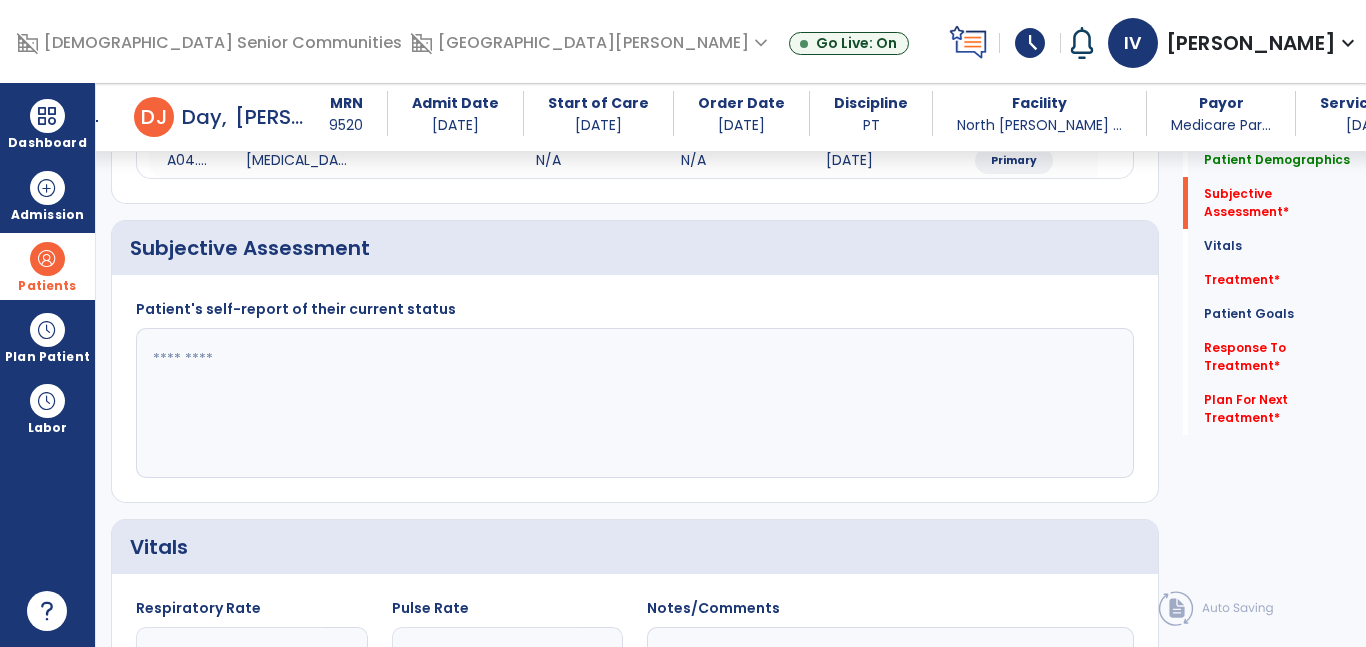 scroll, scrollTop: 351, scrollLeft: 0, axis: vertical 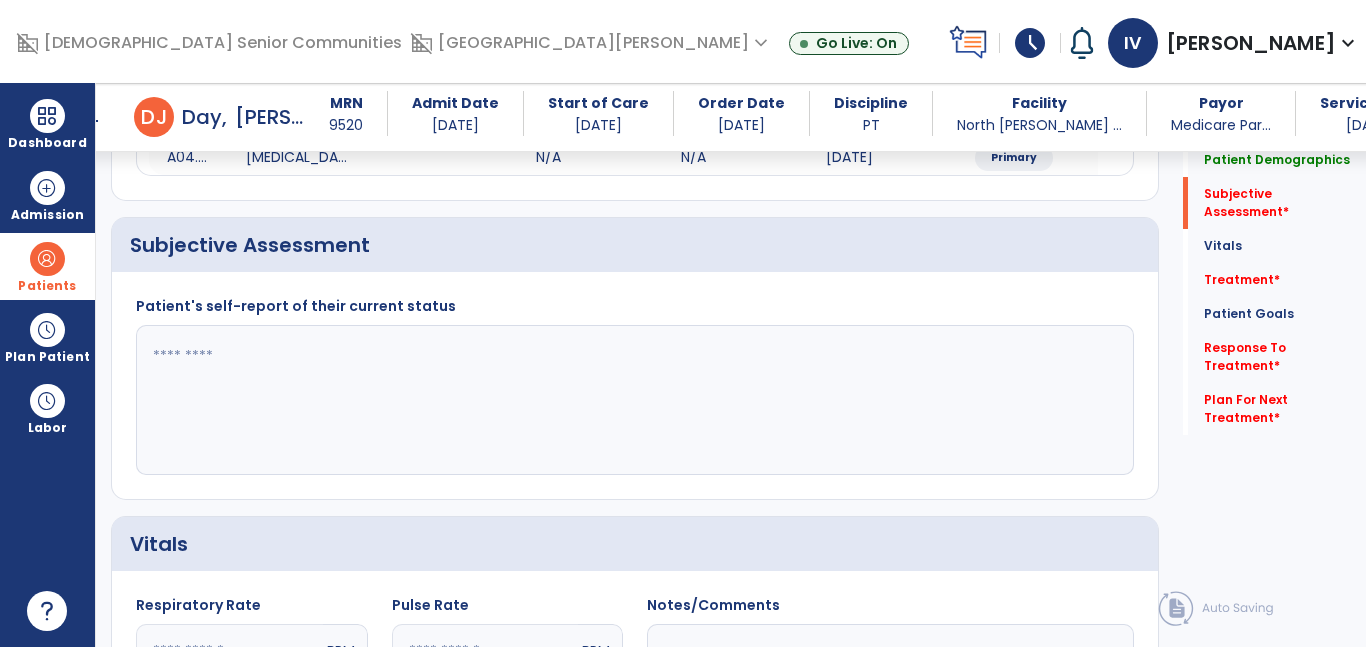 click 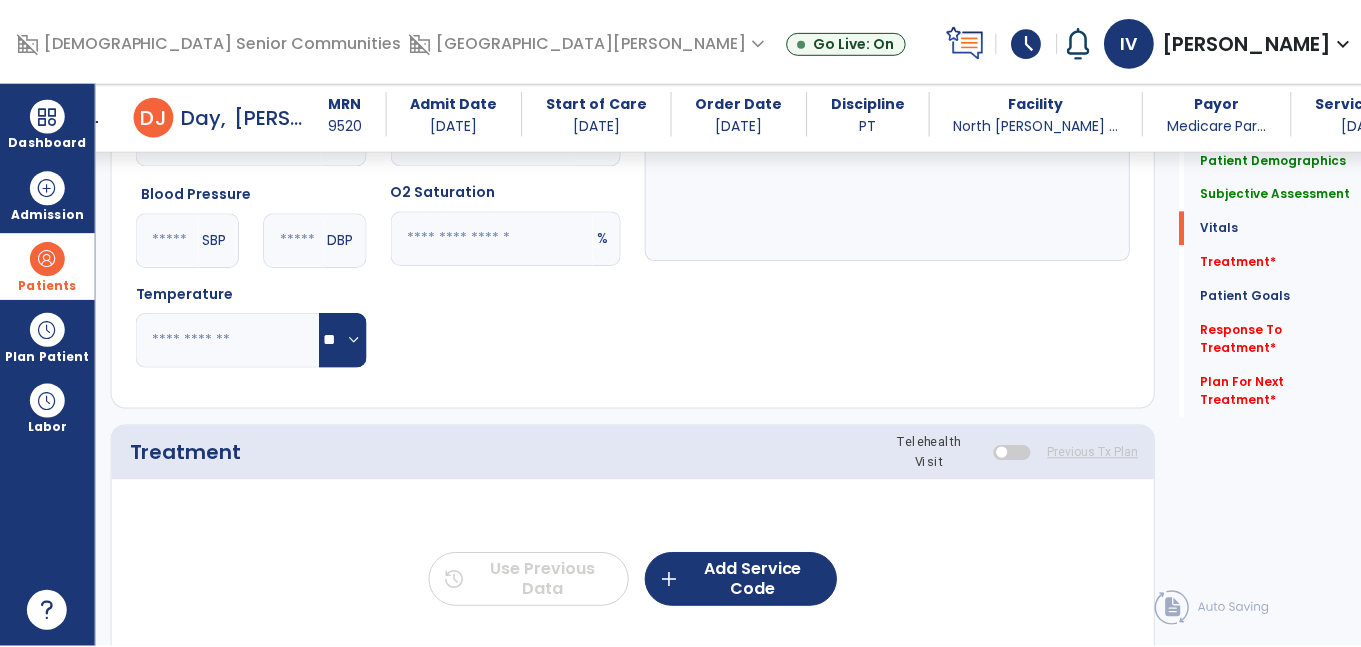 scroll, scrollTop: 879, scrollLeft: 0, axis: vertical 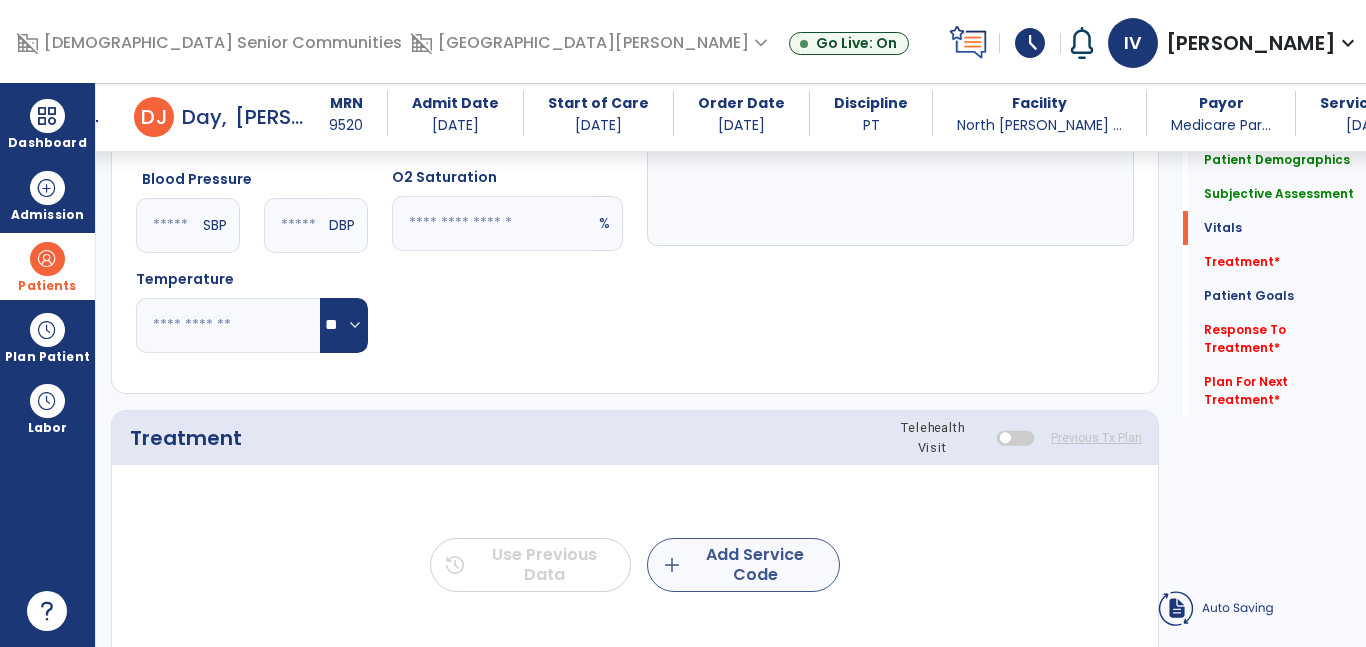 type on "**********" 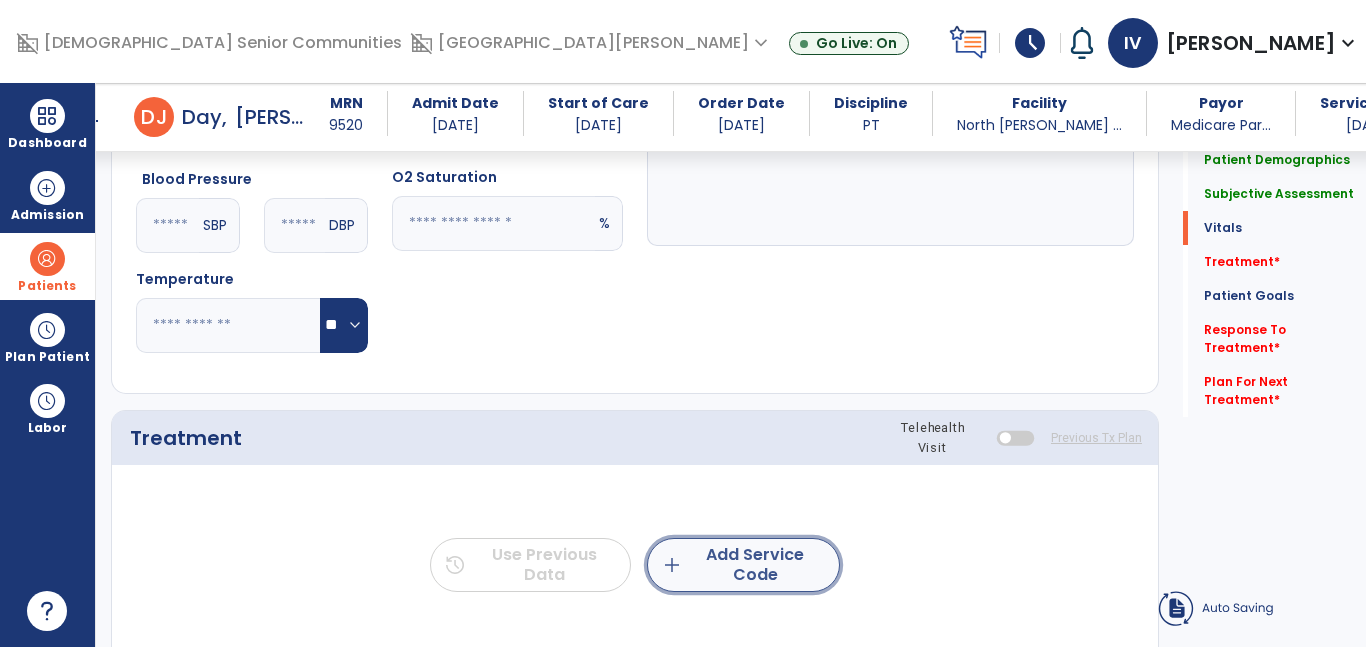 click on "add  Add Service Code" 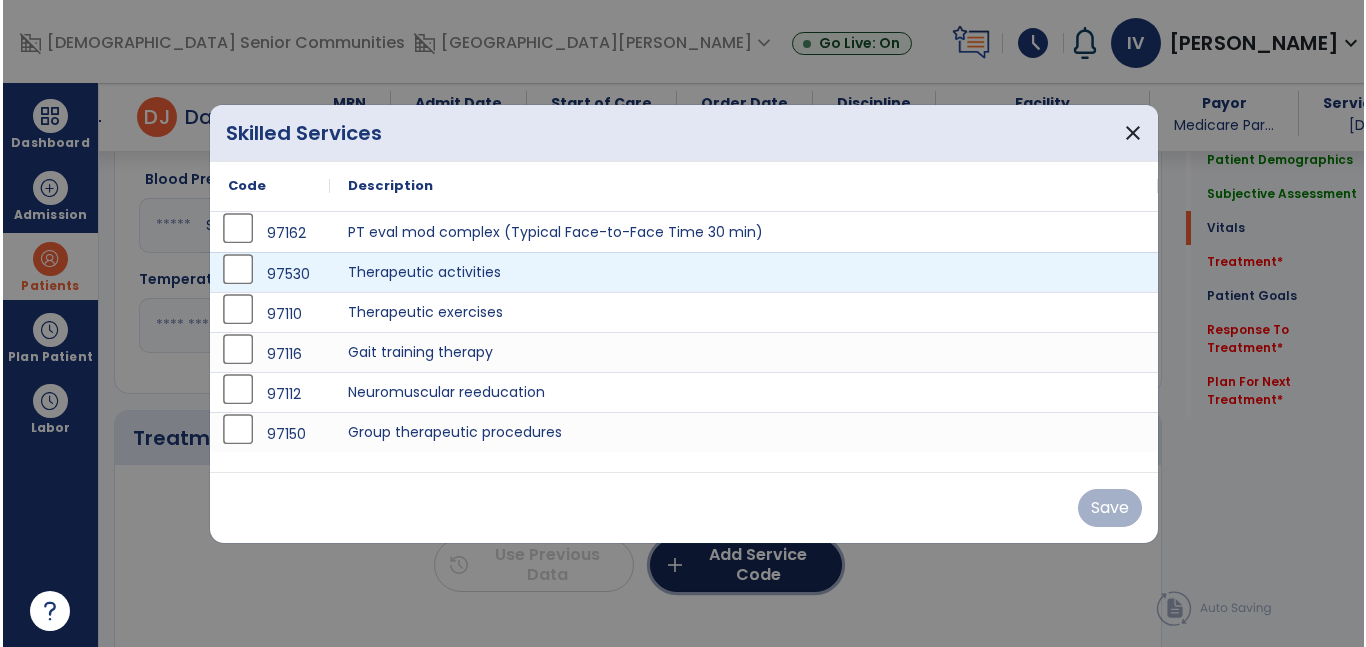 scroll, scrollTop: 879, scrollLeft: 0, axis: vertical 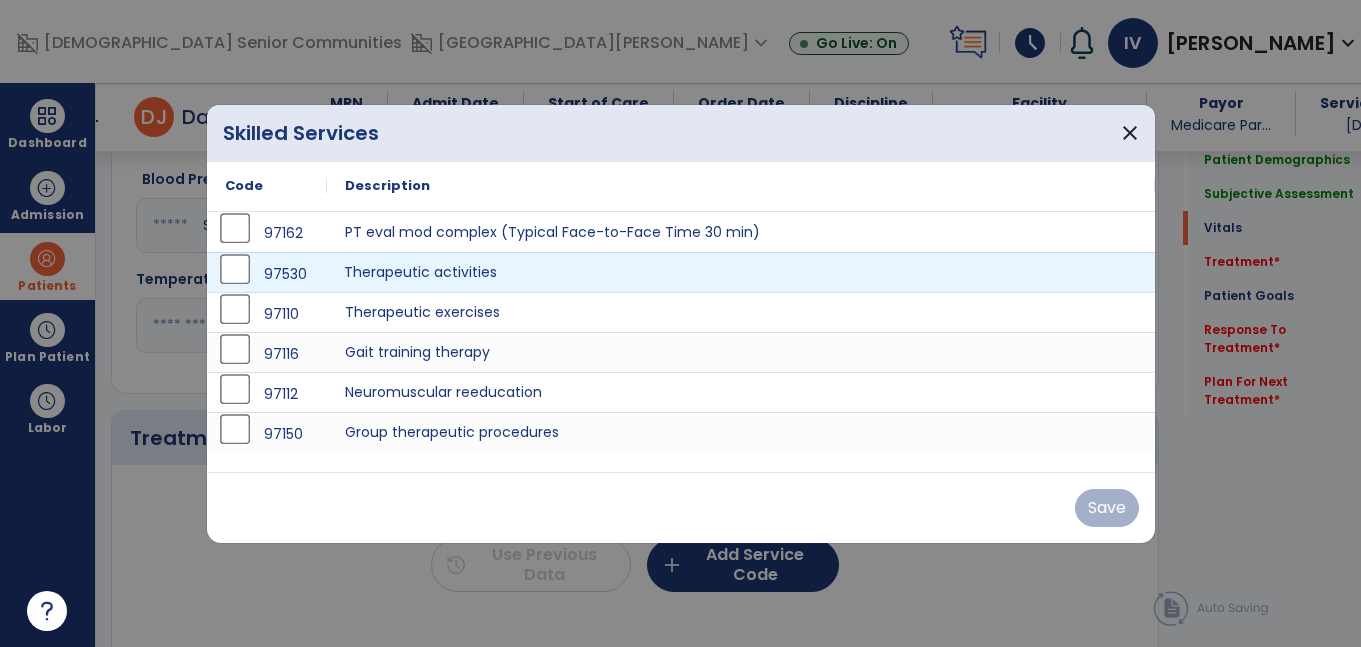 click on "Therapeutic activities" at bounding box center [741, 272] 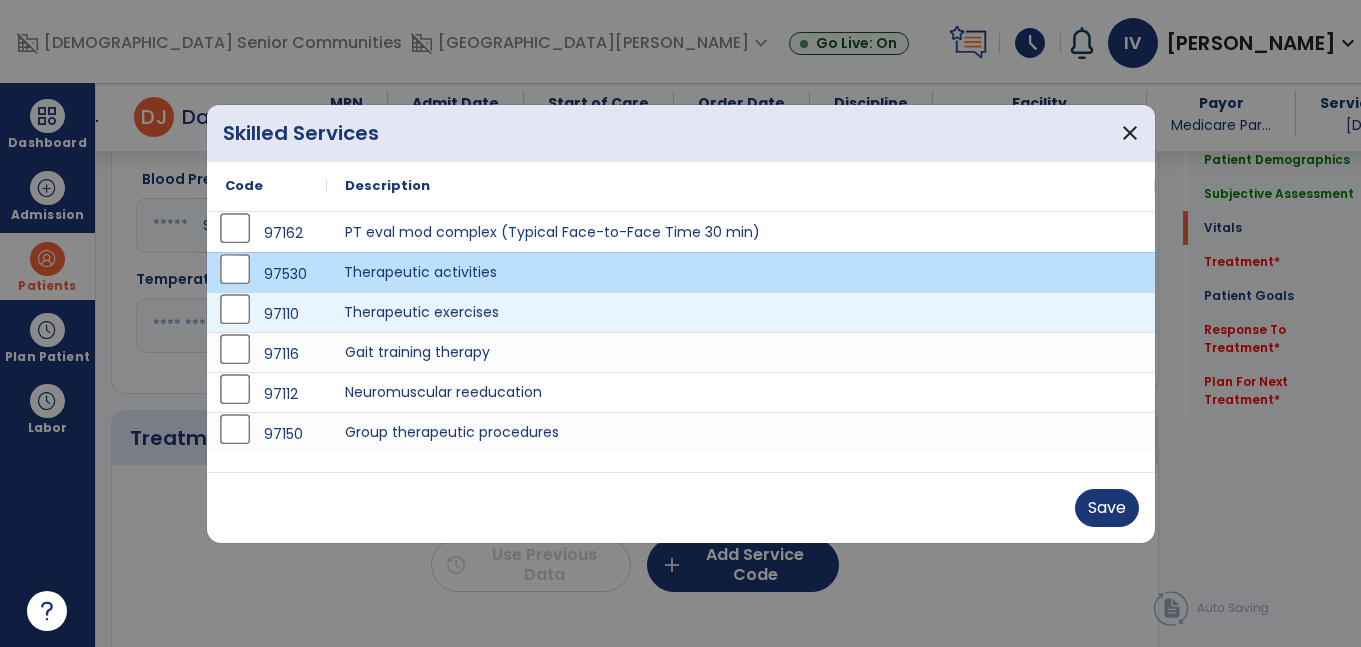 click on "Therapeutic exercises" at bounding box center [741, 312] 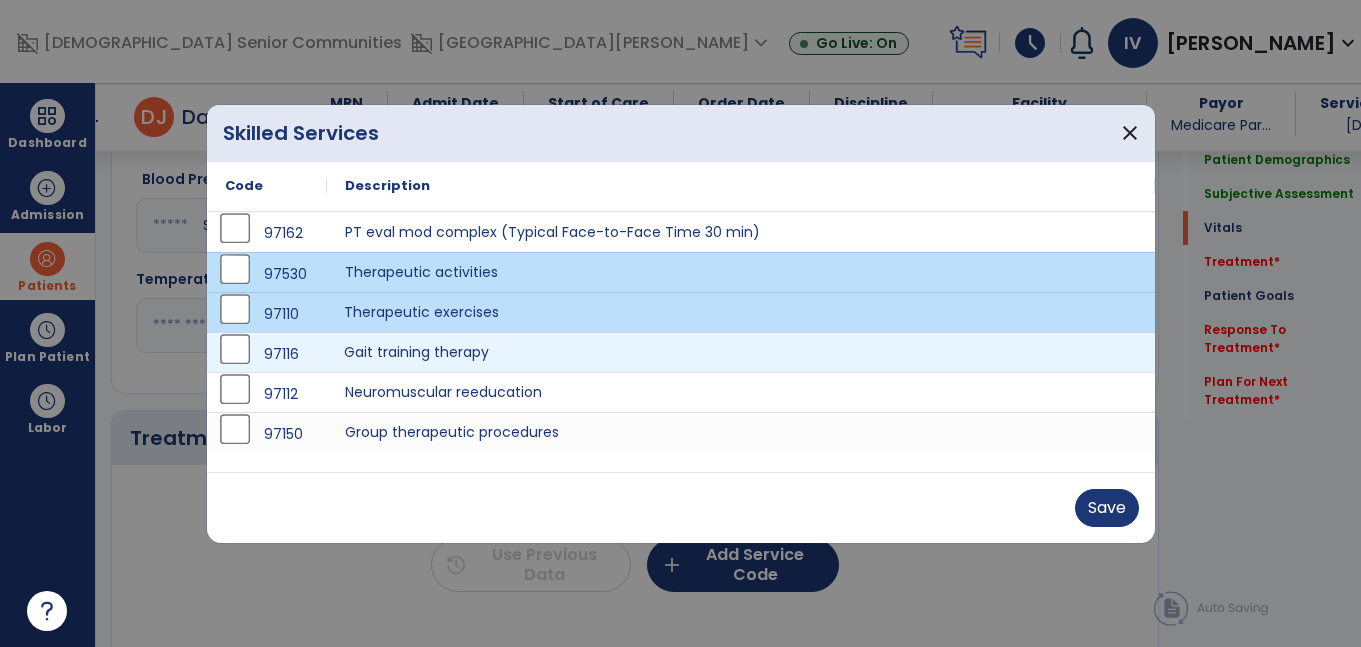 click on "Gait training therapy" at bounding box center (741, 352) 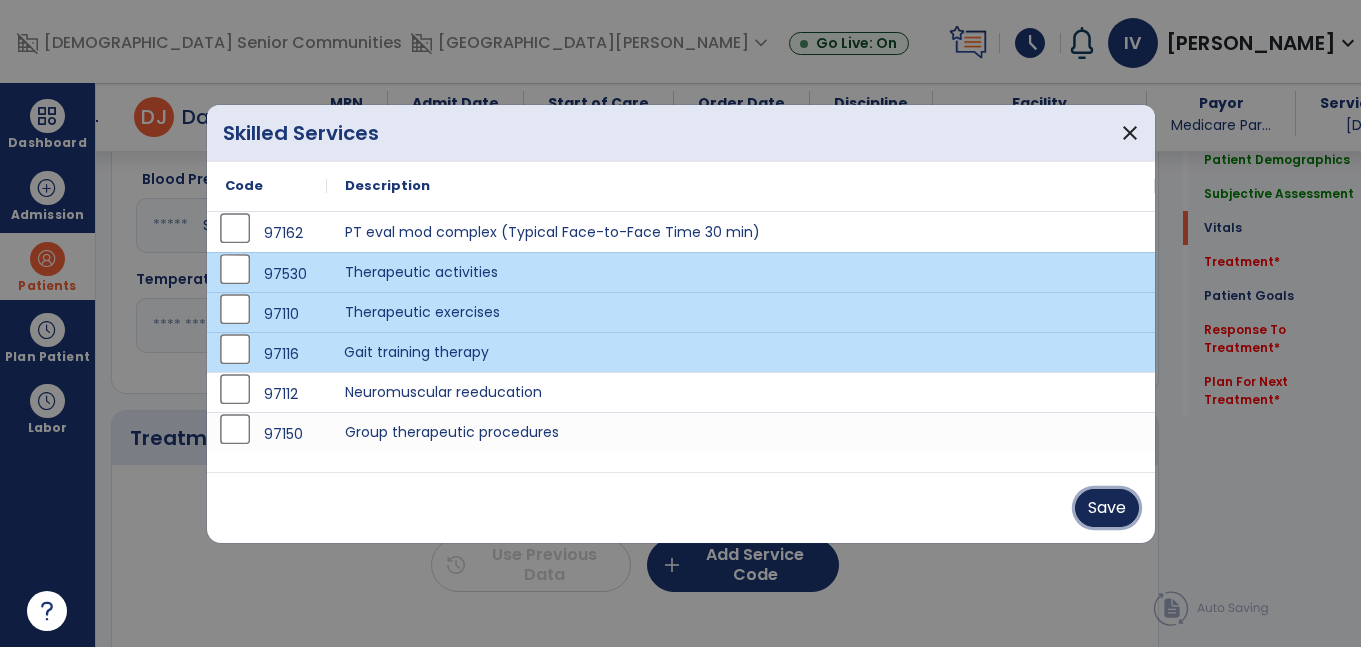 click on "Save" at bounding box center (1107, 508) 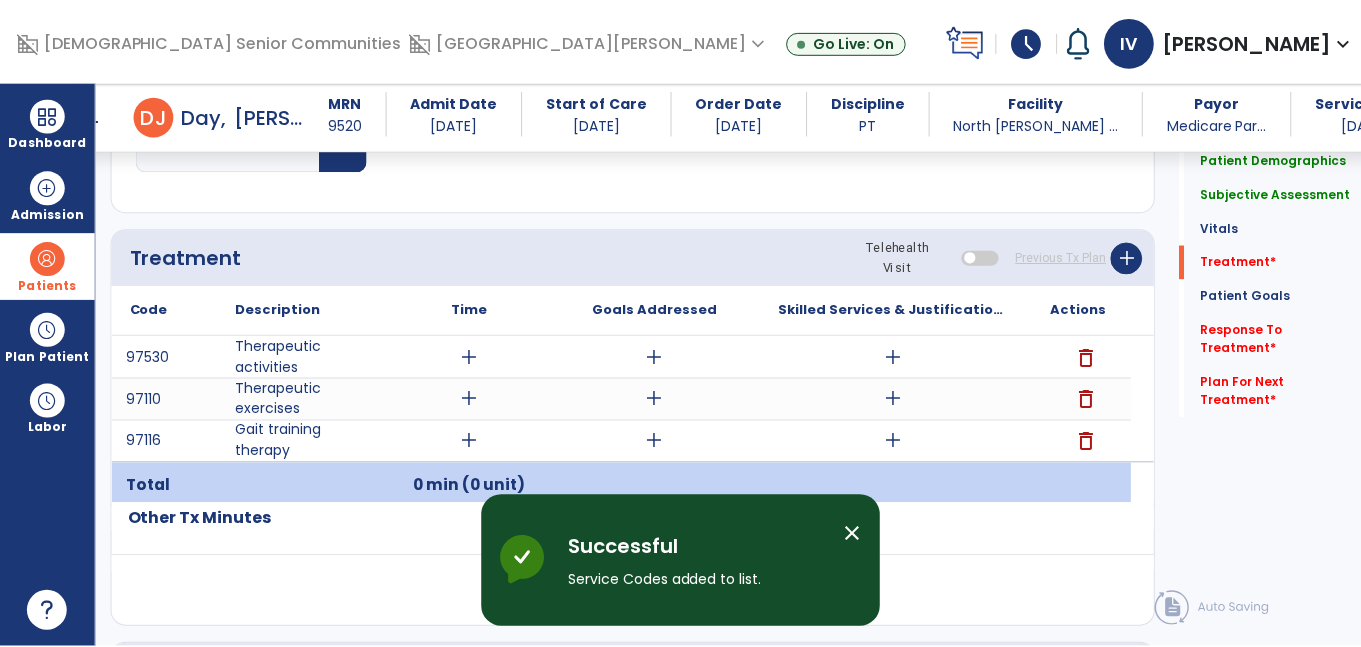 scroll, scrollTop: 1064, scrollLeft: 0, axis: vertical 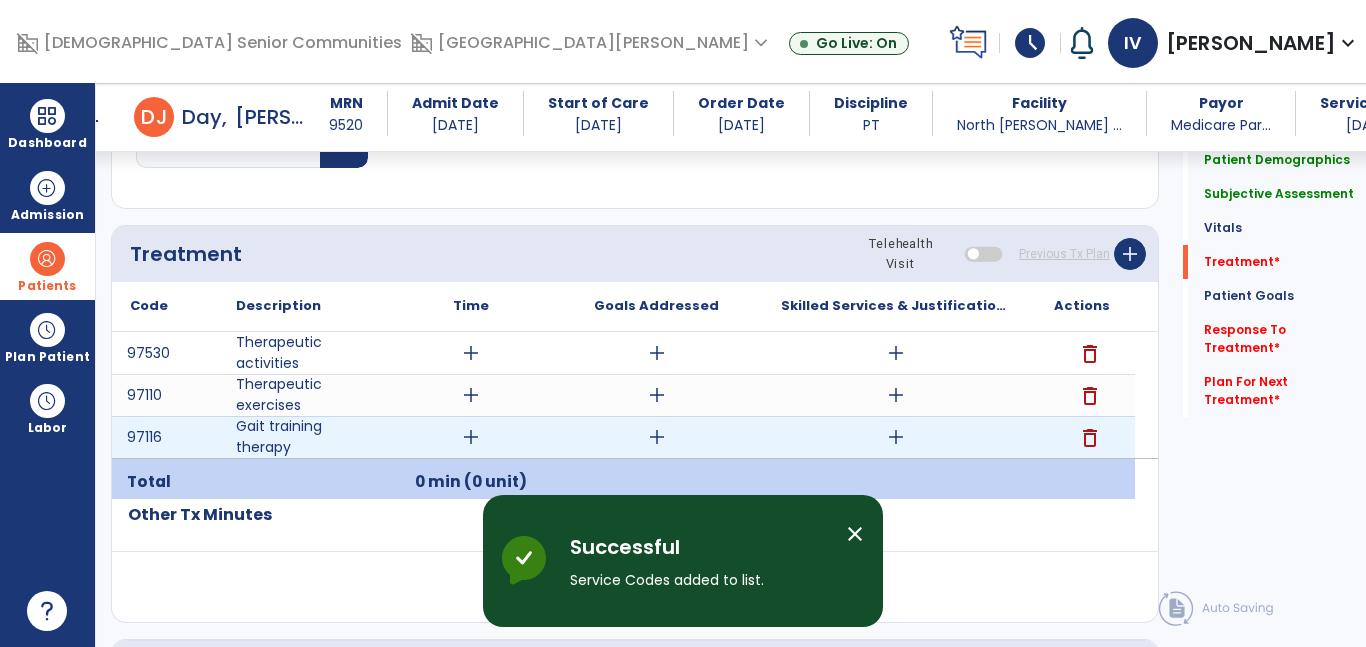 click on "add" at bounding box center (471, 437) 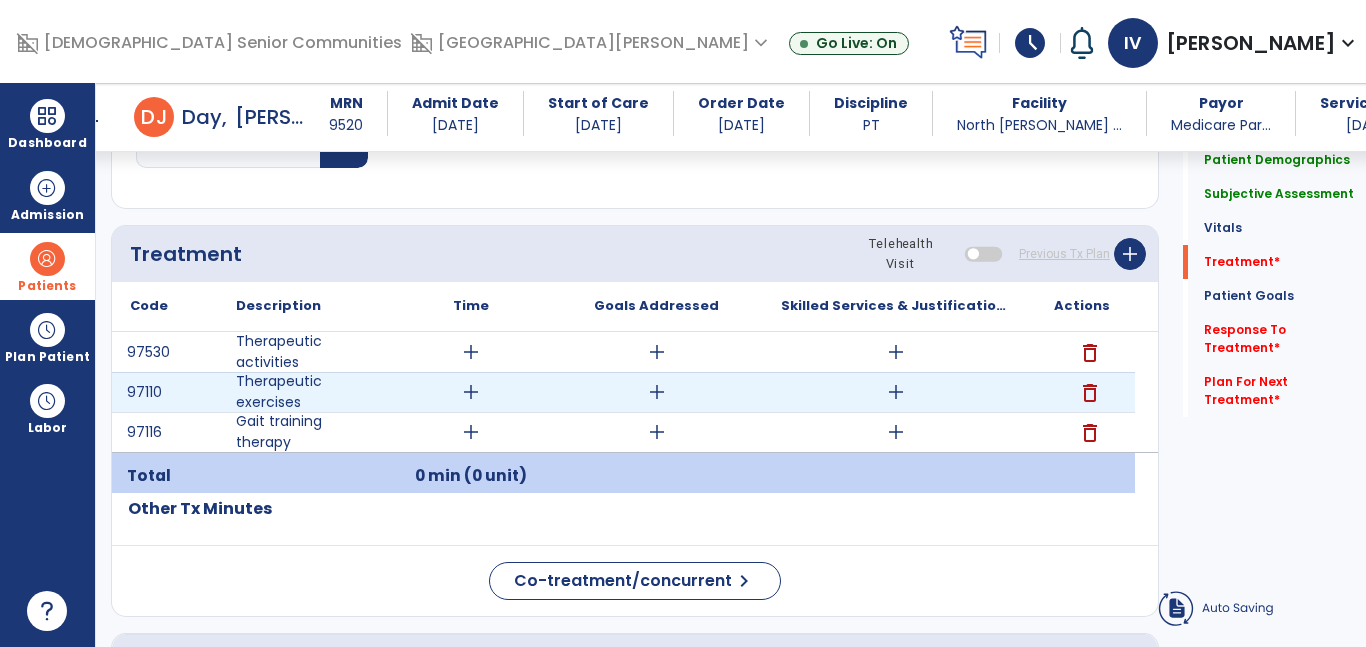 click on "add" at bounding box center [471, 392] 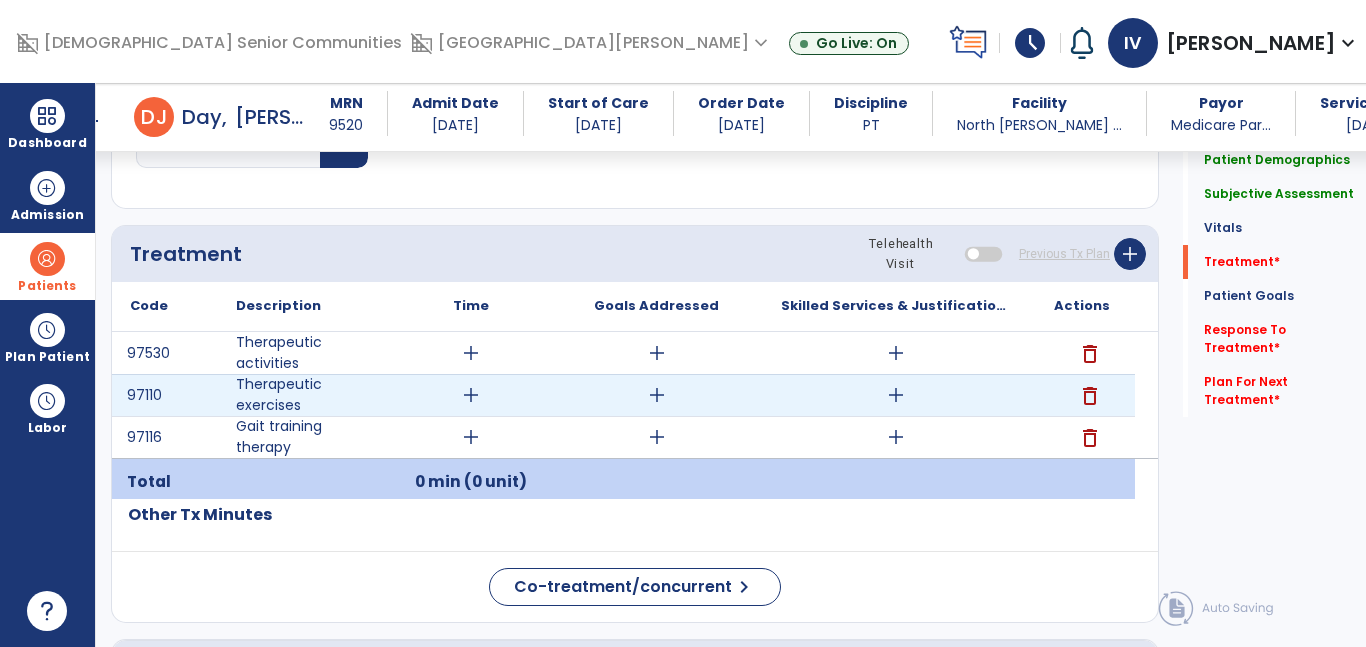 click on "add" at bounding box center [471, 395] 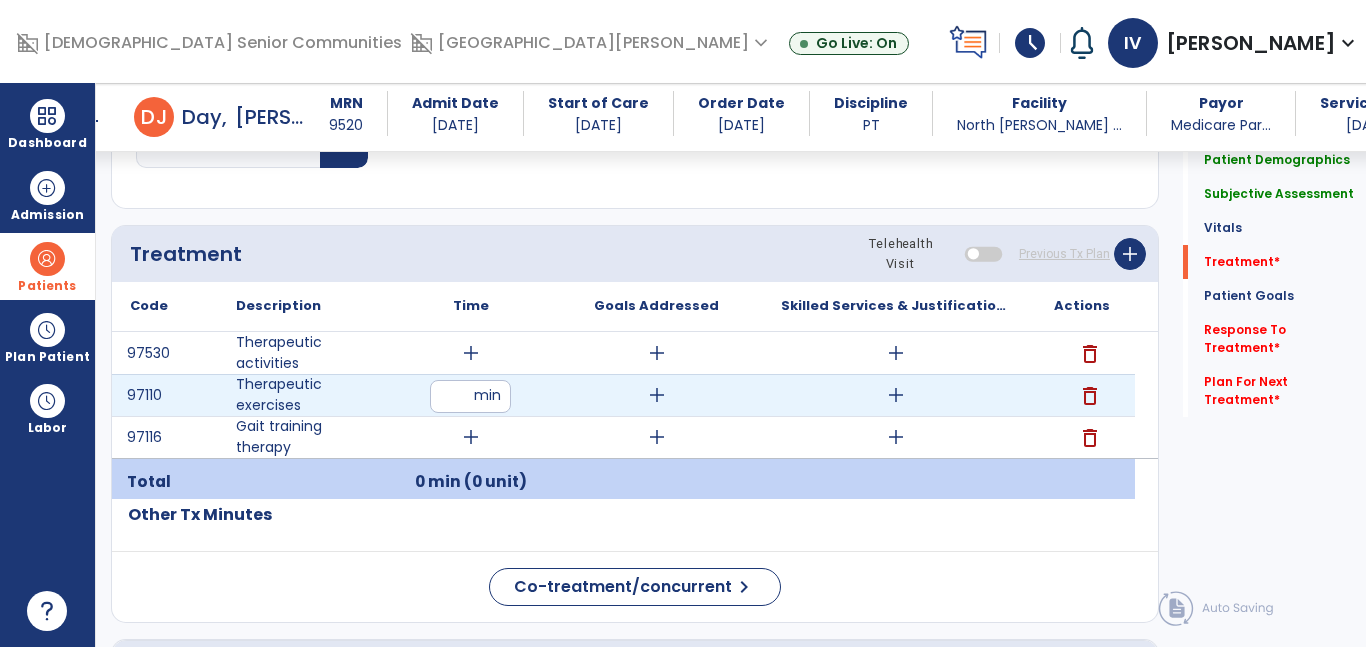 type on "**" 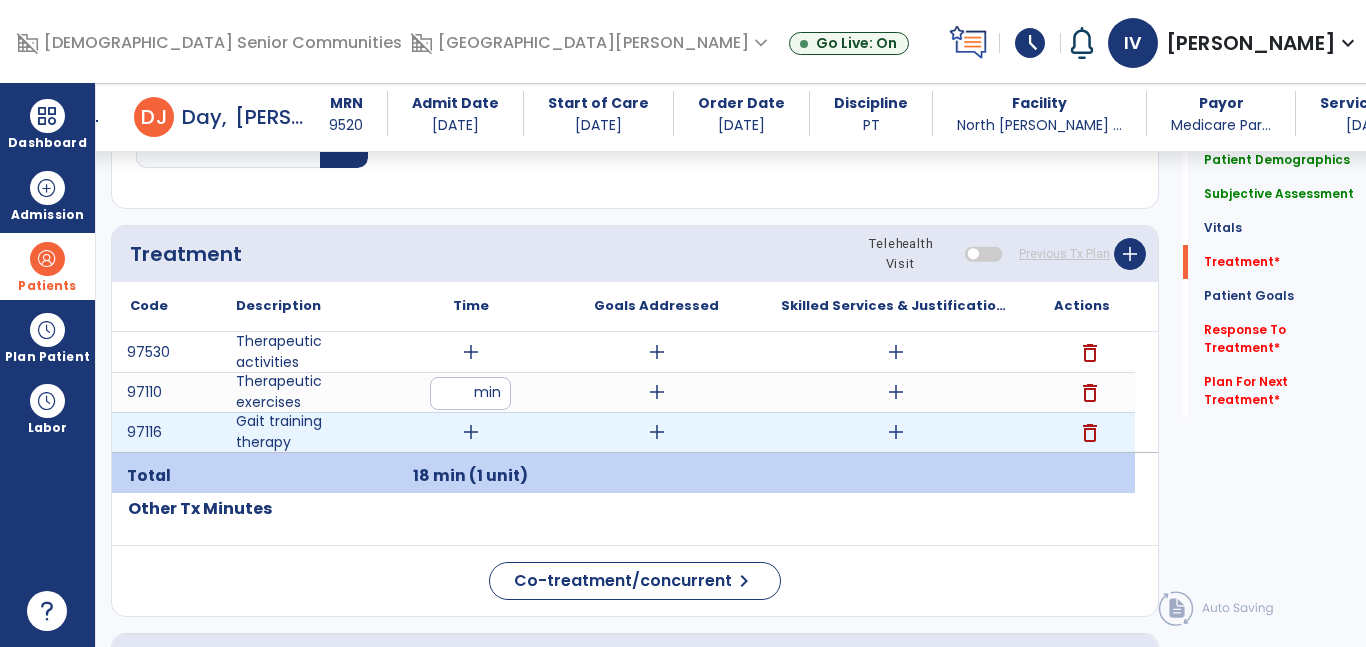 click on "add" at bounding box center [471, 432] 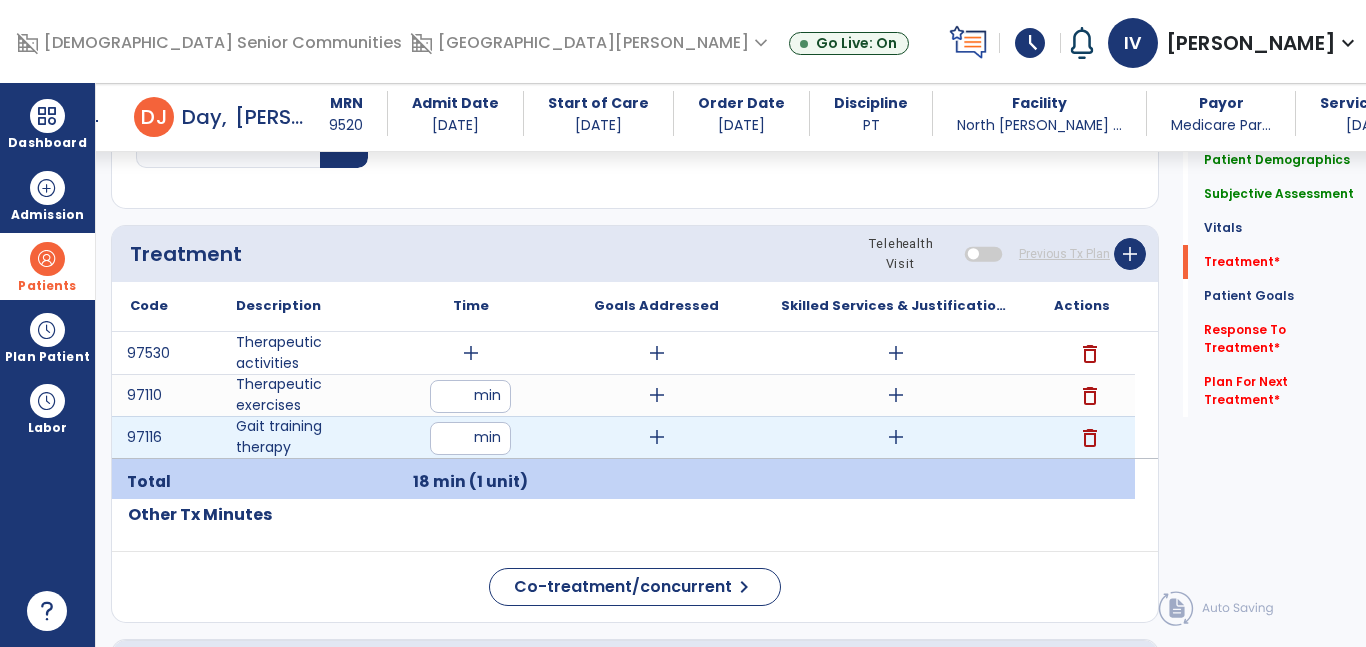 type on "**" 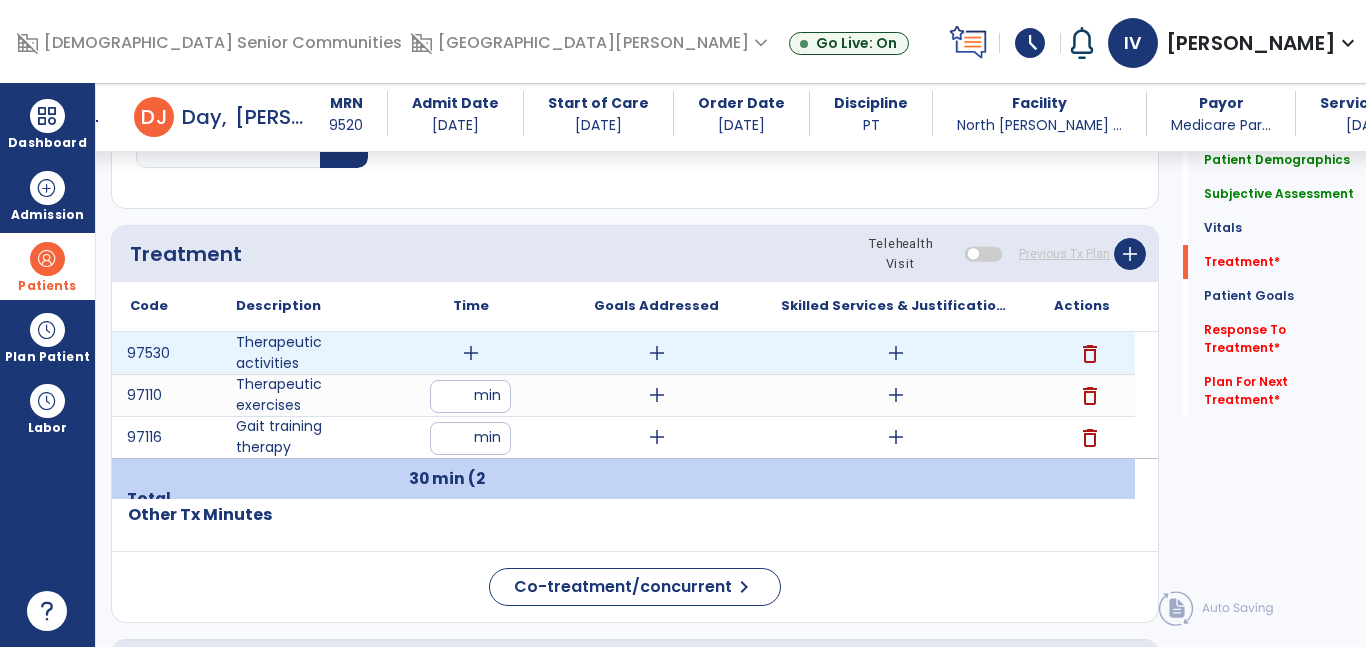 click on "add" at bounding box center (471, 353) 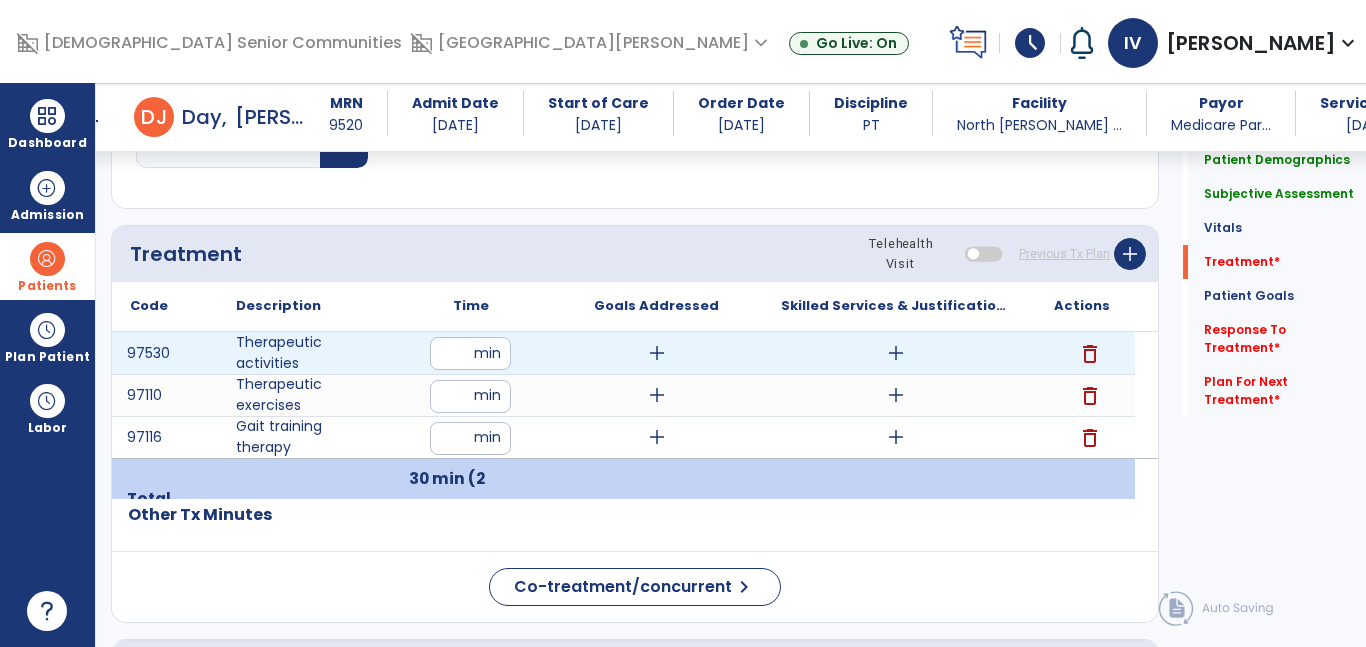 type on "*" 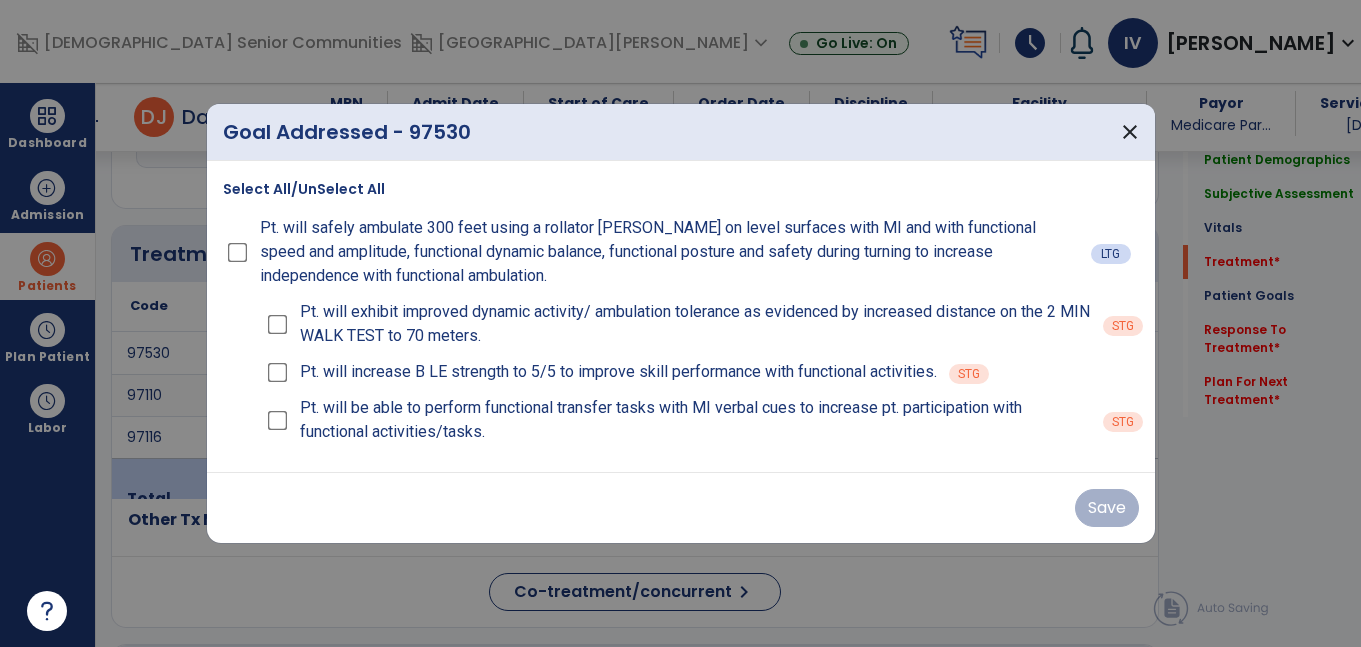 scroll, scrollTop: 1064, scrollLeft: 0, axis: vertical 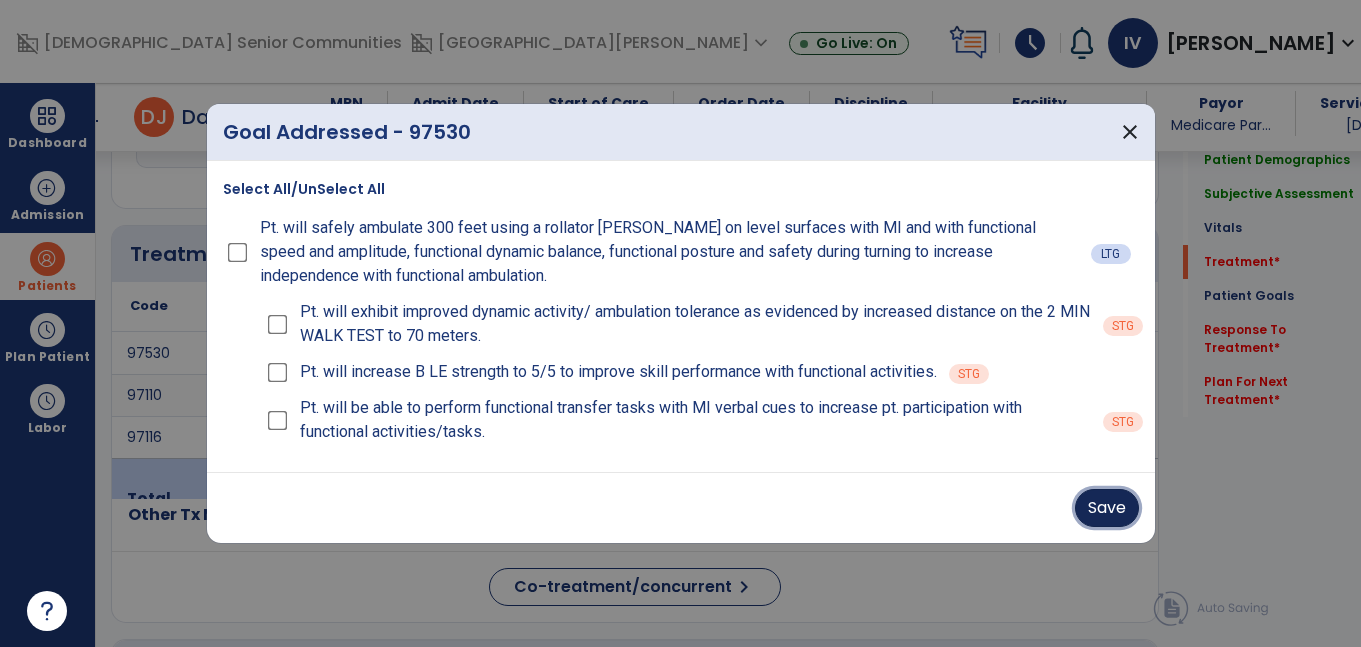 click on "Save" at bounding box center [1107, 508] 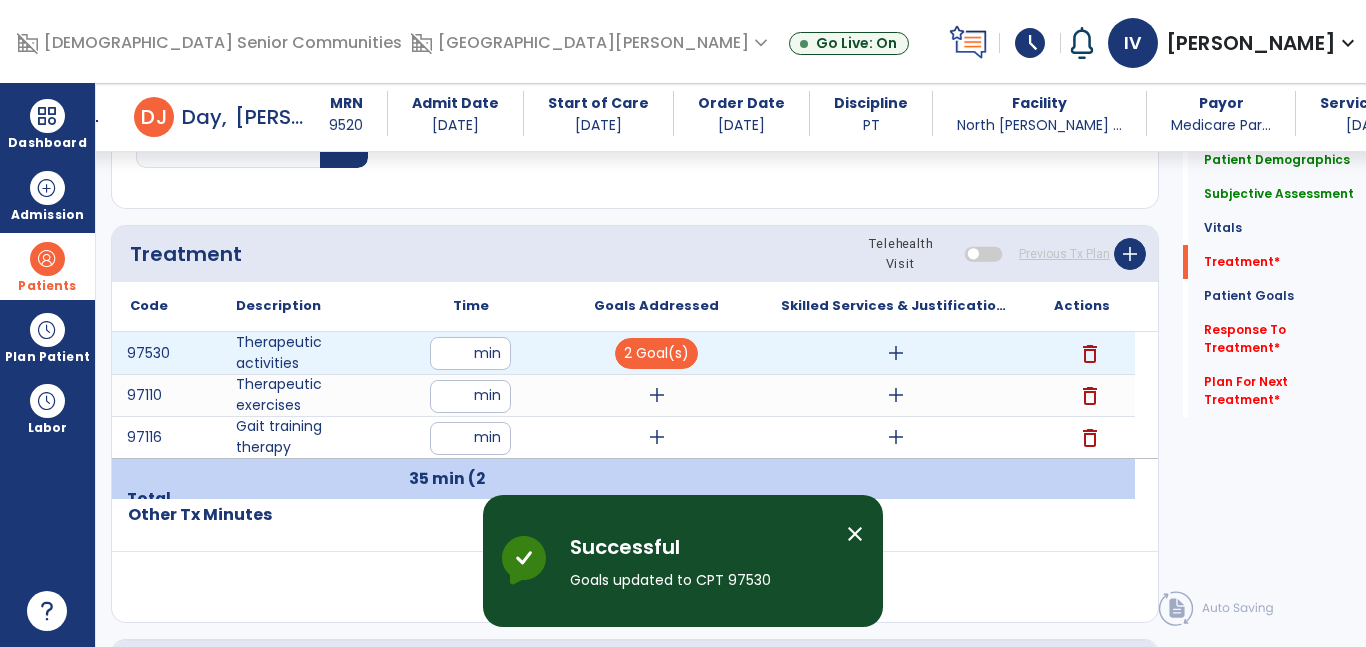 click on "add" at bounding box center [896, 353] 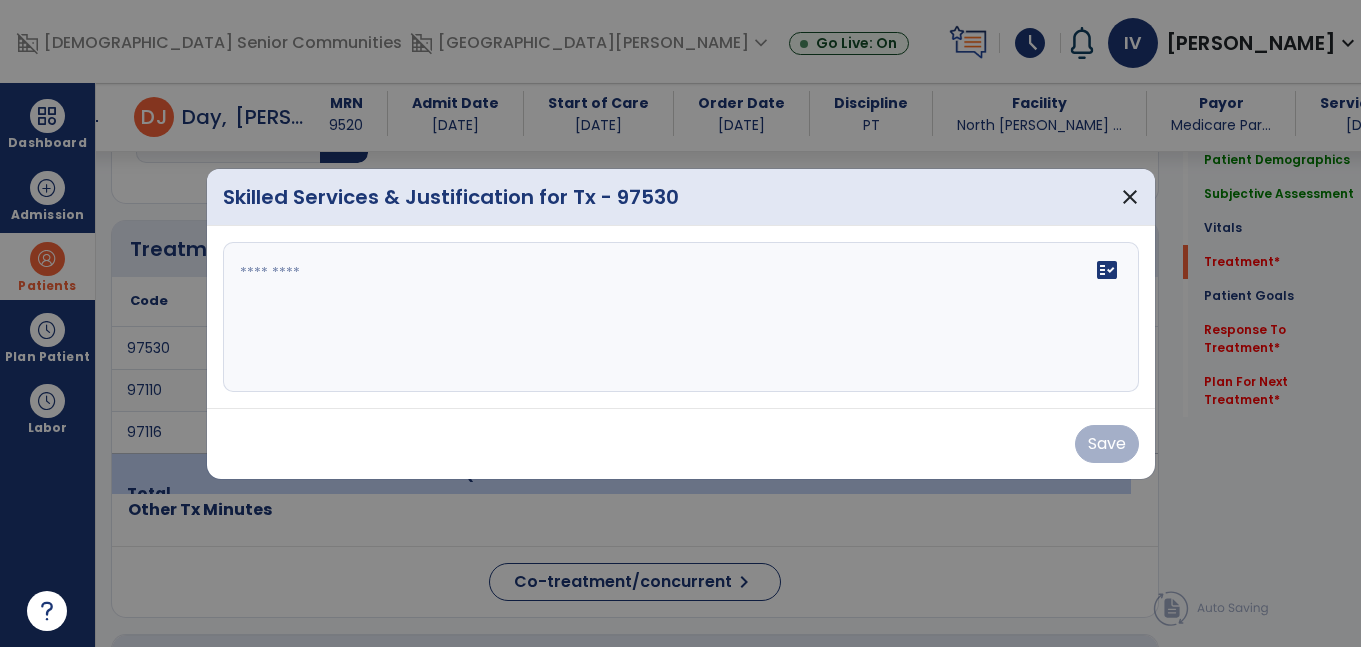 scroll, scrollTop: 1064, scrollLeft: 0, axis: vertical 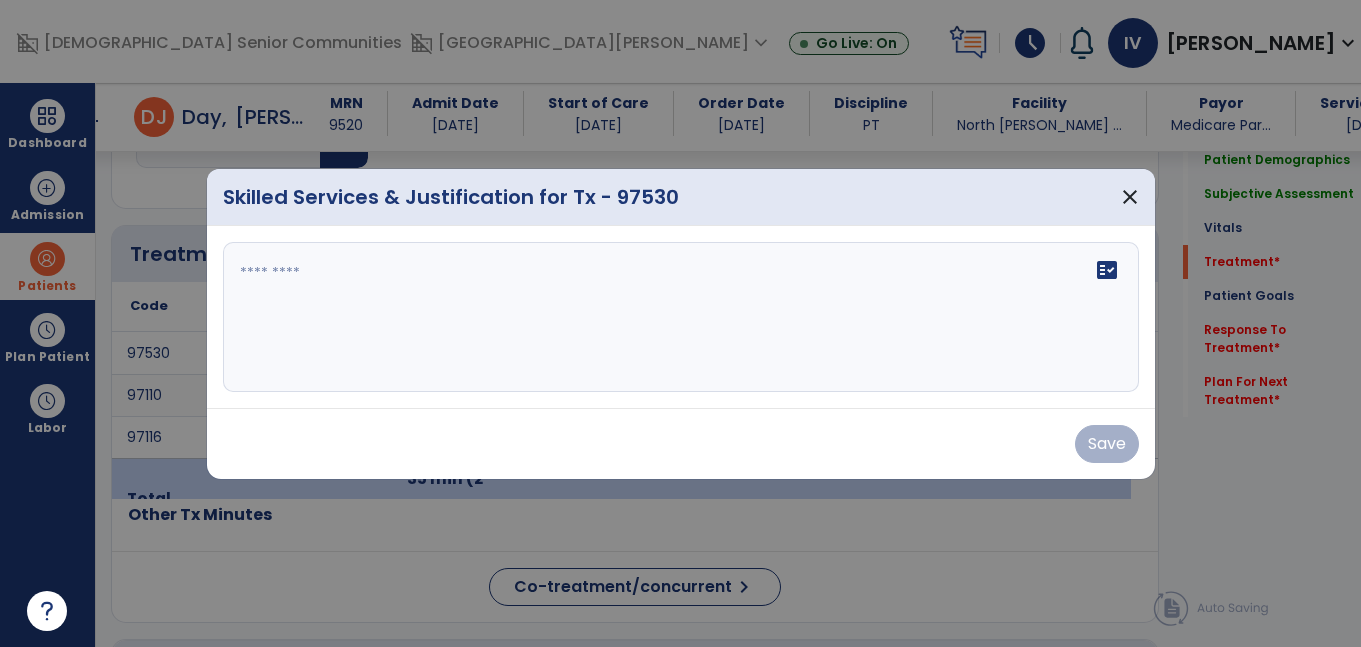 click on "fact_check" at bounding box center (681, 317) 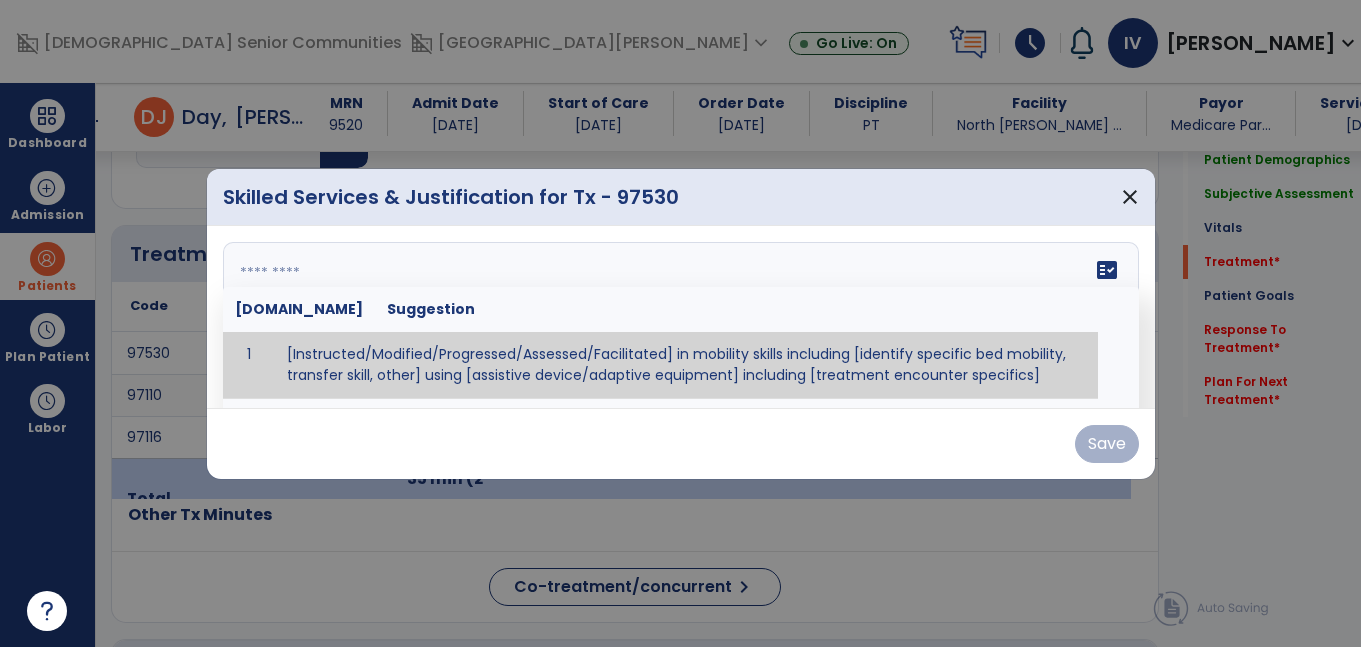 paste on "**********" 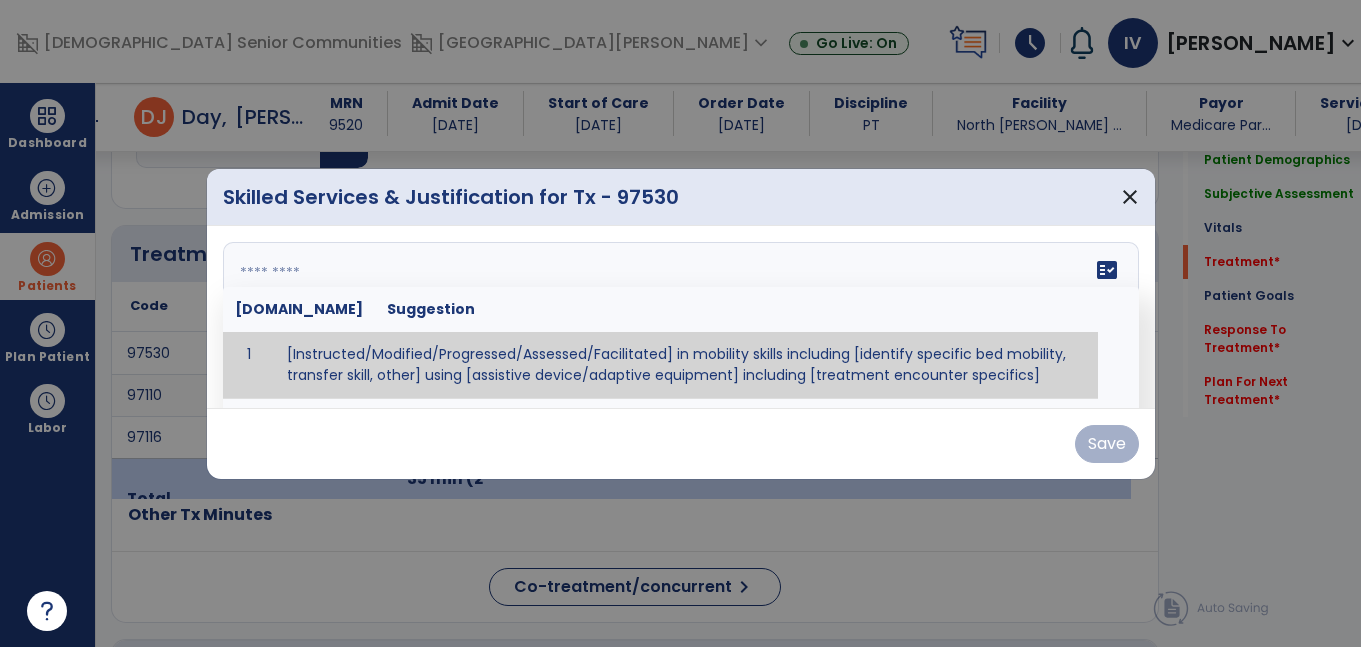 click at bounding box center (678, 317) 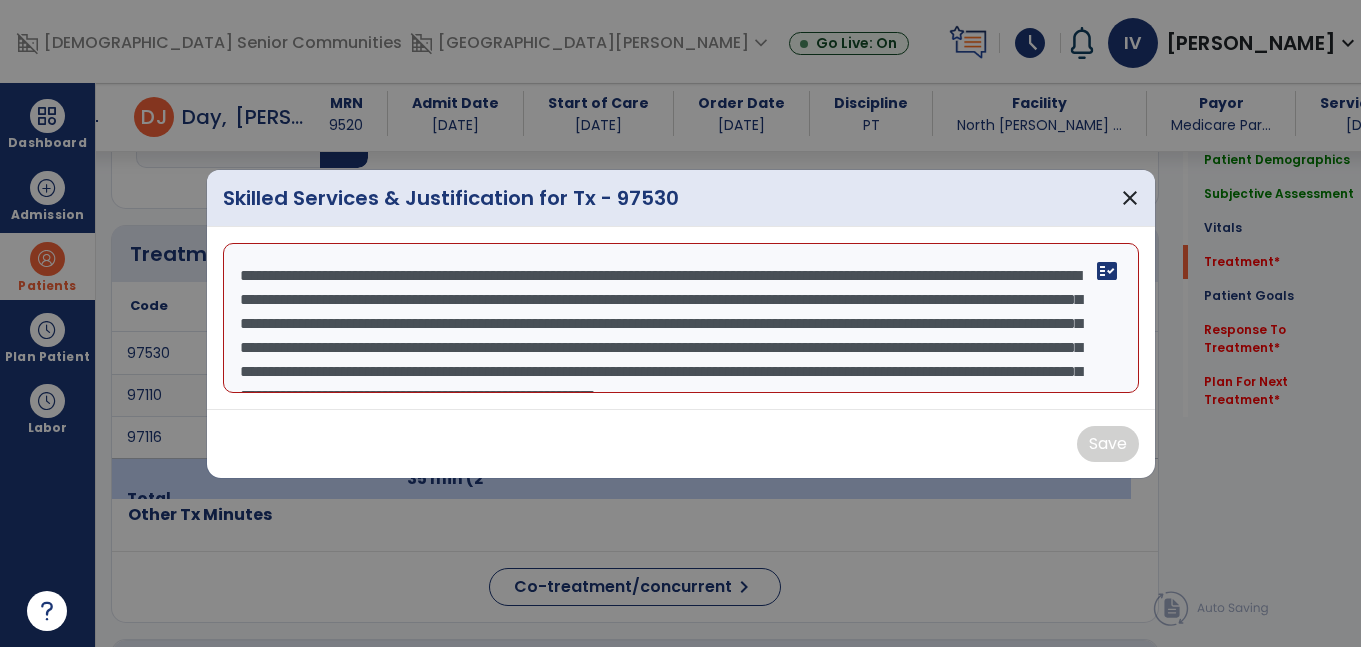 scroll, scrollTop: 64, scrollLeft: 0, axis: vertical 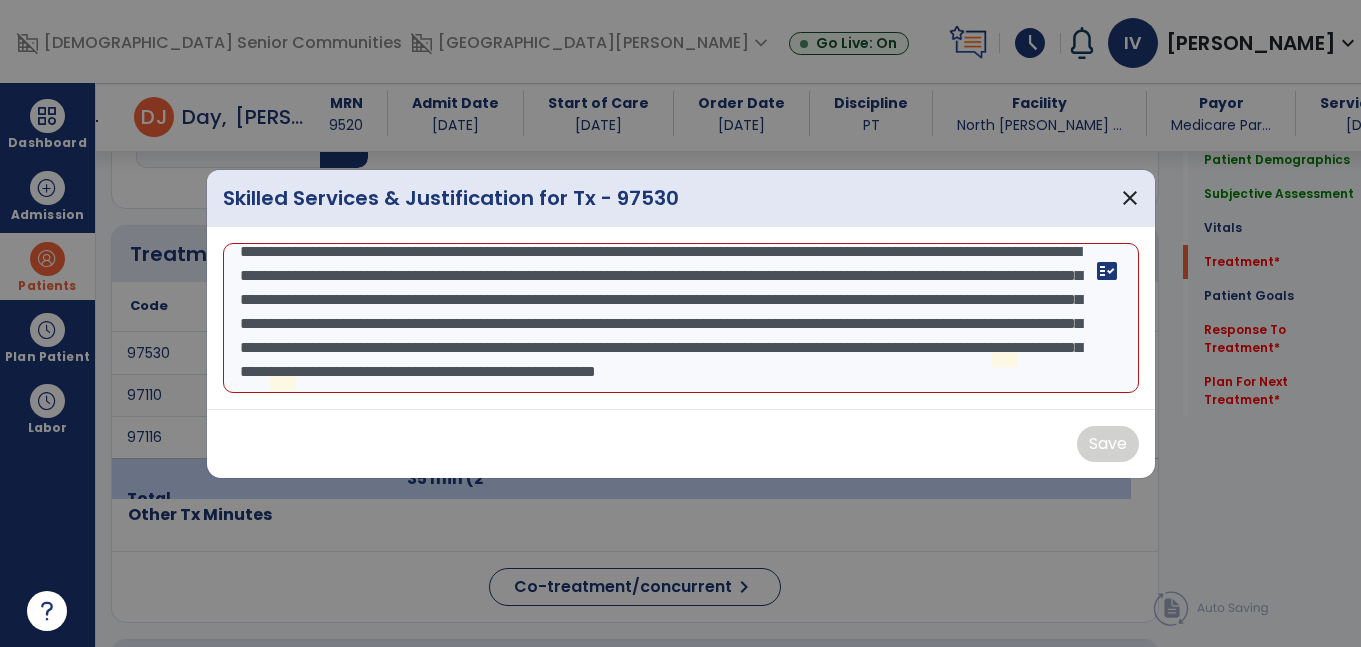 click on "**********" at bounding box center (681, 318) 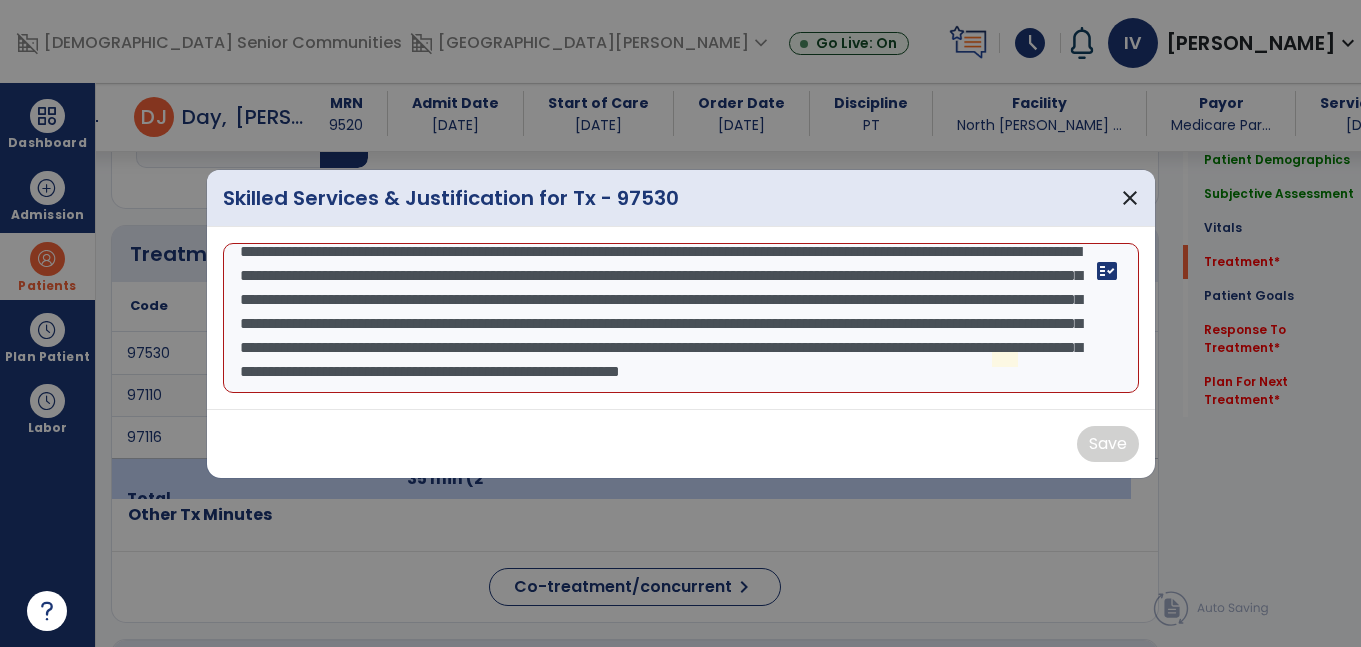 click on "**********" at bounding box center (681, 318) 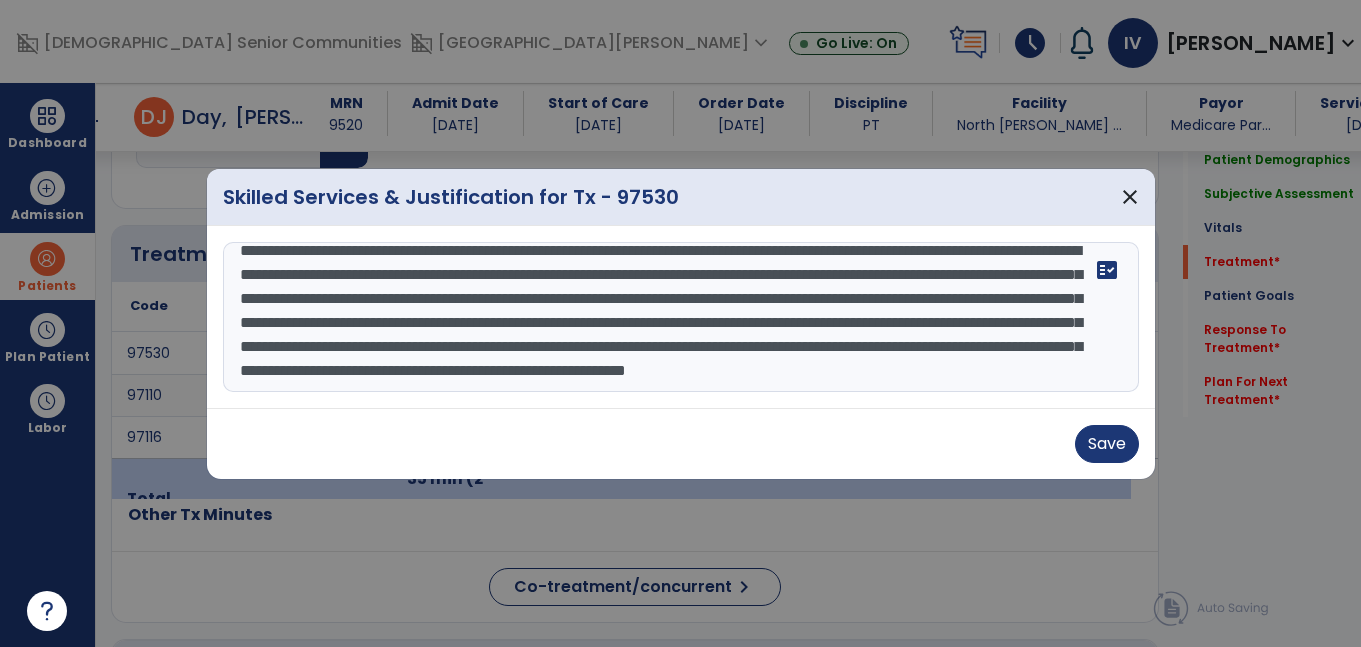 click on "**********" at bounding box center (681, 317) 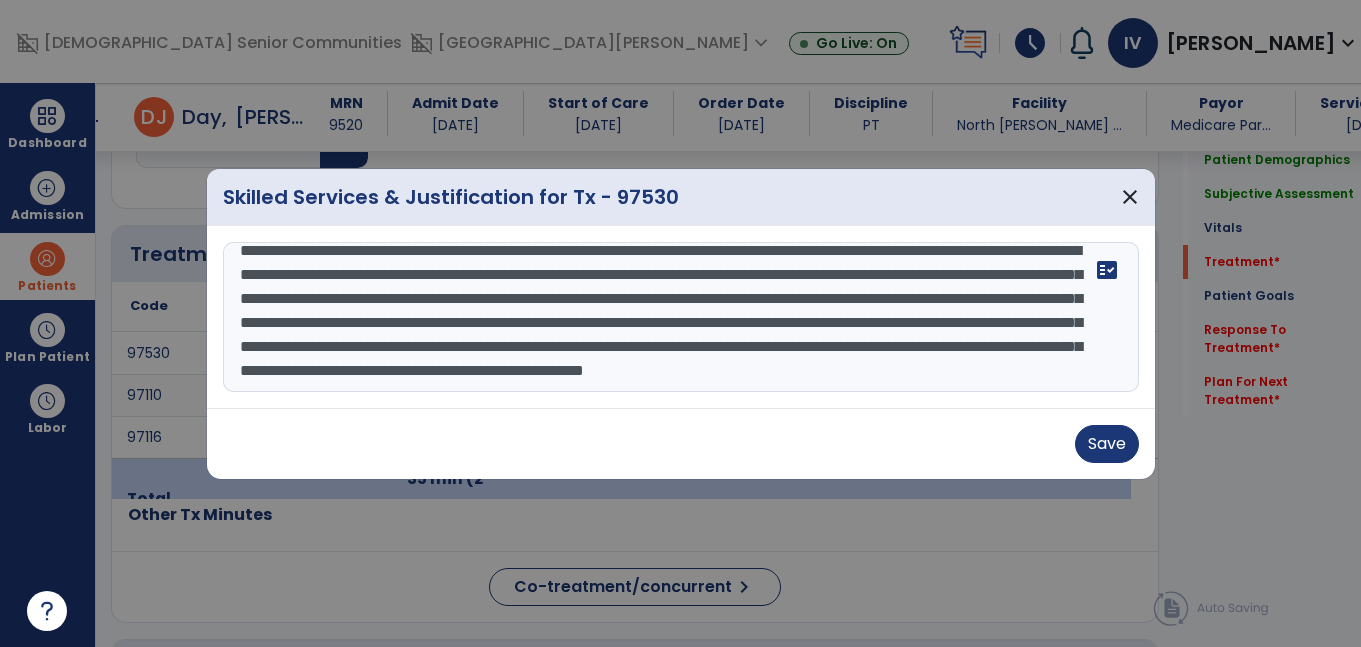 scroll, scrollTop: 0, scrollLeft: 0, axis: both 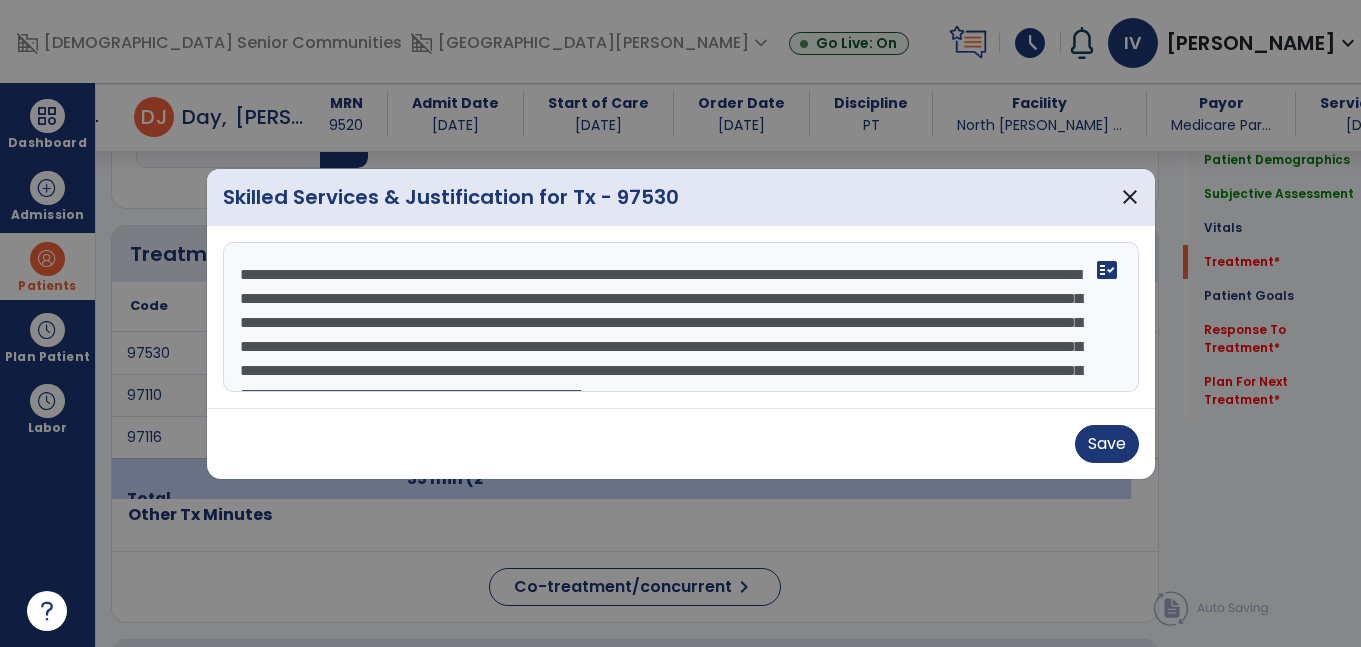 click on "**********" at bounding box center (681, 317) 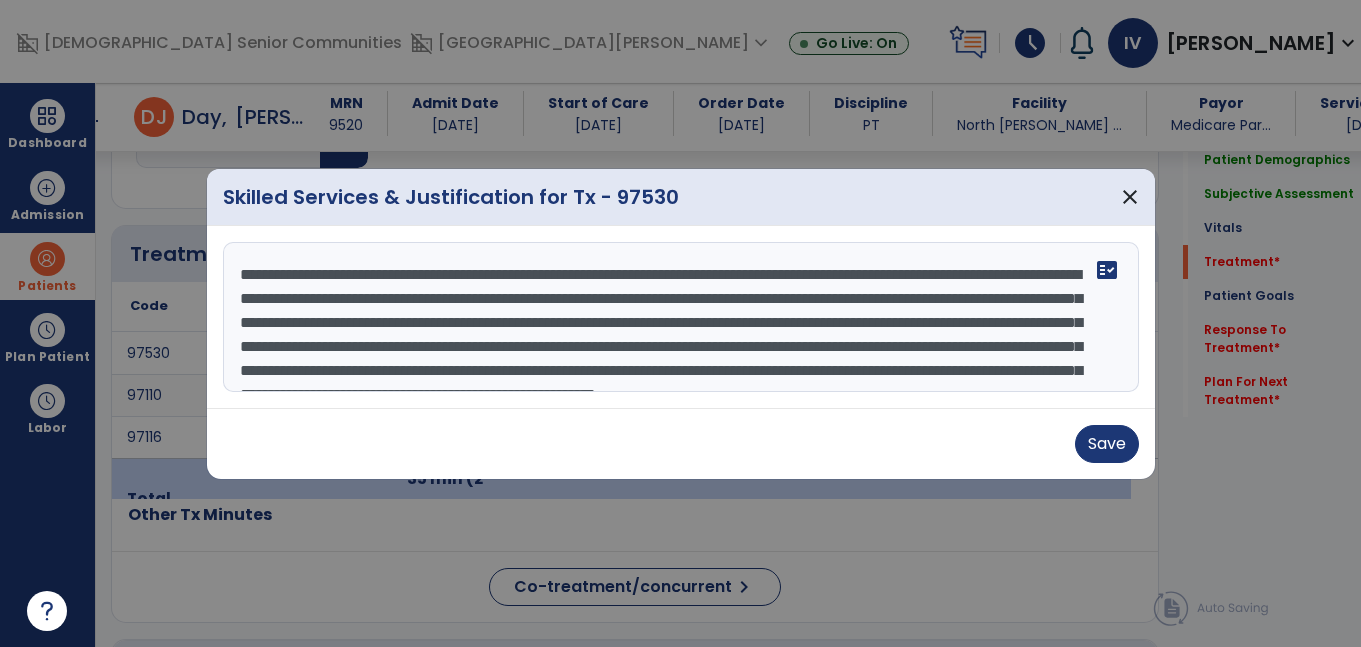 click on "**********" at bounding box center [681, 317] 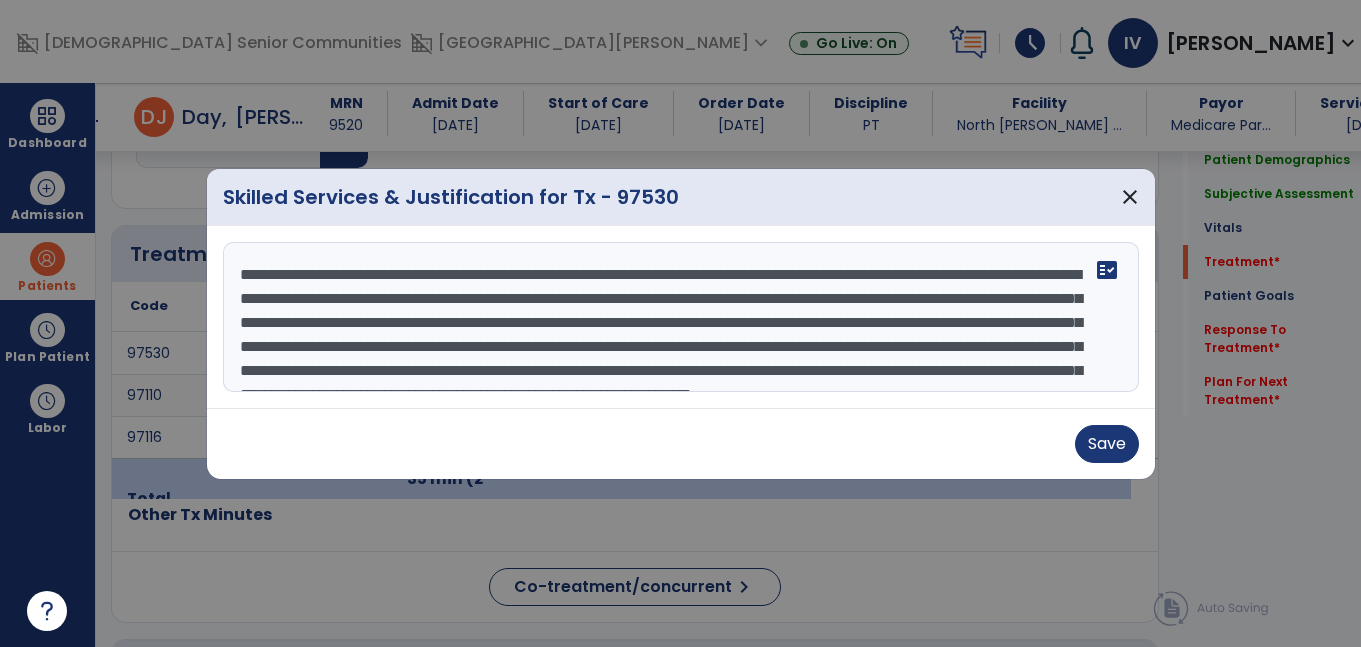 click on "**********" at bounding box center (681, 317) 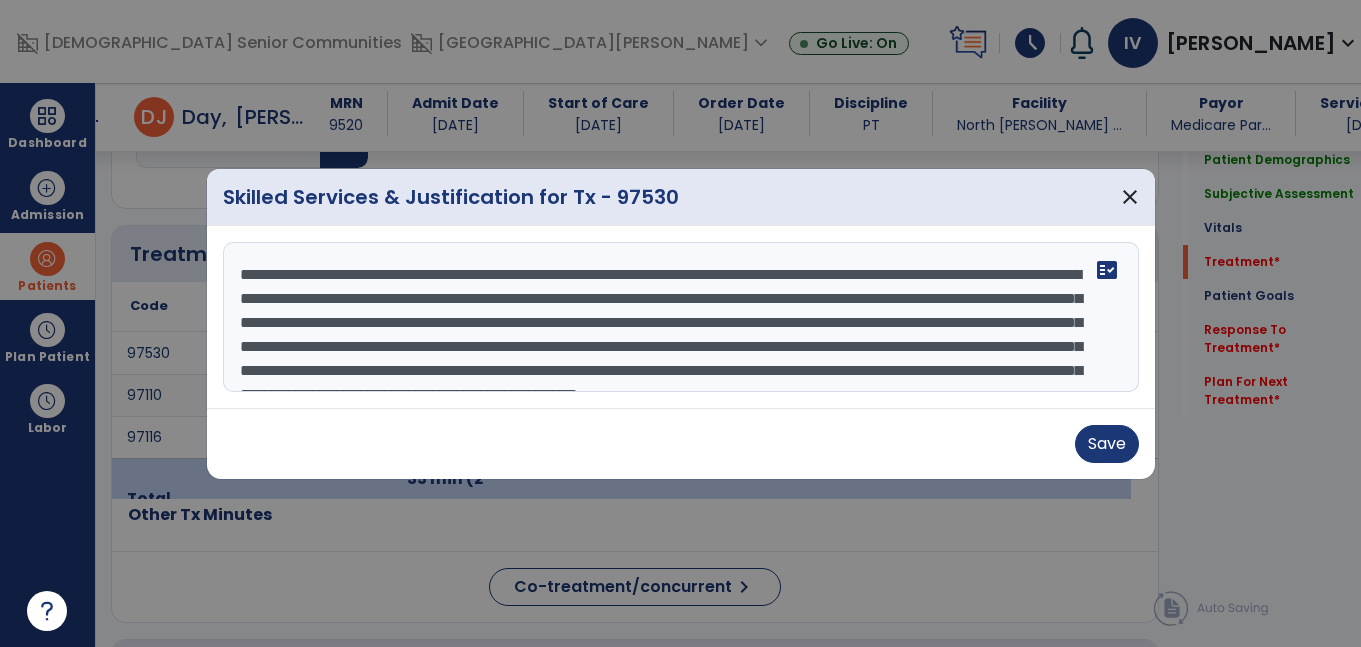 scroll, scrollTop: 72, scrollLeft: 0, axis: vertical 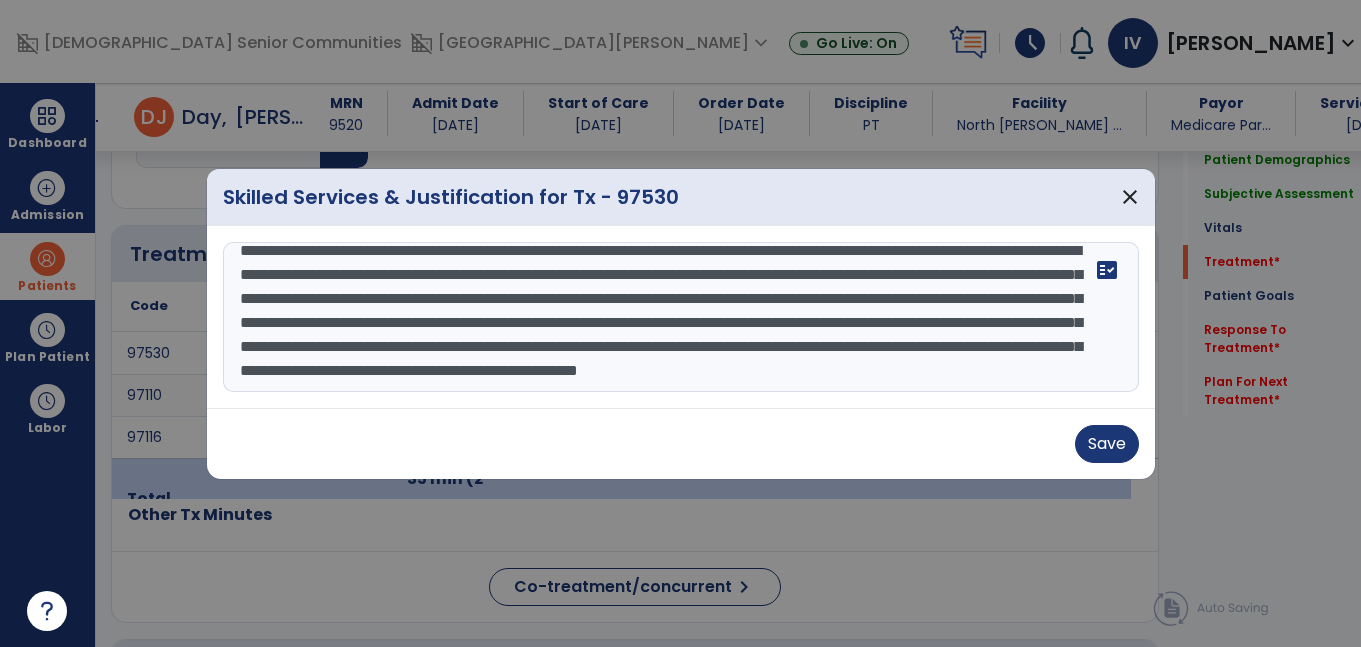 click on "**********" at bounding box center (681, 317) 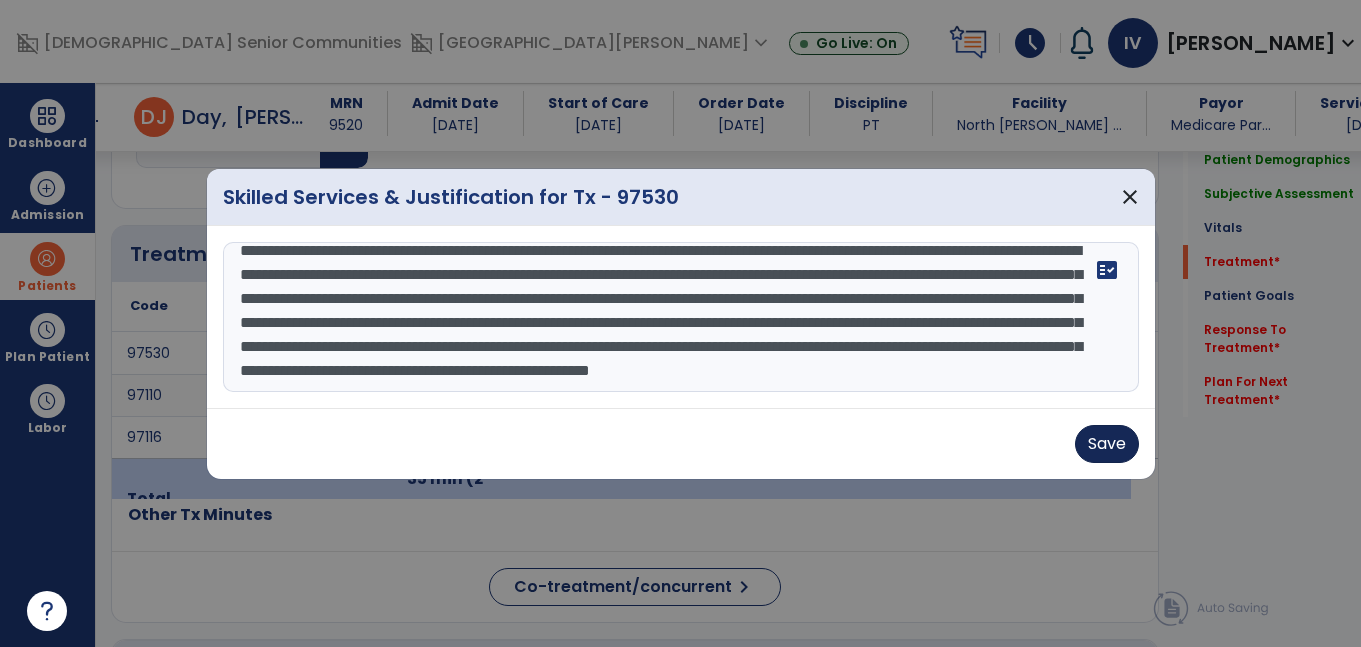 type on "**********" 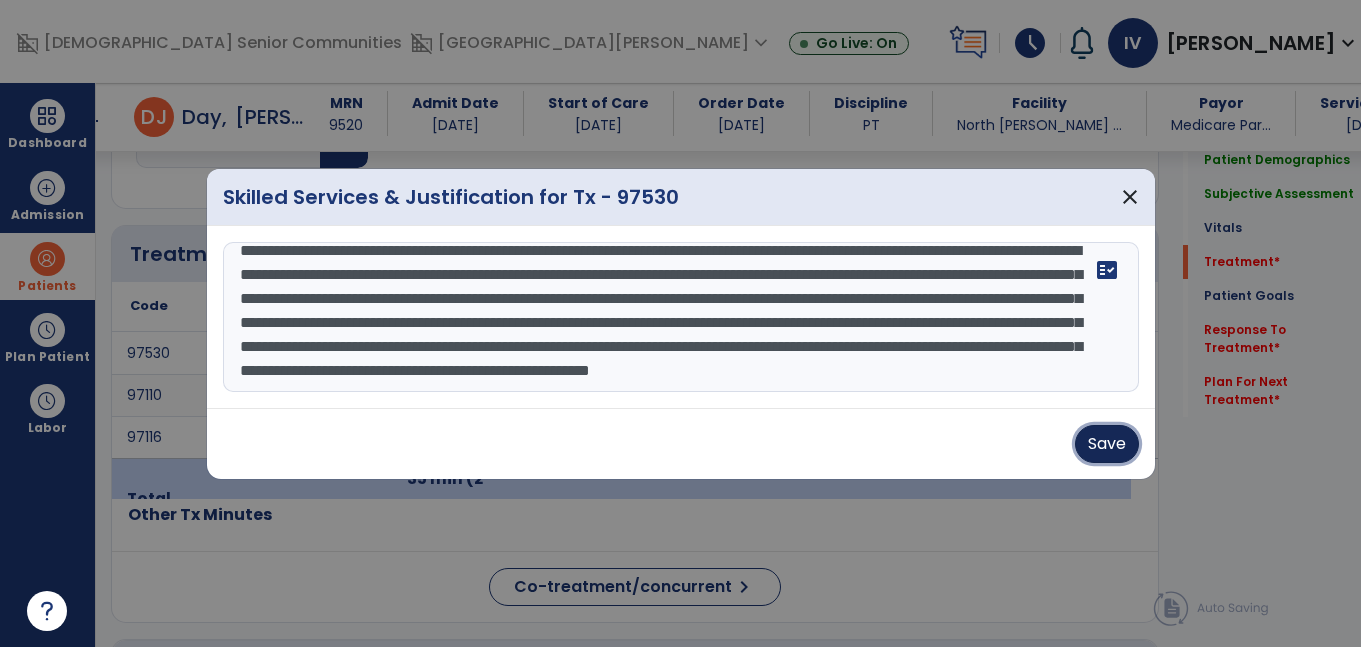click on "Save" at bounding box center (1107, 444) 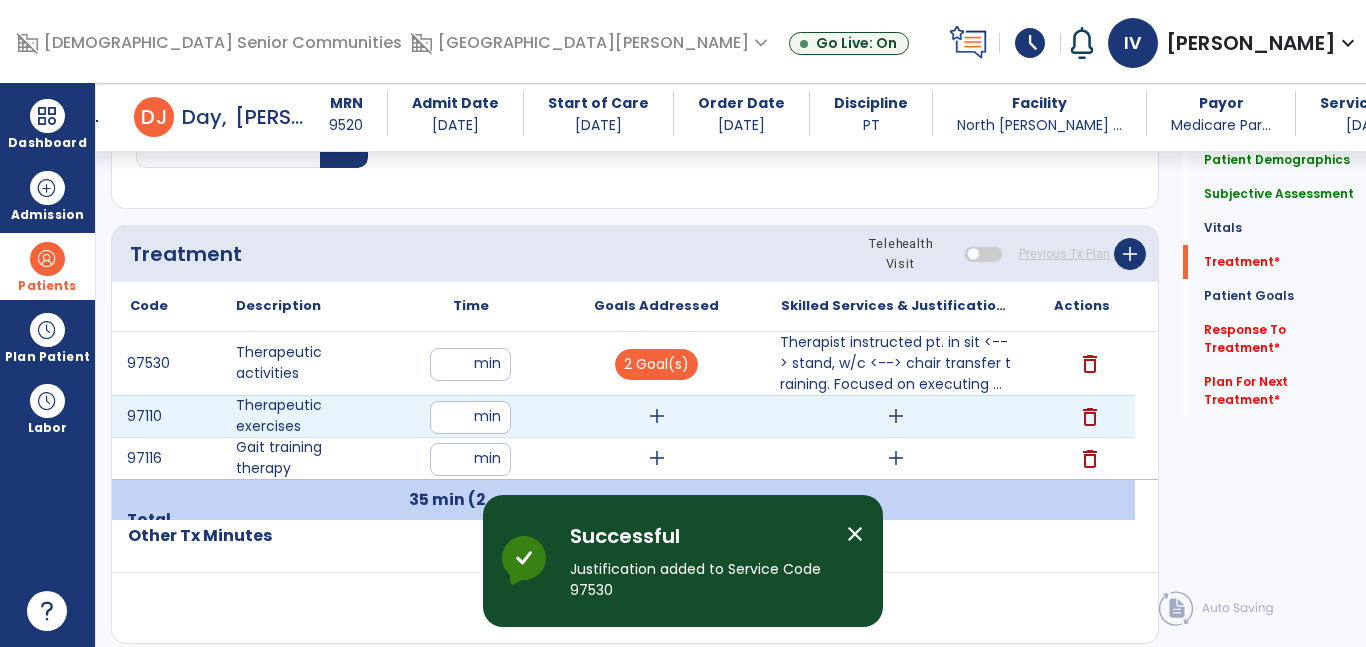click on "add" at bounding box center [656, 416] 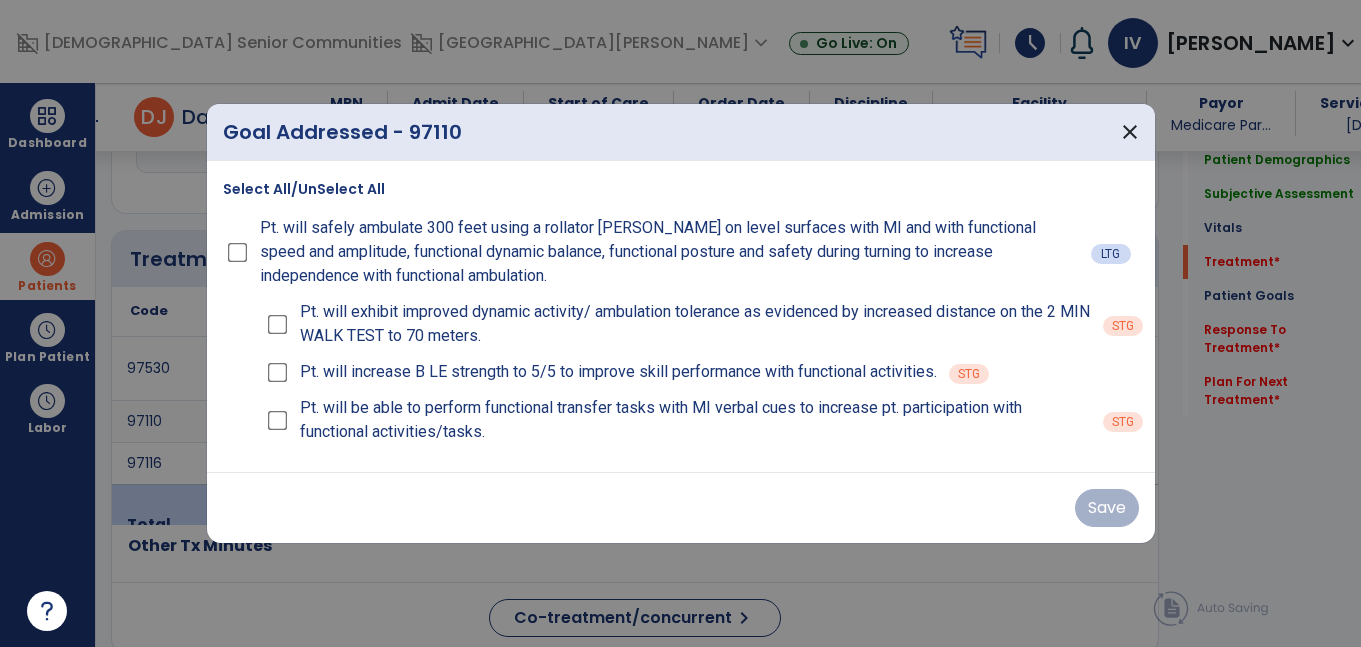 scroll, scrollTop: 1064, scrollLeft: 0, axis: vertical 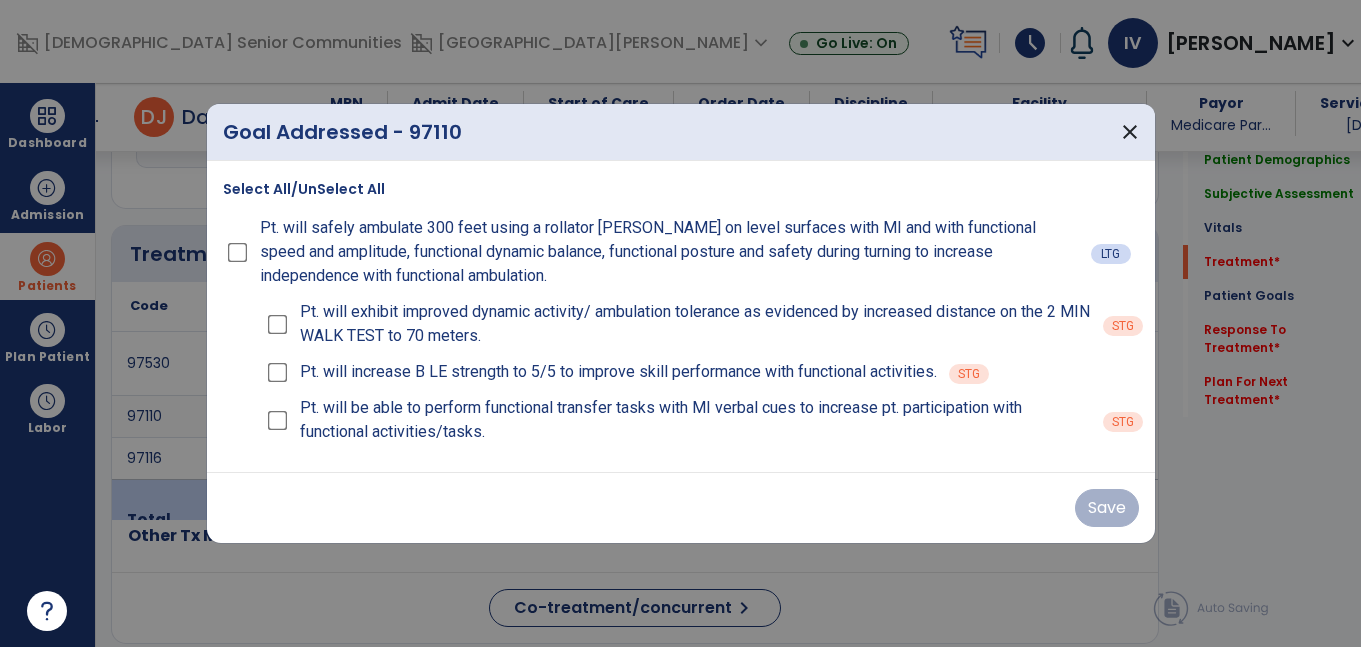 click on "Select All/UnSelect All" at bounding box center [304, 189] 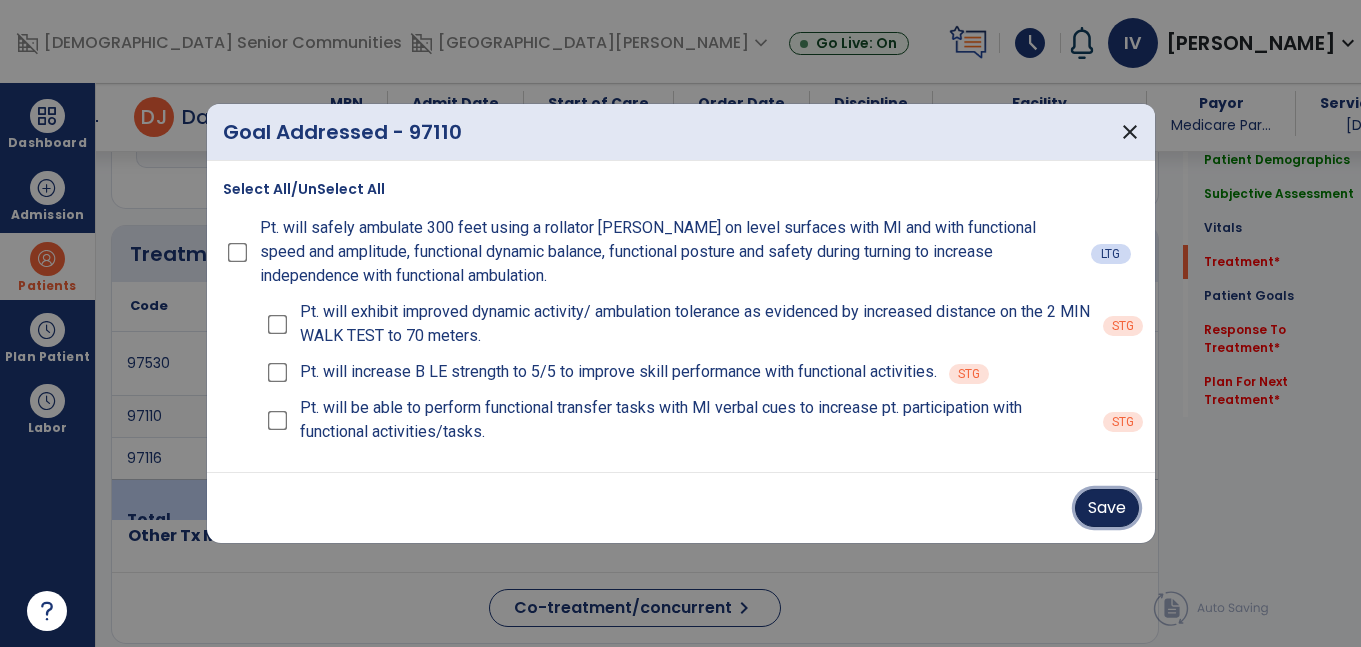 click on "Save" at bounding box center [1107, 508] 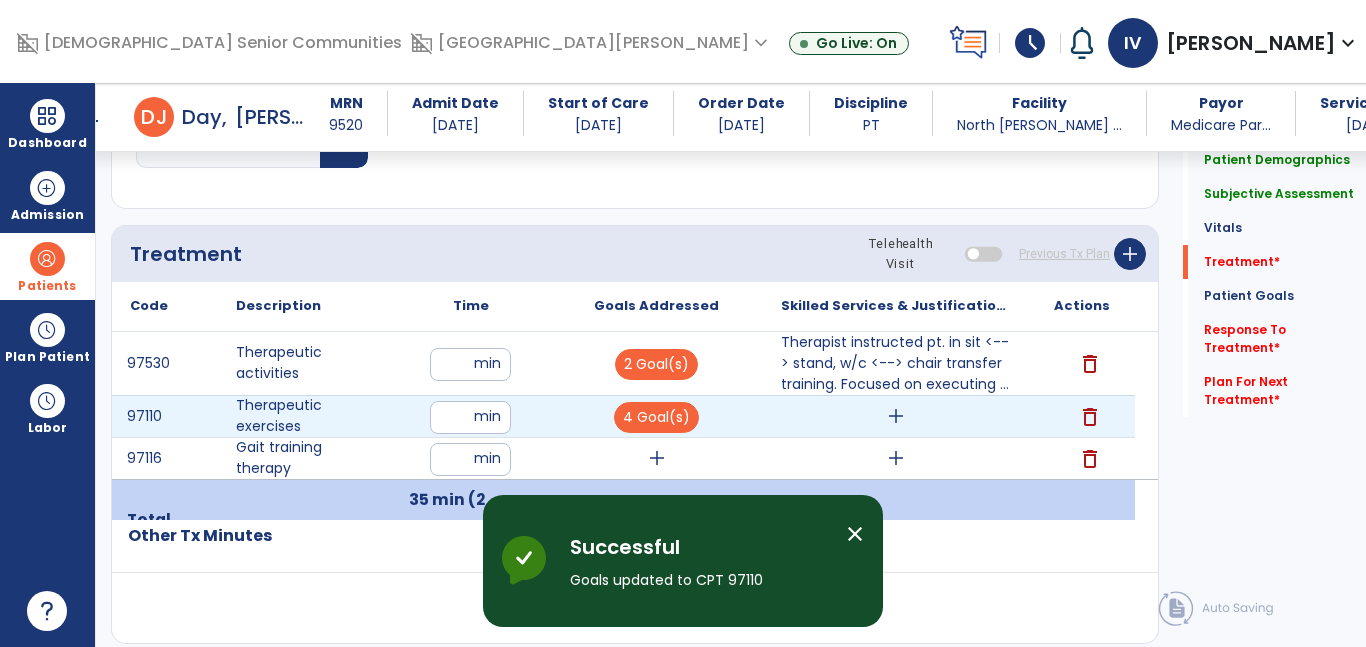 click on "add" at bounding box center (896, 416) 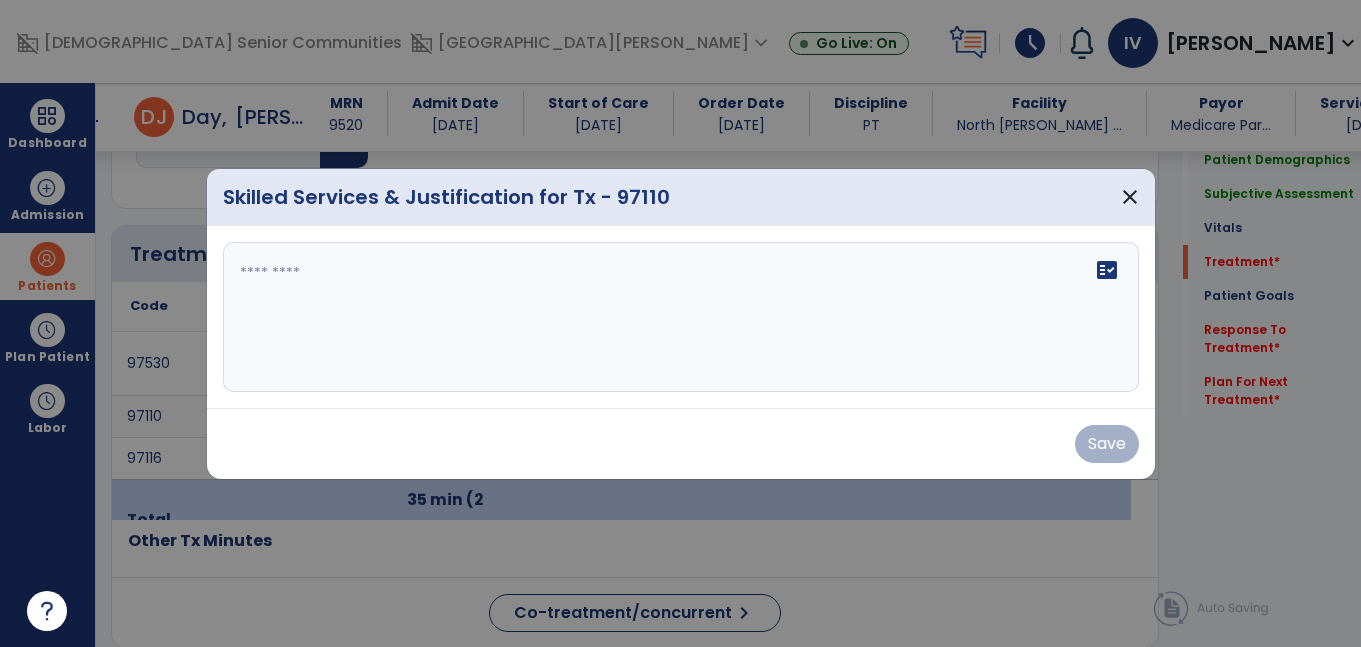 scroll, scrollTop: 1064, scrollLeft: 0, axis: vertical 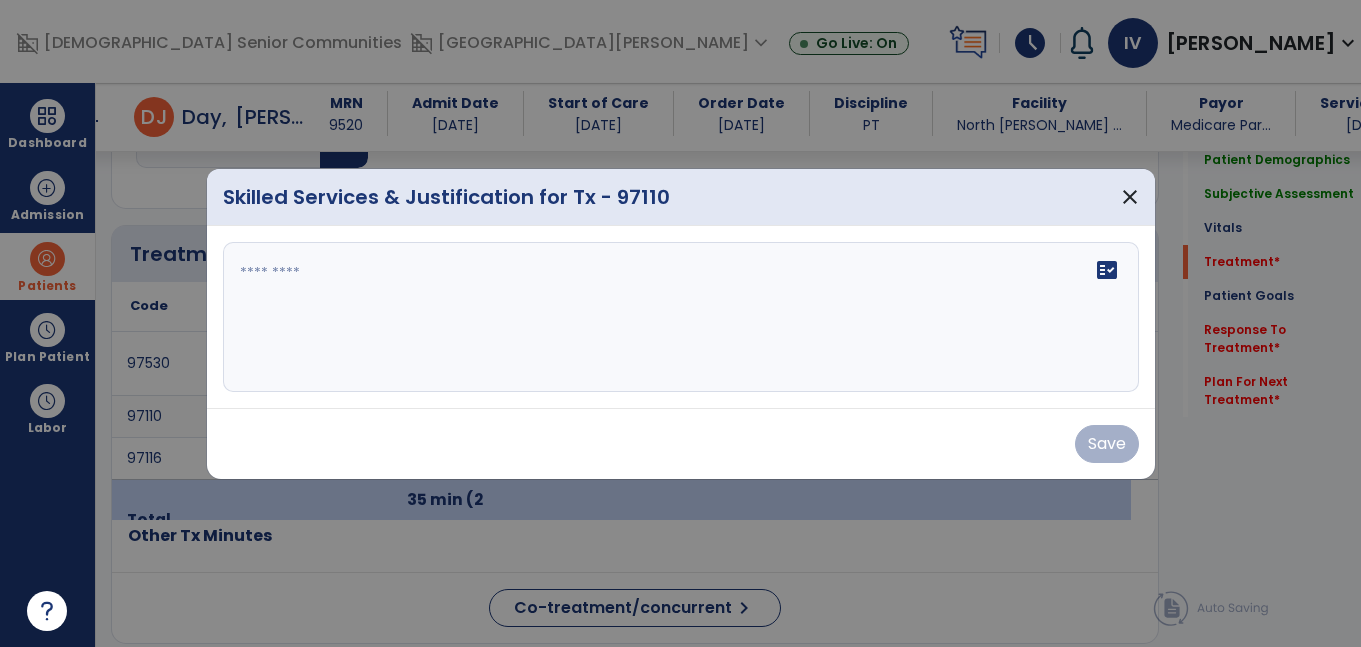 click on "fact_check" at bounding box center (681, 317) 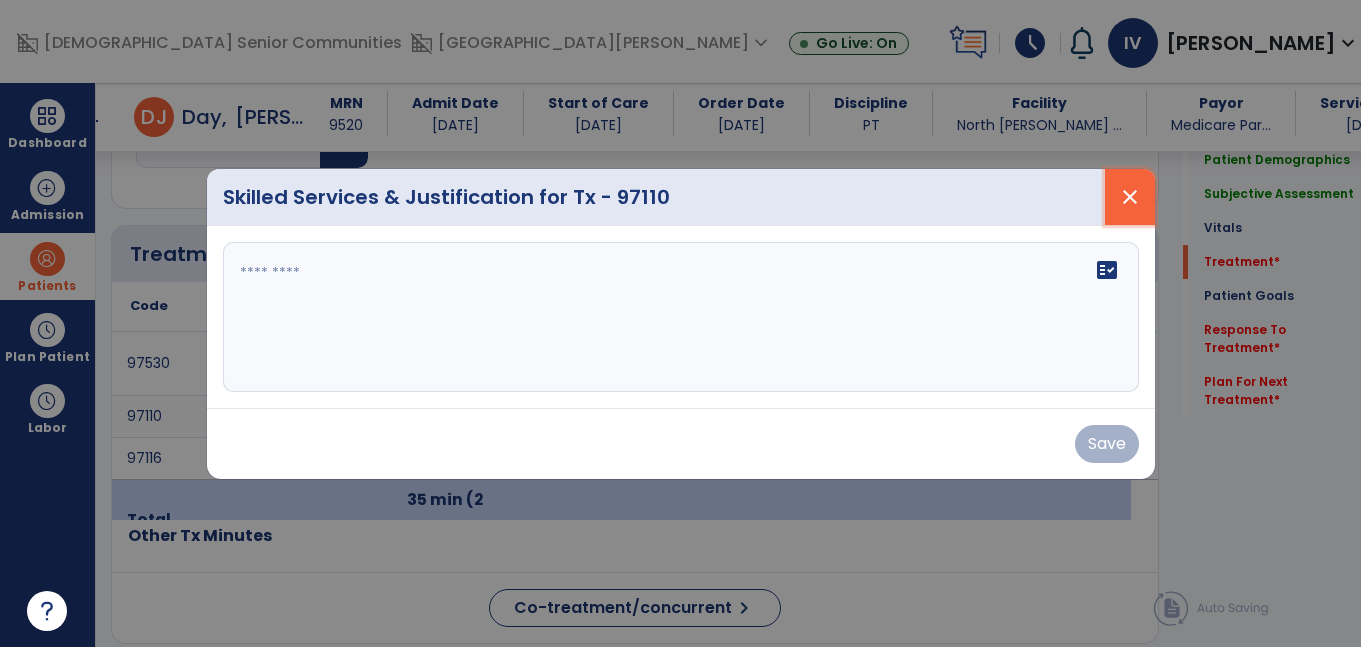 click on "close" at bounding box center (1130, 197) 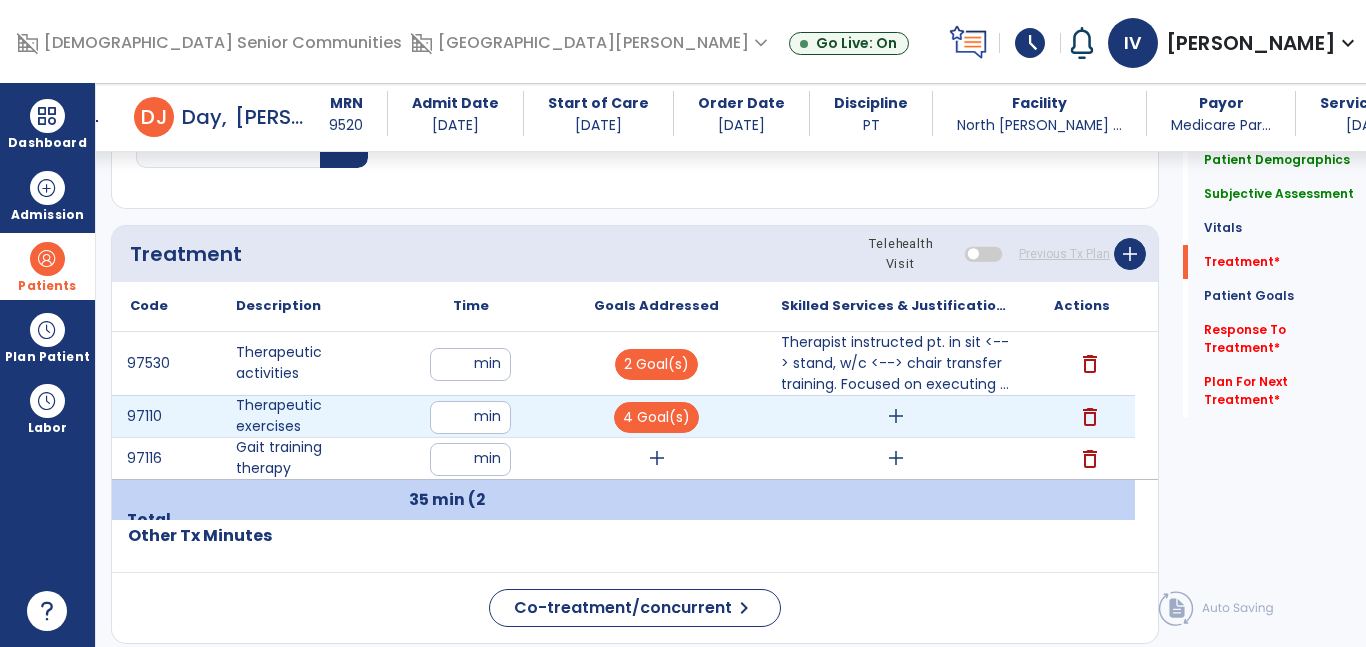 click on "add" at bounding box center [896, 416] 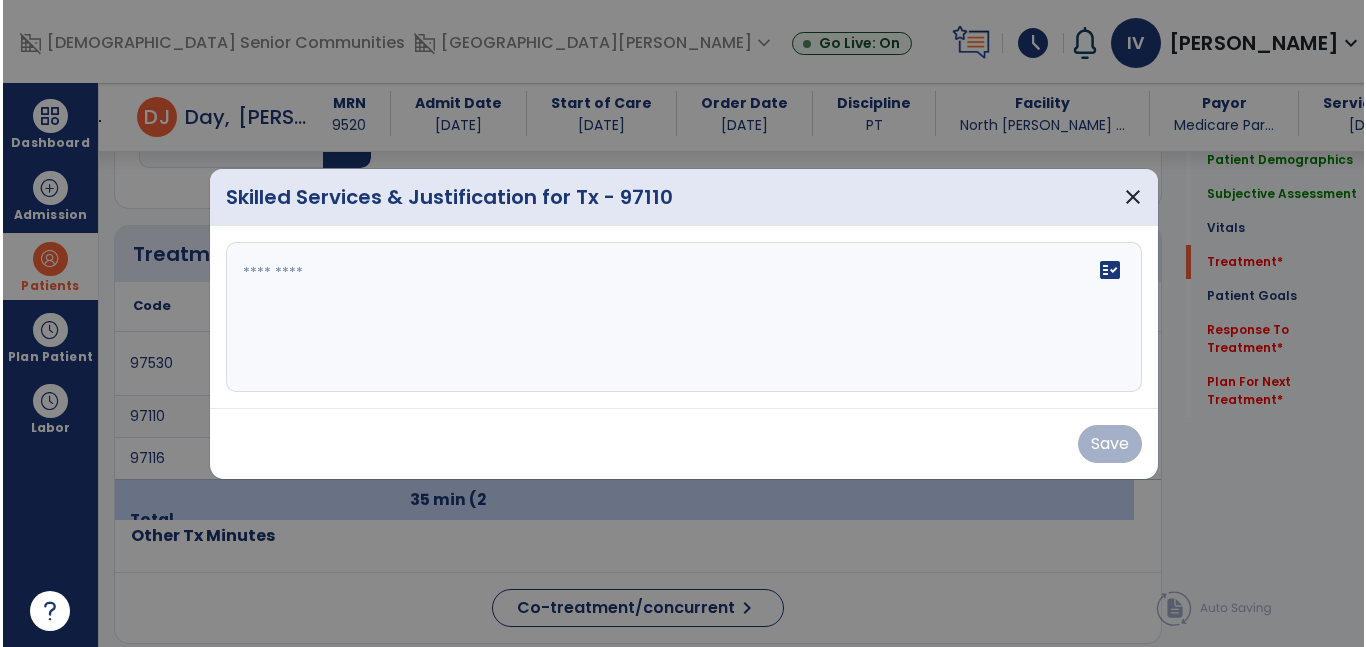 scroll, scrollTop: 1064, scrollLeft: 0, axis: vertical 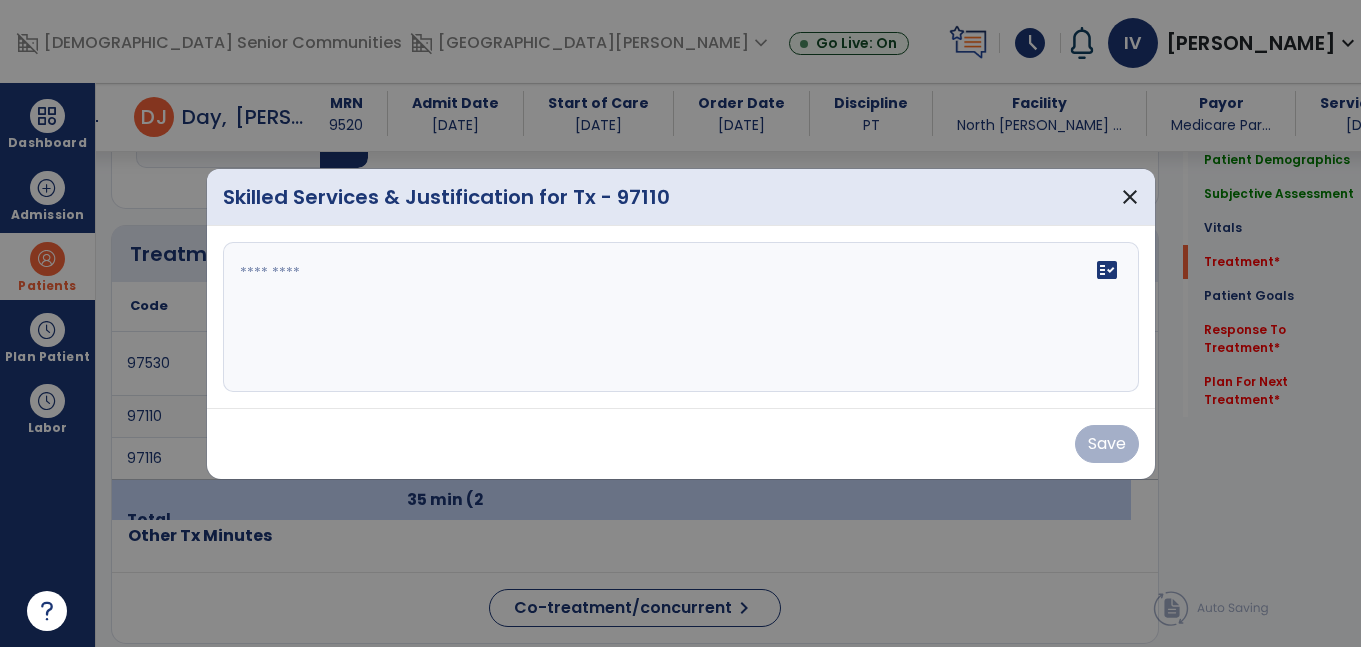 click on "fact_check" at bounding box center (681, 317) 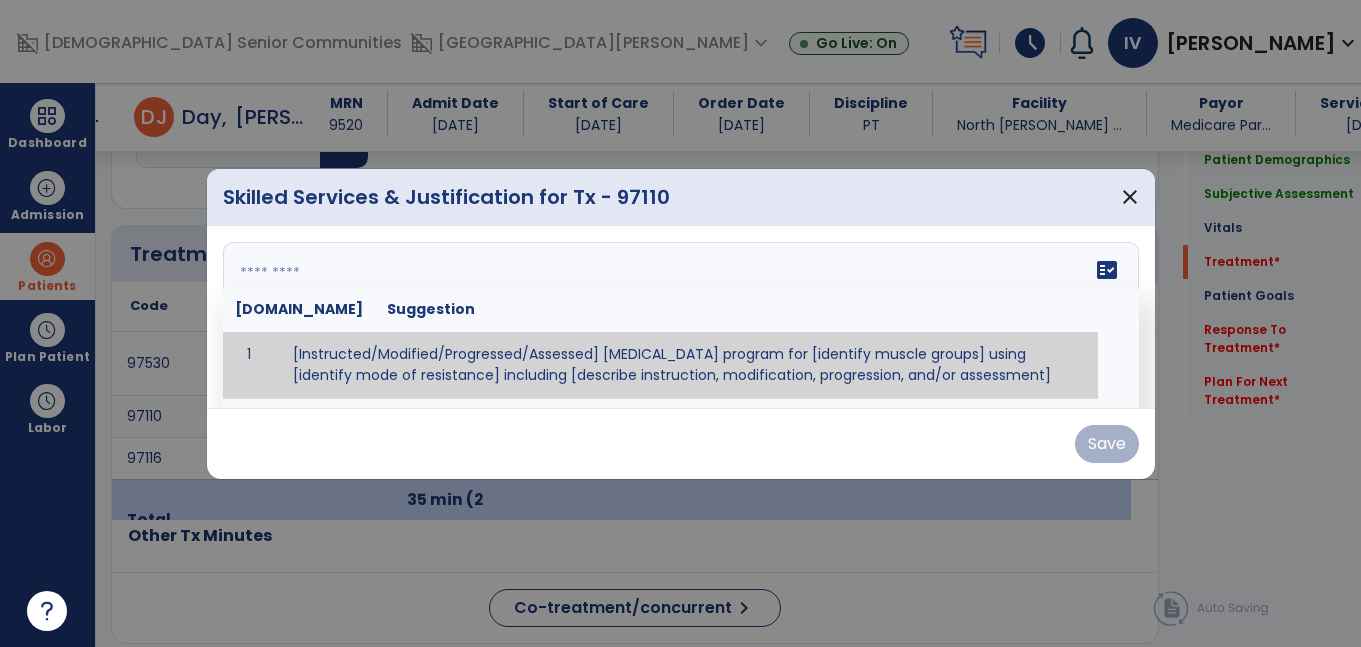 paste on "**********" 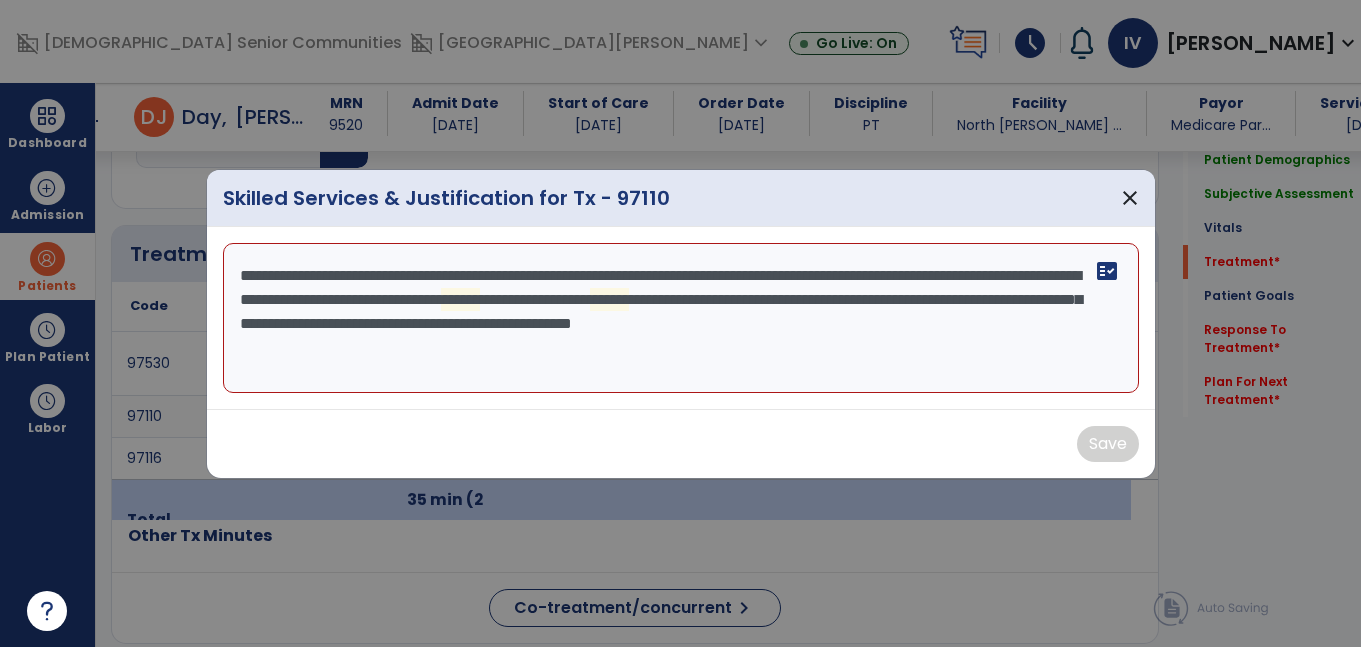 click on "**********" at bounding box center (681, 318) 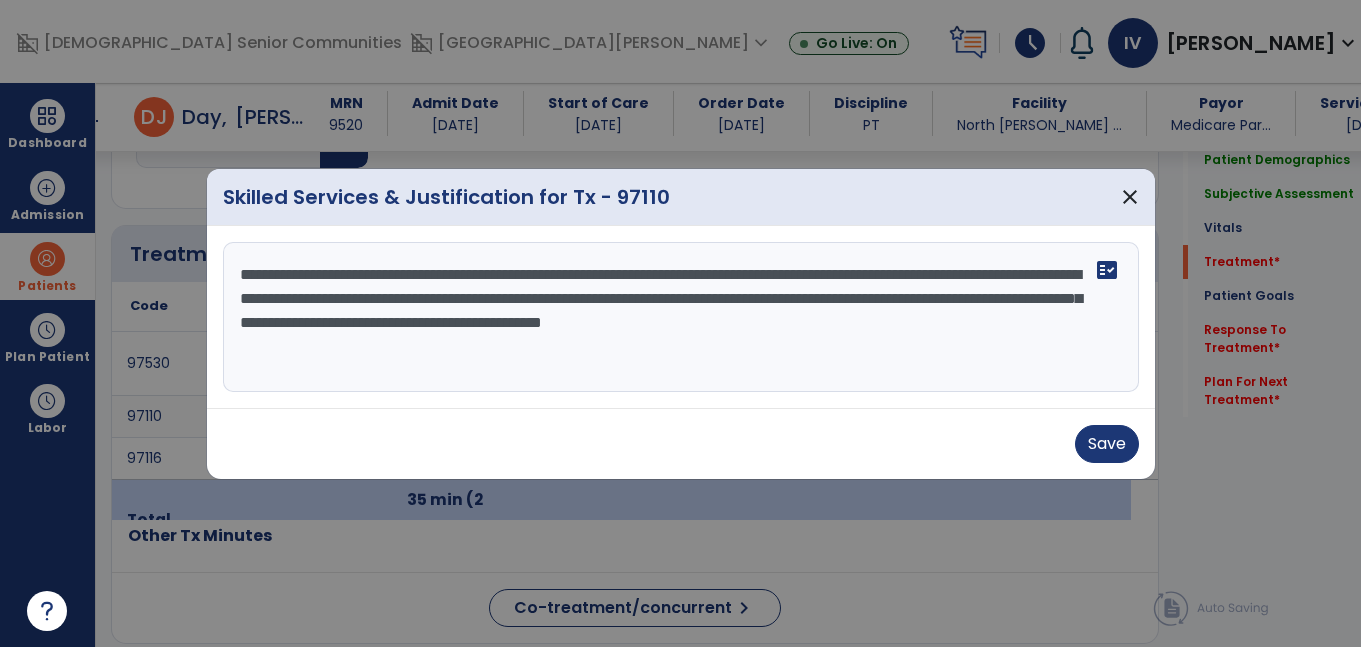 click on "**********" at bounding box center (681, 317) 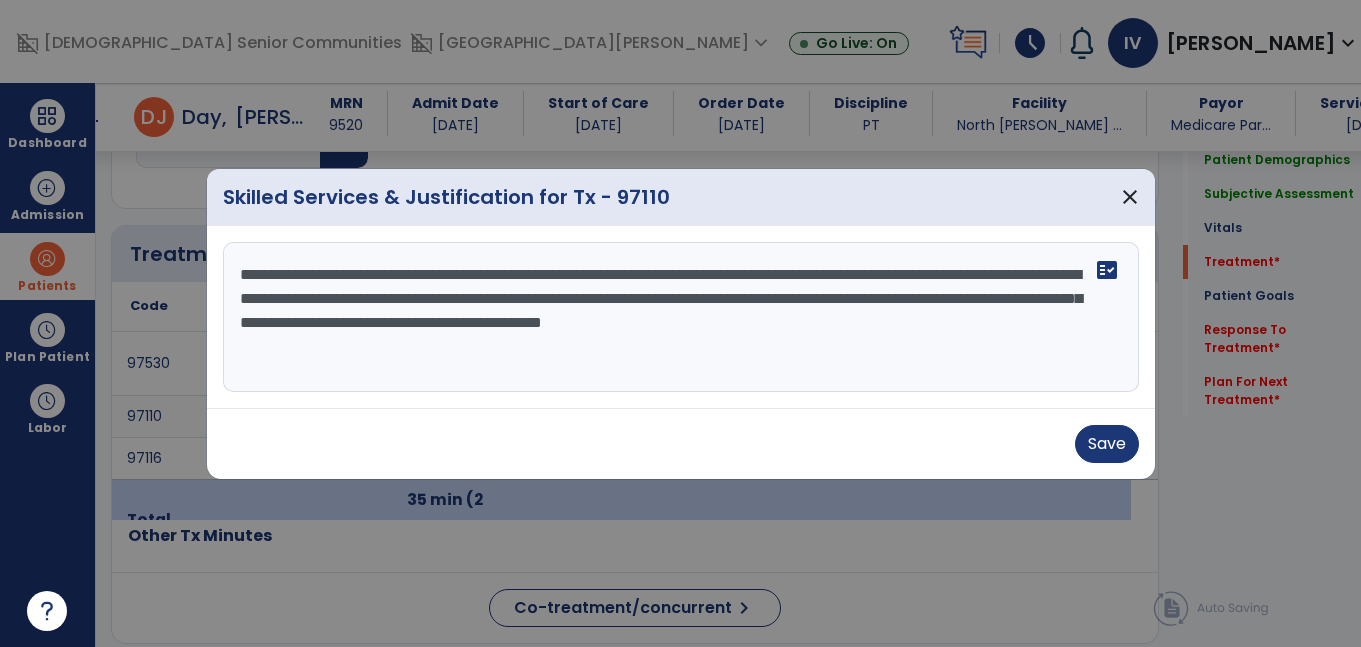 click on "**********" at bounding box center (681, 317) 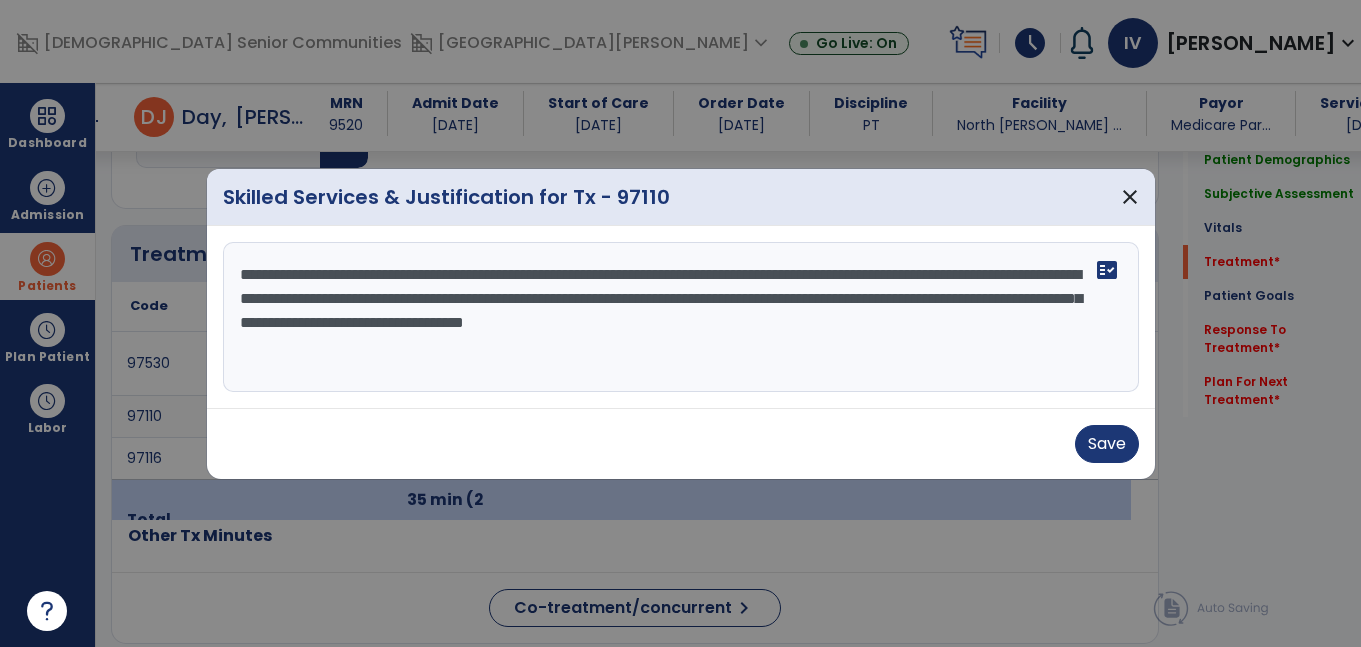 click on "**********" at bounding box center (681, 317) 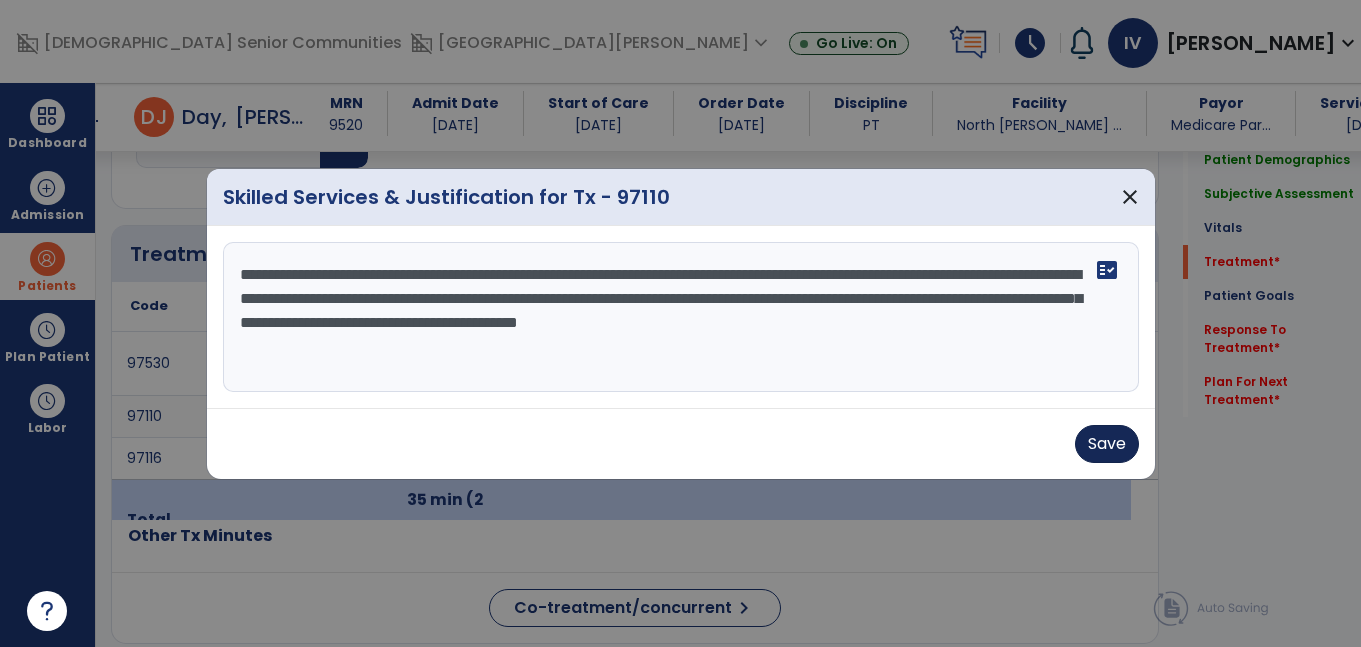 type on "**********" 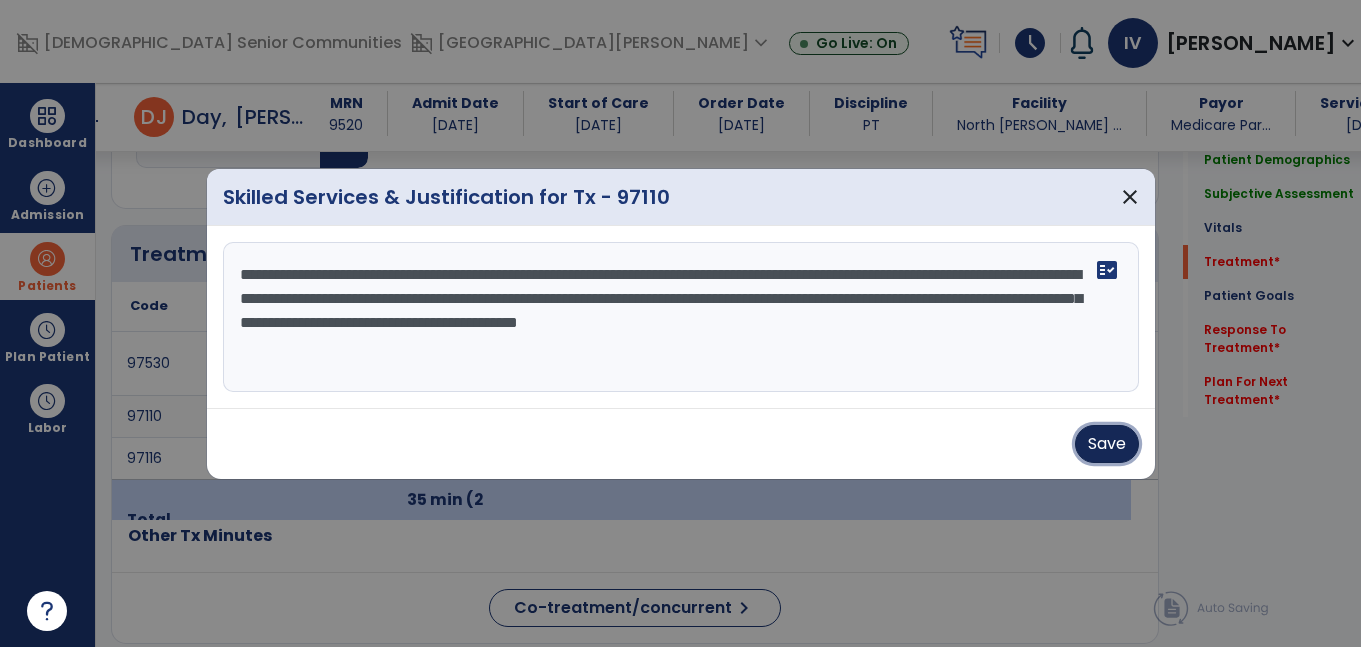 click on "Save" at bounding box center [1107, 444] 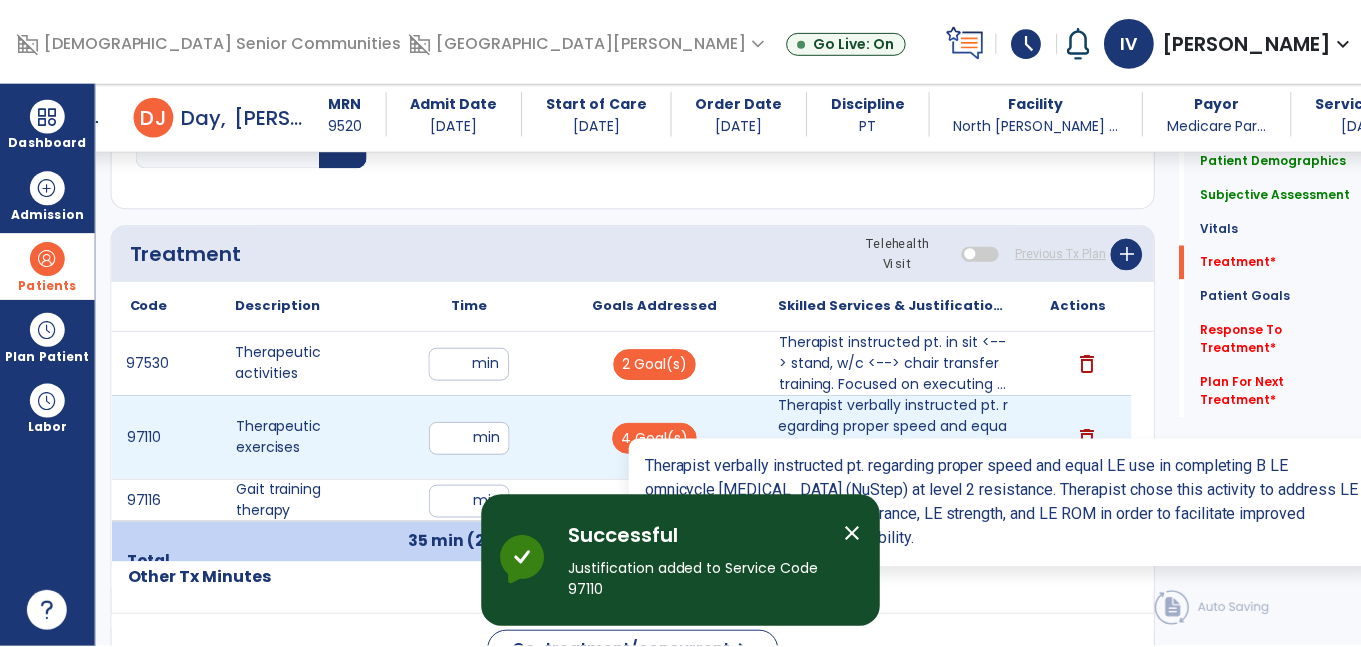 scroll, scrollTop: 1184, scrollLeft: 0, axis: vertical 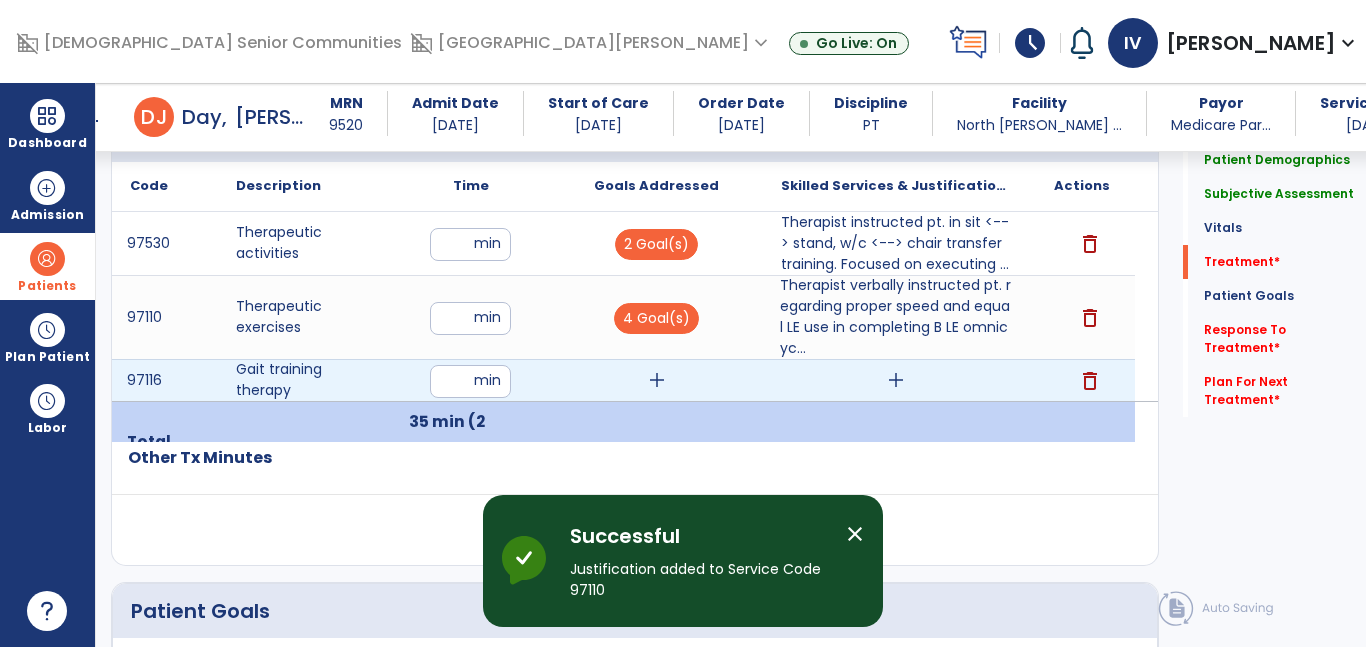 click on "add" at bounding box center (656, 380) 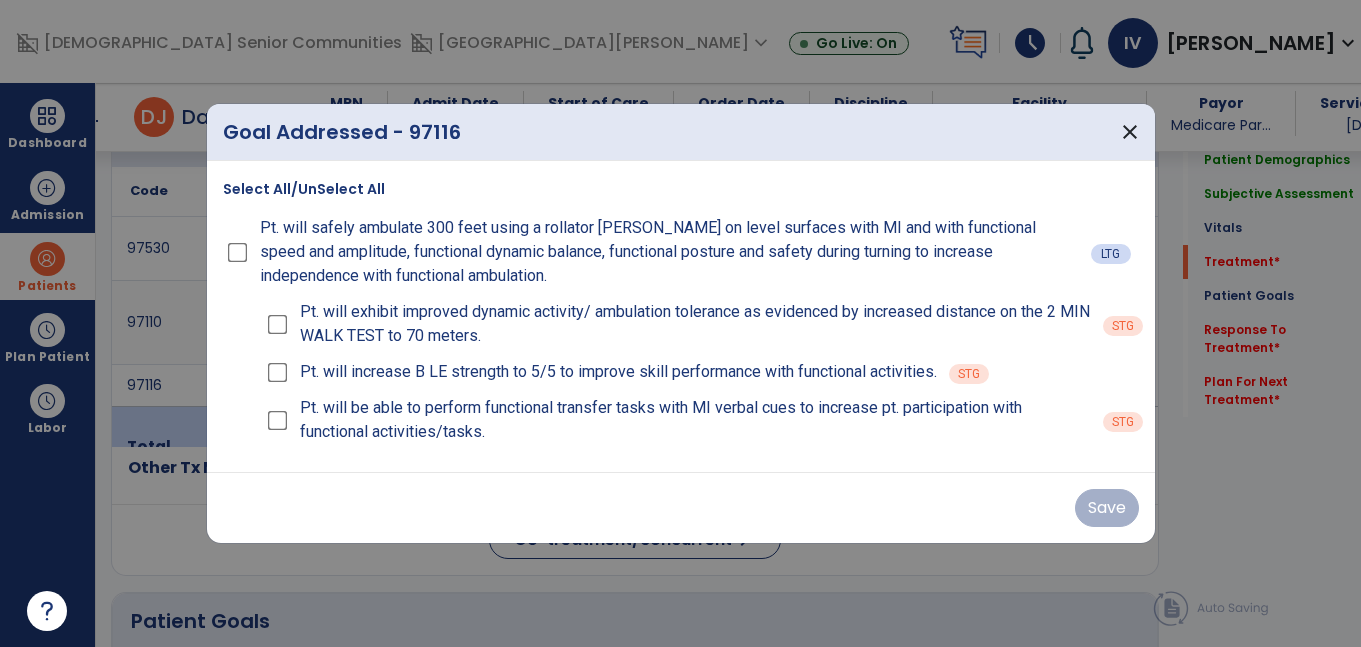 scroll, scrollTop: 1184, scrollLeft: 0, axis: vertical 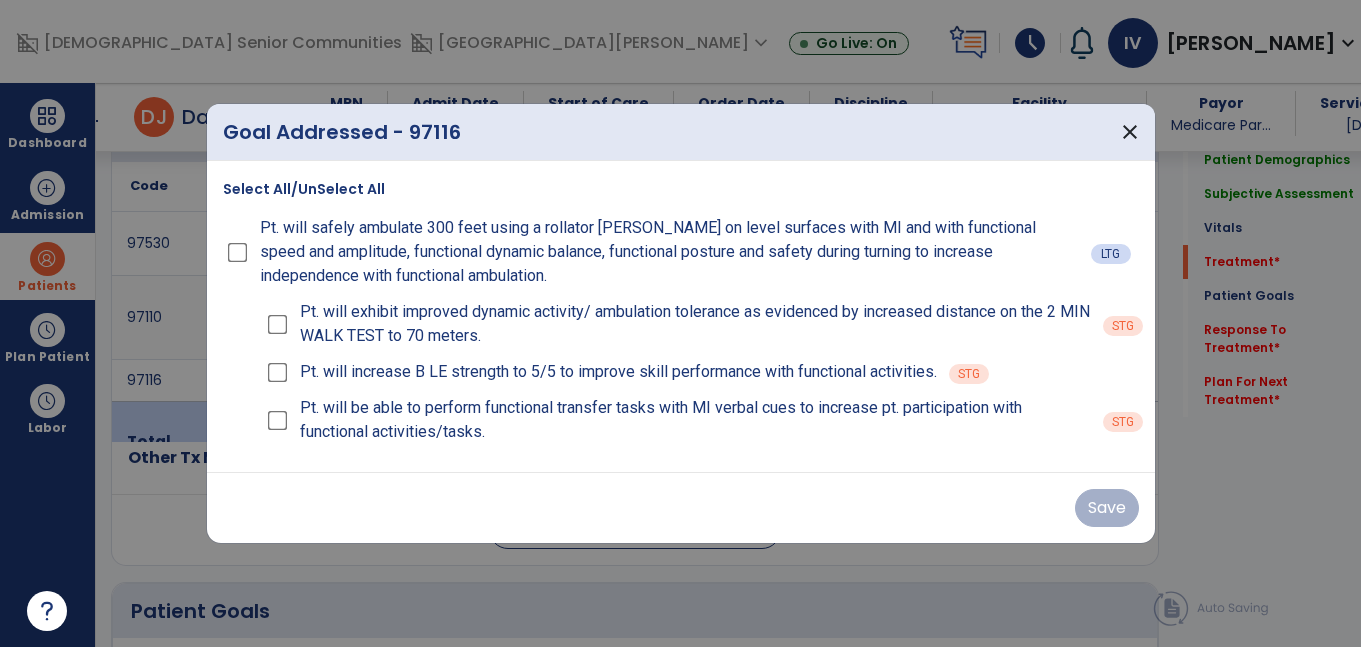click on "Pt. will safely ambulate 300 feet using a rollator walker on level surfaces with MI and with functional speed and amplitude, functional dynamic balance, functional posture and safety during turning to increase independence with functional ambulation.  LTG" at bounding box center (681, 252) 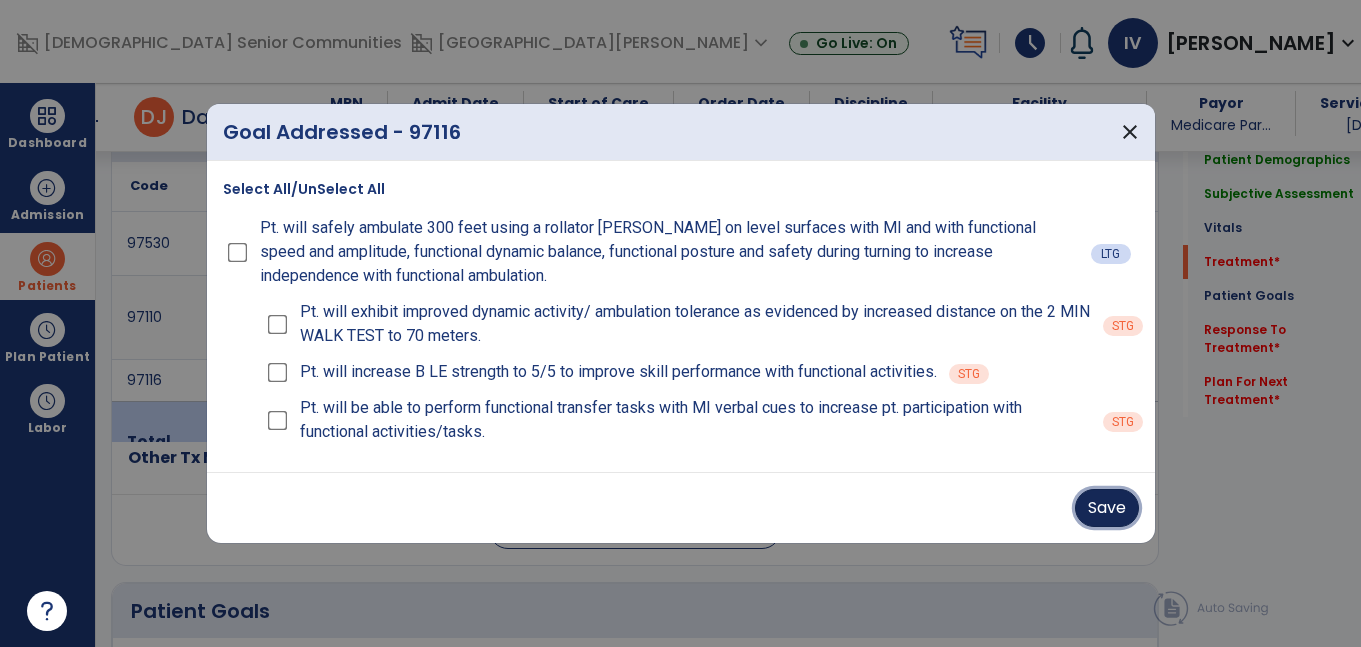 click on "Save" at bounding box center [1107, 508] 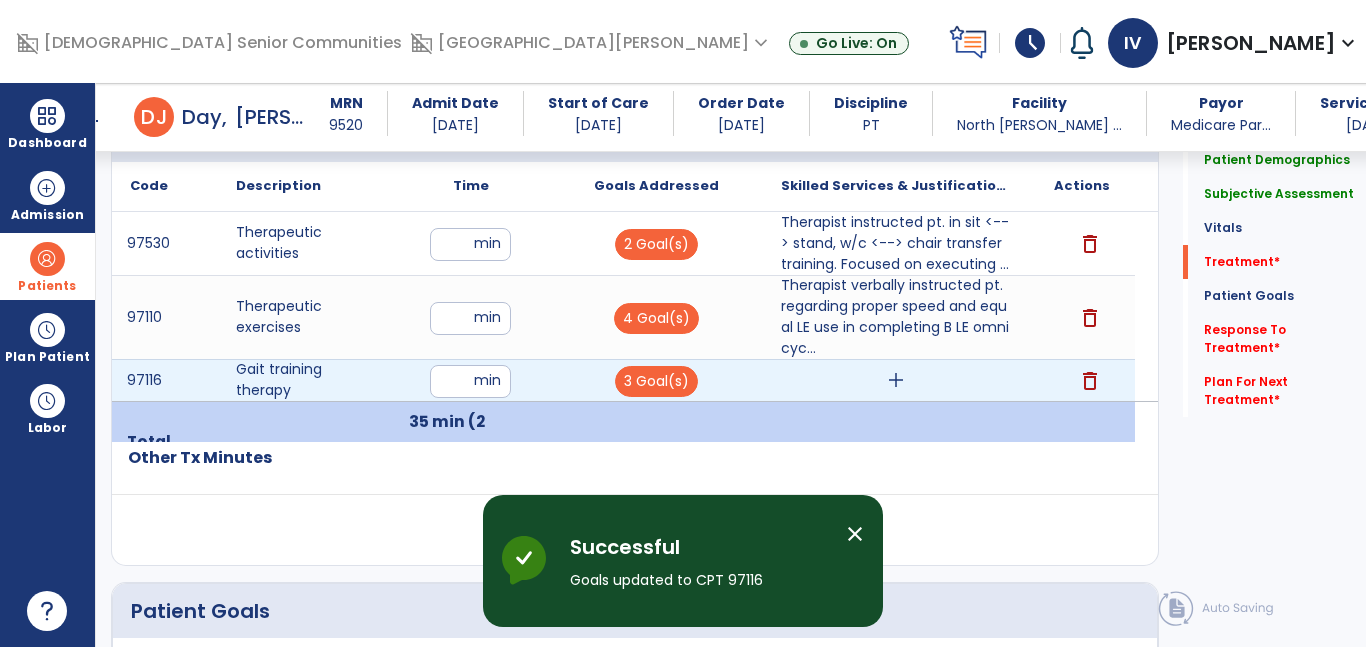 click on "add" at bounding box center [896, 380] 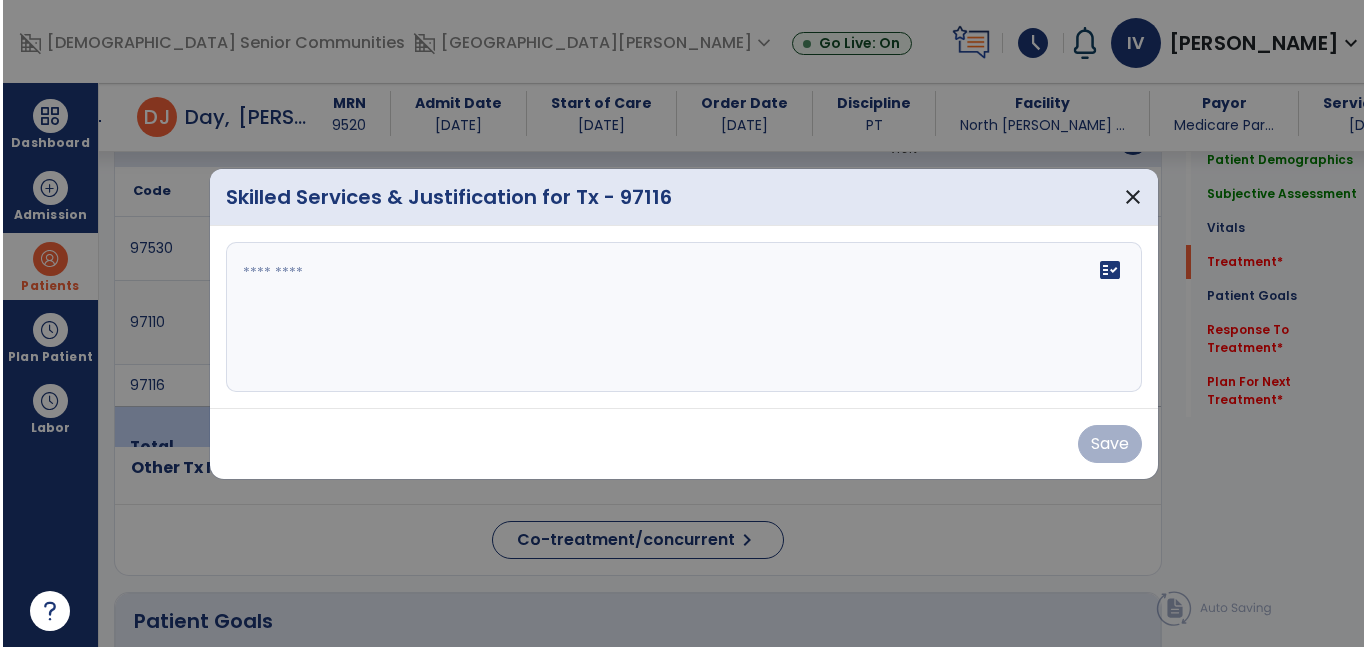 scroll, scrollTop: 1184, scrollLeft: 0, axis: vertical 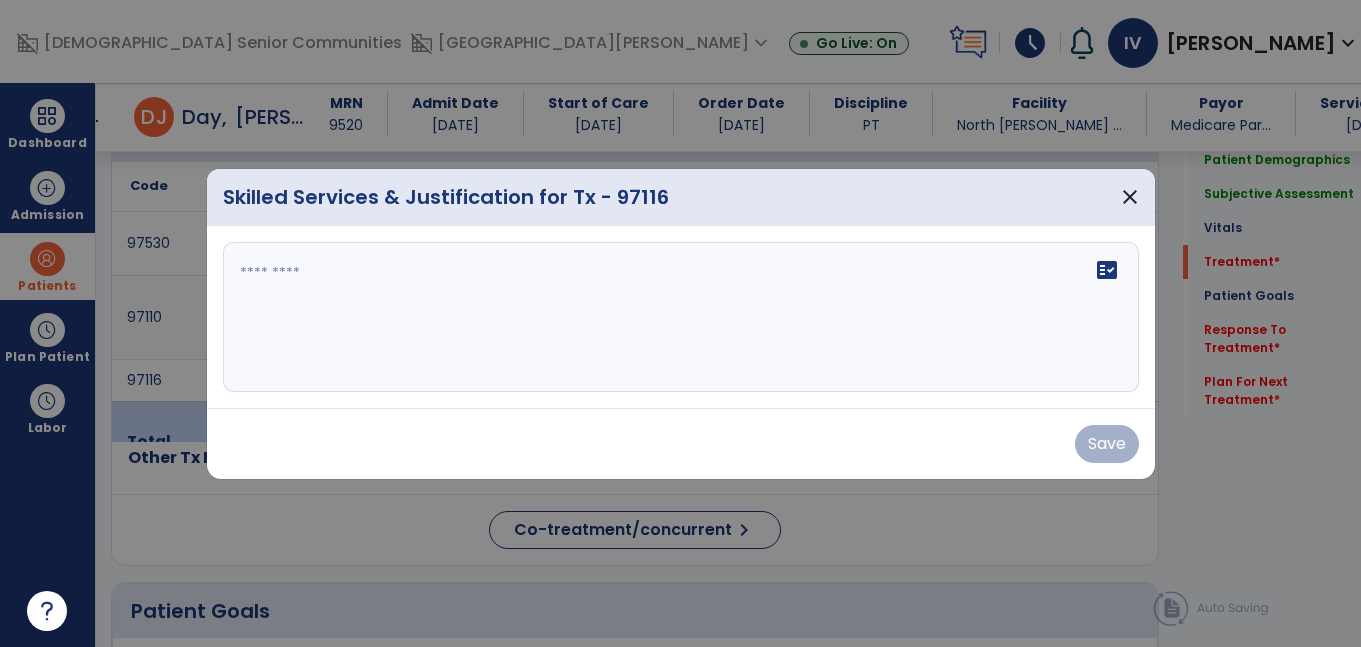 click on "fact_check" at bounding box center [681, 317] 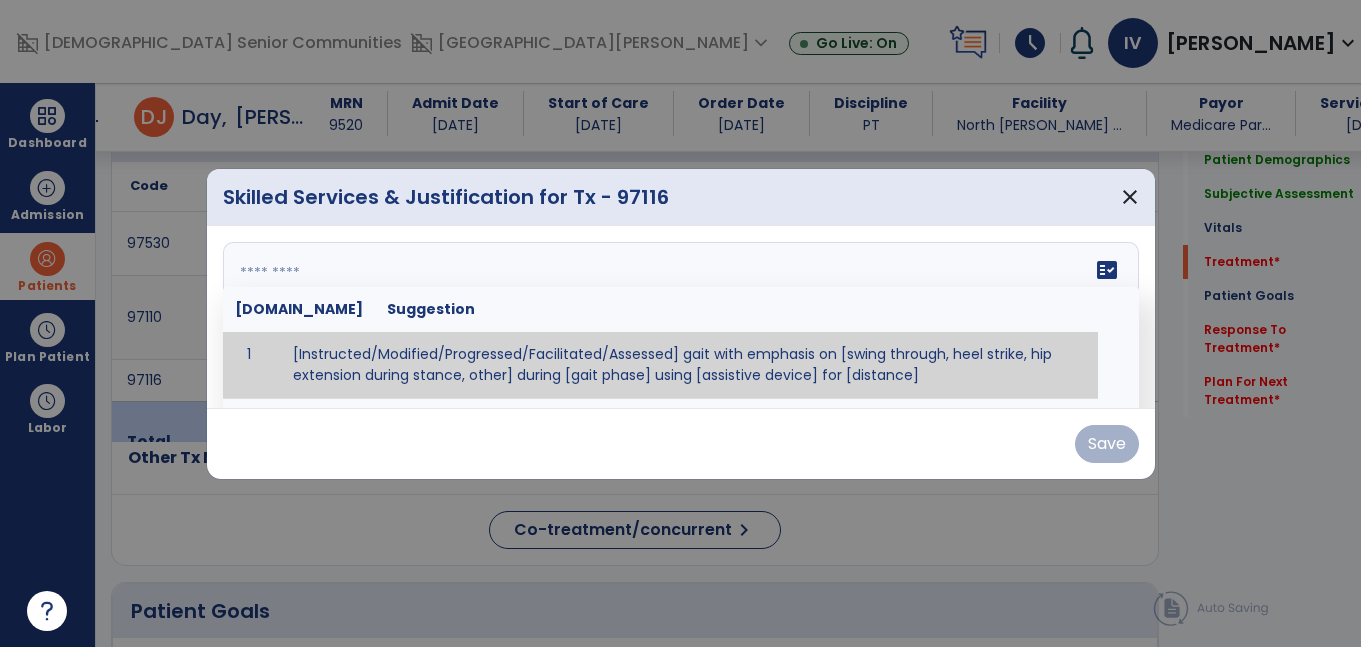 paste on "**********" 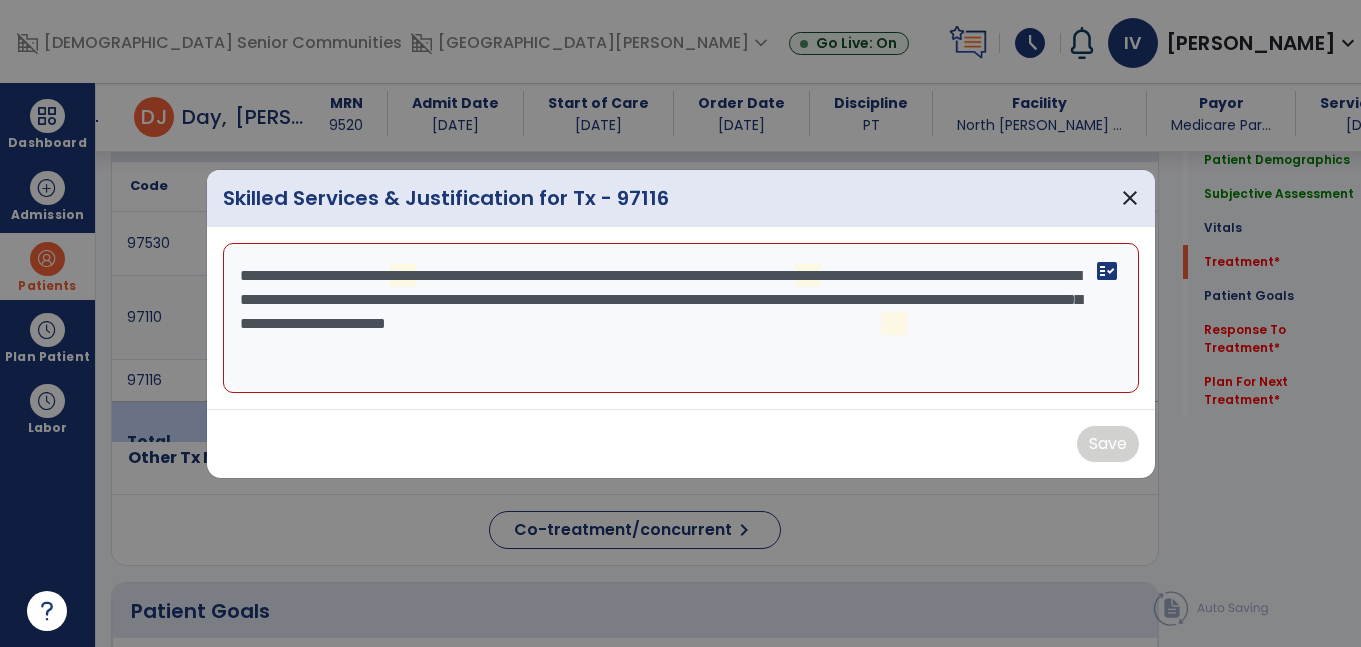 click on "**********" at bounding box center [681, 318] 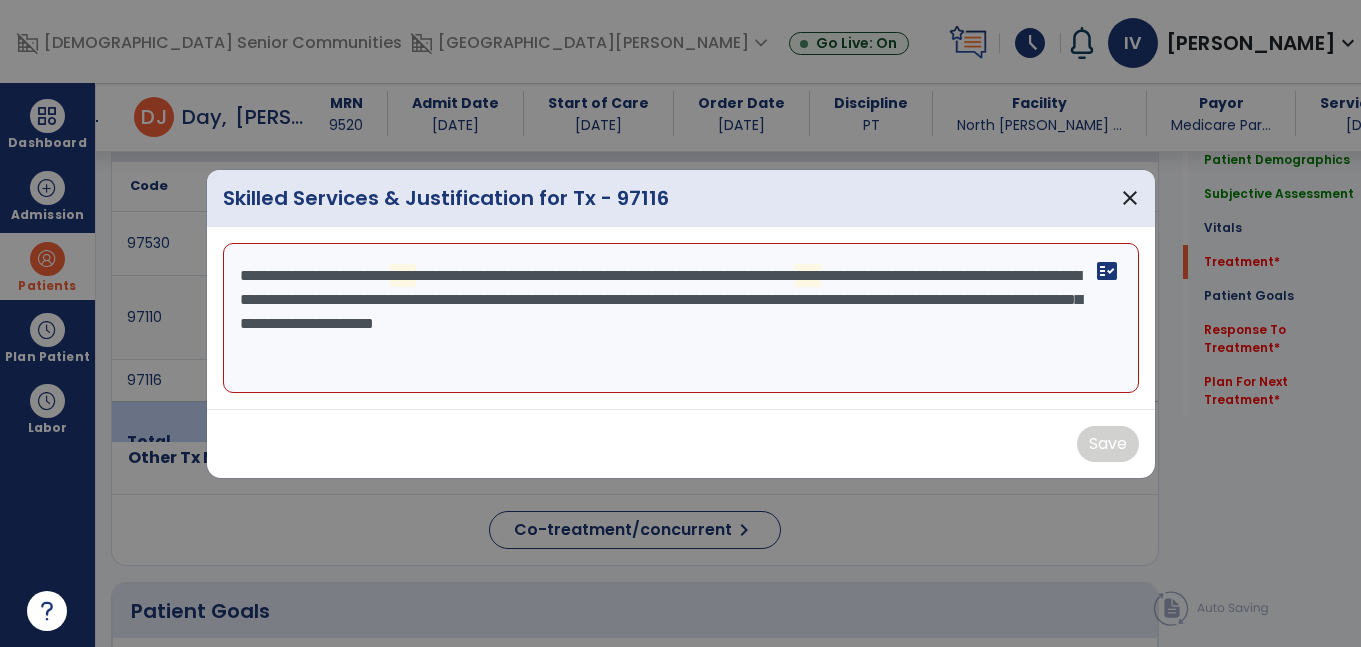 click on "**********" at bounding box center [681, 318] 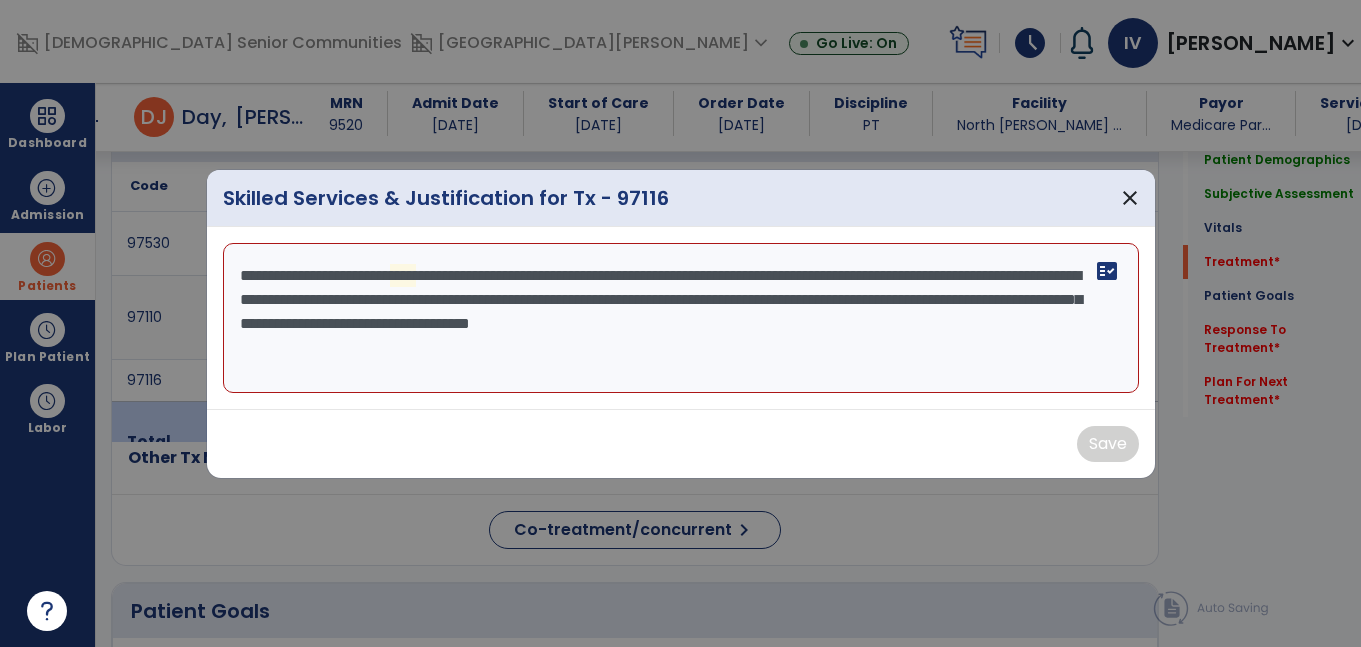 click on "**********" at bounding box center [681, 318] 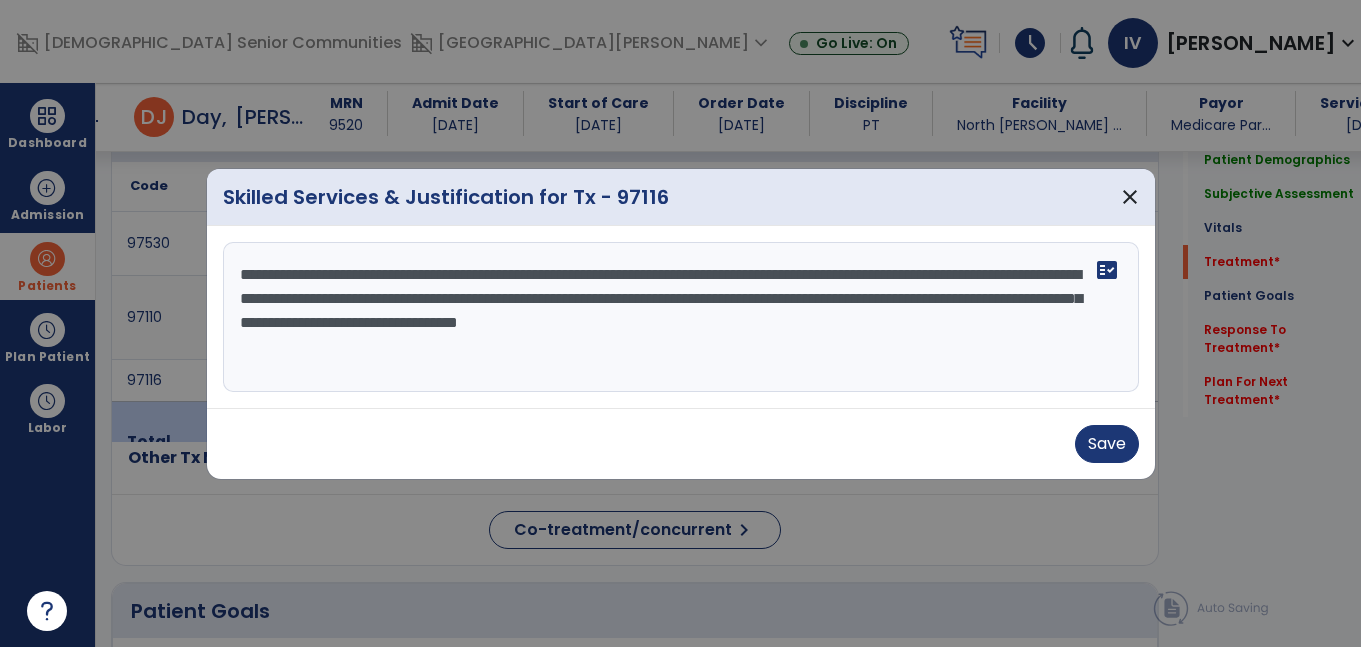click on "**********" at bounding box center (681, 317) 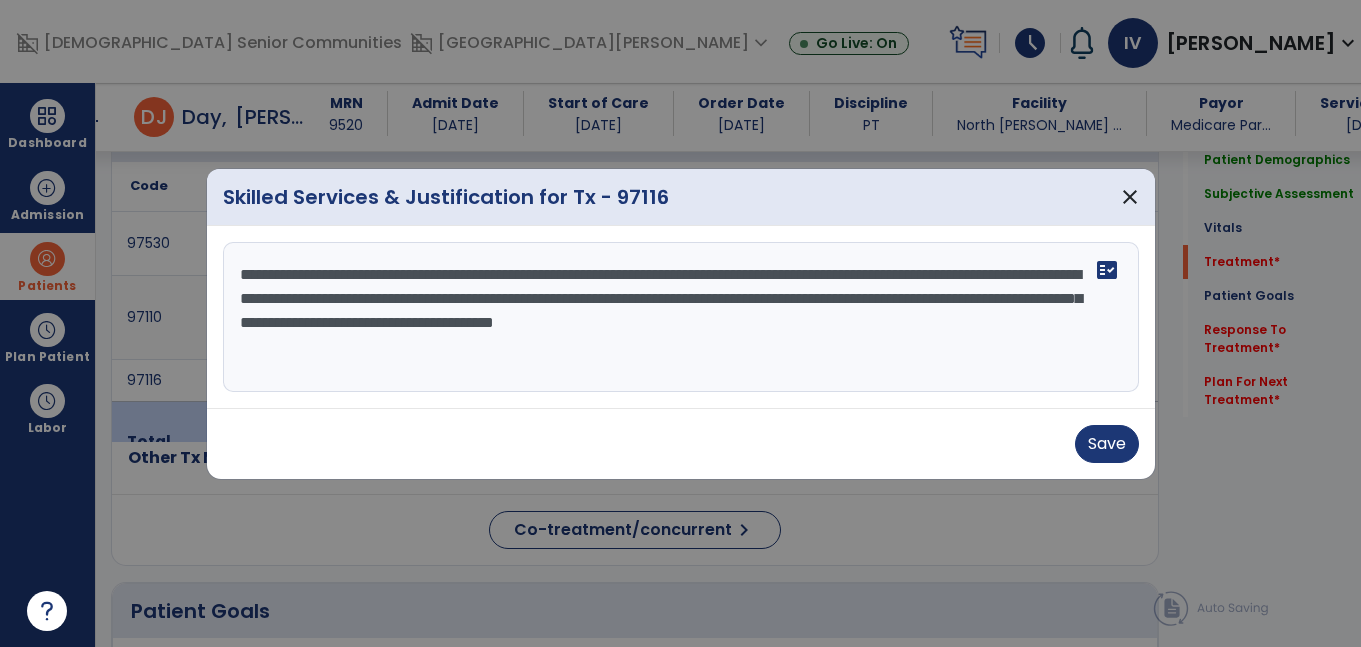 click on "**********" at bounding box center (681, 317) 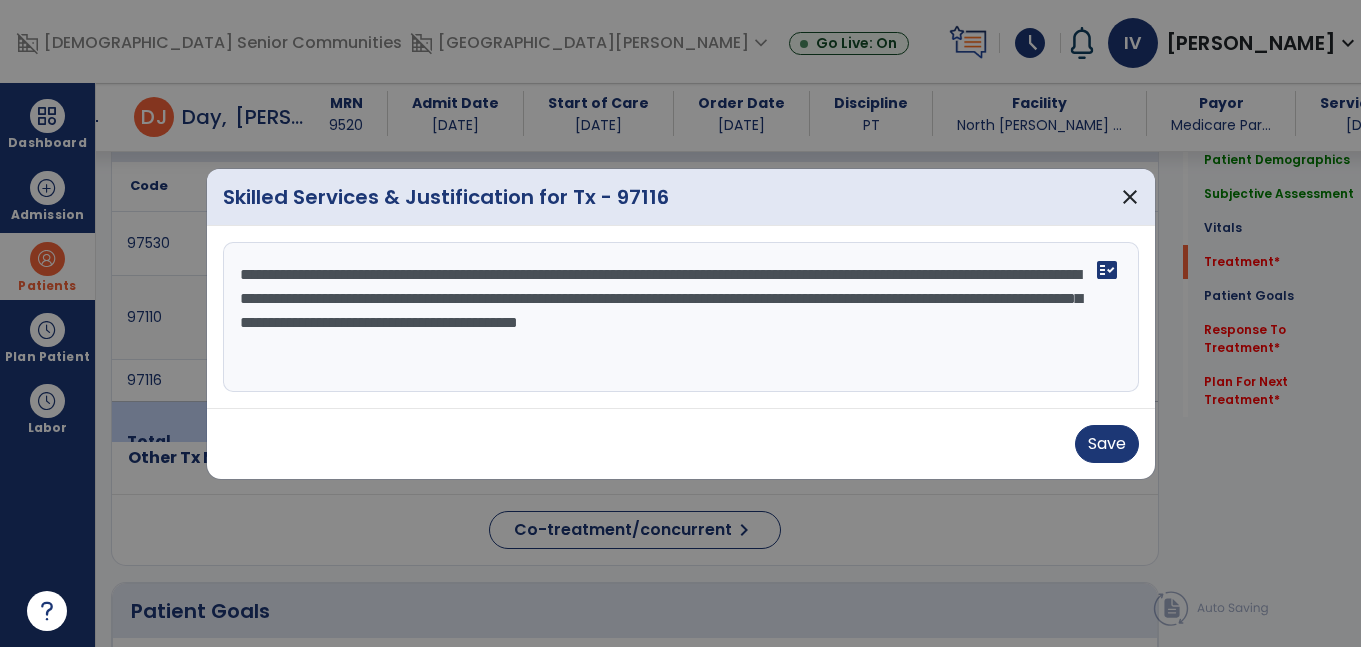 drag, startPoint x: 423, startPoint y: 323, endPoint x: 239, endPoint y: 330, distance: 184.1331 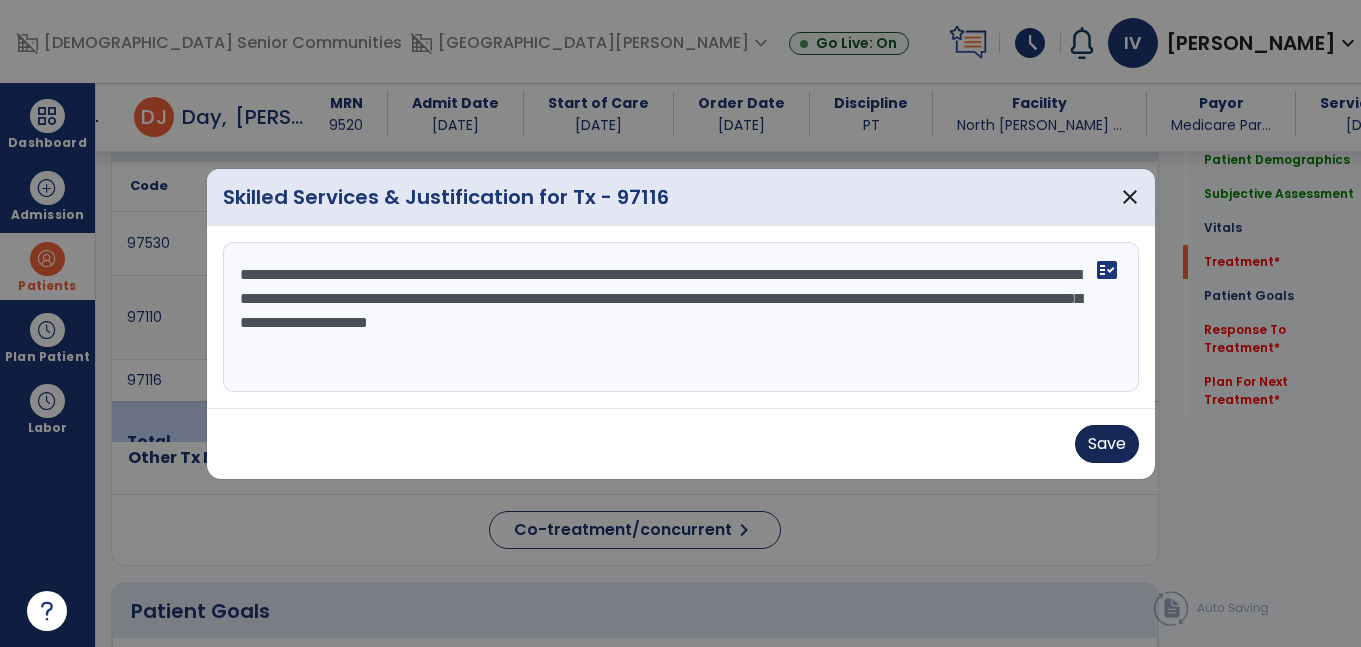 type on "**********" 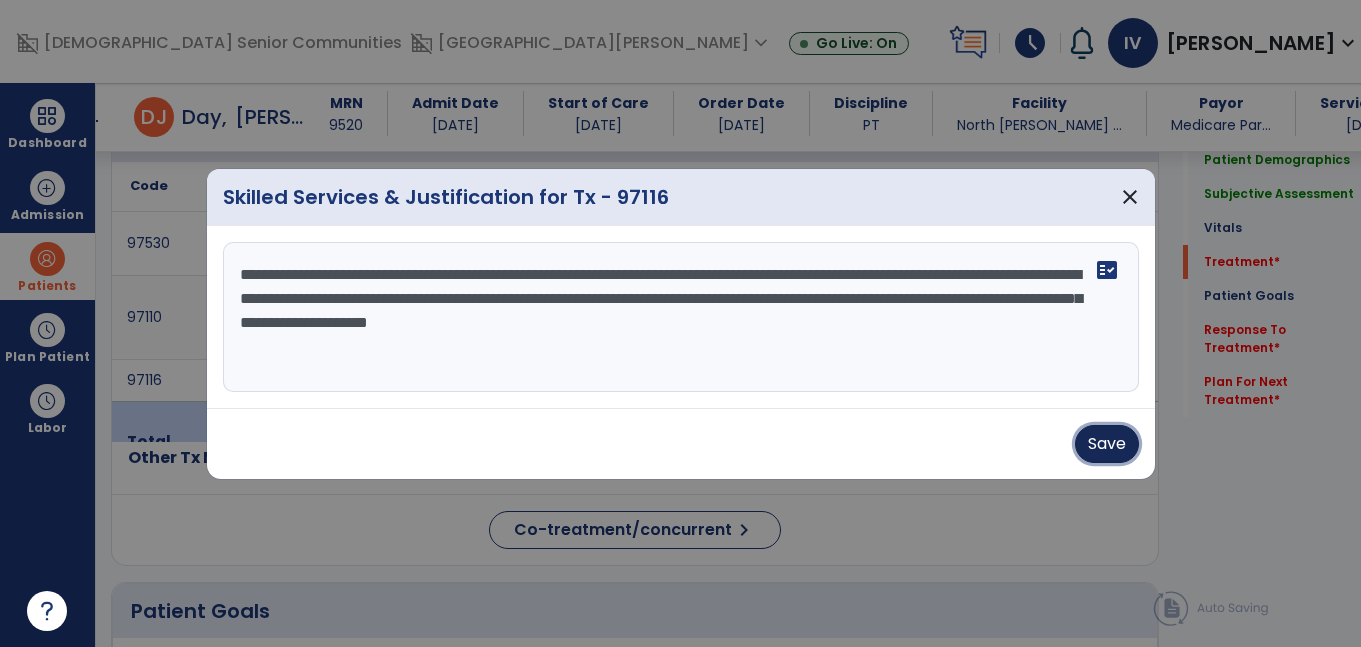 click on "Save" at bounding box center (1107, 444) 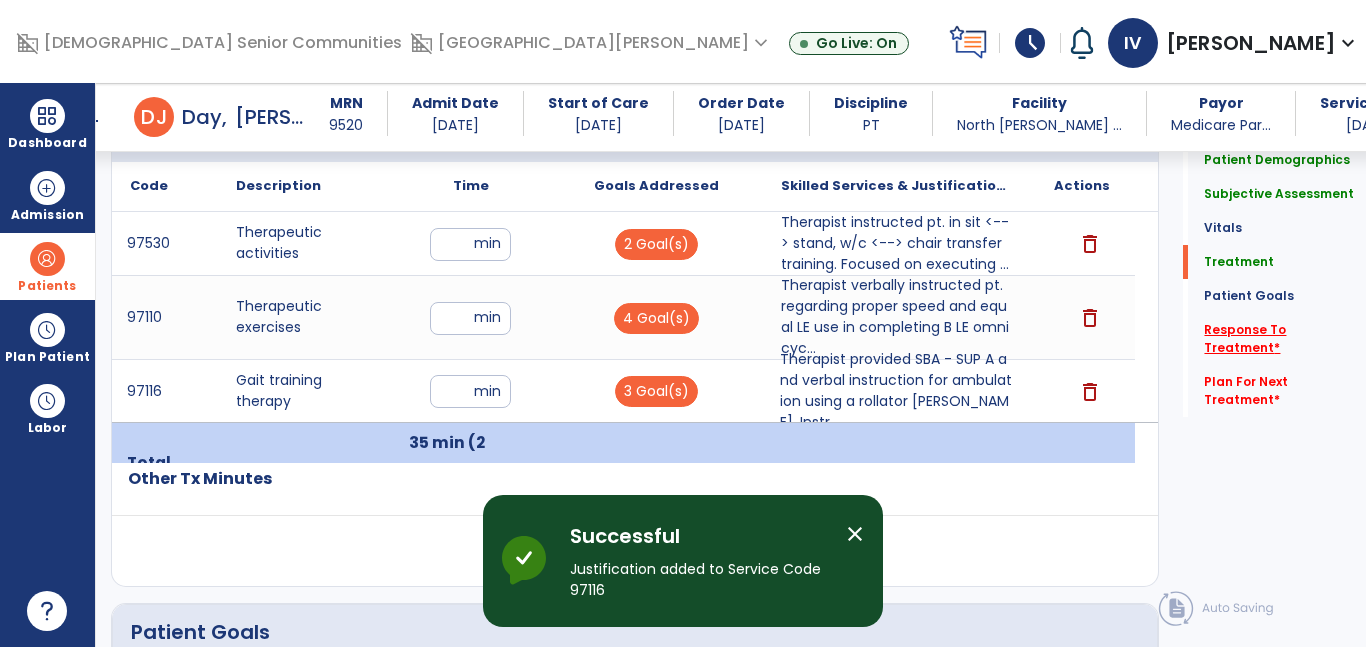 click on "Response To Treatment   *" 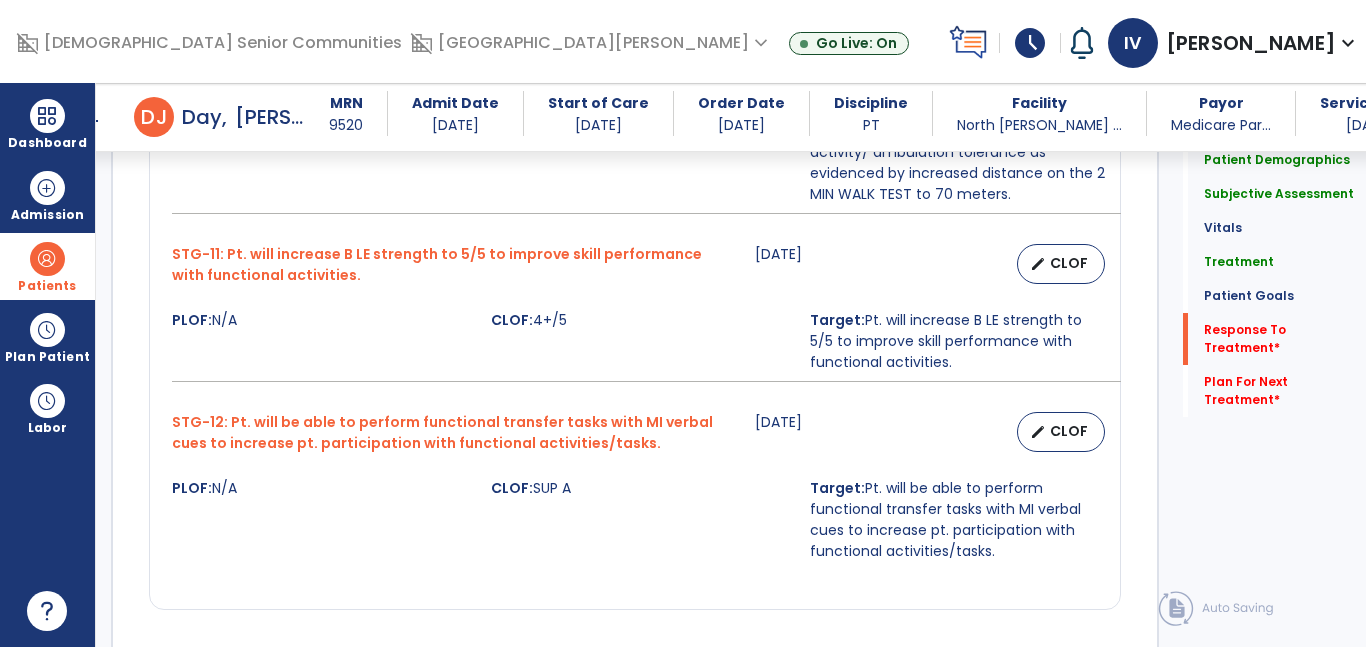 scroll, scrollTop: 4326, scrollLeft: 0, axis: vertical 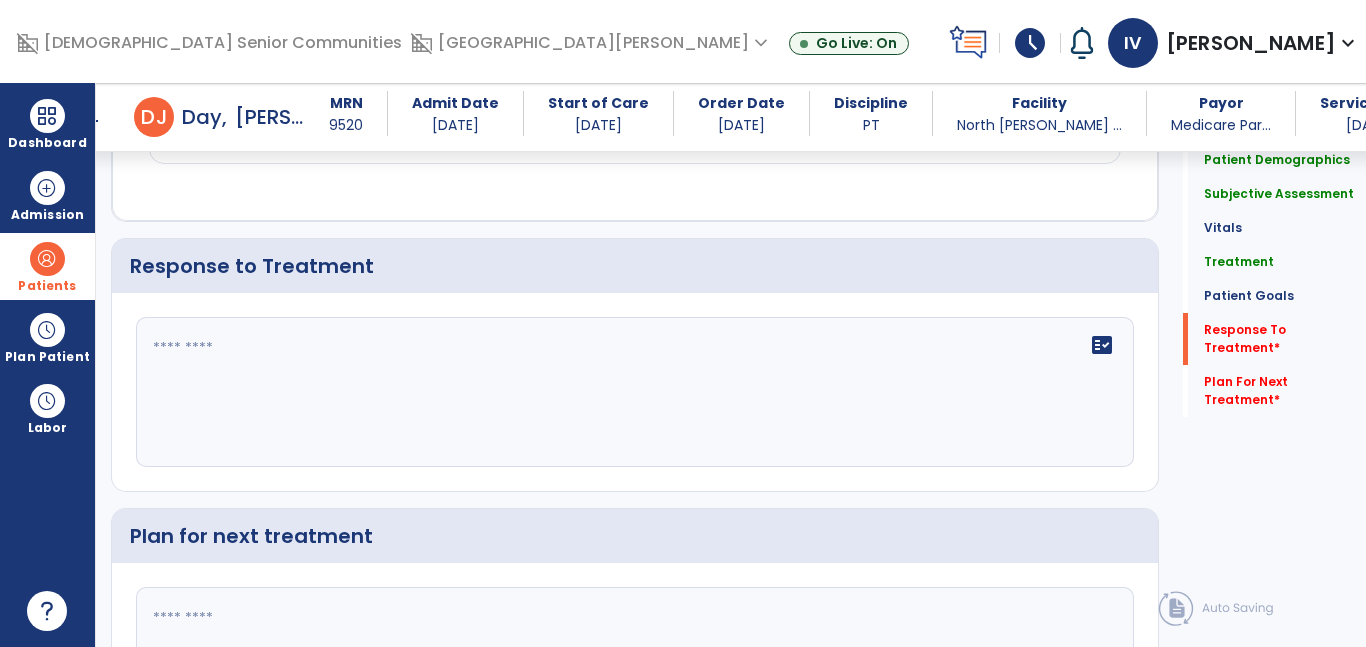 click 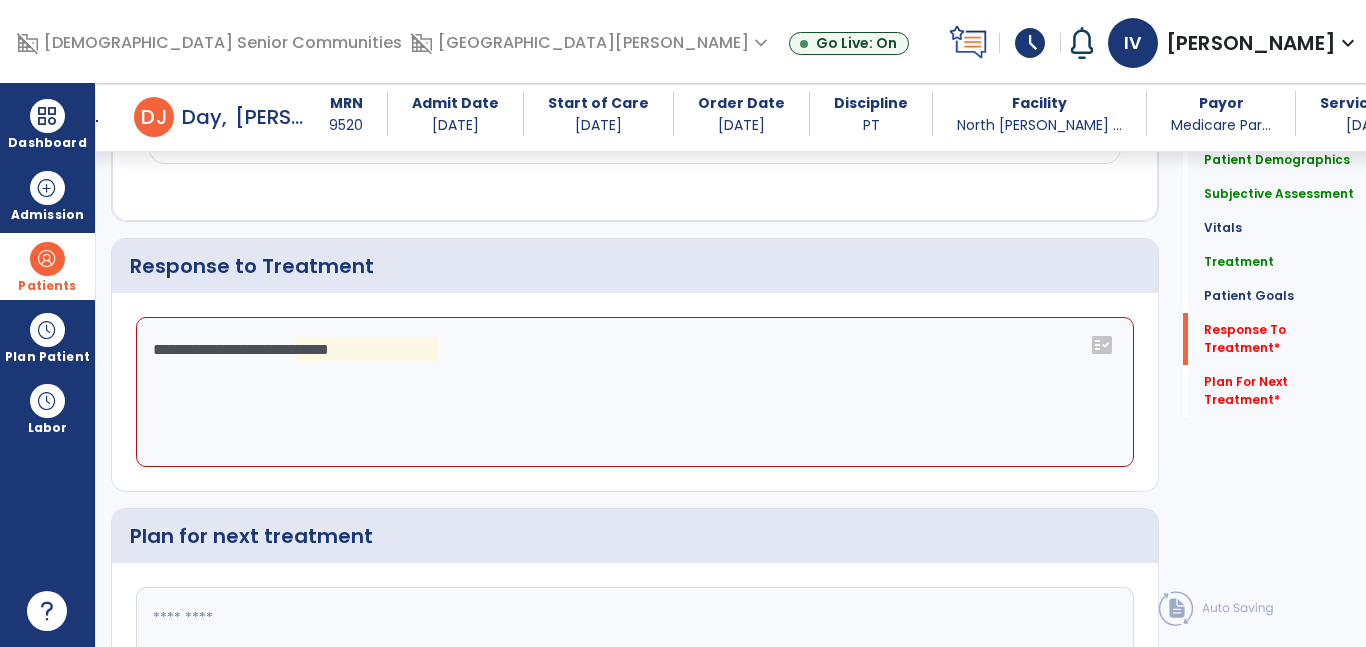 click on "**********" 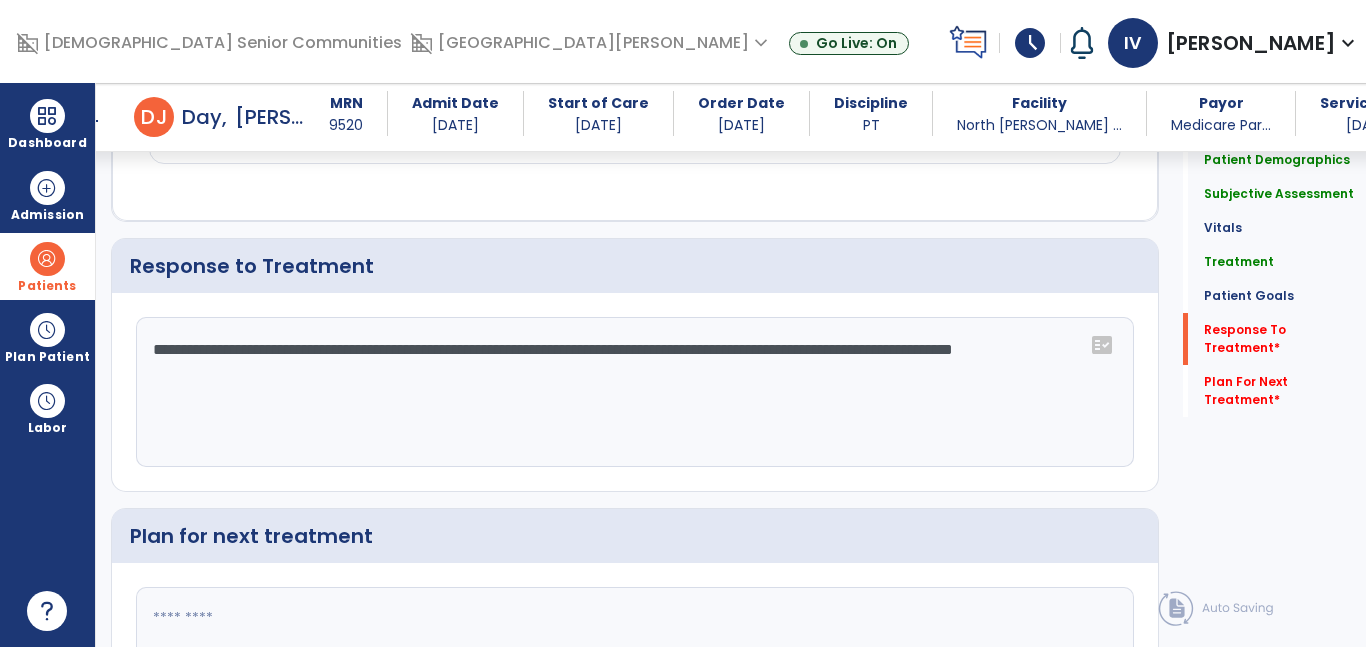 type on "**********" 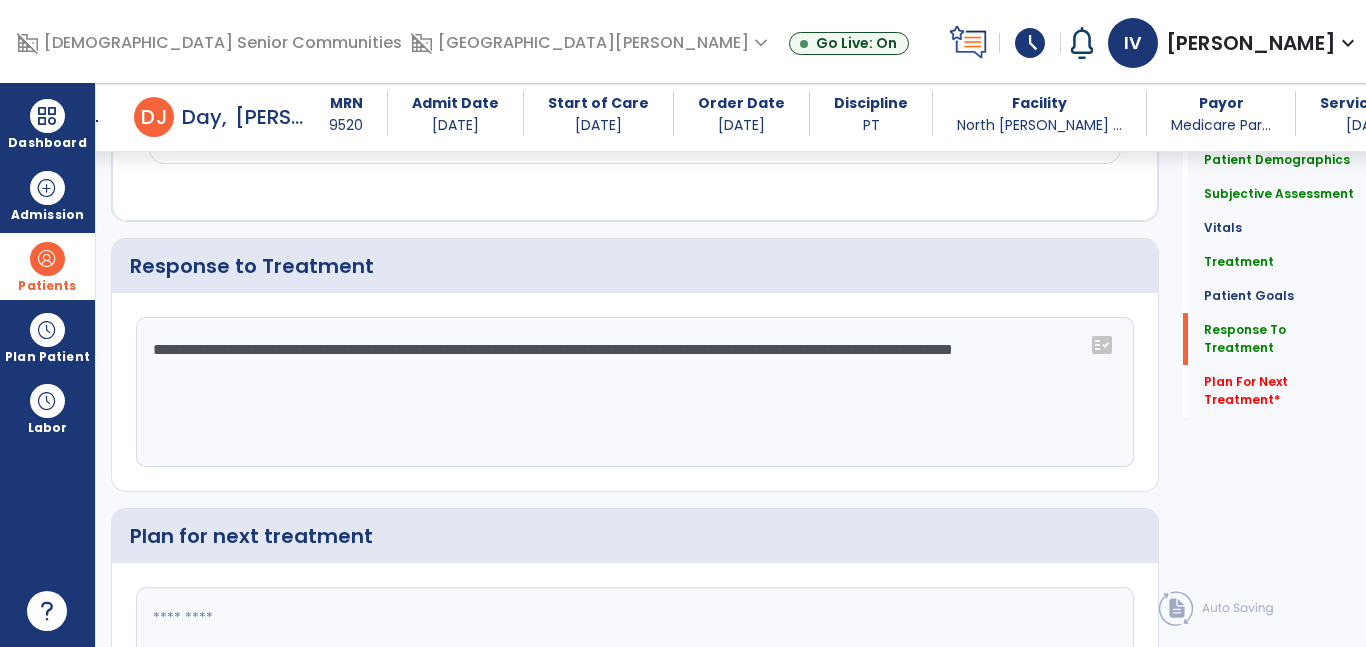 click on "**********" 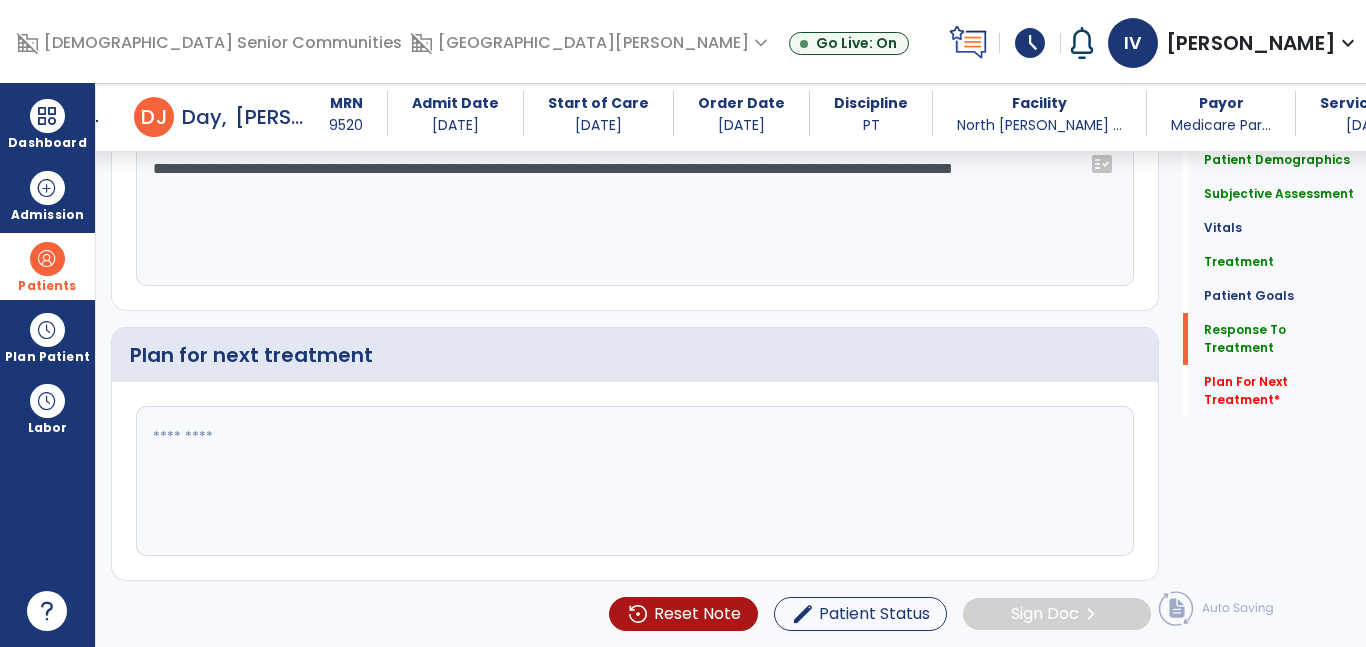 click 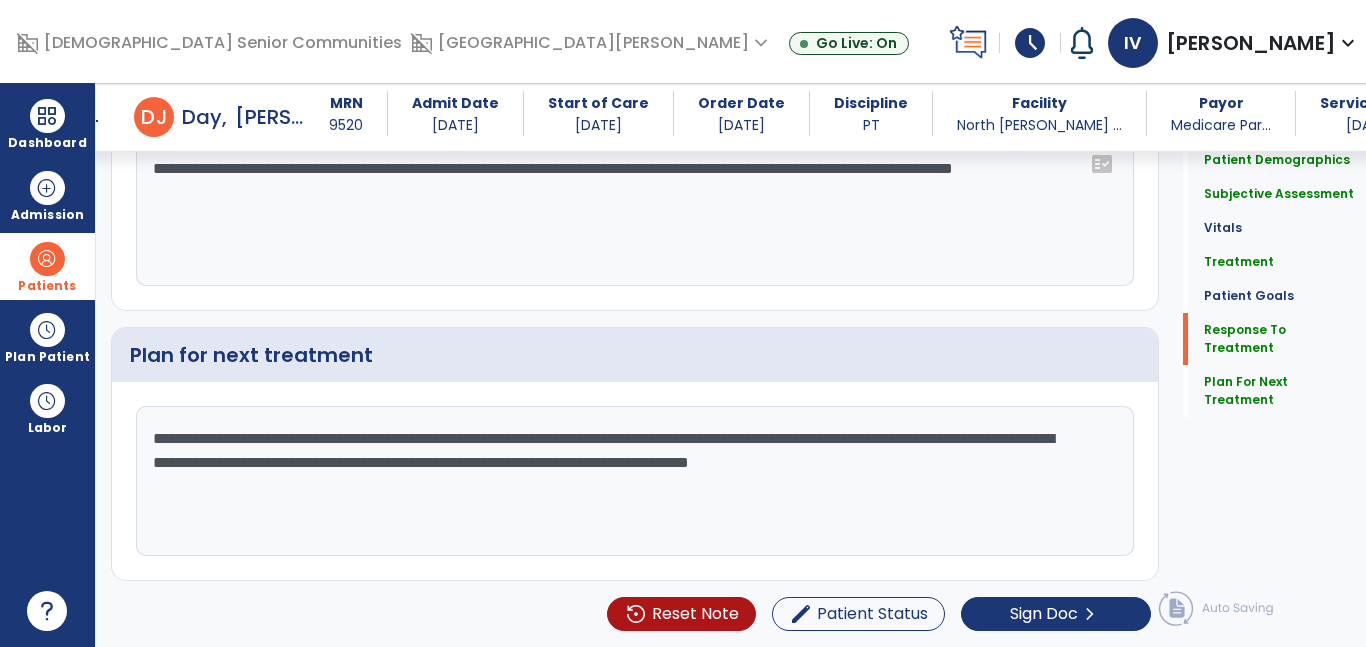 drag, startPoint x: 966, startPoint y: 463, endPoint x: 928, endPoint y: 459, distance: 38.209946 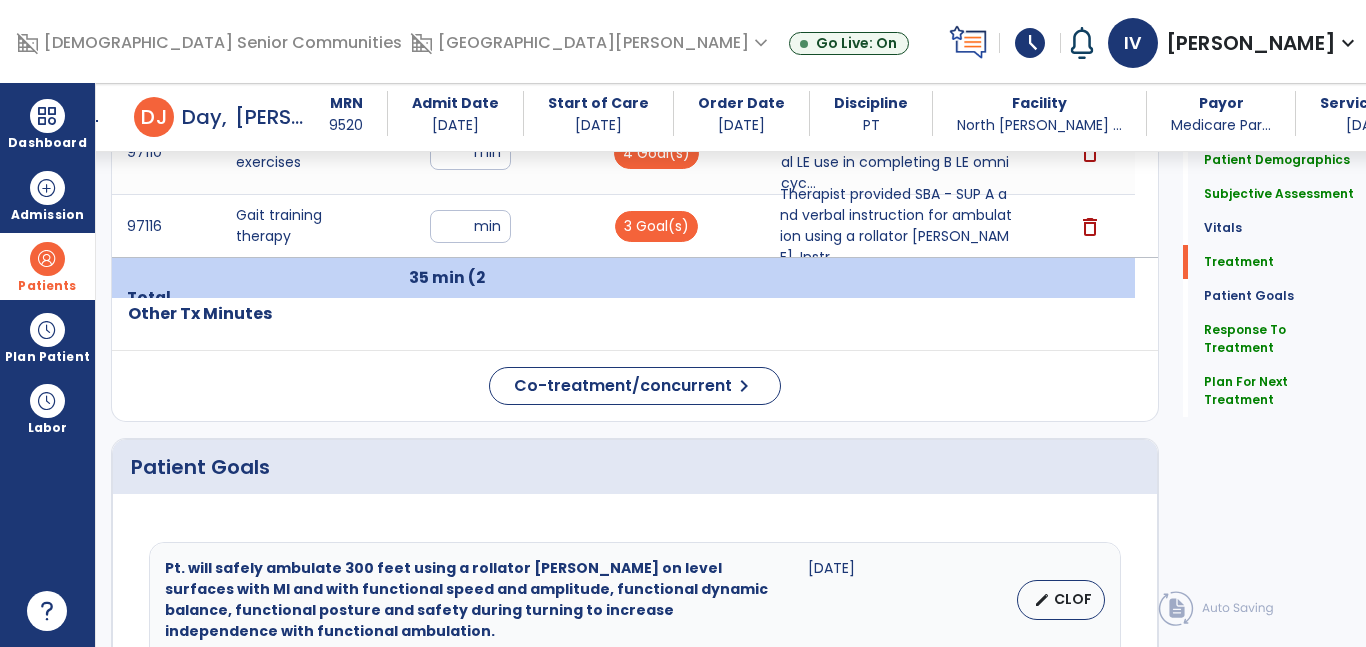 scroll, scrollTop: 1343, scrollLeft: 0, axis: vertical 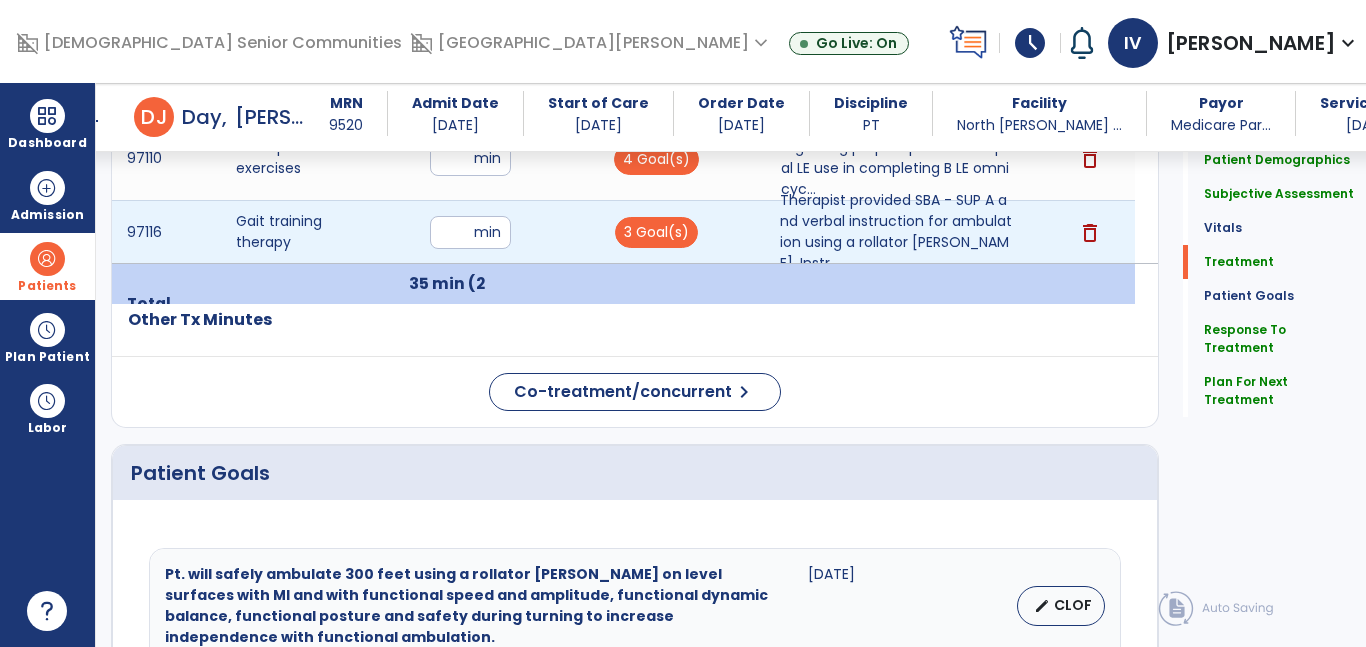 type on "**********" 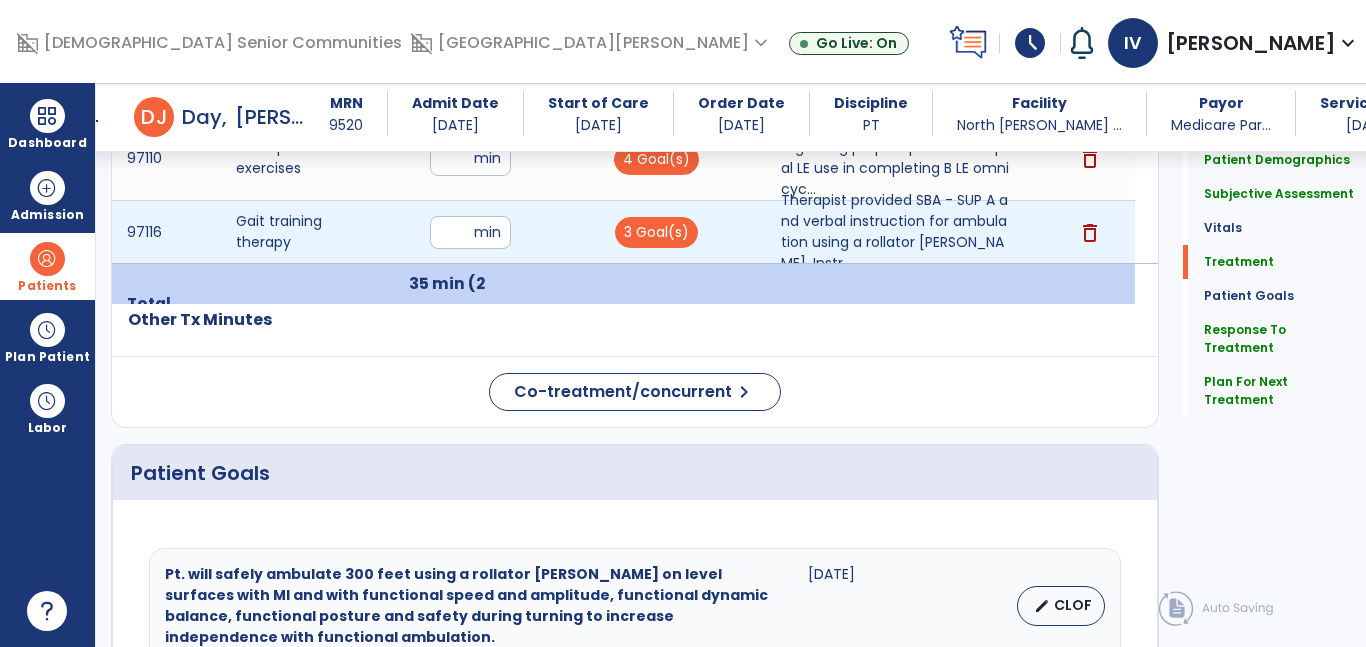 type on "*" 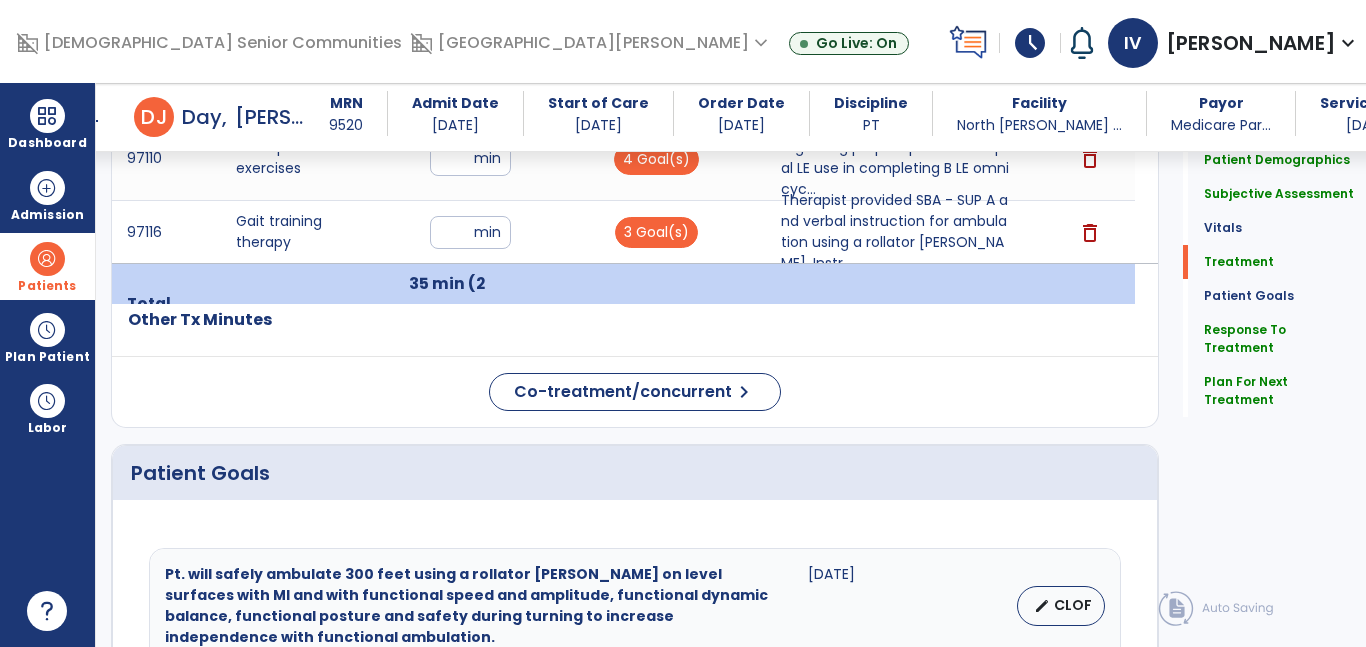 click on "Patient Demographics  Medical Diagnosis   Treatment Diagnosis   Precautions   Contraindications
Code
Description
Pdpm Clinical Category
N18.6 to" 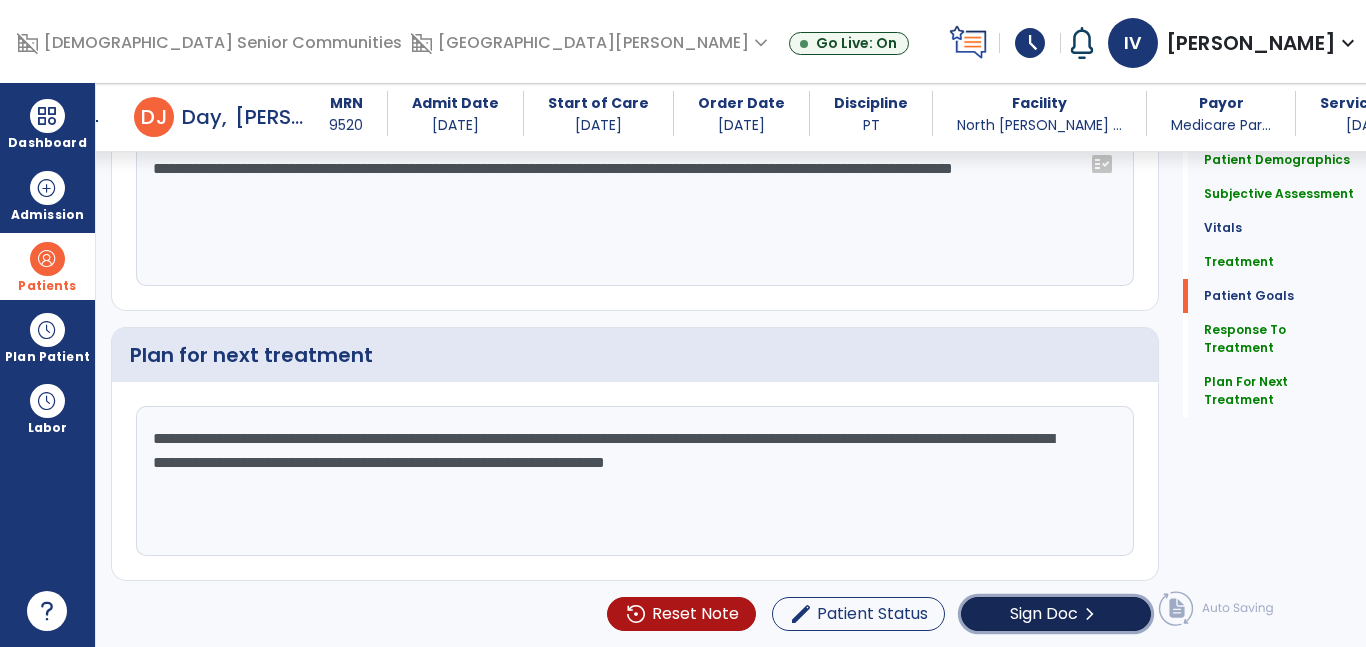 click on "Sign Doc" 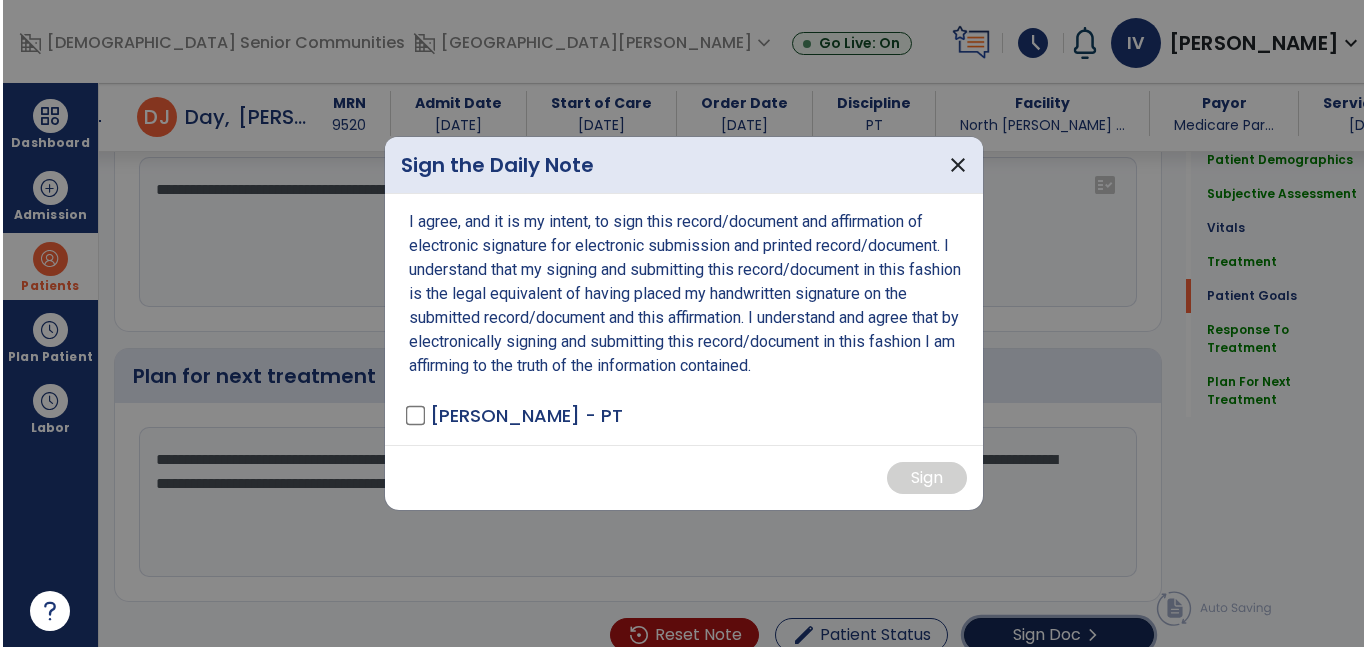 scroll, scrollTop: 4528, scrollLeft: 0, axis: vertical 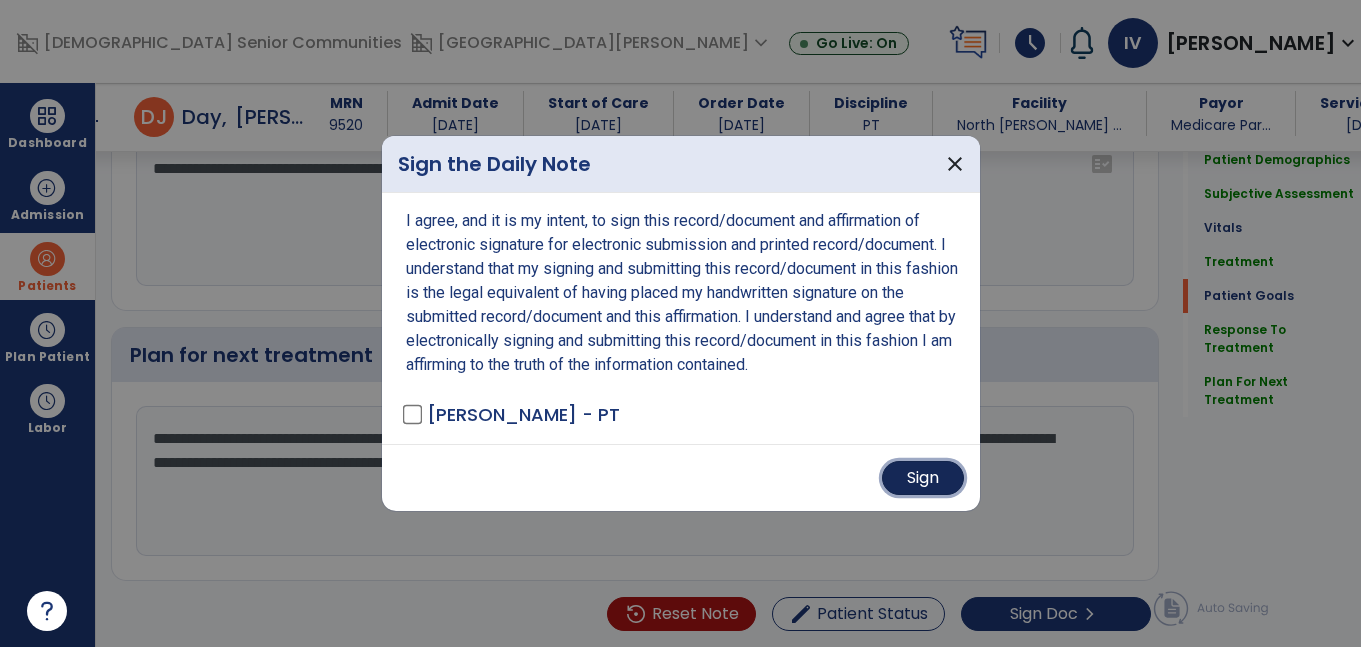 click on "Sign" at bounding box center [923, 478] 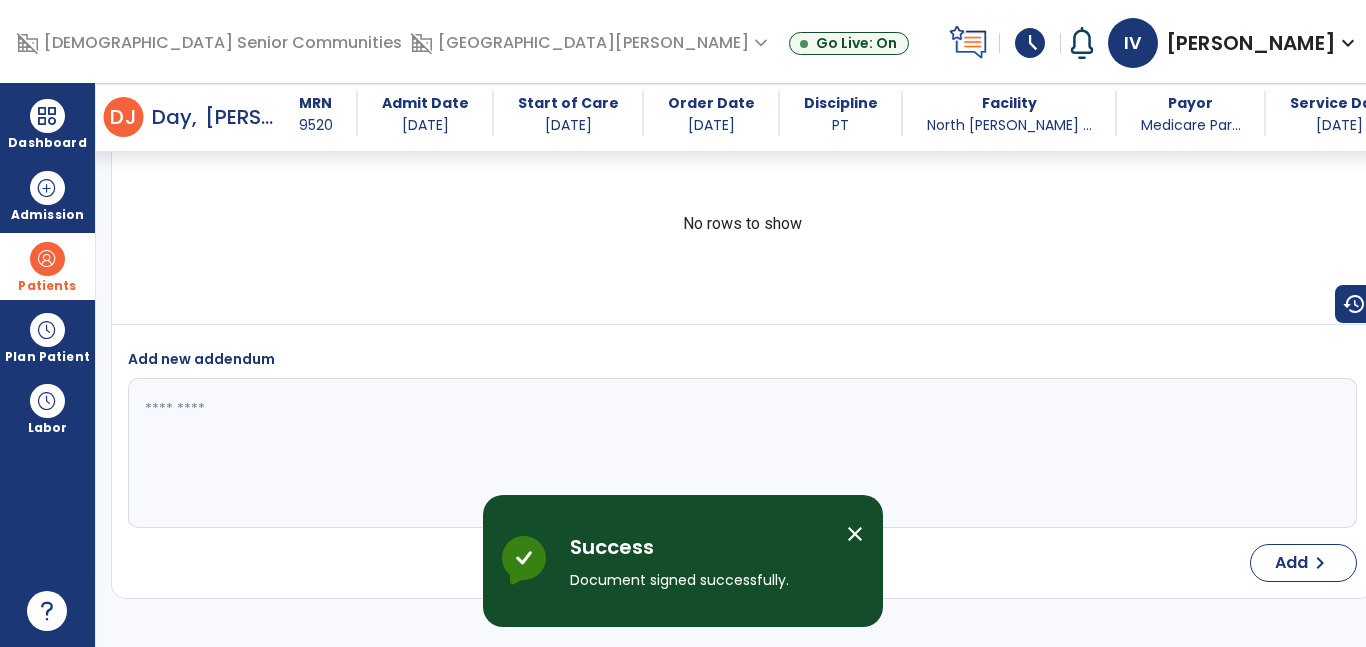 scroll, scrollTop: 7749, scrollLeft: 0, axis: vertical 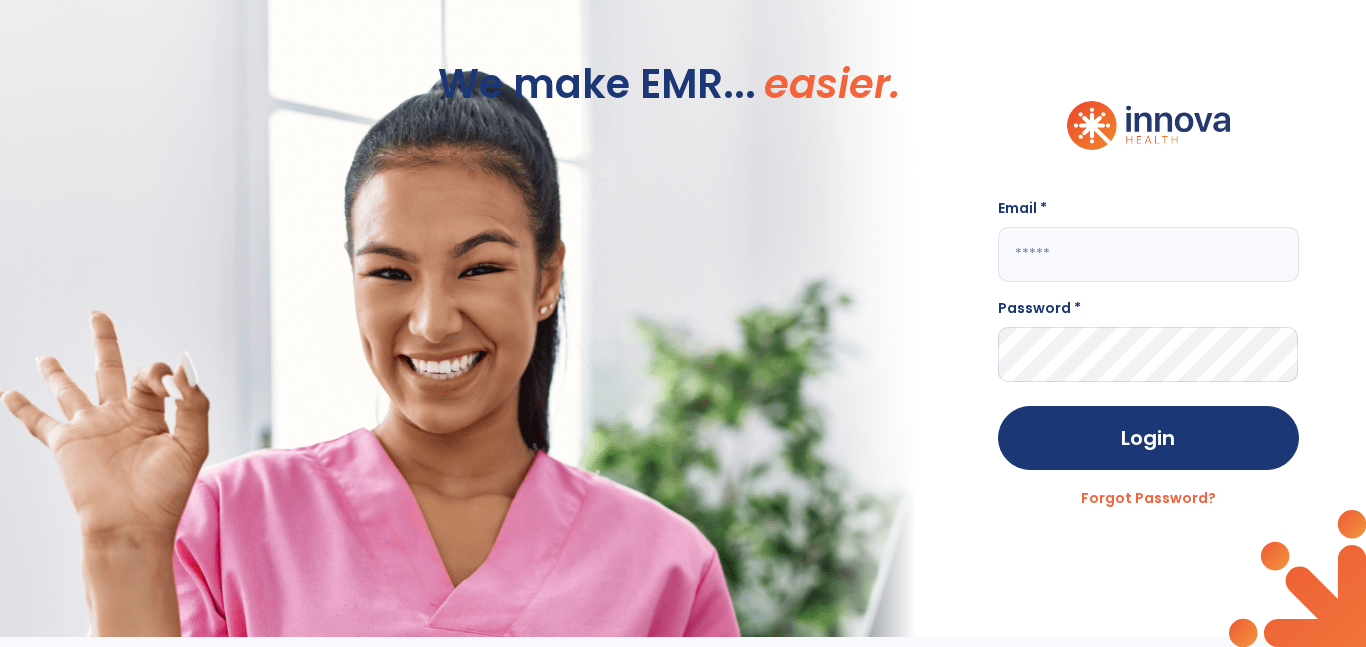 click 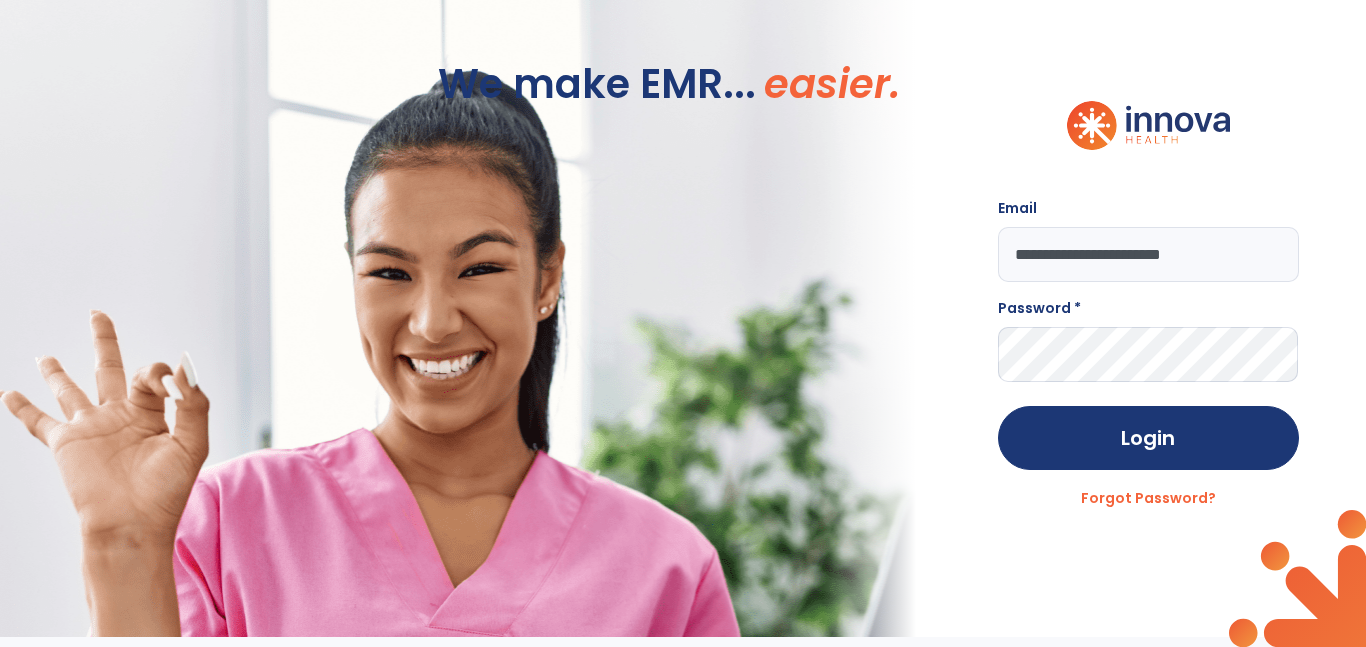 type on "**********" 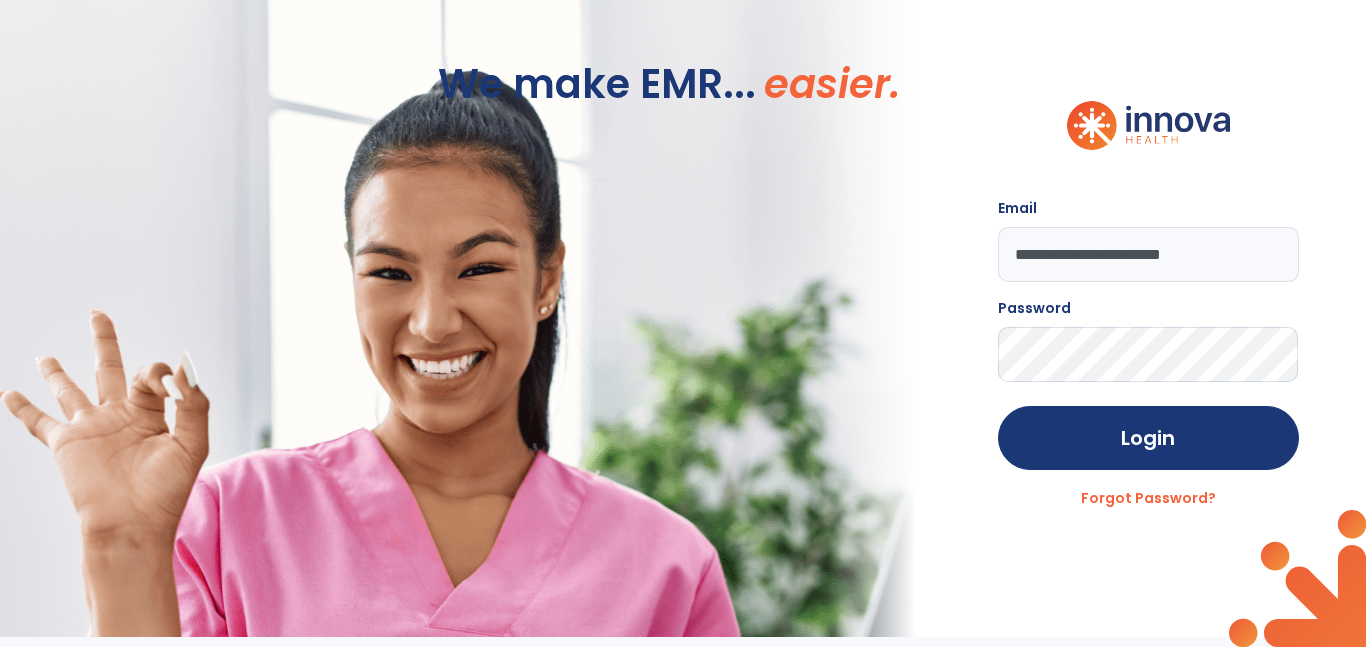 click on "Login" 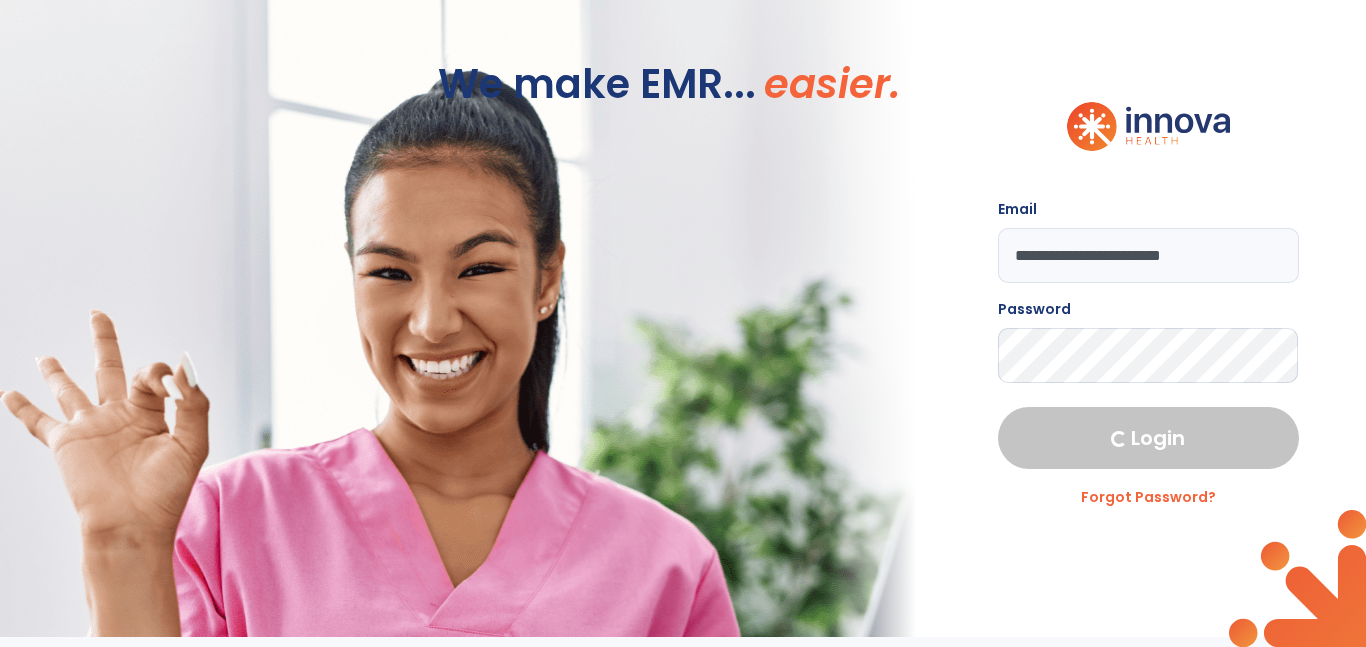 select on "****" 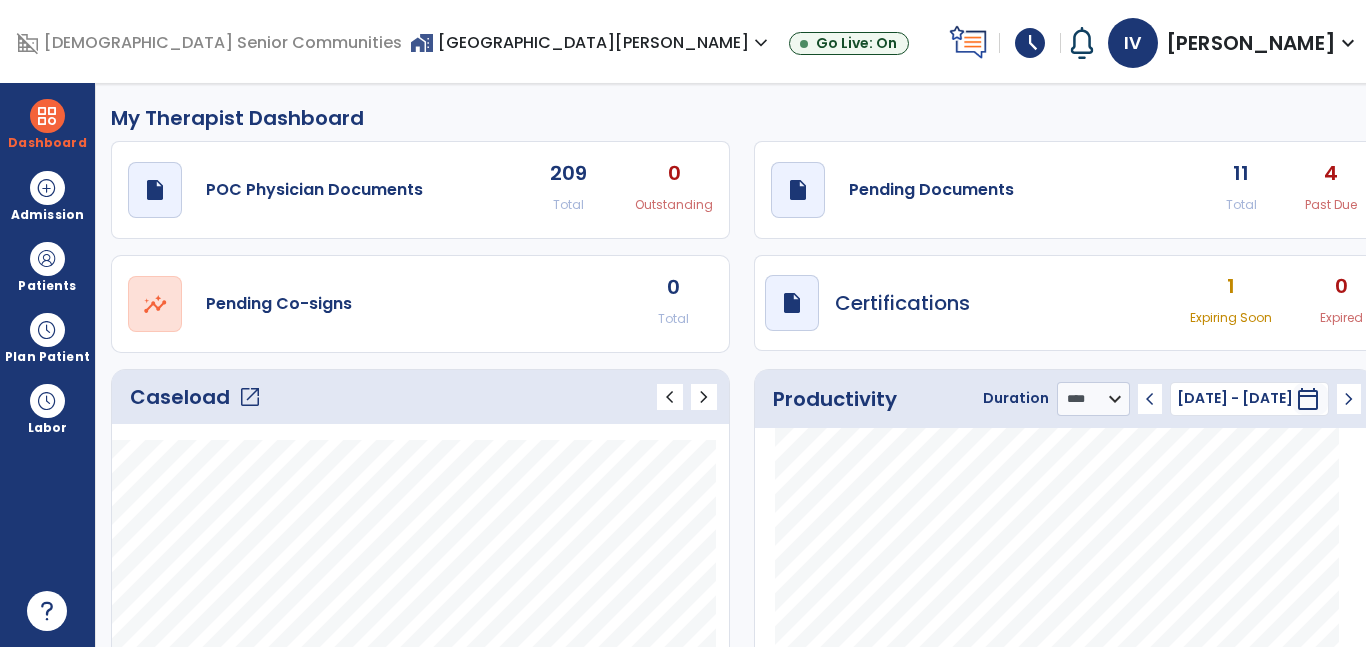 click on "open_in_new" 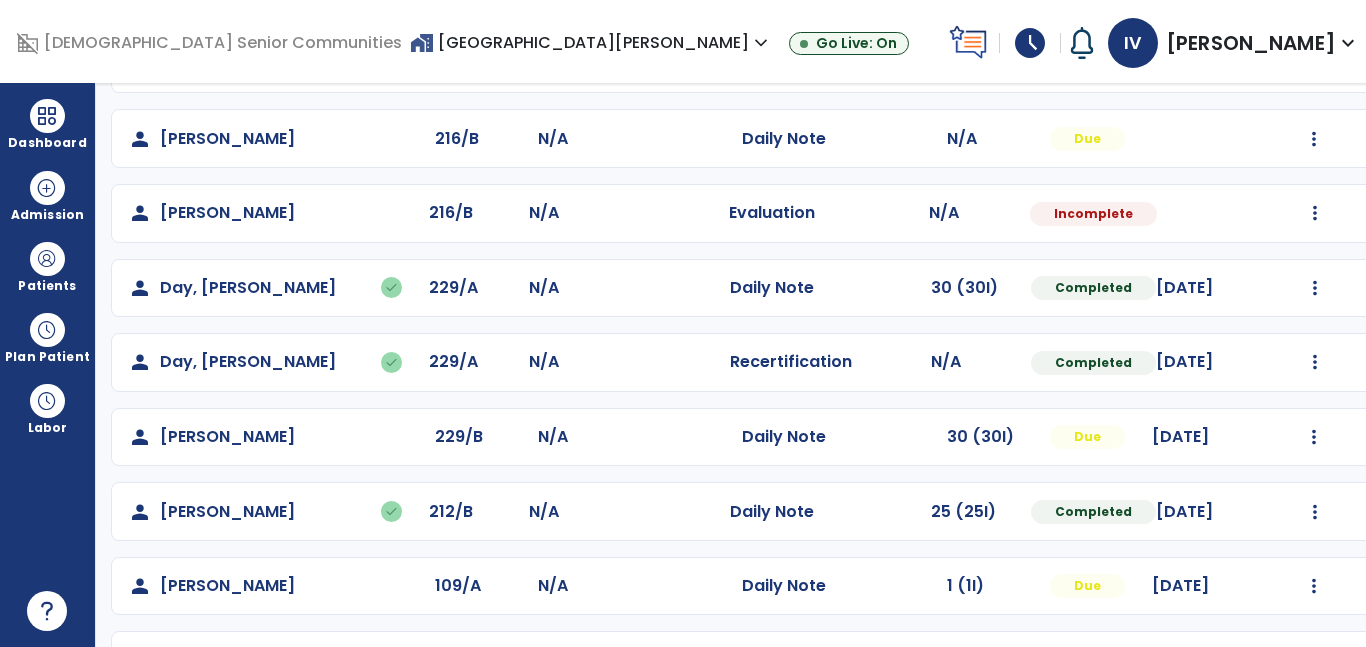 scroll, scrollTop: 443, scrollLeft: 0, axis: vertical 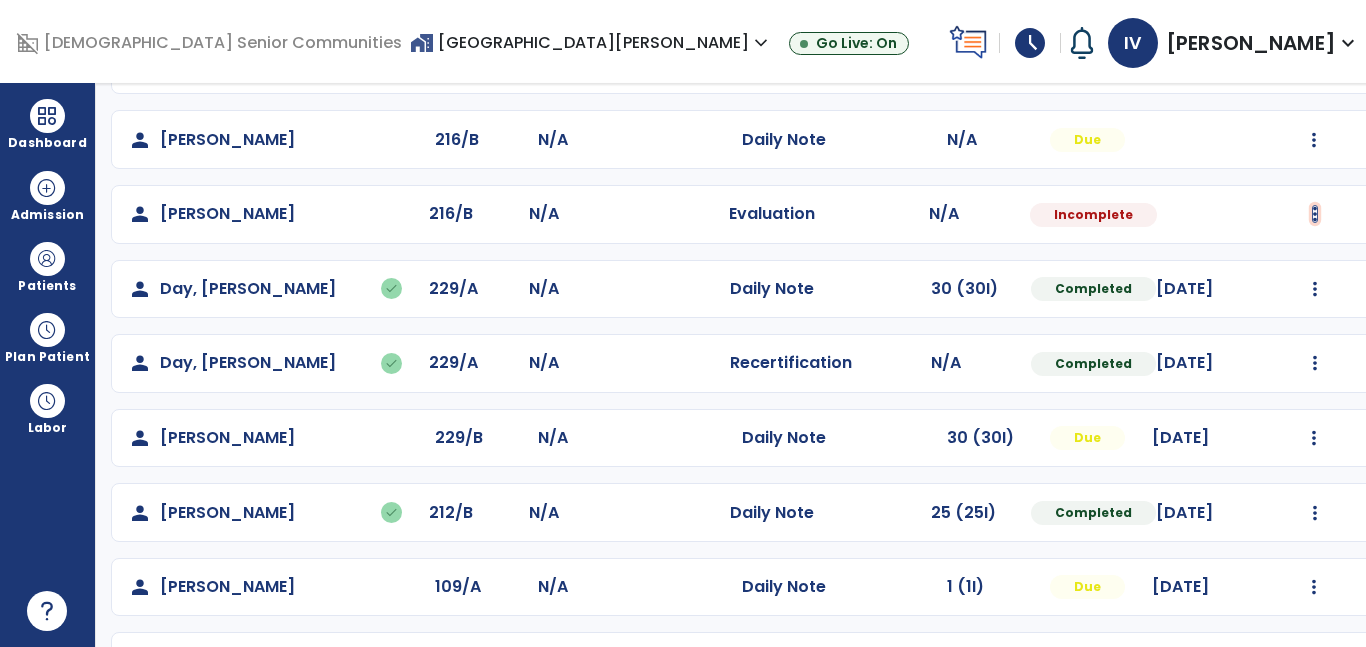 click at bounding box center (1314, -84) 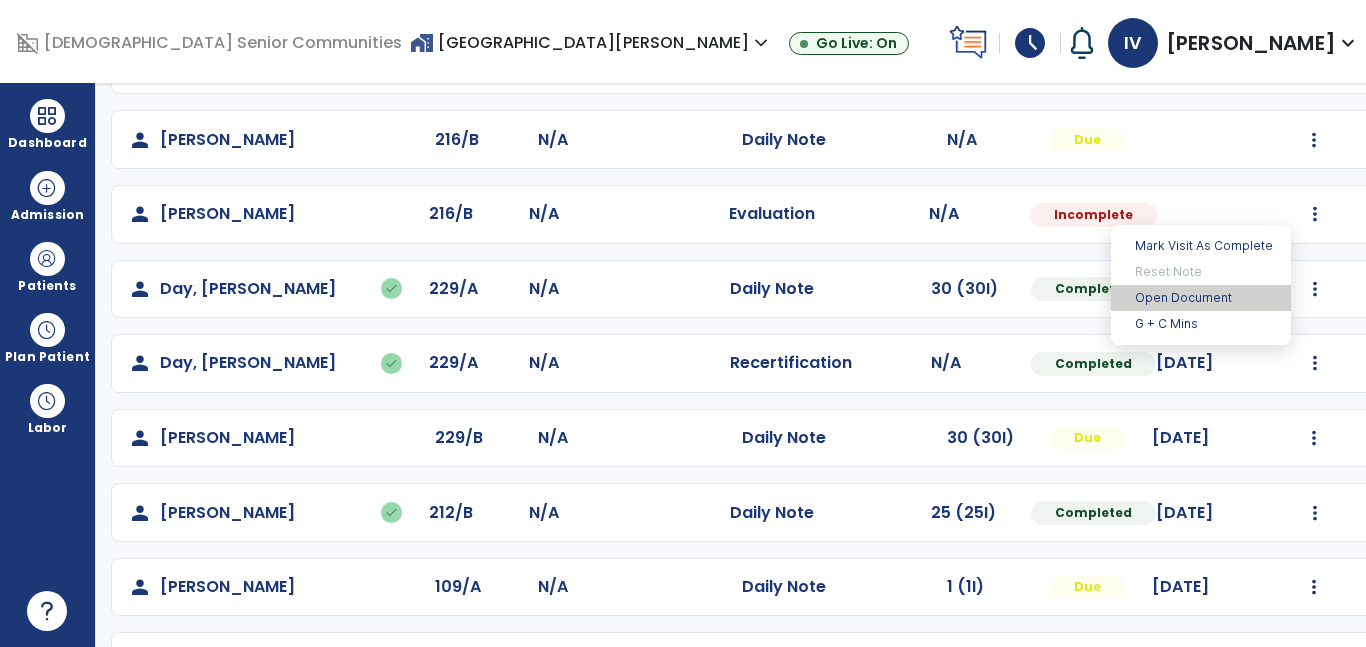 click on "Open Document" at bounding box center [1201, 298] 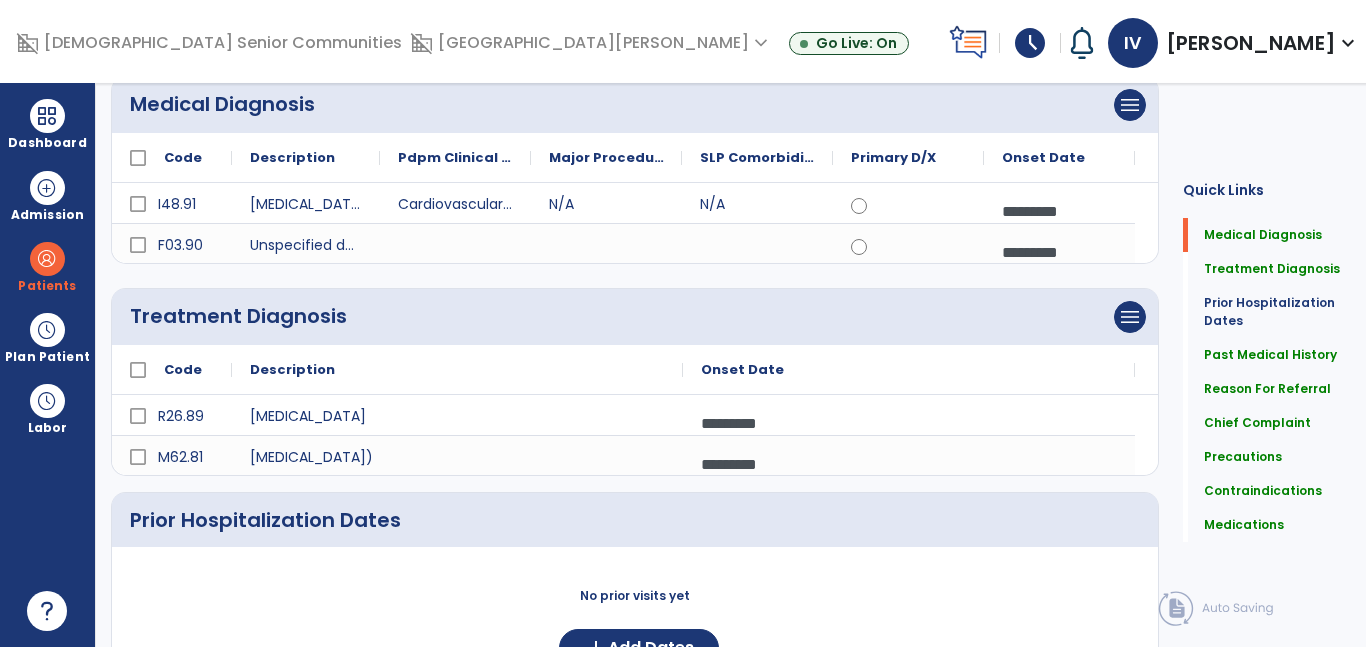 scroll, scrollTop: 0, scrollLeft: 0, axis: both 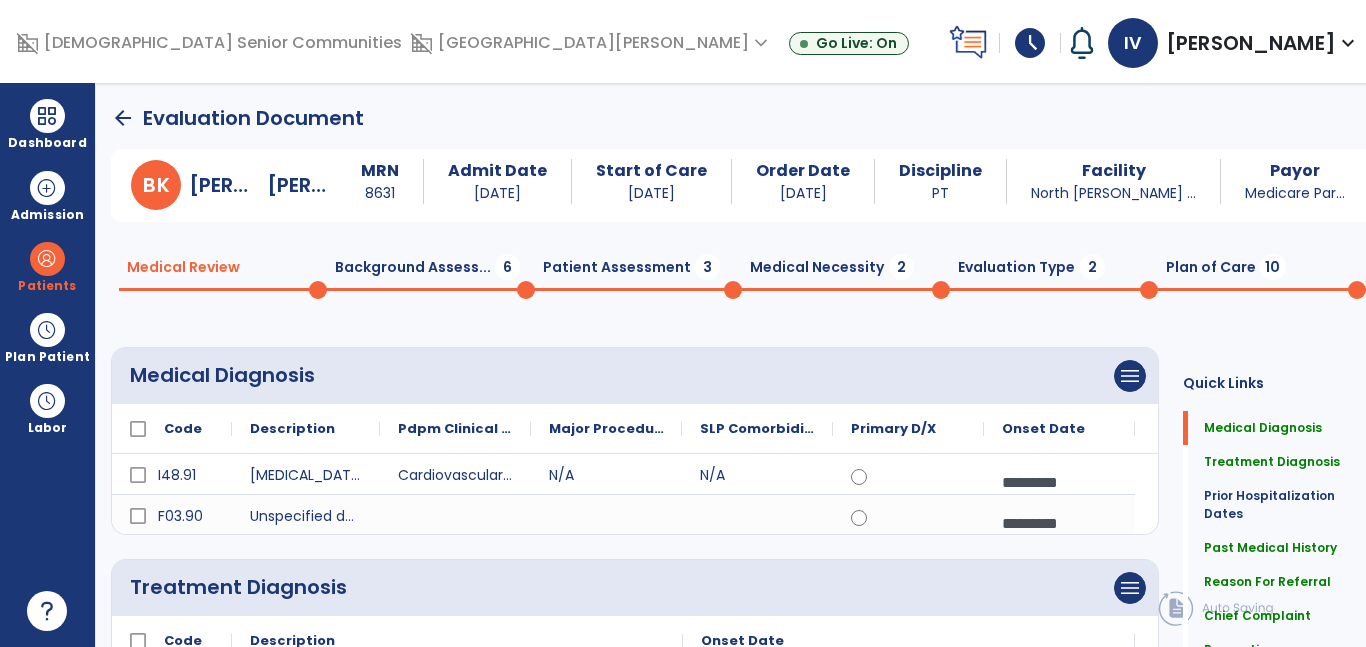 click on "Background Assess...  6" 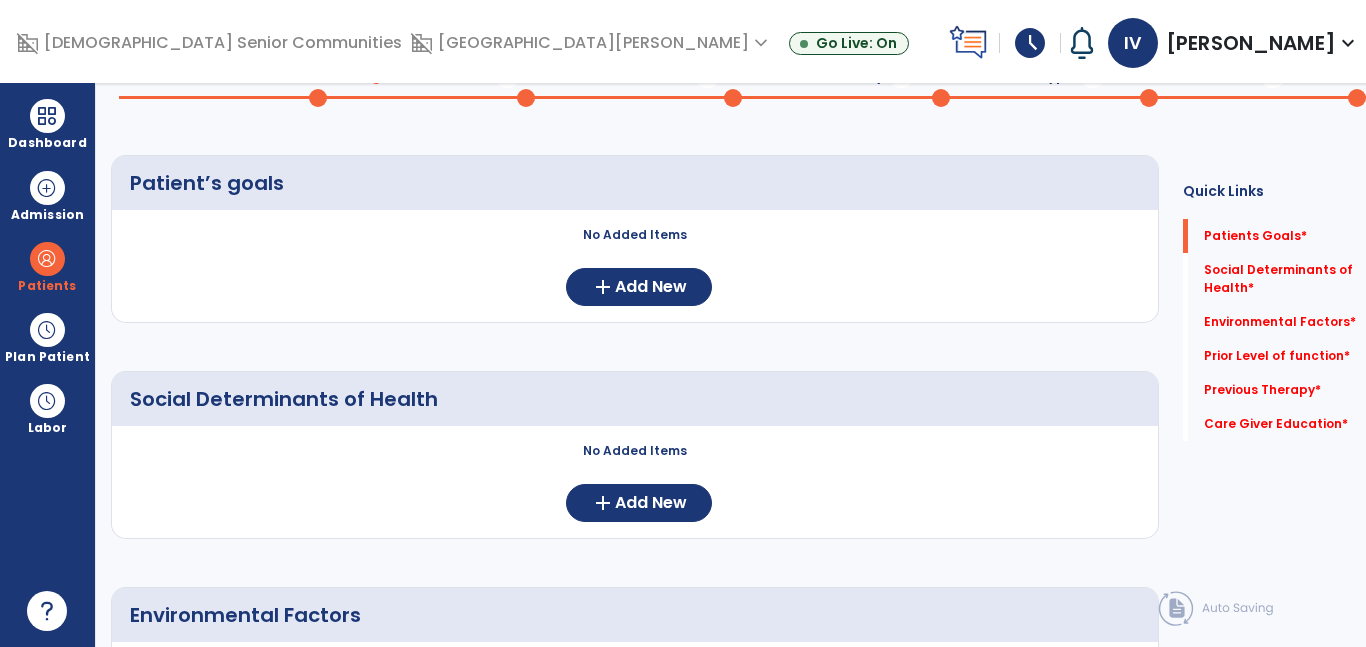 scroll, scrollTop: 0, scrollLeft: 0, axis: both 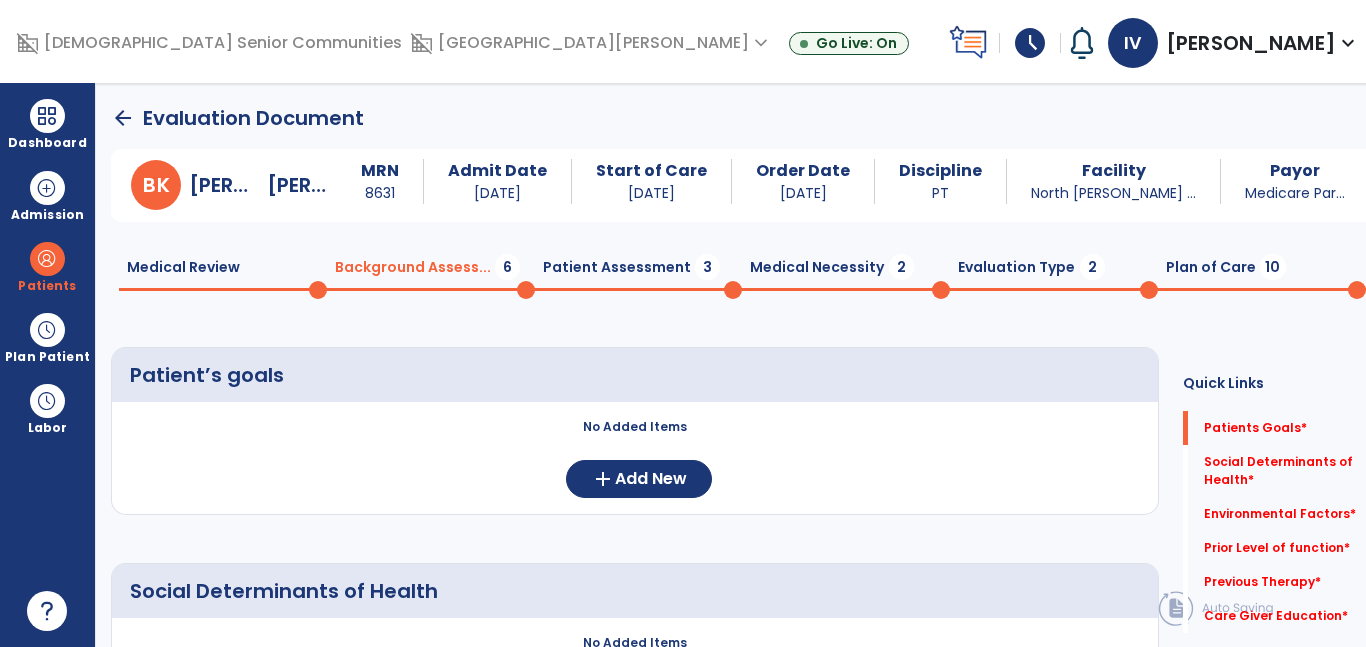 click on "No Added Items  add  Add New" 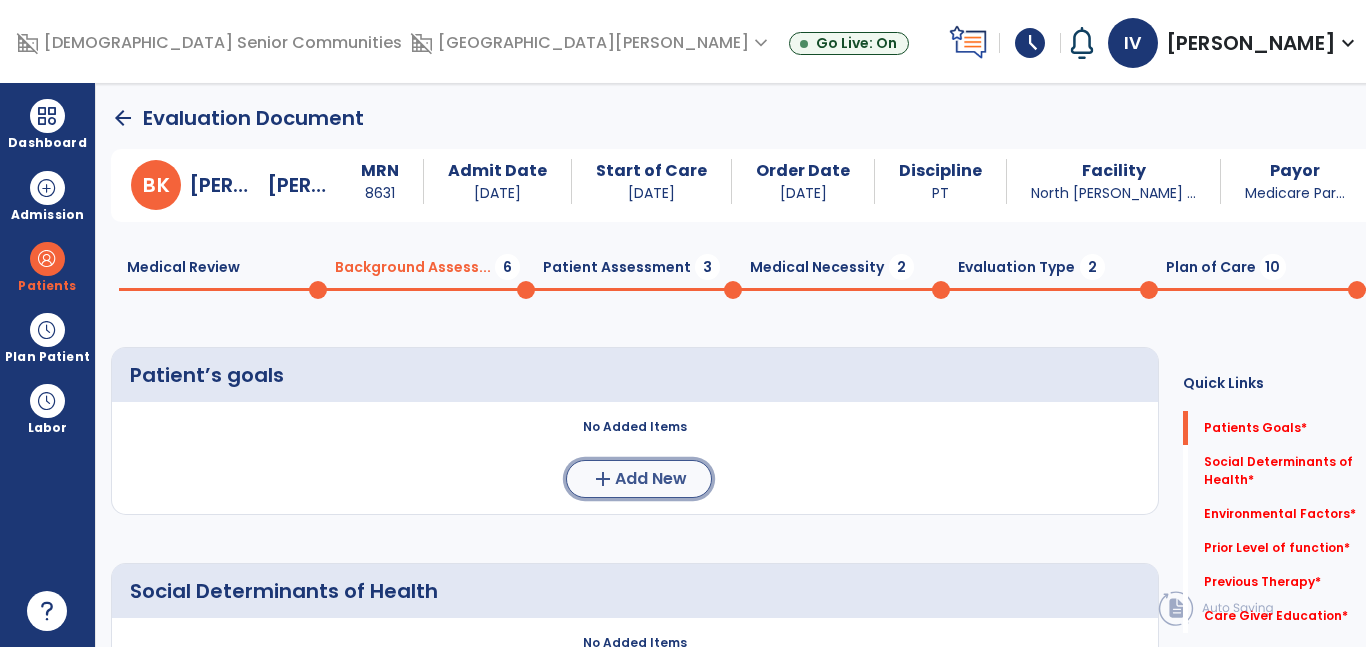 click on "add  Add New" 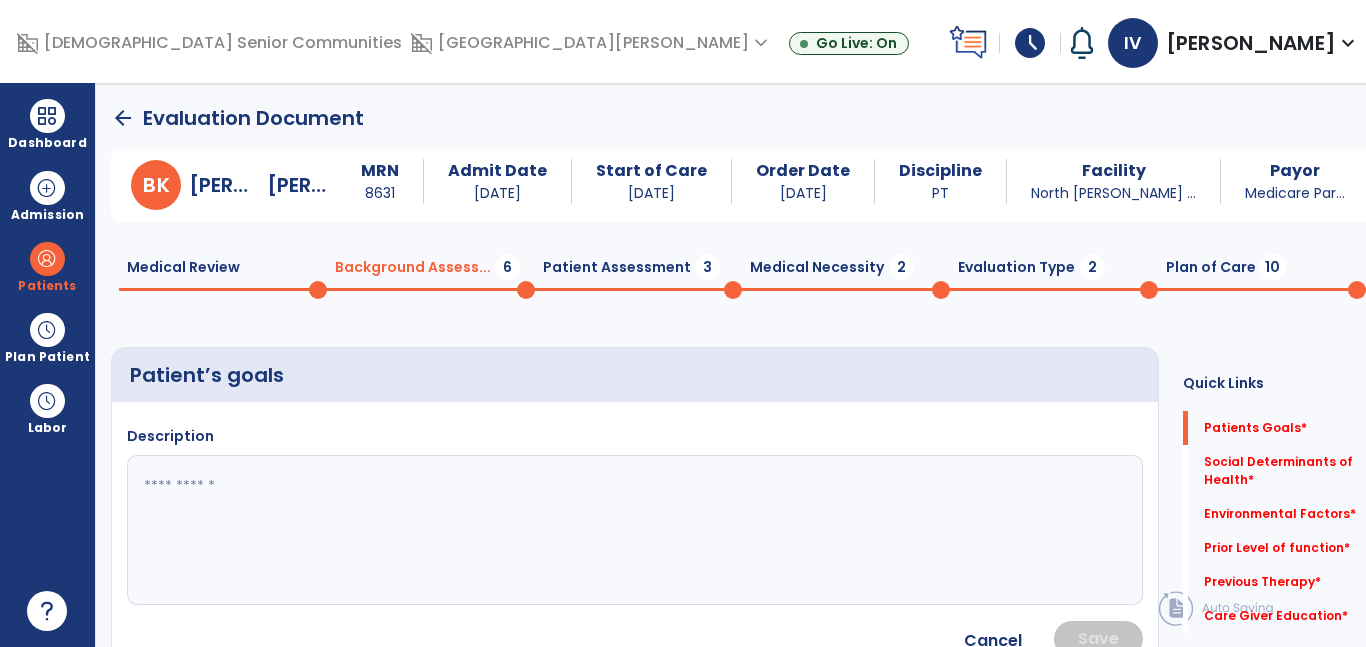 click 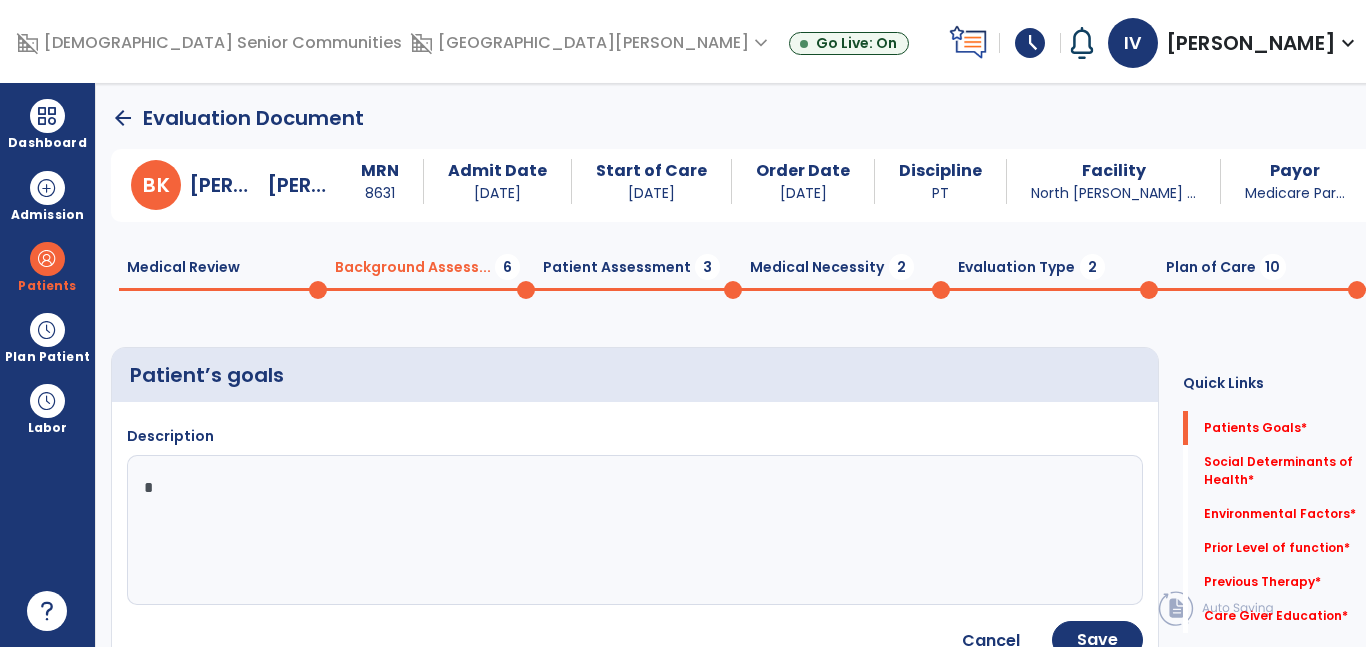 type on "*" 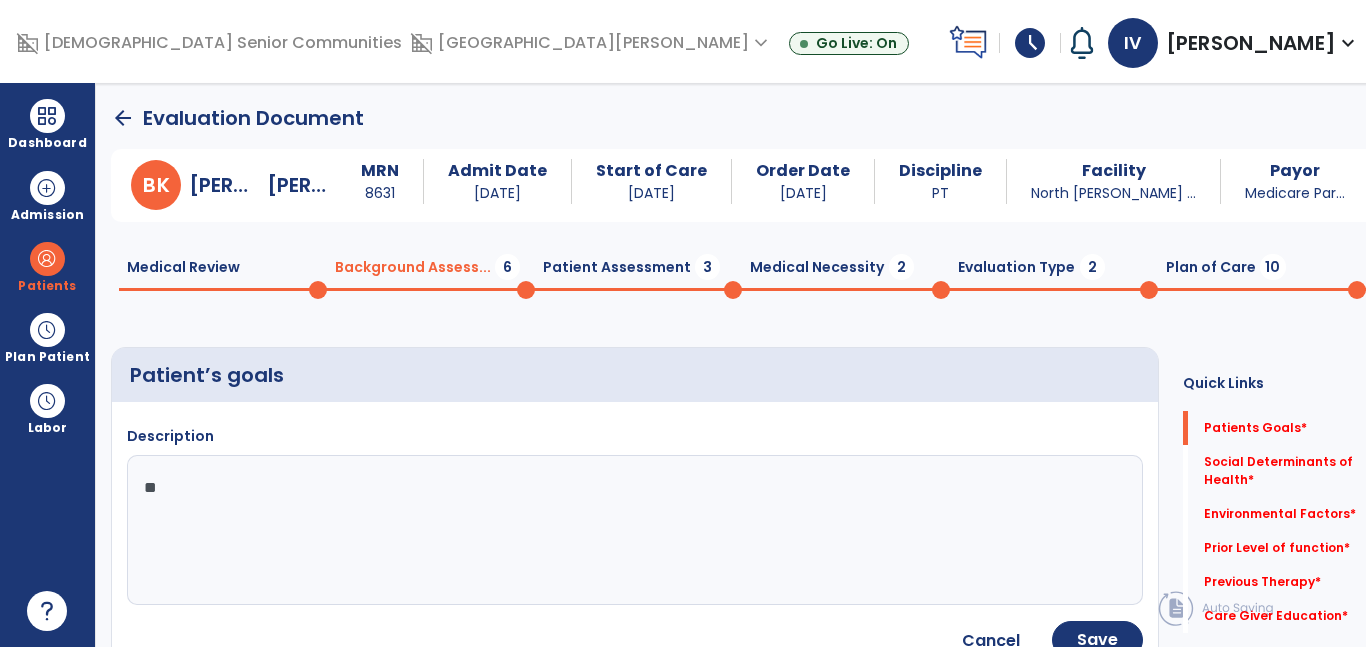 type on "*" 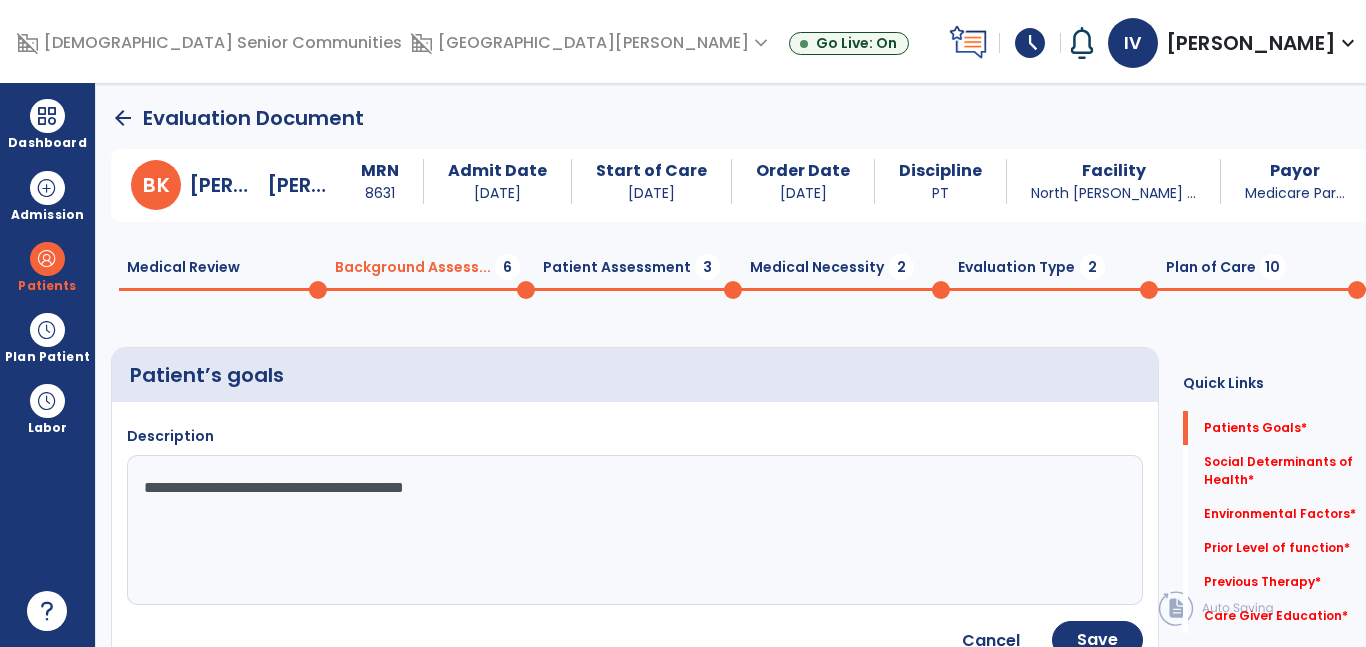click on "**********" 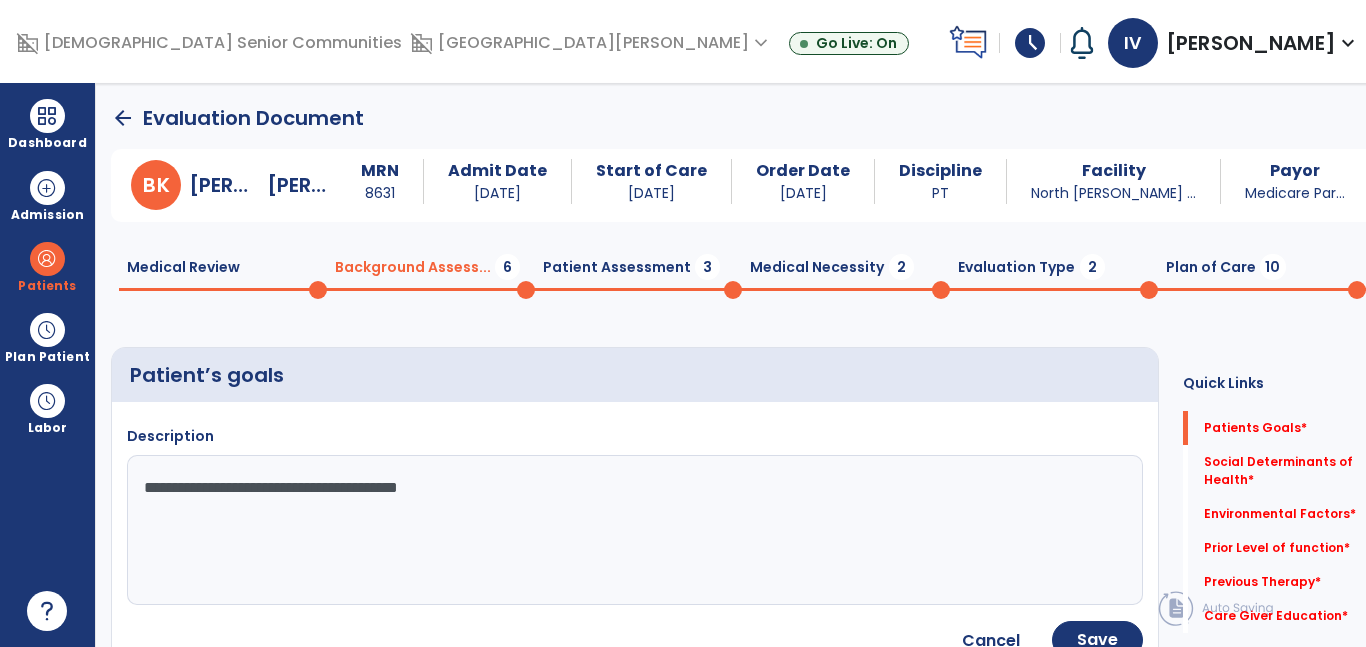 click on "**********" 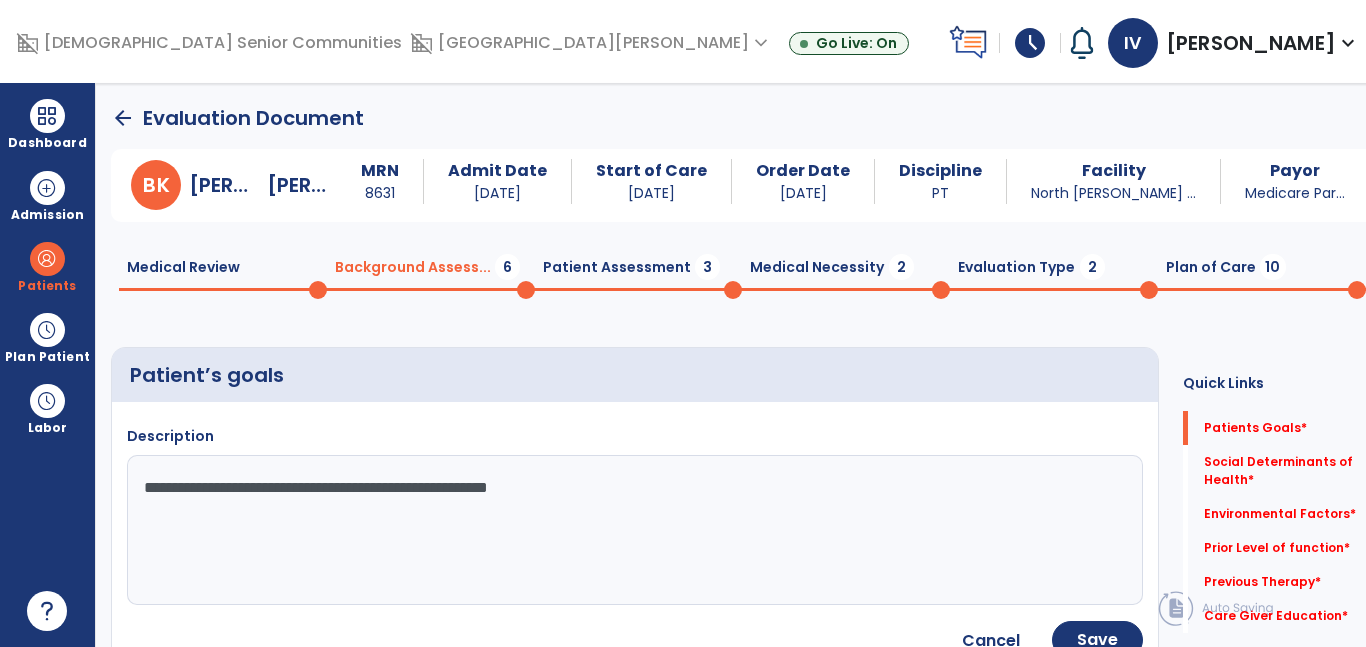 type on "**********" 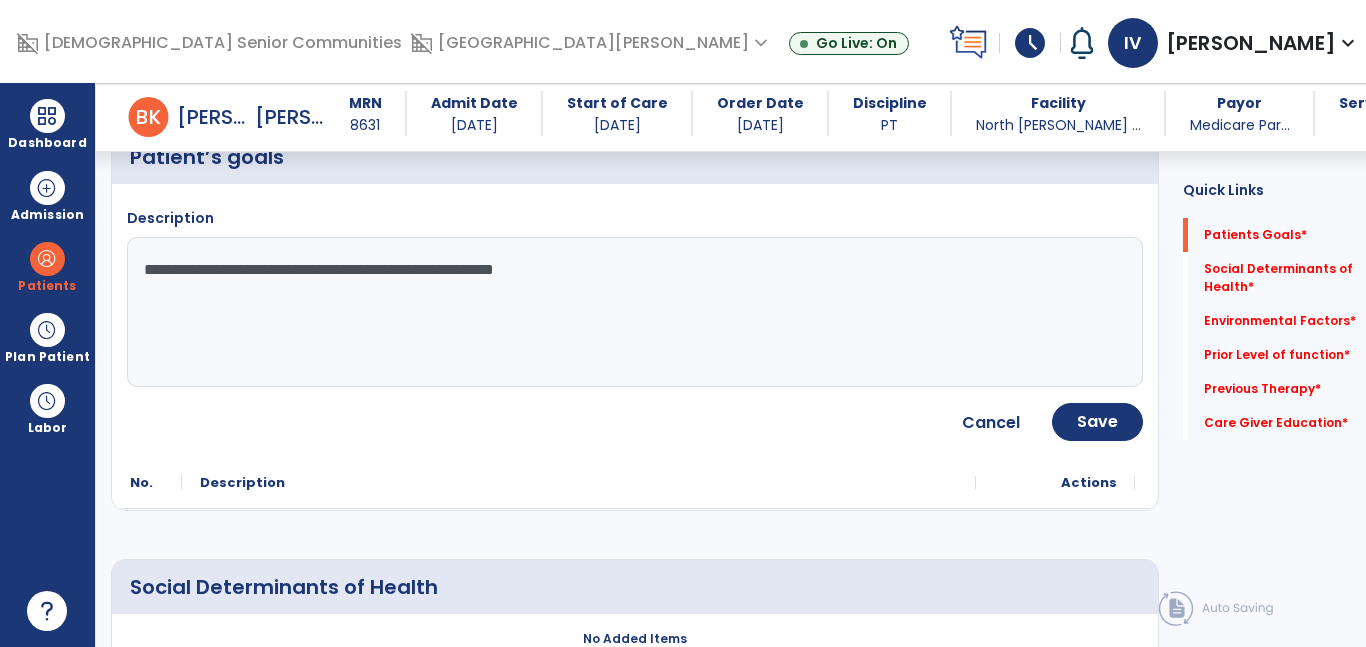 scroll, scrollTop: 225, scrollLeft: 0, axis: vertical 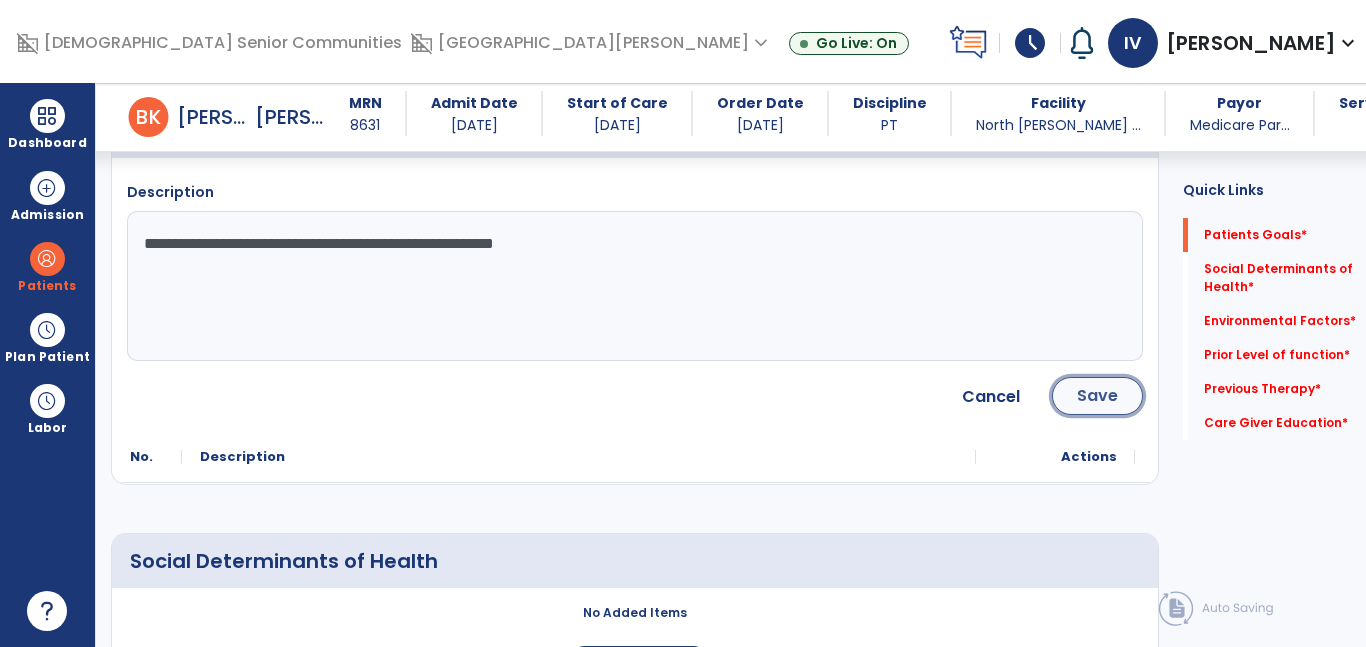 click on "Save" 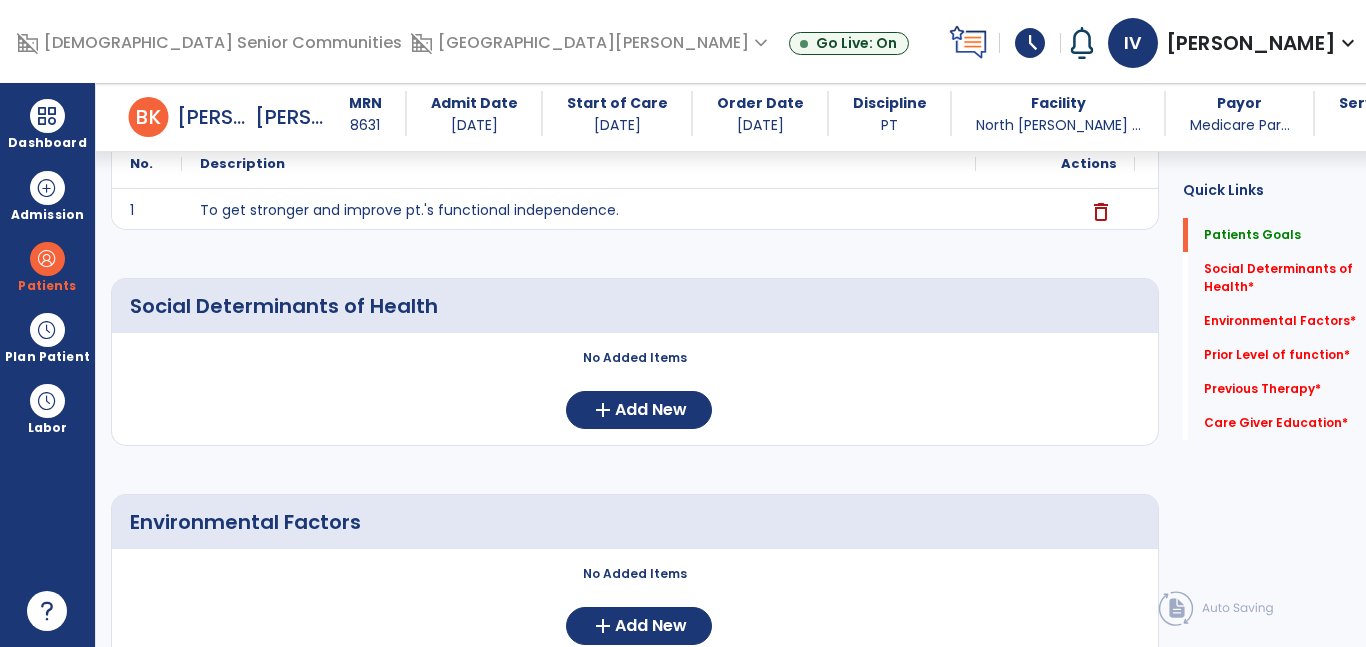 scroll, scrollTop: 286, scrollLeft: 0, axis: vertical 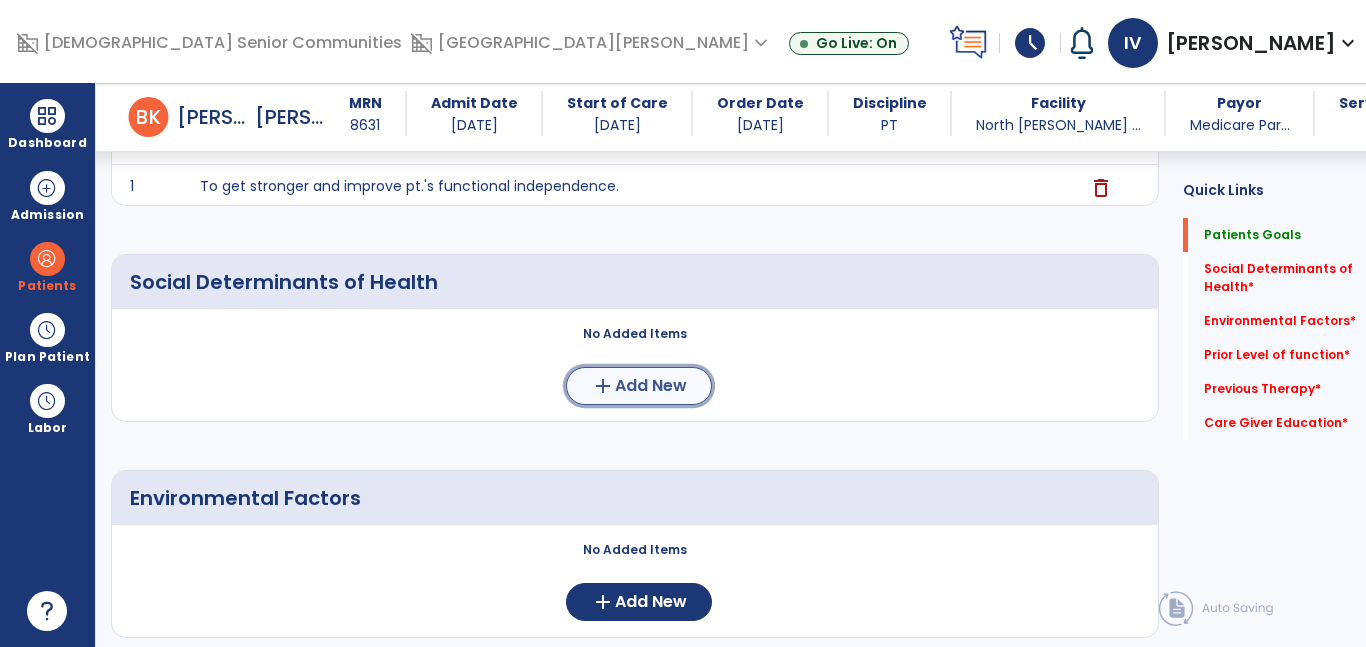 click on "add  Add New" 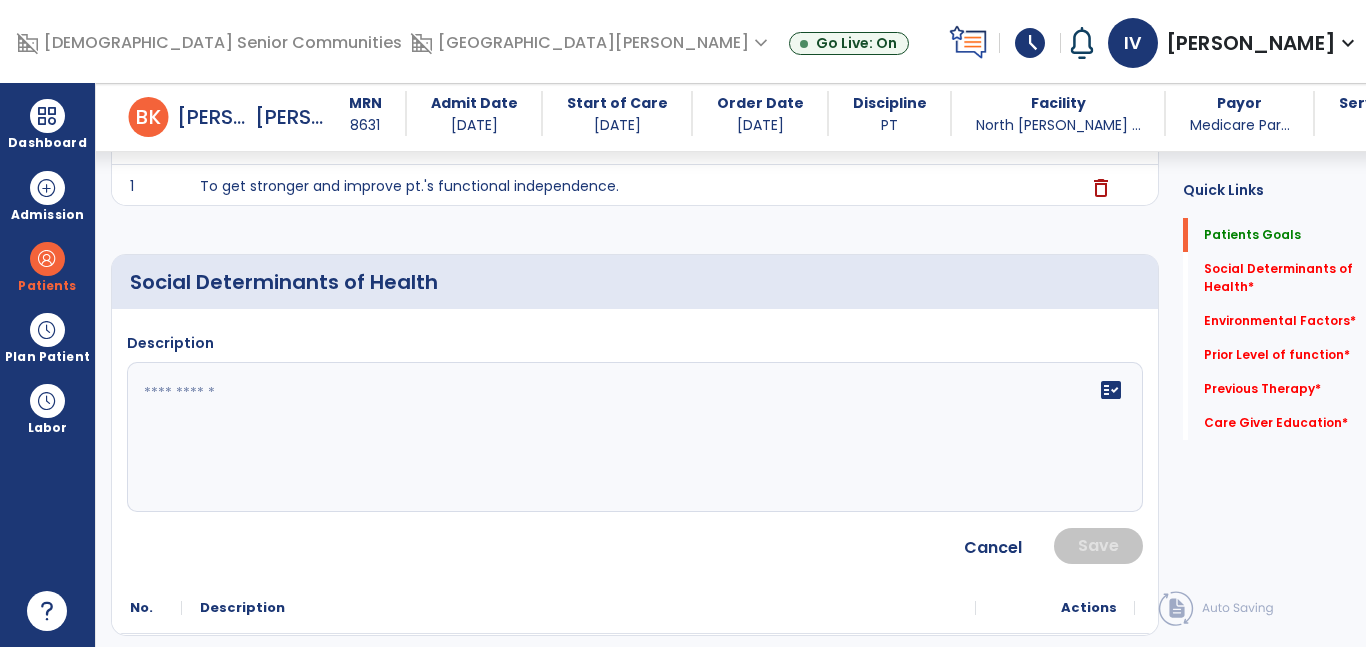 click on "fact_check" 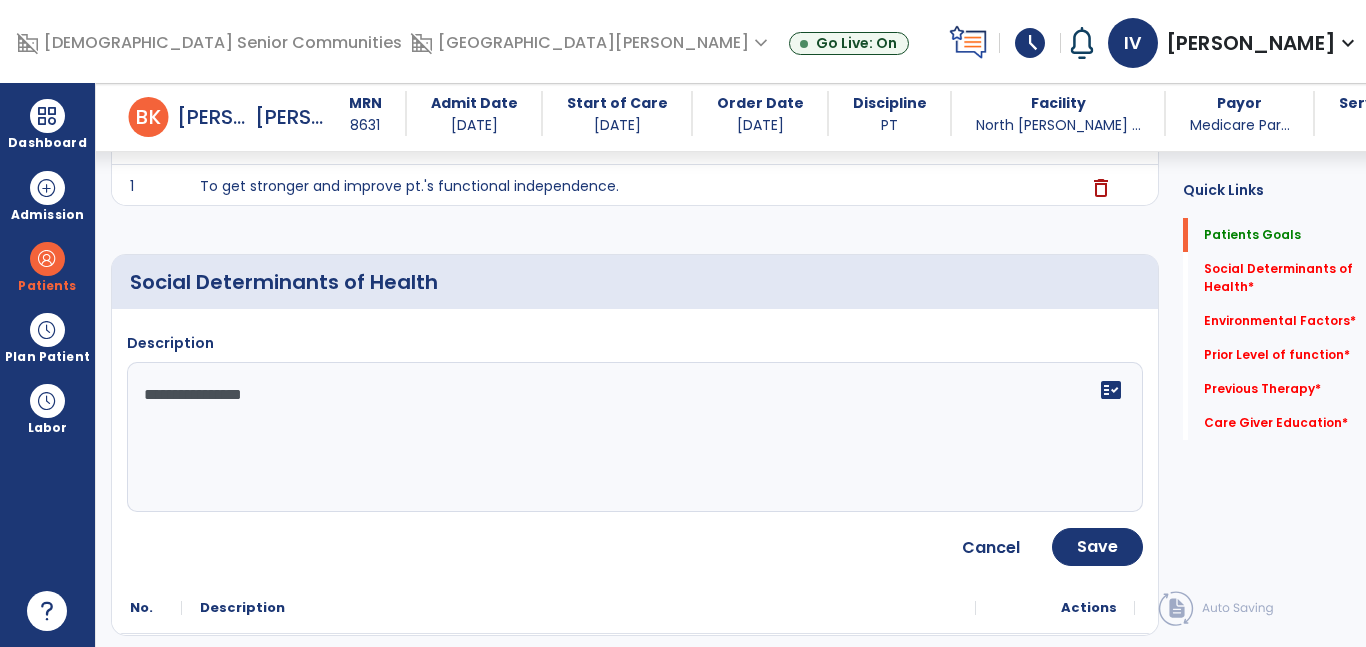 type on "**********" 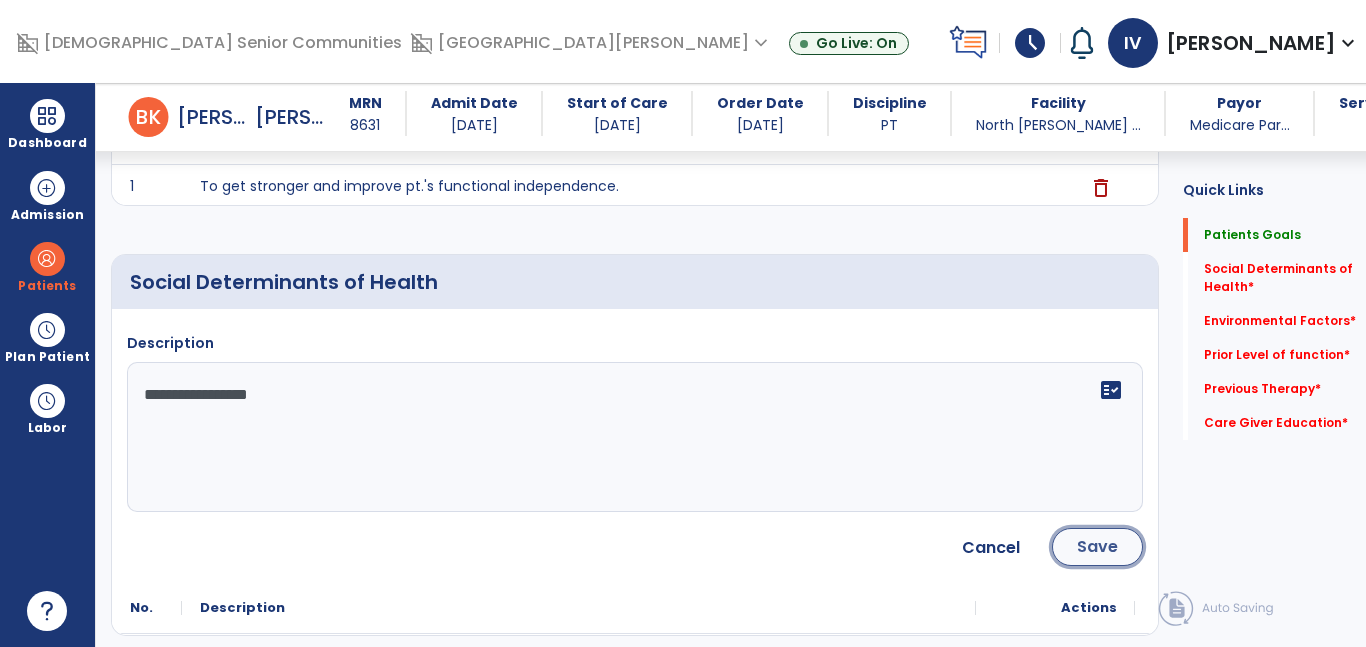 click on "Save" 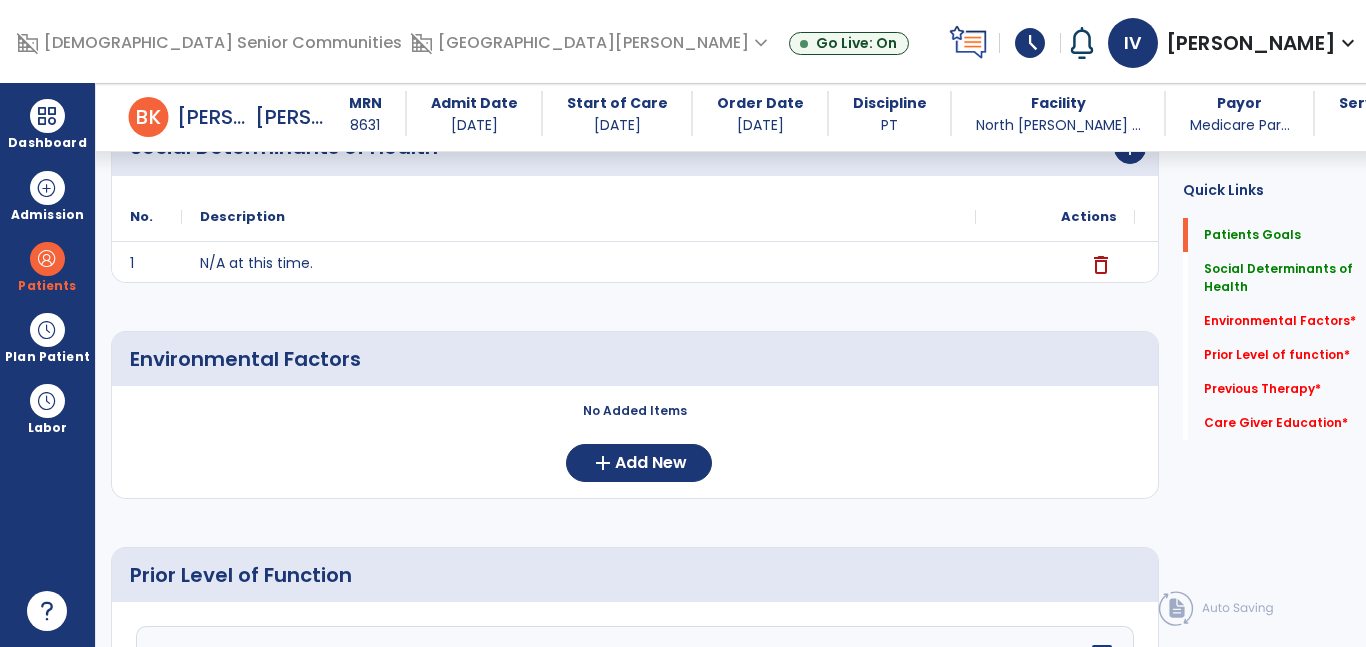 scroll, scrollTop: 426, scrollLeft: 0, axis: vertical 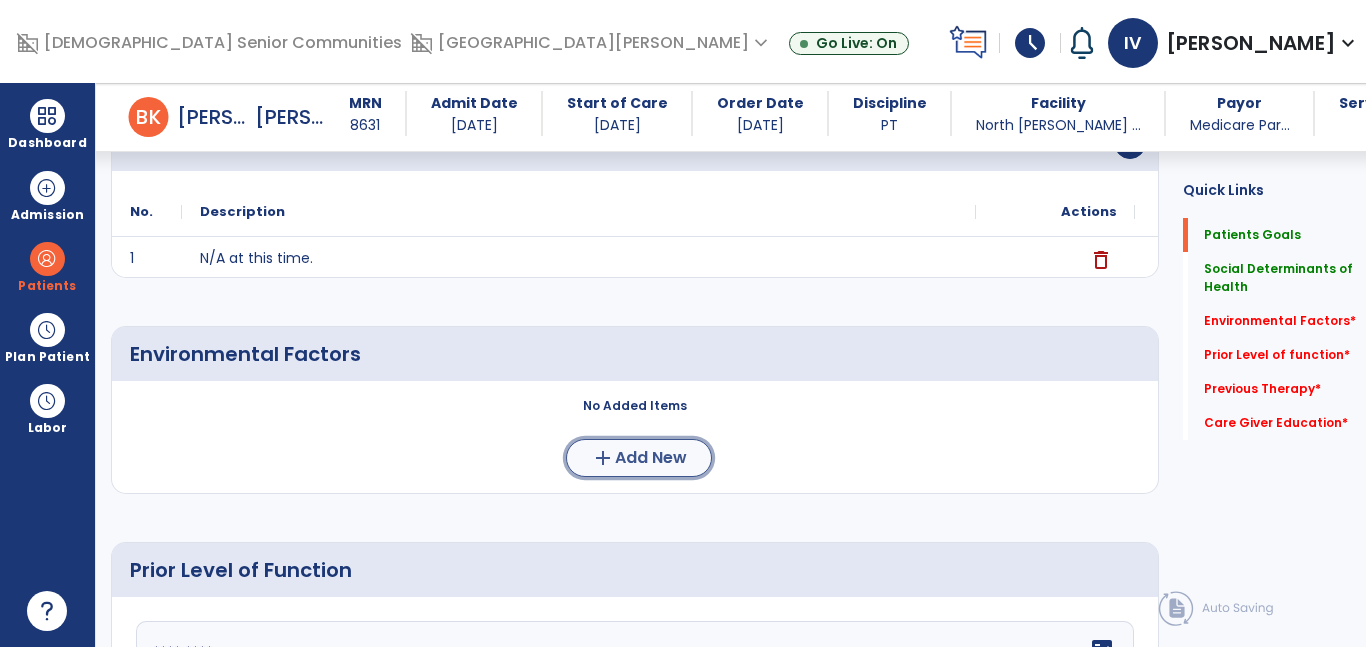 click on "Add New" 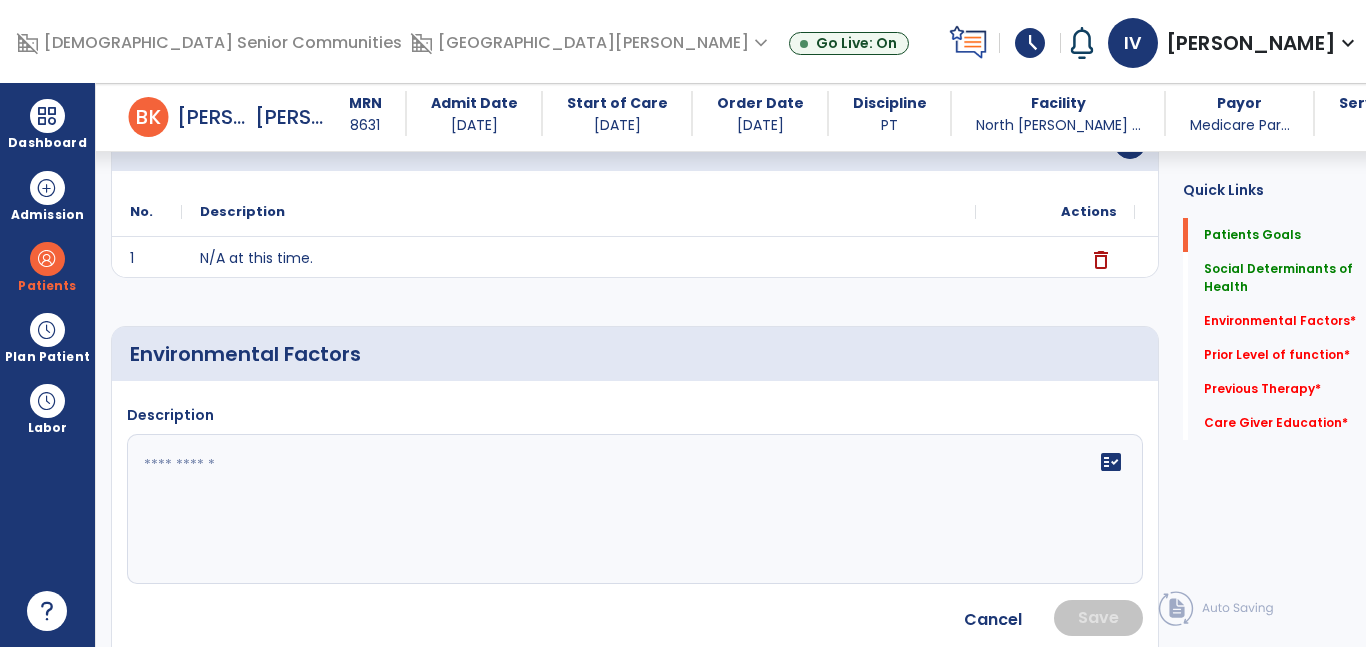 click 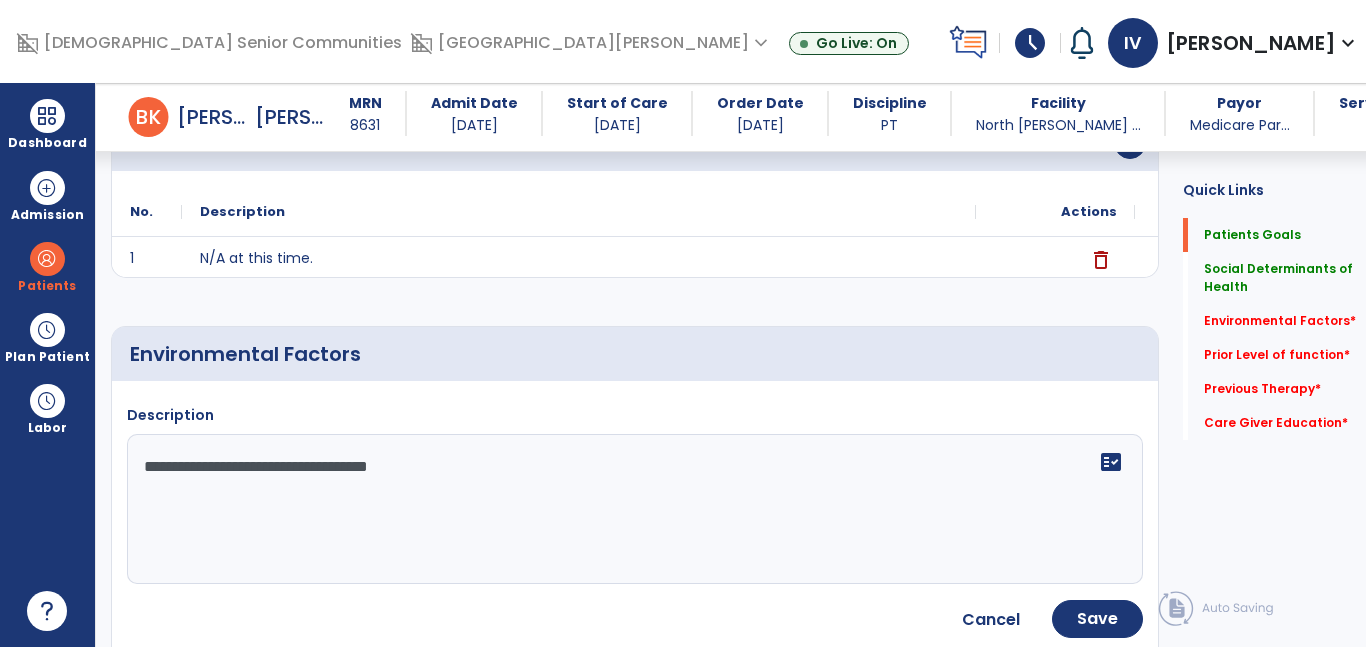 click on "**********" 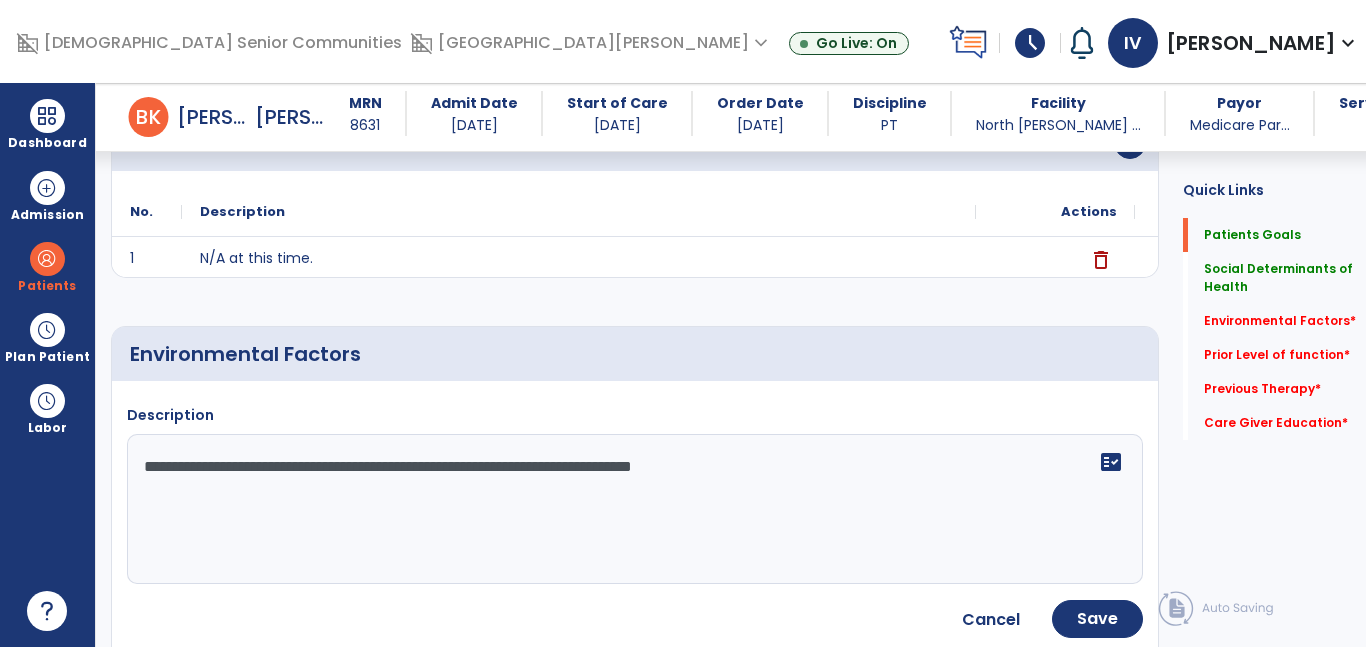 type on "**********" 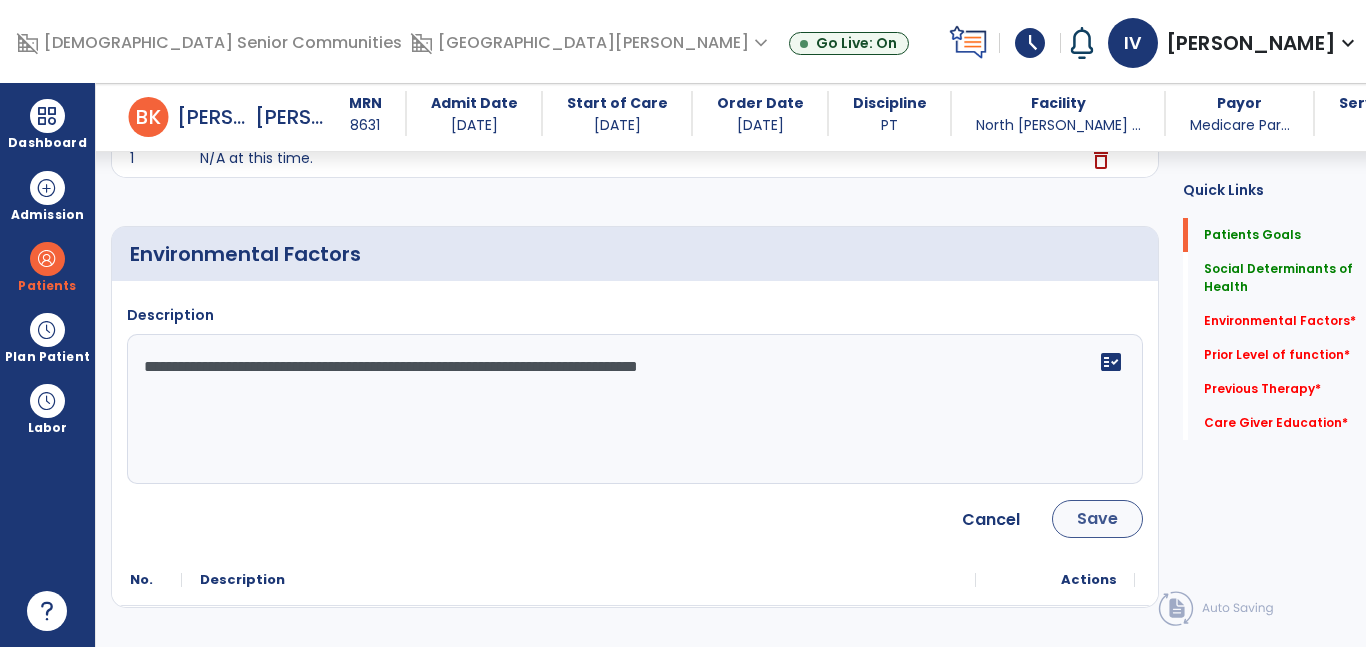 scroll, scrollTop: 527, scrollLeft: 0, axis: vertical 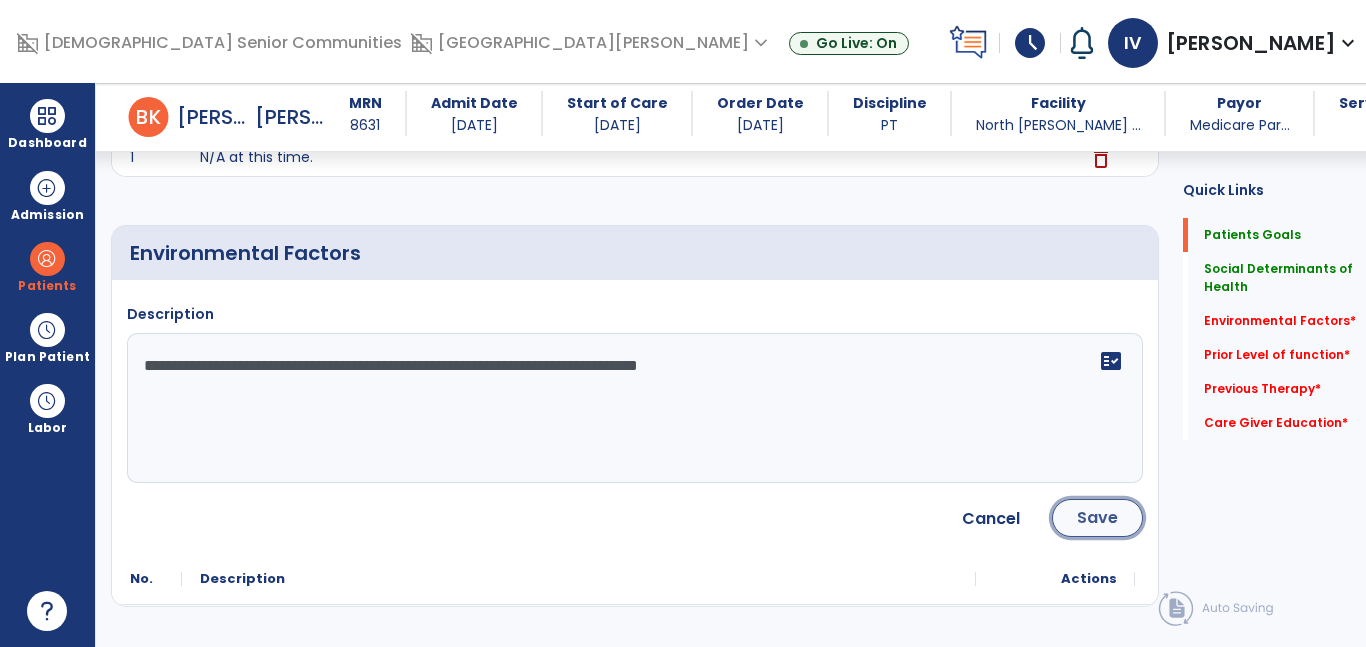 click on "Save" 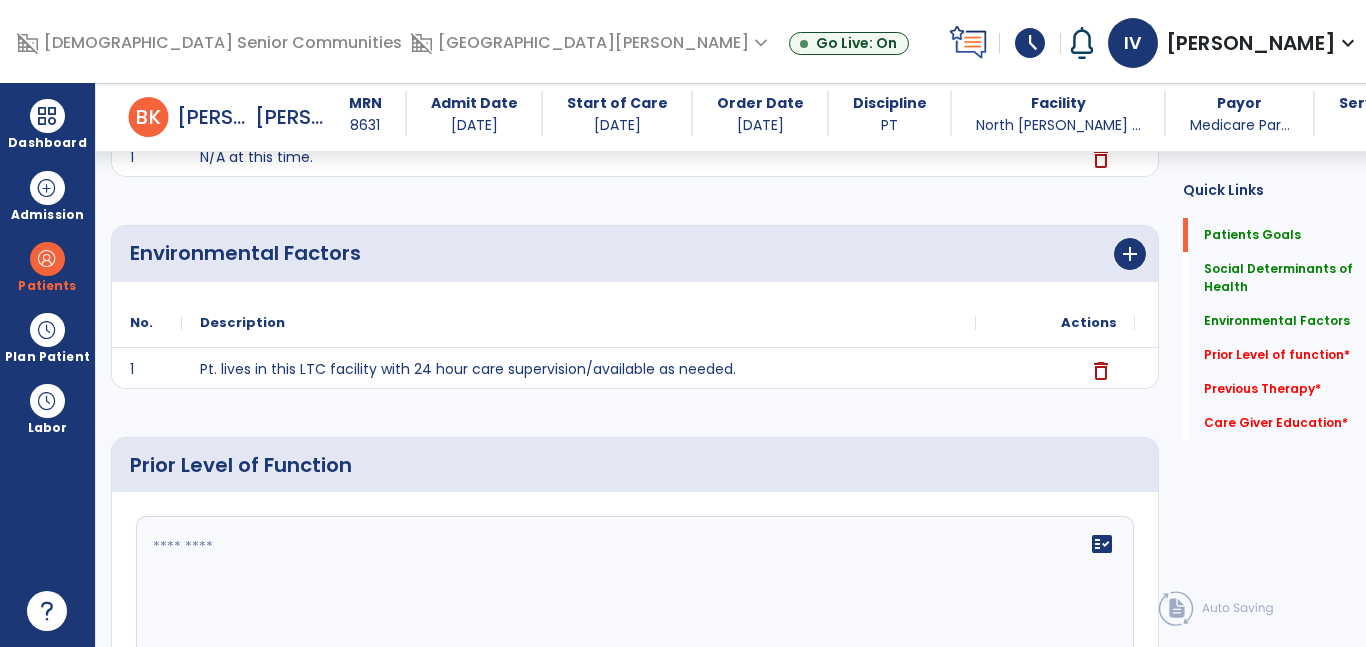 click 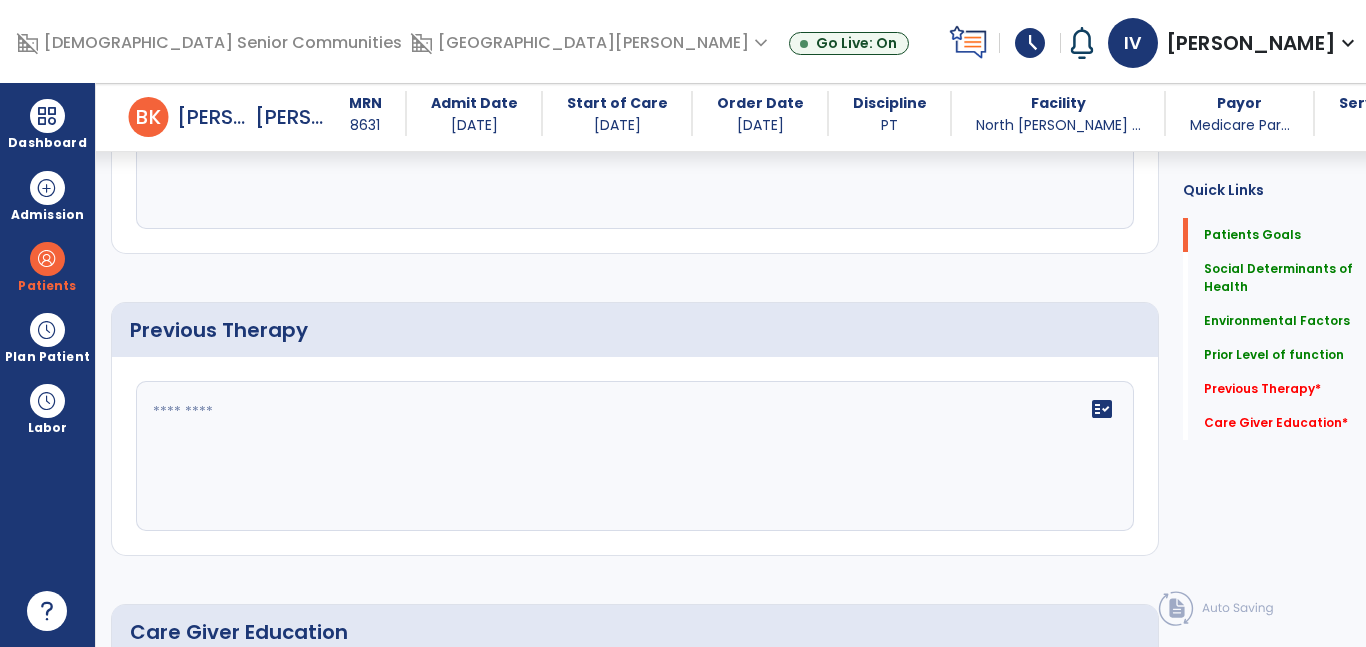 scroll, scrollTop: 975, scrollLeft: 0, axis: vertical 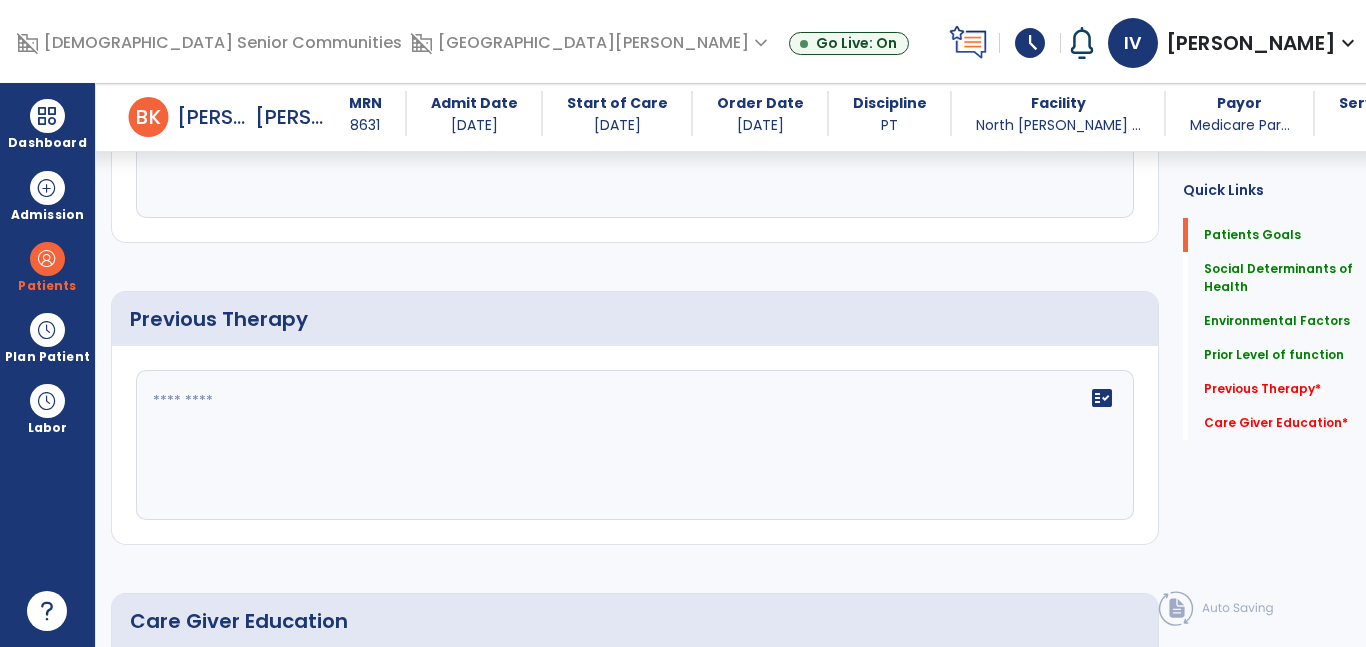 type on "**********" 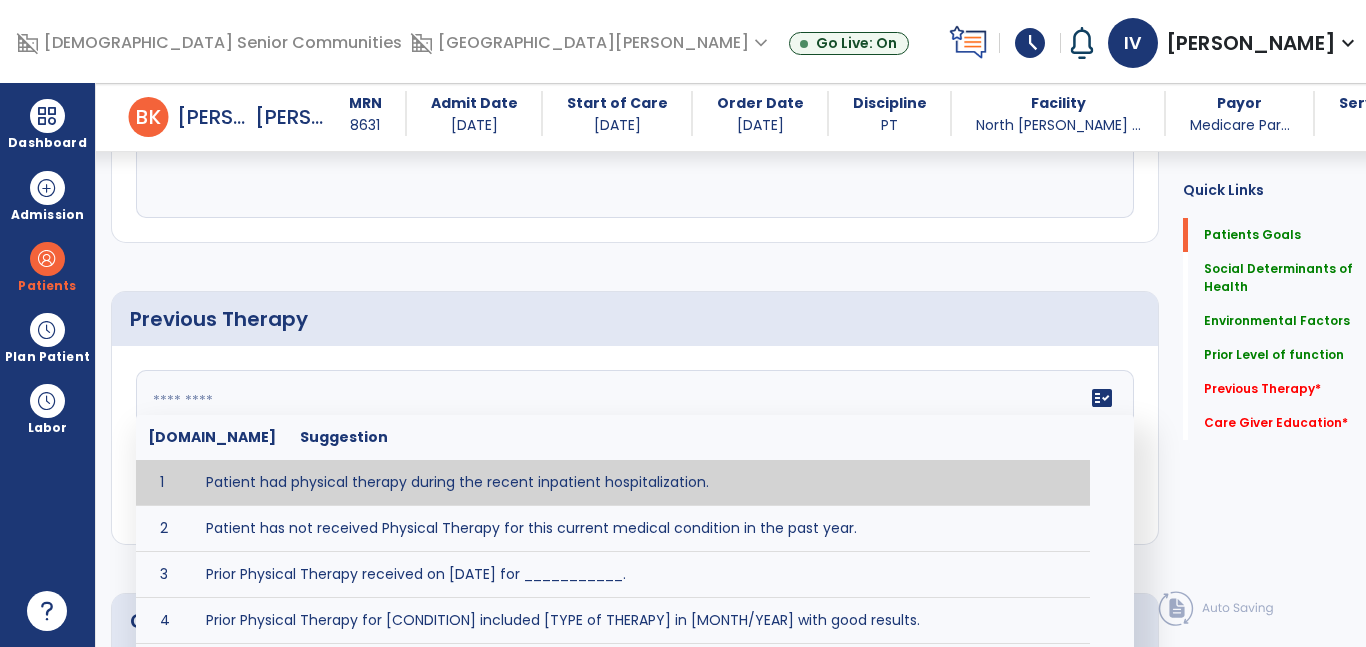 click 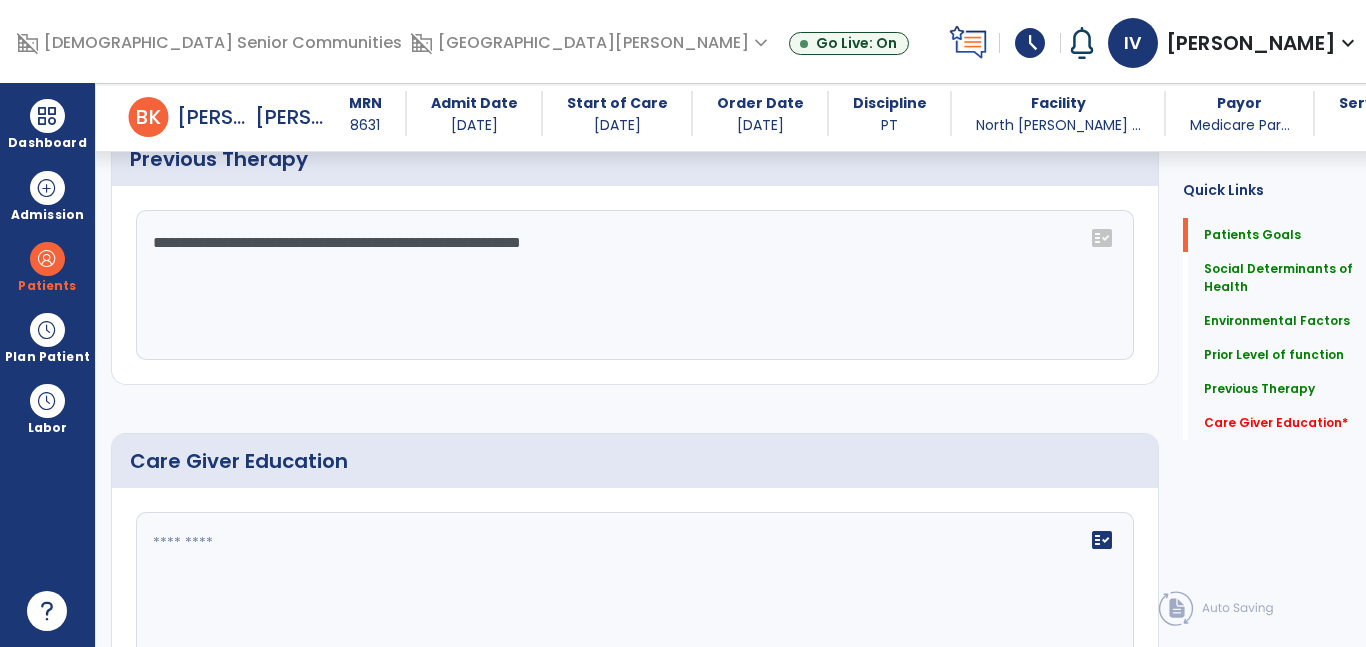 scroll, scrollTop: 1188, scrollLeft: 0, axis: vertical 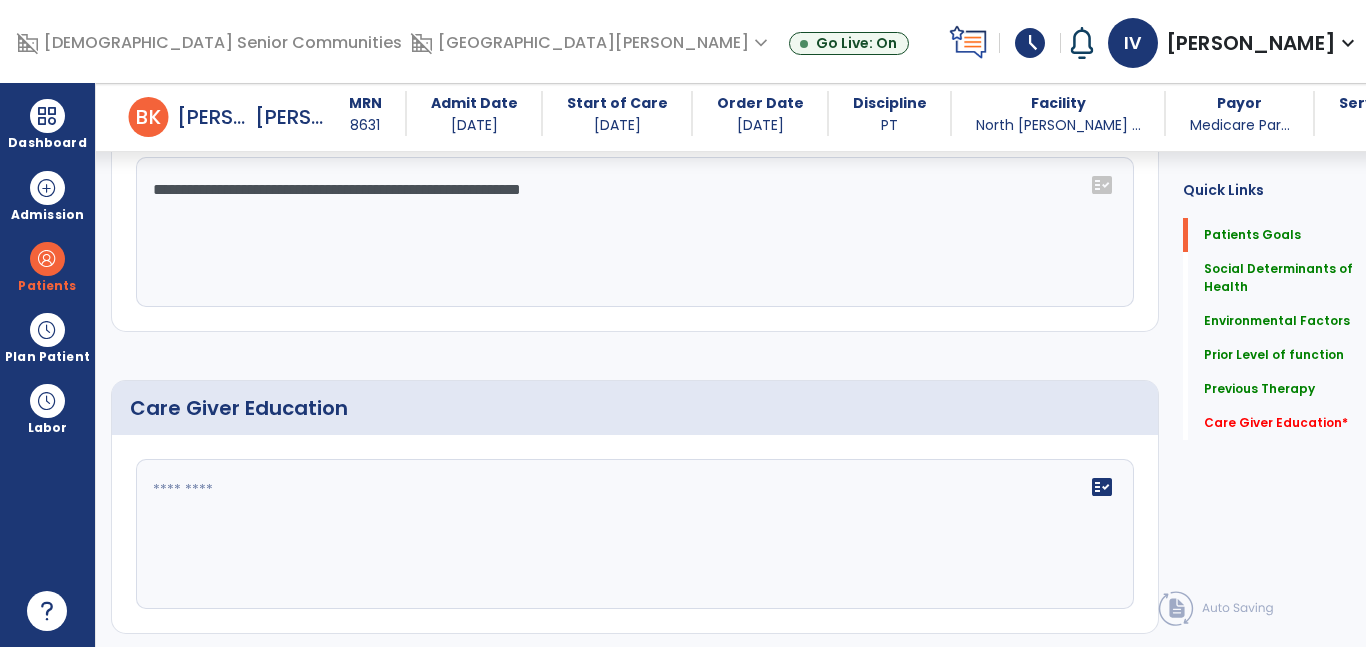 type on "**********" 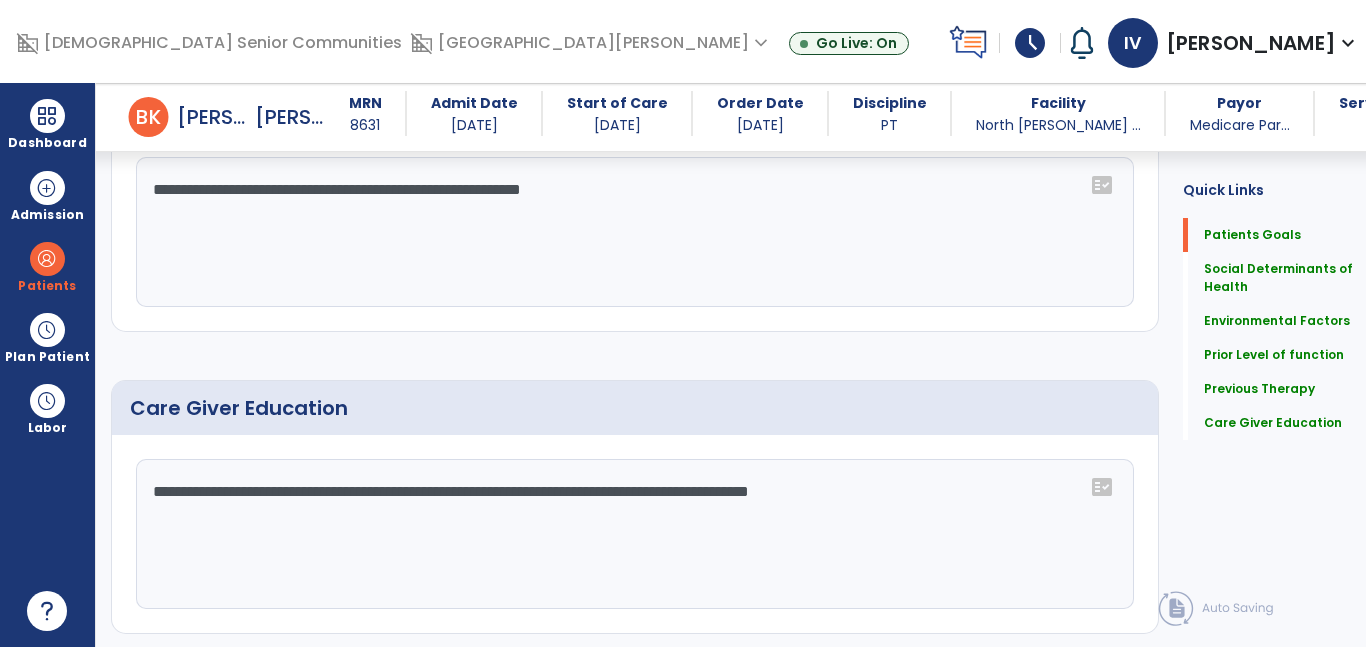 click on "**********" 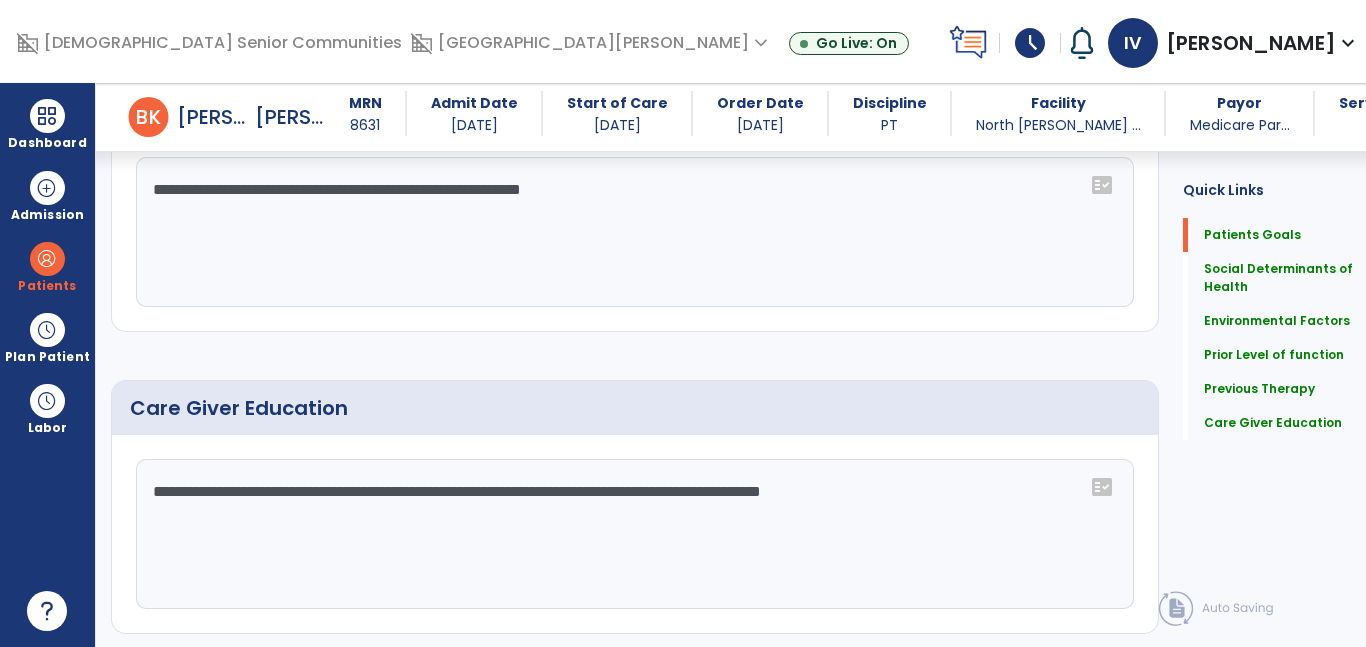 type on "**********" 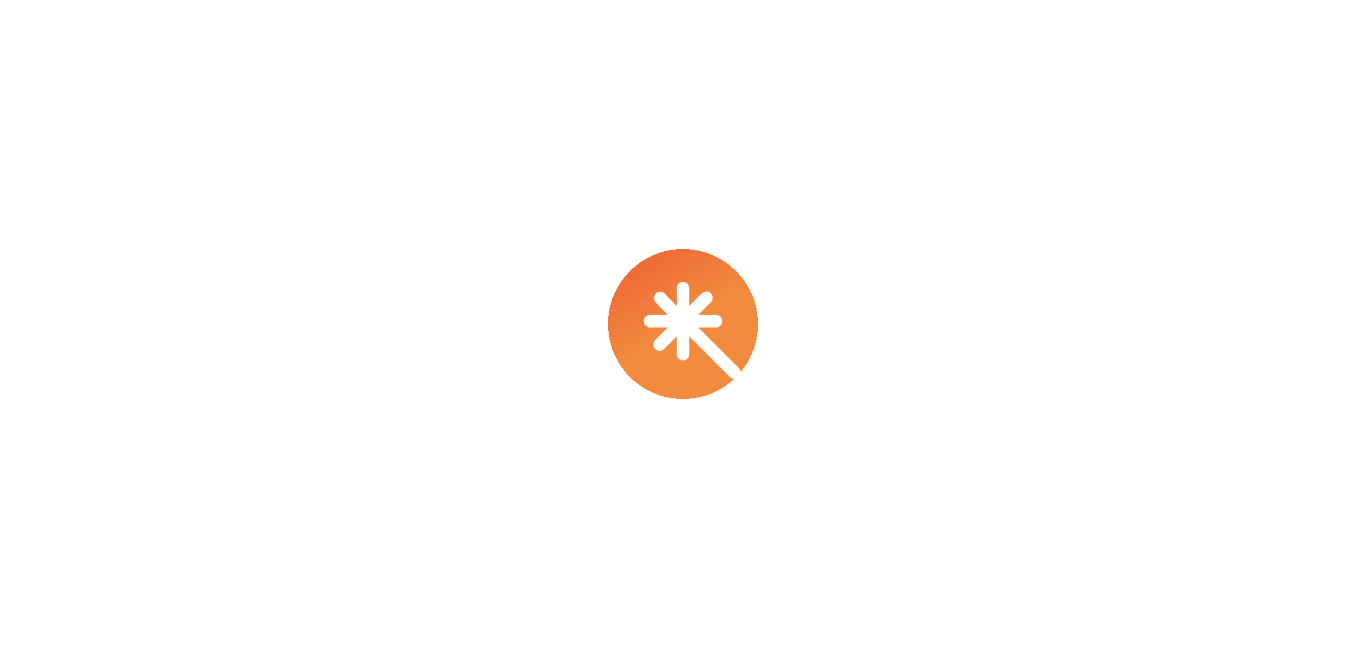 scroll, scrollTop: 0, scrollLeft: 0, axis: both 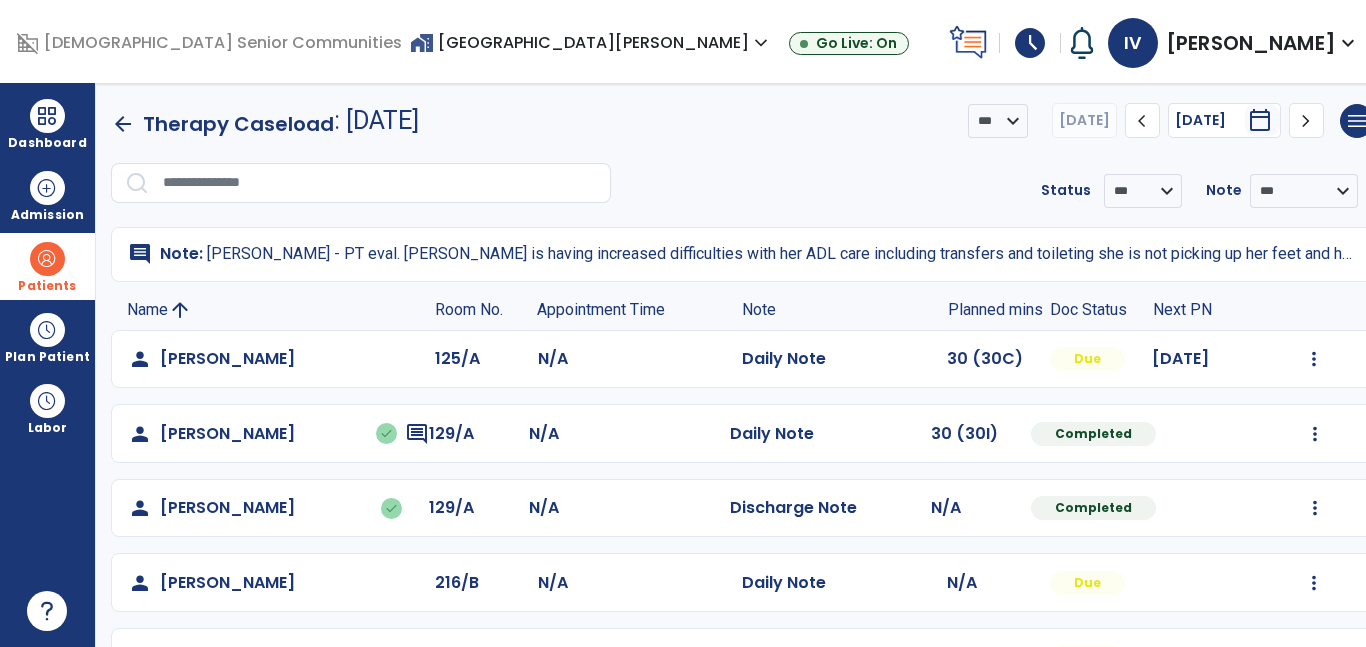 click on "Patients" at bounding box center (47, 286) 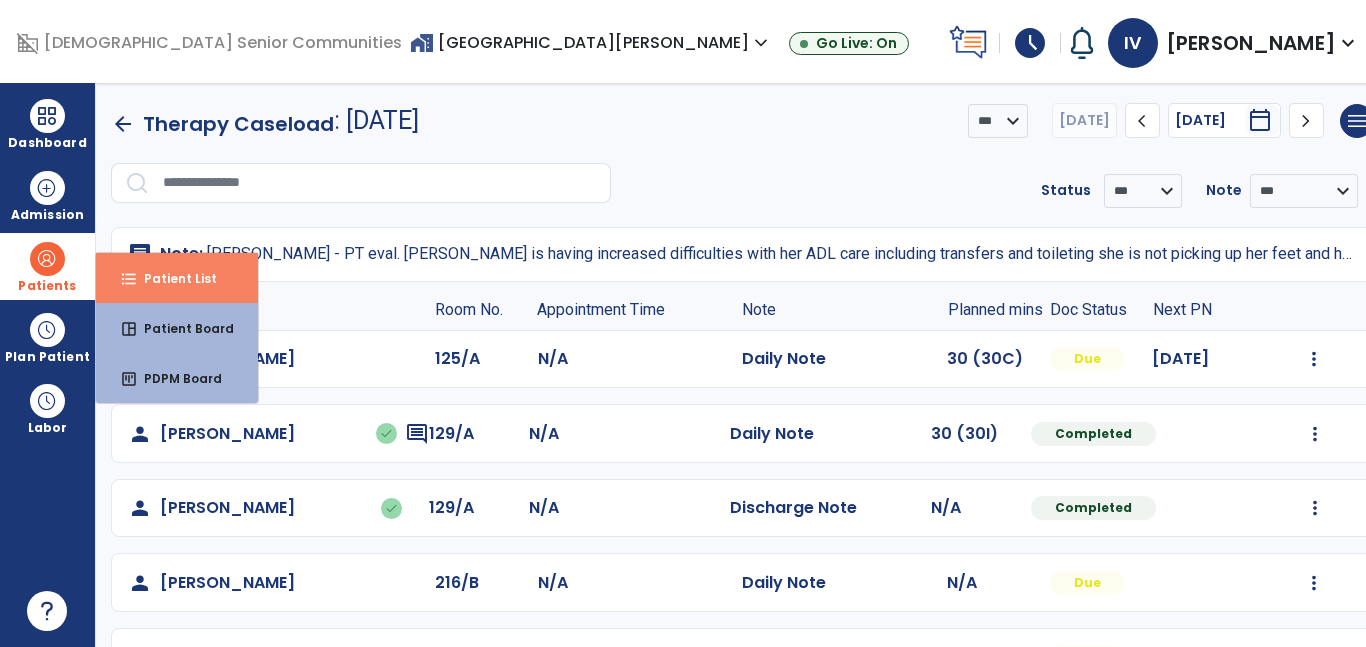 click on "format_list_bulleted  Patient List" at bounding box center [177, 278] 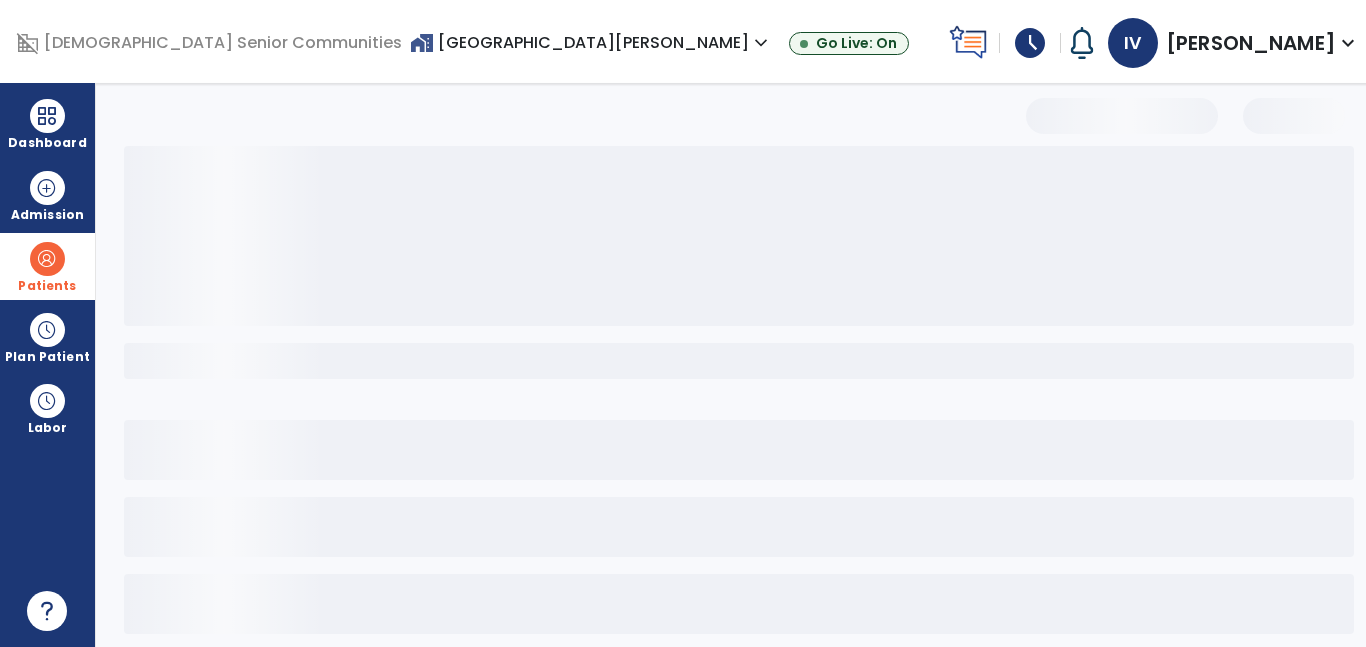 select on "***" 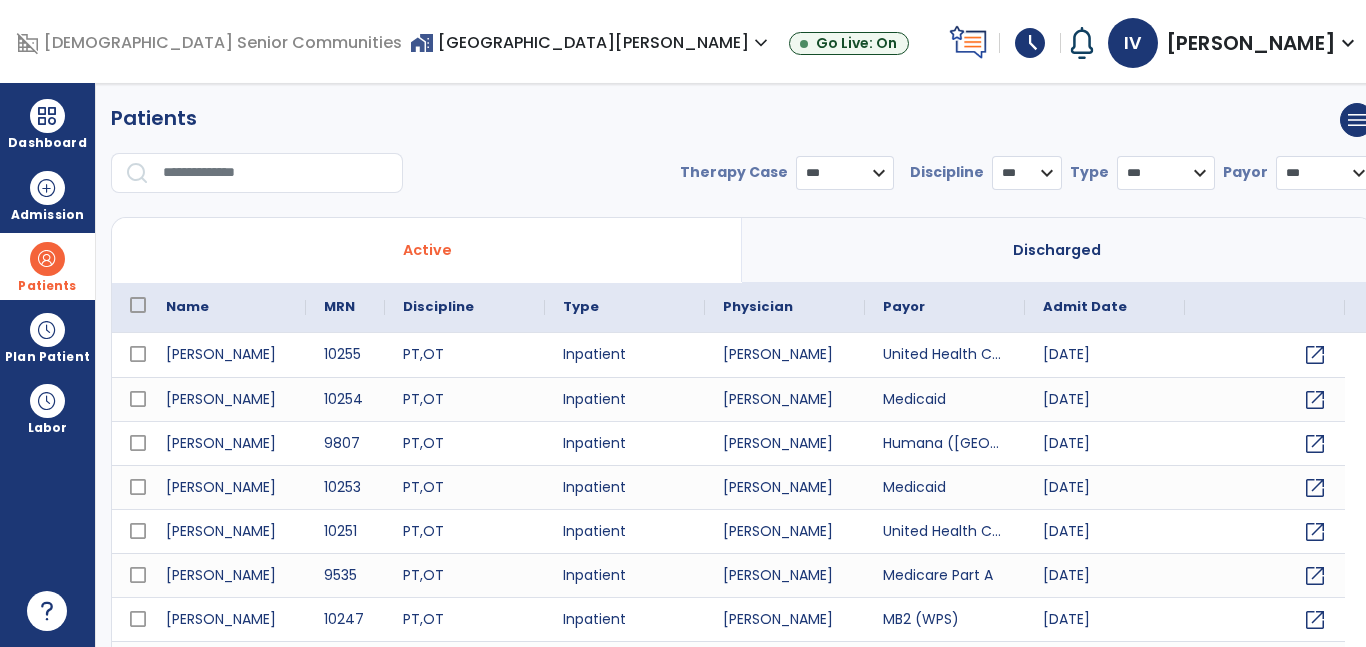 click at bounding box center (276, 173) 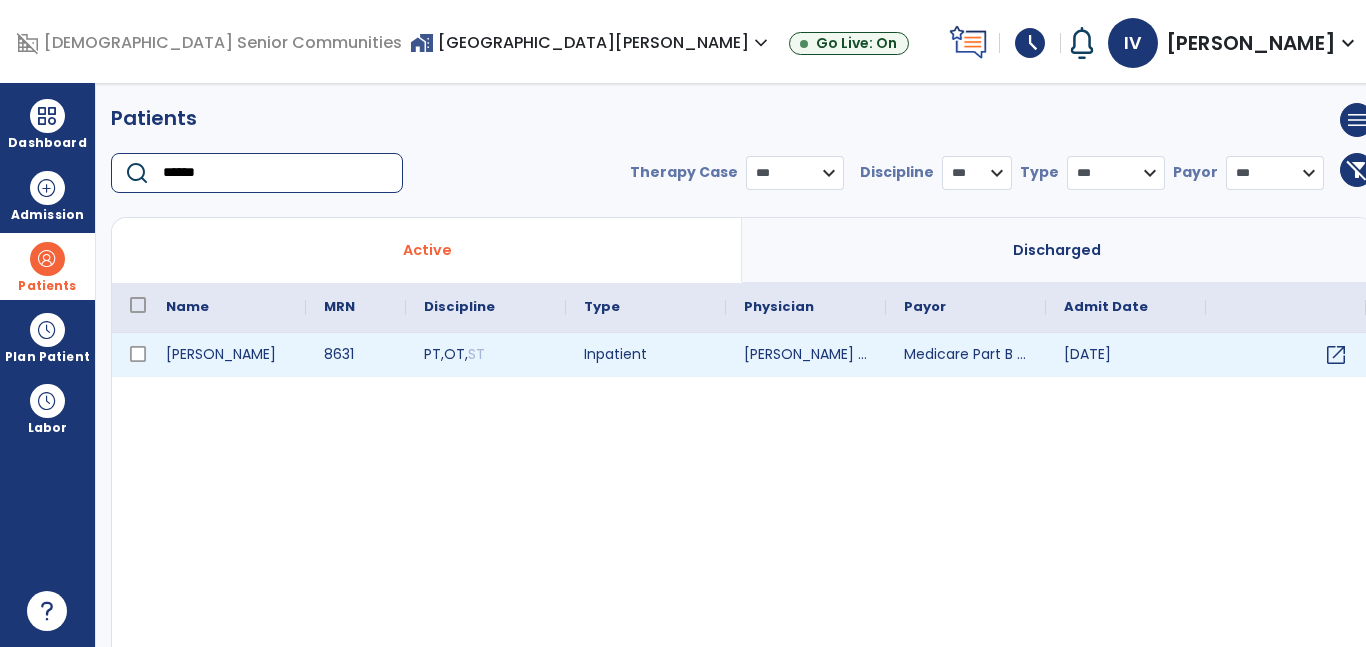 type on "******" 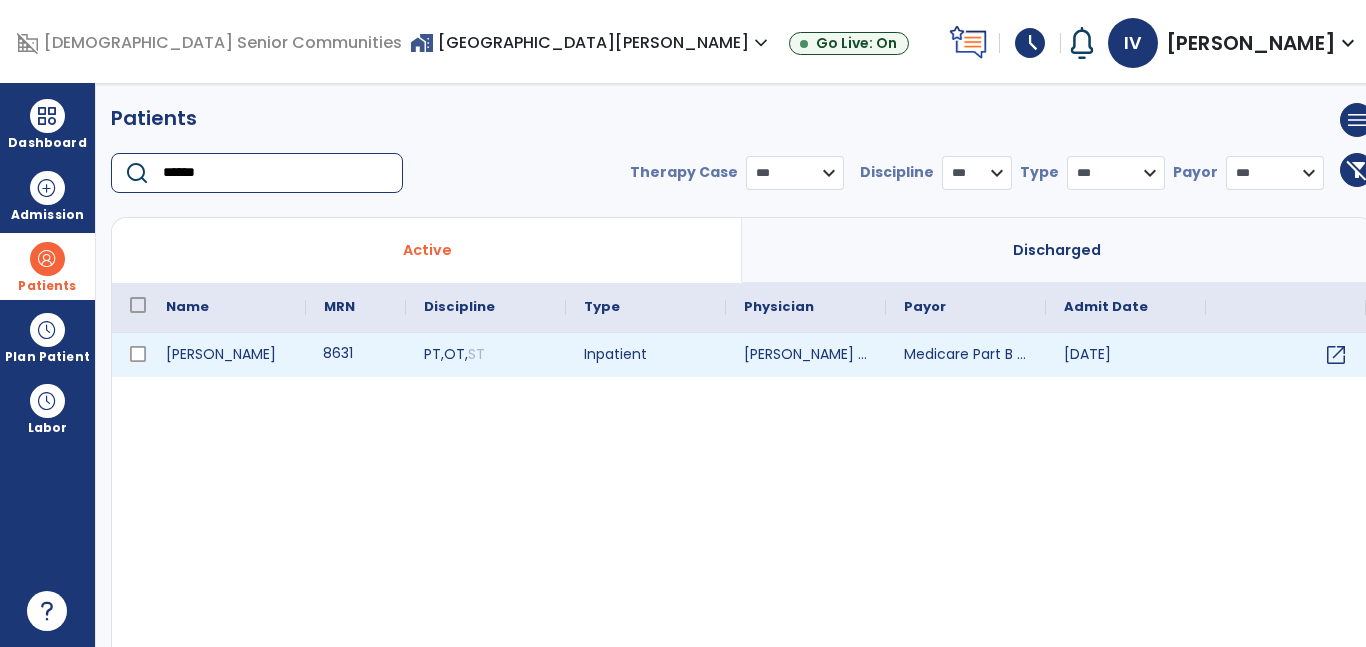 click on "8631" at bounding box center (356, 355) 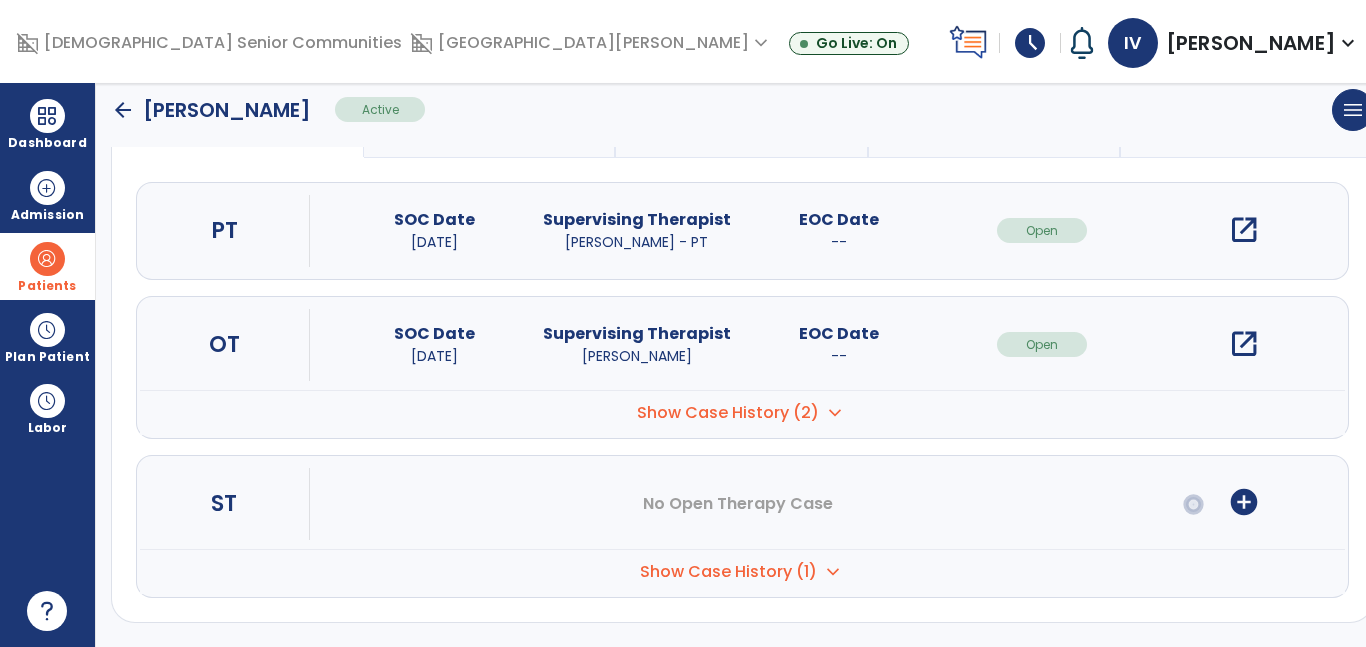 scroll, scrollTop: 203, scrollLeft: 0, axis: vertical 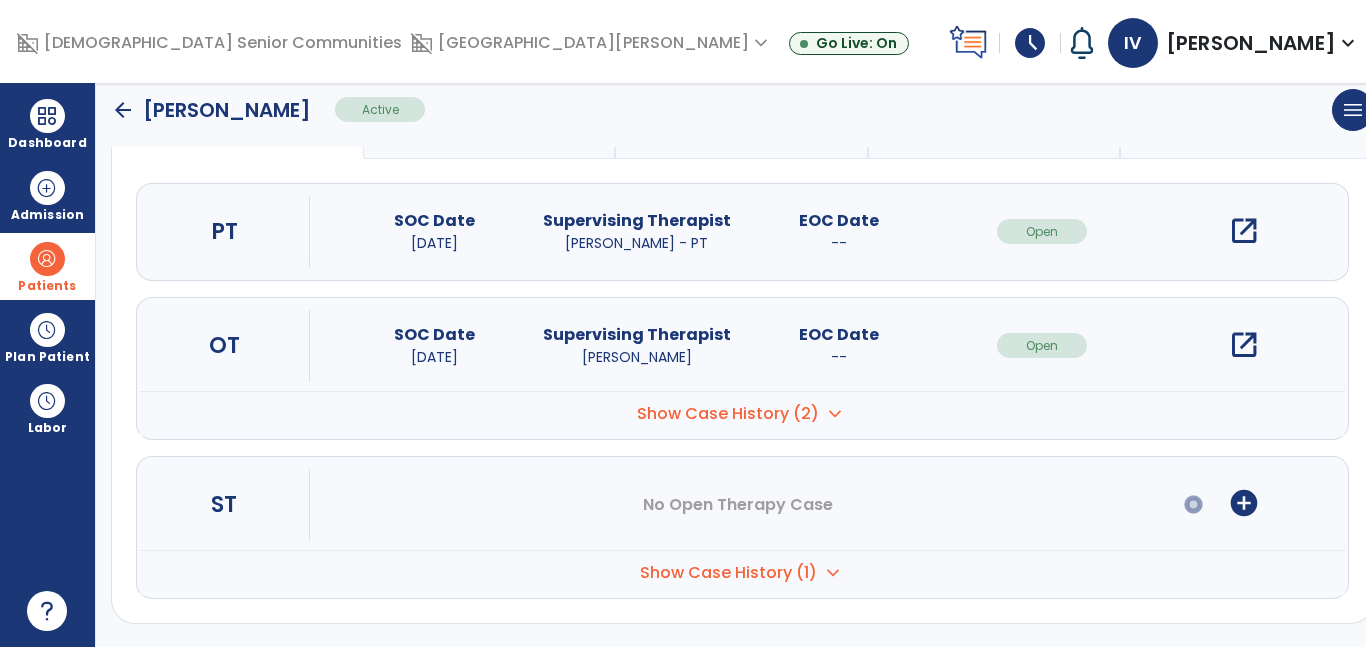 click on "PT SOC Date 07/10/2025 Supervising Therapist Velasco, Ilde - PT EOC Date   --    Open  open_in_new" at bounding box center [742, 232] 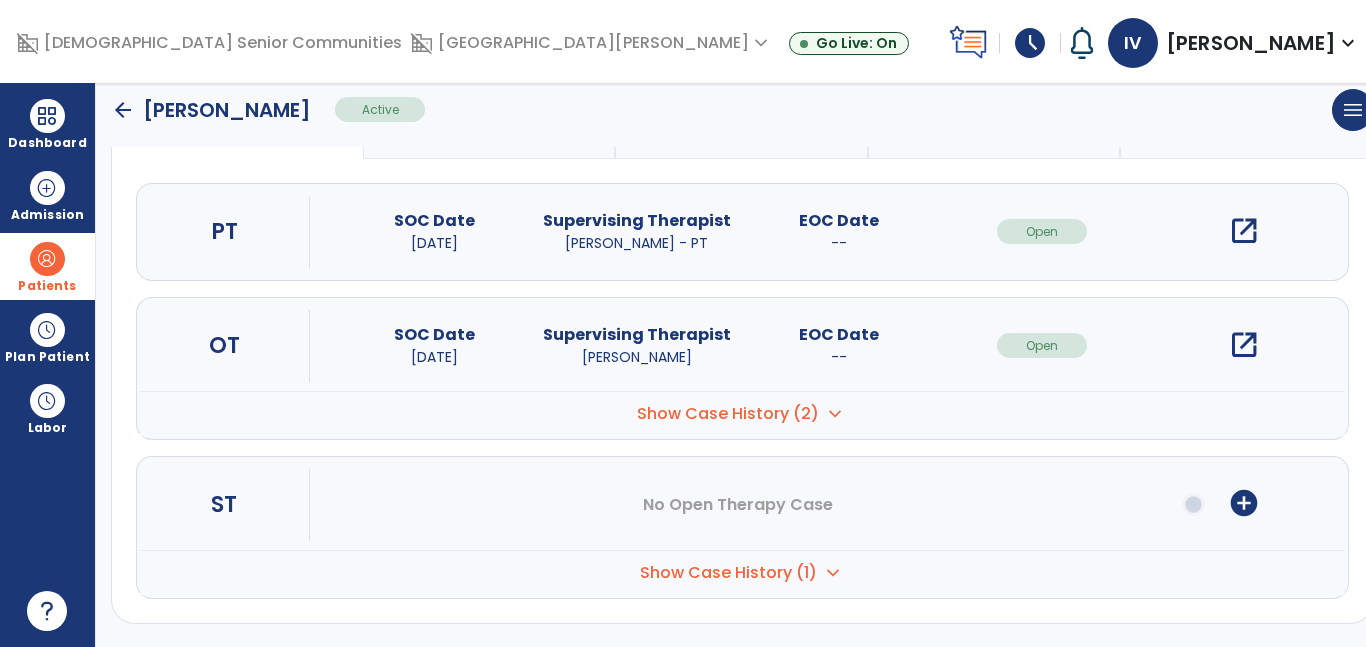 scroll, scrollTop: 0, scrollLeft: 0, axis: both 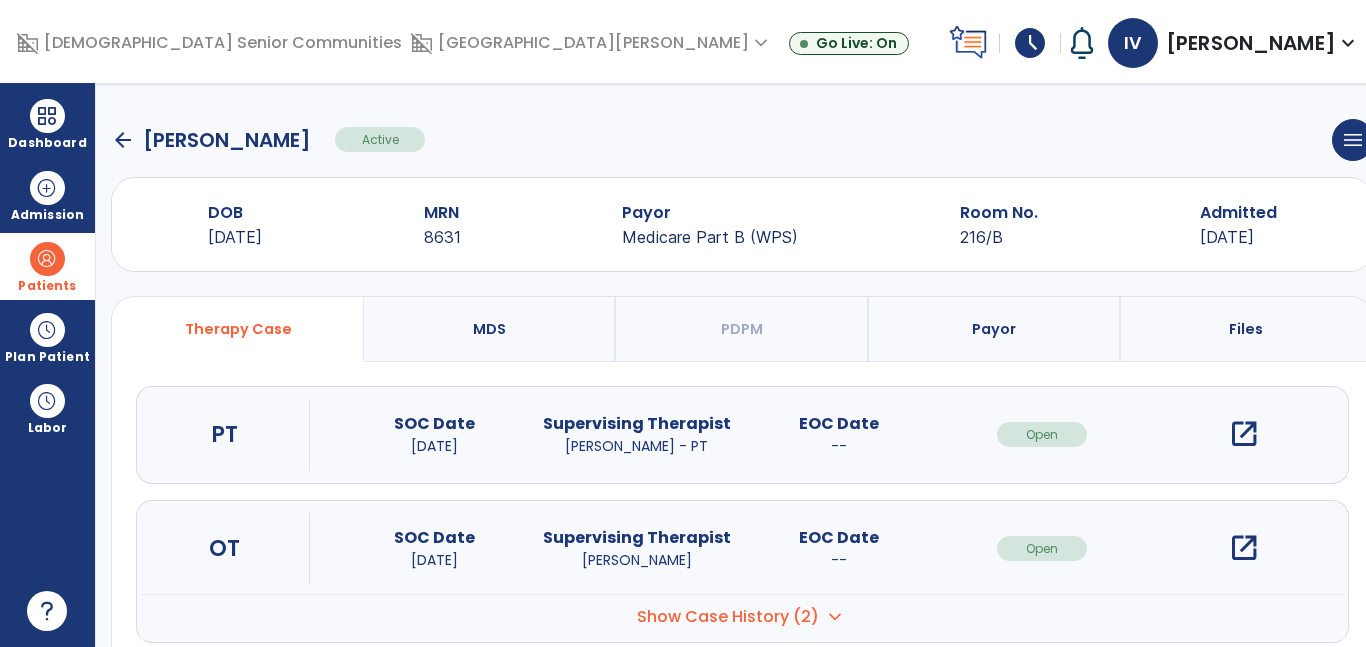 click on "arrow_back   Butler, Katie  Active  menu   Edit Admission   View OBRA Report" 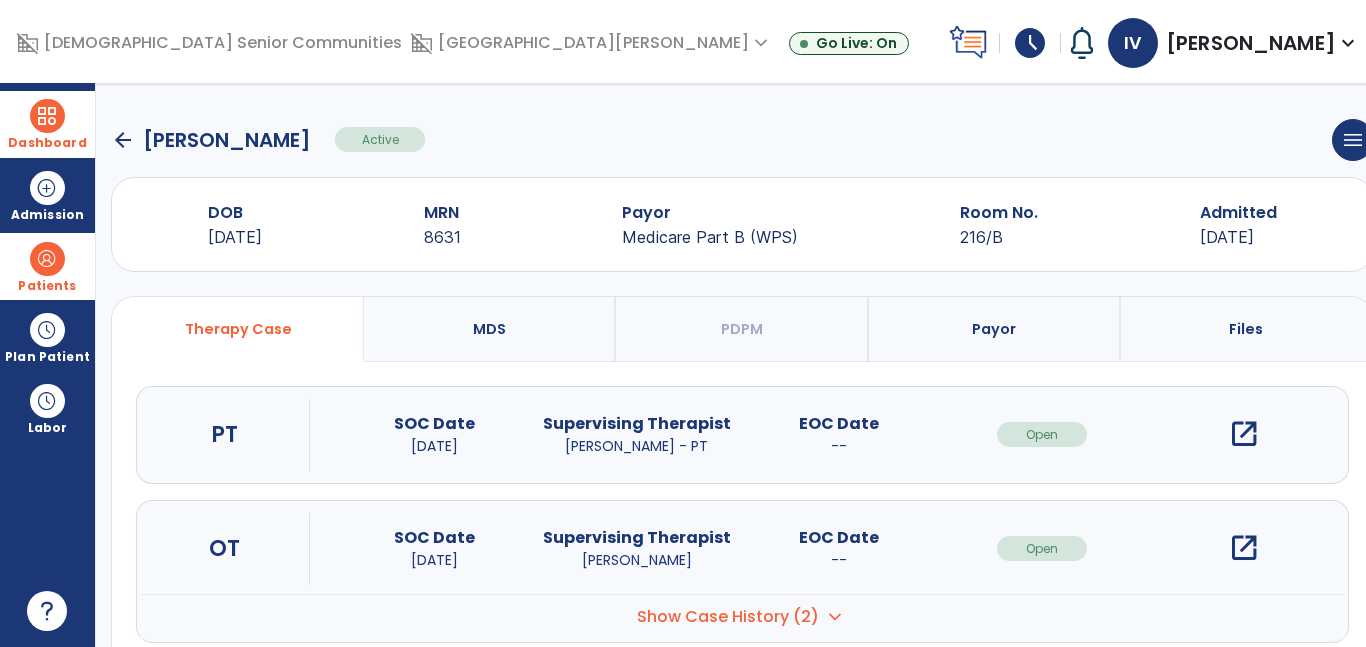 click at bounding box center [47, 116] 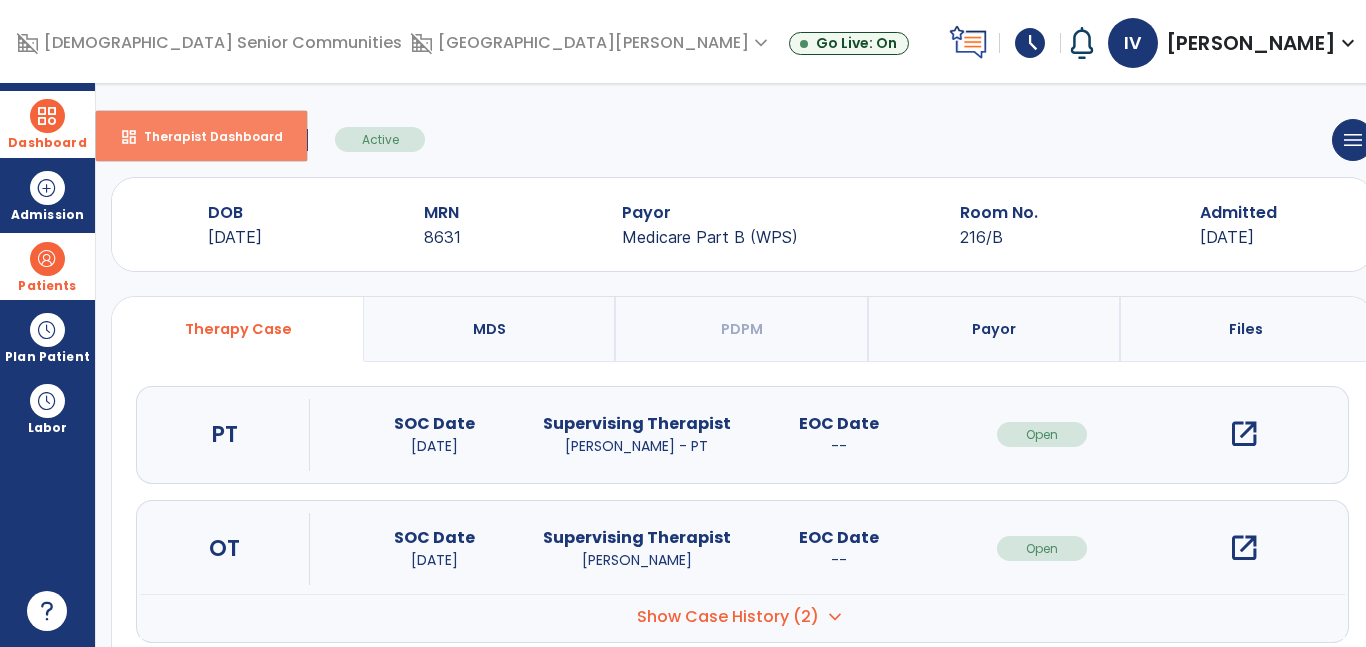 click on "Therapist Dashboard" at bounding box center [205, 136] 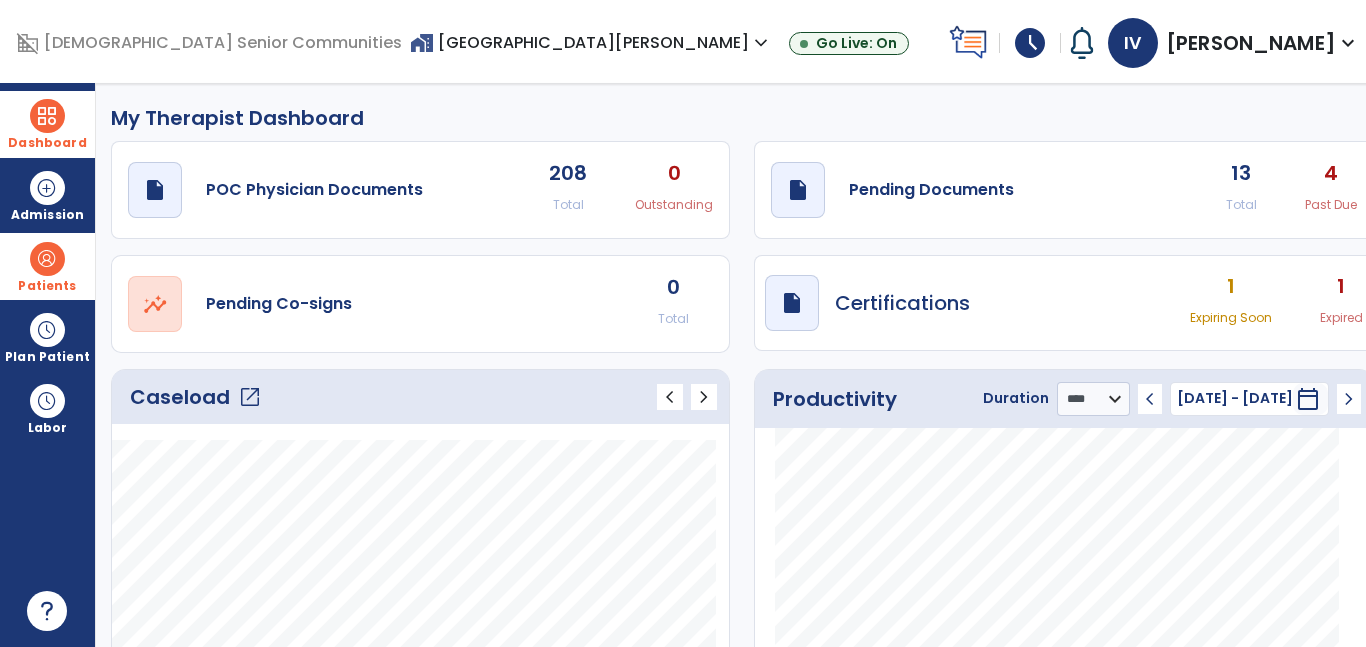 click on "open_in_new" 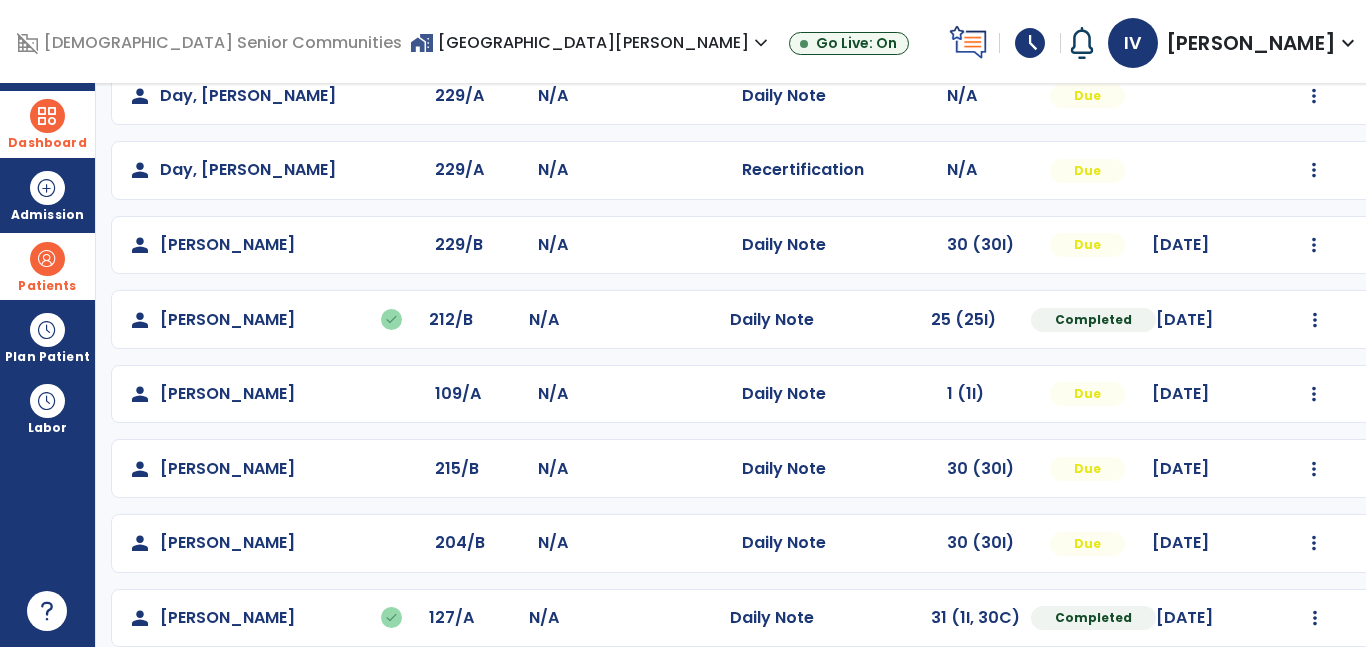 scroll, scrollTop: 638, scrollLeft: 0, axis: vertical 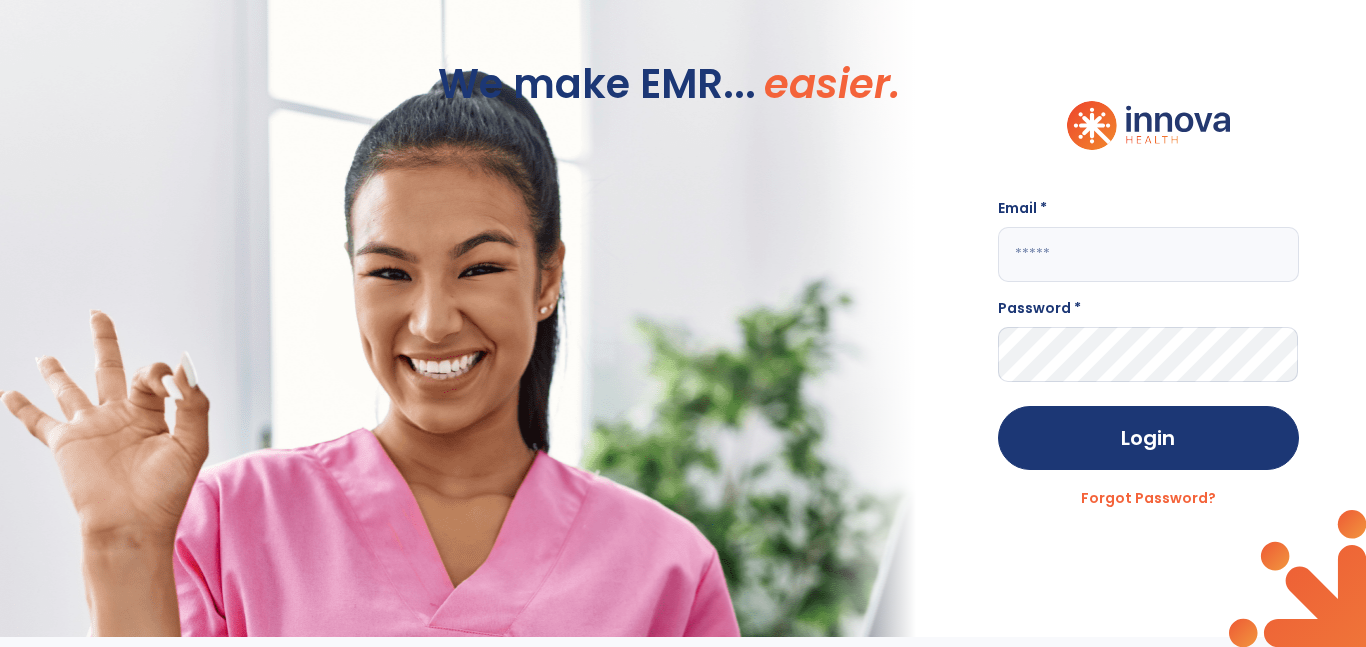 click 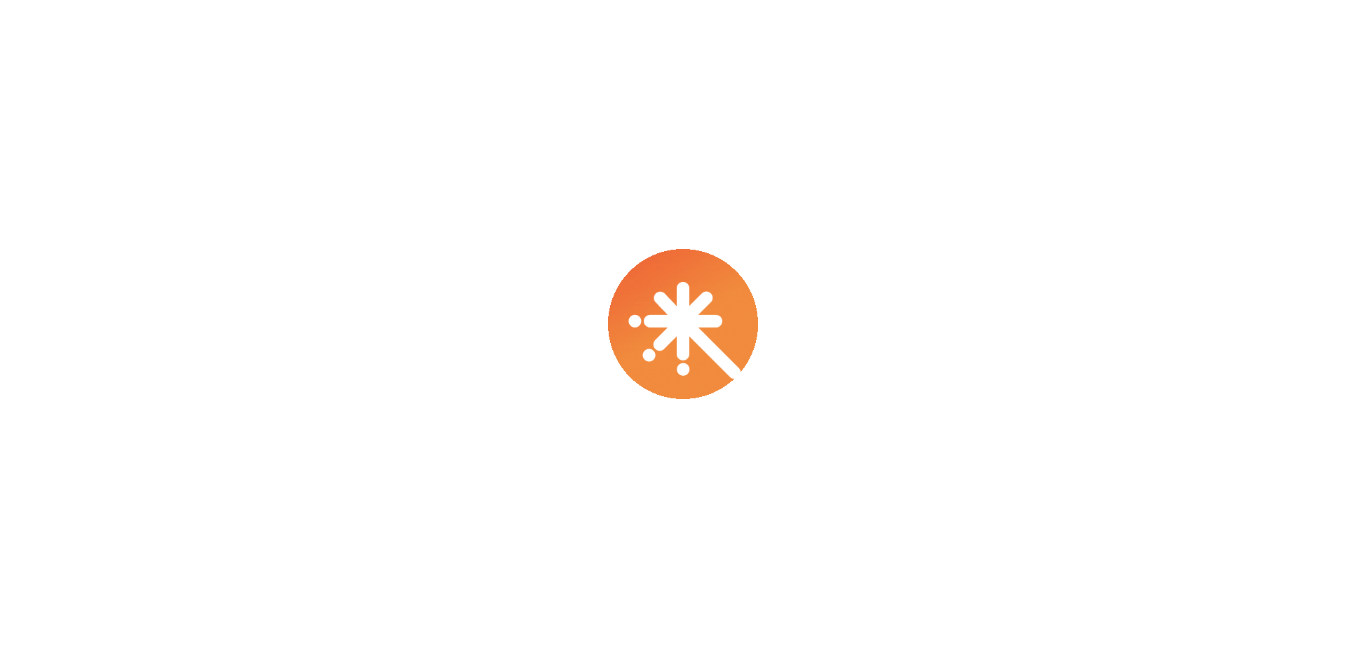 scroll, scrollTop: 0, scrollLeft: 0, axis: both 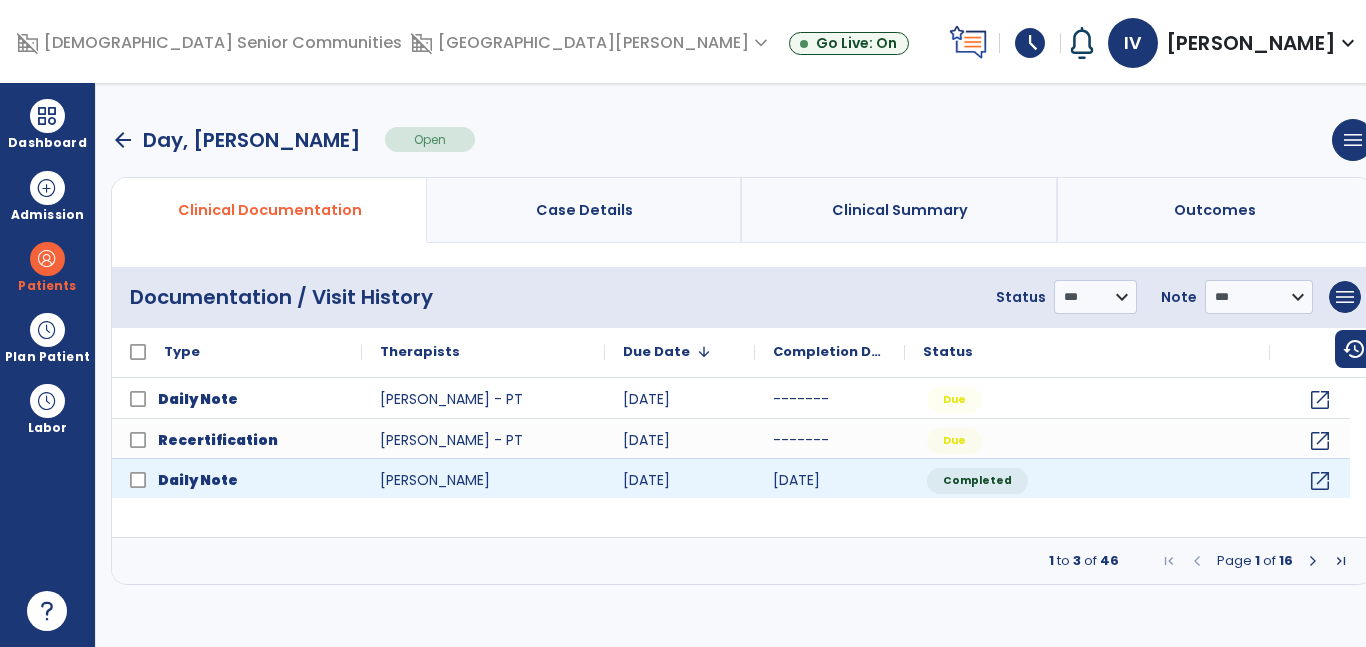 click on "Daily Note  [PERSON_NAME] - PT [DATE] ------- Due open_in_new
Recertification  [PERSON_NAME] - PT [DATE] ------- Due open_in_new
Daily Note  [PERSON_NAME] - PTA [DATE] [DATE] Completed open_in_new" 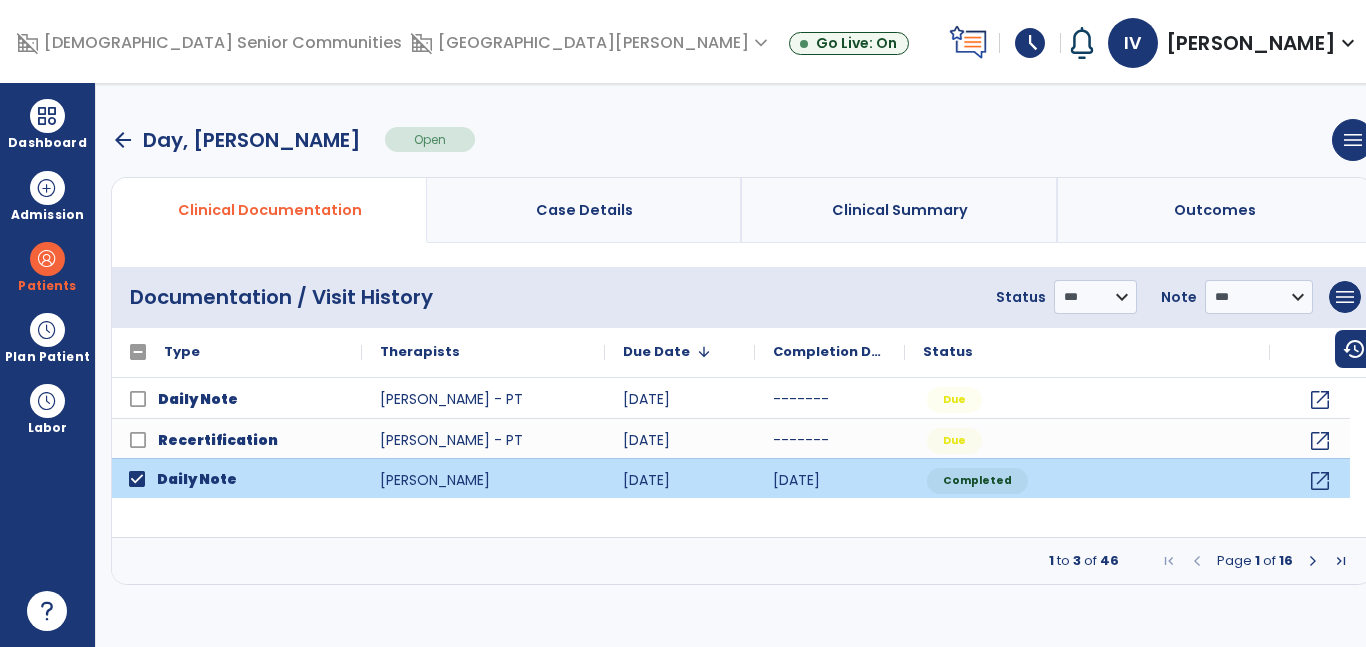 click at bounding box center (1313, 561) 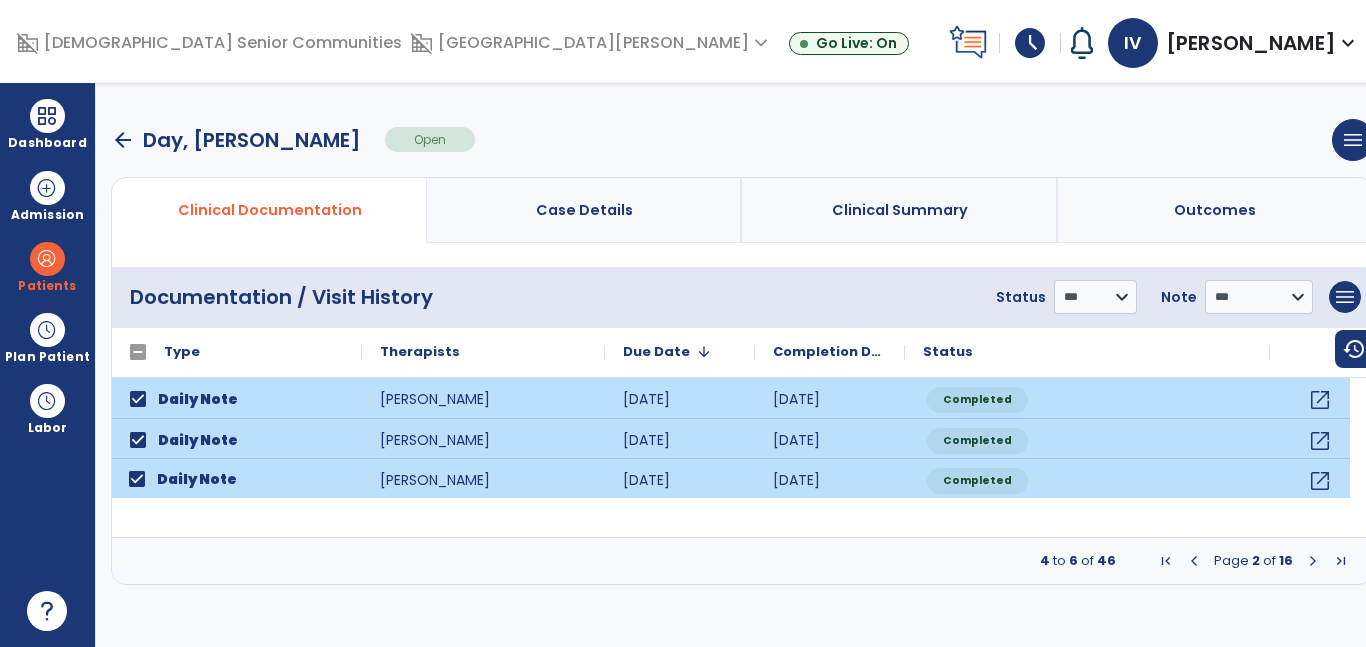 click at bounding box center [1313, 561] 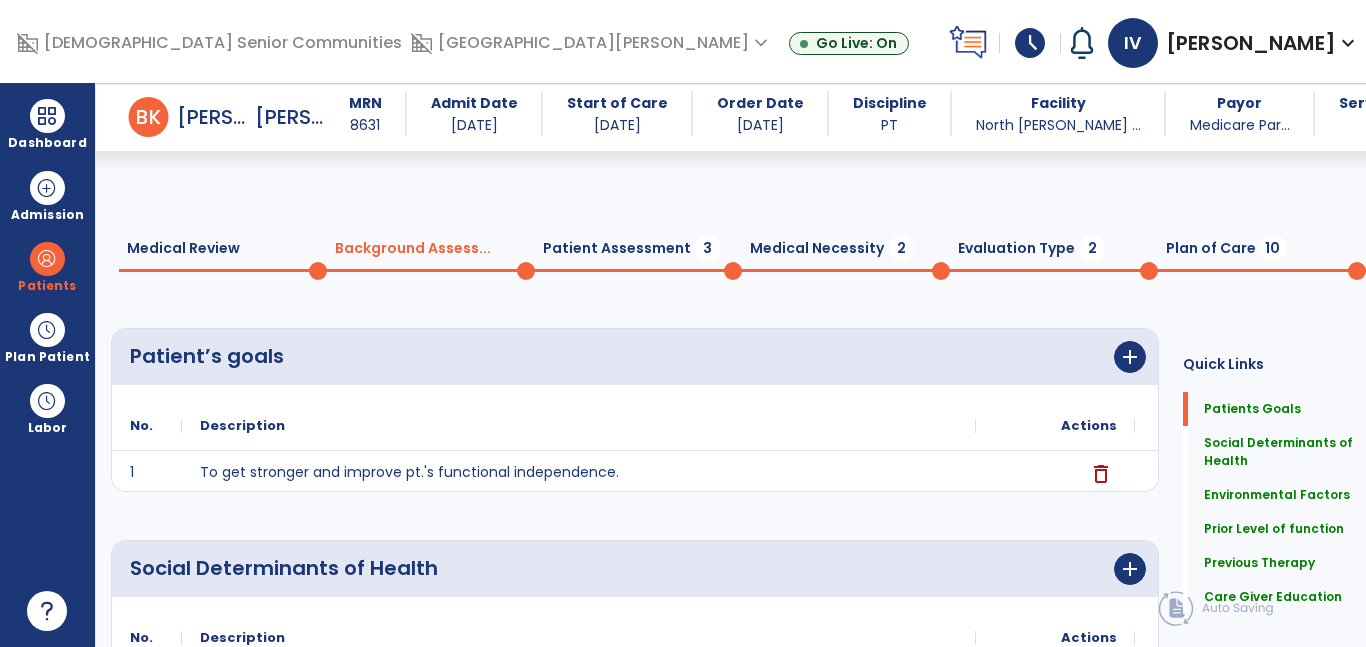 scroll, scrollTop: 0, scrollLeft: 0, axis: both 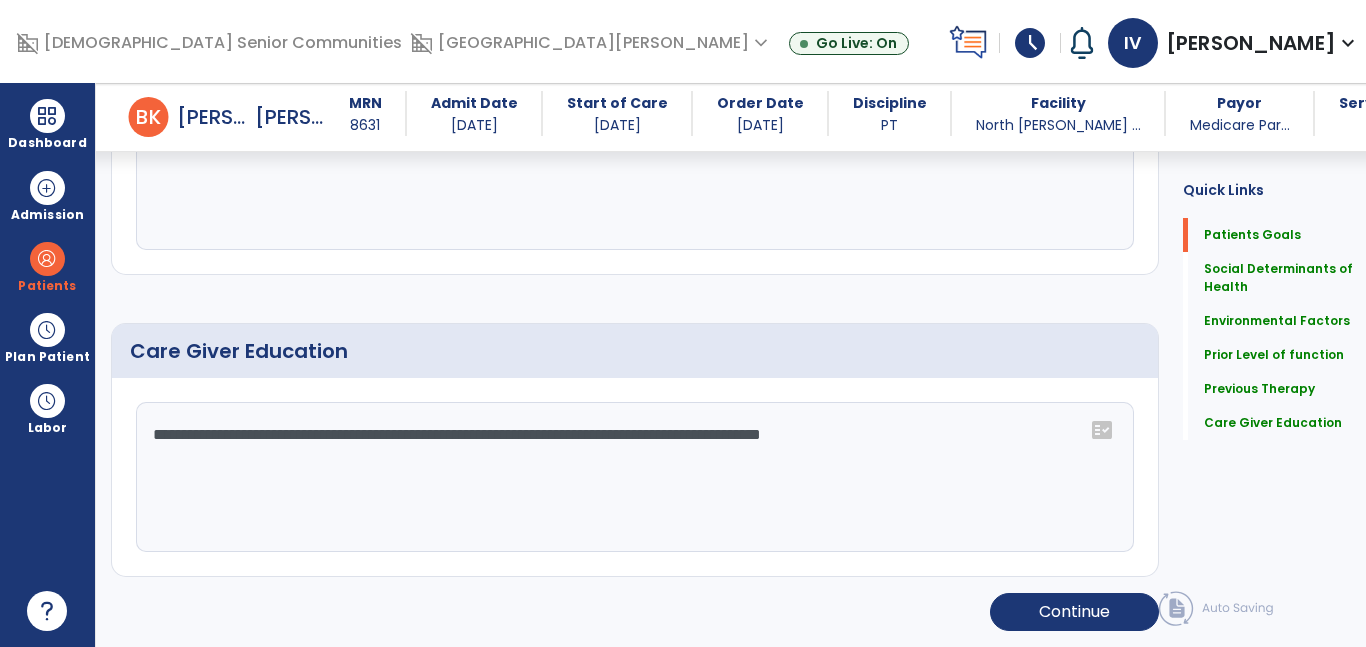 drag, startPoint x: 898, startPoint y: 433, endPoint x: 777, endPoint y: 438, distance: 121.103264 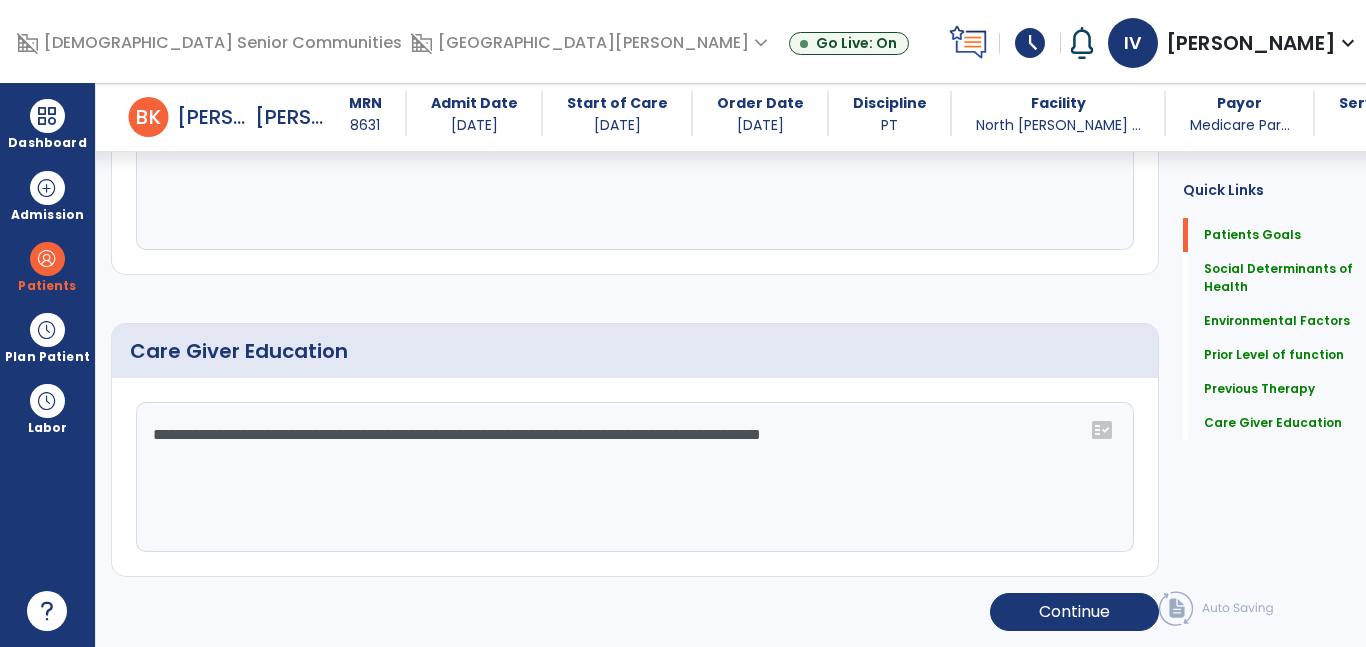 click on "**********" 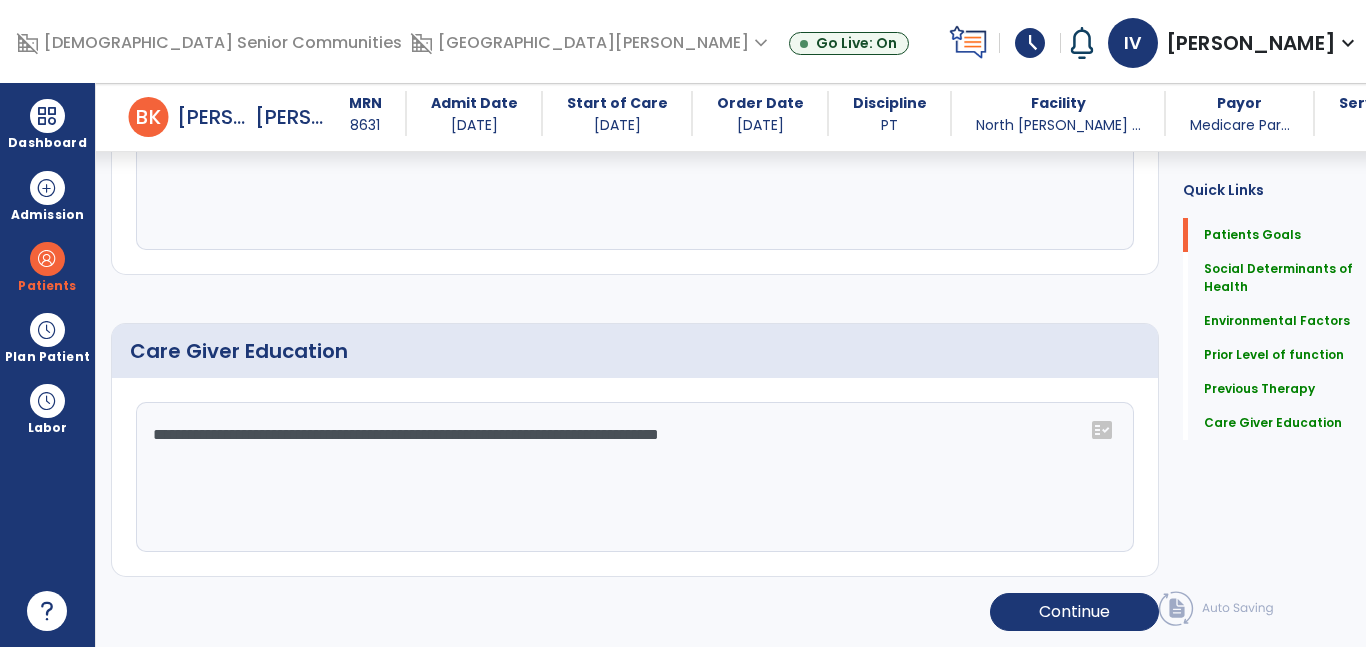 click on "**********" 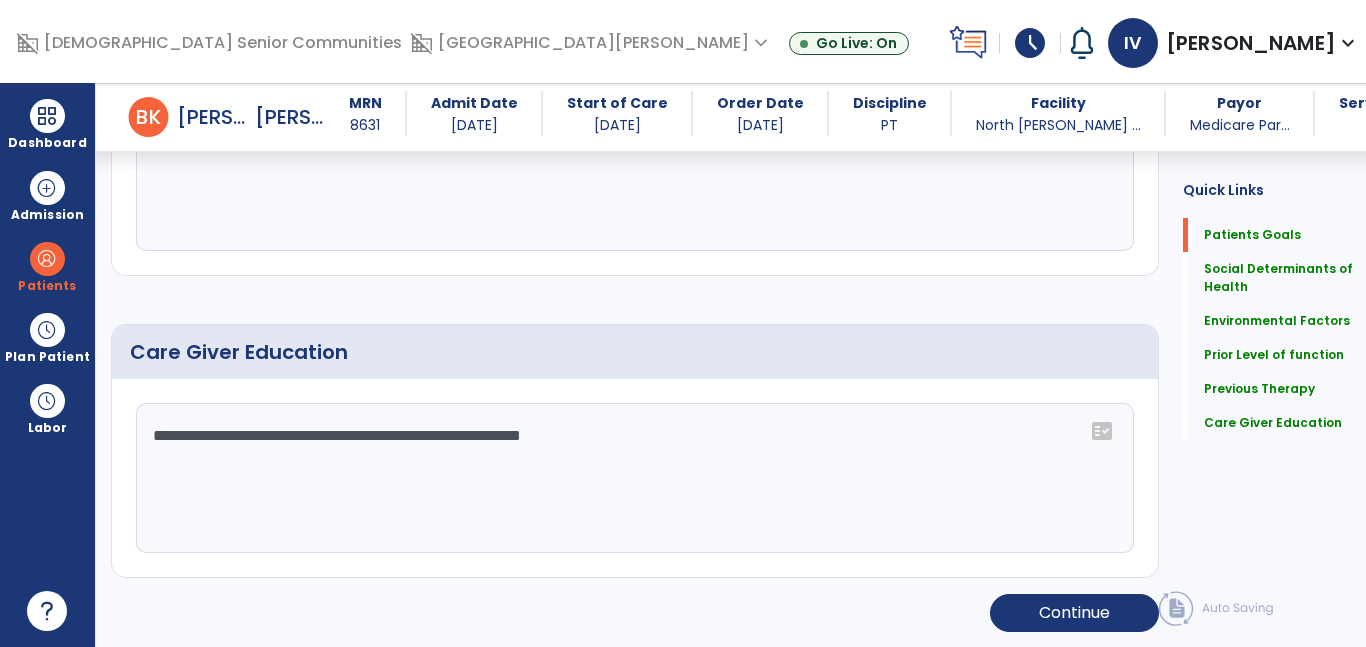 scroll, scrollTop: 1245, scrollLeft: 0, axis: vertical 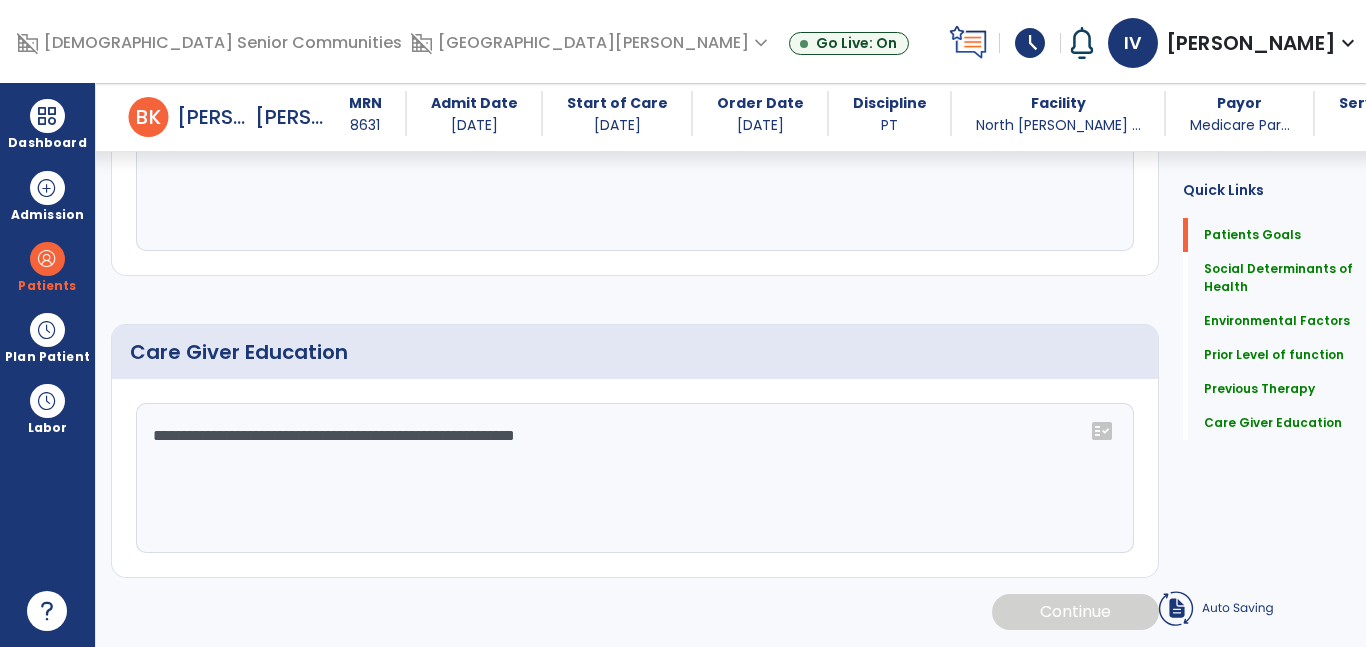 click on "**********" 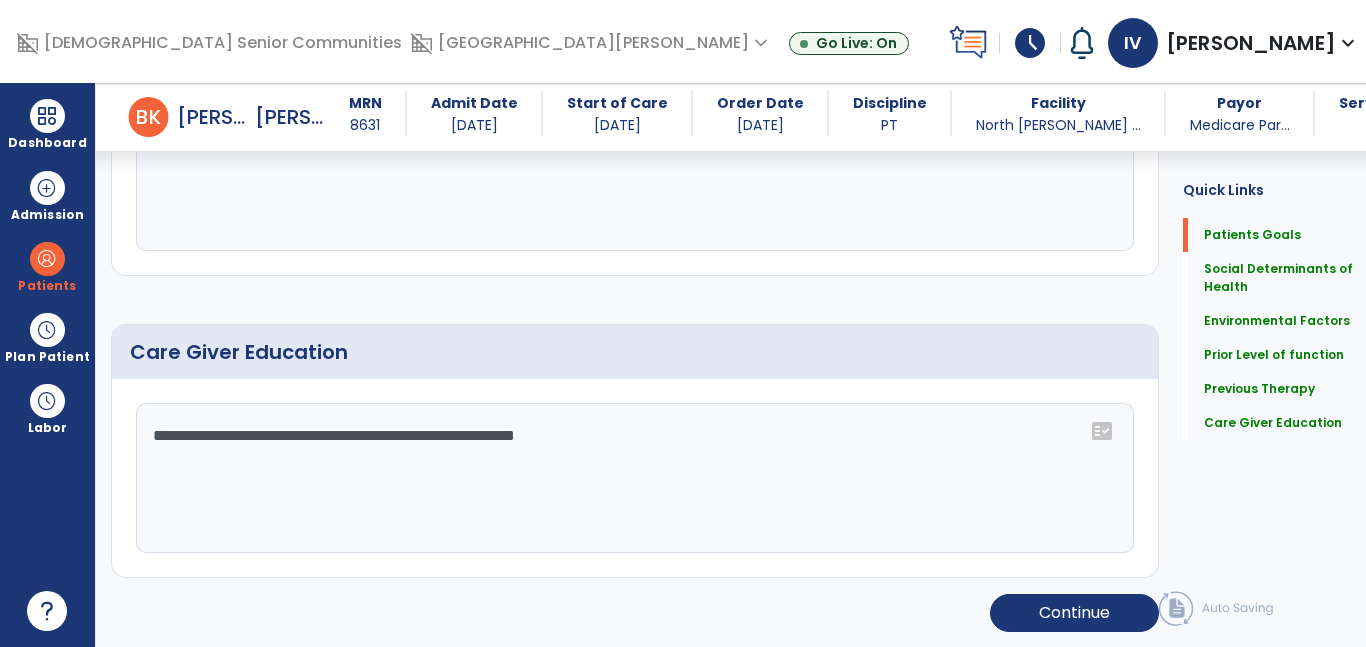 click on "**********" 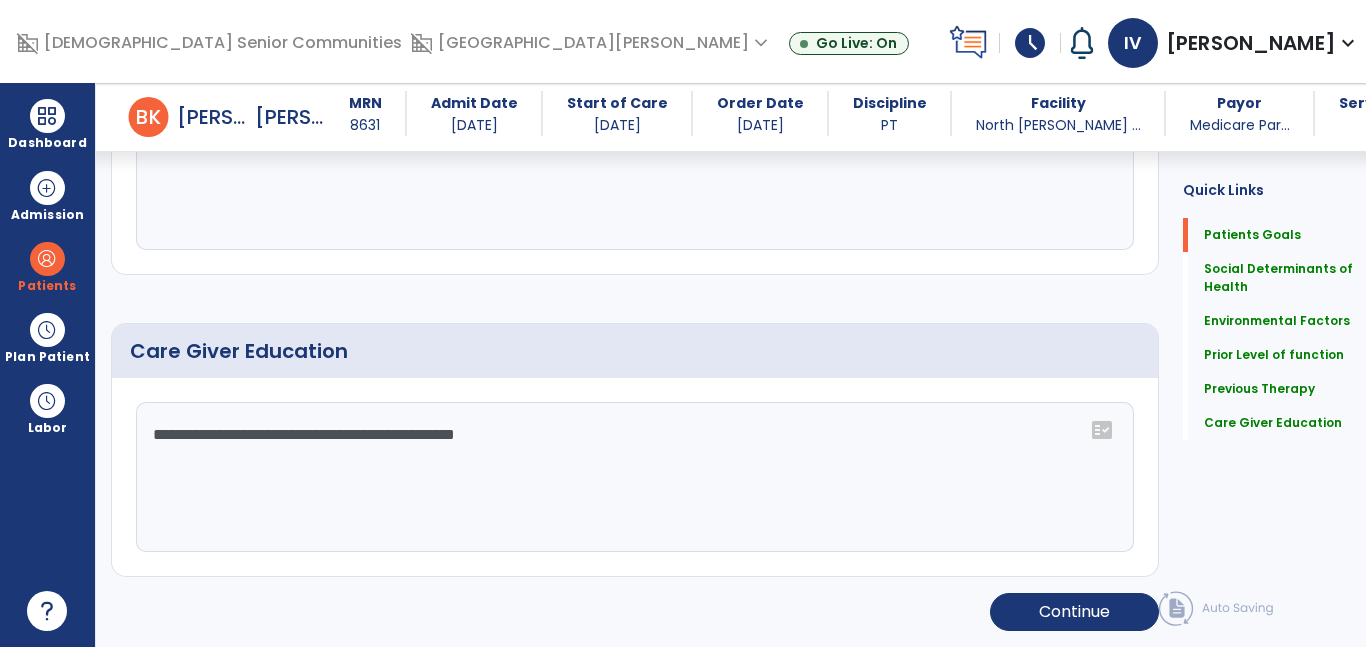 type on "**********" 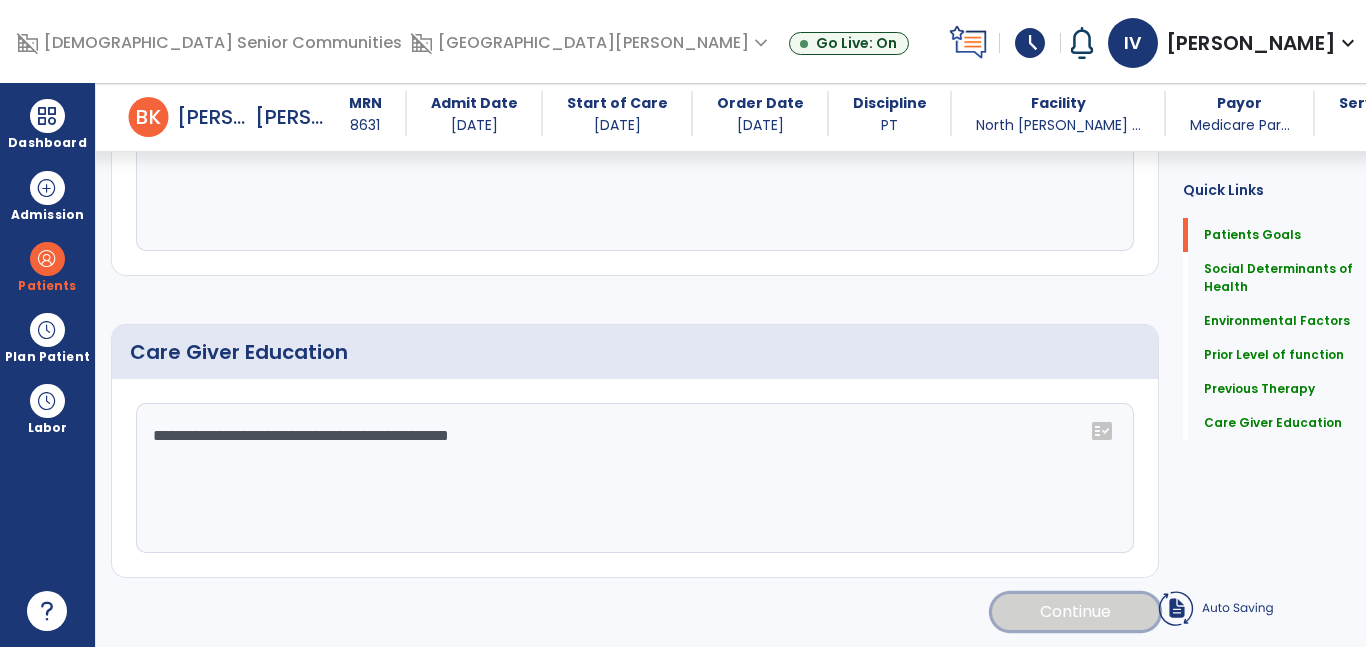 click on "Continue" 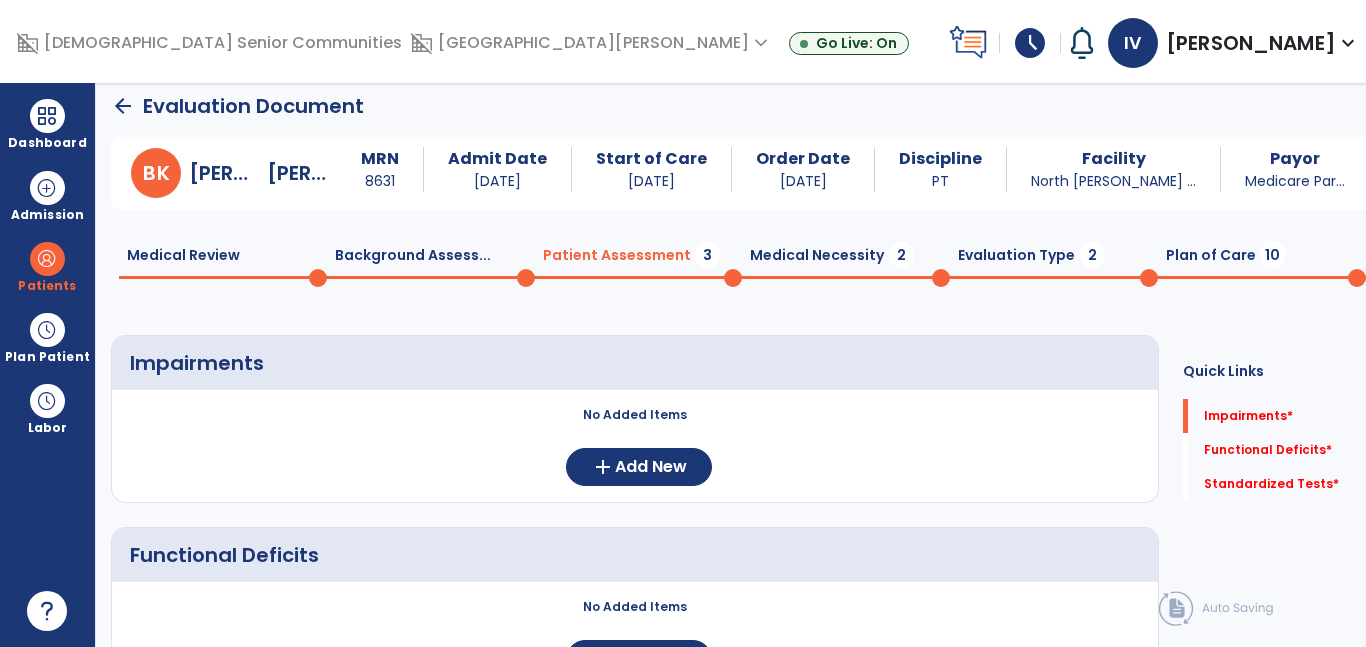 scroll, scrollTop: 8, scrollLeft: 0, axis: vertical 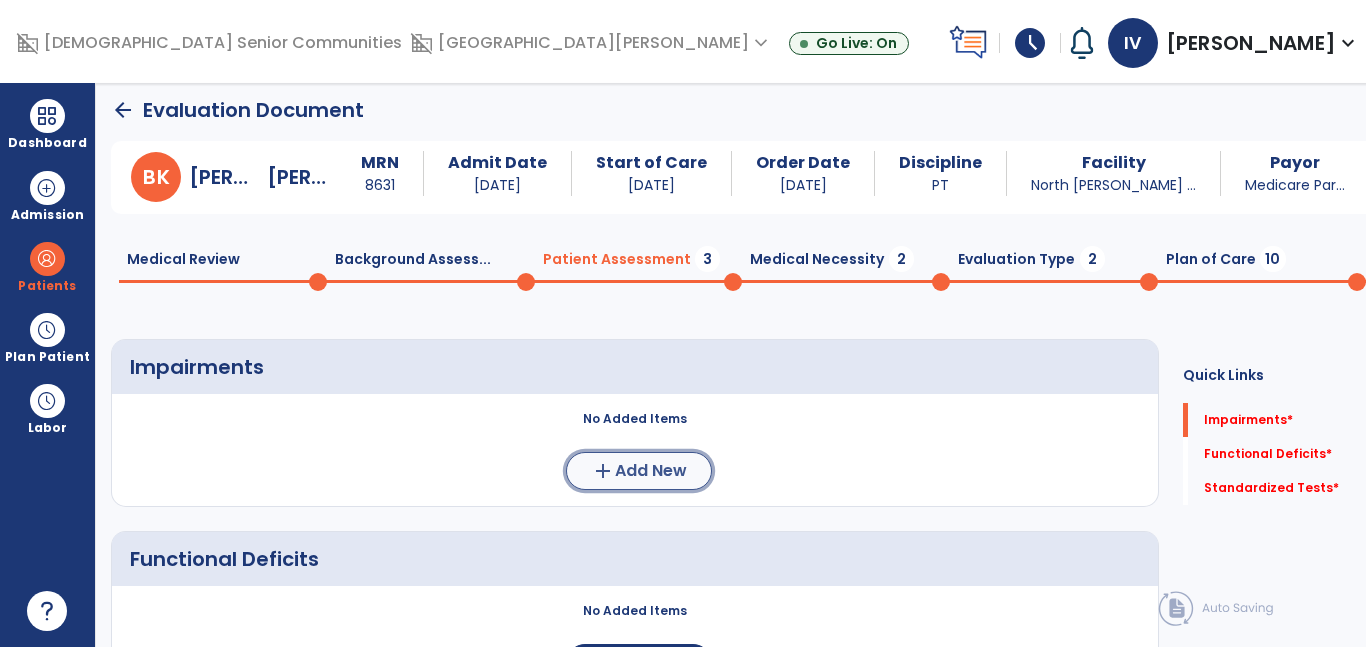 click on "add  Add New" 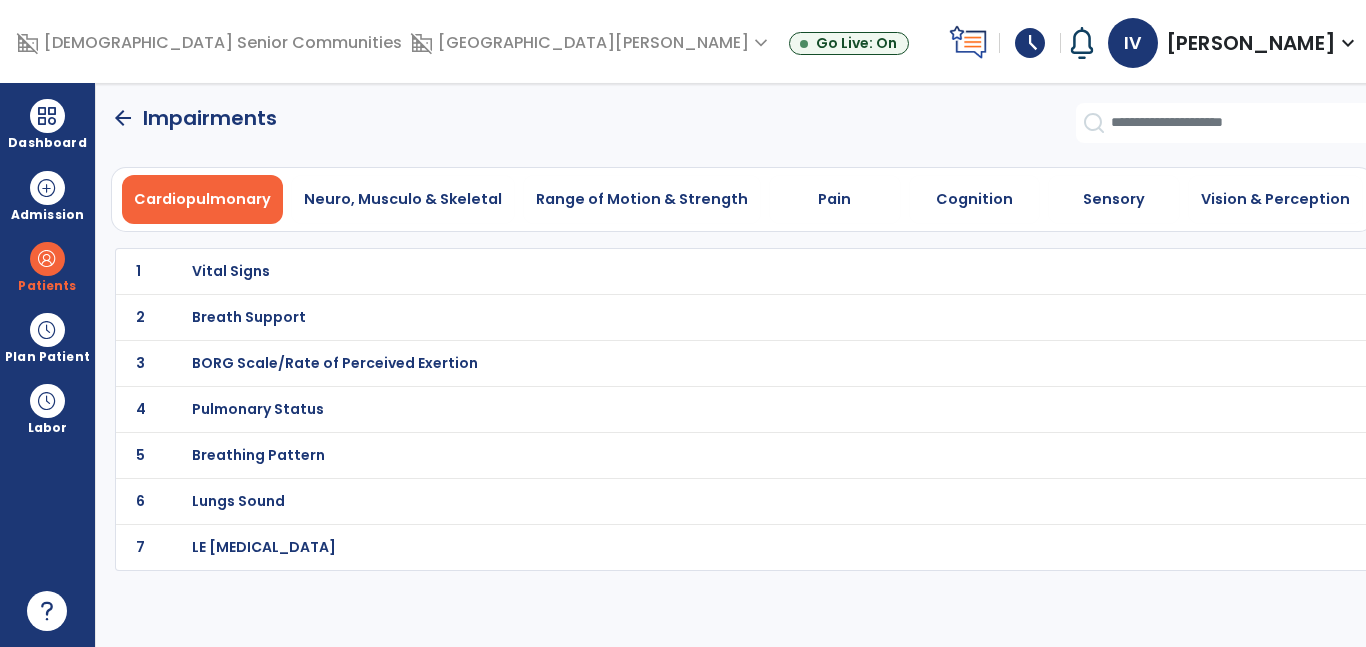 scroll, scrollTop: 0, scrollLeft: 0, axis: both 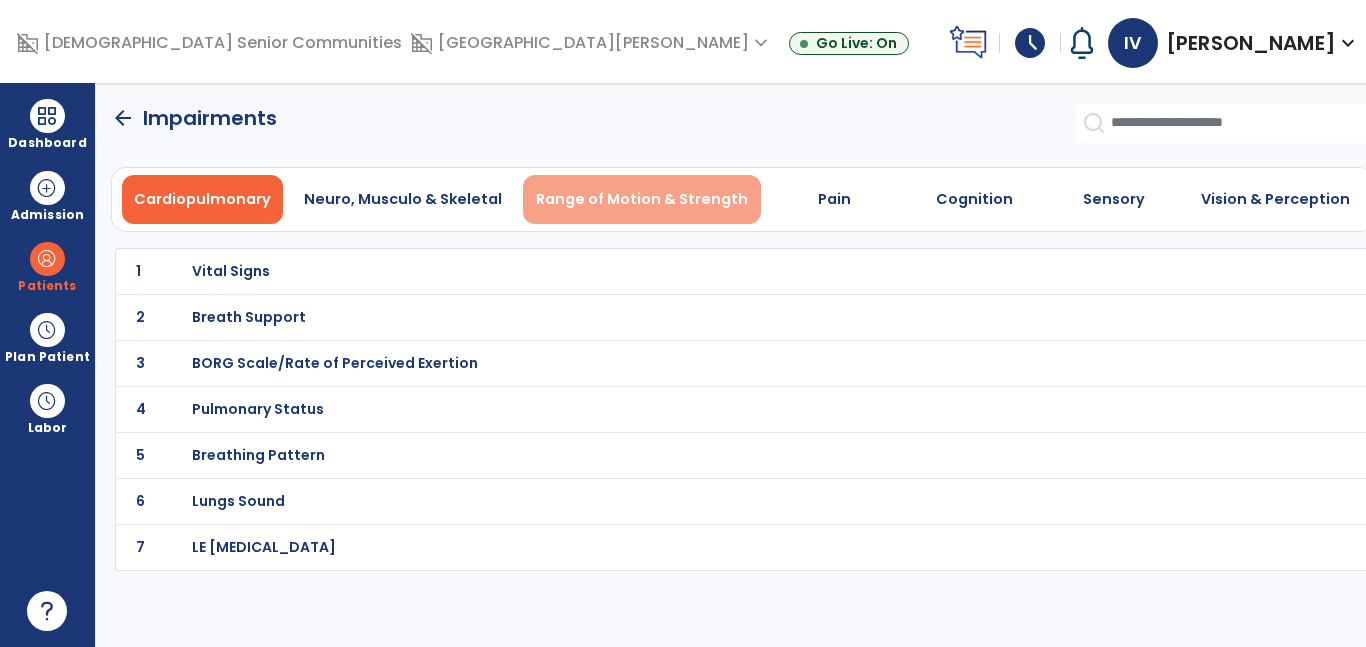 click on "Range of Motion & Strength" at bounding box center [642, 199] 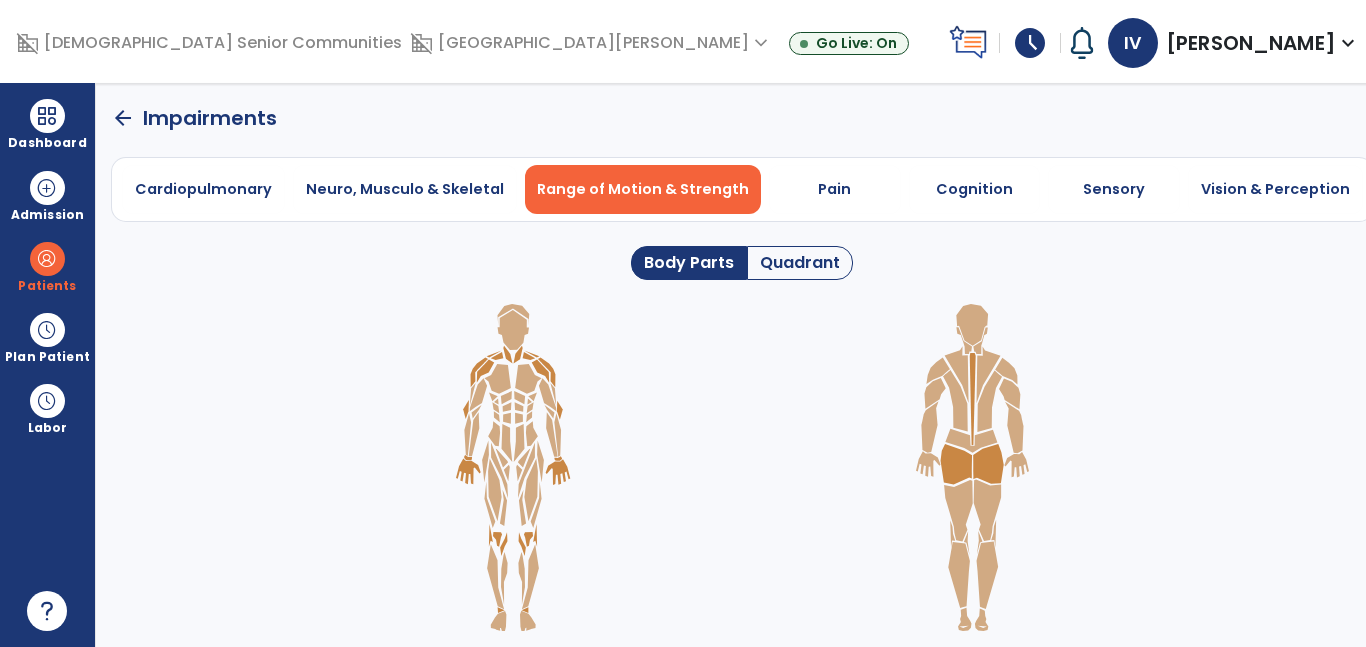 click on "Quadrant" 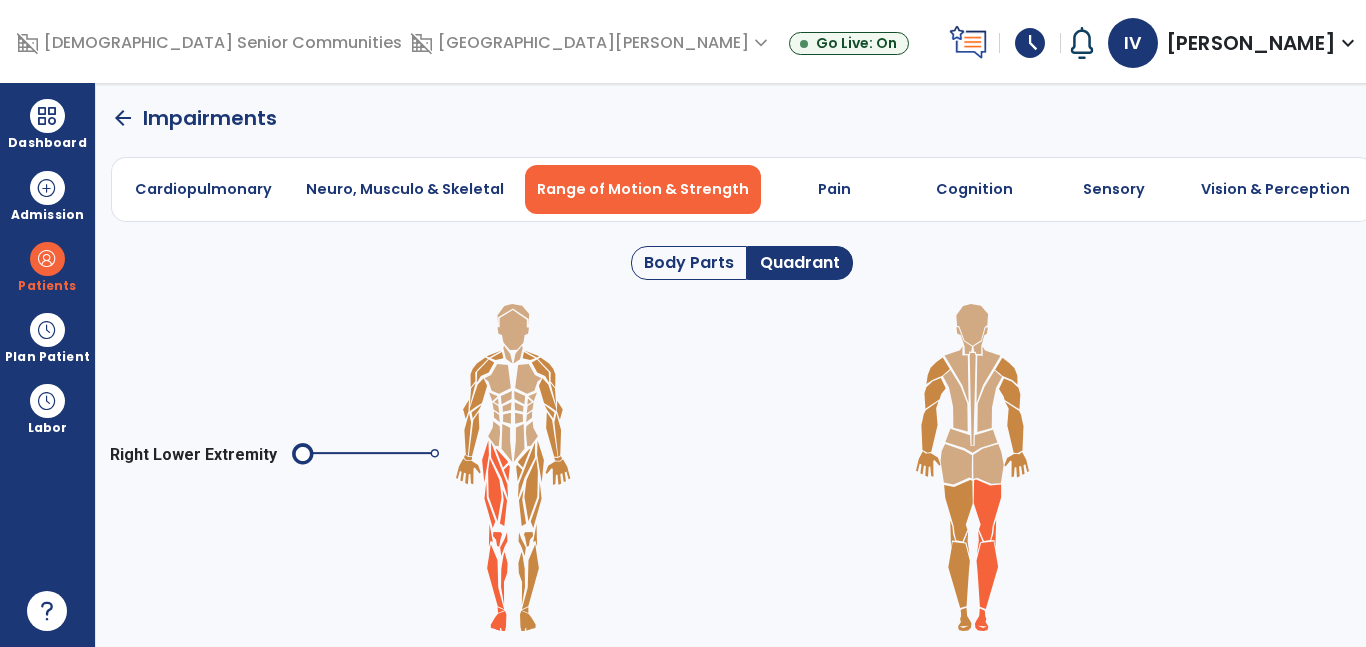 click 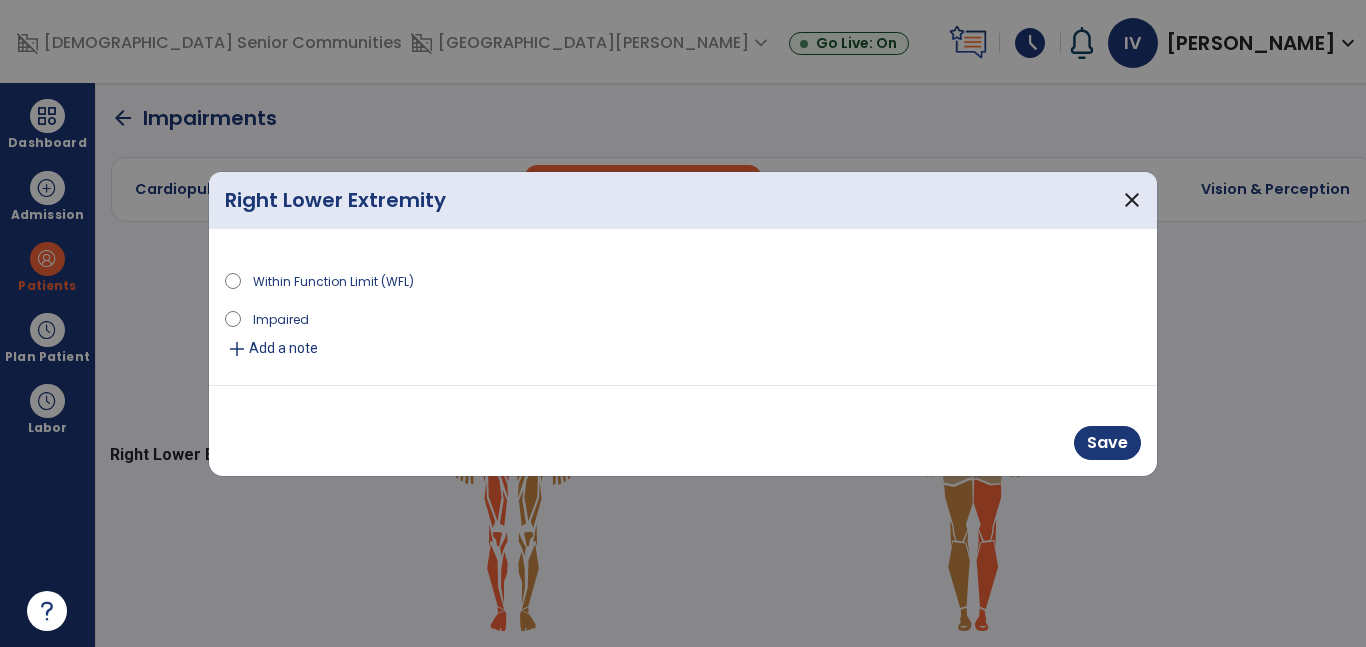 click on "Impaired" at bounding box center [281, 318] 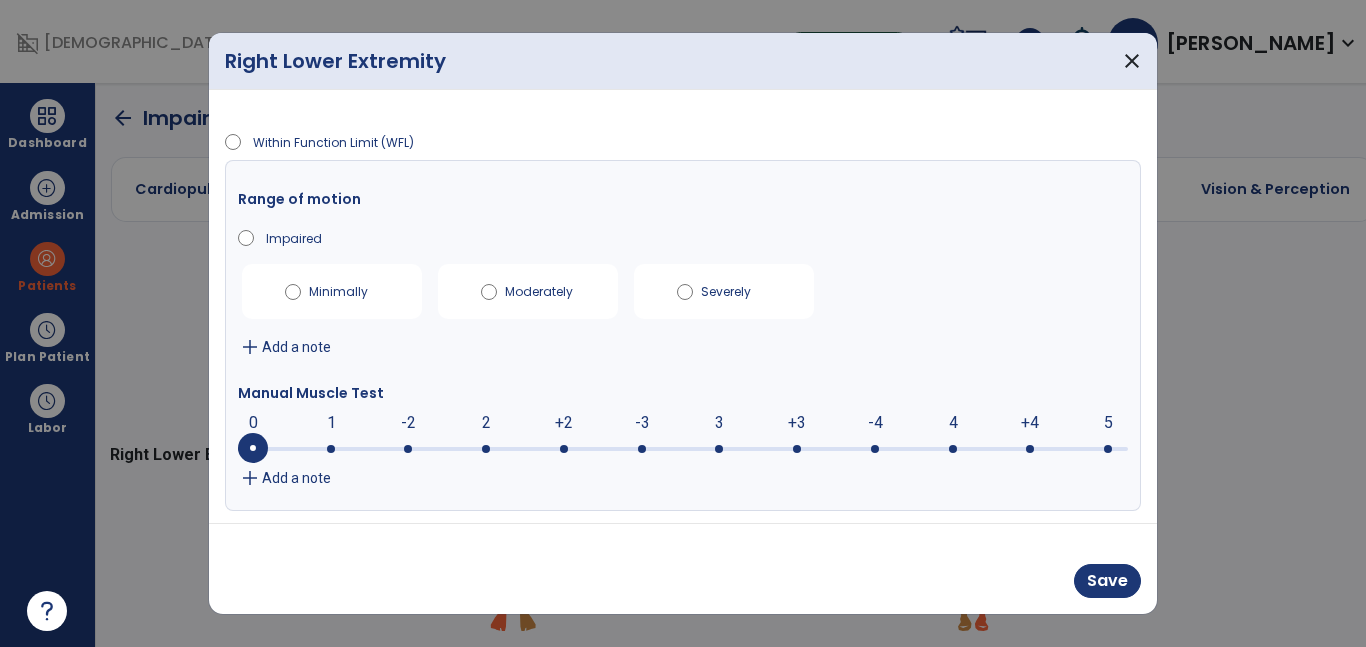 click on "Add a note" at bounding box center (296, 347) 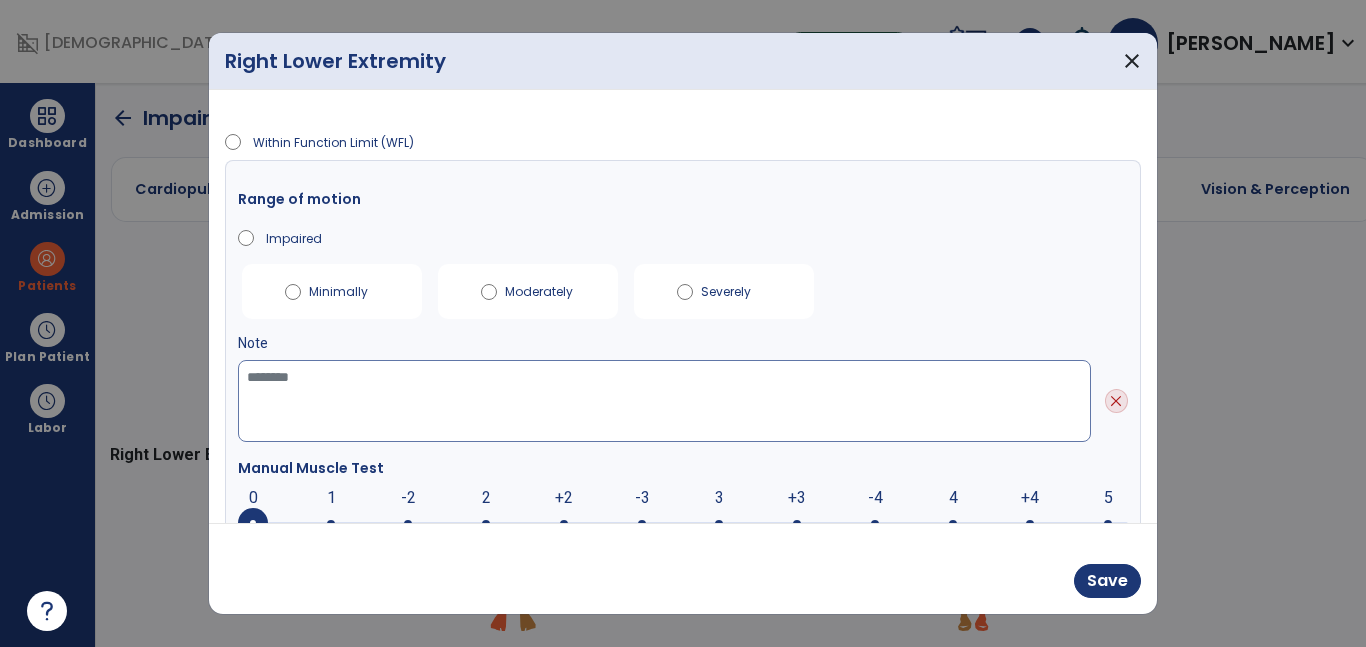 click at bounding box center (664, 401) 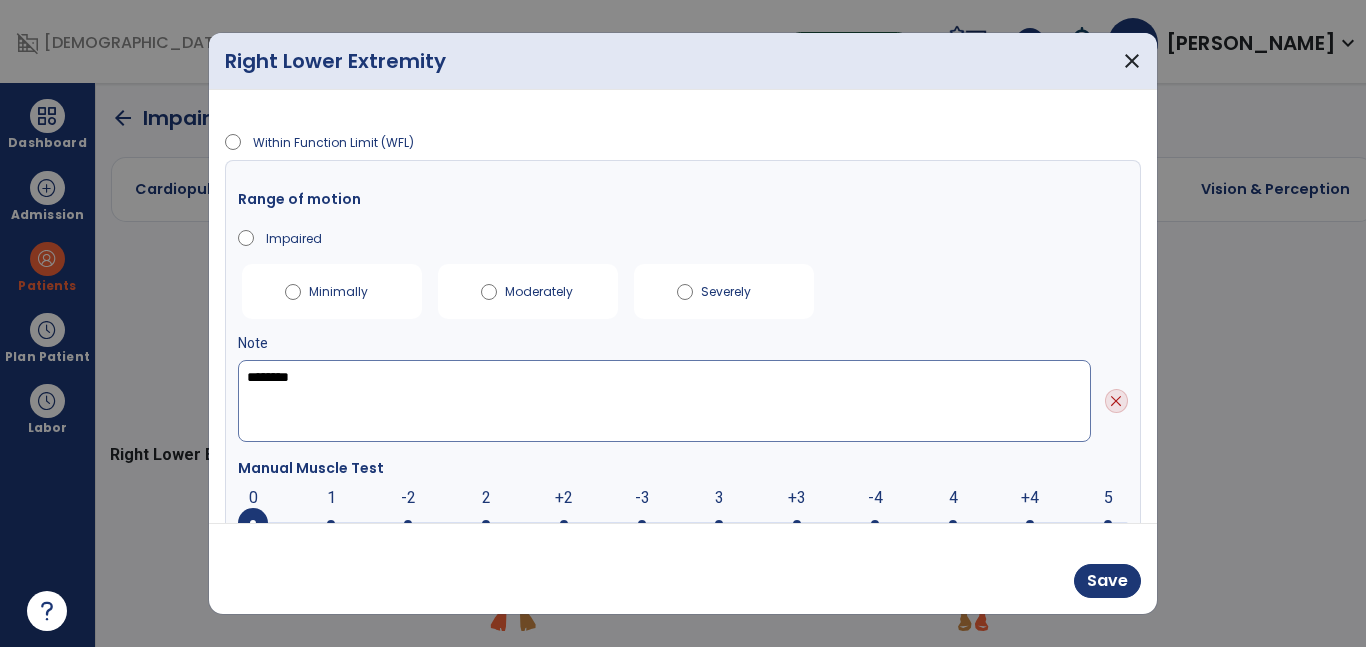 scroll, scrollTop: 79, scrollLeft: 0, axis: vertical 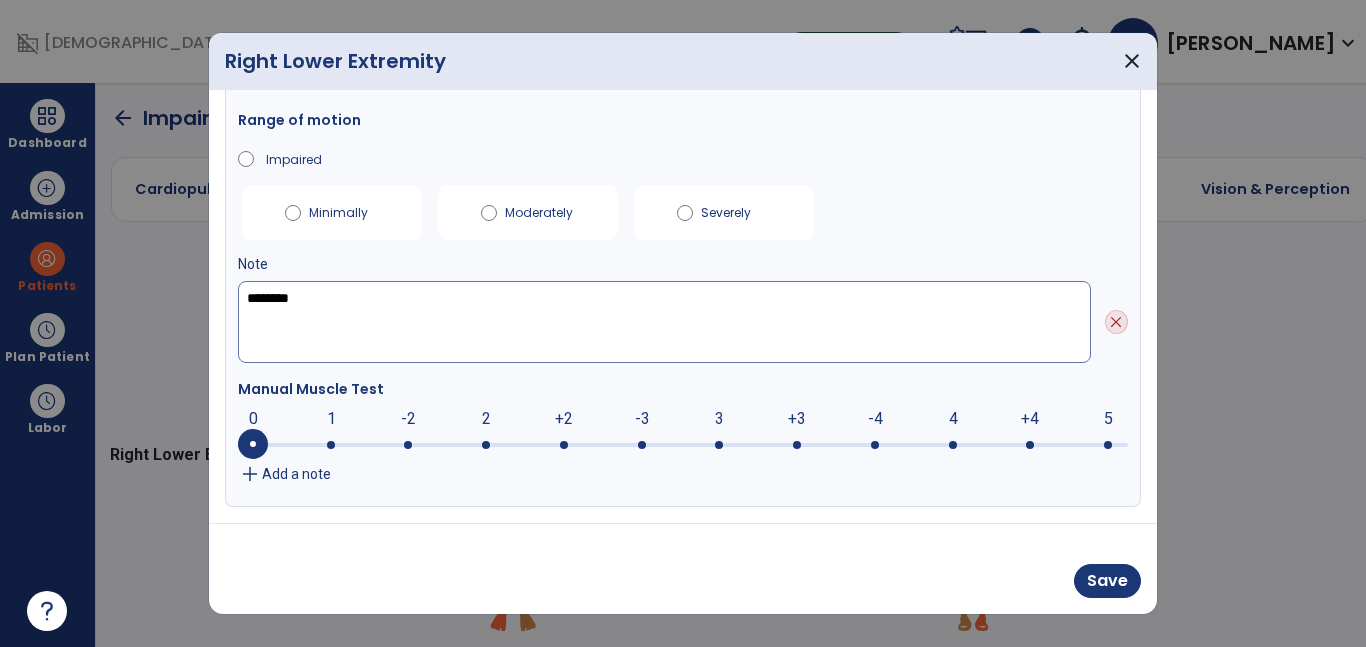 type on "********" 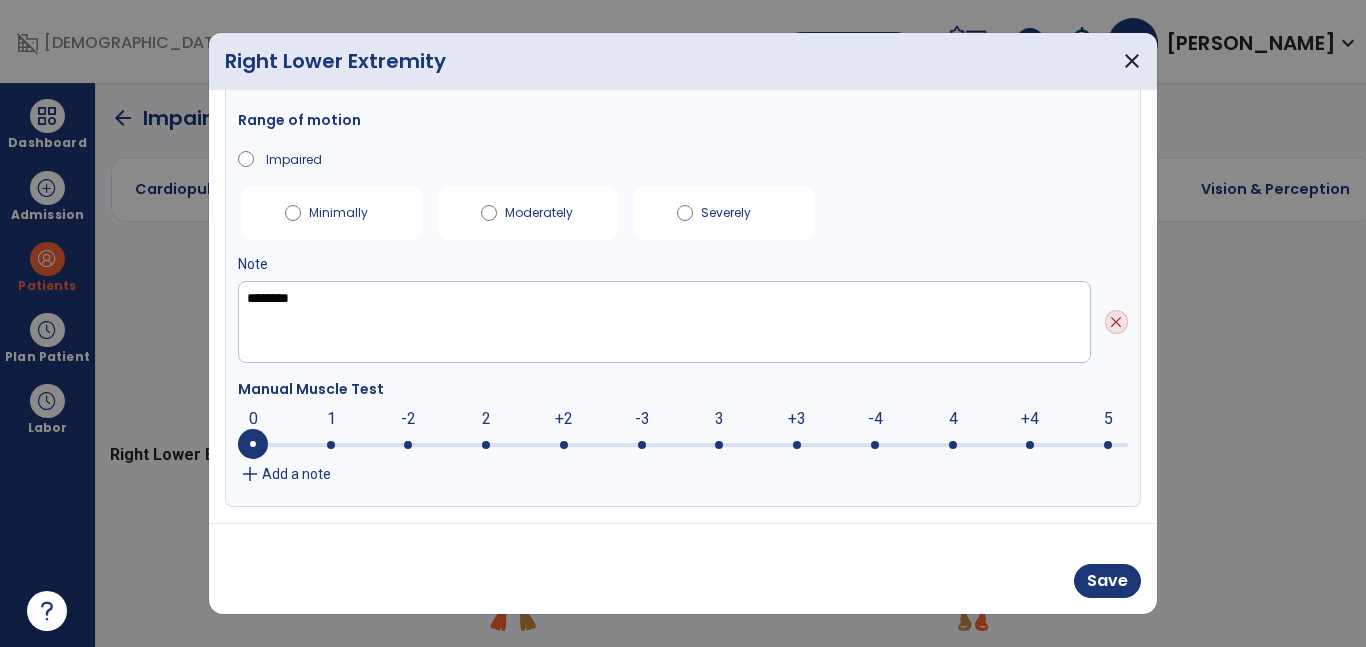 click at bounding box center (683, 443) 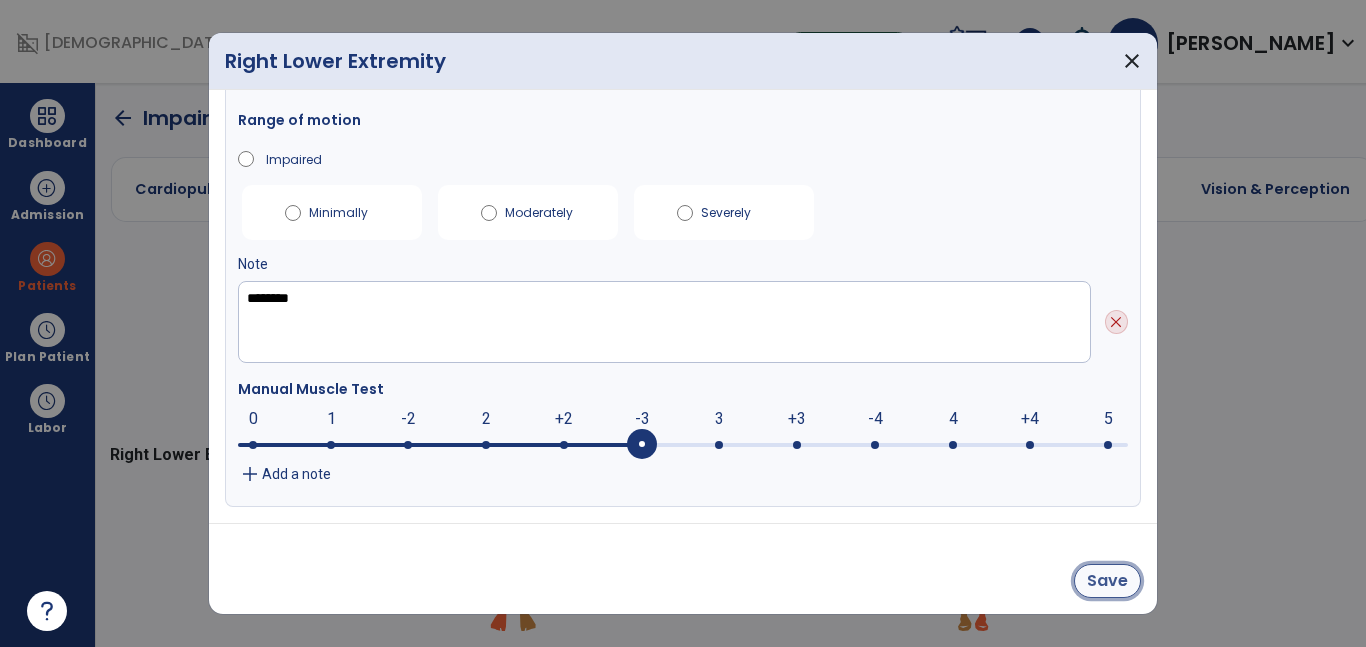 click on "Save" at bounding box center (1107, 581) 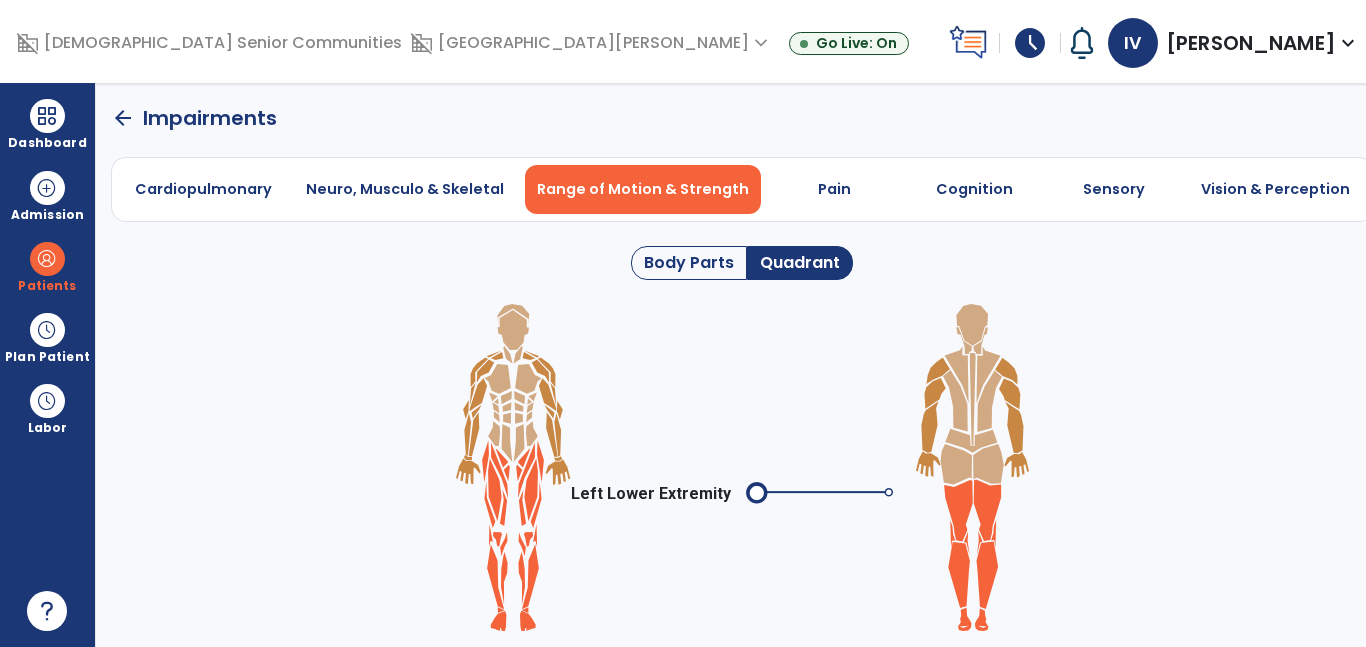 click on "Left Lower Extremity" at bounding box center [709, 494] 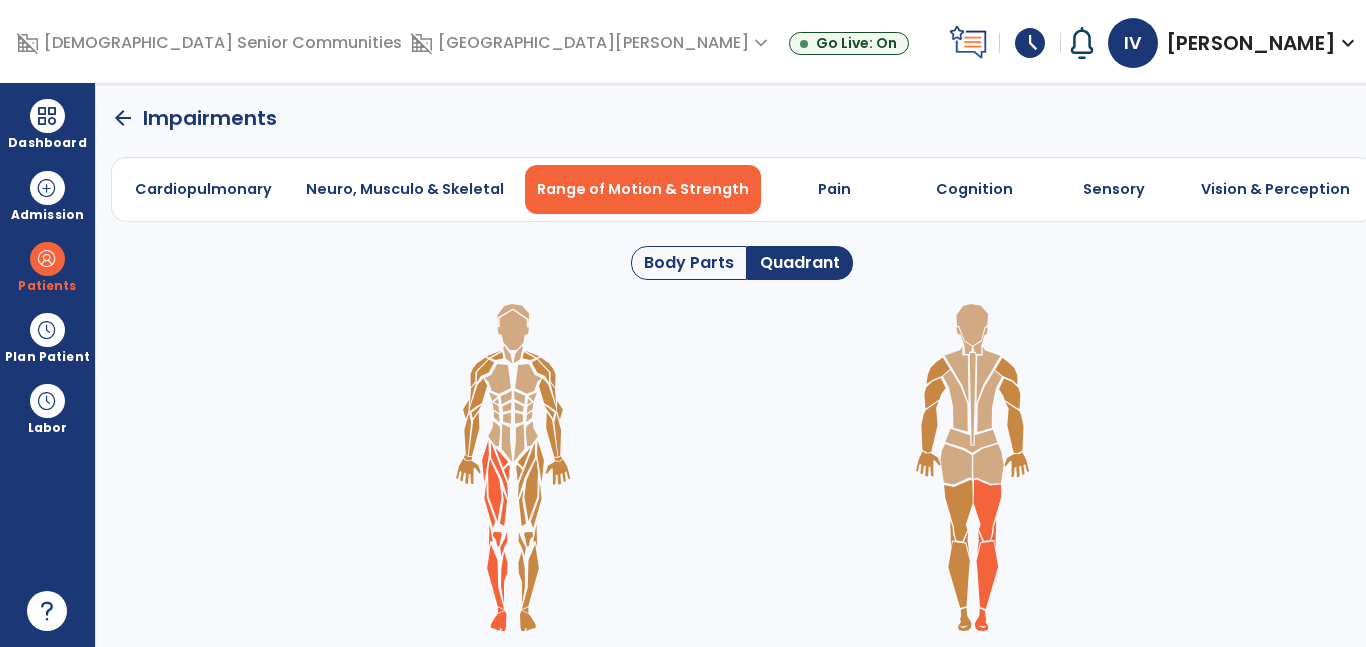 click 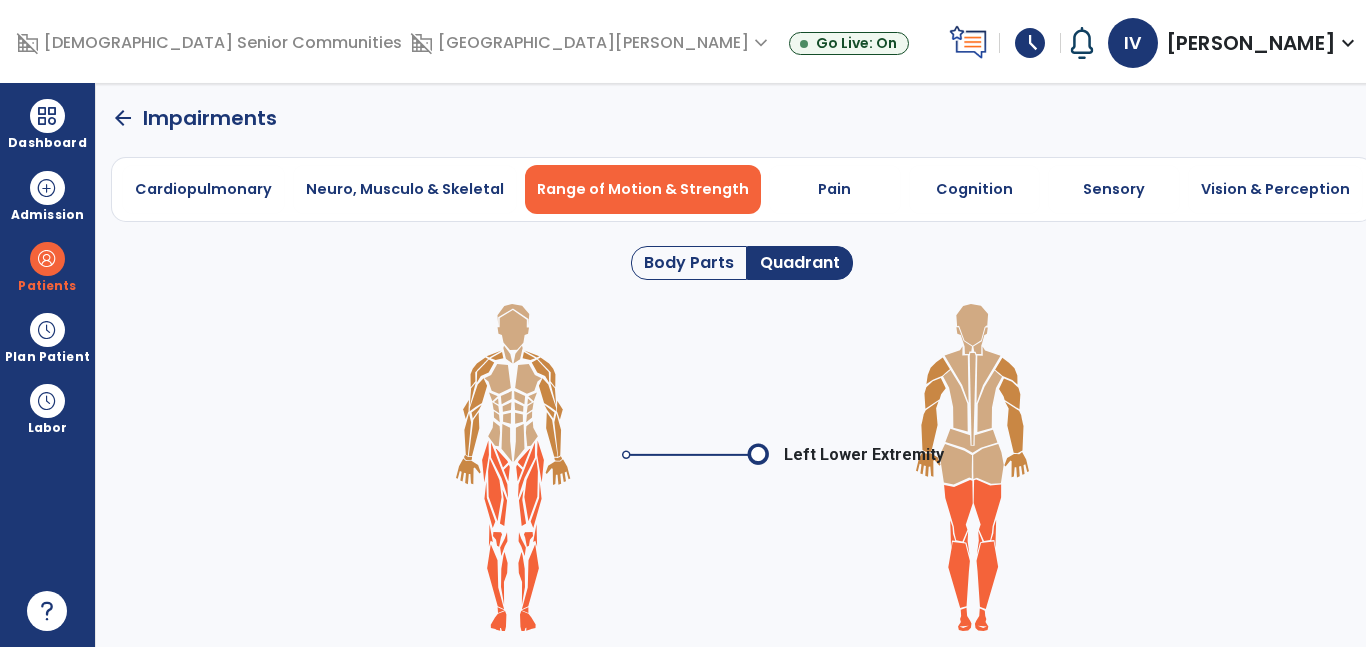 click 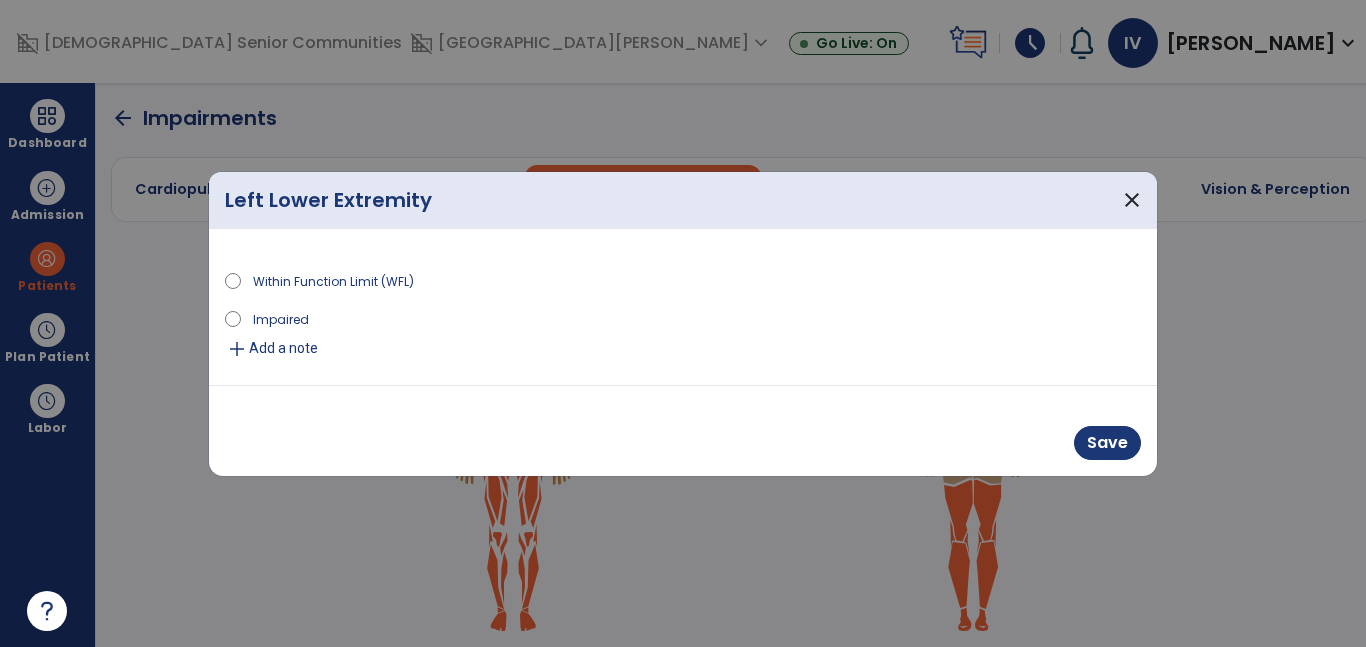 click on "Impaired" at bounding box center [281, 318] 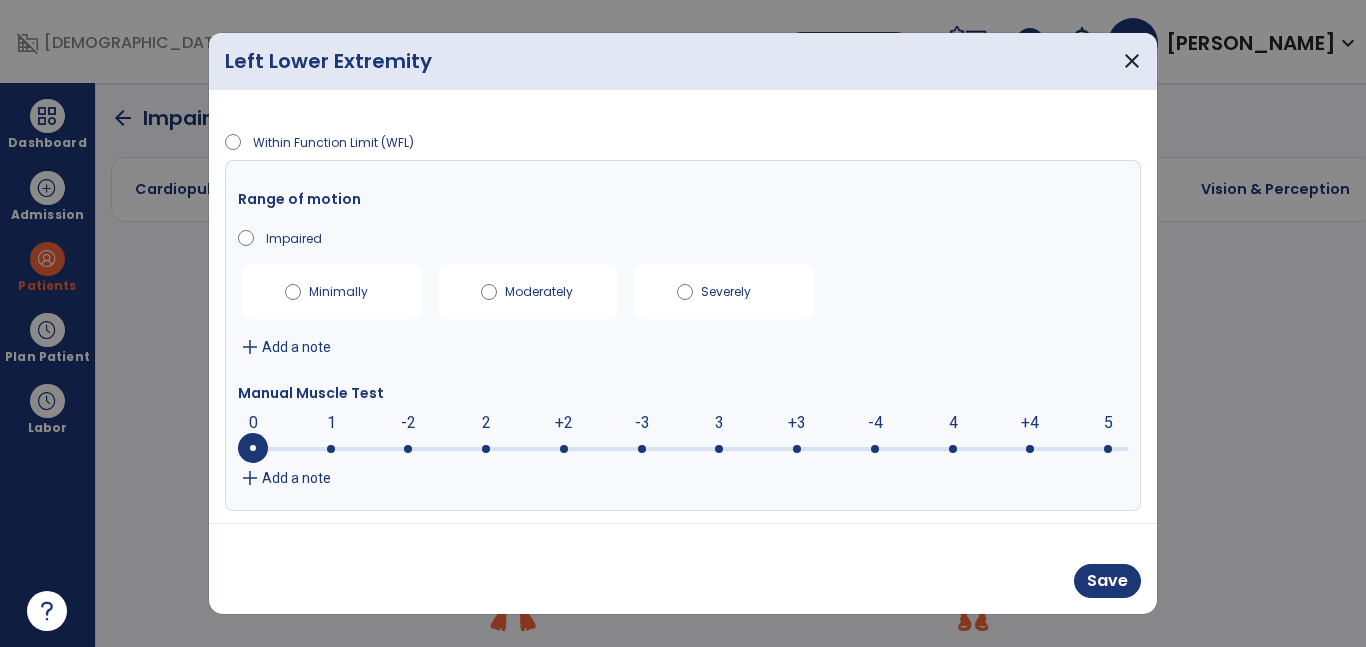 click on "Add a note" at bounding box center (296, 347) 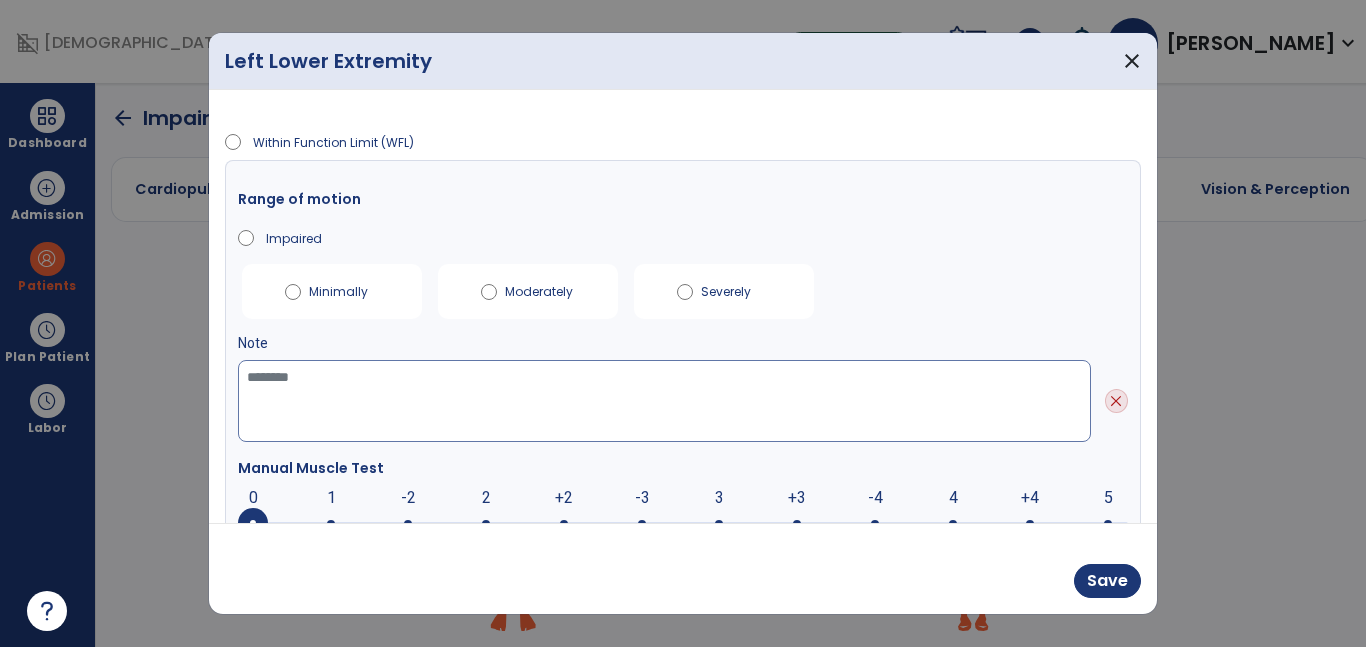 click at bounding box center [664, 401] 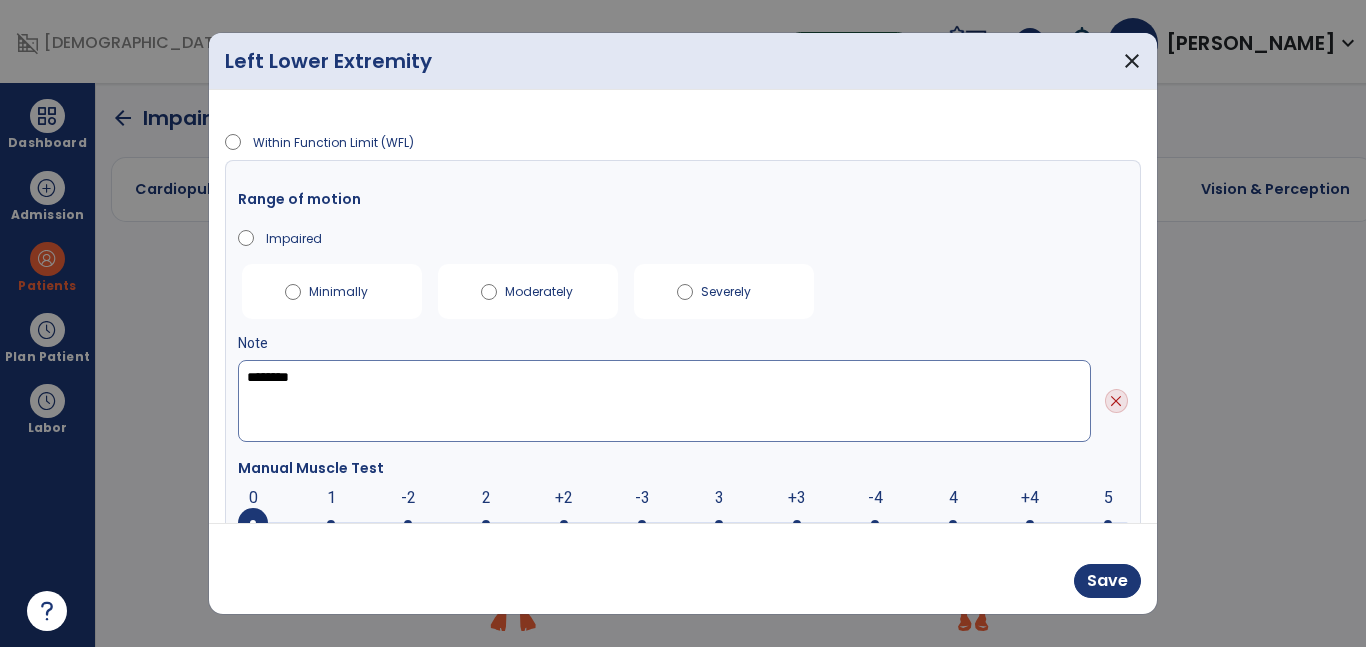 scroll, scrollTop: 79, scrollLeft: 0, axis: vertical 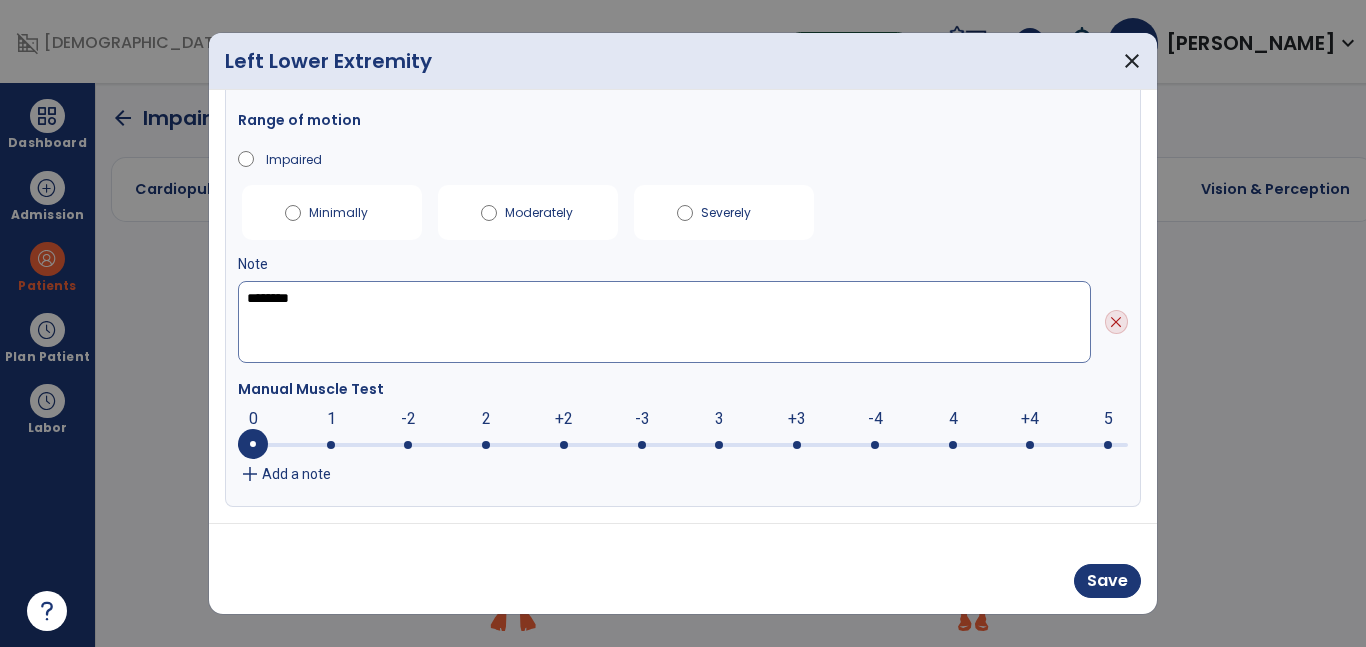 type on "********" 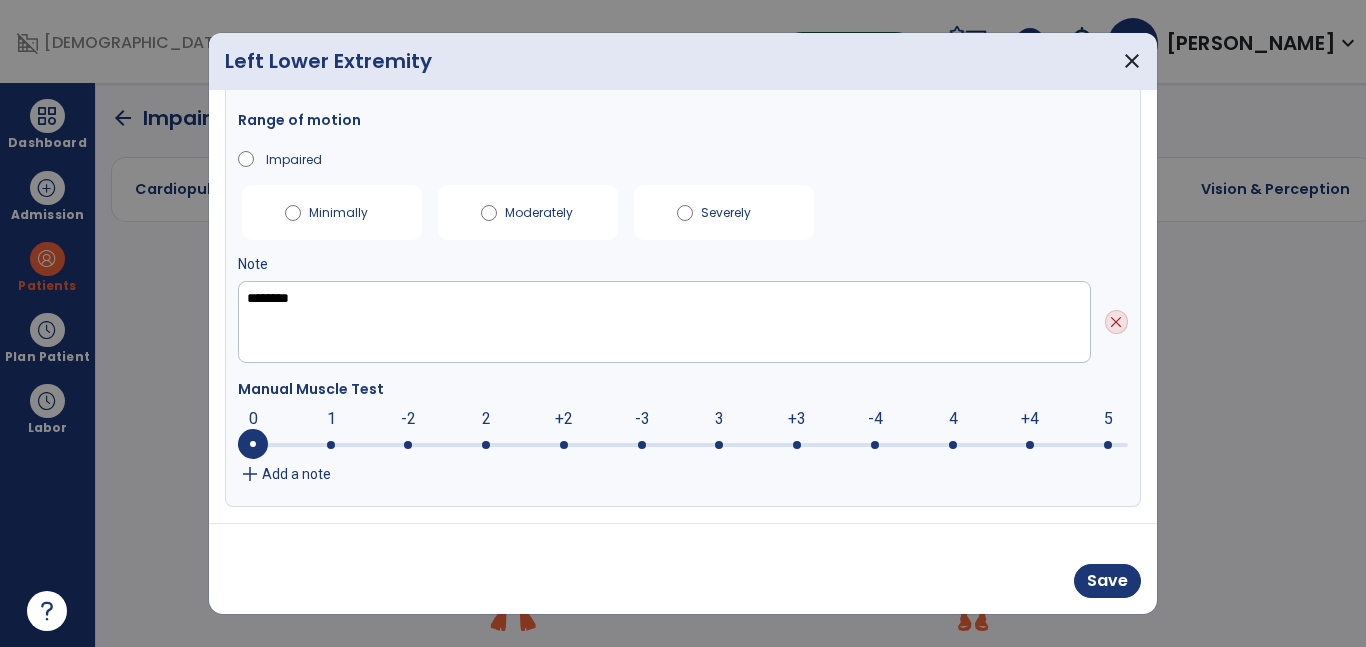 click at bounding box center [642, 445] 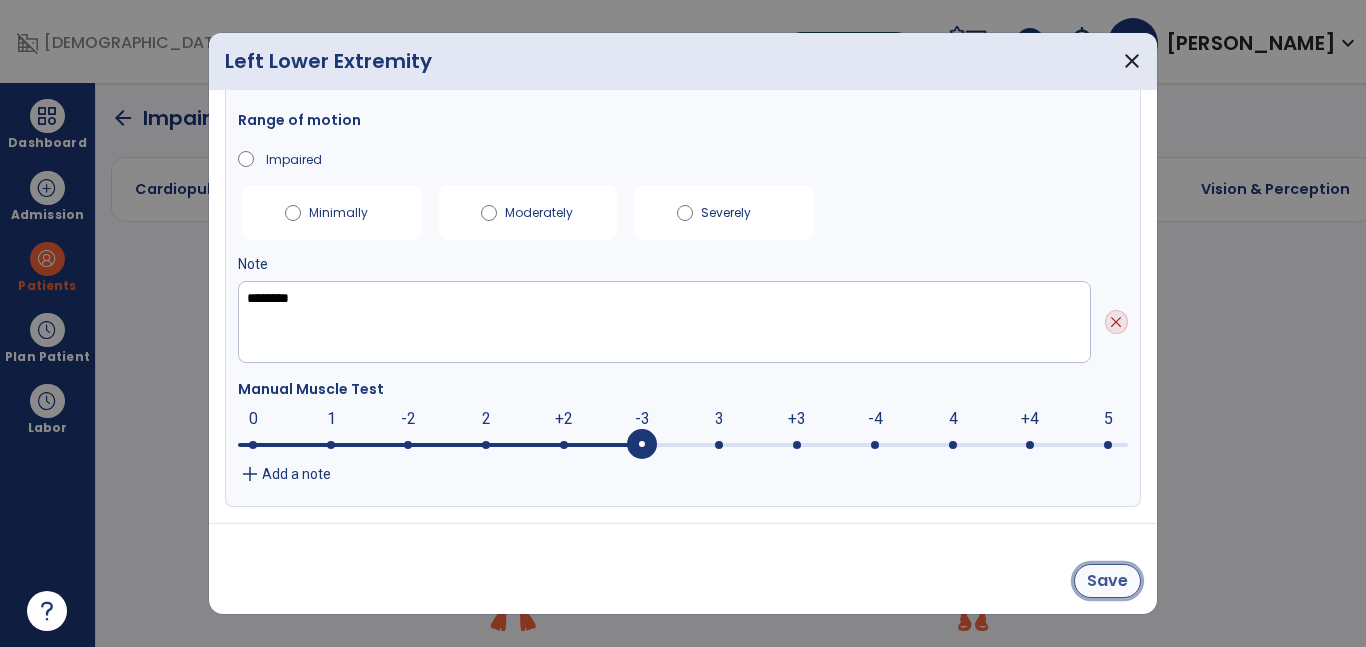 click on "Save" at bounding box center (1107, 581) 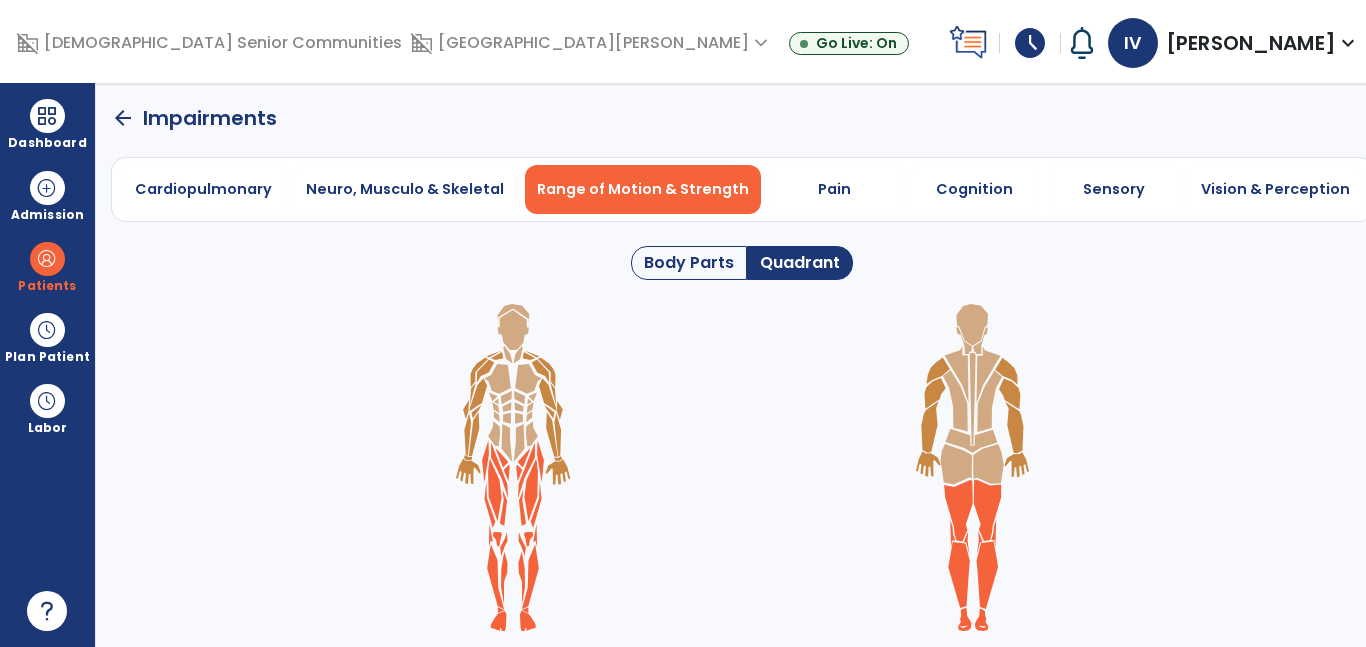 click on "arrow_back" 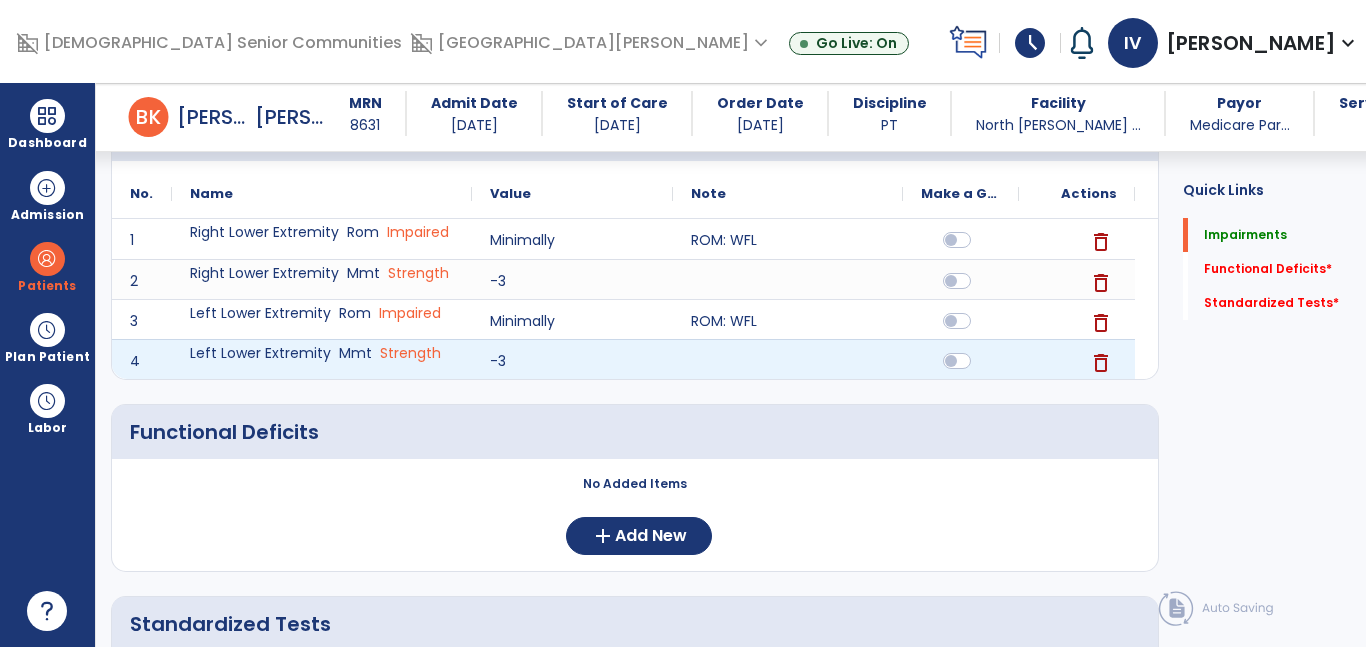 scroll, scrollTop: 231, scrollLeft: 0, axis: vertical 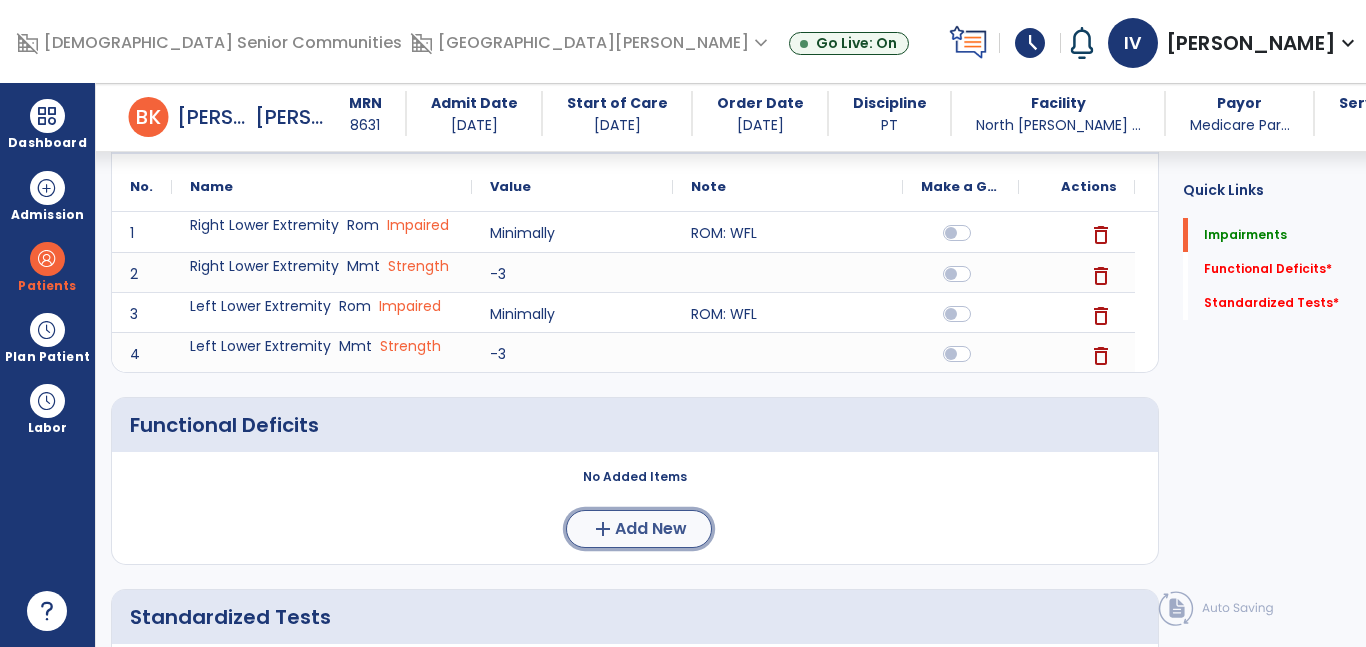 click on "add  Add New" 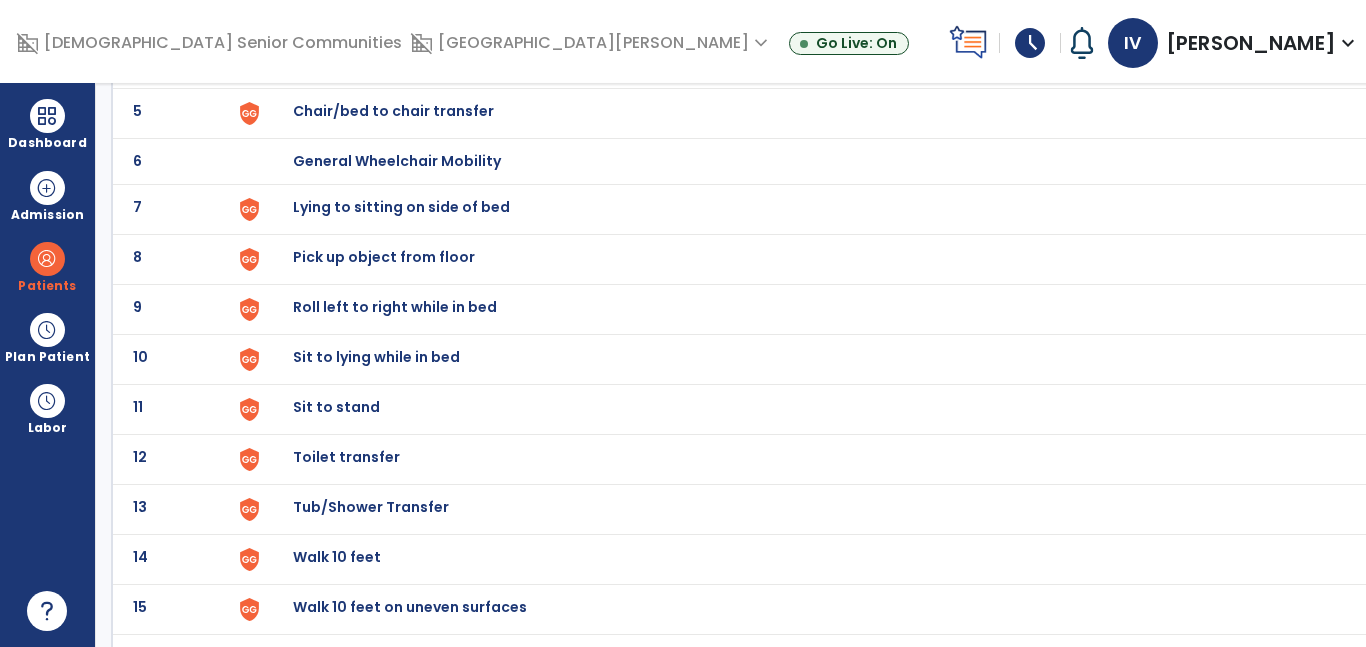 scroll, scrollTop: 345, scrollLeft: 0, axis: vertical 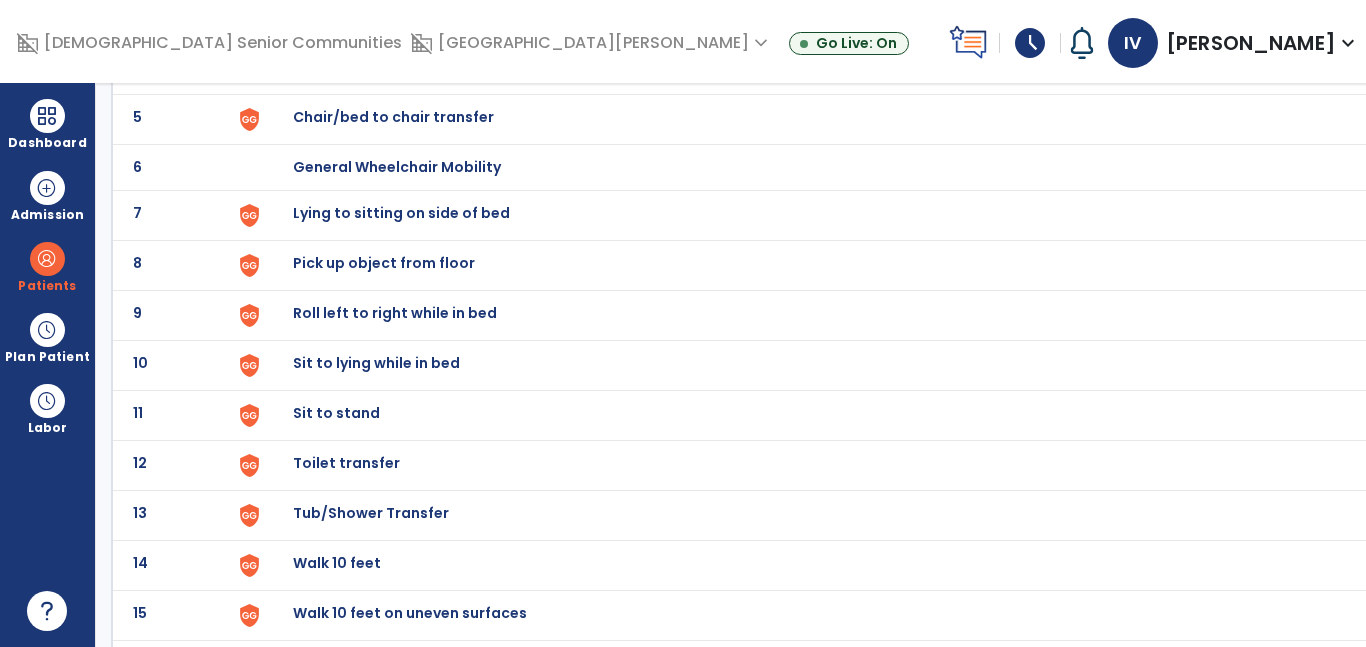 click on "Lying to sitting on side of bed" at bounding box center [339, -83] 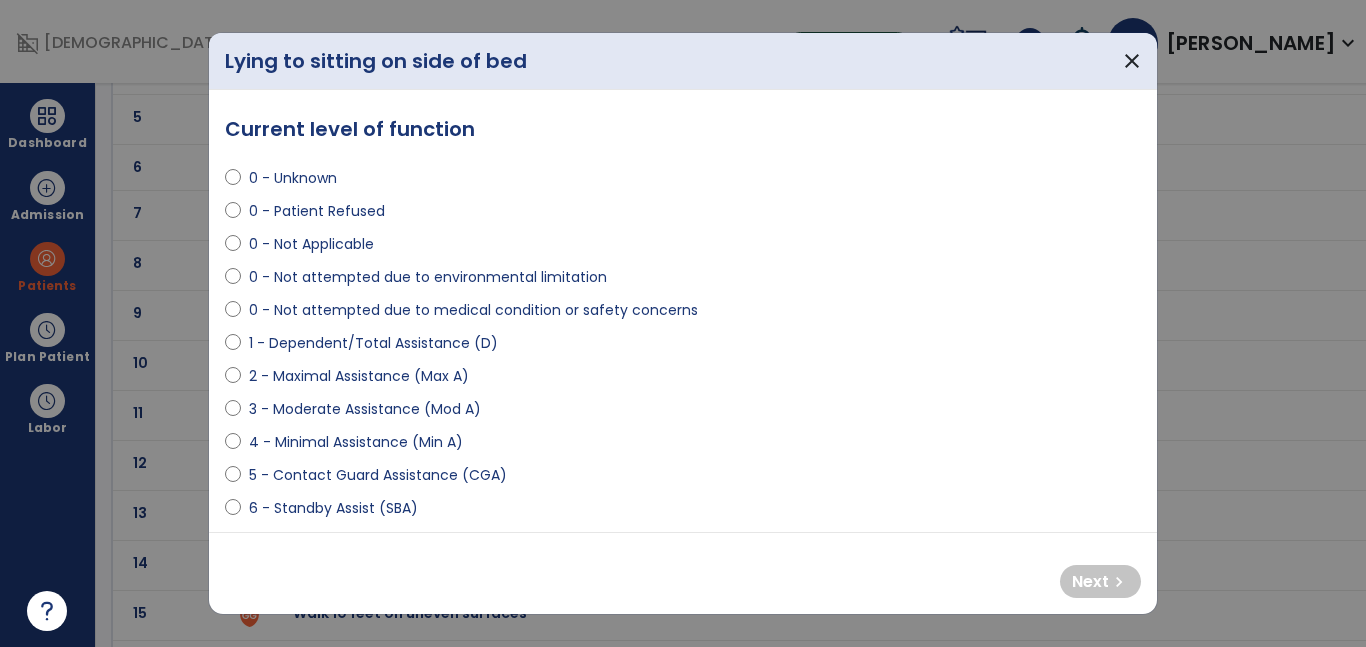 click on "2 - Maximal Assistance (Max A)" at bounding box center (359, 376) 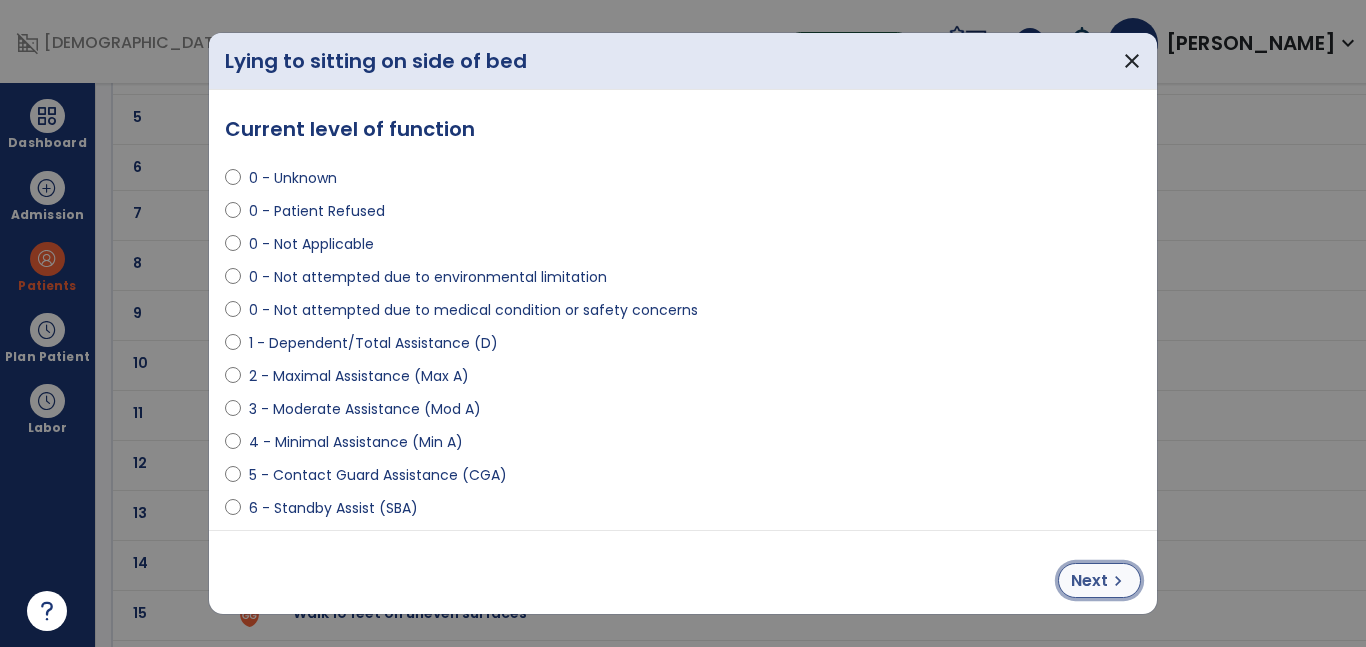 click on "Next" at bounding box center [1089, 581] 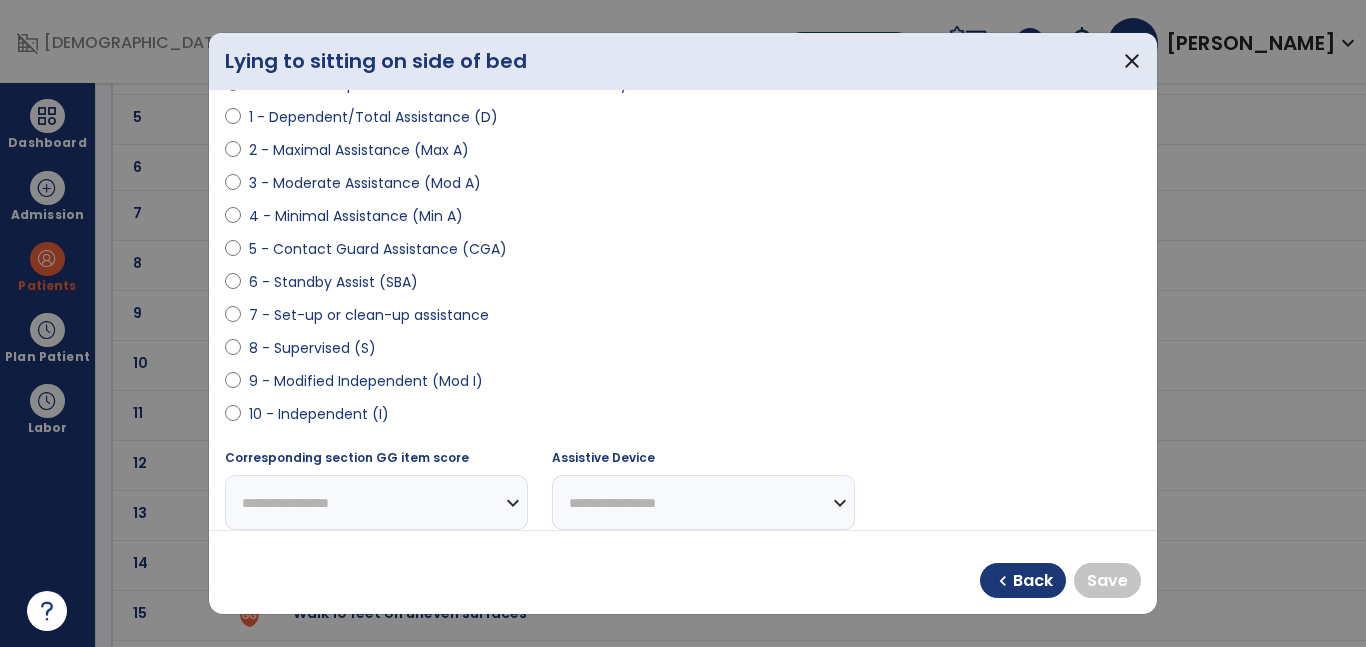 scroll, scrollTop: 229, scrollLeft: 0, axis: vertical 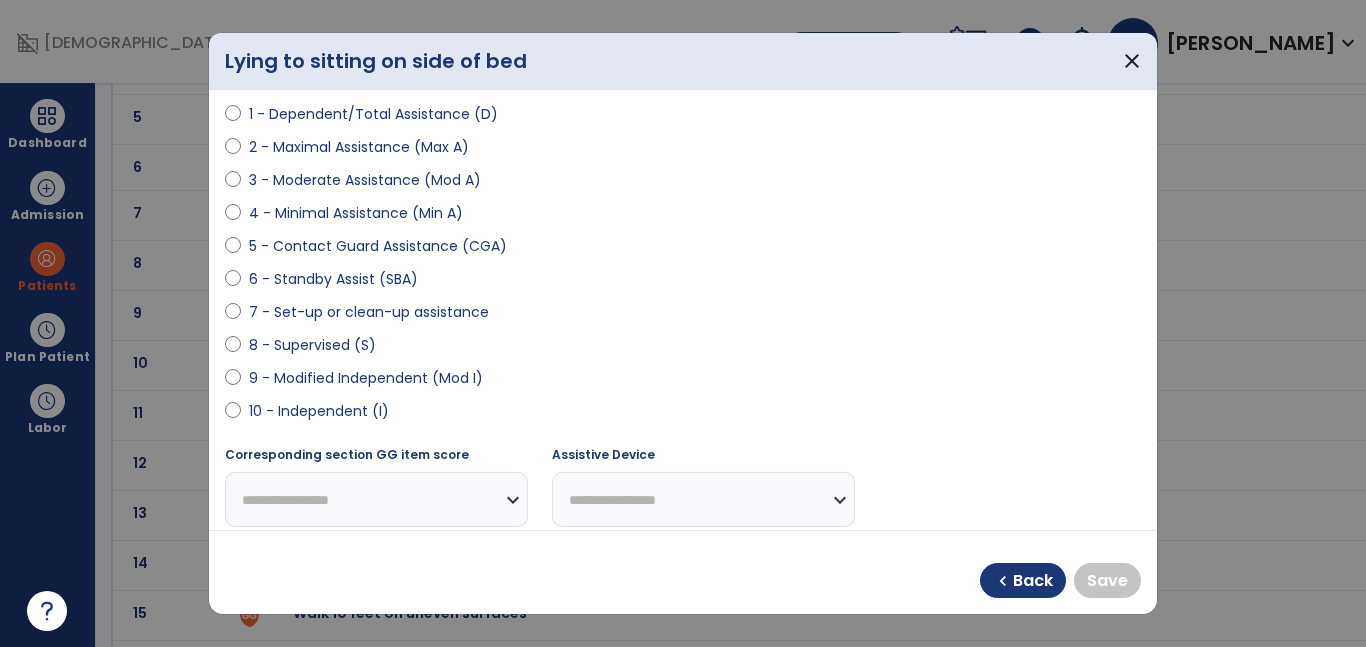 click on "6 - Standby Assist (SBA)" at bounding box center (333, 279) 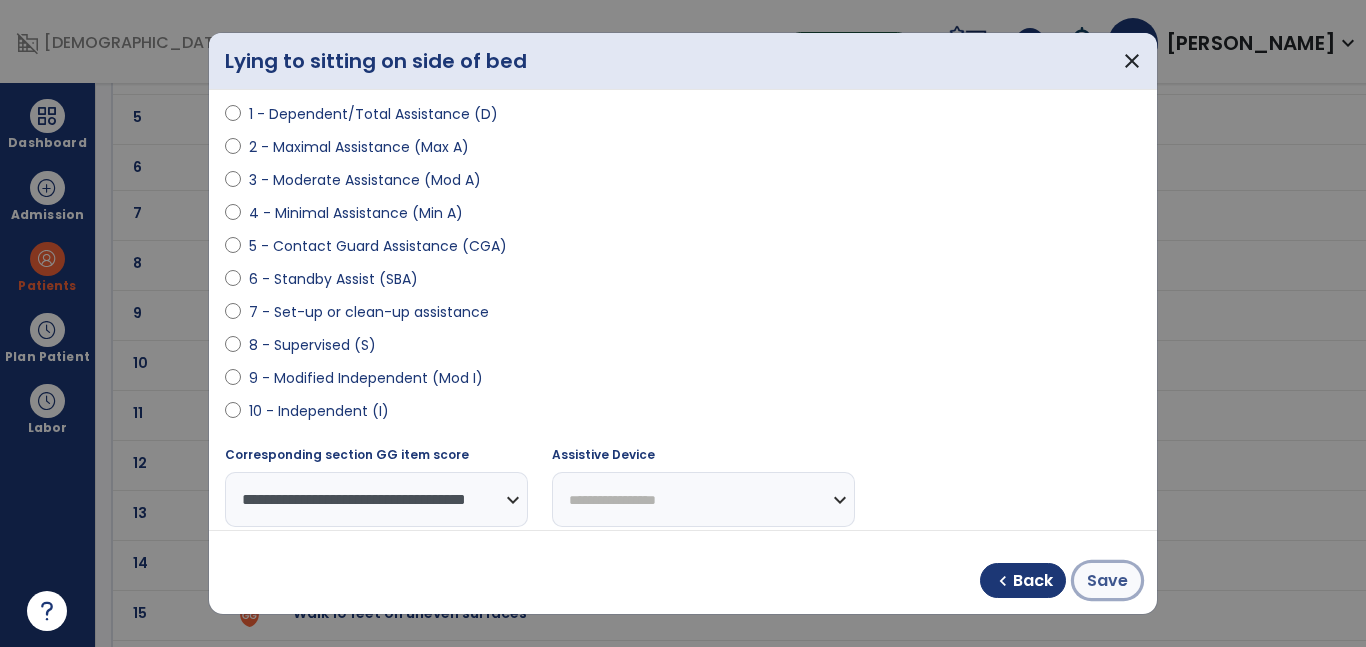 click on "Save" at bounding box center (1107, 581) 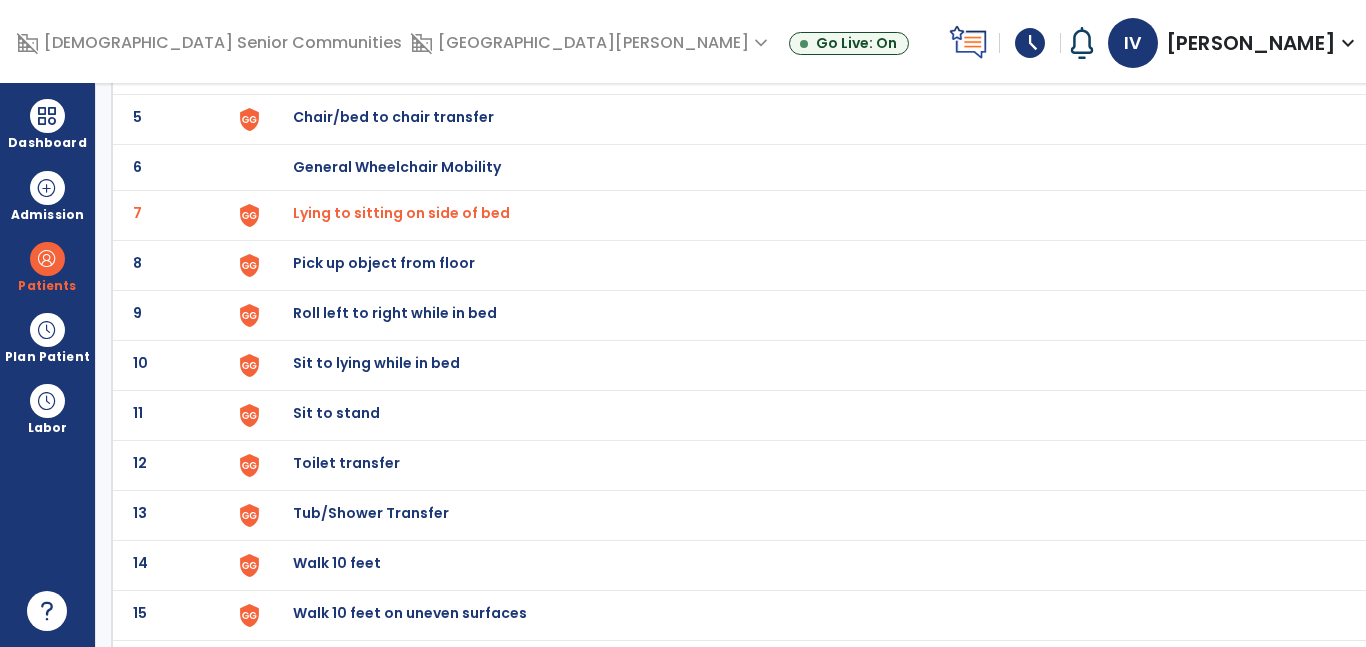 scroll, scrollTop: 422, scrollLeft: 0, axis: vertical 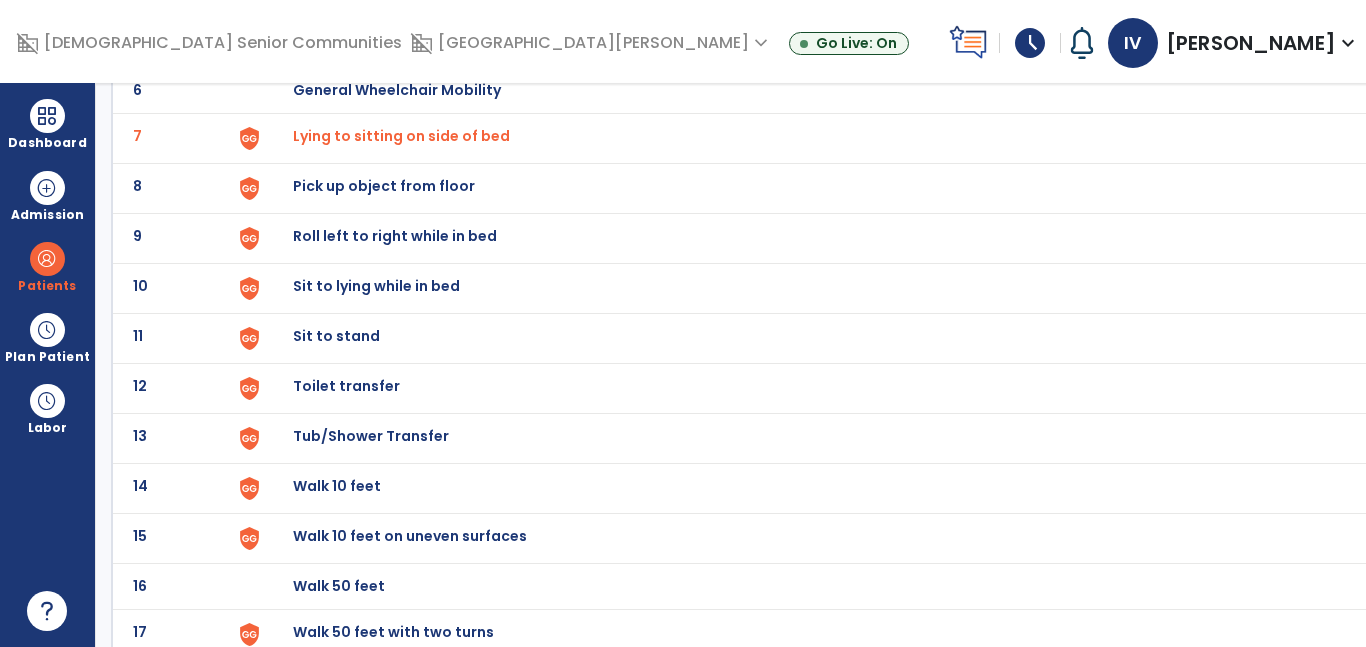 click on "Lying to sitting on side of bed" at bounding box center (401, 136) 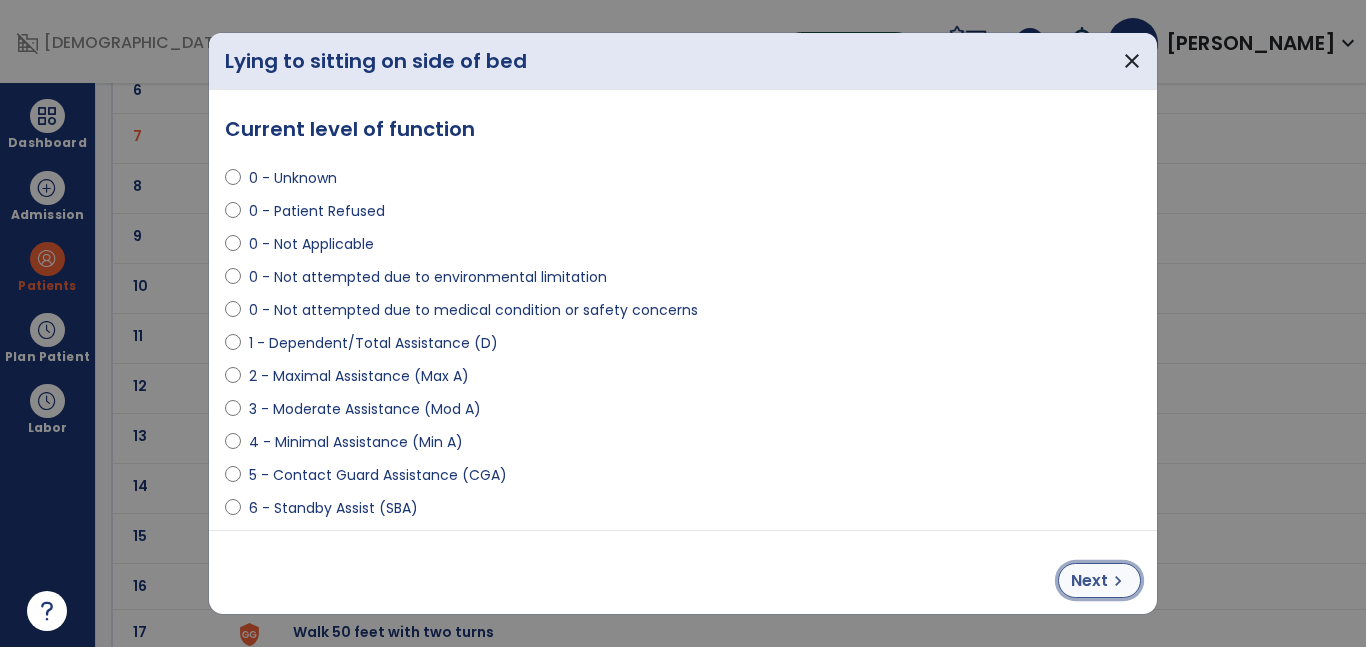 click on "chevron_right" at bounding box center [1118, 581] 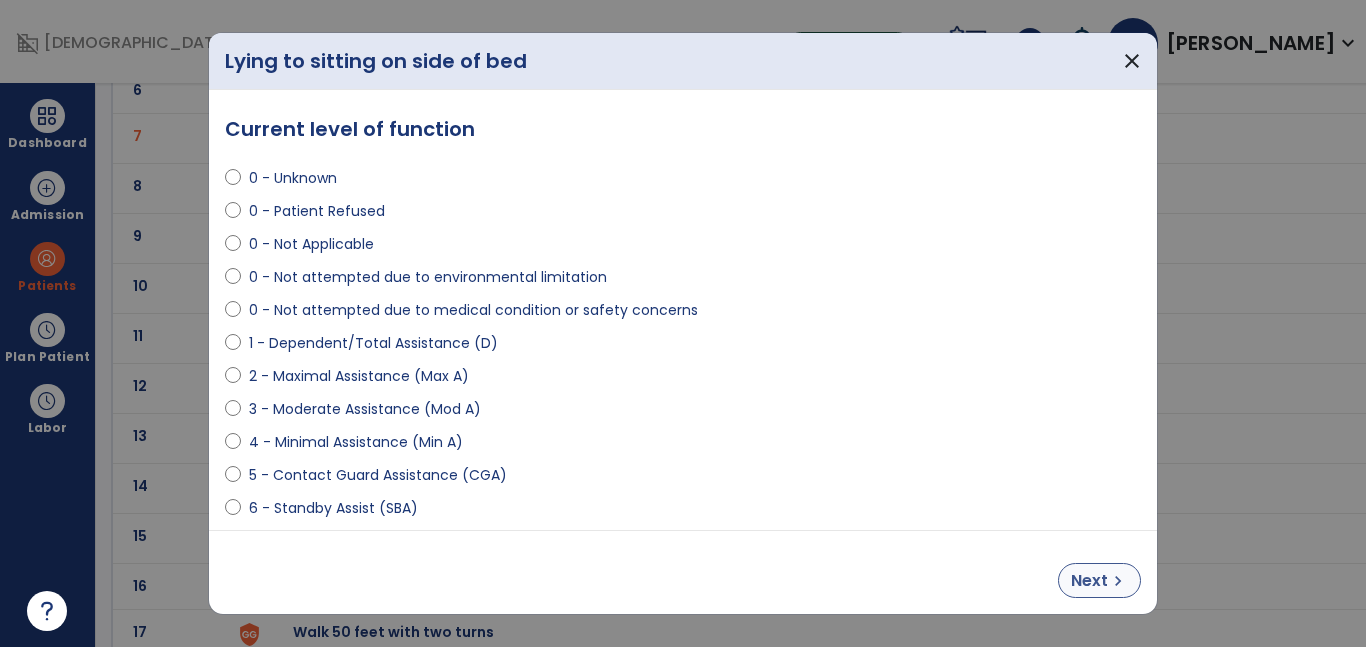 select on "**********" 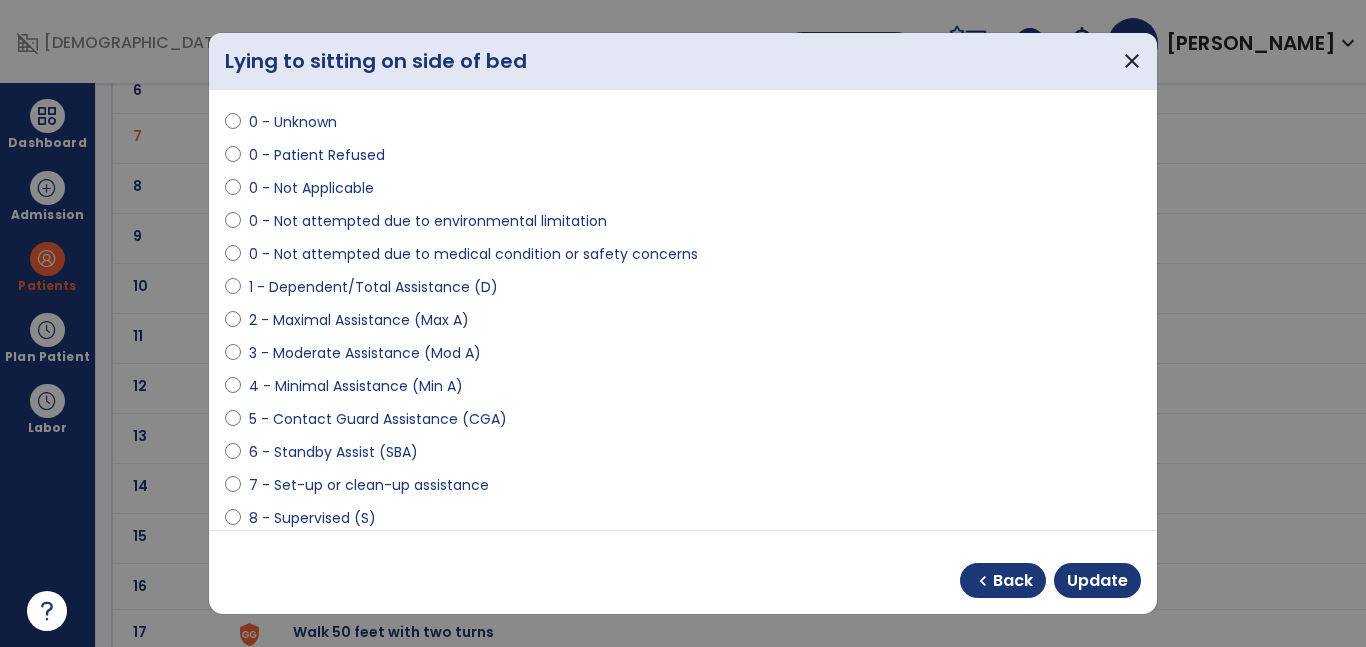 scroll, scrollTop: 63, scrollLeft: 0, axis: vertical 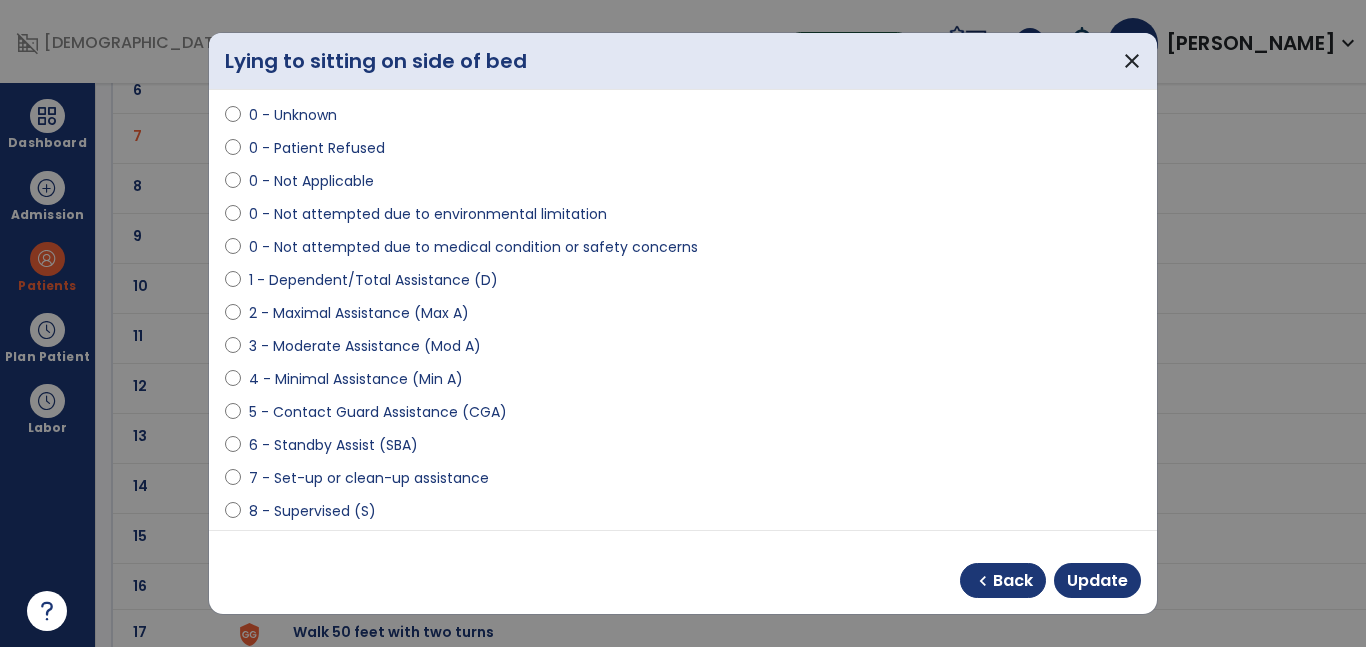 click on "8 - Supervised (S)" at bounding box center (312, 511) 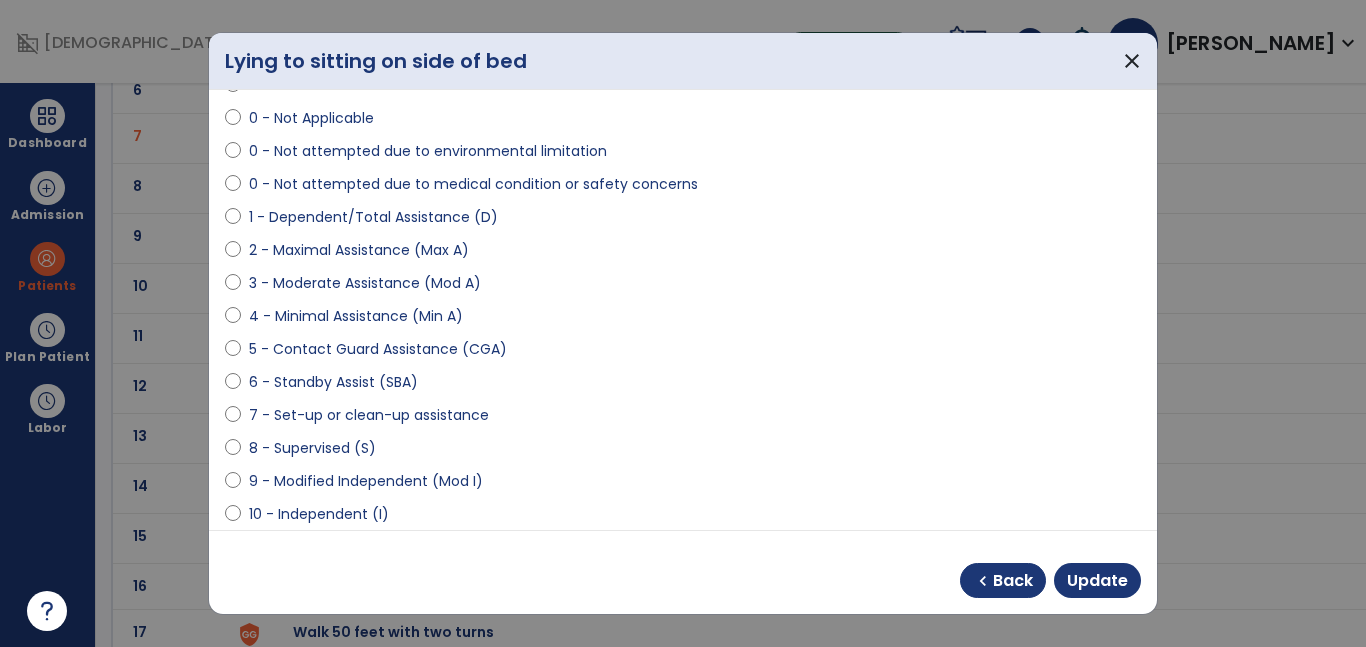 scroll, scrollTop: 131, scrollLeft: 0, axis: vertical 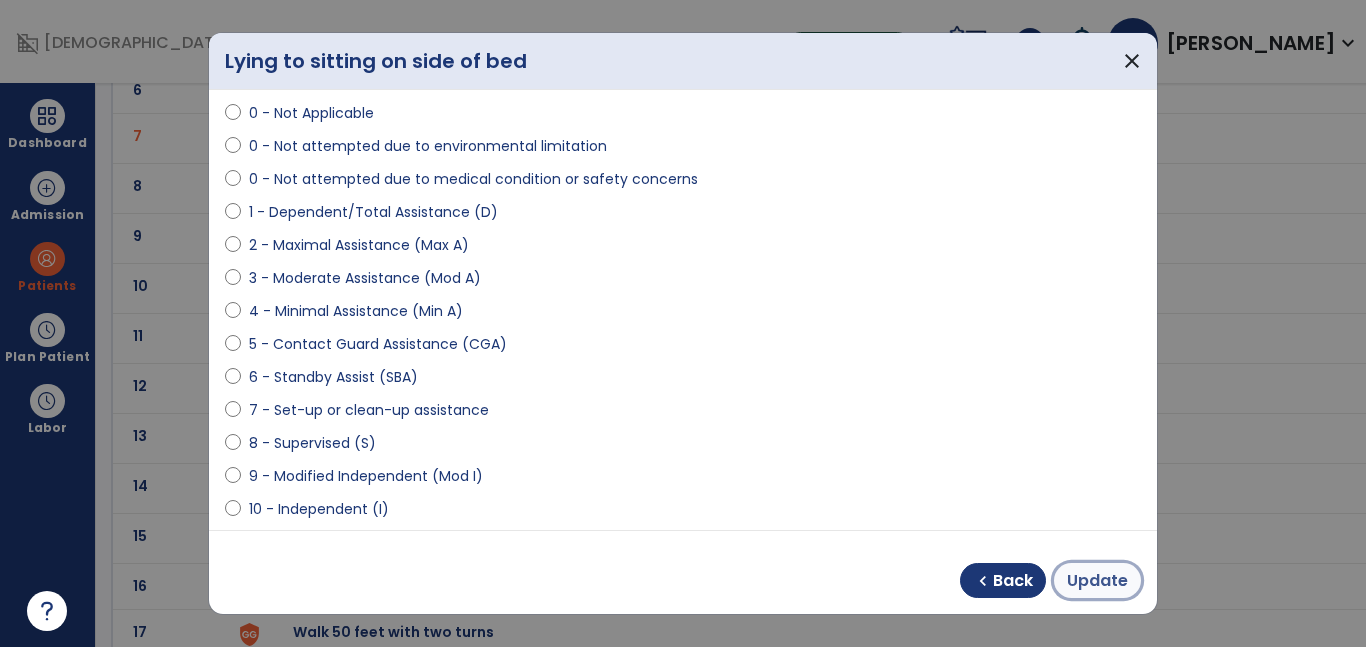 click on "Update" at bounding box center (1097, 581) 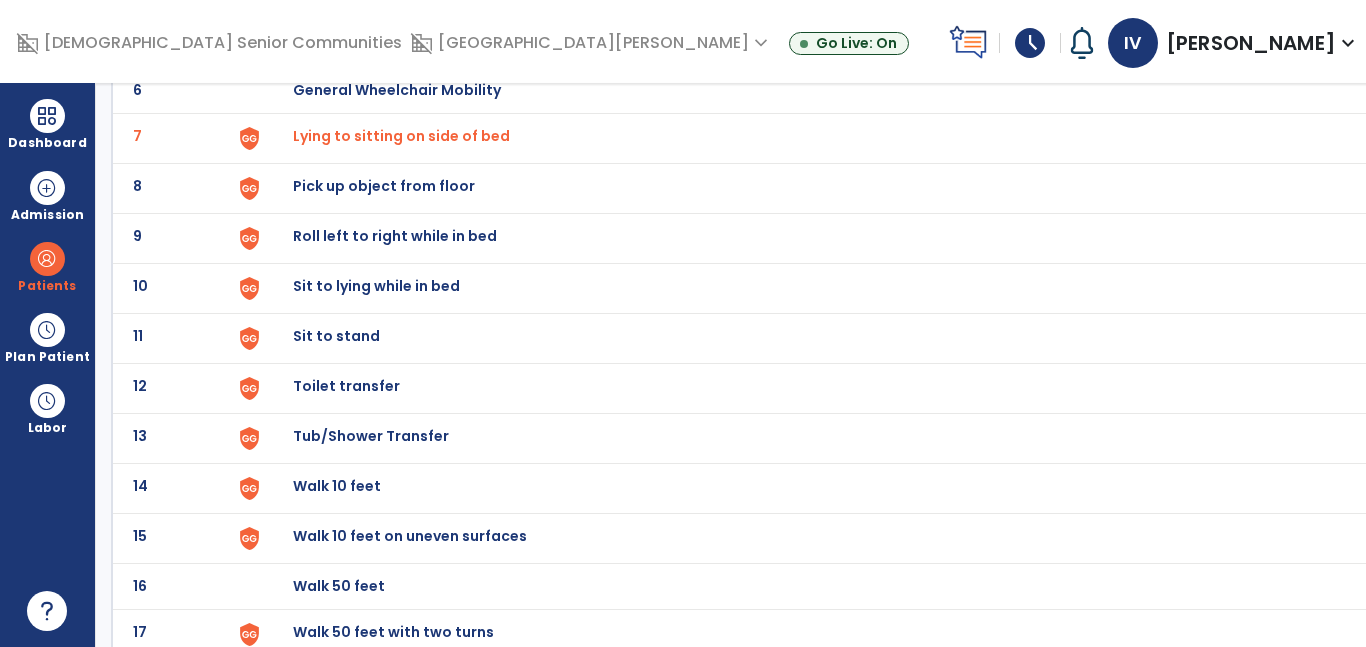 click on "Sit to lying while in bed" at bounding box center [339, -160] 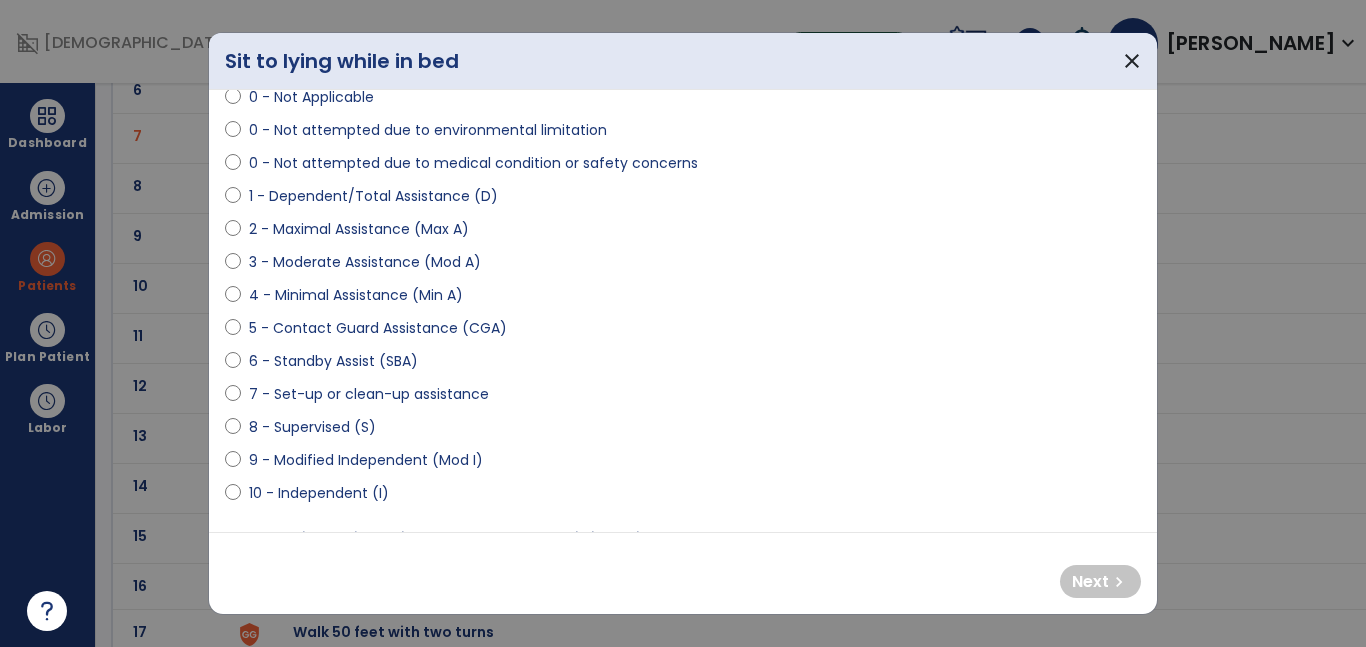 scroll, scrollTop: 152, scrollLeft: 0, axis: vertical 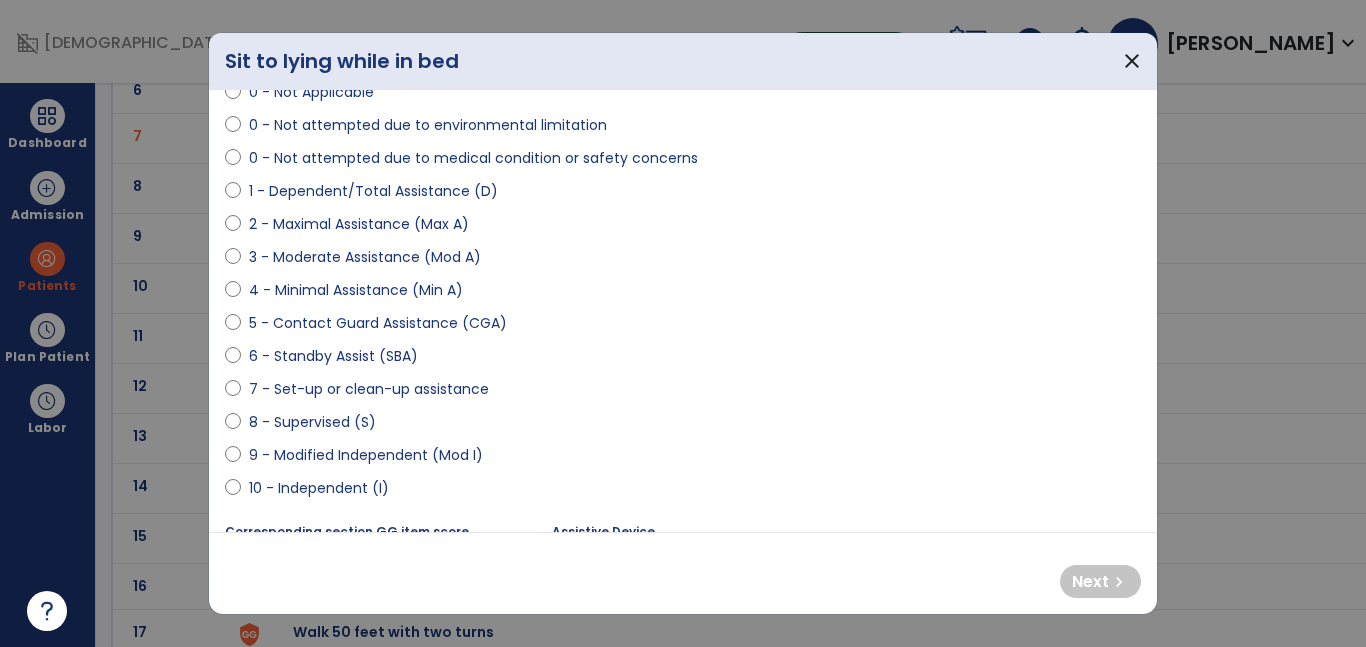 click on "2 - Maximal Assistance (Max A)" at bounding box center (359, 224) 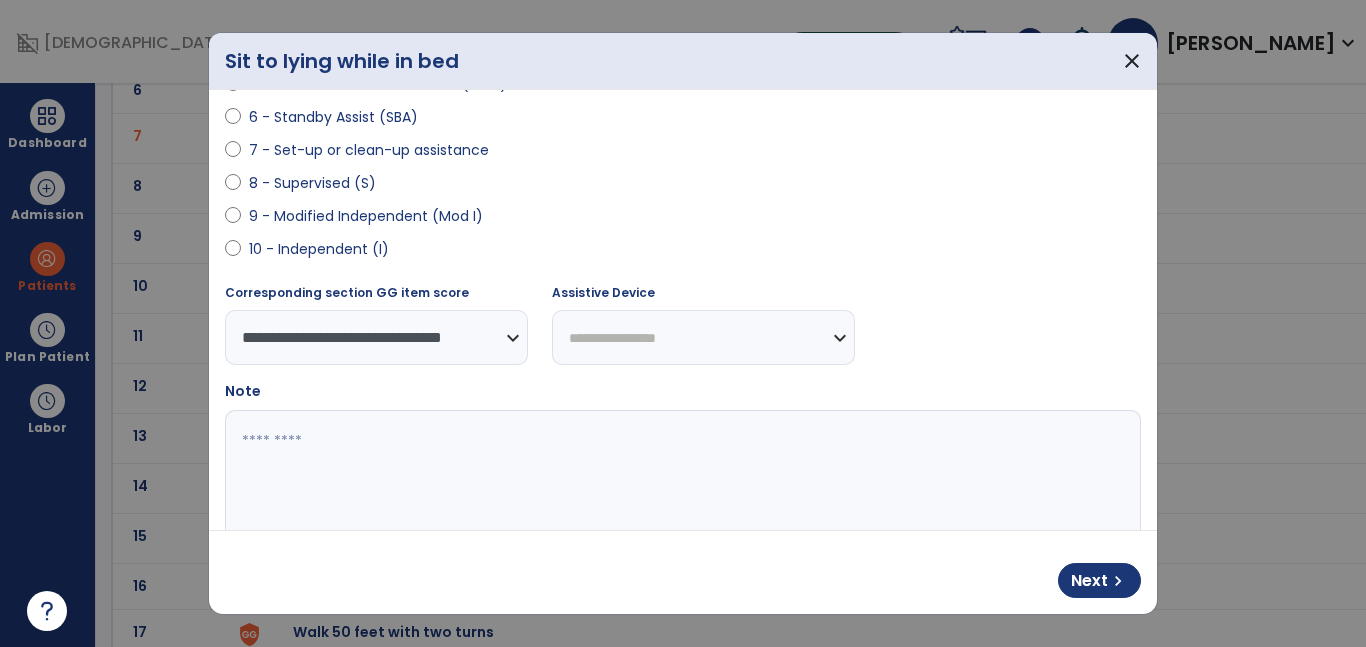scroll, scrollTop: 395, scrollLeft: 0, axis: vertical 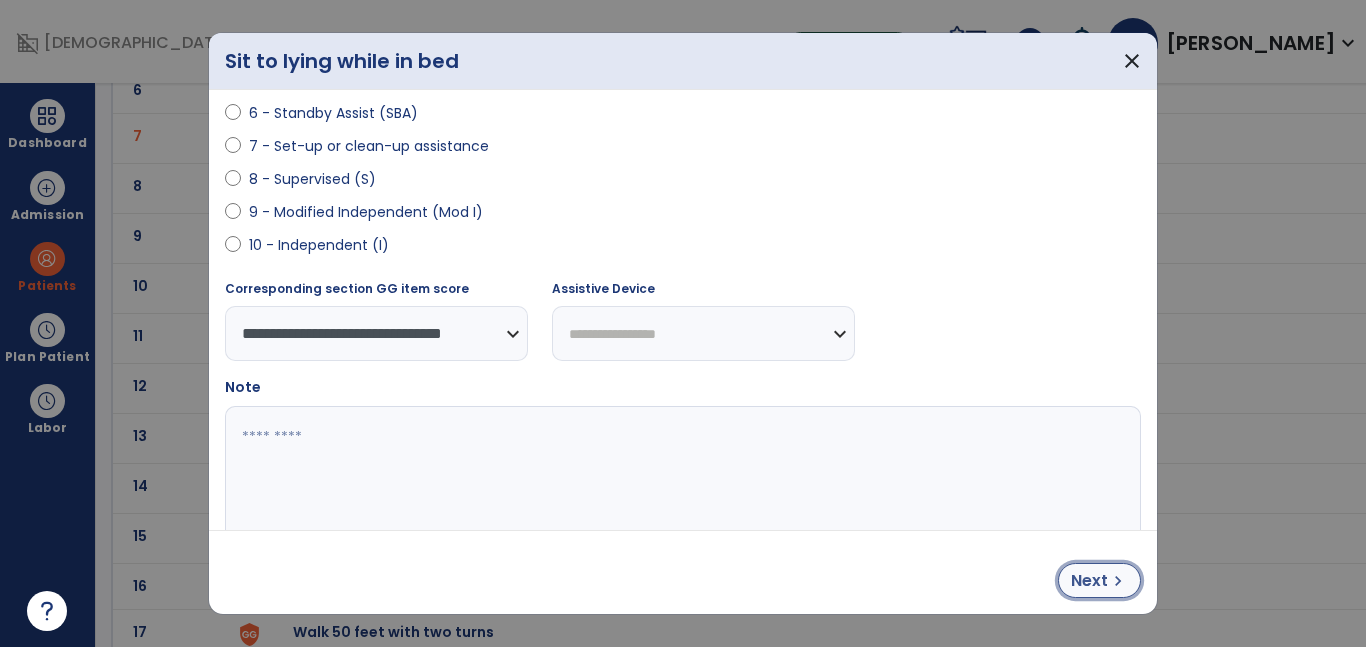 click on "Next" at bounding box center (1089, 581) 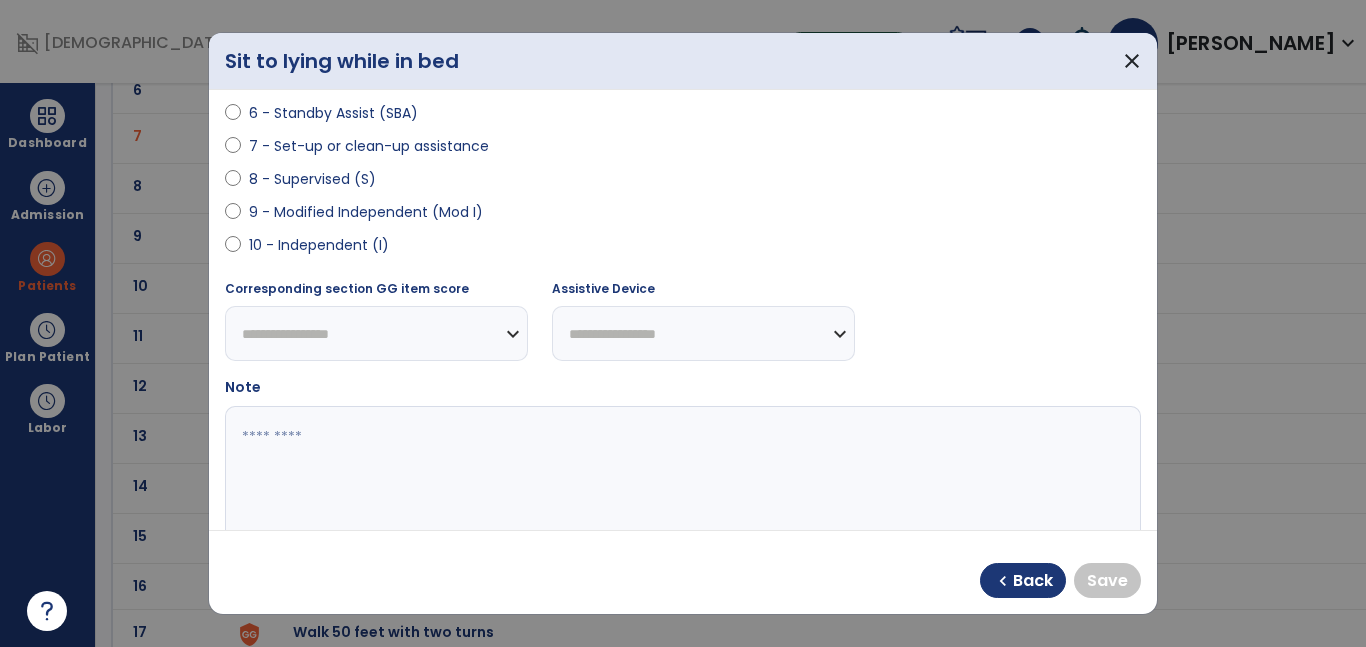 click on "8 - Supervised (S)" at bounding box center (312, 179) 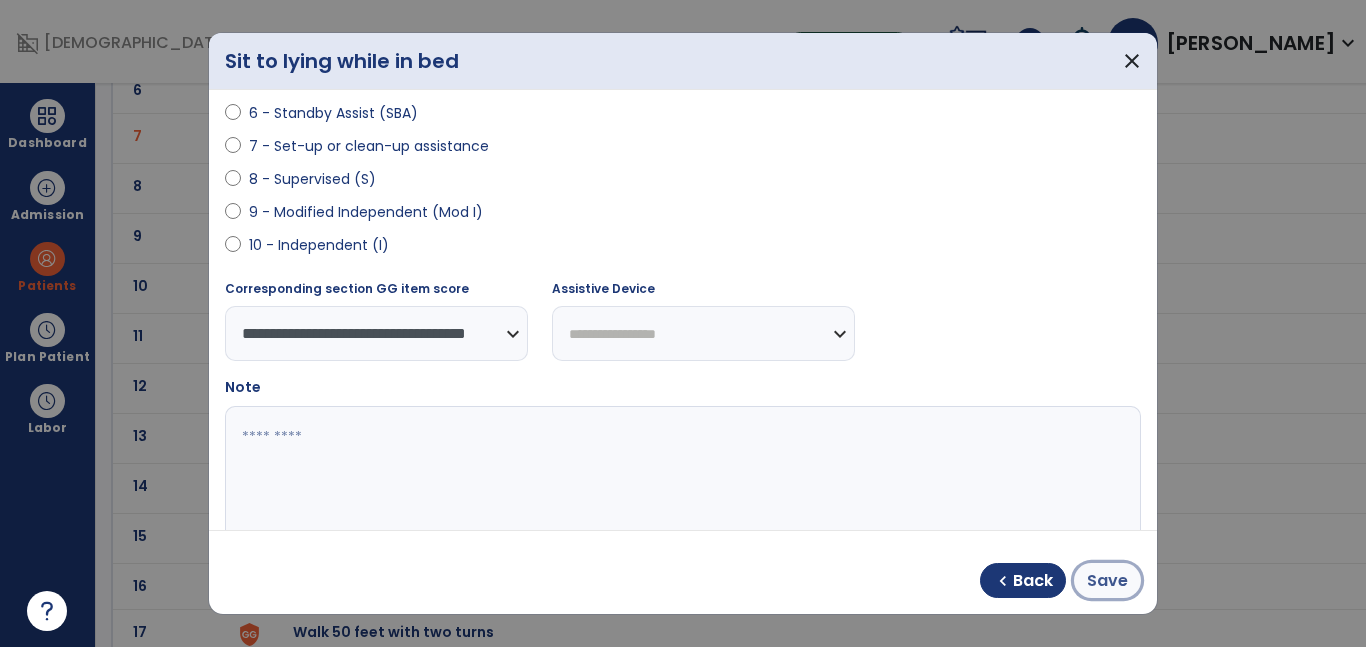 click on "Save" at bounding box center [1107, 581] 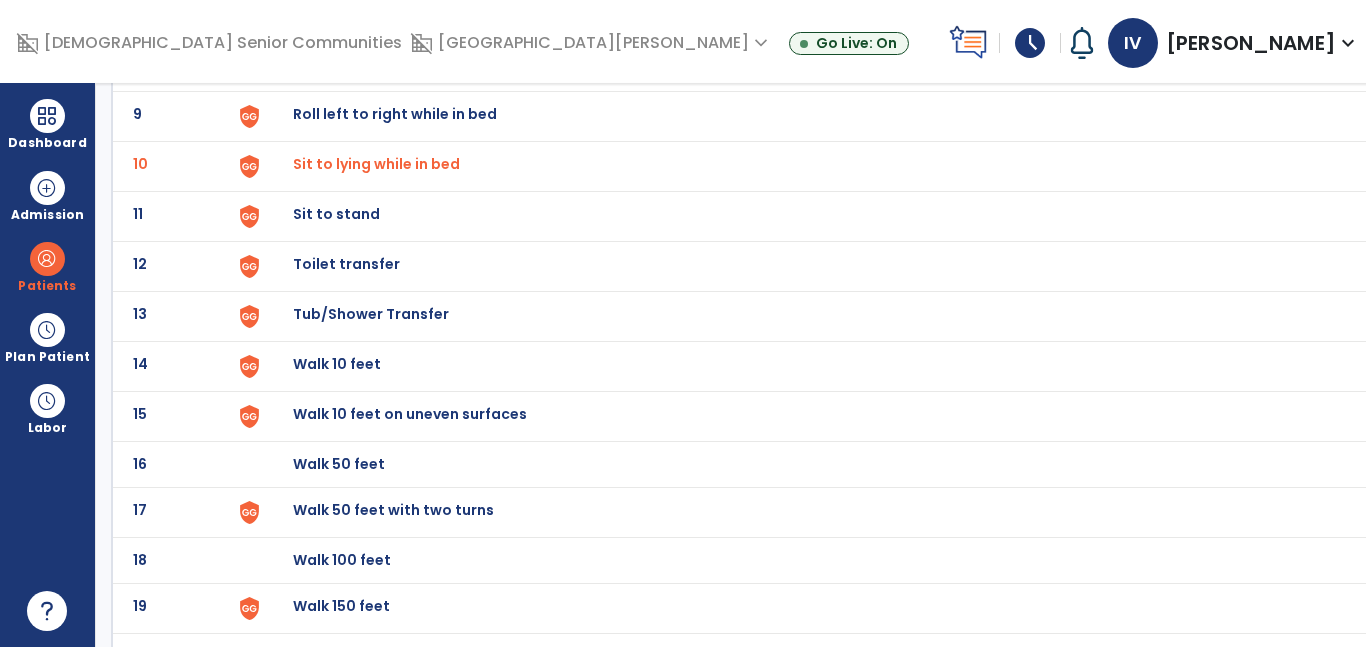 scroll, scrollTop: 548, scrollLeft: 0, axis: vertical 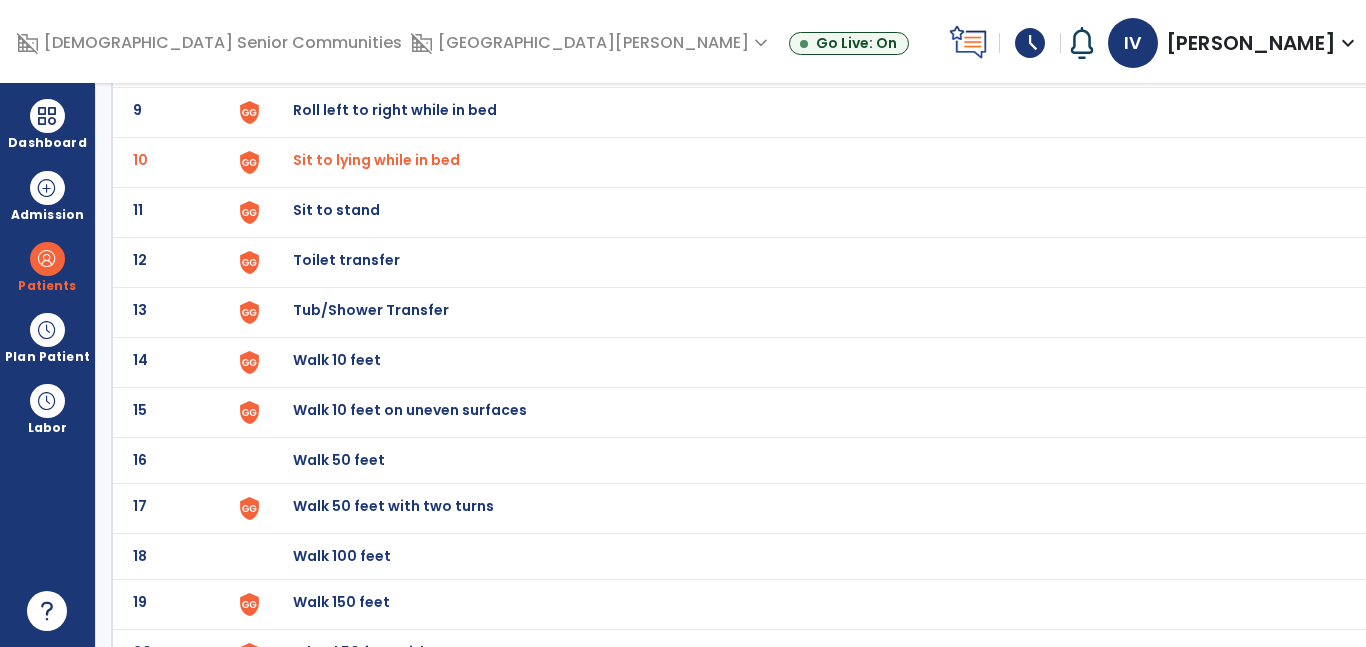 click on "Sit to stand" at bounding box center (339, -286) 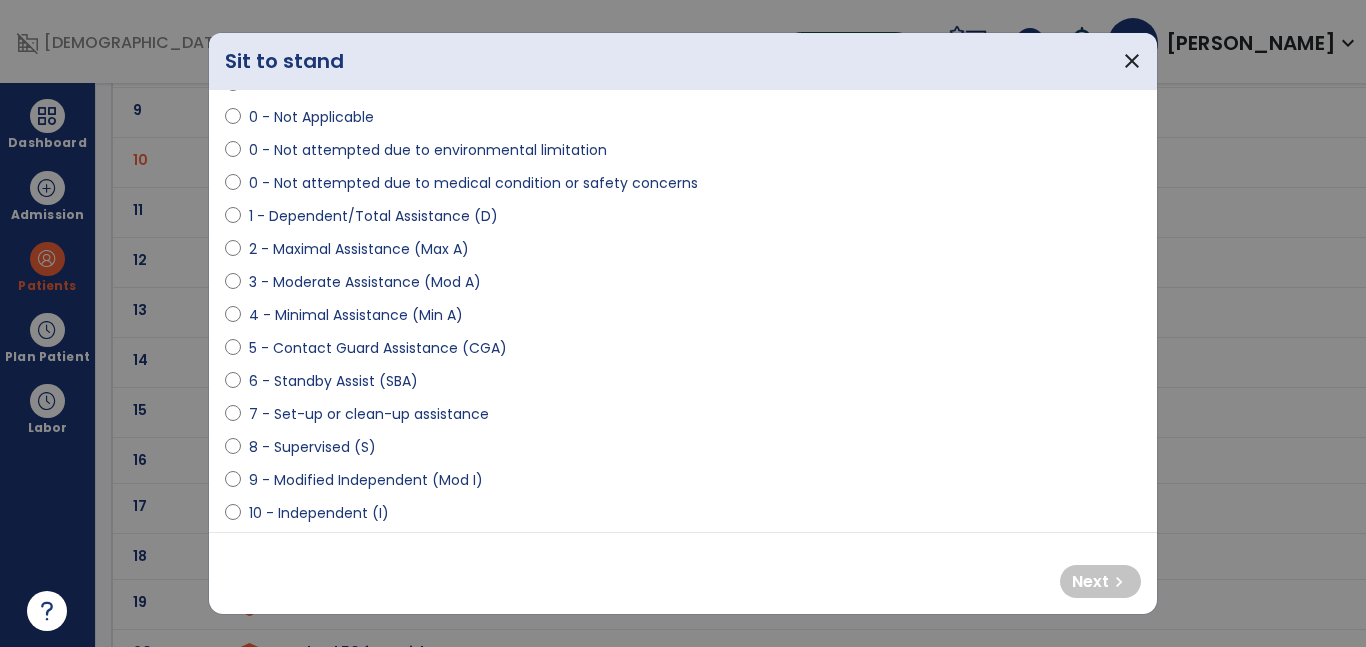 scroll, scrollTop: 131, scrollLeft: 0, axis: vertical 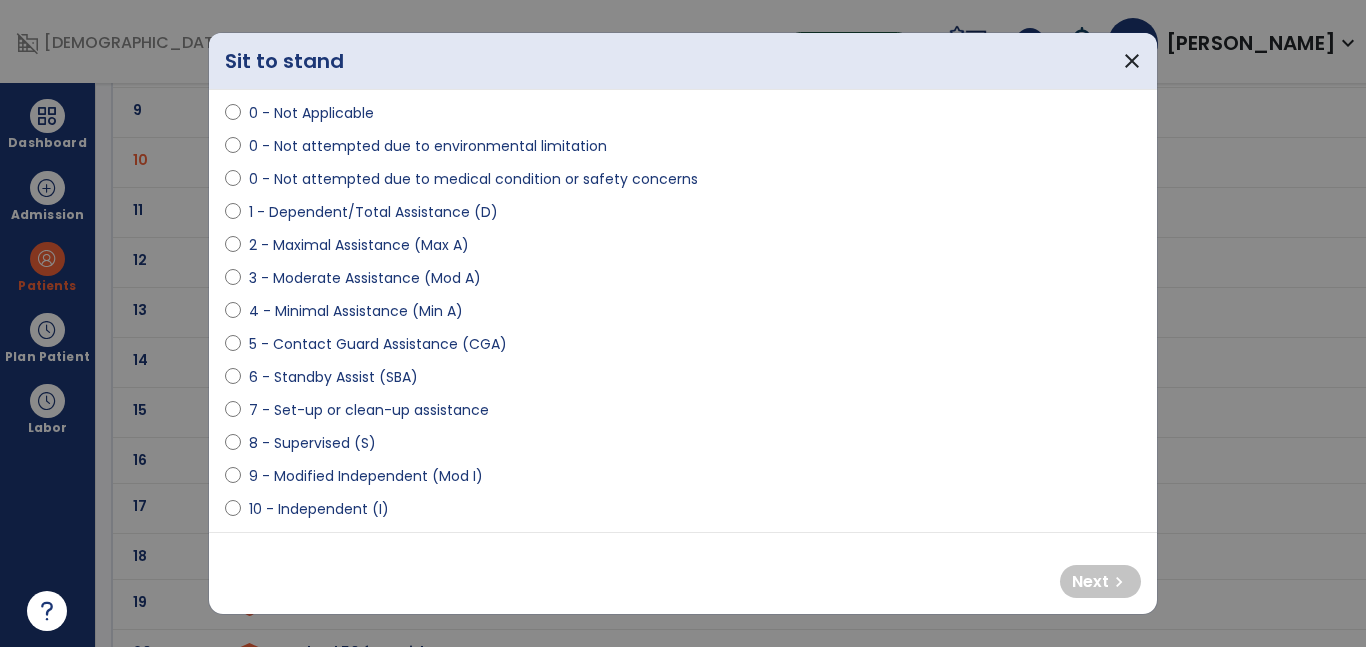 click on "8 - Supervised (S)" at bounding box center [683, 447] 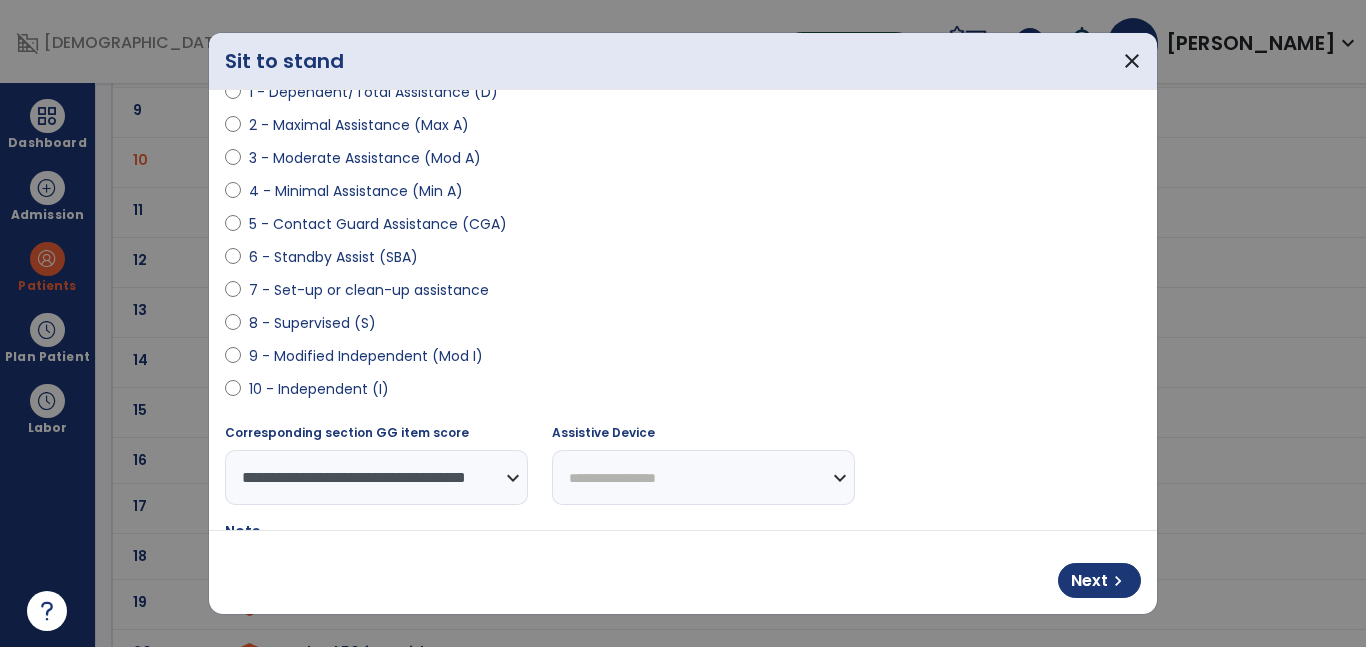 scroll, scrollTop: 252, scrollLeft: 0, axis: vertical 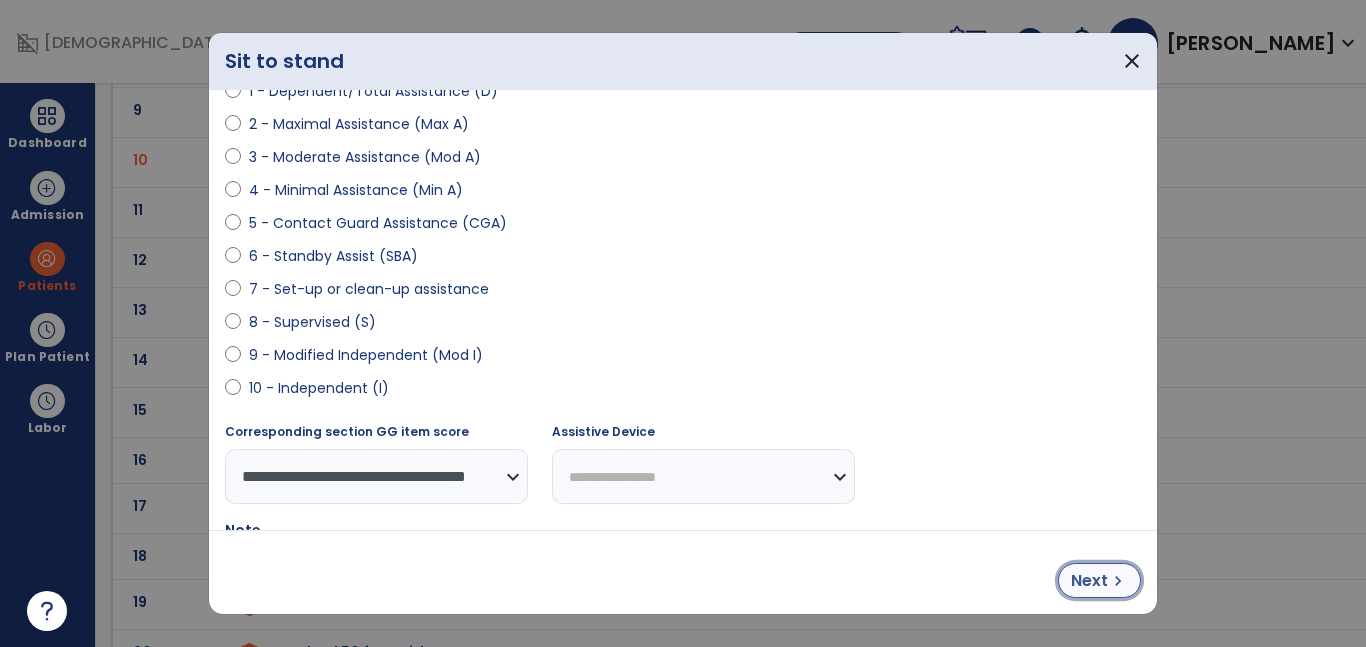 click on "chevron_right" at bounding box center [1118, 581] 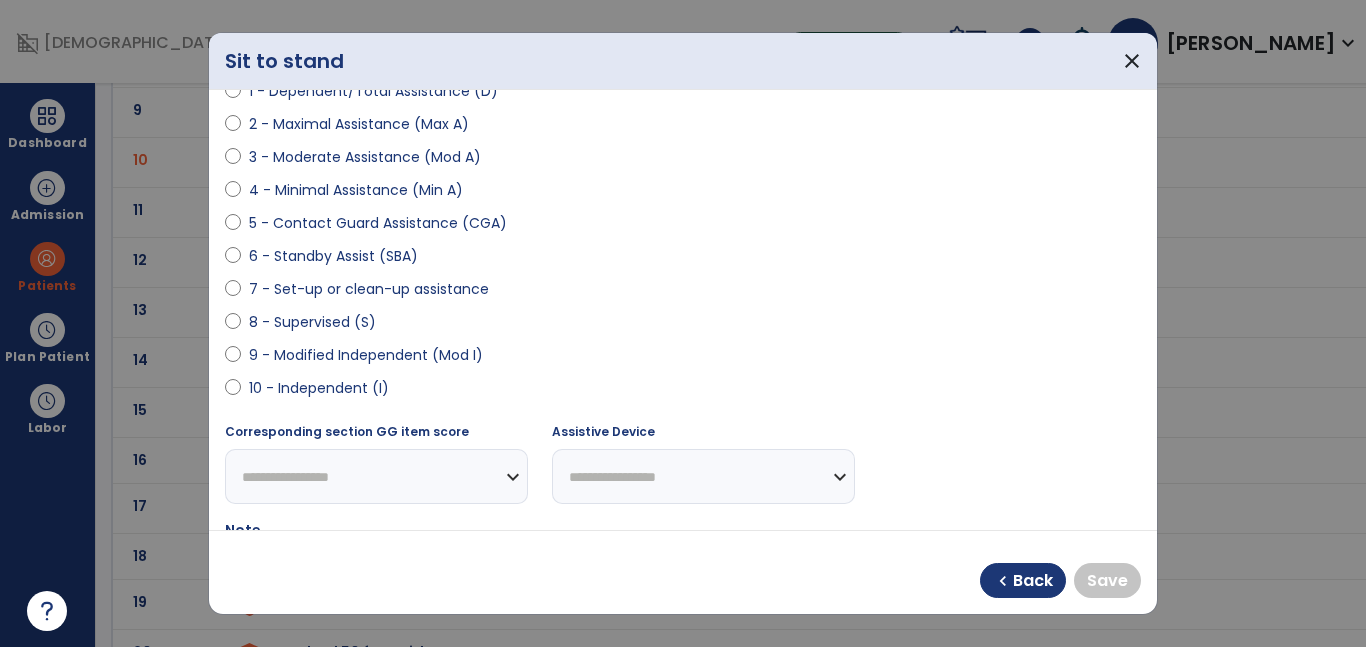 click on "9 - Modified Independent (Mod I)" at bounding box center [366, 355] 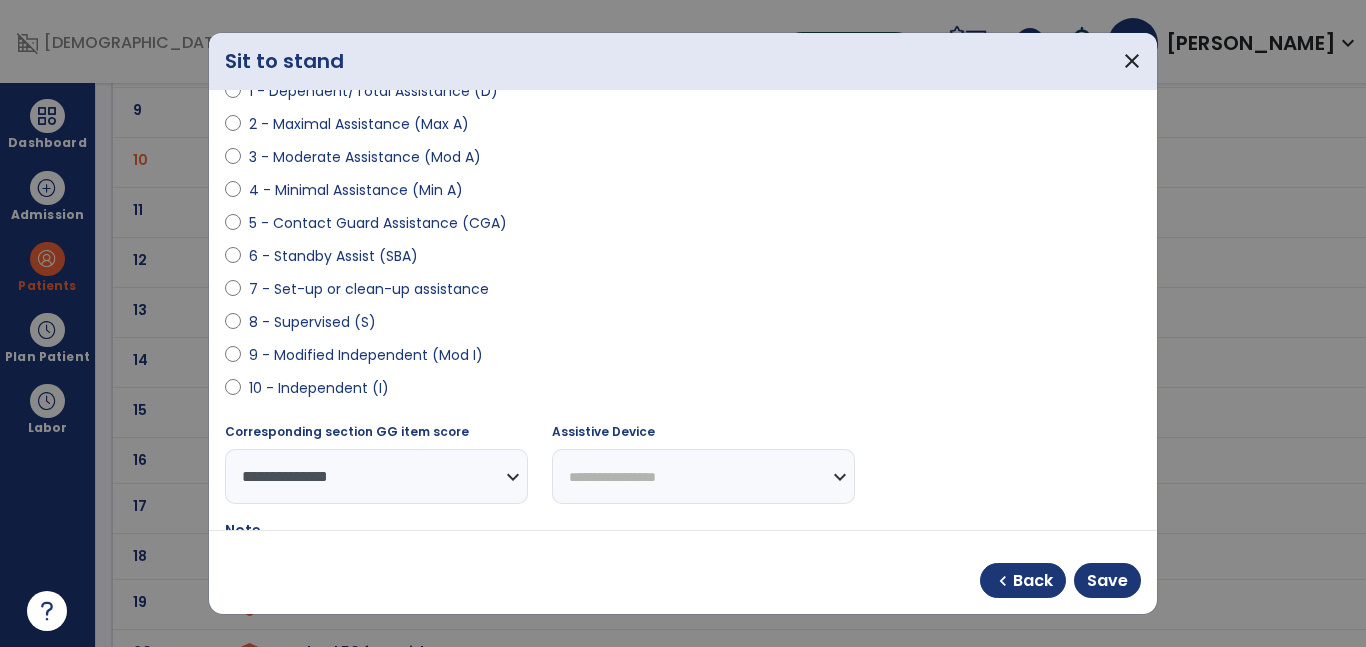 click on "**********" at bounding box center (703, 476) 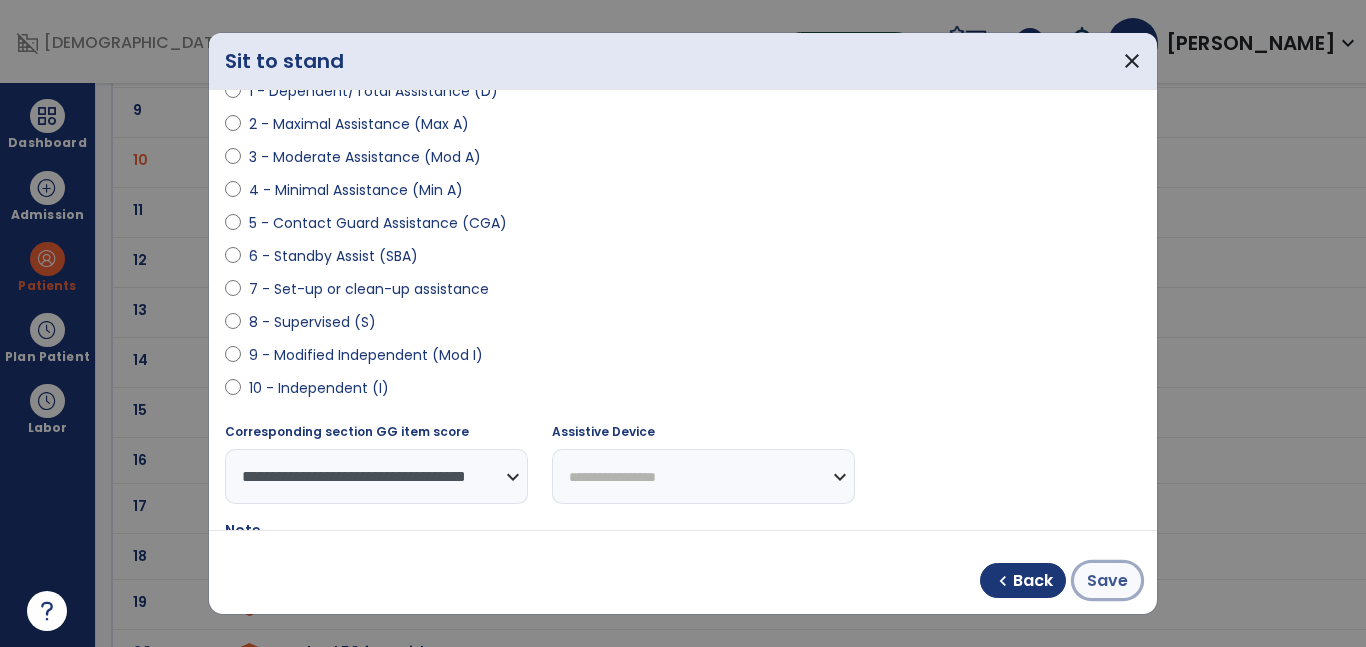 click on "Save" at bounding box center (1107, 581) 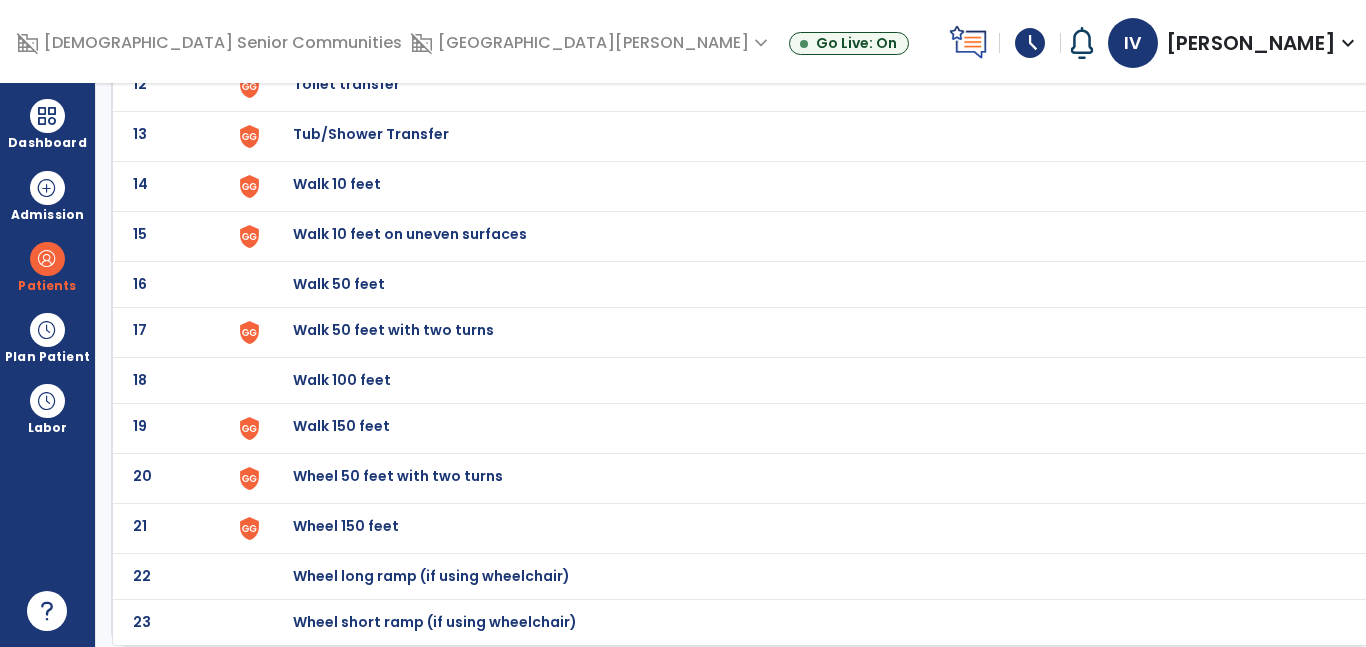 scroll, scrollTop: 0, scrollLeft: 0, axis: both 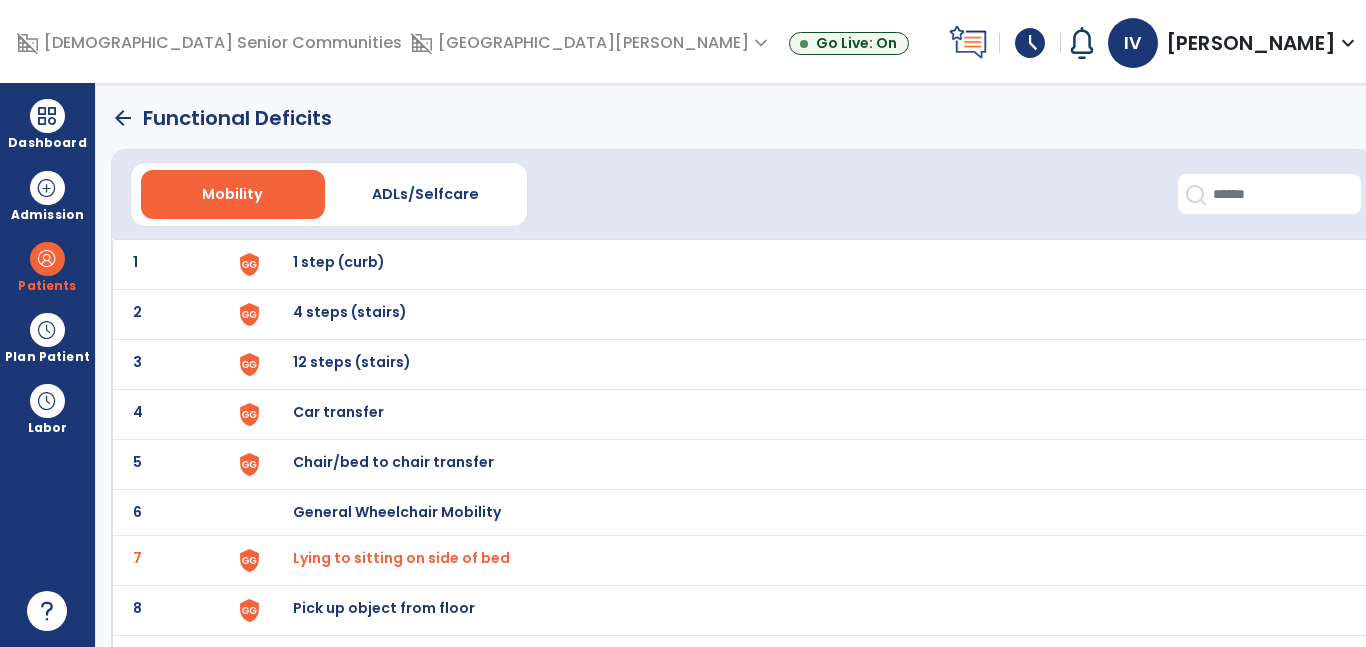 click on "arrow_back" 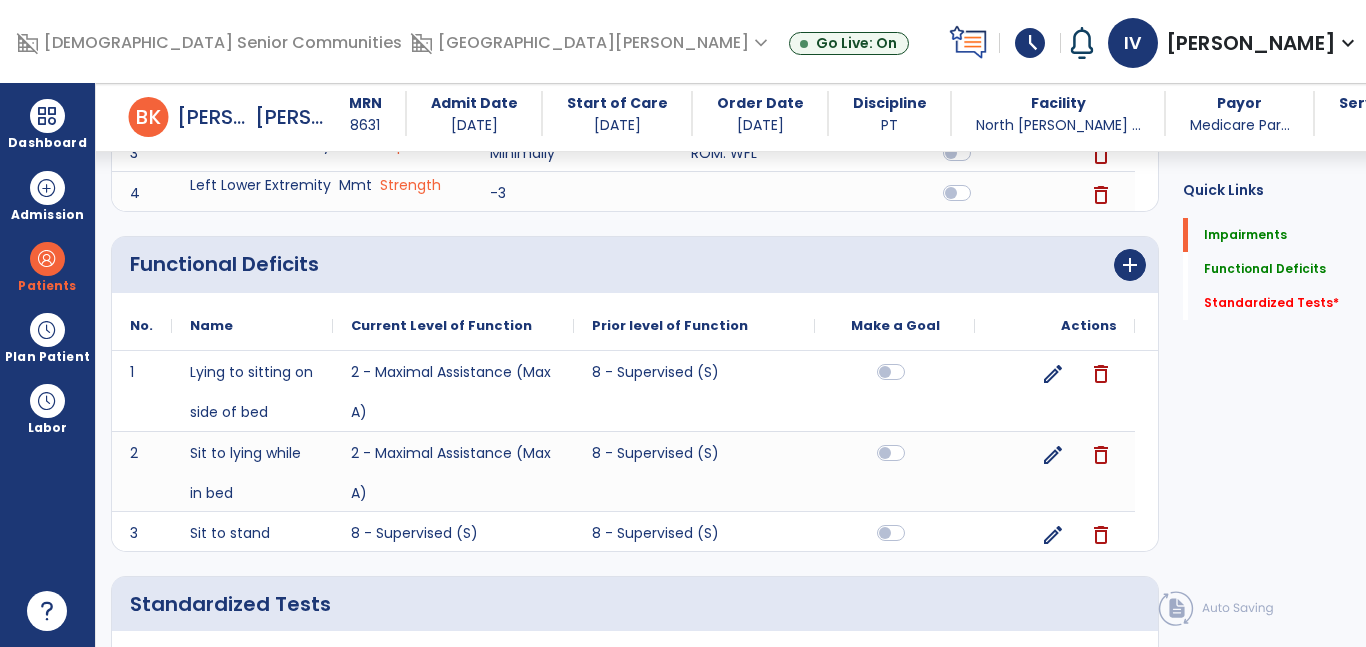 scroll, scrollTop: 559, scrollLeft: 0, axis: vertical 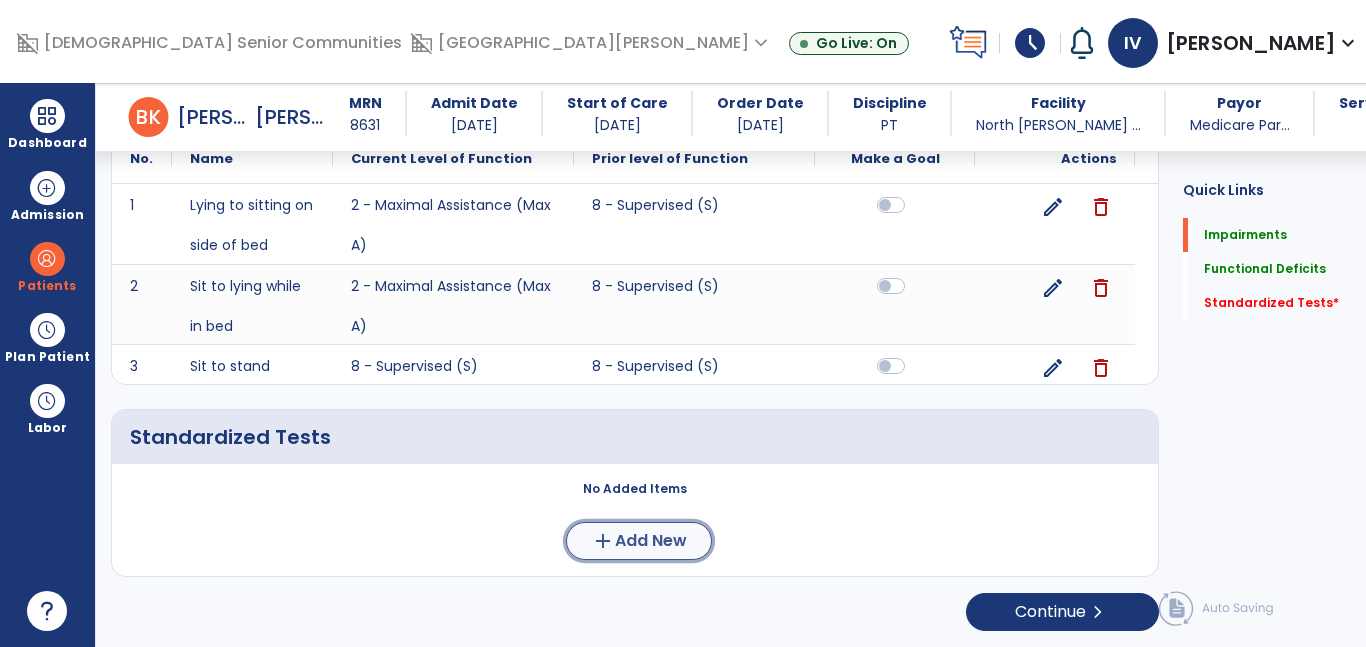 click on "Add New" 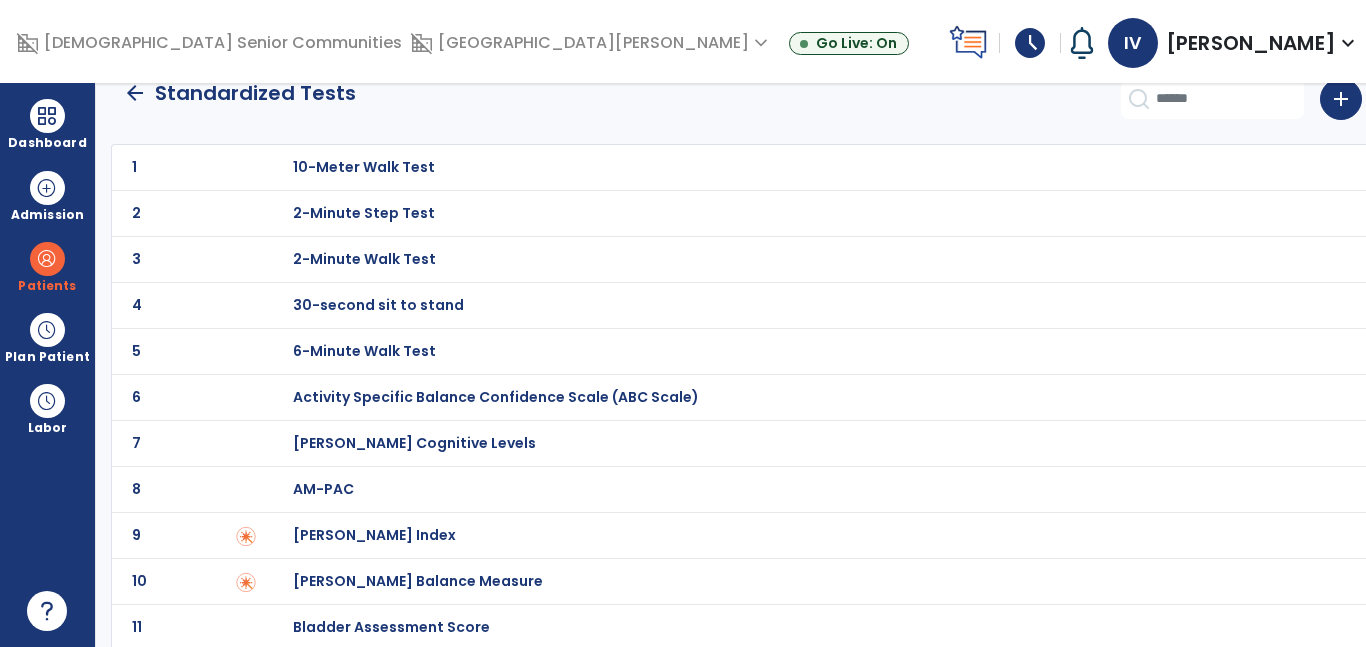 scroll, scrollTop: 35, scrollLeft: 0, axis: vertical 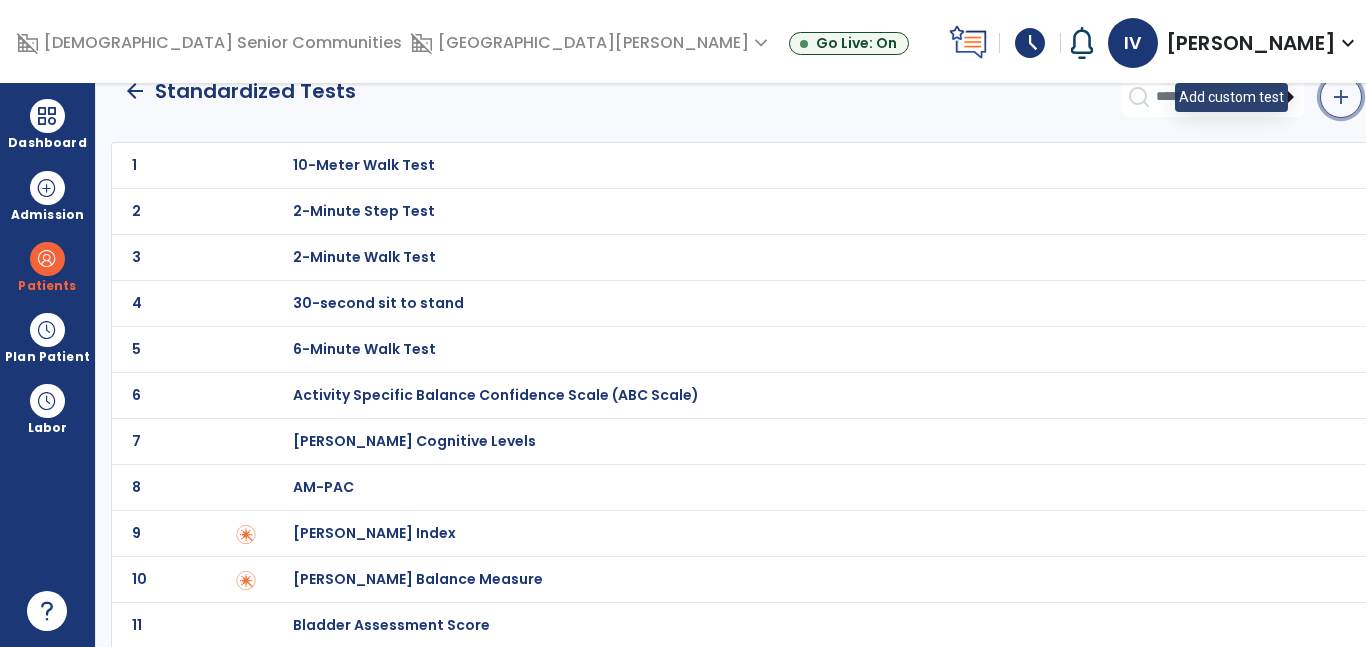 click on "add" 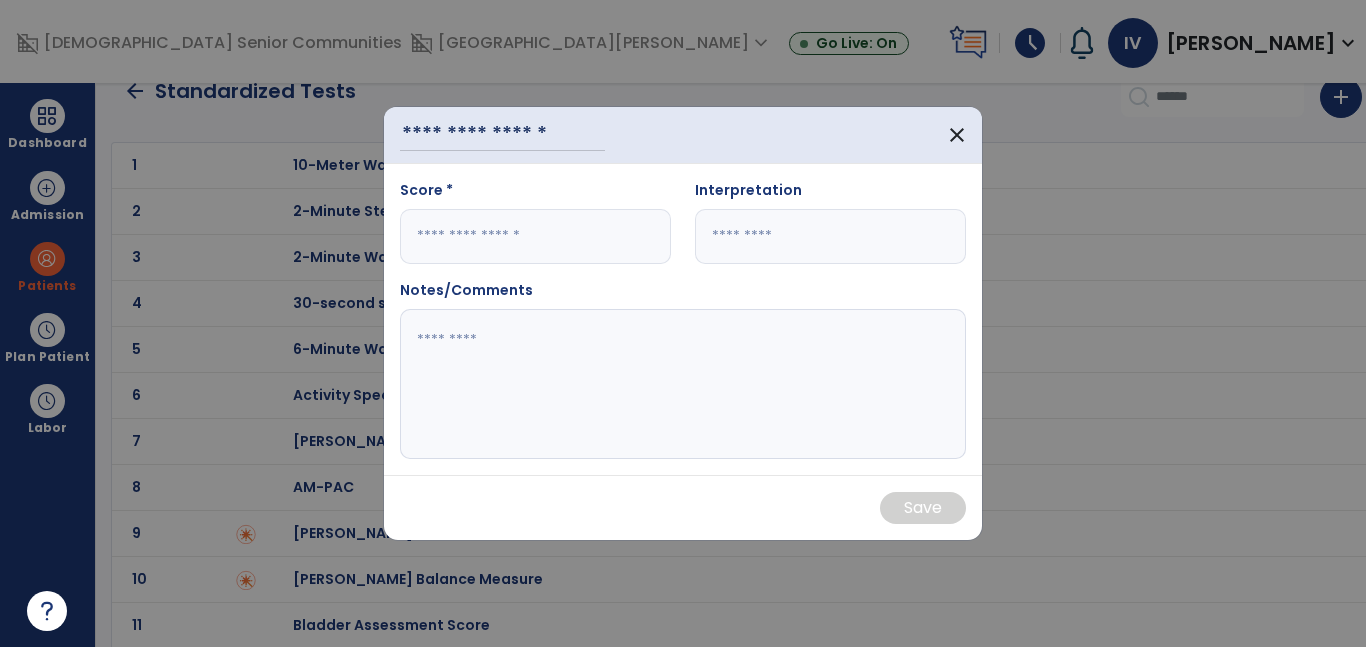 click on "close" at bounding box center (683, 135) 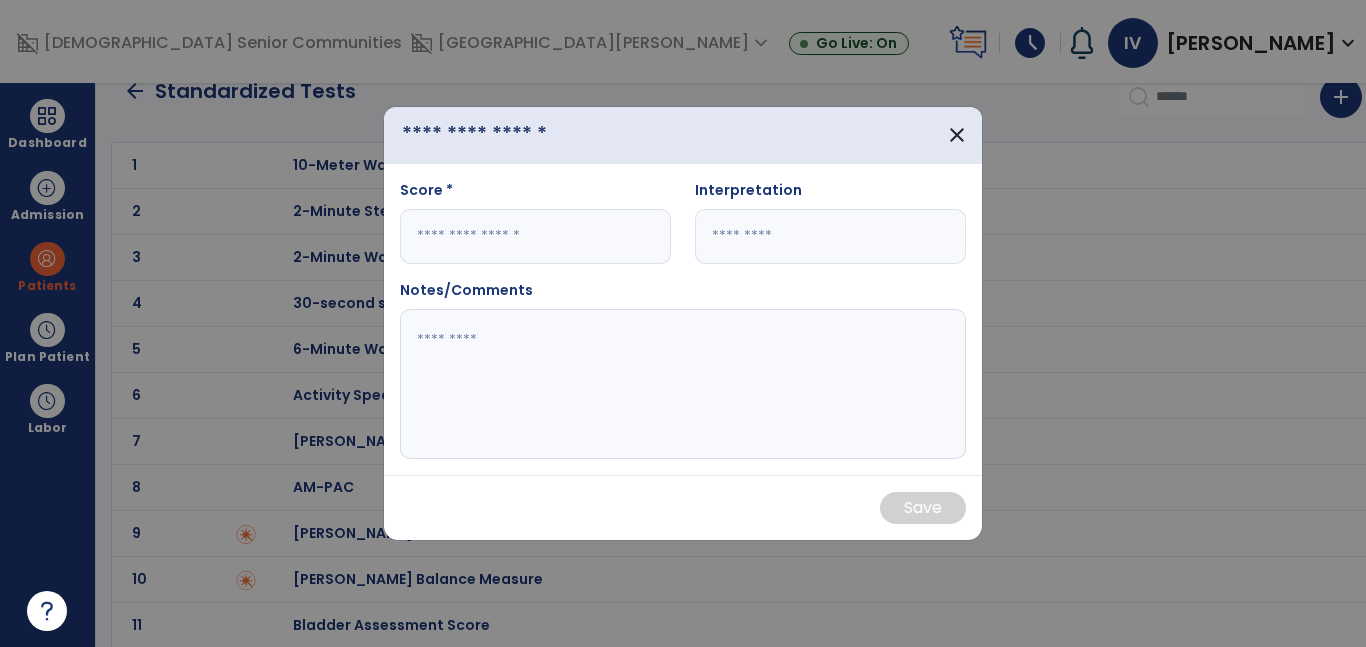click at bounding box center [502, 135] 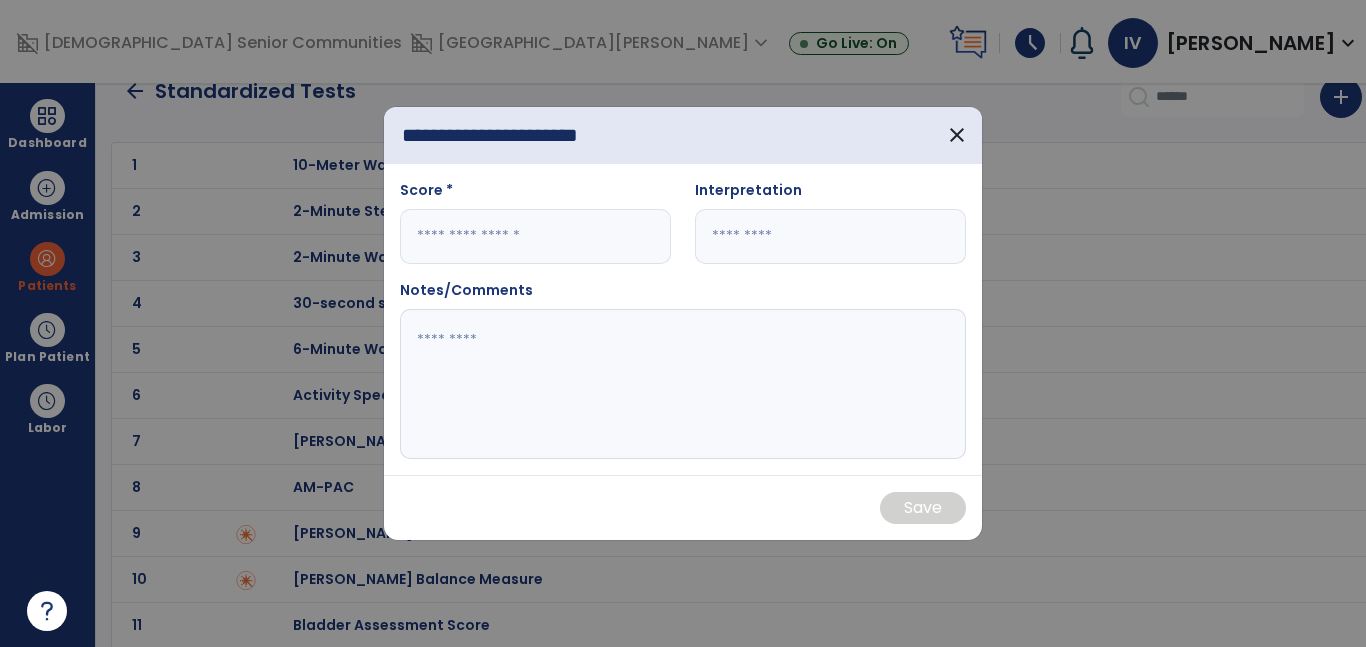 type on "**********" 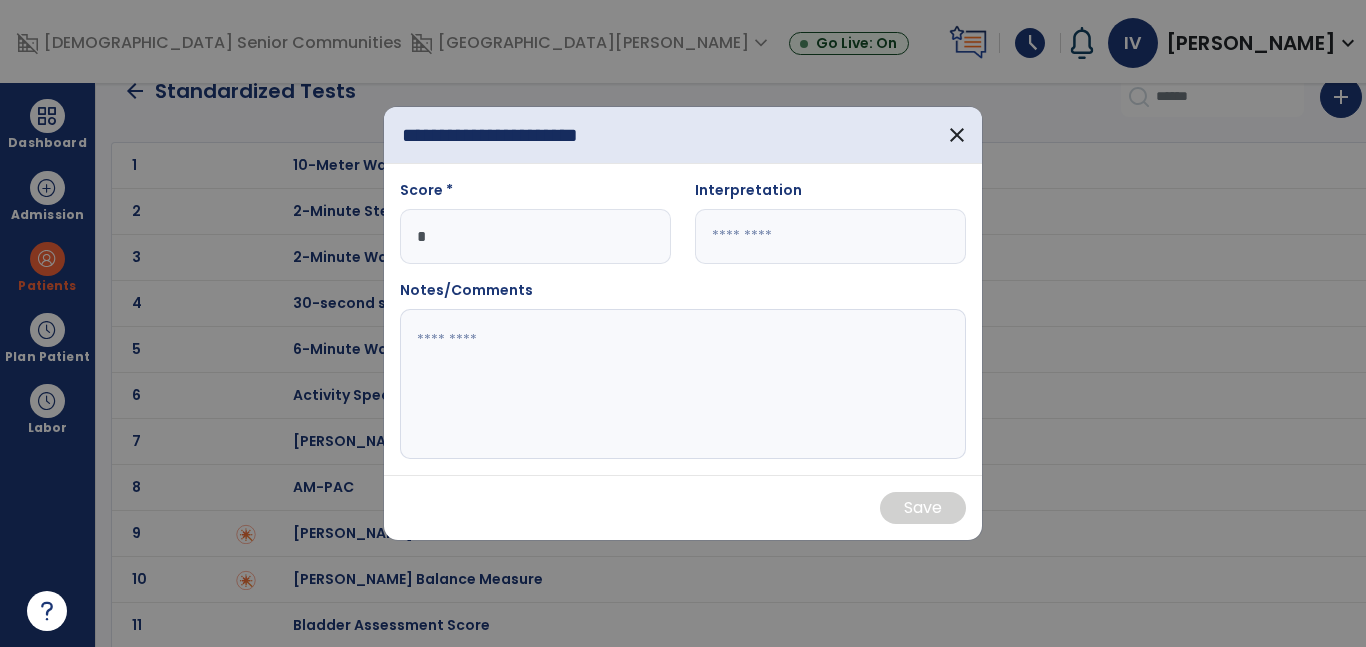 type on "*" 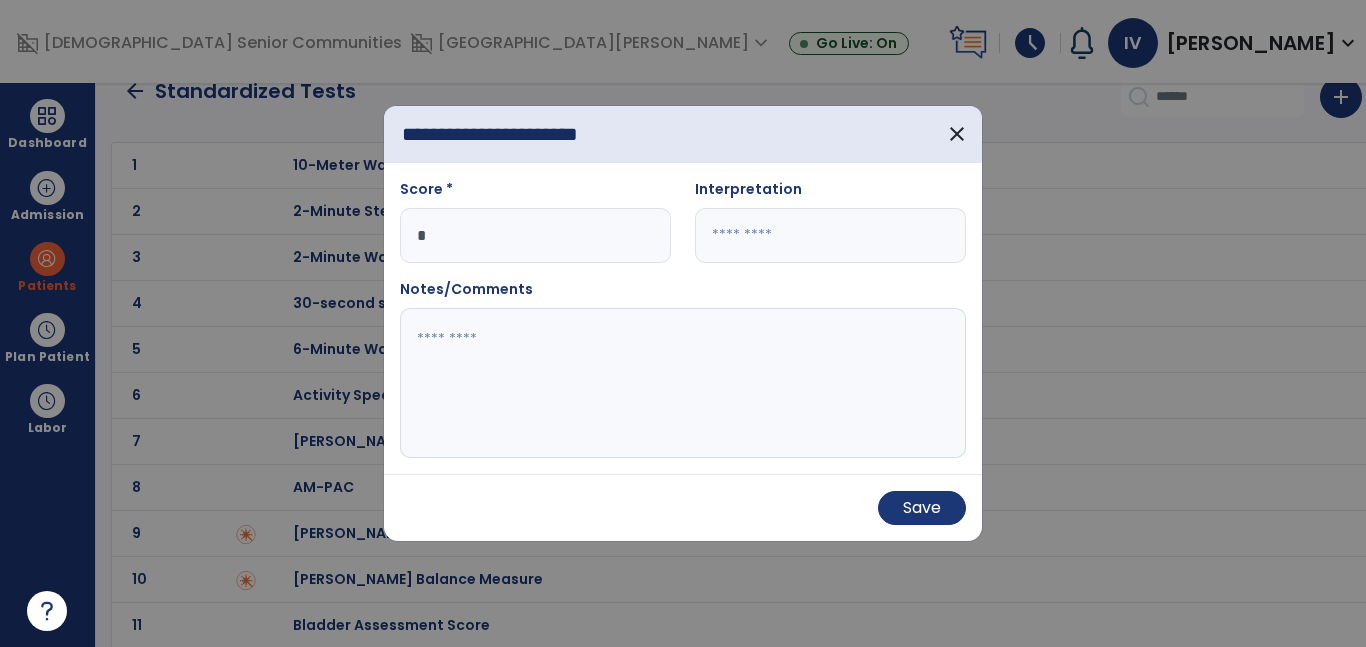 click at bounding box center (830, 235) 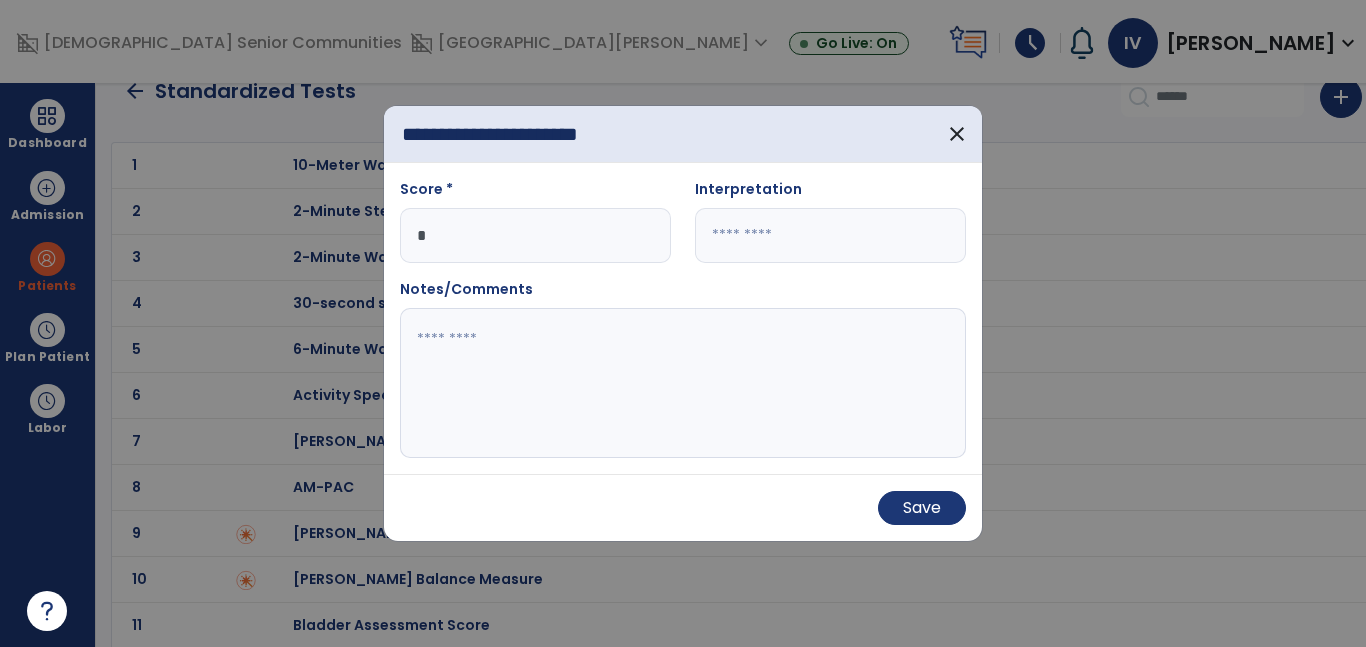 click on "*" at bounding box center (535, 235) 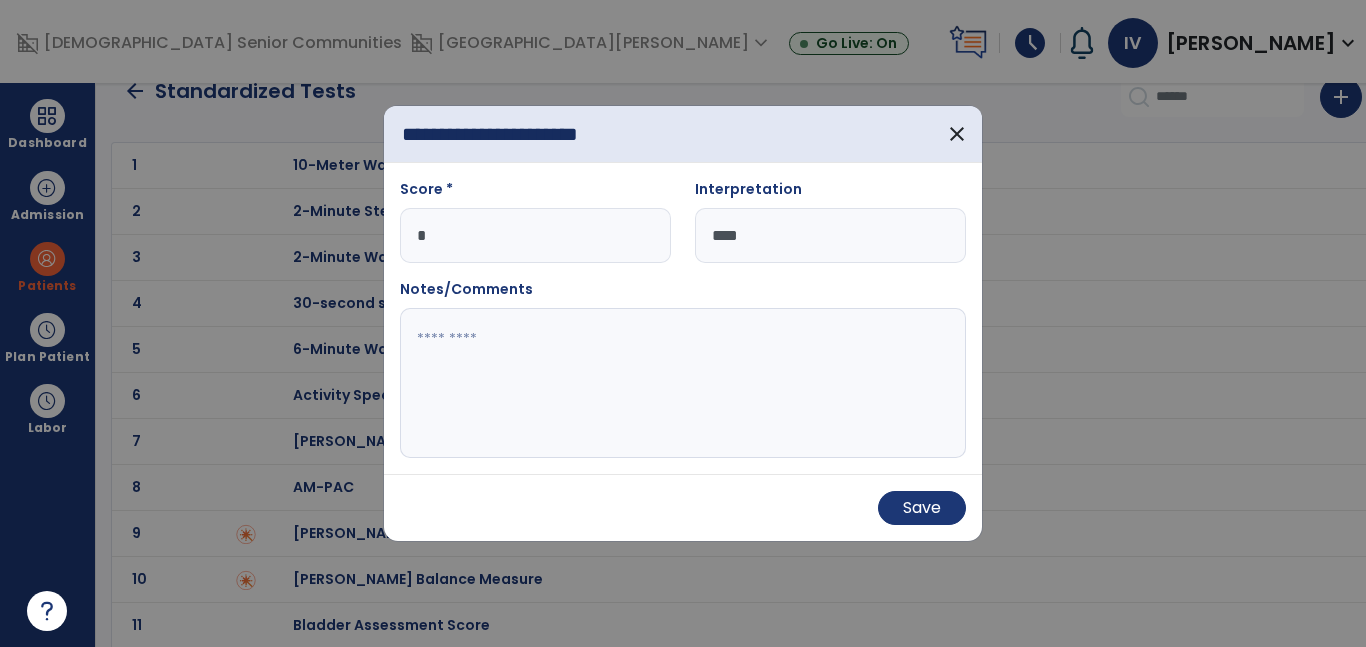 paste on "**********" 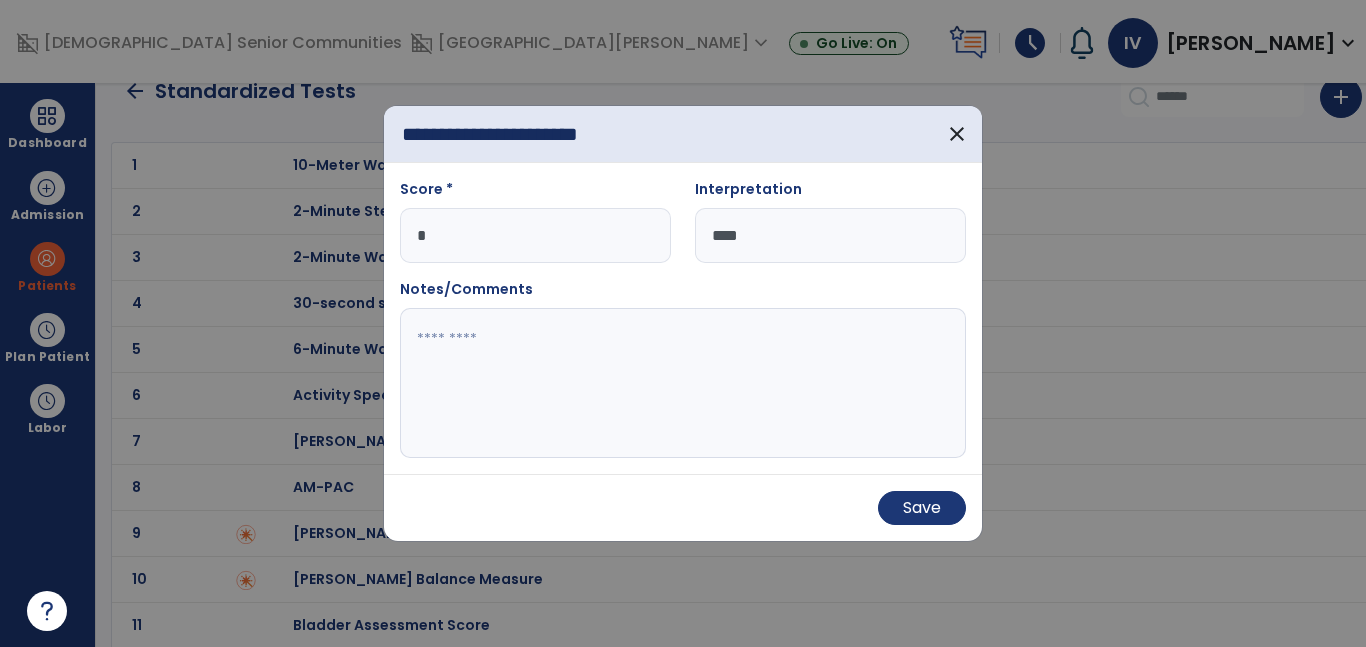type on "**********" 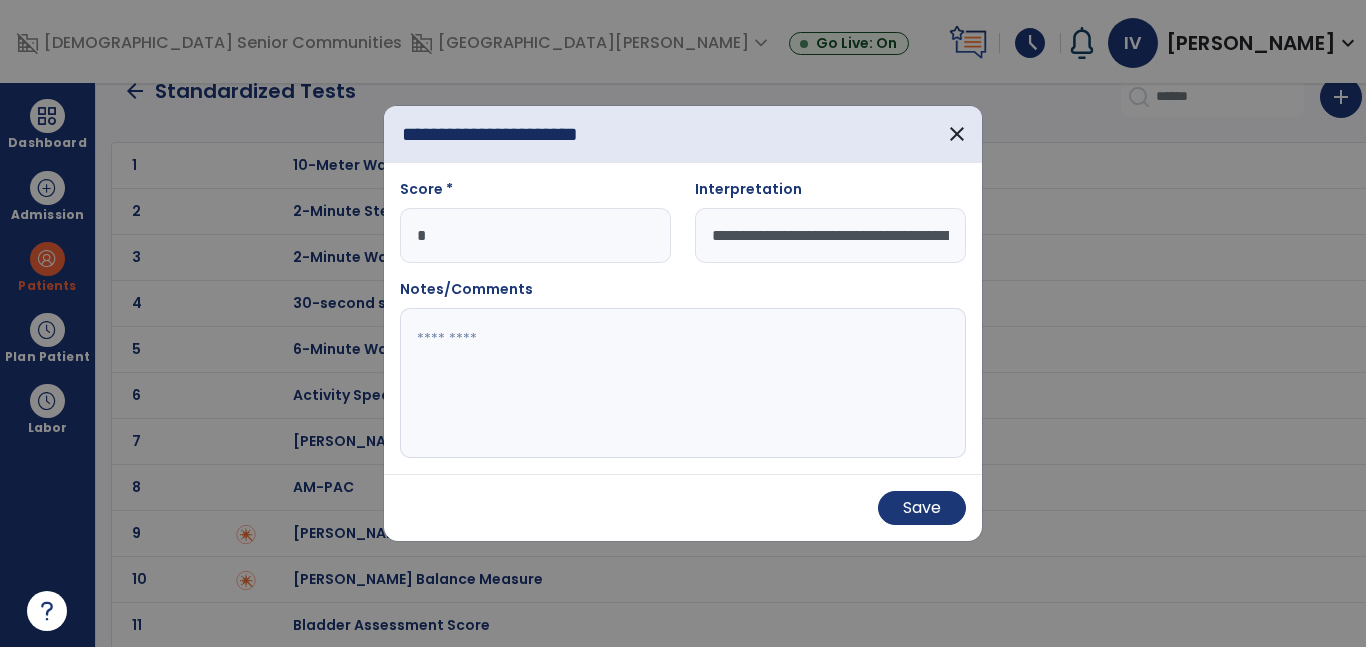 scroll, scrollTop: 0, scrollLeft: 432, axis: horizontal 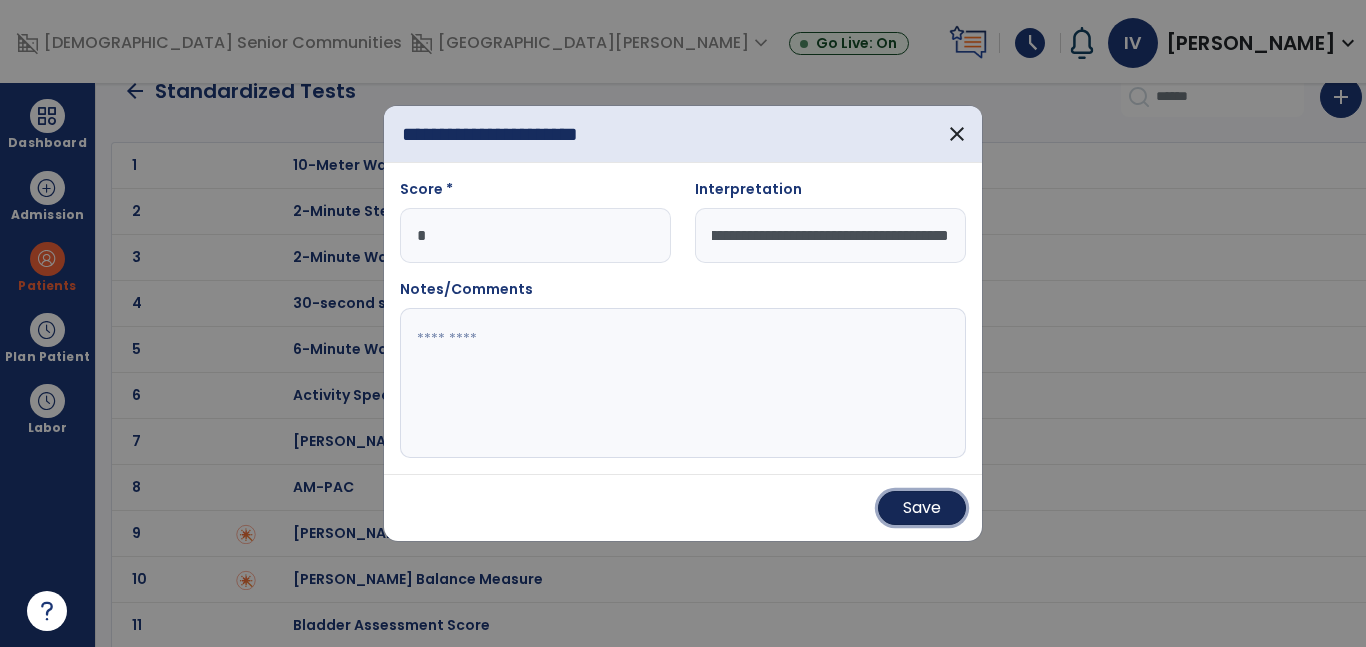 click on "Save" at bounding box center [922, 508] 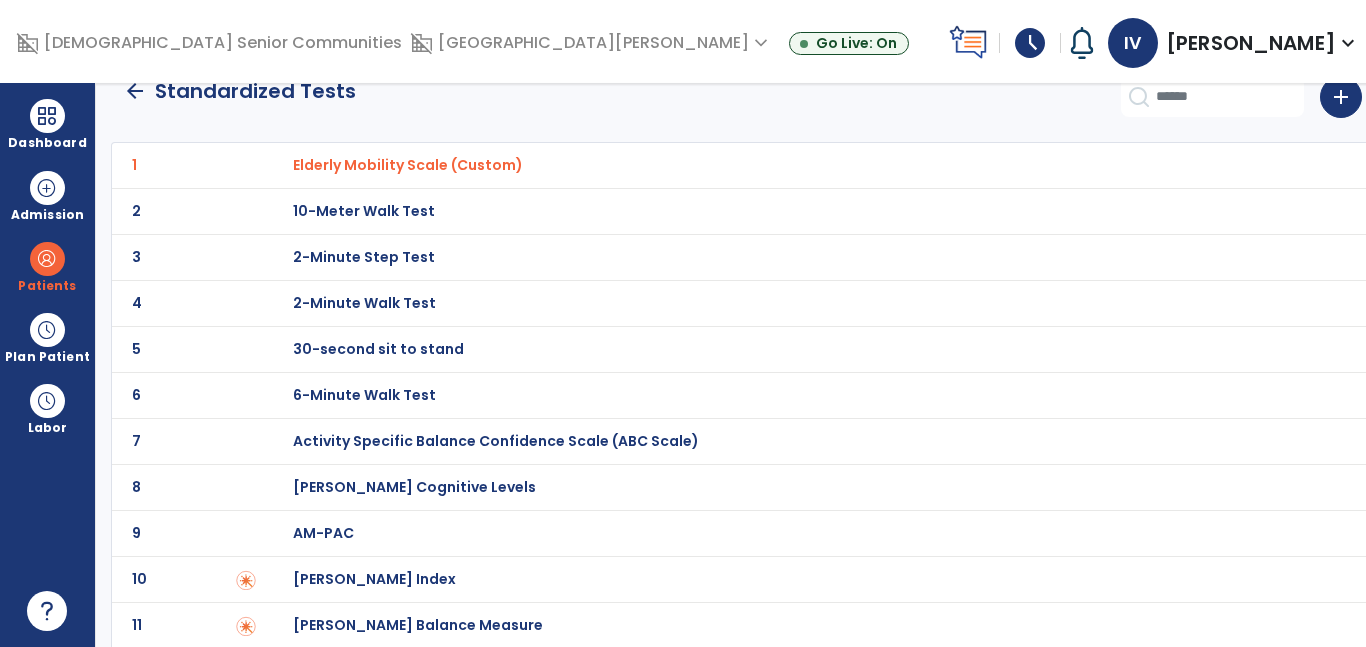 click on "arrow_back" 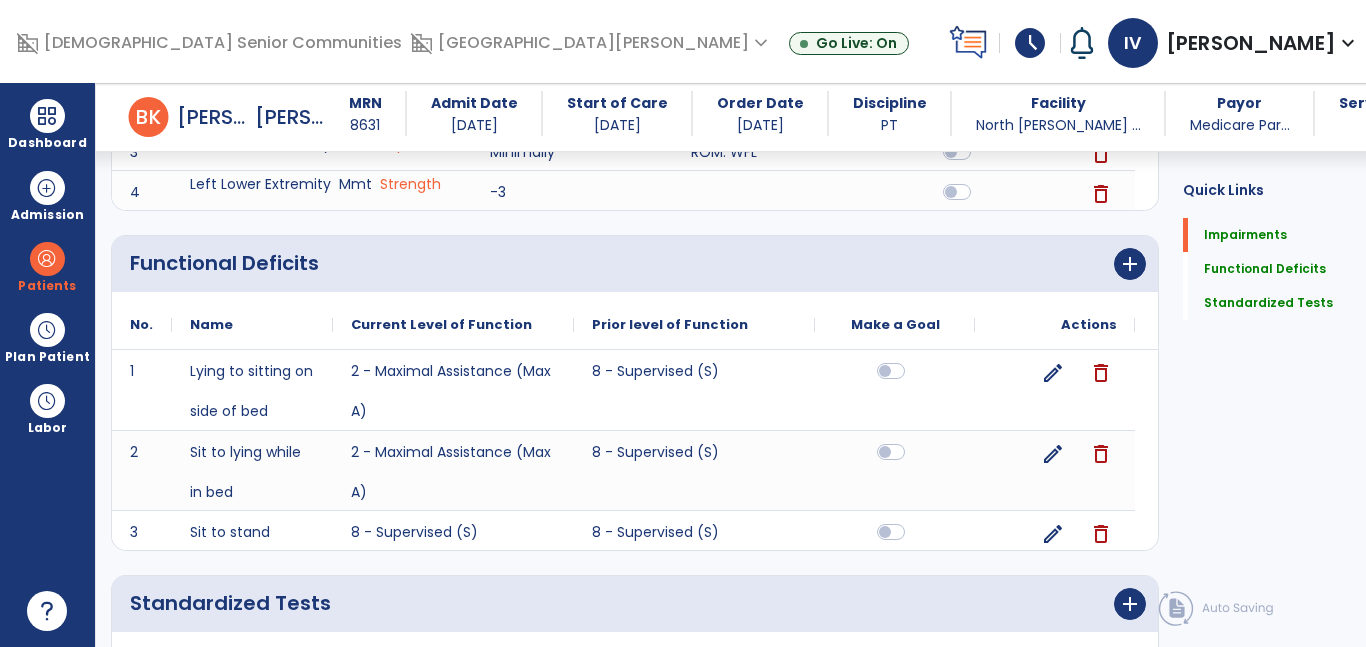 scroll, scrollTop: 627, scrollLeft: 0, axis: vertical 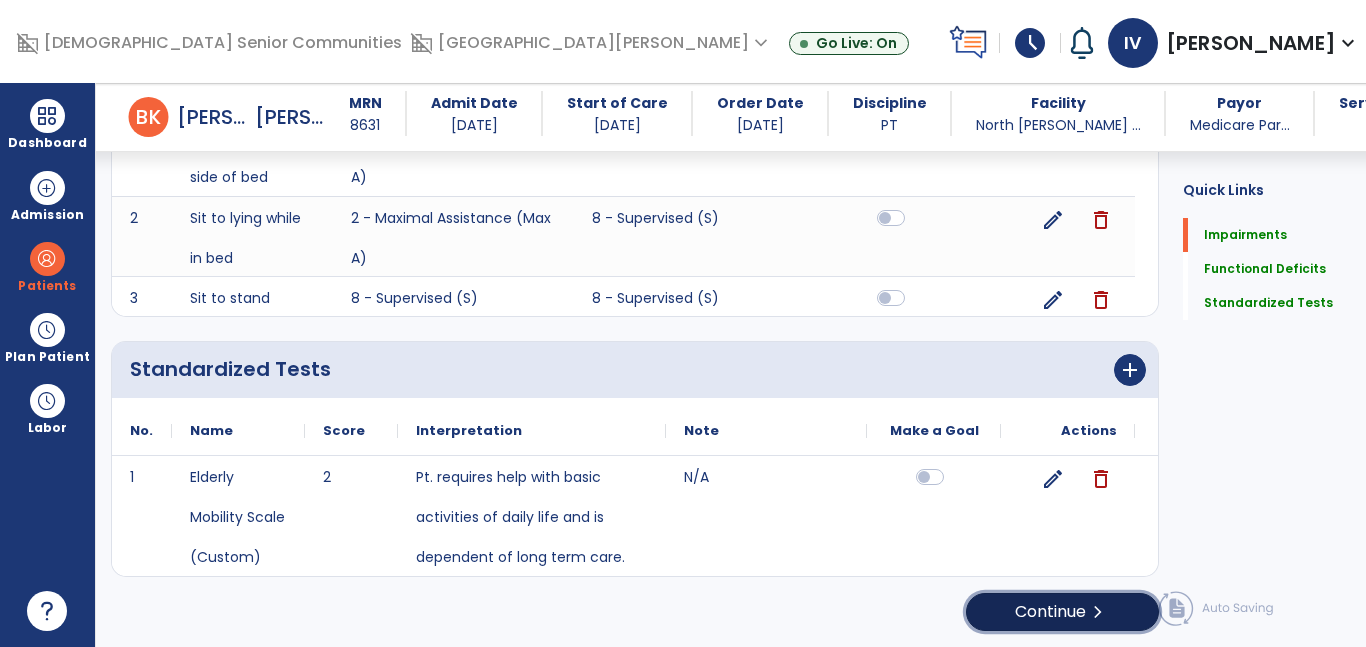 click on "Continue  chevron_right" 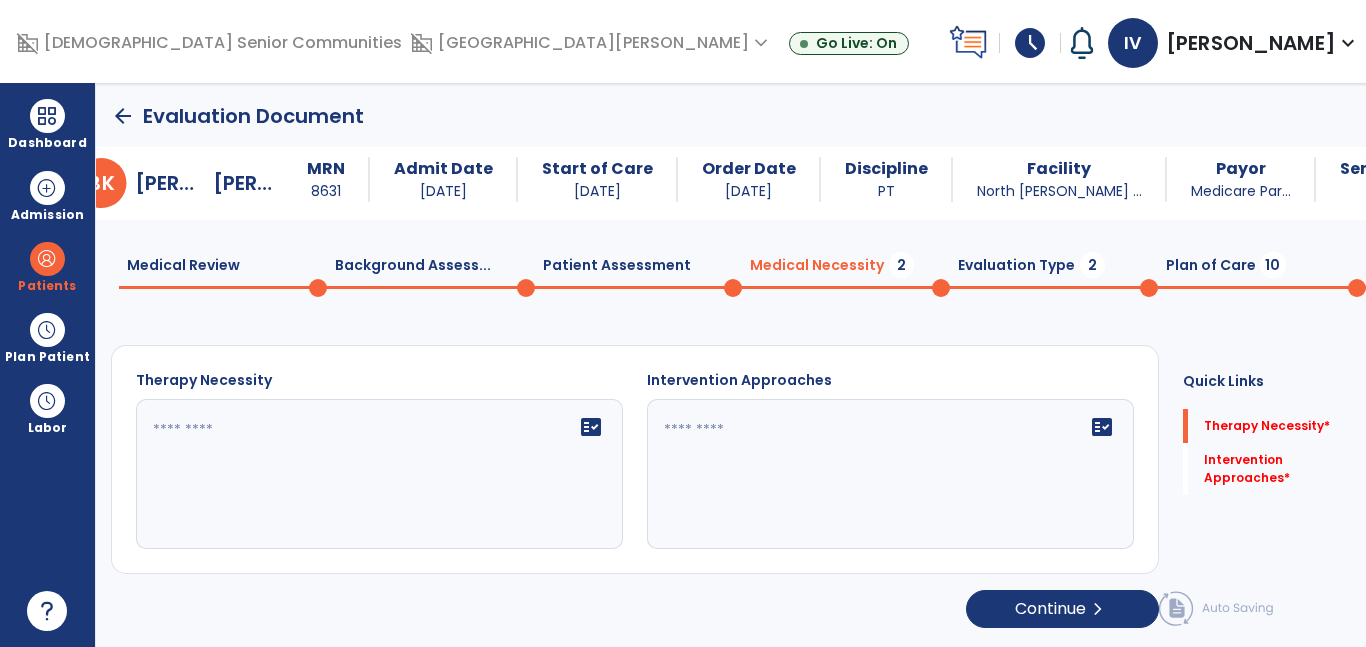 scroll, scrollTop: 0, scrollLeft: 0, axis: both 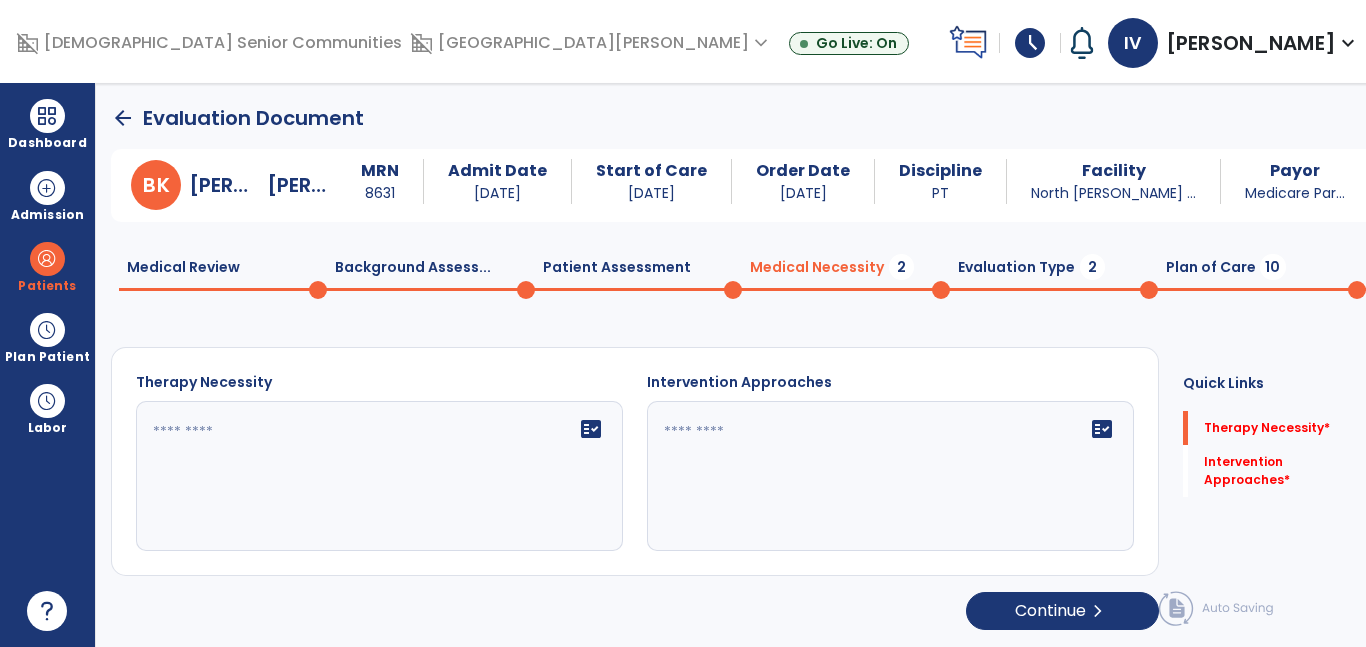 click 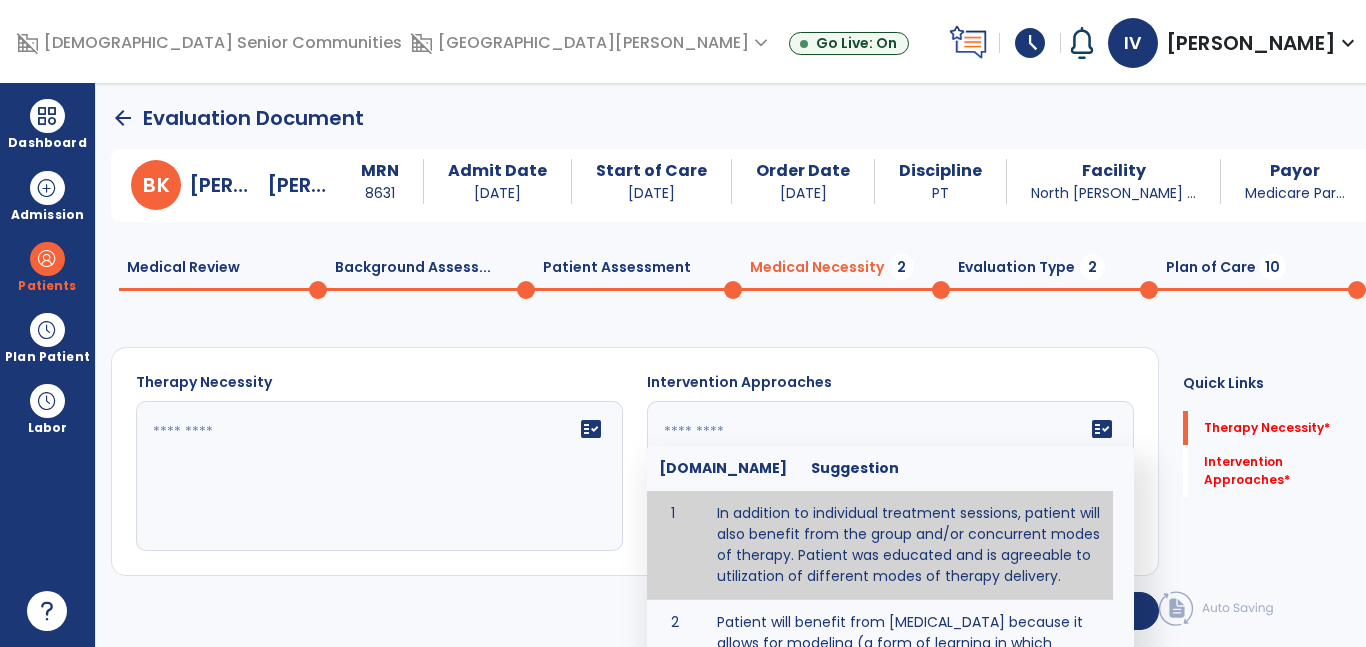 click 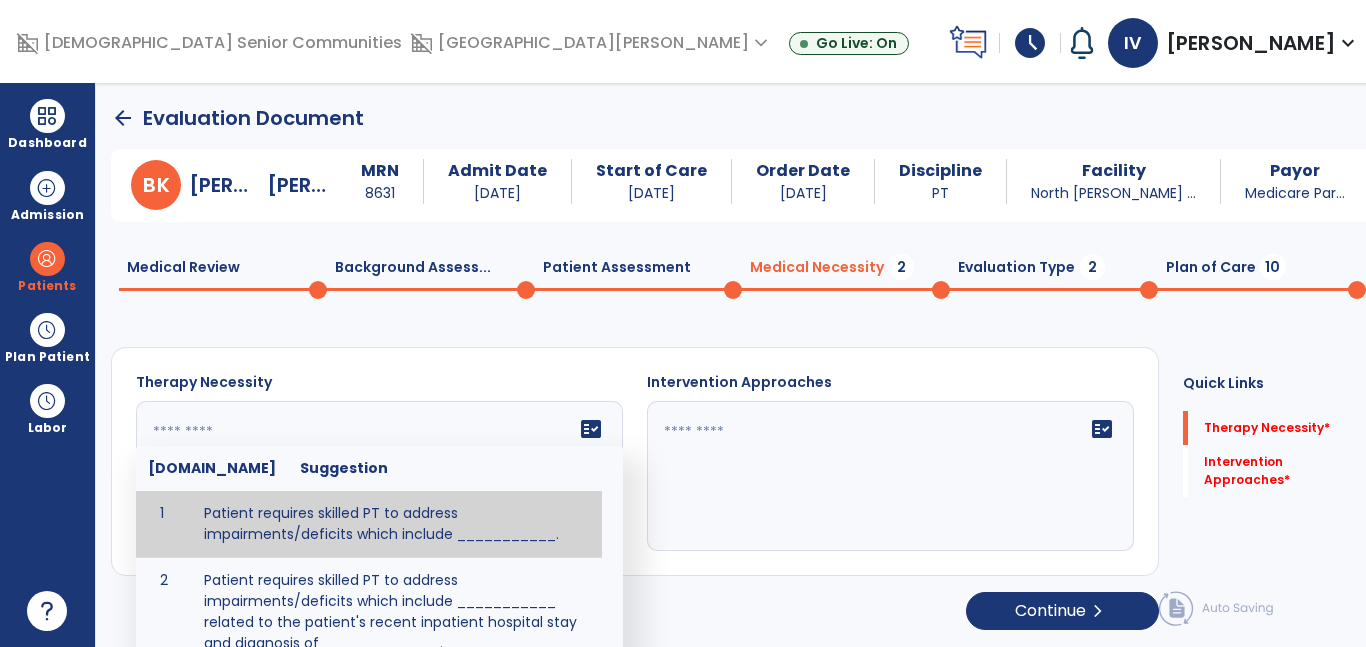 paste on "**********" 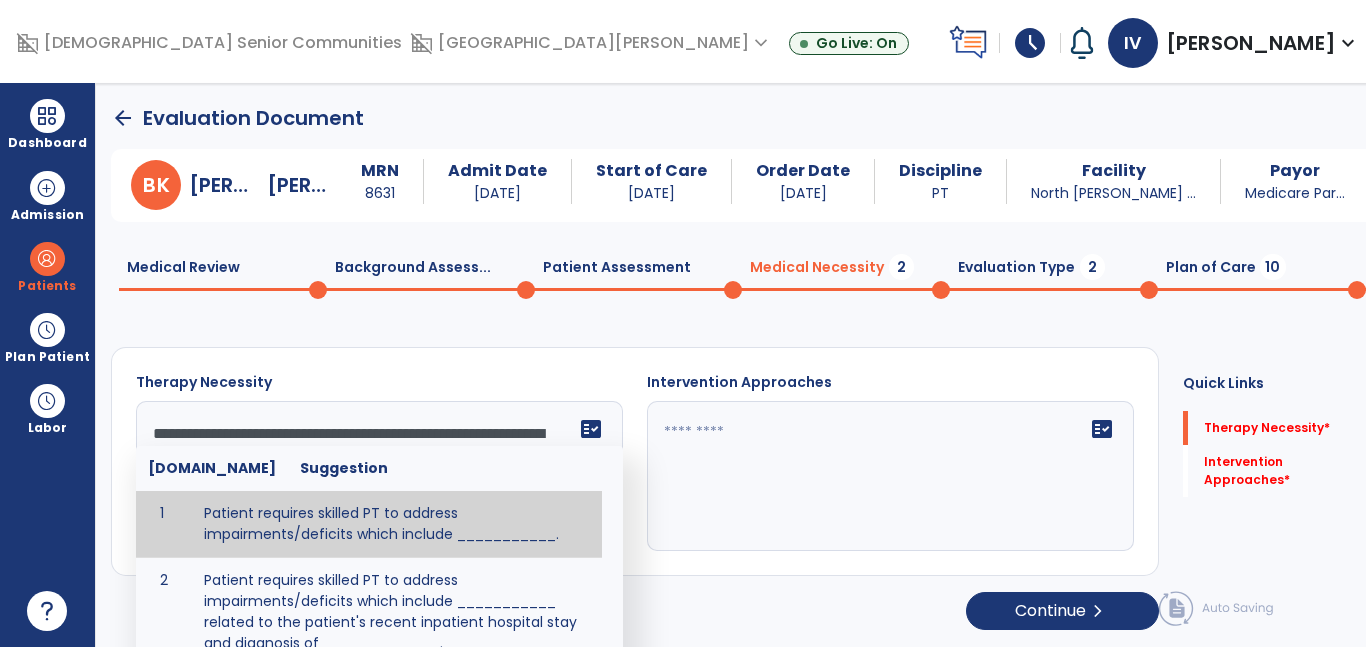 scroll, scrollTop: 40, scrollLeft: 0, axis: vertical 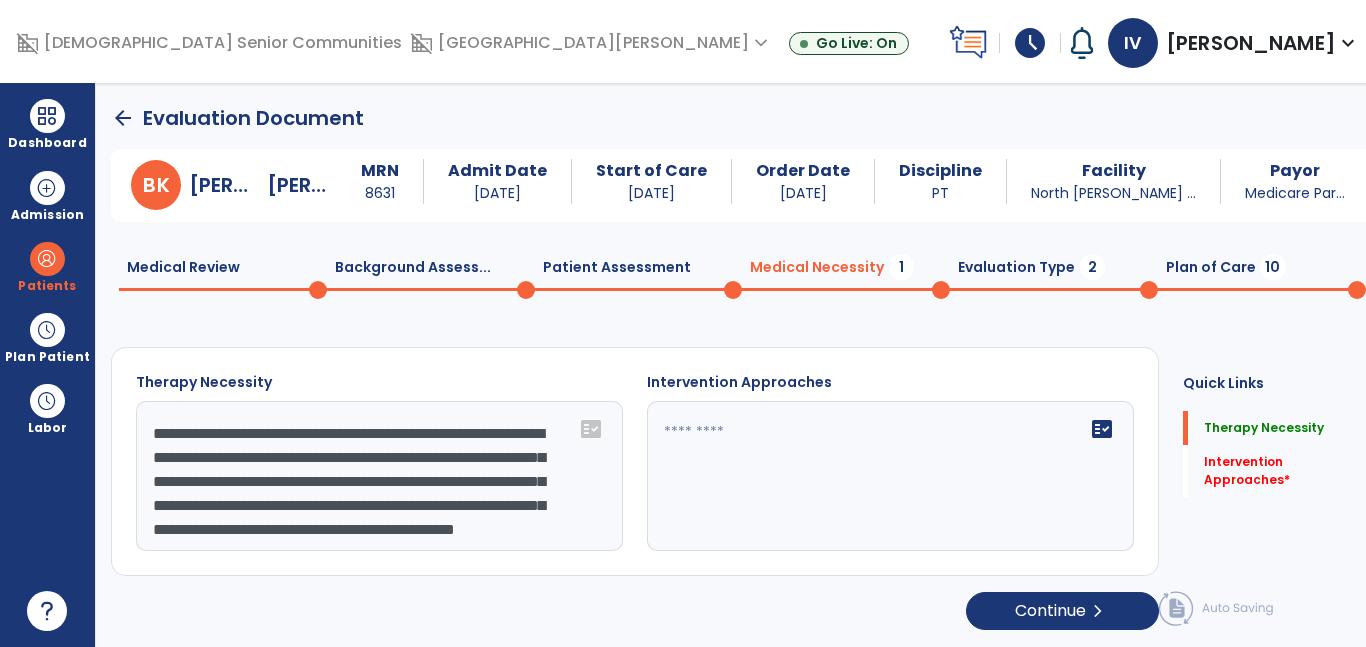 drag, startPoint x: 463, startPoint y: 544, endPoint x: 313, endPoint y: 539, distance: 150.08331 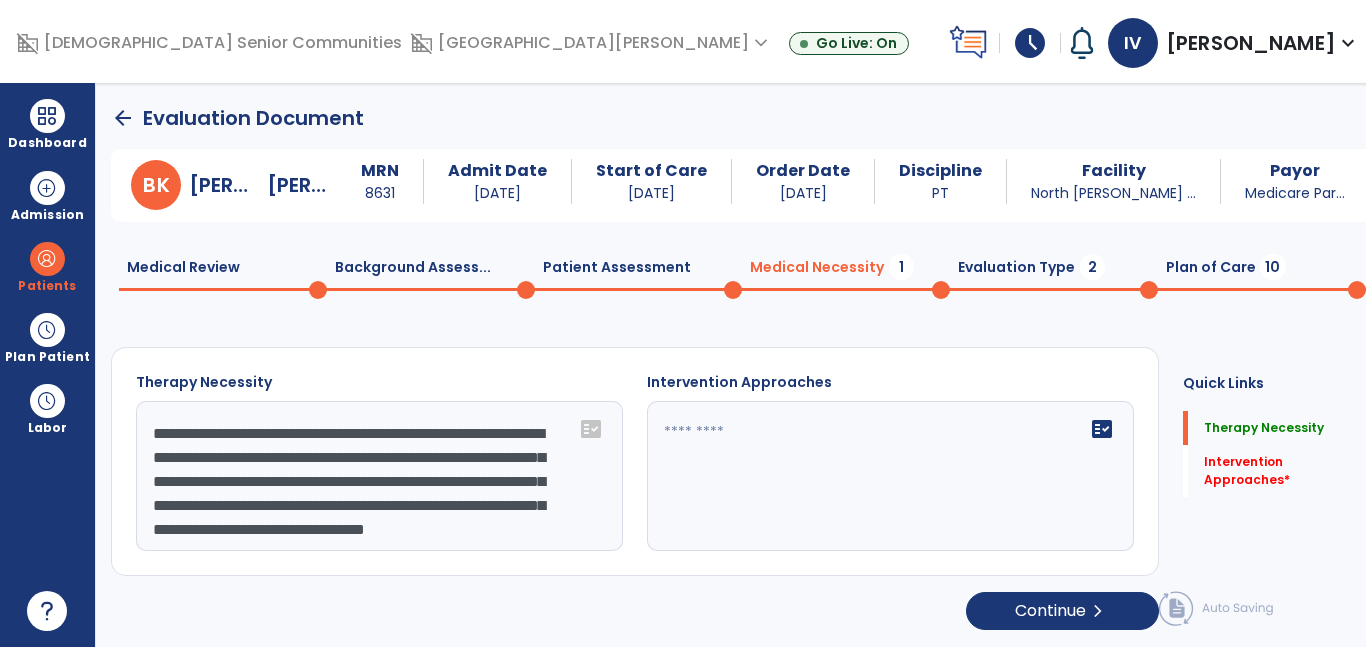 click on "**********" 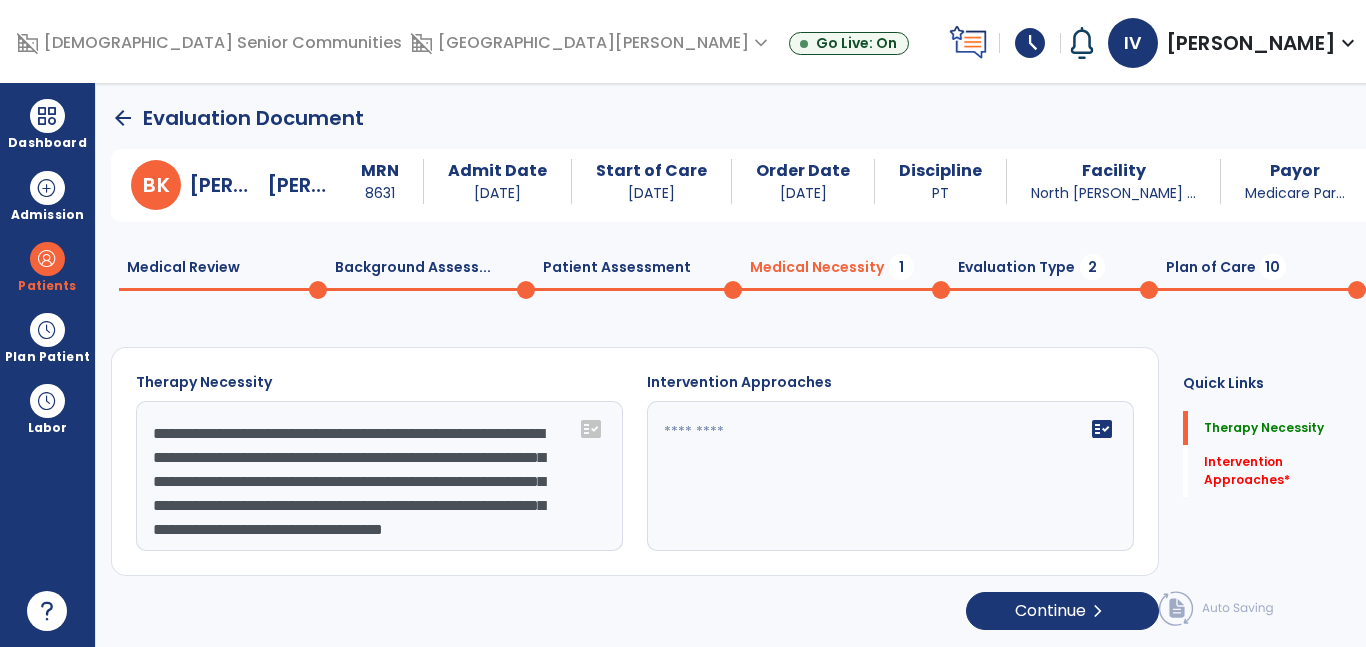 type on "**********" 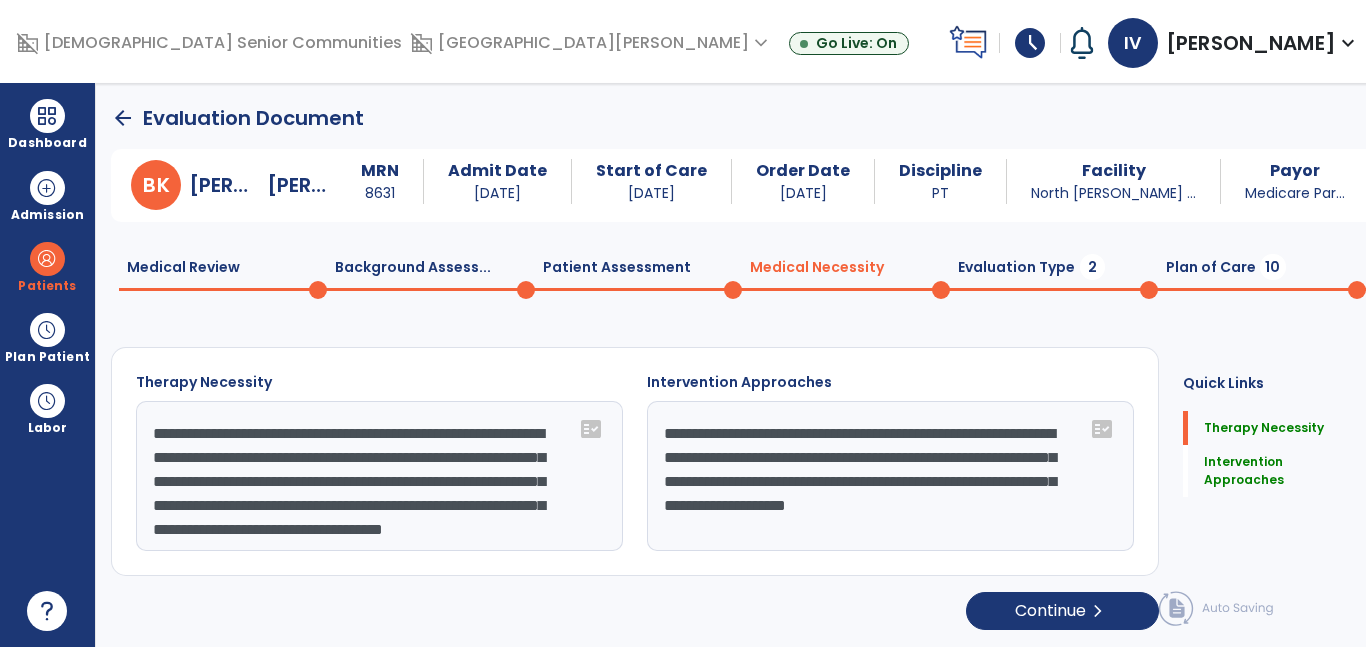 click on "**********" 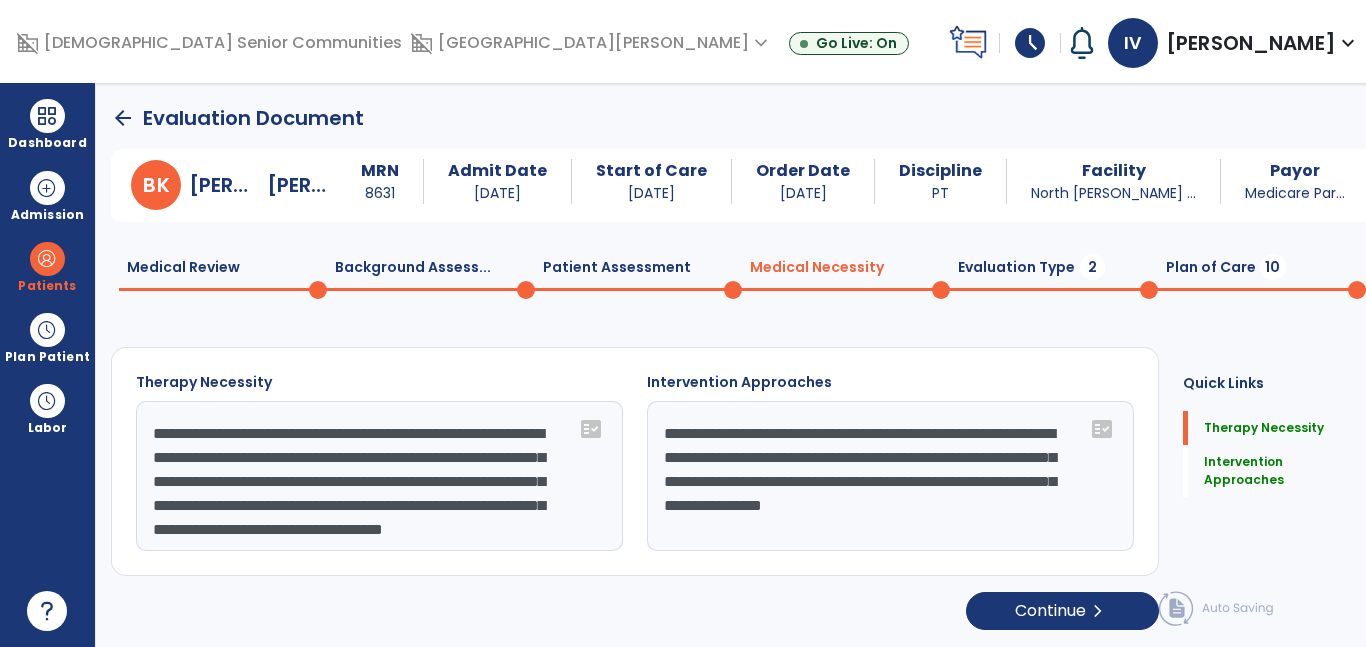 drag, startPoint x: 734, startPoint y: 483, endPoint x: 805, endPoint y: 458, distance: 75.272835 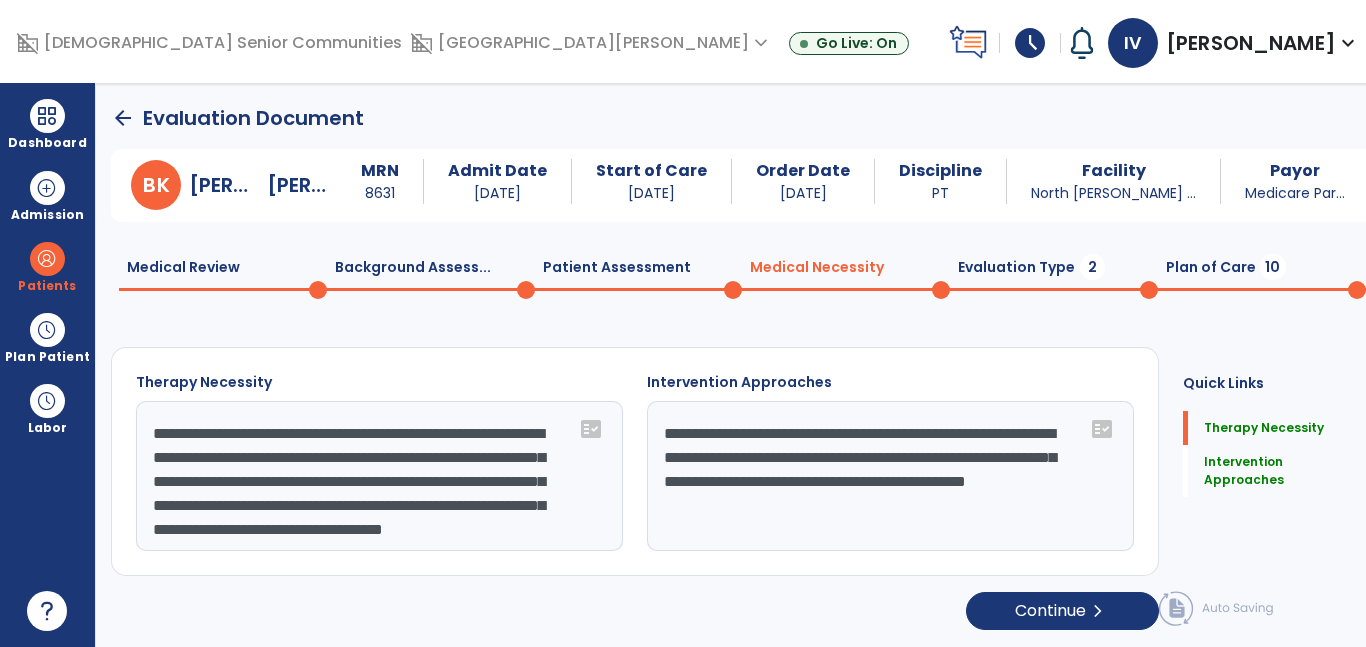 click on "**********" 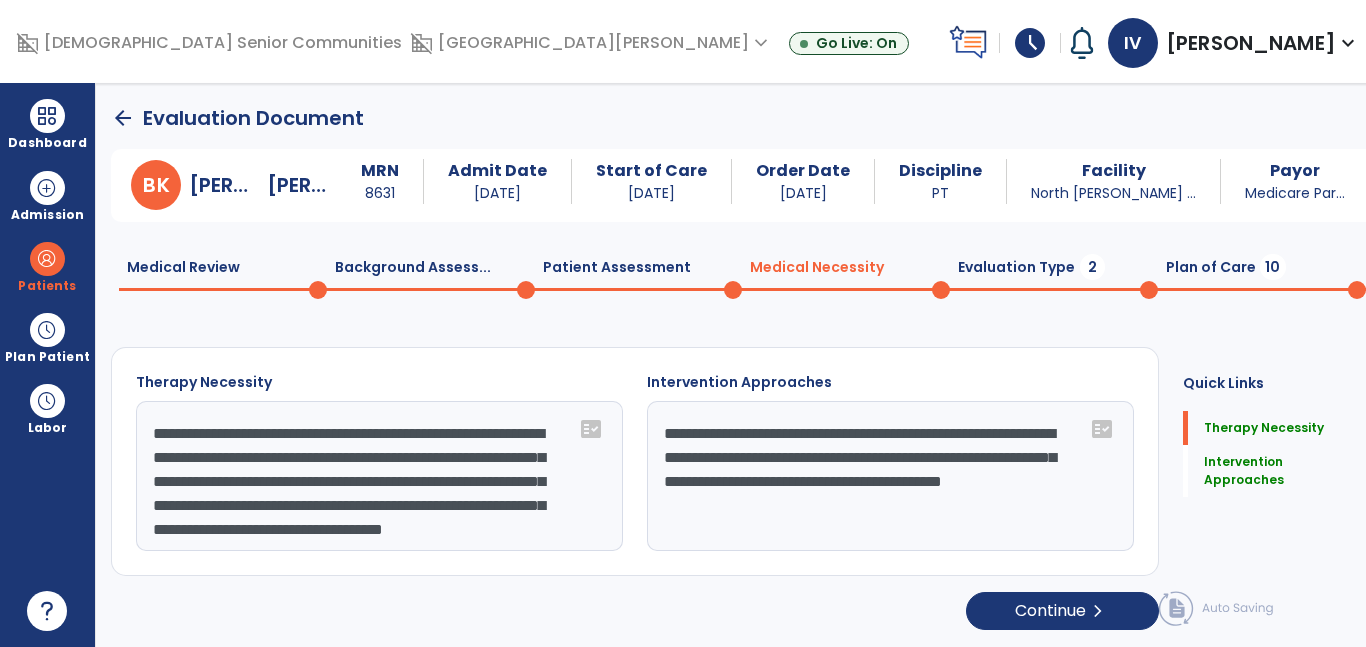 click on "**********" 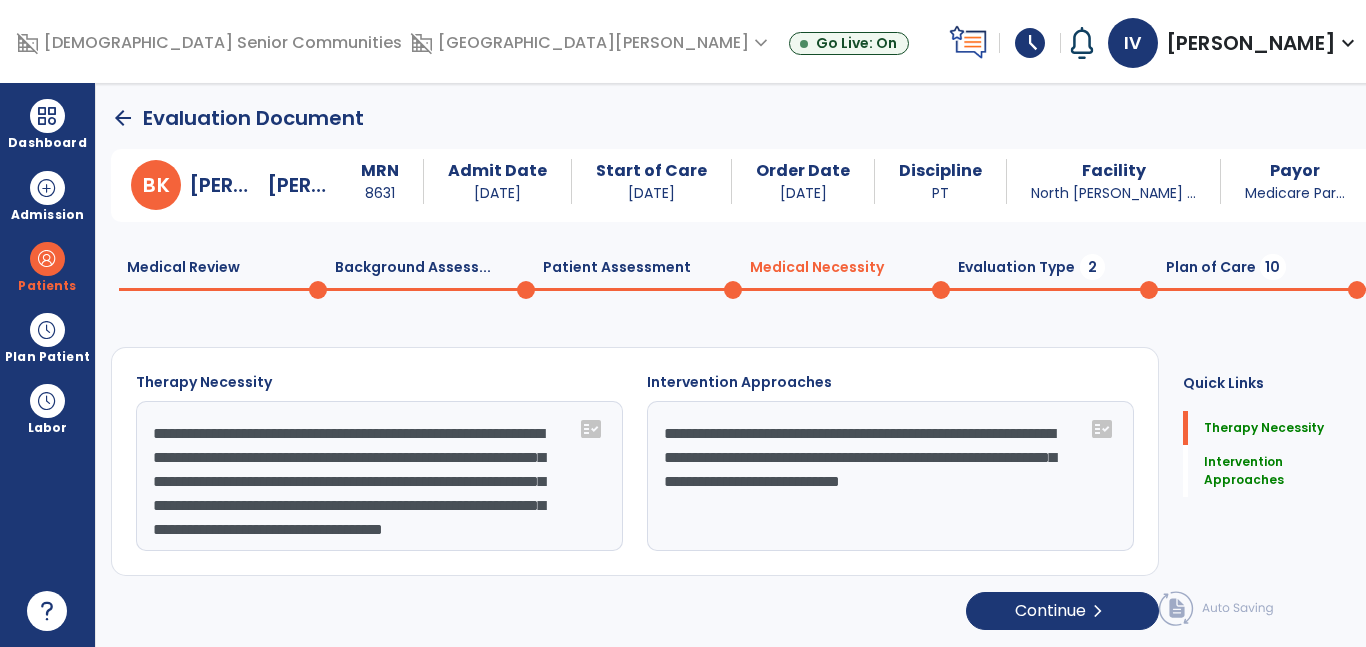 click on "**********" 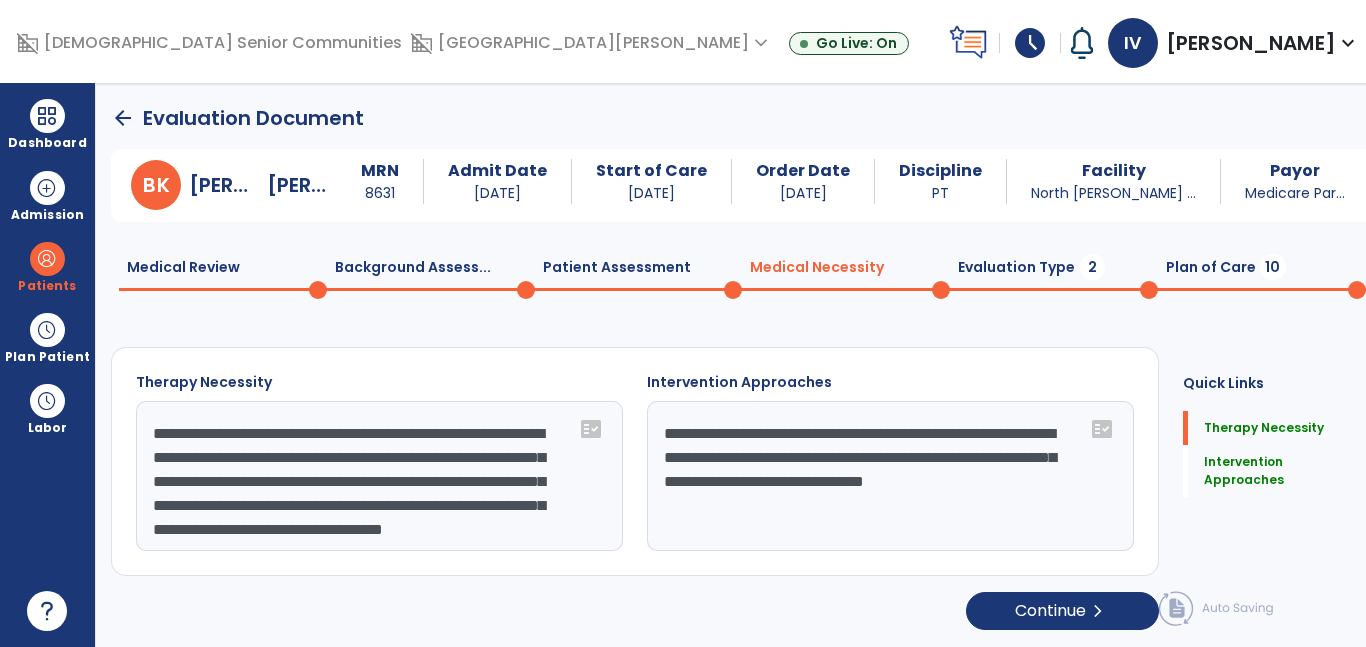 click on "**********" 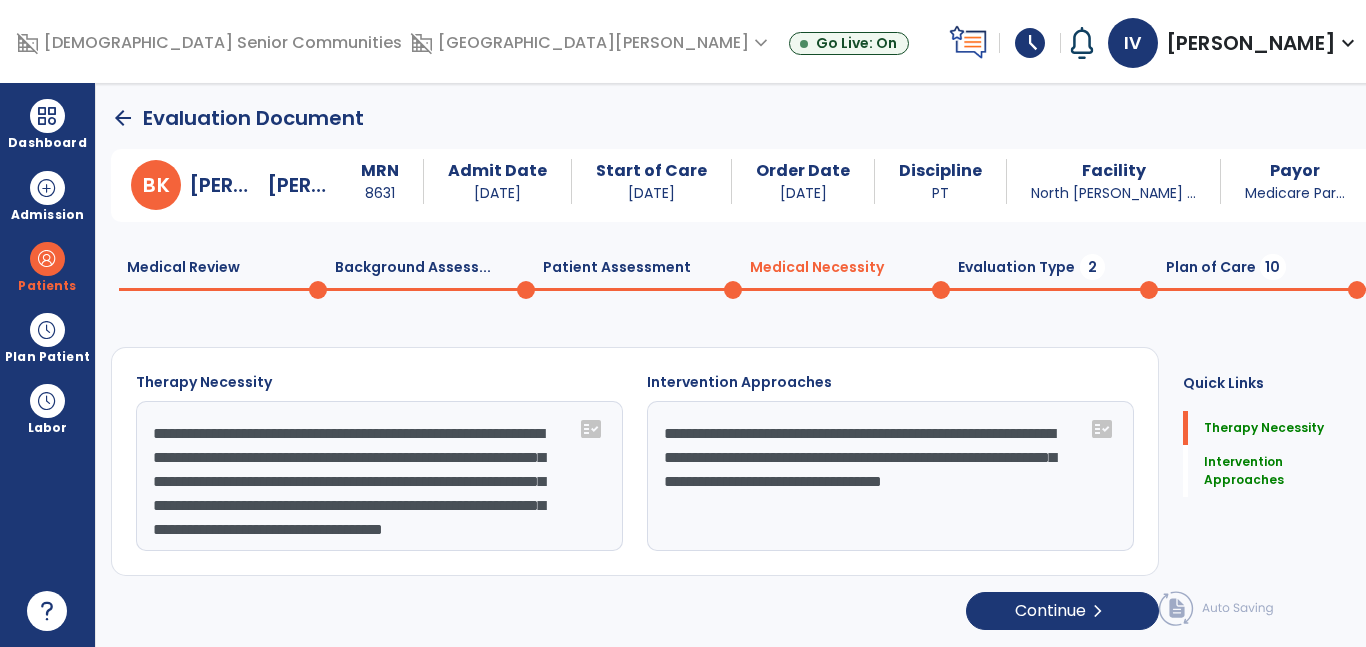 click on "**********" 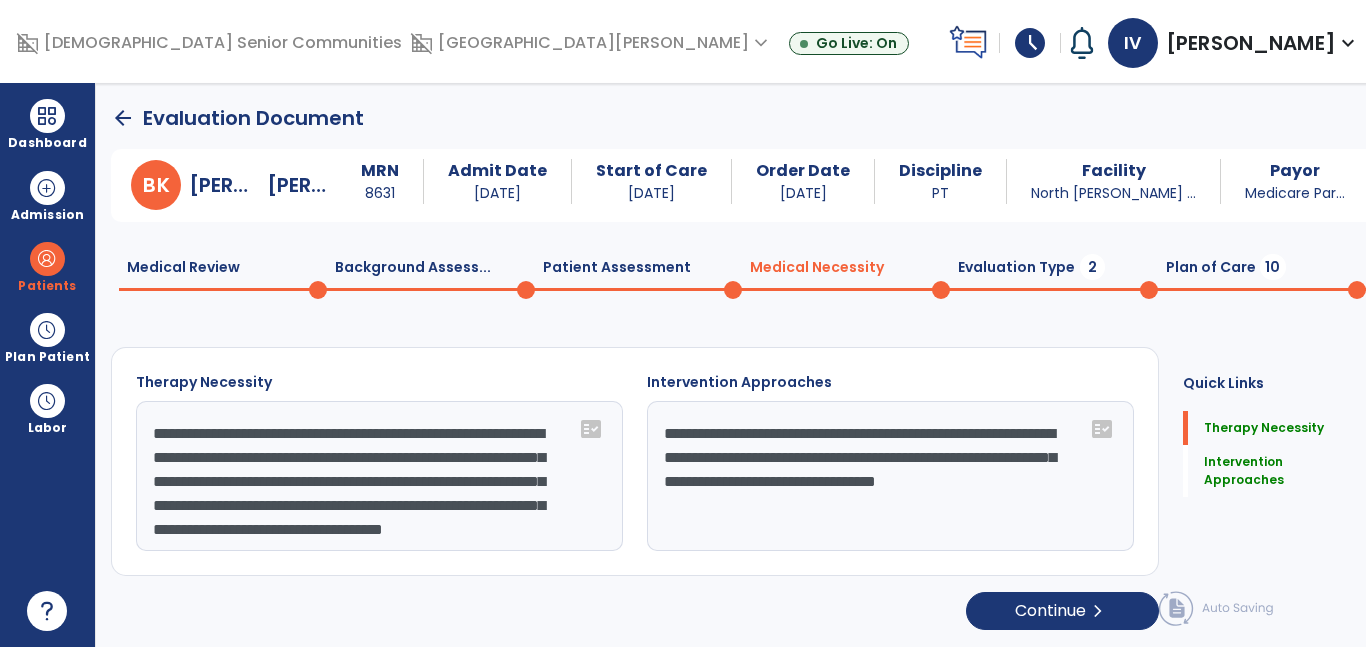 click on "**********" 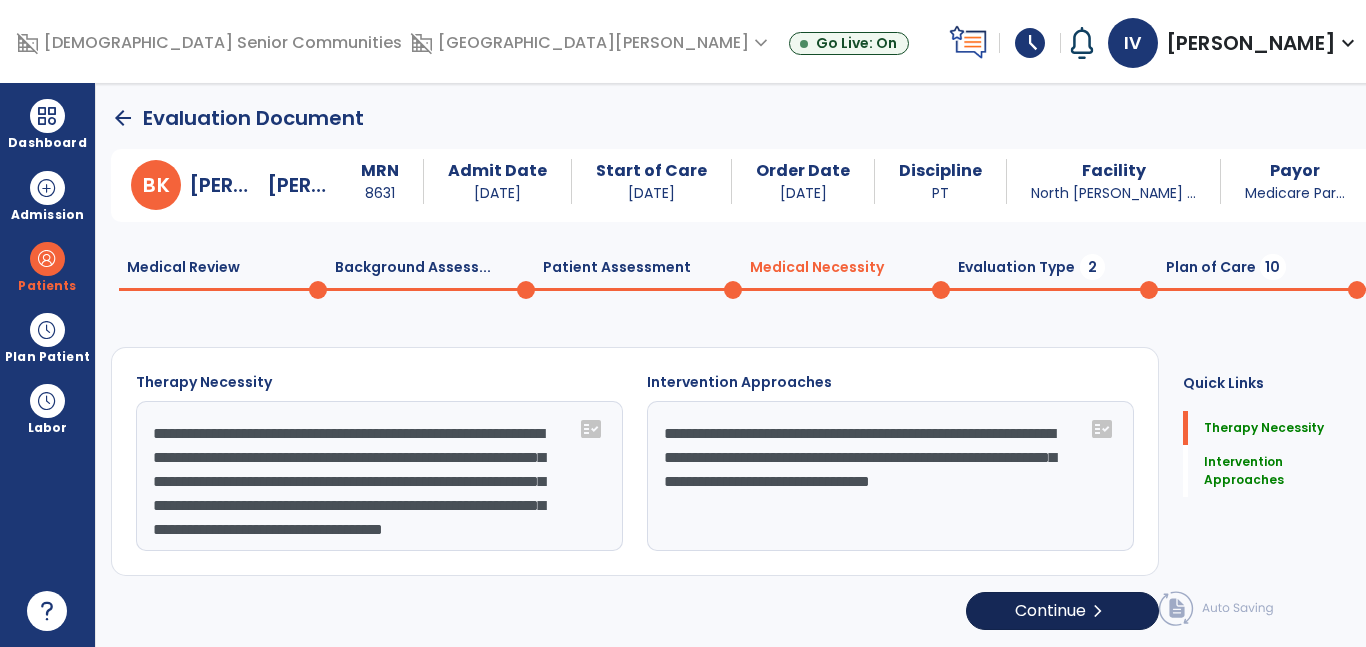 type on "**********" 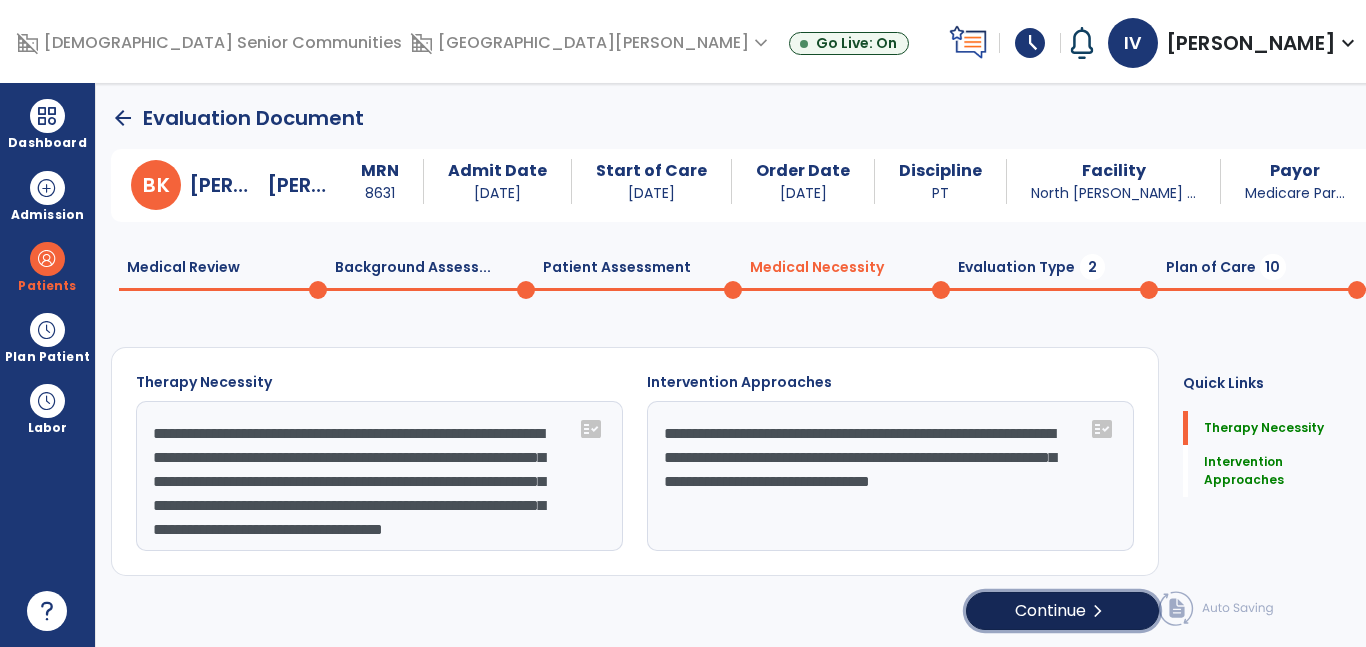 click on "Continue  chevron_right" 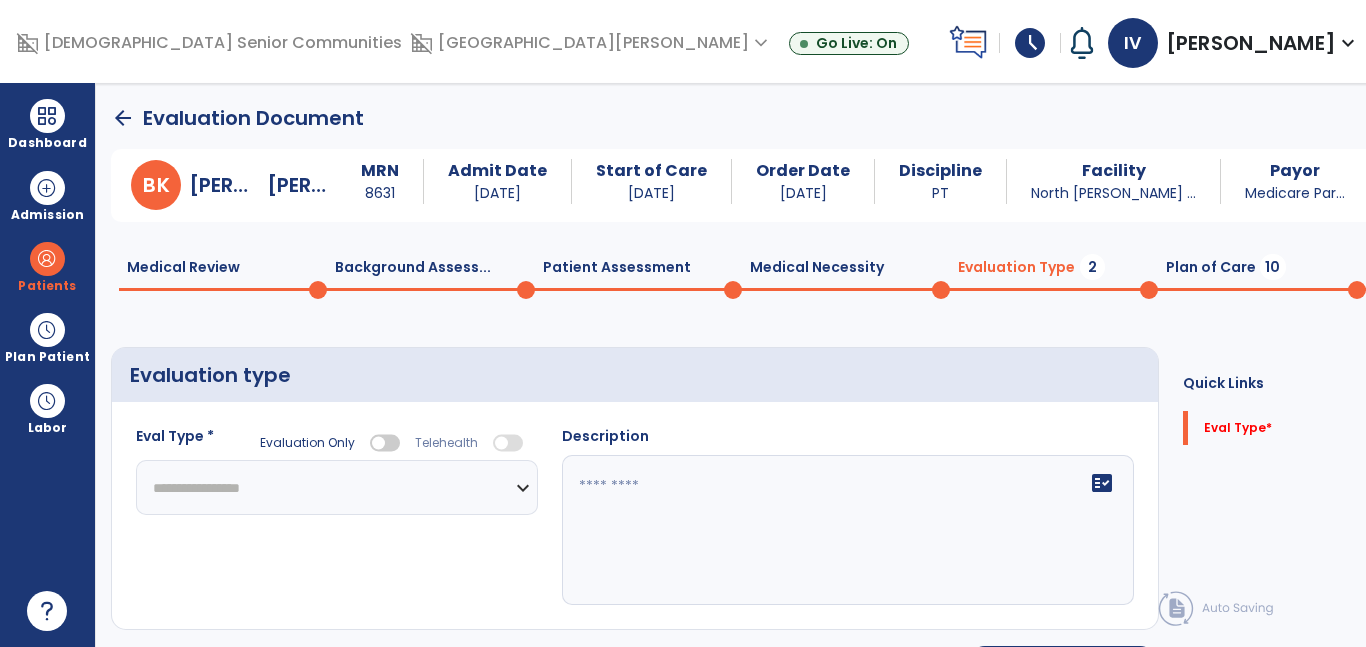 click on "**********" 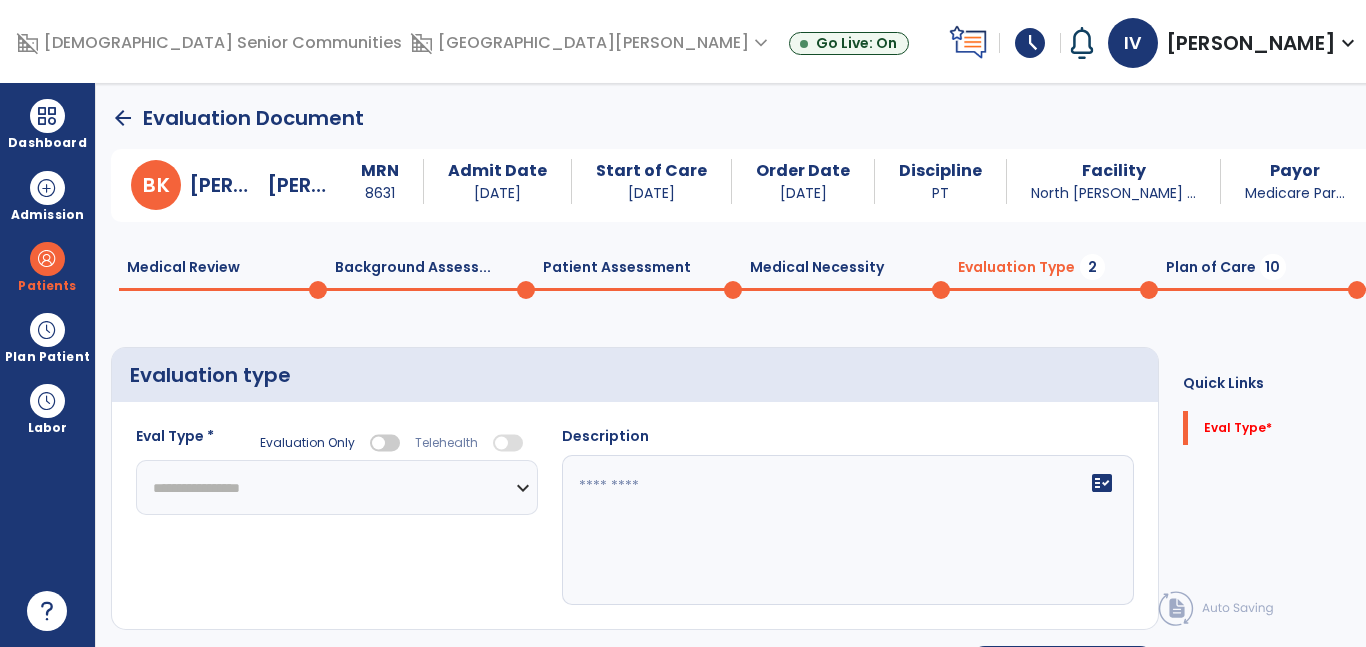 select on "**********" 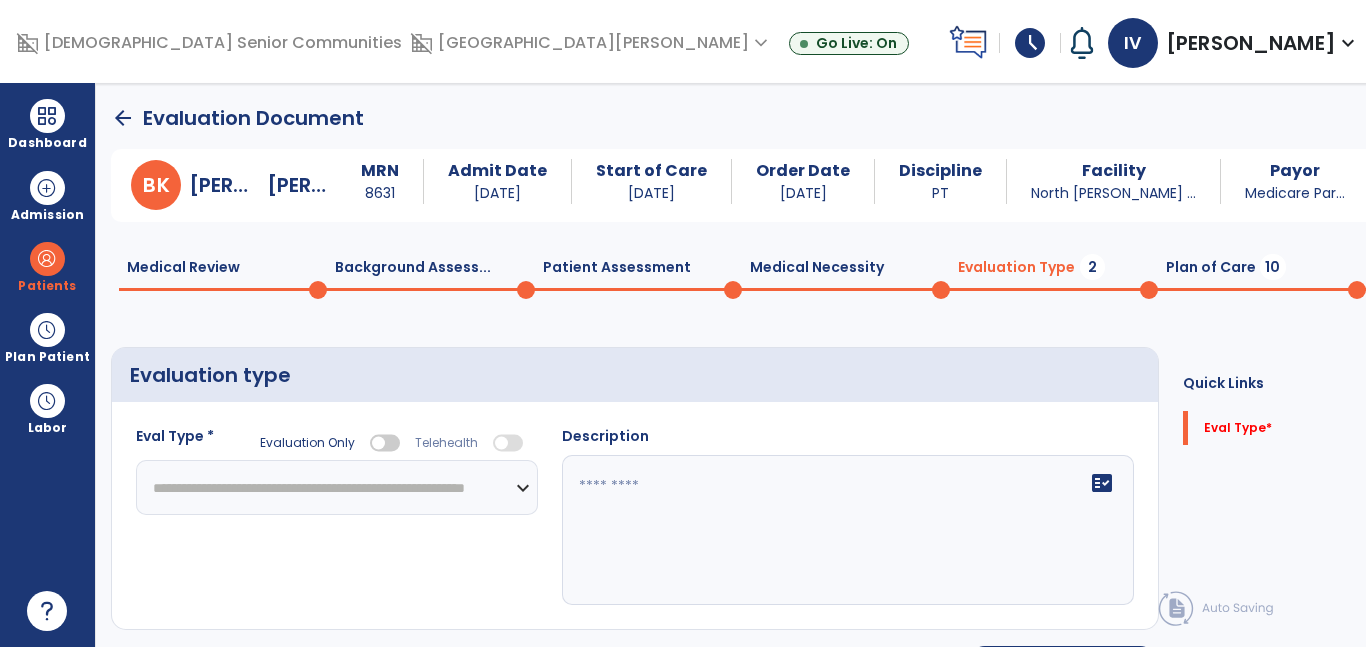 click on "**********" 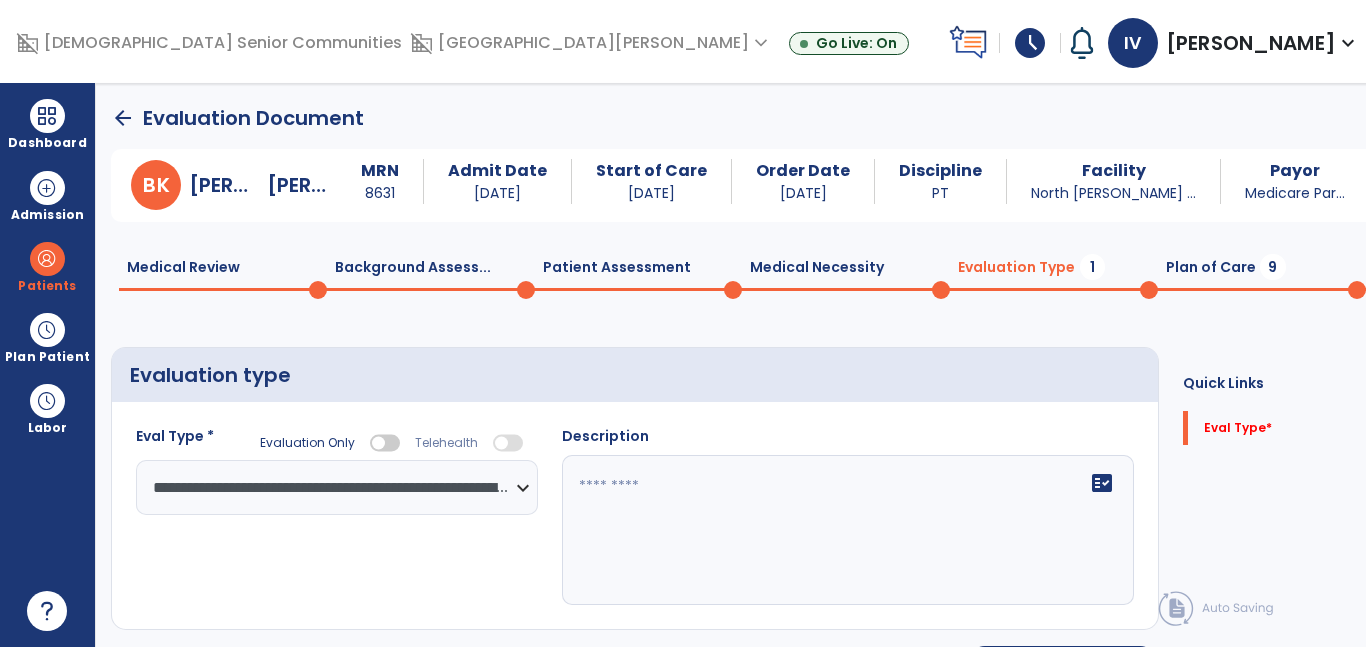 click on "fact_check" 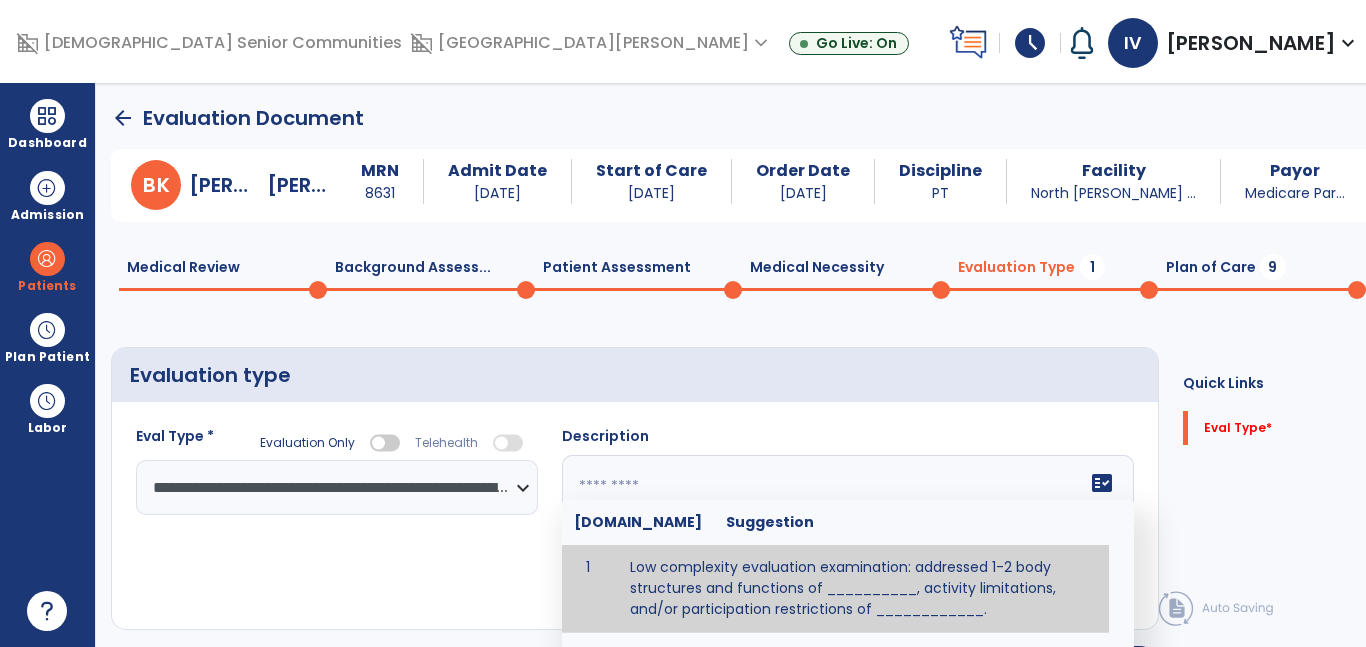 paste on "**********" 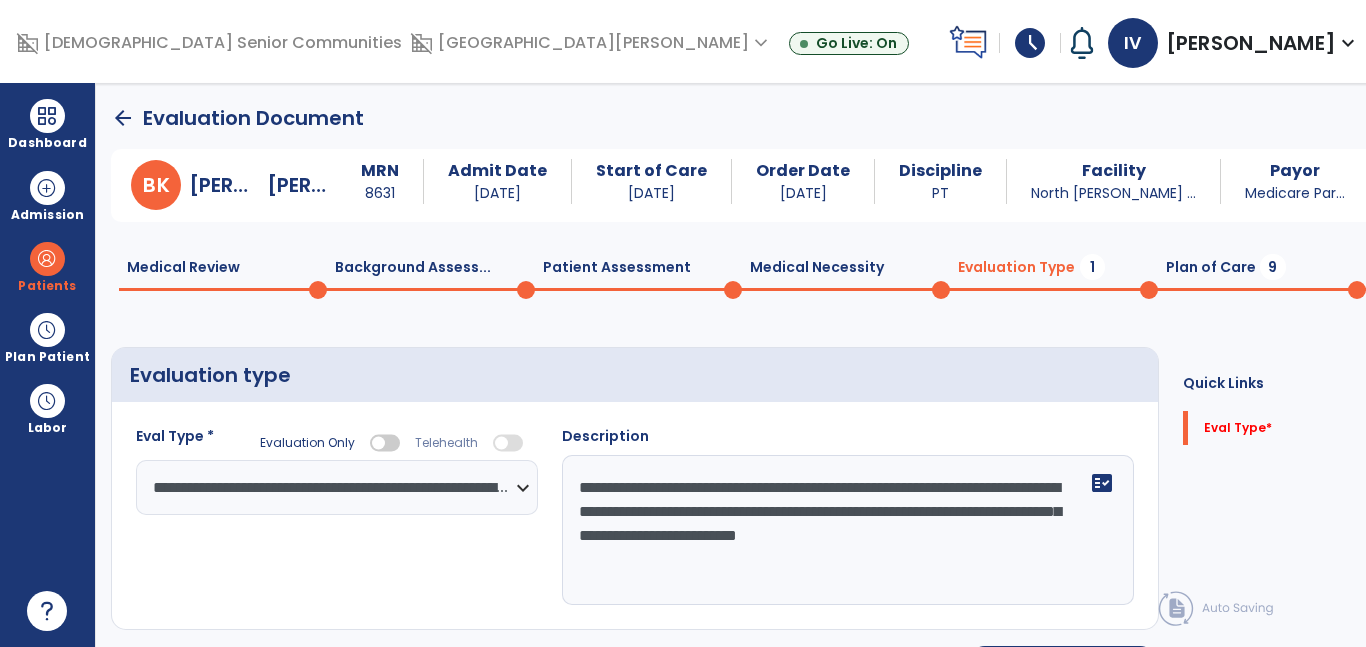 scroll, scrollTop: 53, scrollLeft: 0, axis: vertical 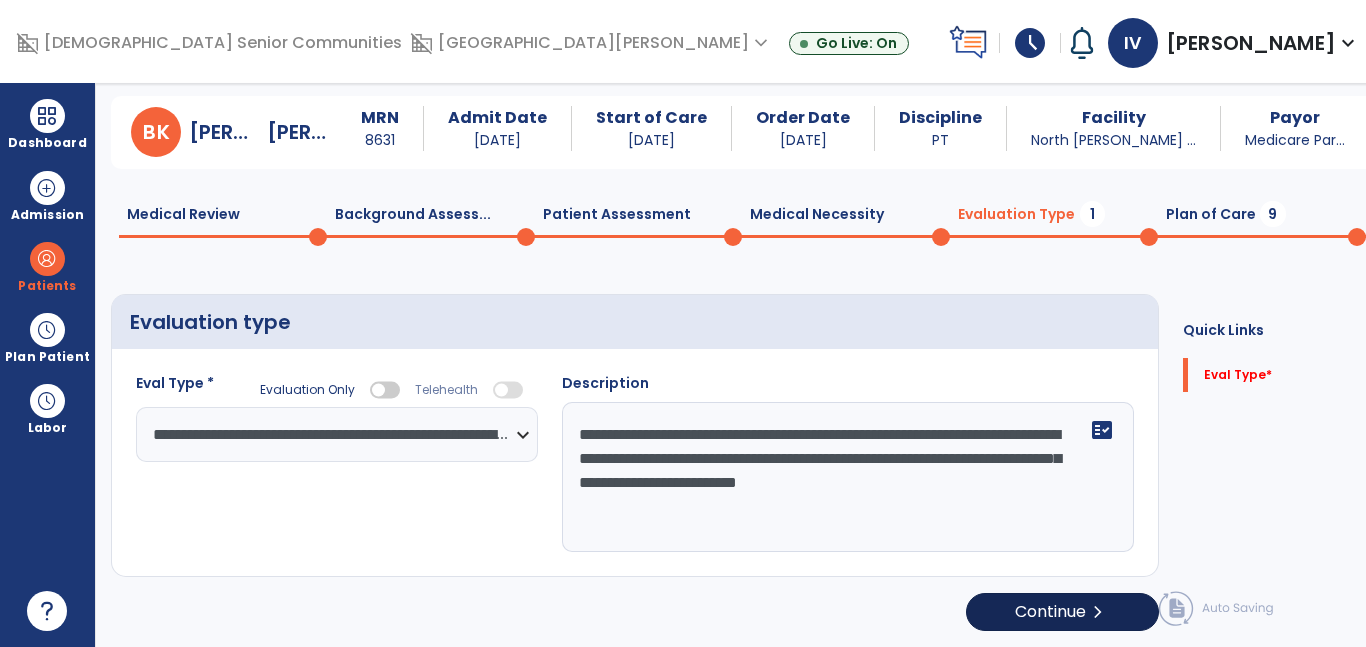 type on "**********" 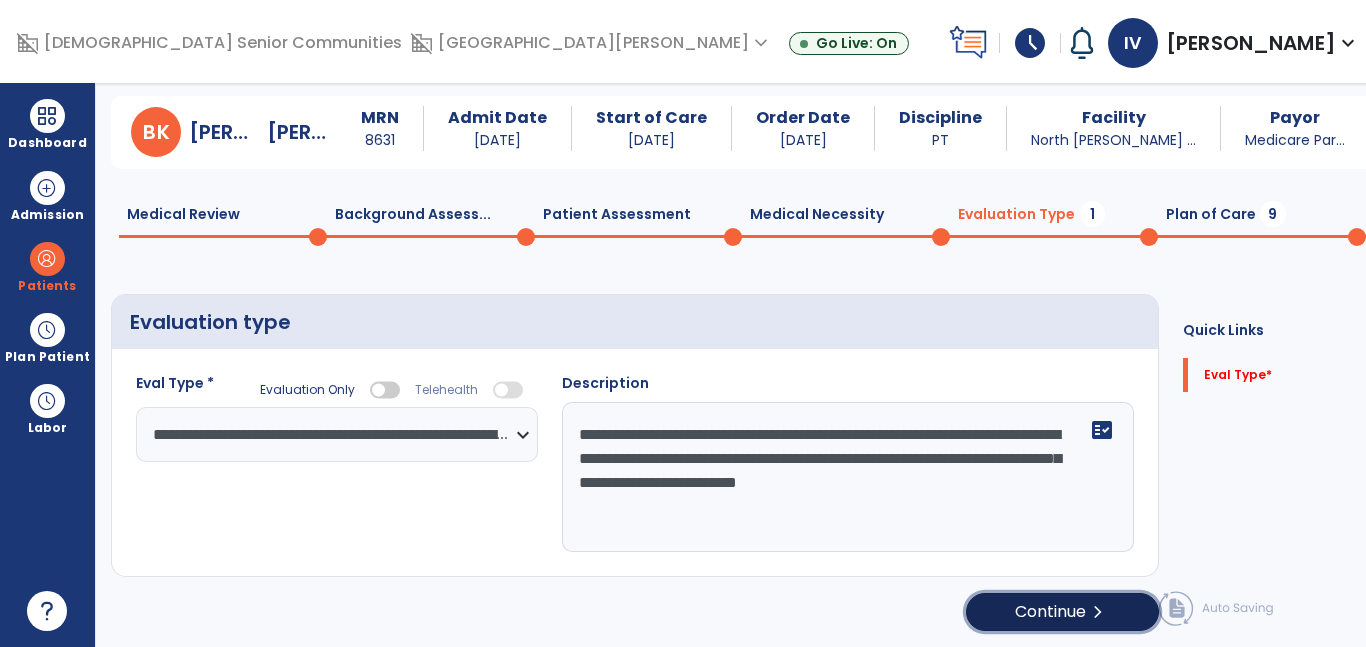 click on "Continue  chevron_right" 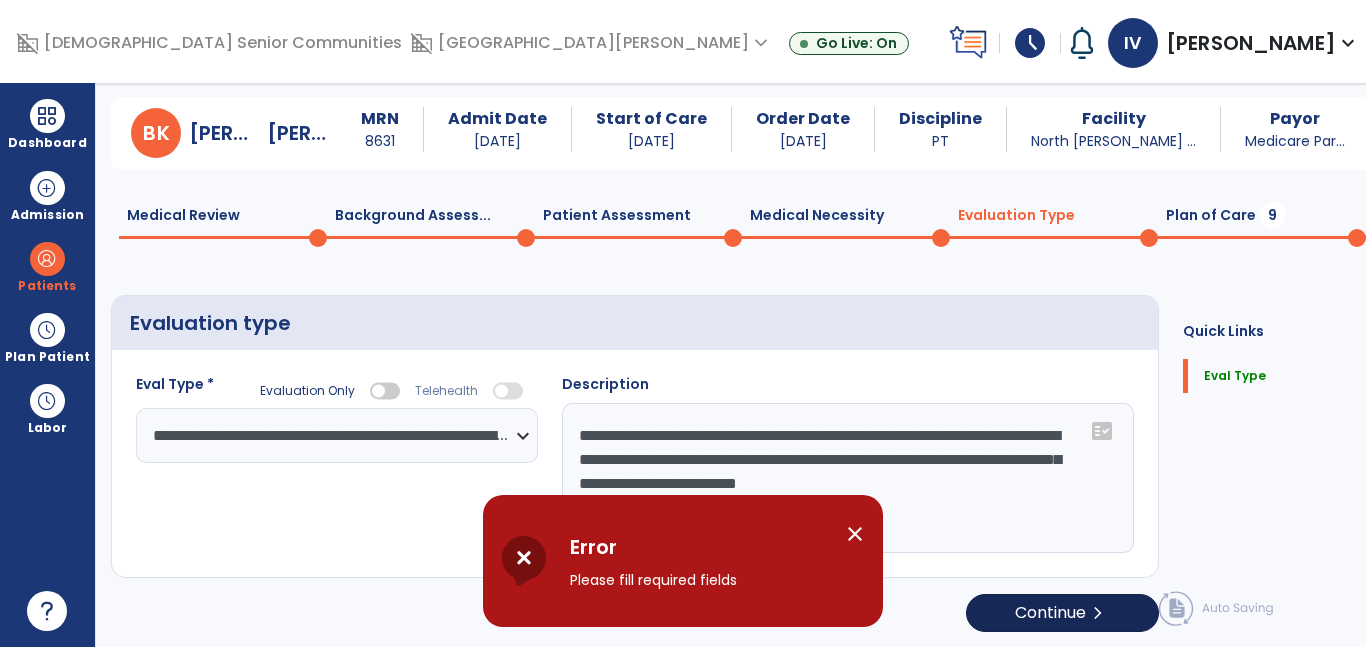 scroll, scrollTop: 53, scrollLeft: 0, axis: vertical 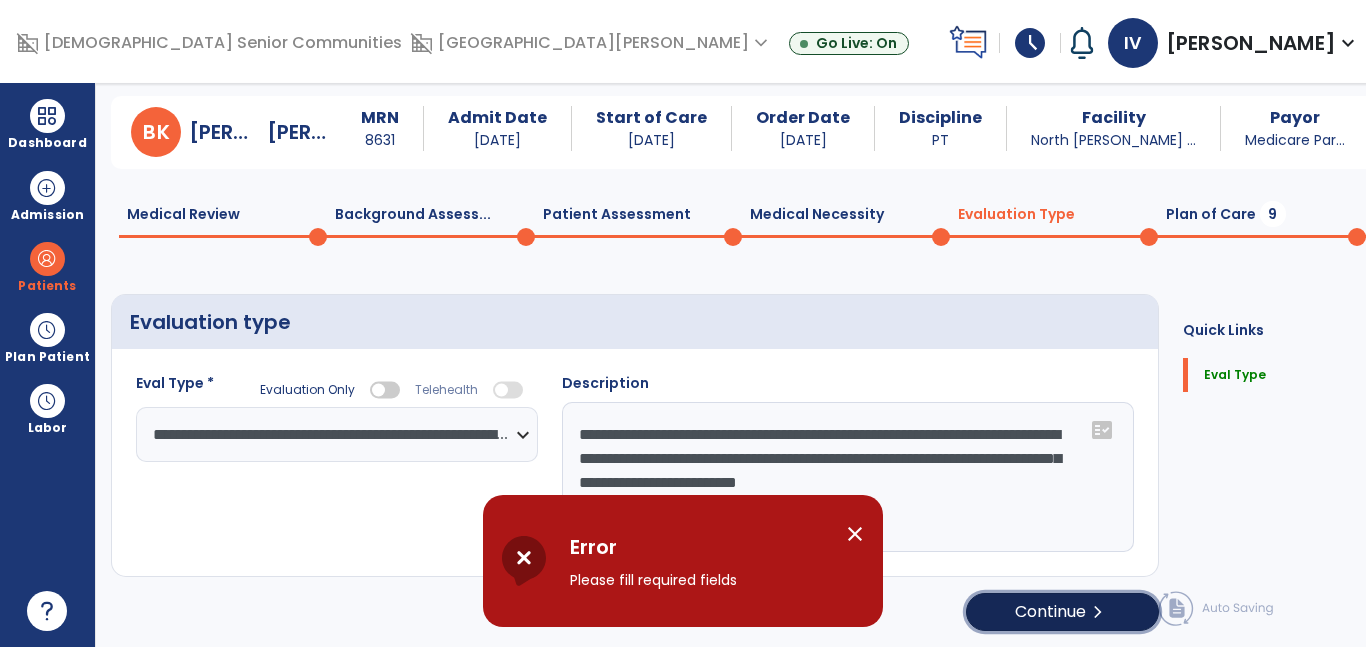 click on "Continue  chevron_right" 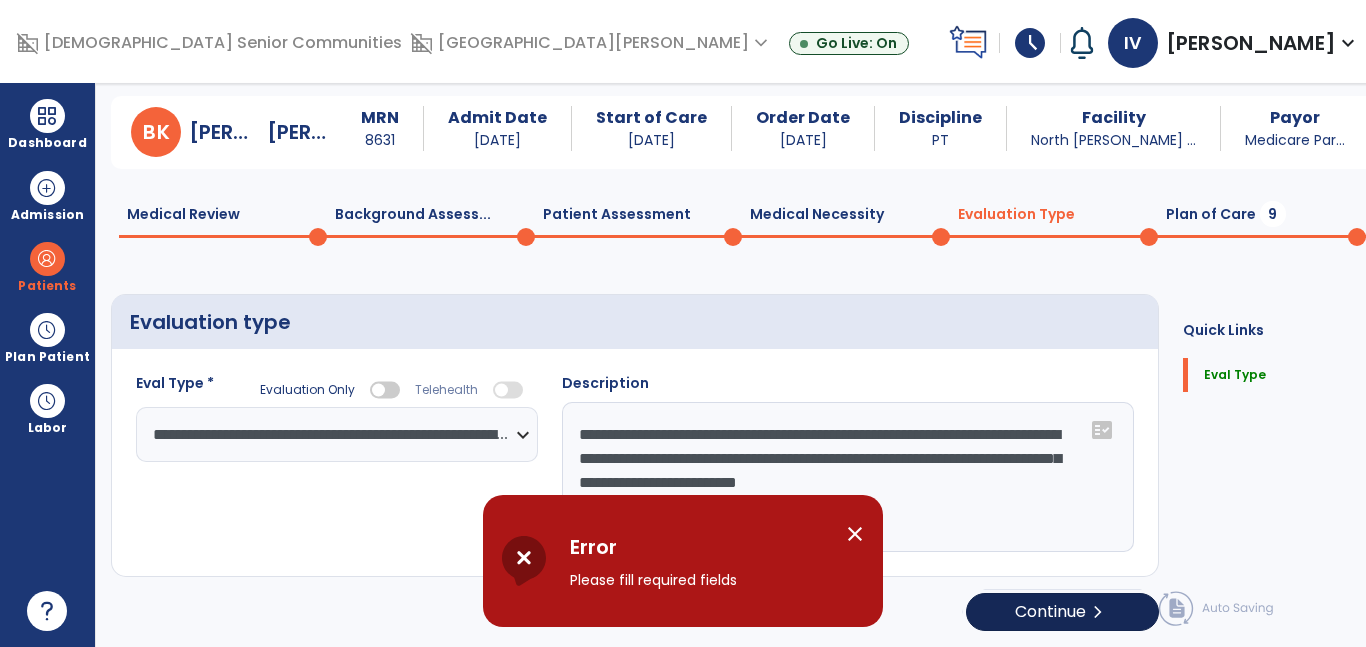 select on "*****" 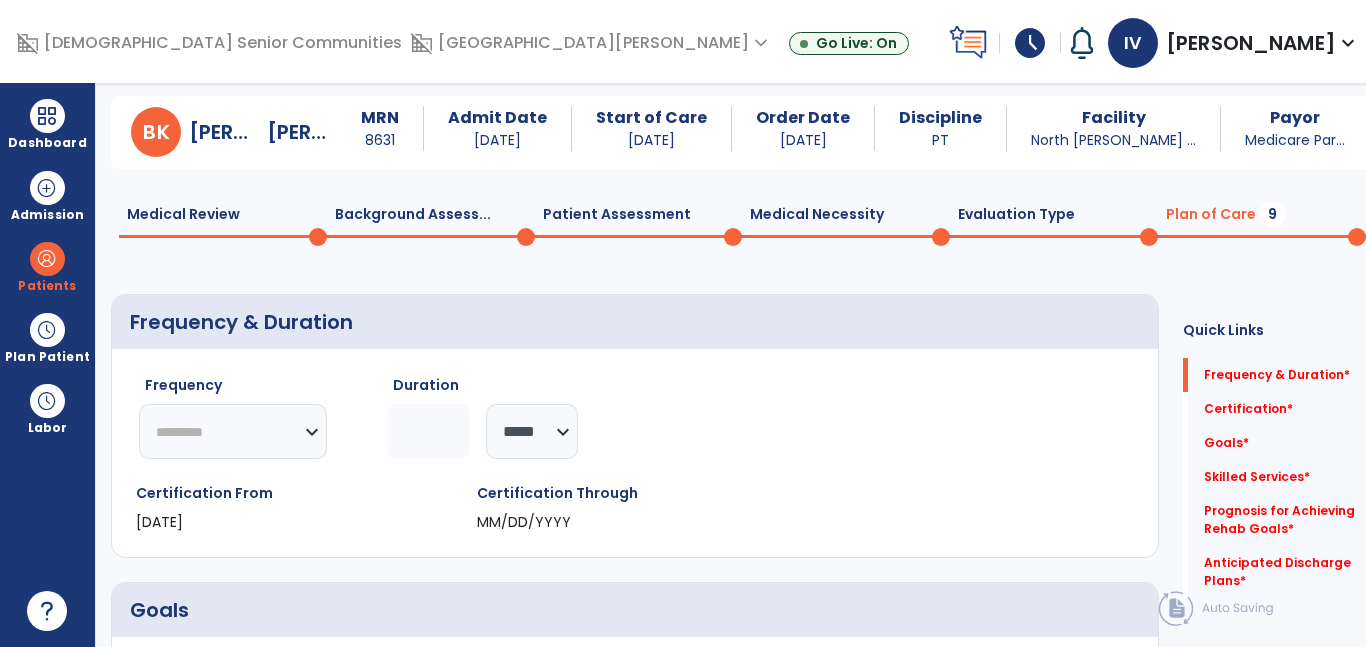 click on "********* ** ** ** ** ** ** **" 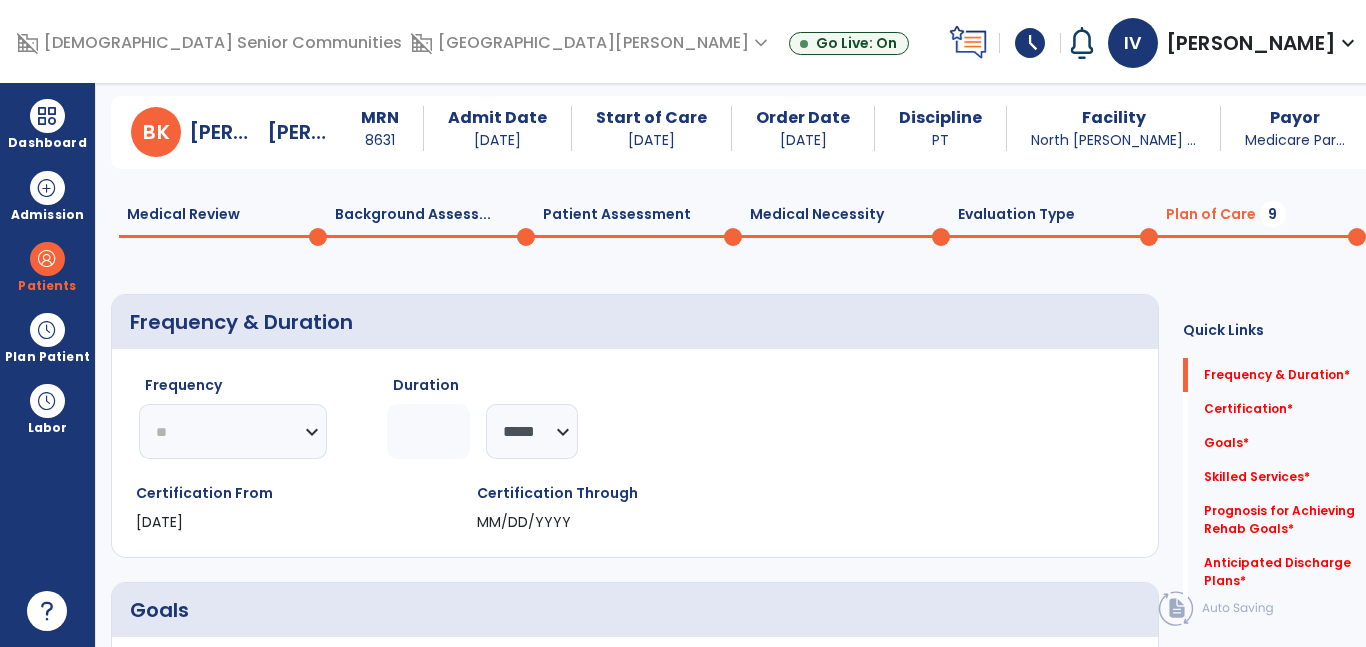 click on "********* ** ** ** ** ** ** **" 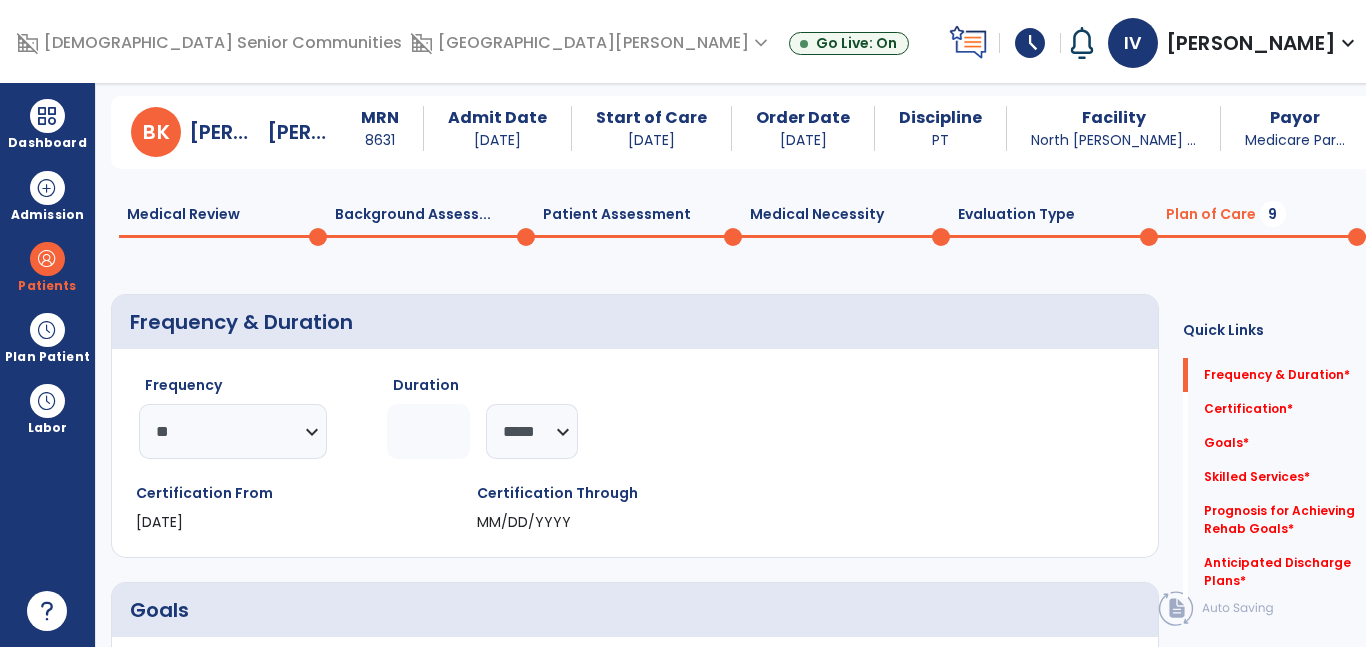 click 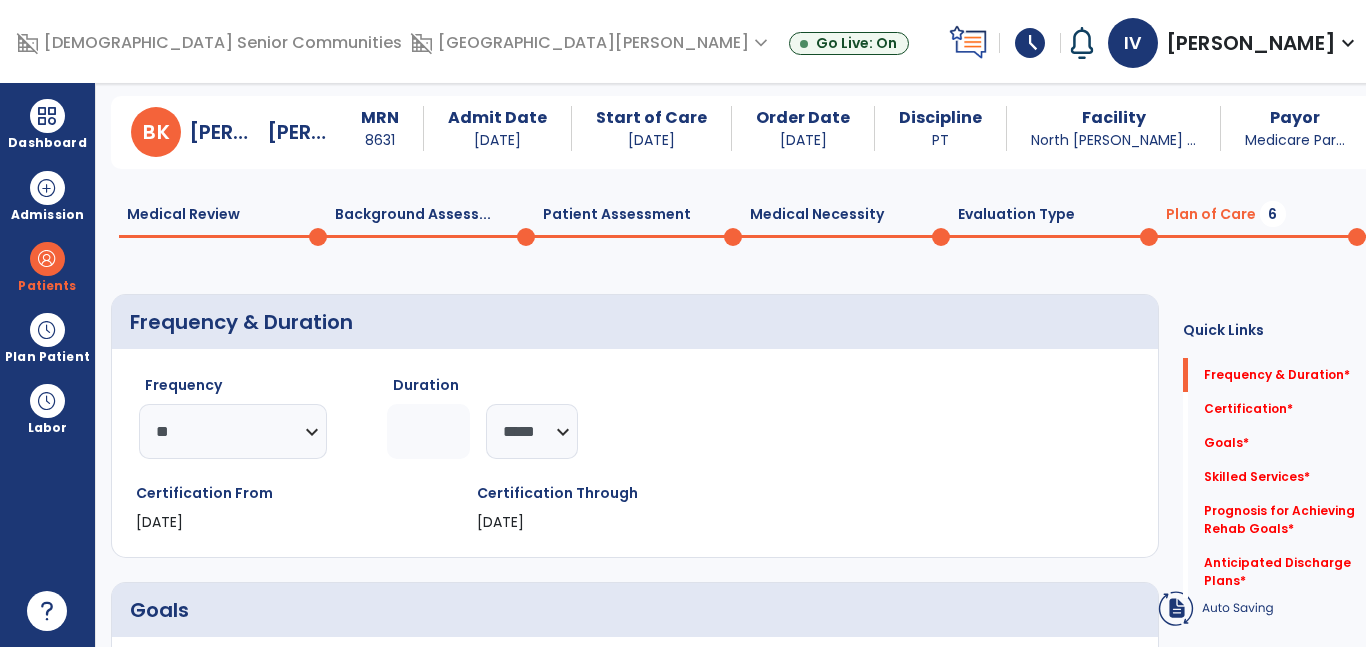 type on "*" 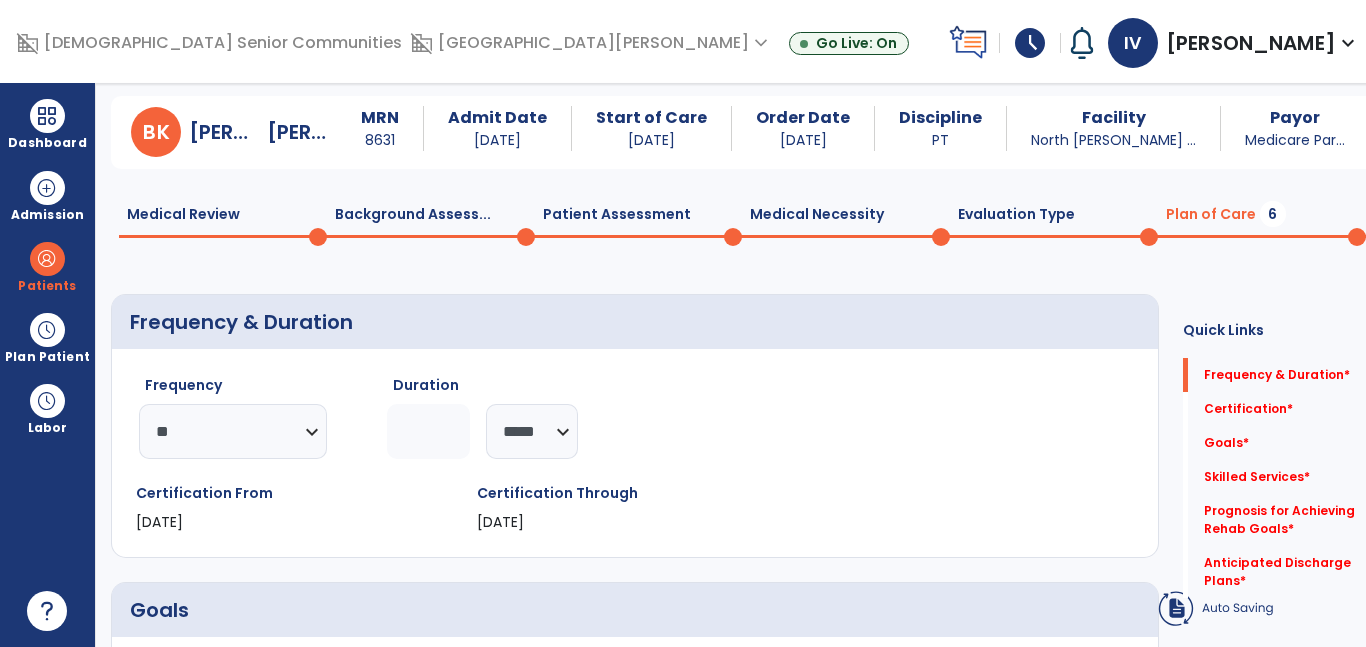 click on "Frequency  ********* ** ** ** ** ** ** **  Duration  * ******** *****" 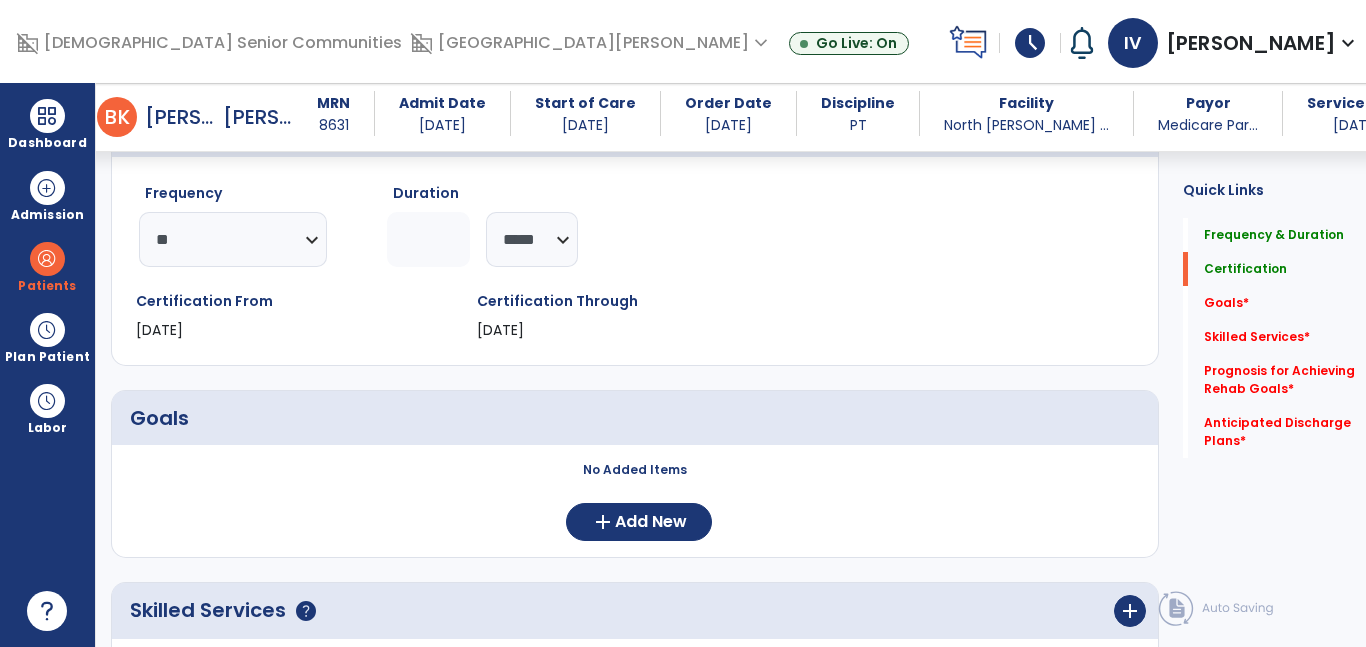 scroll, scrollTop: 224, scrollLeft: 0, axis: vertical 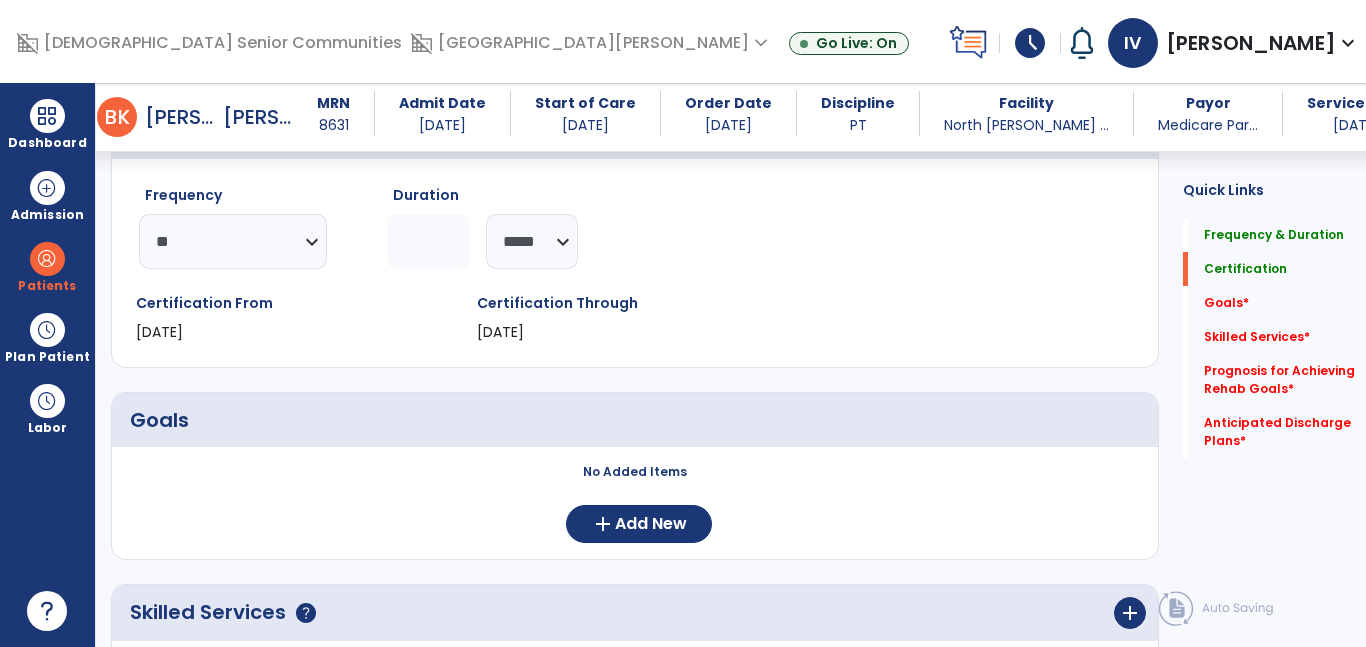 click on "Frequency  ********* ** ** ** ** ** ** **  Duration  * ******** ***** Certification From 07/10/2025 Certification Through 09/03/2025" 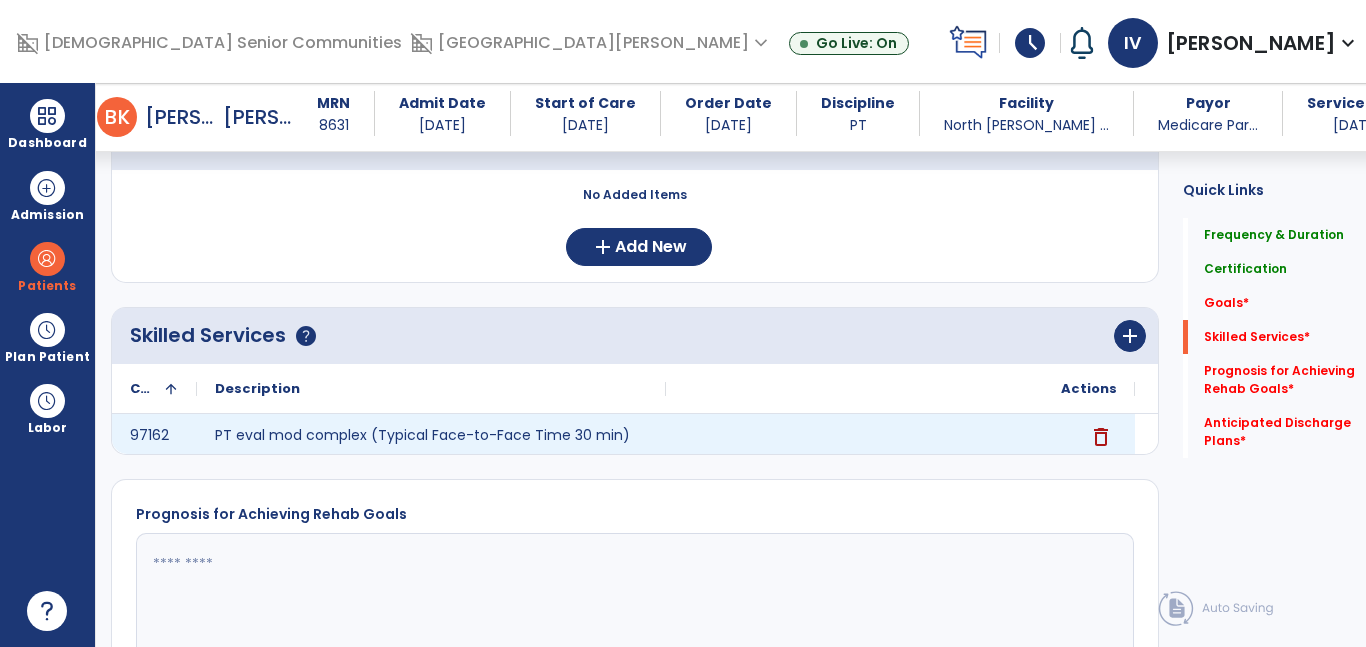 scroll, scrollTop: 502, scrollLeft: 0, axis: vertical 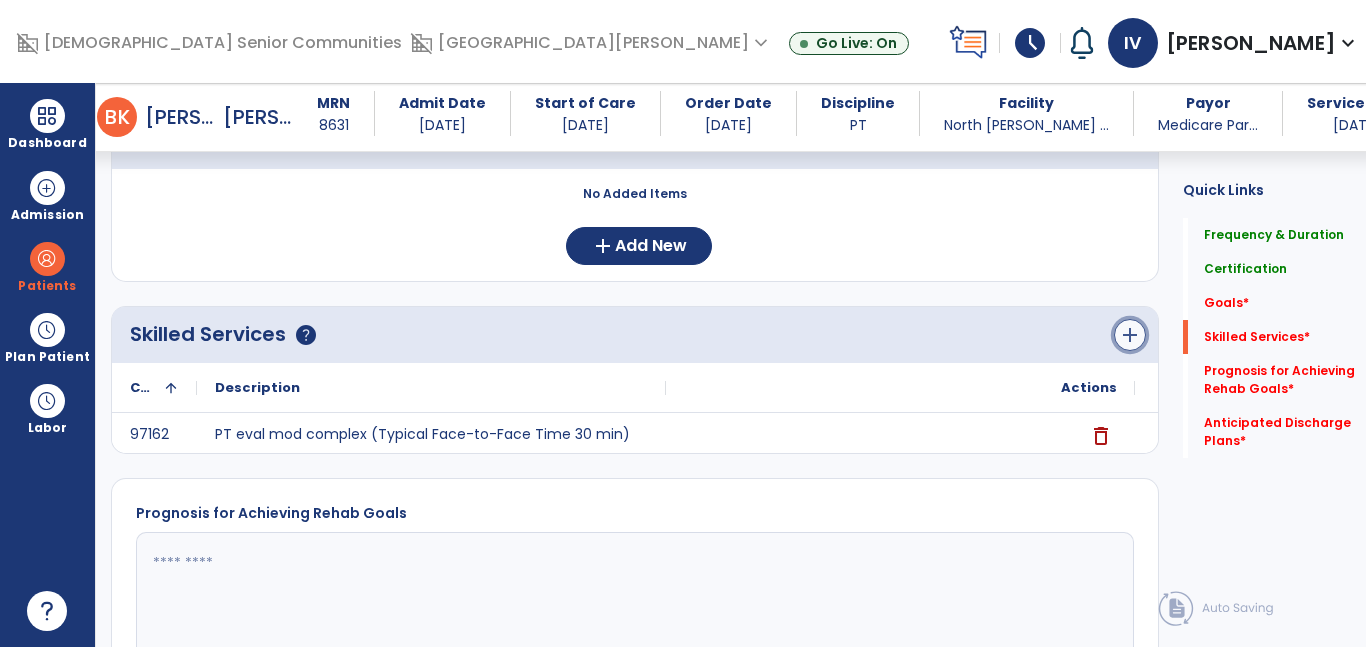 click on "add" 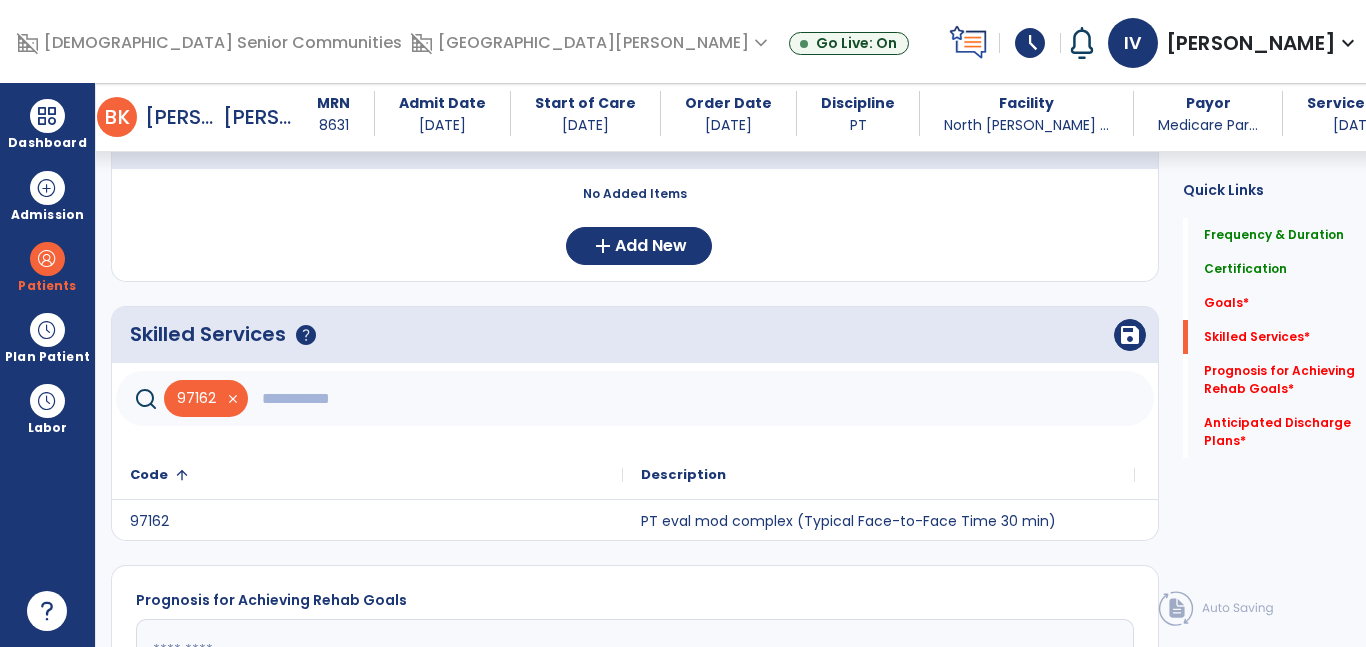 click on "Skilled Services      help   save   97162   close
Code
1
Description
97162 PT eval mod complex (Typical Face-to-Face Time 30 min)" 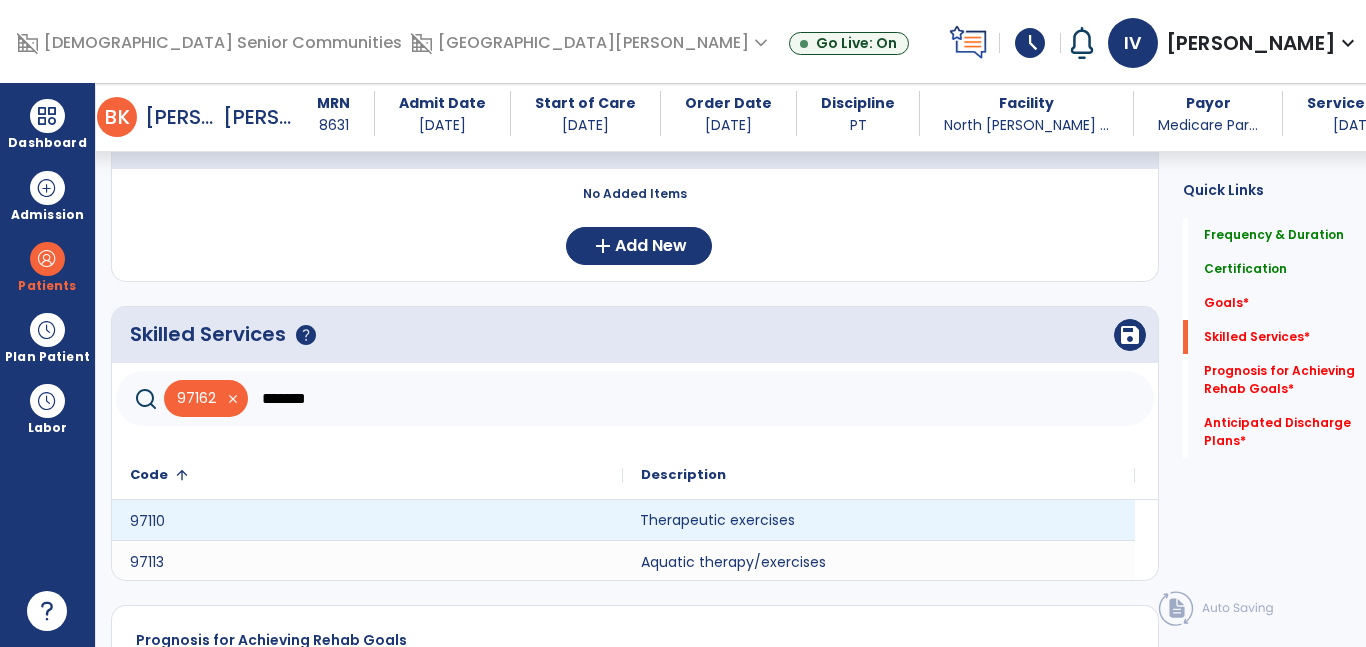 click on "Therapeutic exercises" 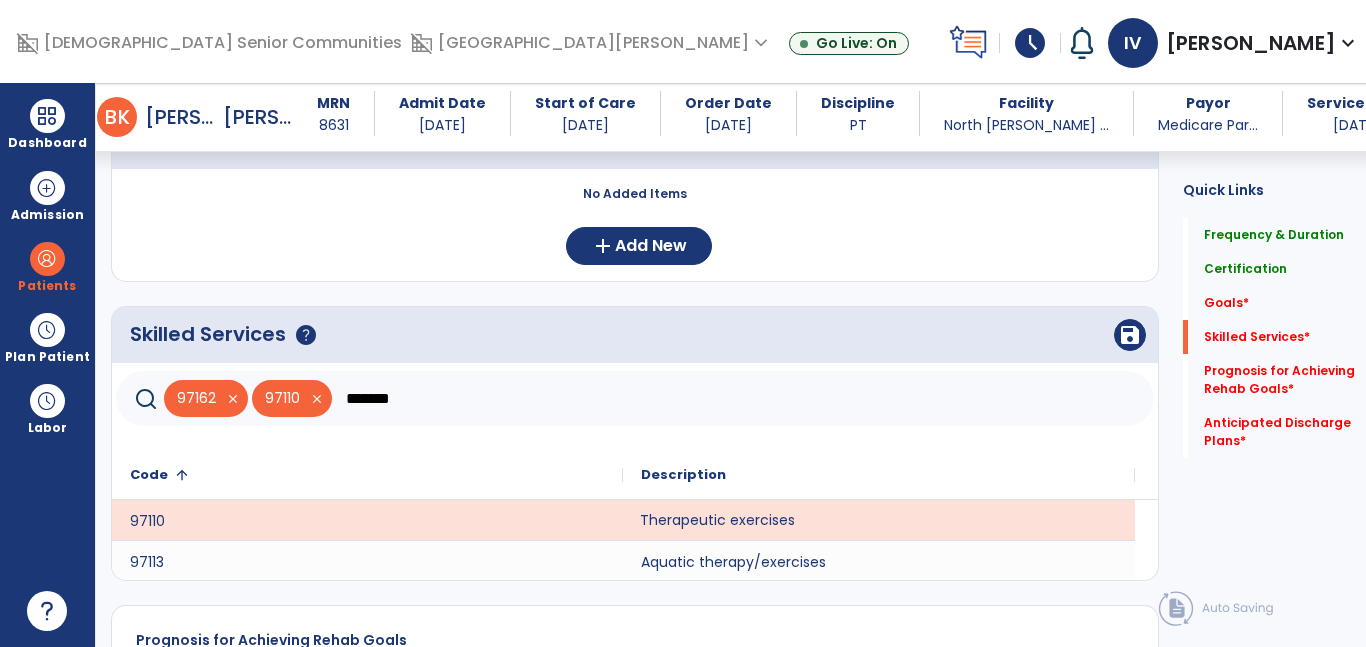 click on "*******" 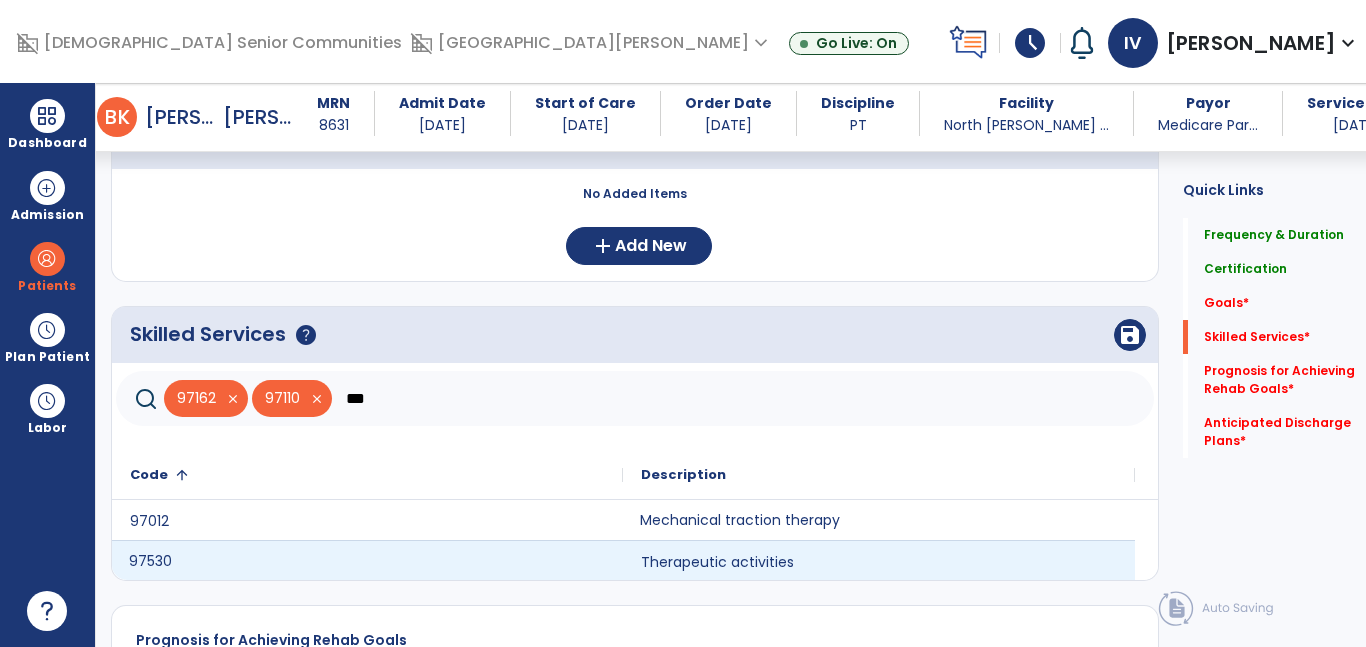 click on "97530" 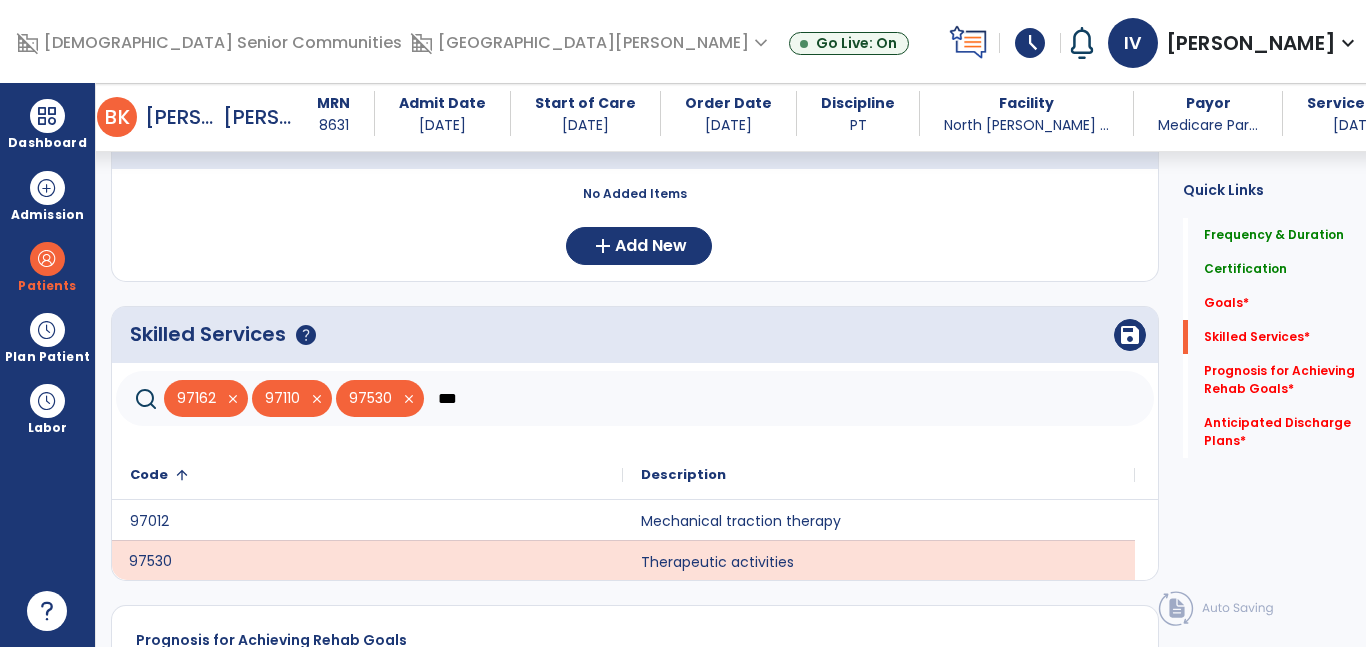 click on "***" 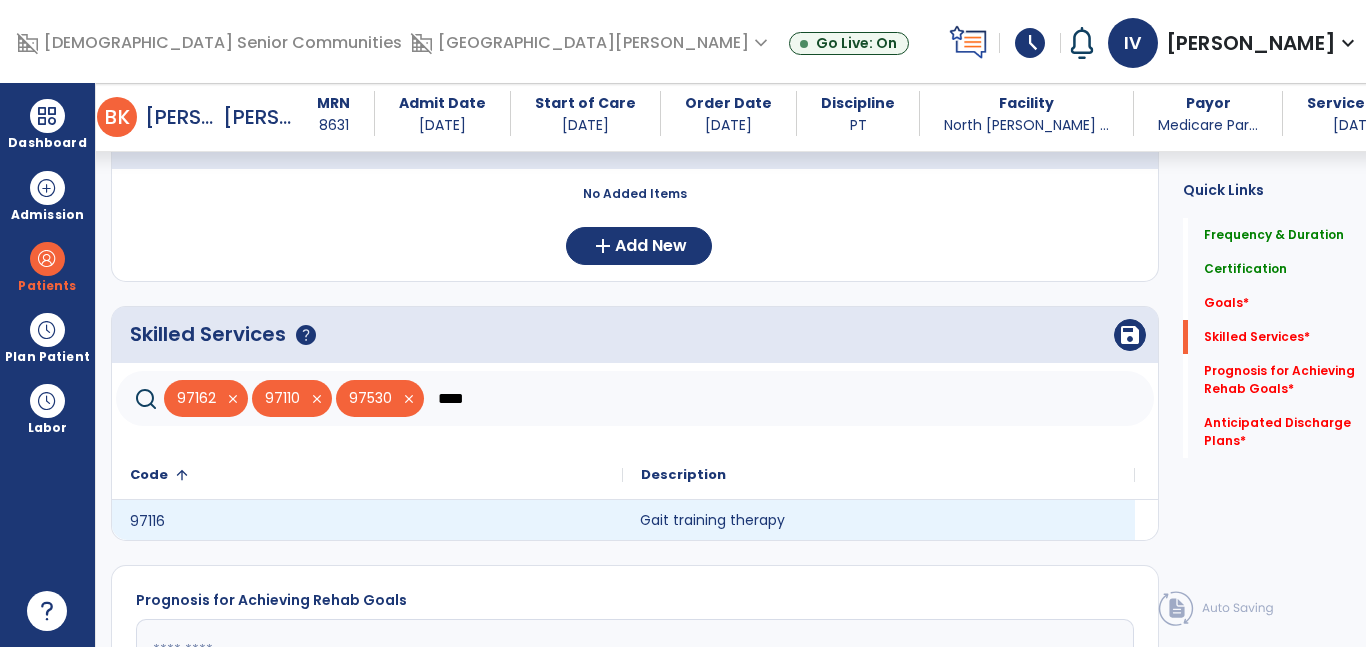 click on "Gait training therapy" 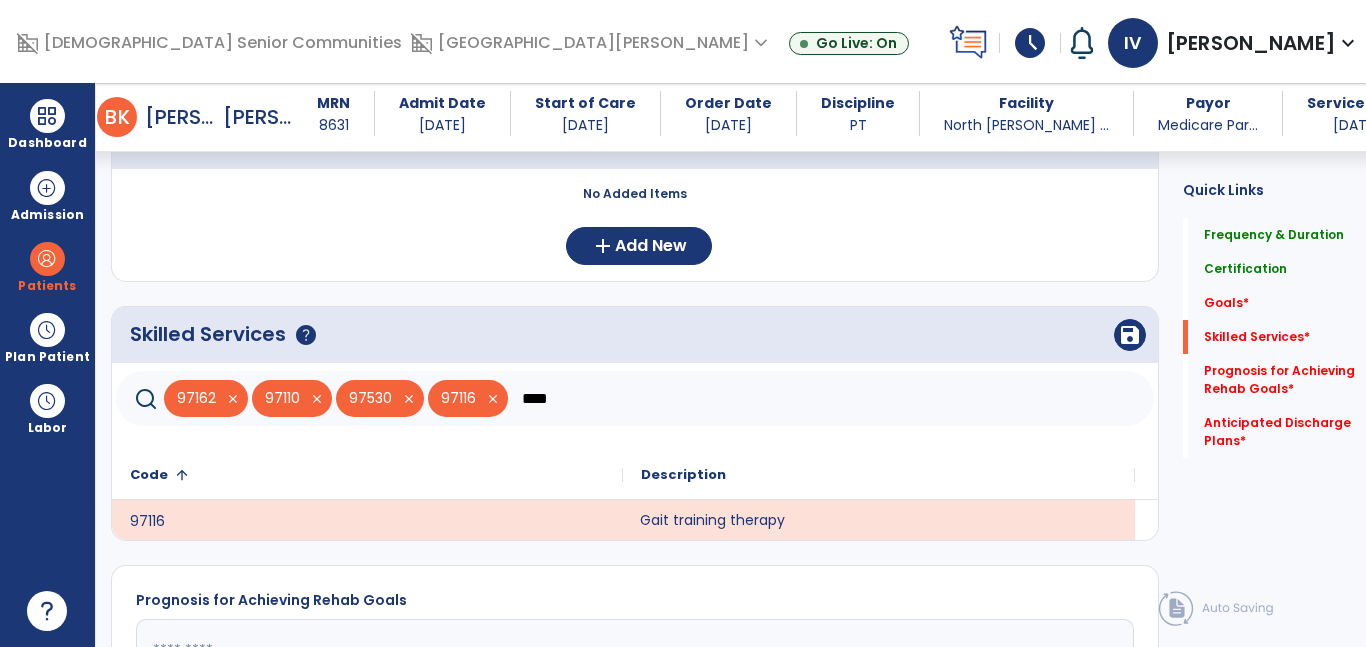 click on "****" 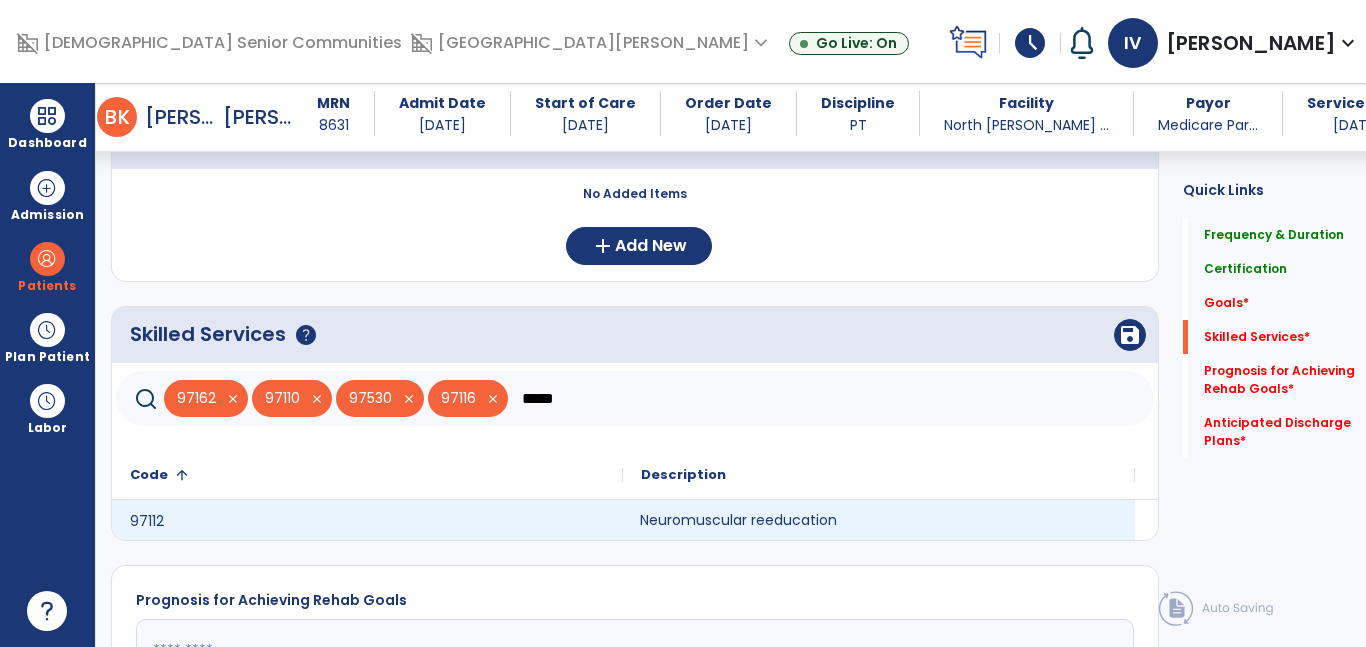 click on "Neuromuscular reeducation" 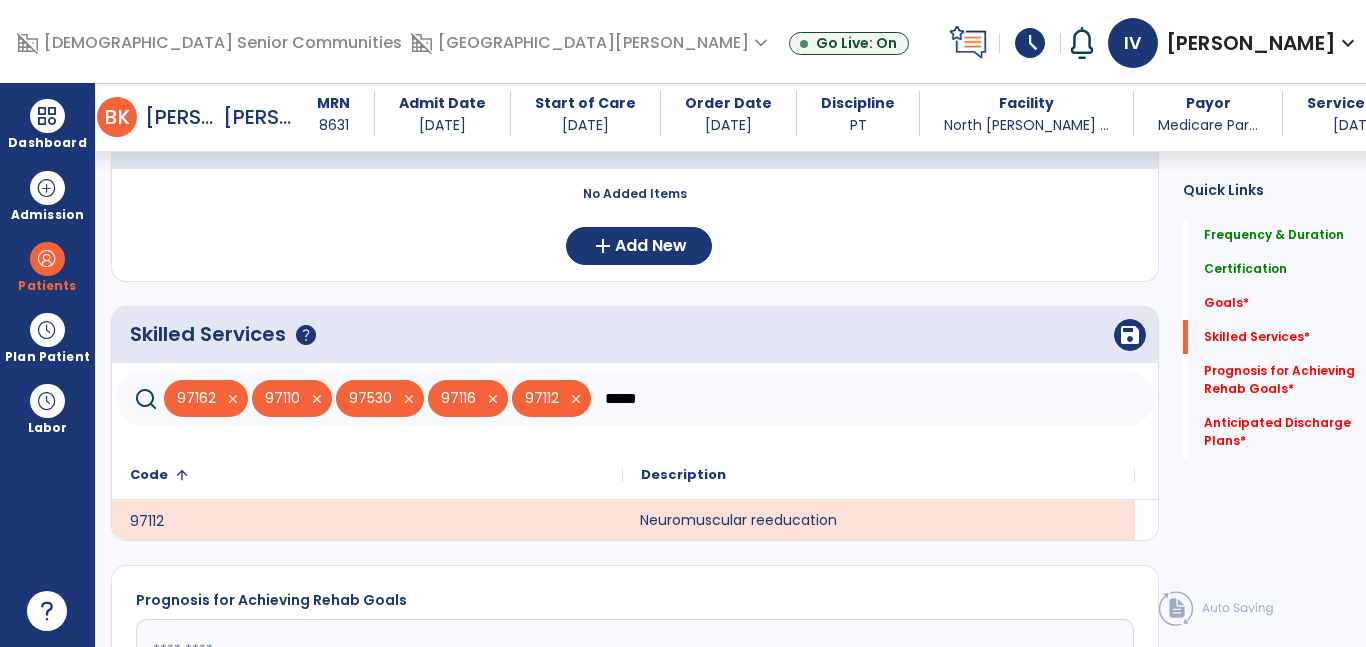 click on "*****" 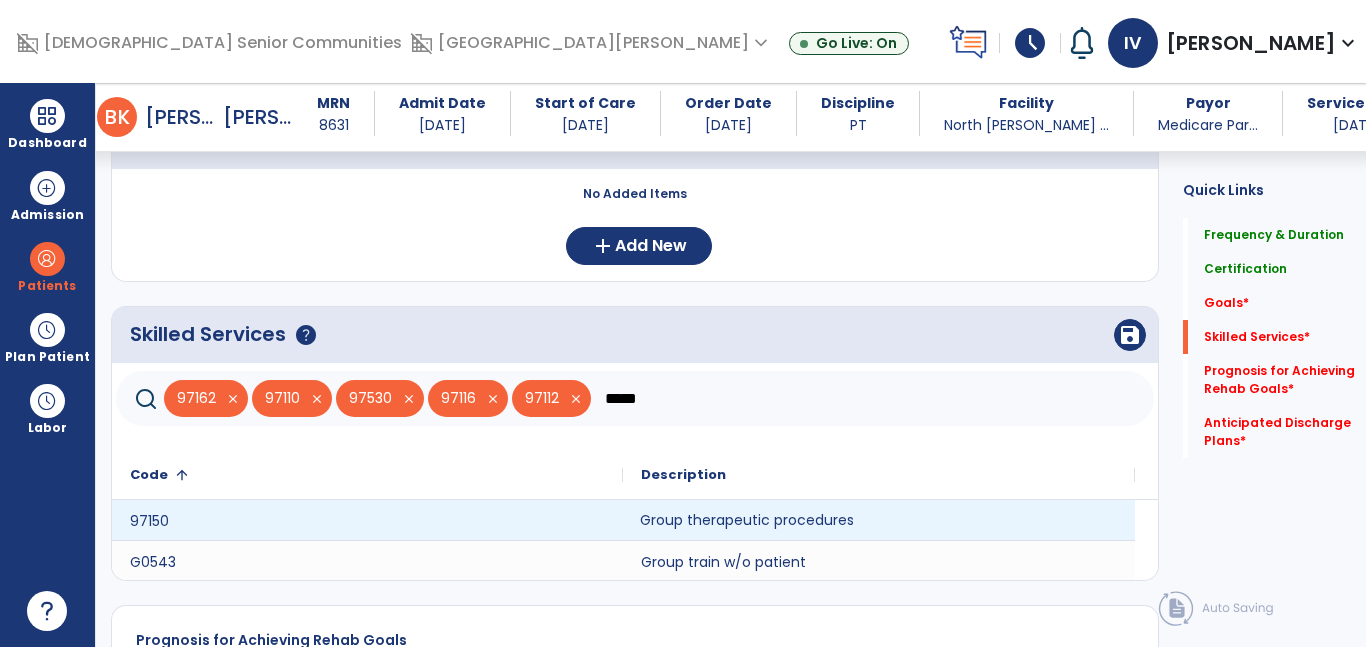 type on "*****" 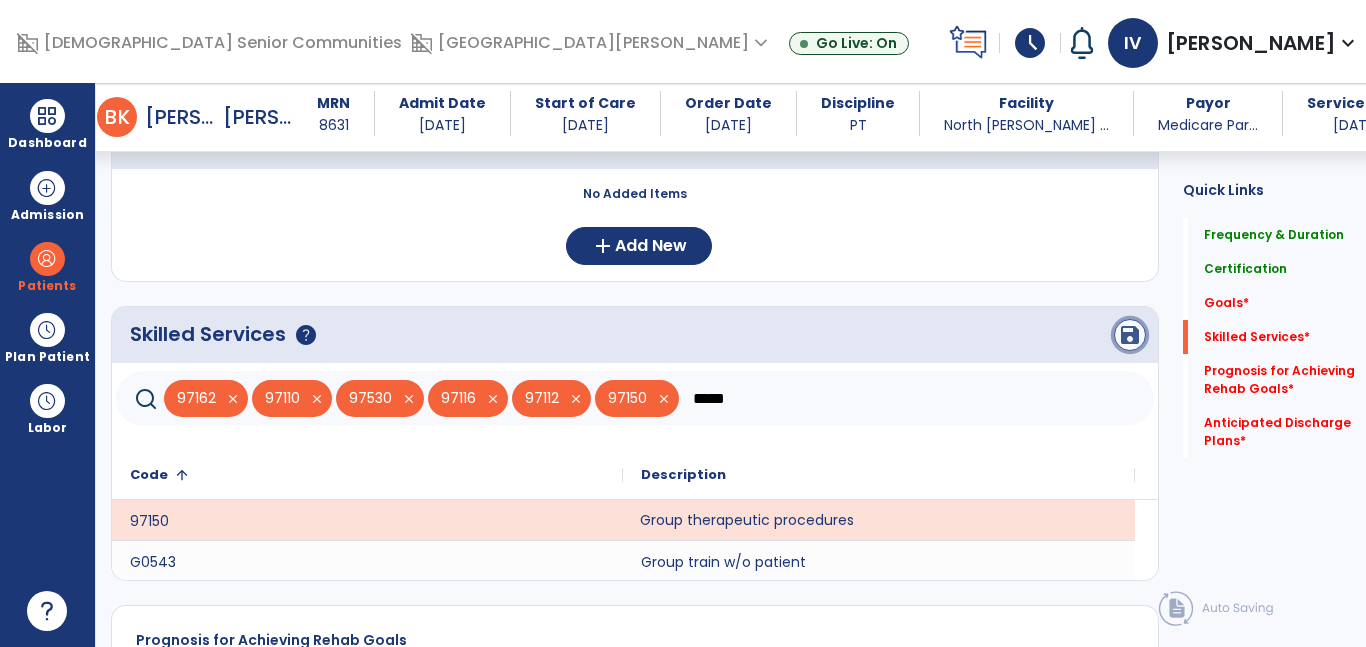 click on "save" 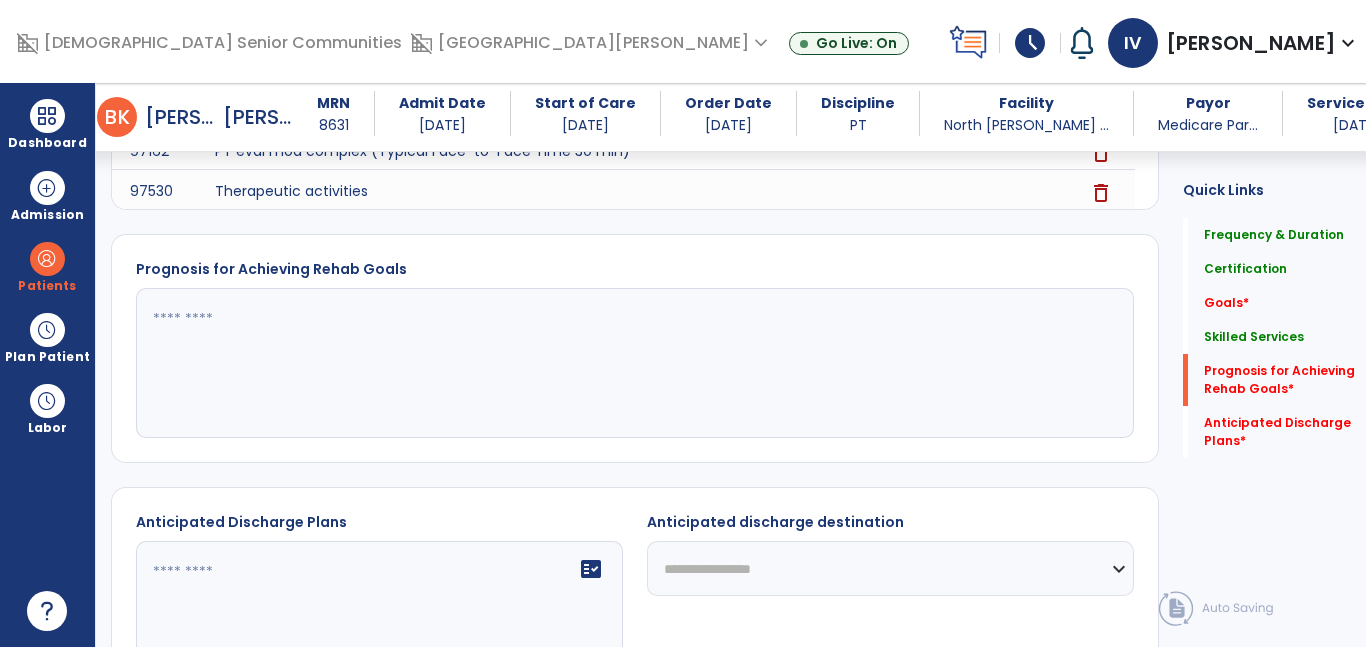 scroll, scrollTop: 953, scrollLeft: 0, axis: vertical 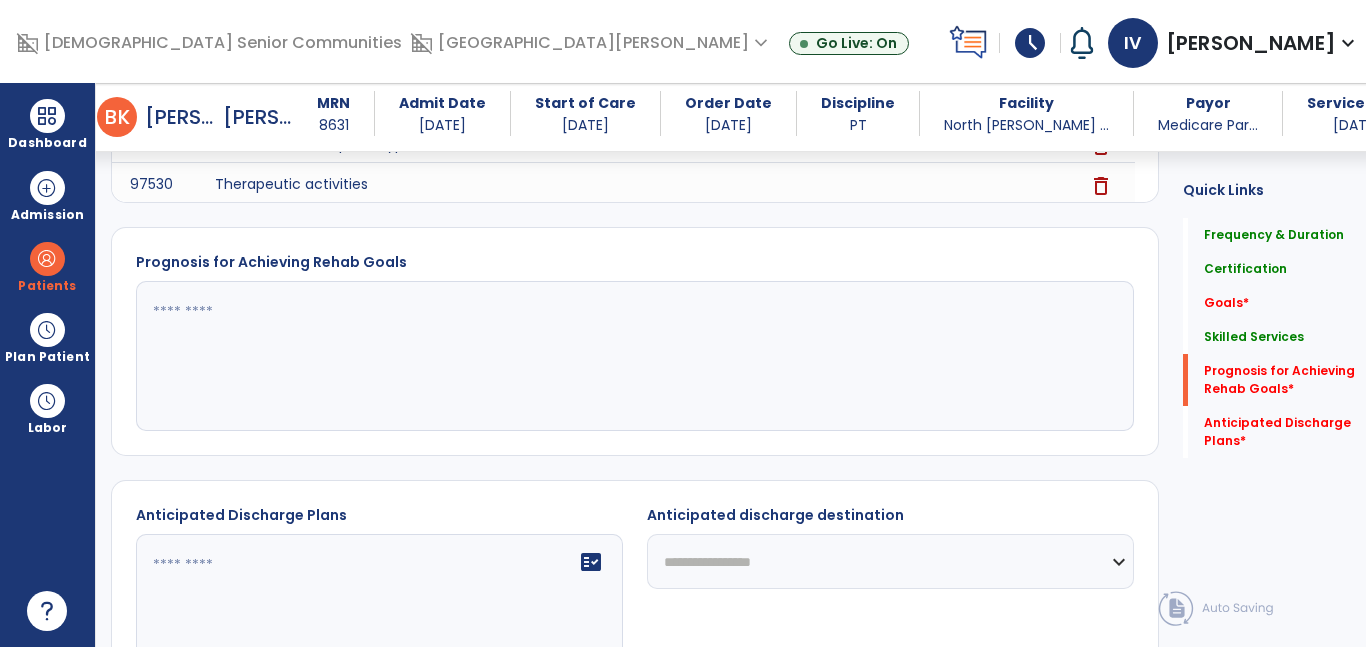 click 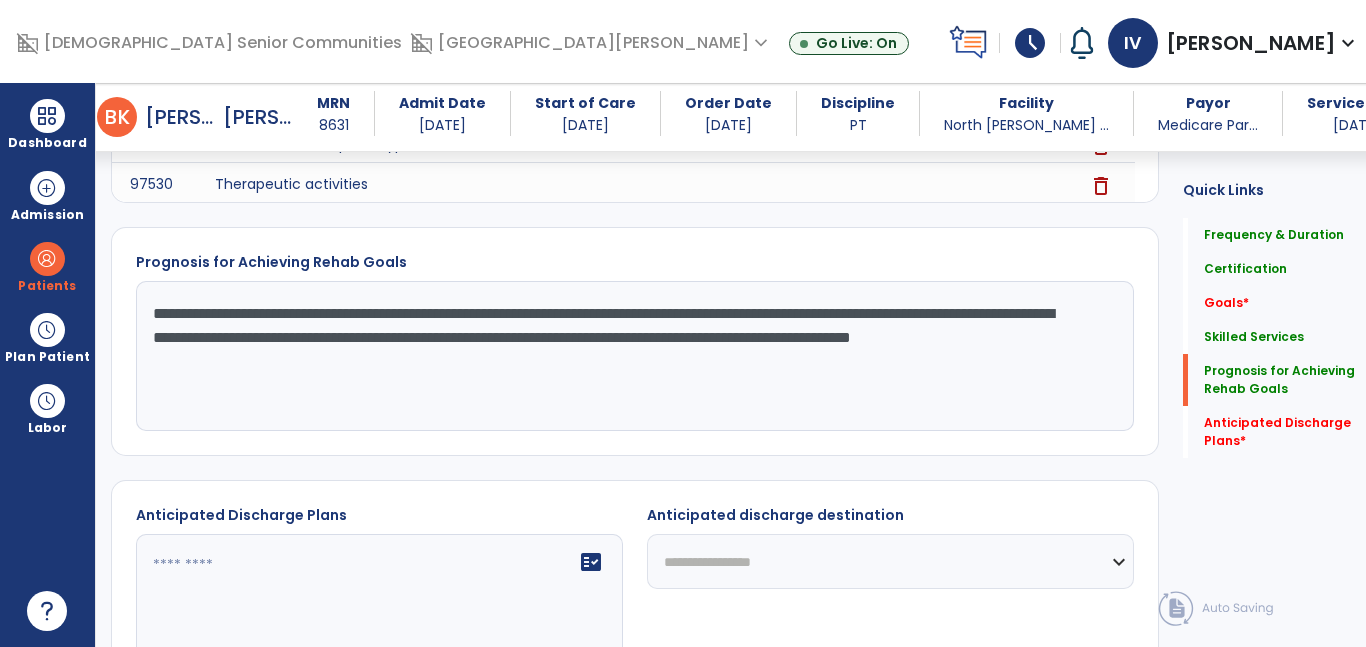 drag, startPoint x: 876, startPoint y: 318, endPoint x: 609, endPoint y: 312, distance: 267.0674 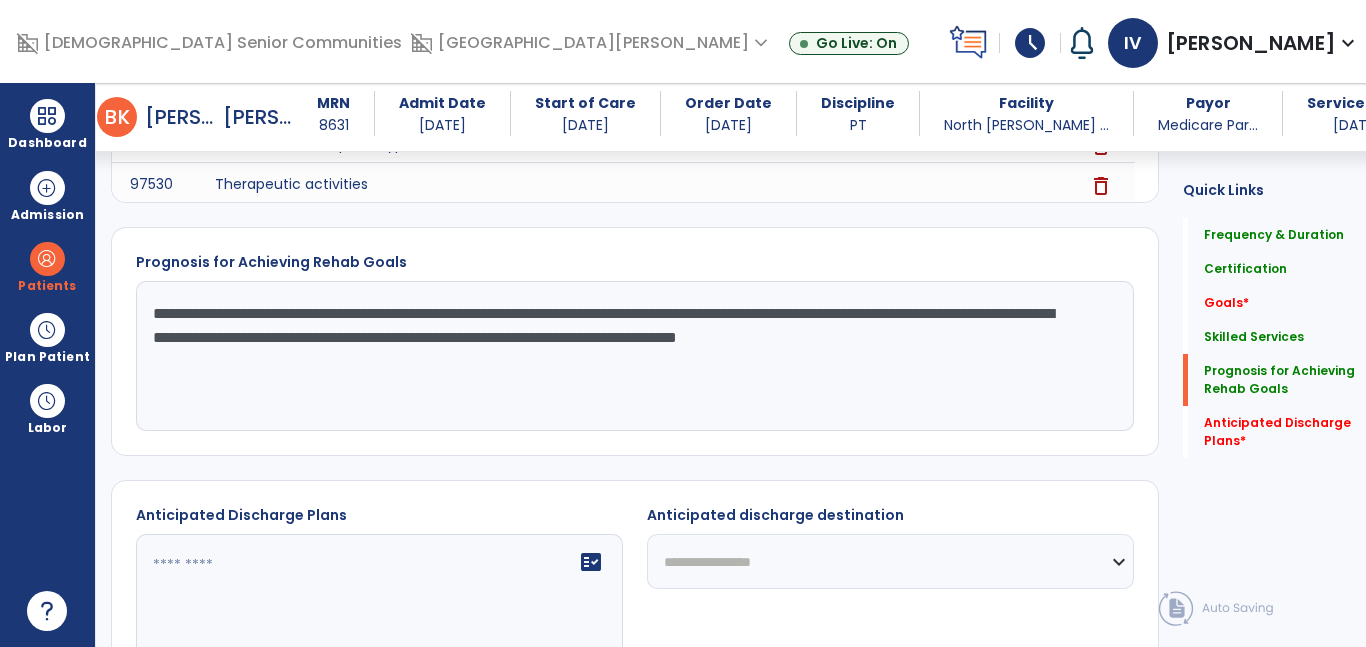 drag, startPoint x: 480, startPoint y: 364, endPoint x: 943, endPoint y: 305, distance: 466.74405 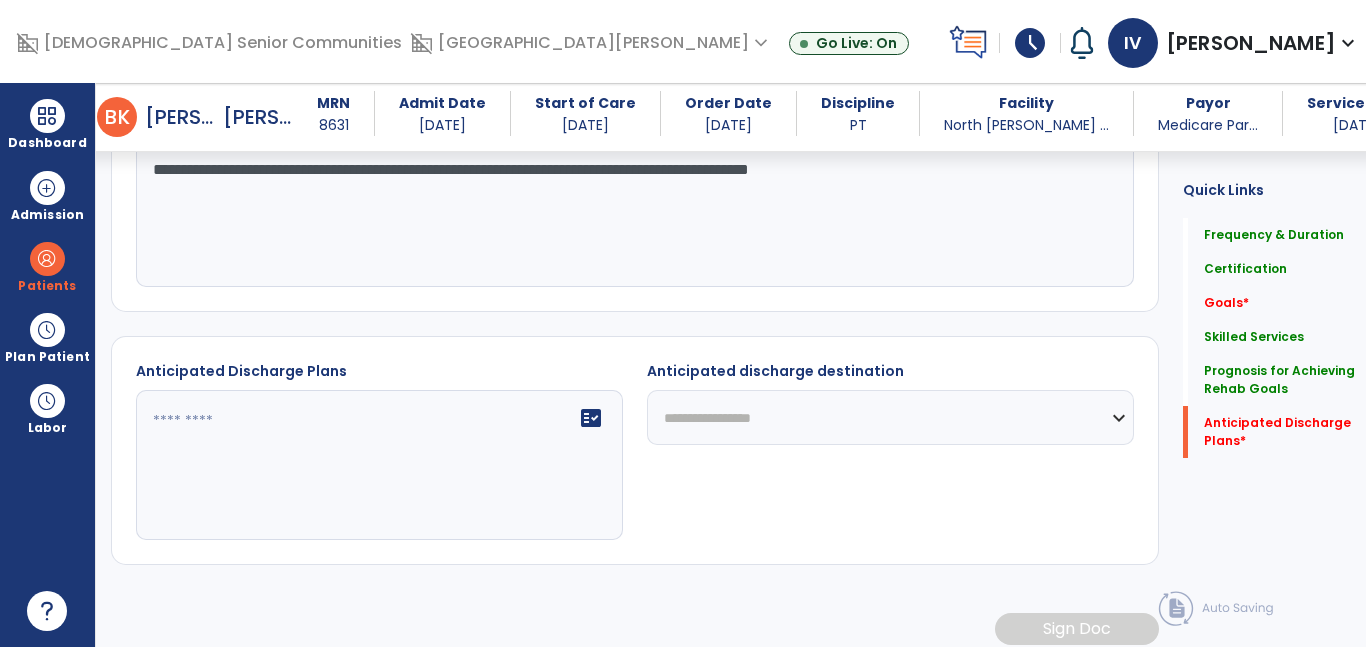 scroll, scrollTop: 1111, scrollLeft: 0, axis: vertical 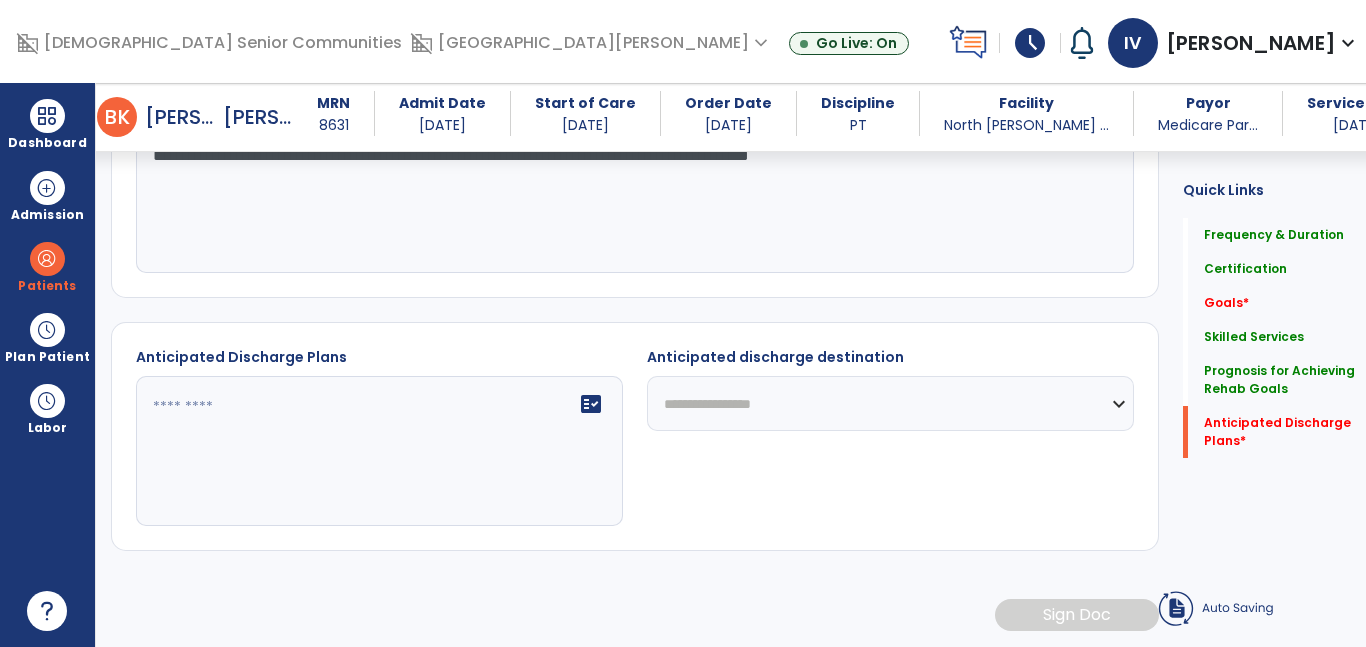 type on "**********" 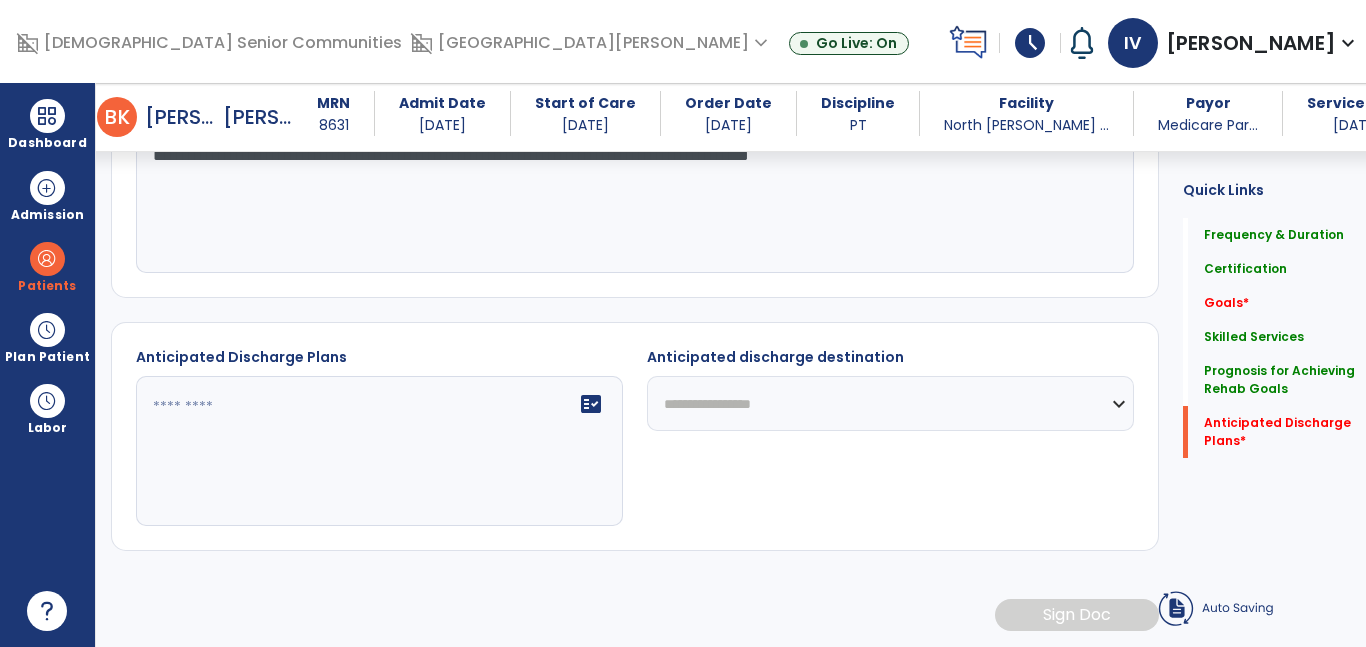 click on "fact_check" 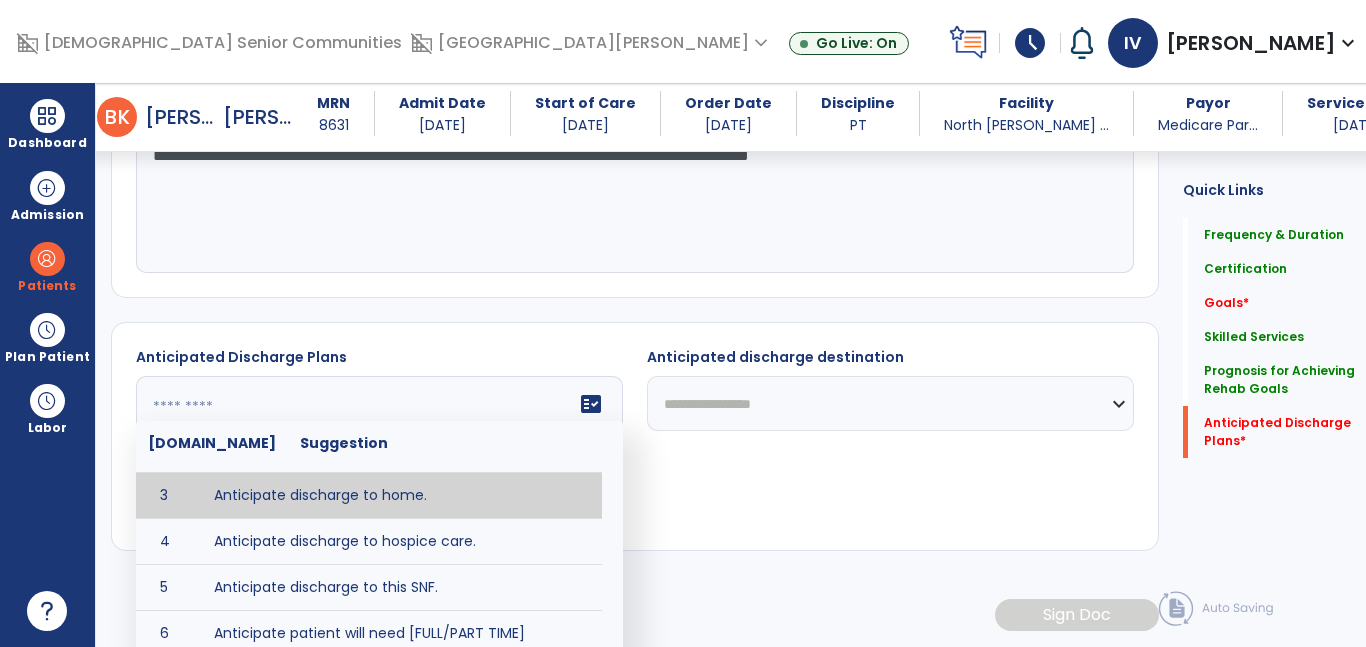 scroll, scrollTop: 86, scrollLeft: 0, axis: vertical 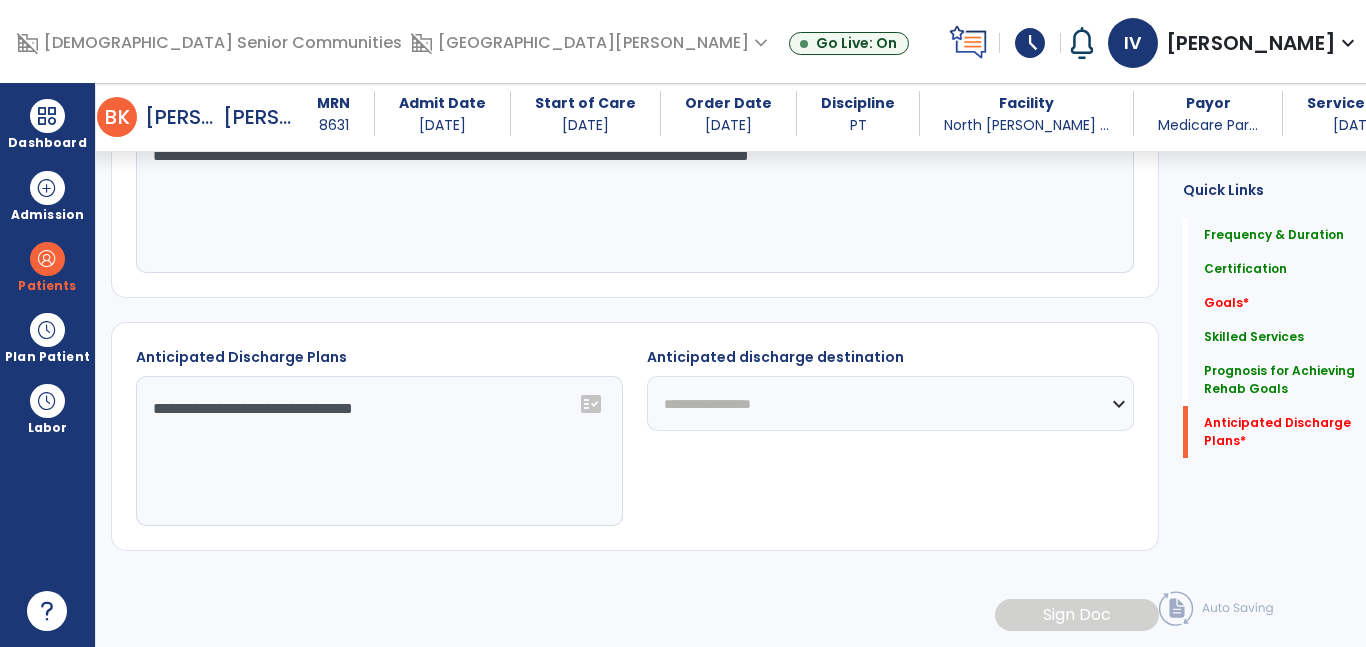 click on "**********" 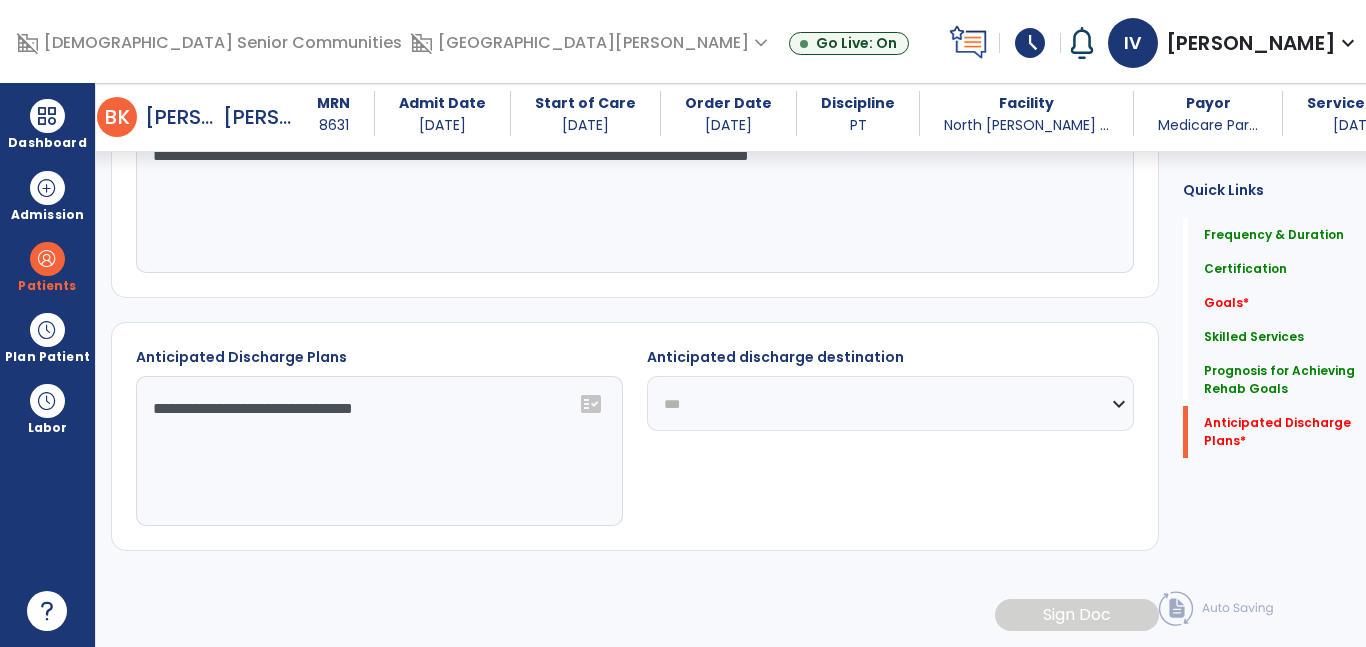 click on "**********" 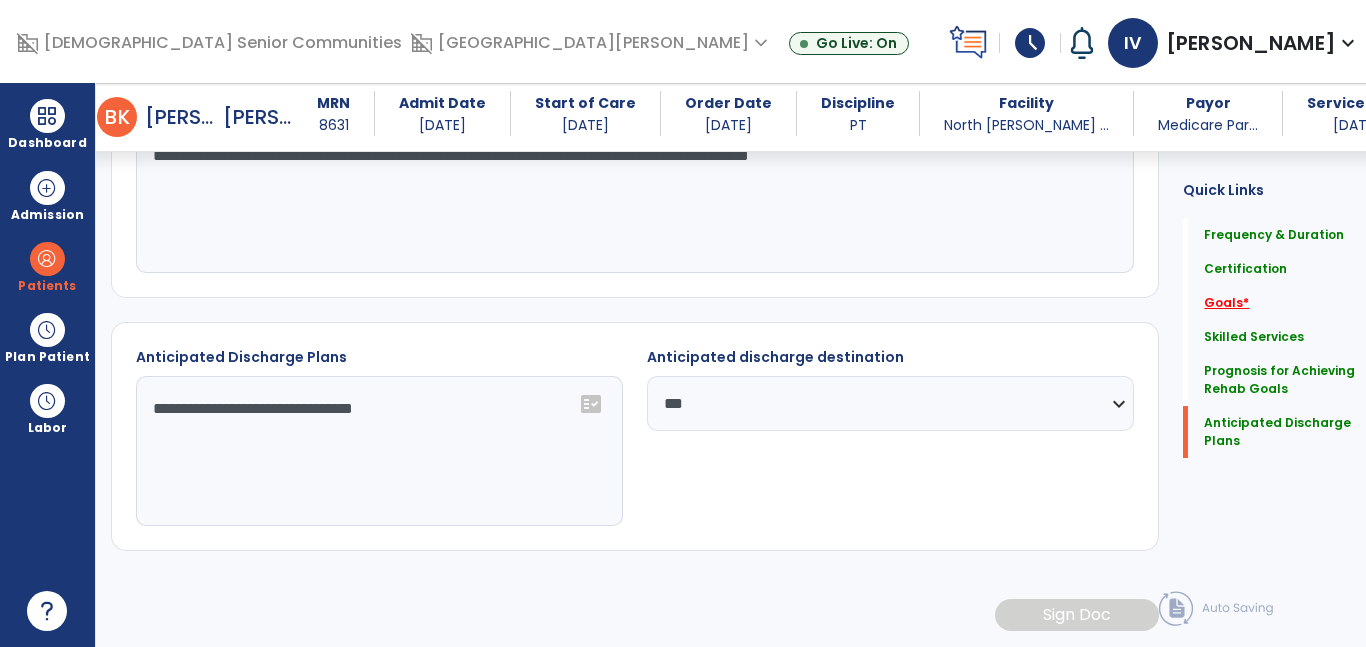 click on "Goals   *" 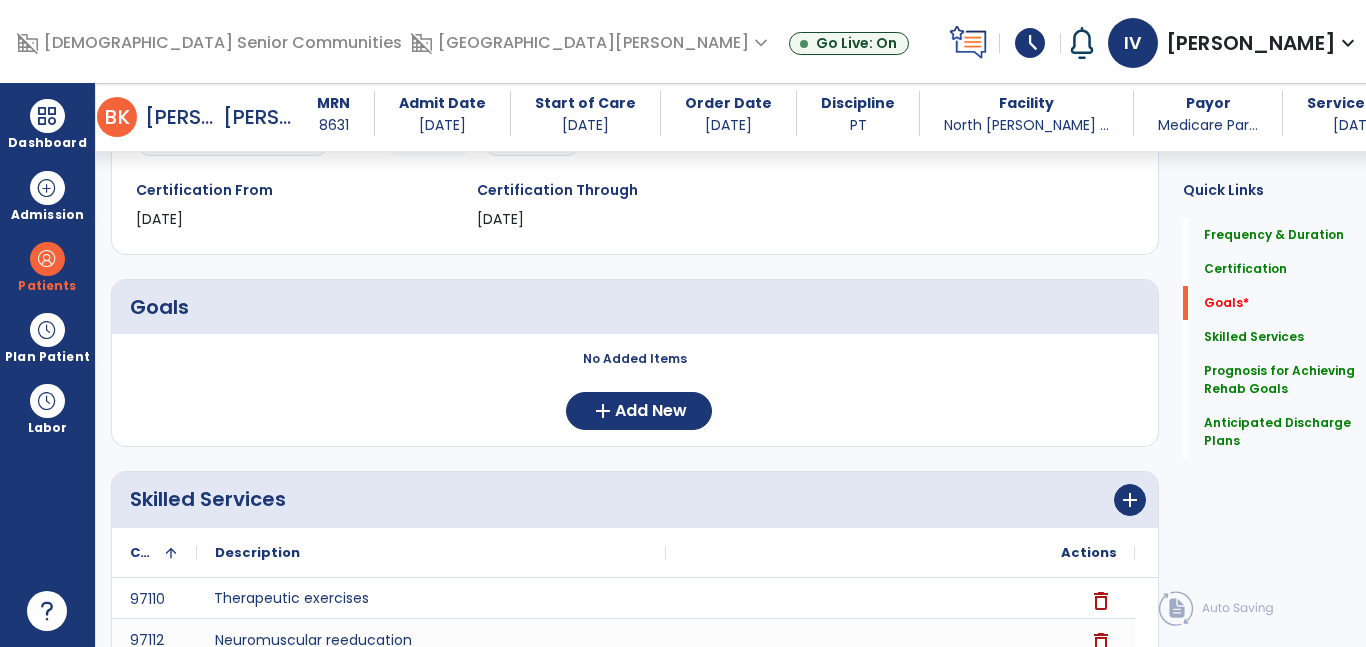 scroll, scrollTop: 336, scrollLeft: 0, axis: vertical 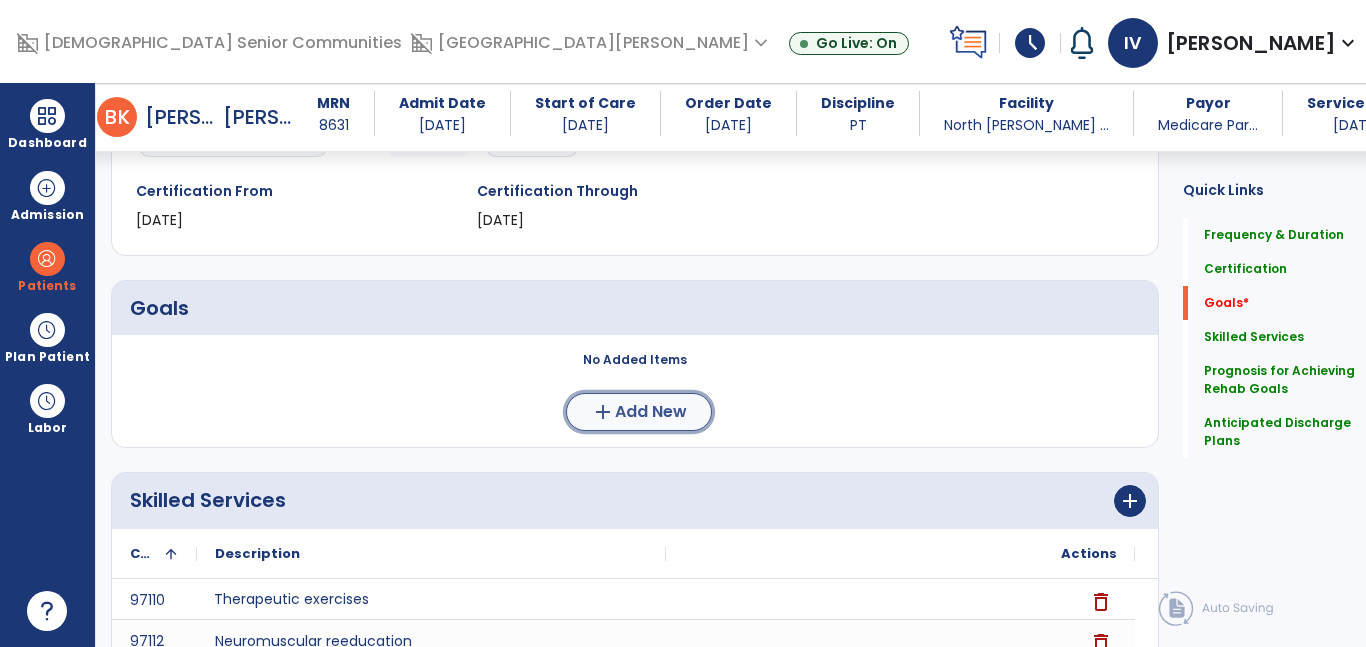click on "Add New" at bounding box center [651, 412] 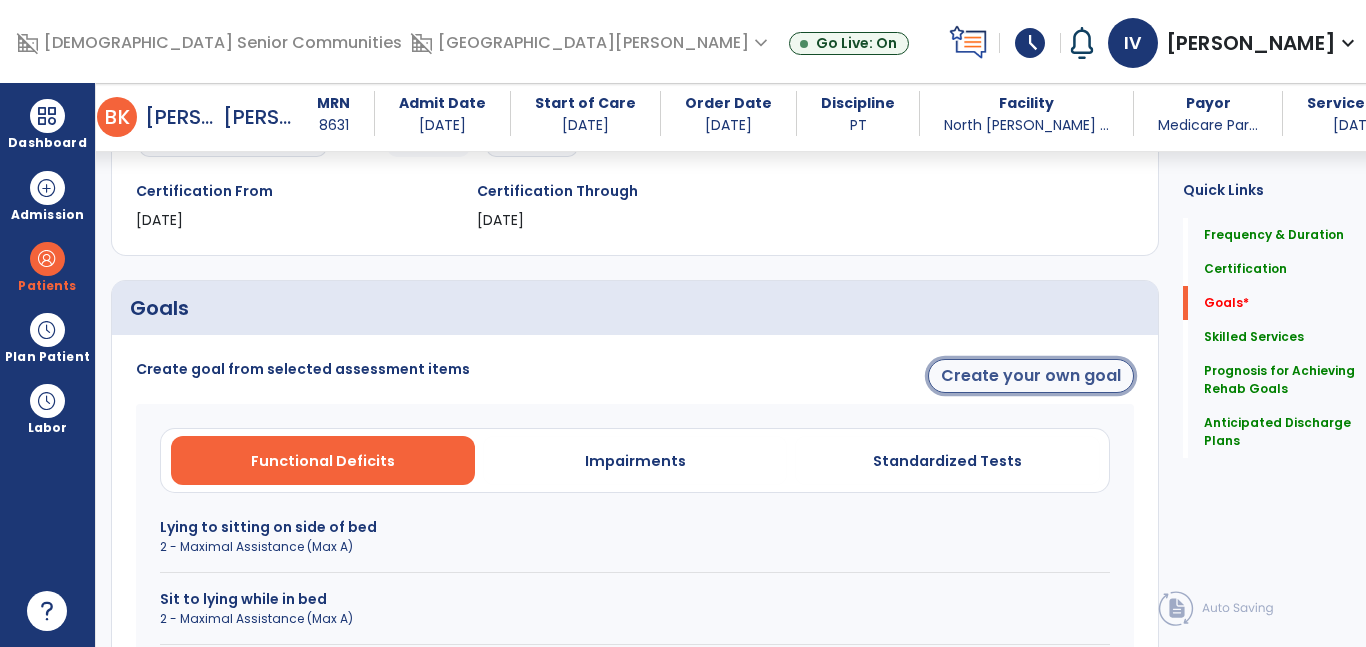 click on "Create your own goal" at bounding box center (1031, 376) 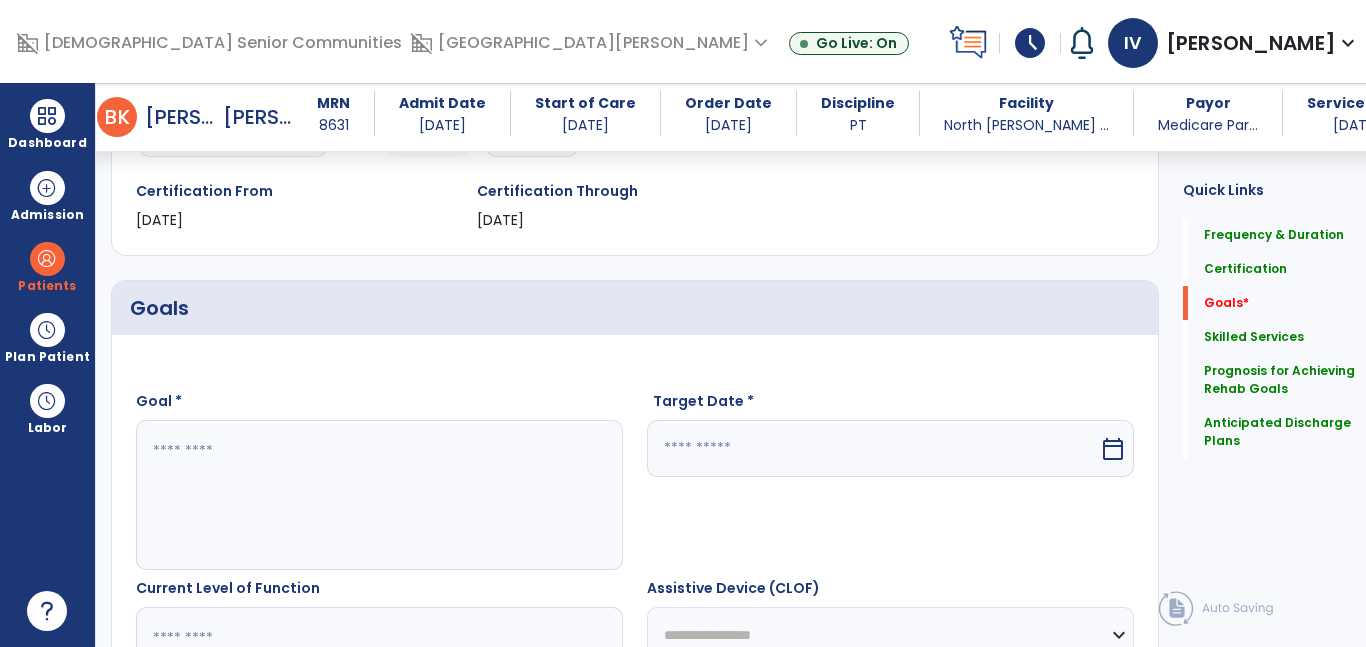click at bounding box center (374, 495) 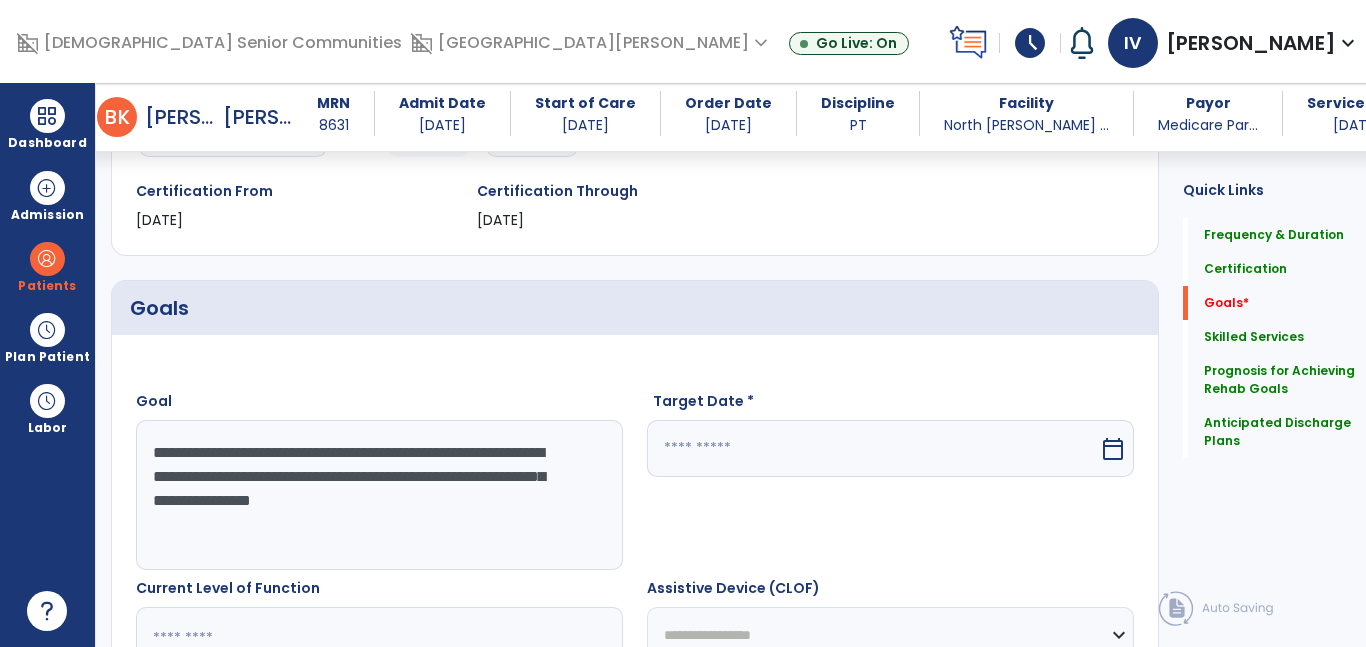 drag, startPoint x: 398, startPoint y: 479, endPoint x: 204, endPoint y: 474, distance: 194.06442 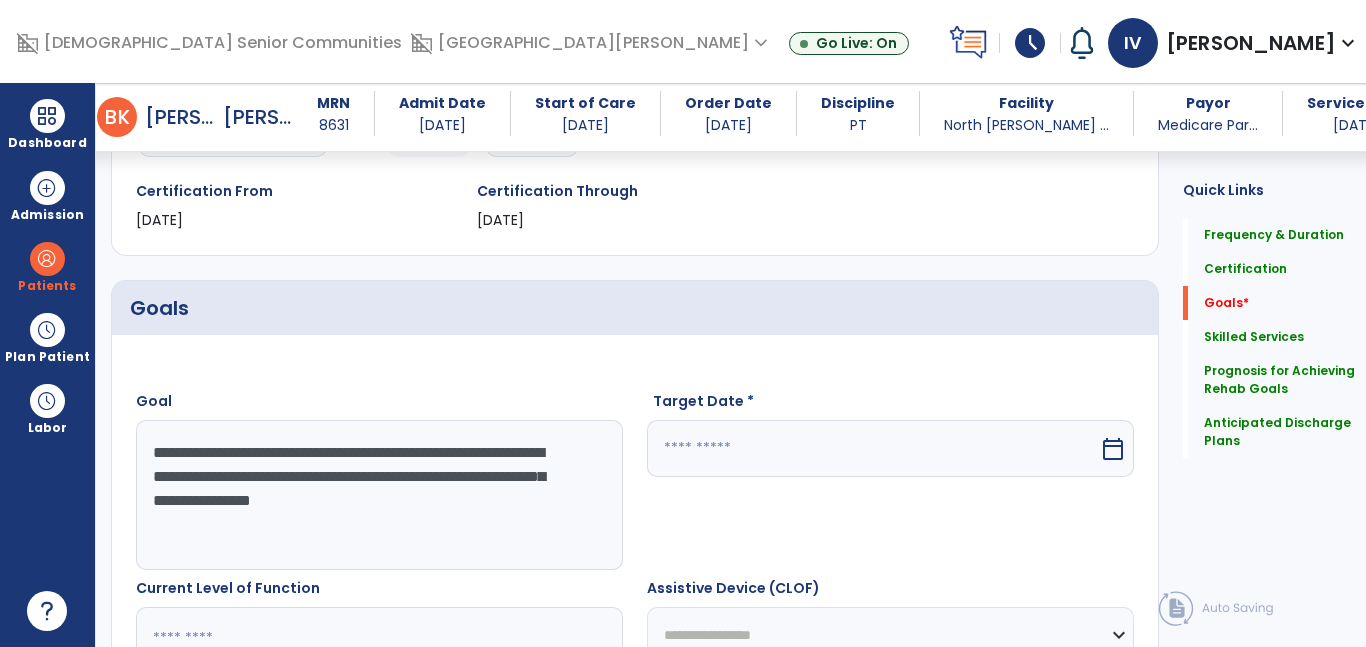 click on "**********" at bounding box center [374, 495] 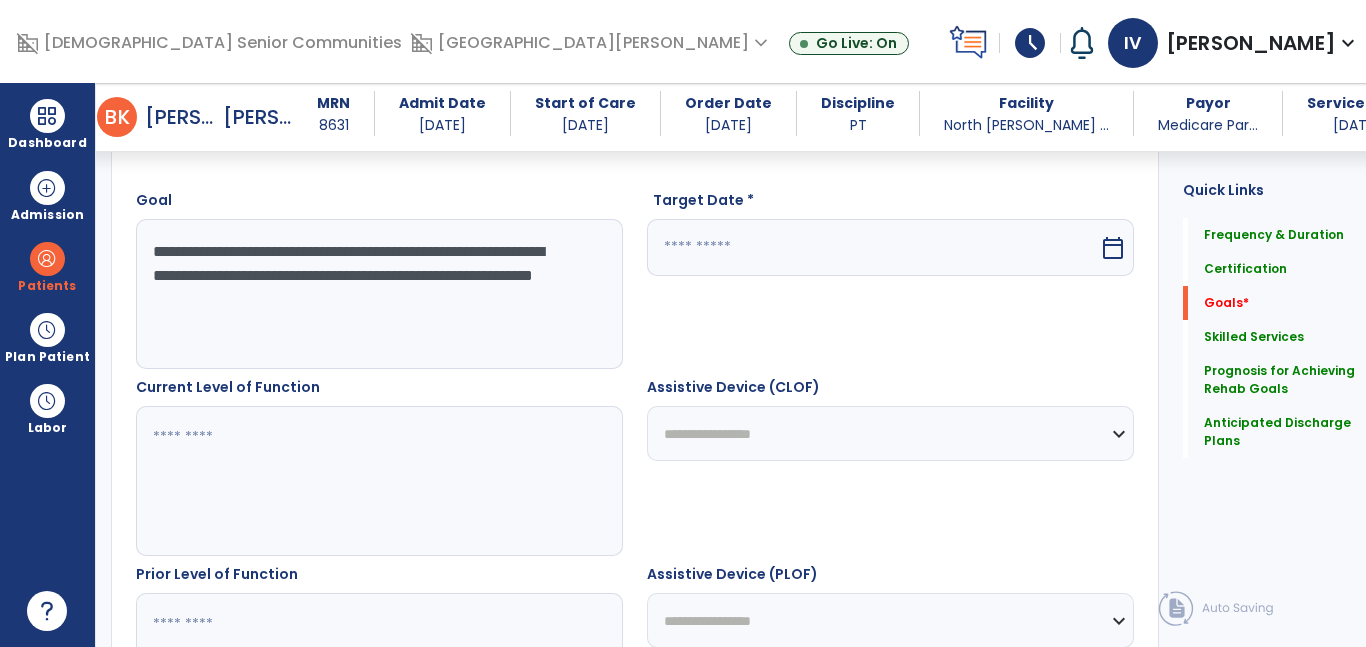 scroll, scrollTop: 556, scrollLeft: 0, axis: vertical 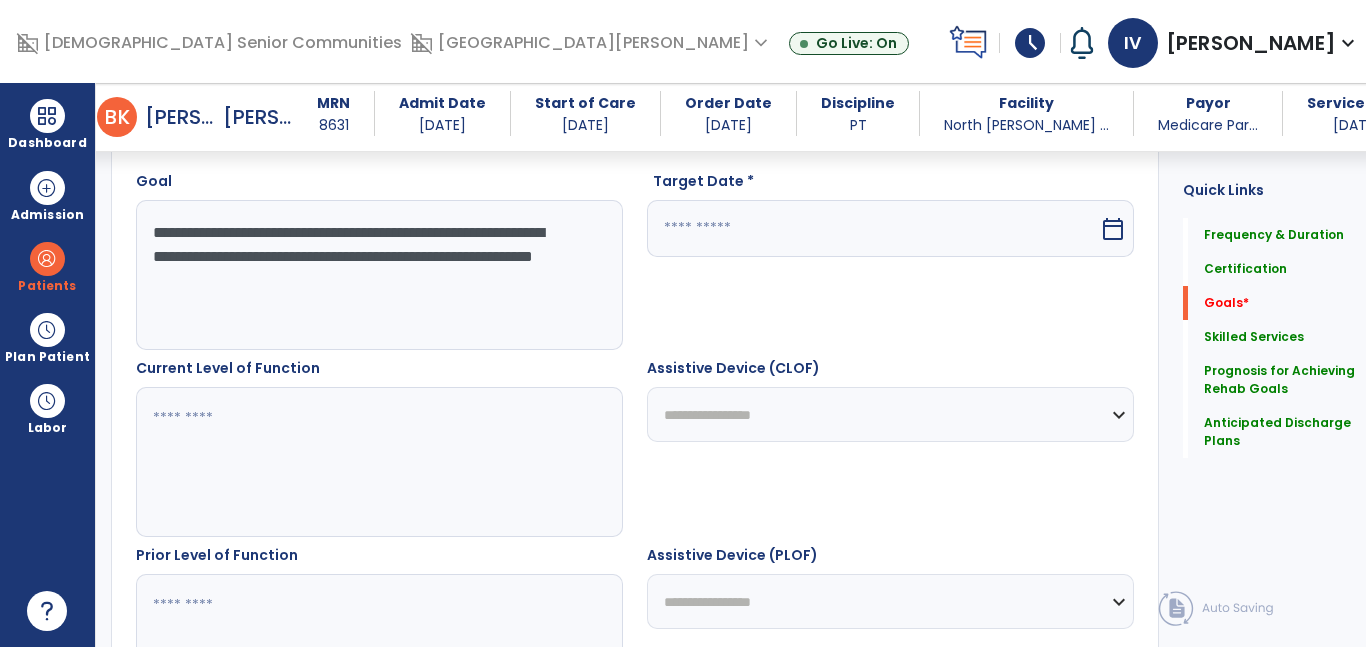 type on "**********" 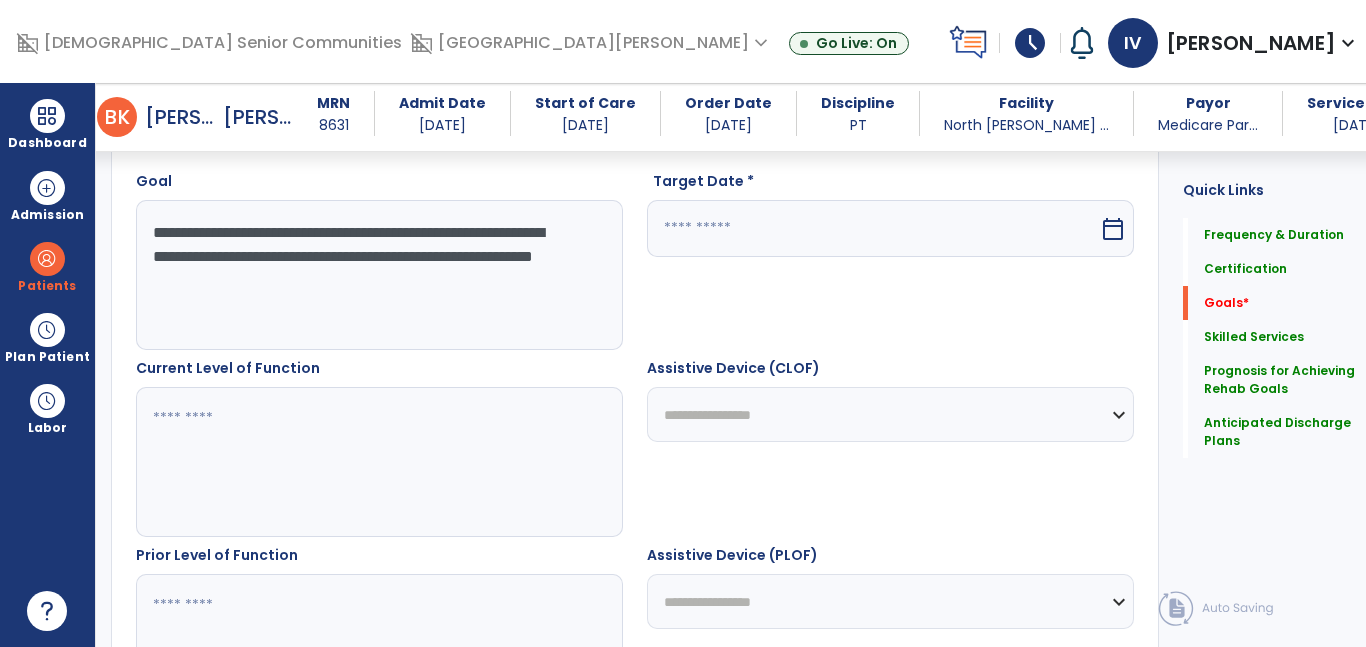 click at bounding box center [374, 462] 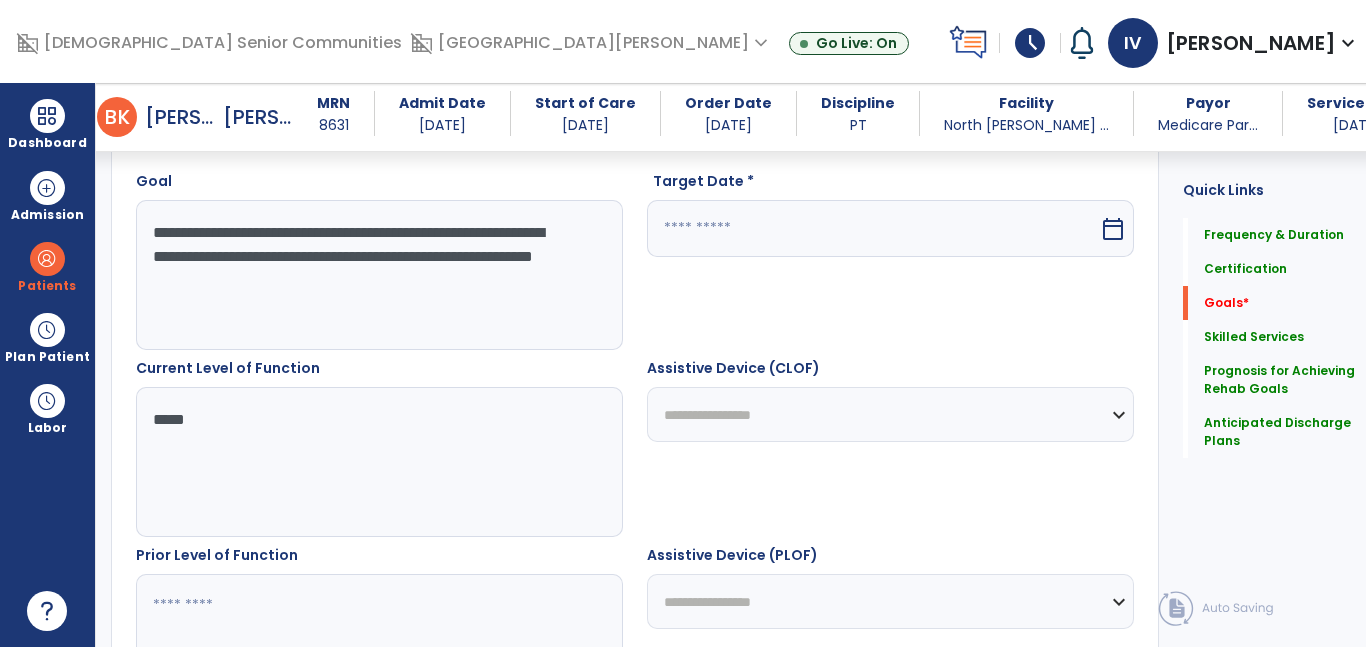 type on "*****" 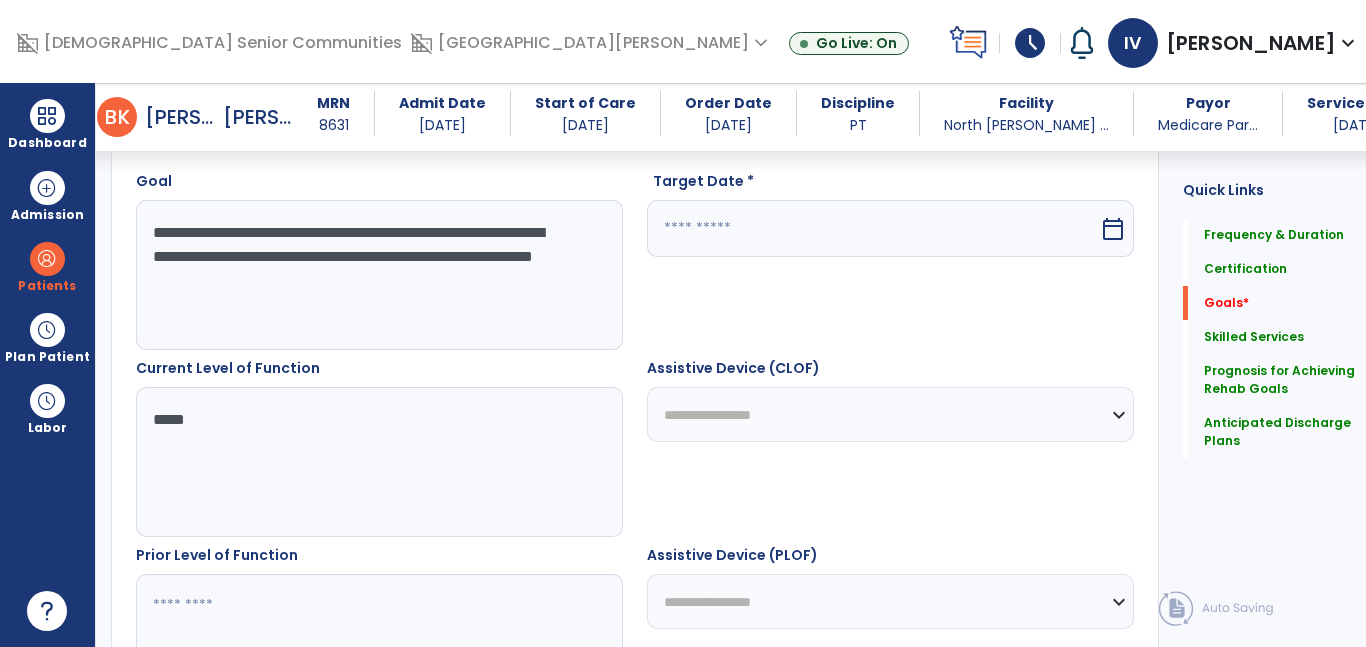 click on "**********" at bounding box center [374, 275] 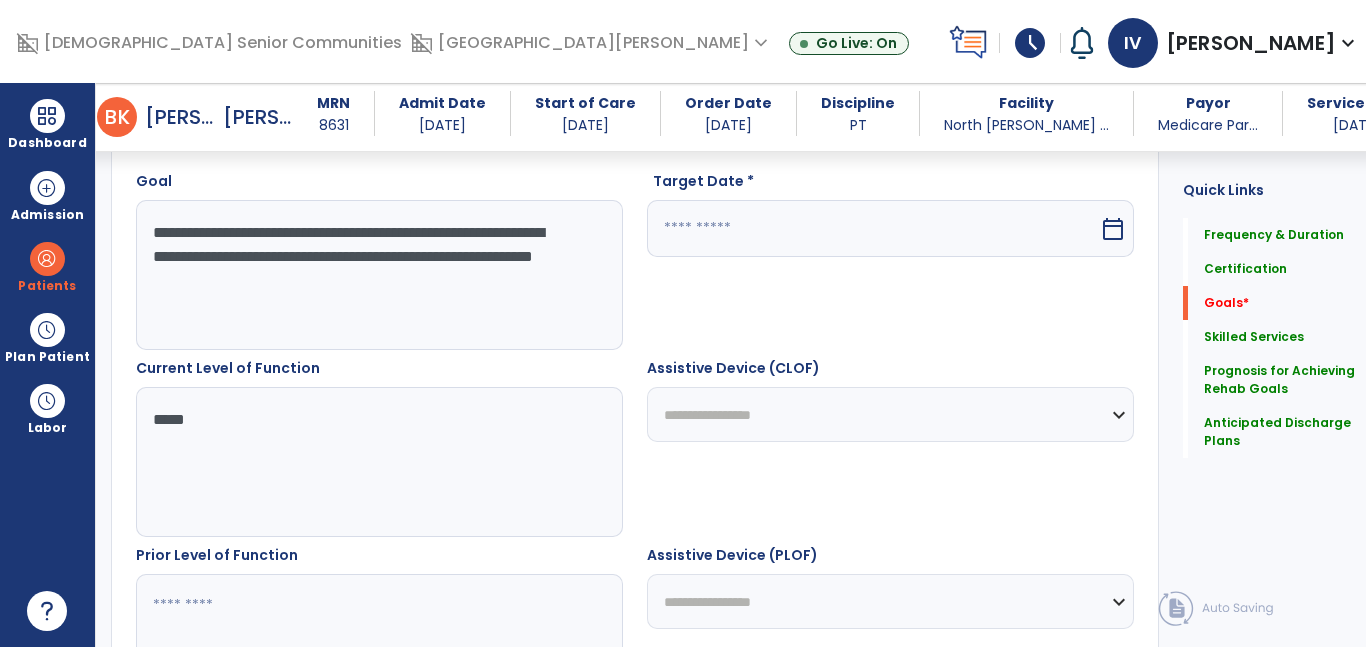click at bounding box center [873, 228] 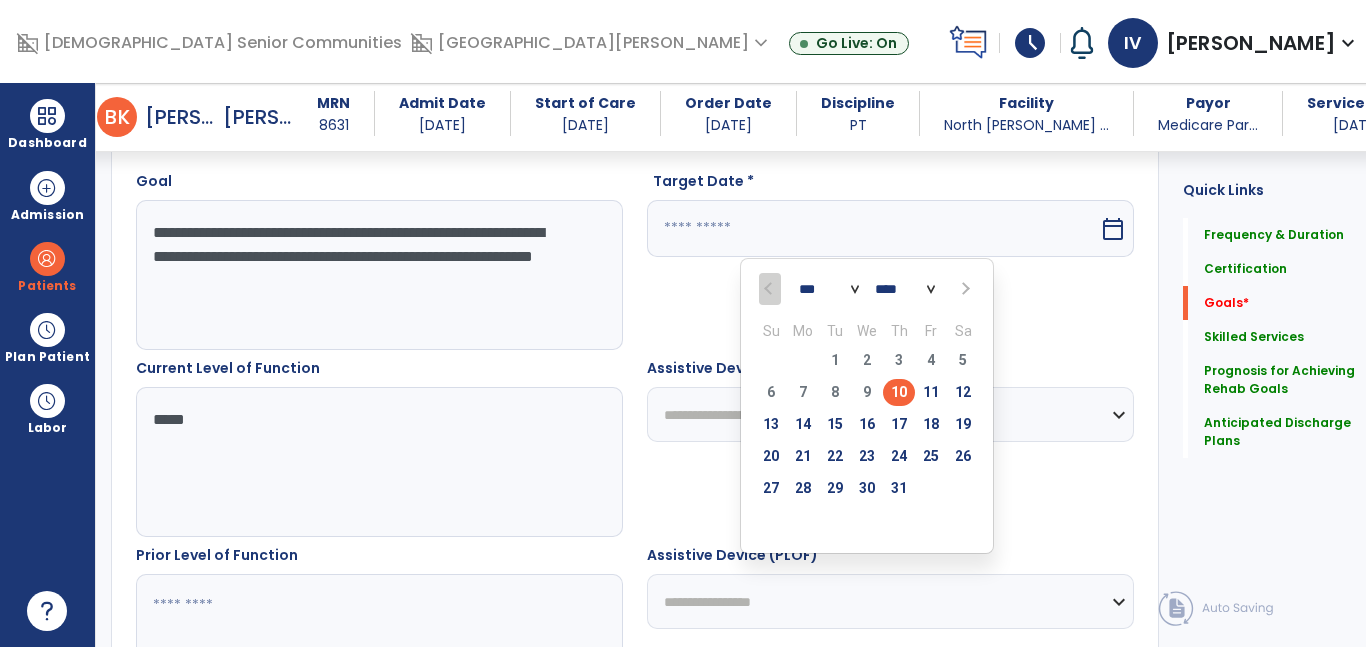 click on "*** *** ***" at bounding box center (829, 290) 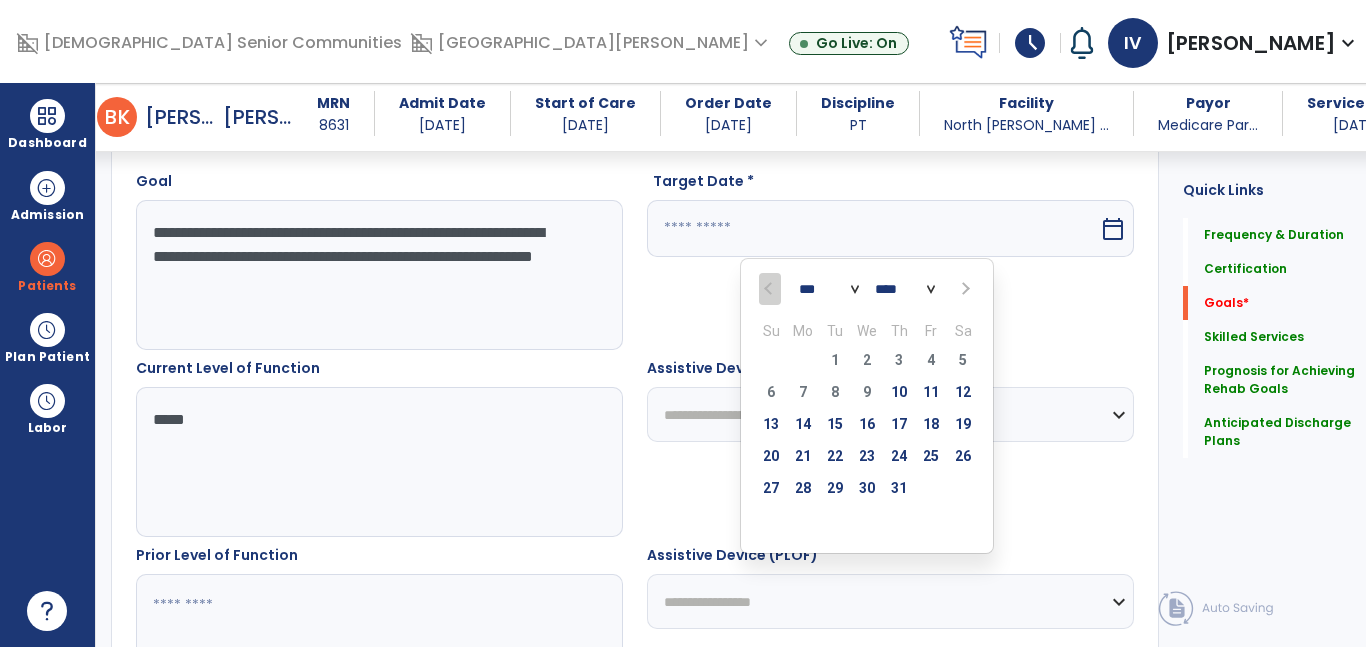 select on "*" 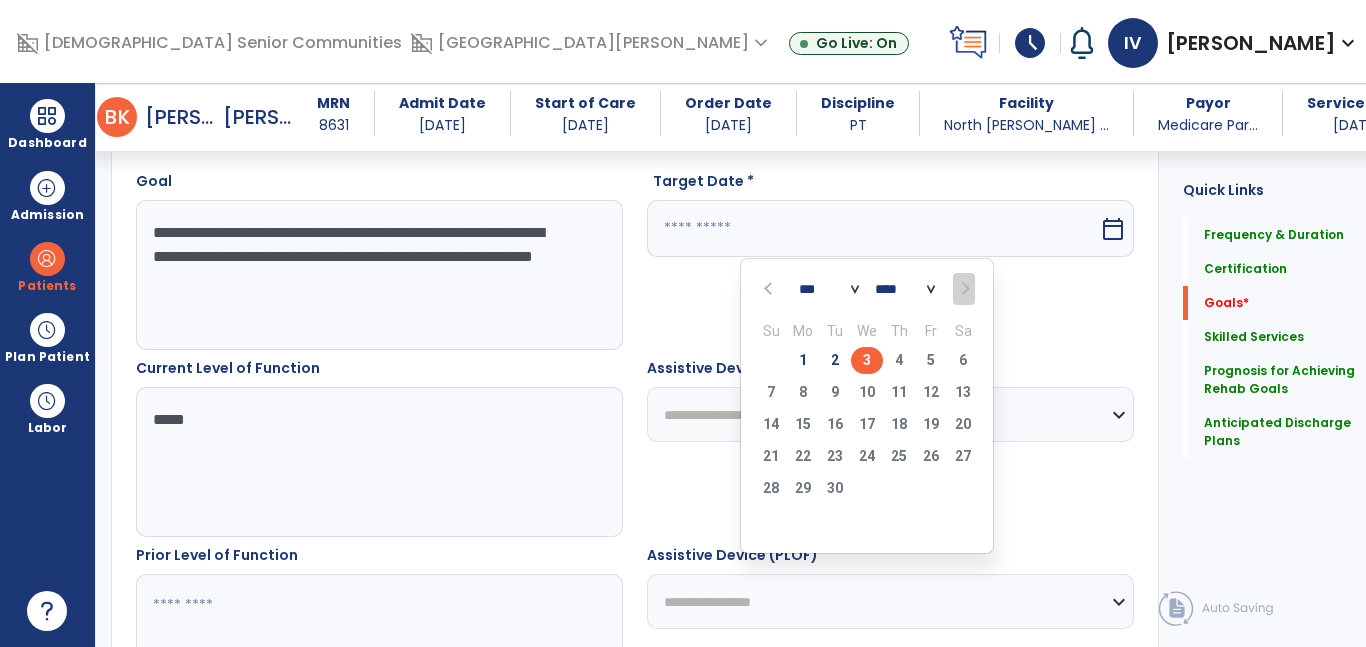 click on "3" at bounding box center [867, 360] 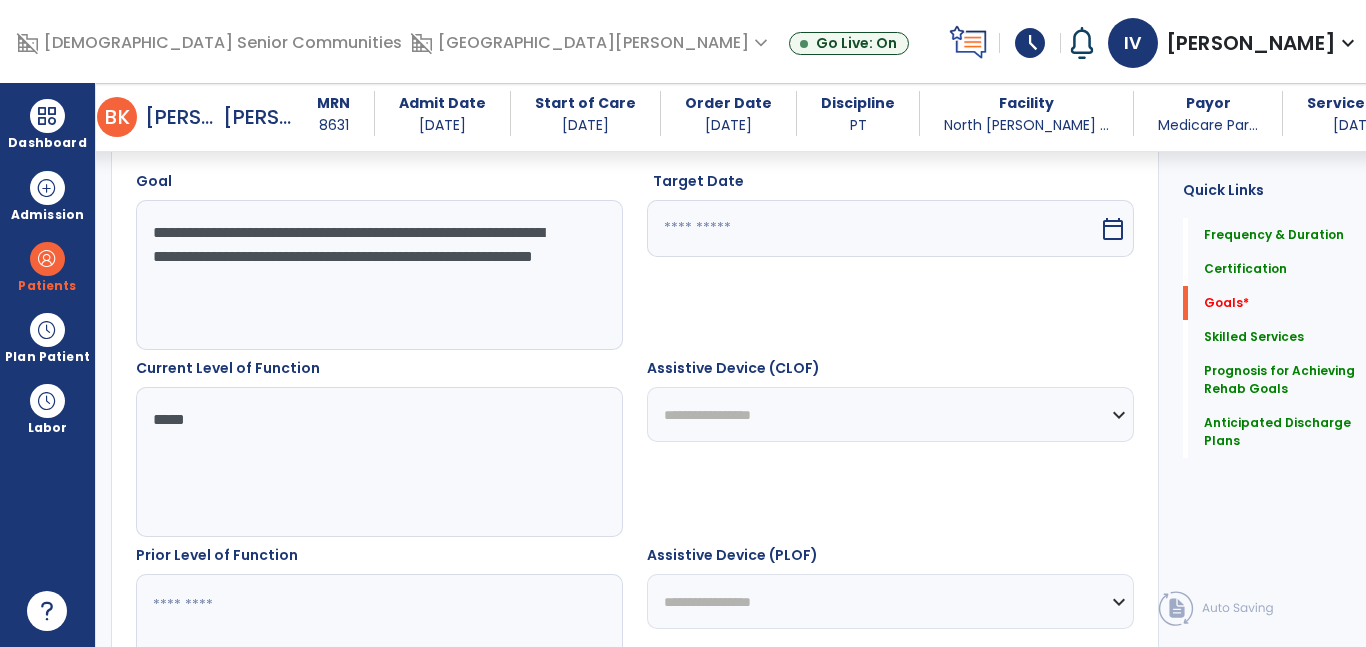 type on "********" 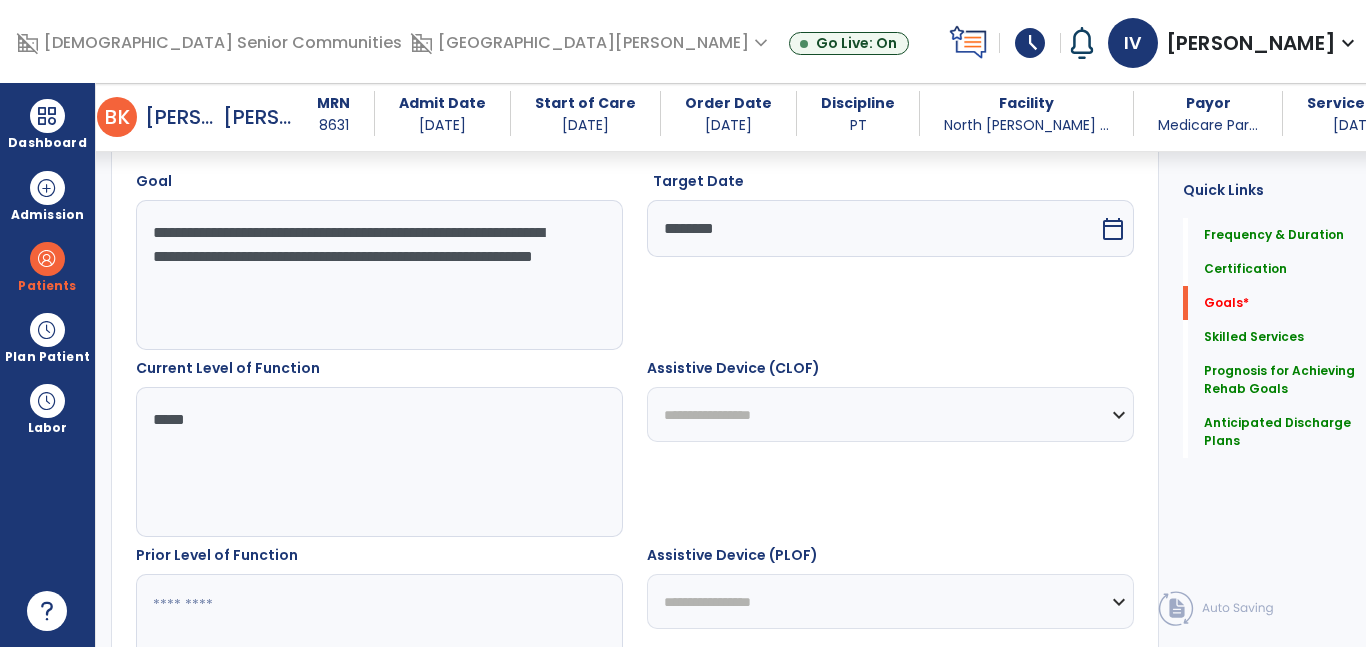 click on "**********" at bounding box center (374, 275) 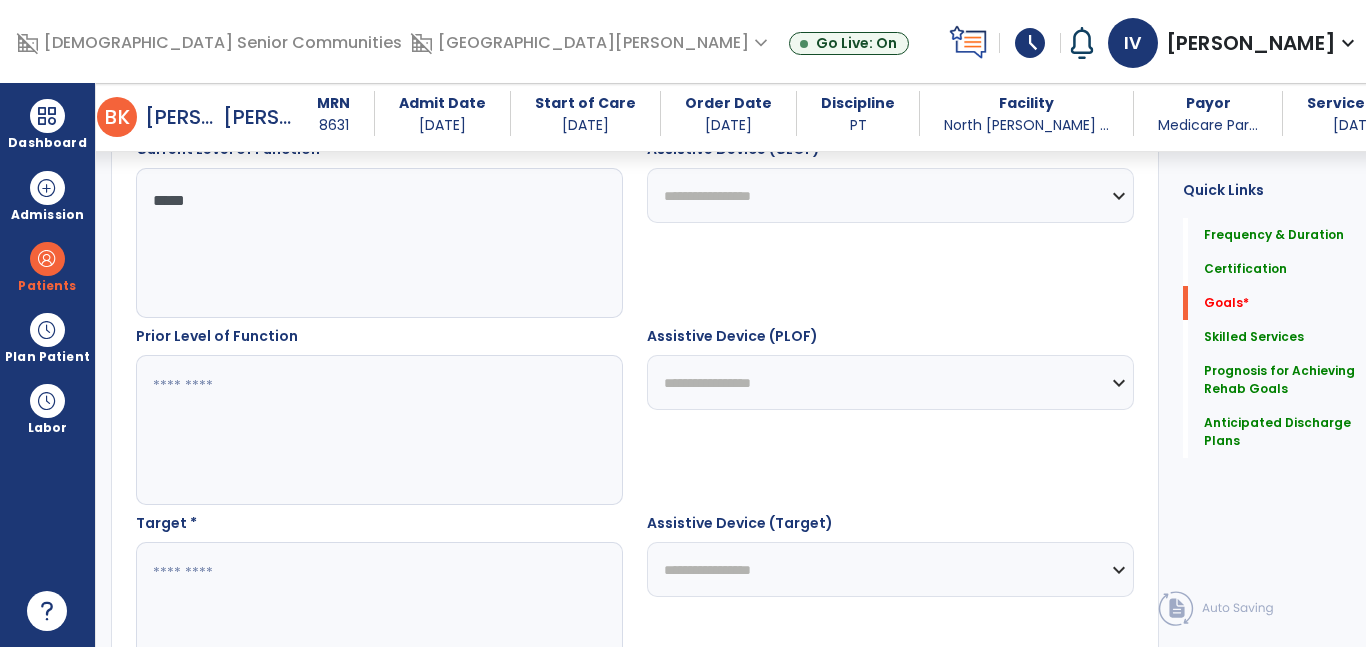 scroll, scrollTop: 832, scrollLeft: 0, axis: vertical 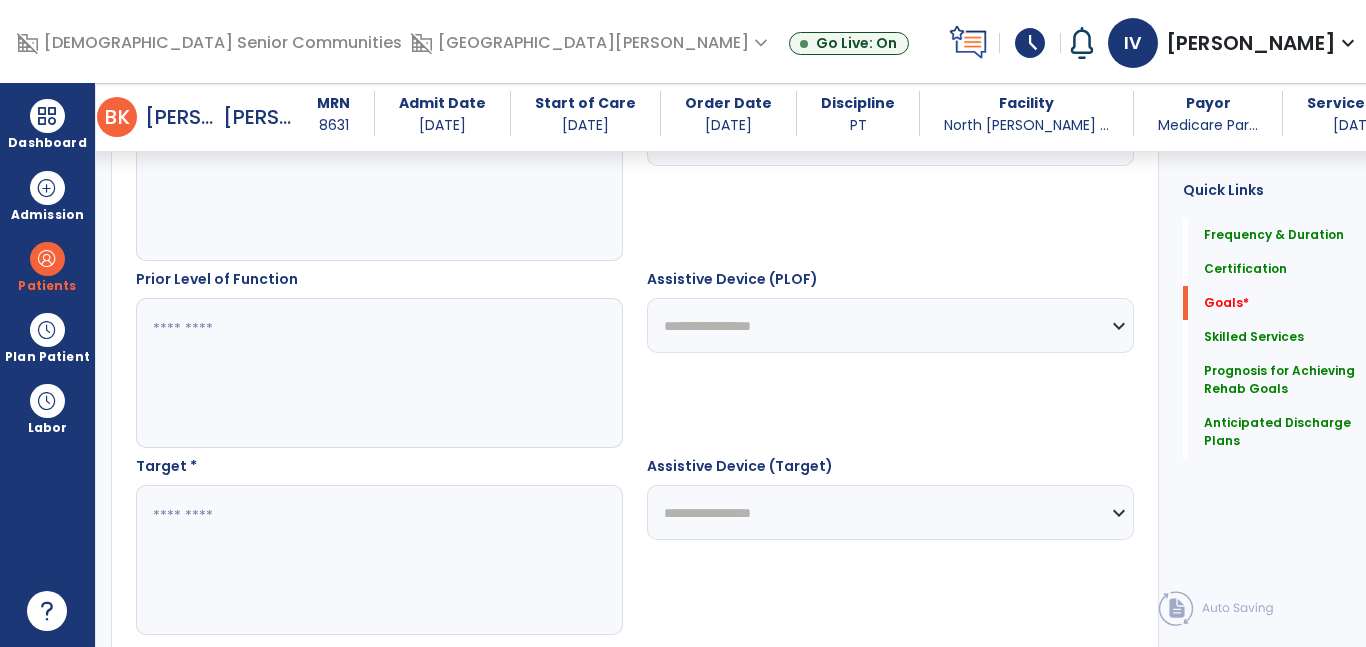 click at bounding box center (374, 560) 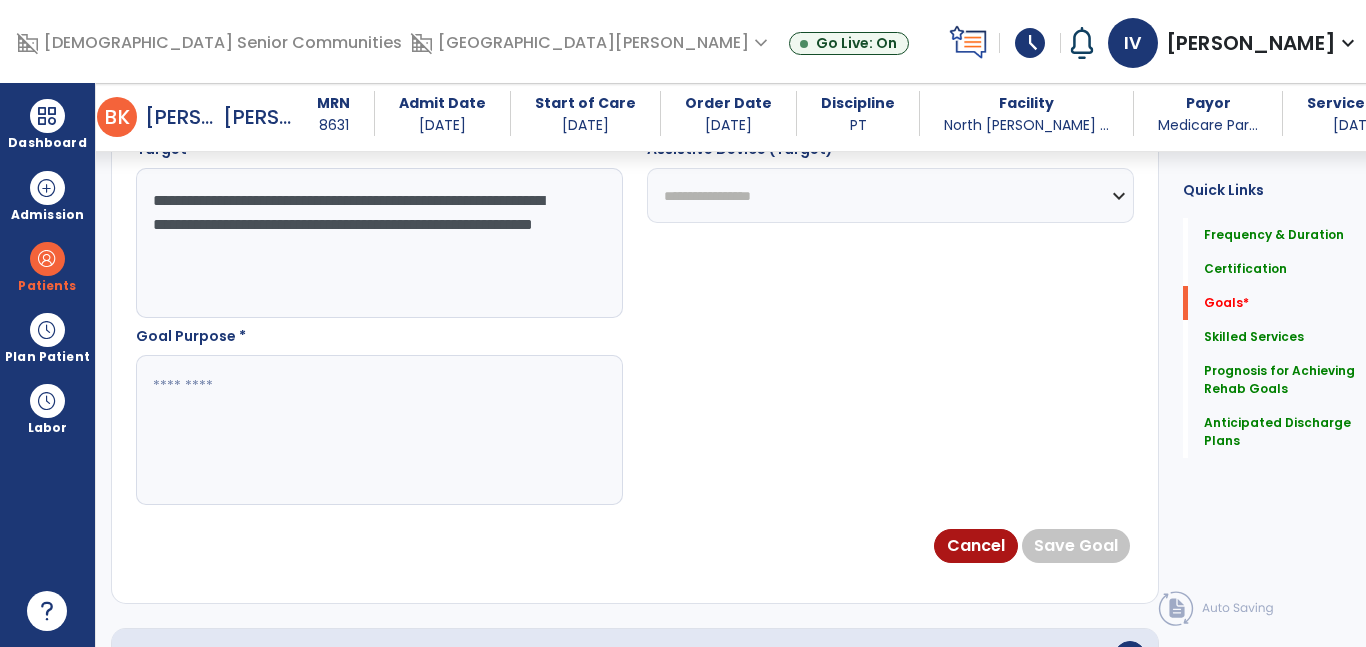 scroll, scrollTop: 1158, scrollLeft: 0, axis: vertical 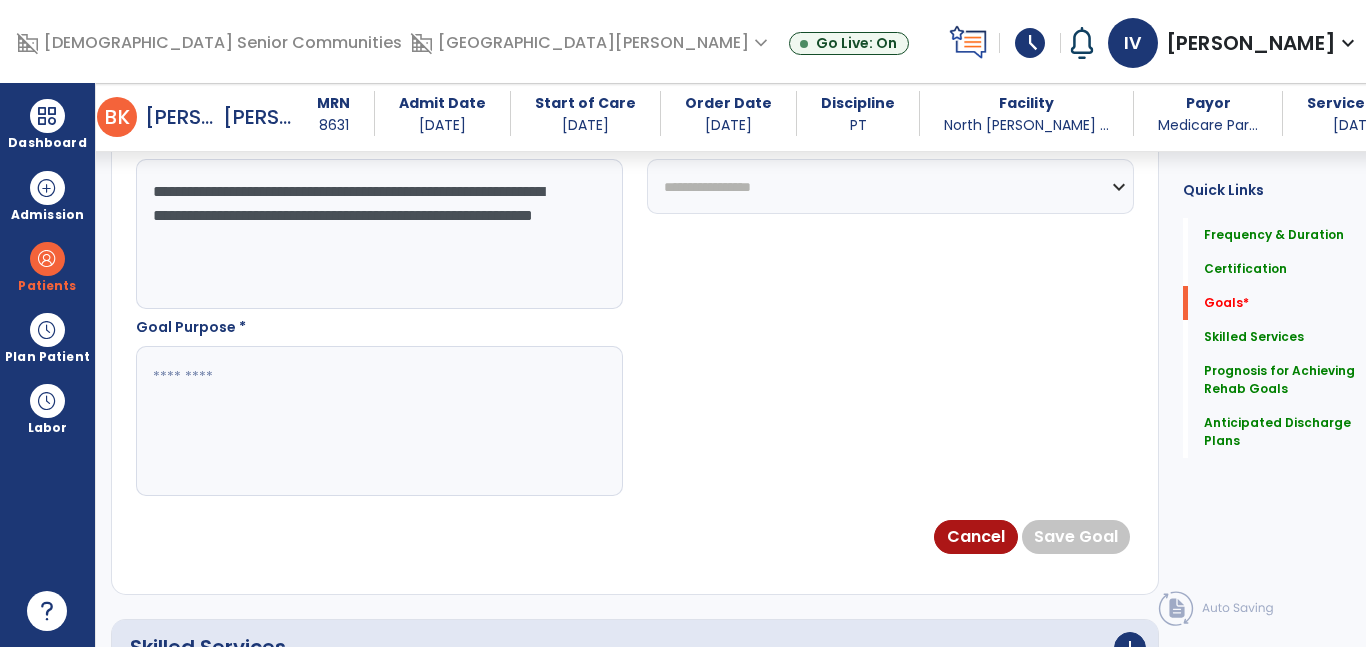 type on "**********" 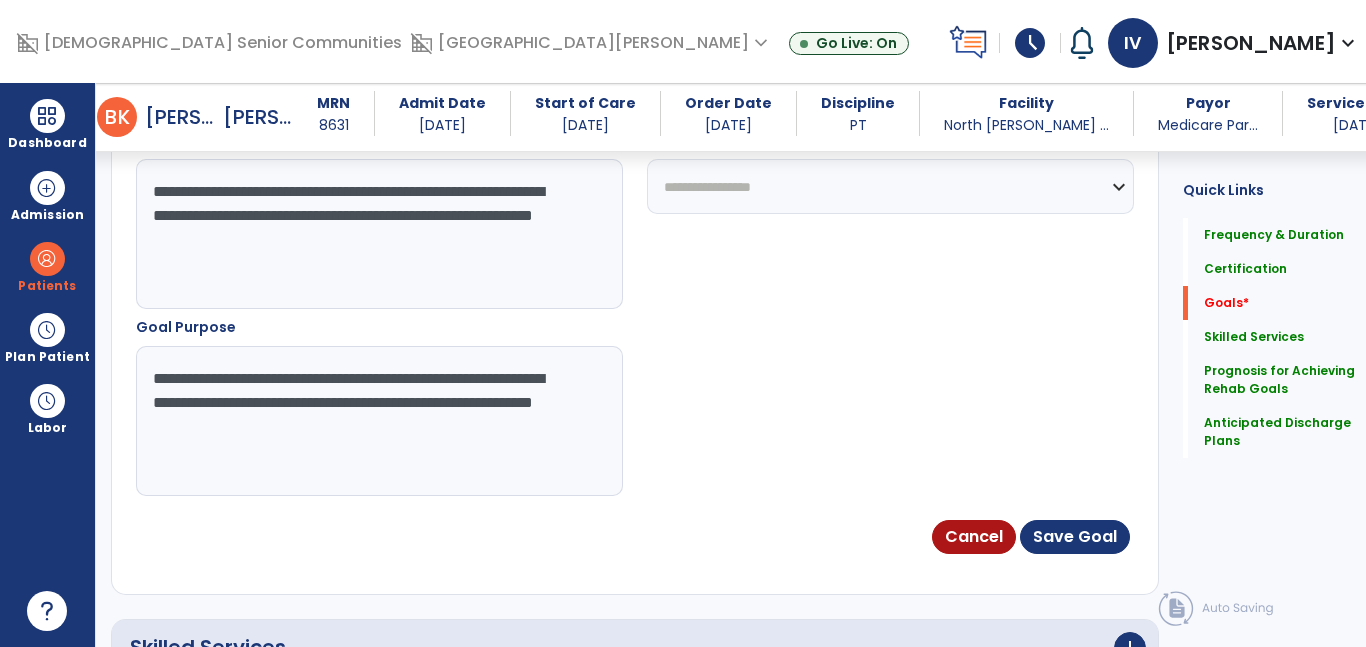 drag, startPoint x: 250, startPoint y: 402, endPoint x: 146, endPoint y: 373, distance: 107.96759 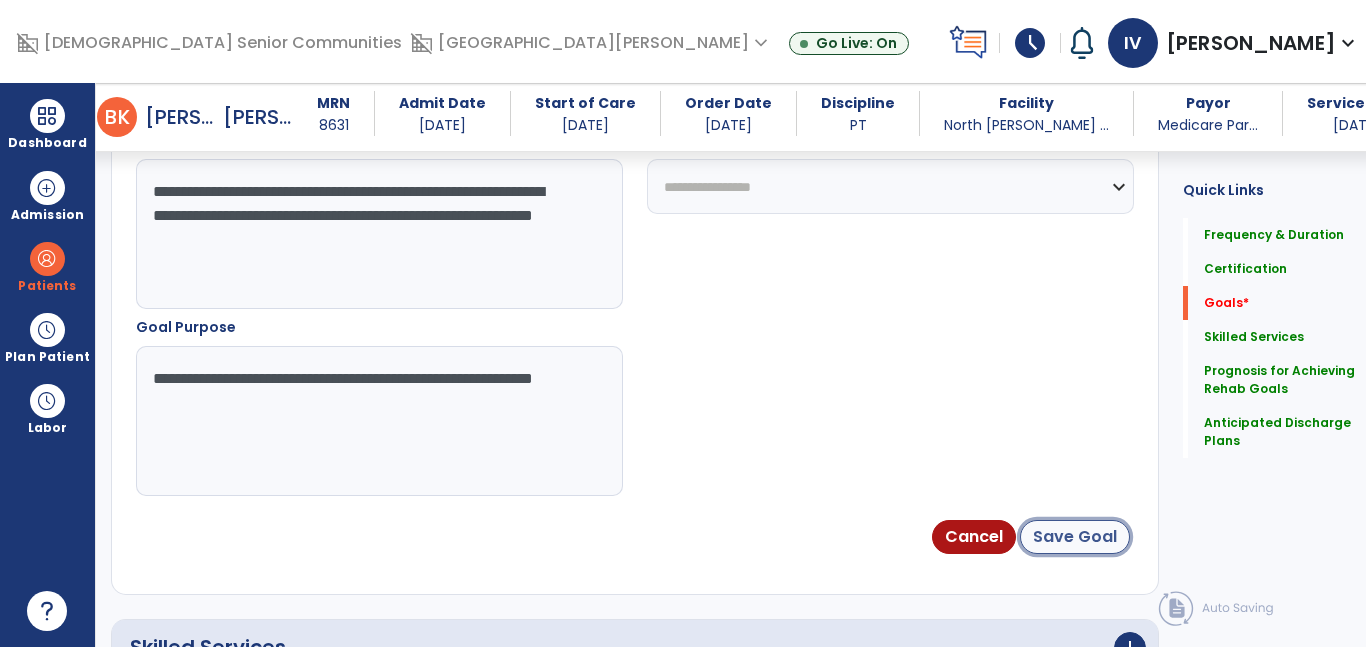 click on "Save Goal" at bounding box center (1075, 537) 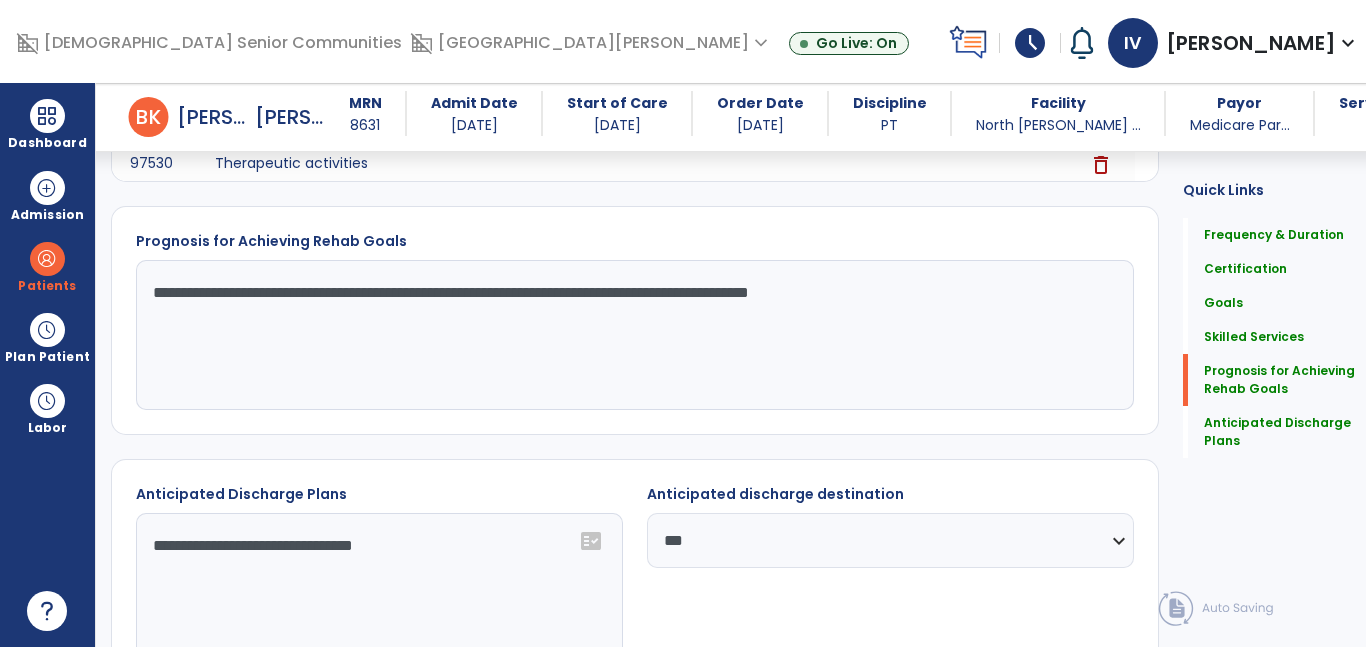 scroll, scrollTop: 0, scrollLeft: 0, axis: both 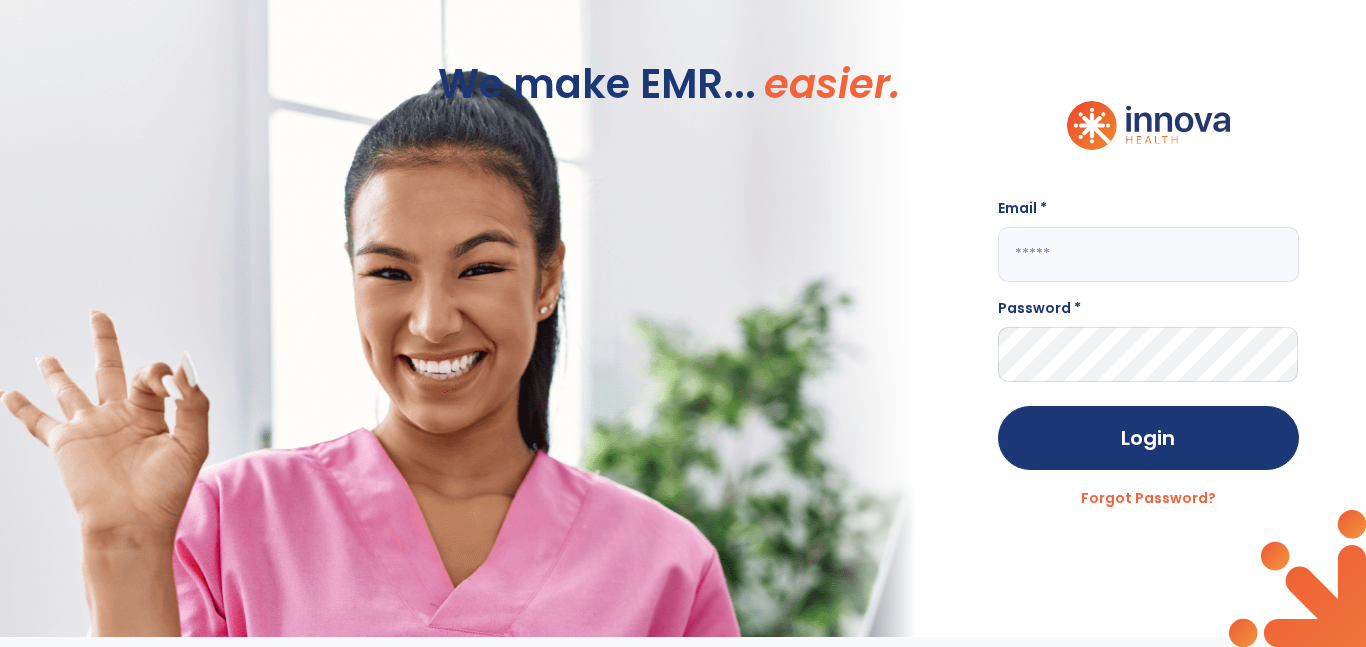 click 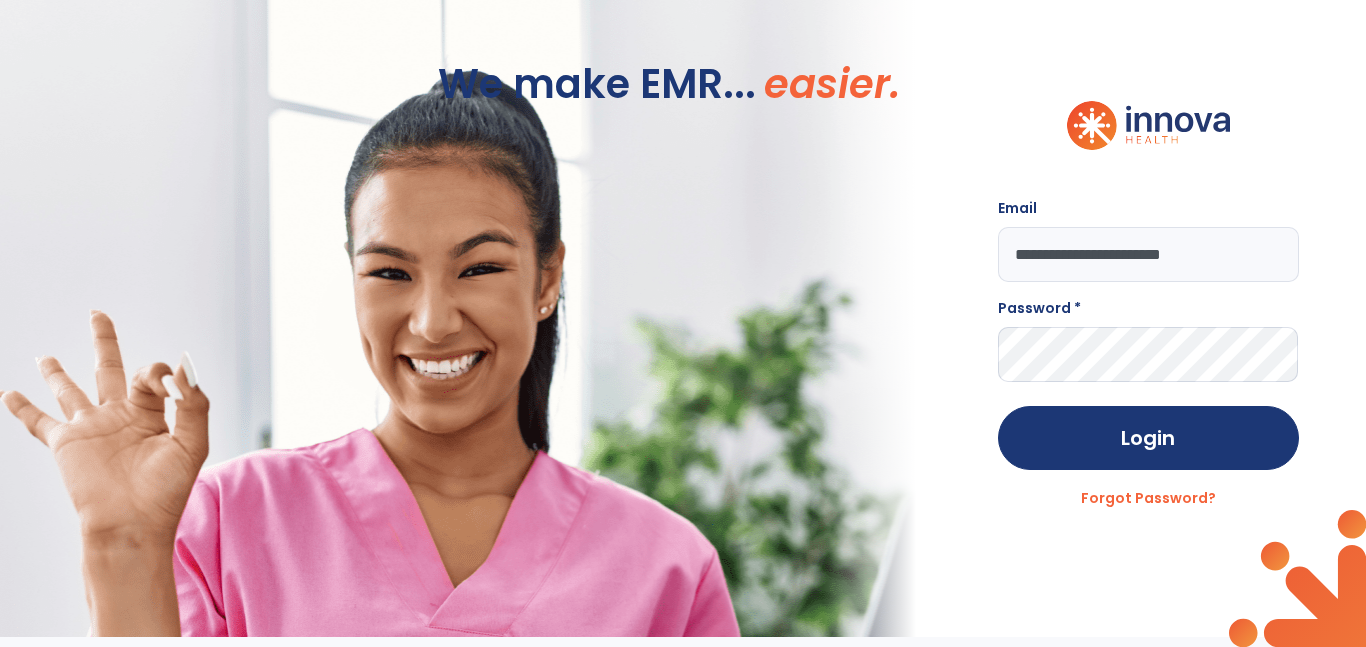 type on "**********" 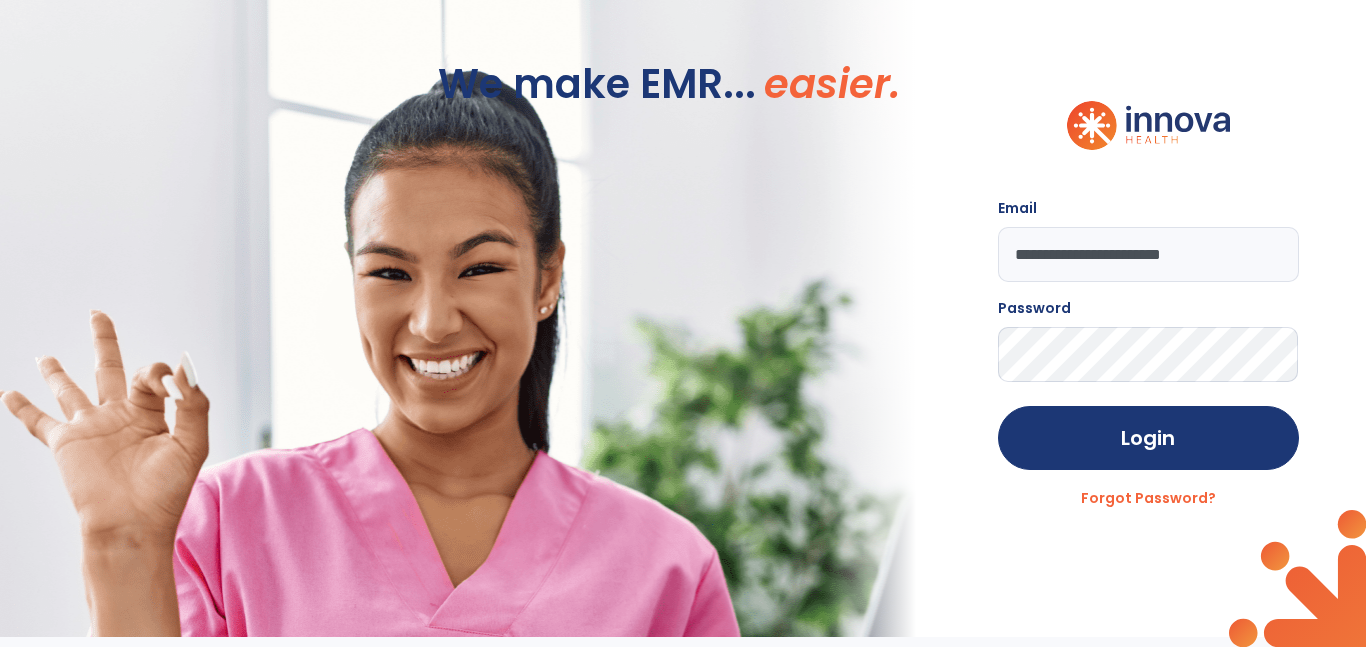 click on "Login" 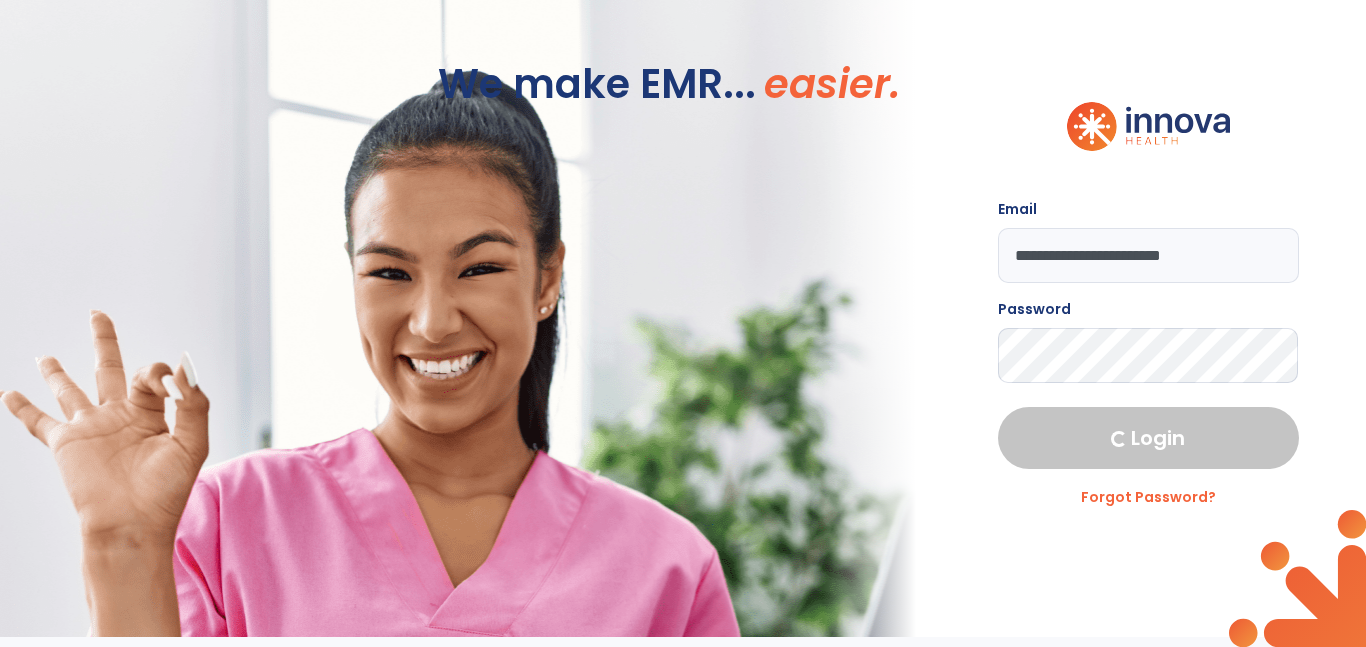 select on "****" 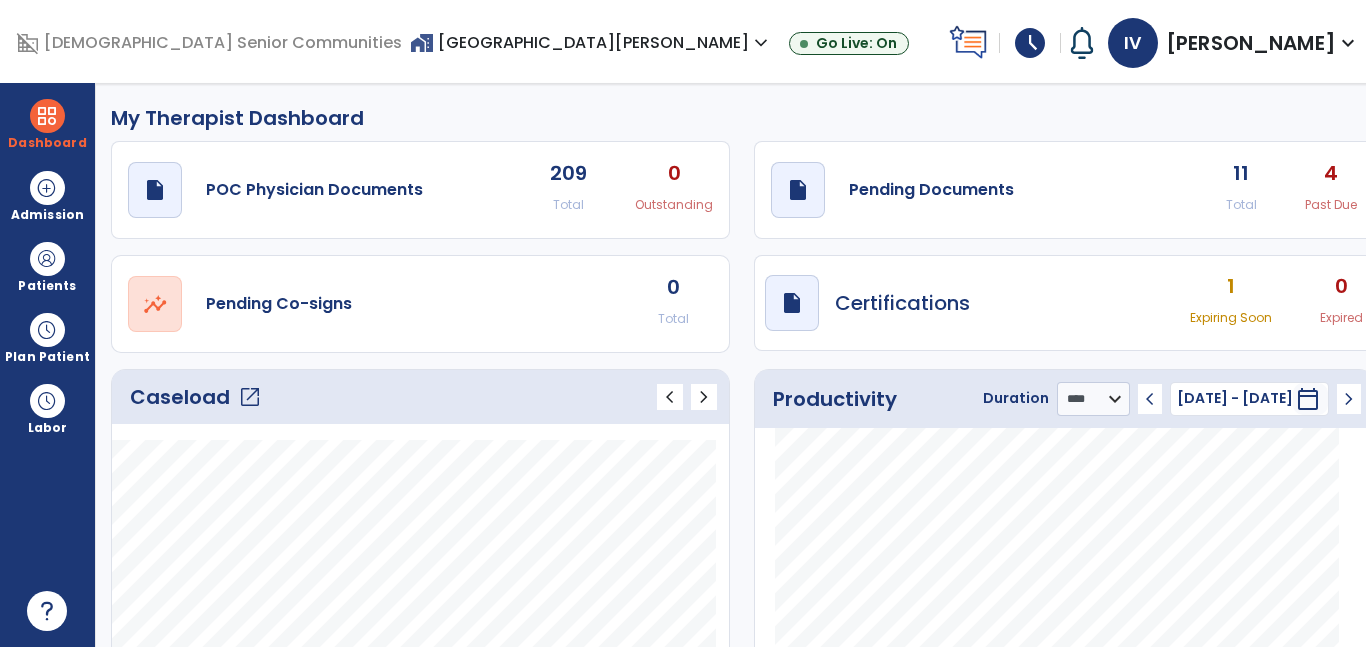 click on "open_in_new" 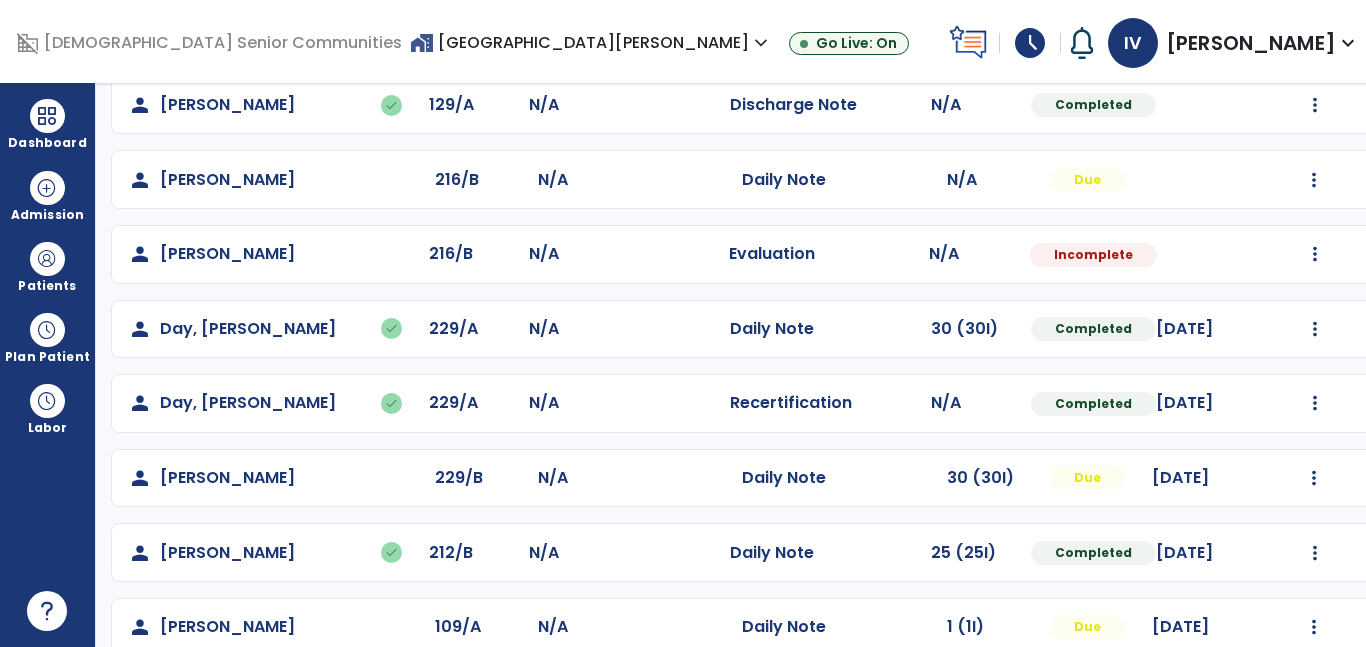 scroll, scrollTop: 408, scrollLeft: 0, axis: vertical 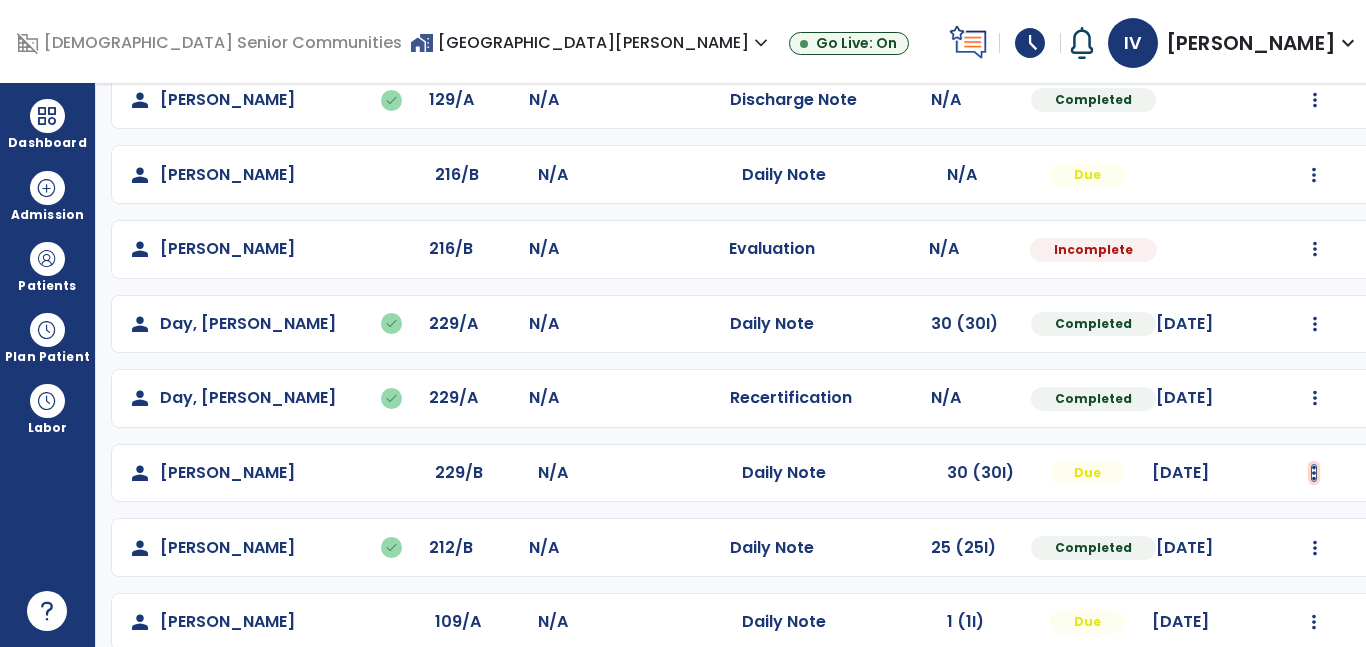 click at bounding box center [1314, -49] 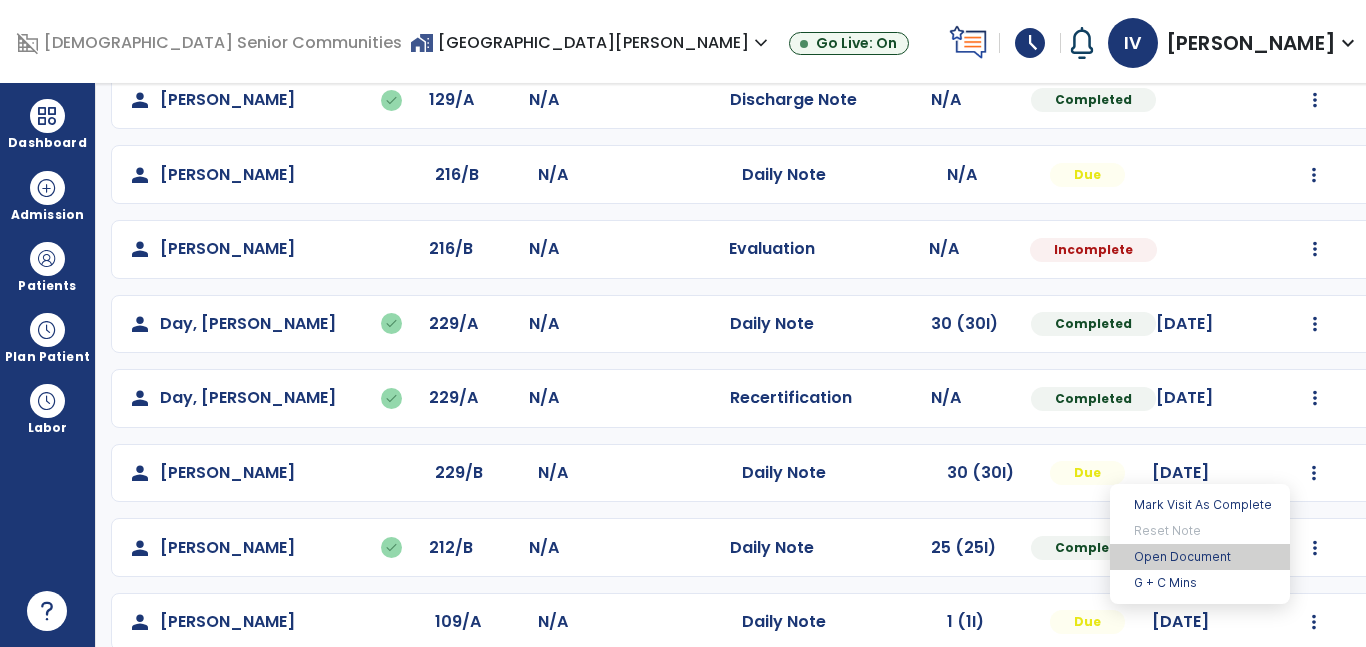 click on "Open Document" at bounding box center [1200, 557] 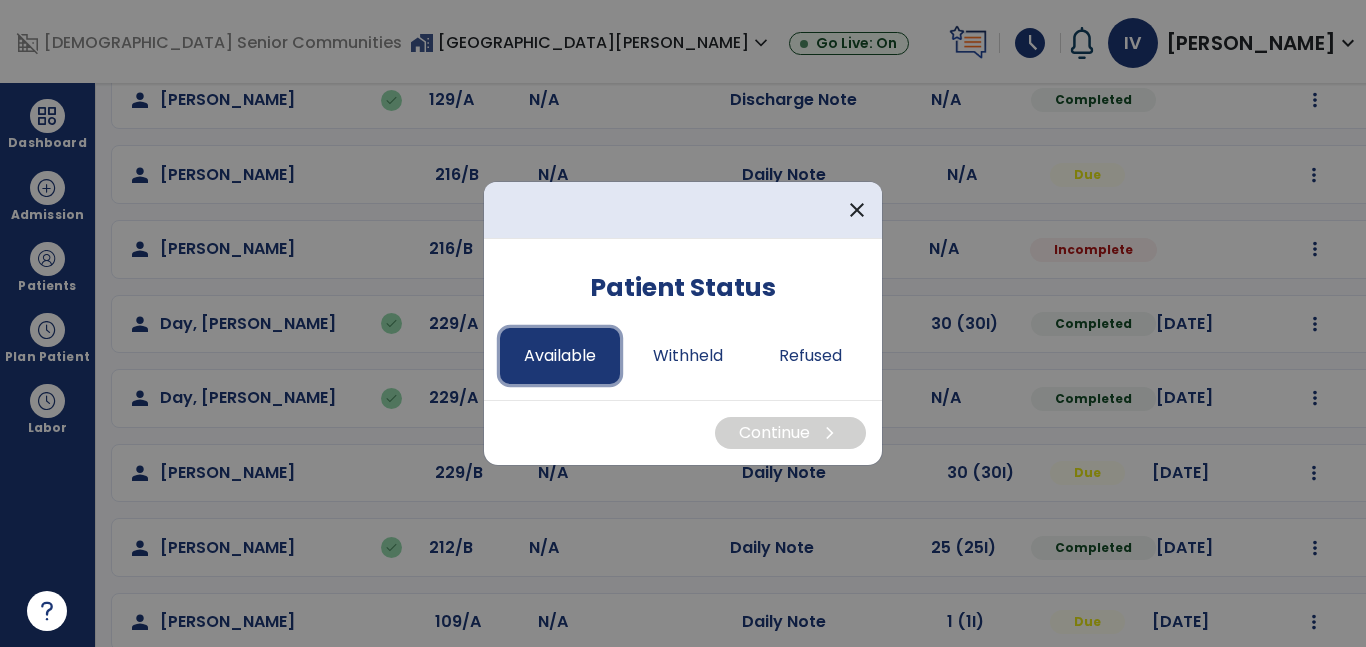 click on "Available" at bounding box center [560, 356] 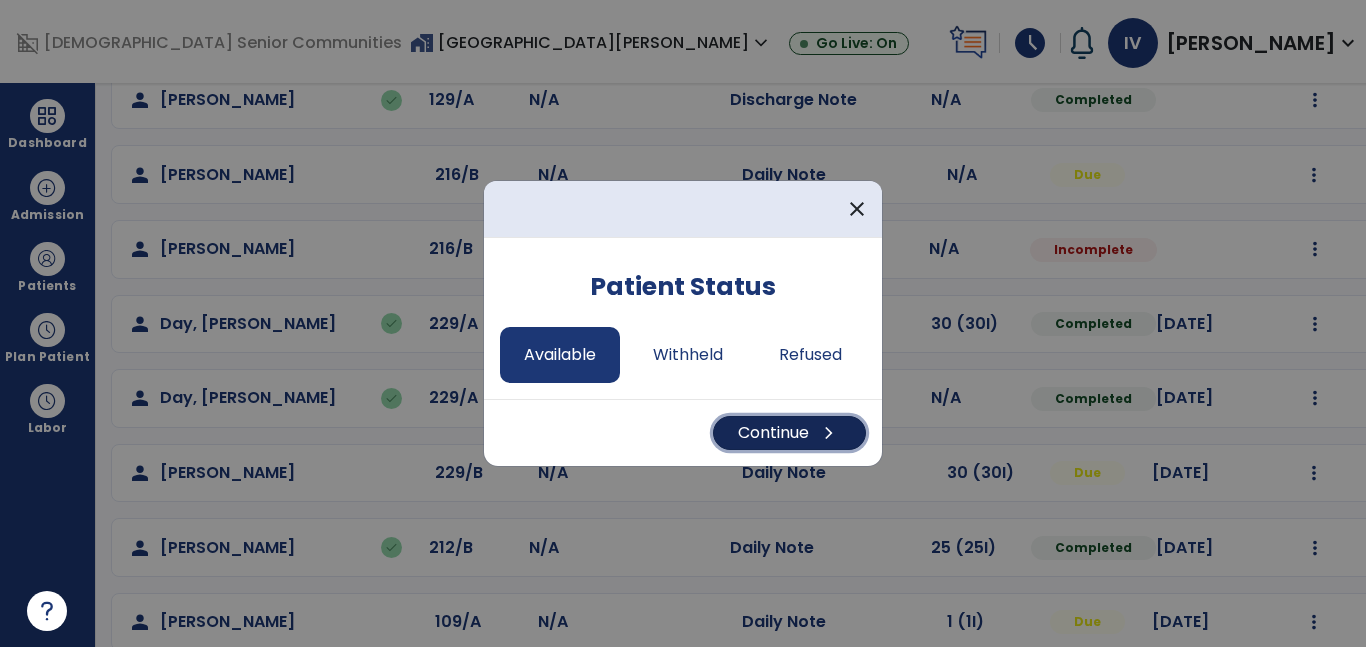click on "Continue   chevron_right" at bounding box center (789, 433) 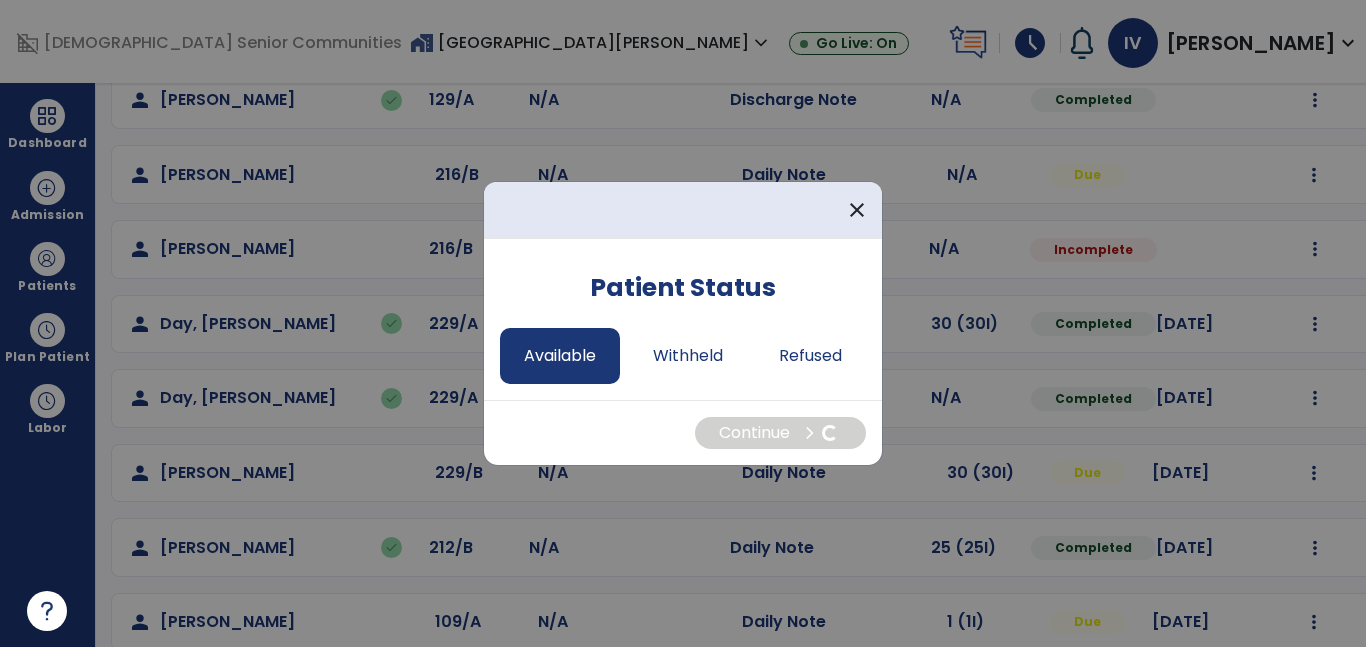 select on "*" 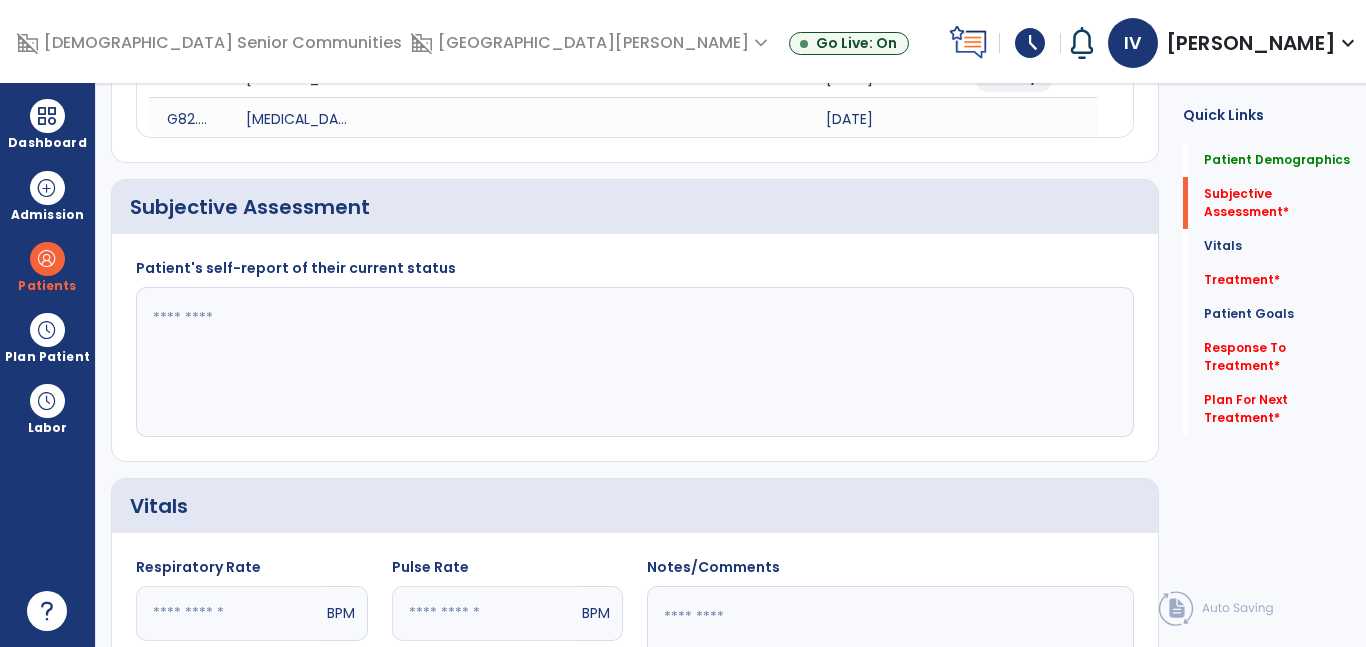 click 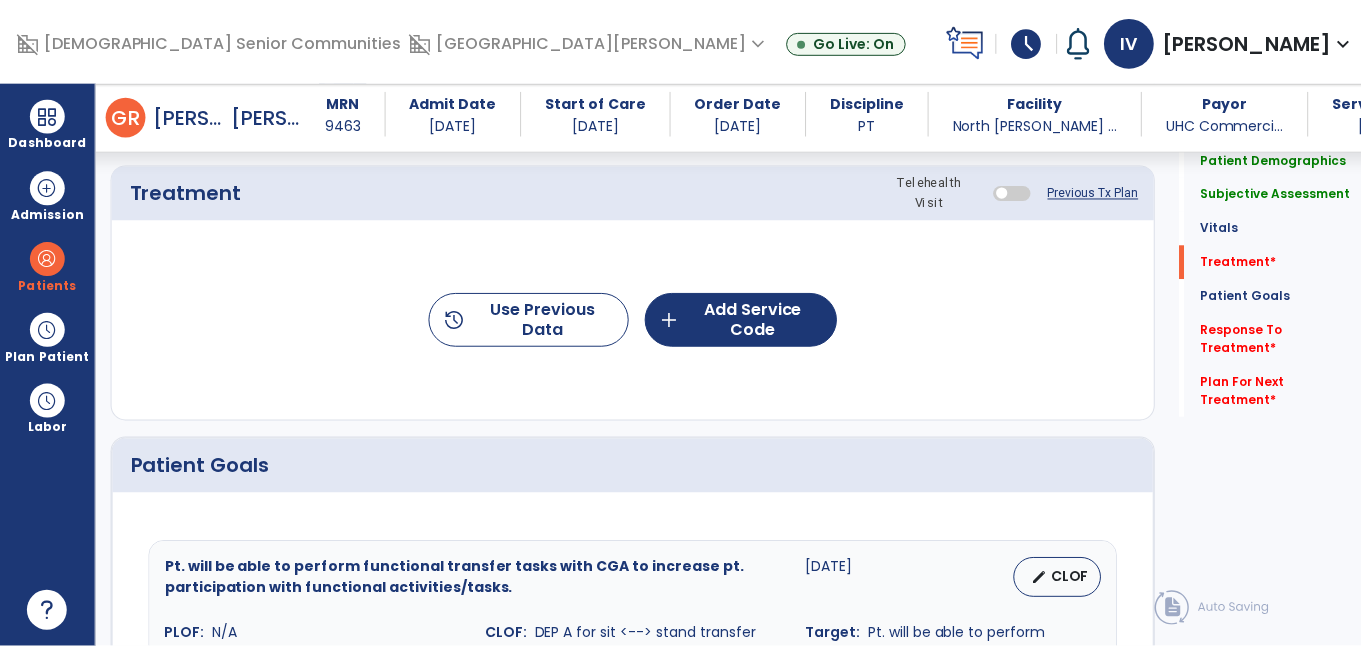 scroll, scrollTop: 1131, scrollLeft: 0, axis: vertical 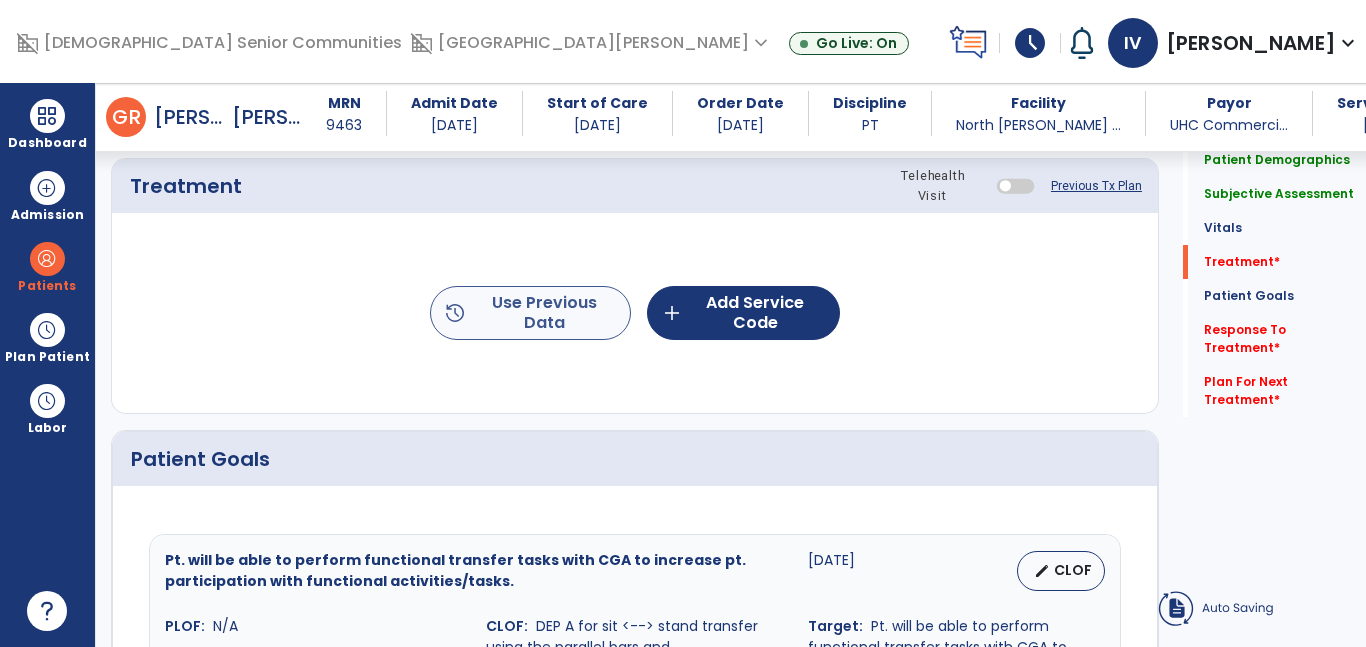 type on "**********" 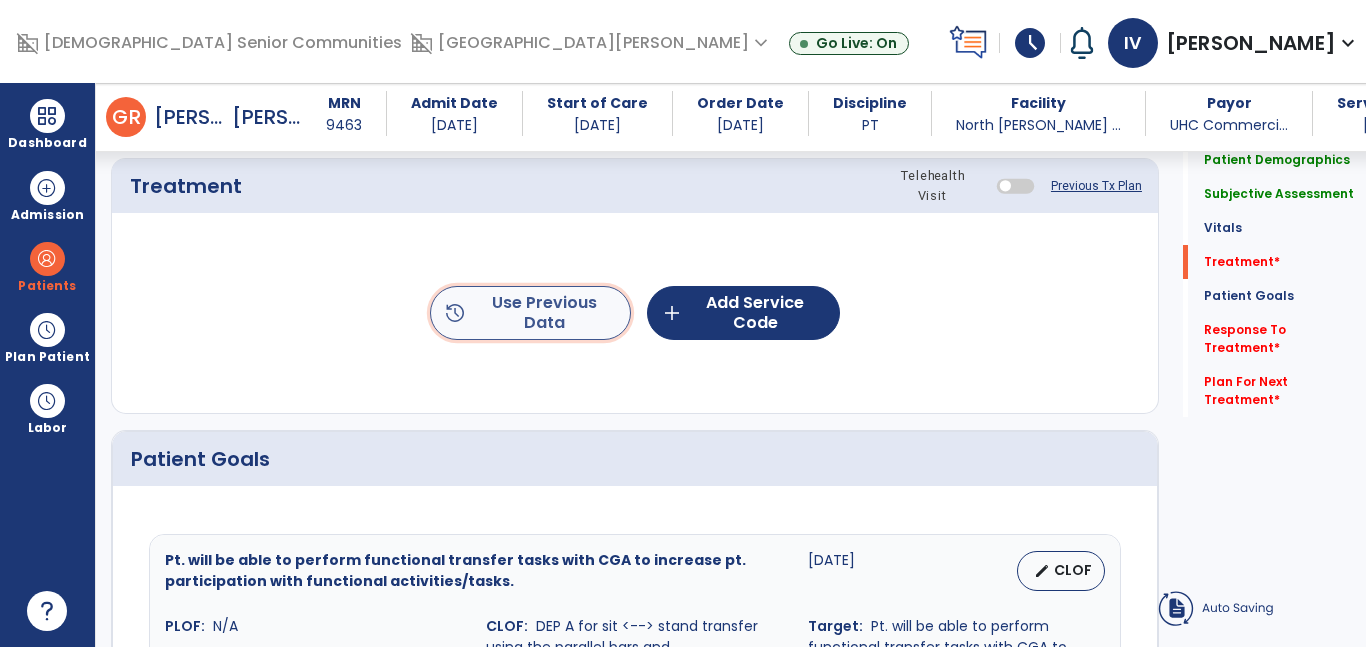 click on "history  Use Previous Data" 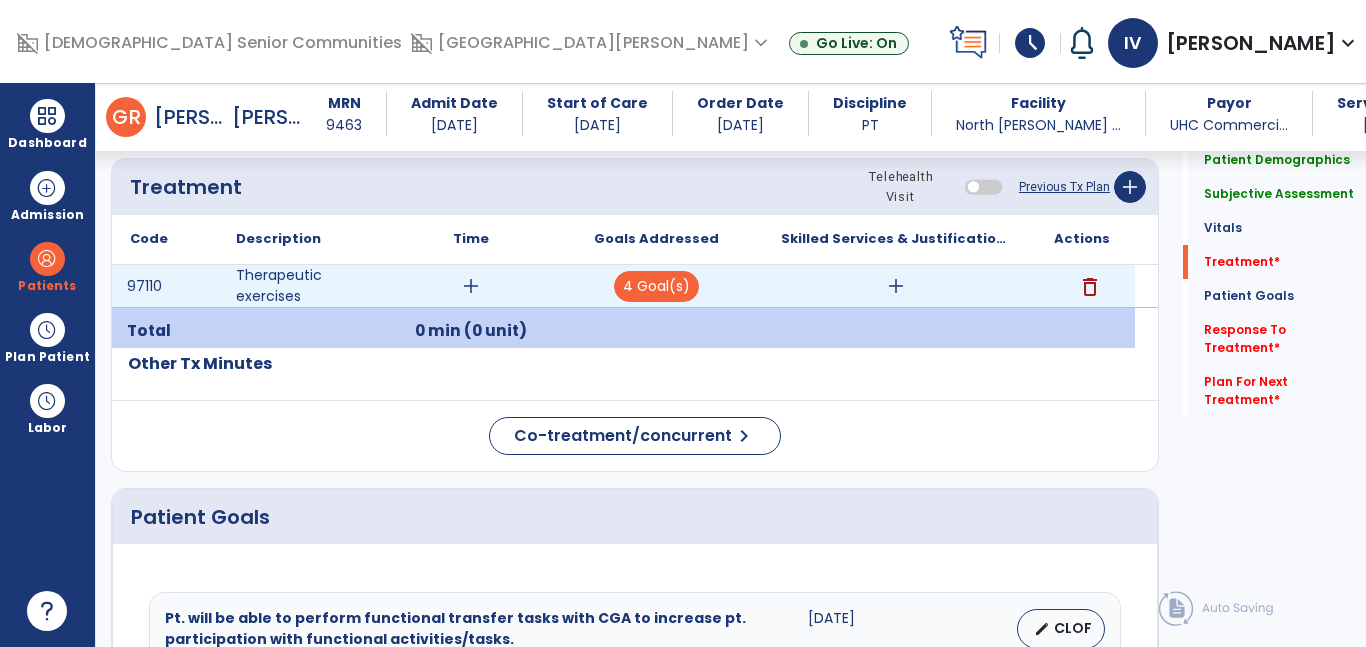 click on "add" at bounding box center [471, 286] 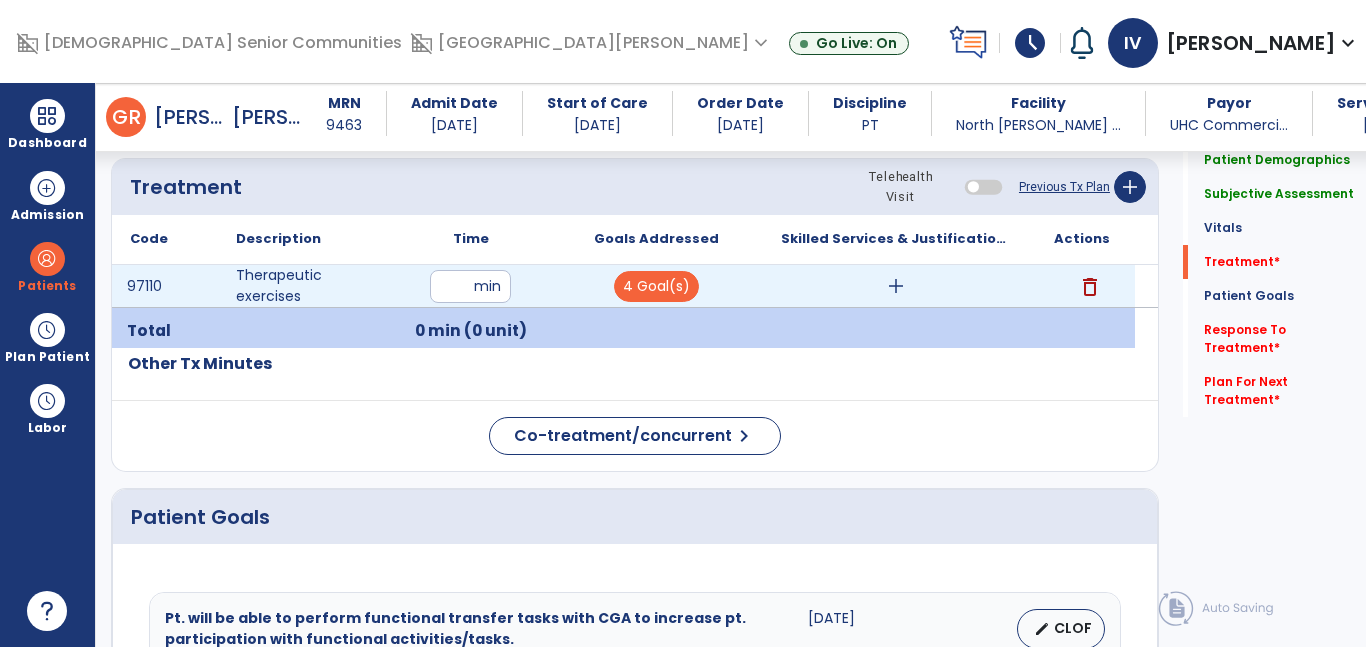 type on "**" 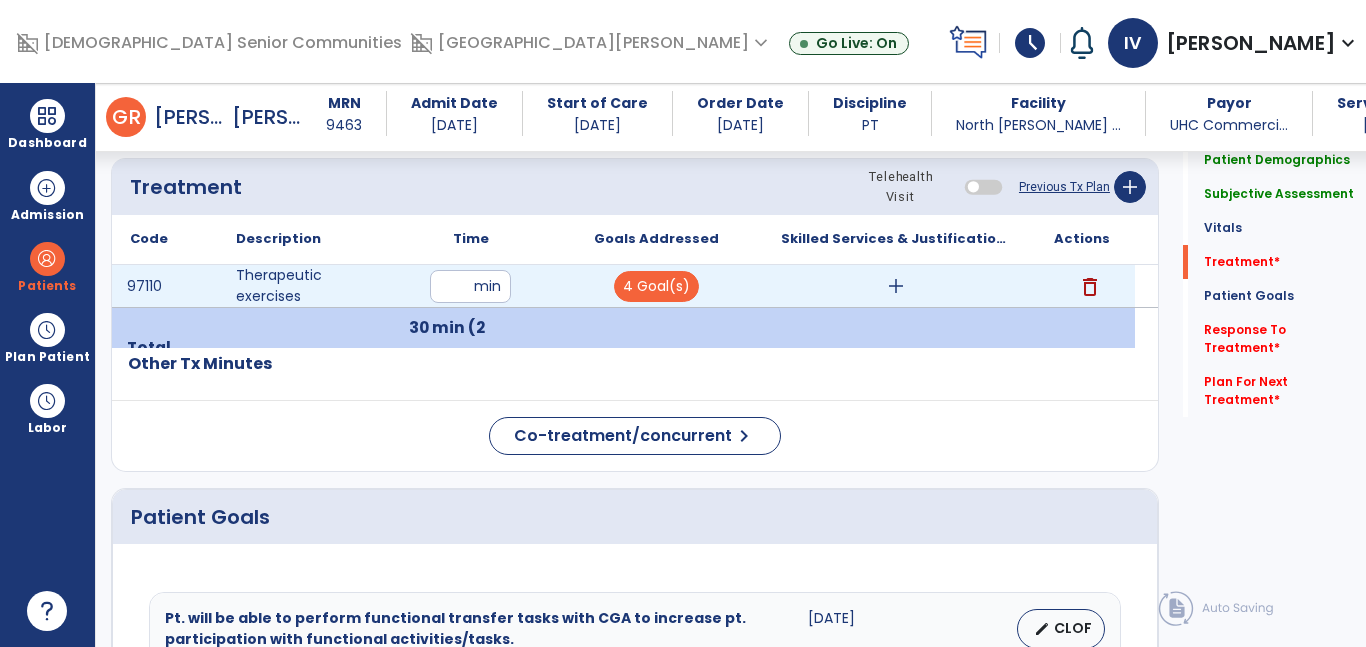 click on "add" at bounding box center (896, 286) 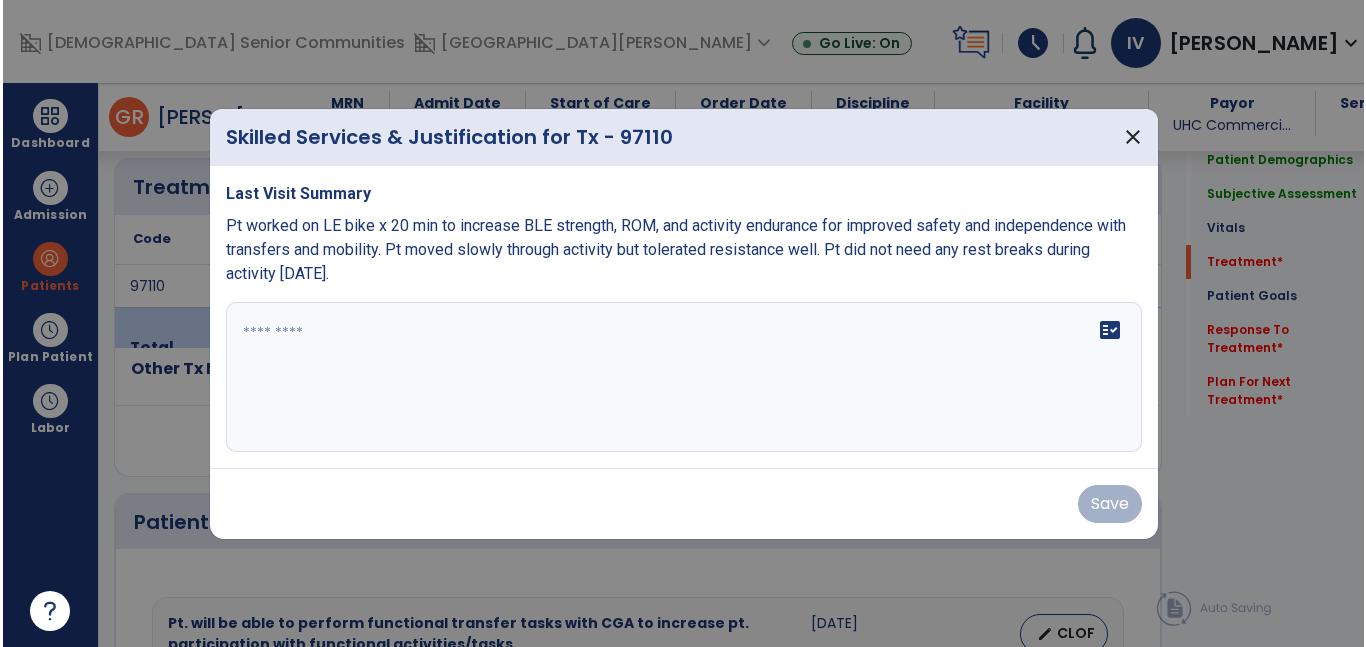 scroll, scrollTop: 1131, scrollLeft: 0, axis: vertical 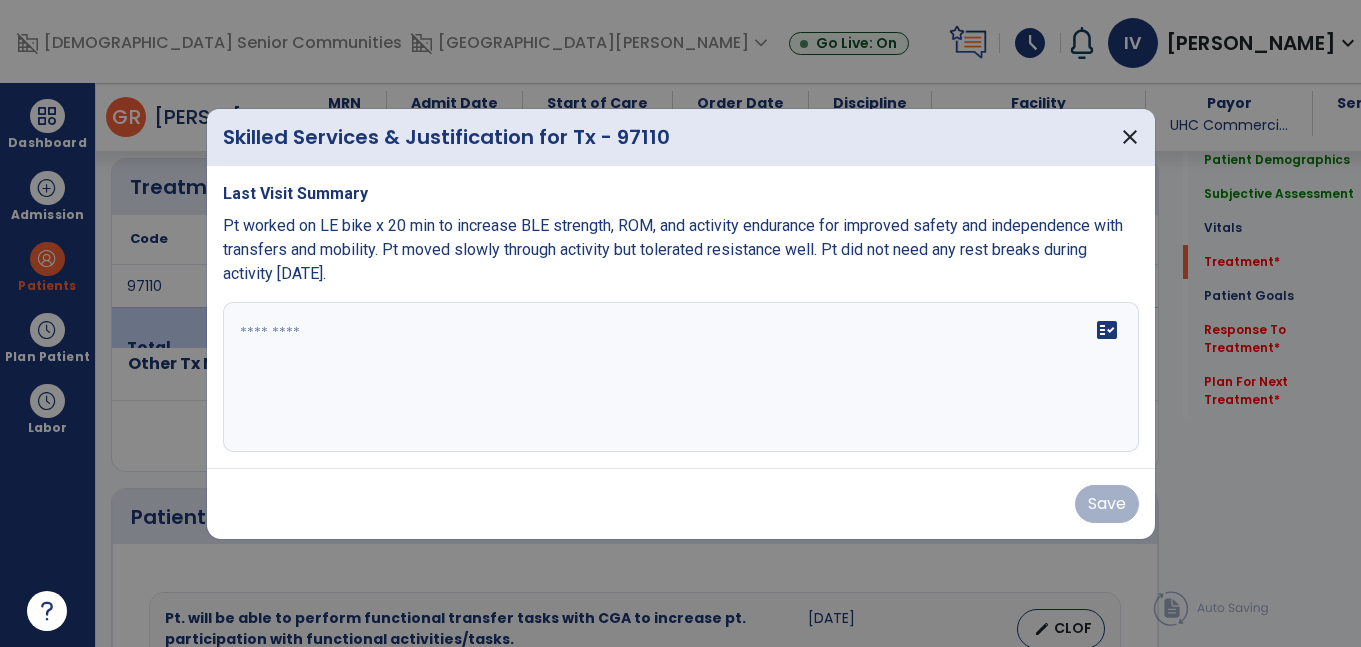 click at bounding box center [681, 377] 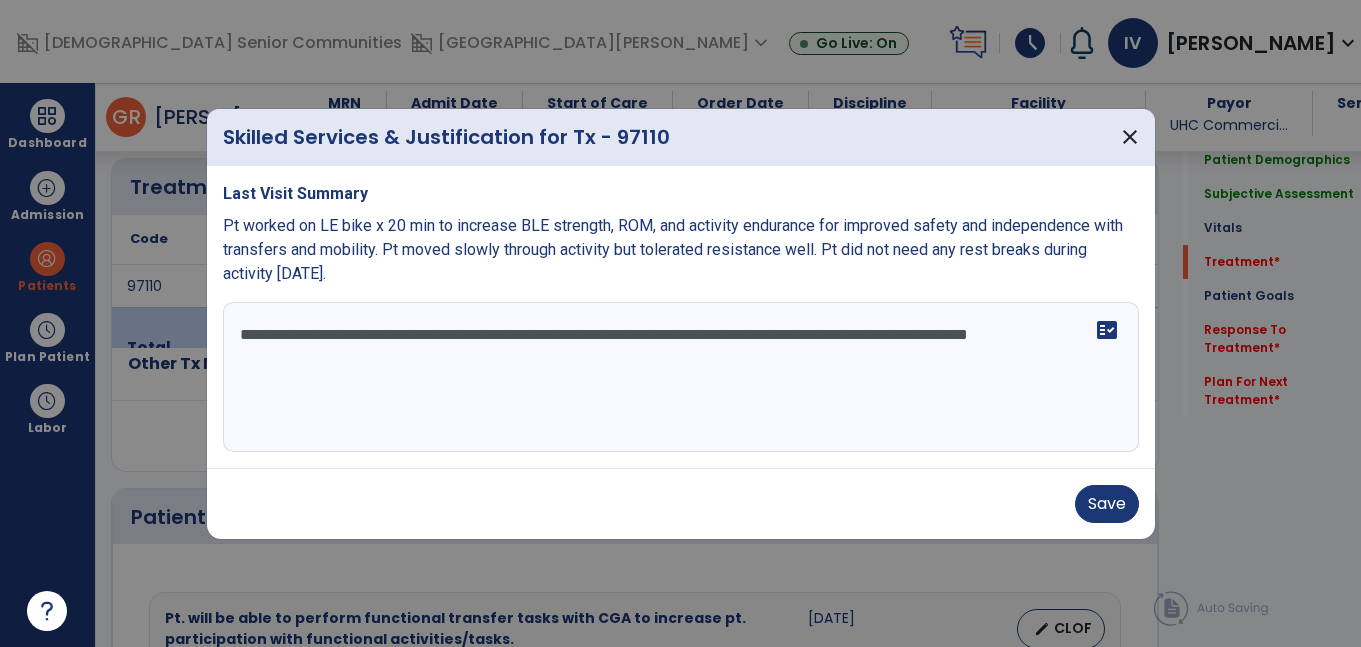 click on "**********" at bounding box center [681, 377] 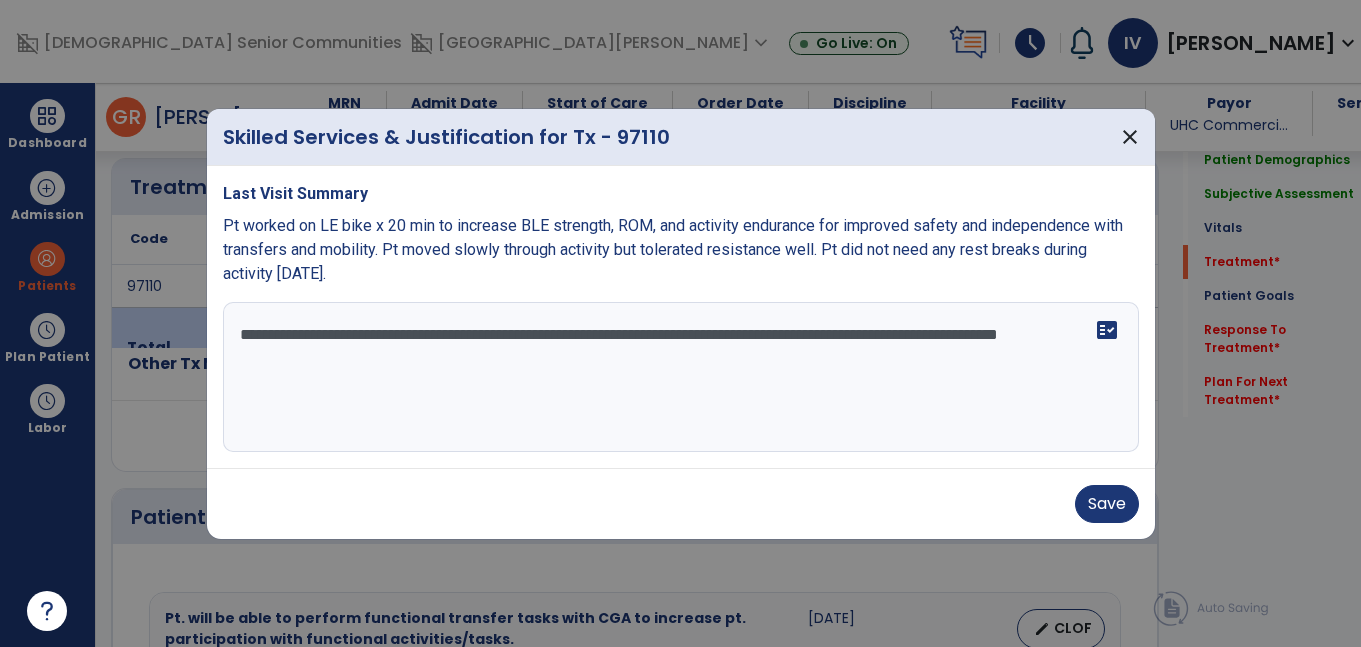 click on "Last Visit Summary Pt worked on LE bike x 20 min to increase BLE strength, ROM, and activity endurance for improved safety and independence with transfers and mobility. Pt moved slowly through activity but tolerated resistance well. Pt did not need any rest breaks during activity today." at bounding box center (681, 234) 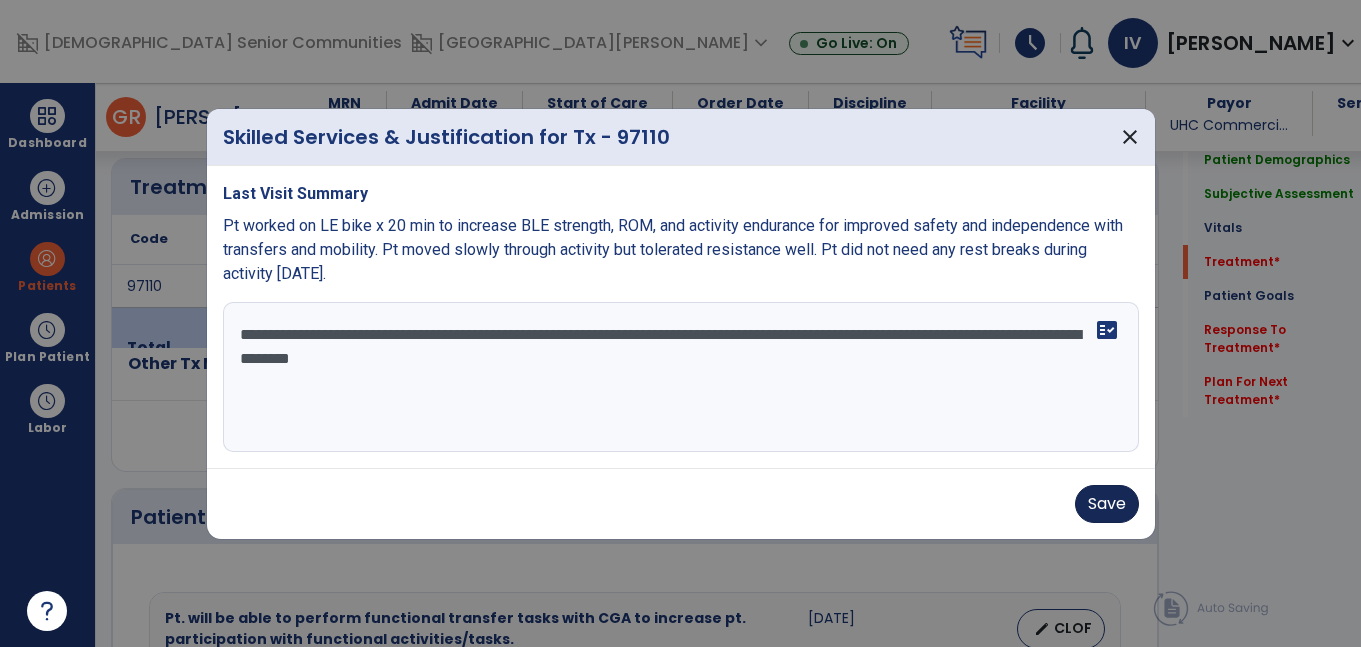 type on "**********" 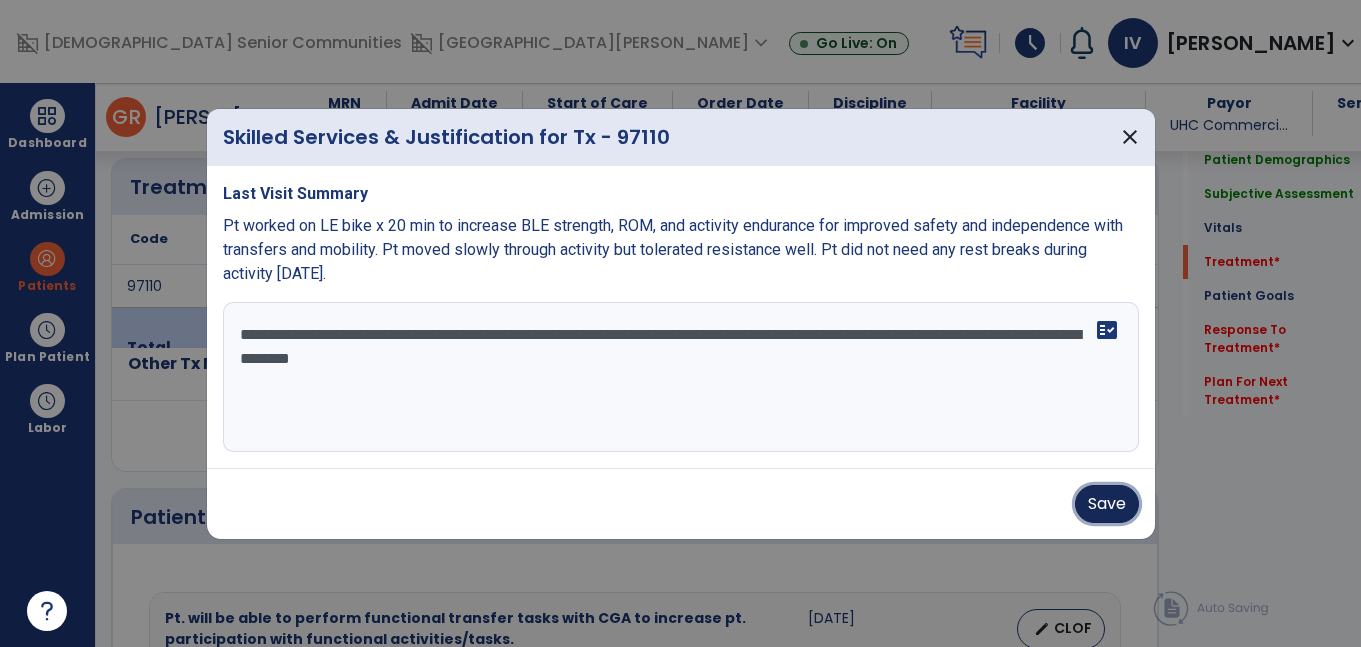 click on "Save" at bounding box center [1107, 504] 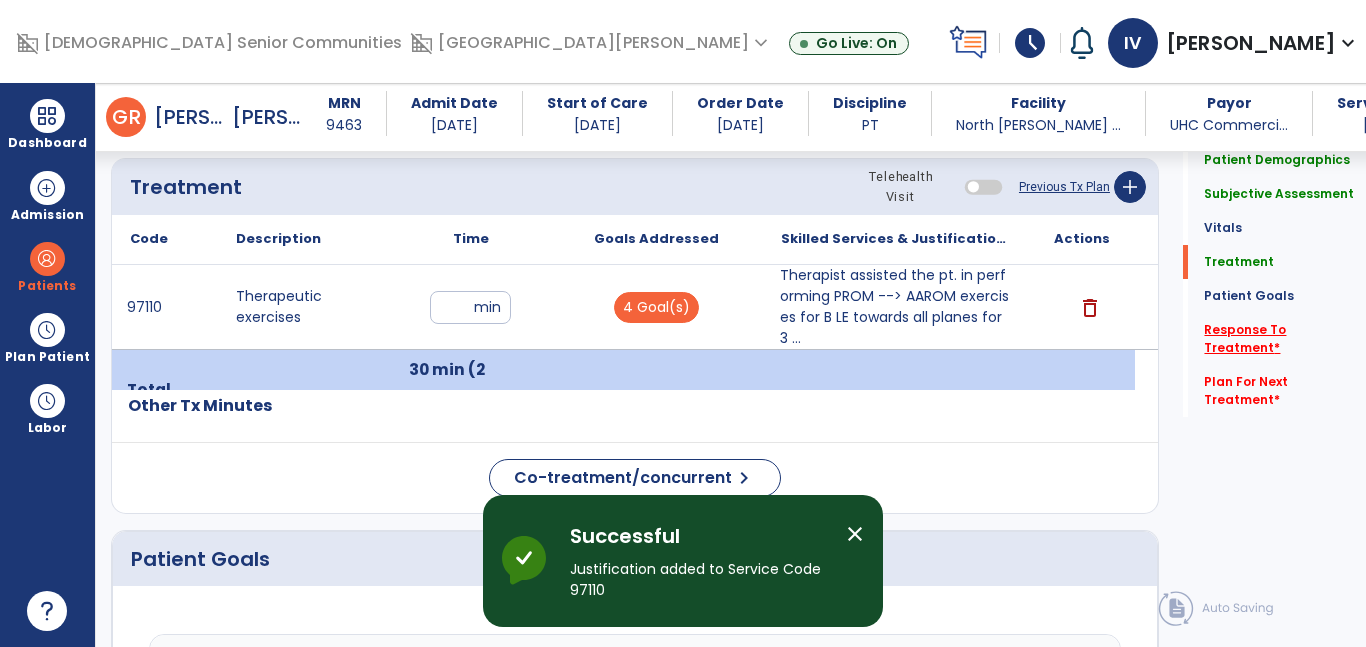 click on "Response To Treatment   *" 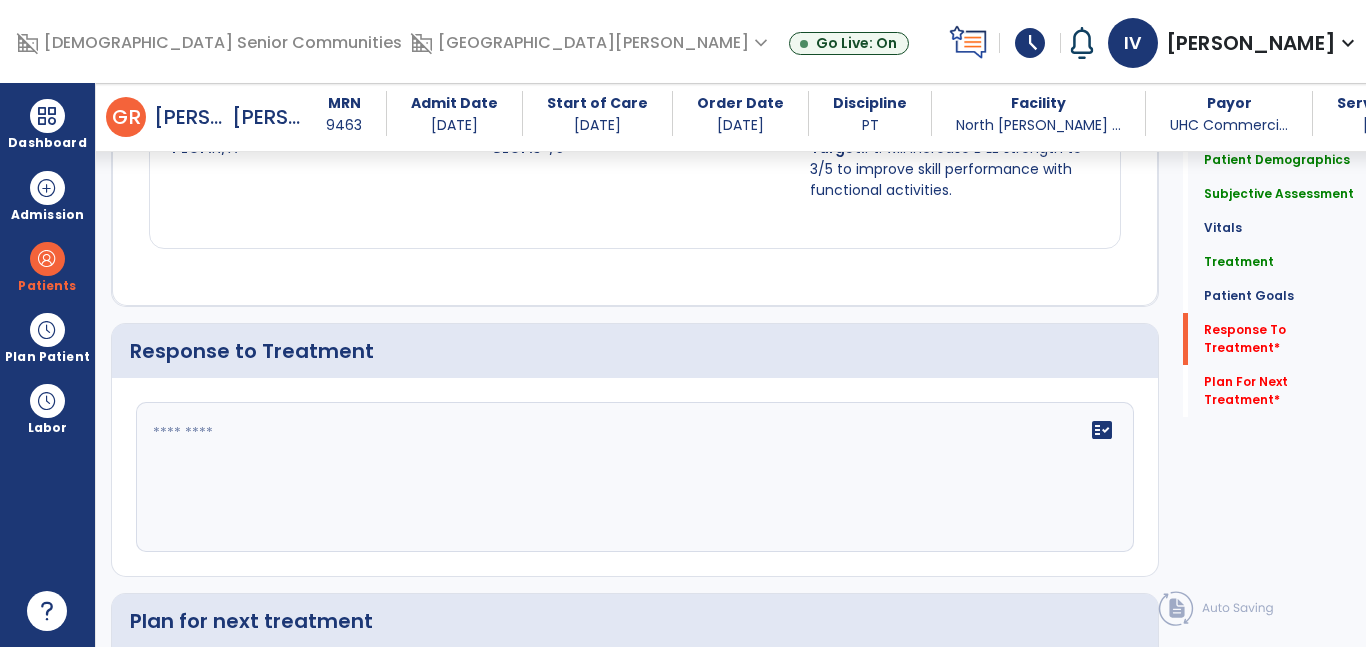 scroll, scrollTop: 2625, scrollLeft: 0, axis: vertical 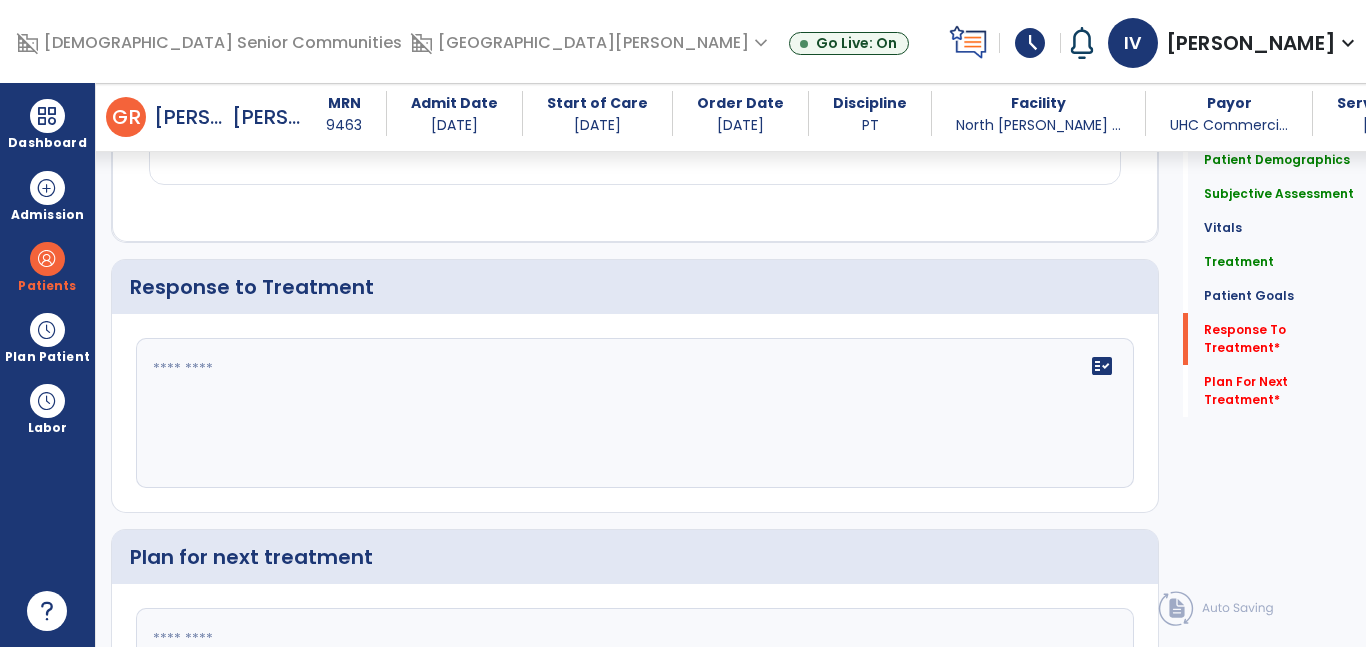 click 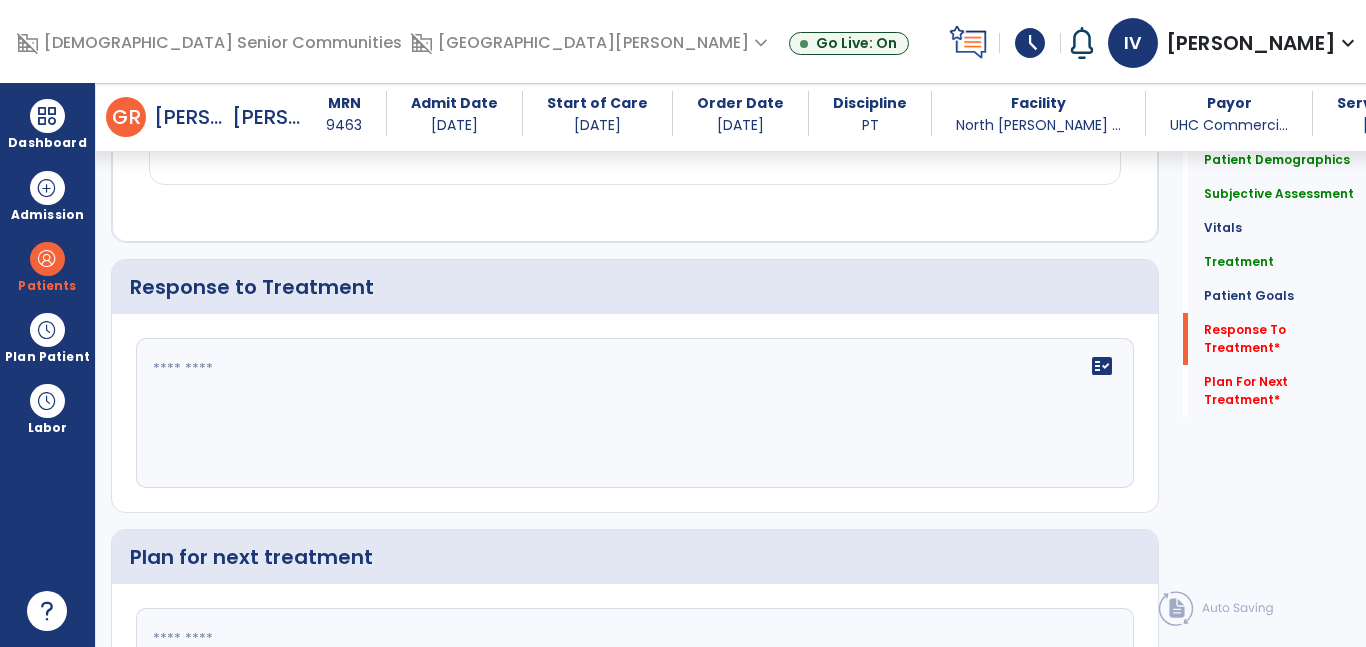 click 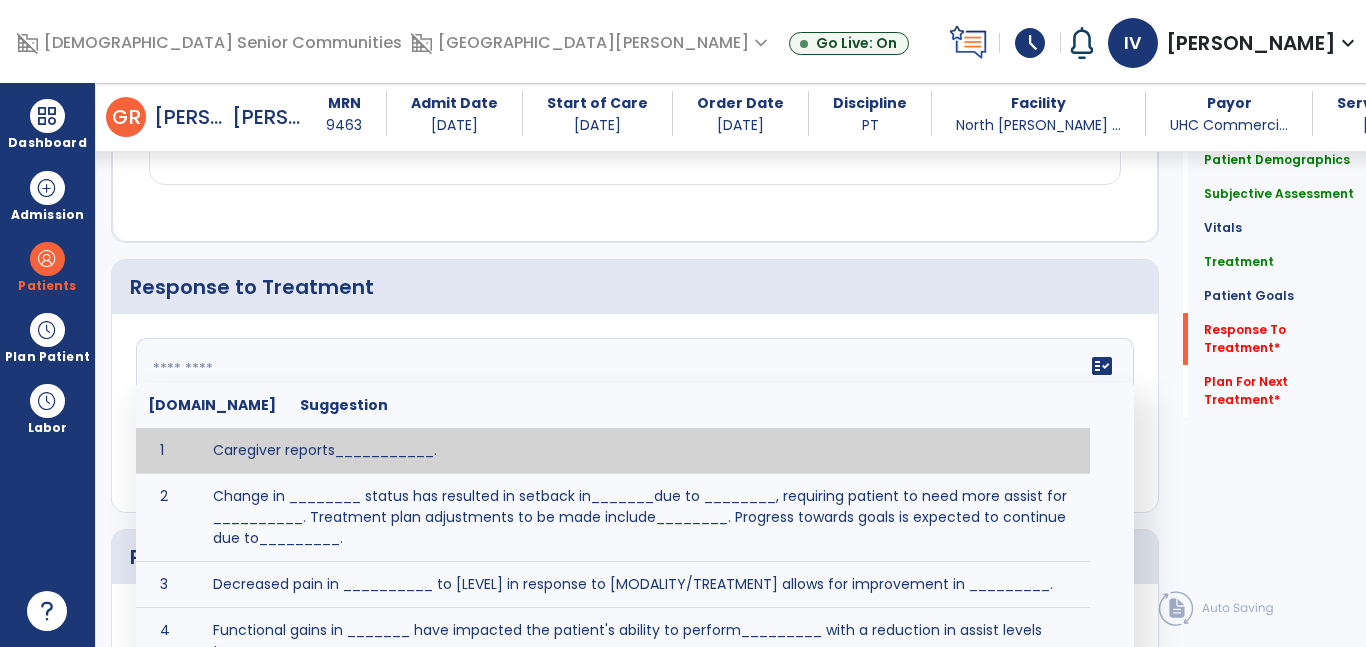 paste on "**********" 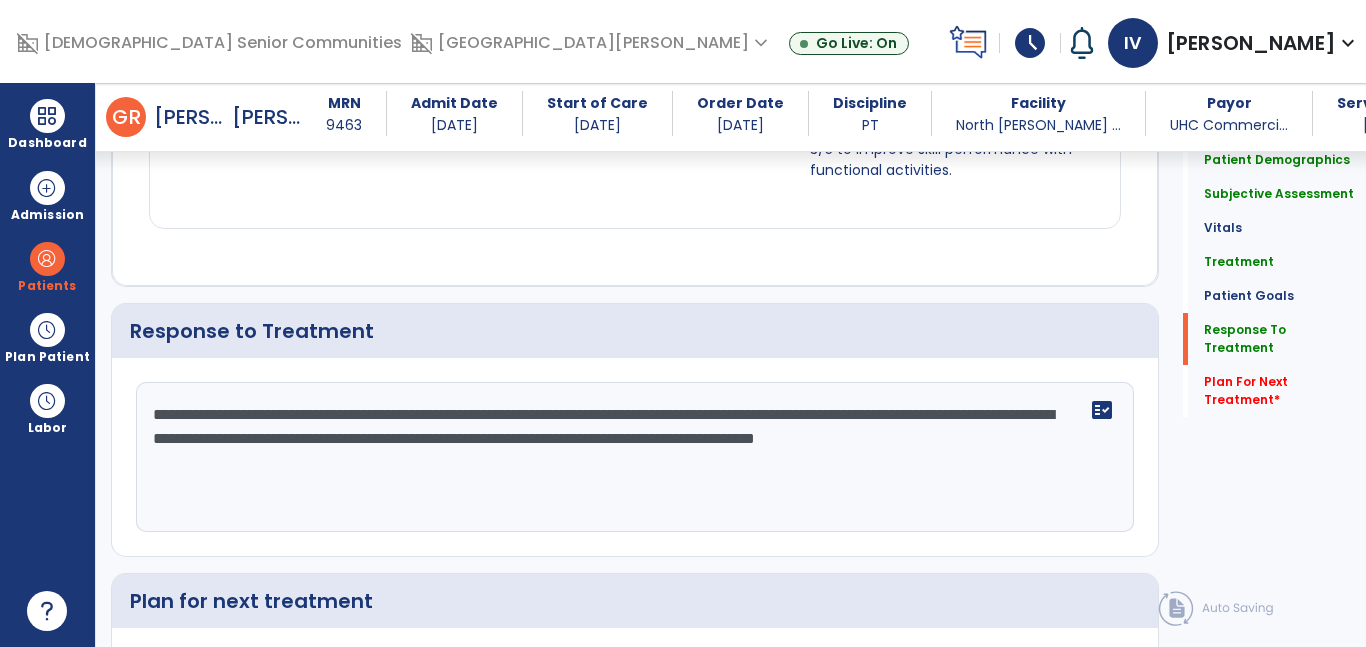 scroll, scrollTop: 2625, scrollLeft: 0, axis: vertical 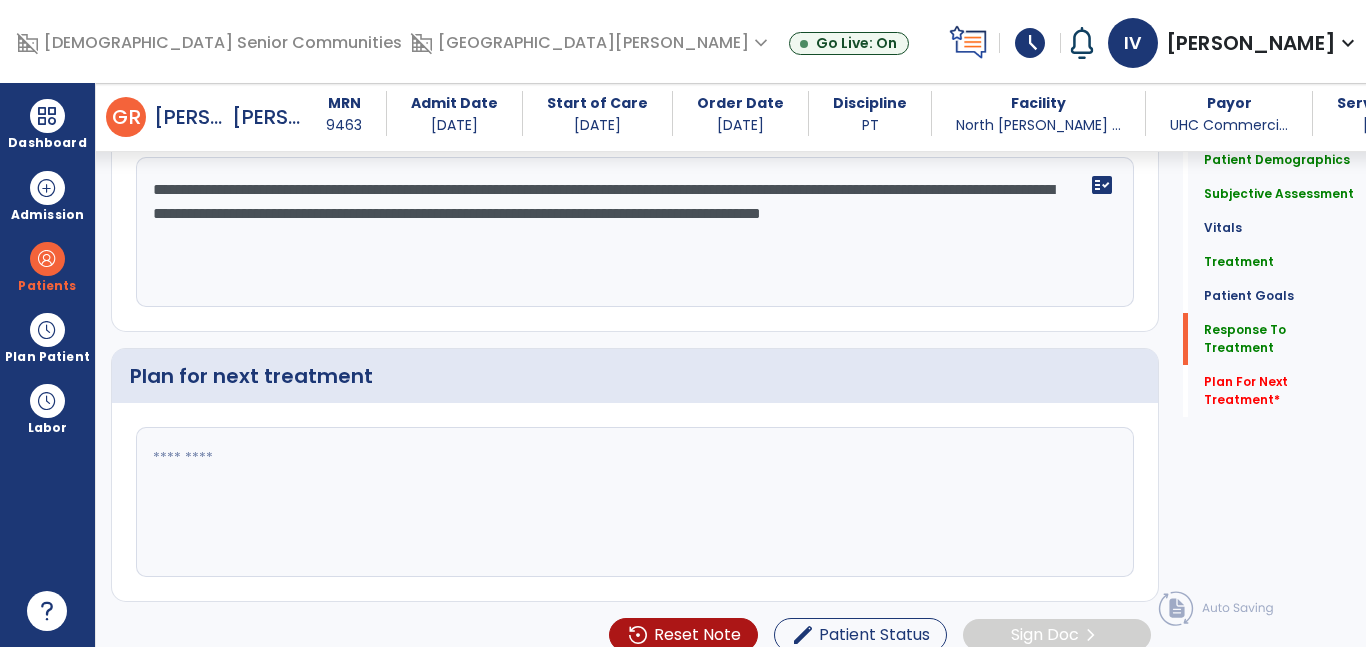 type on "**********" 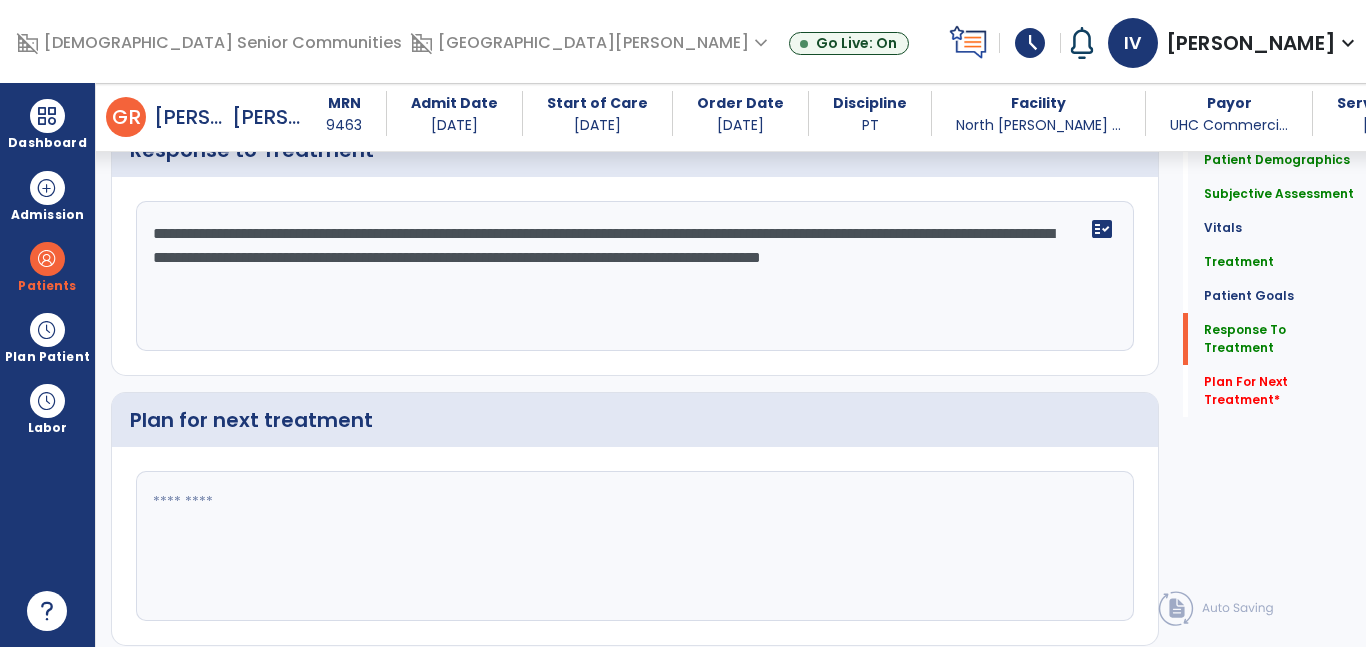 click 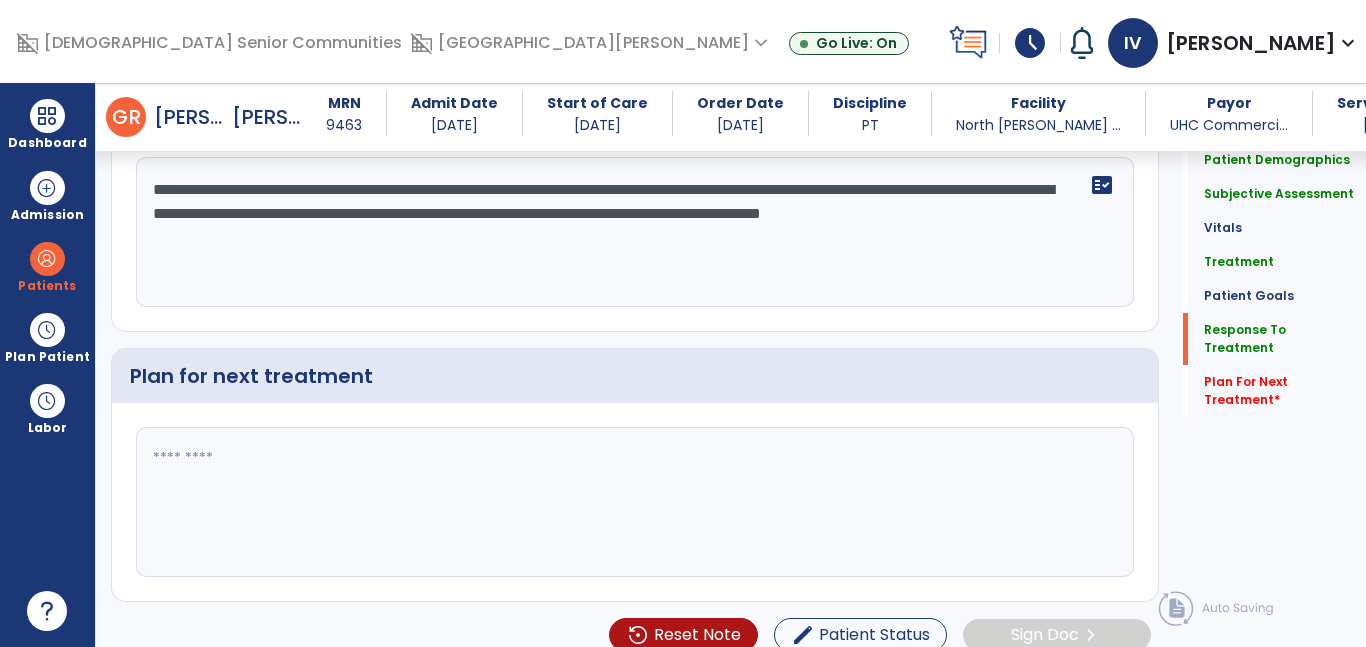 click on "Plan for next treatment" 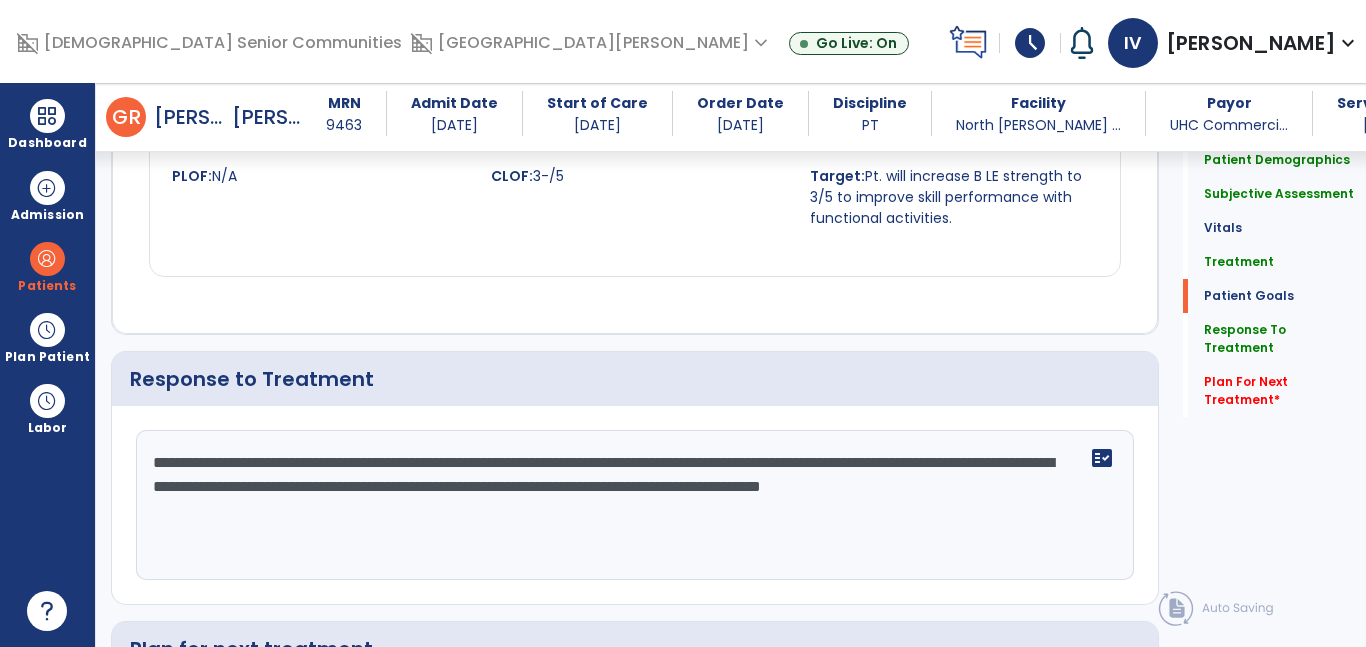 scroll, scrollTop: 2806, scrollLeft: 0, axis: vertical 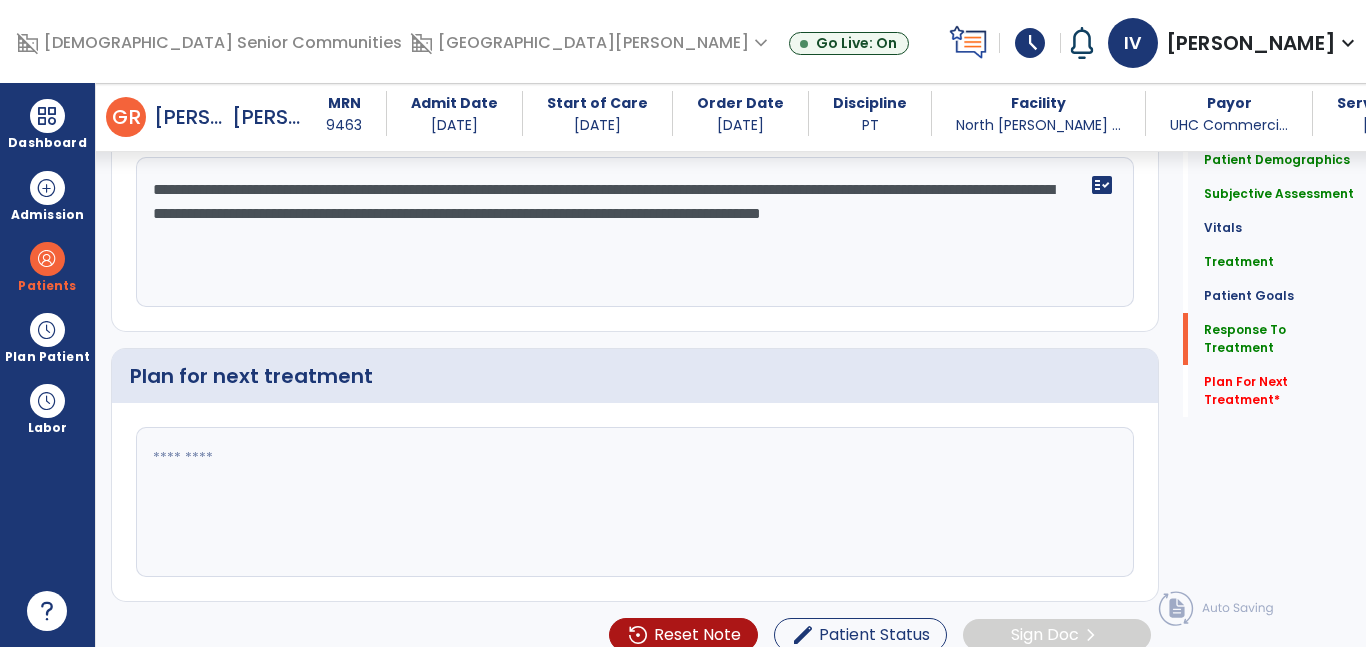 click 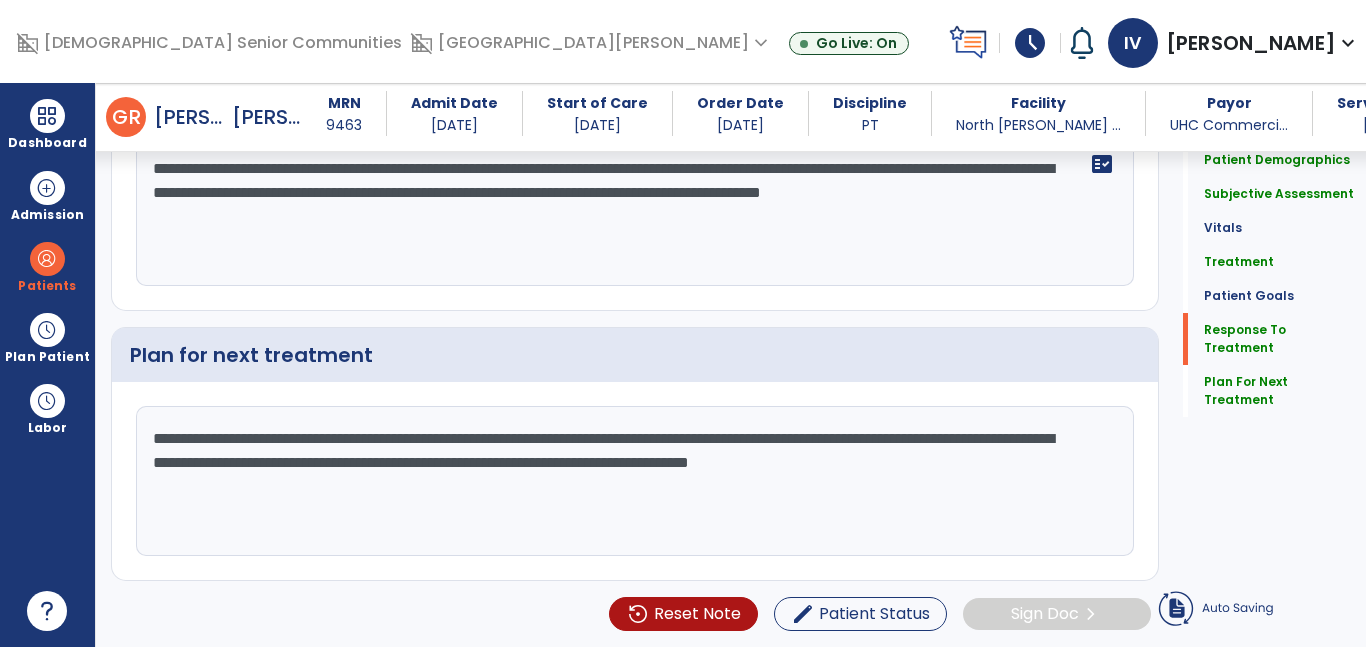 drag, startPoint x: 892, startPoint y: 480, endPoint x: 230, endPoint y: 481, distance: 662.00073 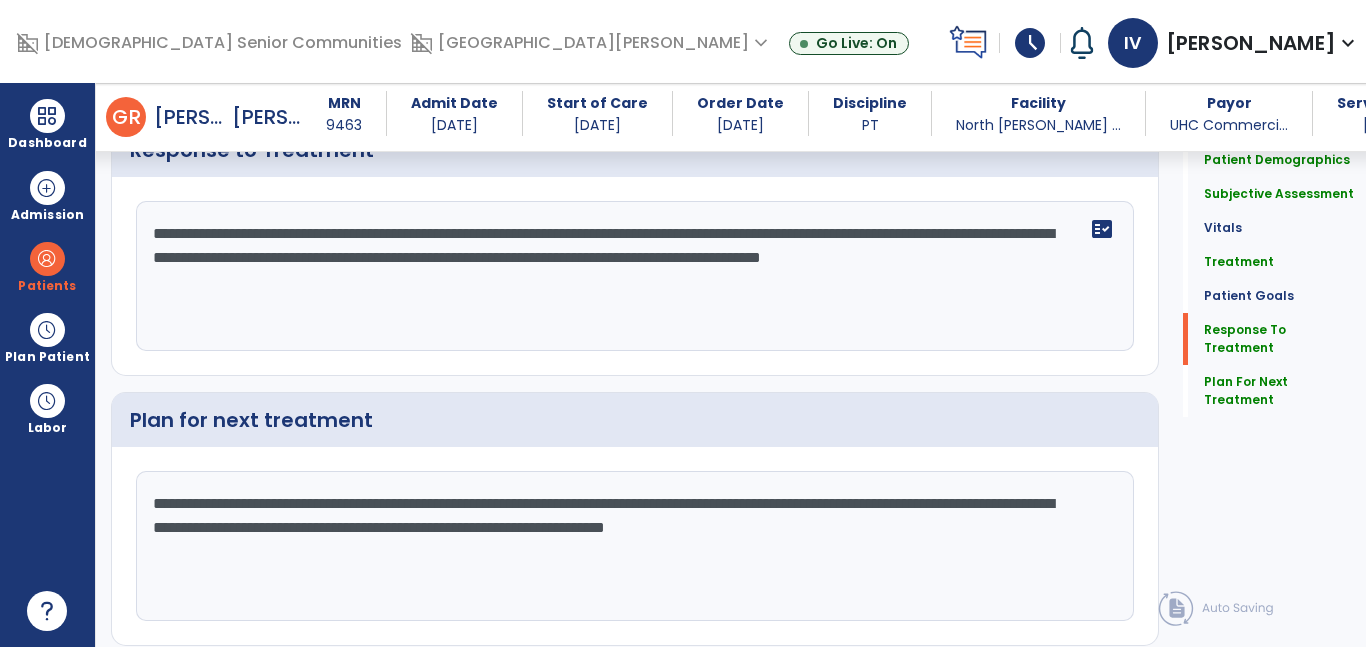 scroll, scrollTop: 2806, scrollLeft: 0, axis: vertical 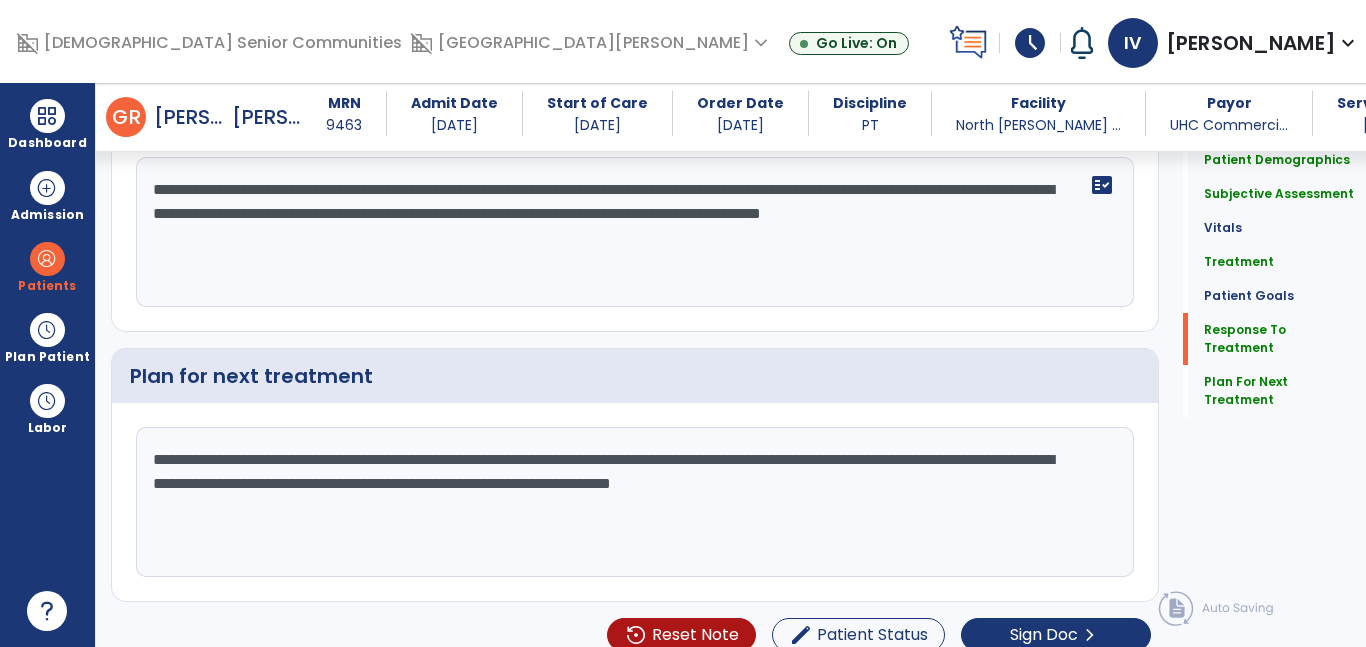 click on "**********" 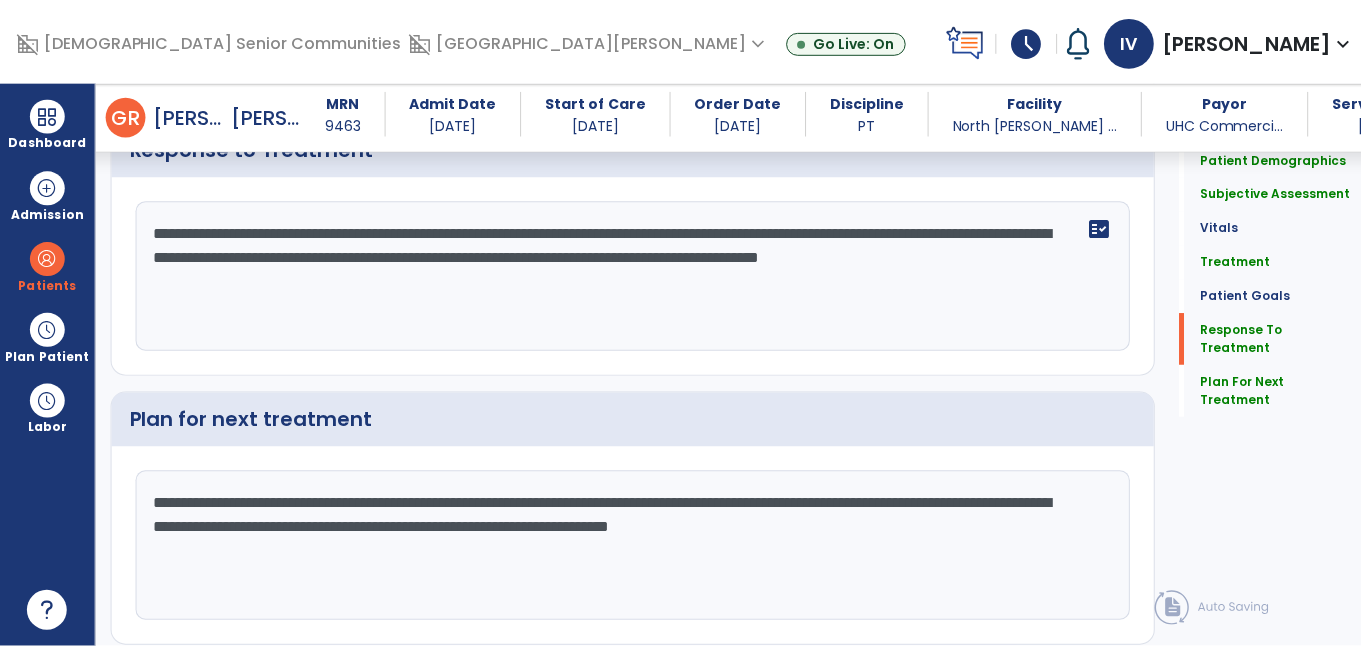 scroll, scrollTop: 2806, scrollLeft: 0, axis: vertical 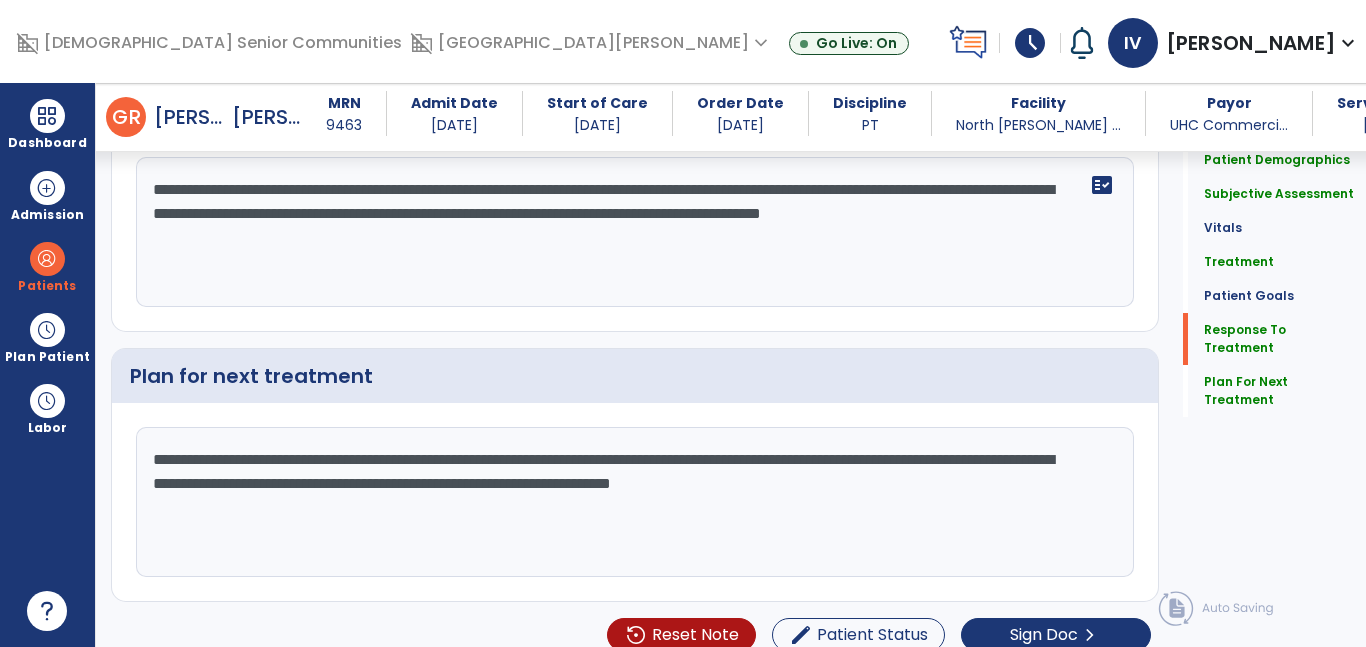 click on "**********" 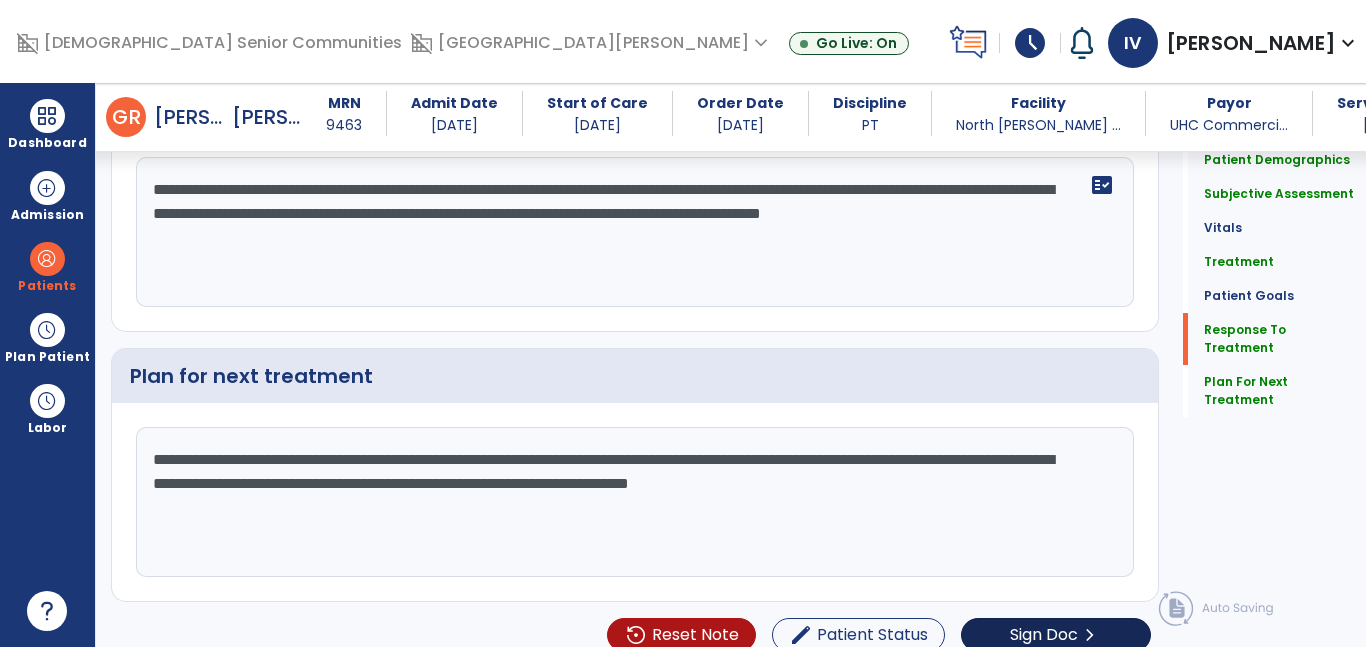 type on "**********" 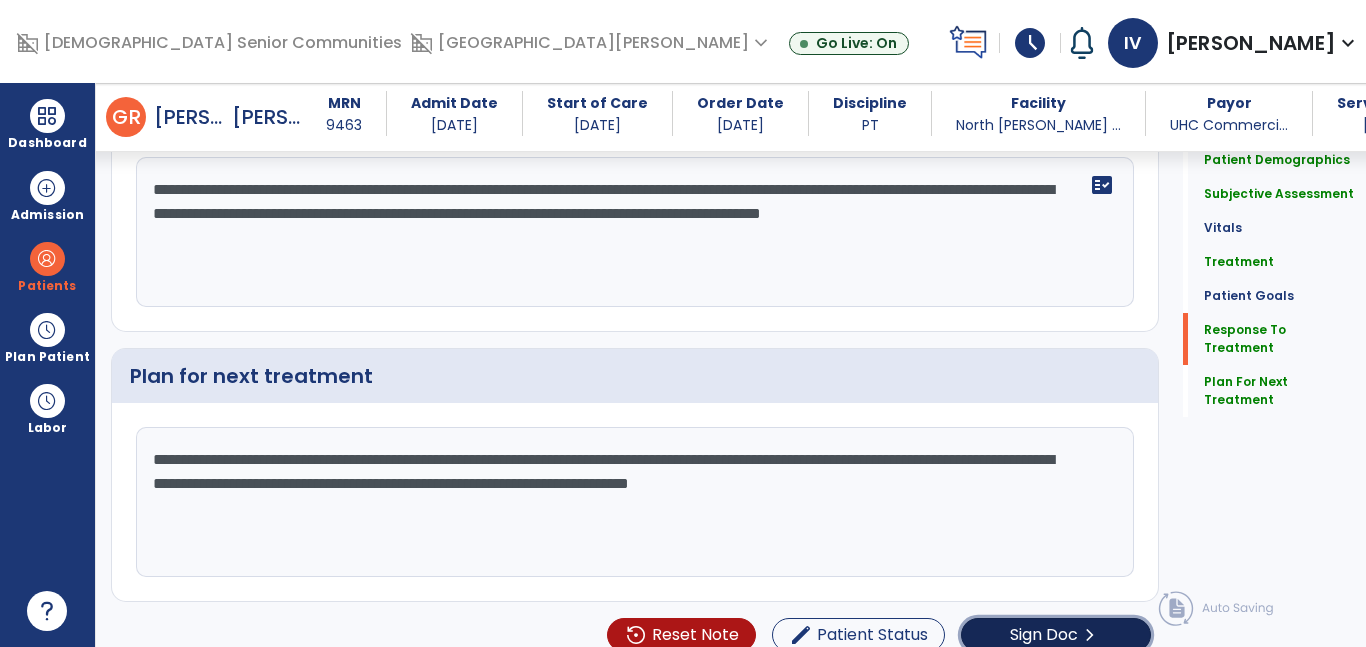 click on "Sign Doc" 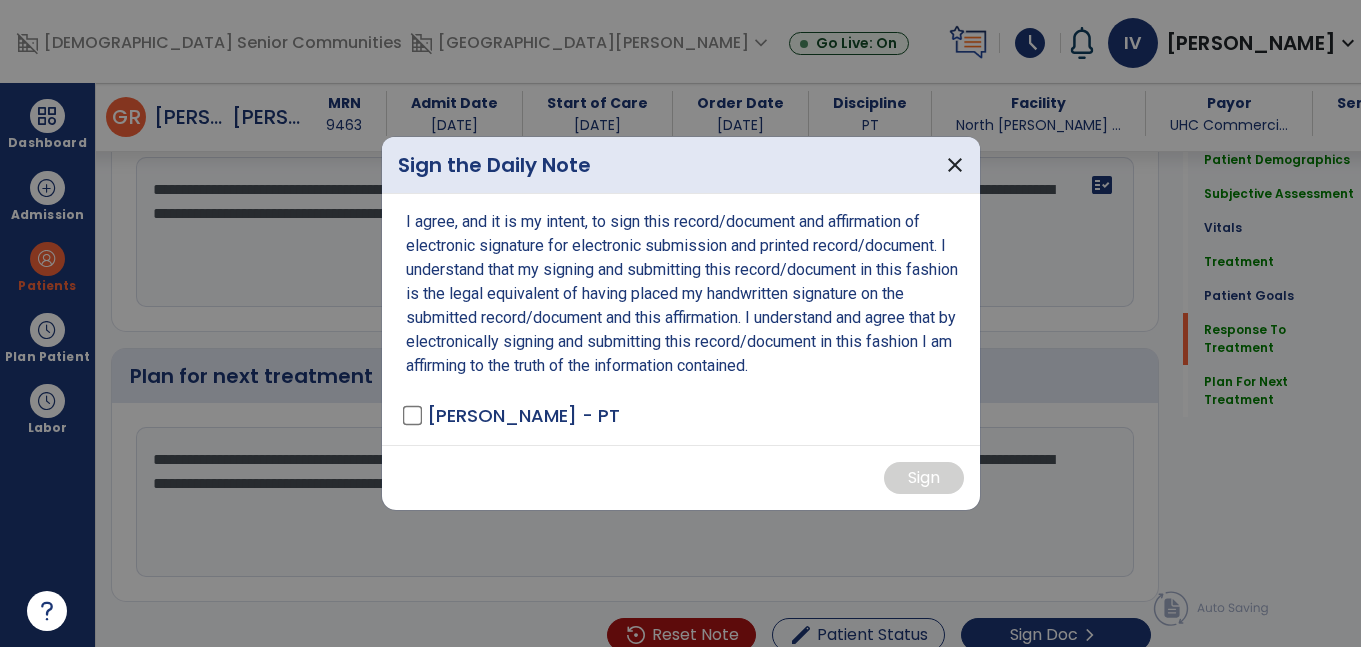 click on "[PERSON_NAME]  - PT" at bounding box center (523, 415) 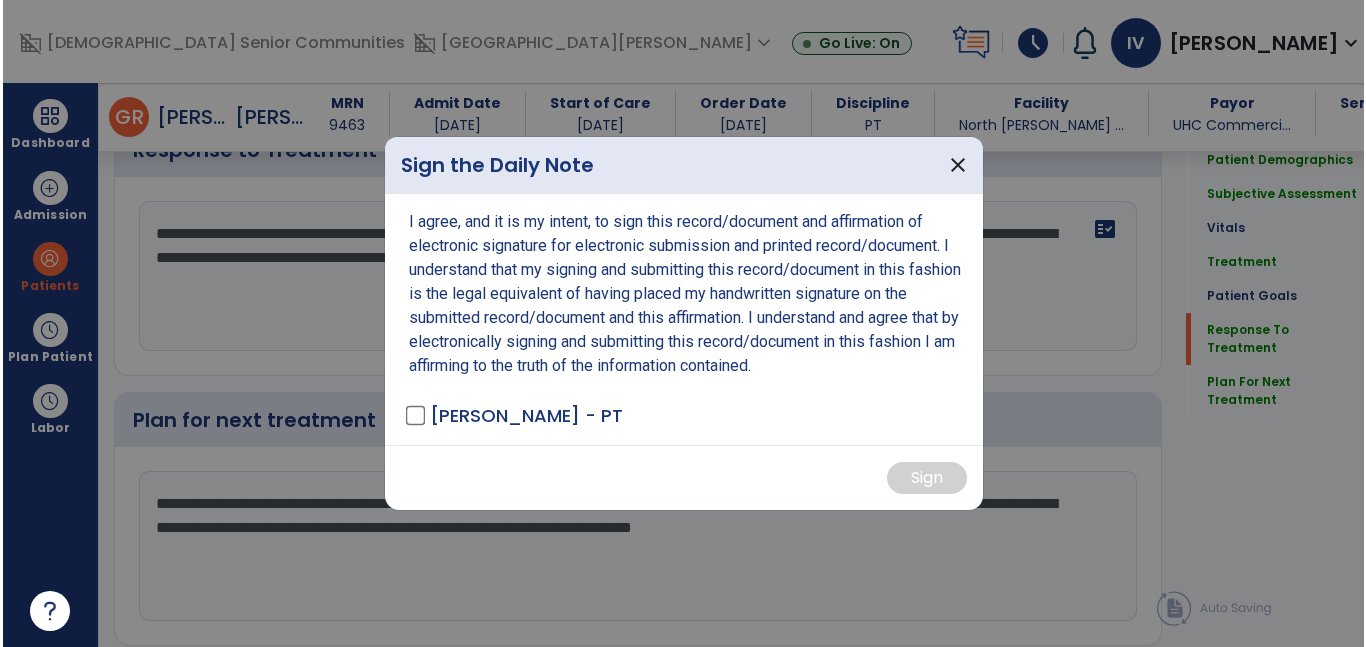 scroll, scrollTop: 2806, scrollLeft: 0, axis: vertical 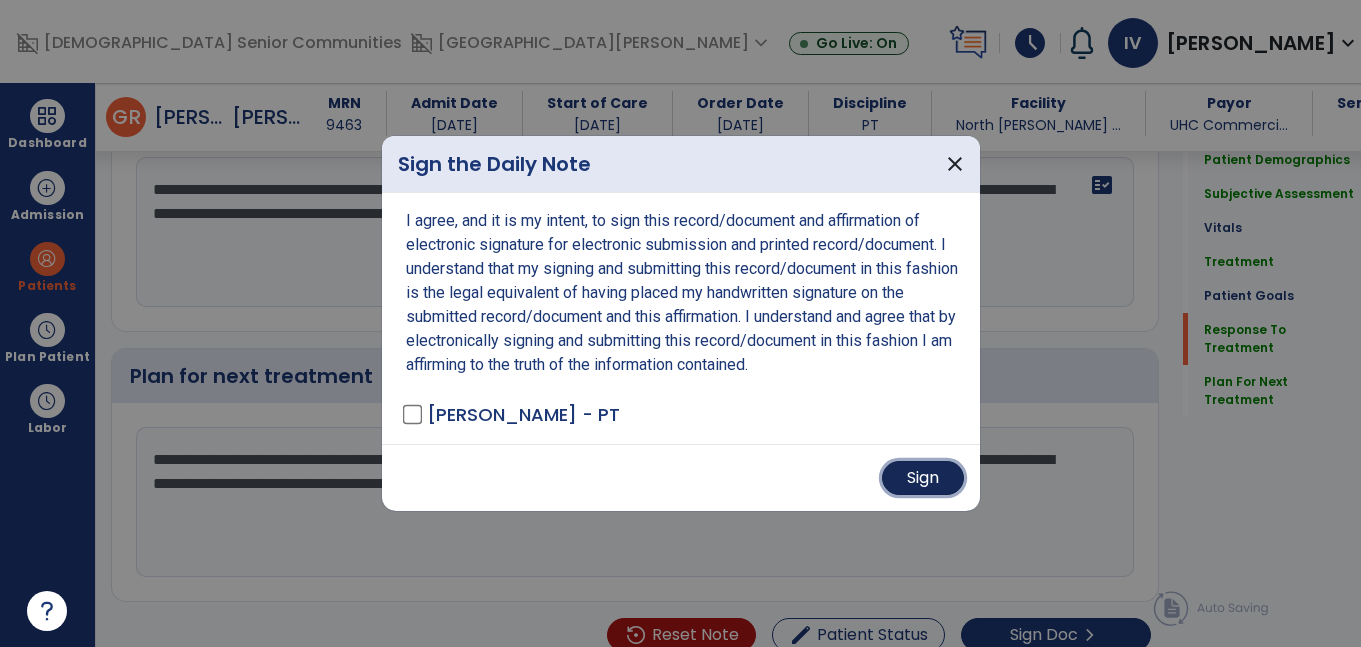 click on "Sign" at bounding box center [923, 478] 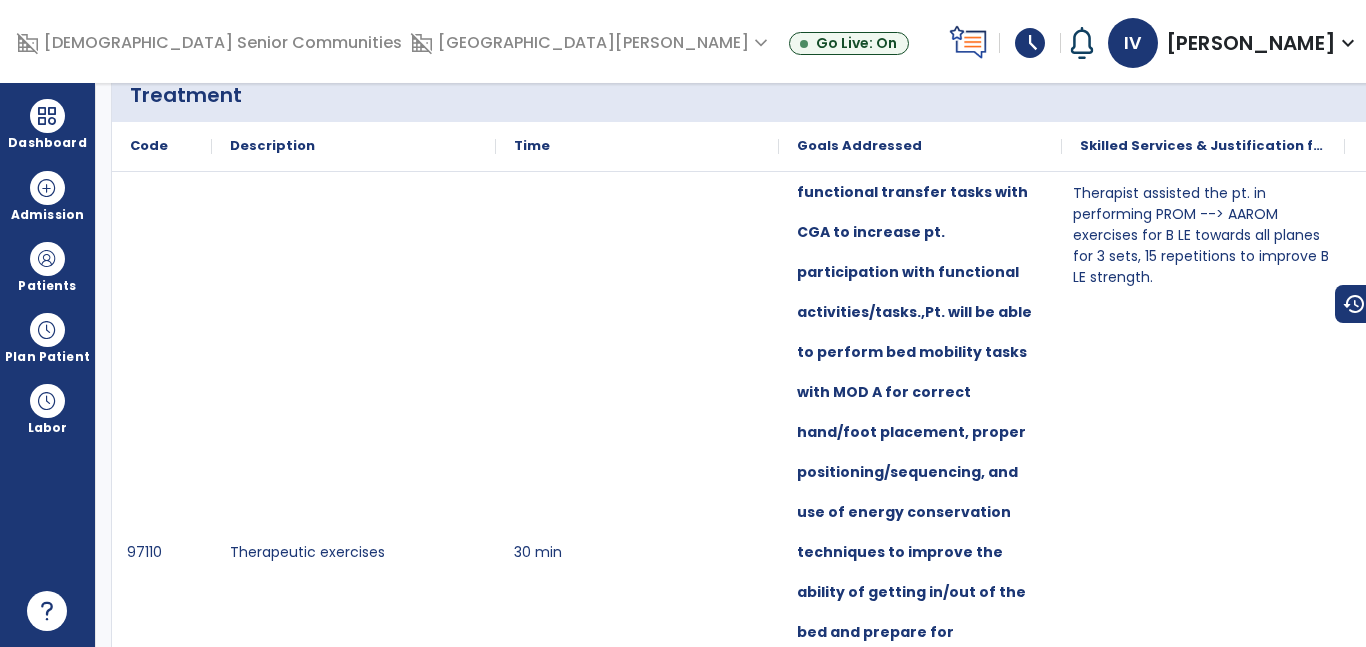 scroll, scrollTop: 0, scrollLeft: 0, axis: both 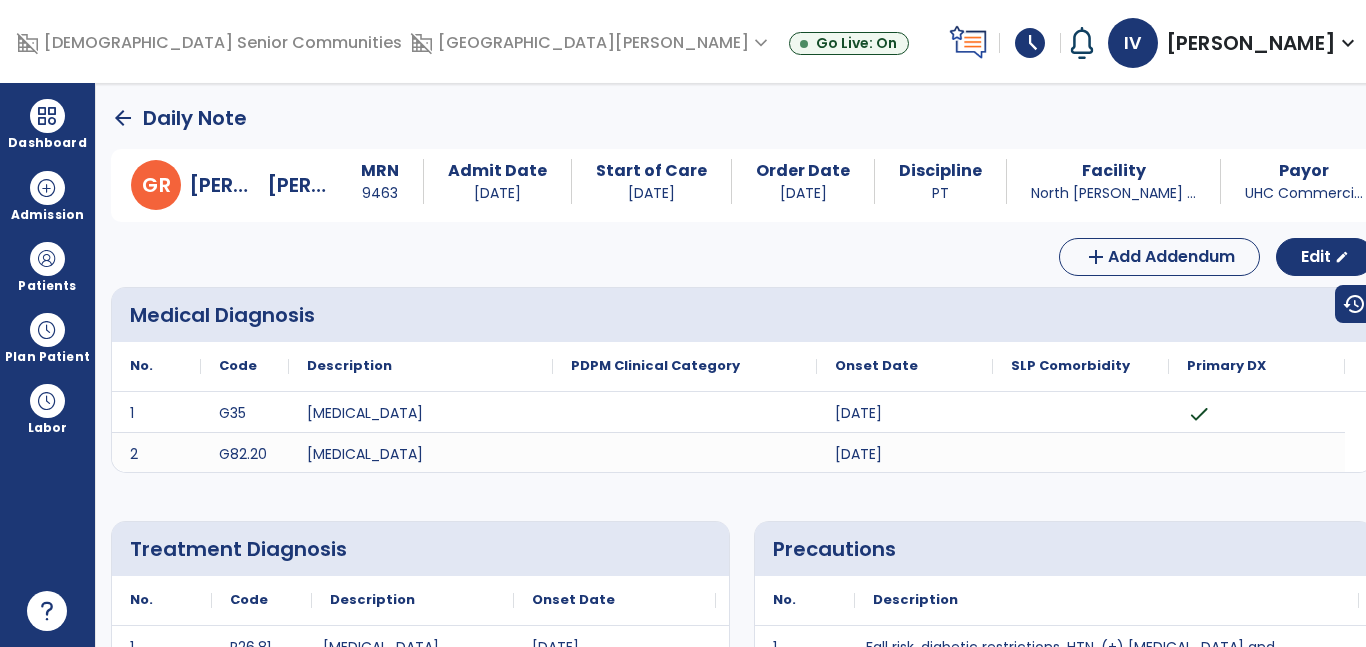click on "arrow_back" 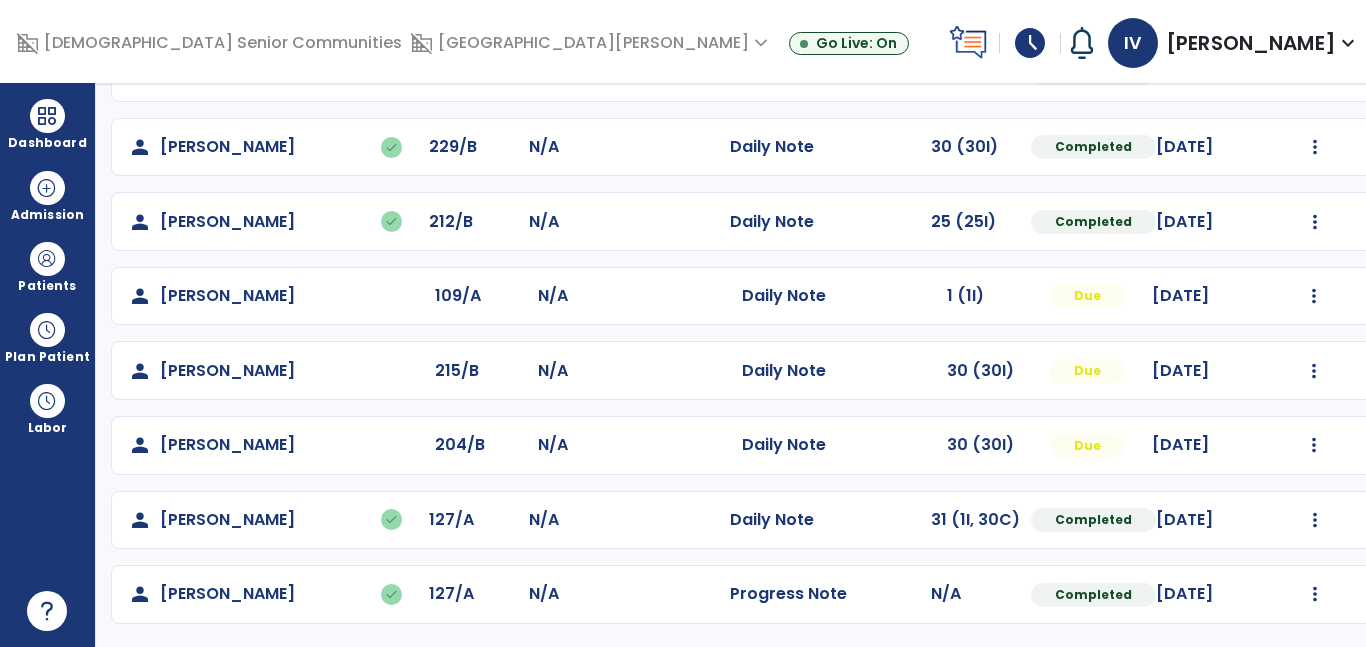 scroll, scrollTop: 735, scrollLeft: 0, axis: vertical 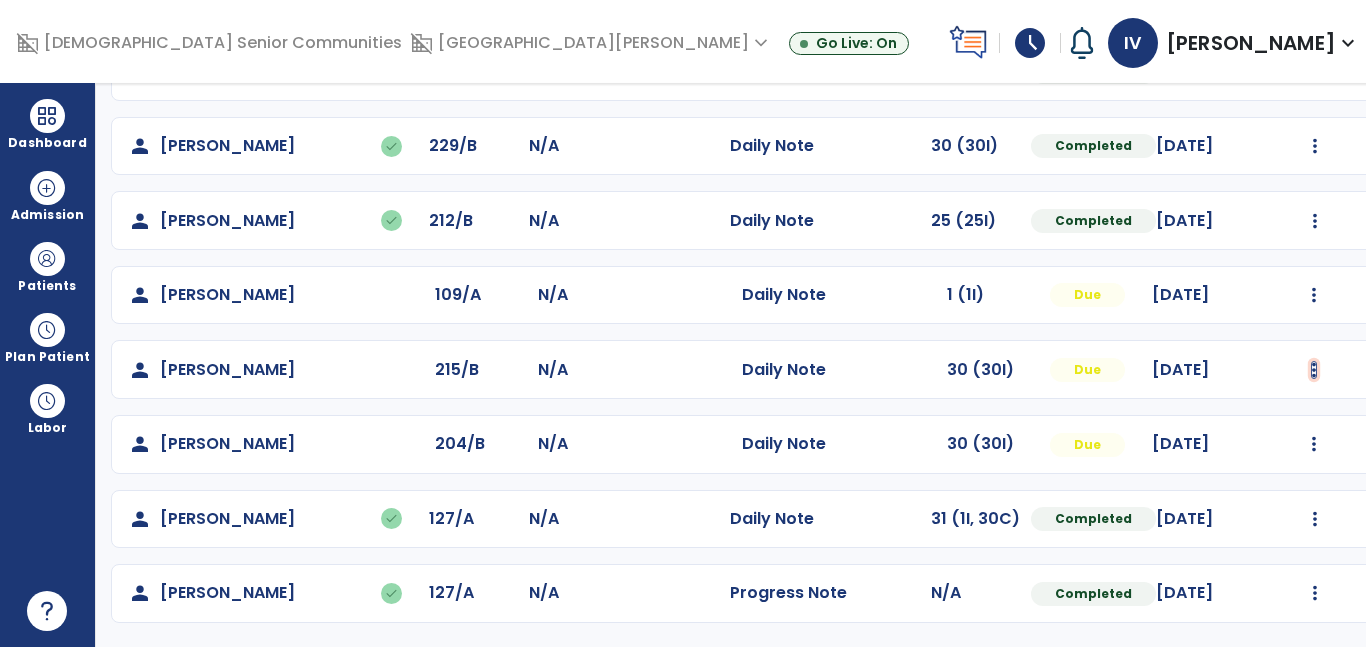 click at bounding box center (1314, -376) 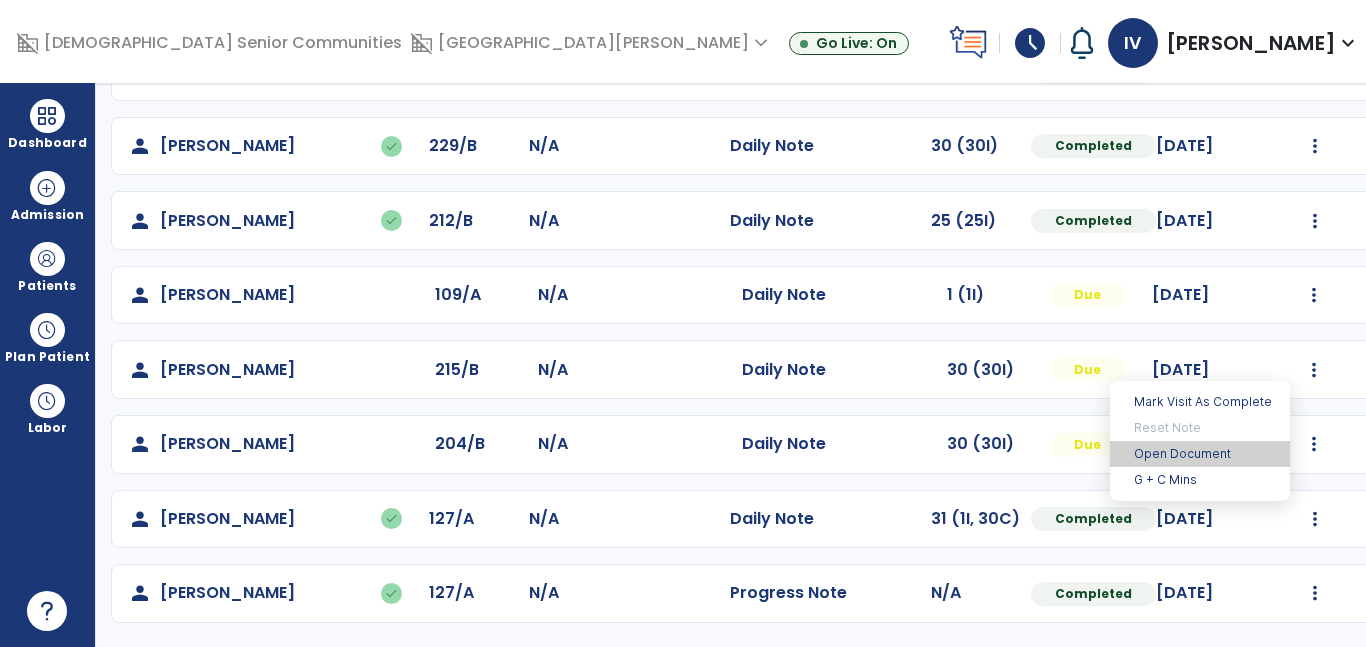 click on "Open Document" at bounding box center [1200, 454] 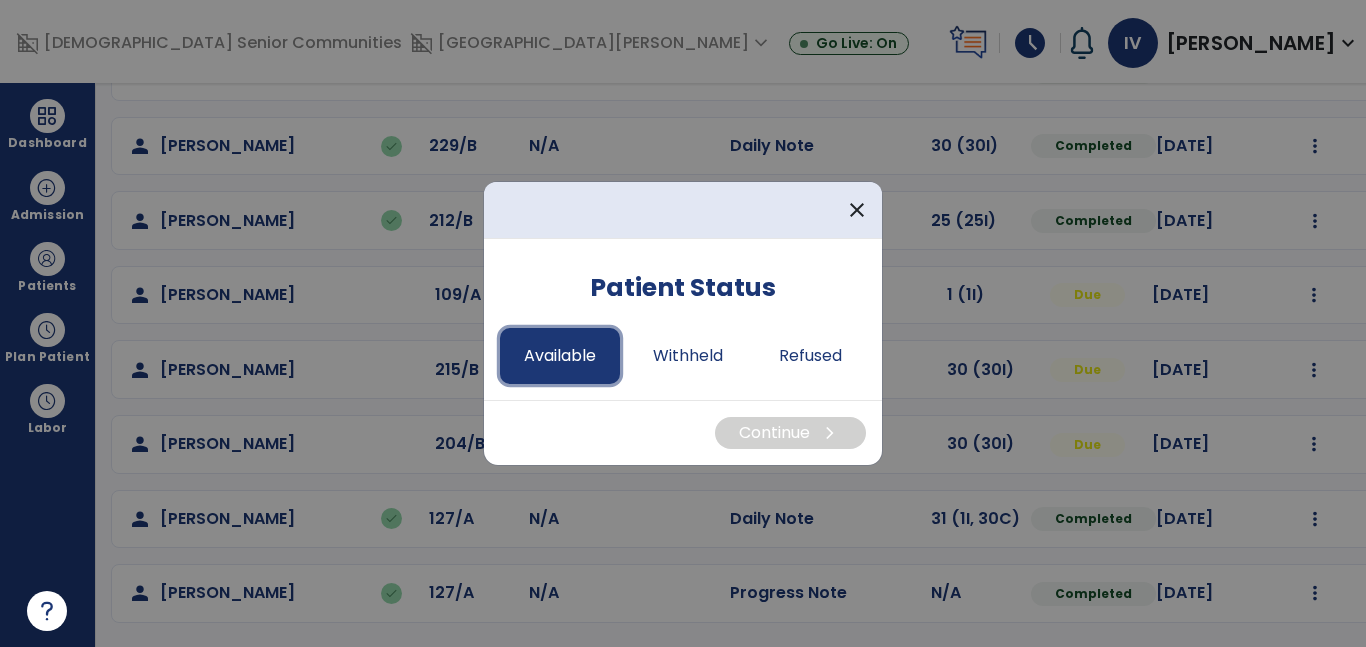 click on "Available" at bounding box center (560, 356) 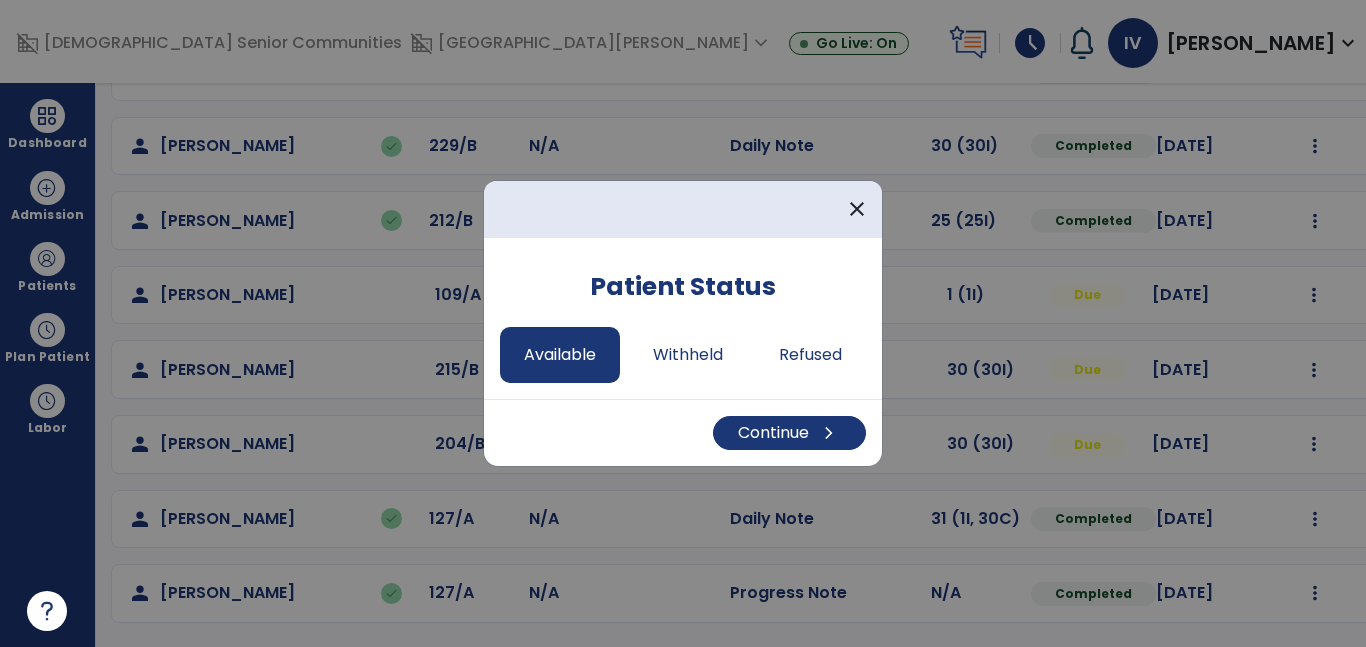 click on "Continue   chevron_right" at bounding box center [683, 432] 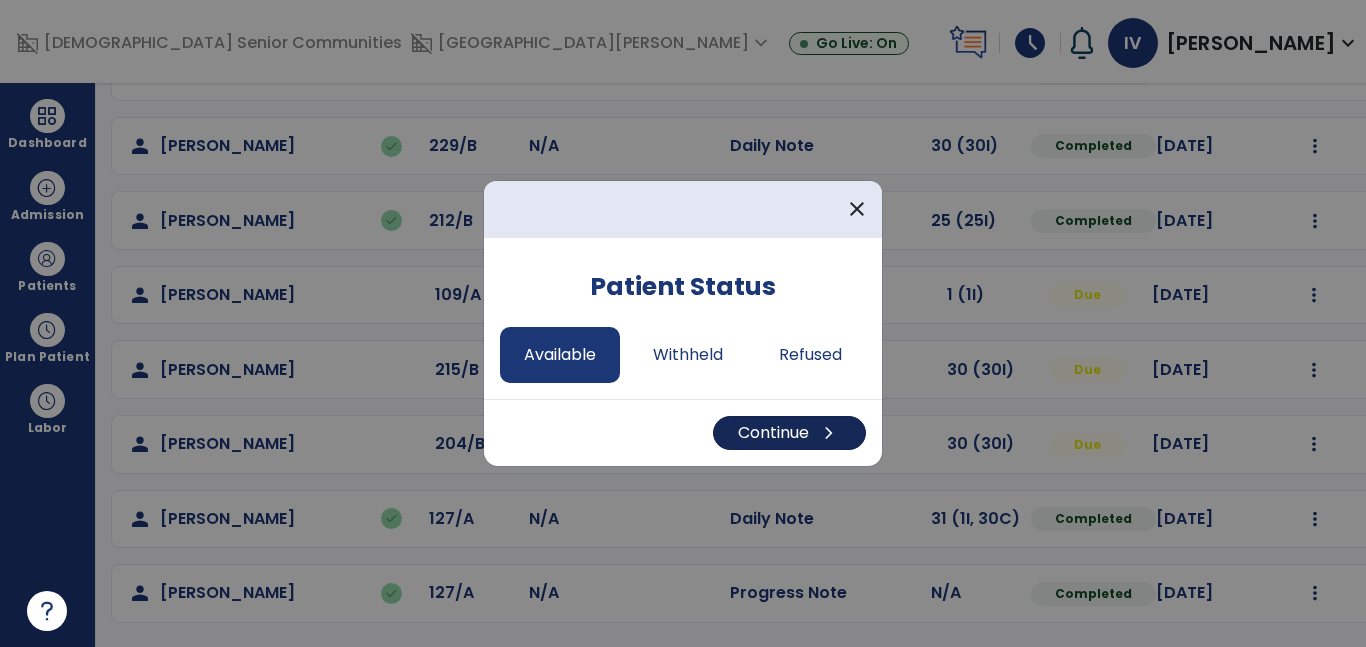 click on "Continue   chevron_right" at bounding box center [789, 433] 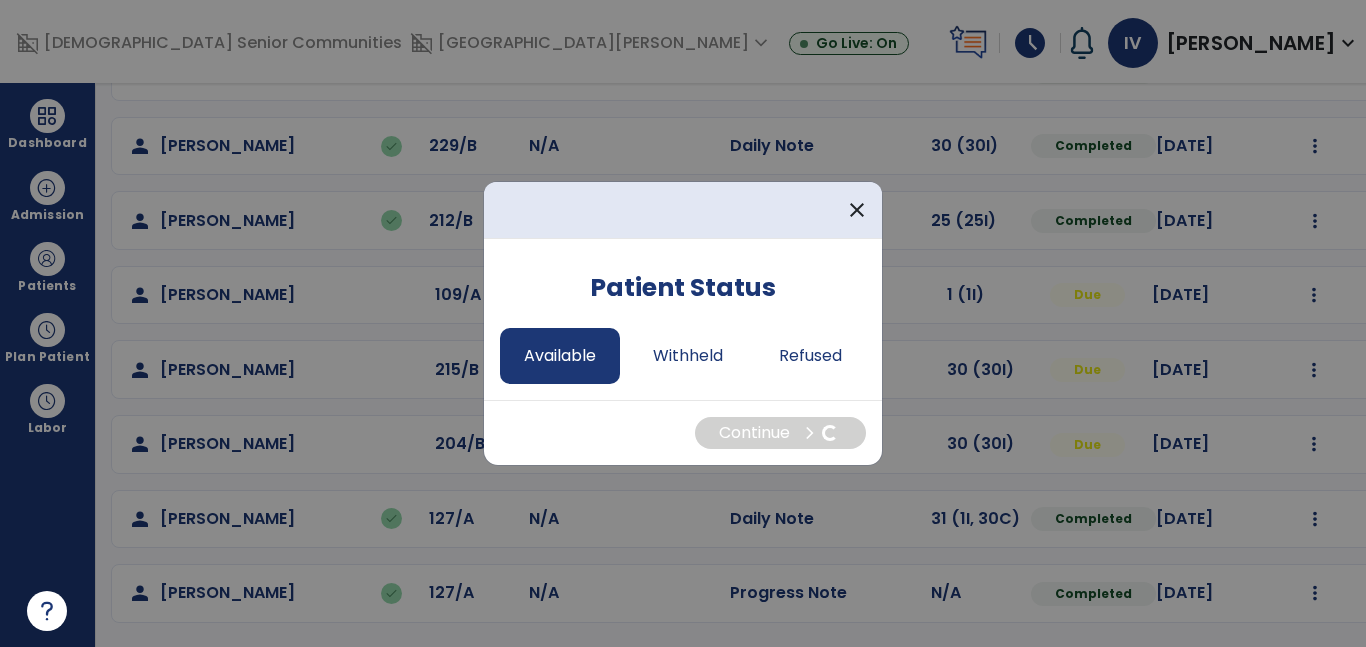 select on "*" 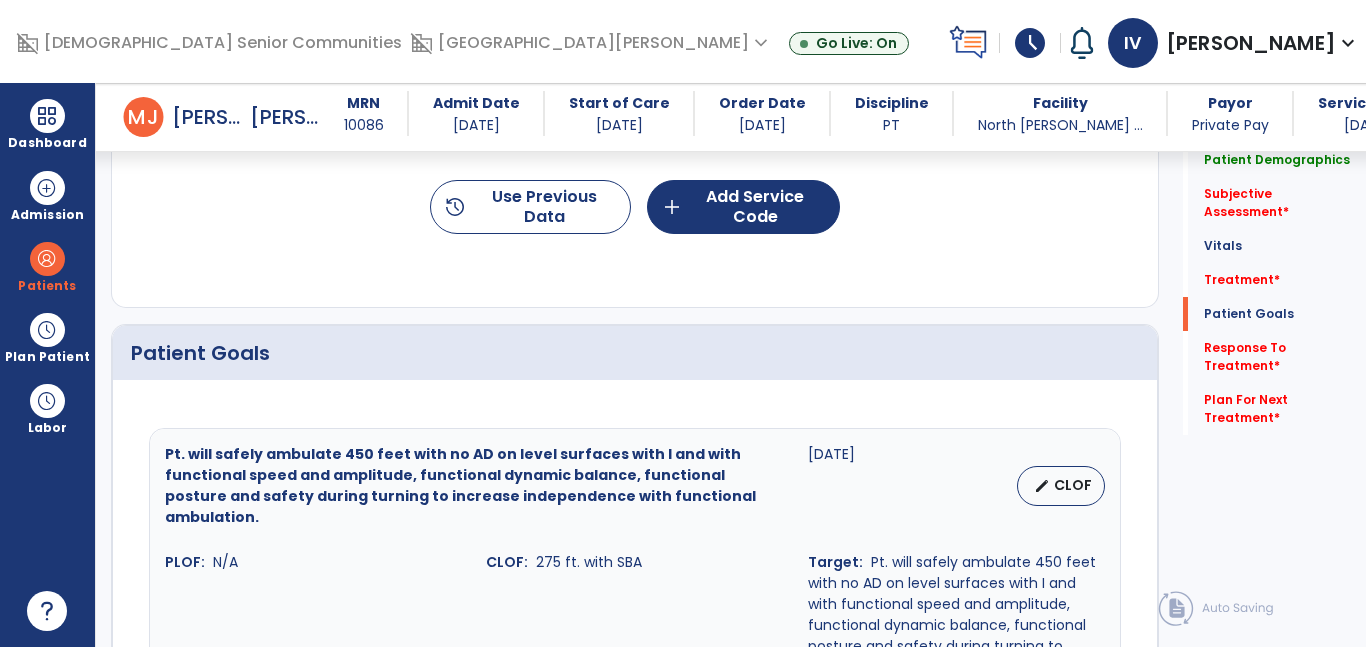 scroll, scrollTop: 1273, scrollLeft: 0, axis: vertical 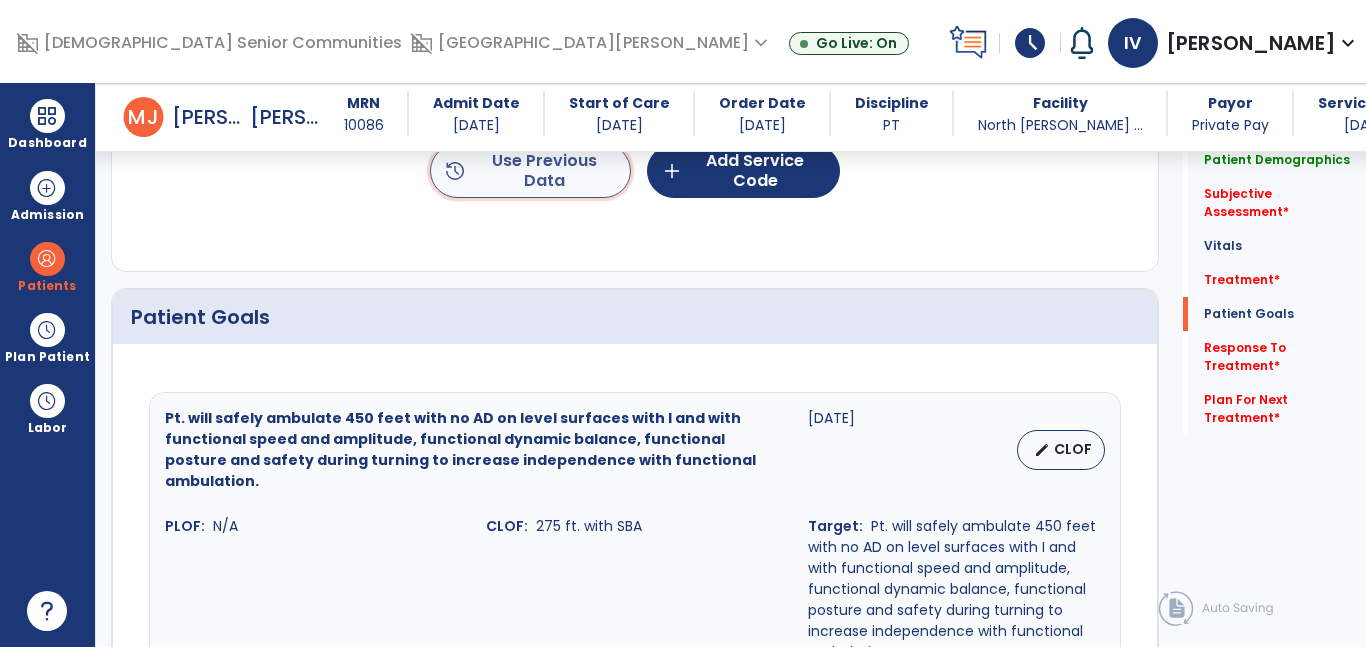 click on "history  Use Previous Data" 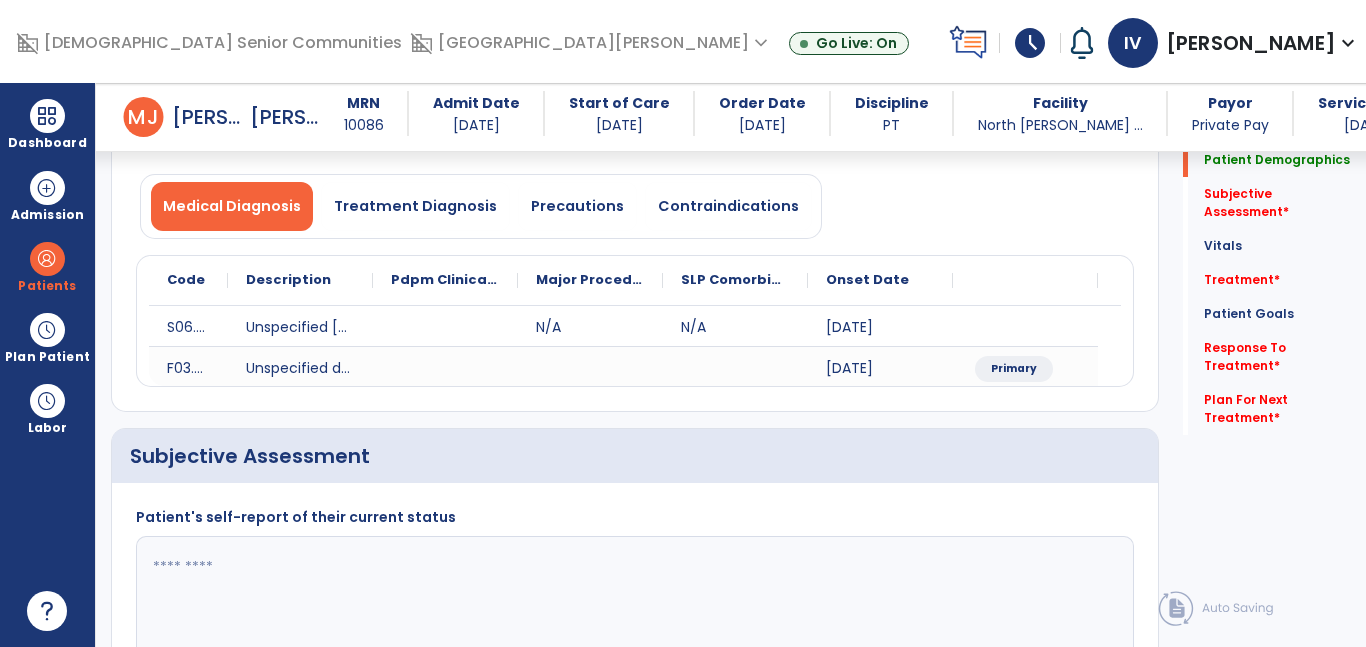 scroll, scrollTop: 139, scrollLeft: 0, axis: vertical 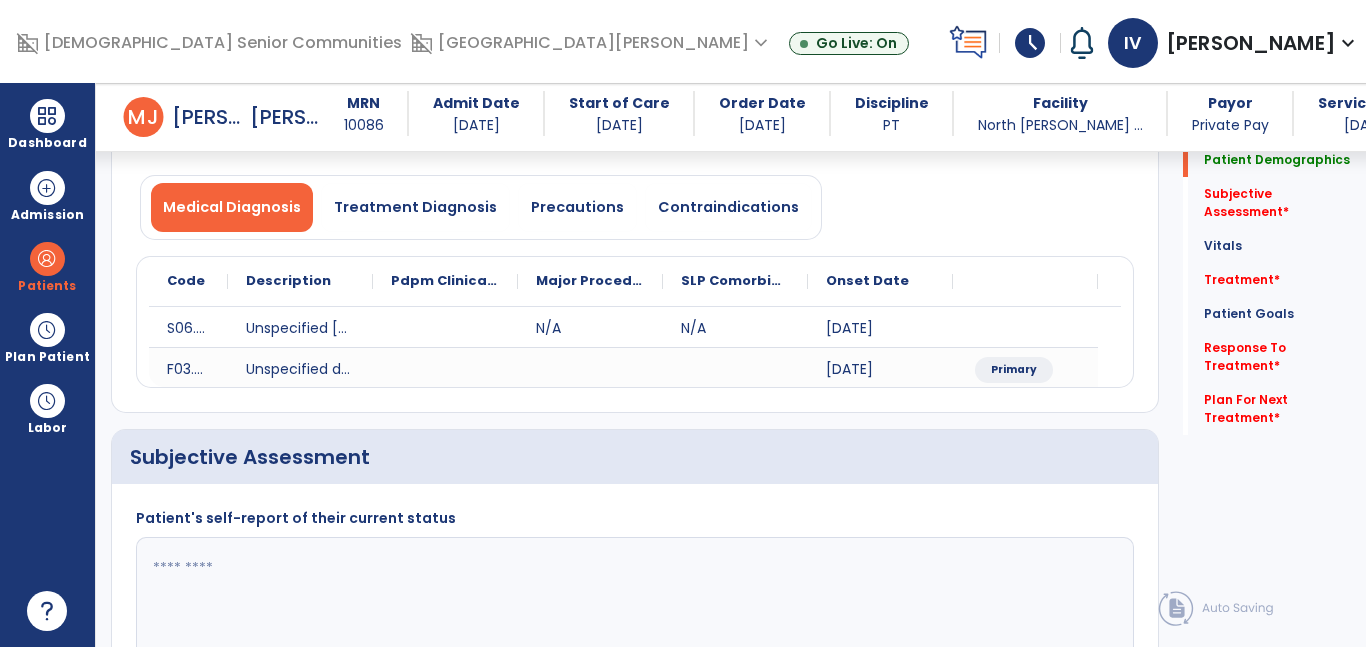click 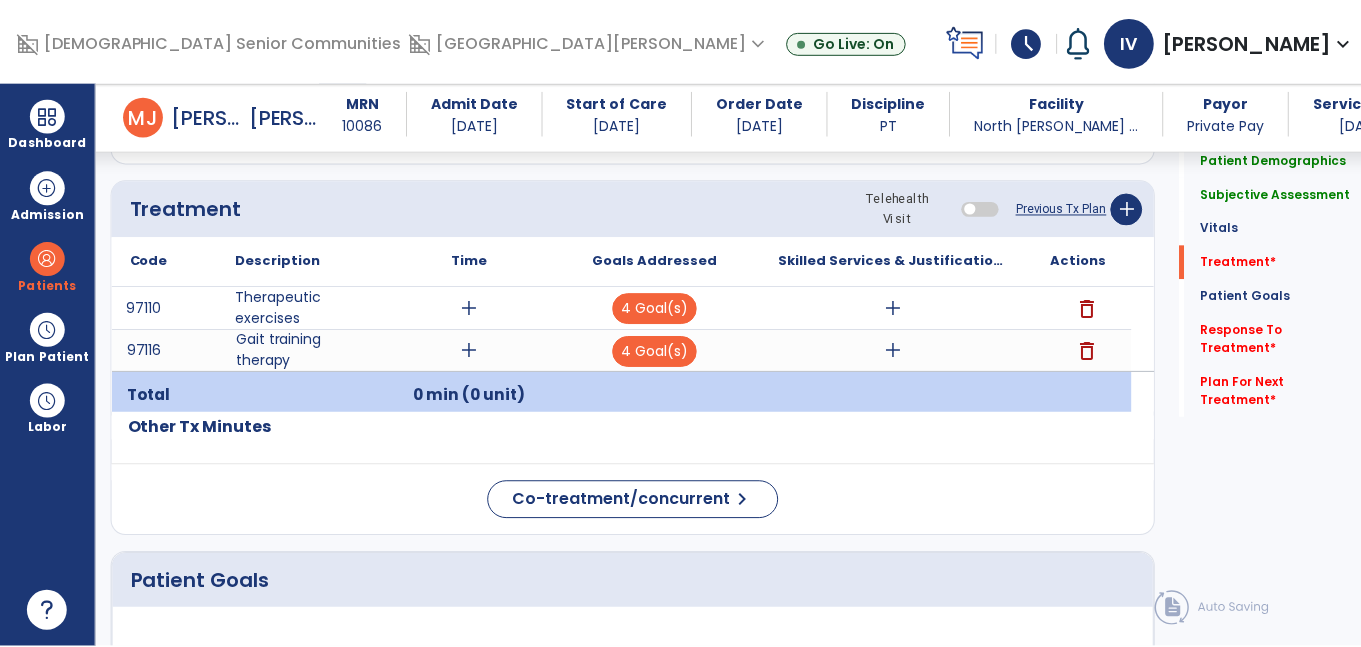 scroll, scrollTop: 1104, scrollLeft: 0, axis: vertical 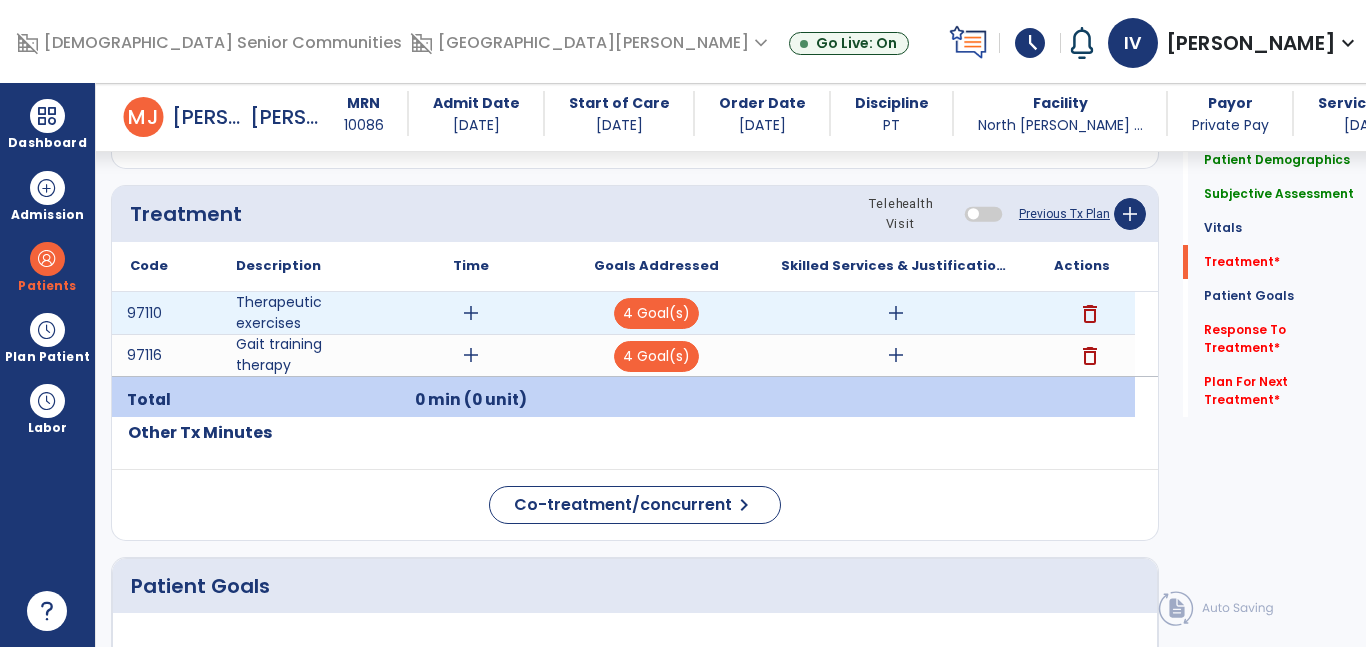 type on "**********" 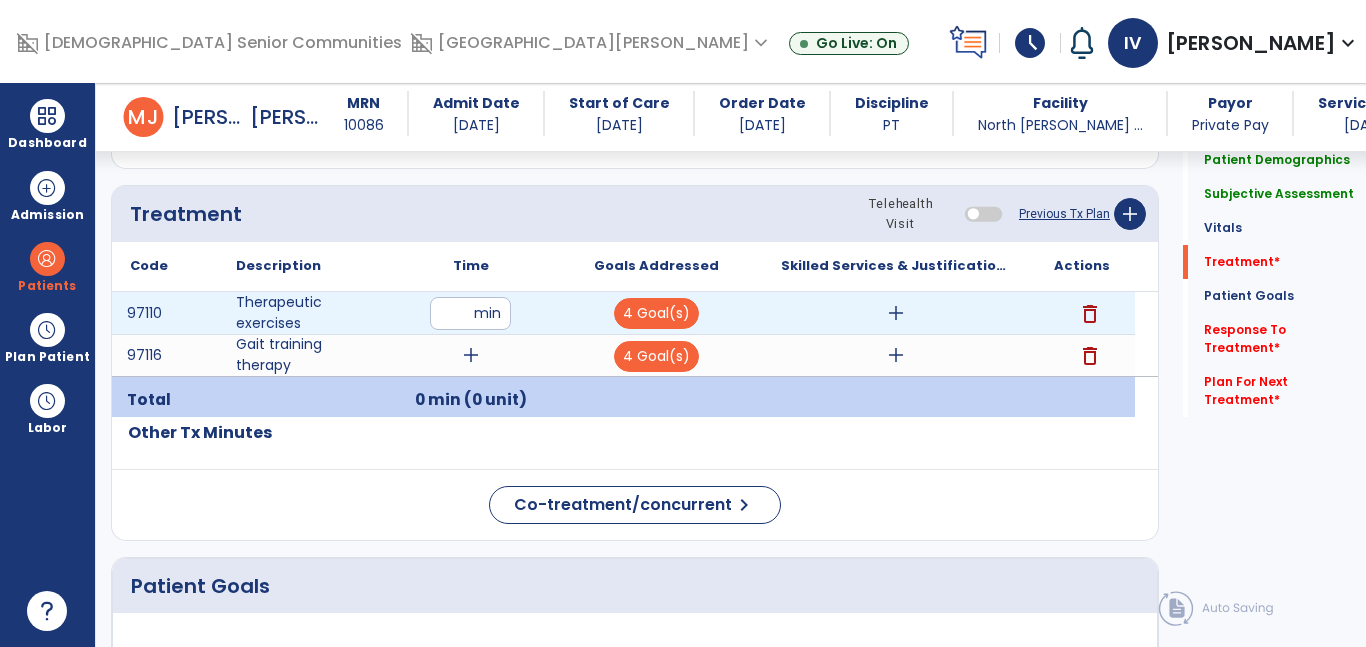 type on "**" 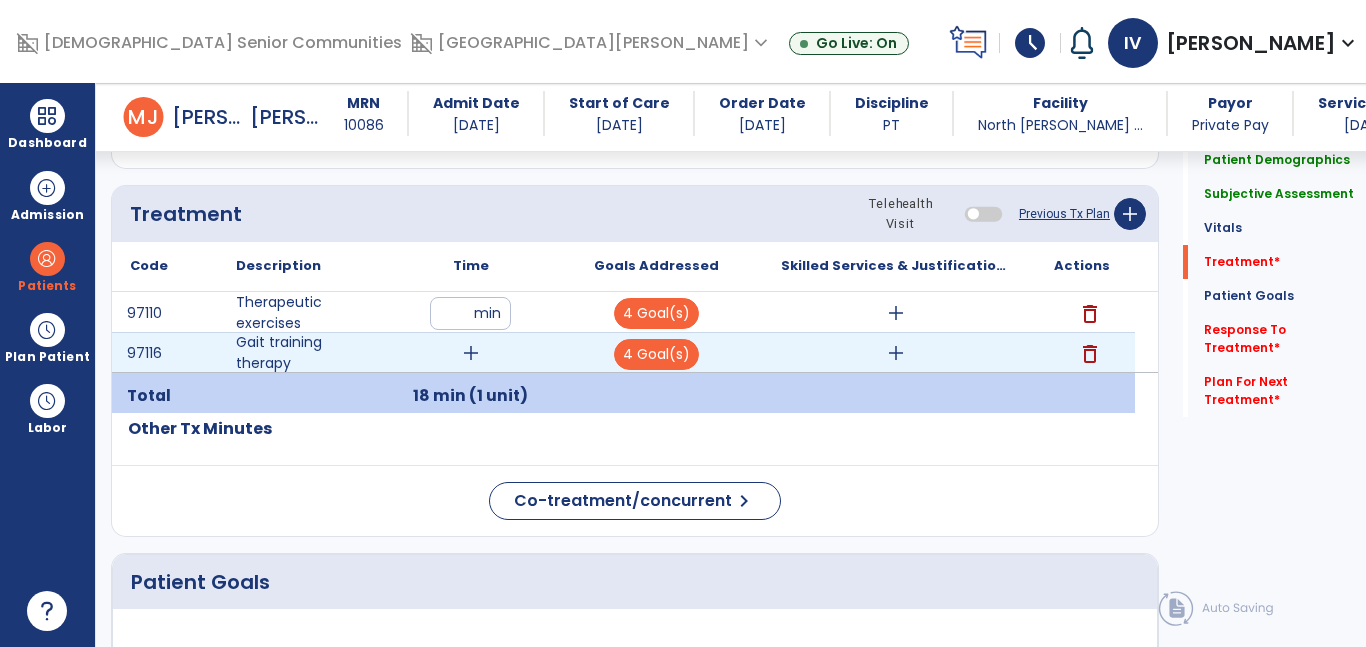 click on "add" at bounding box center [471, 353] 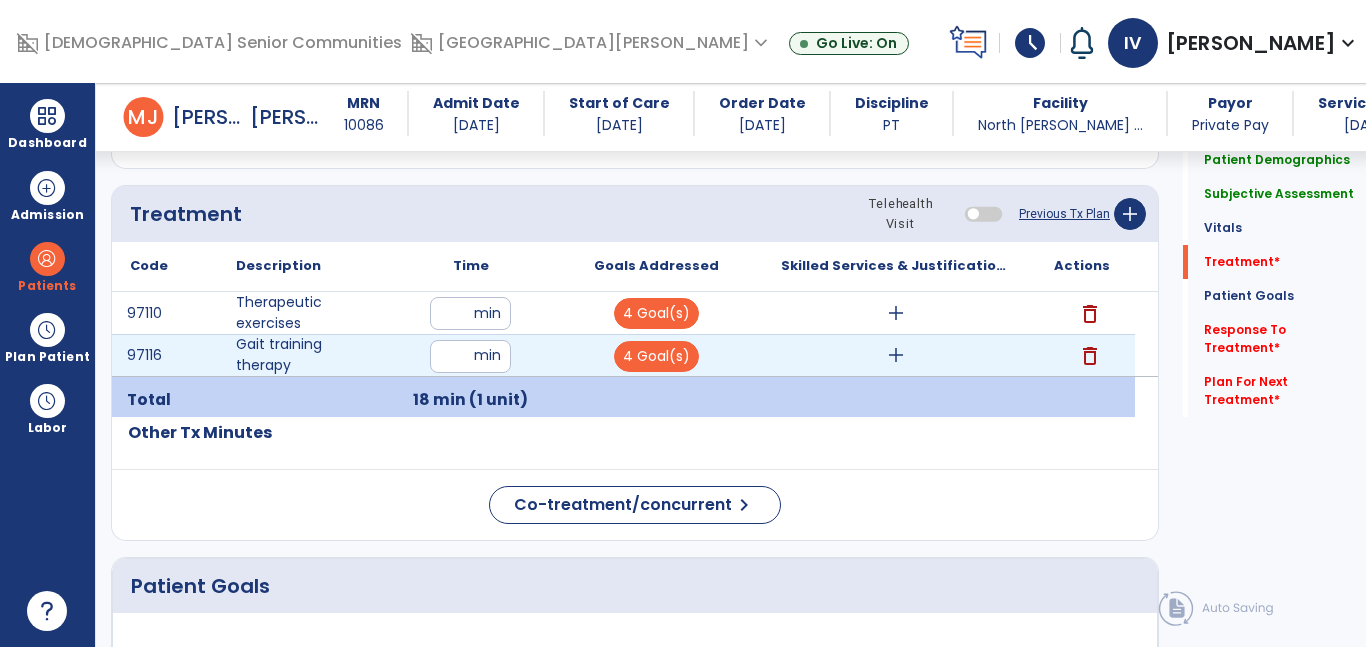 type on "*" 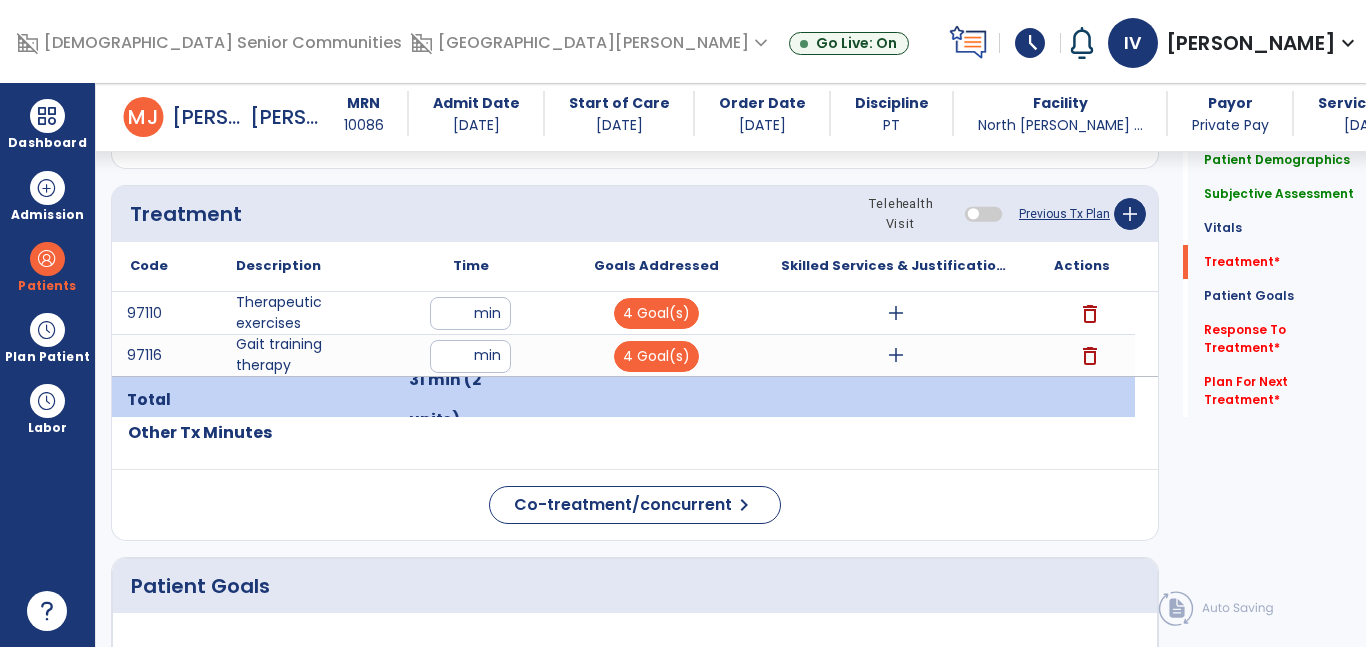 type on "**" 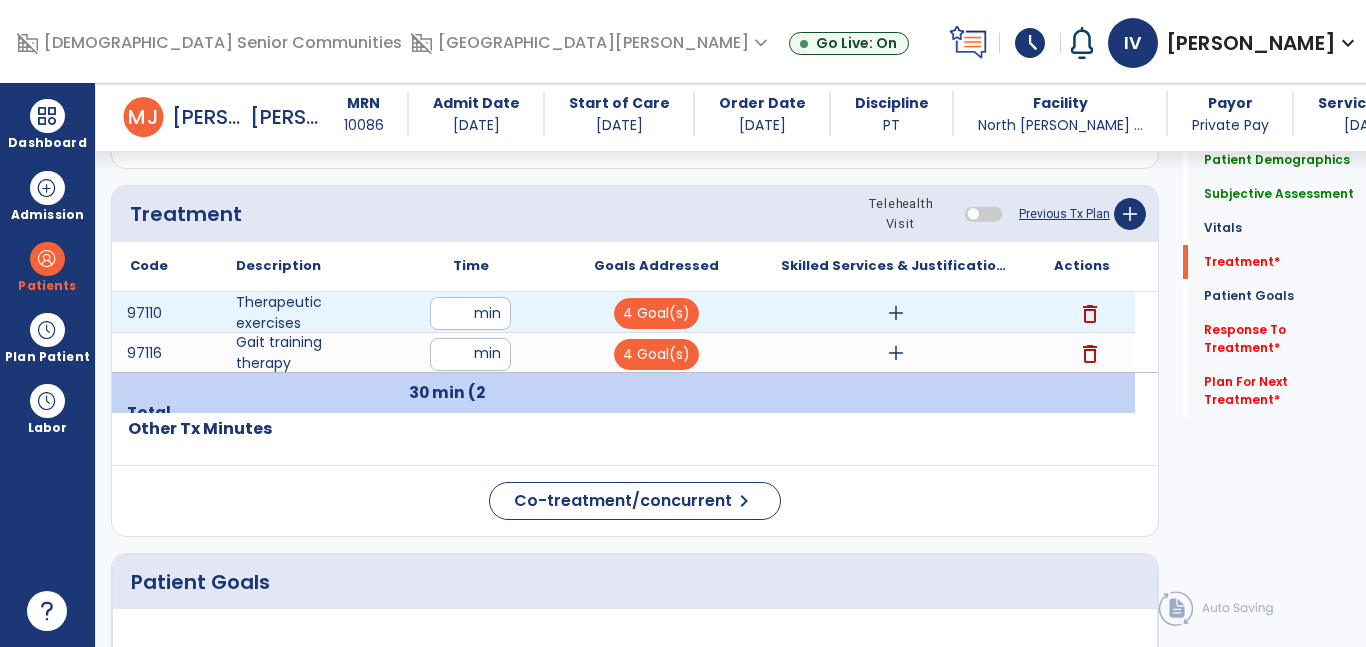 click on "add" at bounding box center [896, 313] 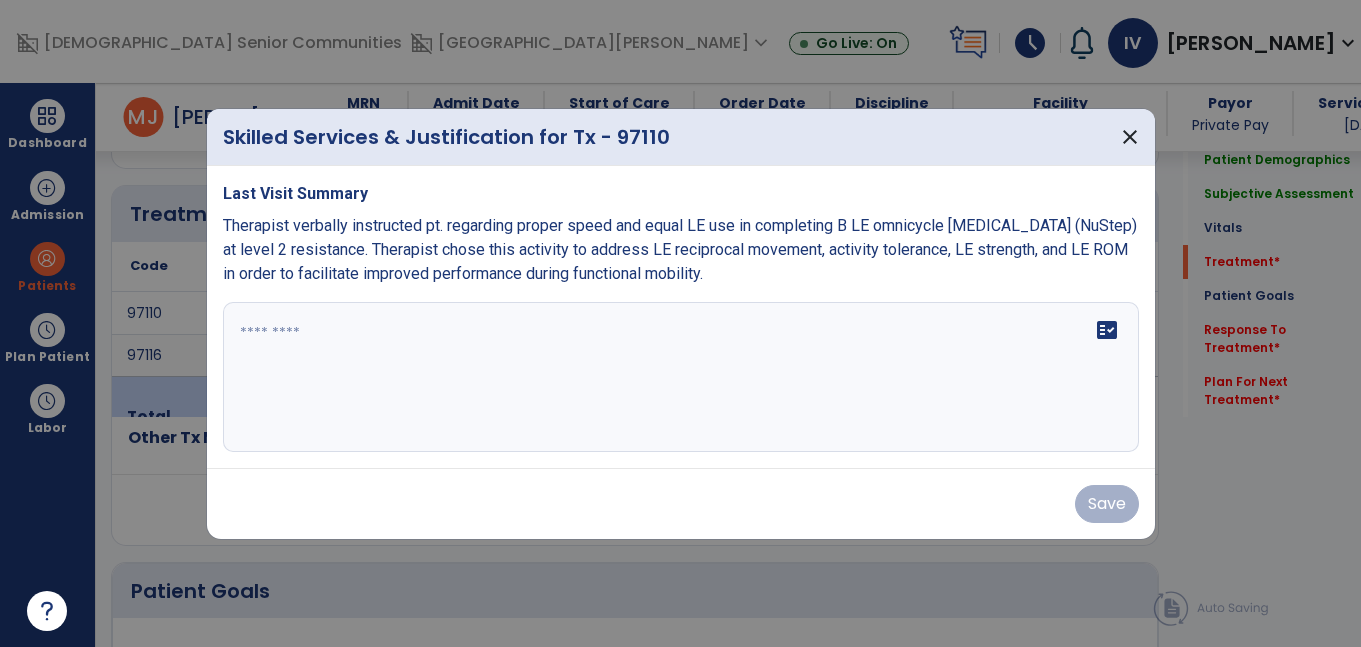 scroll, scrollTop: 1104, scrollLeft: 0, axis: vertical 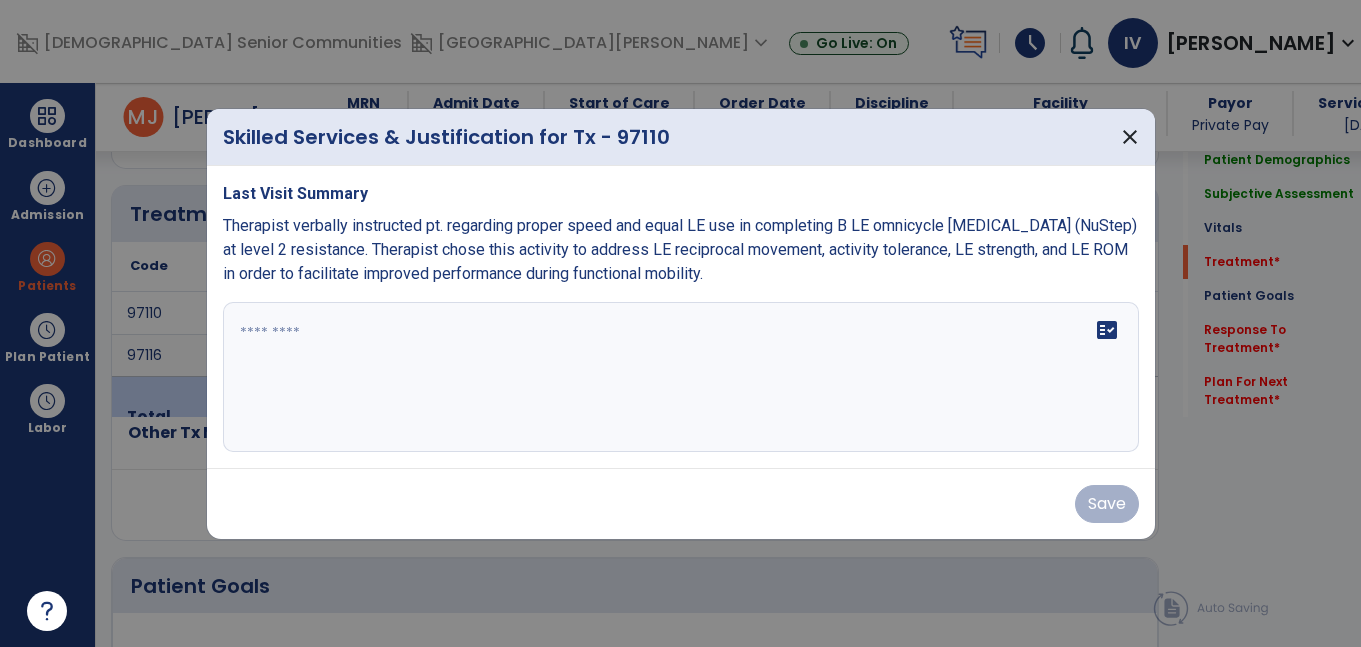 drag, startPoint x: 732, startPoint y: 290, endPoint x: 242, endPoint y: 235, distance: 493.0771 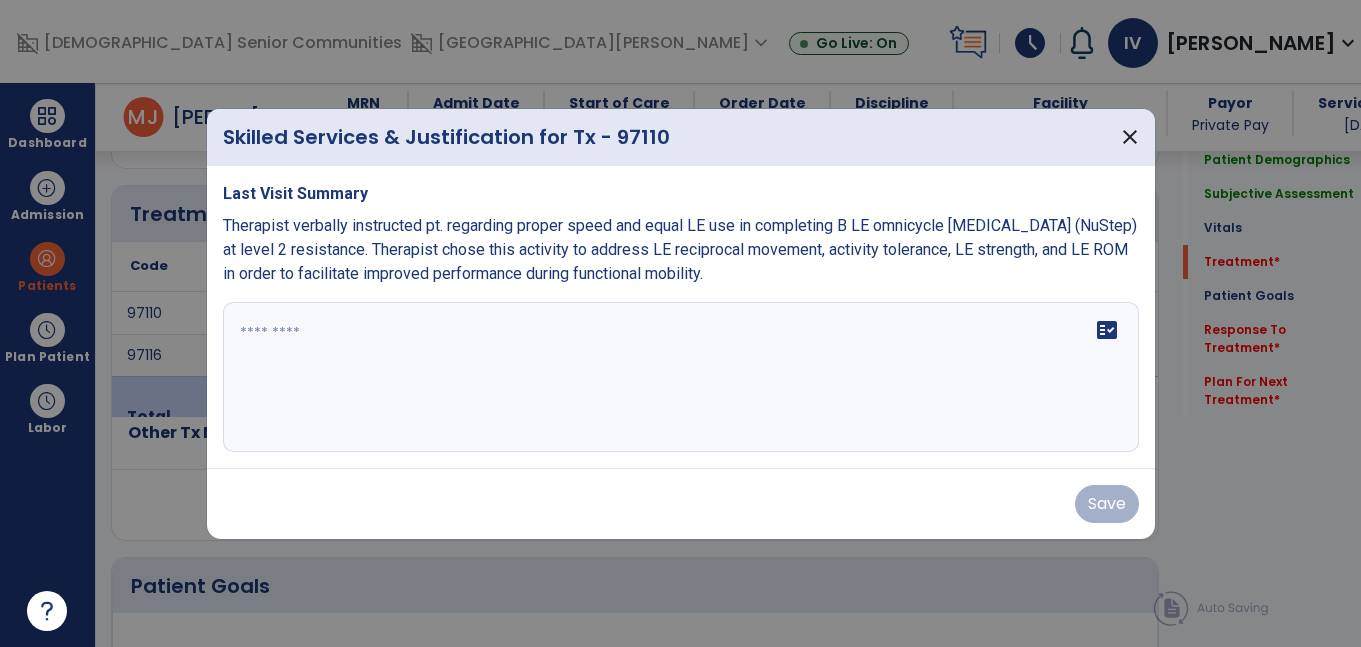 click on "Last Visit Summary Therapist verbally instructed pt. regarding proper speed and equal LE use in completing B LE omnicycle ergometry (NuStep) at level 2 resistance. Therapist chose this activity to address LE reciprocal movement, activity tolerance, LE strength, and LE ROM in order to facilitate improved performance during functional mobility.   fact_check" at bounding box center [681, 317] 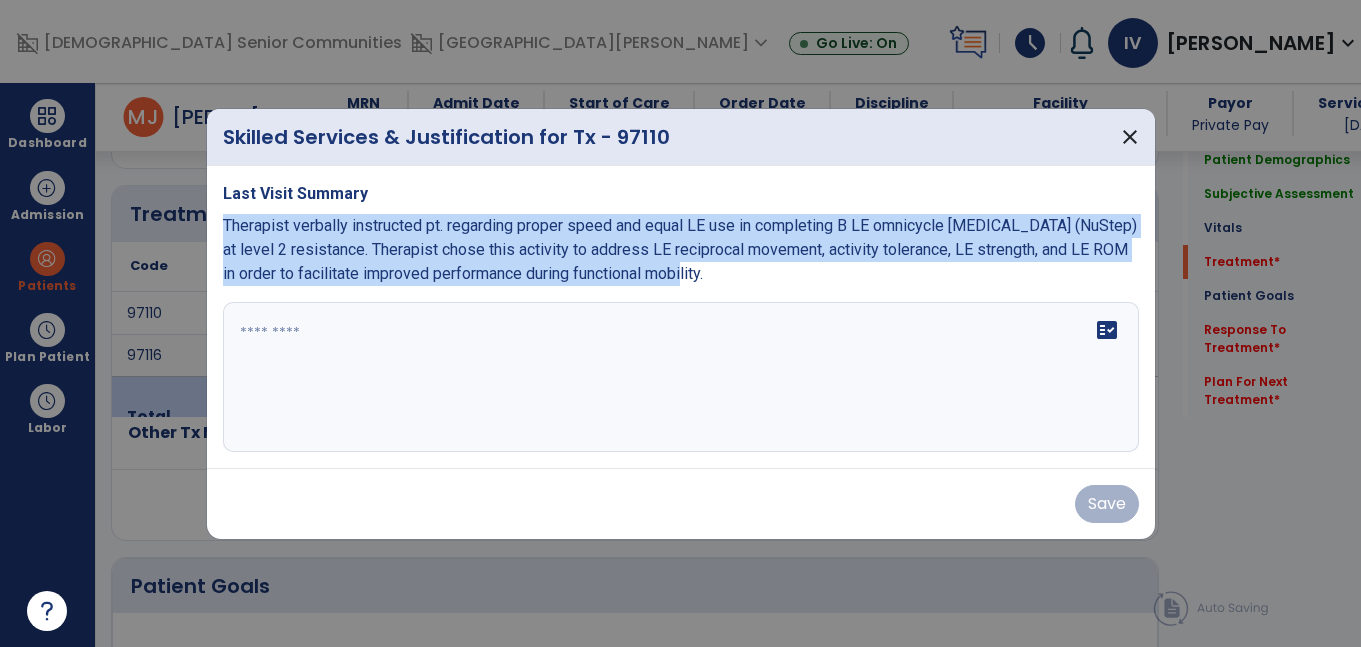drag, startPoint x: 215, startPoint y: 221, endPoint x: 710, endPoint y: 283, distance: 498.8677 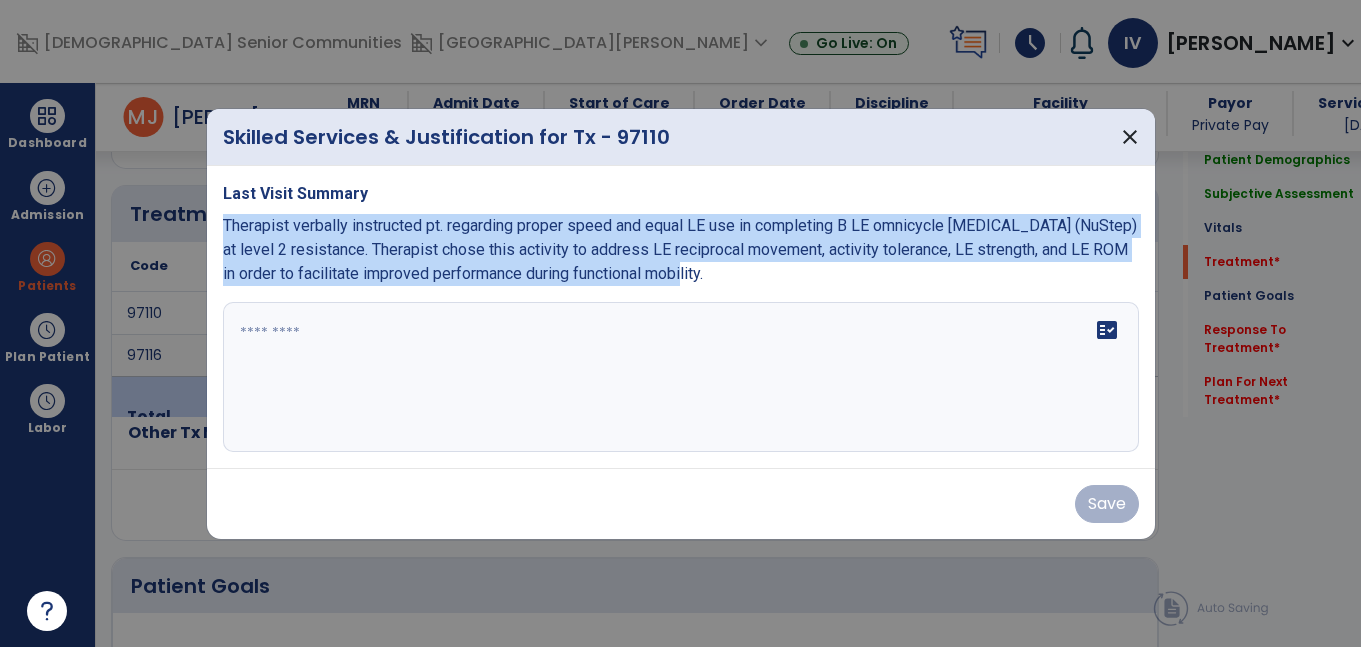 click on "Last Visit Summary Therapist verbally instructed pt. regarding proper speed and equal LE use in completing B LE omnicycle ergometry (NuStep) at level 2 resistance. Therapist chose this activity to address LE reciprocal movement, activity tolerance, LE strength, and LE ROM in order to facilitate improved performance during functional mobility.   fact_check" at bounding box center (681, 317) 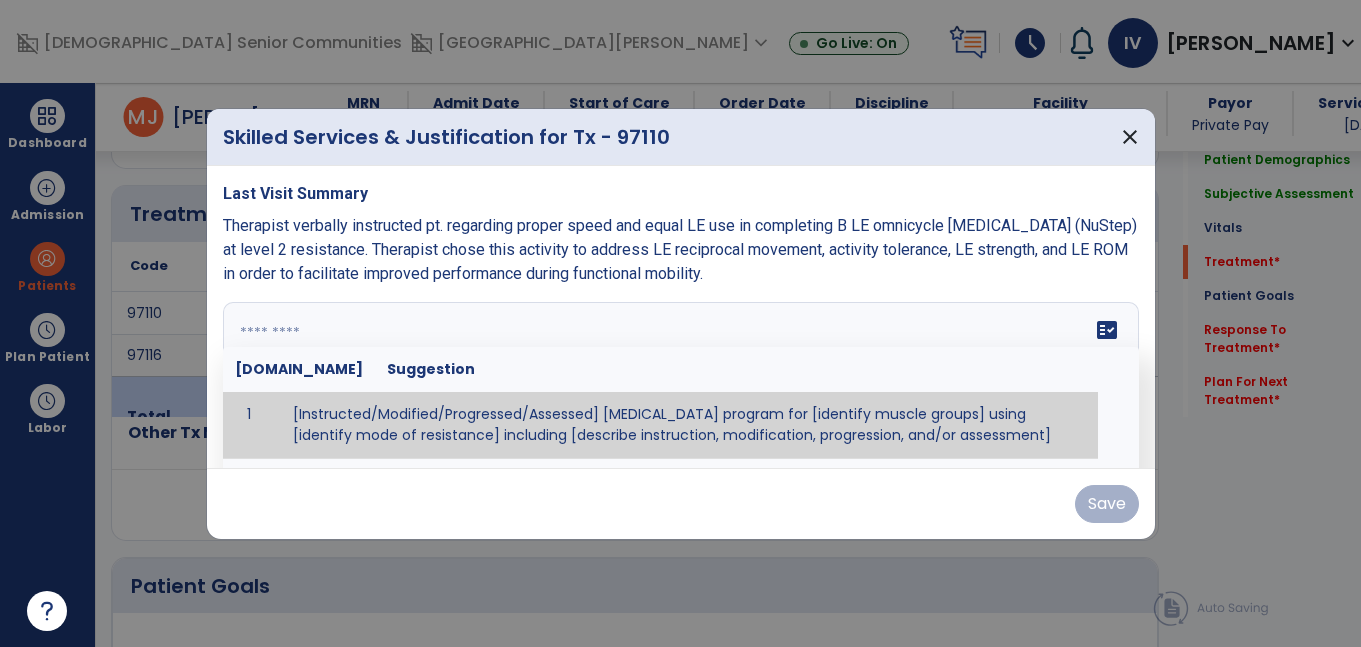paste on "**********" 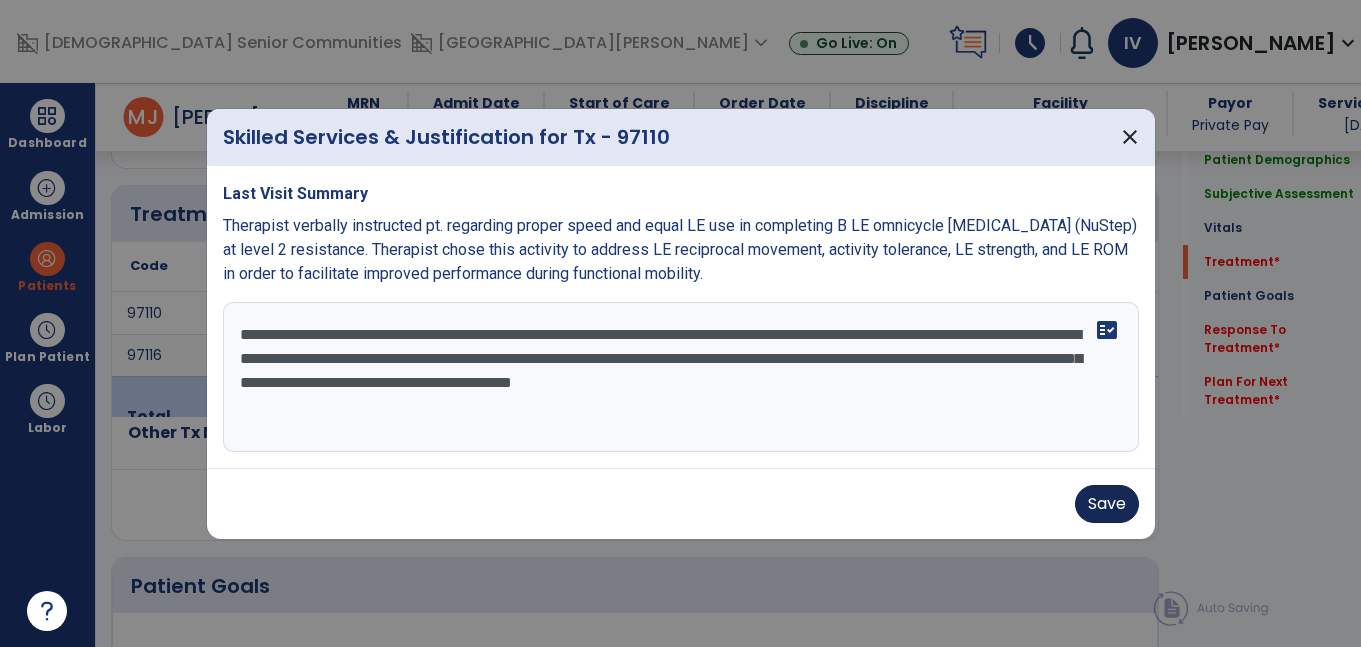 type on "**********" 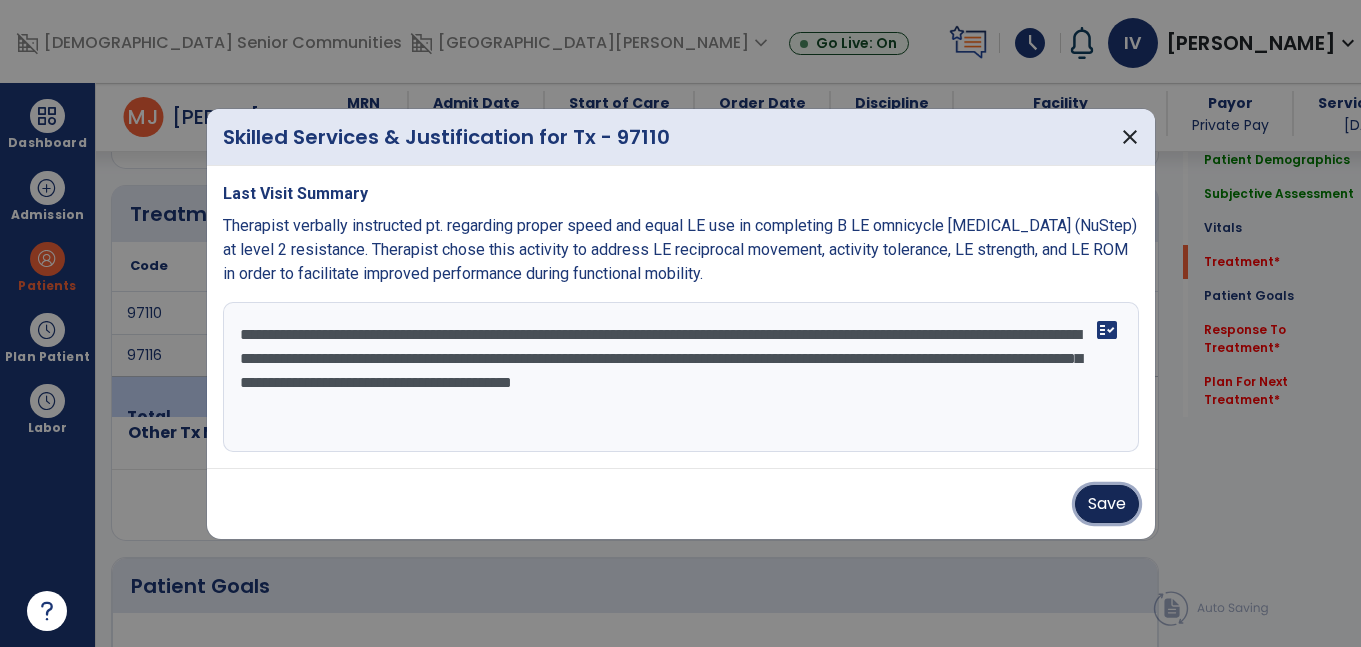 click on "Save" at bounding box center [1107, 504] 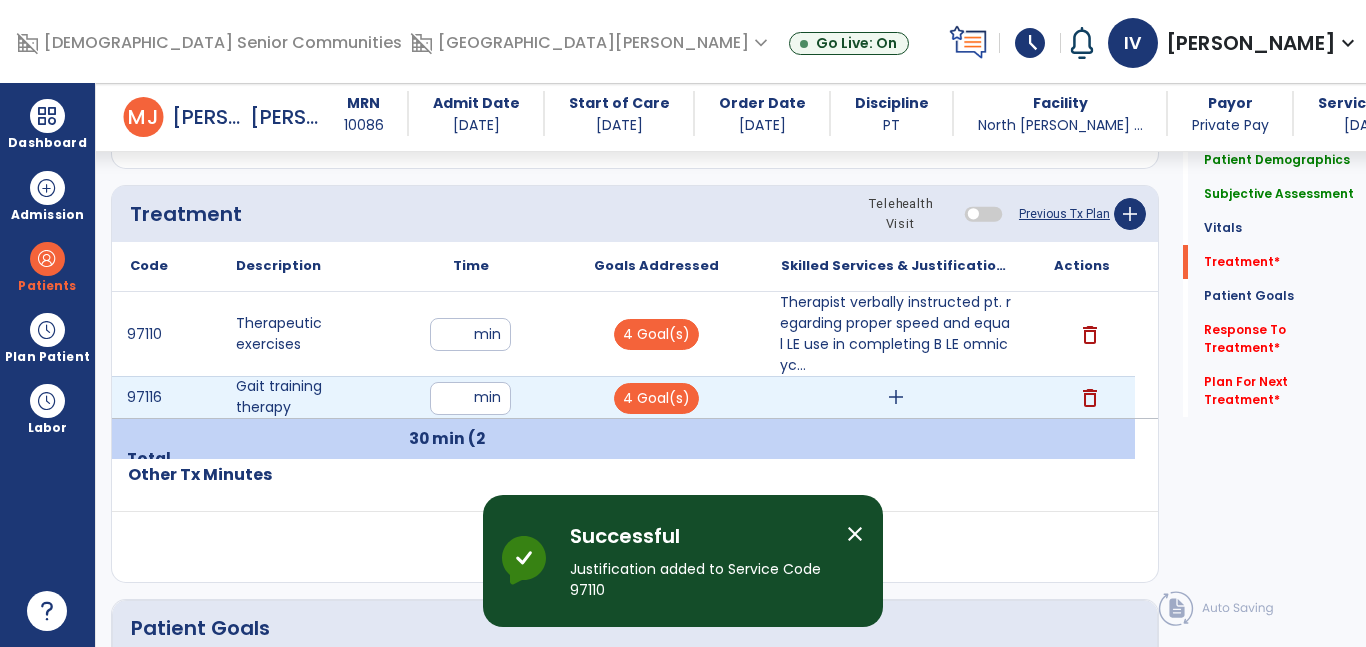 click on "add" at bounding box center (896, 397) 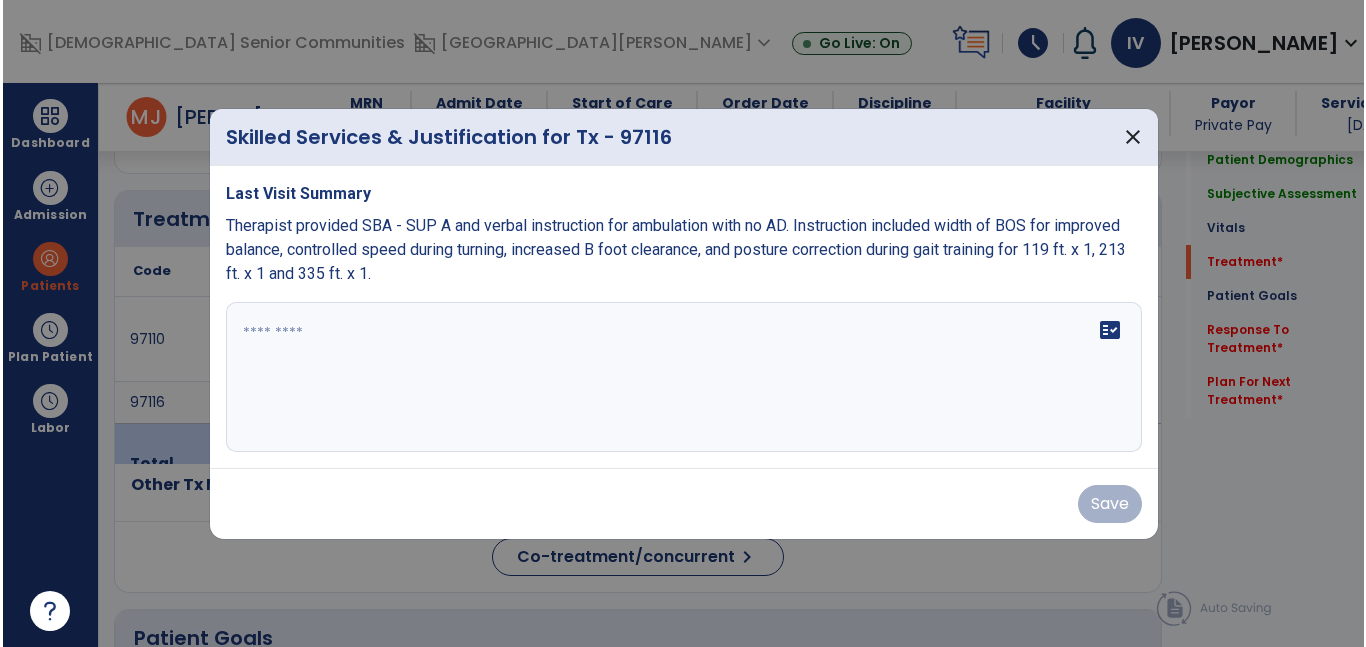 scroll, scrollTop: 1104, scrollLeft: 0, axis: vertical 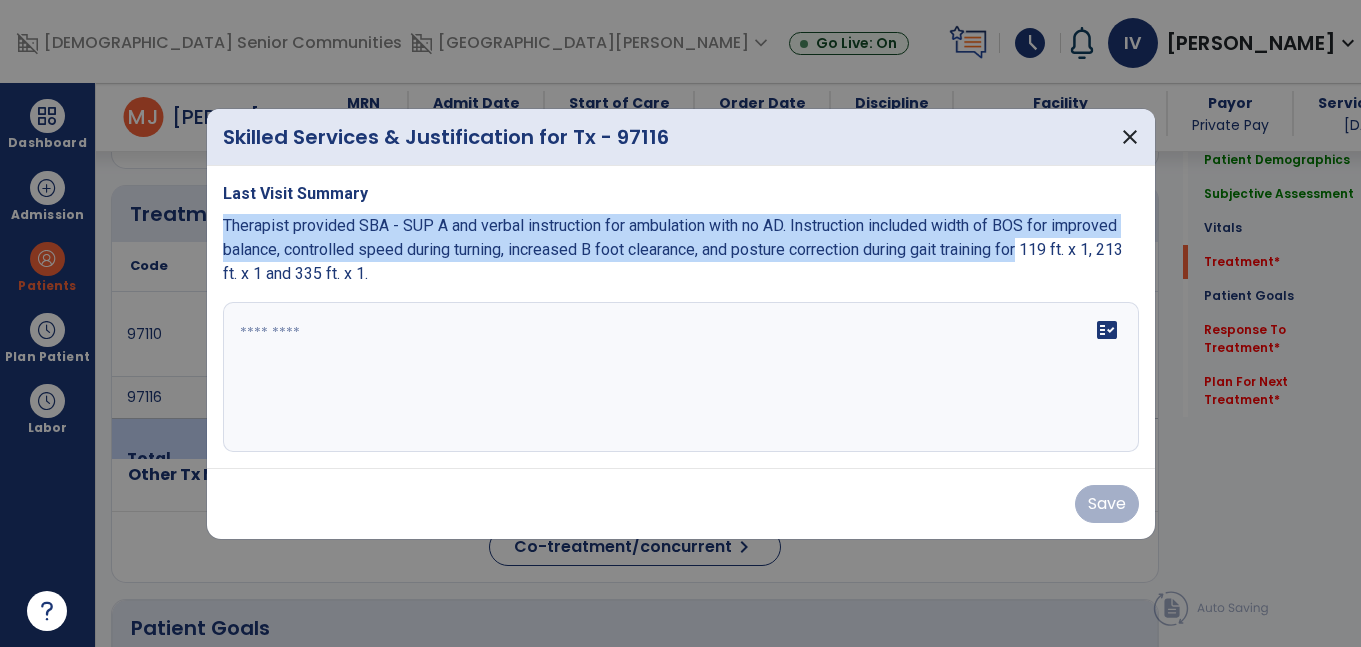 drag, startPoint x: 1031, startPoint y: 252, endPoint x: 221, endPoint y: 223, distance: 810.519 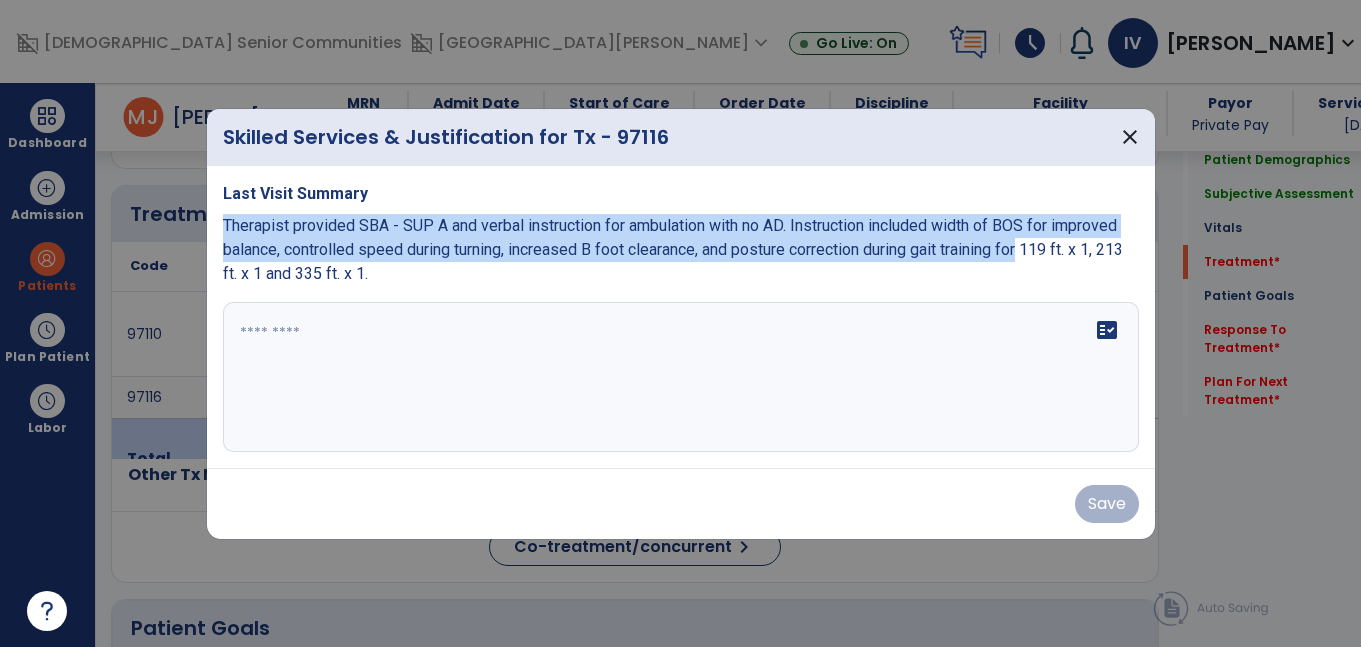 click on "Last Visit Summary Therapist provided SBA - SUP A and verbal instruction for ambulation with no AD. Instruction included width of BOS for improved balance, controlled speed during turning, increased B foot clearance, and posture correction during gait training for 119 ft. x 1, 213 ft. x 1 and 335 ft. x 1.   fact_check" at bounding box center (681, 317) 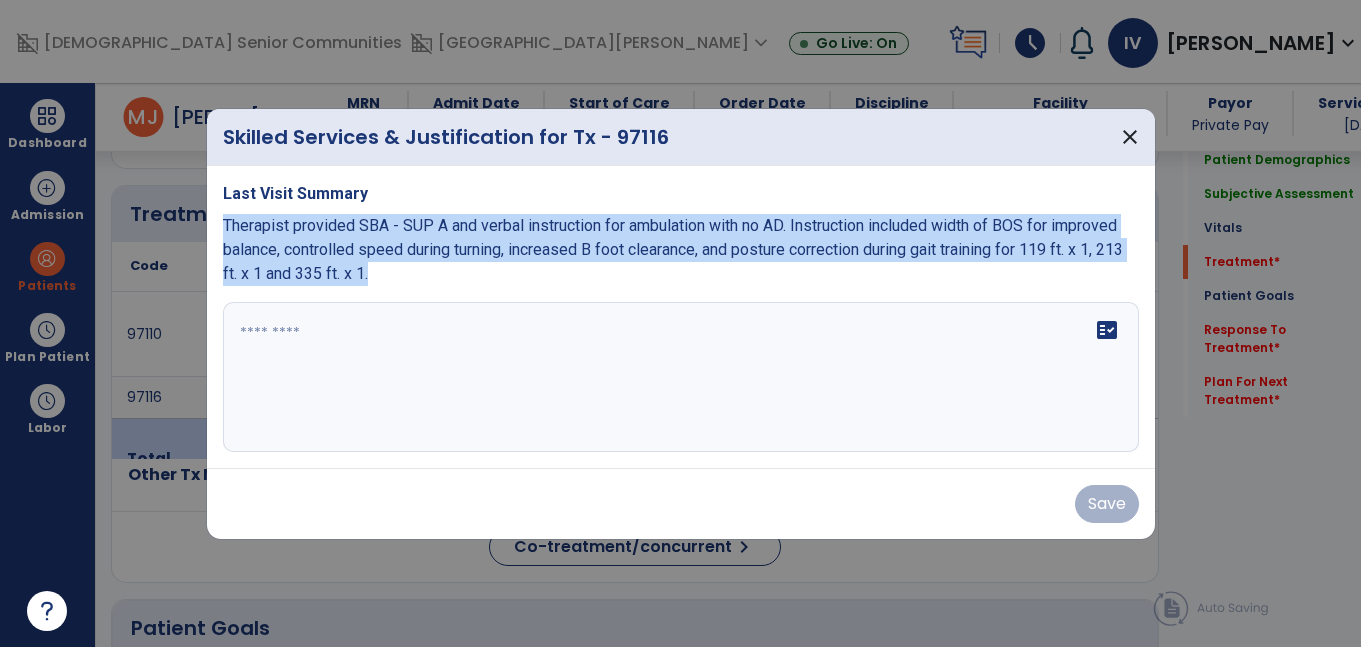 drag, startPoint x: 432, startPoint y: 270, endPoint x: 224, endPoint y: 228, distance: 212.19801 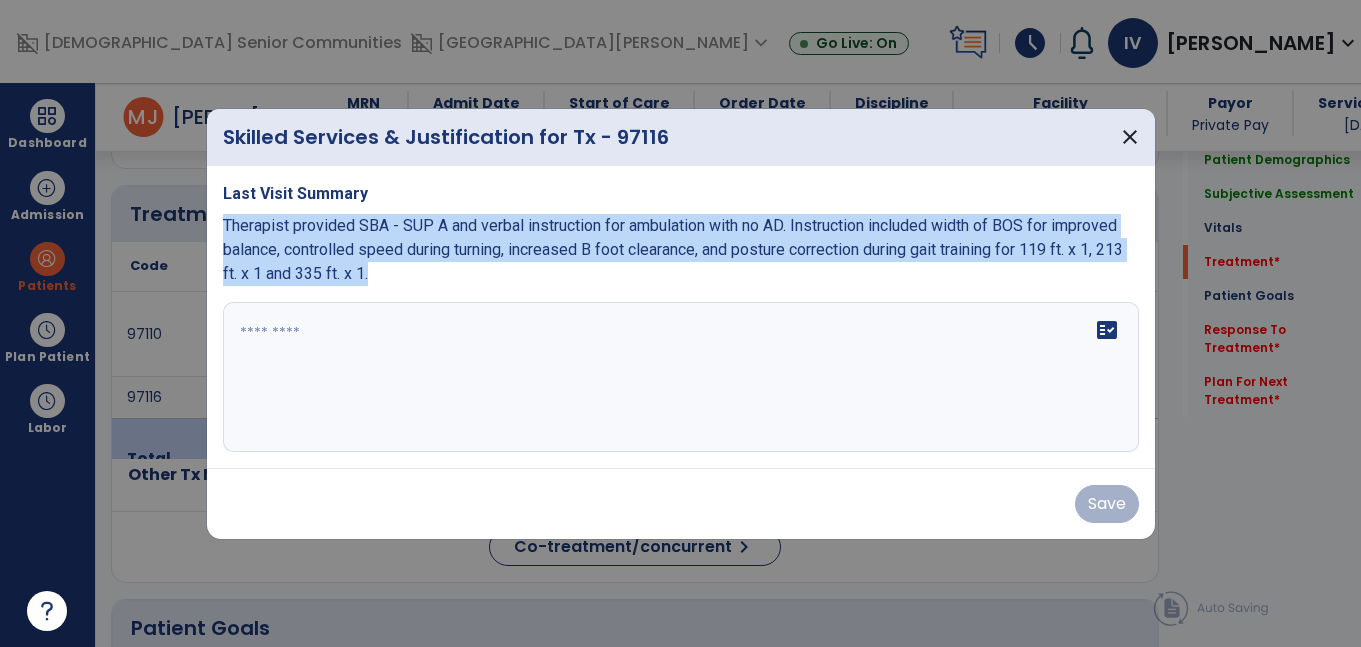 click on "Therapist provided SBA - SUP A and verbal instruction for ambulation with no AD. Instruction included width of BOS for improved balance, controlled speed during turning, increased B foot clearance, and posture correction during gait training for 119 ft. x 1, 213 ft. x 1 and 335 ft. x 1." at bounding box center (681, 250) 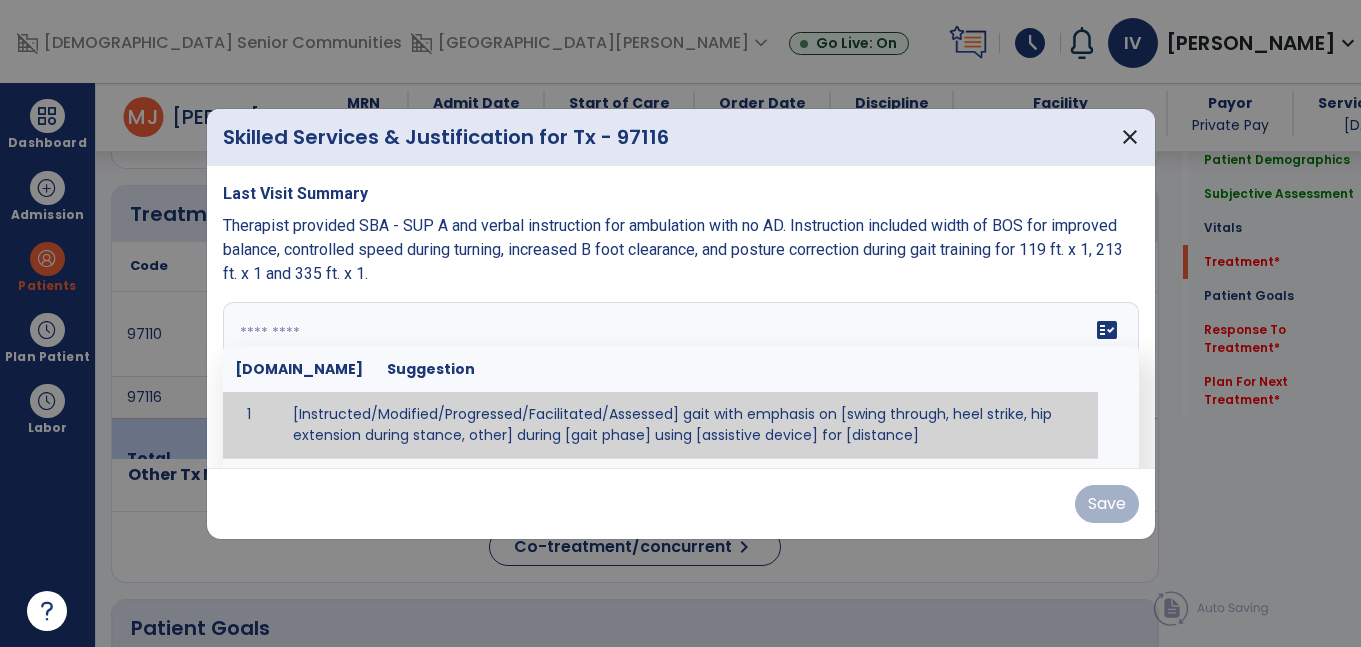 paste on "**********" 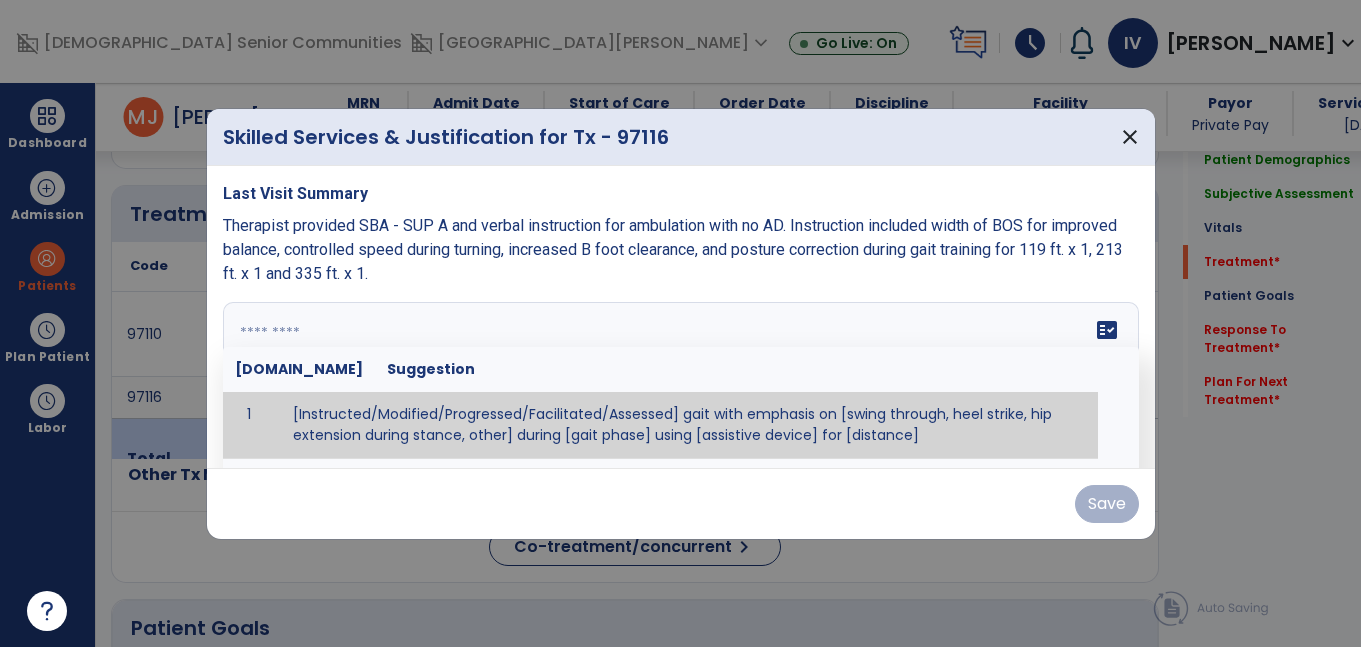 click at bounding box center (678, 377) 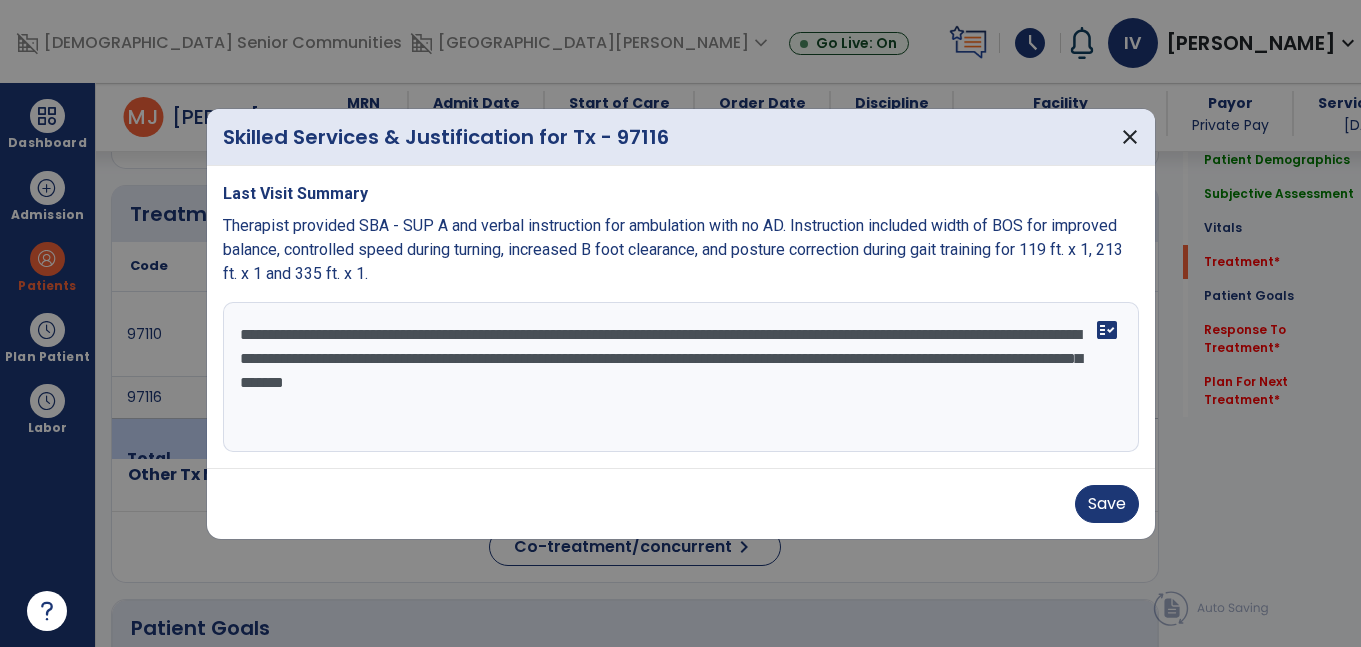 click on "**********" at bounding box center (681, 377) 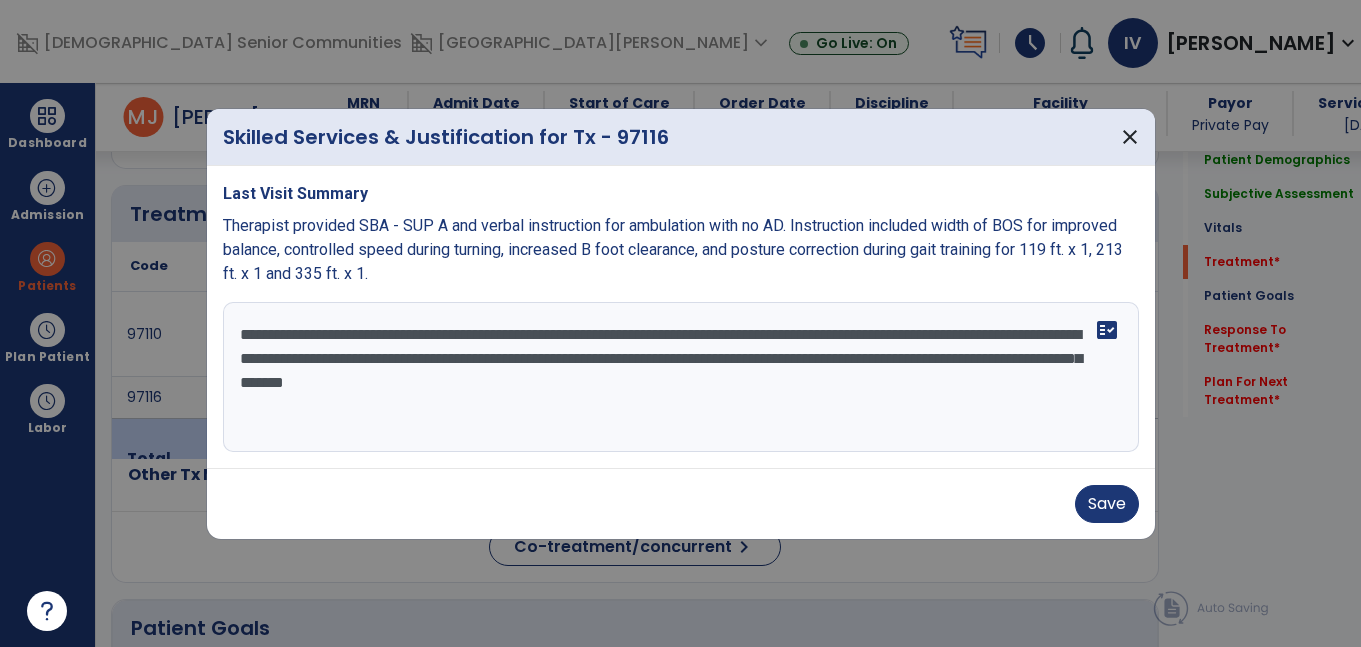 click on "**********" at bounding box center (681, 377) 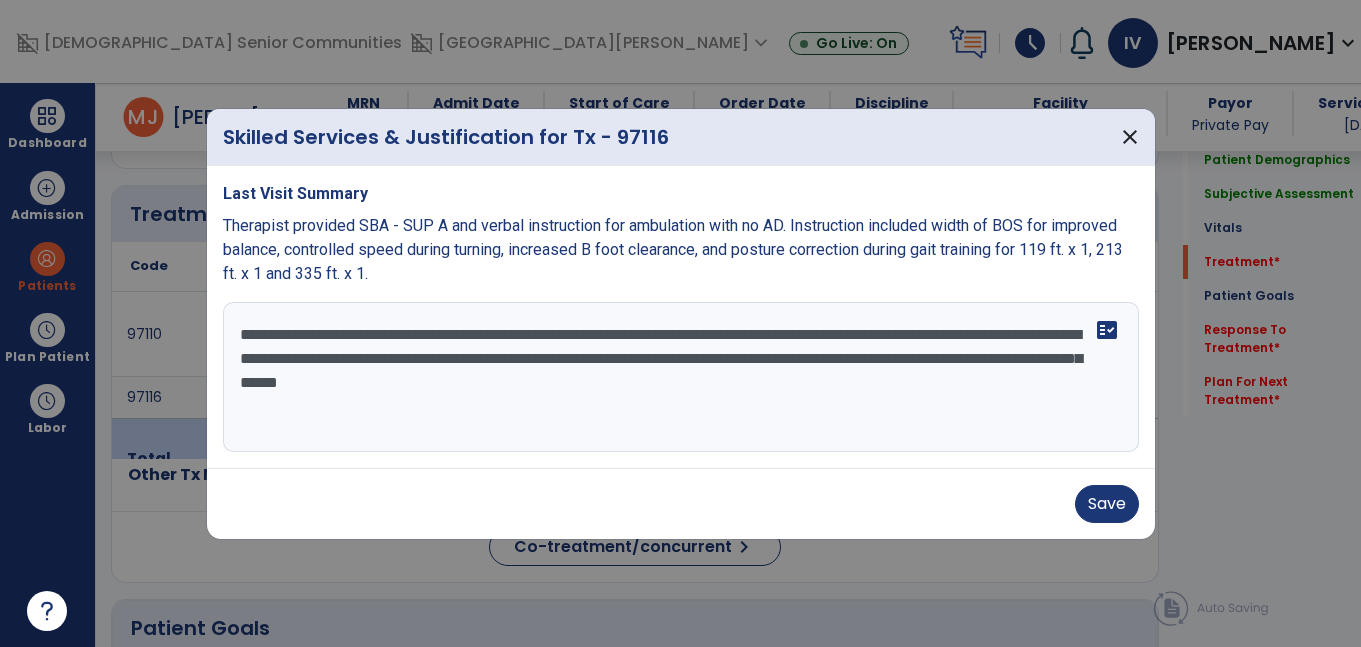 type on "**********" 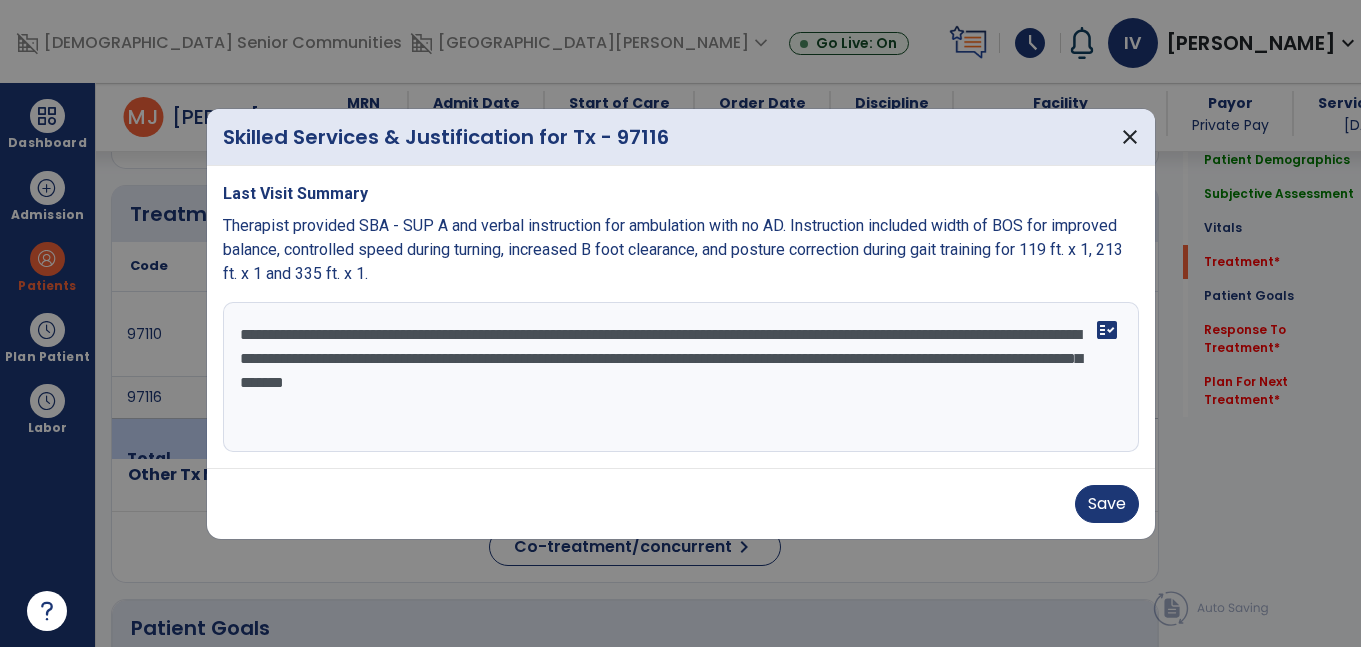 click on "**********" at bounding box center [681, 377] 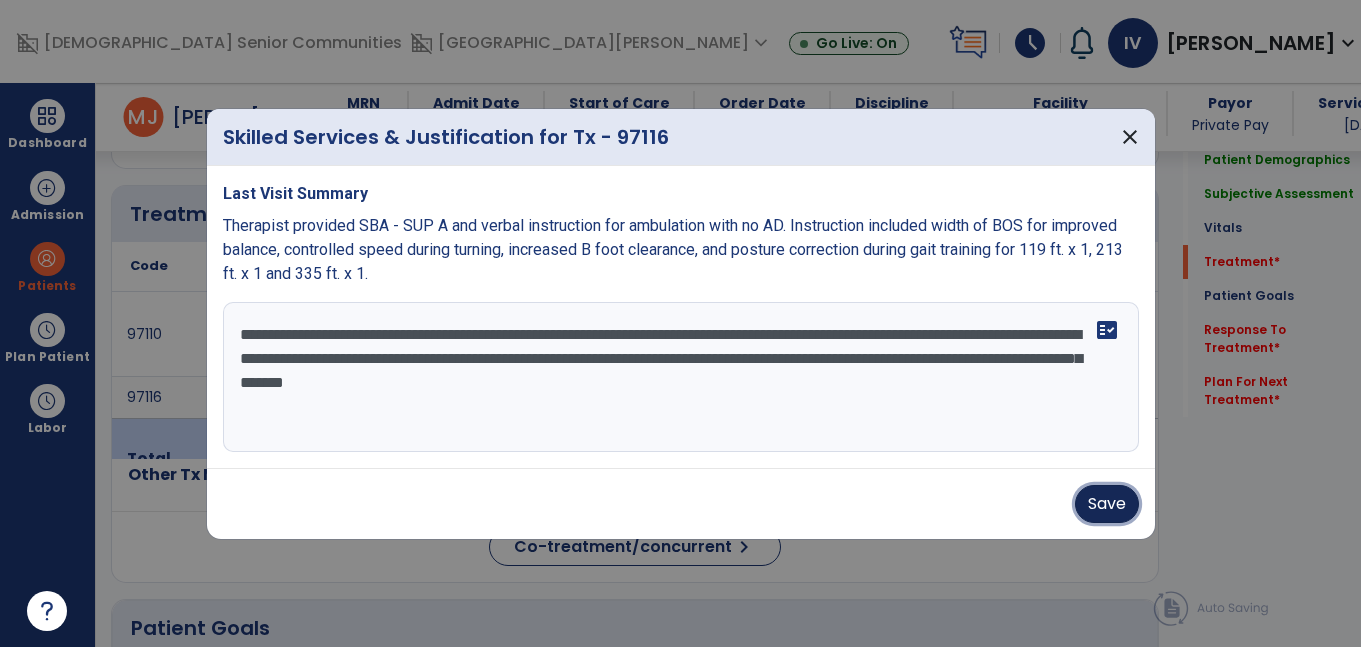 click on "Save" at bounding box center (1107, 504) 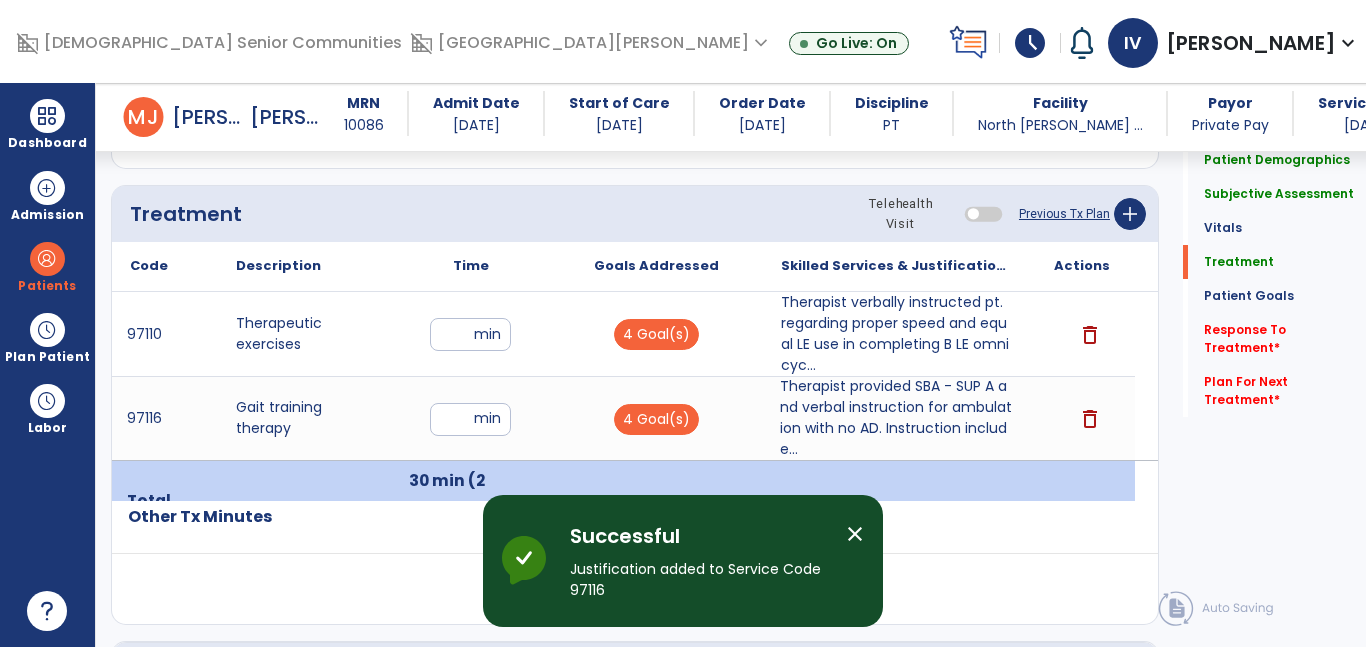 click on "Response To Treatment   *  Response To Treatment   *" 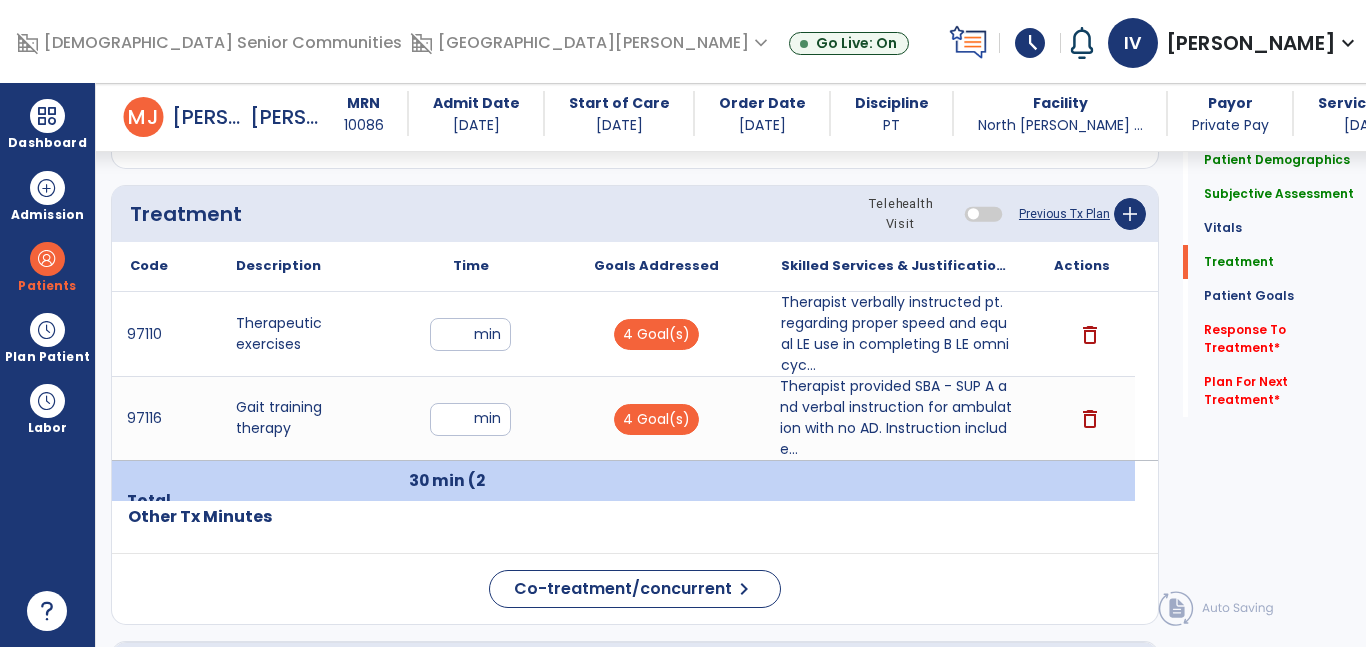 click on "Response To Treatment   *  Response To Treatment   *" 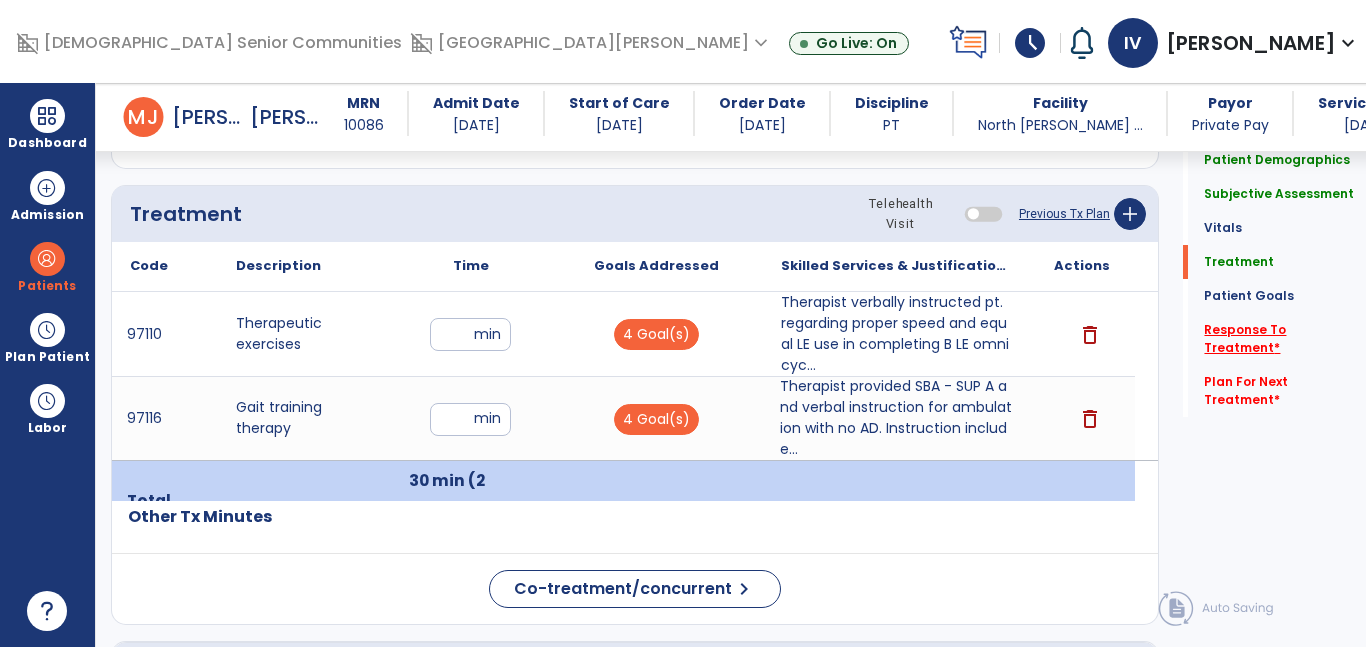 click on "Response To Treatment   *" 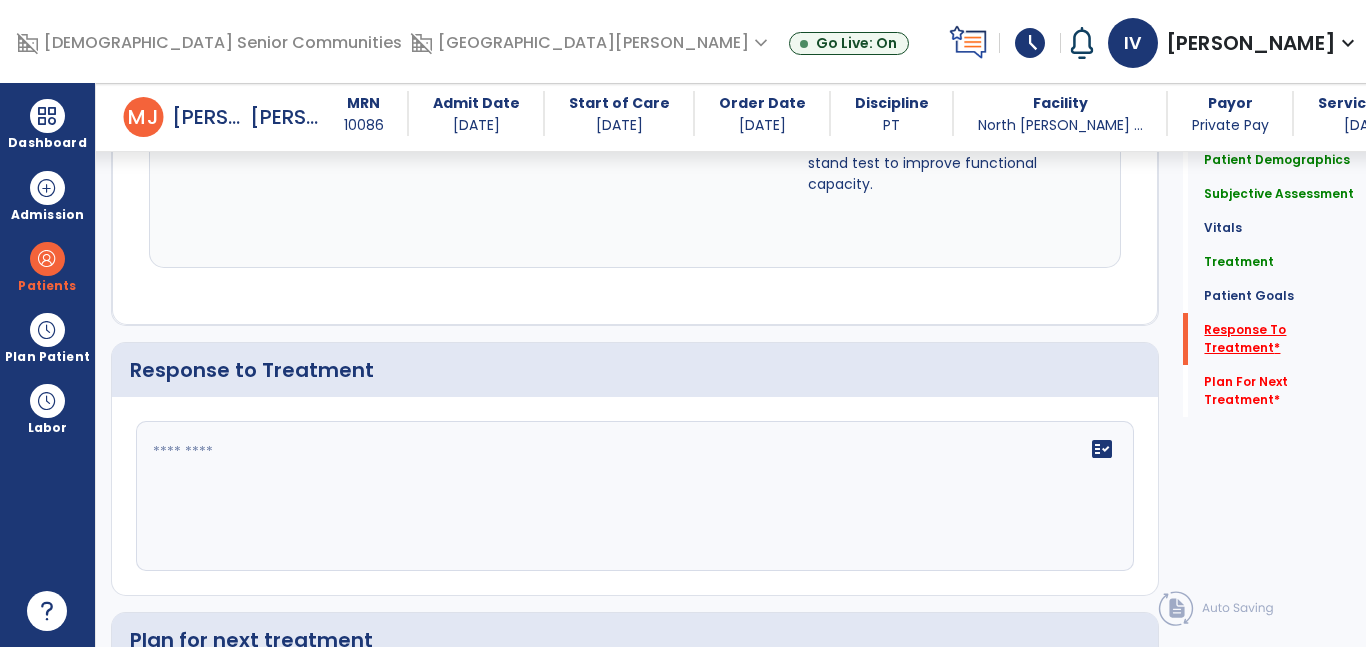 scroll, scrollTop: 2578, scrollLeft: 0, axis: vertical 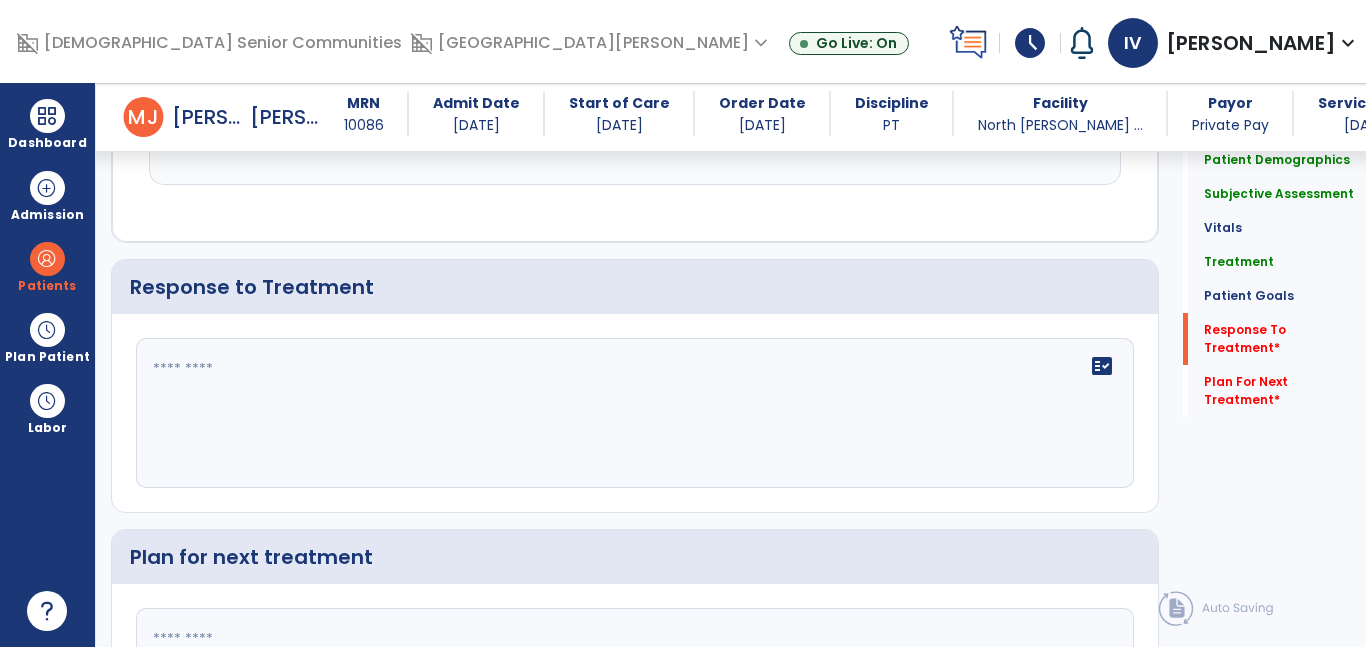 click on "fact_check" 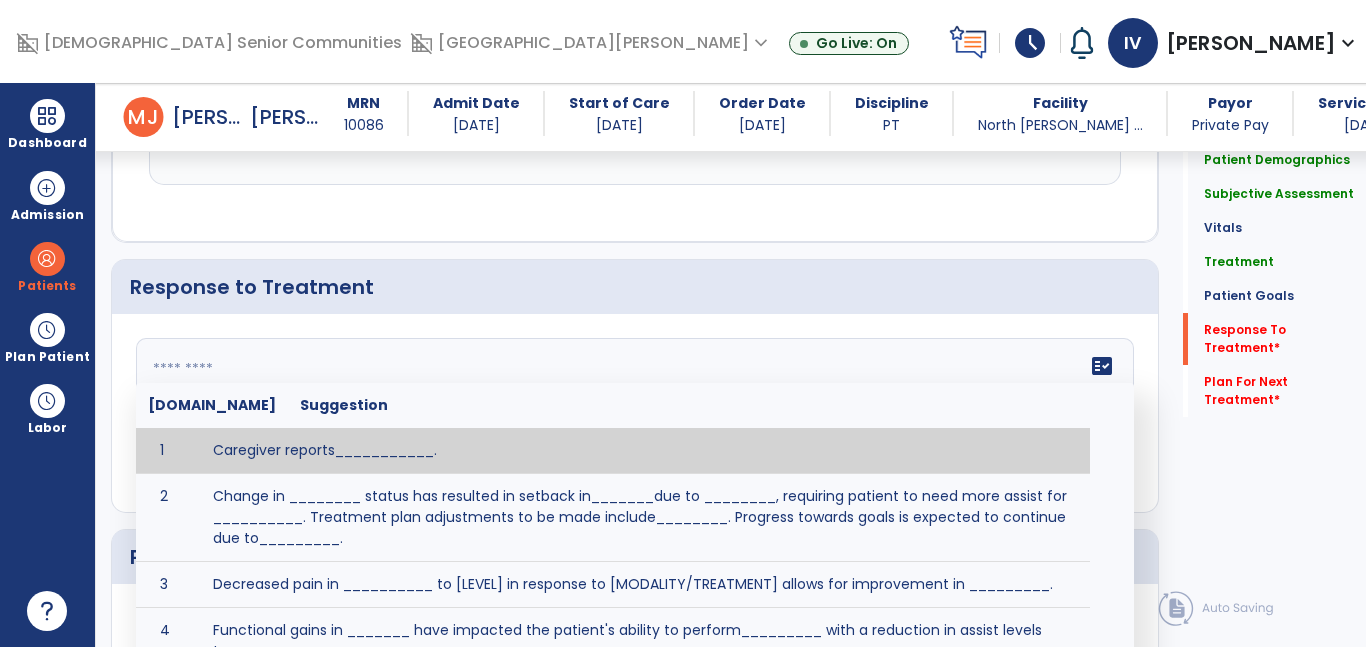 paste on "**********" 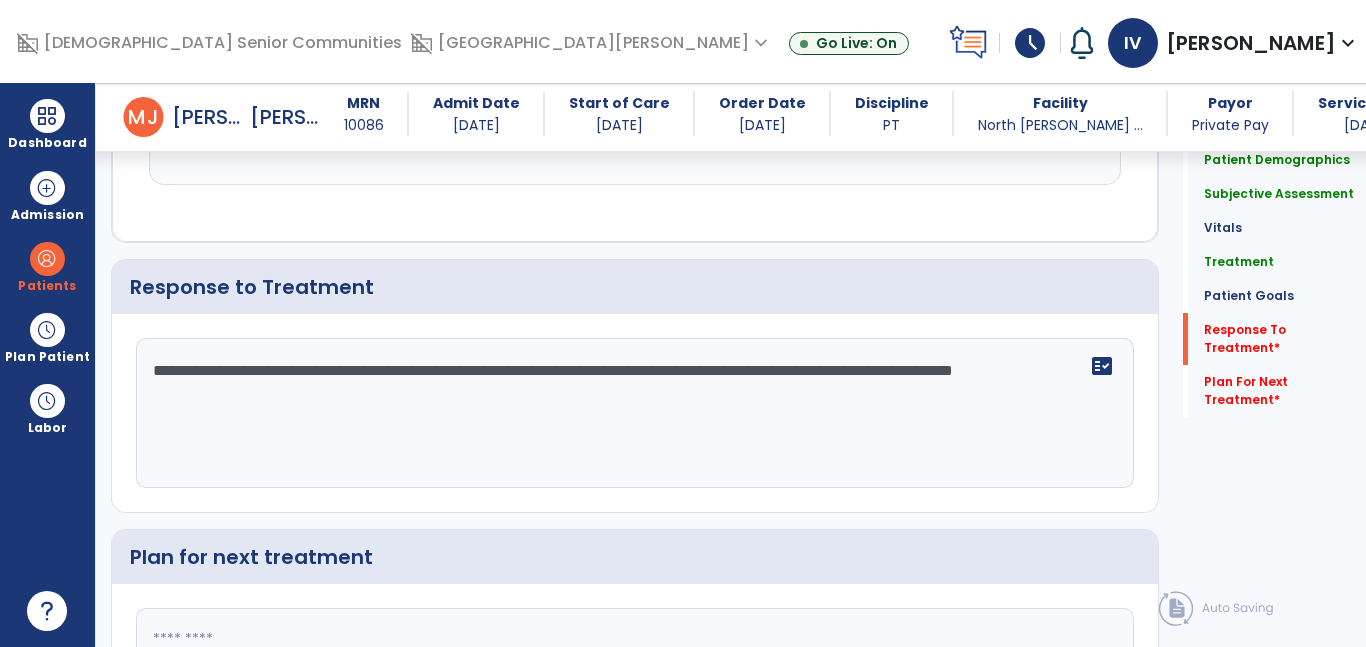 type on "**********" 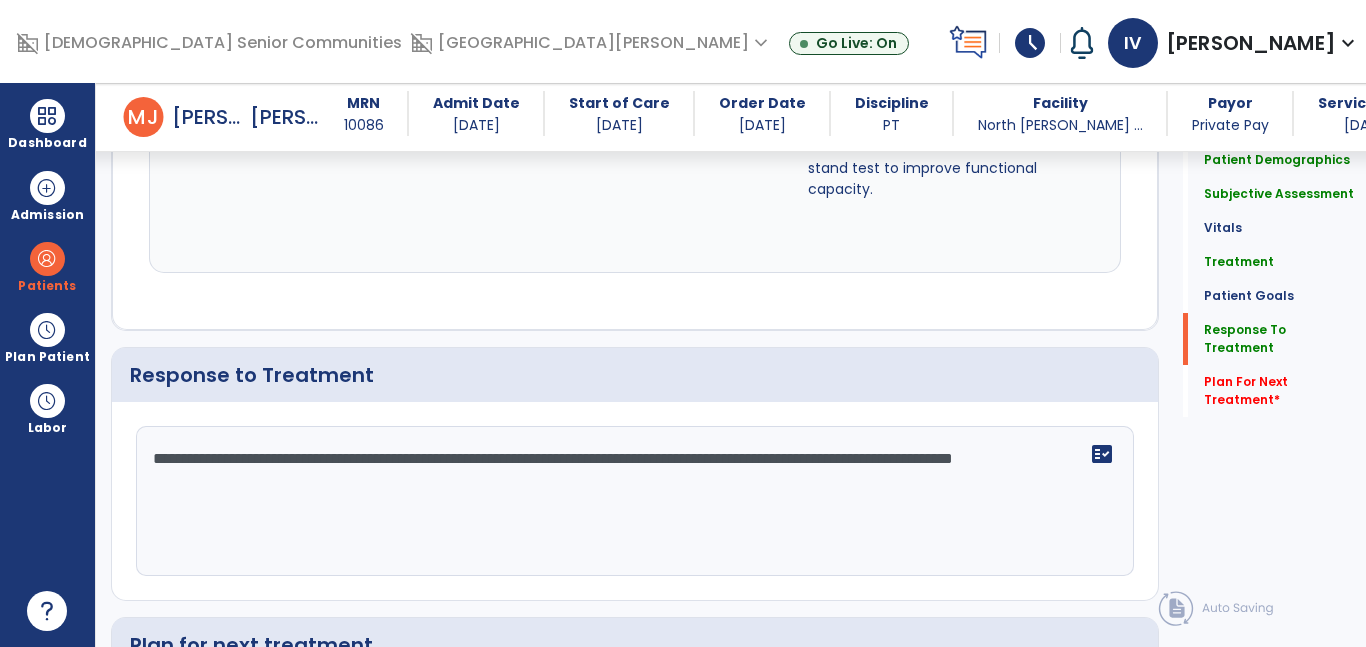 scroll, scrollTop: 2578, scrollLeft: 0, axis: vertical 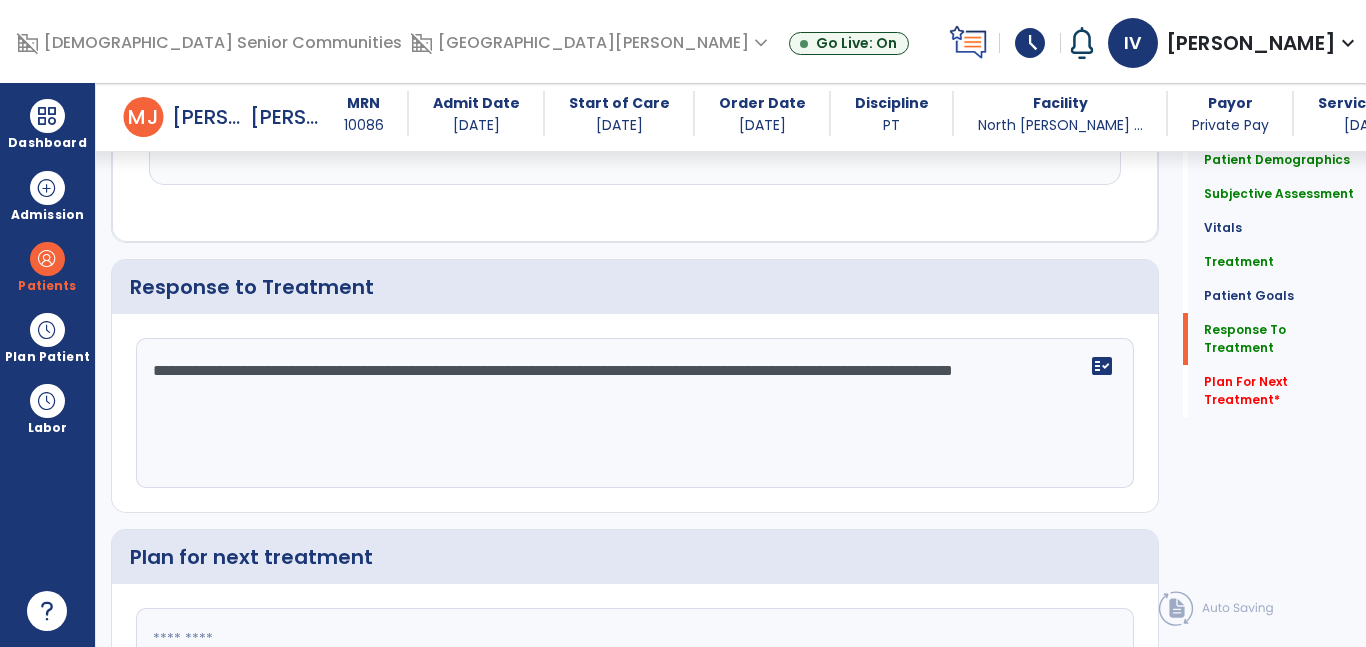 click 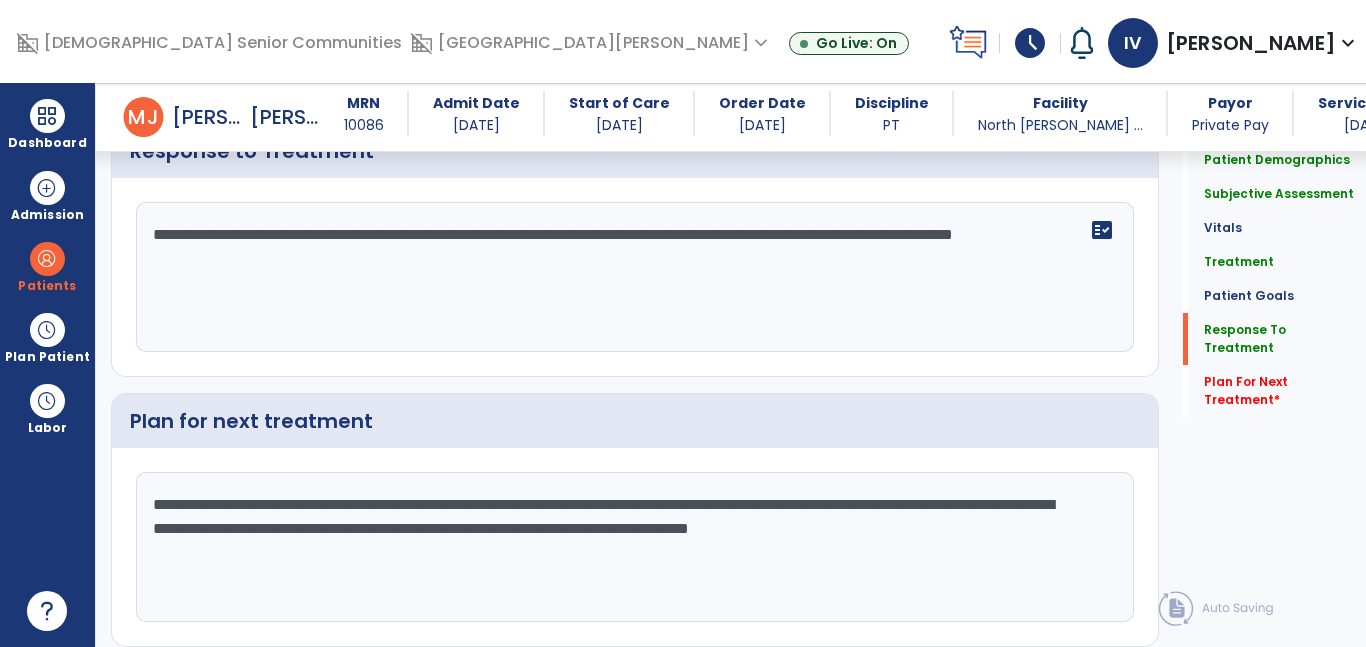 scroll, scrollTop: 2718, scrollLeft: 0, axis: vertical 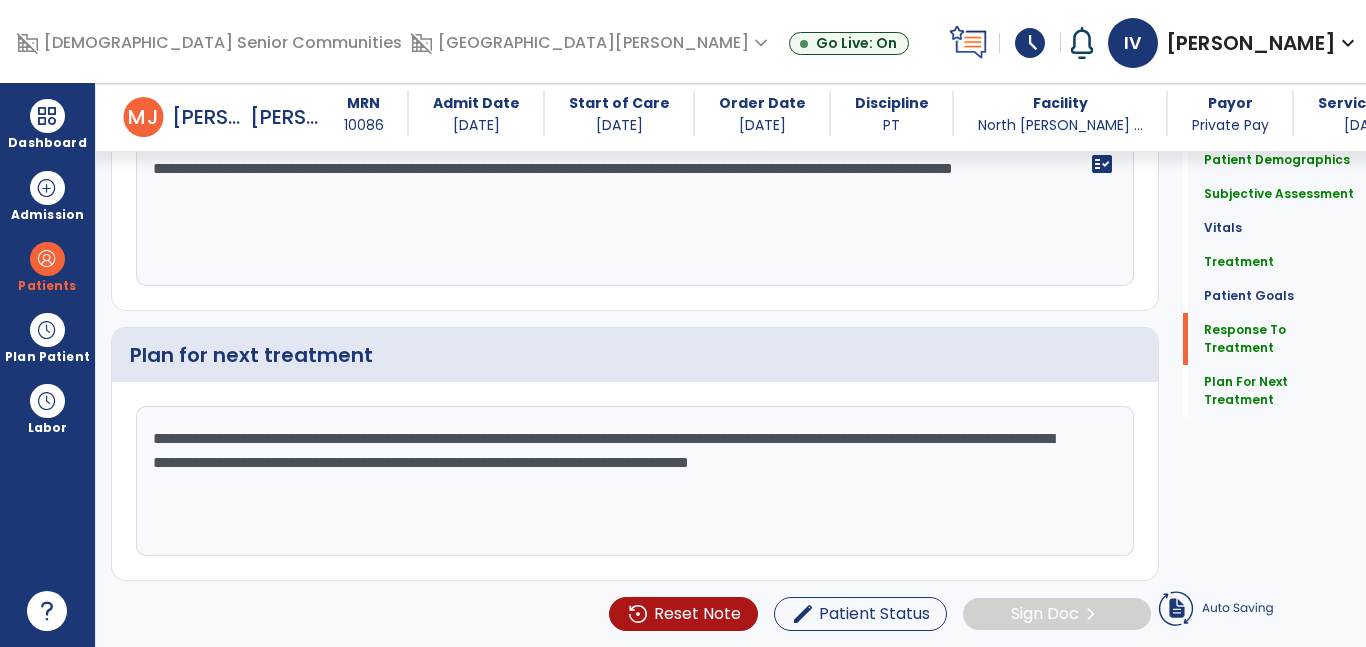 drag, startPoint x: 931, startPoint y: 506, endPoint x: 899, endPoint y: 505, distance: 32.01562 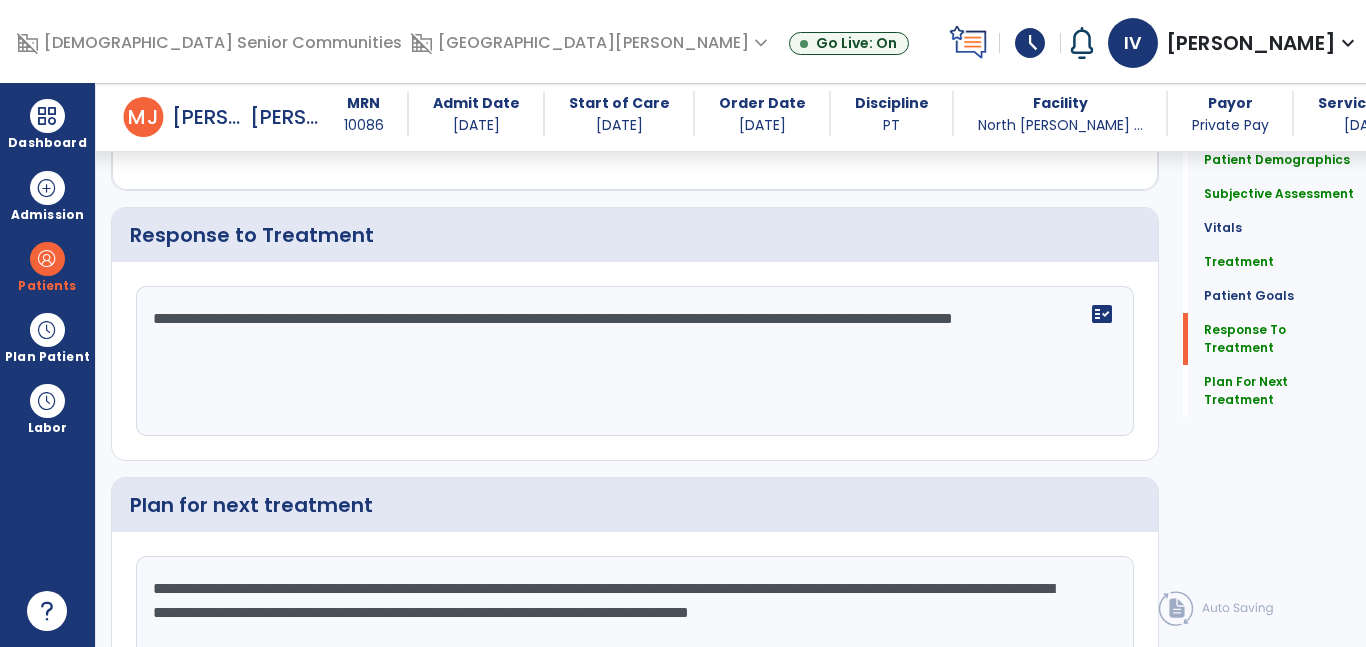 scroll, scrollTop: 2718, scrollLeft: 0, axis: vertical 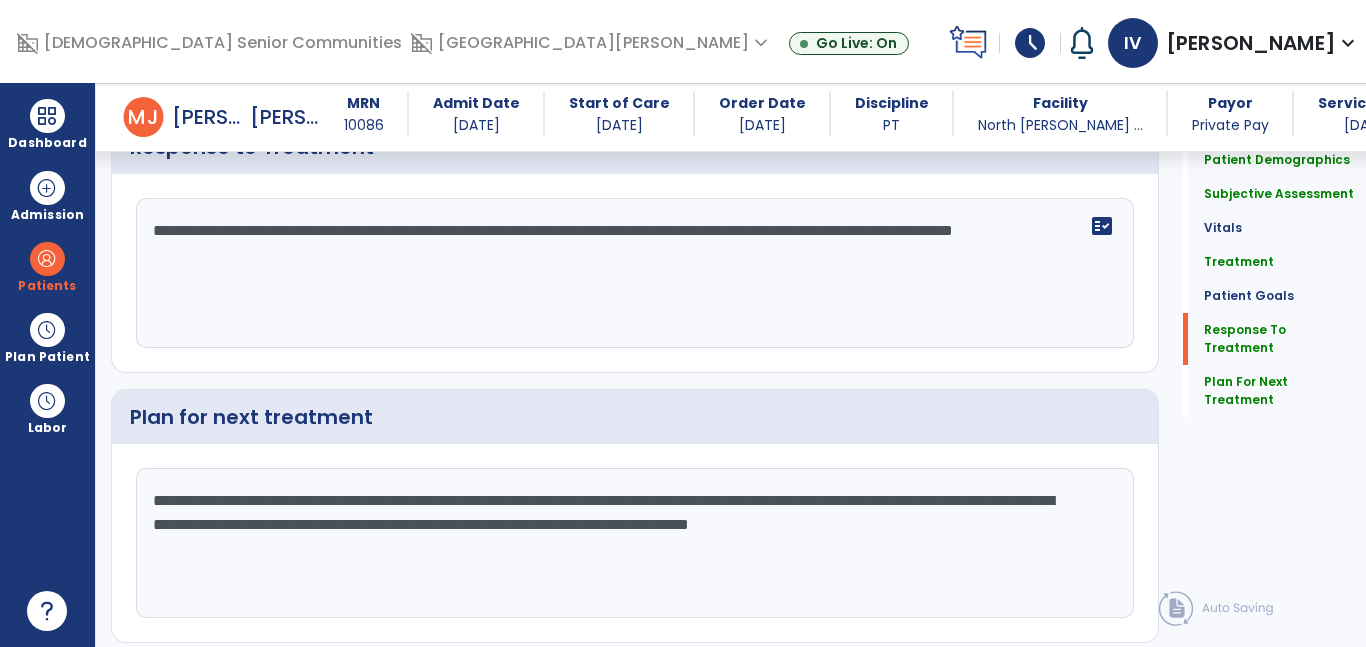 drag, startPoint x: 1009, startPoint y: 503, endPoint x: 895, endPoint y: 508, distance: 114.1096 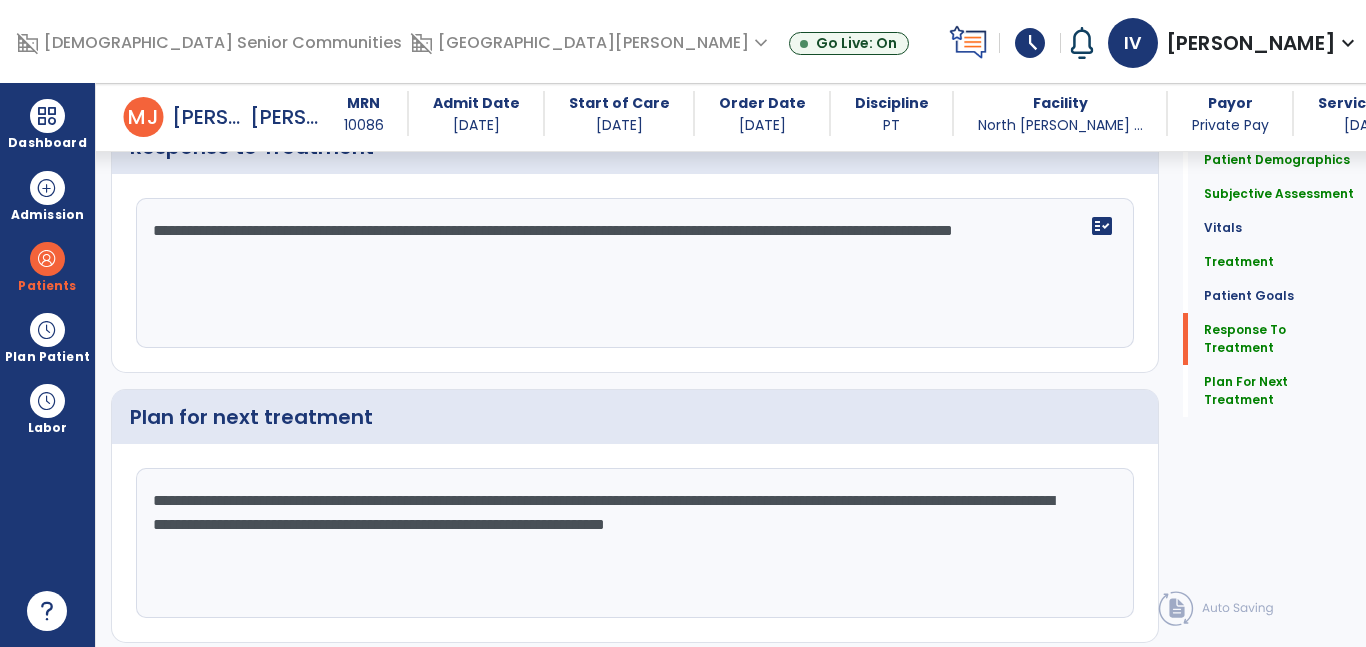 type on "**********" 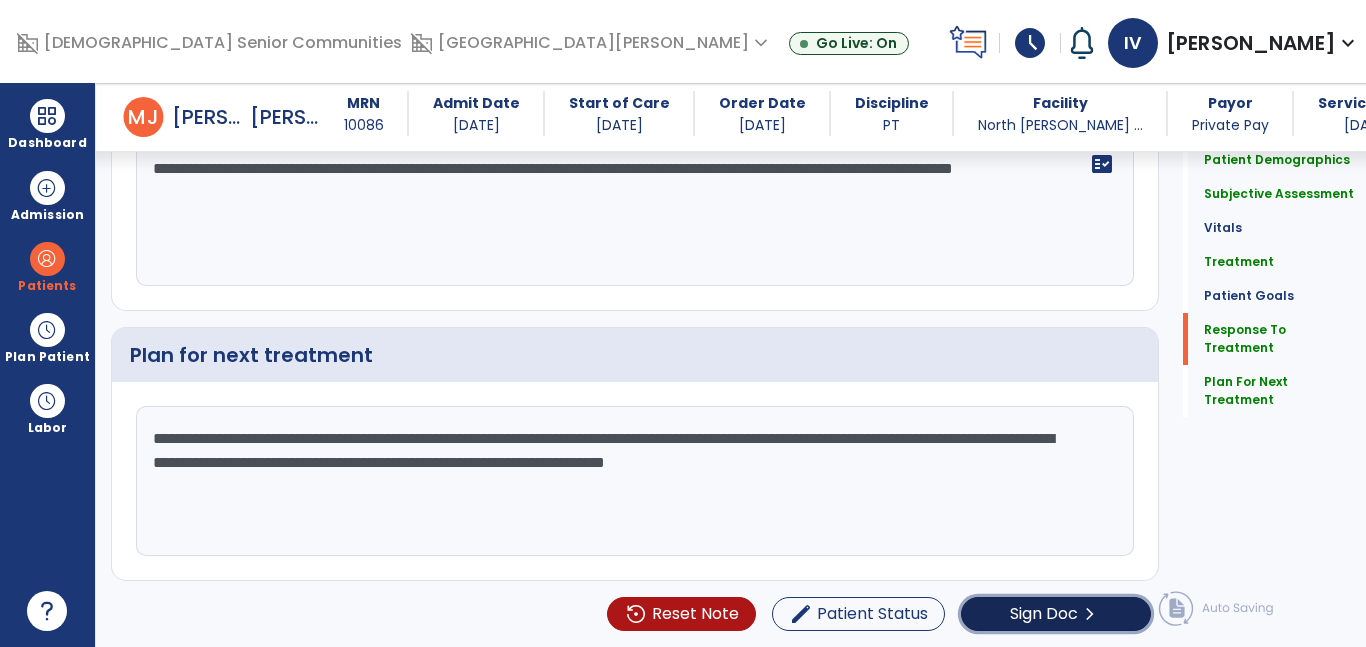 click on "Sign Doc" 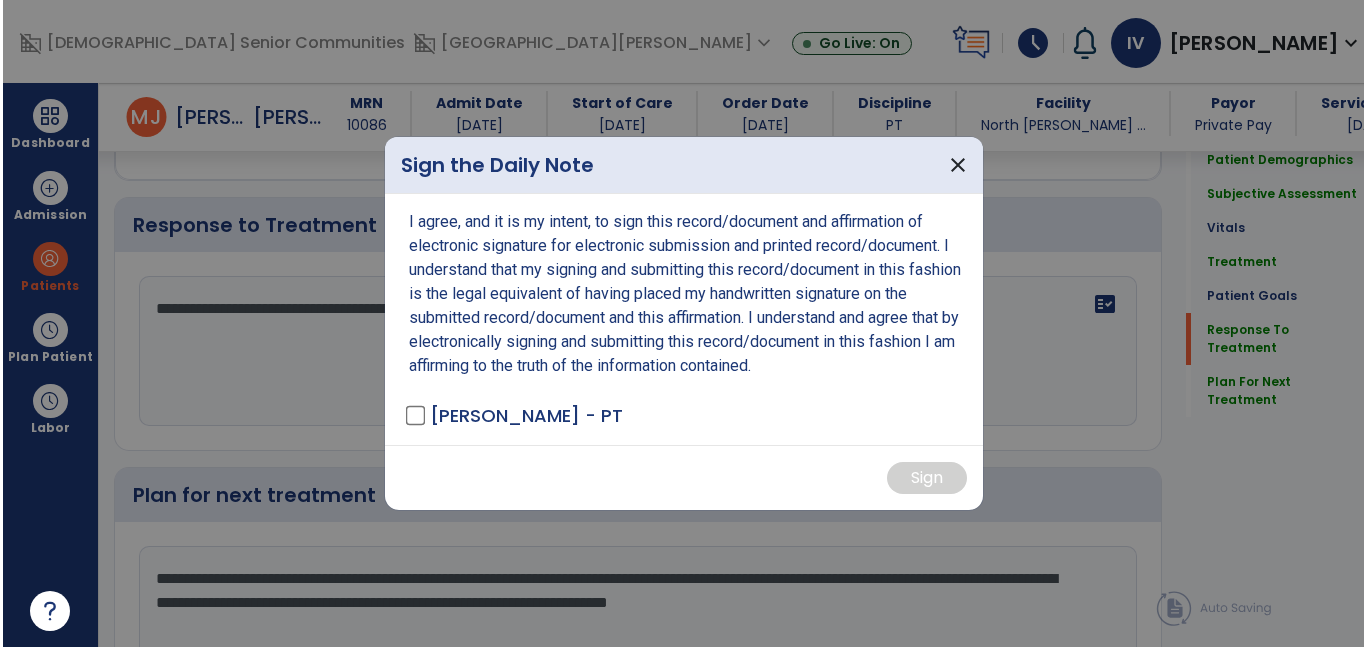 scroll, scrollTop: 2718, scrollLeft: 0, axis: vertical 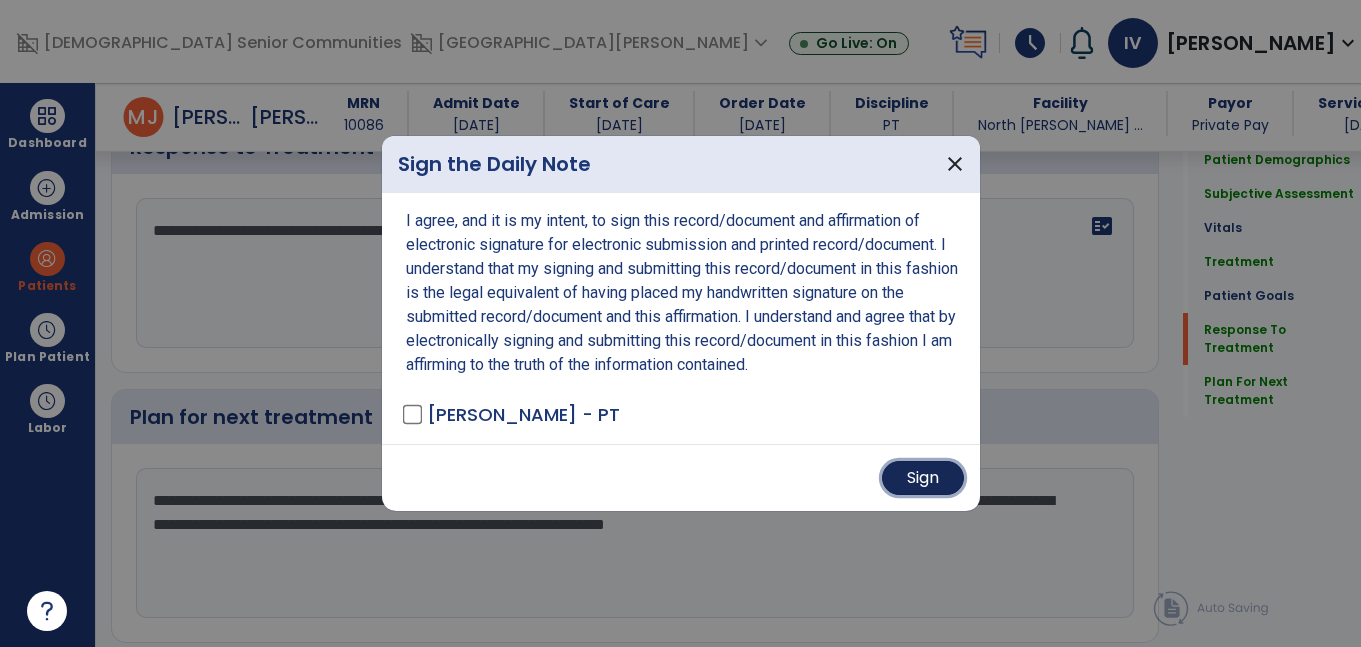 click on "Sign" at bounding box center (923, 478) 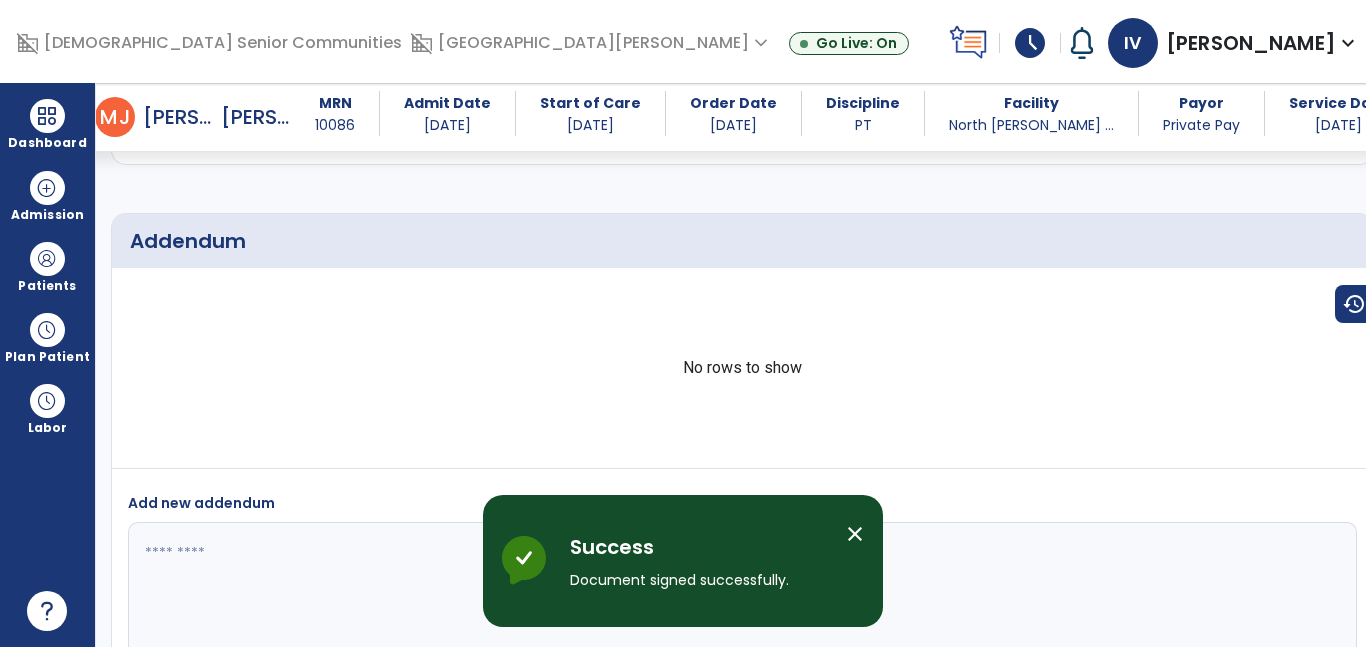 scroll, scrollTop: 4967, scrollLeft: 0, axis: vertical 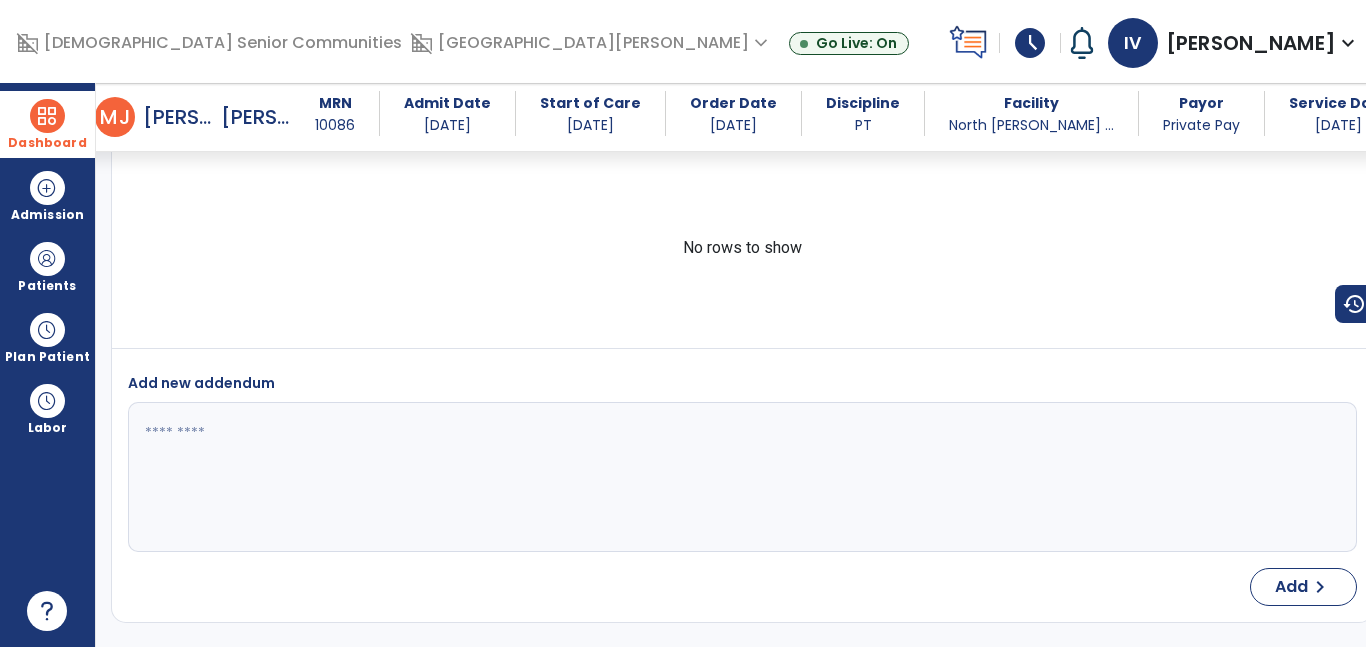 click on "Dashboard" at bounding box center [47, 143] 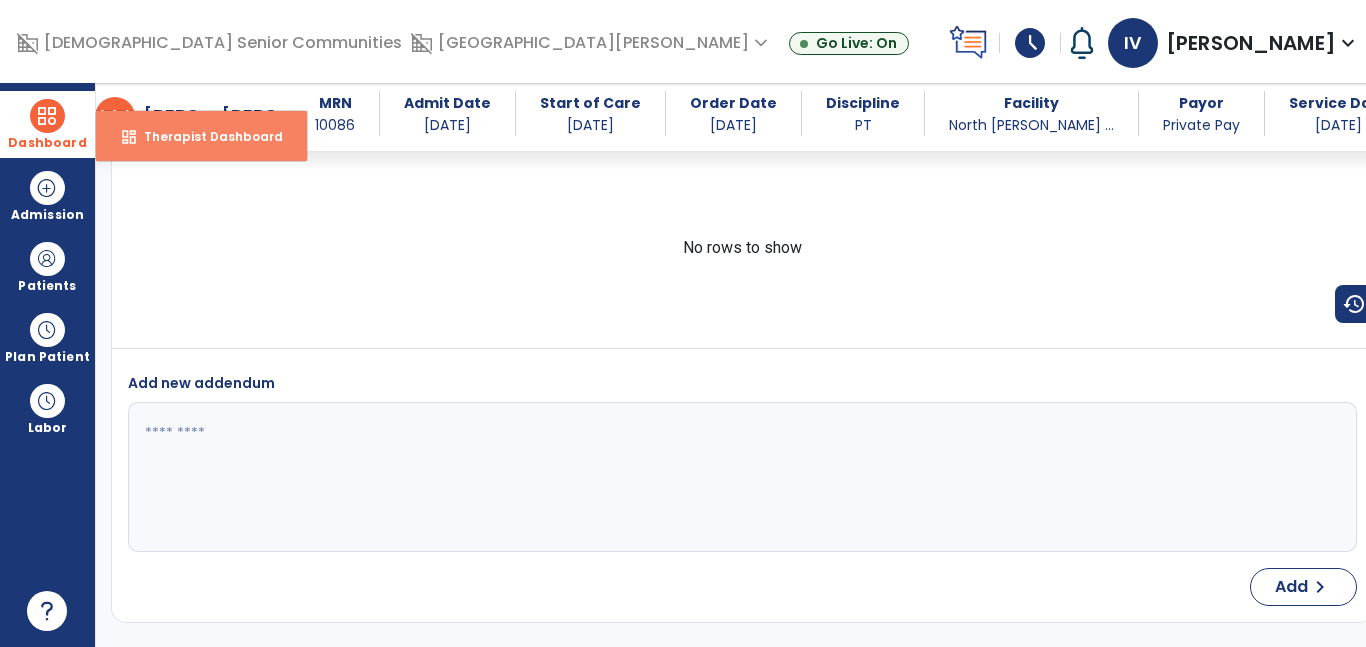 click on "Therapist Dashboard" at bounding box center [205, 136] 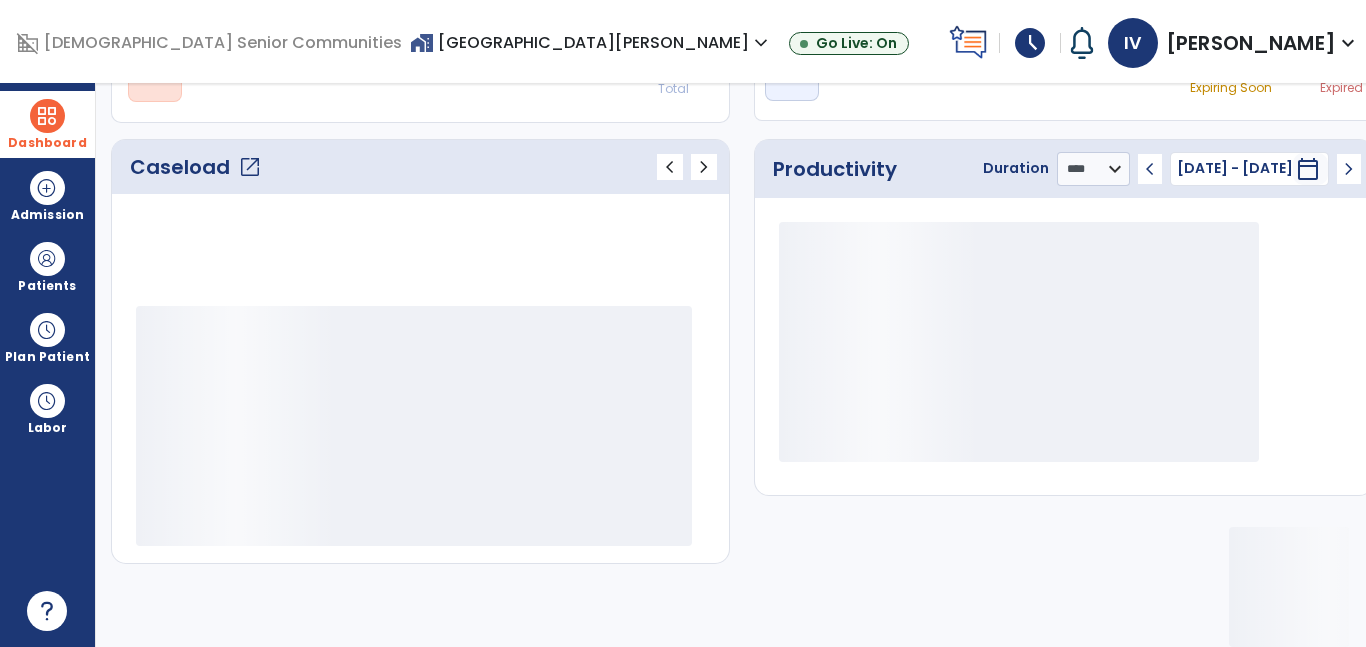 scroll, scrollTop: 230, scrollLeft: 0, axis: vertical 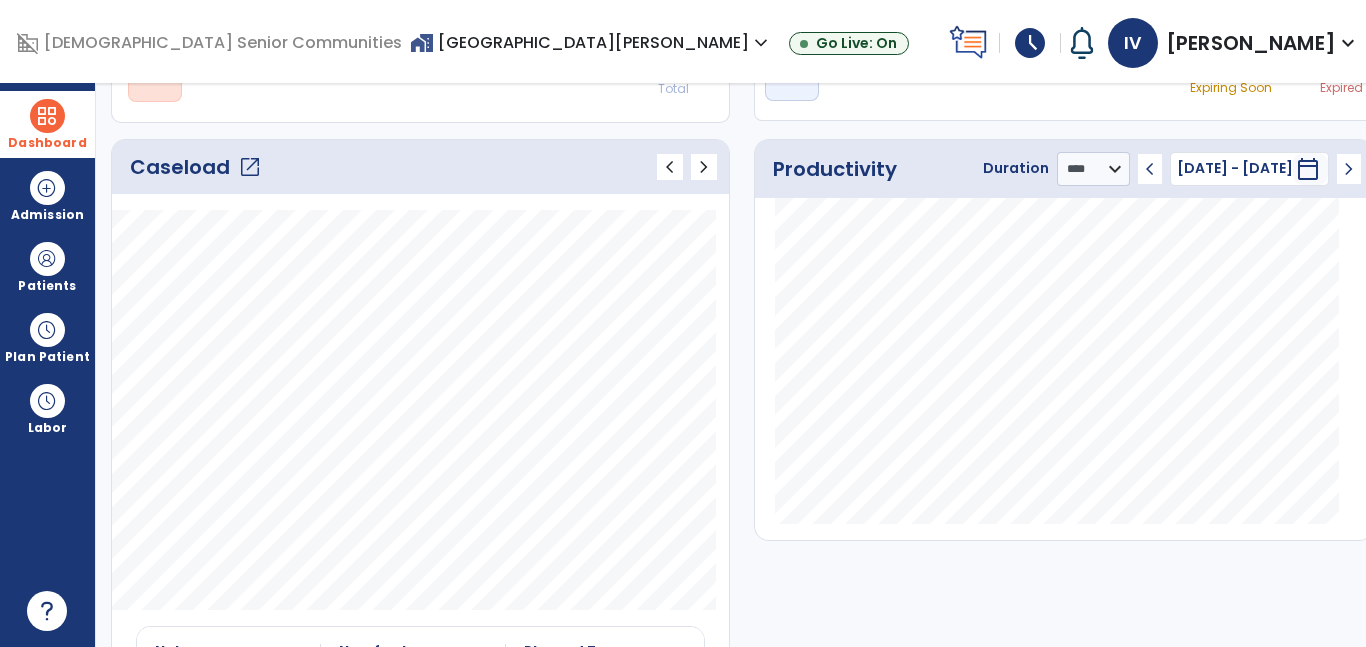 click on "open_in_new" 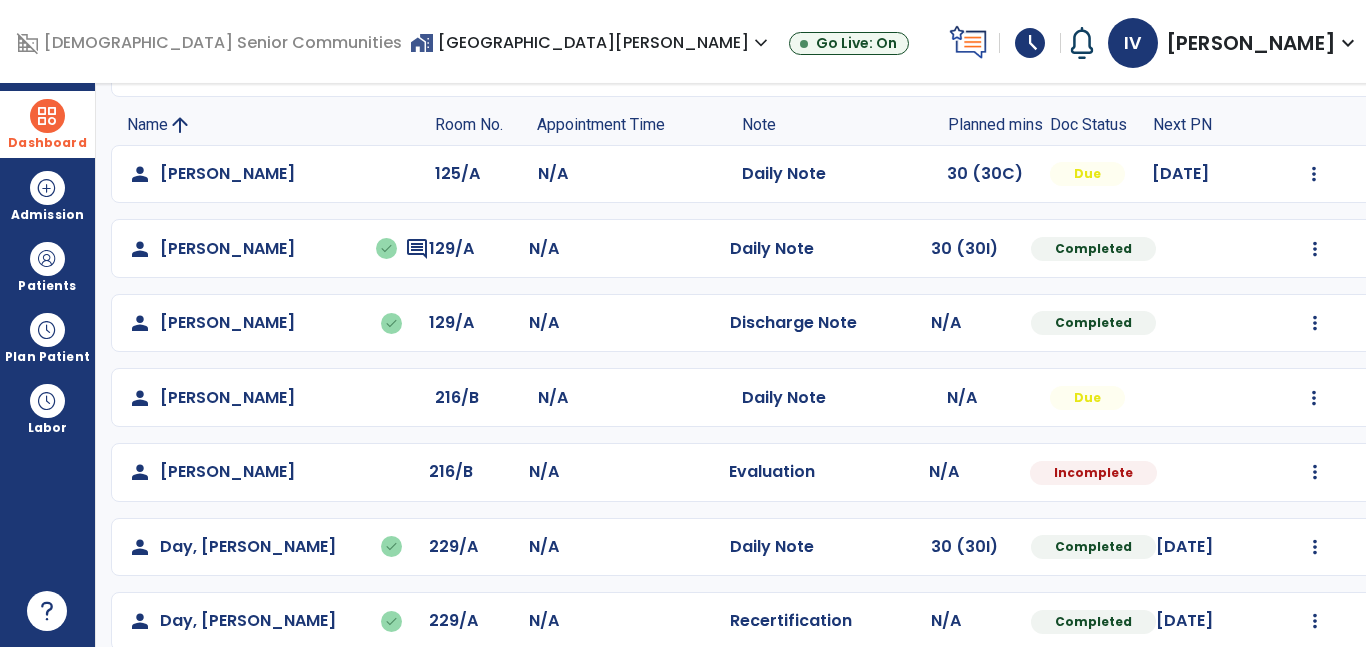 scroll, scrollTop: 196, scrollLeft: 0, axis: vertical 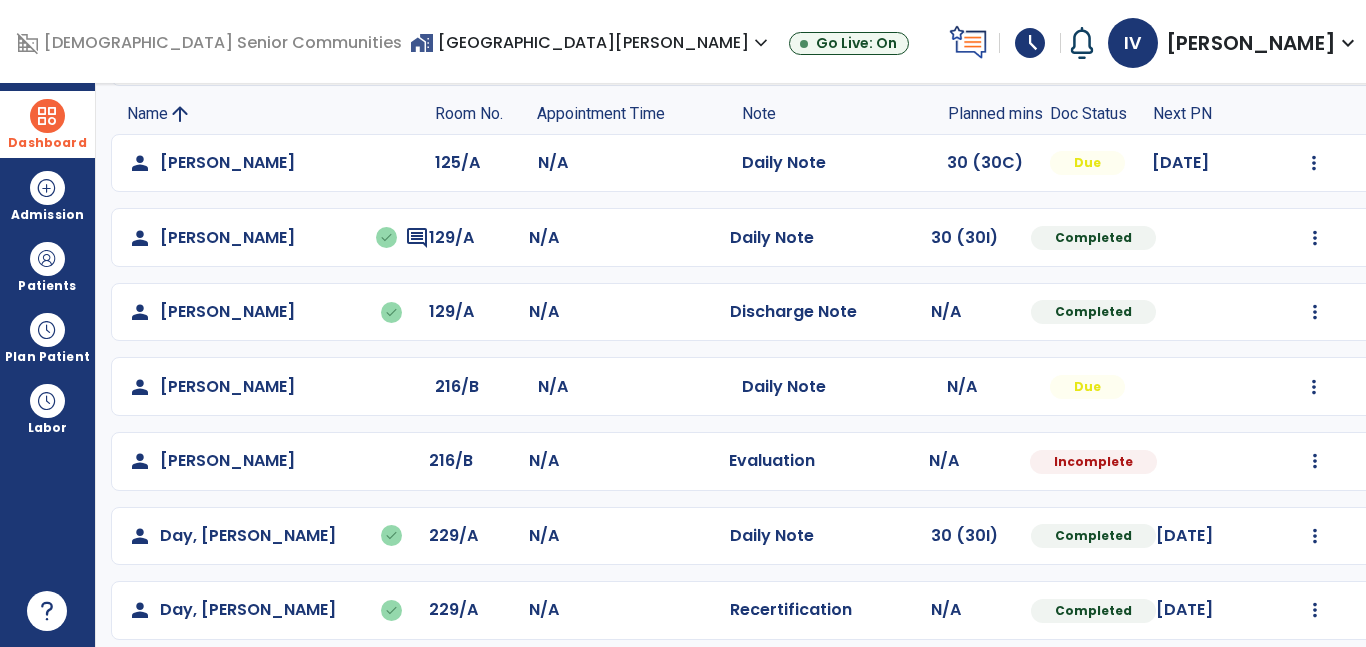 click on "Mark Visit As Complete   Reset Note   Open Document   G + C Mins" 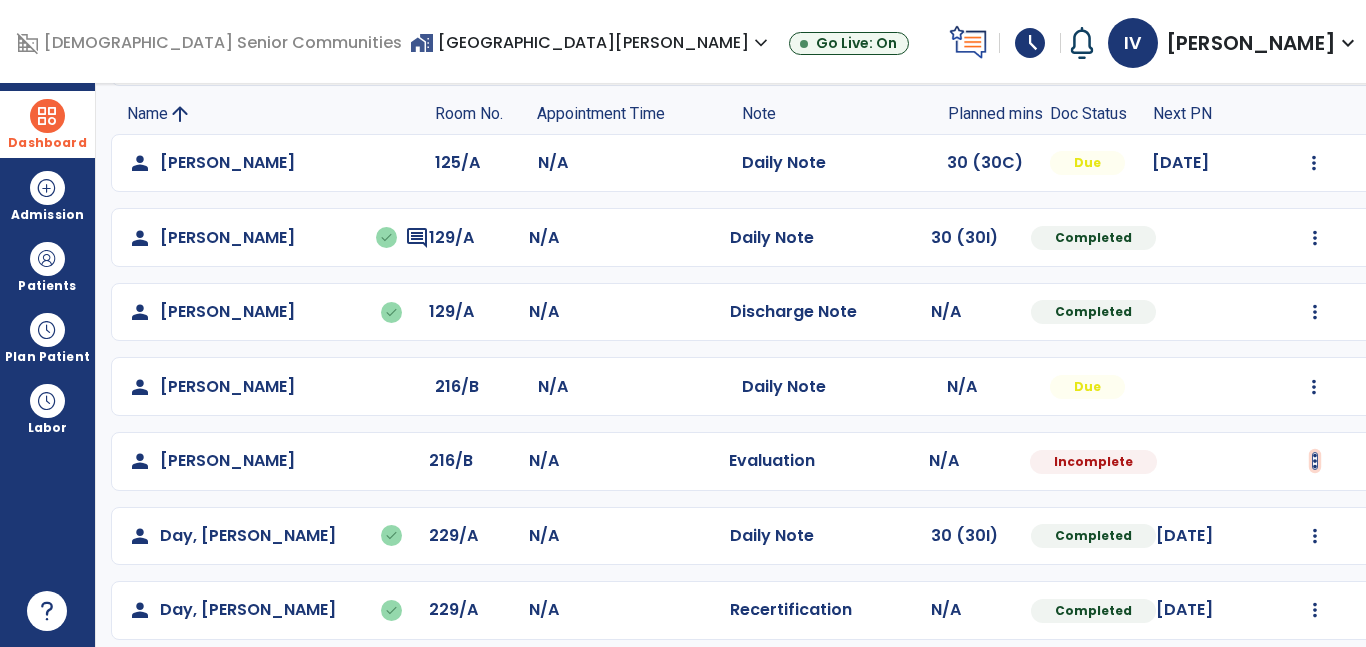 click at bounding box center (1314, 163) 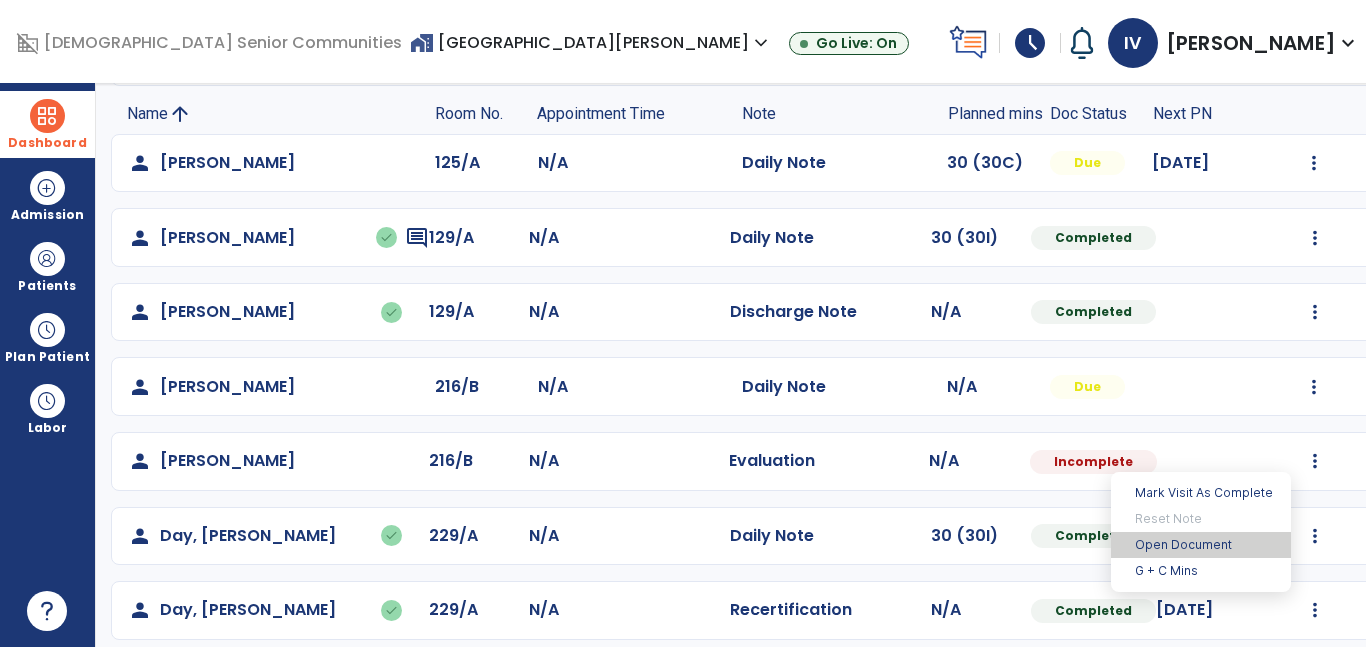 click on "Open Document" at bounding box center [1201, 545] 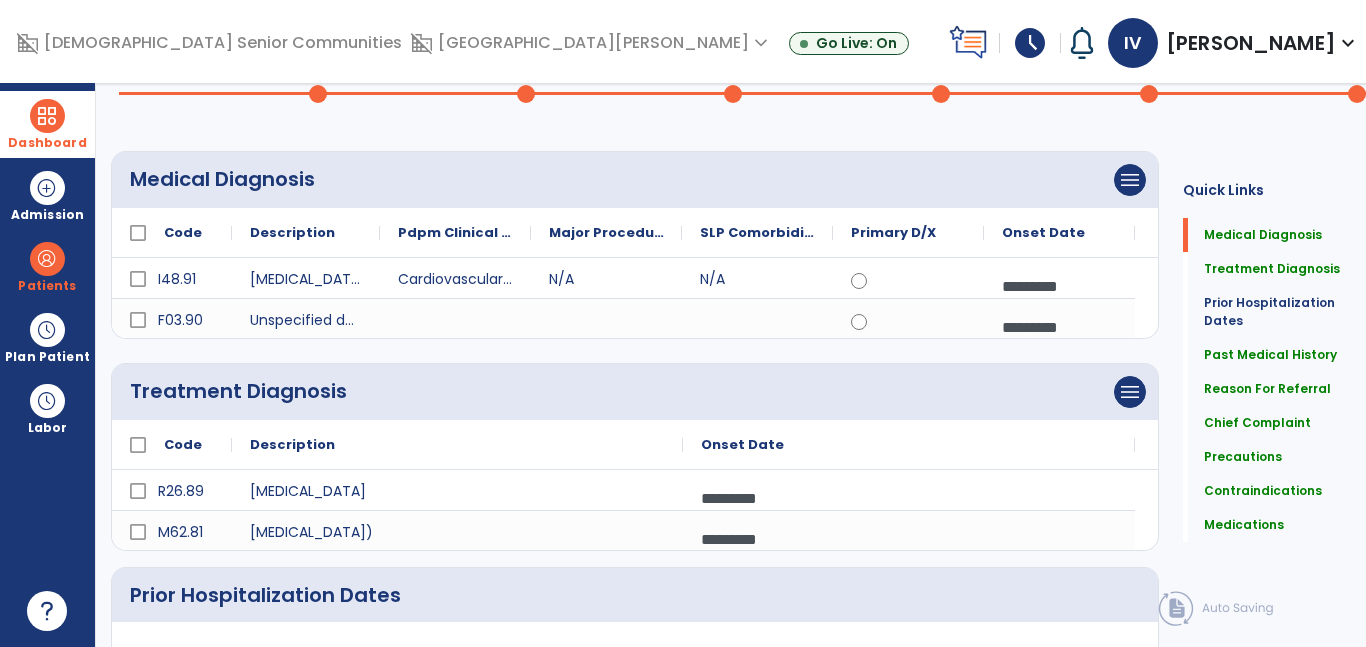scroll, scrollTop: 0, scrollLeft: 0, axis: both 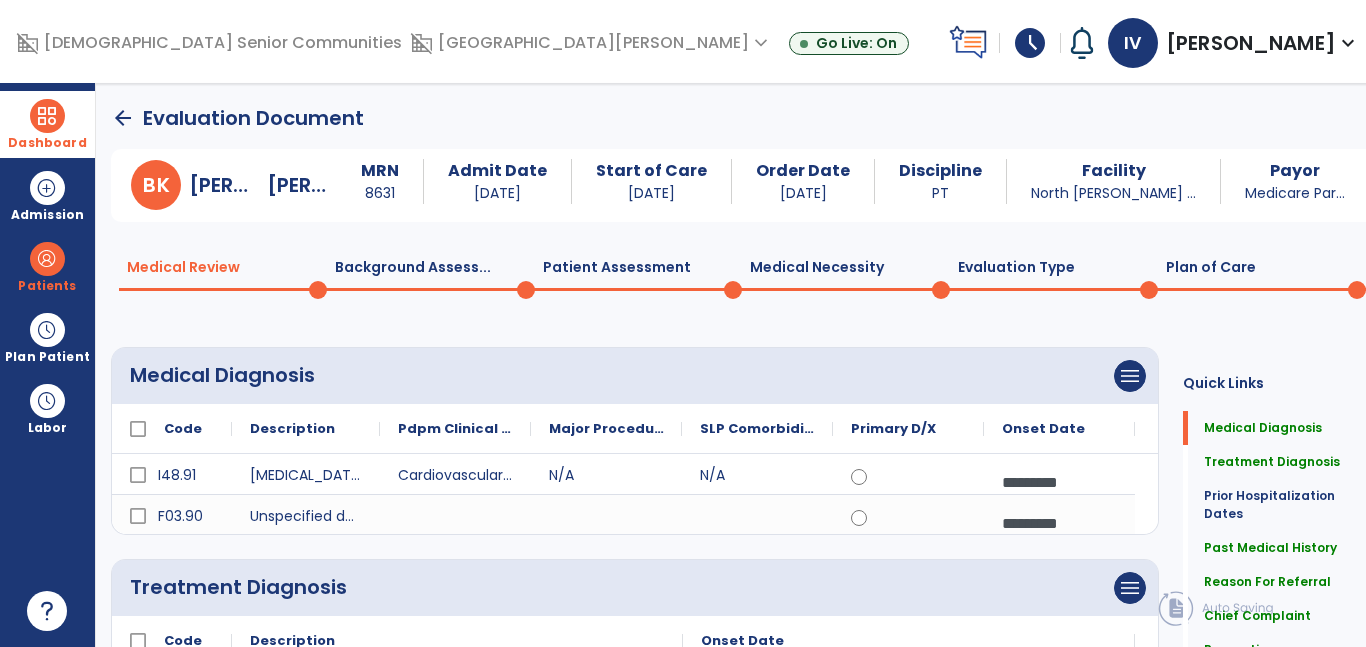 click on "Plan of Care  0" 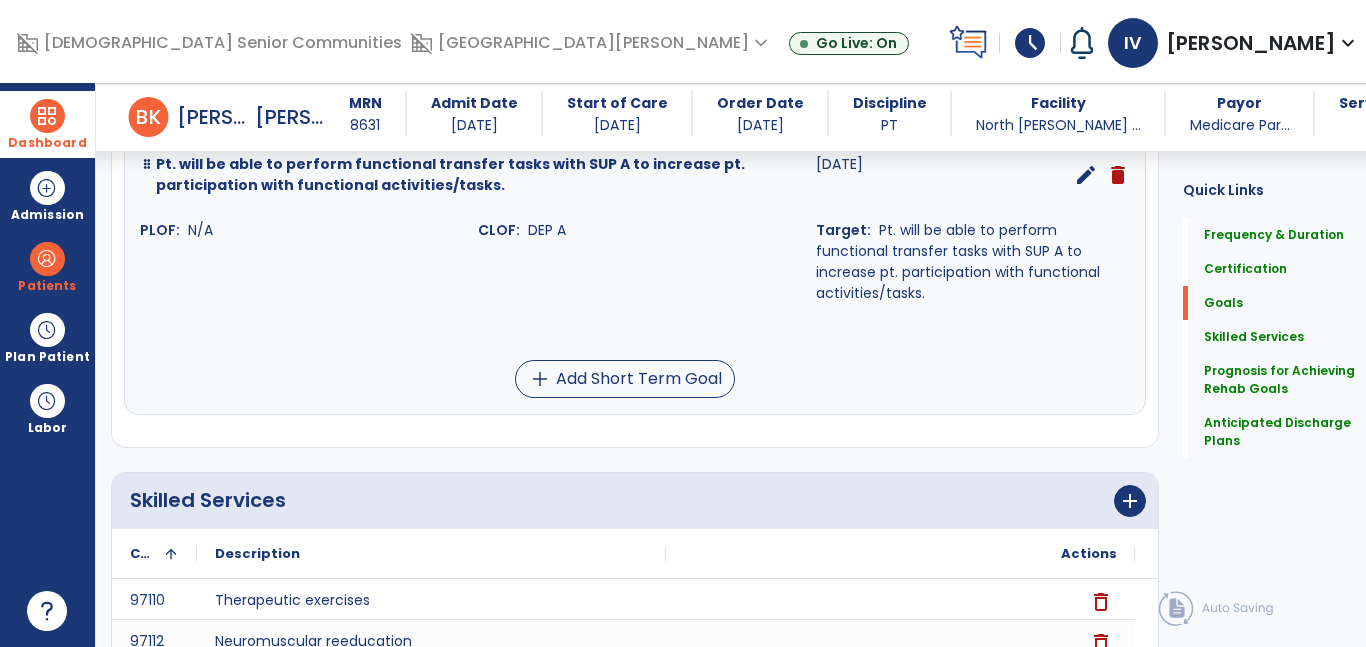 scroll, scrollTop: 541, scrollLeft: 0, axis: vertical 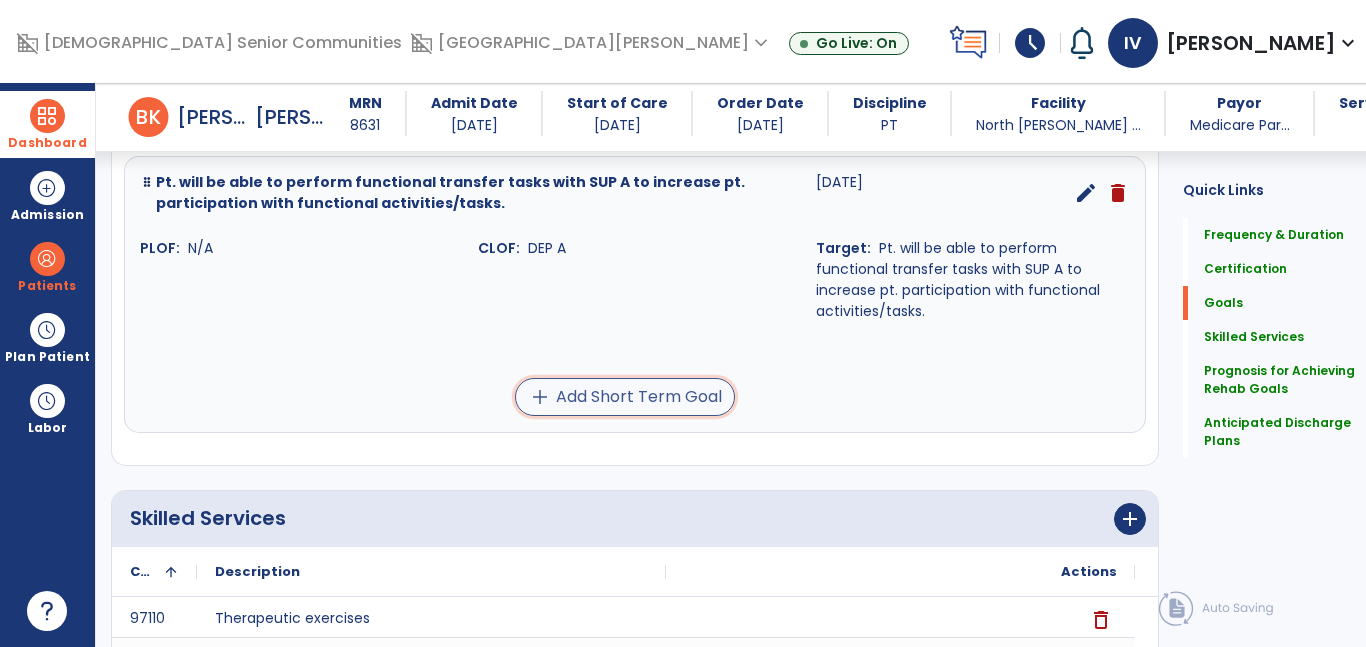 click on "add  Add Short Term Goal" at bounding box center [625, 397] 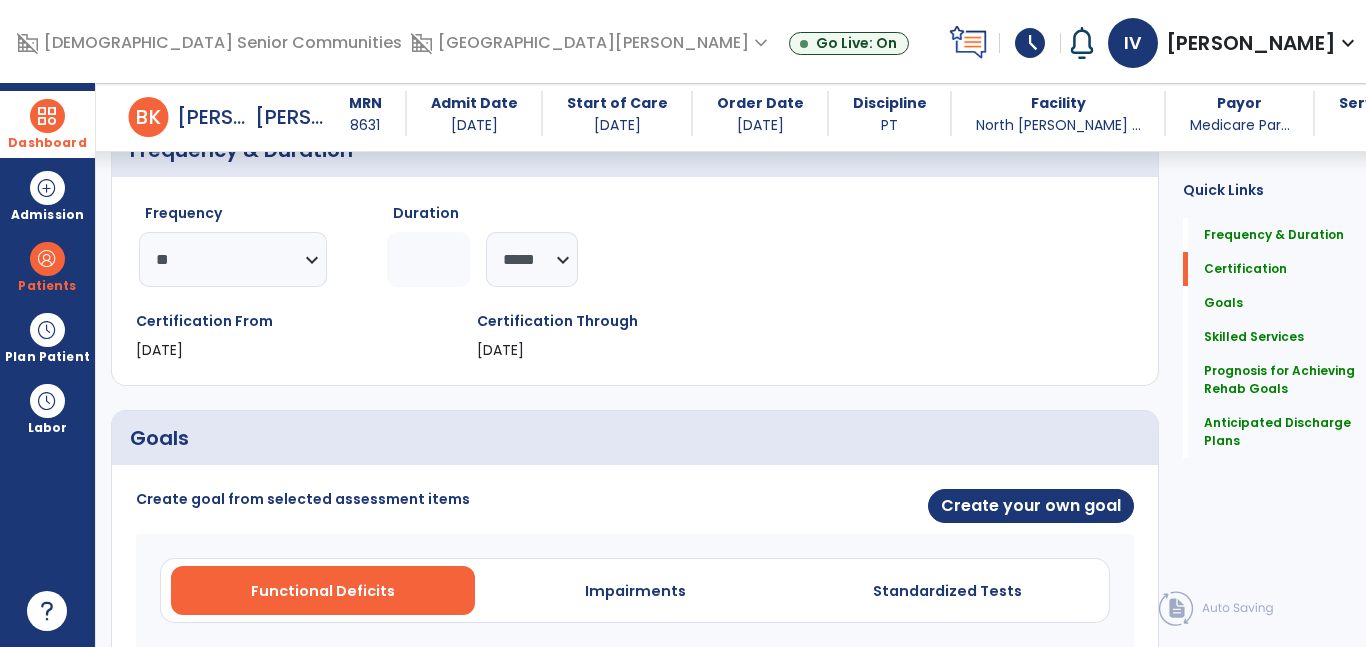 scroll, scrollTop: 203, scrollLeft: 0, axis: vertical 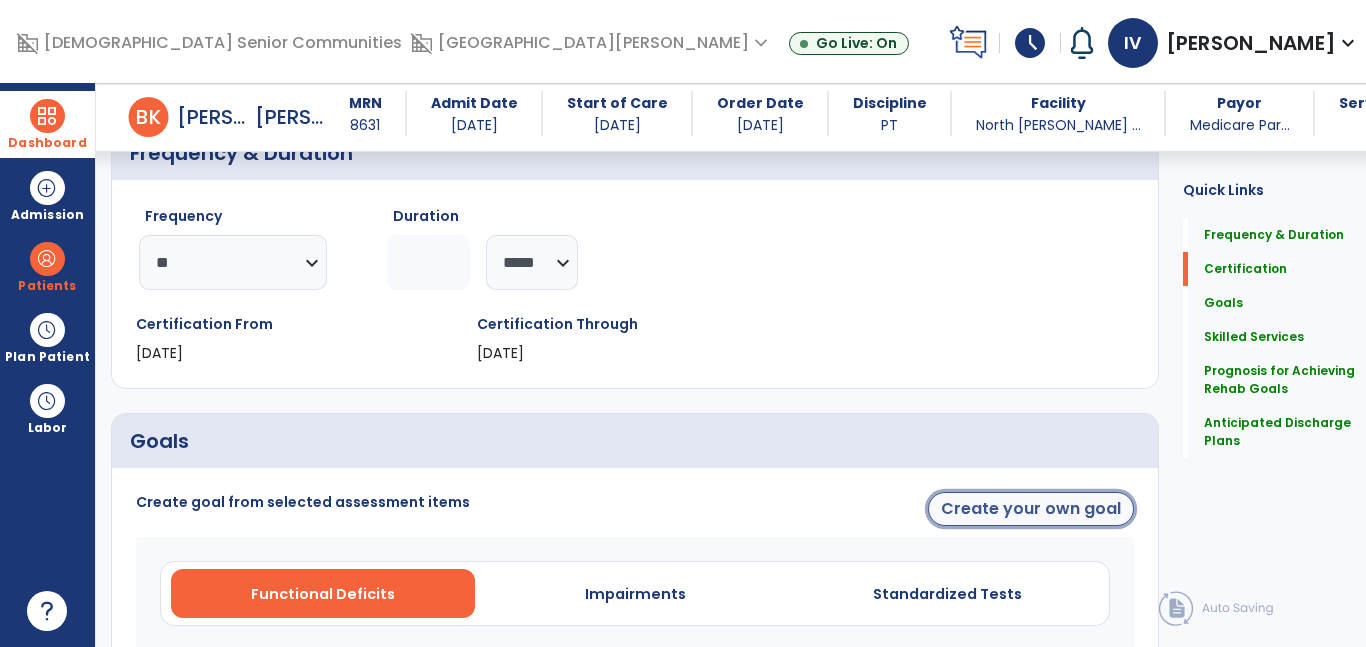click on "Create your own goal" at bounding box center [1031, 509] 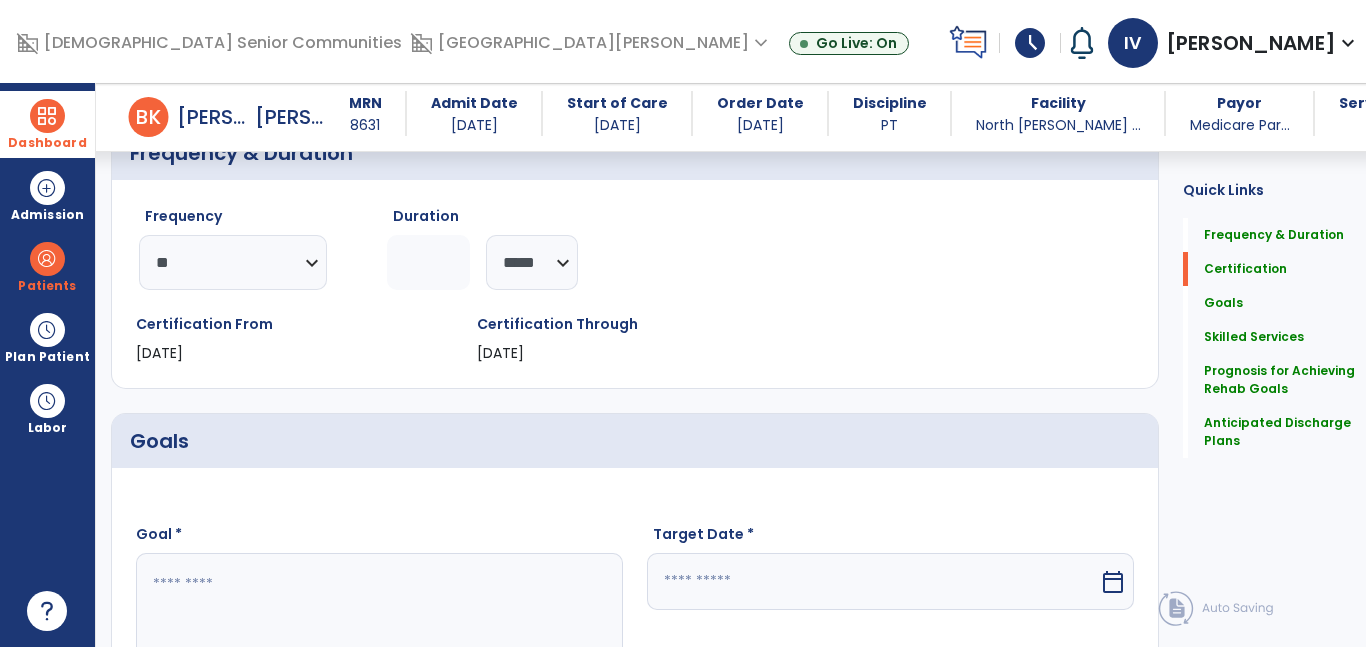 click at bounding box center [374, 628] 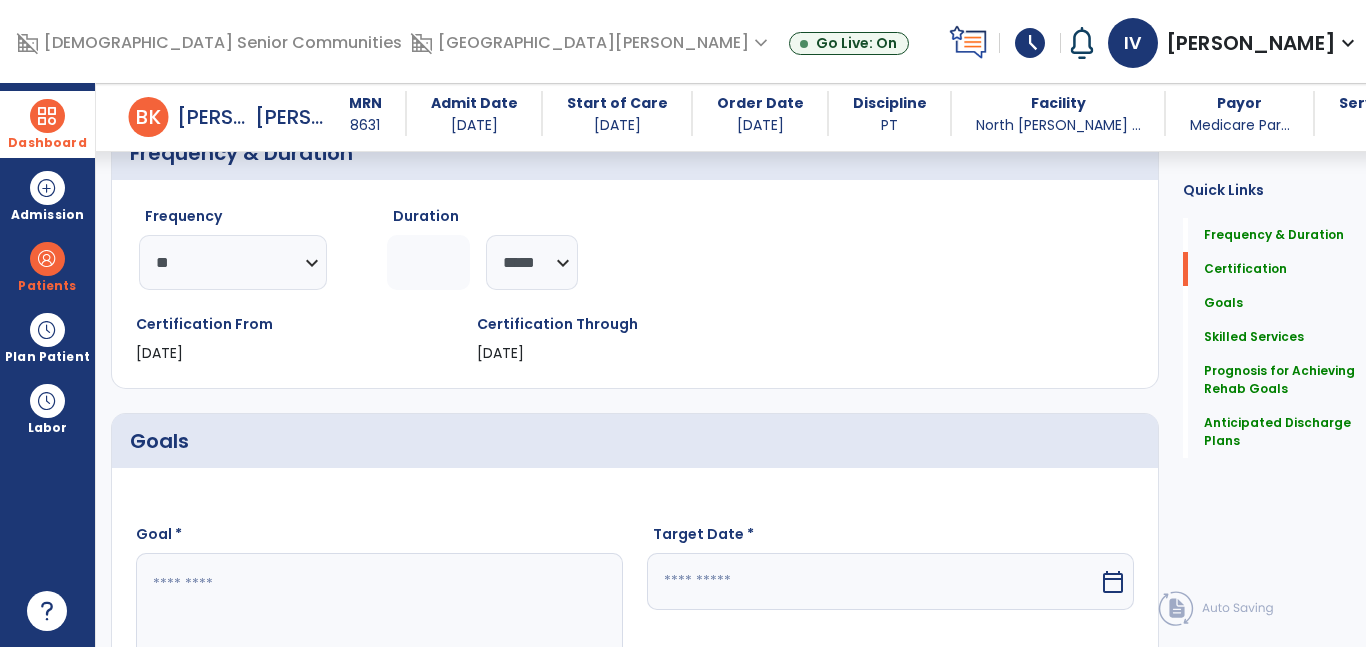 click on "Certification From 07/10/2025 Certification Through 09/03/2025" 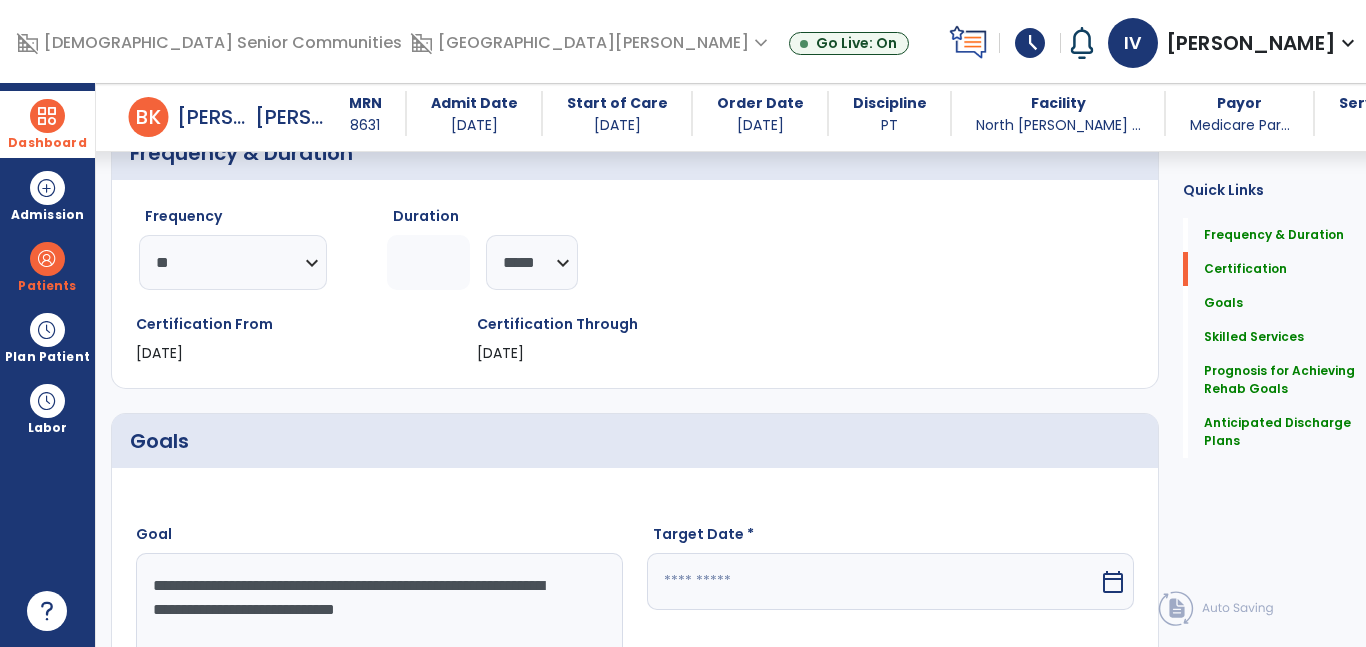 click on "**********" at bounding box center [374, 628] 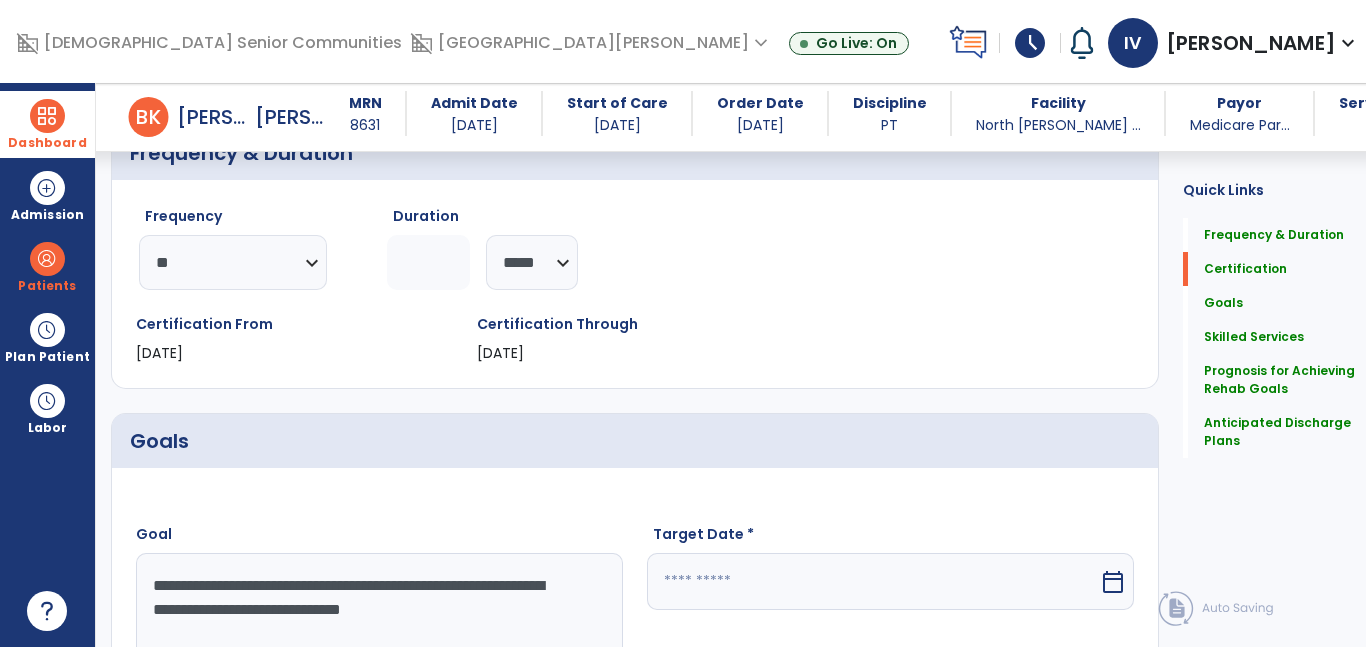 click on "**********" at bounding box center (374, 628) 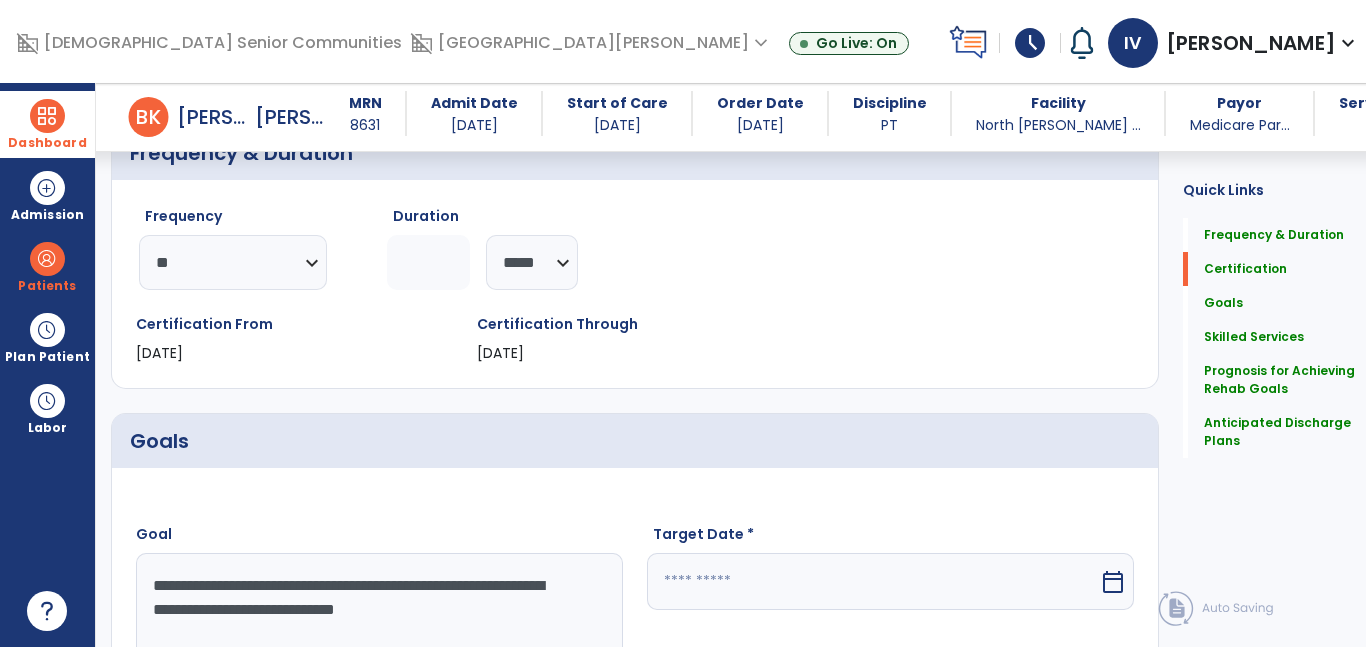type on "**********" 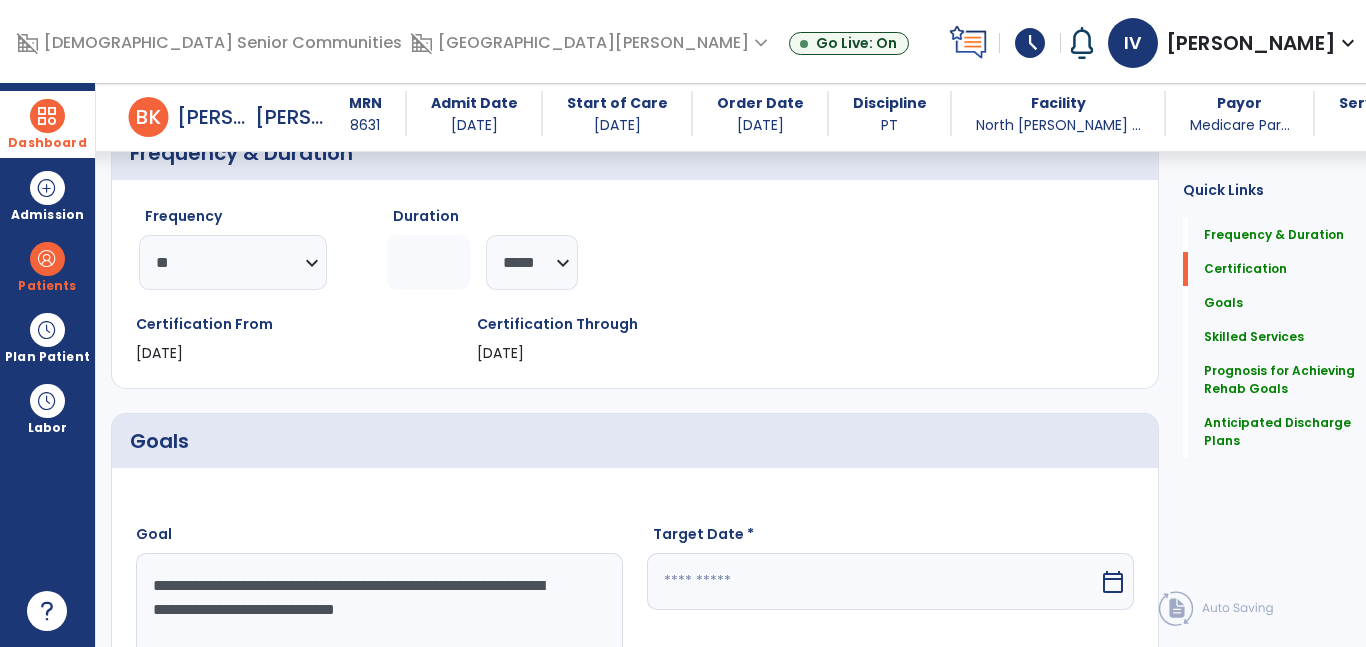 click at bounding box center [873, 581] 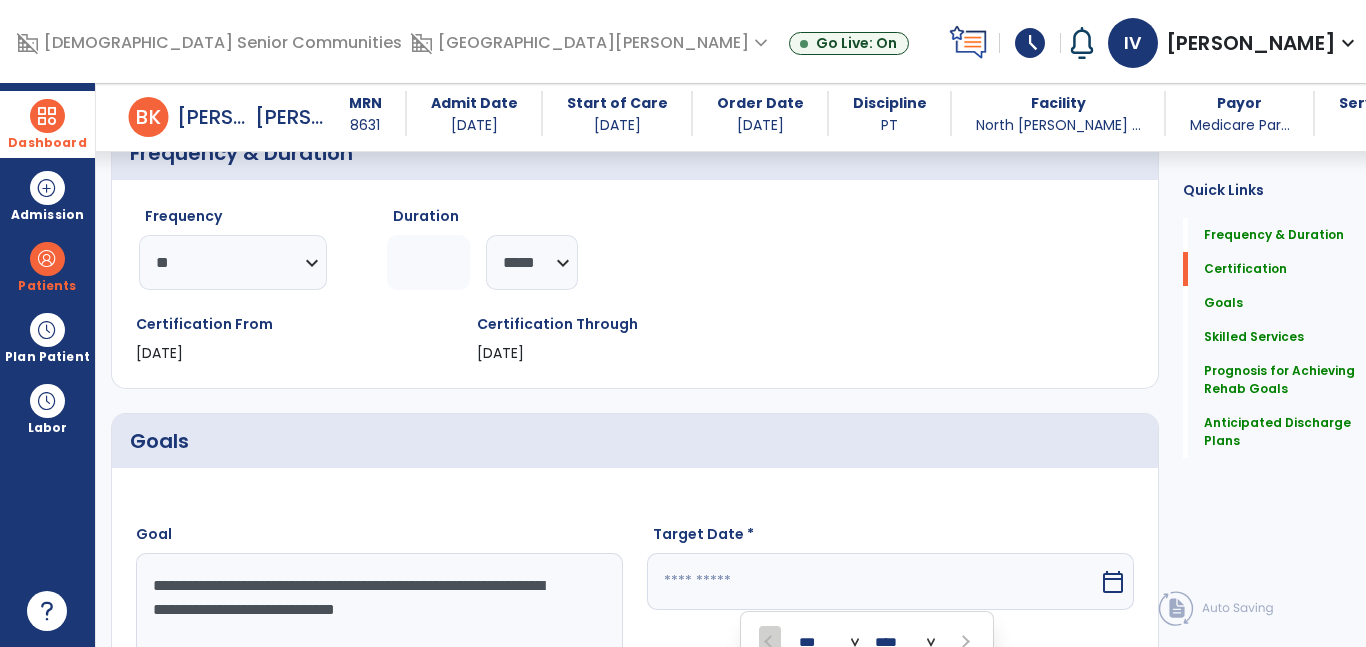 scroll, scrollTop: 587, scrollLeft: 0, axis: vertical 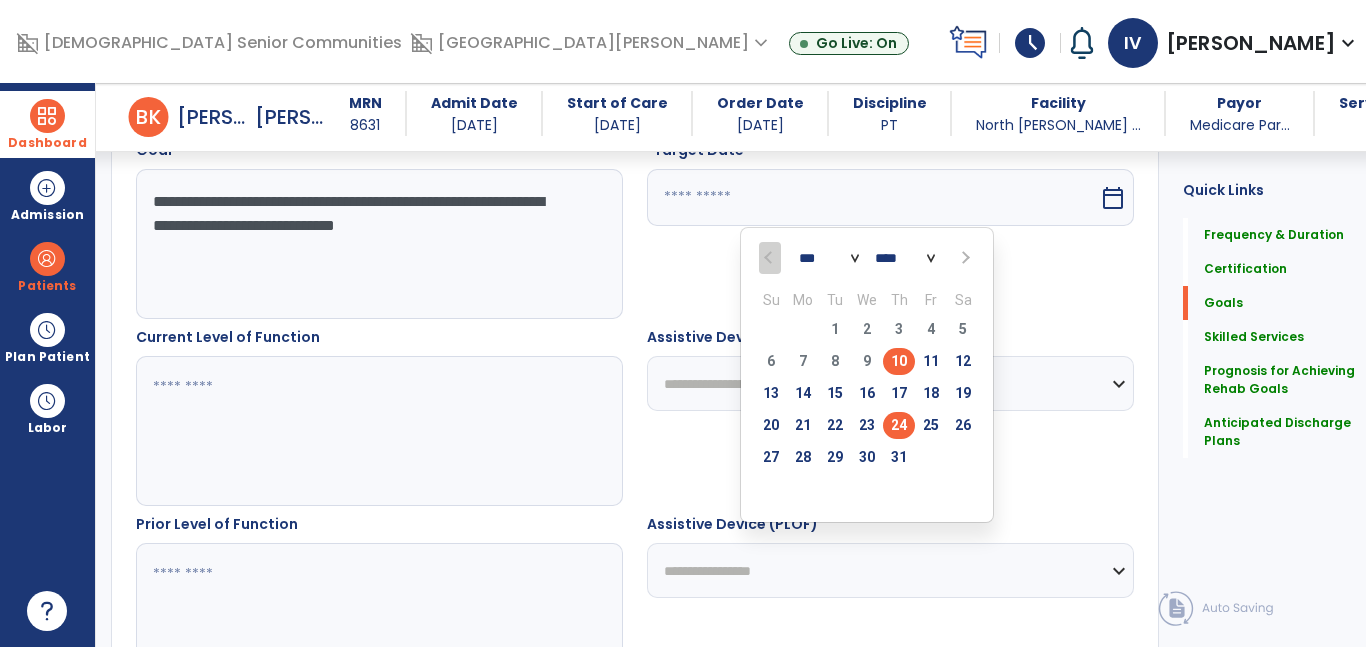 click on "24" at bounding box center [899, 425] 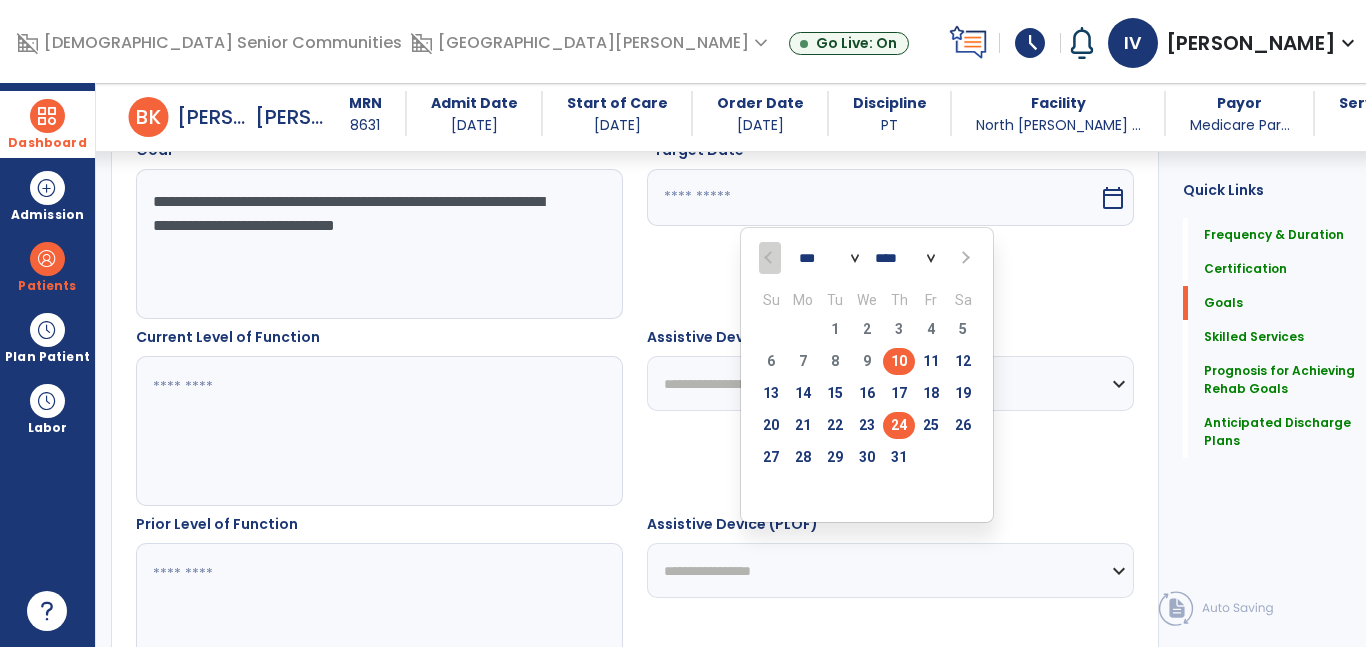 type on "*********" 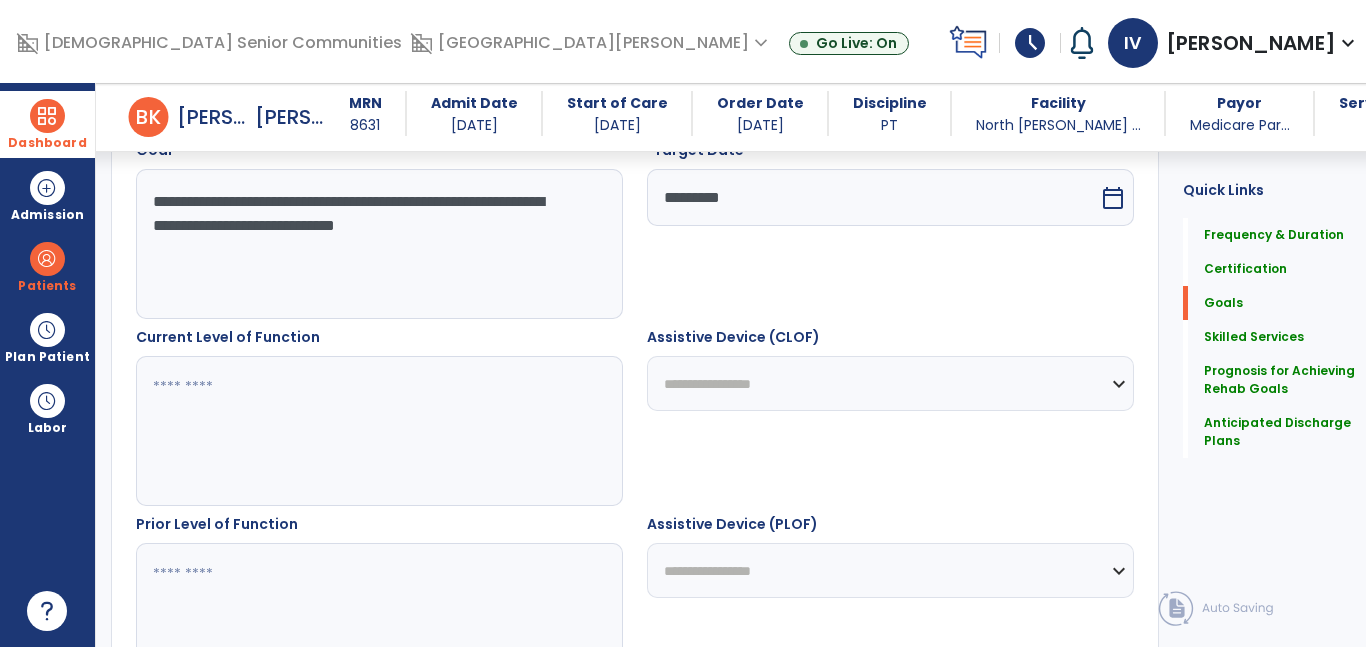 click on "**********" at bounding box center (374, 244) 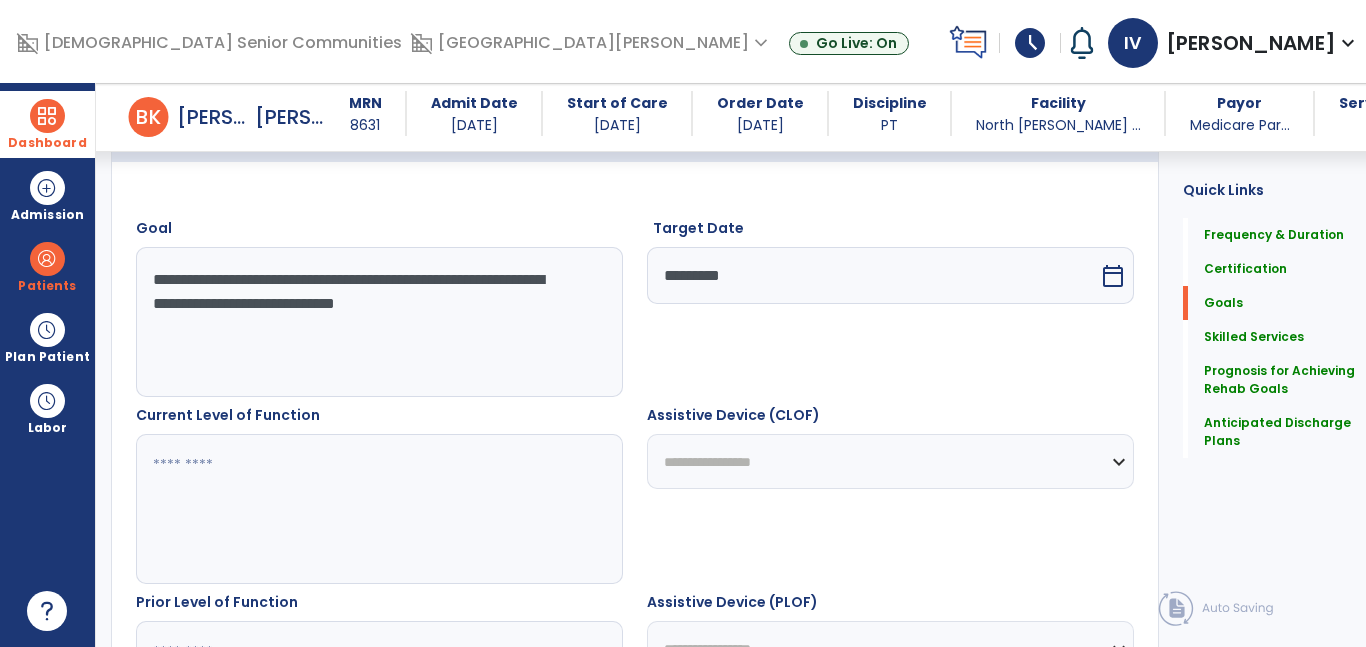 scroll, scrollTop: 490, scrollLeft: 0, axis: vertical 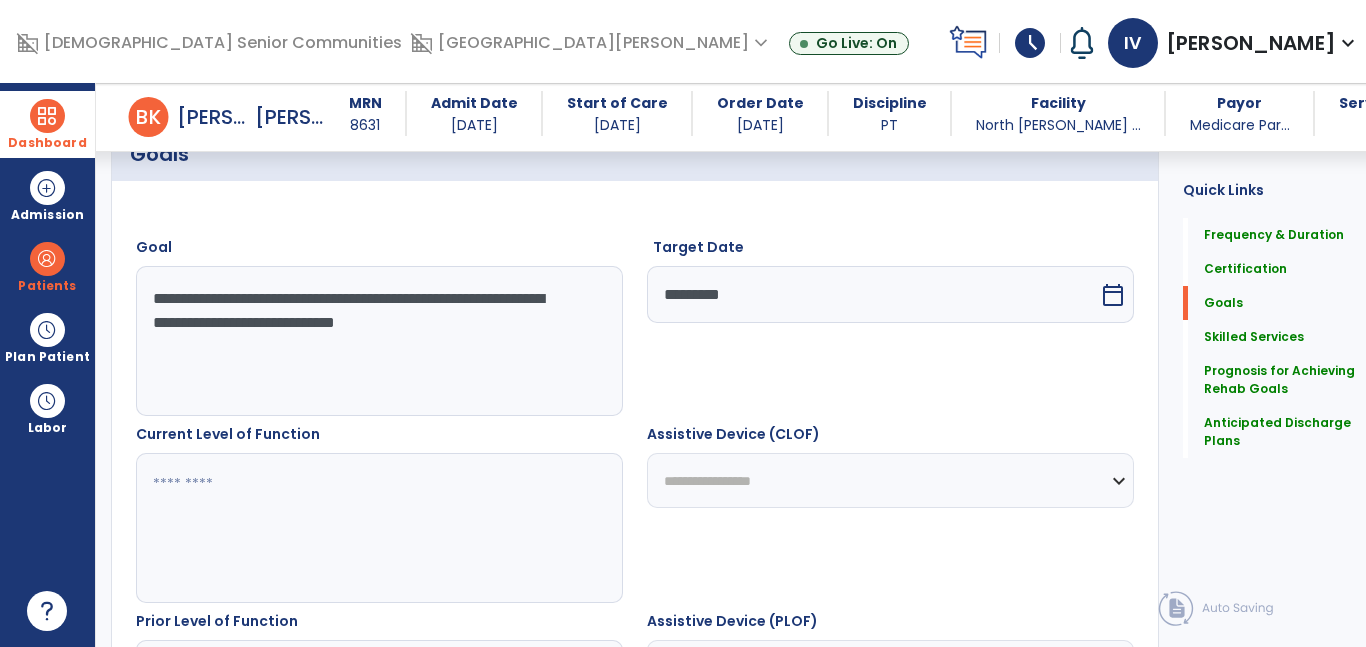 click at bounding box center (374, 528) 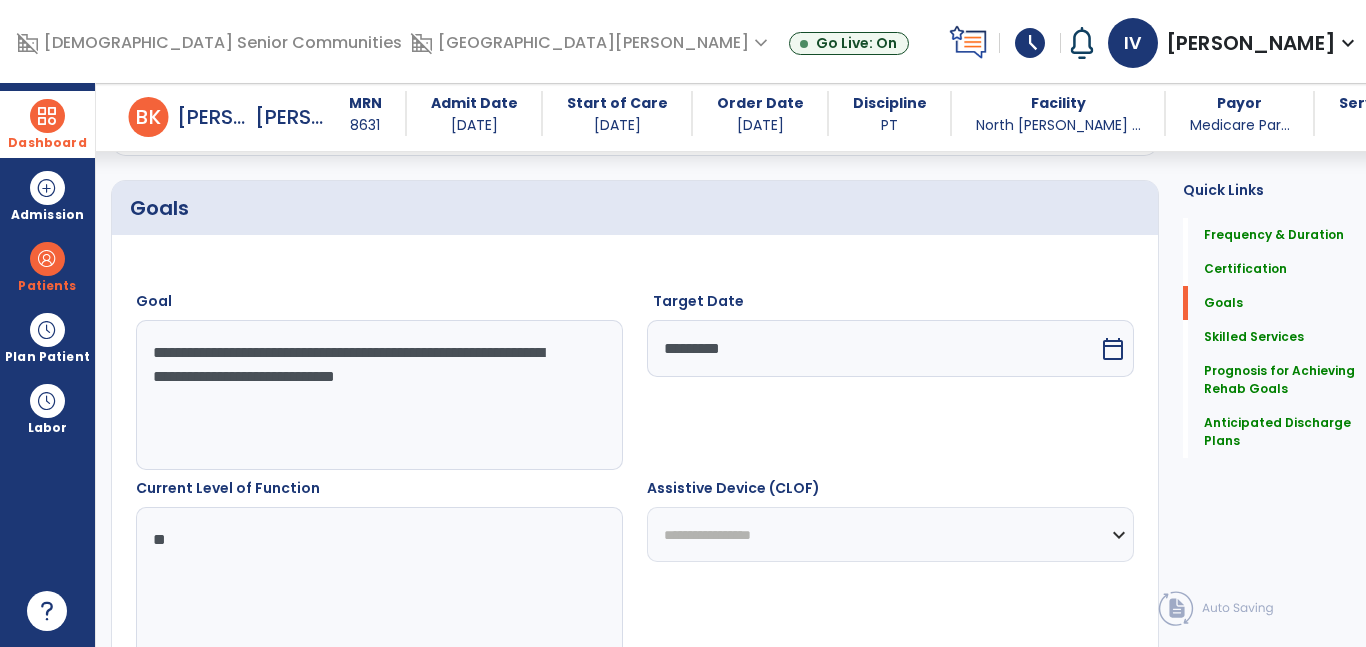 scroll, scrollTop: 420, scrollLeft: 0, axis: vertical 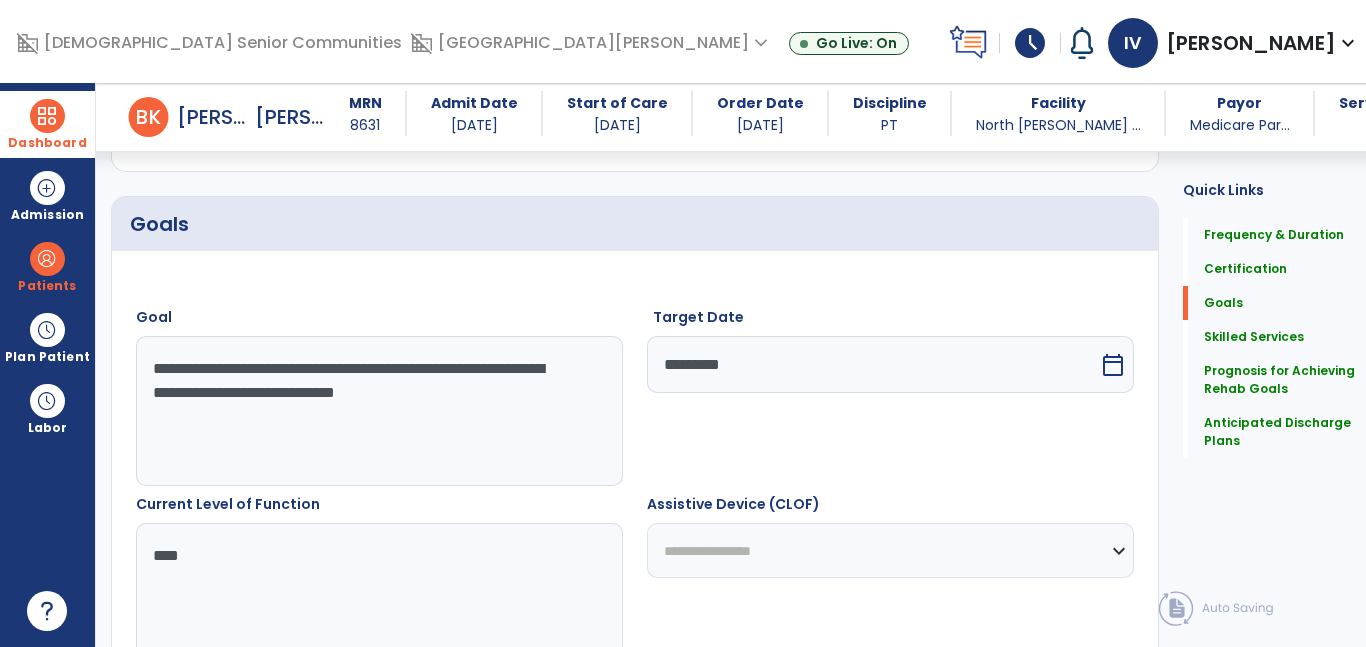 type on "****" 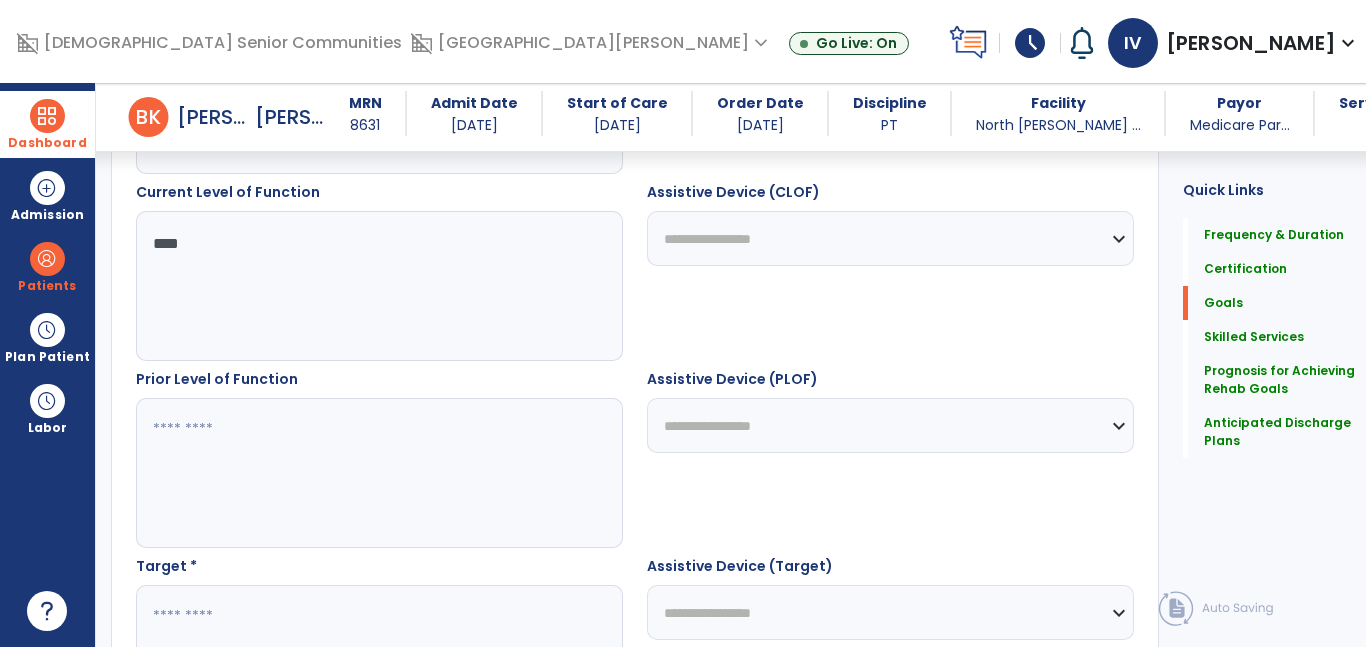 scroll, scrollTop: 745, scrollLeft: 0, axis: vertical 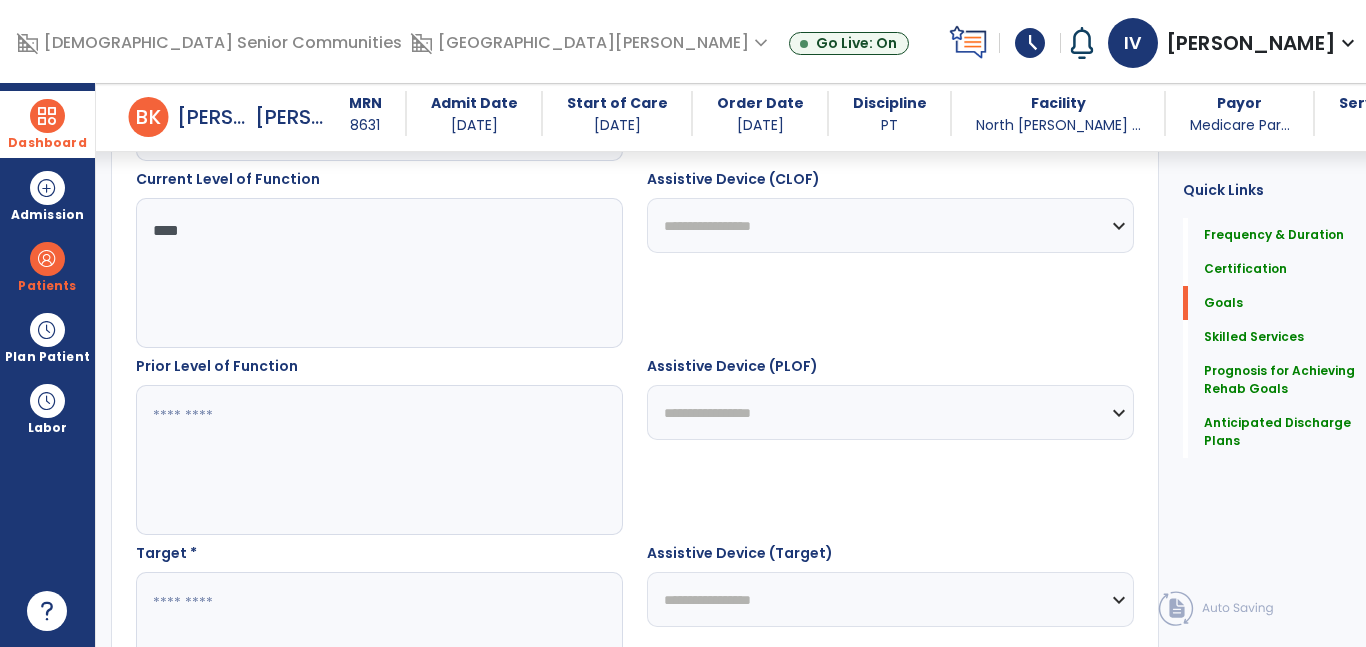 click at bounding box center [374, 647] 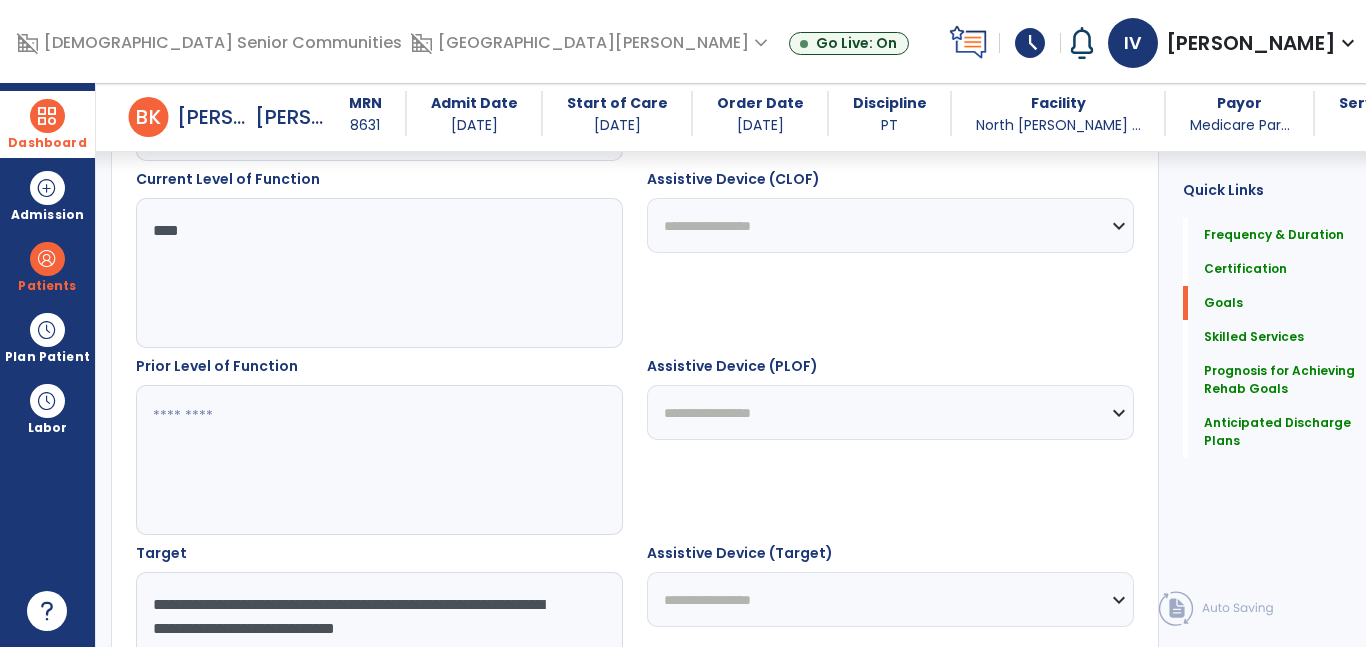 click on "**********" at bounding box center [374, 647] 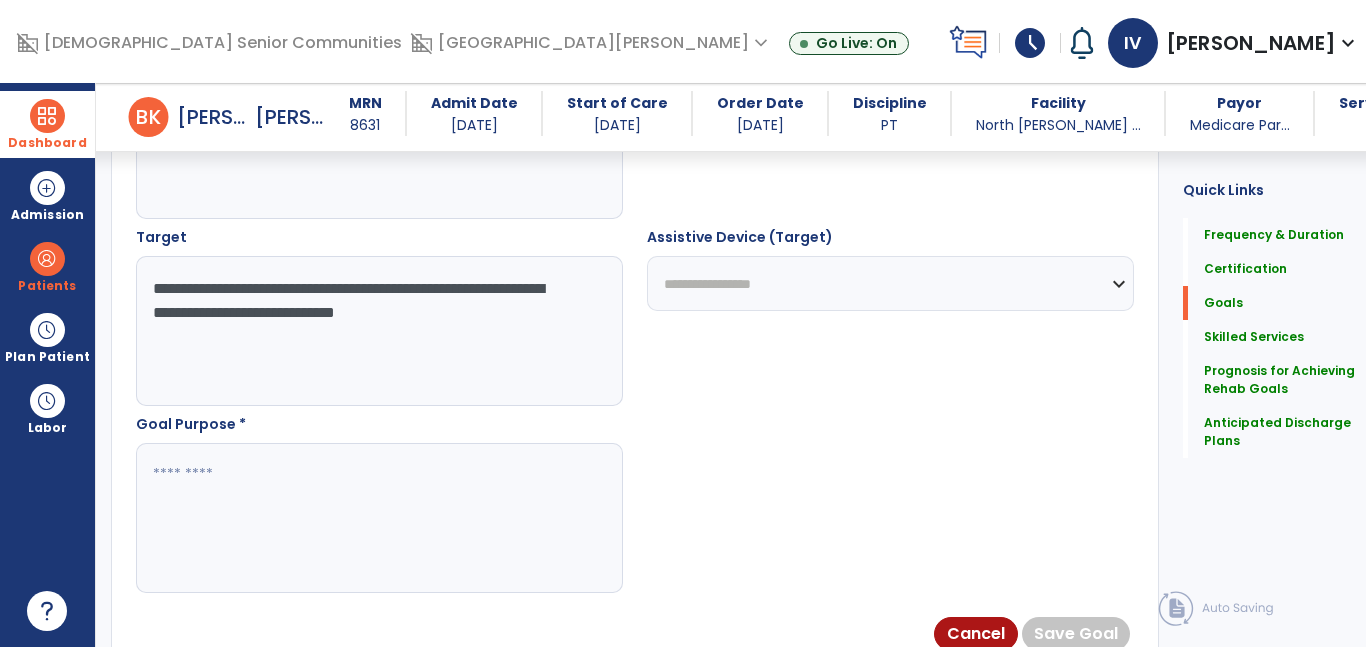 scroll, scrollTop: 1064, scrollLeft: 0, axis: vertical 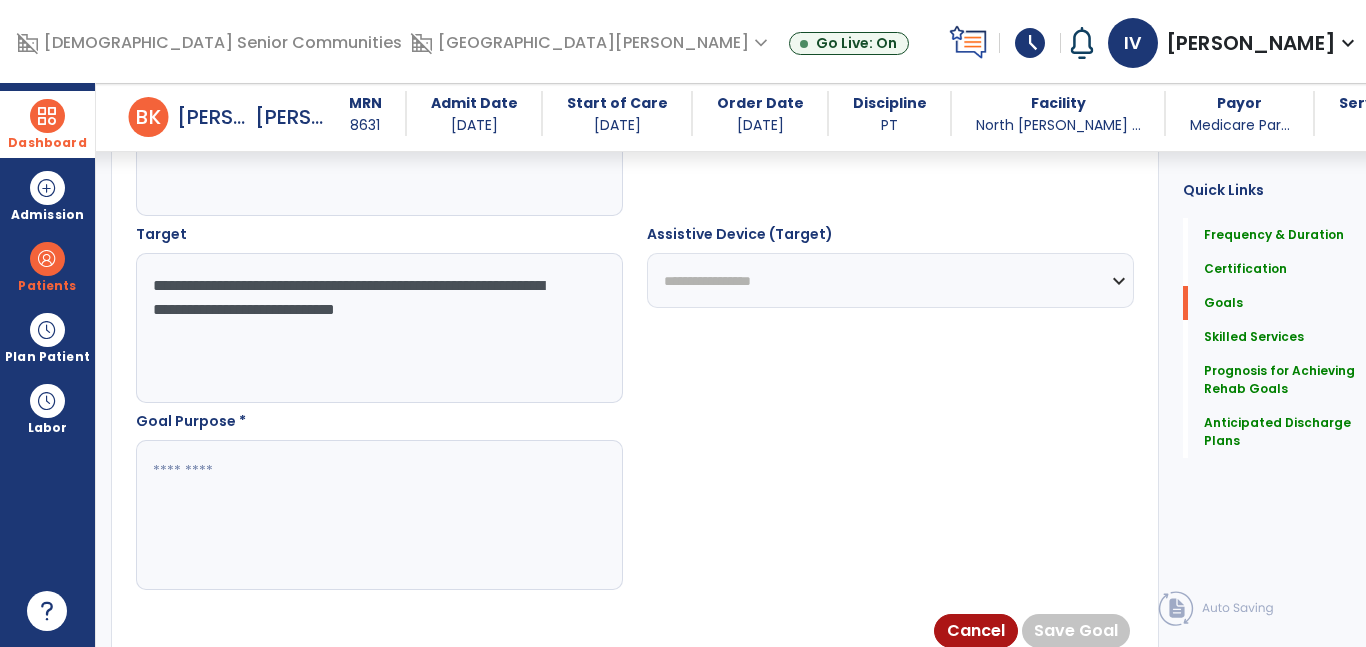 type on "**********" 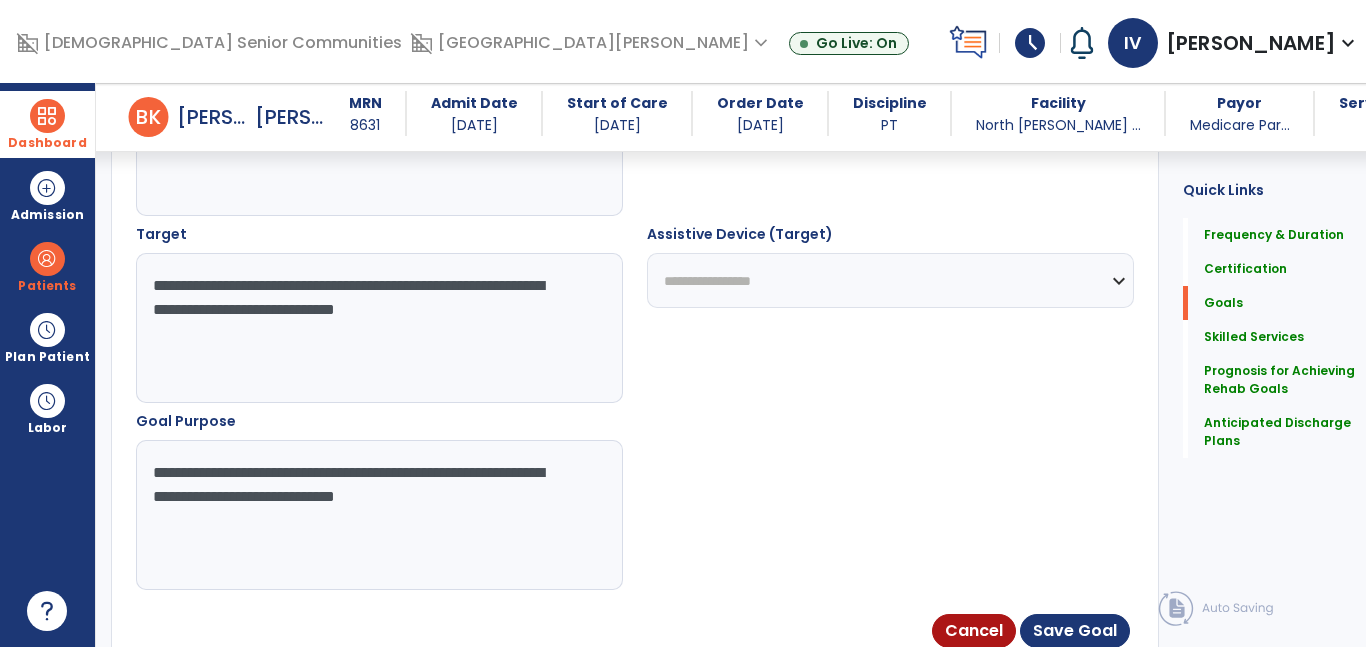 drag, startPoint x: 440, startPoint y: 470, endPoint x: 0, endPoint y: 468, distance: 440.00455 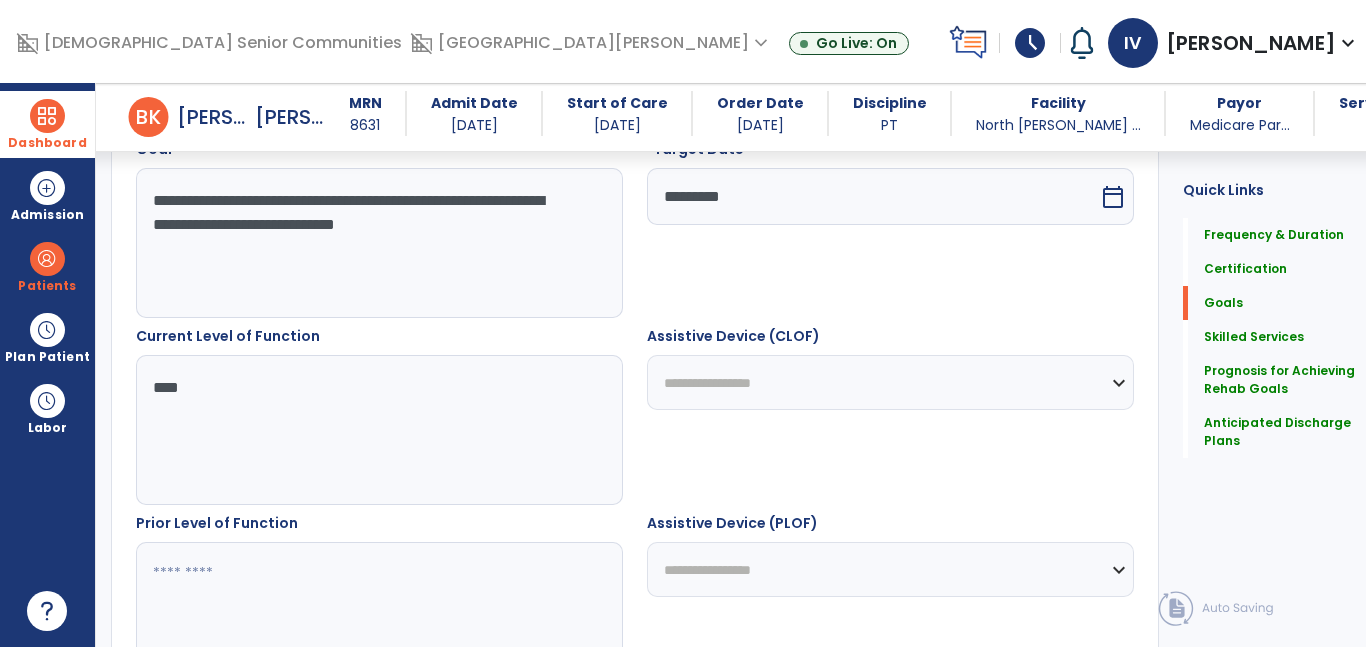 scroll, scrollTop: 587, scrollLeft: 0, axis: vertical 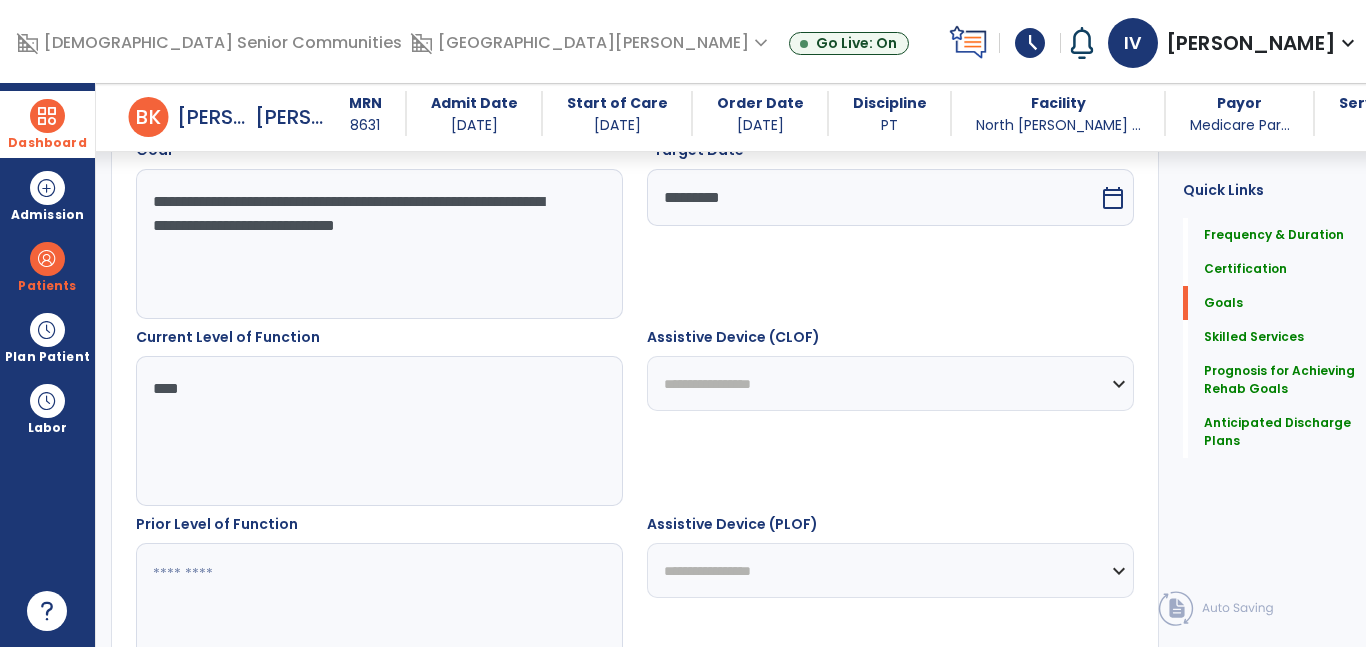 type on "**********" 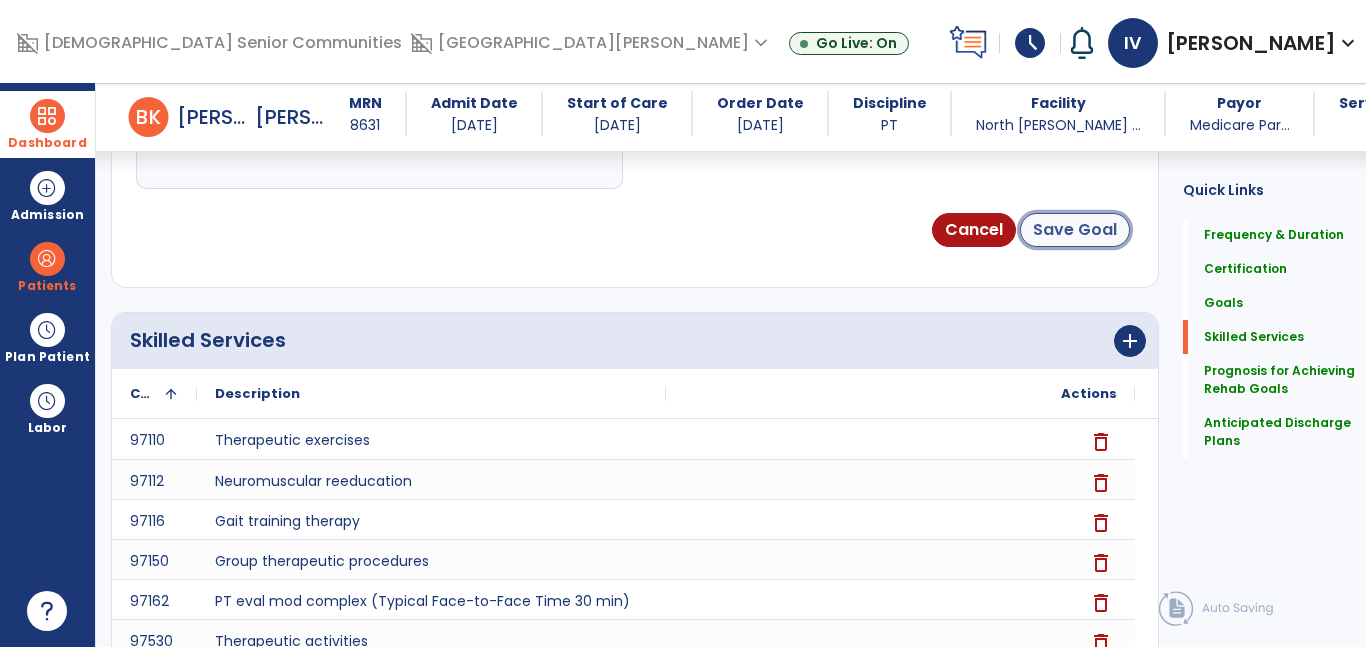 click on "Save Goal" at bounding box center [1075, 230] 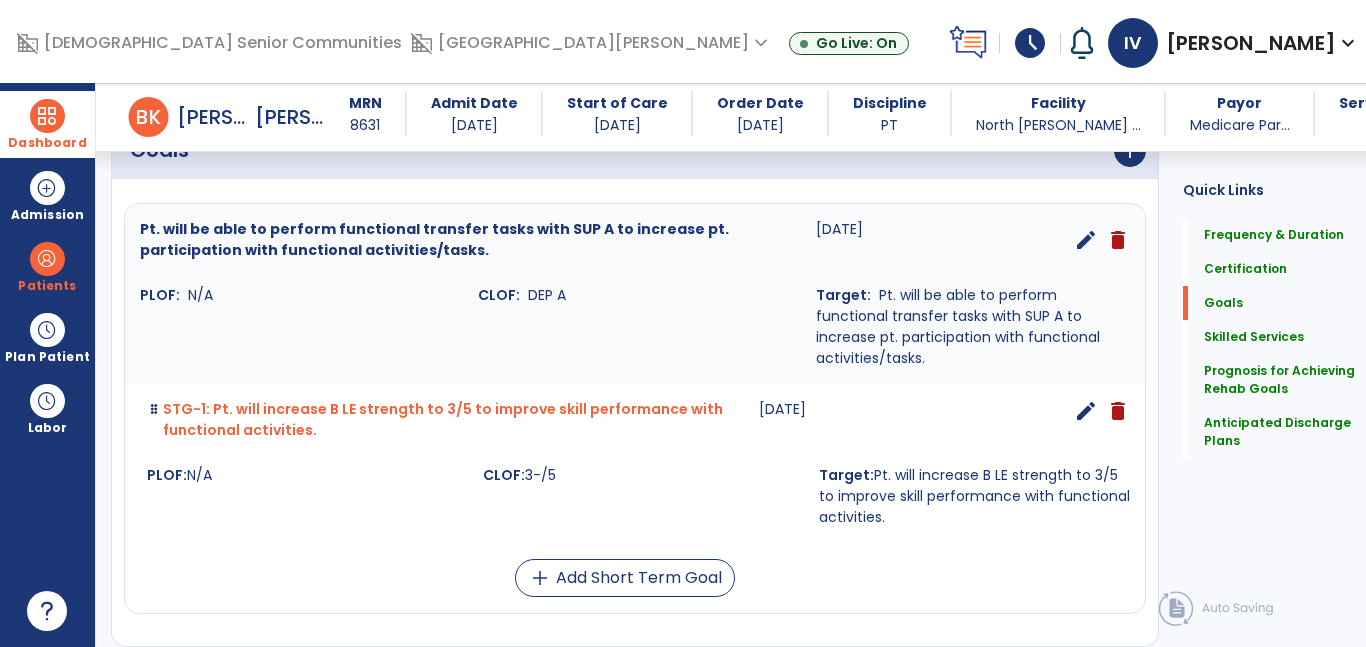 scroll, scrollTop: 479, scrollLeft: 0, axis: vertical 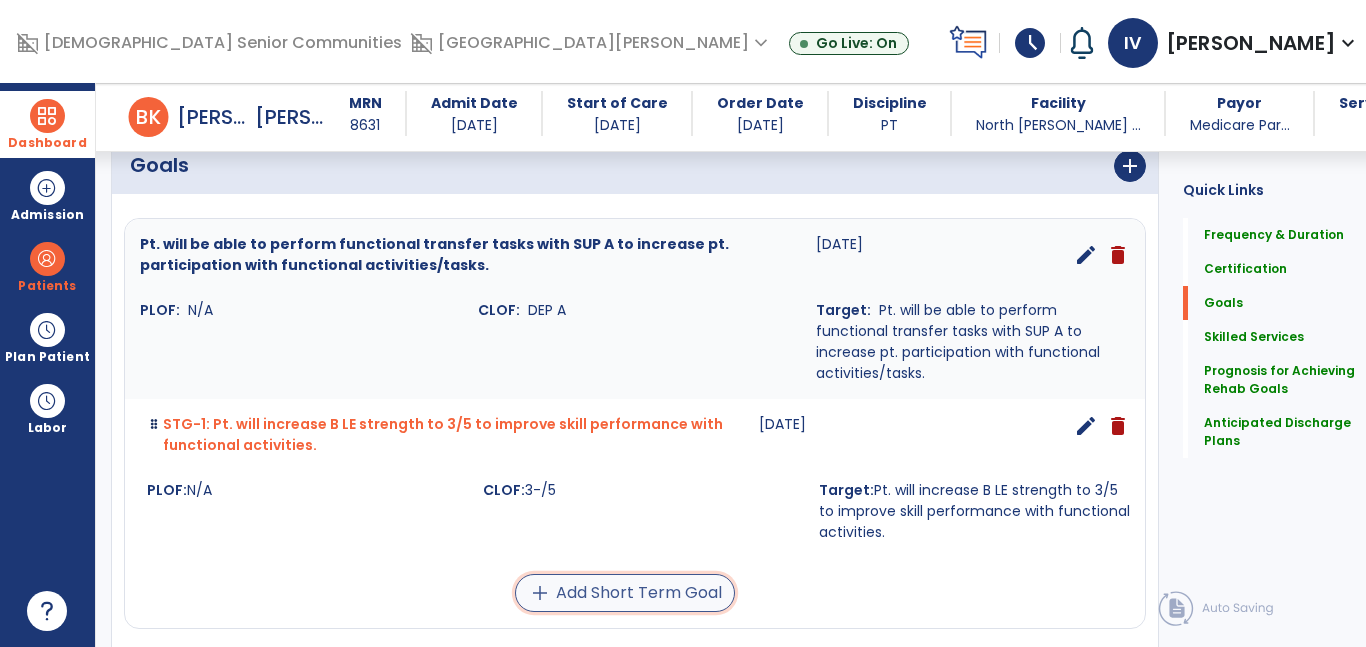 click on "add  Add Short Term Goal" at bounding box center [625, 593] 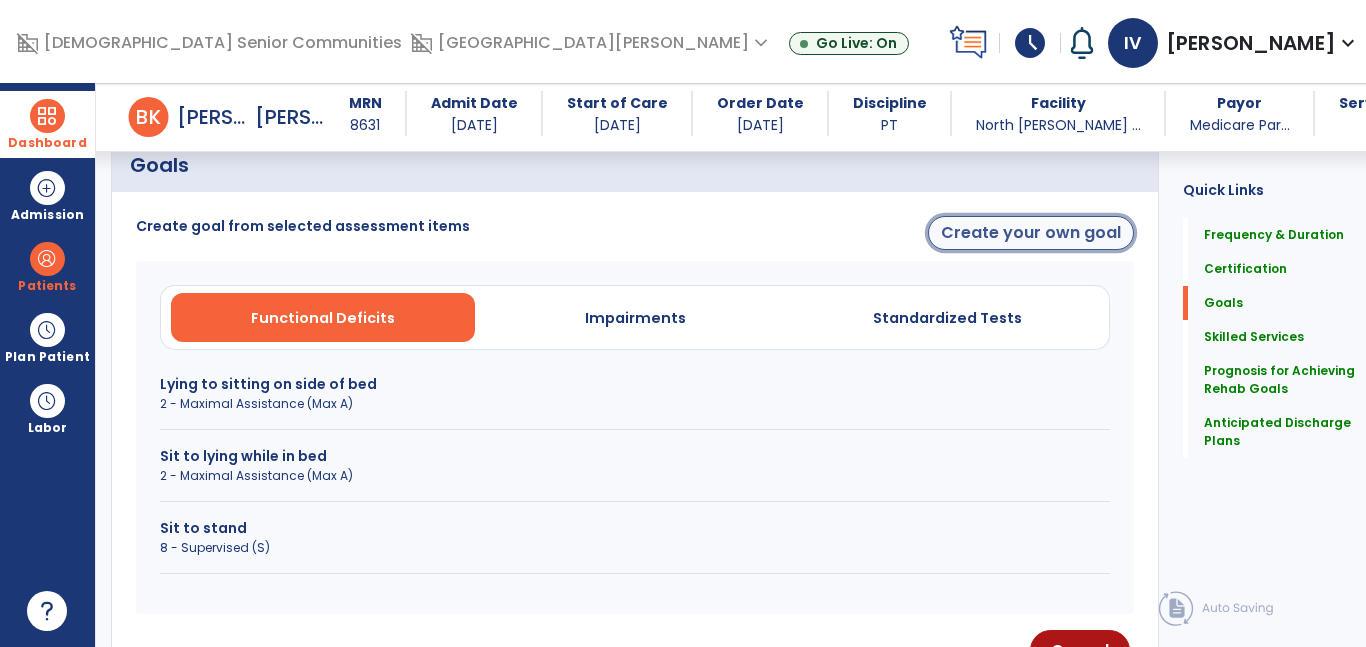 click on "Create your own goal" at bounding box center (1031, 233) 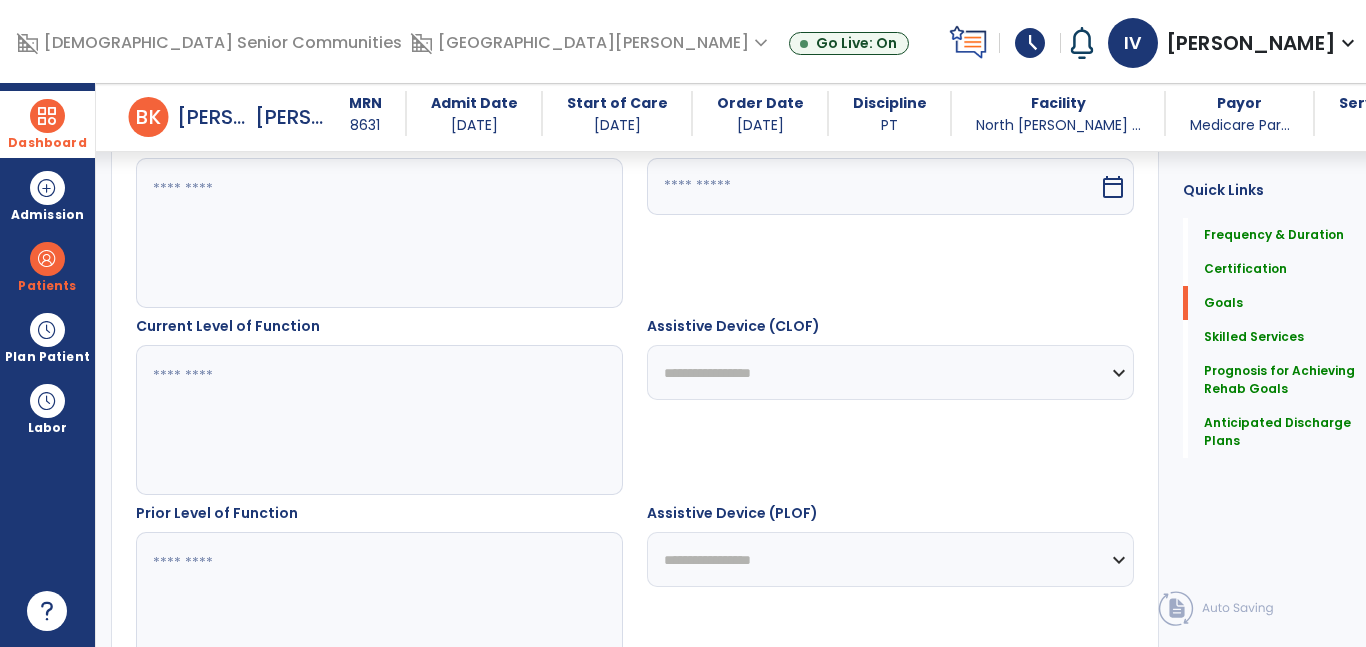 scroll, scrollTop: 604, scrollLeft: 0, axis: vertical 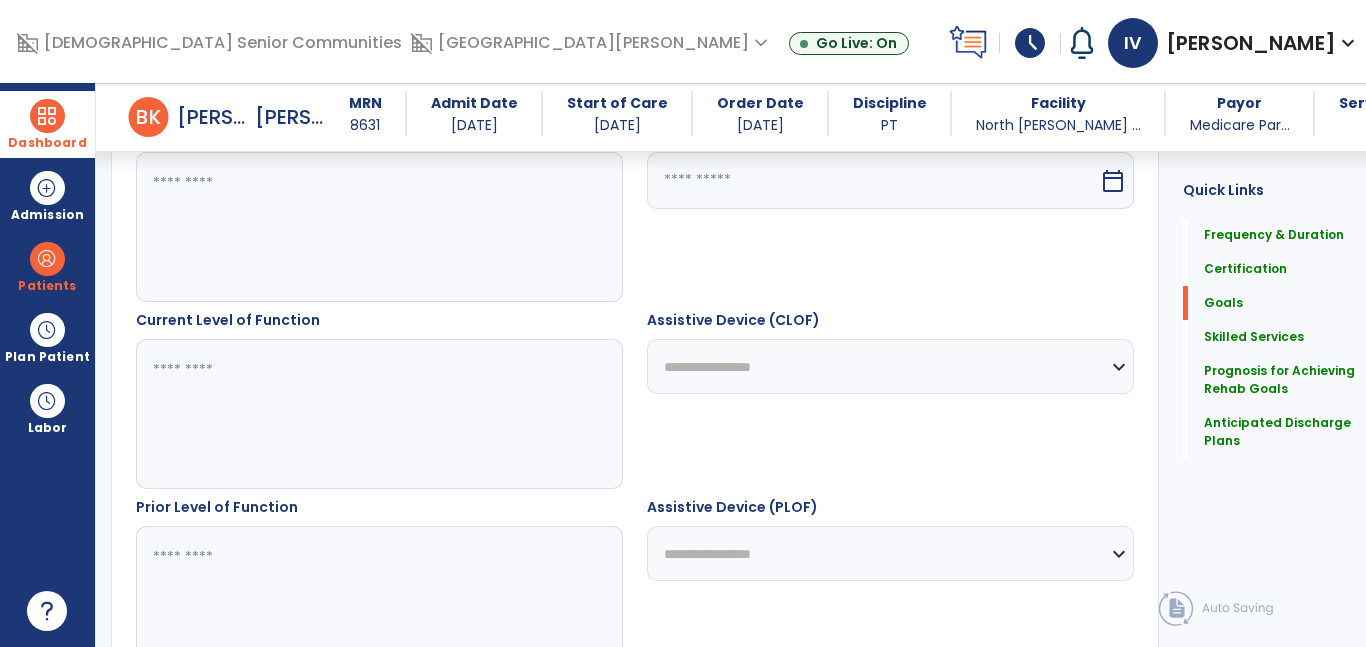 click at bounding box center [374, 227] 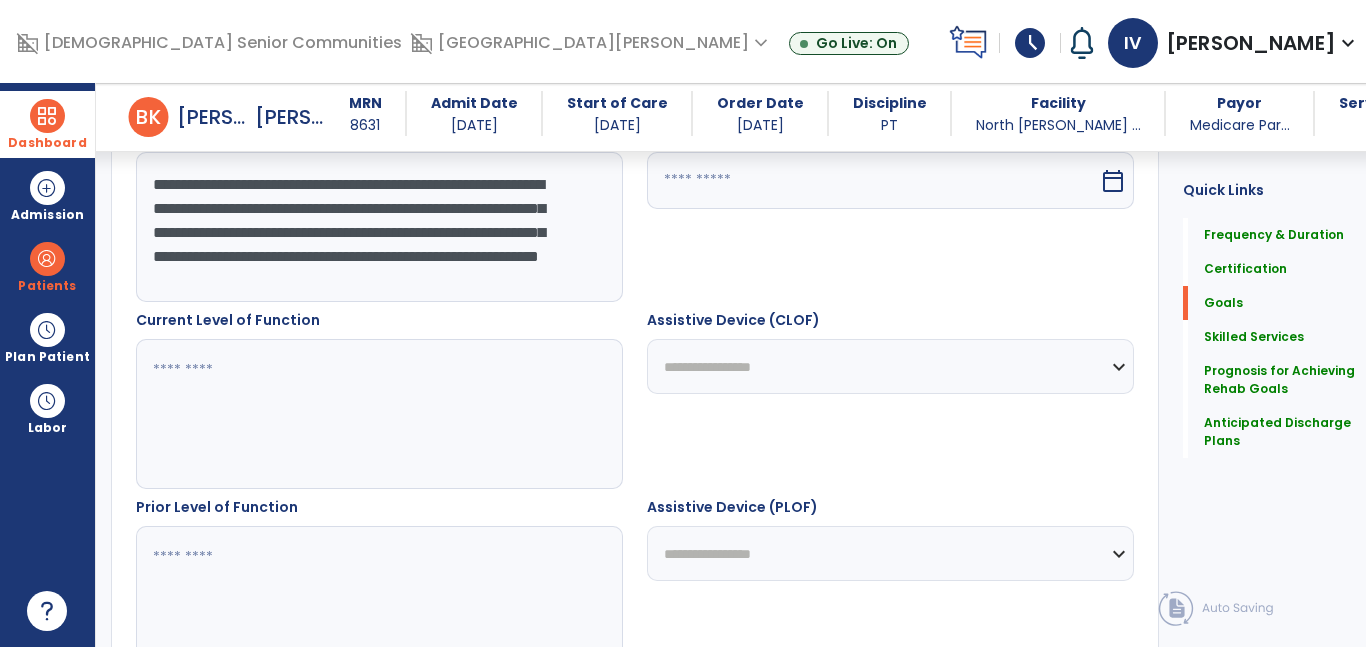 scroll, scrollTop: 16, scrollLeft: 0, axis: vertical 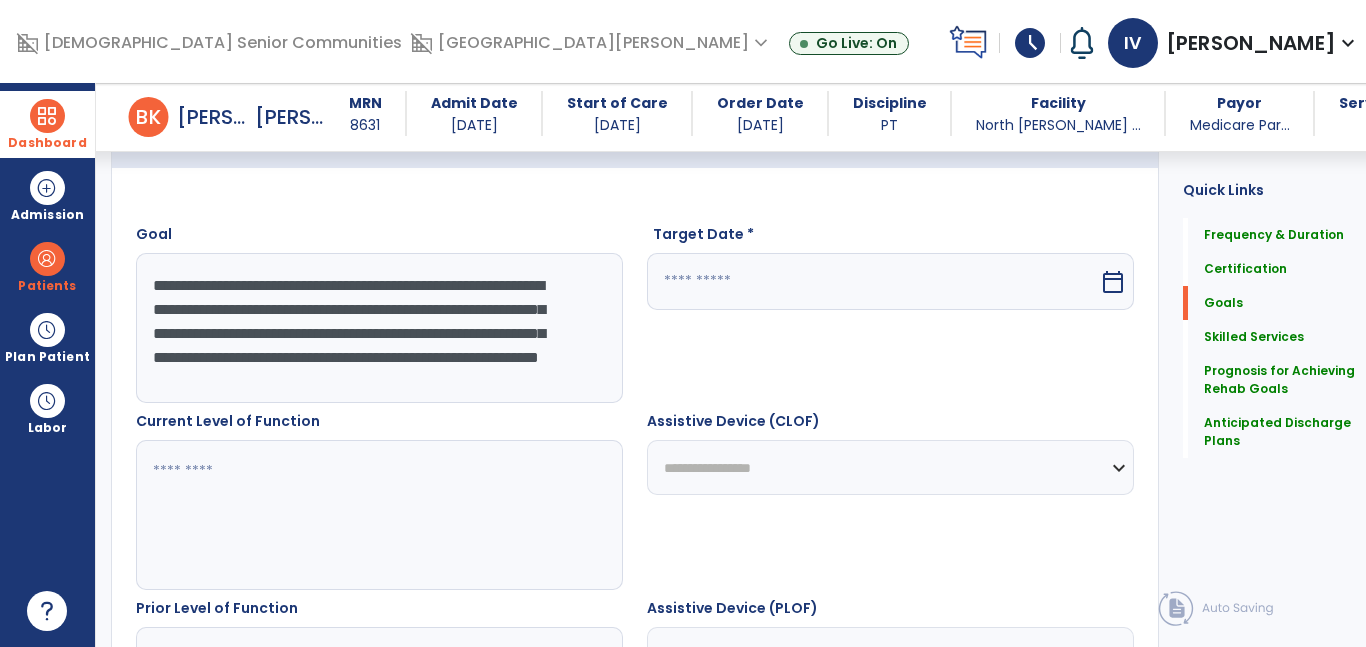 drag, startPoint x: 347, startPoint y: 311, endPoint x: 152, endPoint y: 308, distance: 195.02307 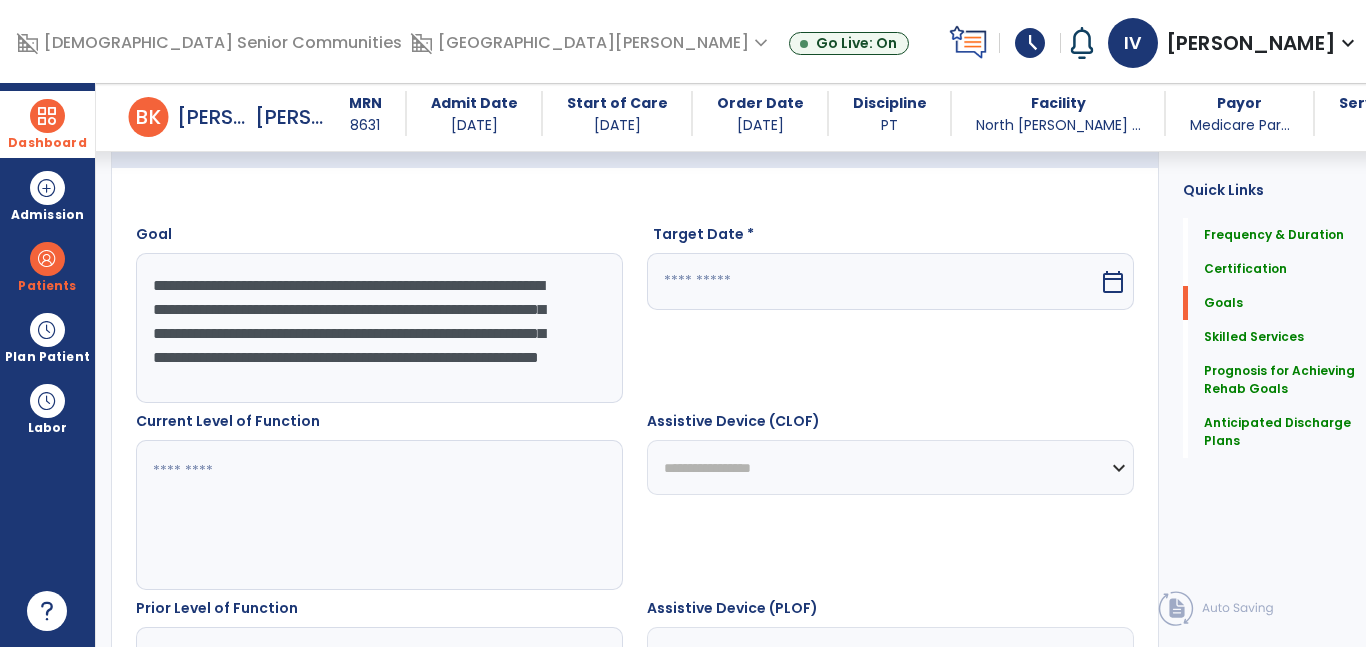 click on "**********" at bounding box center [374, 328] 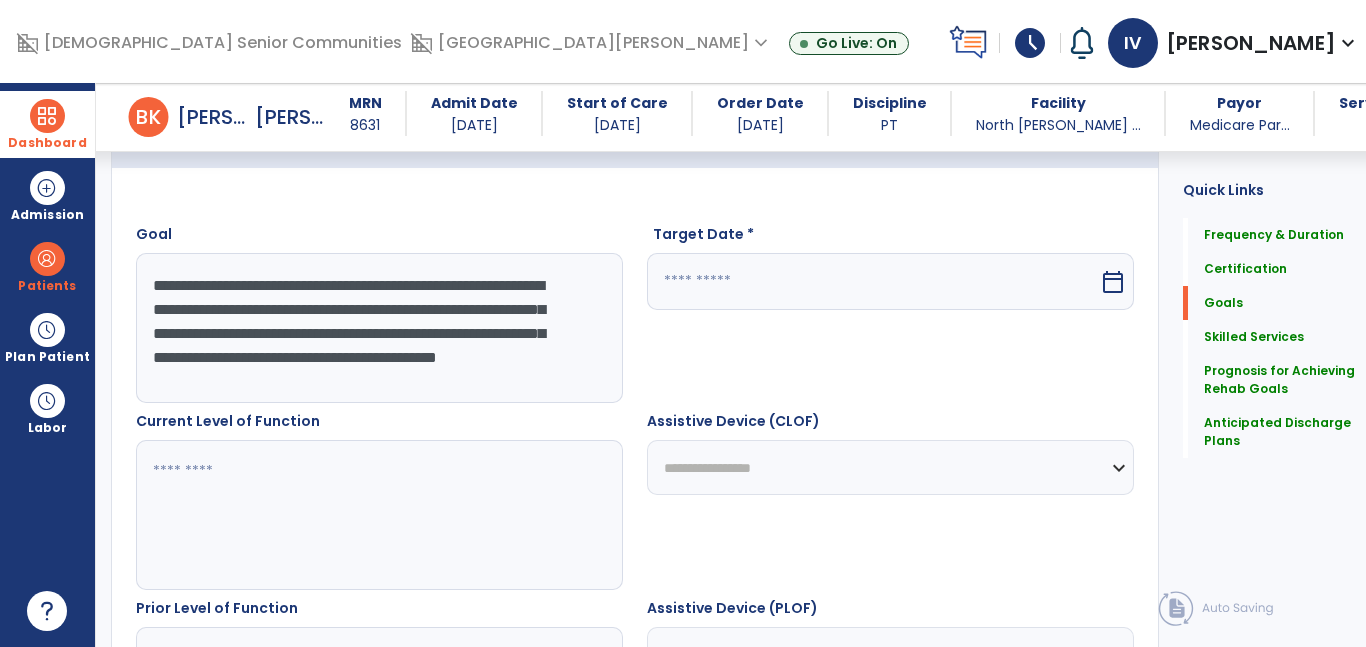 type on "**********" 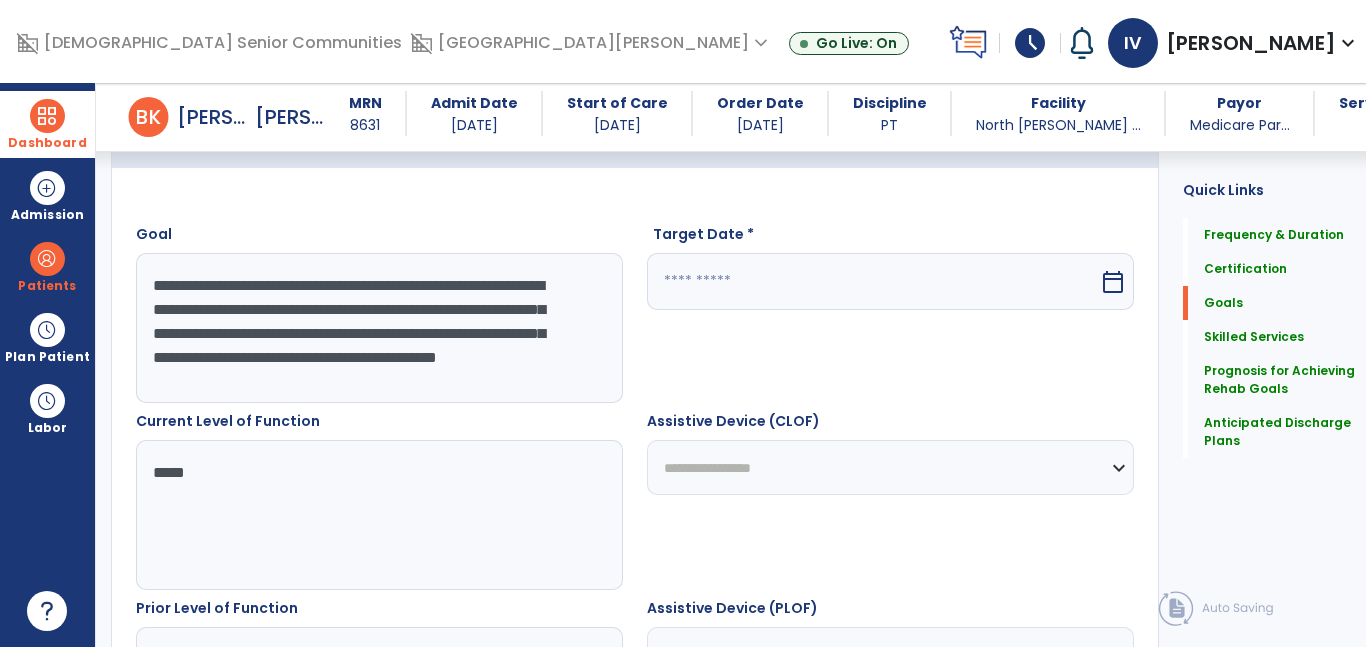 type on "*****" 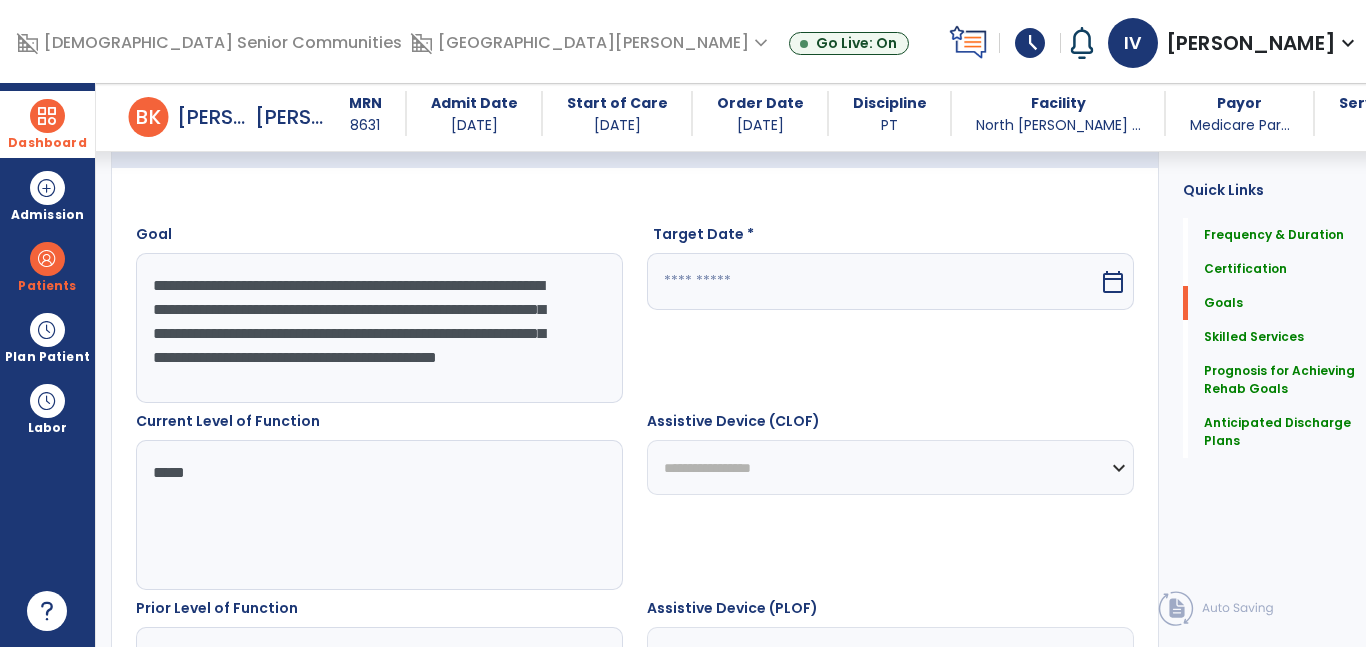 click at bounding box center (873, 281) 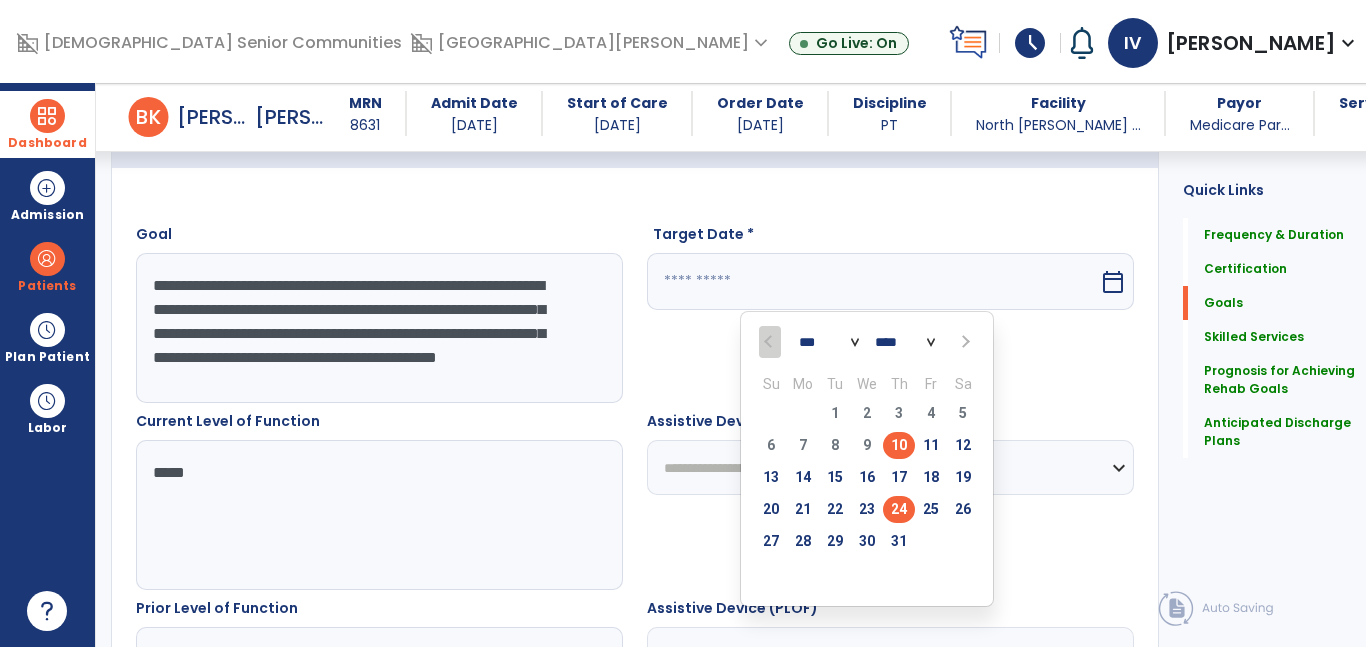 click on "24" at bounding box center (899, 509) 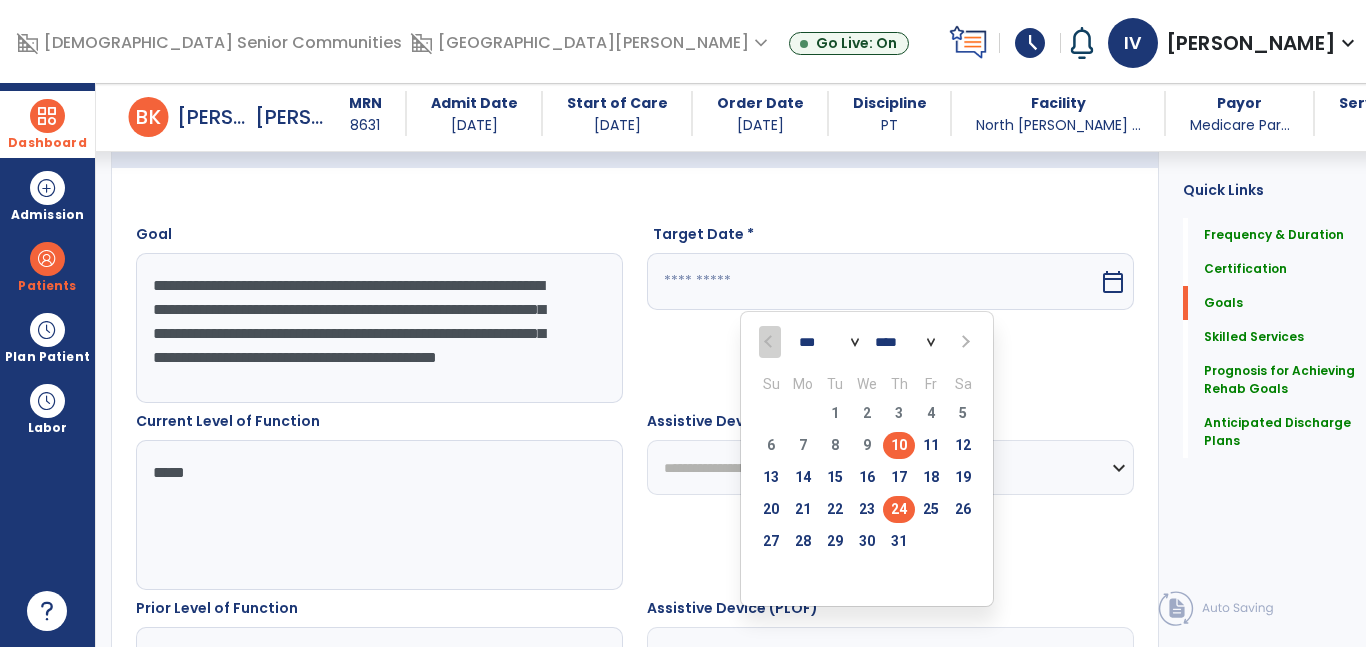 type on "*********" 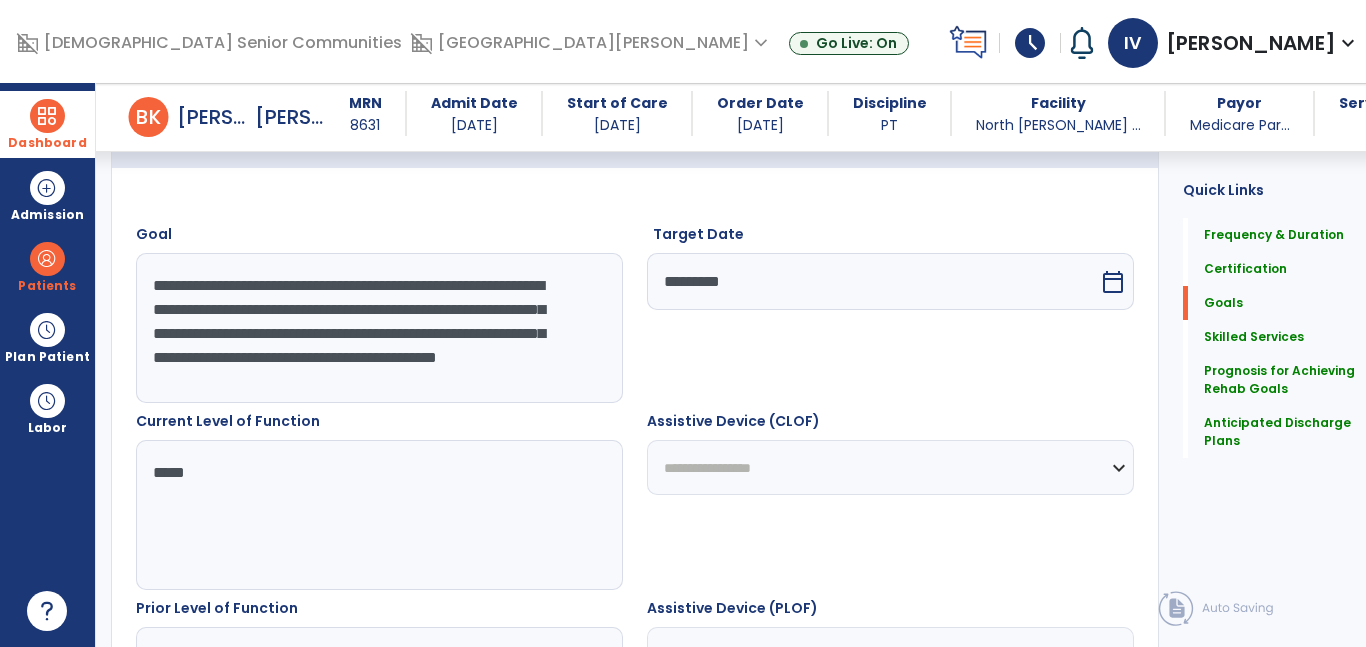 click on "**********" at bounding box center [374, 328] 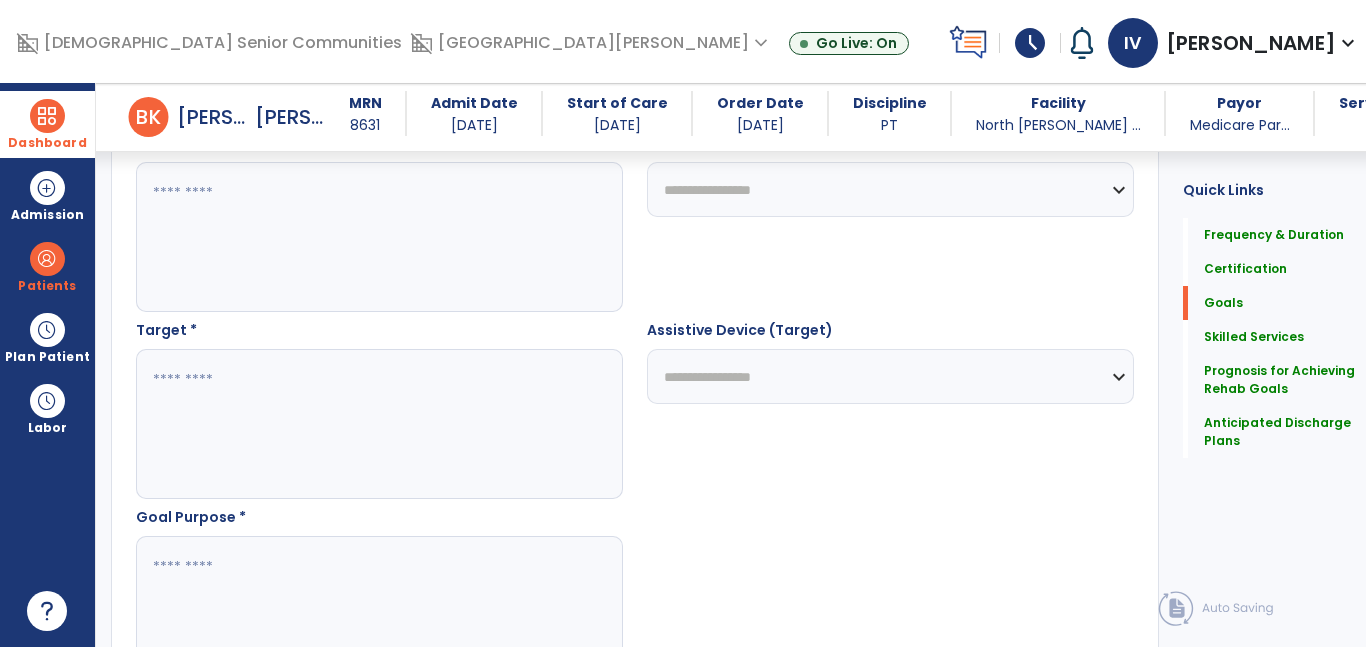 scroll, scrollTop: 971, scrollLeft: 0, axis: vertical 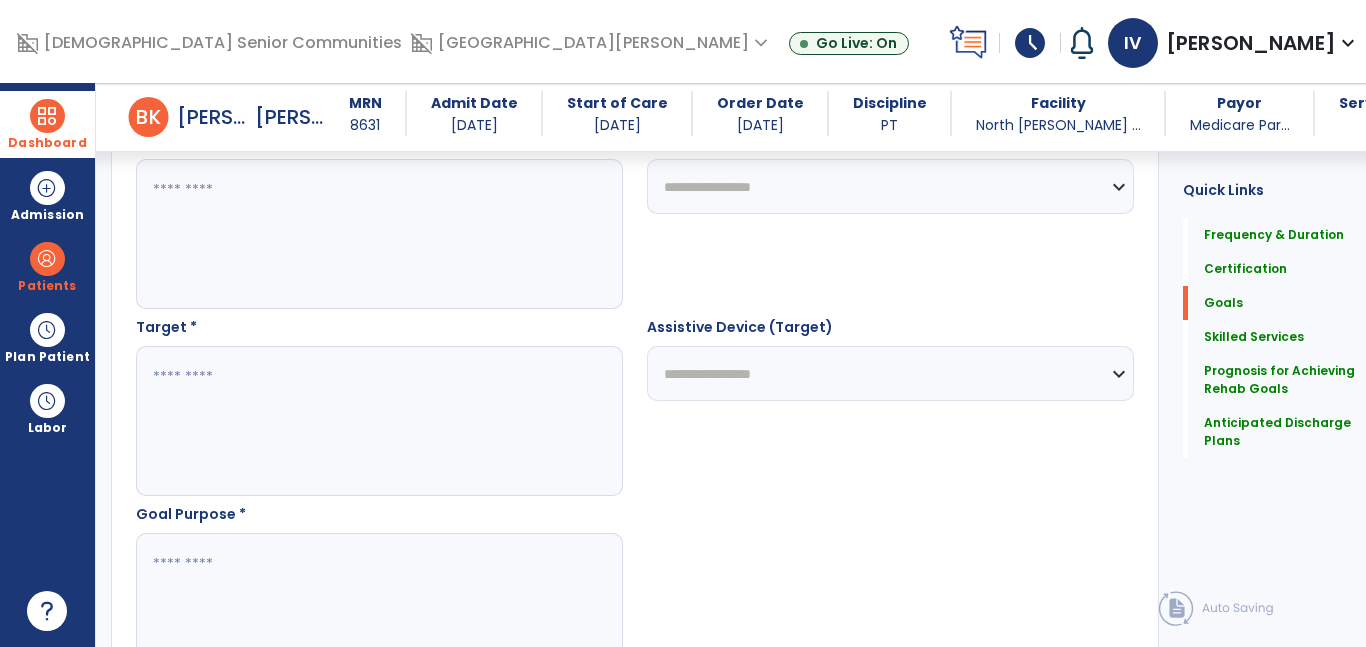 click at bounding box center [374, 421] 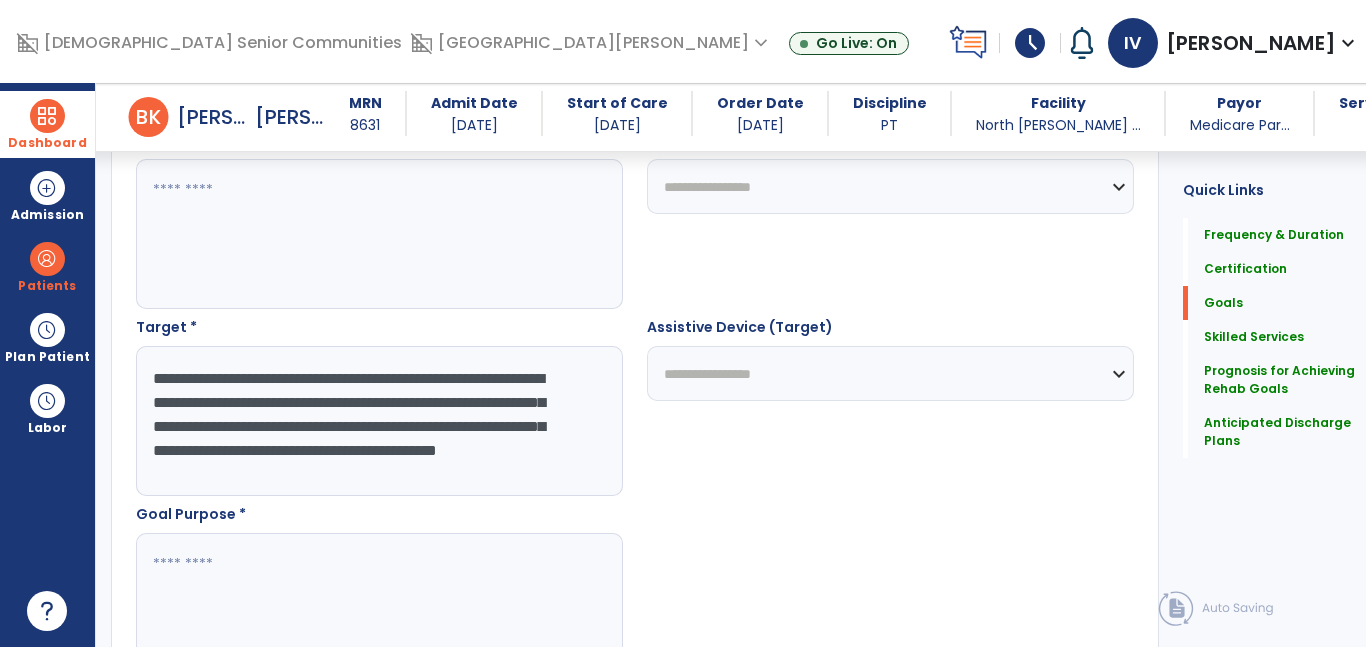 click at bounding box center (374, 421) 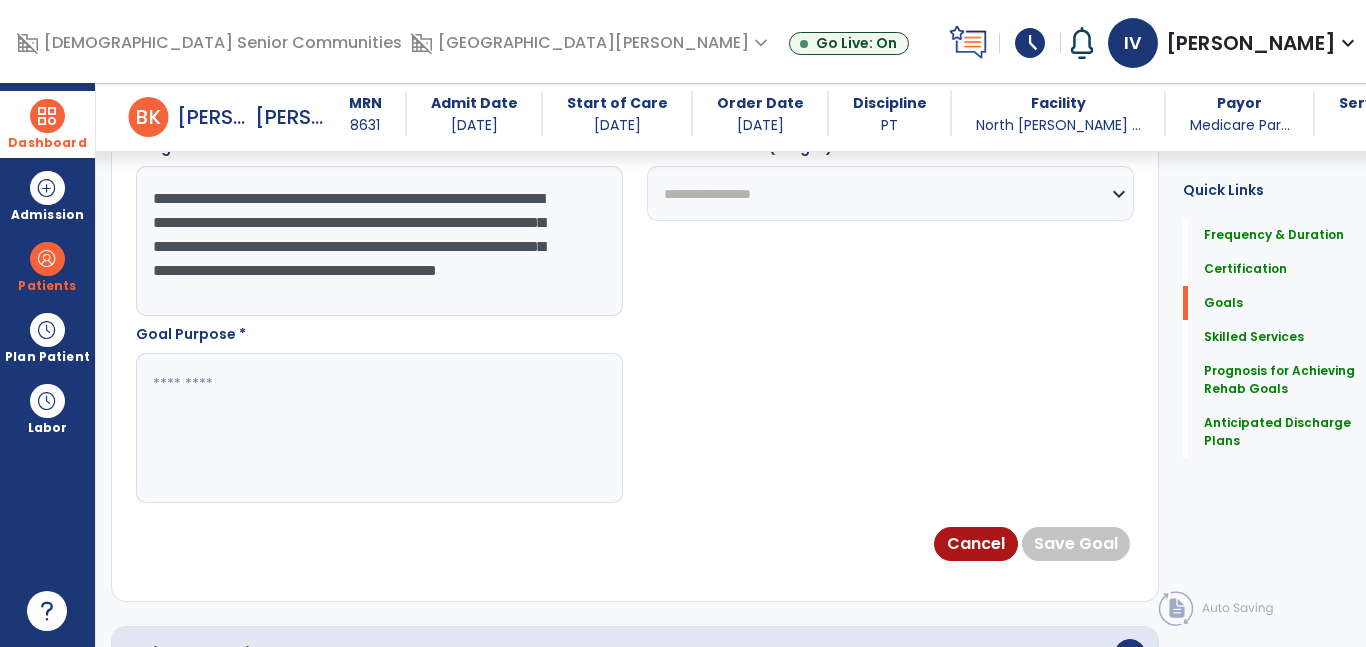 scroll, scrollTop: 1154, scrollLeft: 0, axis: vertical 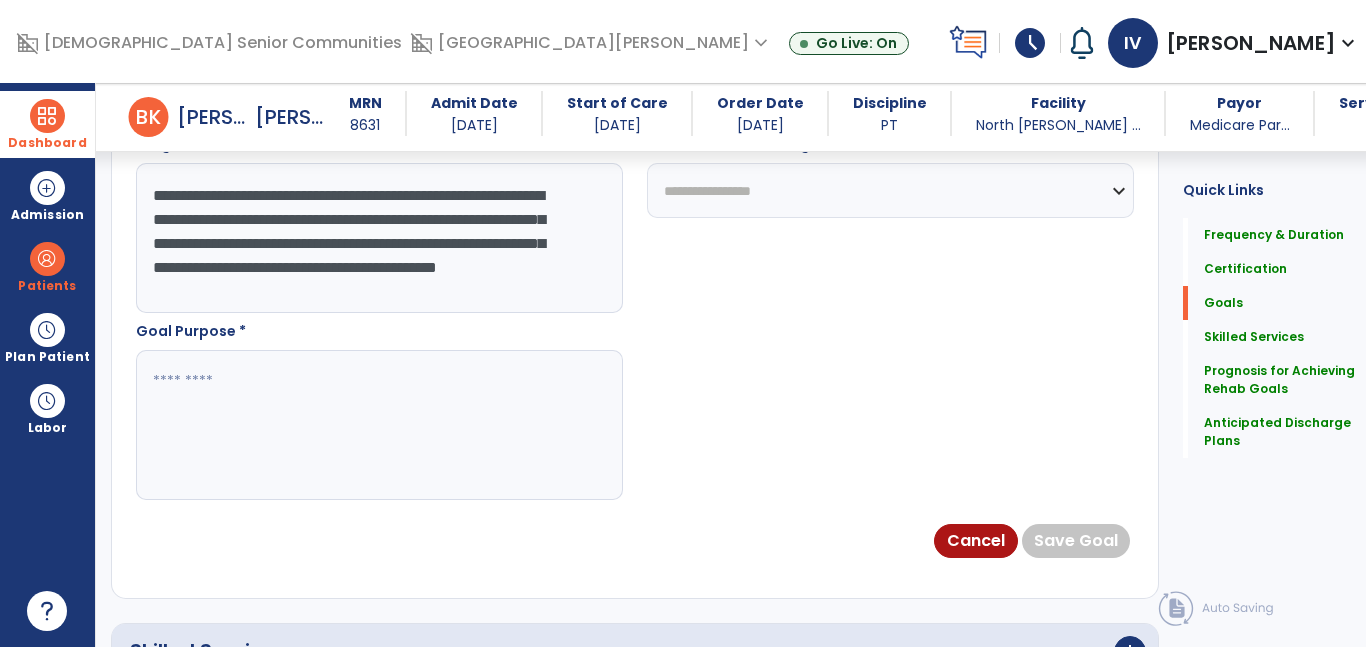 type on "**********" 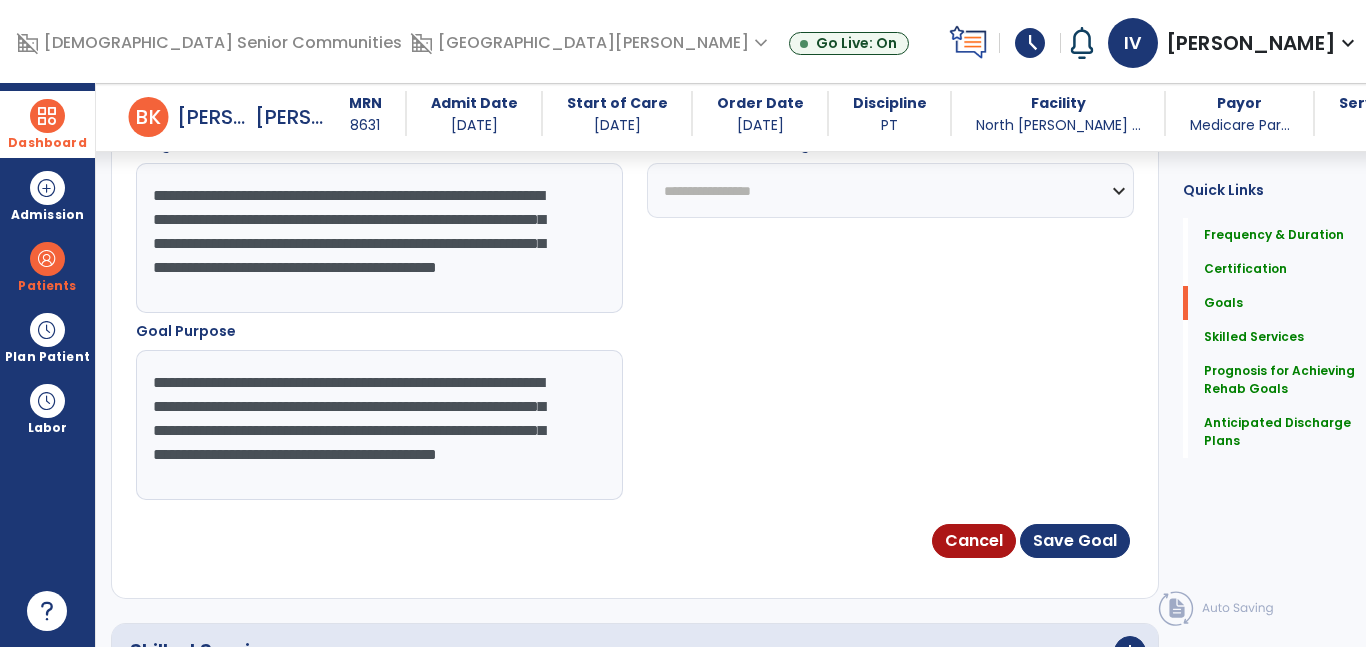 drag, startPoint x: 360, startPoint y: 454, endPoint x: 78, endPoint y: 372, distance: 293.68008 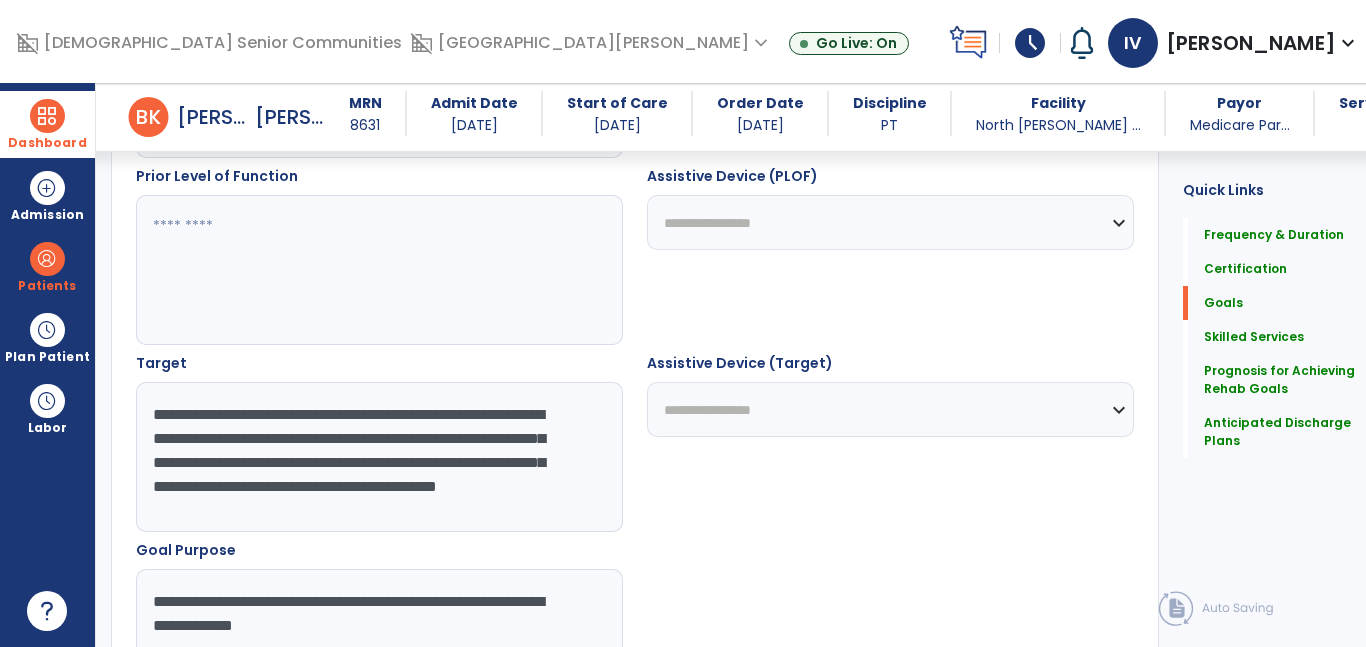 scroll, scrollTop: 1378, scrollLeft: 0, axis: vertical 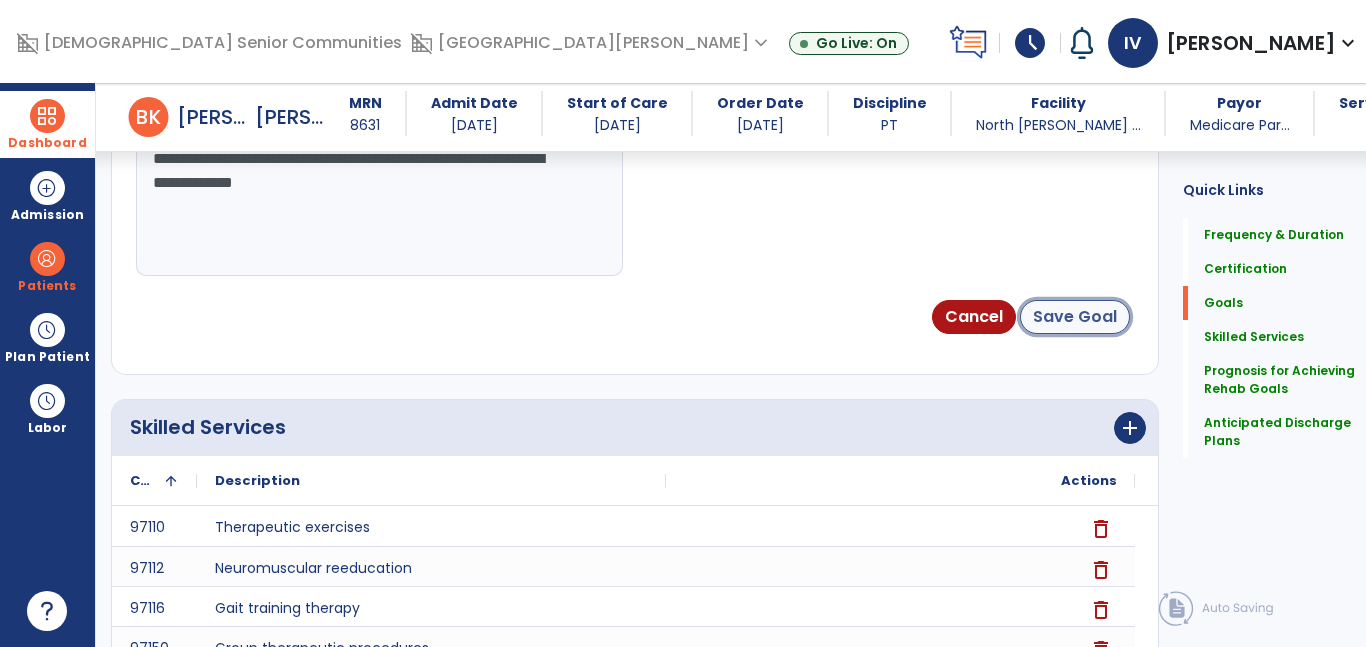 click on "Save Goal" at bounding box center (1075, 317) 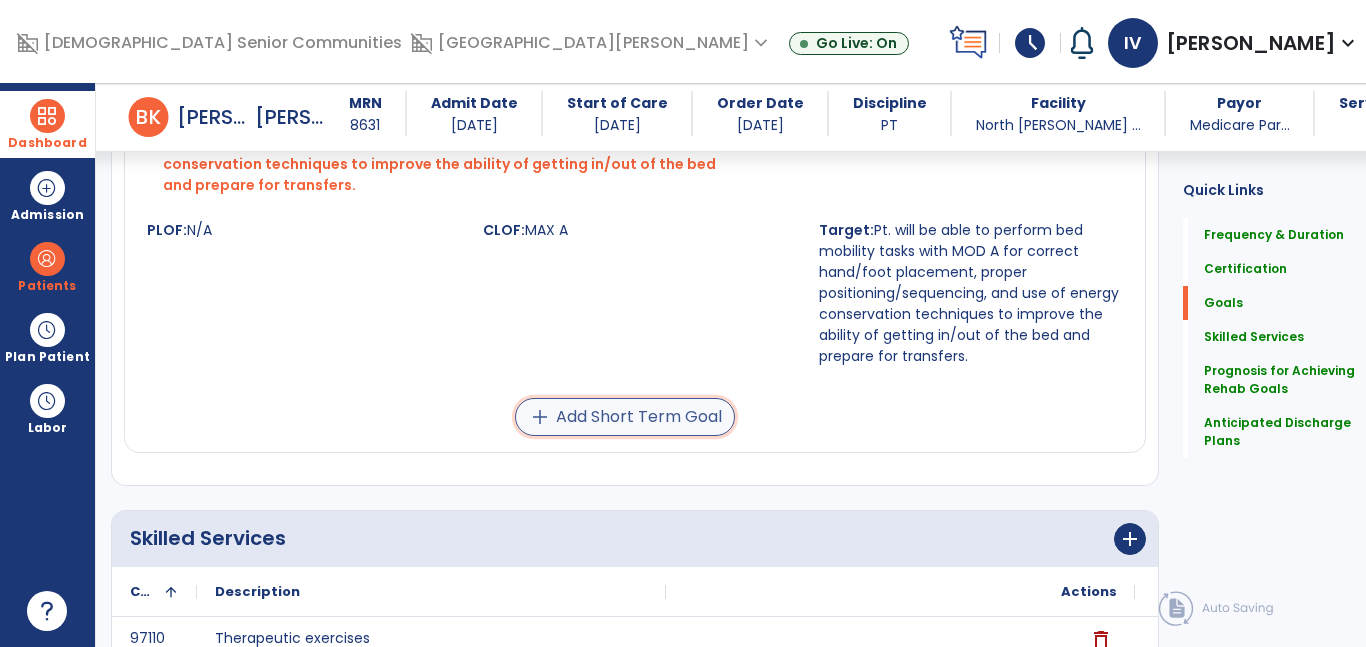 click on "add  Add Short Term Goal" at bounding box center (625, 417) 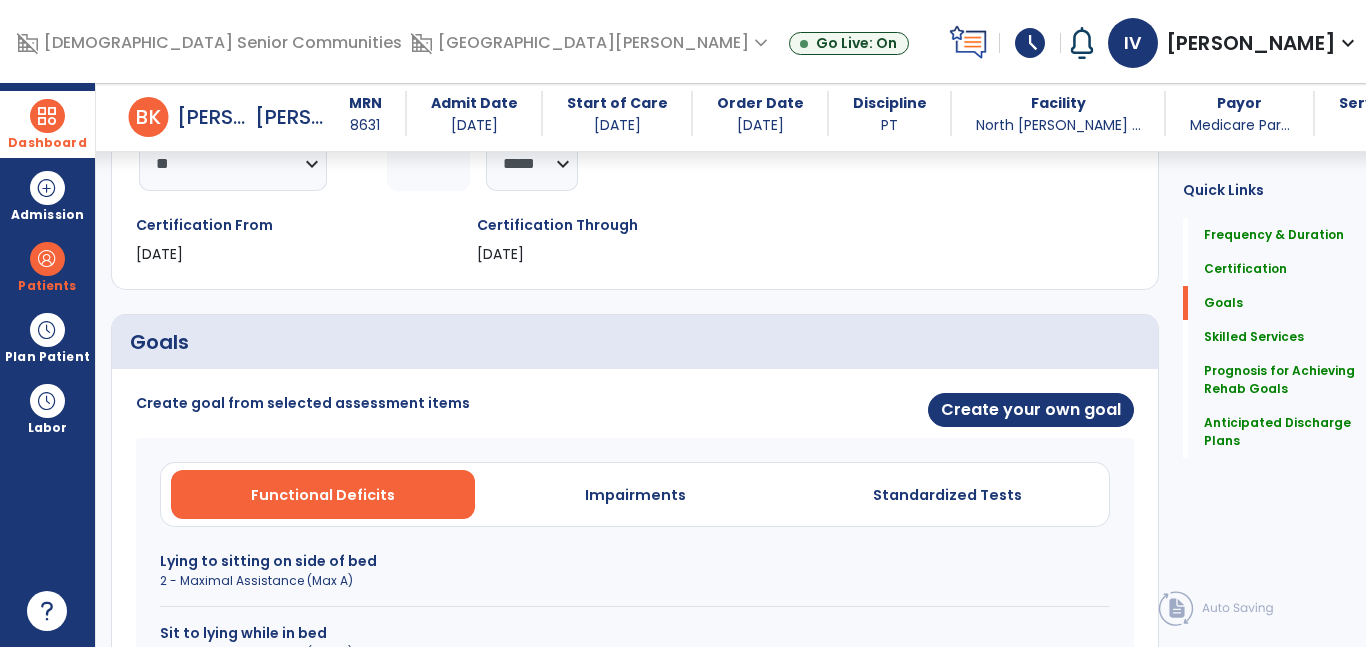 scroll, scrollTop: 303, scrollLeft: 0, axis: vertical 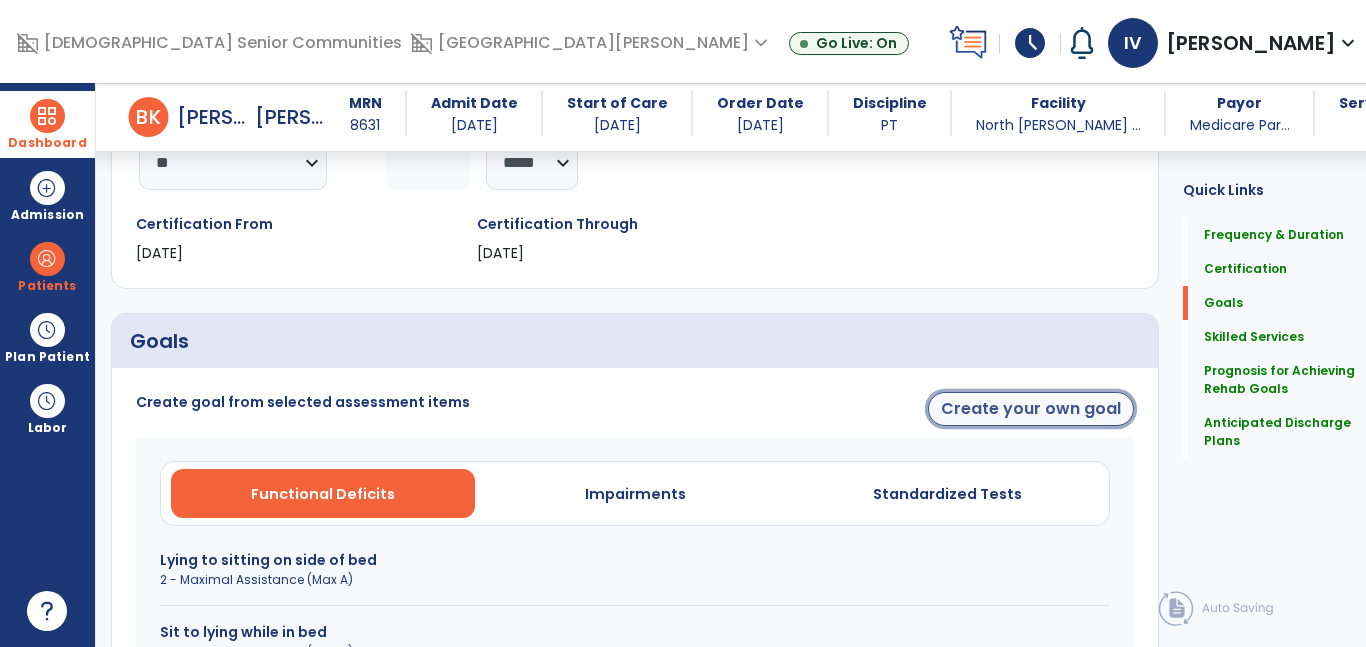 click on "Create your own goal" at bounding box center (1031, 409) 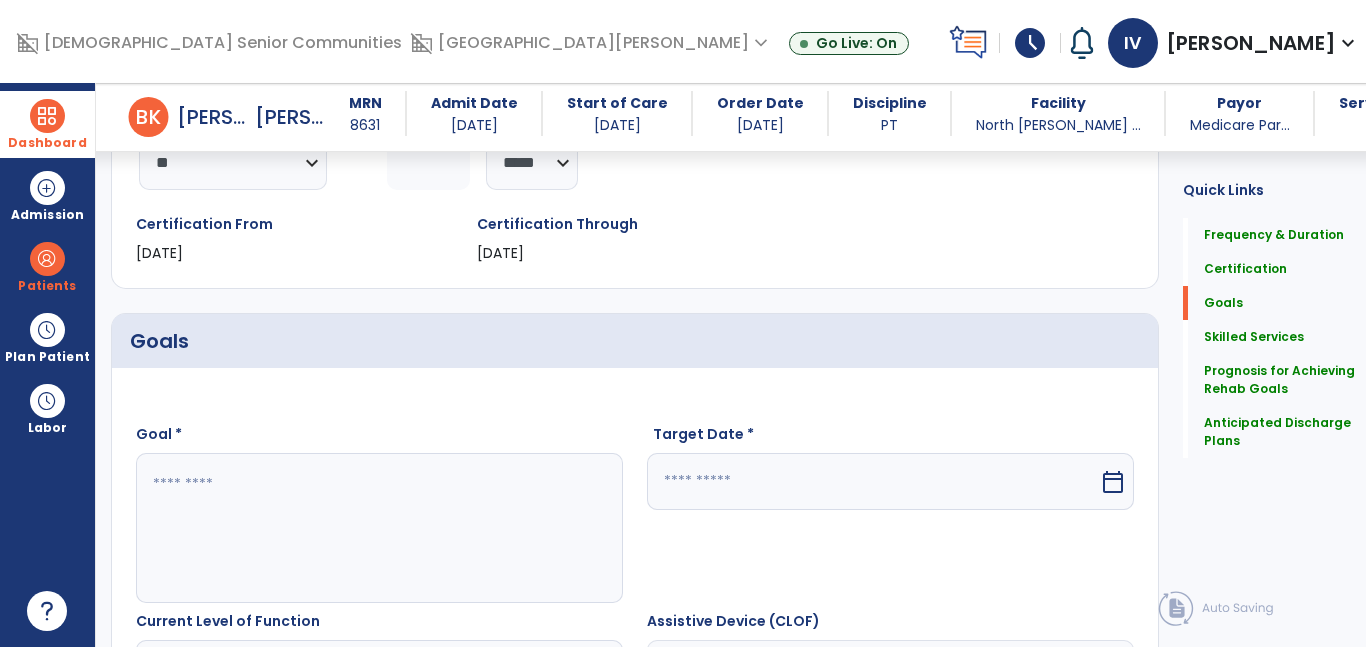 click at bounding box center (374, 528) 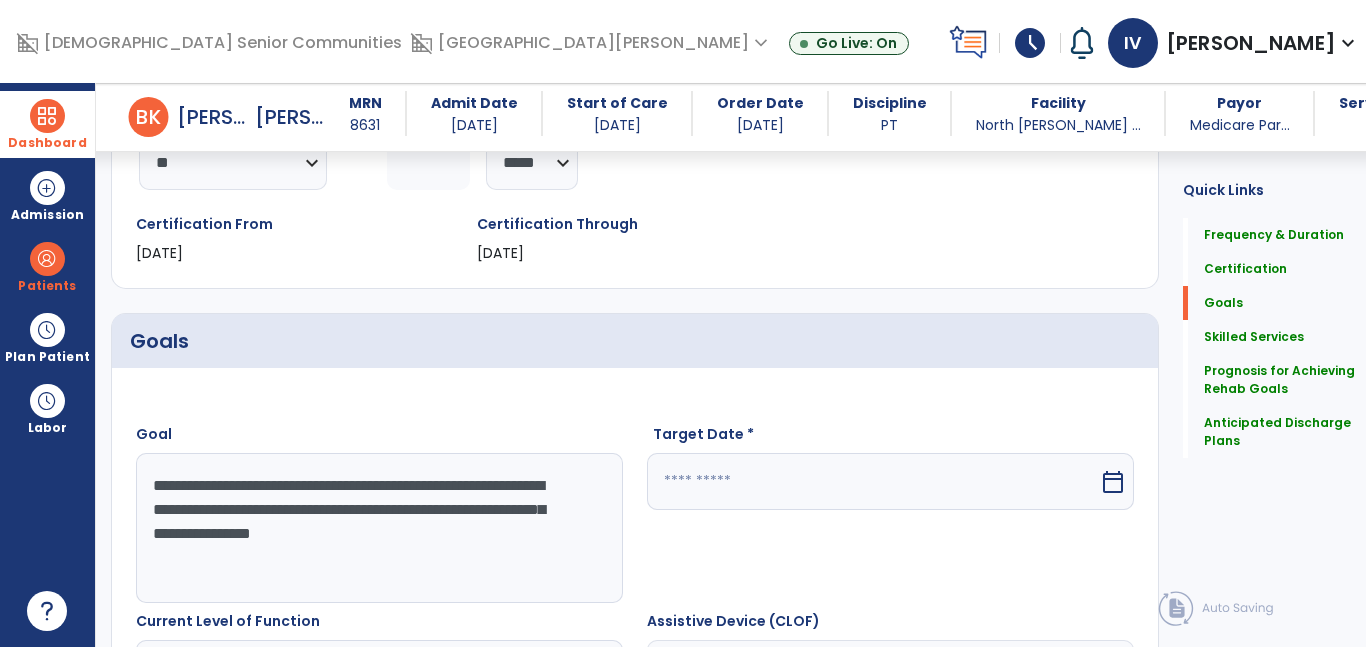drag, startPoint x: 399, startPoint y: 512, endPoint x: 214, endPoint y: 518, distance: 185.09727 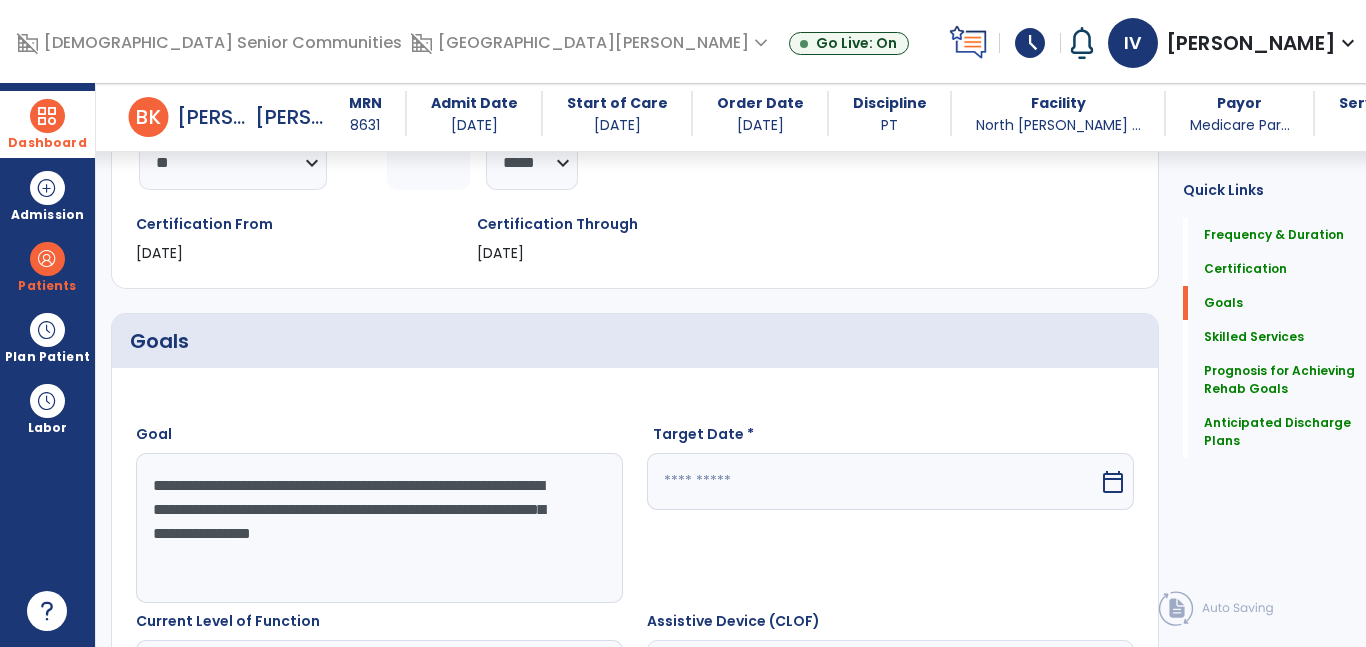 click on "**********" at bounding box center [374, 528] 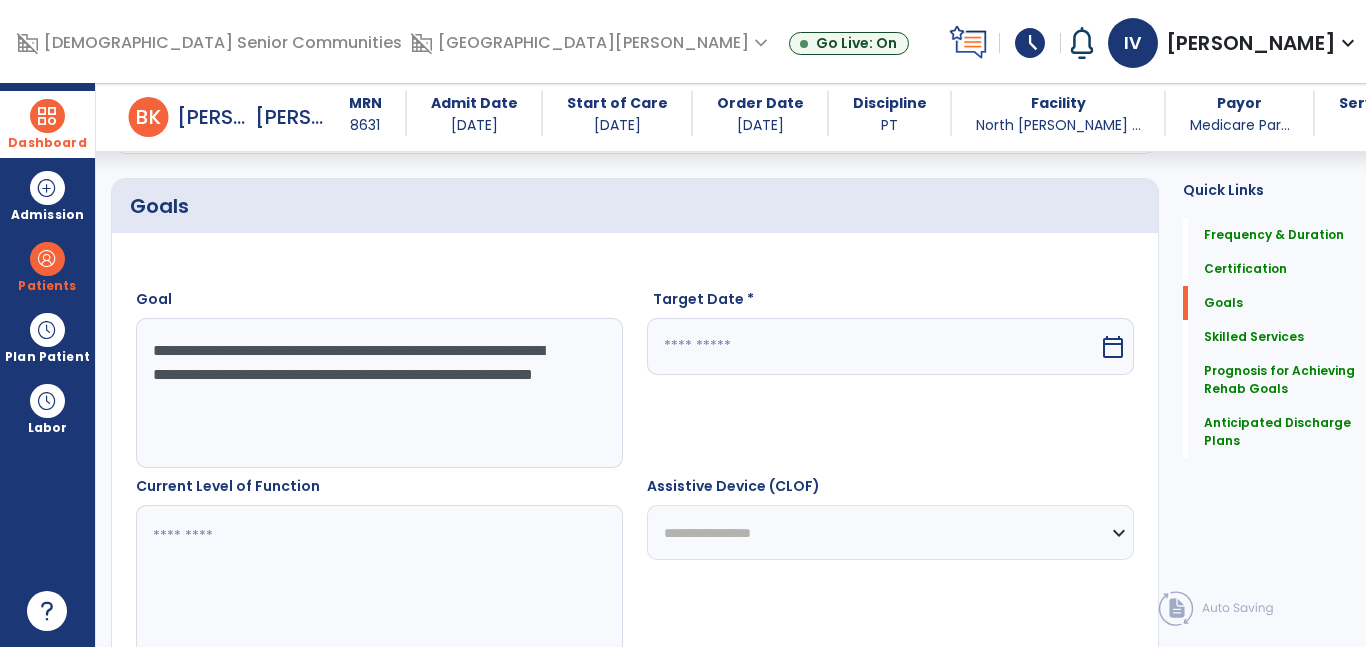 scroll, scrollTop: 453, scrollLeft: 0, axis: vertical 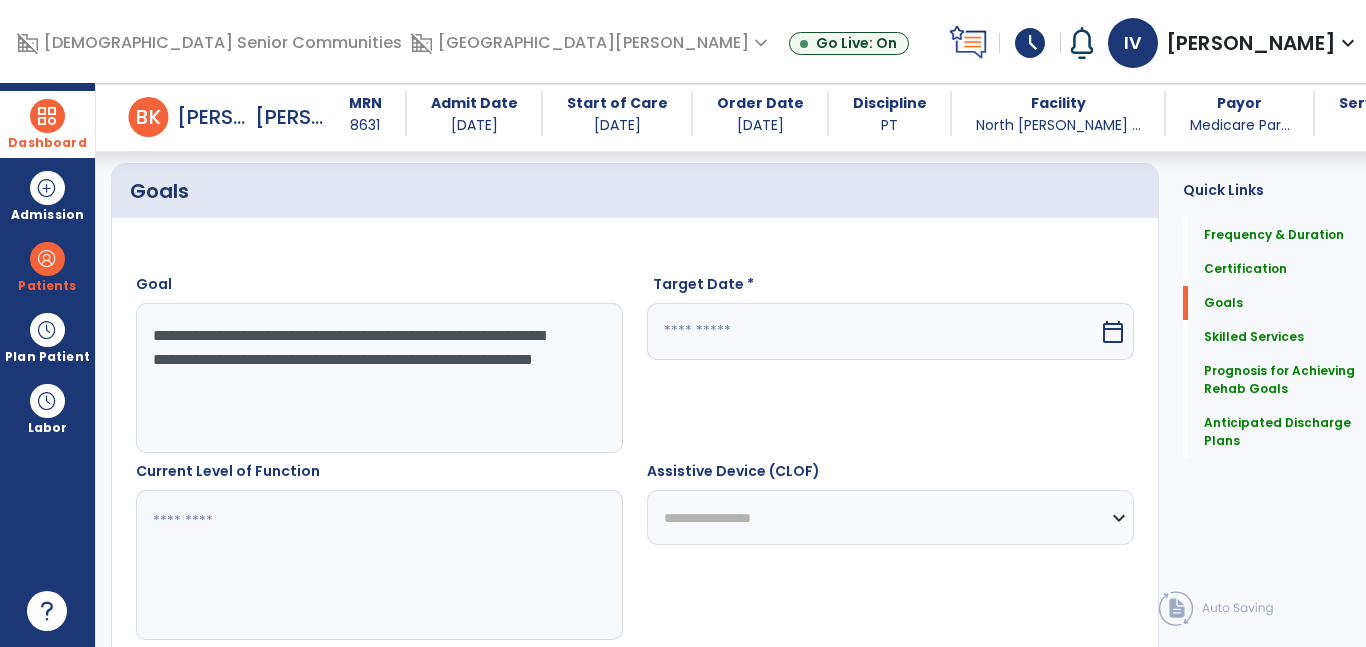type on "**********" 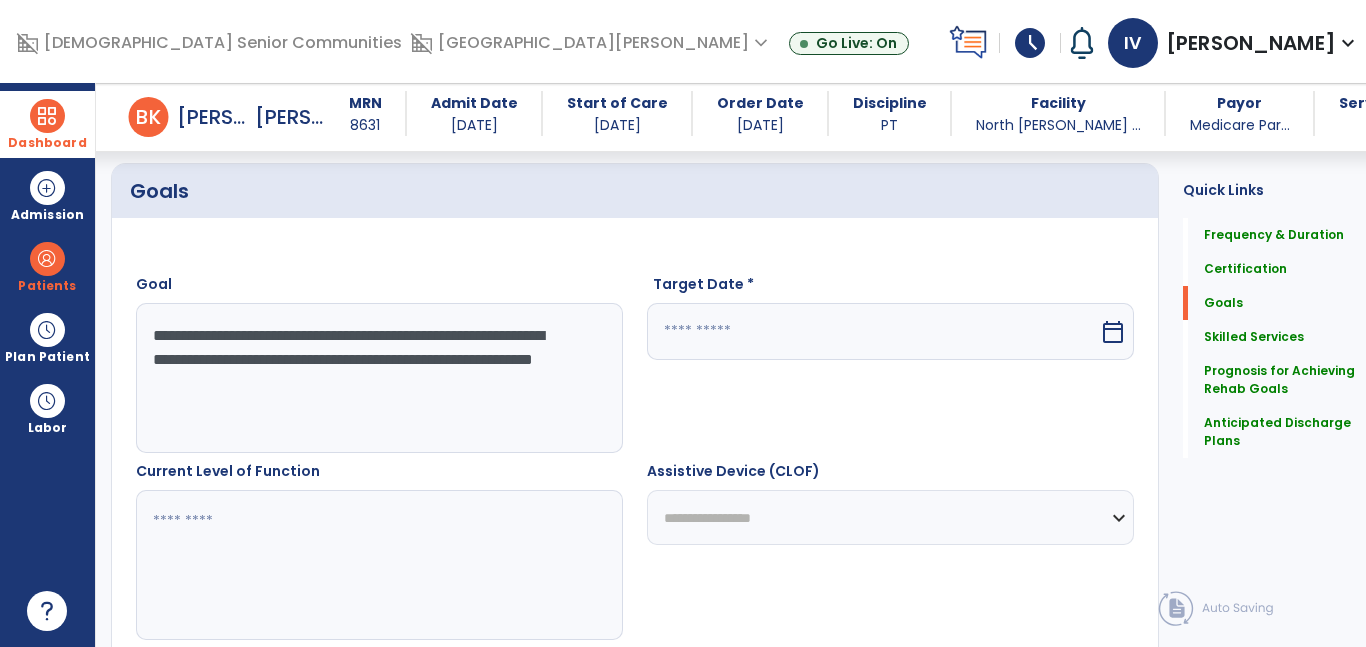 click at bounding box center [374, 565] 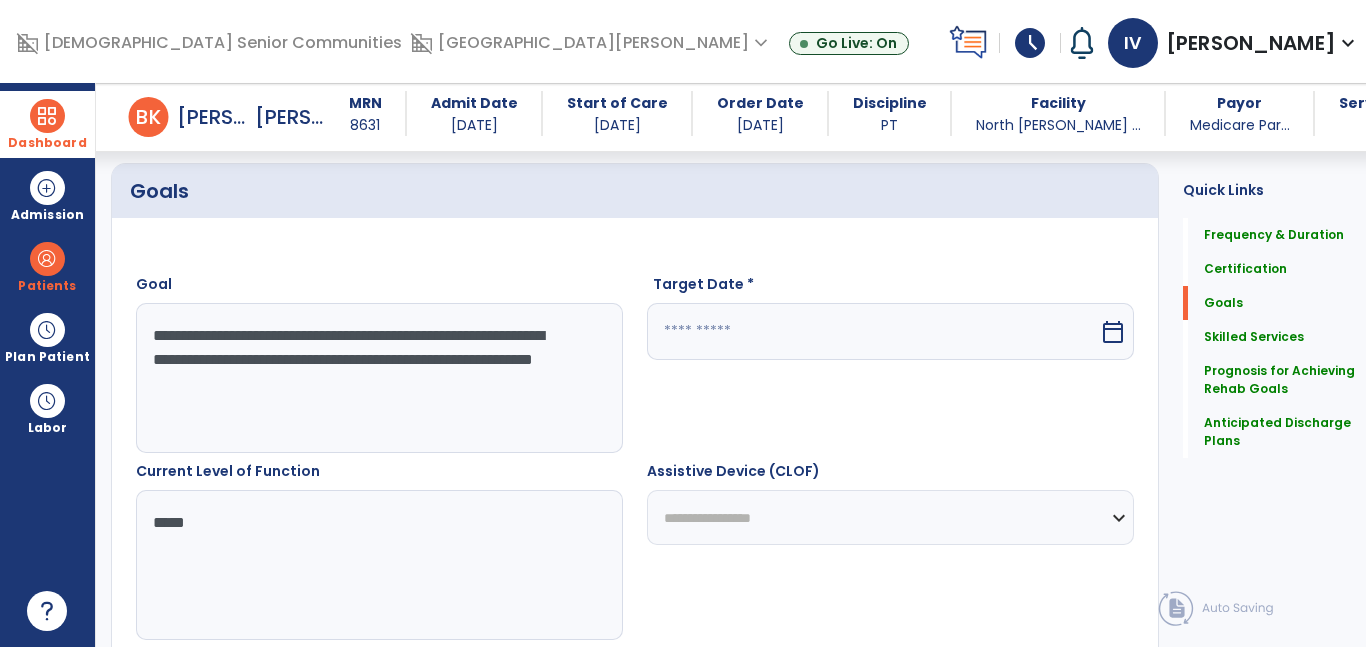type on "*****" 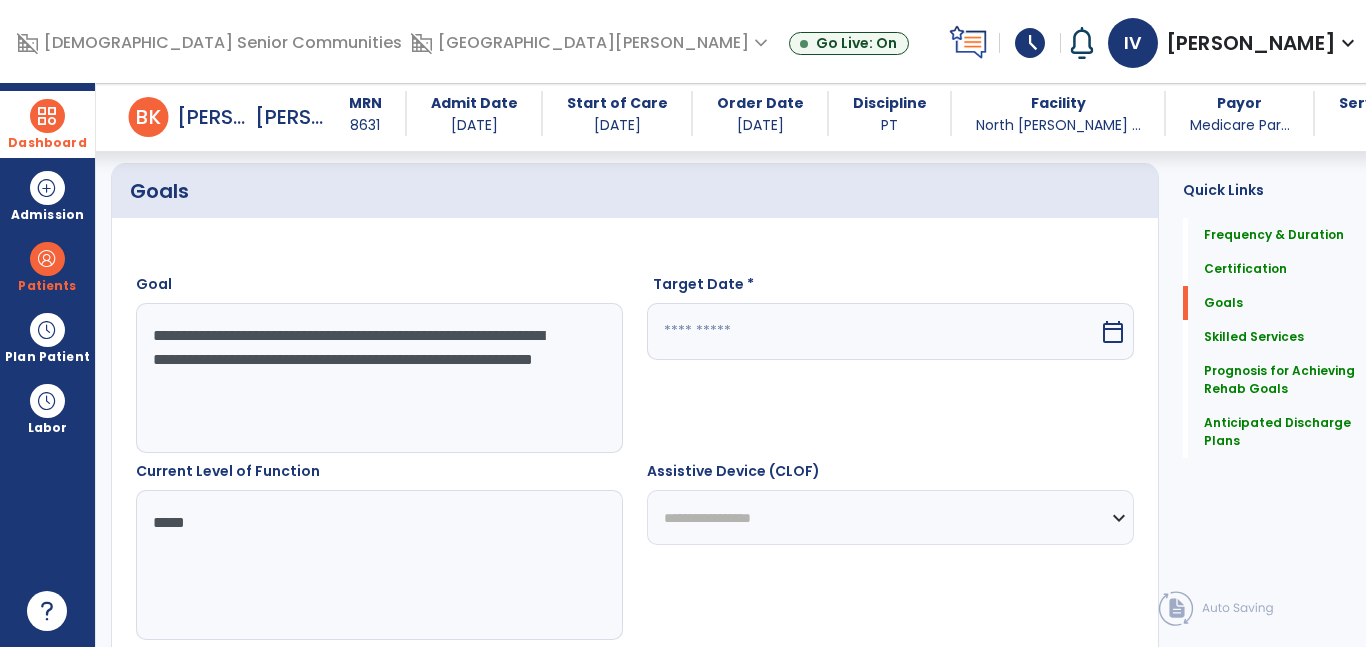 click on "**********" at bounding box center (374, 378) 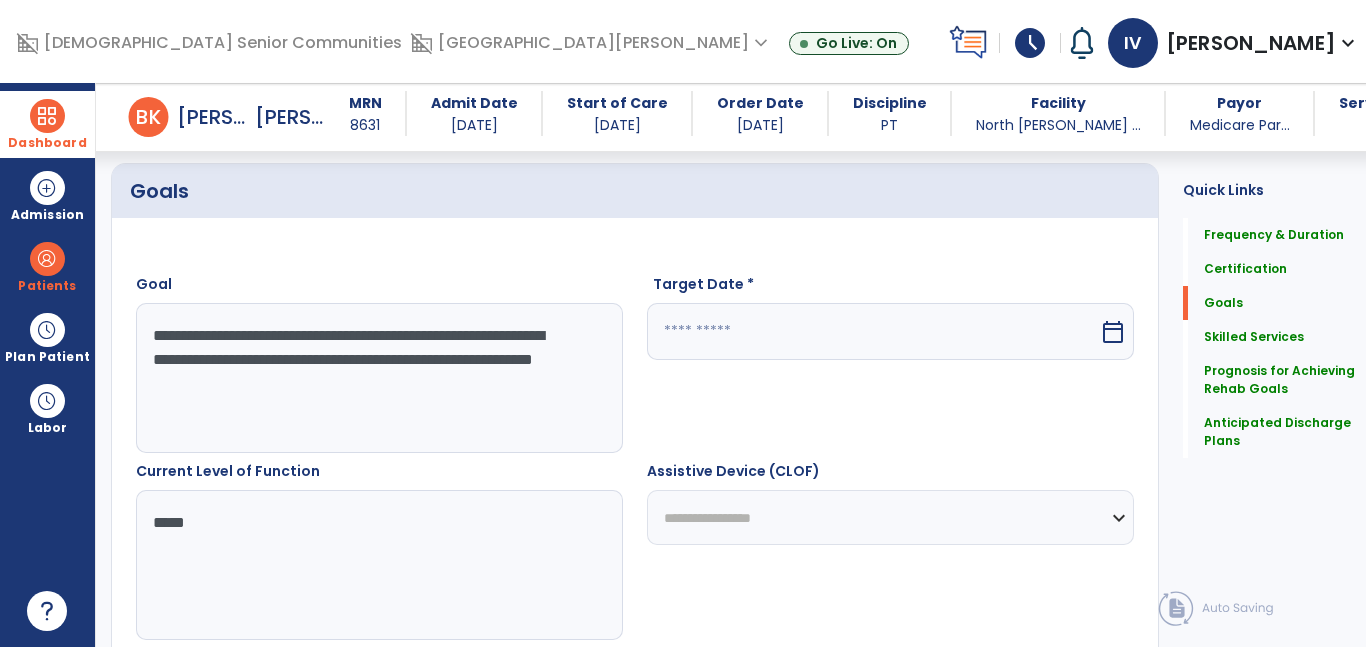 click at bounding box center [873, 331] 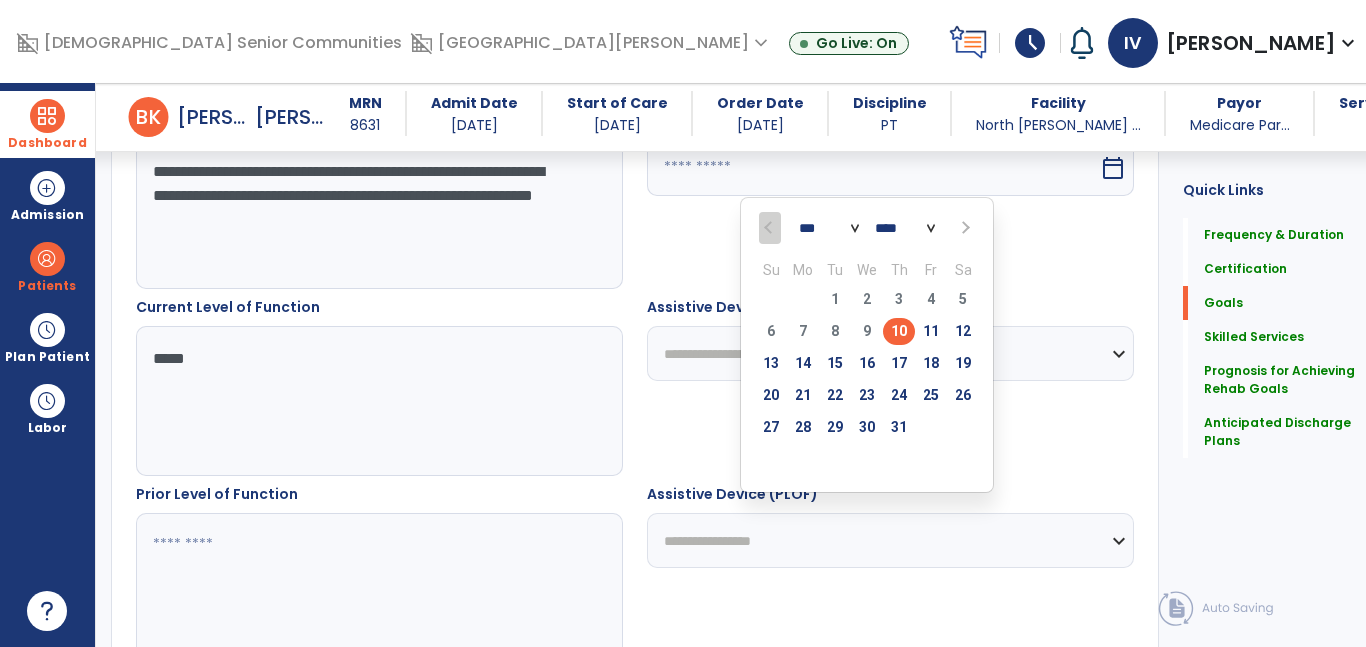 scroll, scrollTop: 620, scrollLeft: 0, axis: vertical 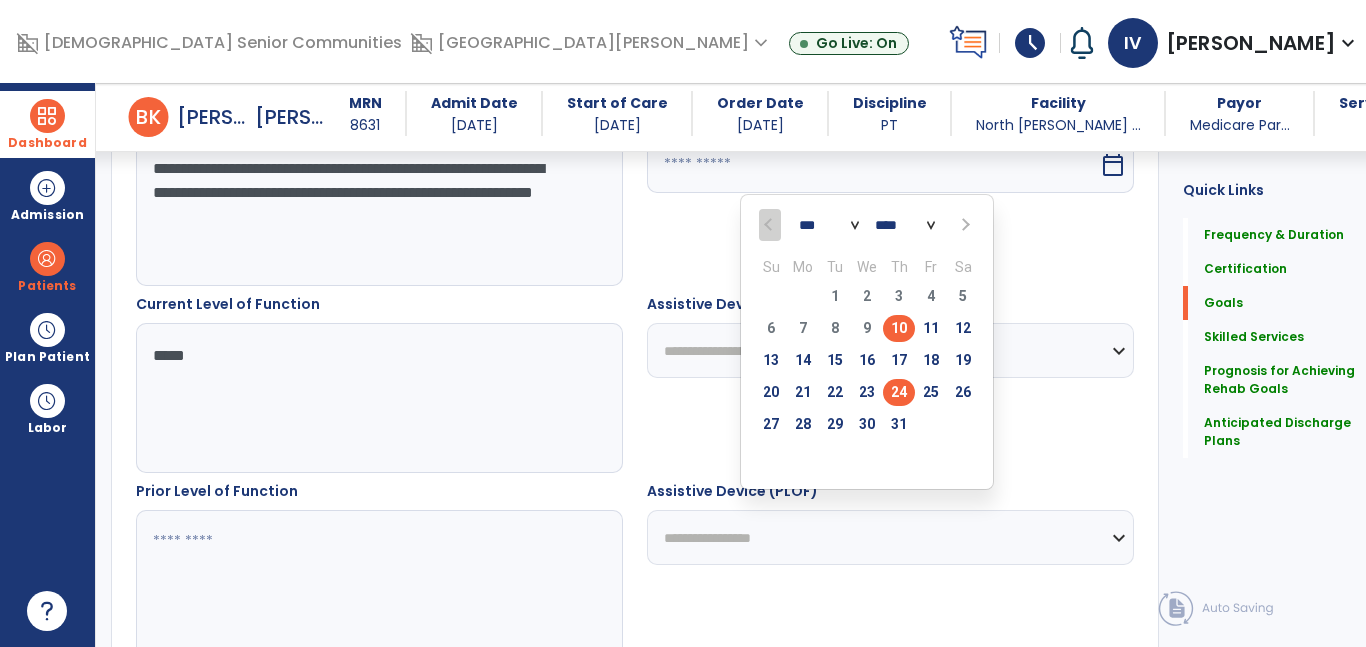click on "24" at bounding box center (899, 392) 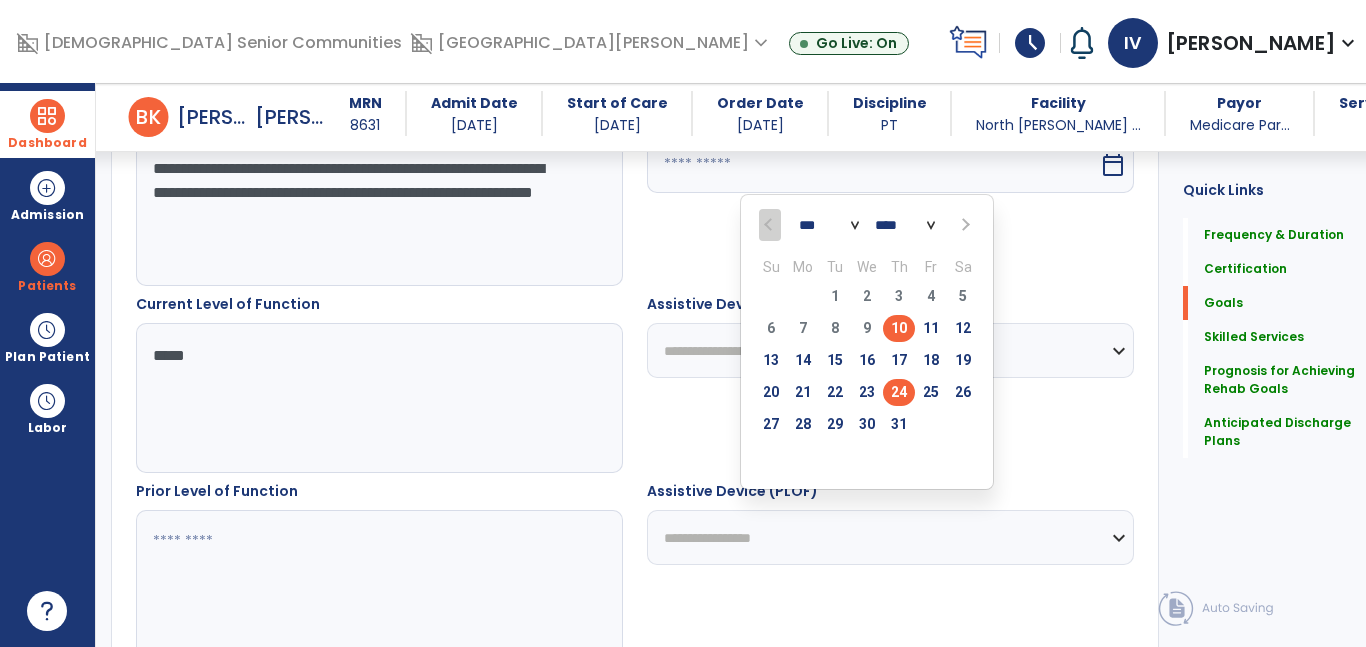 type on "*********" 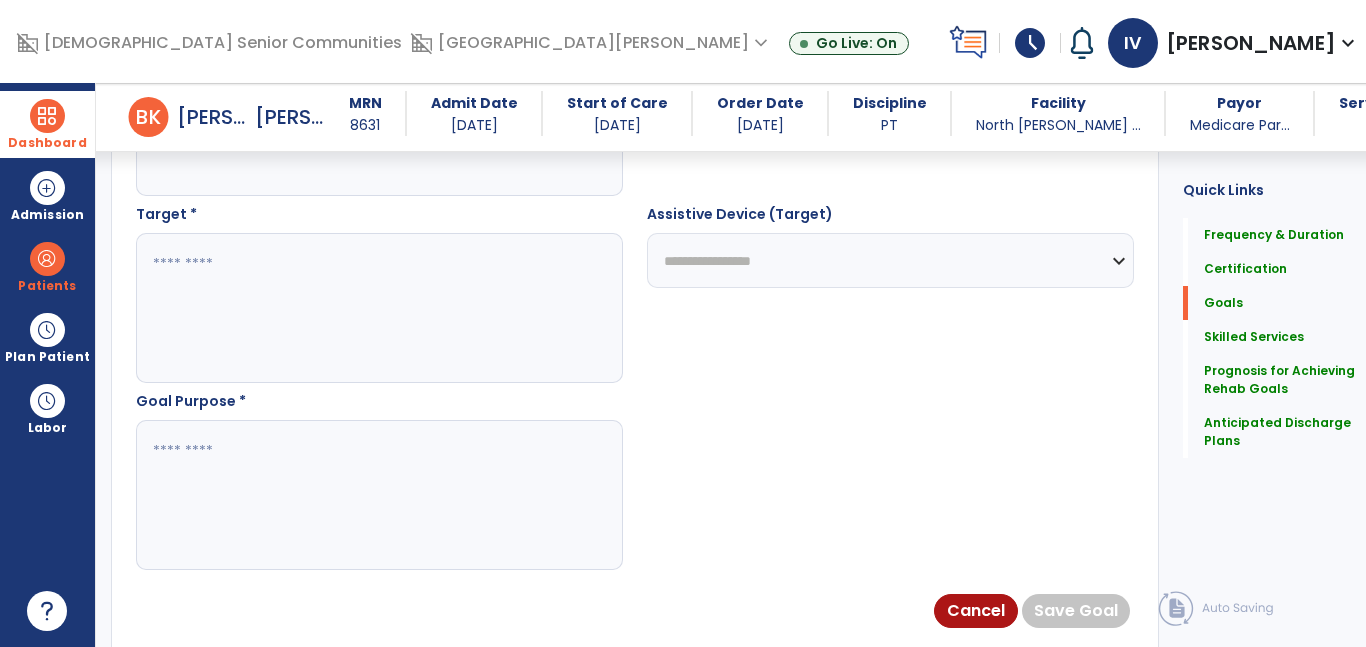 scroll, scrollTop: 1098, scrollLeft: 0, axis: vertical 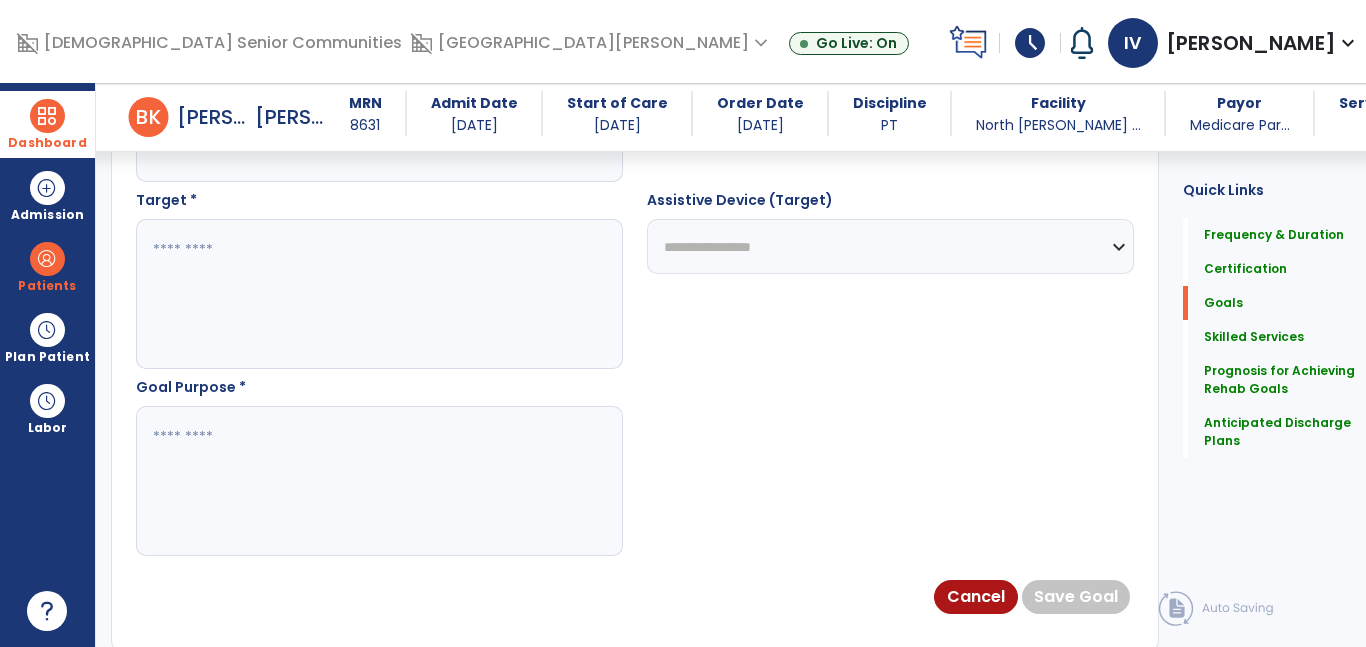 click at bounding box center (374, 294) 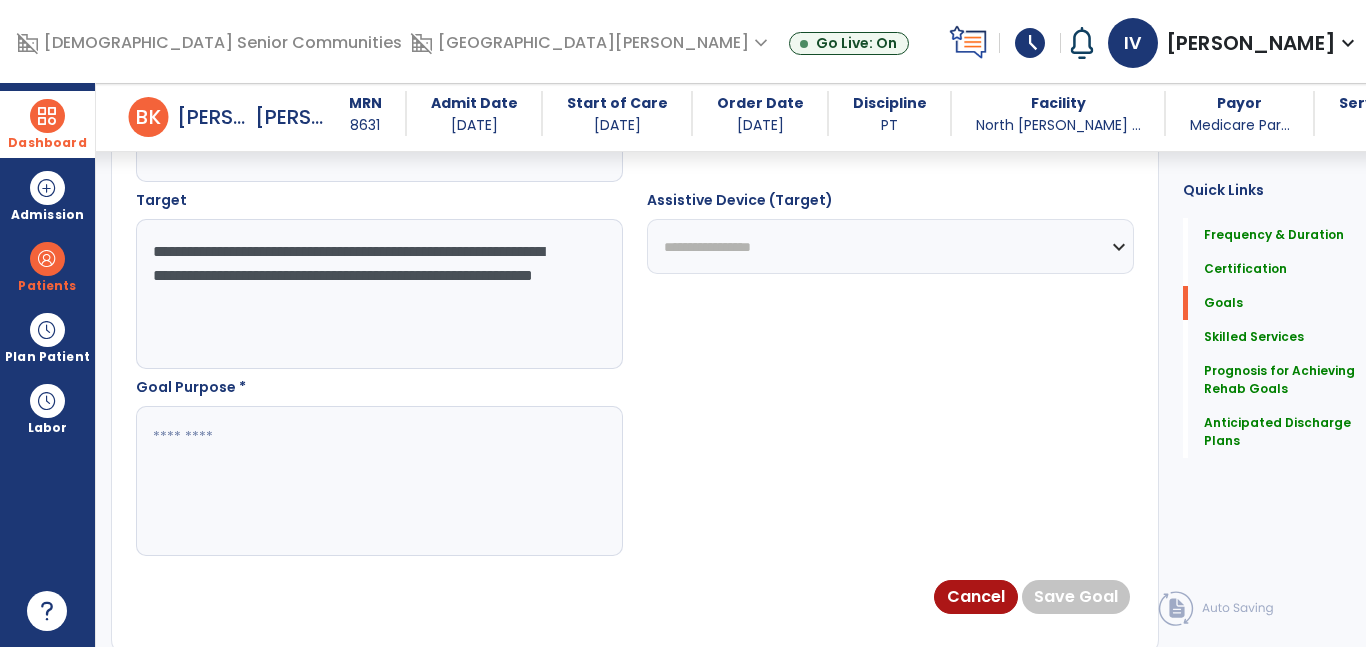 type on "**********" 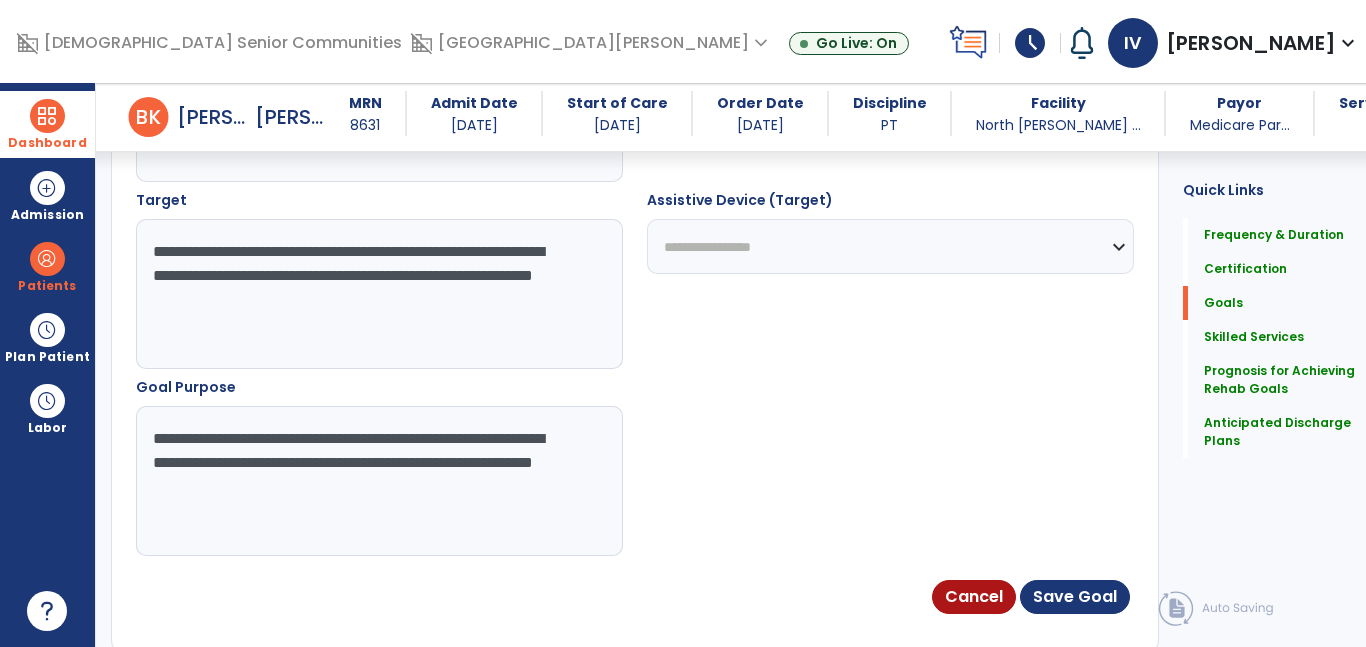 click on "**********" at bounding box center (374, 481) 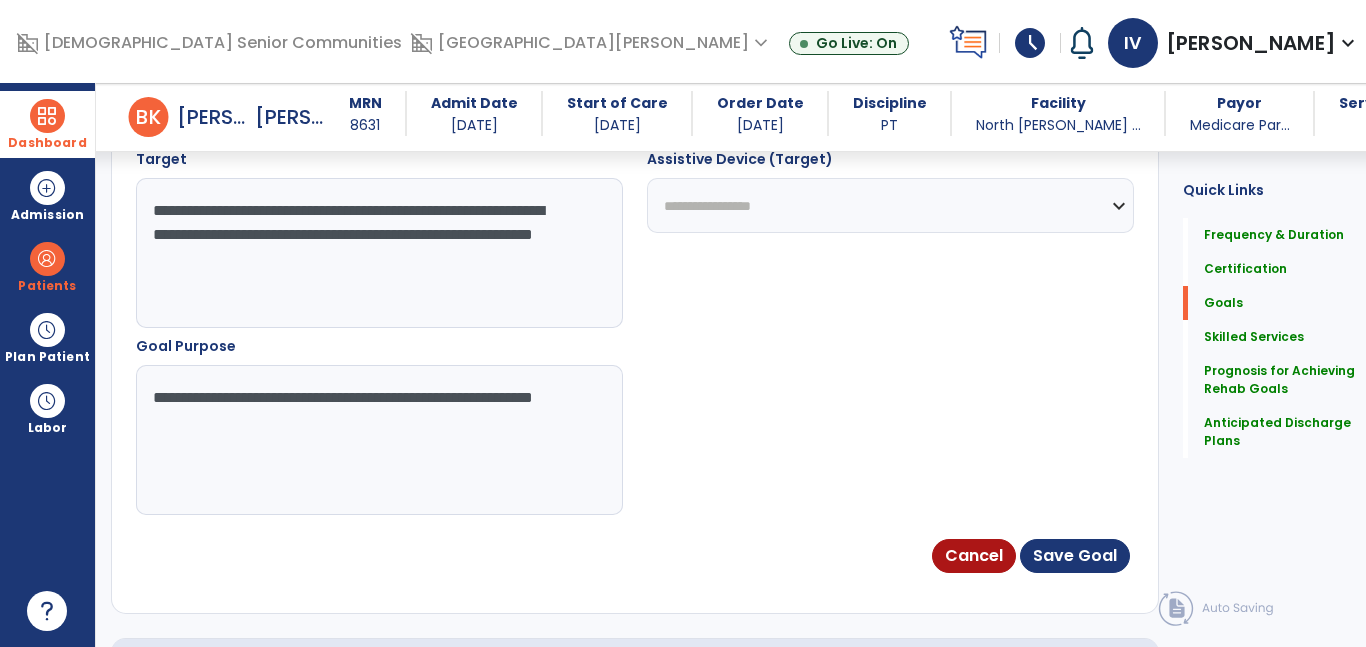 scroll, scrollTop: 1226, scrollLeft: 0, axis: vertical 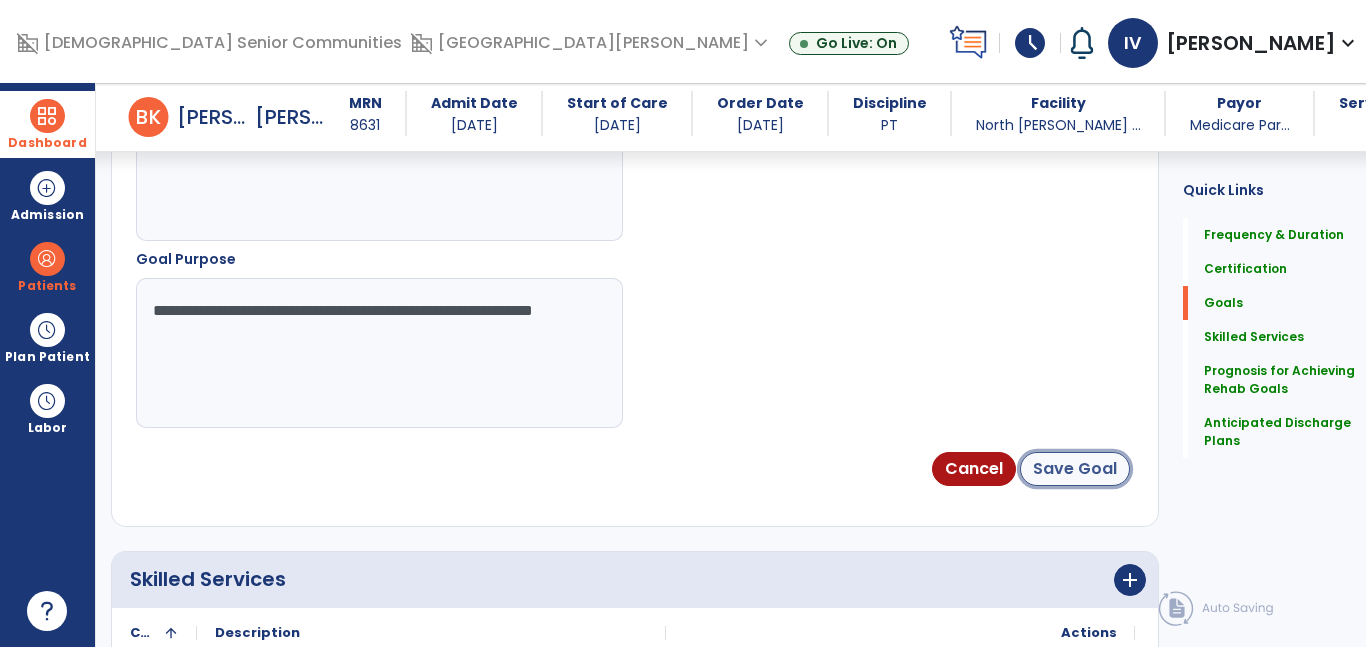 click on "Save Goal" at bounding box center [1075, 469] 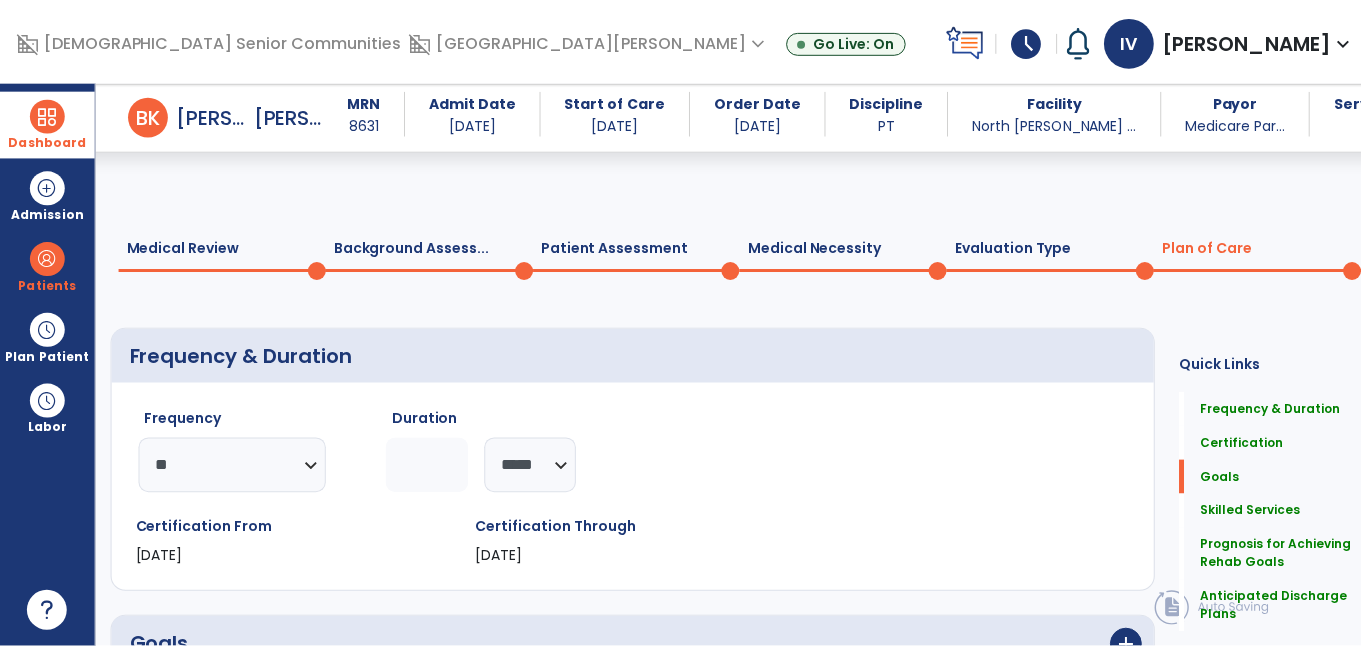 scroll, scrollTop: 1953, scrollLeft: 0, axis: vertical 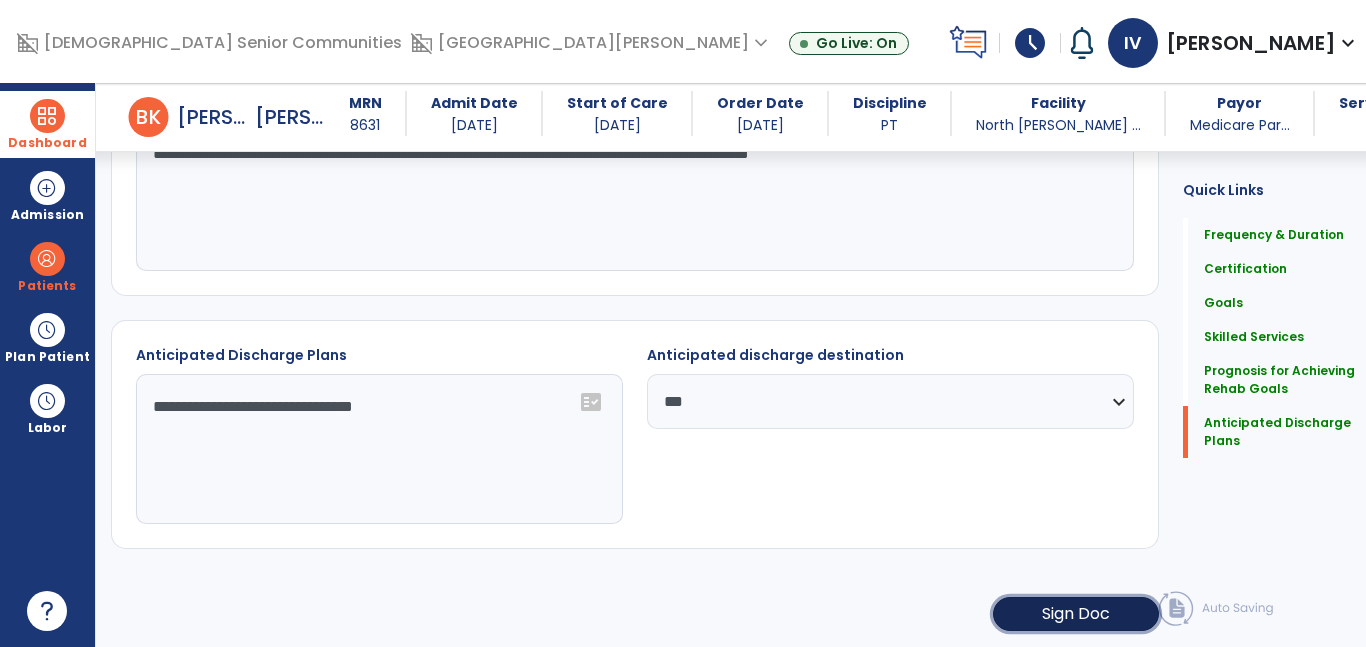 click on "Sign Doc" 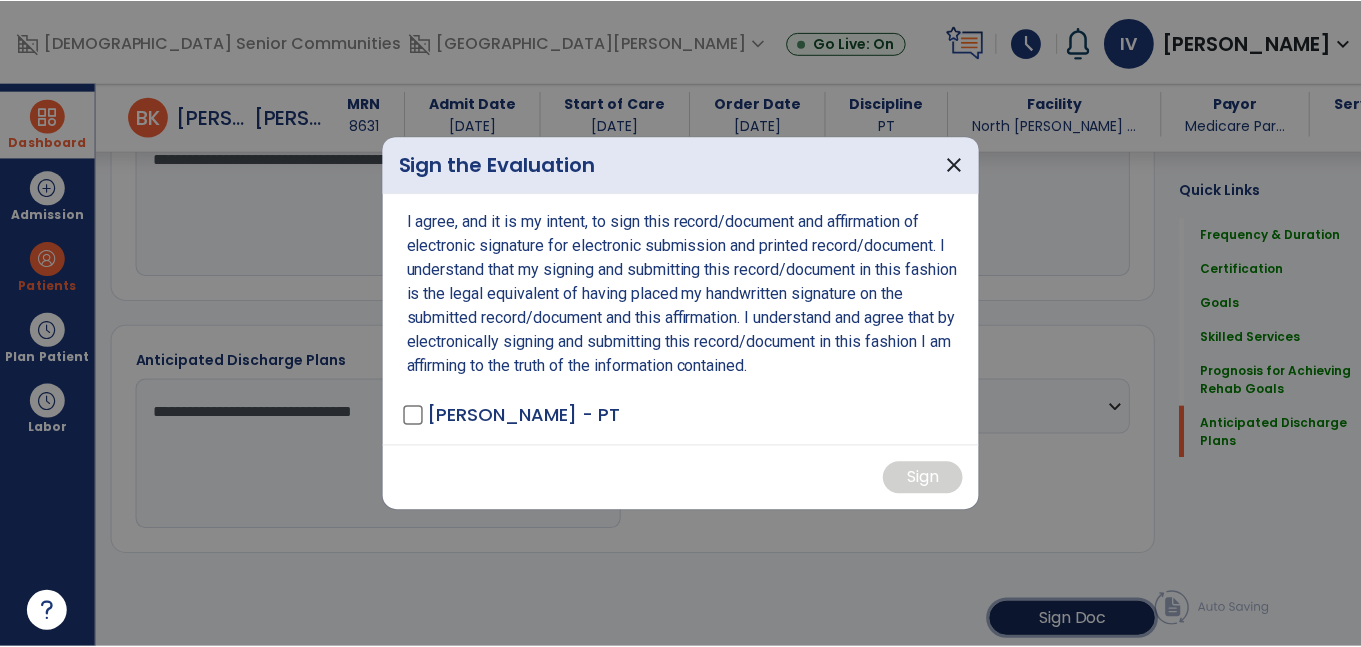 scroll, scrollTop: 1953, scrollLeft: 0, axis: vertical 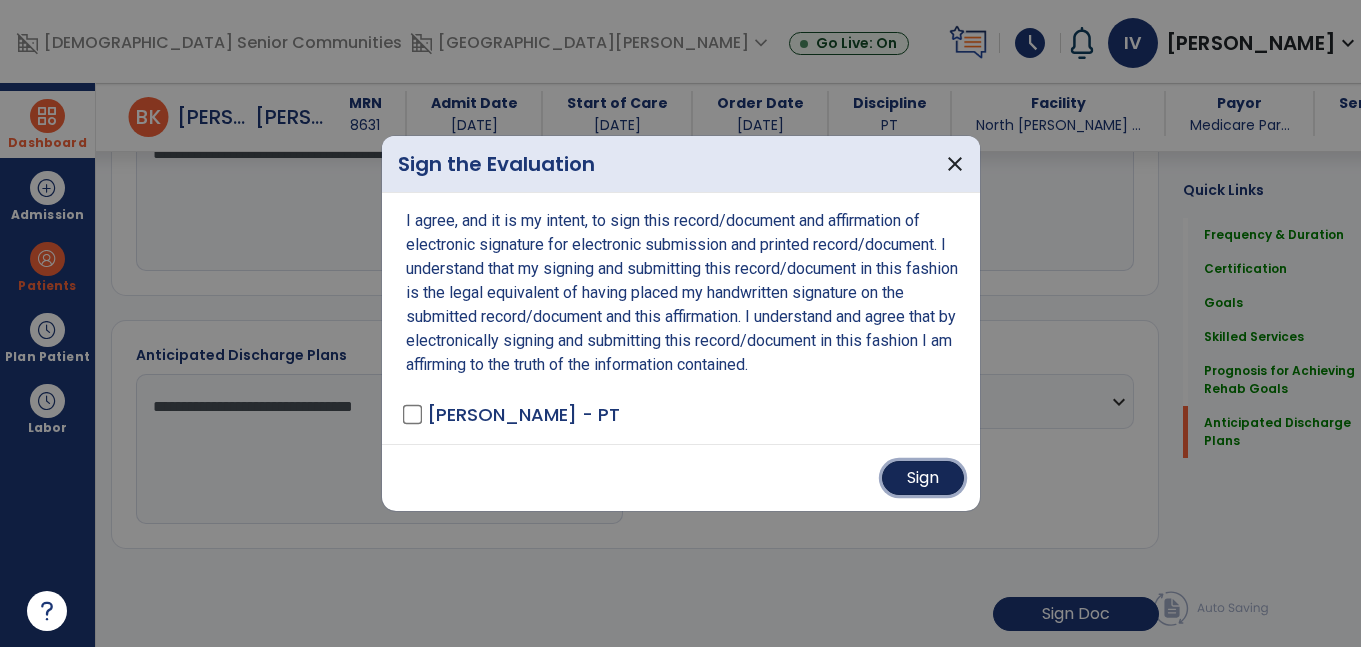 click on "Sign" at bounding box center [923, 478] 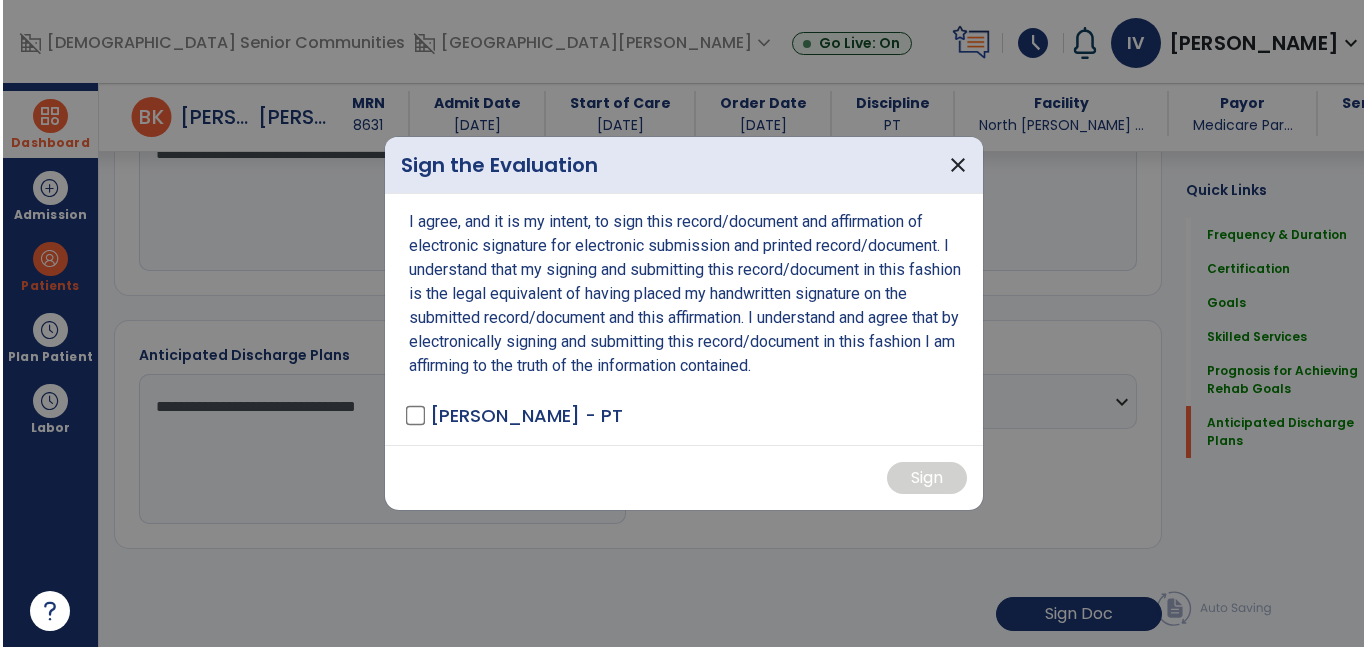 scroll, scrollTop: 1952, scrollLeft: 0, axis: vertical 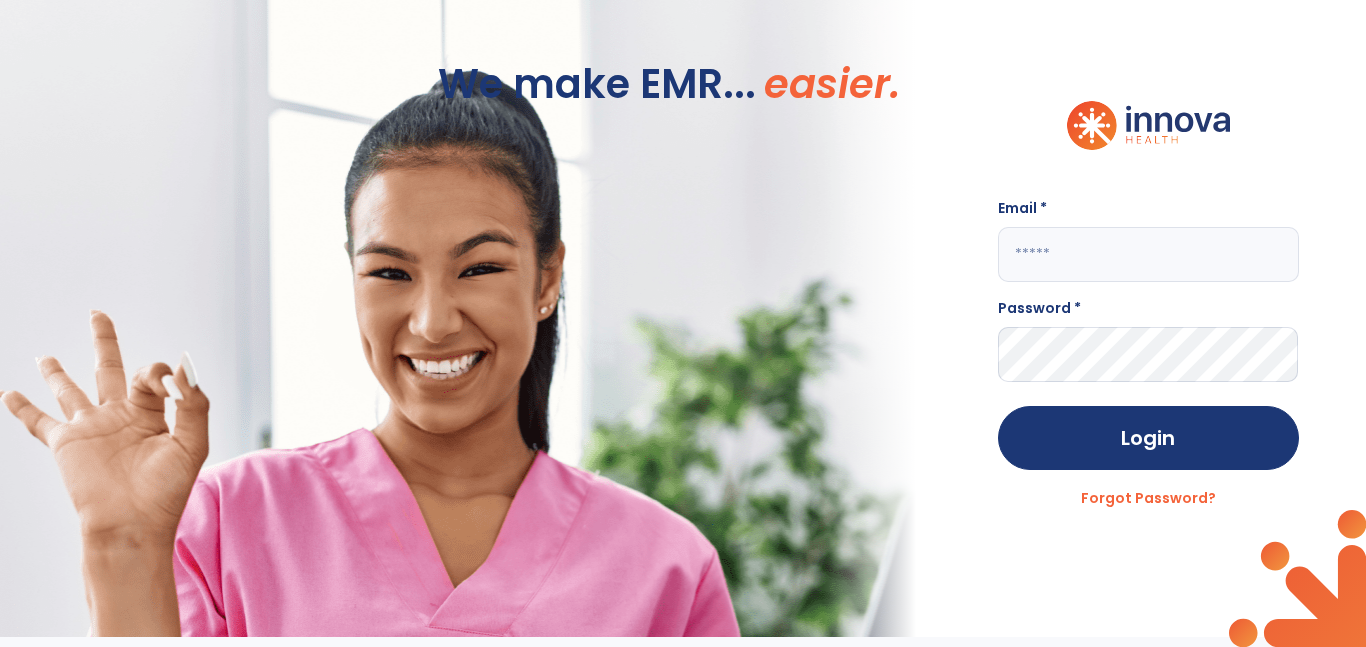 click 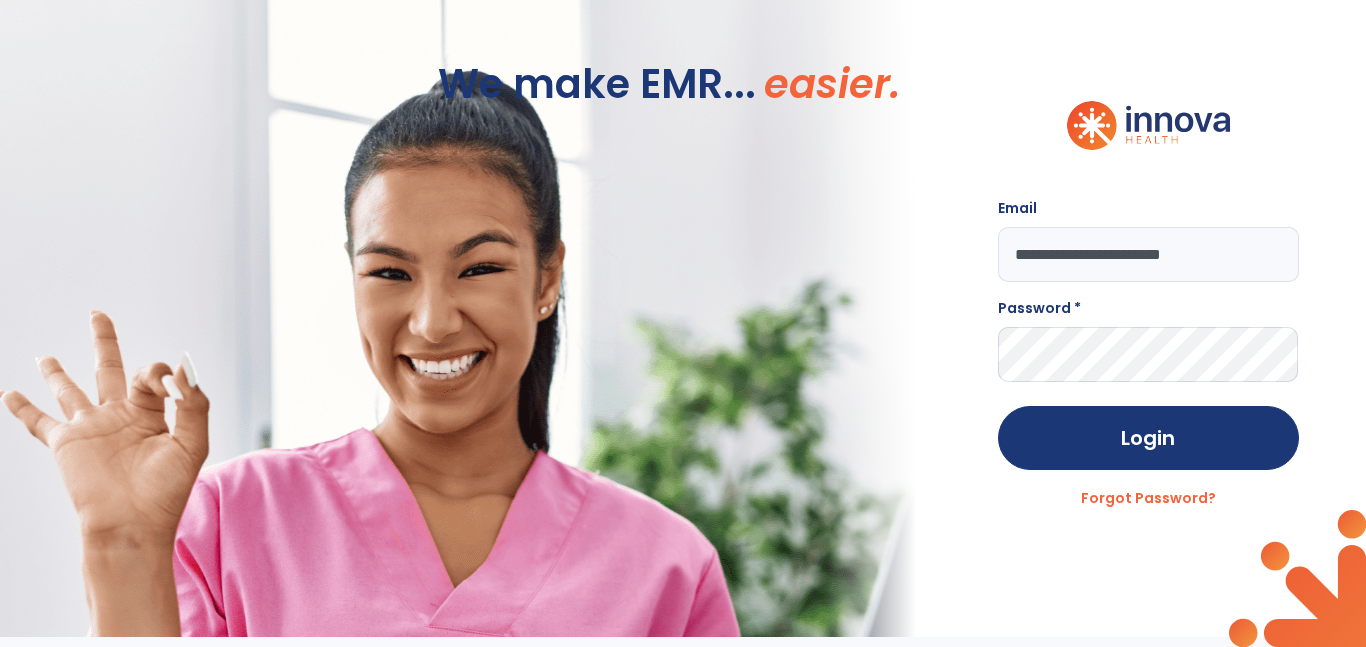 type on "**********" 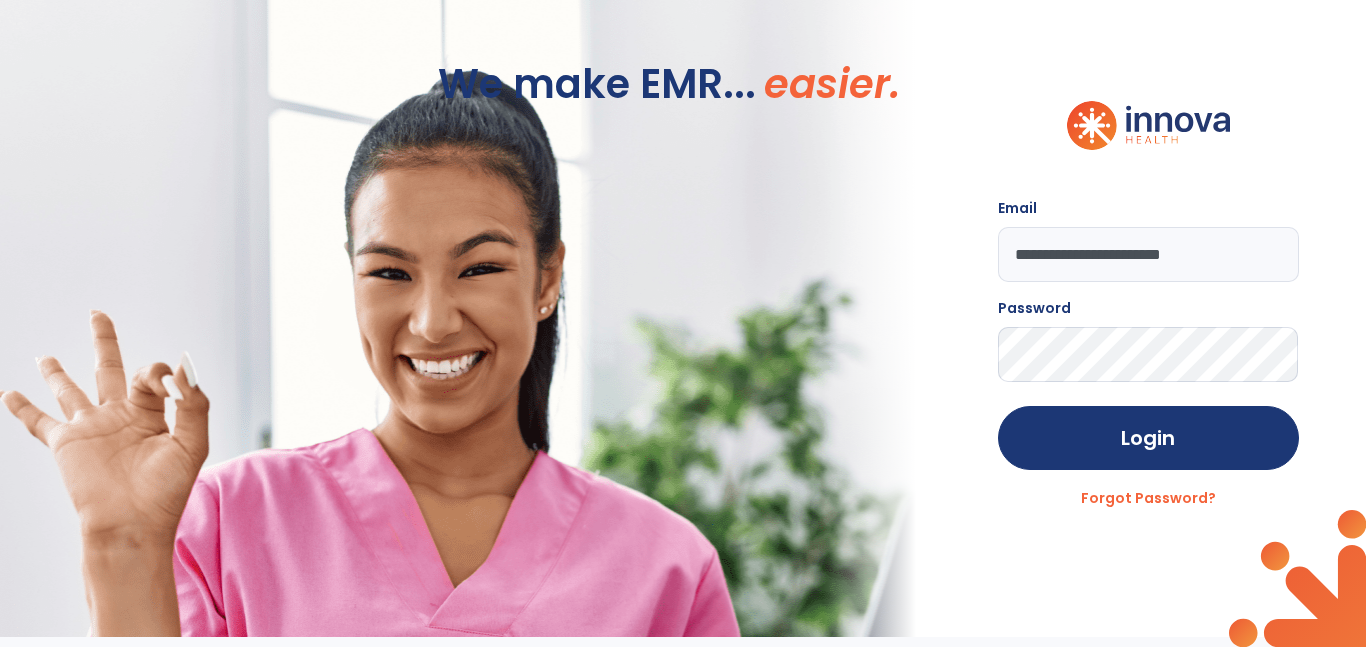 click on "Login" 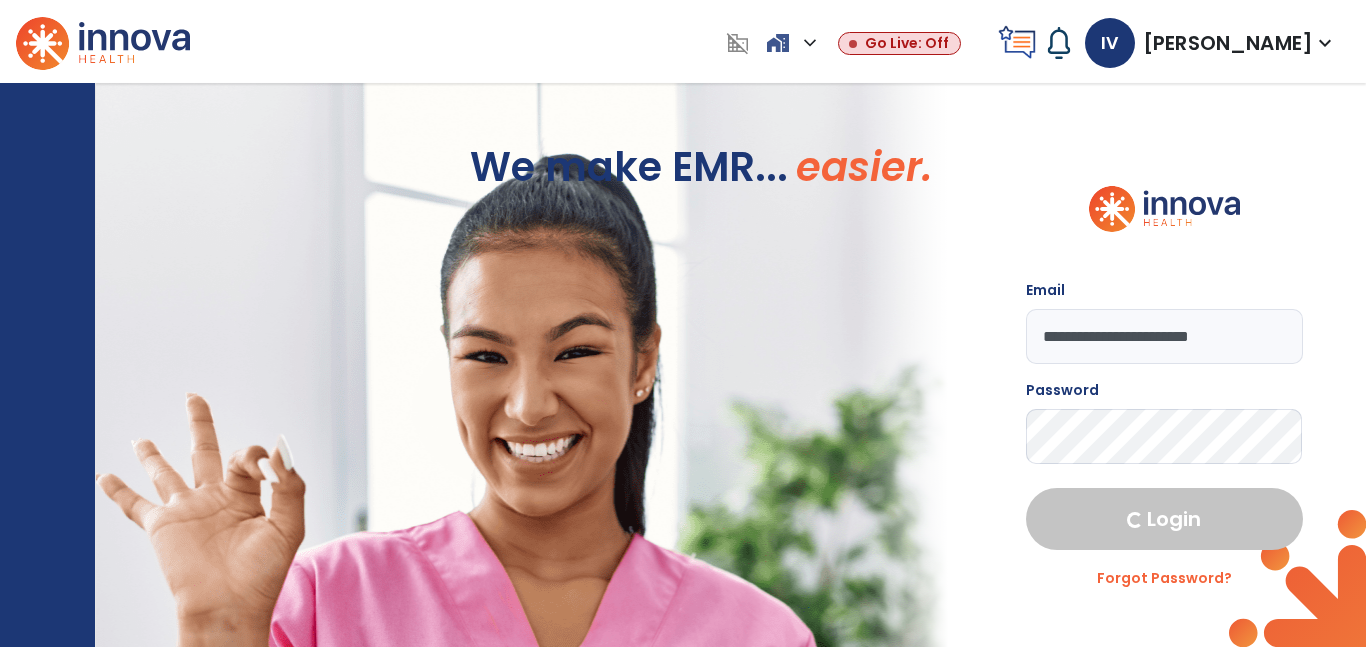 select on "****" 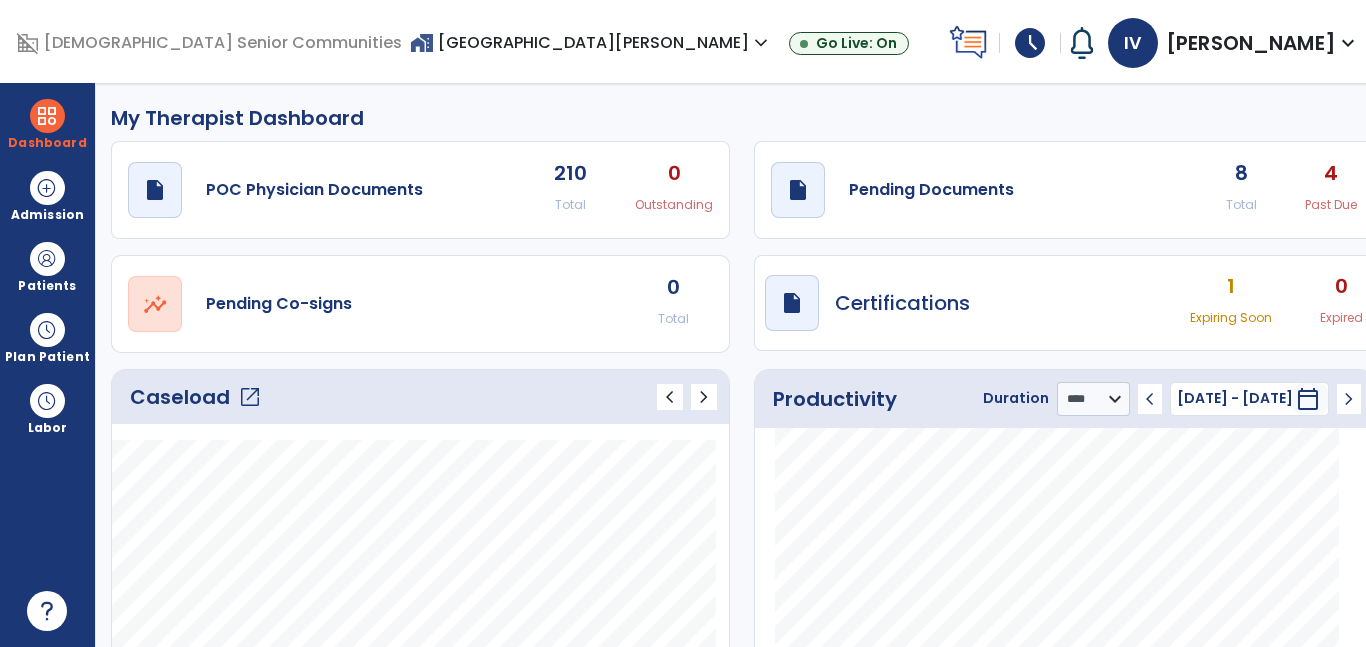 click on "open_in_new" 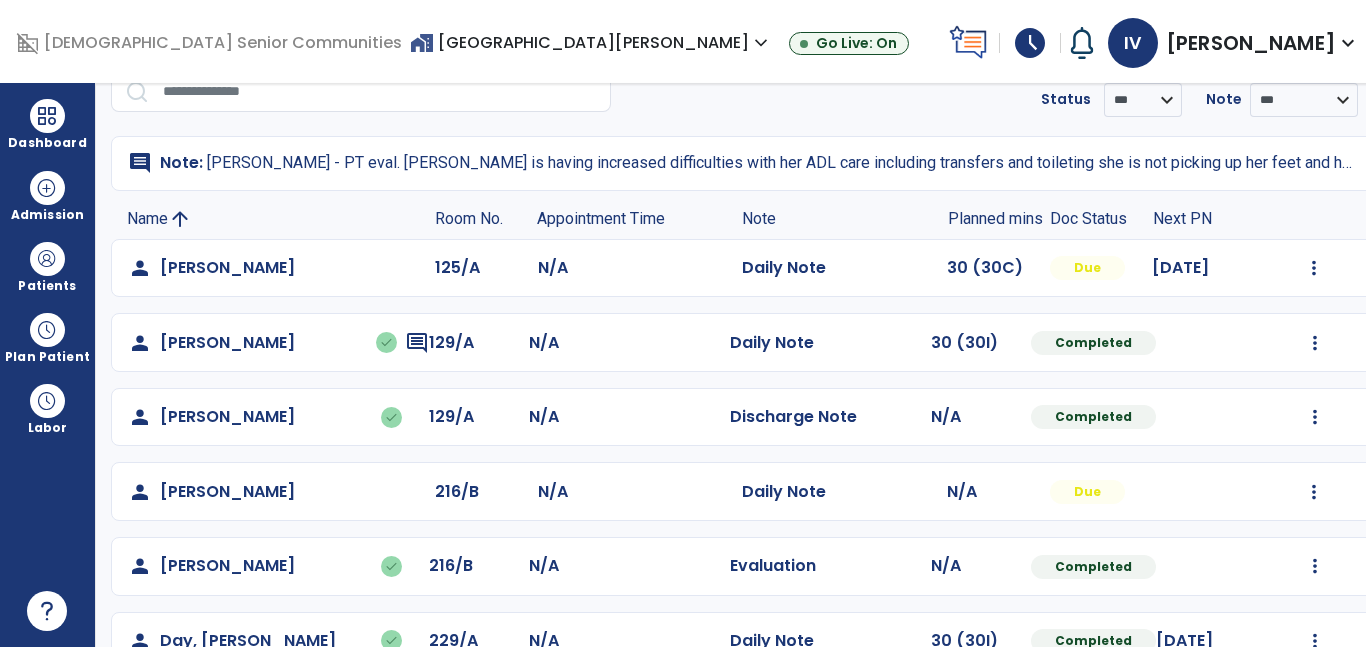 scroll, scrollTop: 48, scrollLeft: 0, axis: vertical 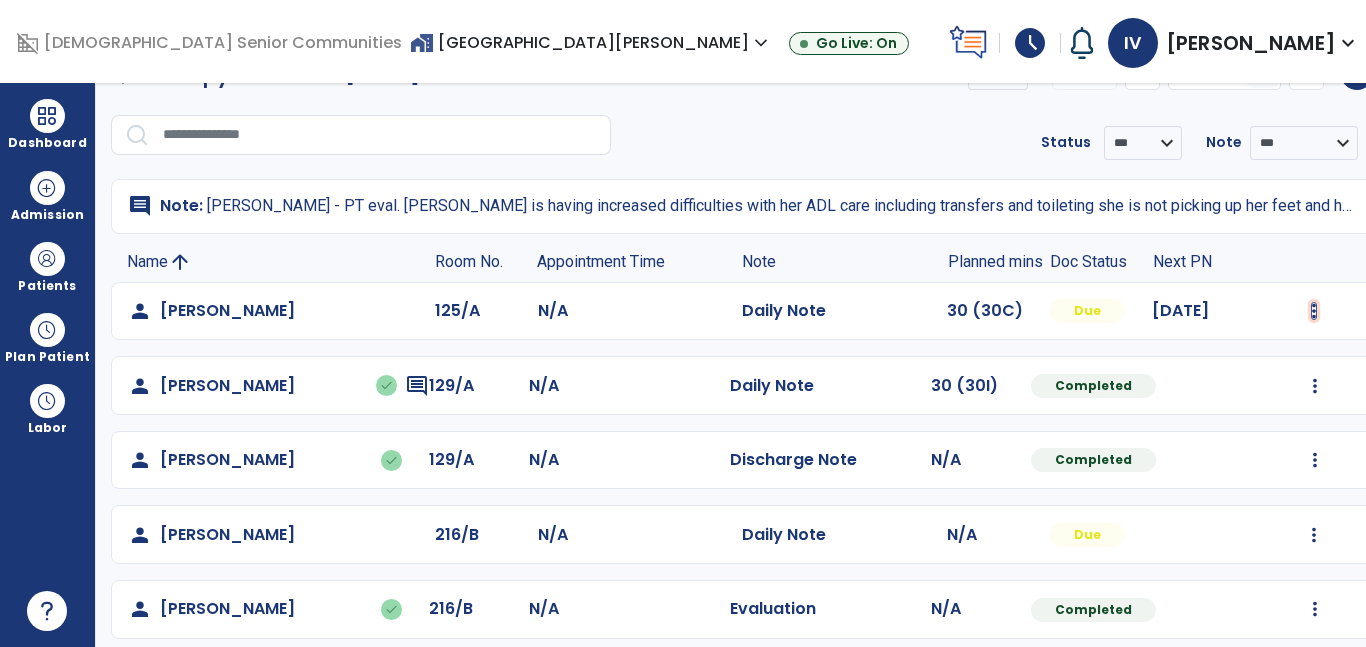 click at bounding box center (1314, 311) 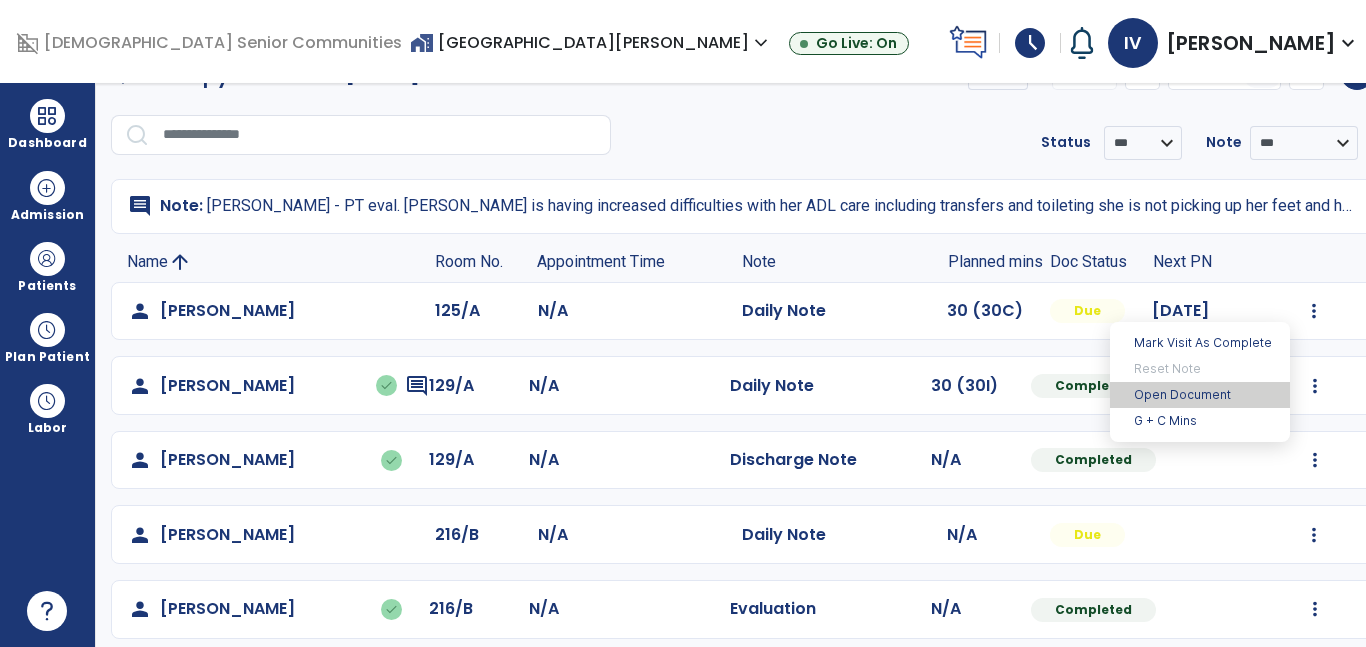 click on "Open Document" at bounding box center (1200, 395) 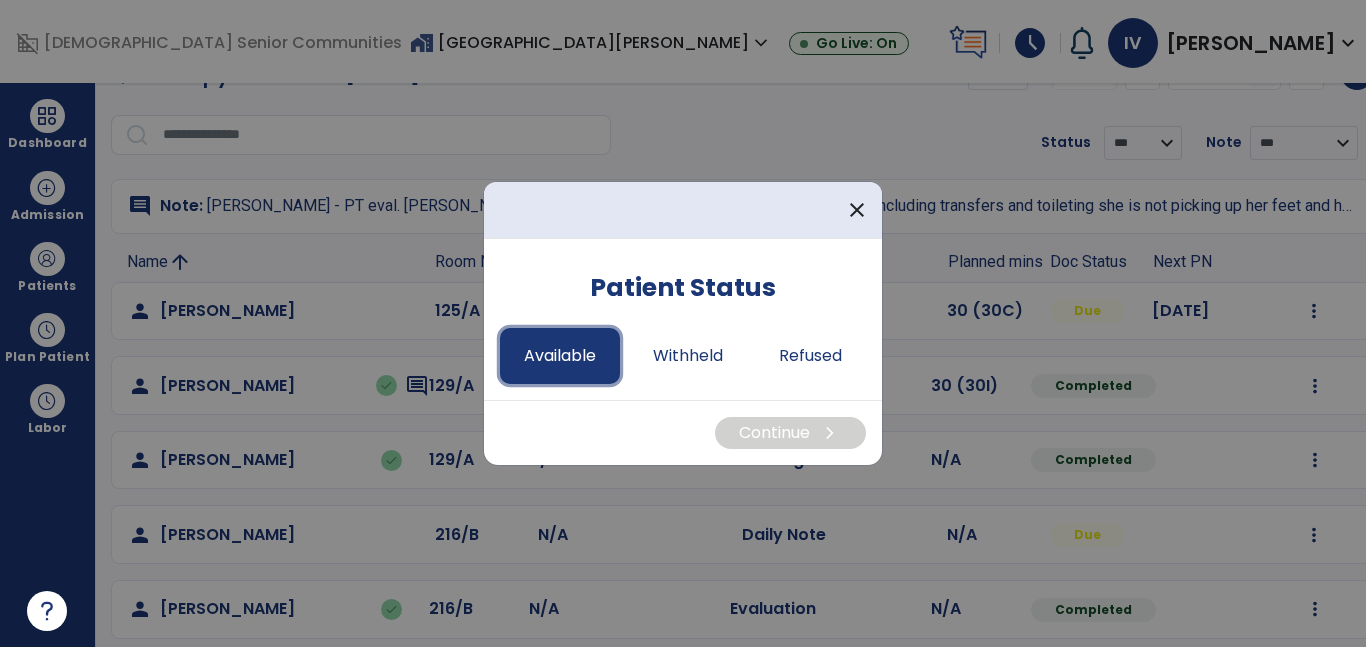 click on "Available" at bounding box center [560, 356] 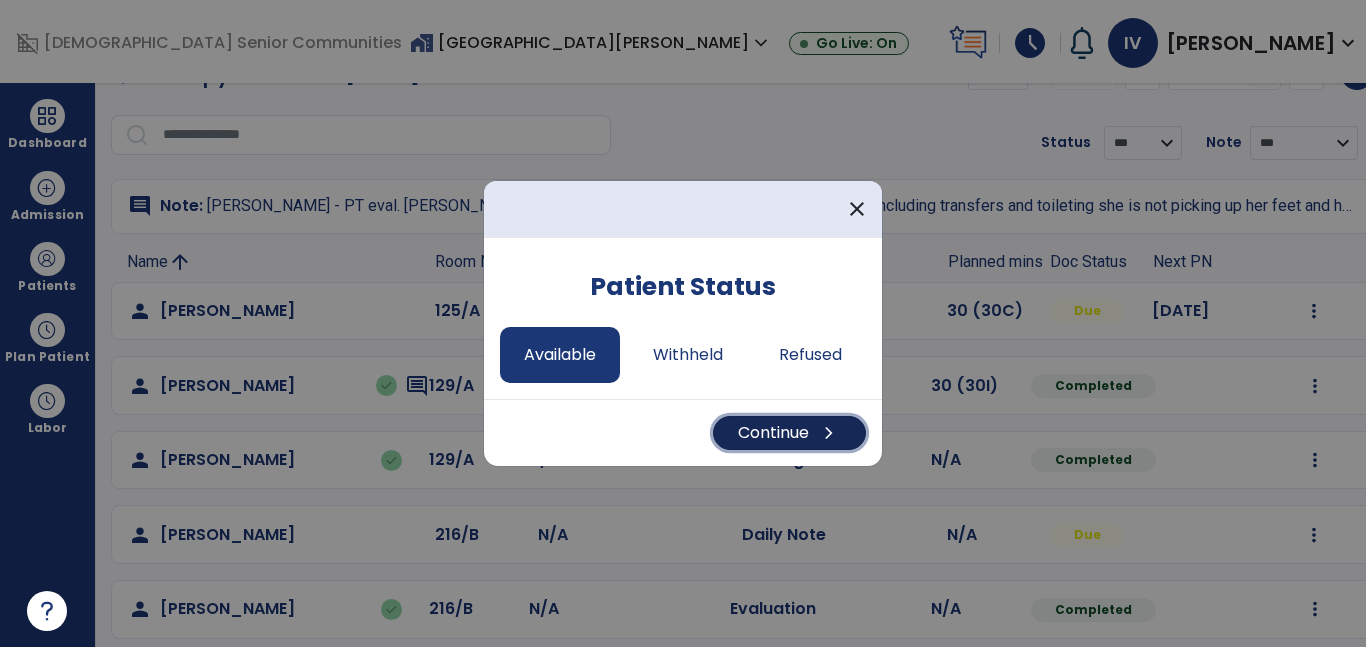 click on "chevron_right" at bounding box center [829, 433] 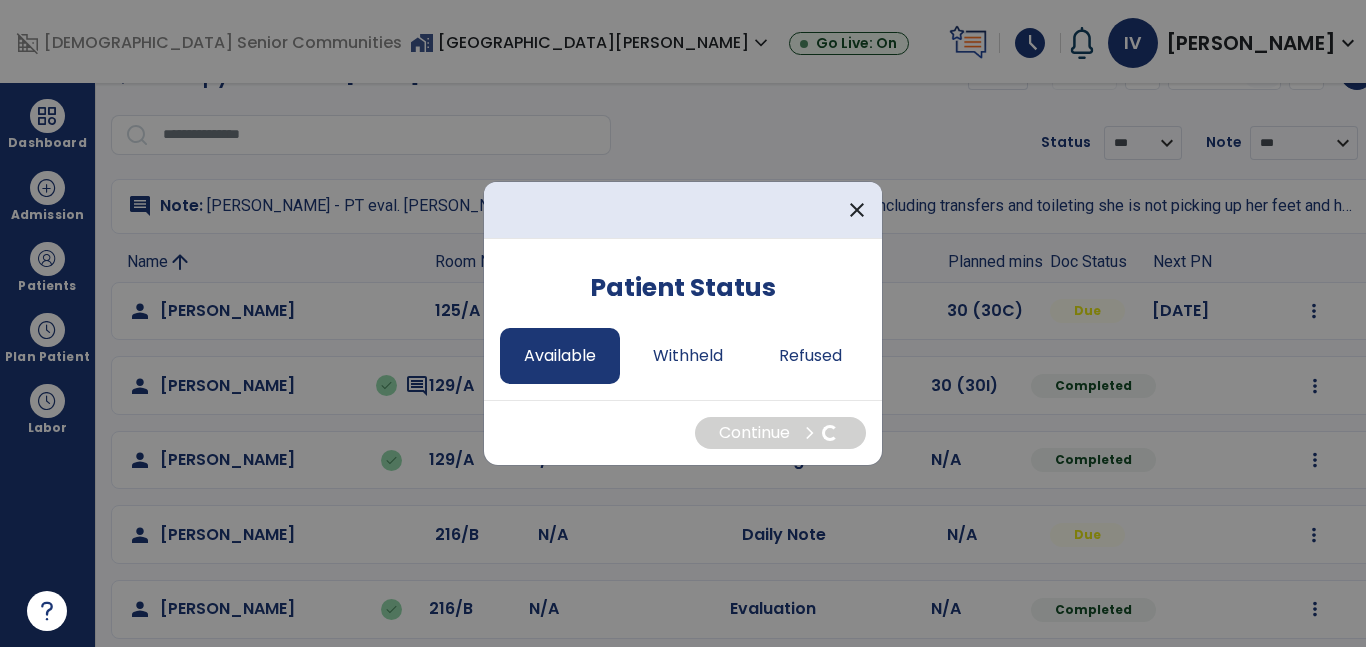 select on "*" 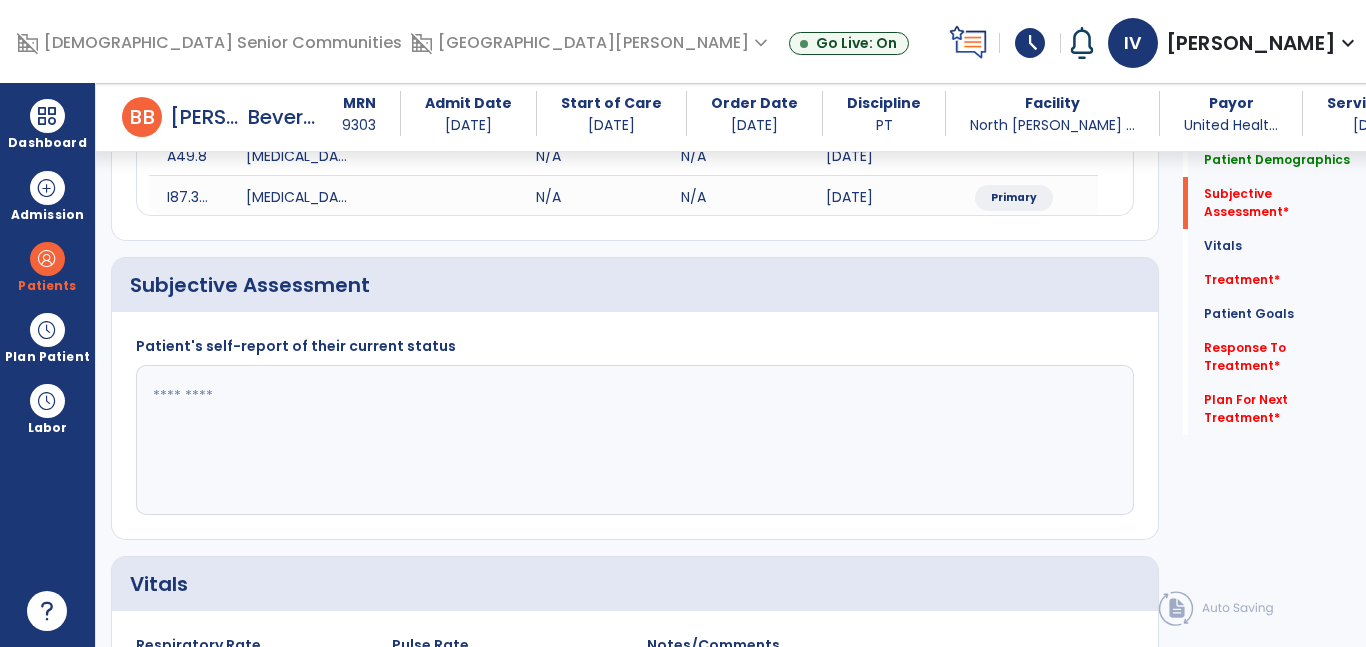 scroll, scrollTop: 316, scrollLeft: 0, axis: vertical 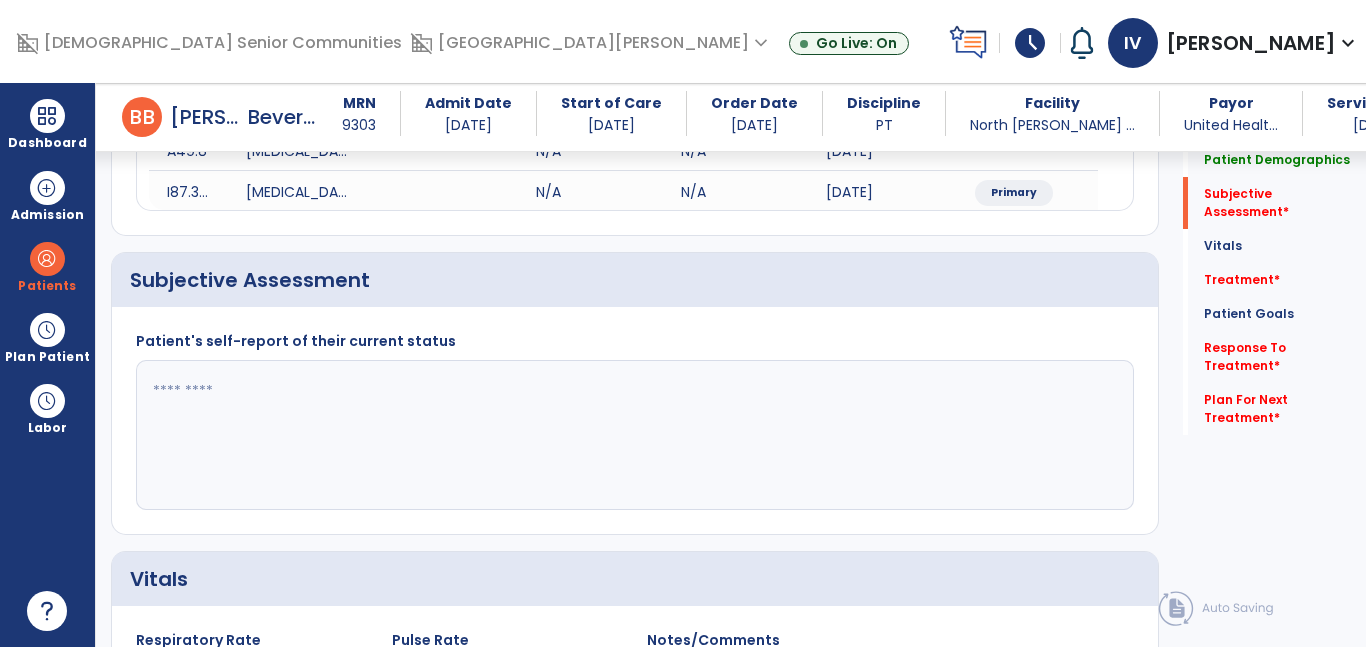 click 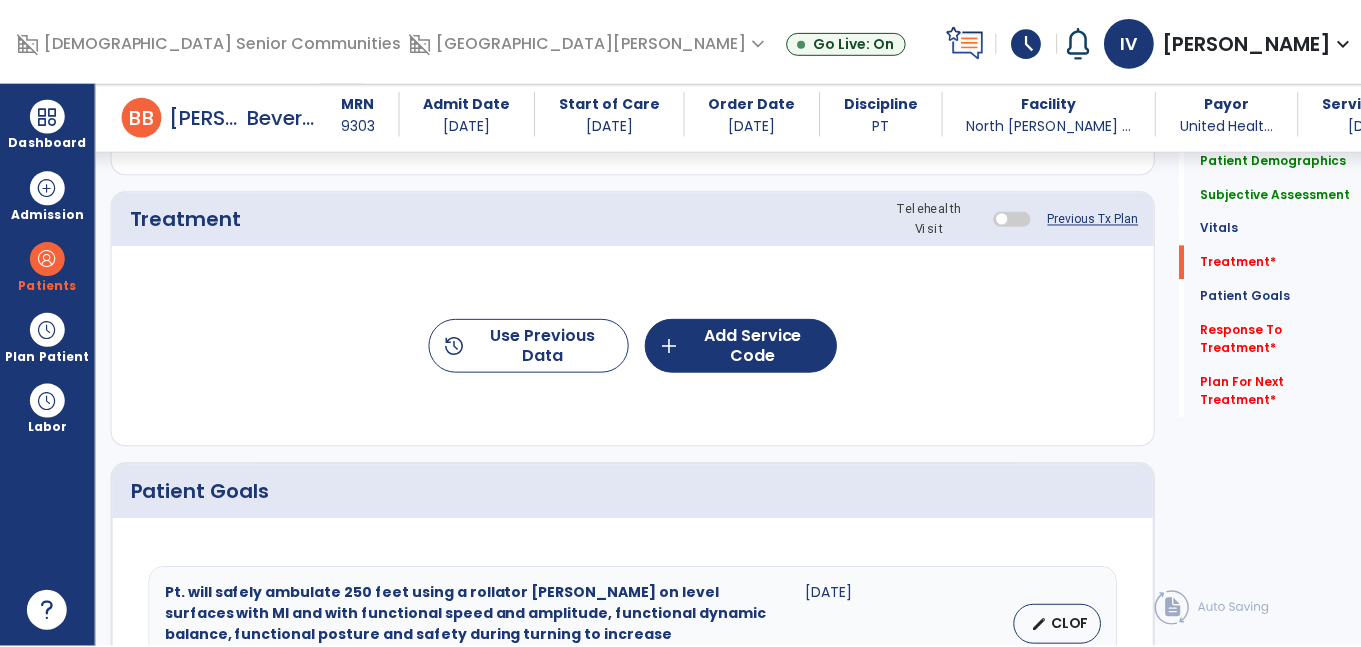 scroll, scrollTop: 1107, scrollLeft: 0, axis: vertical 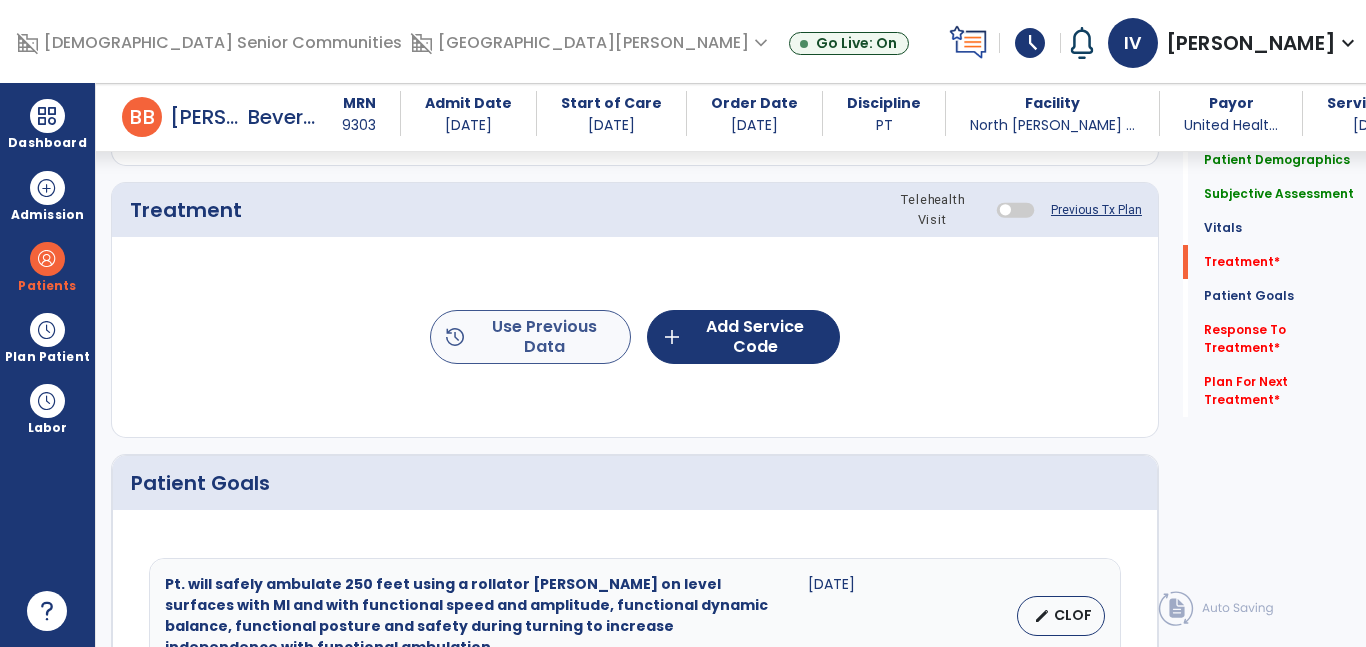 type on "**********" 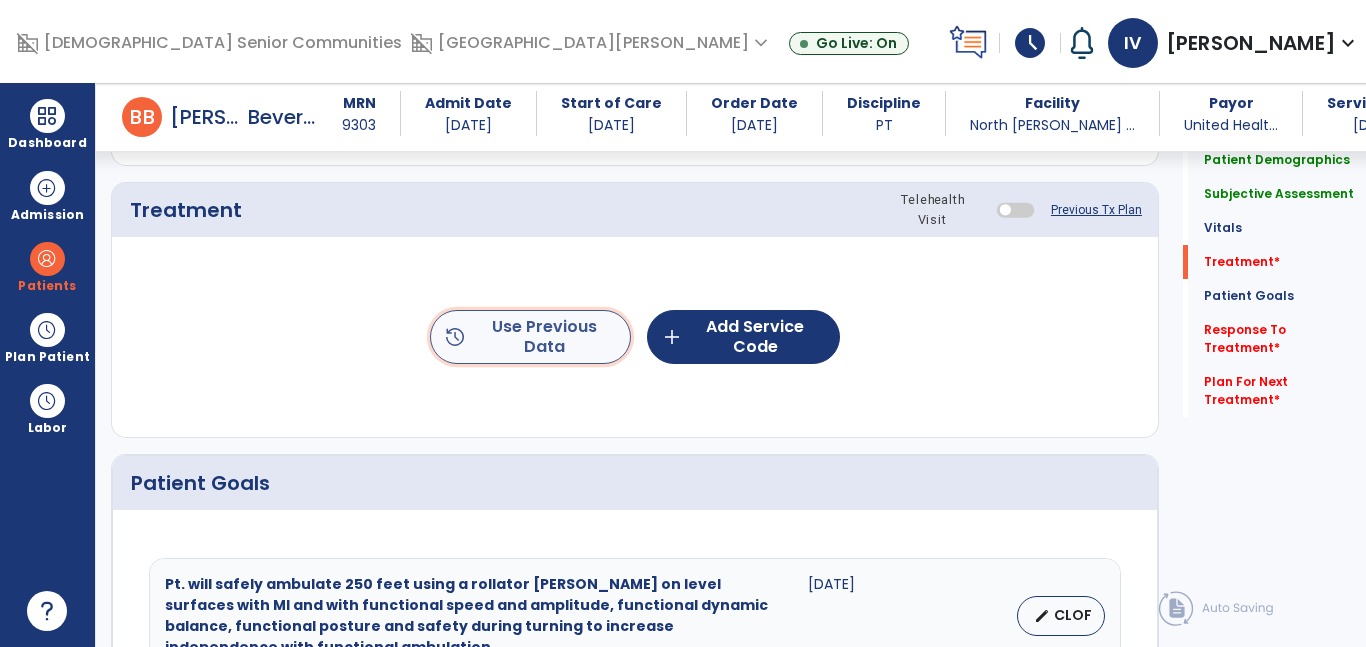 click on "history  Use Previous Data" 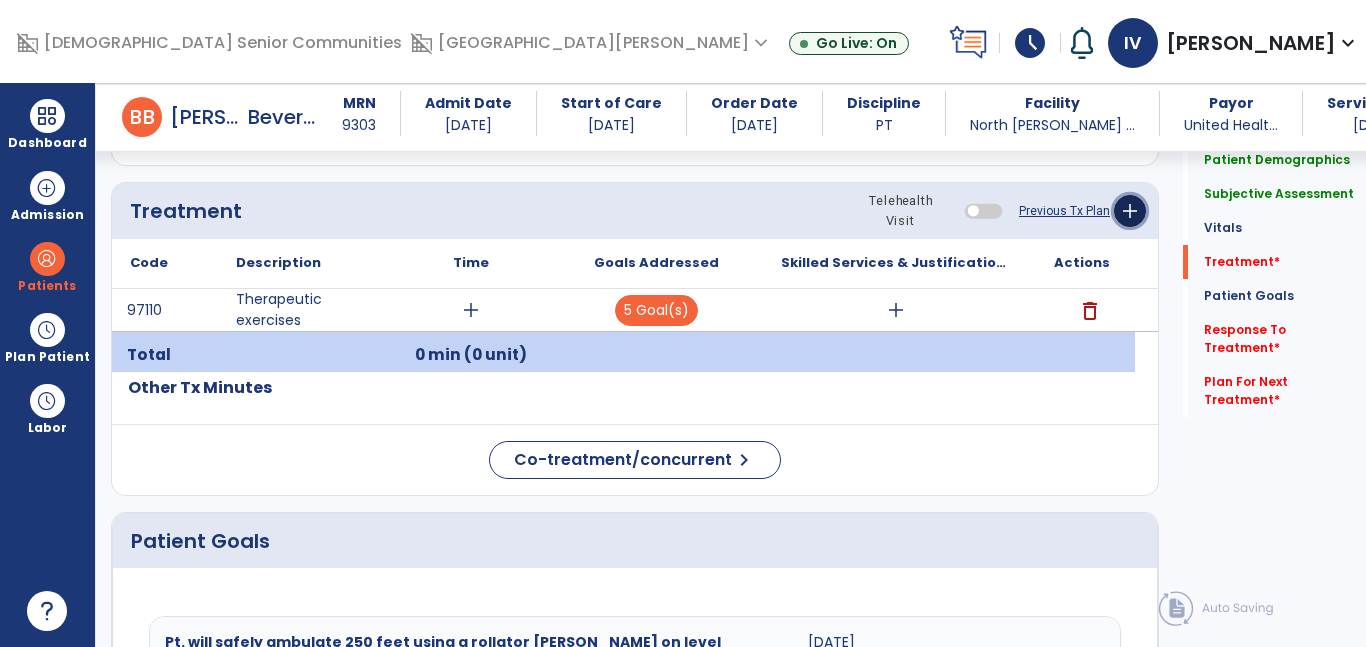 click on "add" 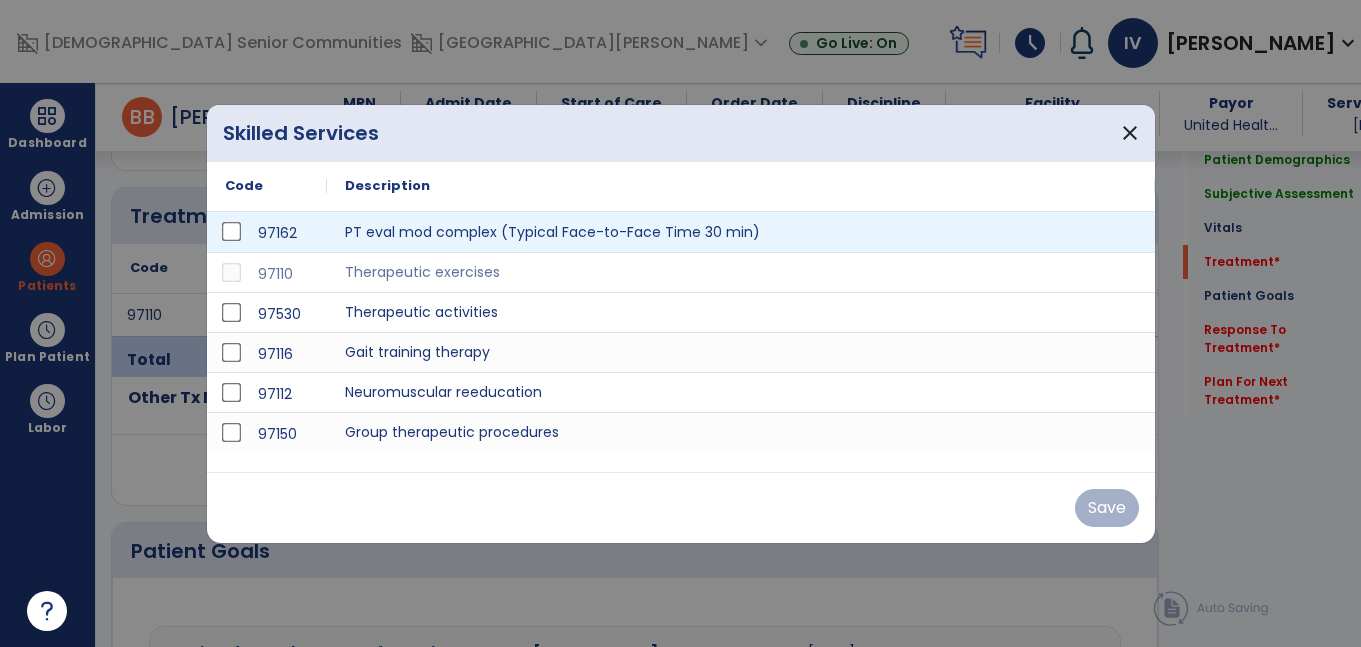 scroll, scrollTop: 1107, scrollLeft: 0, axis: vertical 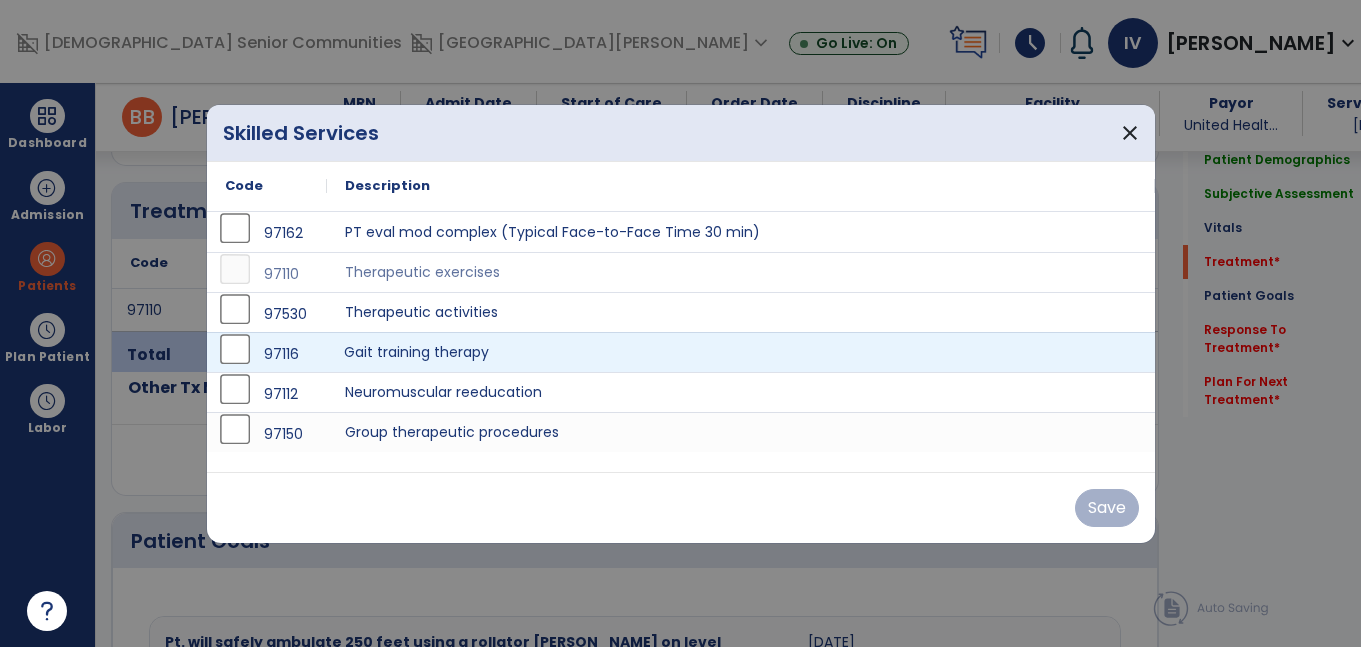 click on "Gait training therapy" at bounding box center (741, 352) 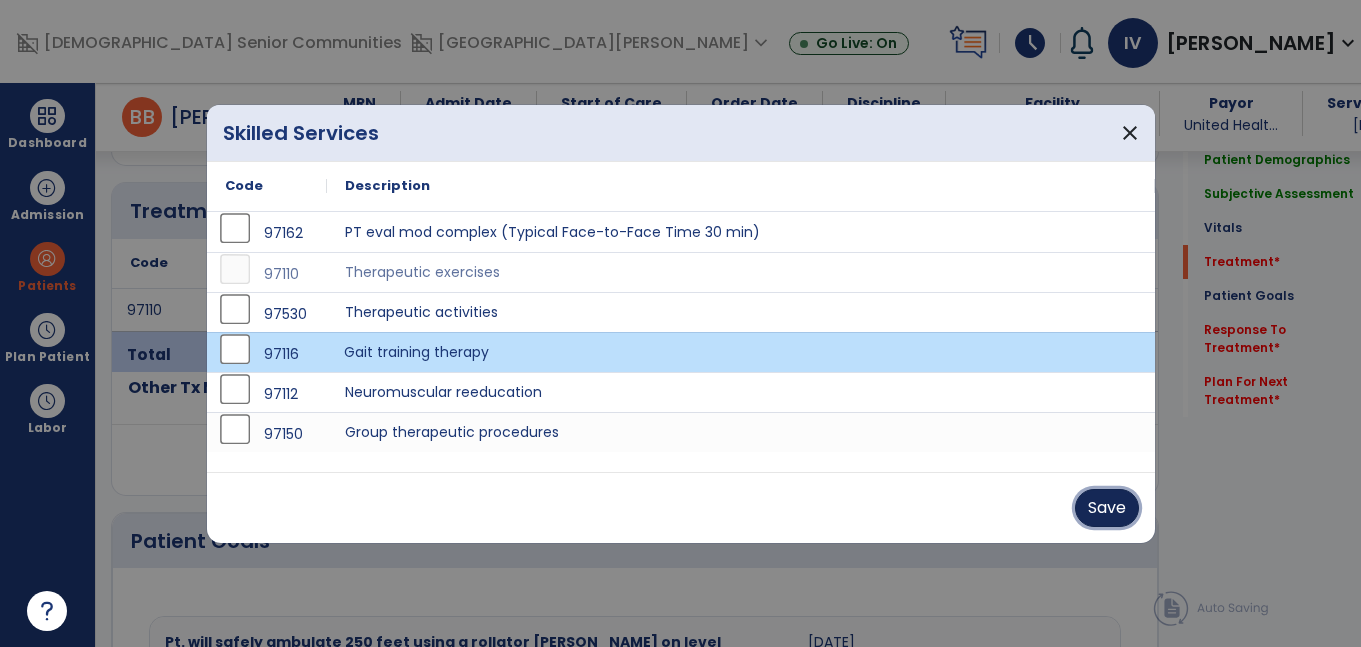 click on "Save" at bounding box center (1107, 508) 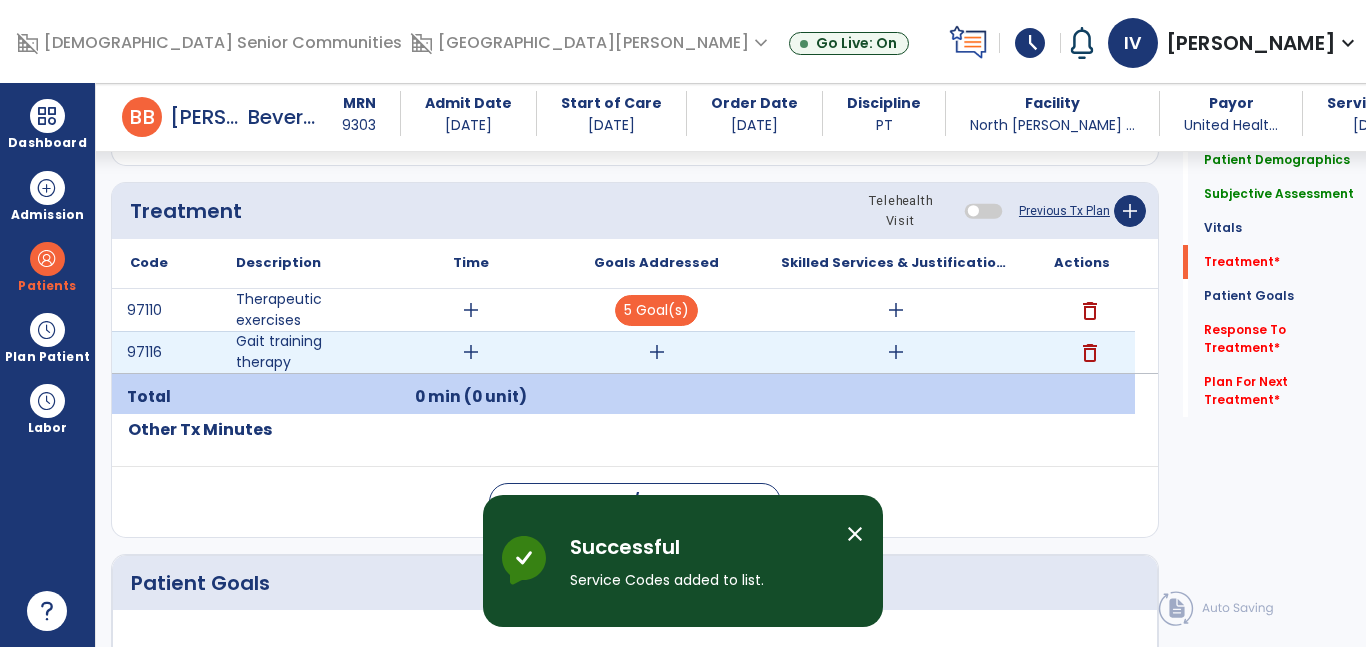 click on "add" at bounding box center [471, 352] 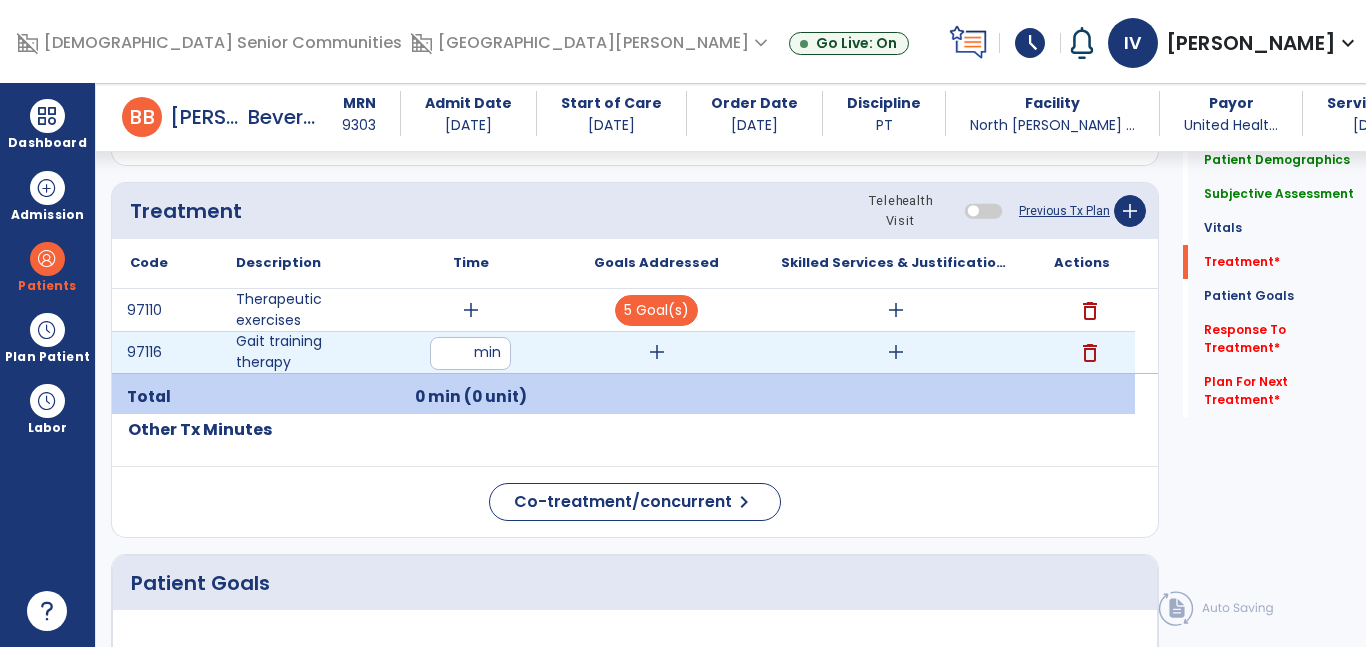 type on "**" 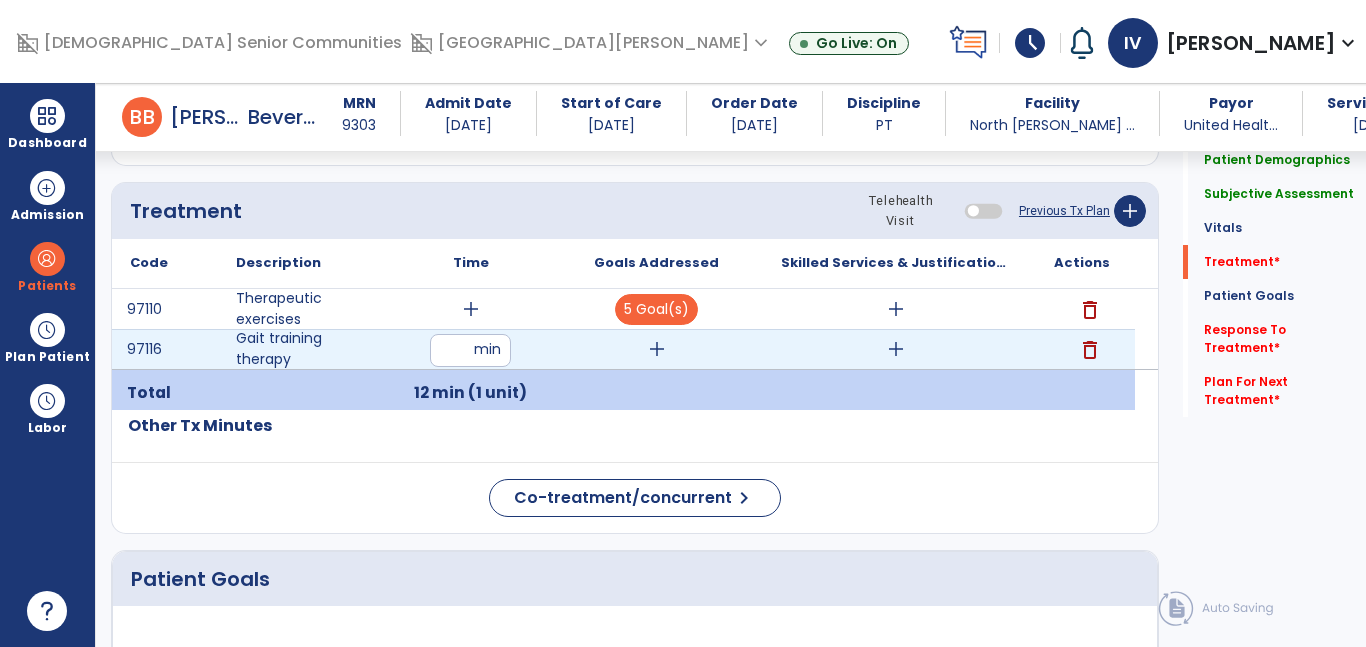 click on "add" at bounding box center [656, 349] 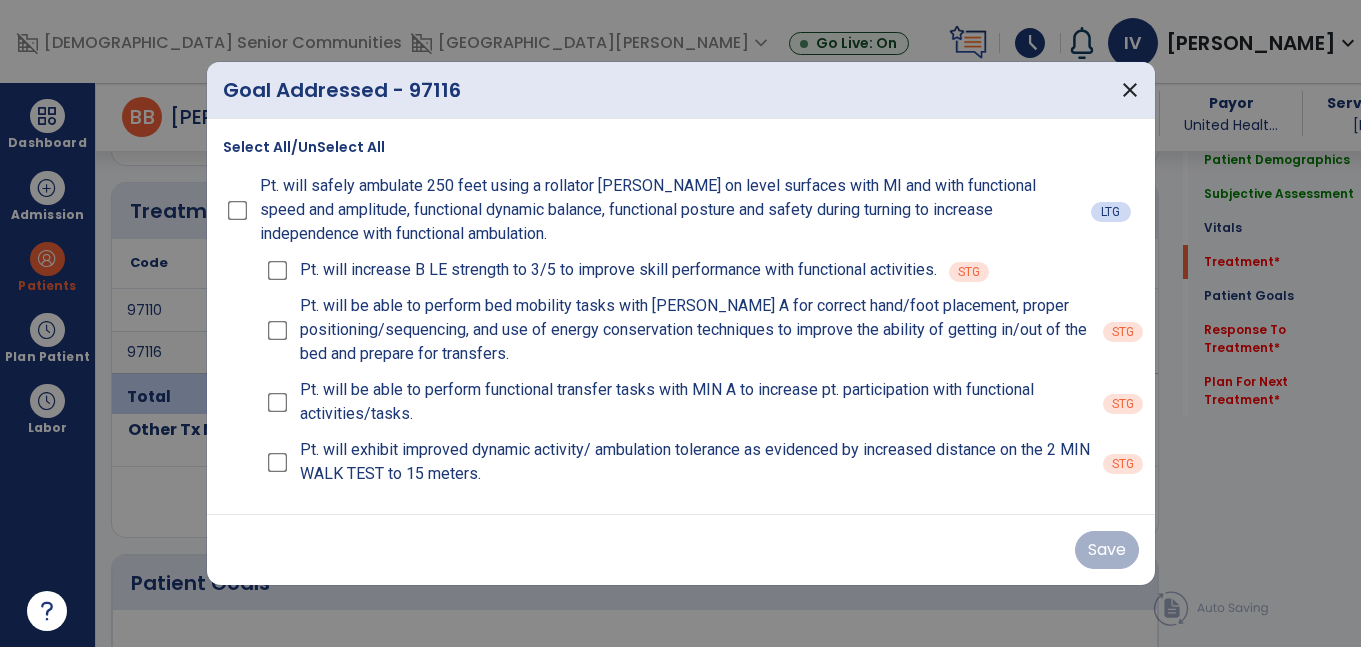 scroll, scrollTop: 1107, scrollLeft: 0, axis: vertical 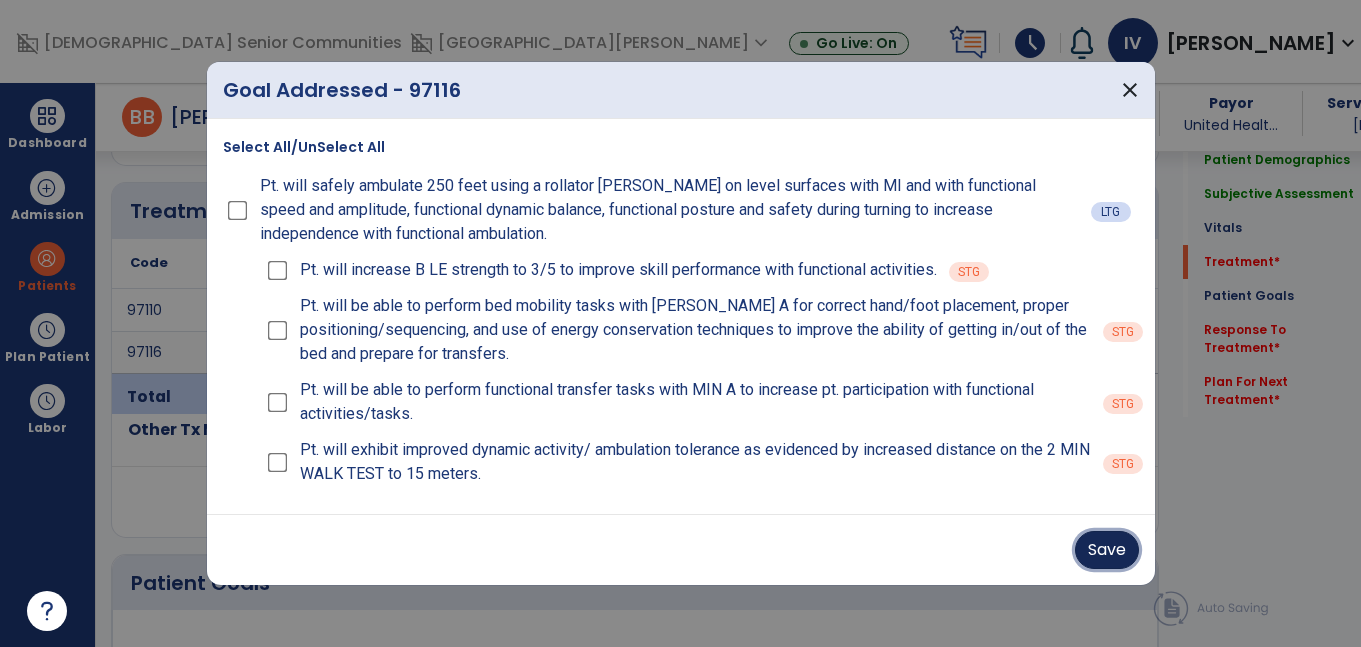 click on "Save" at bounding box center (1107, 550) 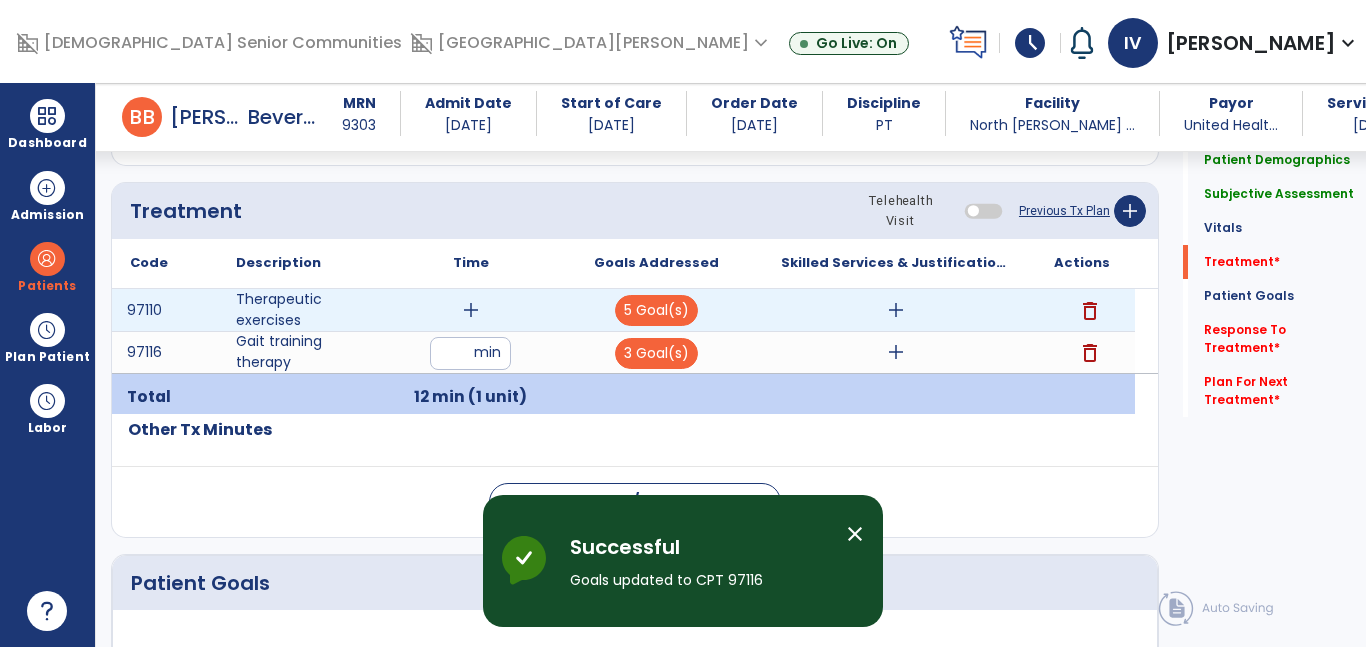 click on "add" at bounding box center (470, 310) 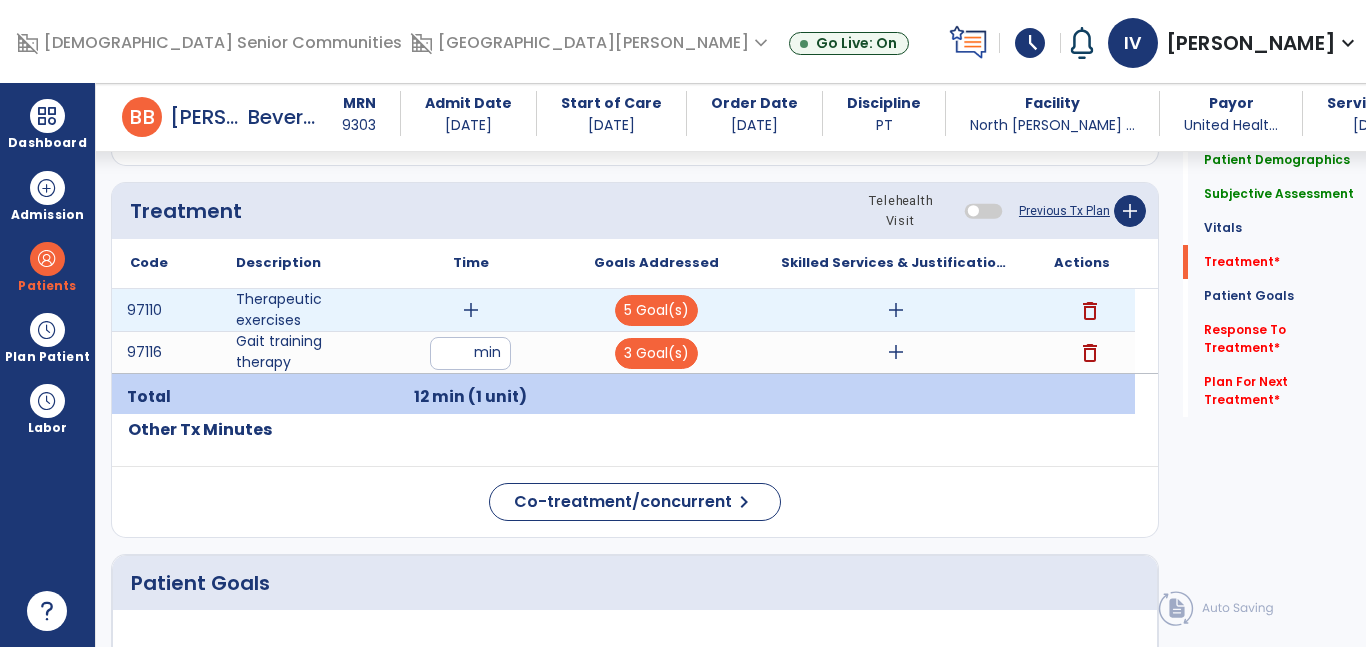 click on "add" at bounding box center [471, 310] 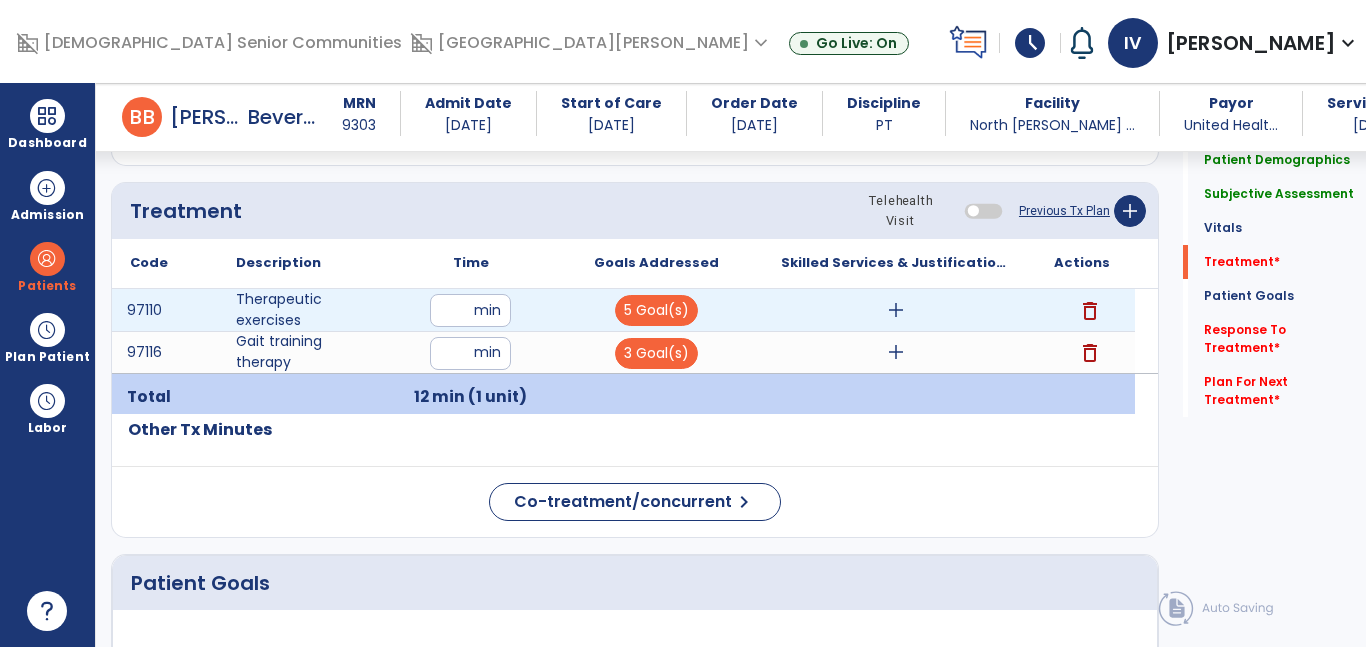 click at bounding box center [470, 310] 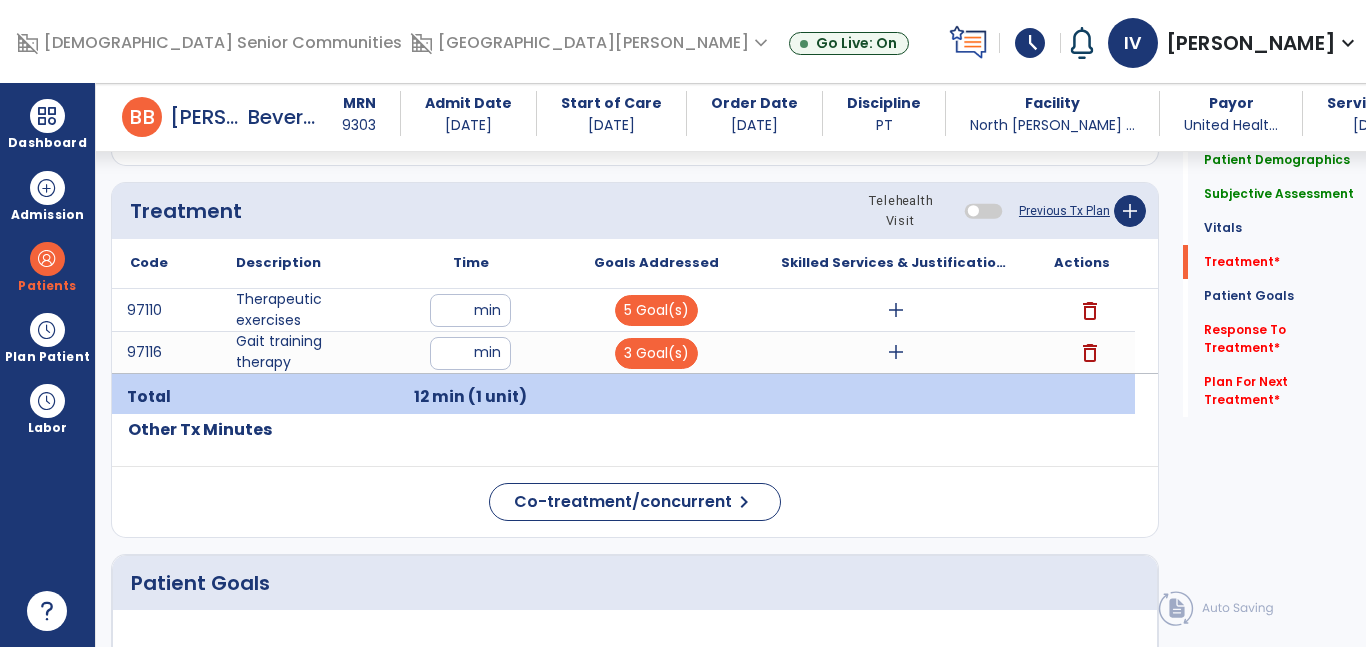 click on "Other Tx Minutes" 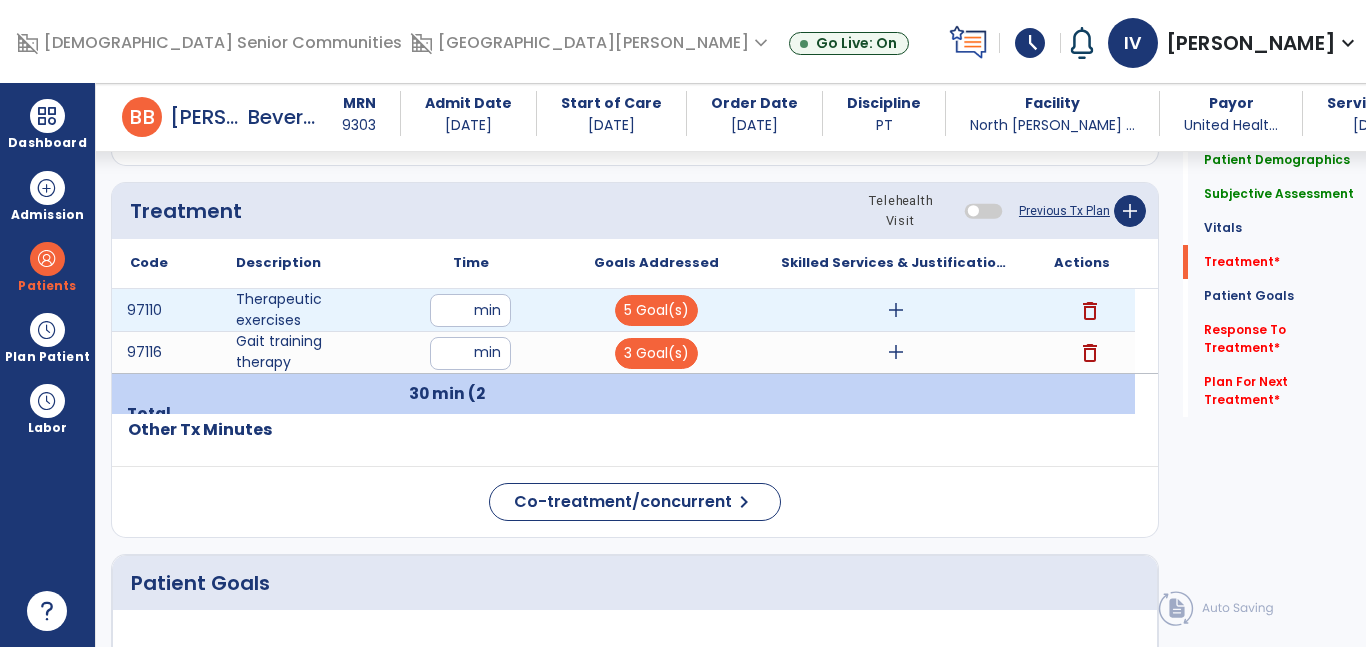 click on "add" at bounding box center (896, 310) 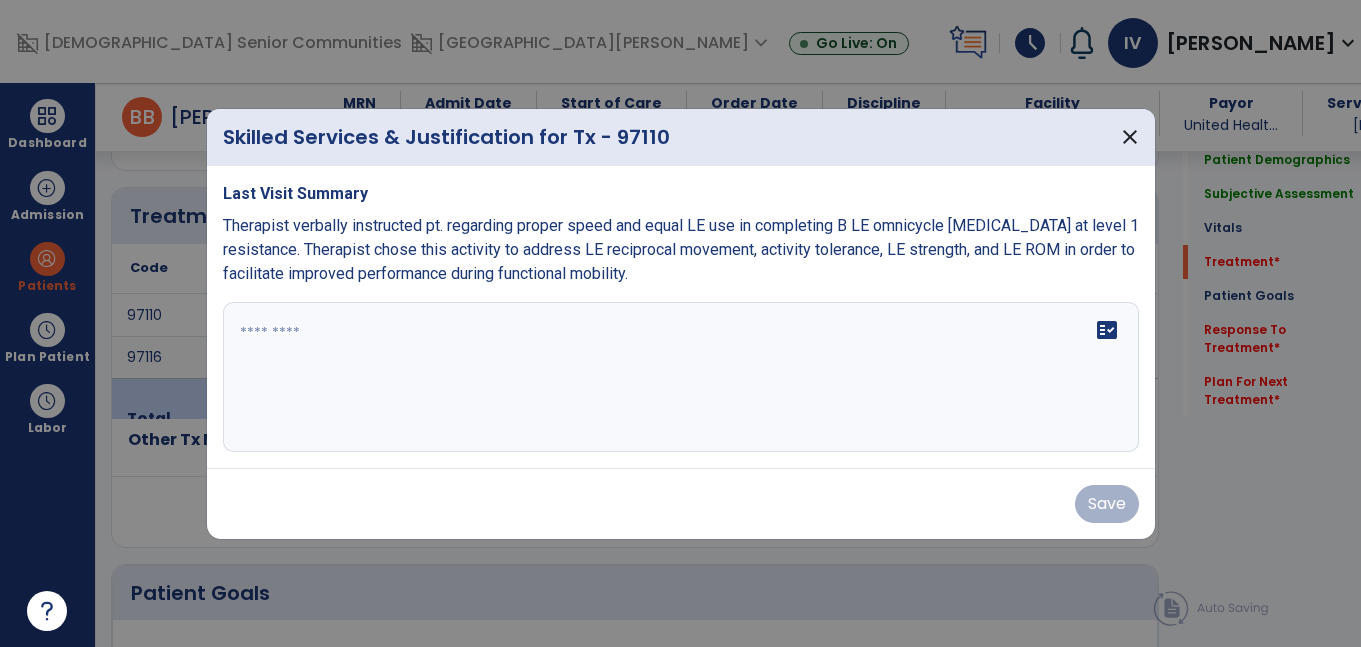 scroll, scrollTop: 1107, scrollLeft: 0, axis: vertical 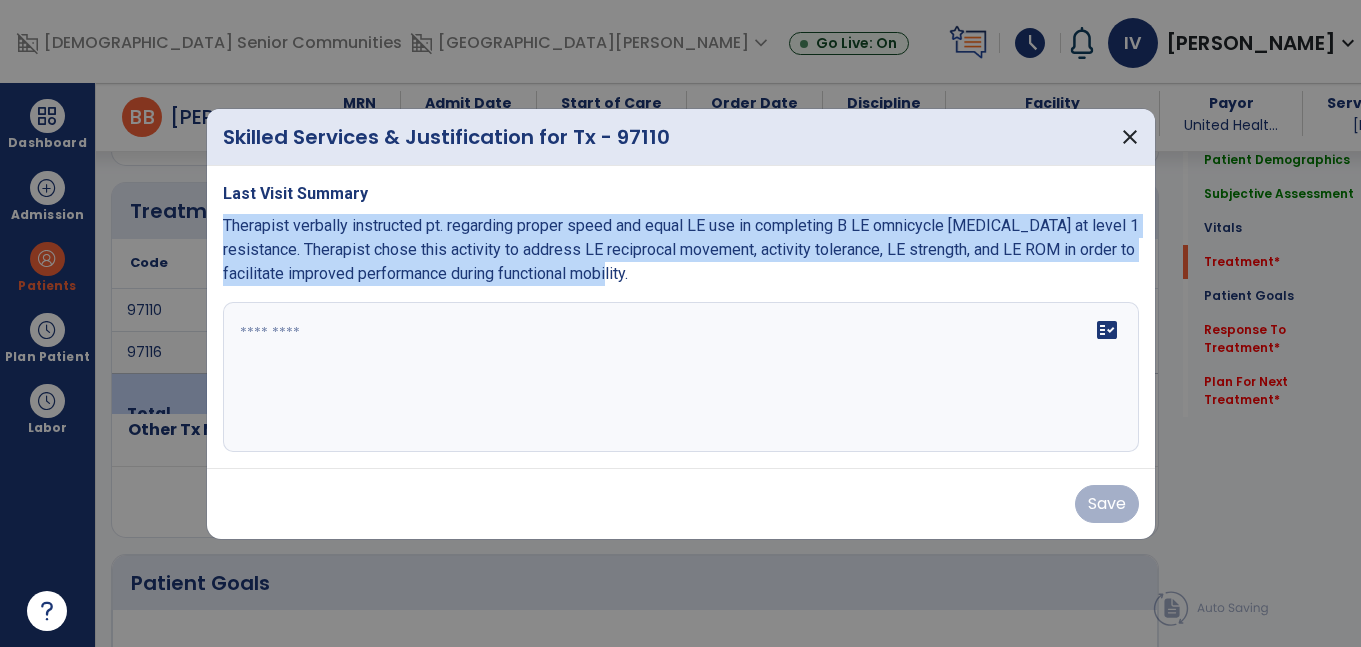drag, startPoint x: 665, startPoint y: 273, endPoint x: 220, endPoint y: 229, distance: 447.16998 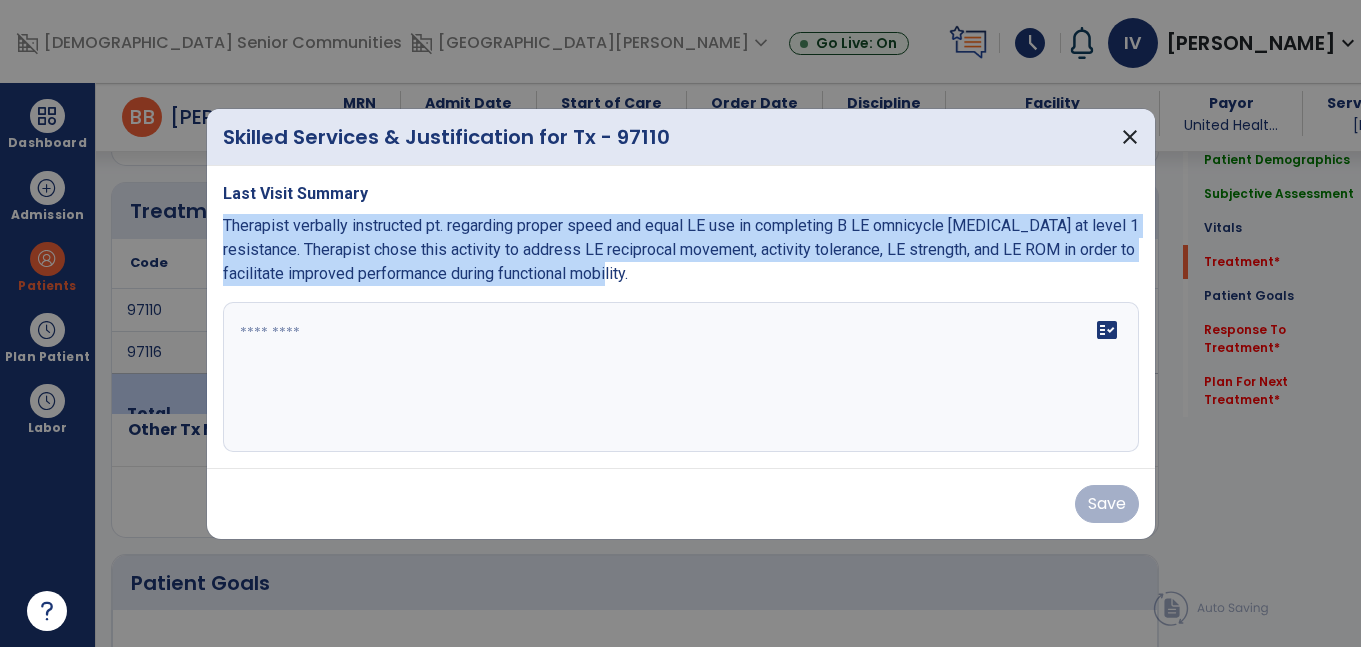 click on "Last Visit Summary Therapist verbally instructed pt. regarding proper speed and equal LE use in completing B LE omnicycle ergometry at level 1 resistance.  Therapist chose this activity to address LE reciprocal movement, activity tolerance, LE strength, and LE ROM in order to facilitate improved performance during functional mobility.   fact_check" at bounding box center [681, 317] 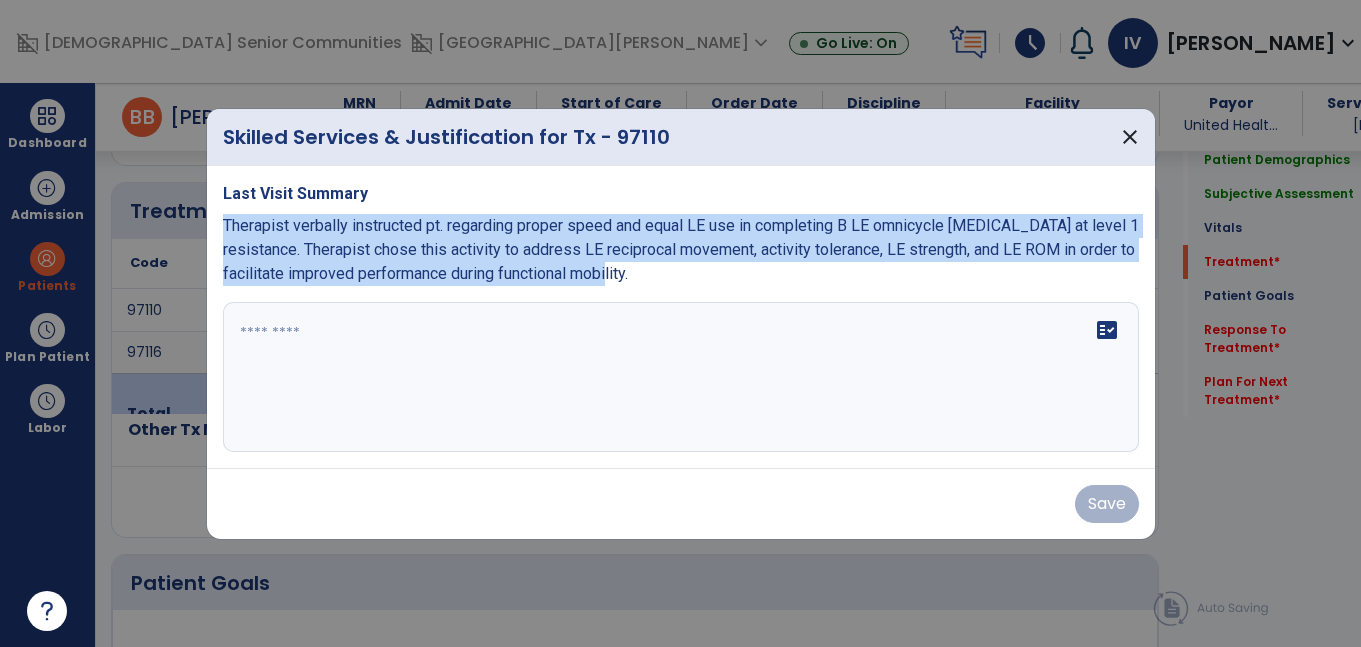copy on "Therapist verbally instructed pt. regarding proper speed and equal LE use in completing B LE omnicycle ergometry at level 1 resistance.  Therapist chose this activity to address LE reciprocal movement, activity tolerance, LE strength, and LE ROM in order to facilitate improved performance during functional mobility." 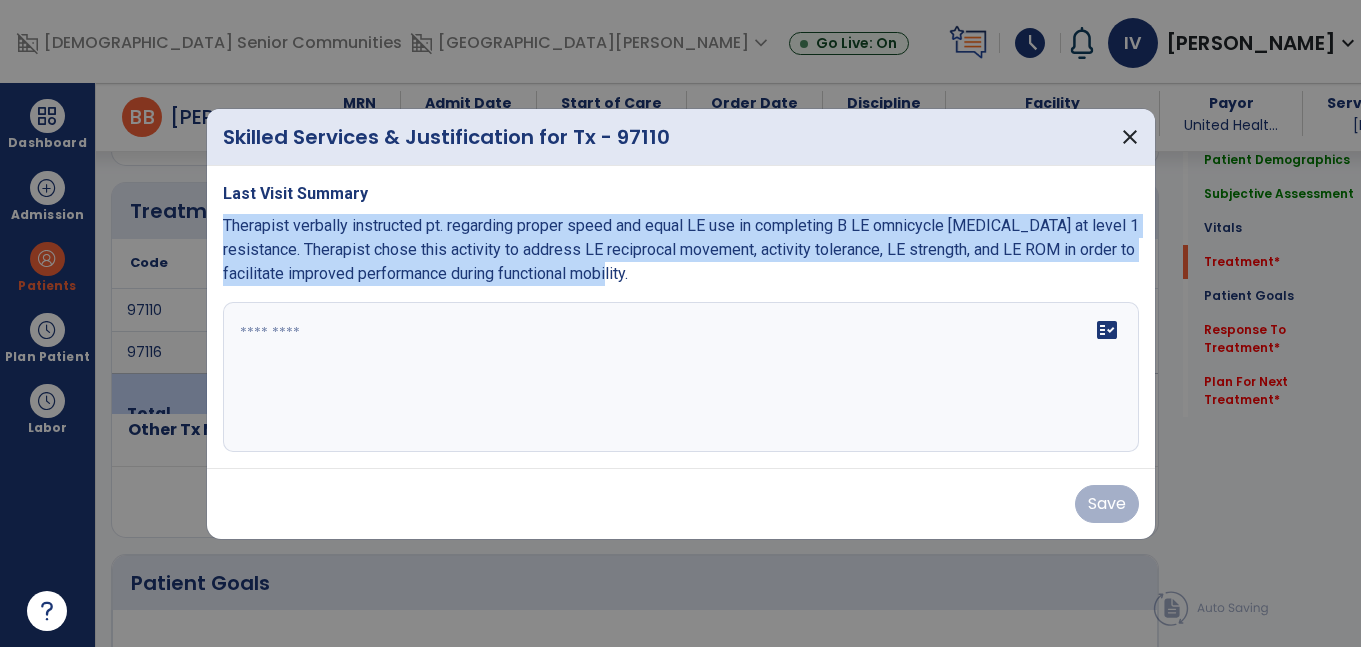 click at bounding box center [681, 377] 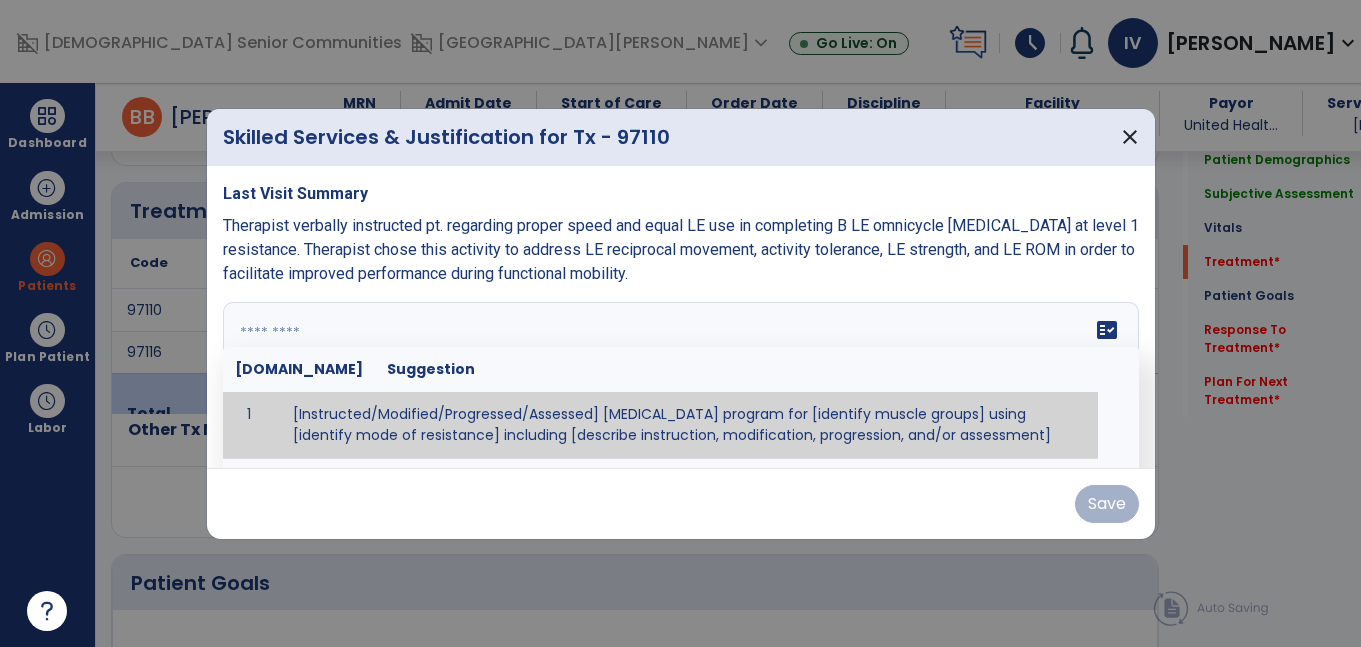 paste on "**********" 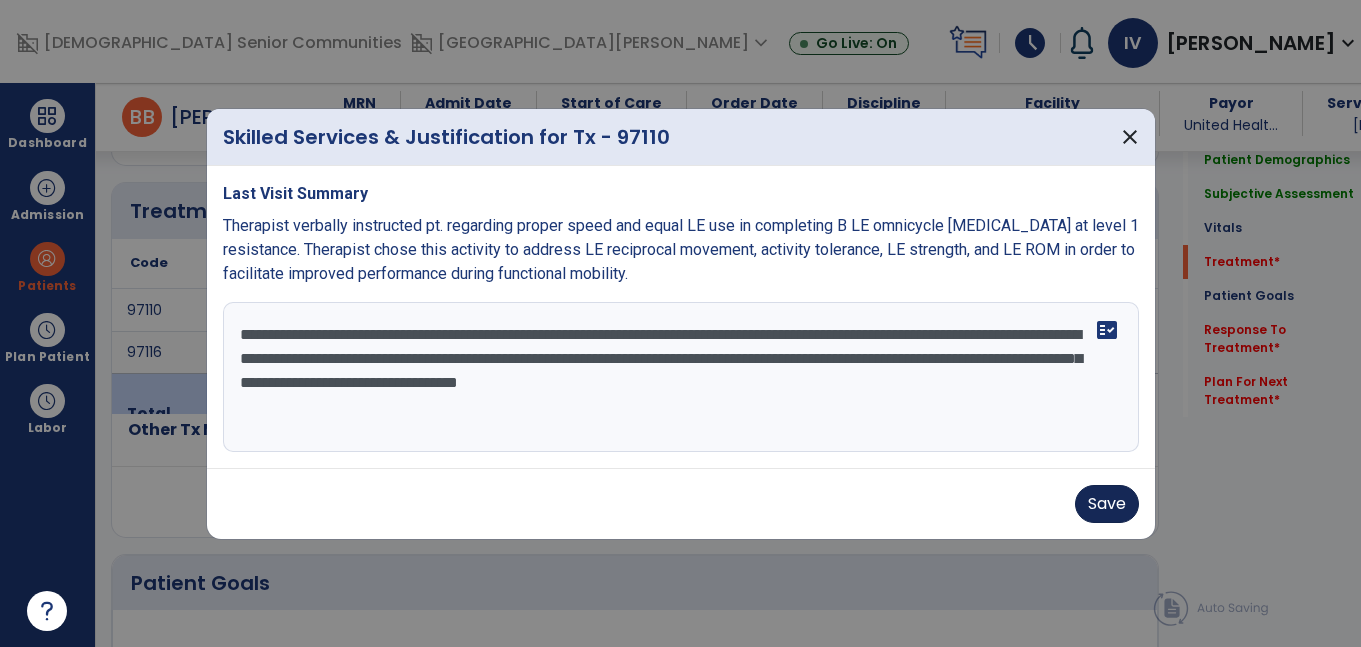 type on "**********" 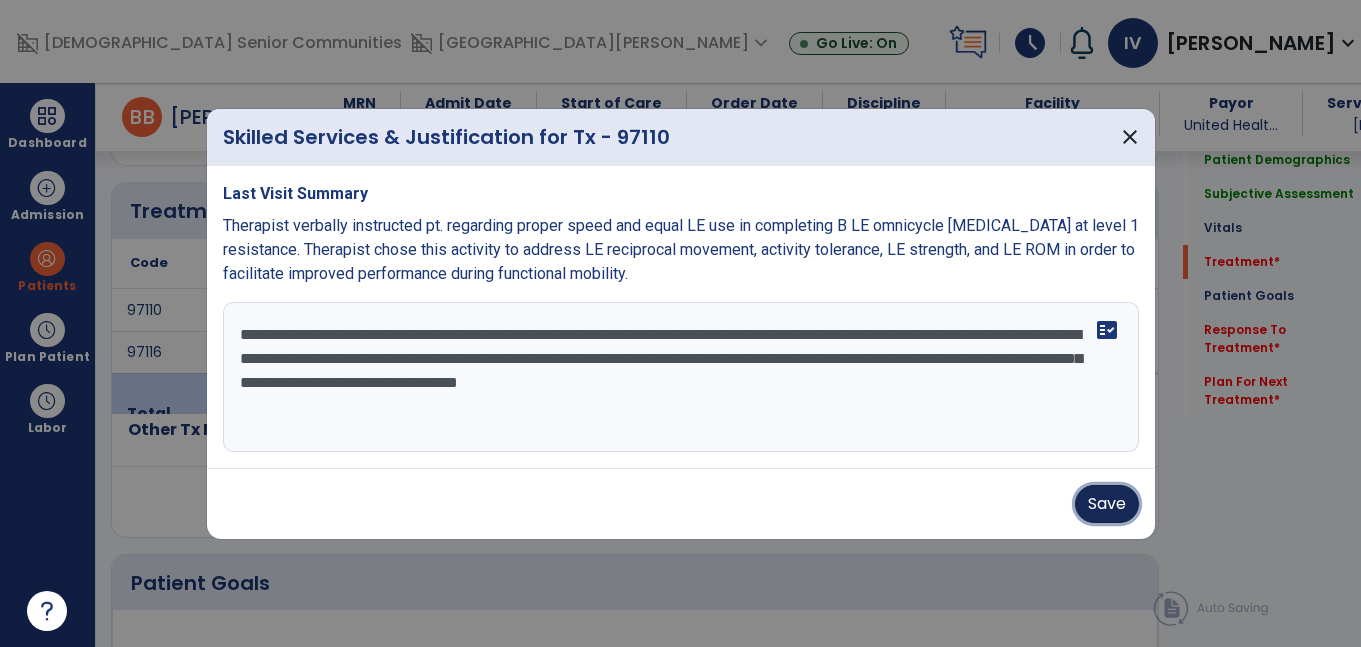 click on "Save" at bounding box center (1107, 504) 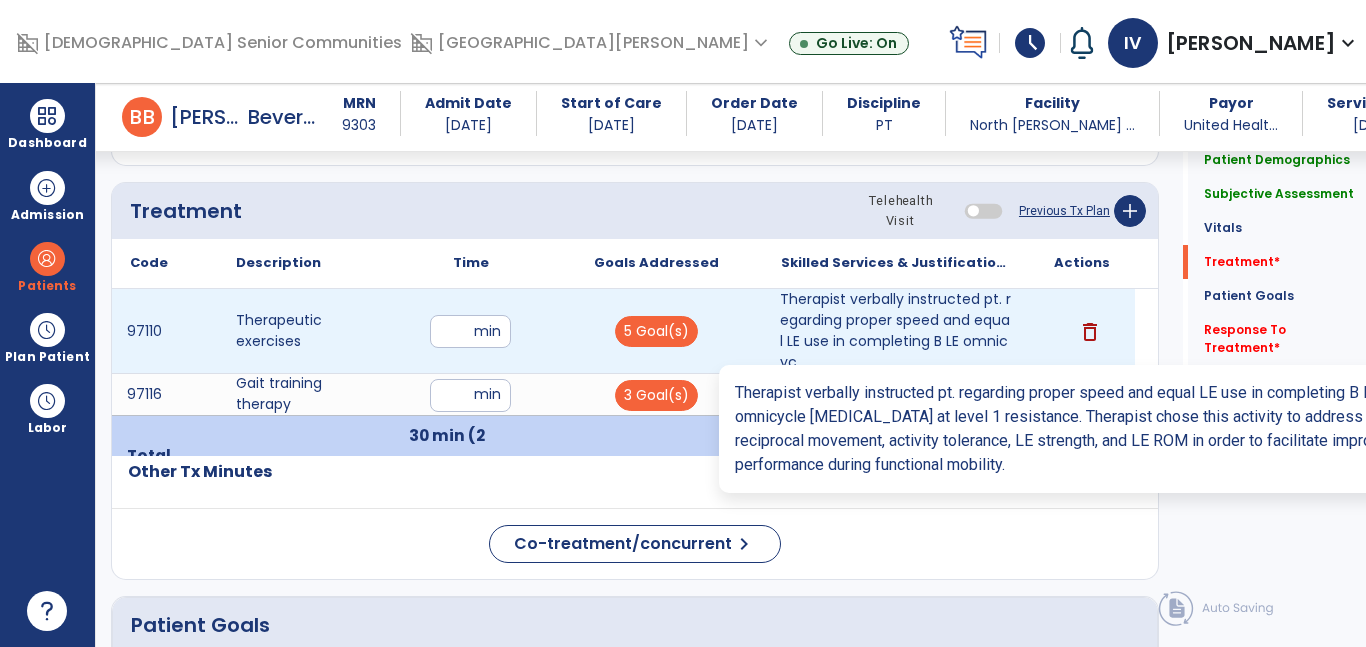 click on "add" at bounding box center [896, 394] 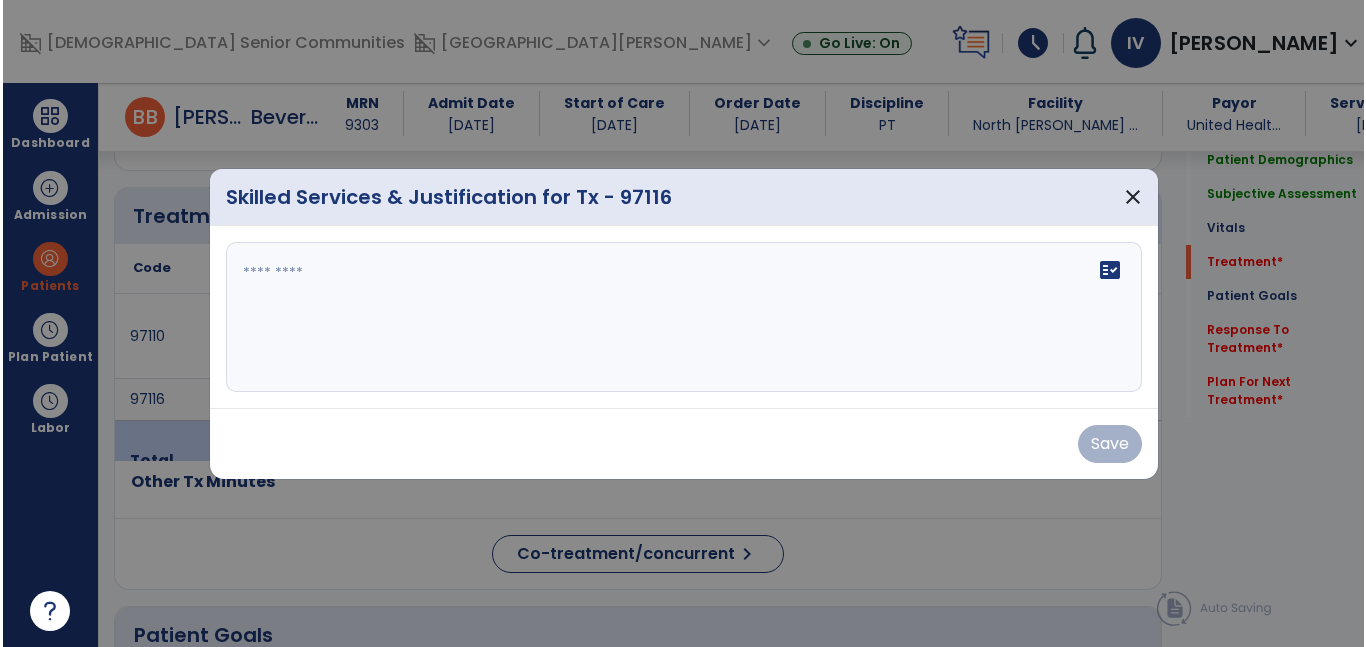 scroll, scrollTop: 1107, scrollLeft: 0, axis: vertical 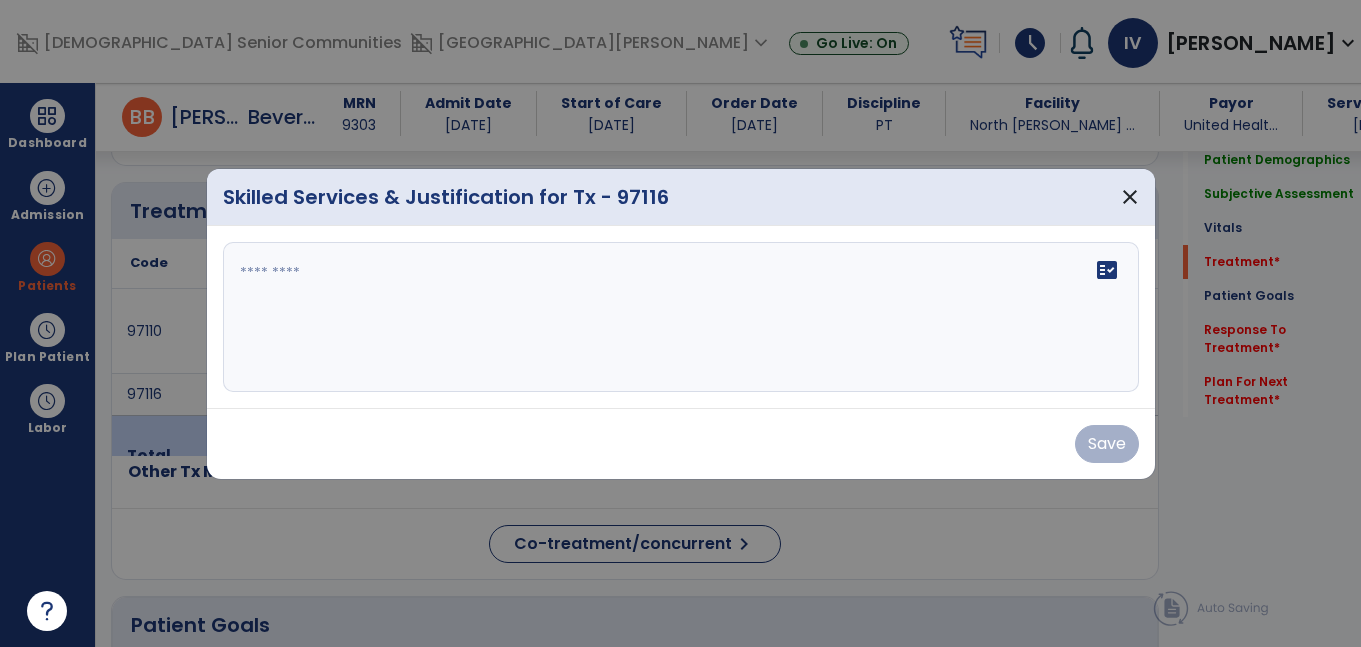 click at bounding box center [681, 317] 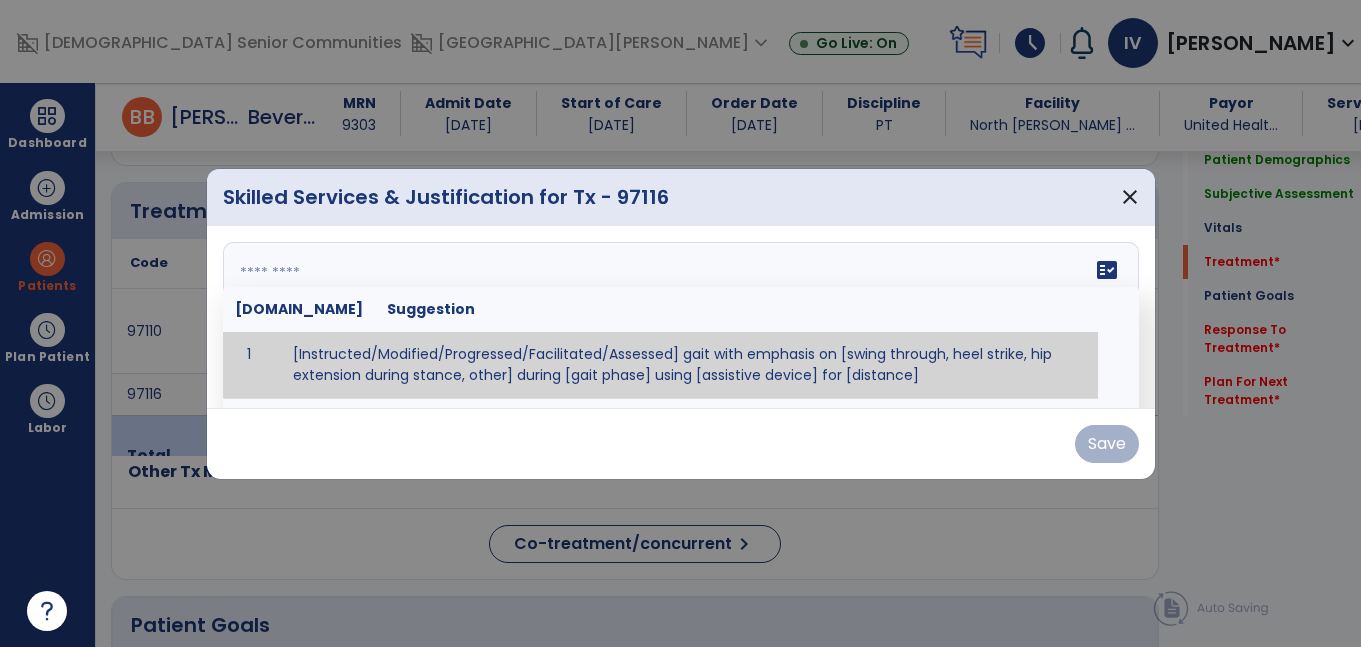paste on "**********" 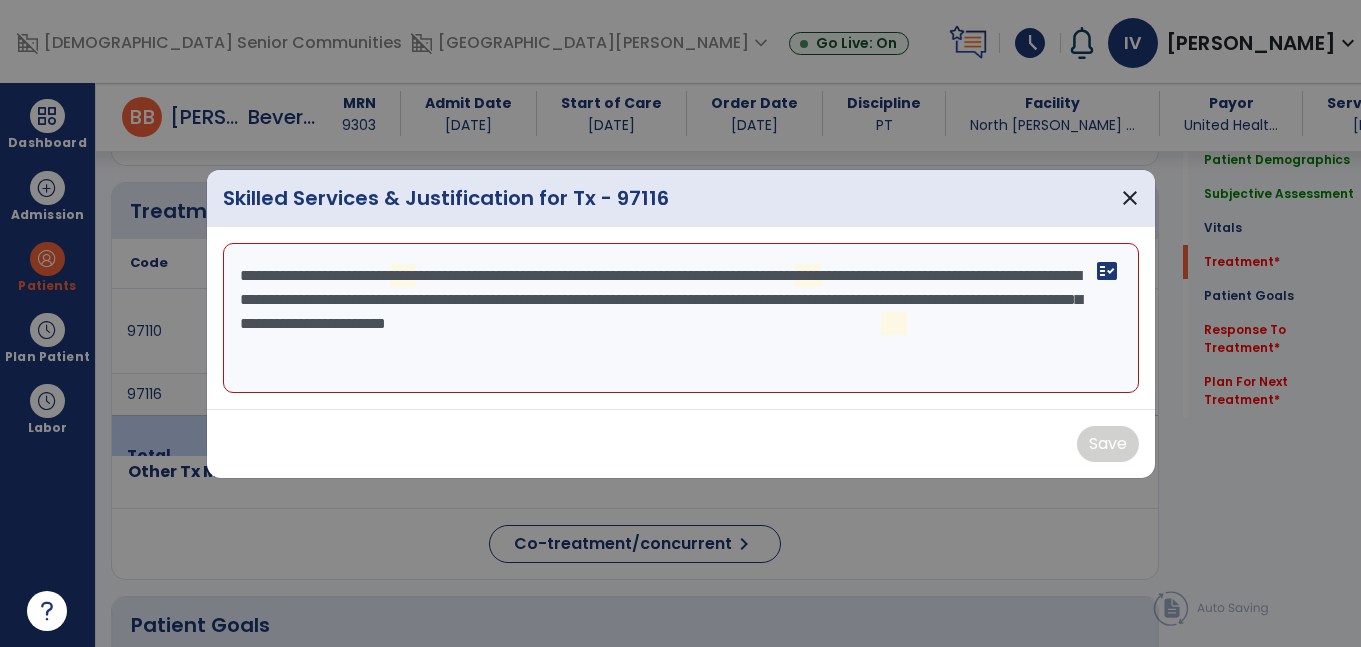 click on "**********" at bounding box center (681, 318) 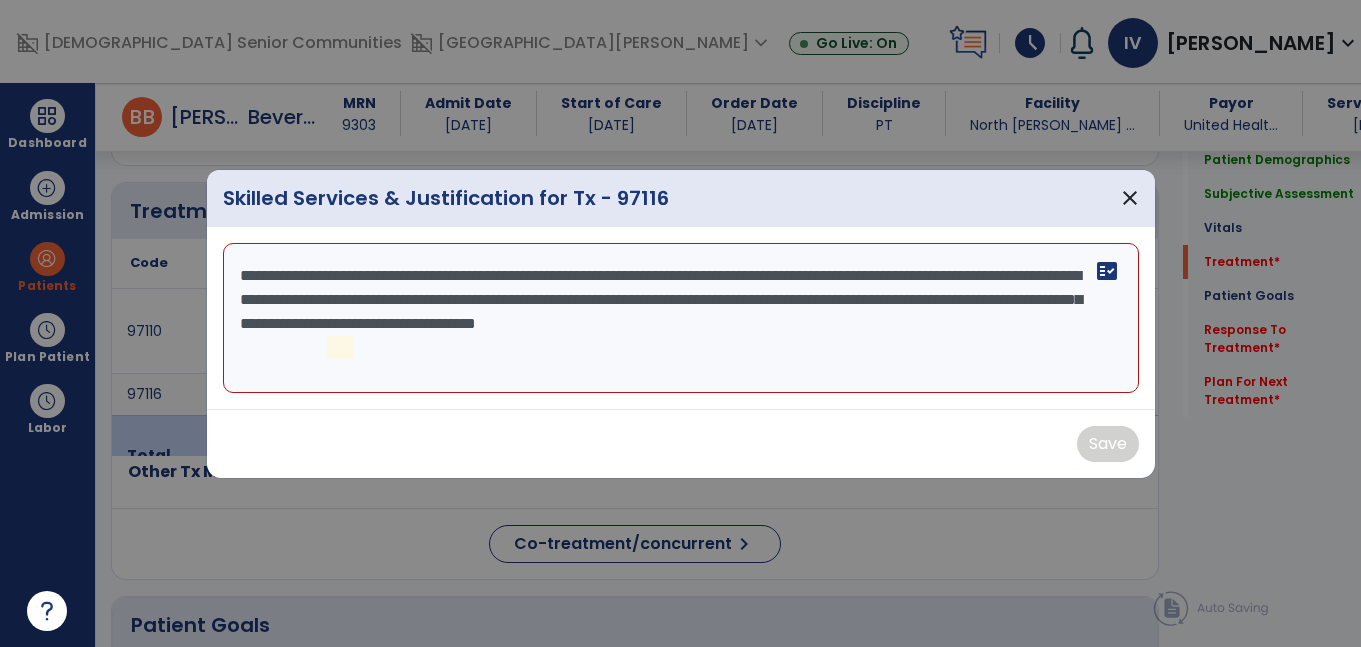 click on "**********" at bounding box center (681, 318) 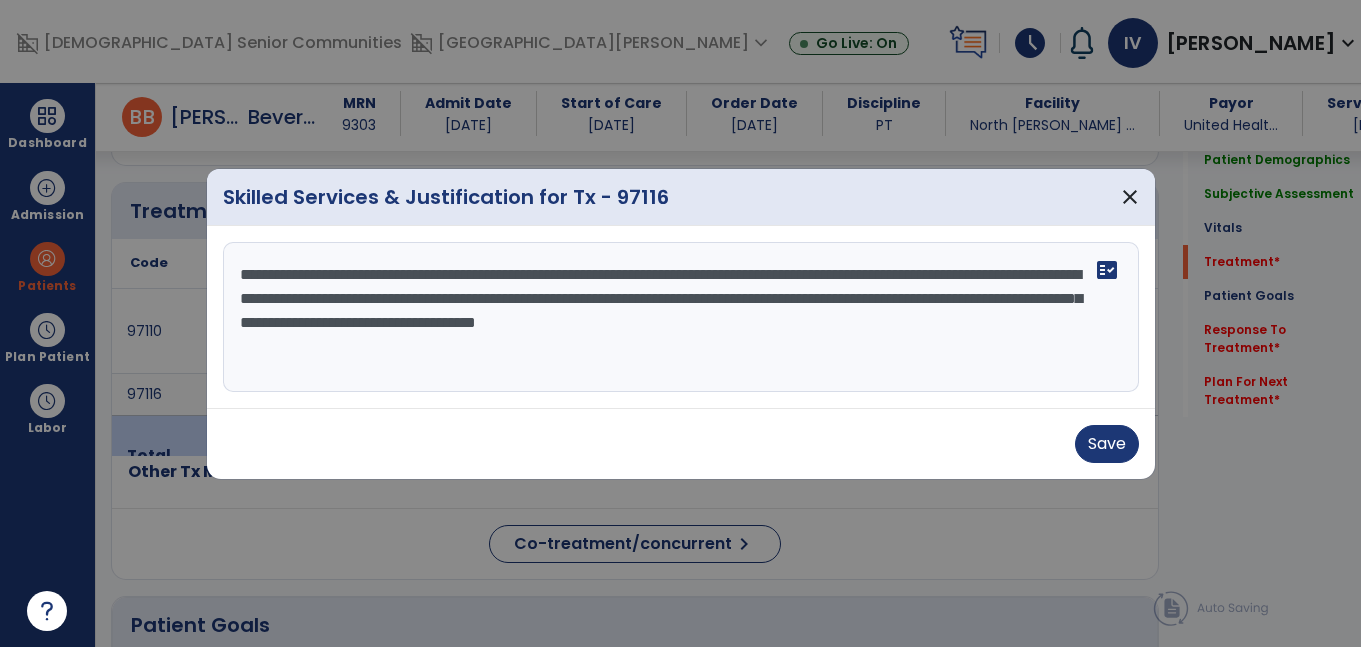 click on "**********" at bounding box center (681, 317) 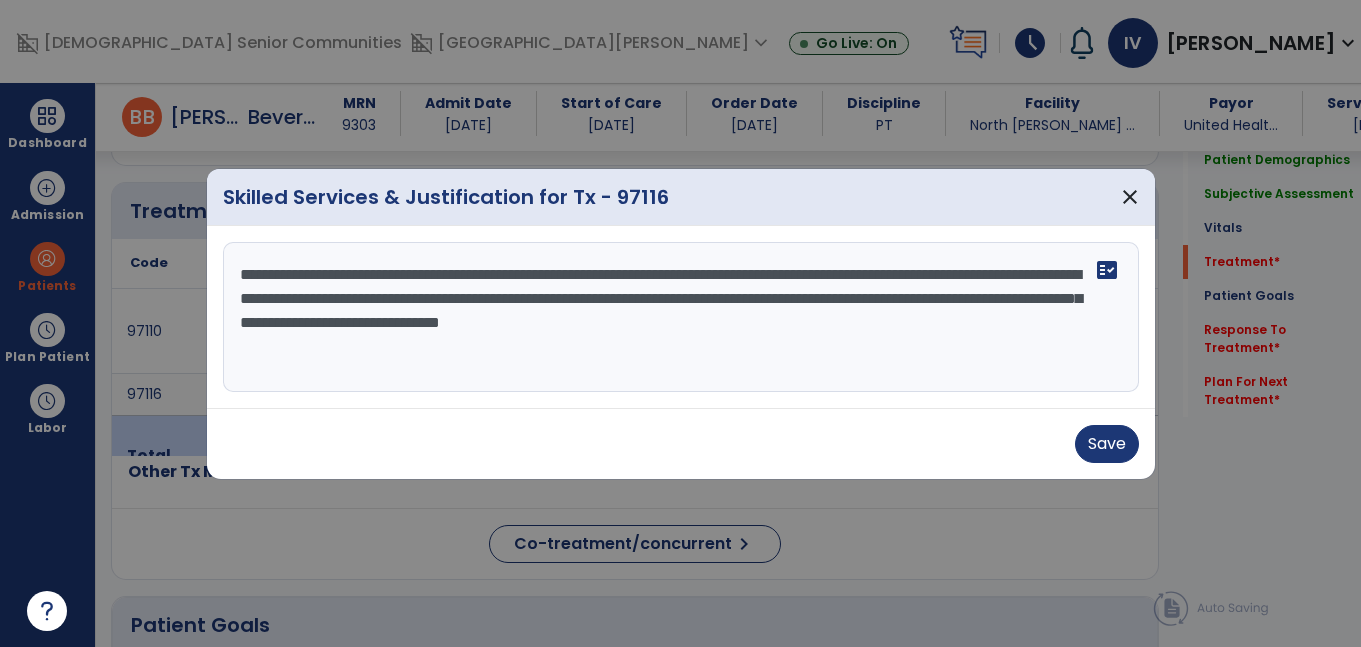 click on "**********" at bounding box center (681, 317) 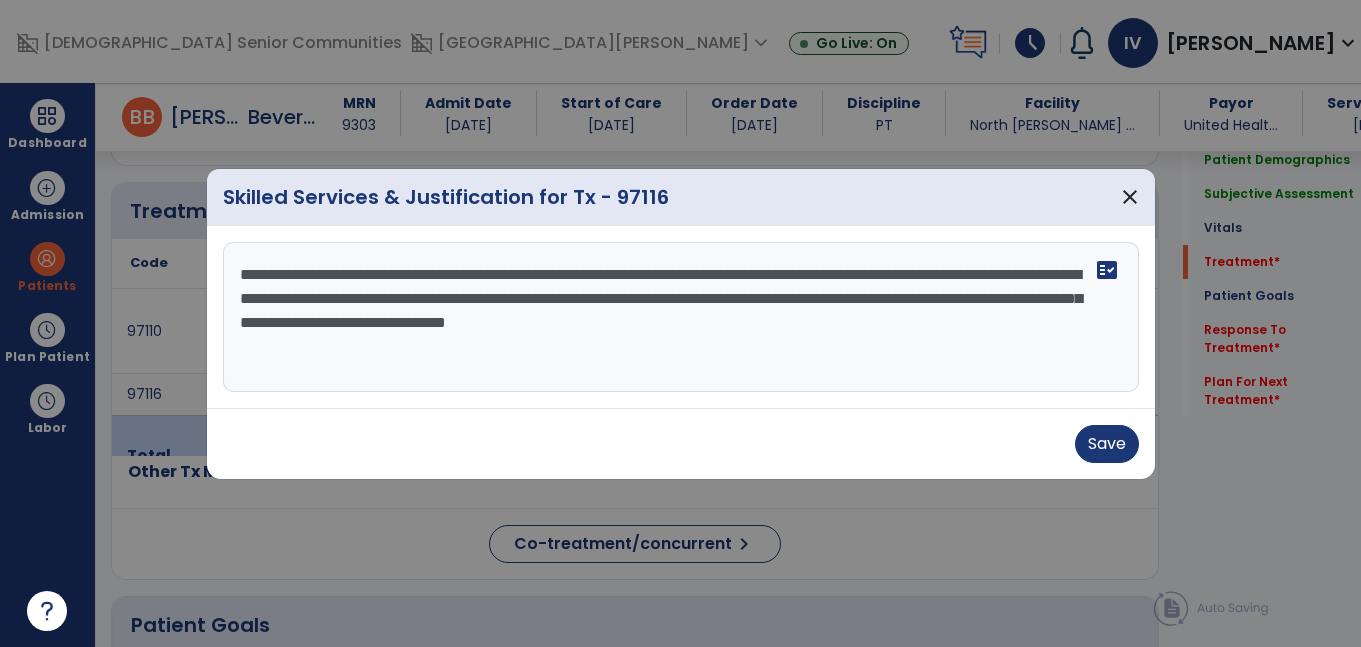 type on "**********" 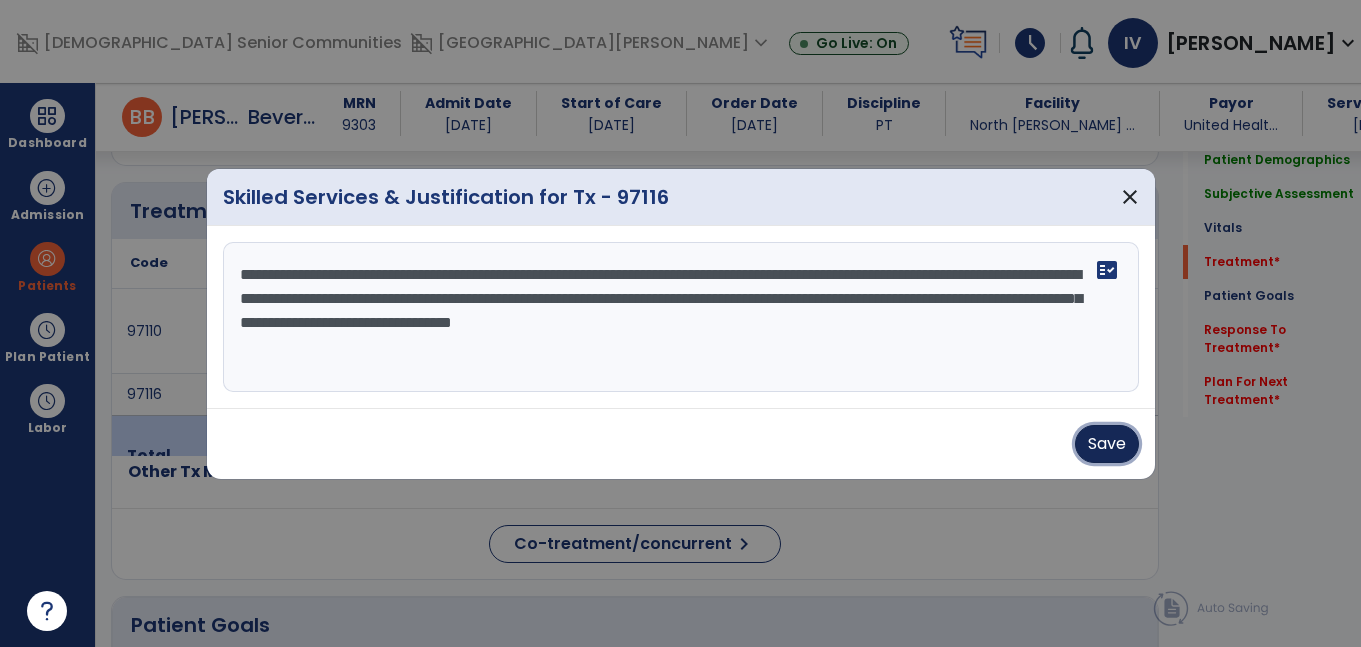 click on "Save" at bounding box center [1107, 444] 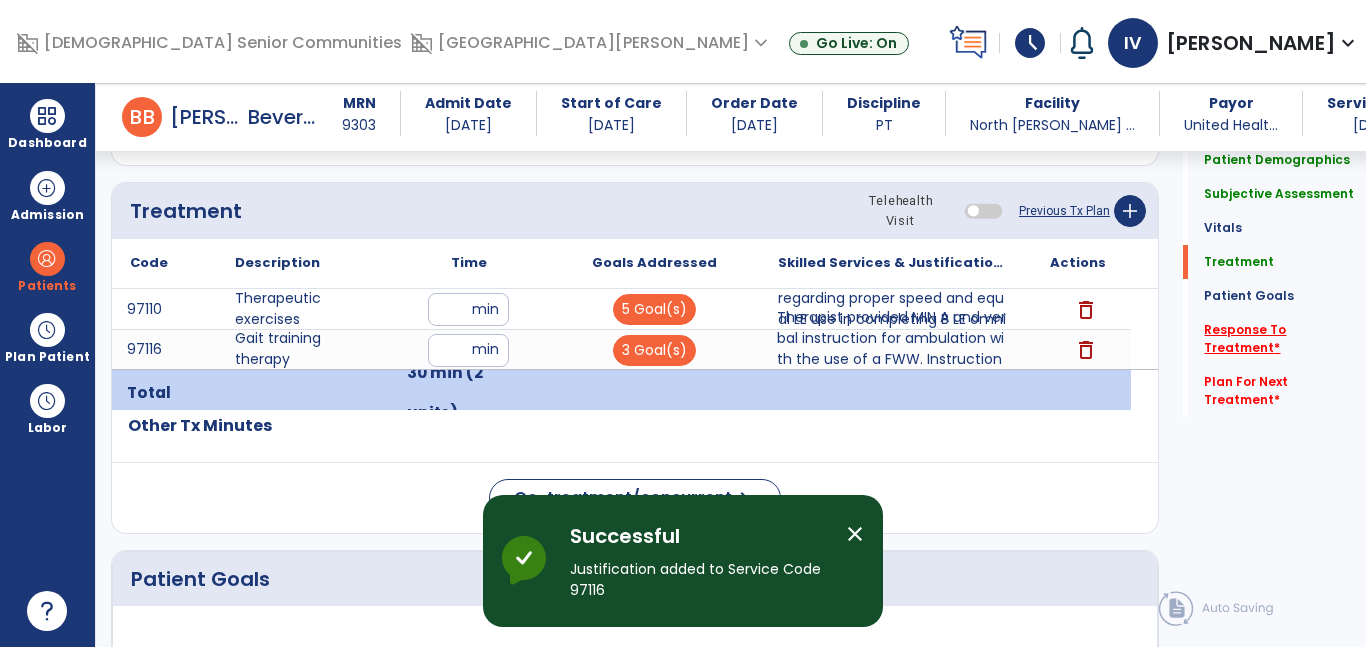 click on "Response To Treatment   *" 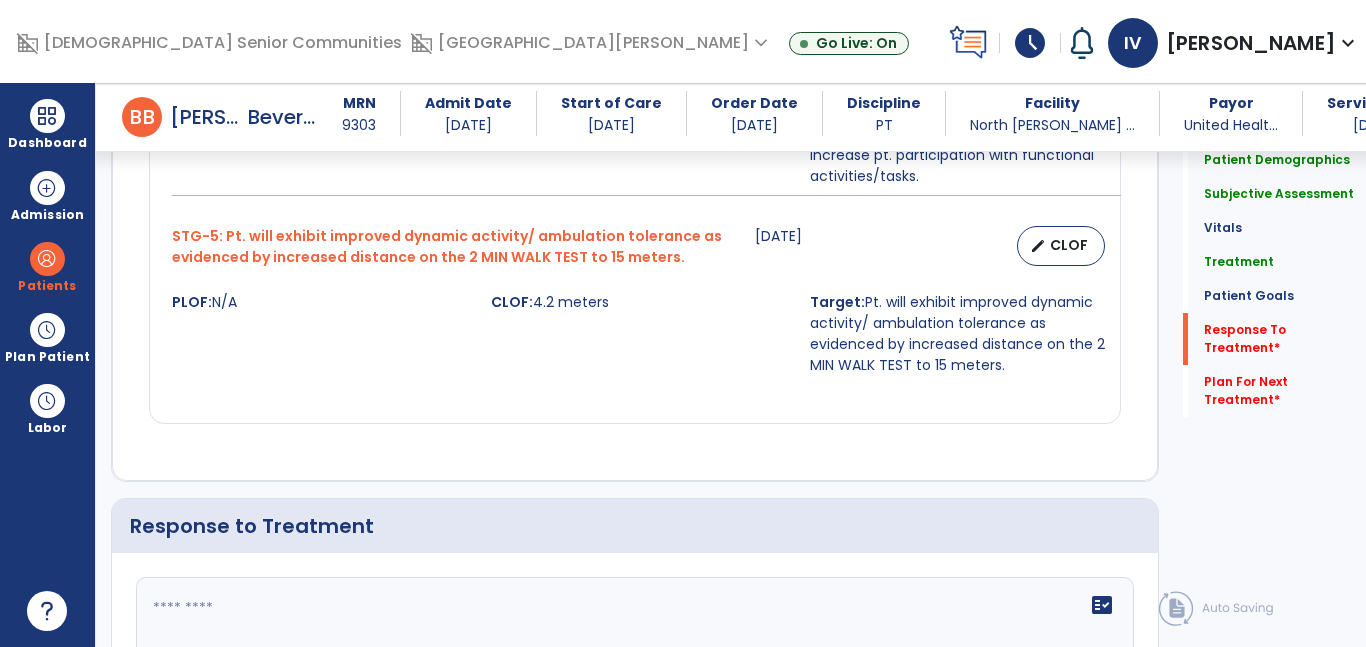 scroll, scrollTop: 2936, scrollLeft: 0, axis: vertical 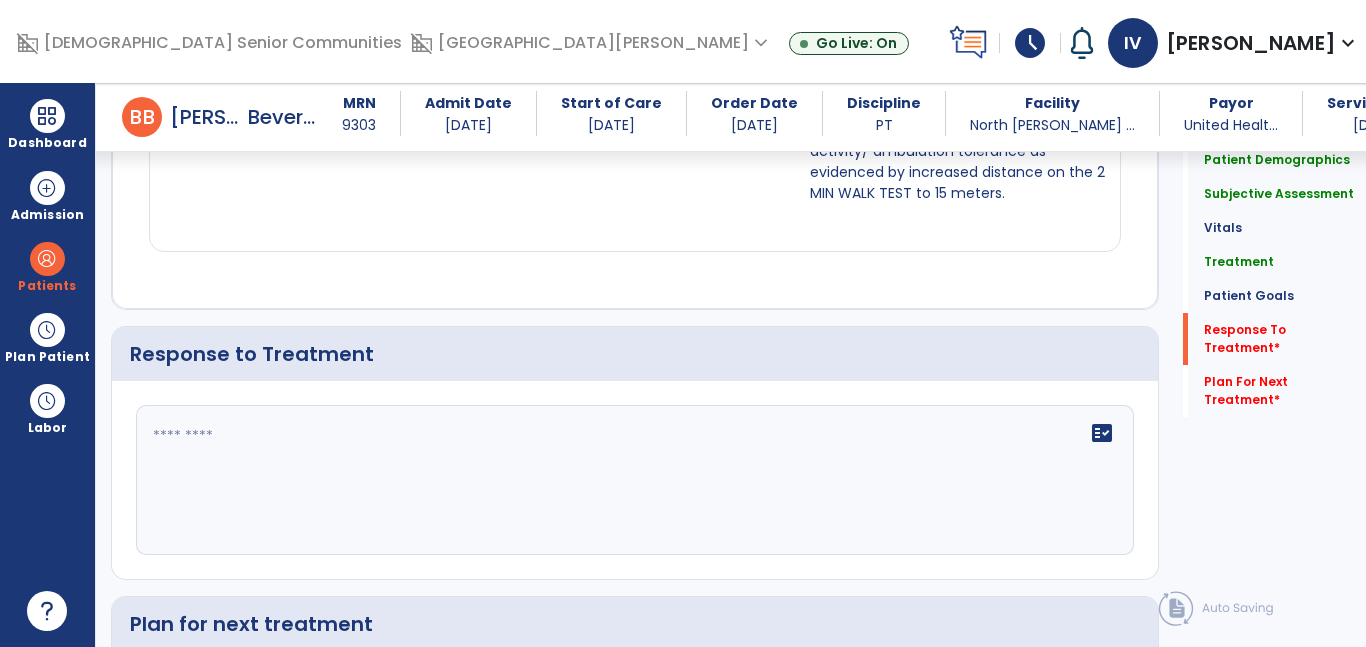 click 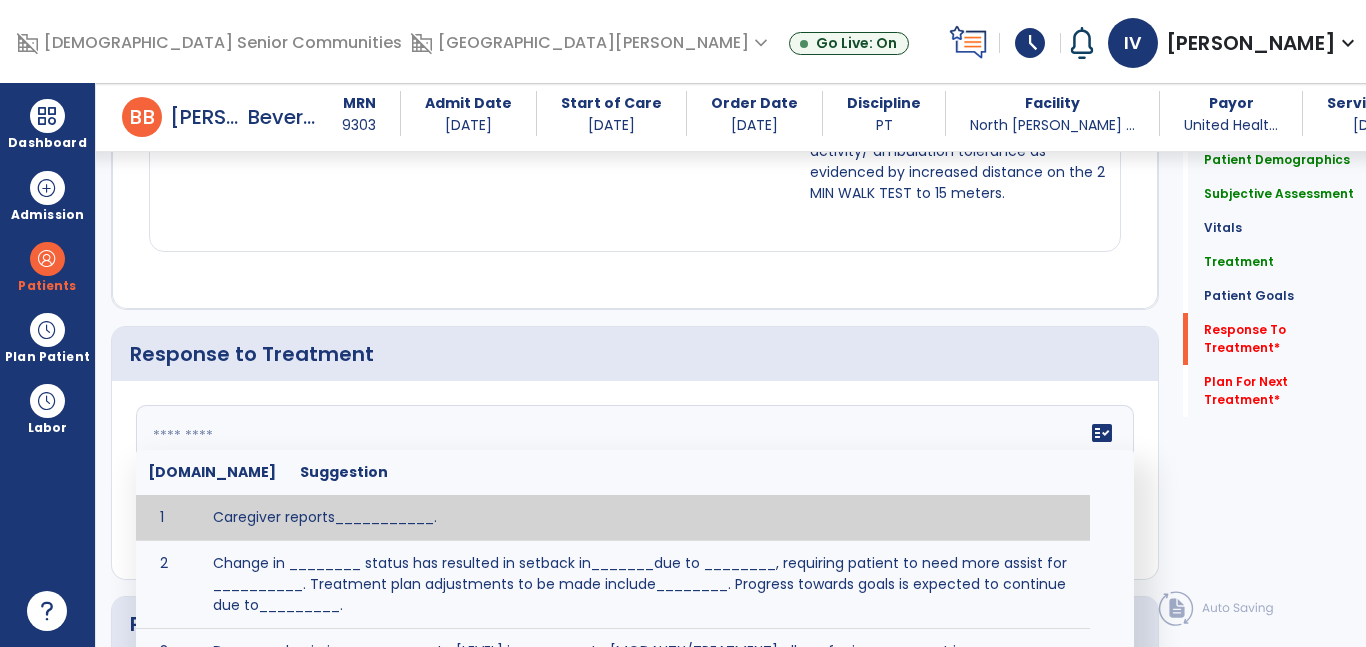 paste on "**********" 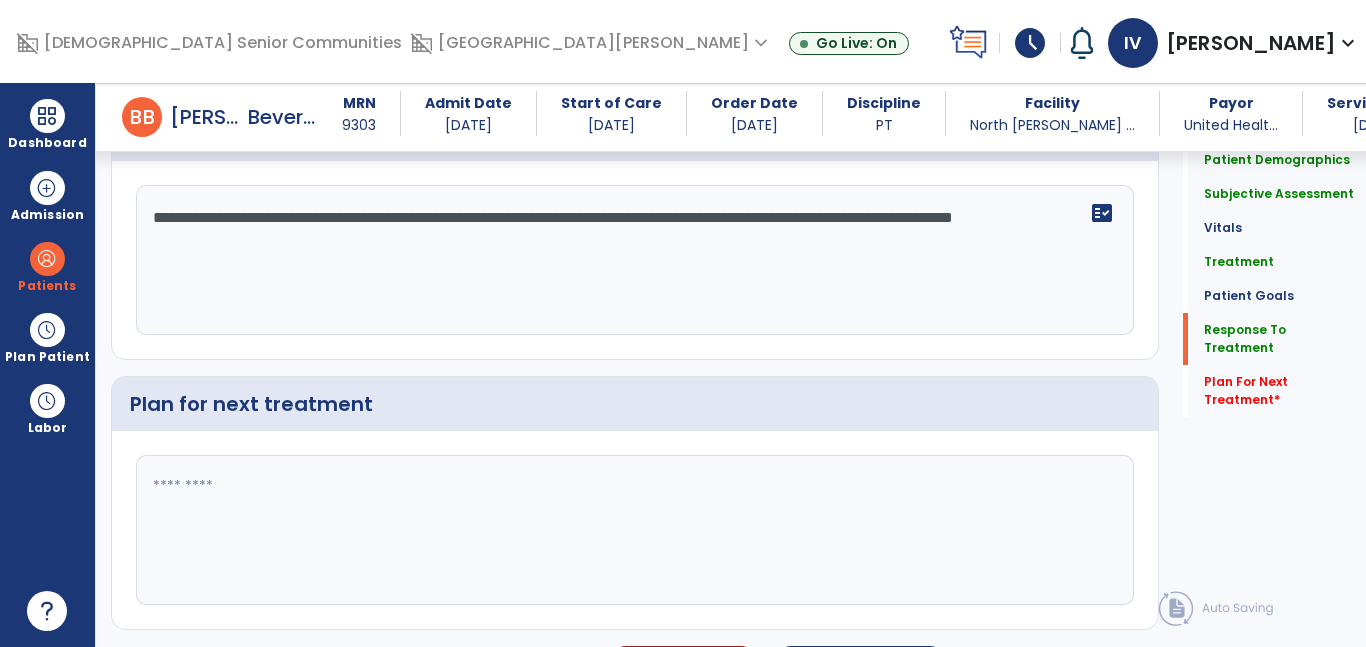 scroll, scrollTop: 3184, scrollLeft: 0, axis: vertical 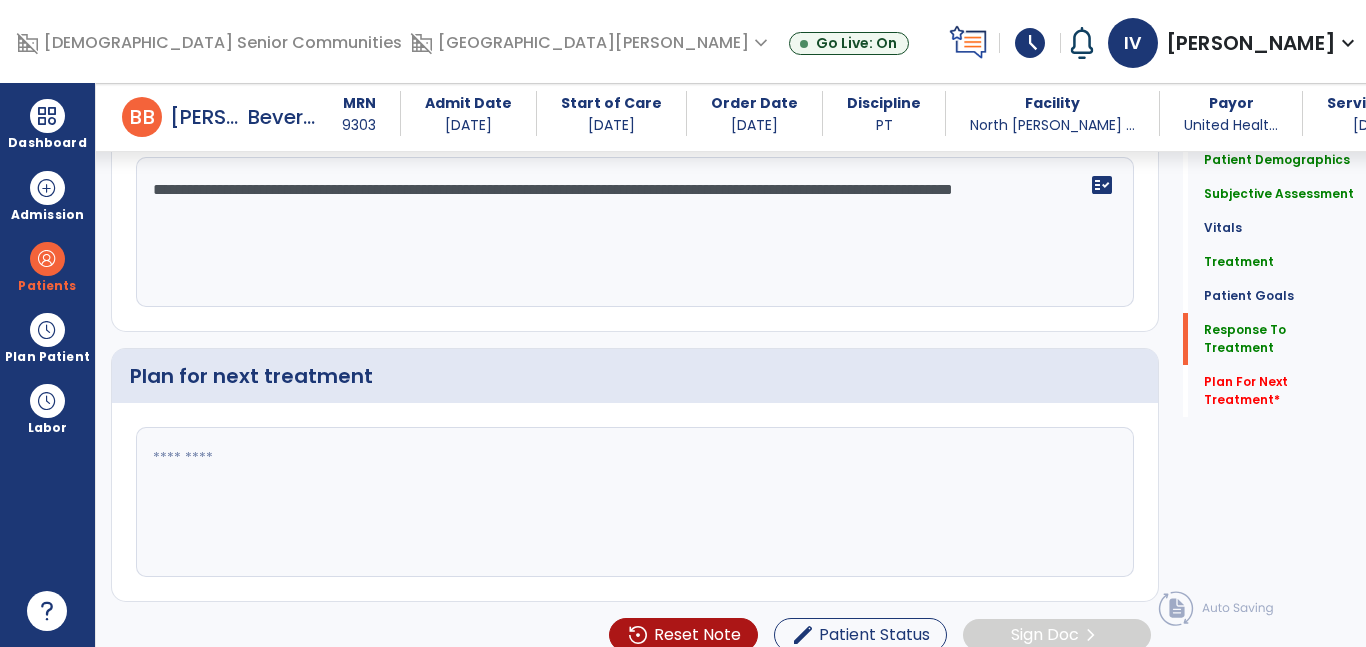 type on "**********" 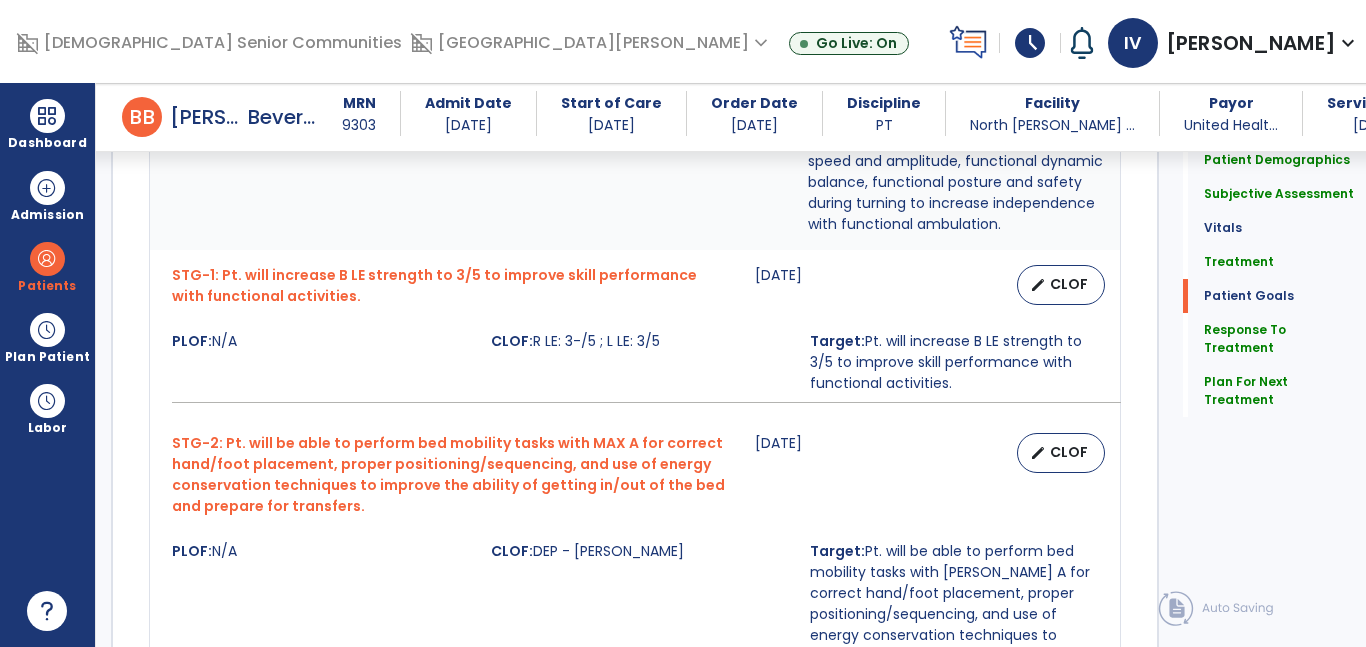 scroll, scrollTop: 1865, scrollLeft: 0, axis: vertical 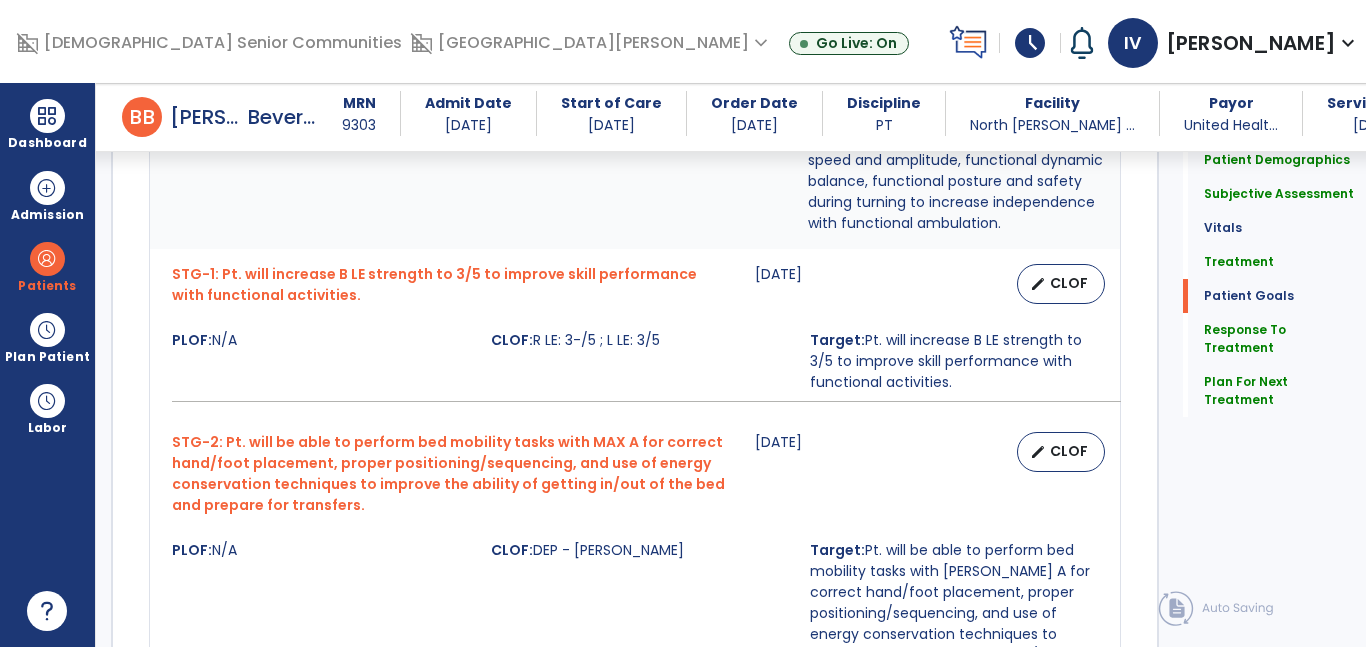 type on "**********" 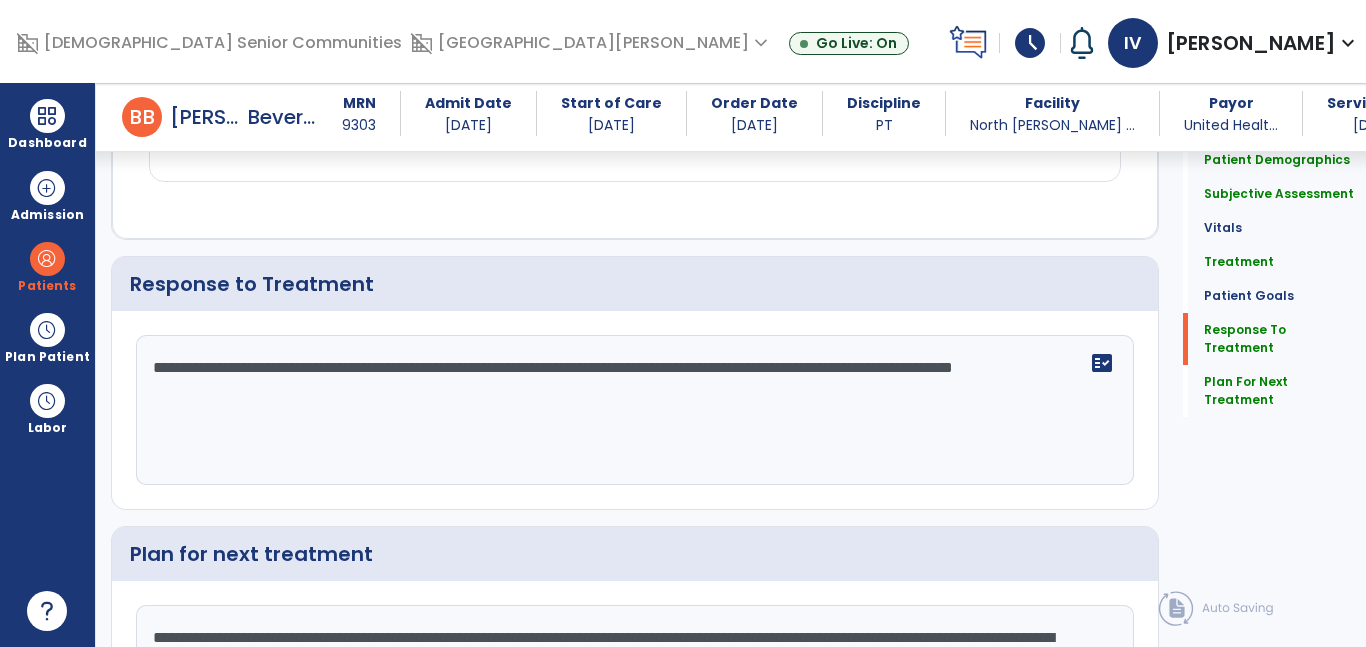 scroll, scrollTop: 3030, scrollLeft: 0, axis: vertical 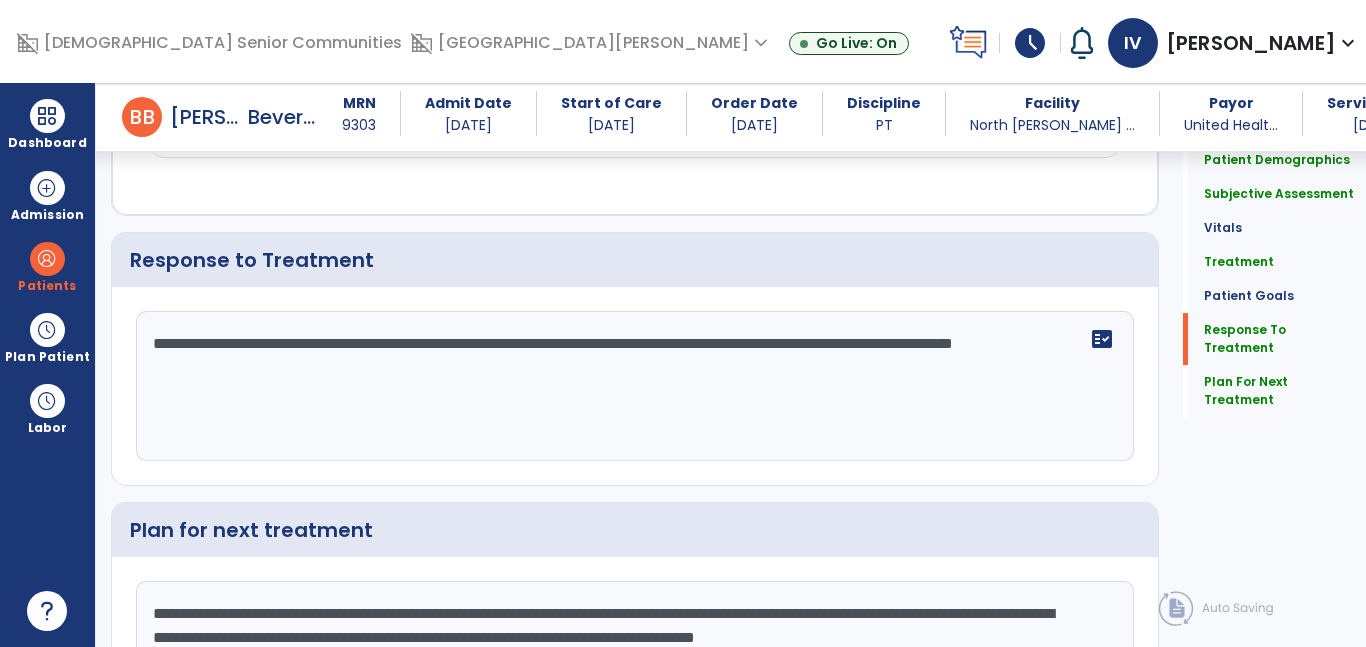 click on "**********" 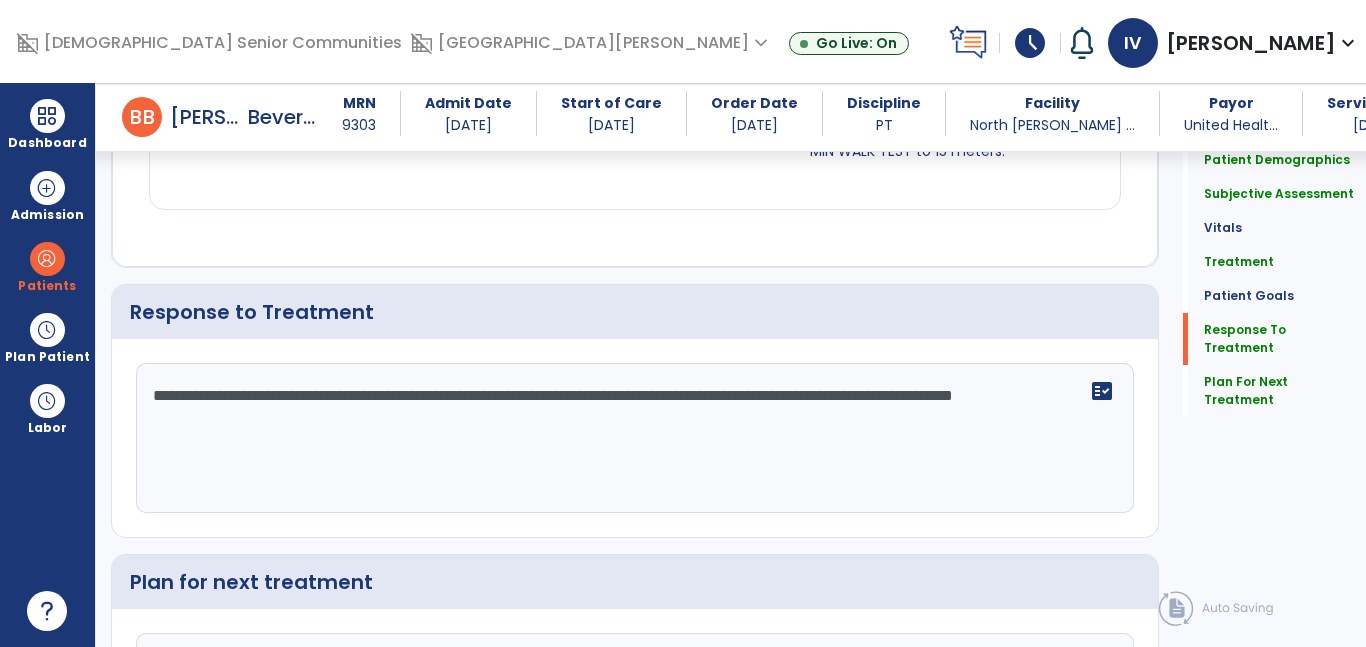scroll, scrollTop: 3184, scrollLeft: 0, axis: vertical 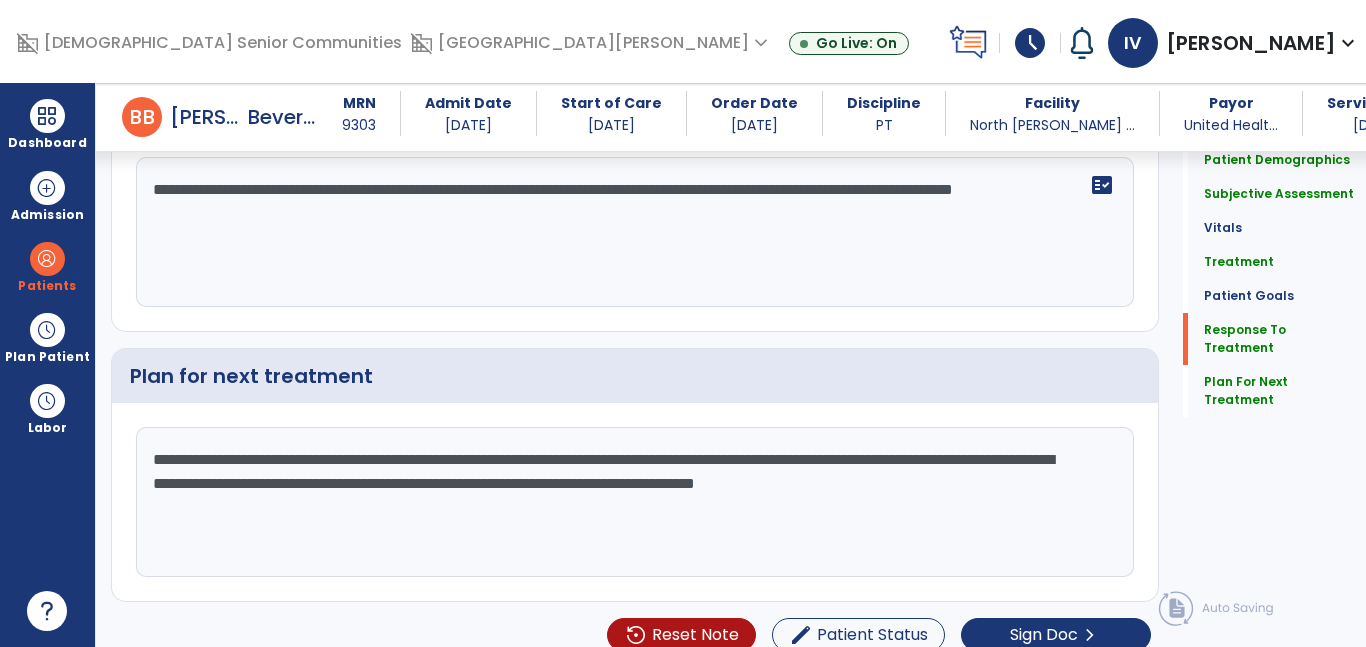 click on "**********" 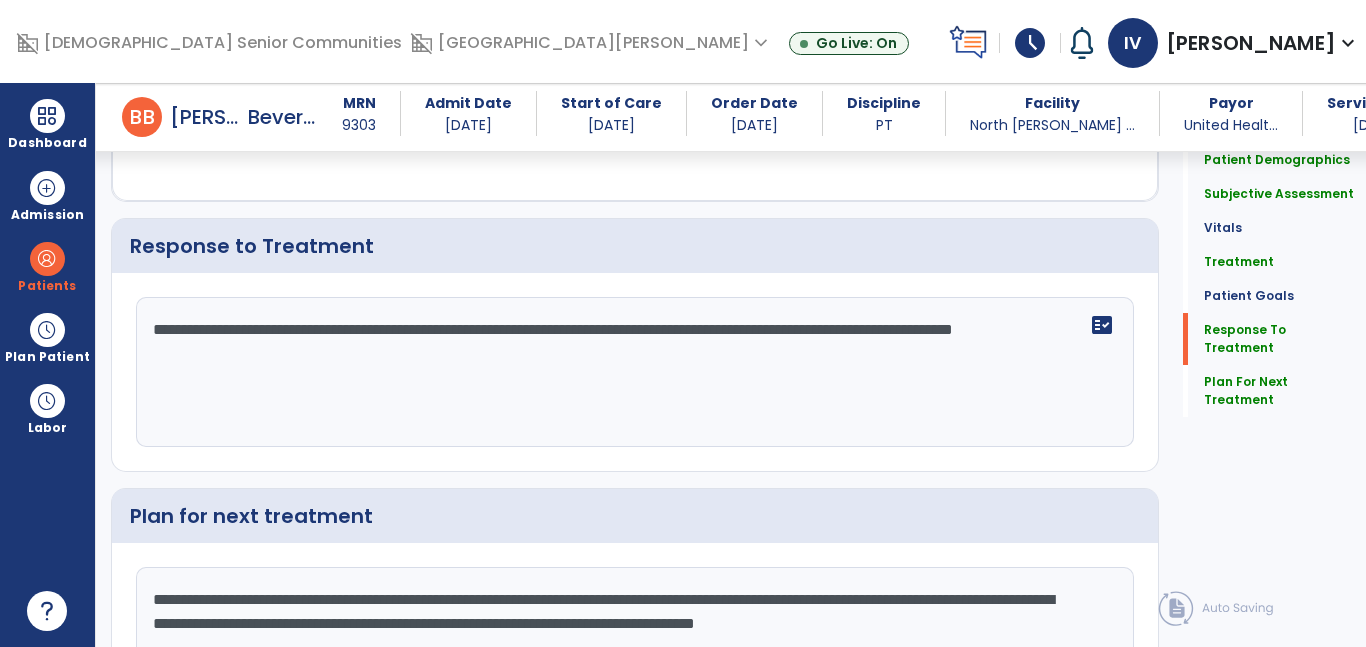 scroll, scrollTop: 3031, scrollLeft: 0, axis: vertical 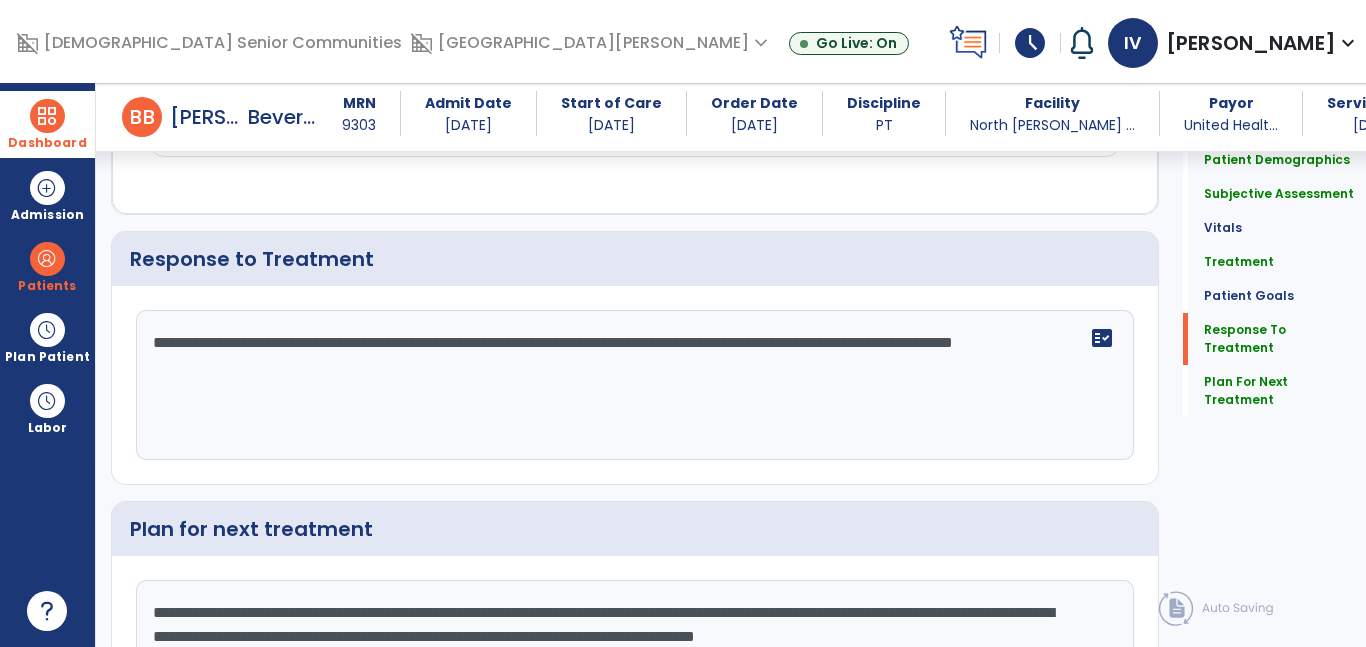 click at bounding box center [47, 116] 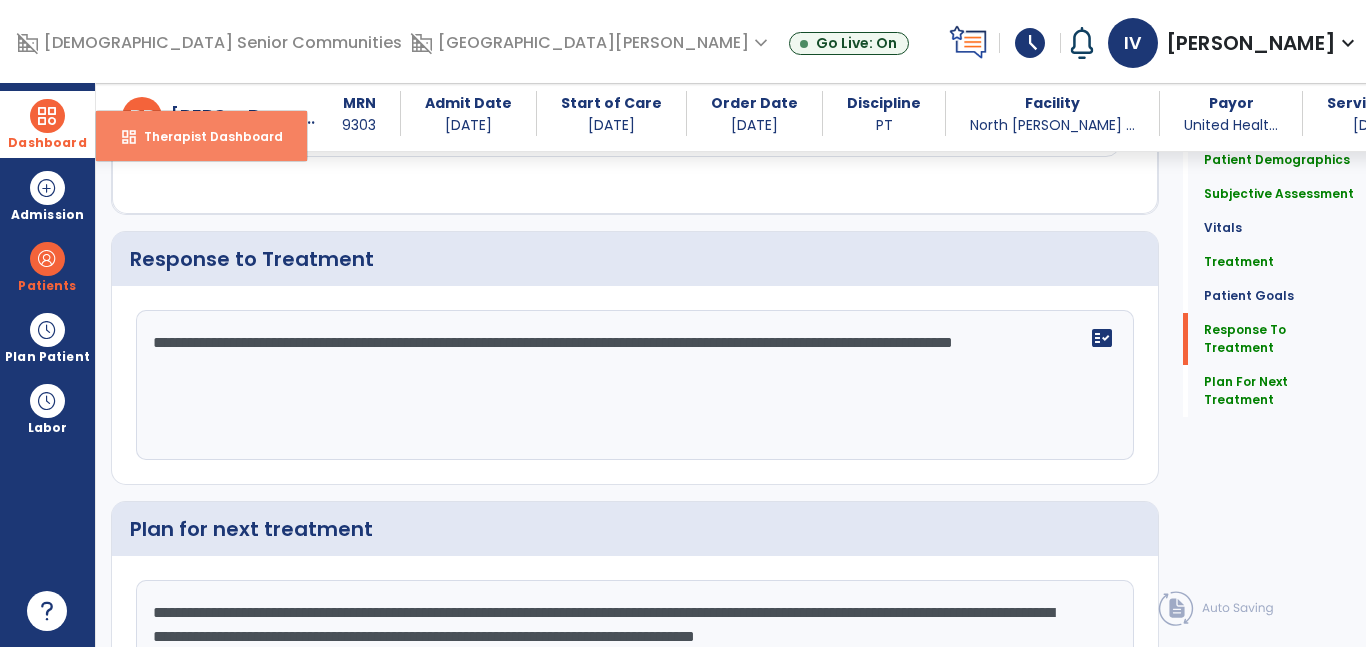 click on "Therapist Dashboard" at bounding box center [205, 136] 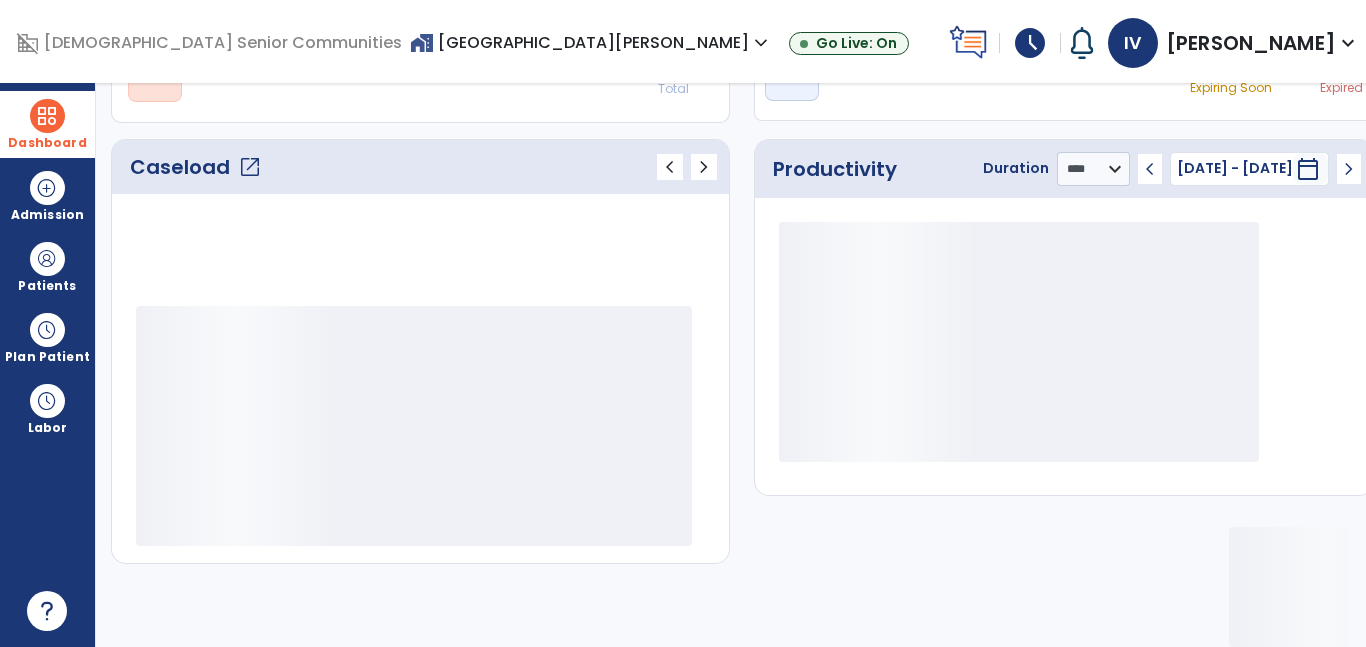 scroll, scrollTop: 230, scrollLeft: 0, axis: vertical 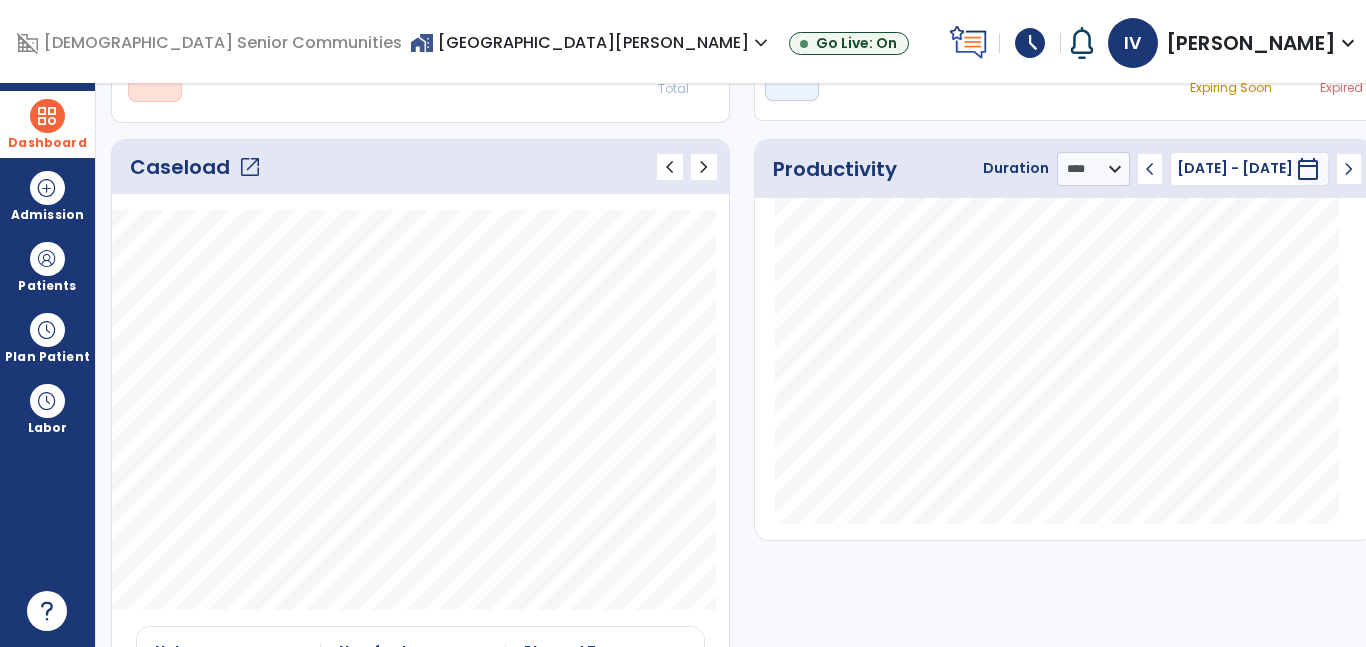 click on "open_in_new" 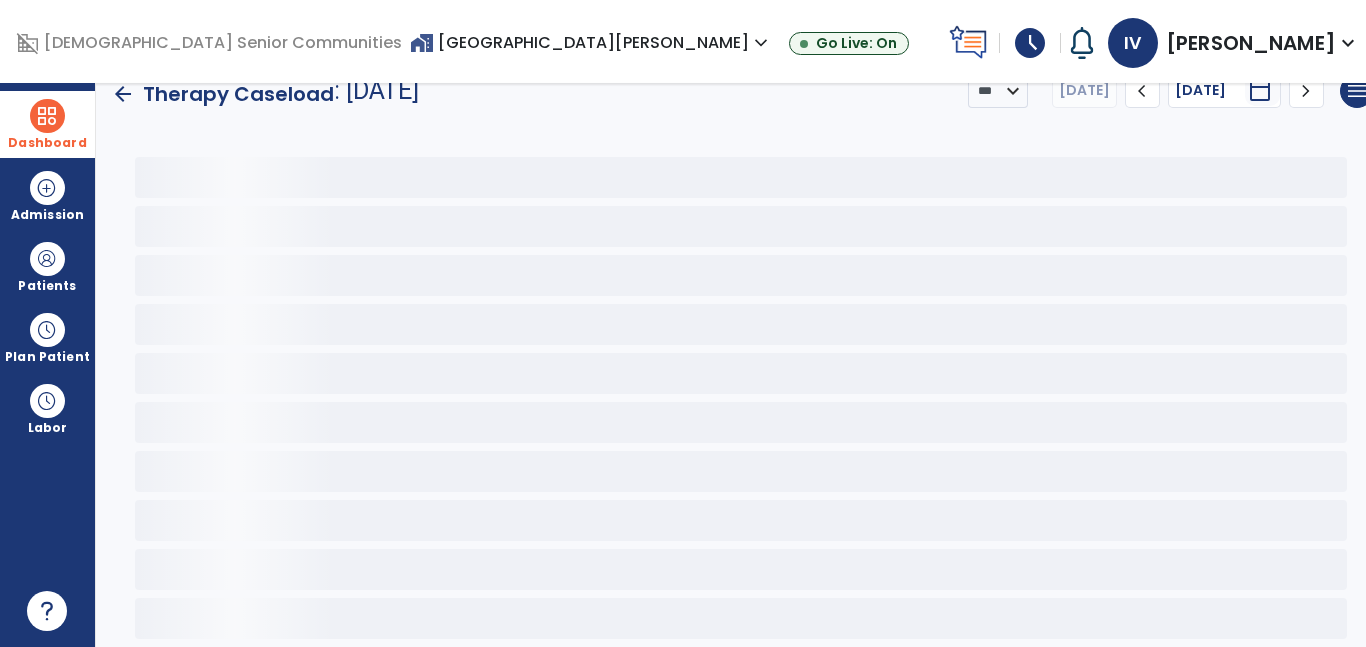 scroll, scrollTop: 30, scrollLeft: 0, axis: vertical 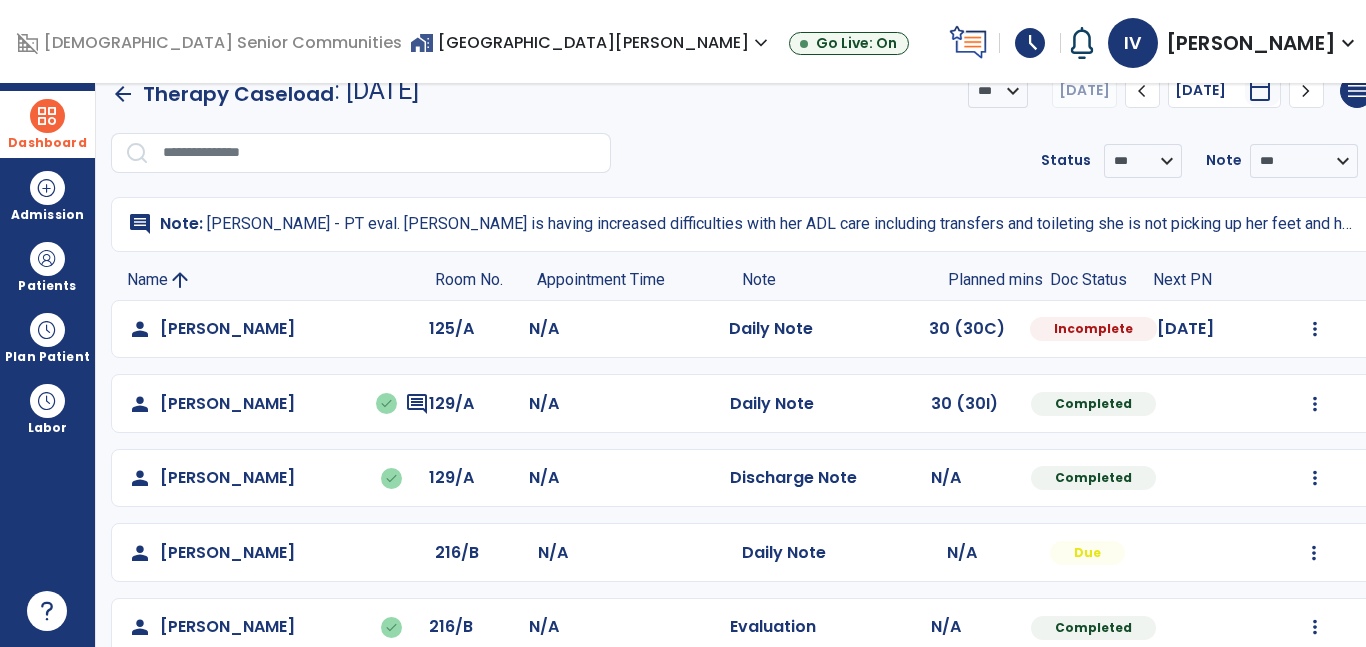 click on "**********" 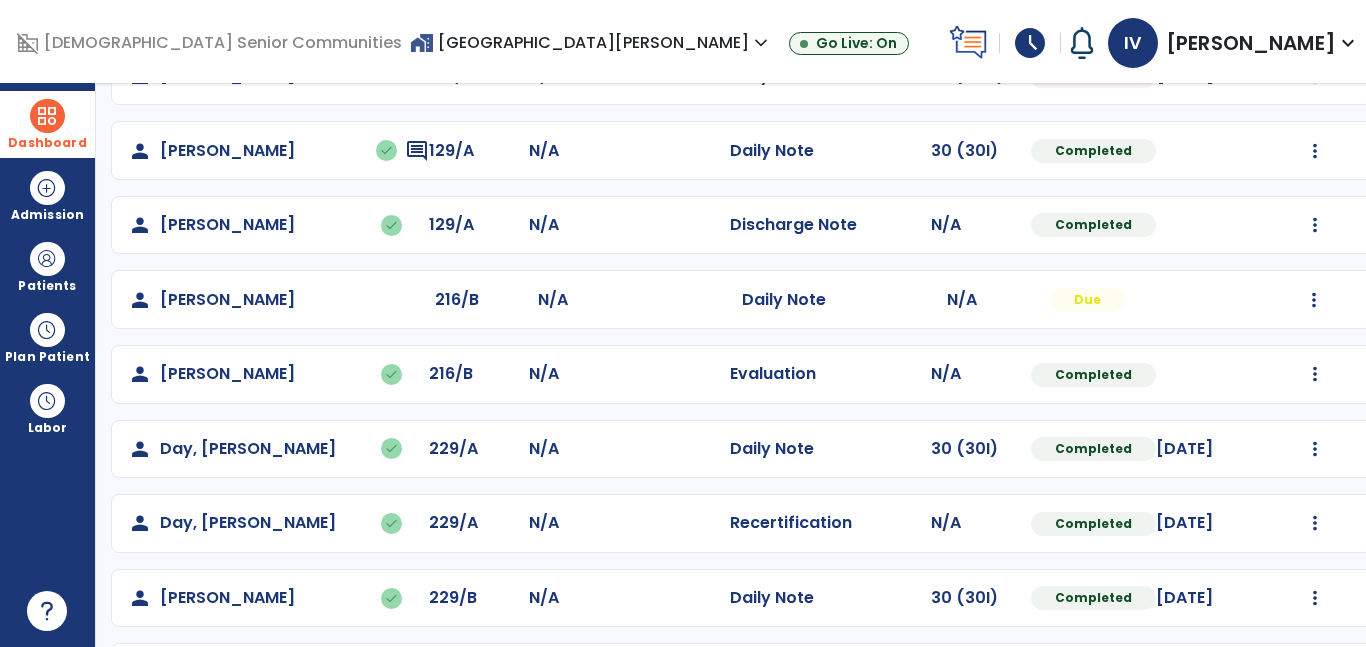scroll, scrollTop: 299, scrollLeft: 0, axis: vertical 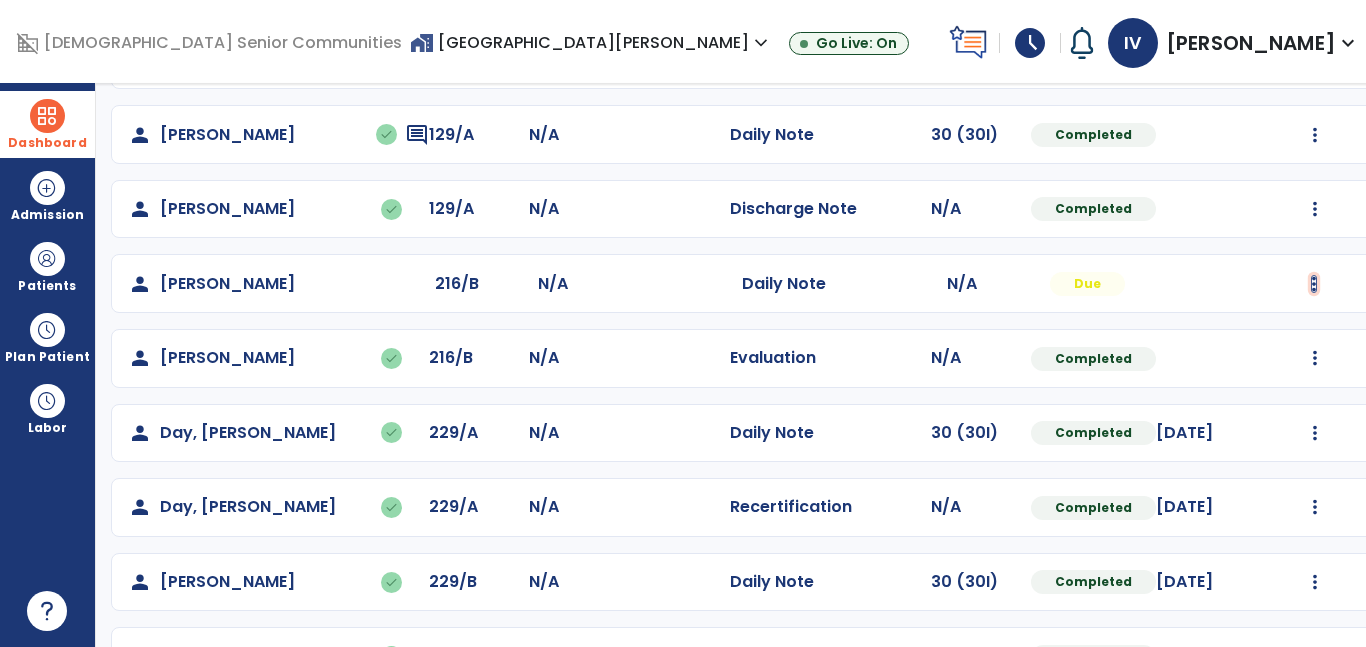 click at bounding box center (1315, 60) 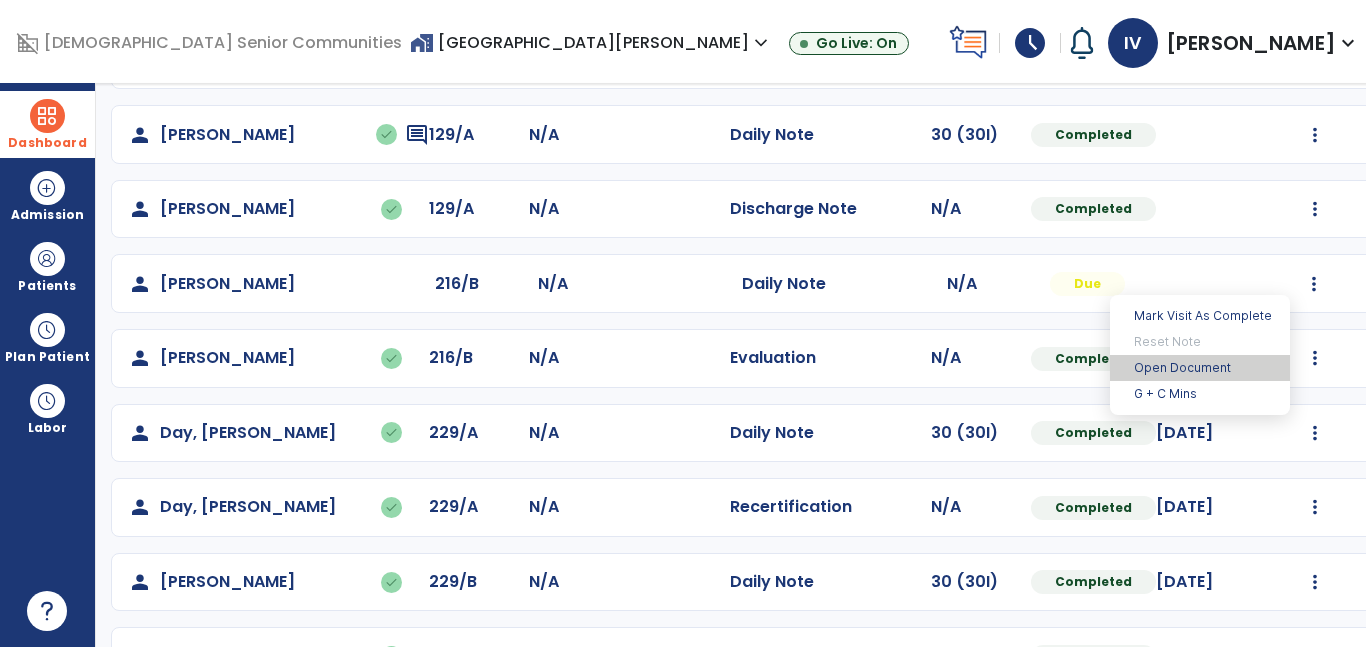 click on "Open Document" at bounding box center [1200, 368] 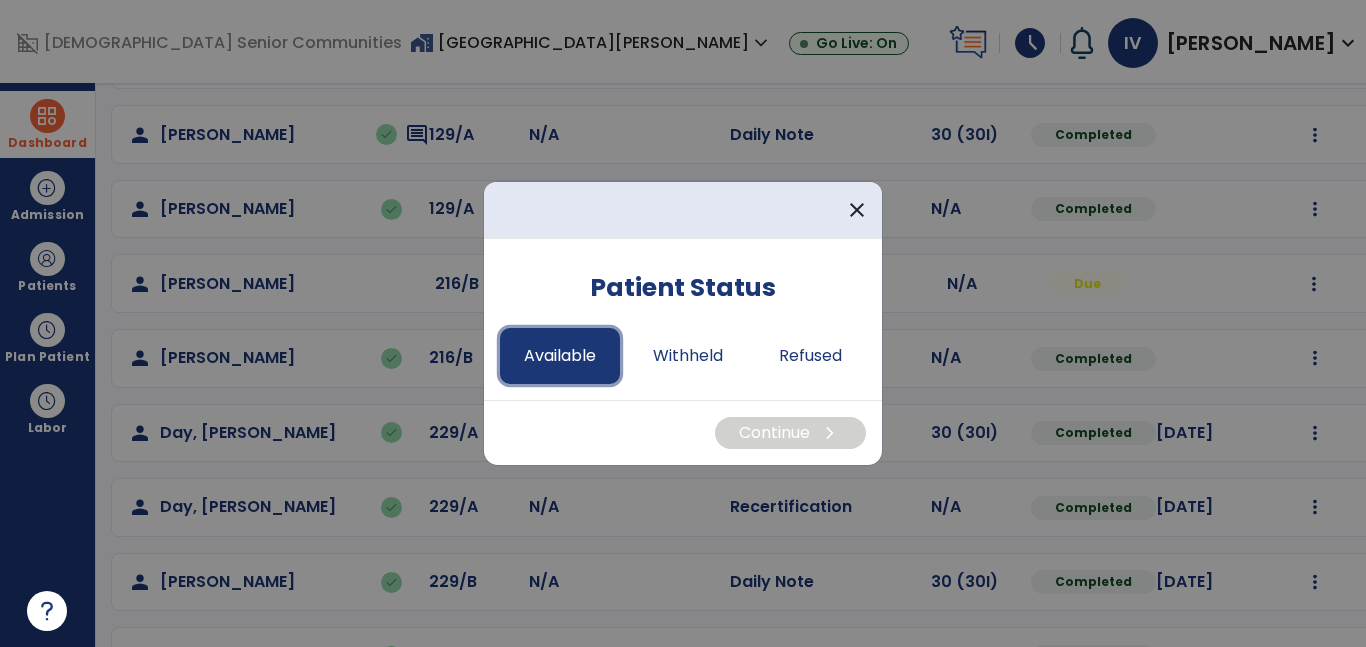 click on "Available" at bounding box center (560, 356) 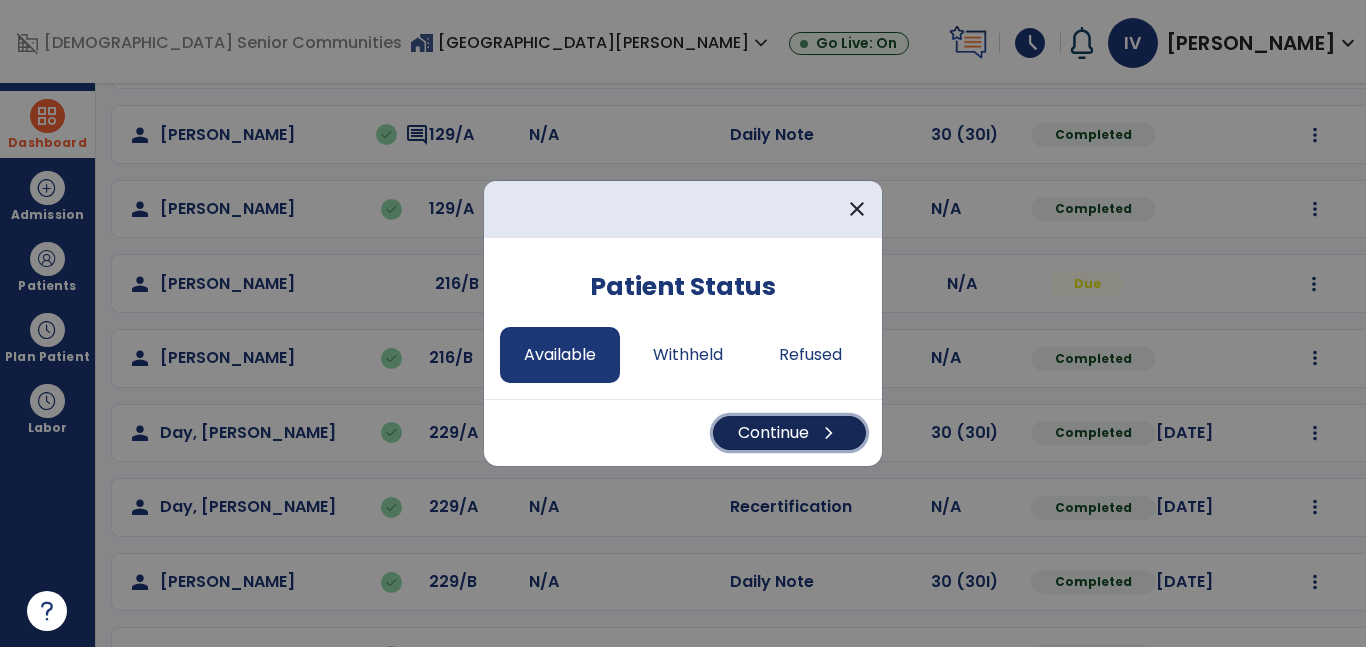 click on "Continue   chevron_right" at bounding box center (789, 433) 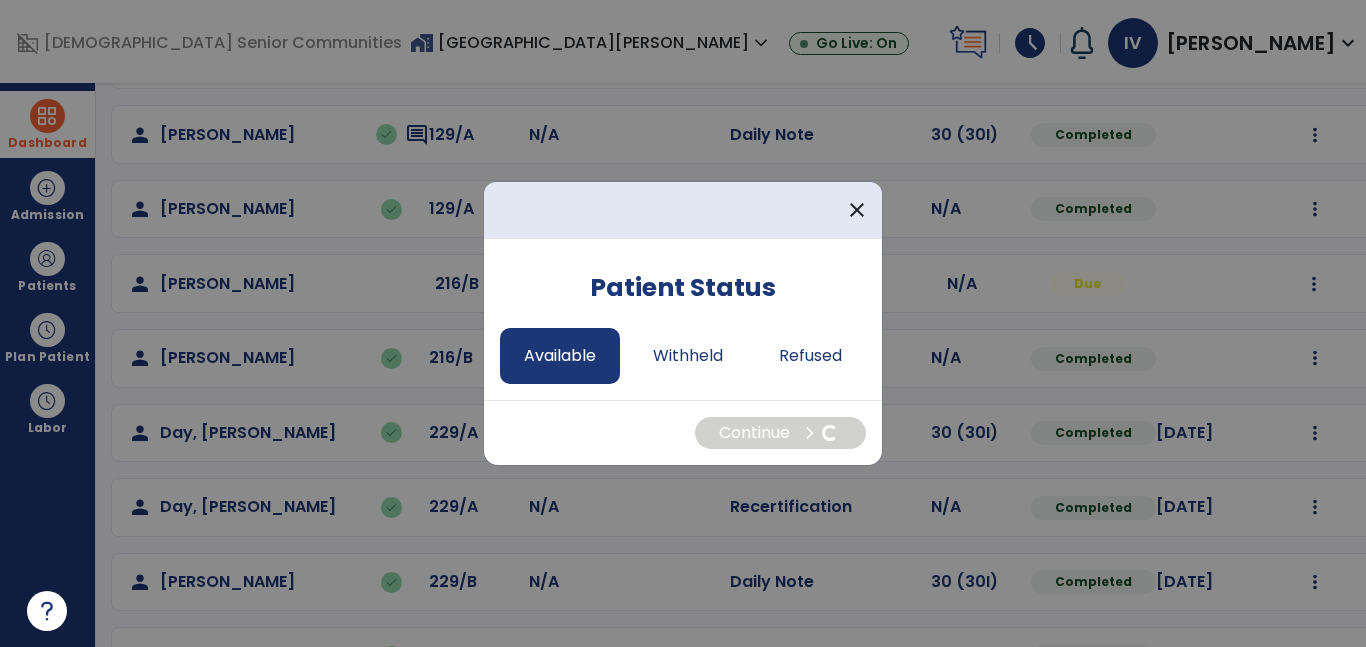 select on "*" 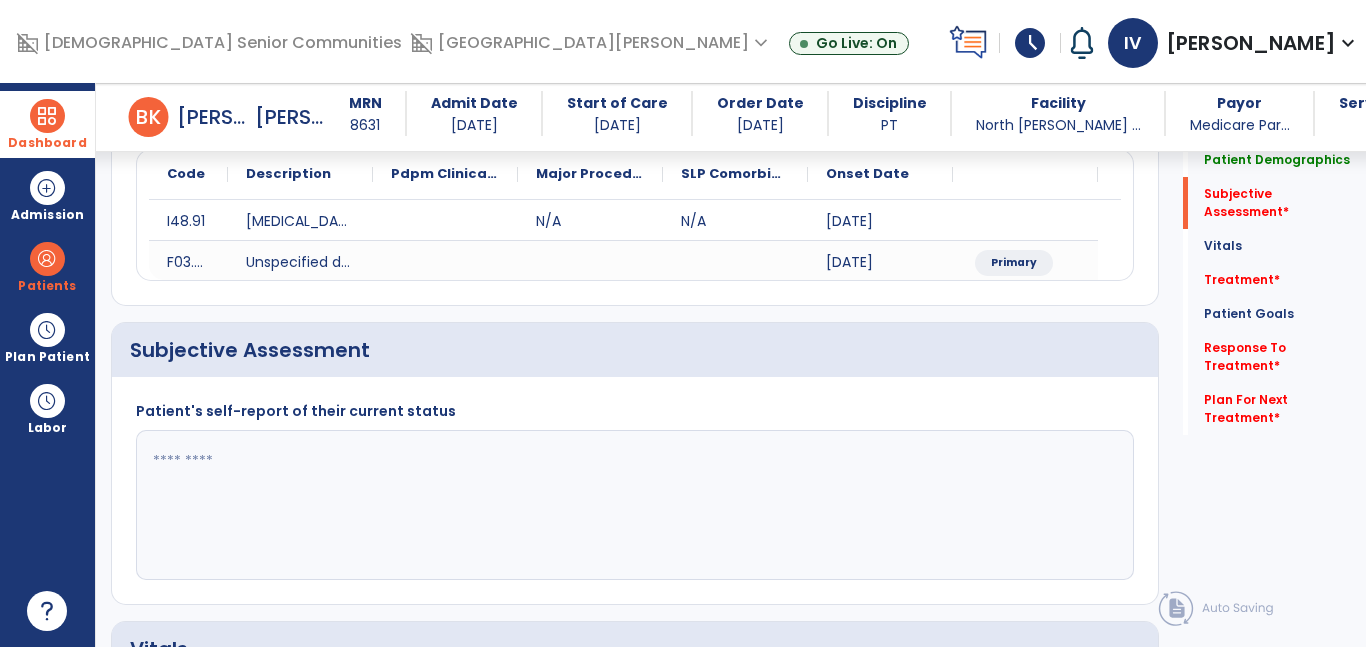 scroll, scrollTop: 252, scrollLeft: 0, axis: vertical 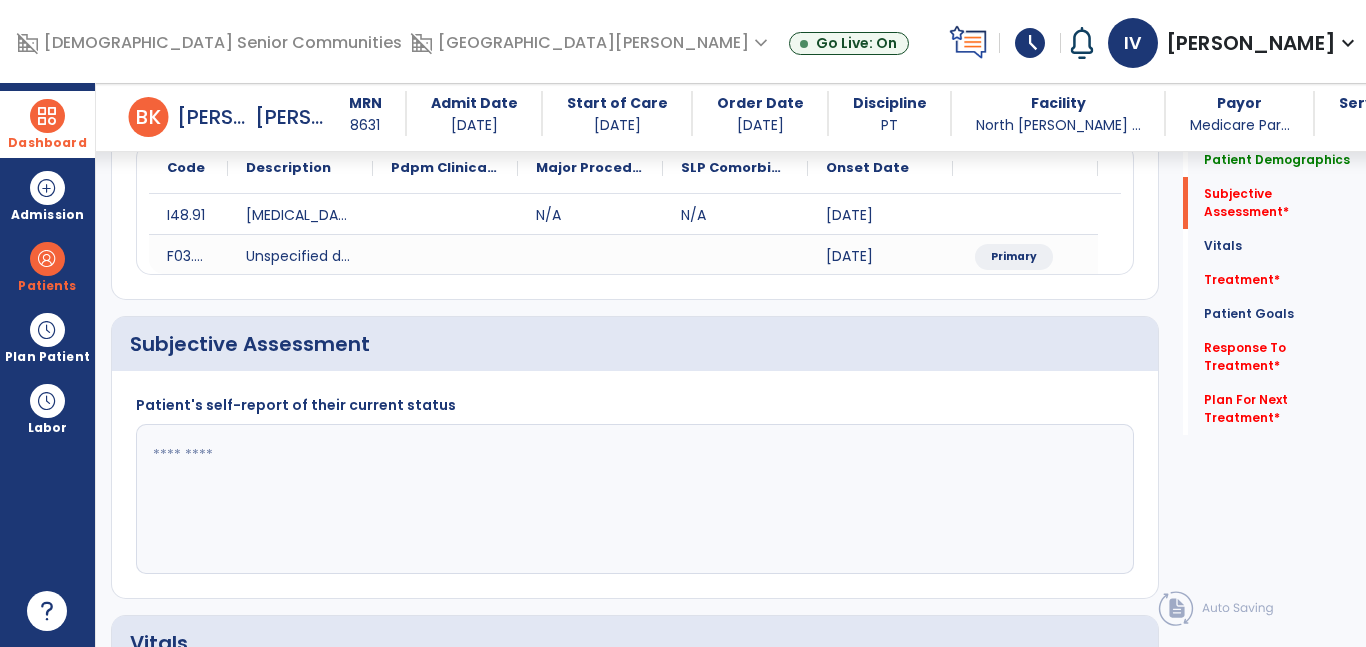 click 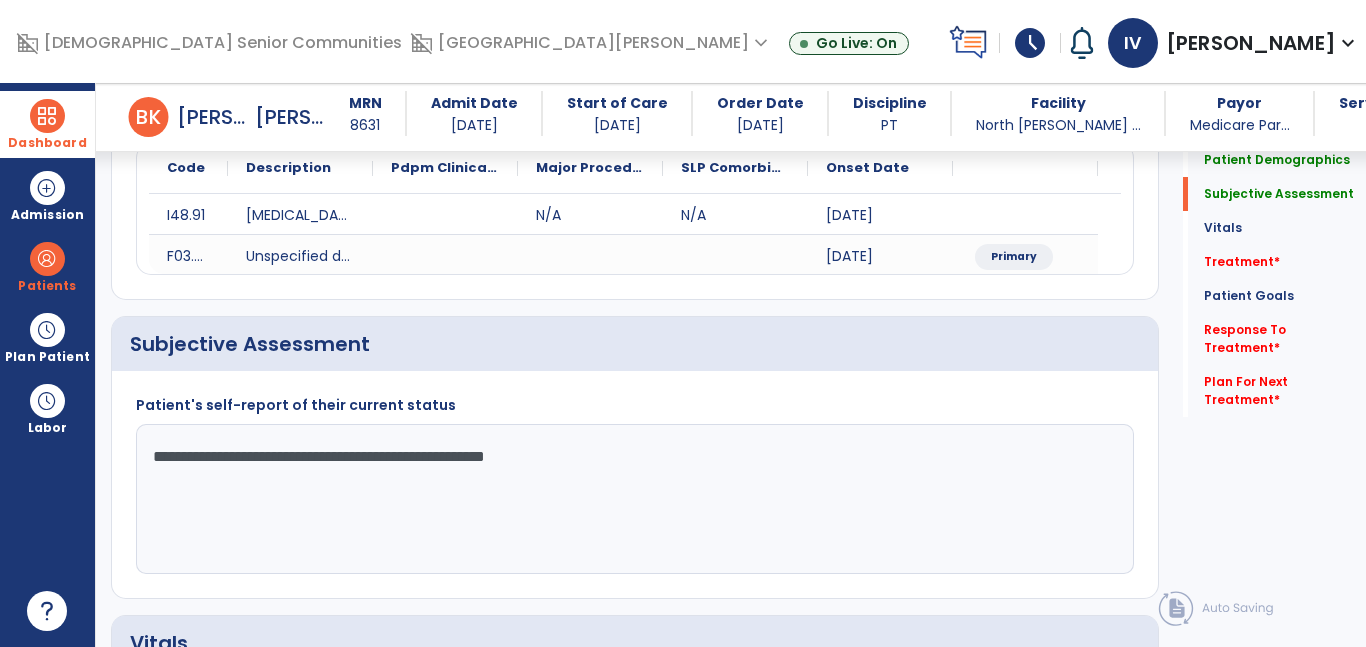 click on "**********" 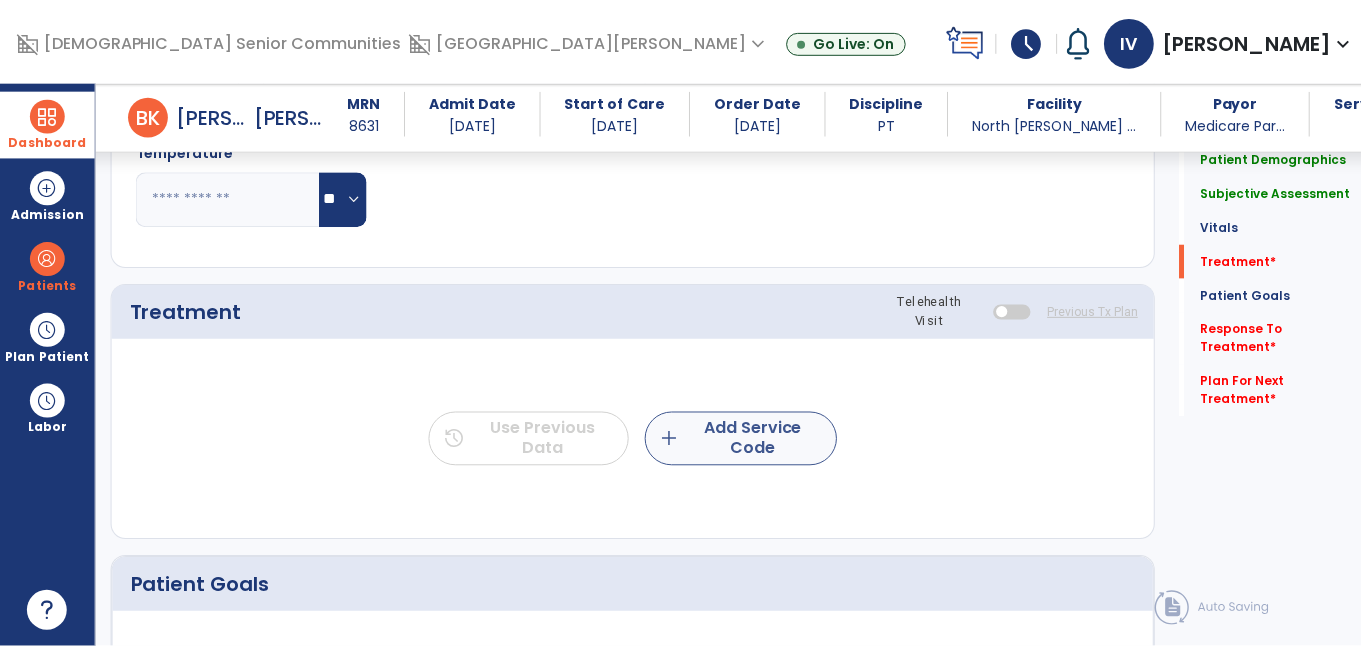 scroll, scrollTop: 1008, scrollLeft: 0, axis: vertical 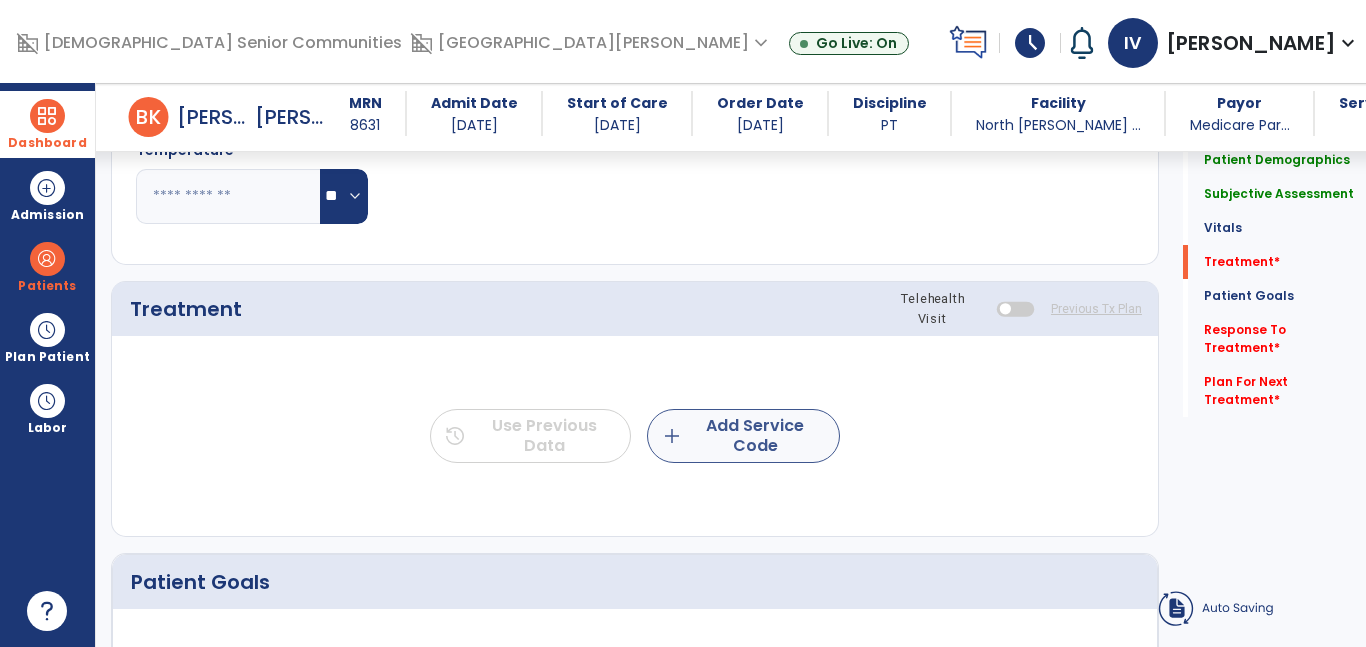 type on "**********" 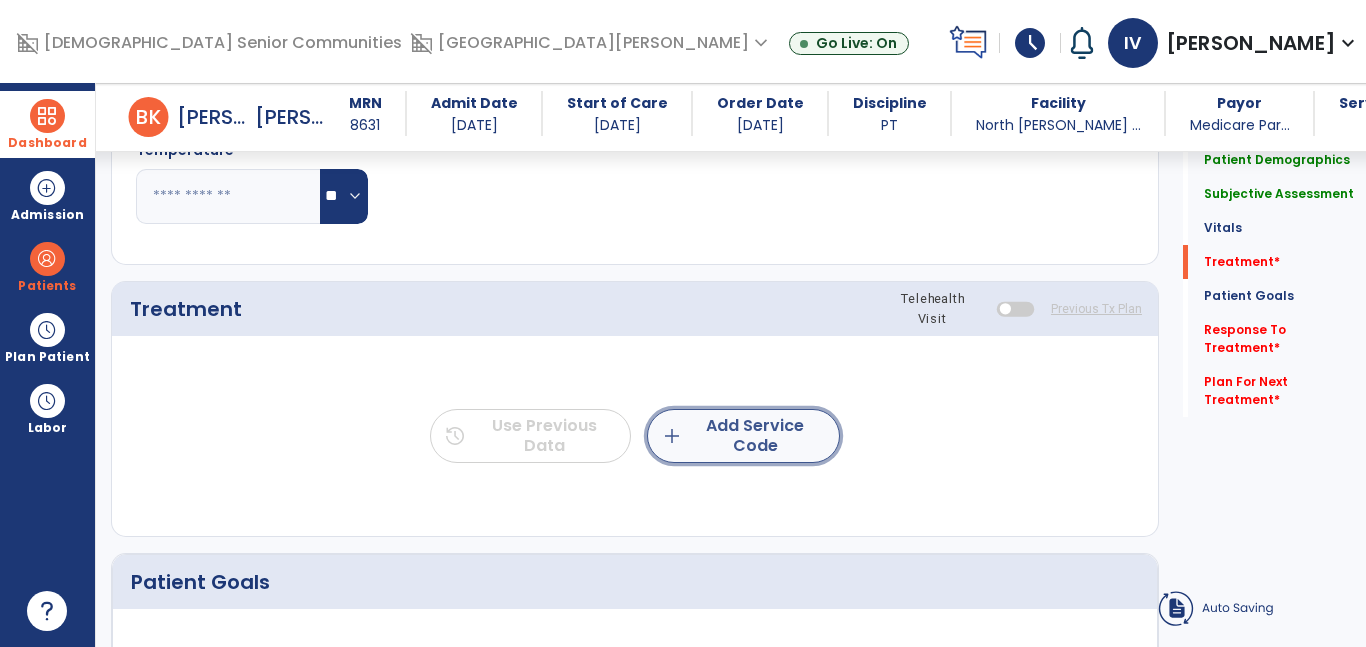 click on "add  Add Service Code" 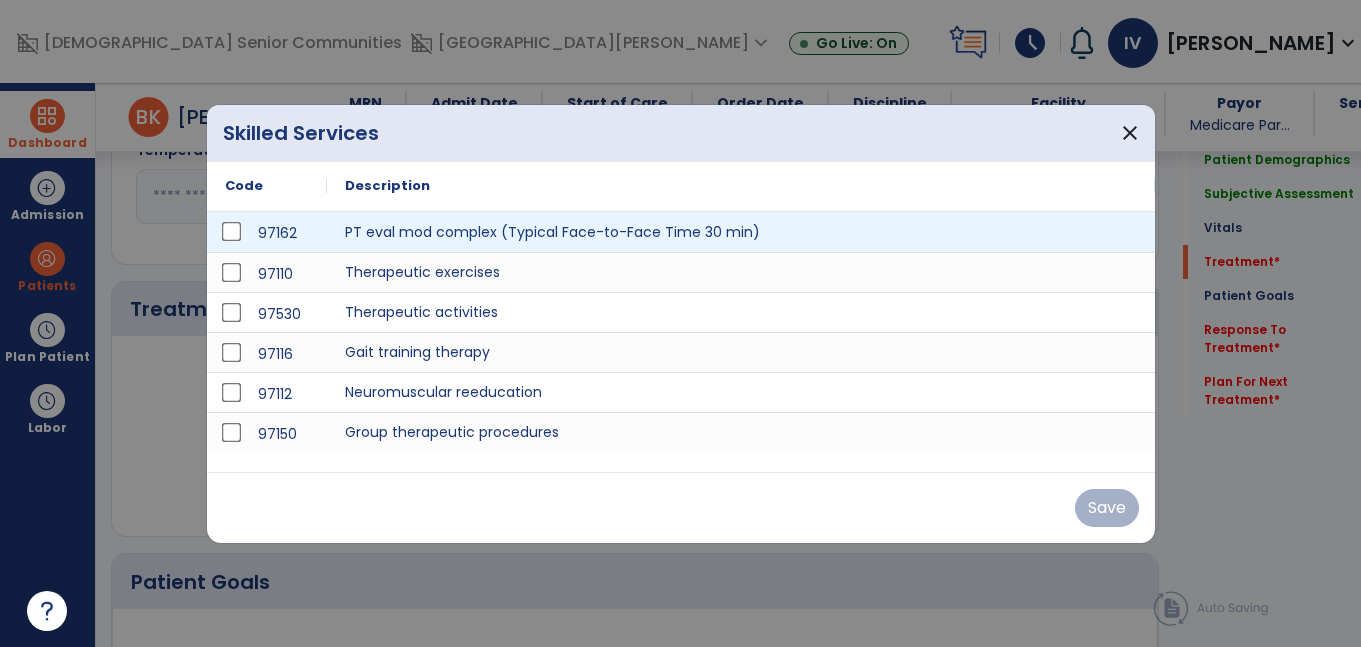 scroll, scrollTop: 1008, scrollLeft: 0, axis: vertical 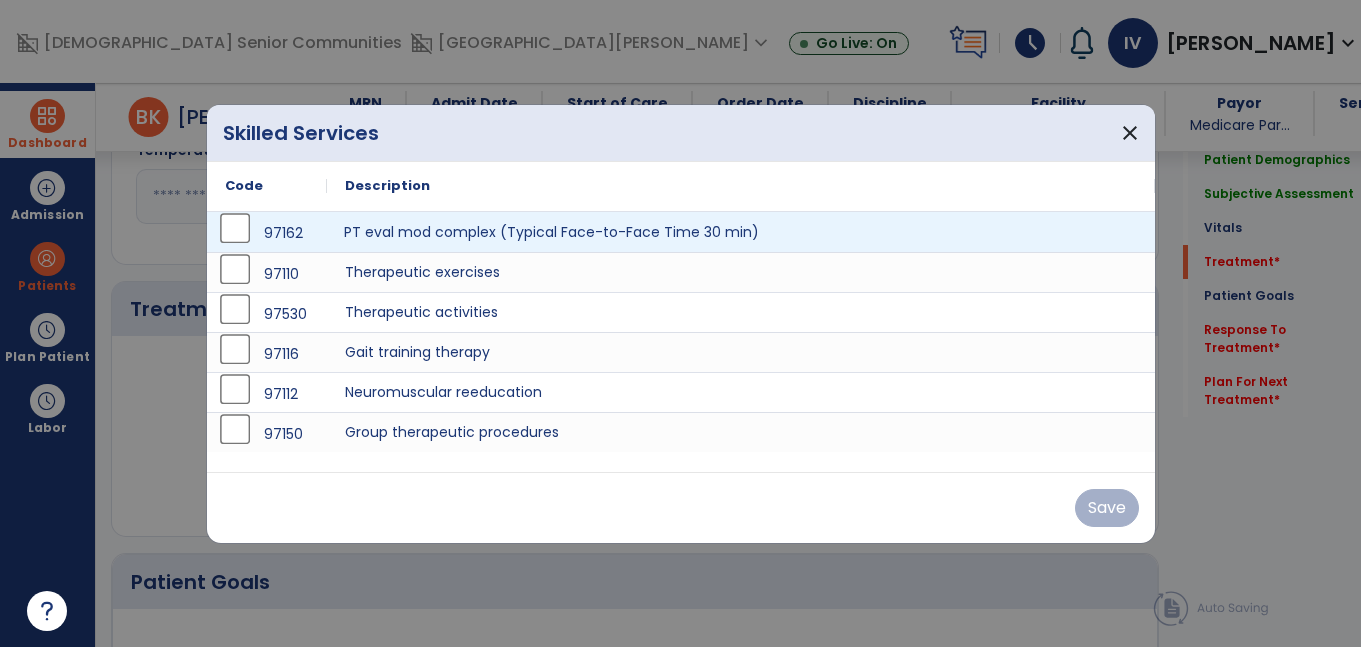 click on "PT eval mod complex (Typical Face-to-Face Time 30 min)" at bounding box center [741, 232] 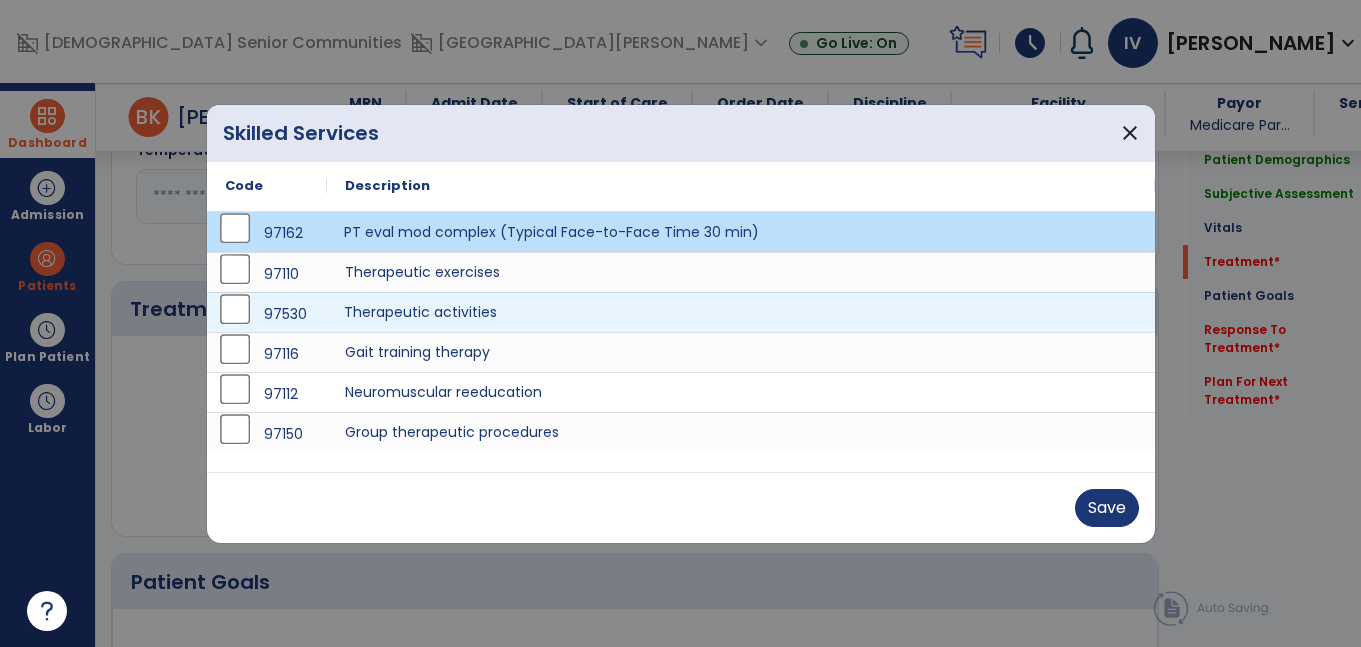 click on "Therapeutic activities" at bounding box center (741, 312) 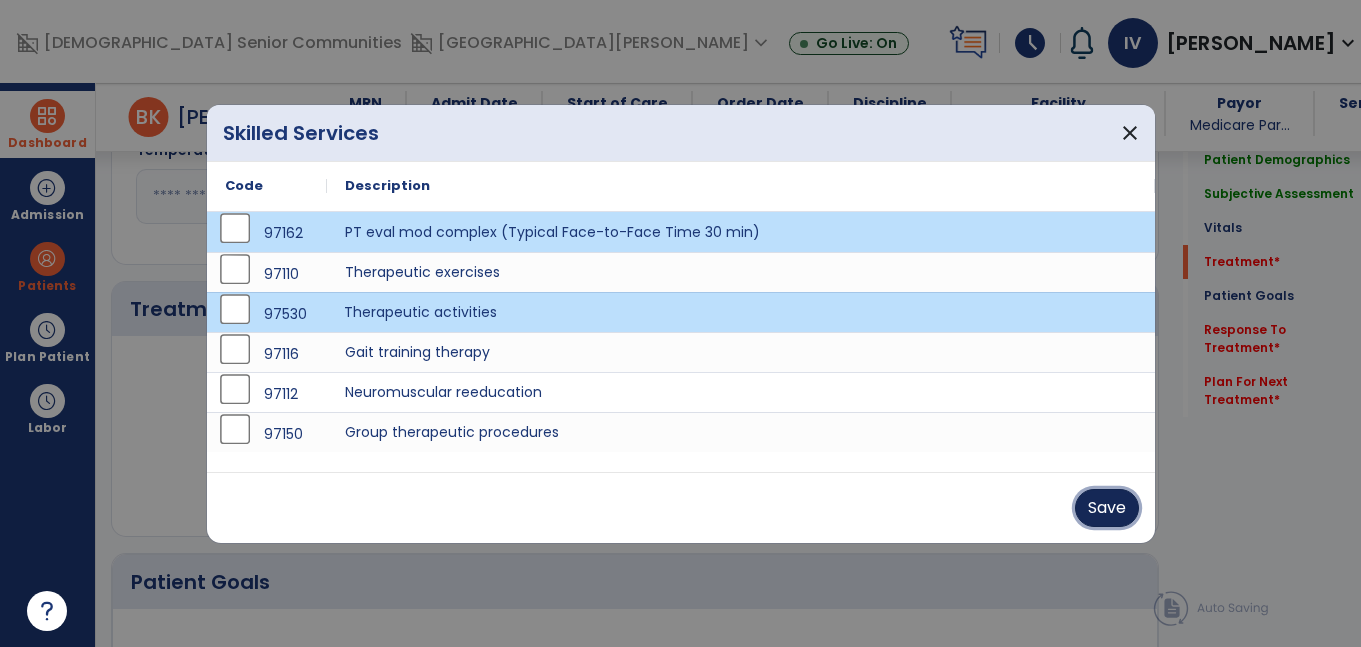 click on "Save" at bounding box center [1107, 508] 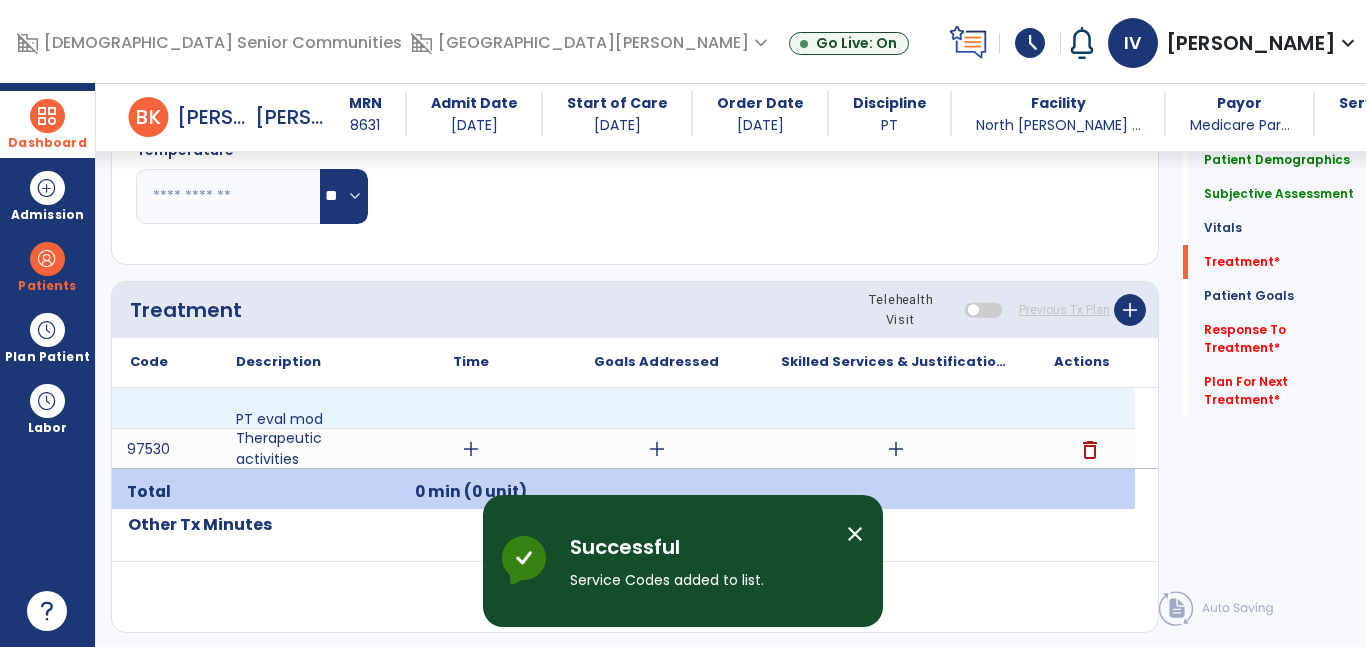 click on "add" at bounding box center [470, 451] 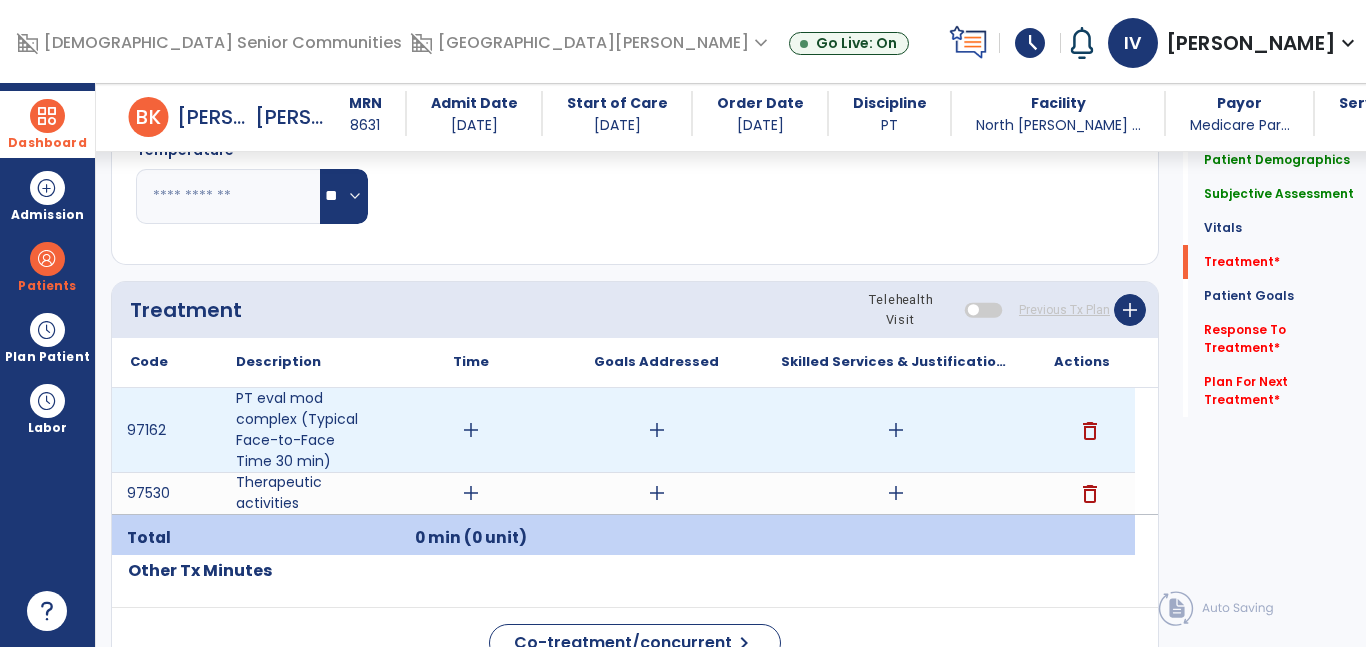 click on "add" at bounding box center (471, 430) 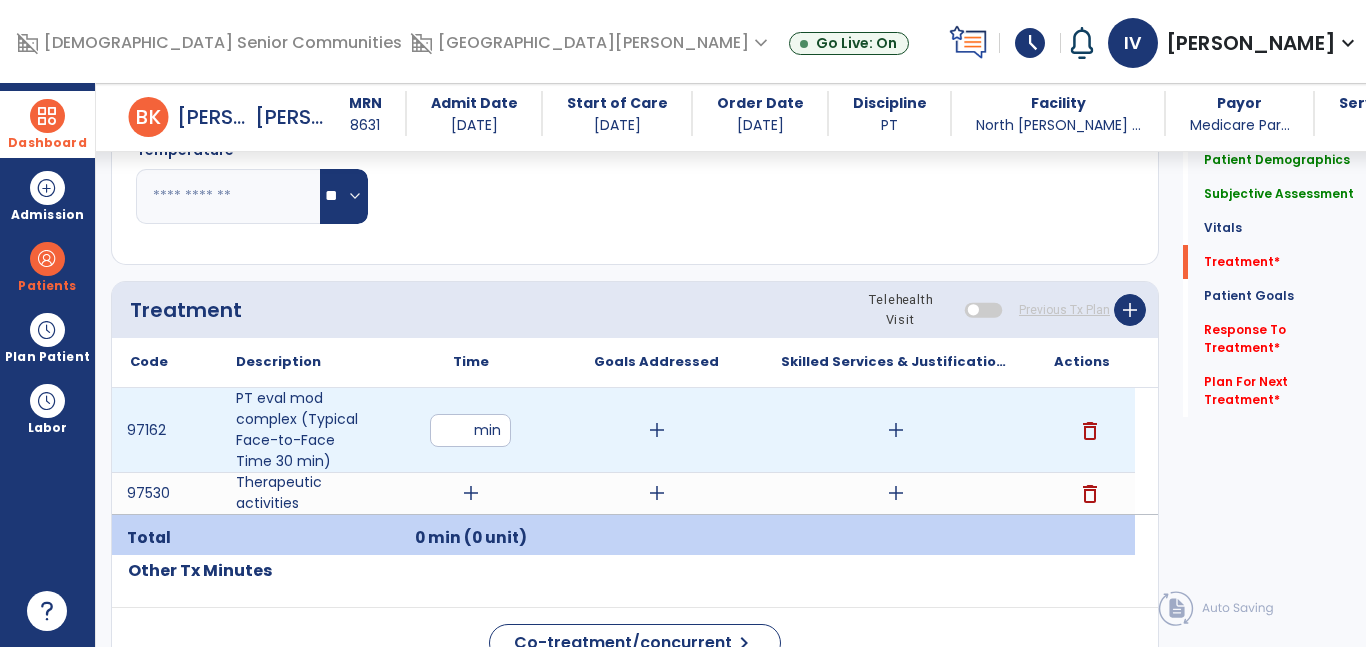 type on "**" 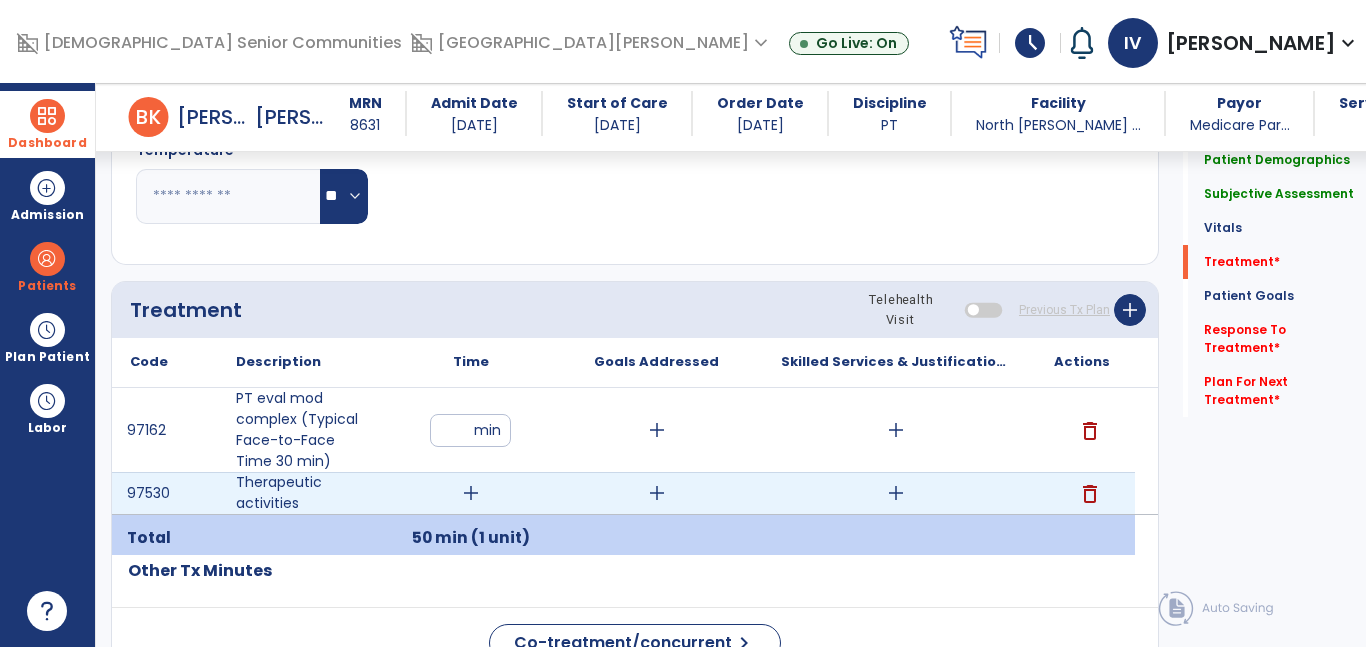 click on "add" at bounding box center [471, 493] 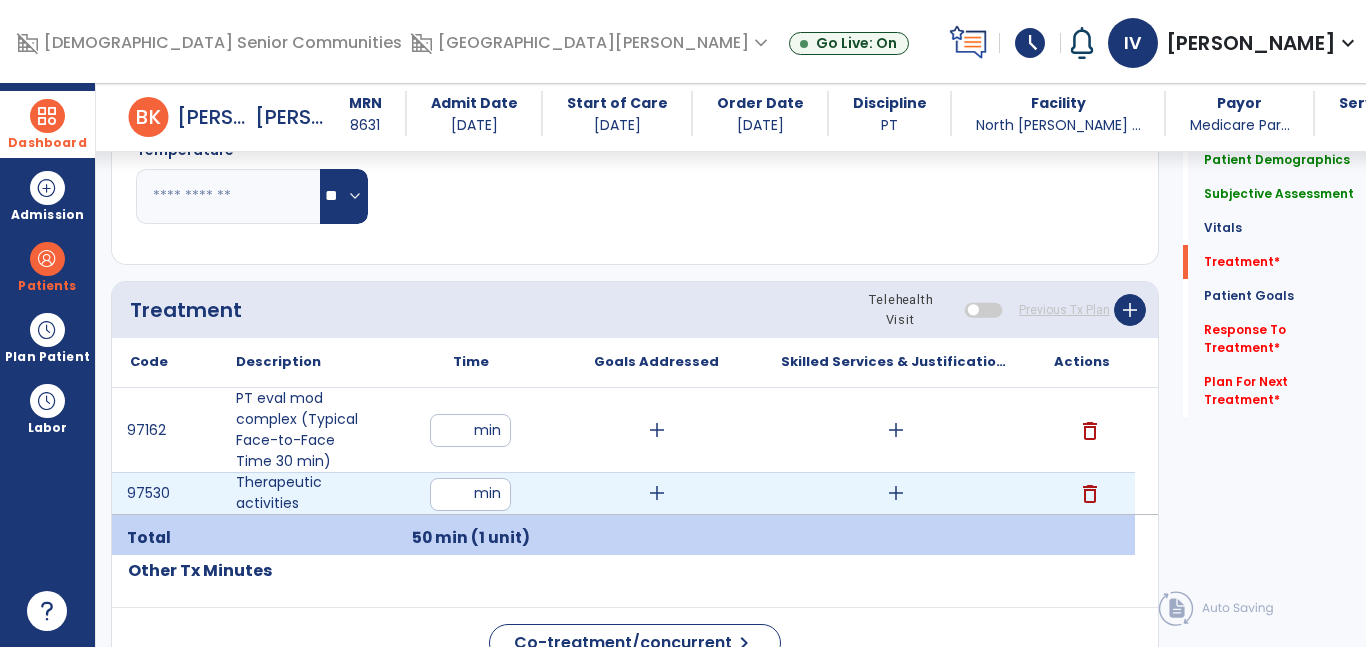 type on "**" 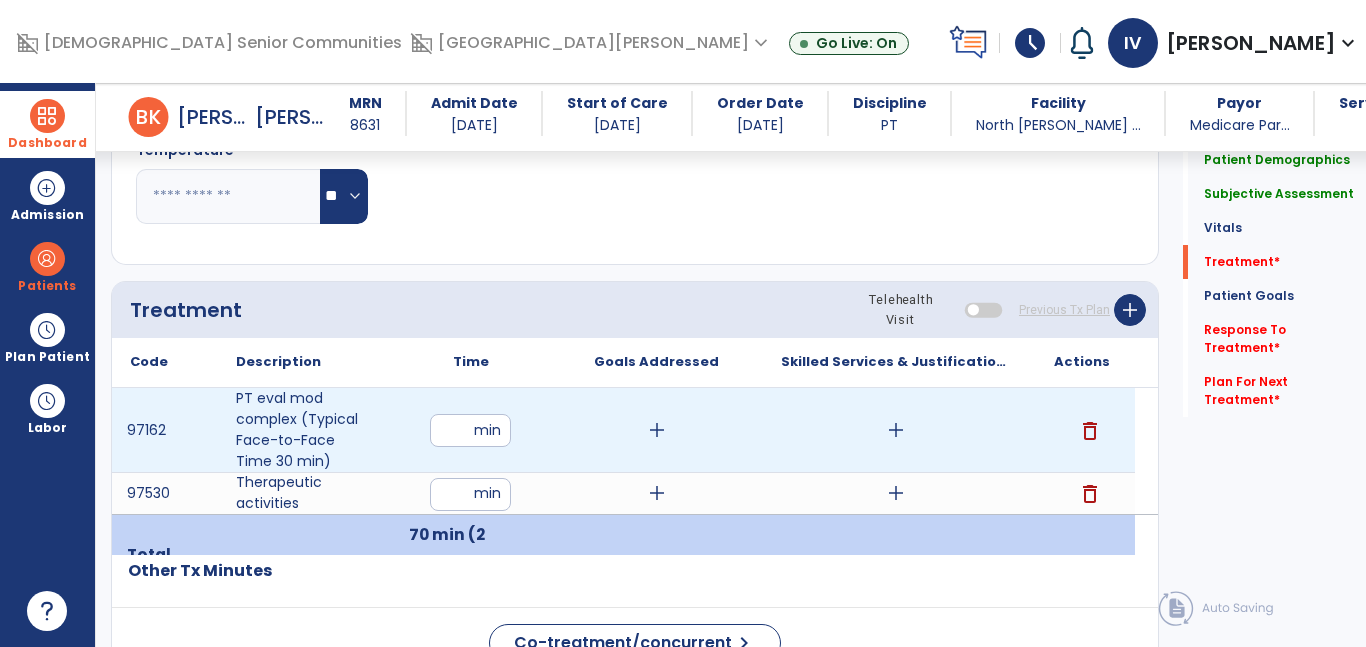 click on "add" at bounding box center (657, 430) 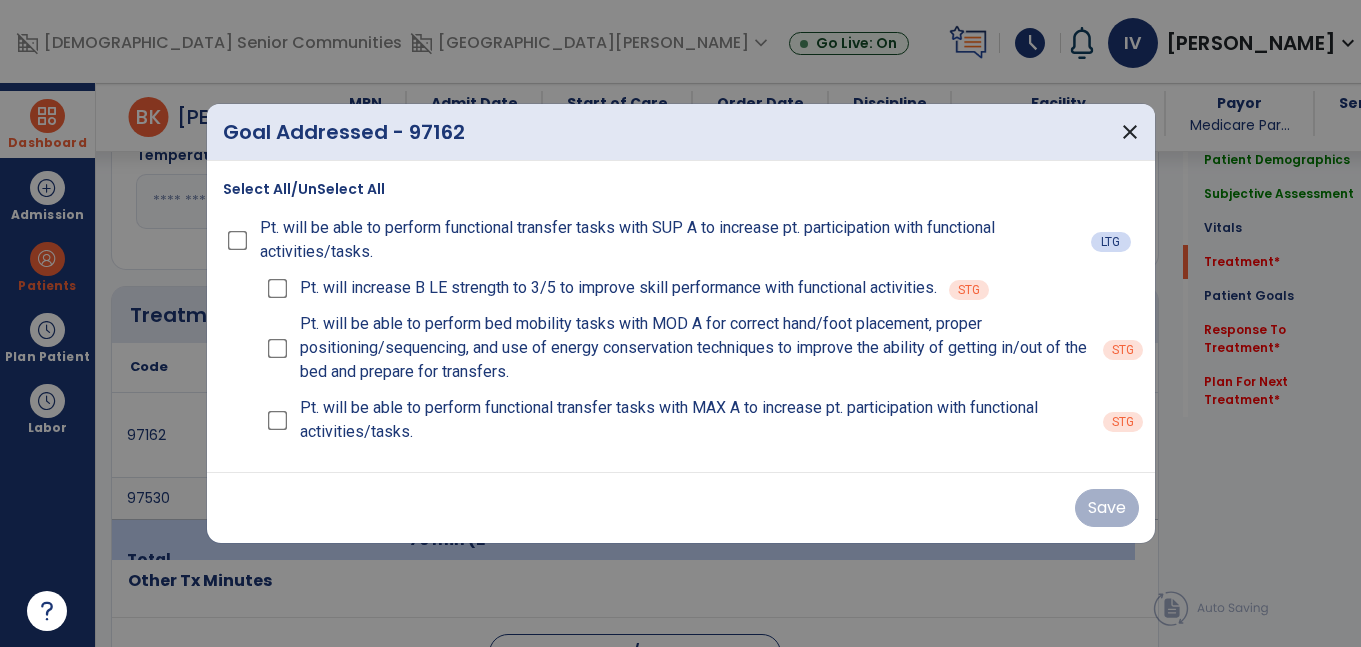 scroll, scrollTop: 1008, scrollLeft: 0, axis: vertical 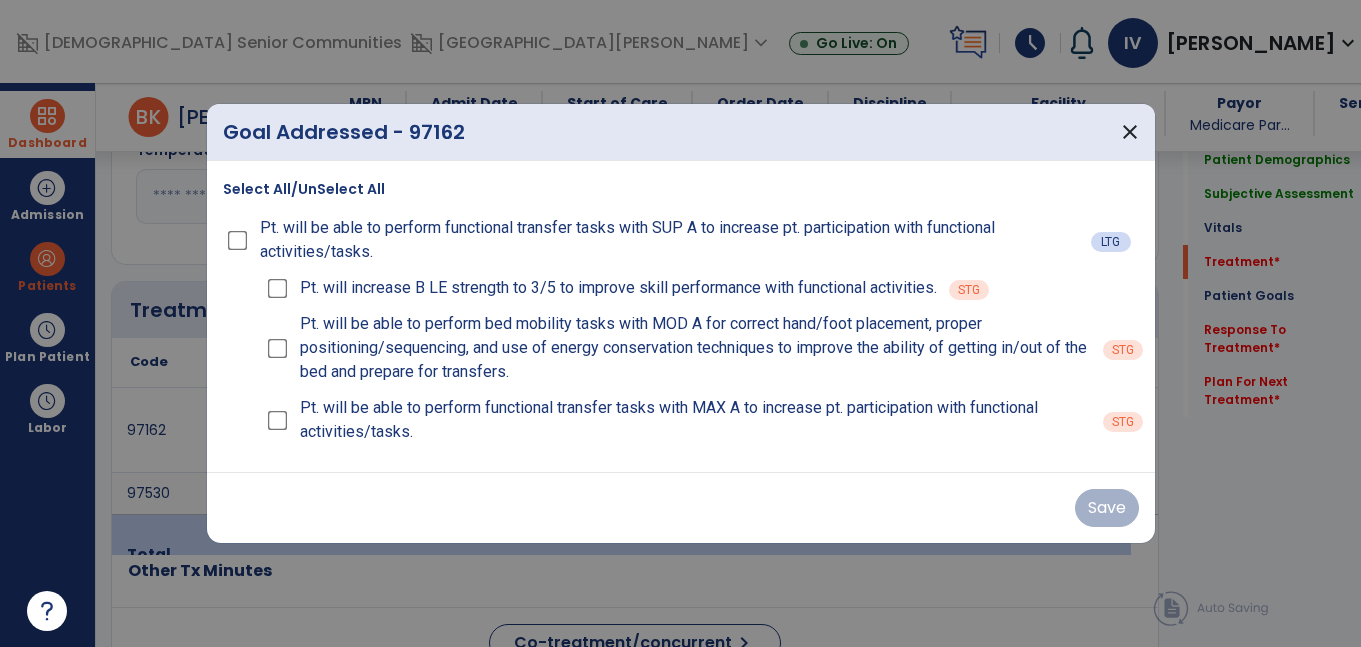 click on "Select All/UnSelect All" at bounding box center (304, 189) 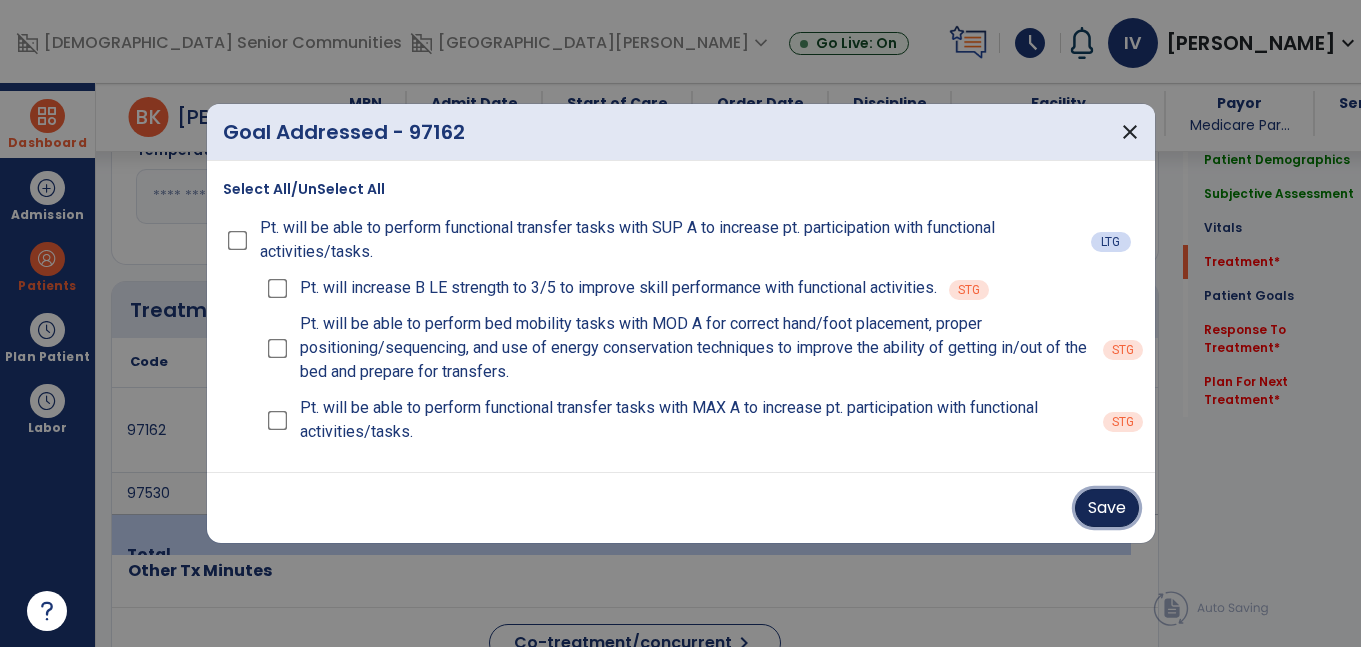 click on "Save" at bounding box center [1107, 508] 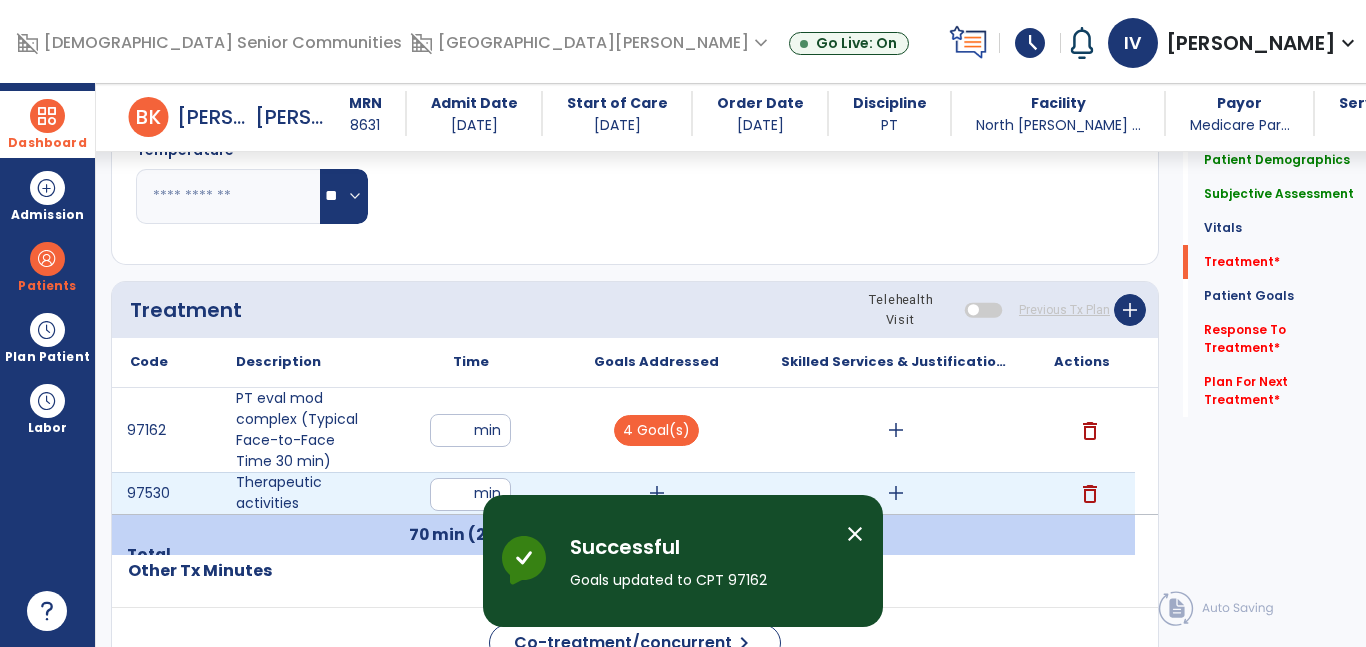 click on "add" at bounding box center [656, 493] 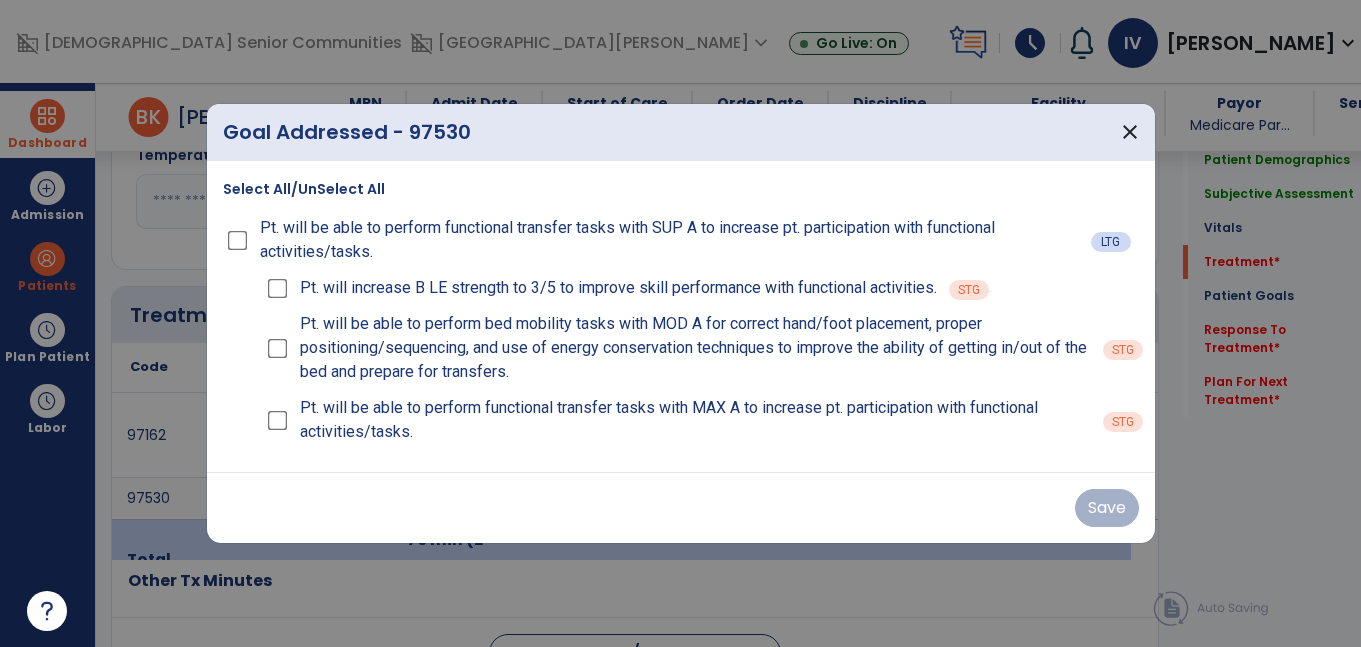 scroll, scrollTop: 1008, scrollLeft: 0, axis: vertical 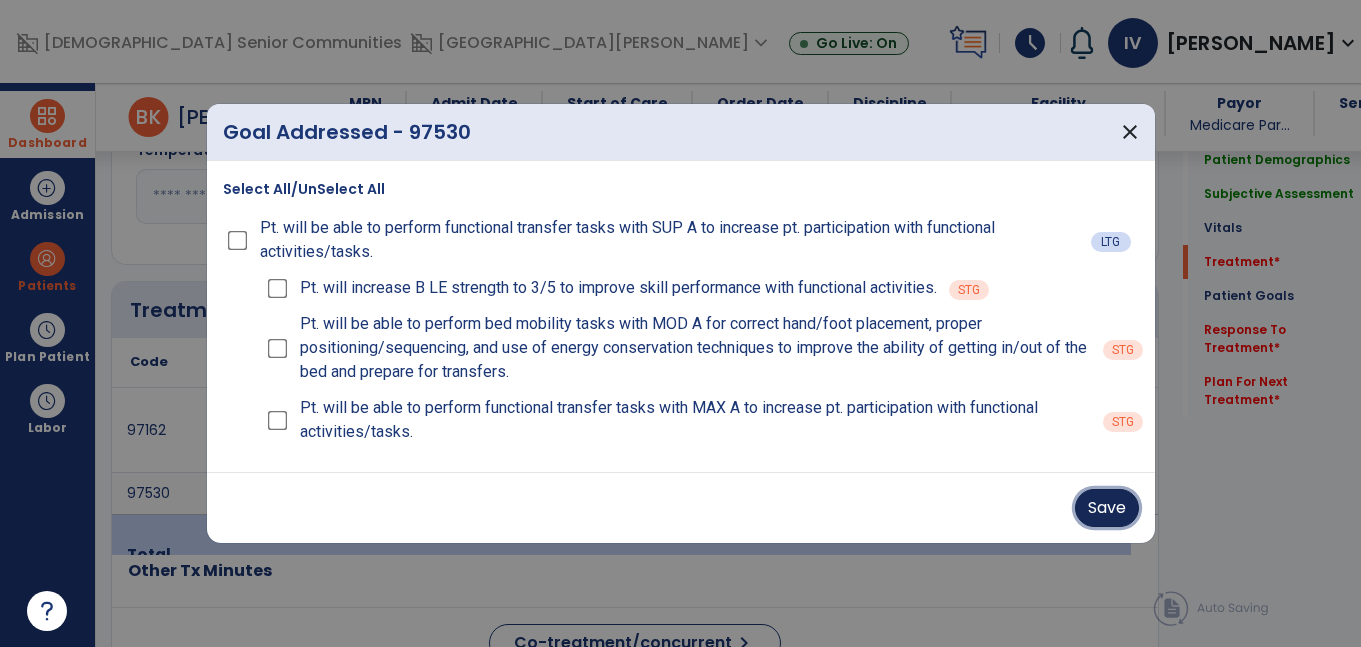 click on "Save" at bounding box center (1107, 508) 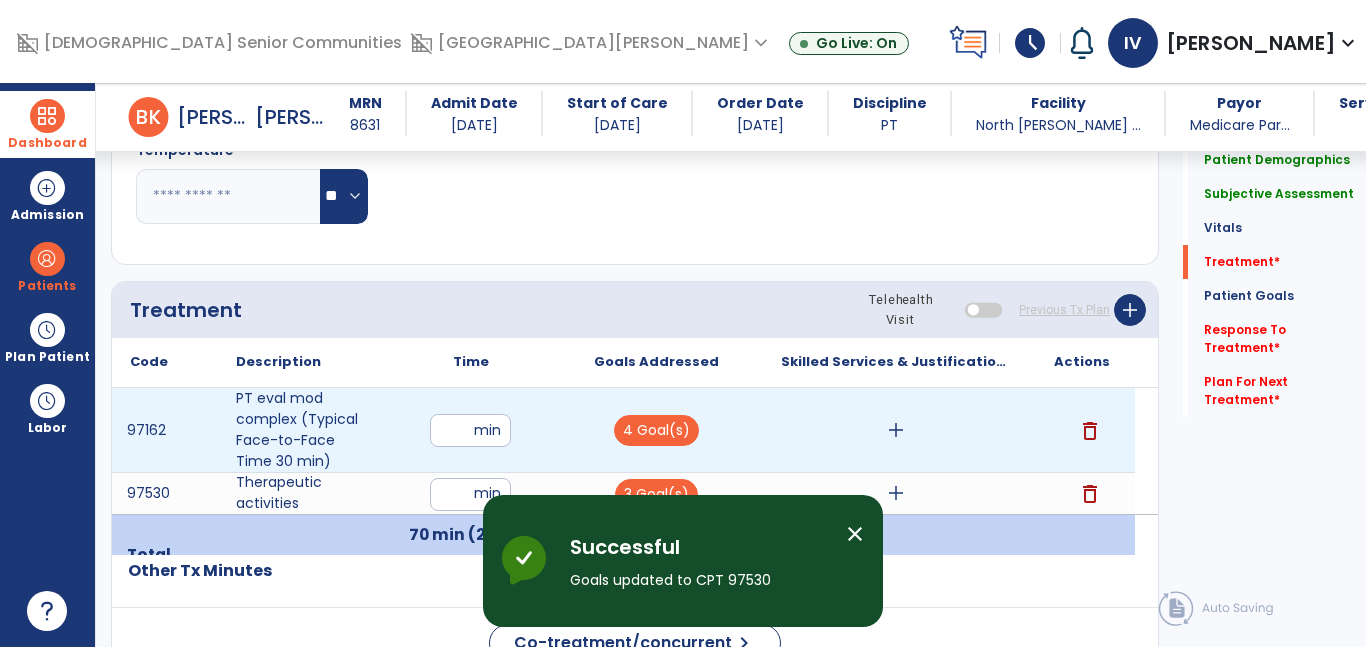 click on "add" at bounding box center [896, 430] 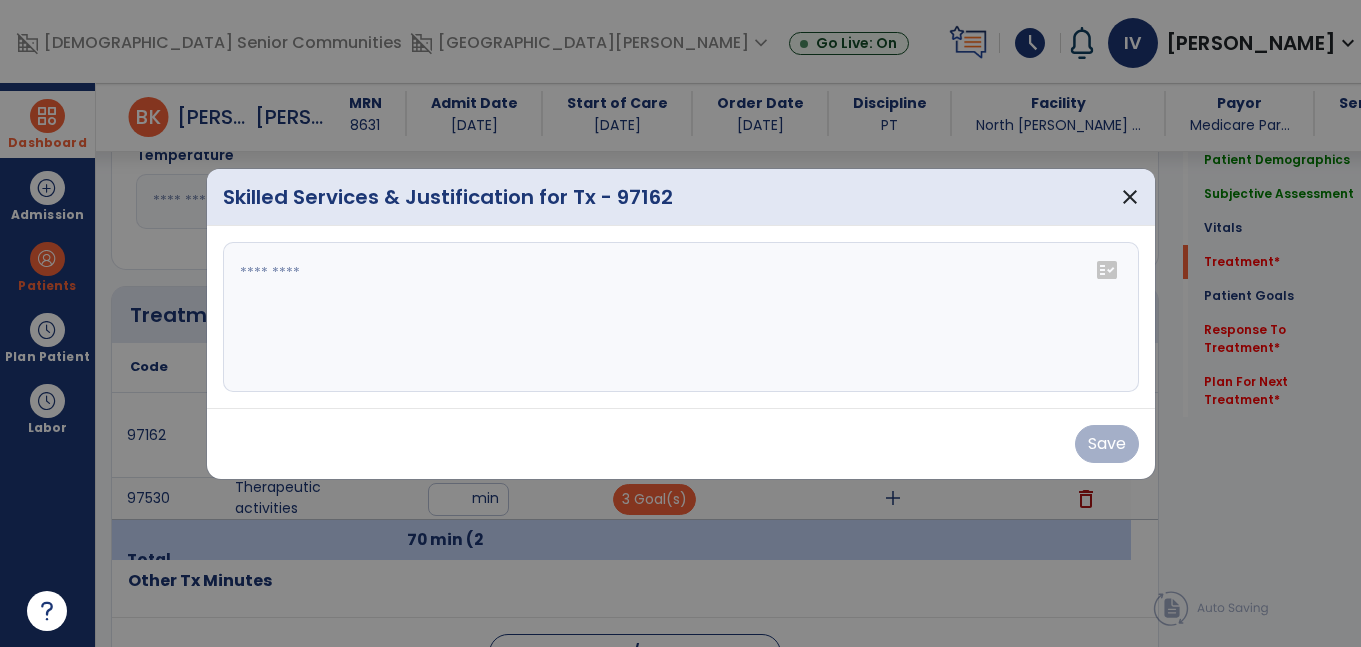 scroll, scrollTop: 1008, scrollLeft: 0, axis: vertical 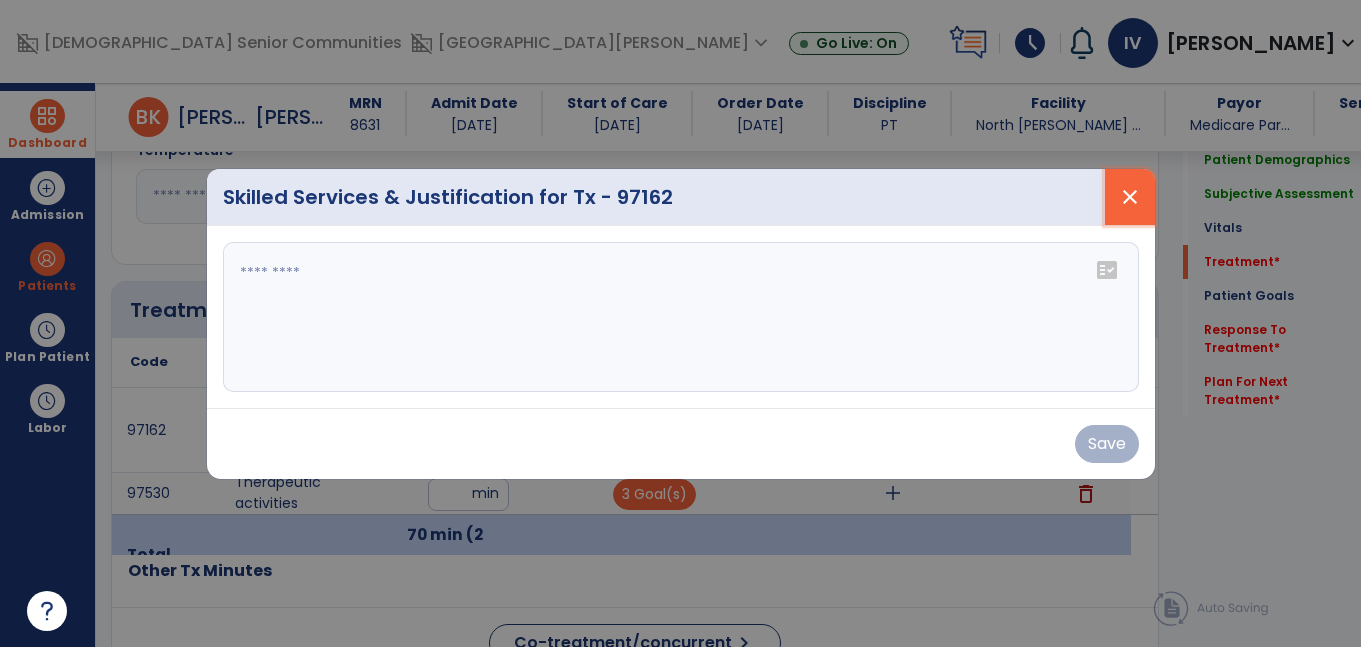 click on "close" at bounding box center [1130, 197] 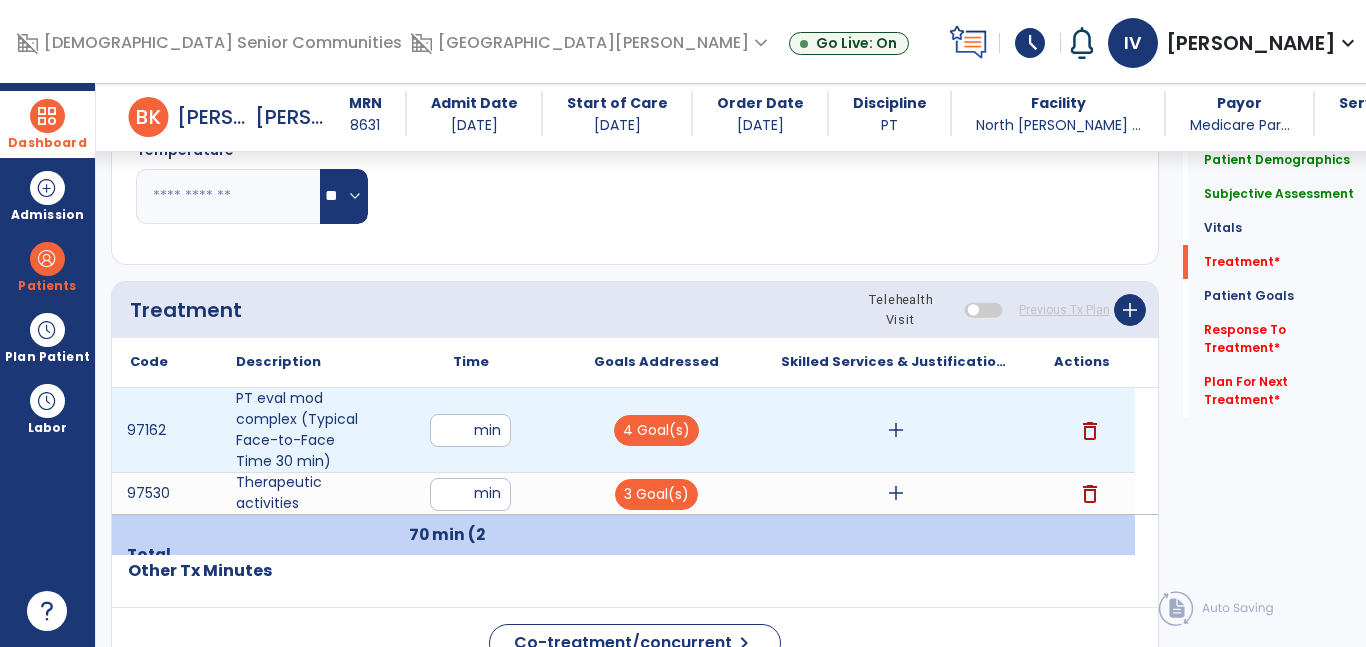 click on "**" at bounding box center [470, 430] 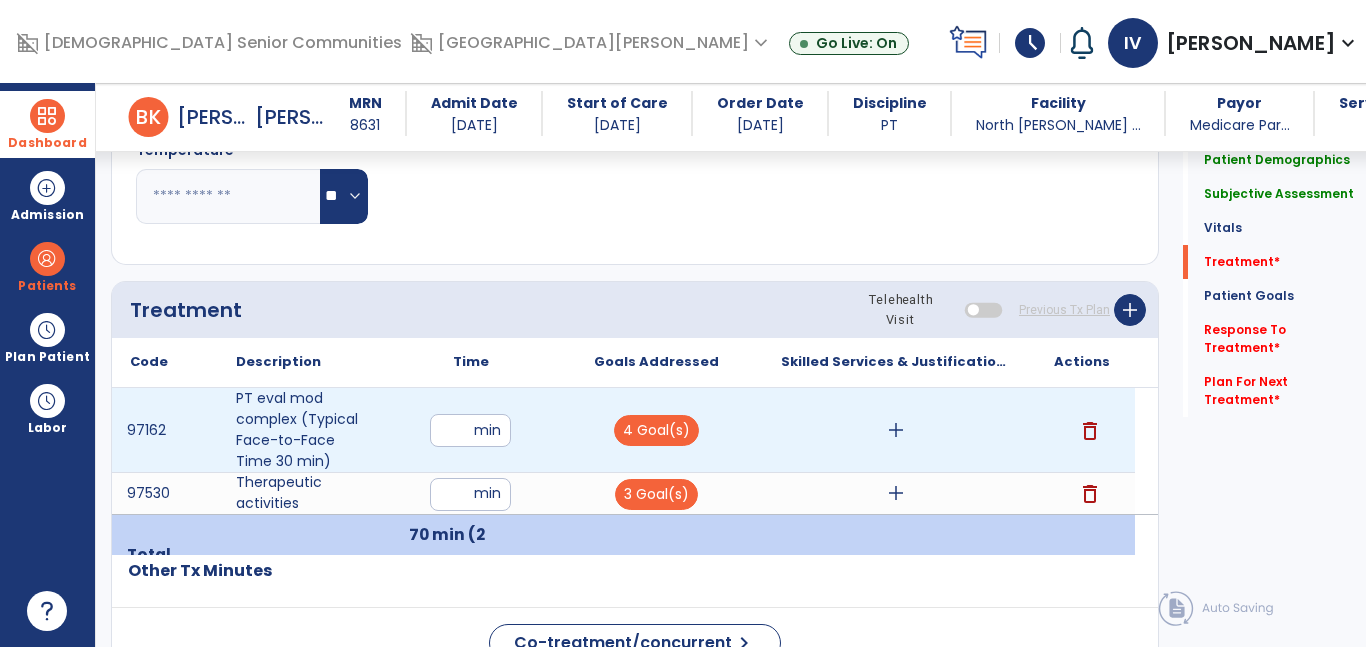 type on "*" 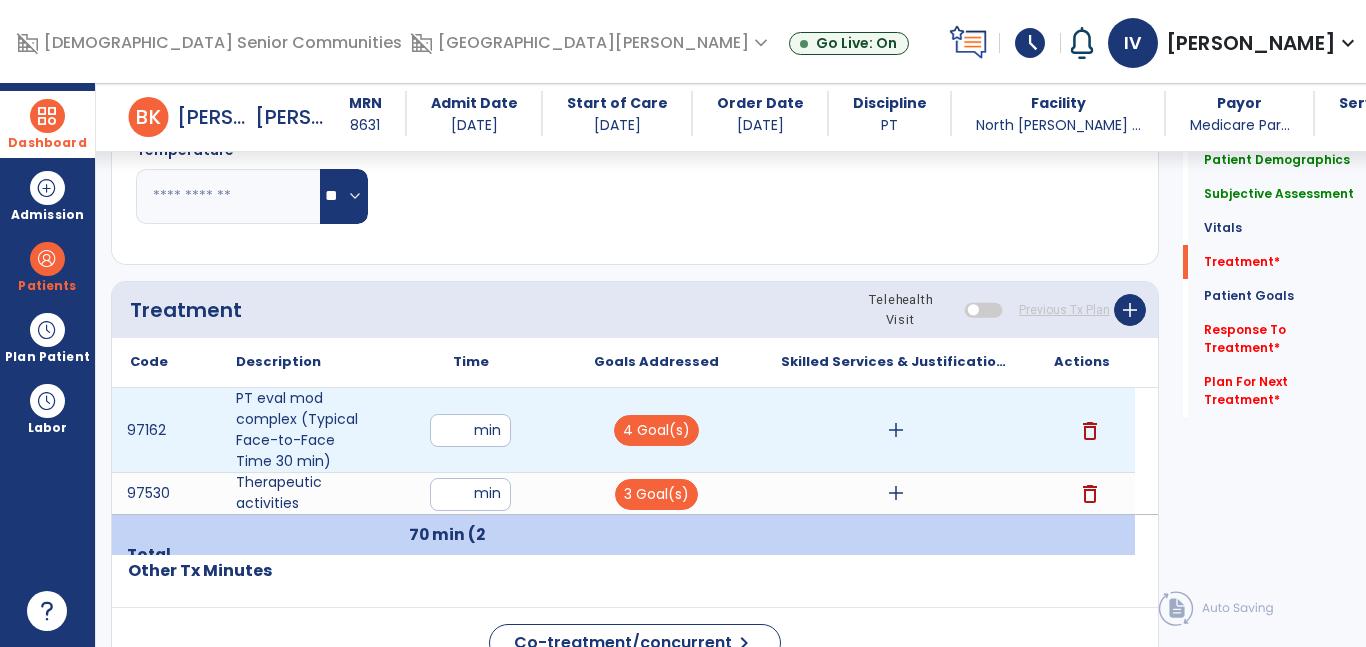 type on "**" 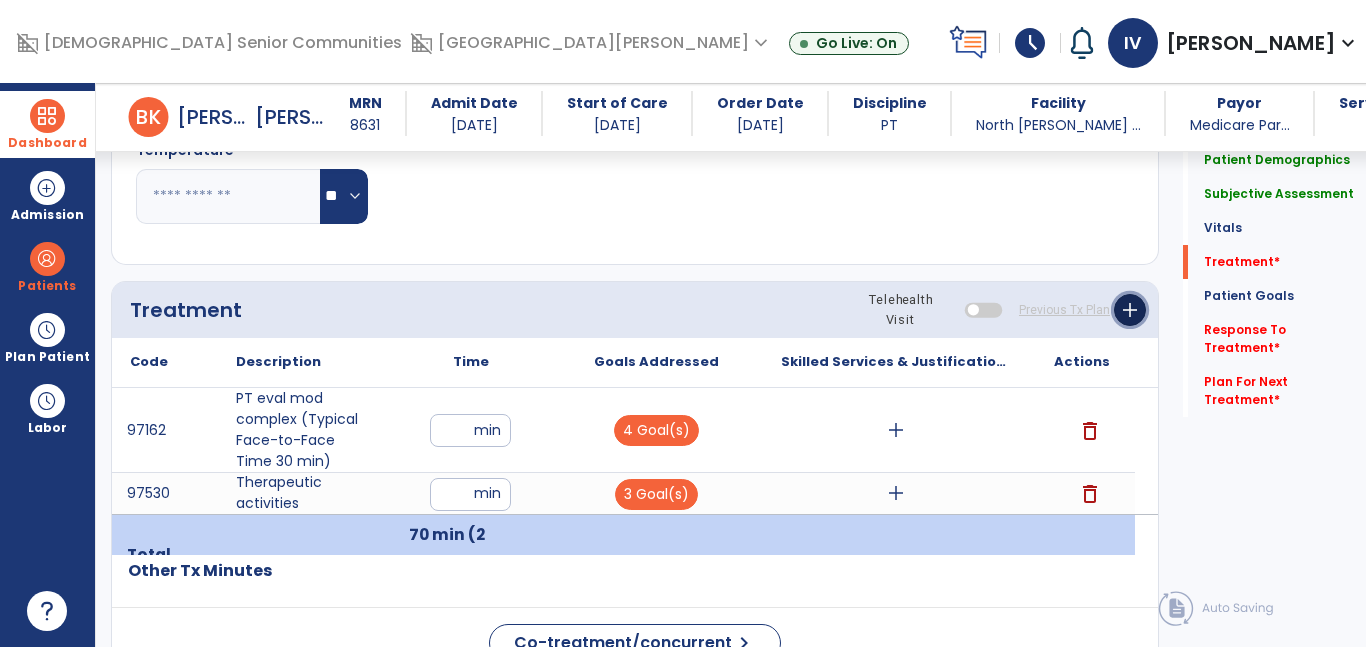 click on "add" 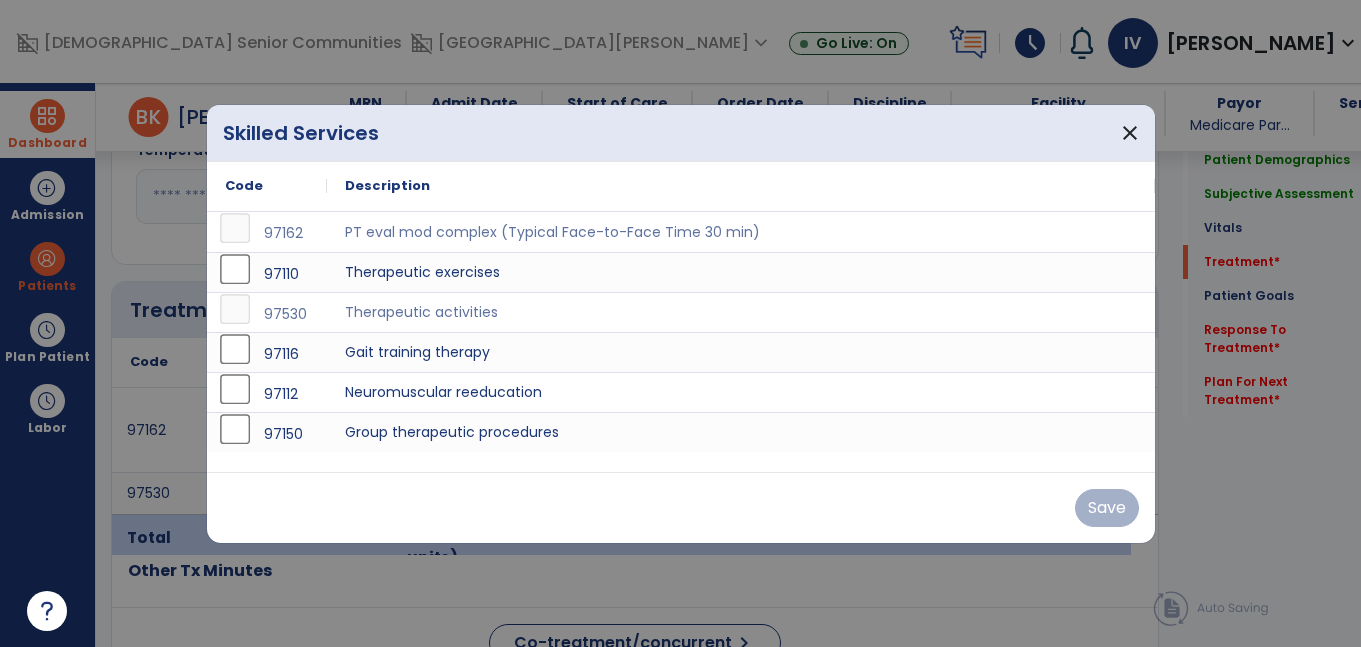 scroll, scrollTop: 1008, scrollLeft: 0, axis: vertical 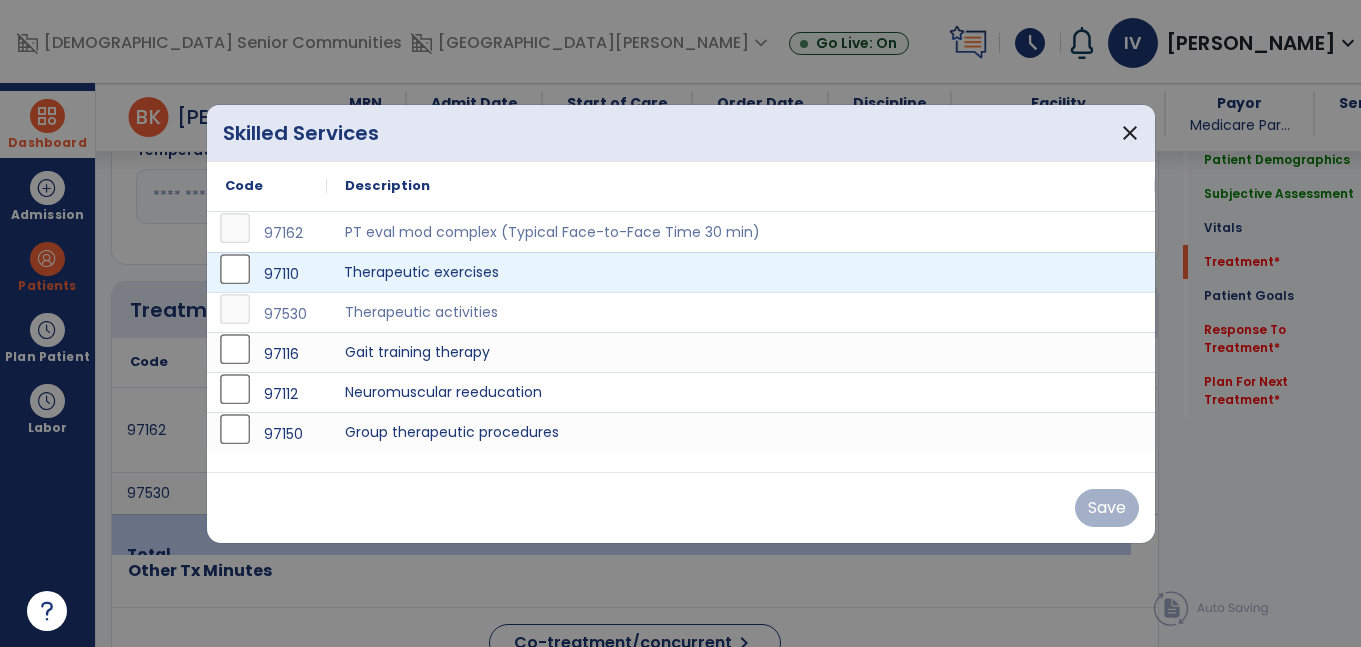 click on "Therapeutic exercises" at bounding box center [741, 272] 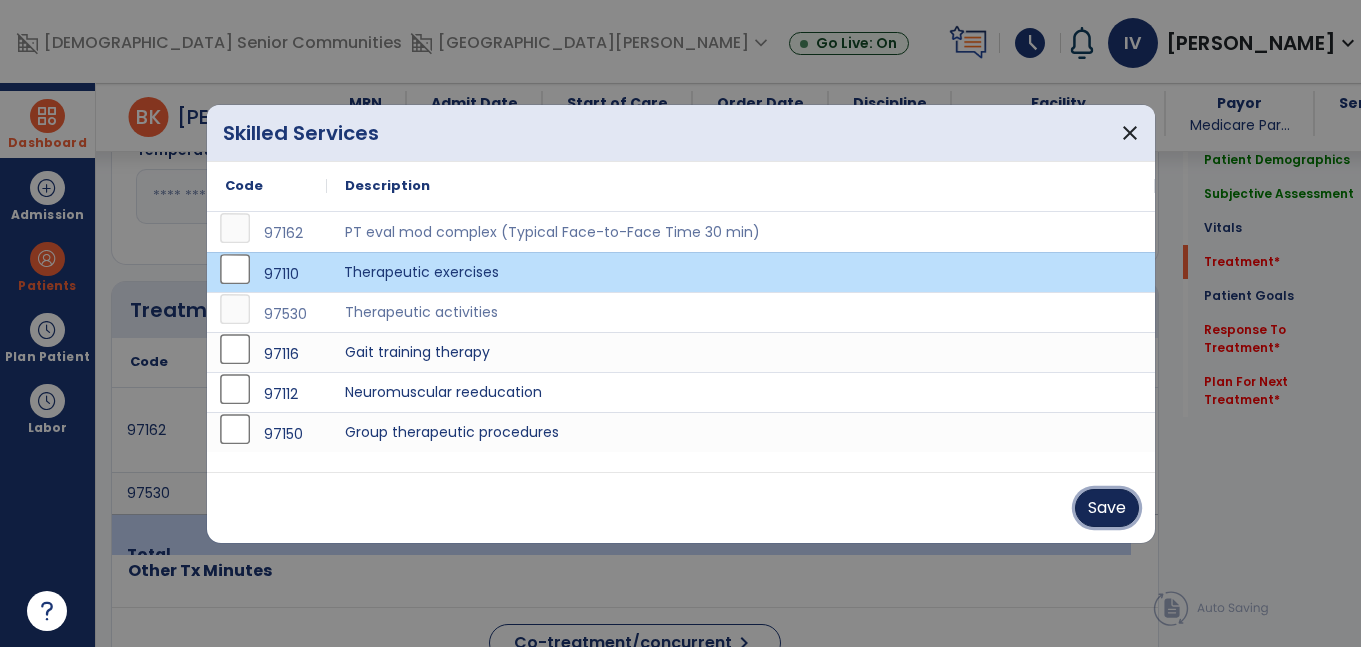 click on "Save" at bounding box center [1107, 508] 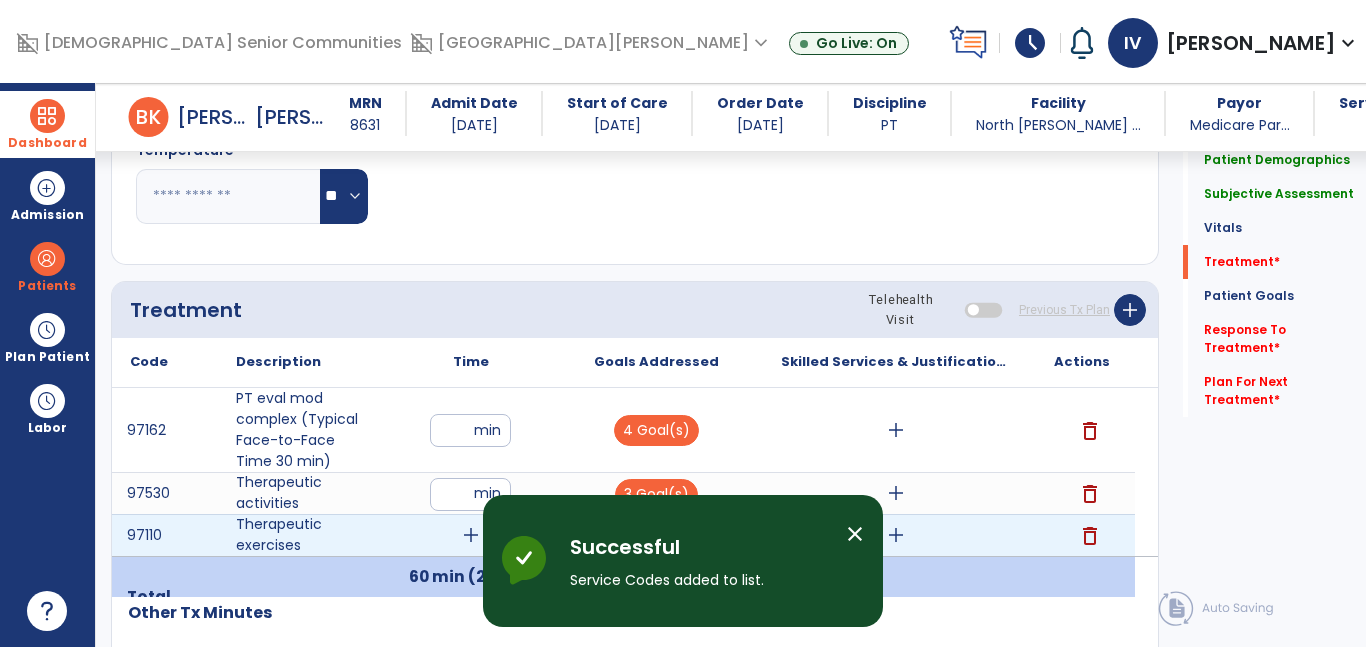 click on "add" at bounding box center [471, 535] 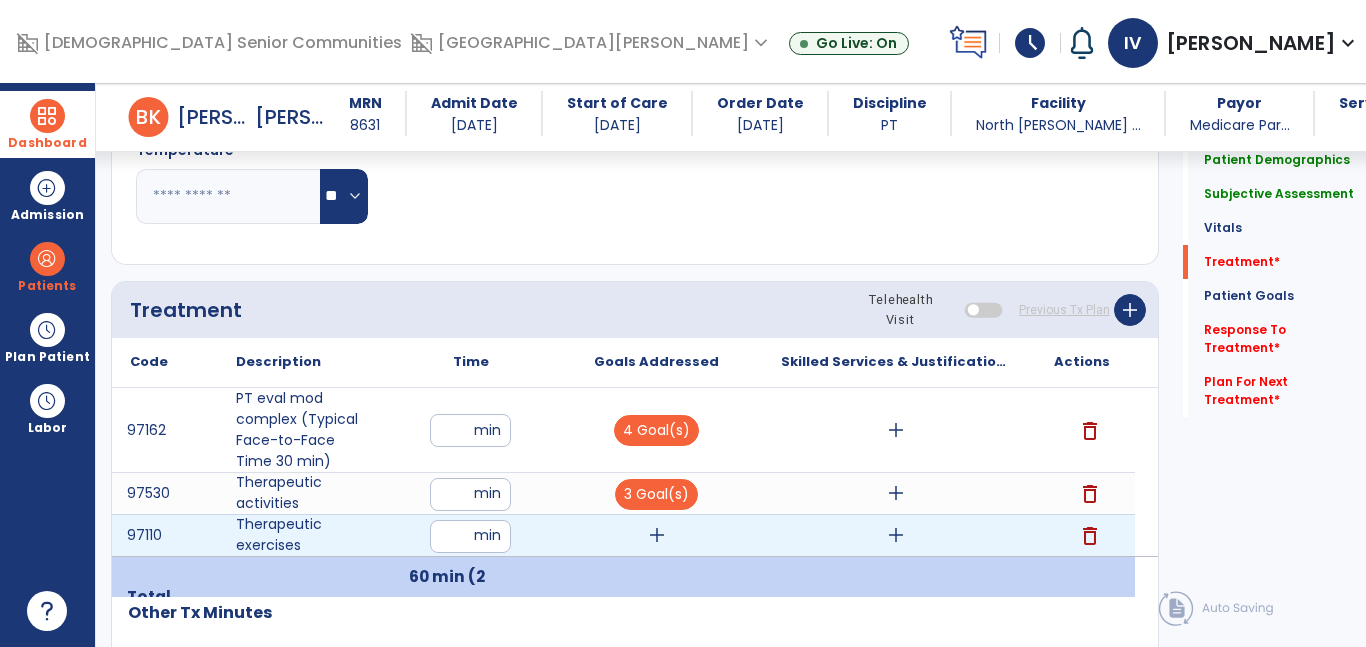 type on "**" 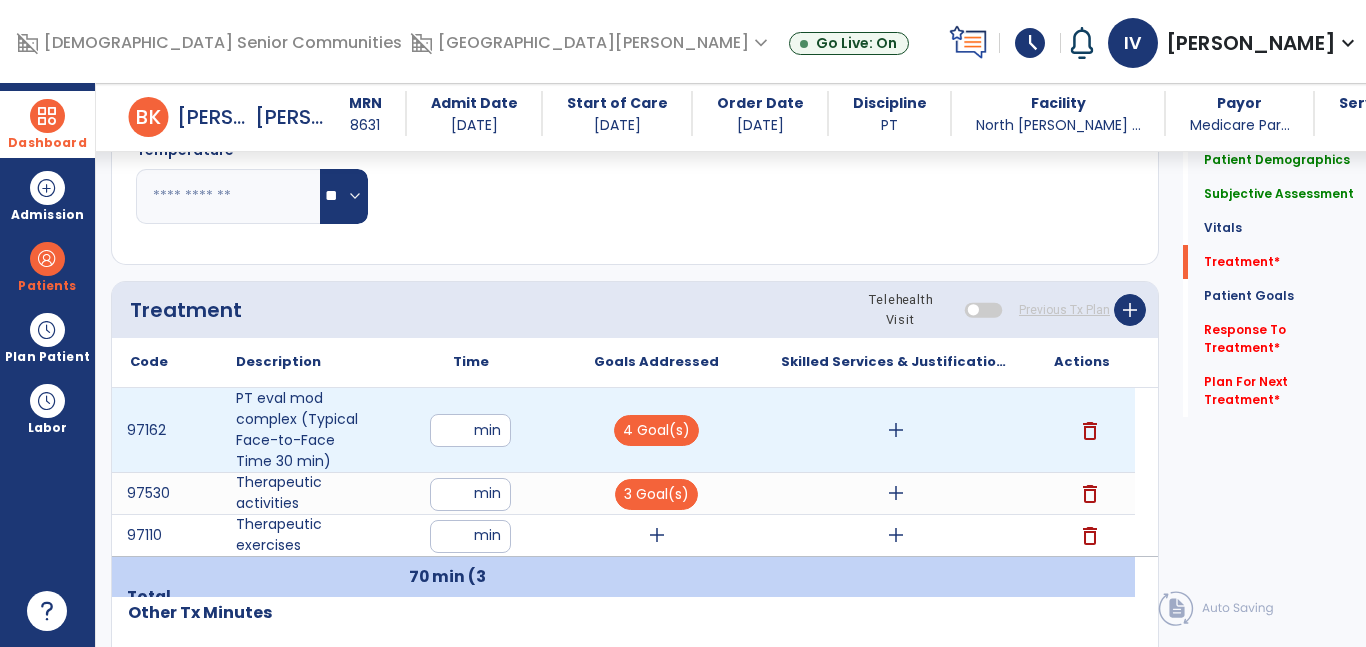 click on "**" at bounding box center [470, 430] 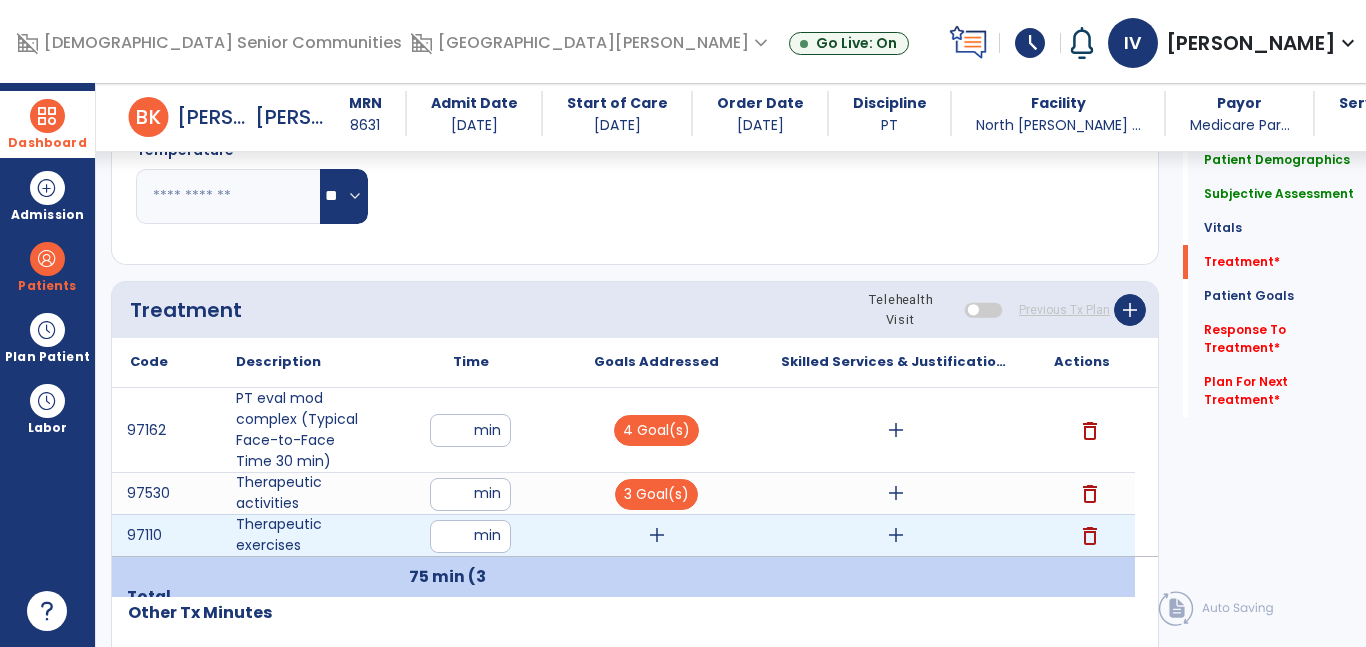 click on "add" at bounding box center (657, 535) 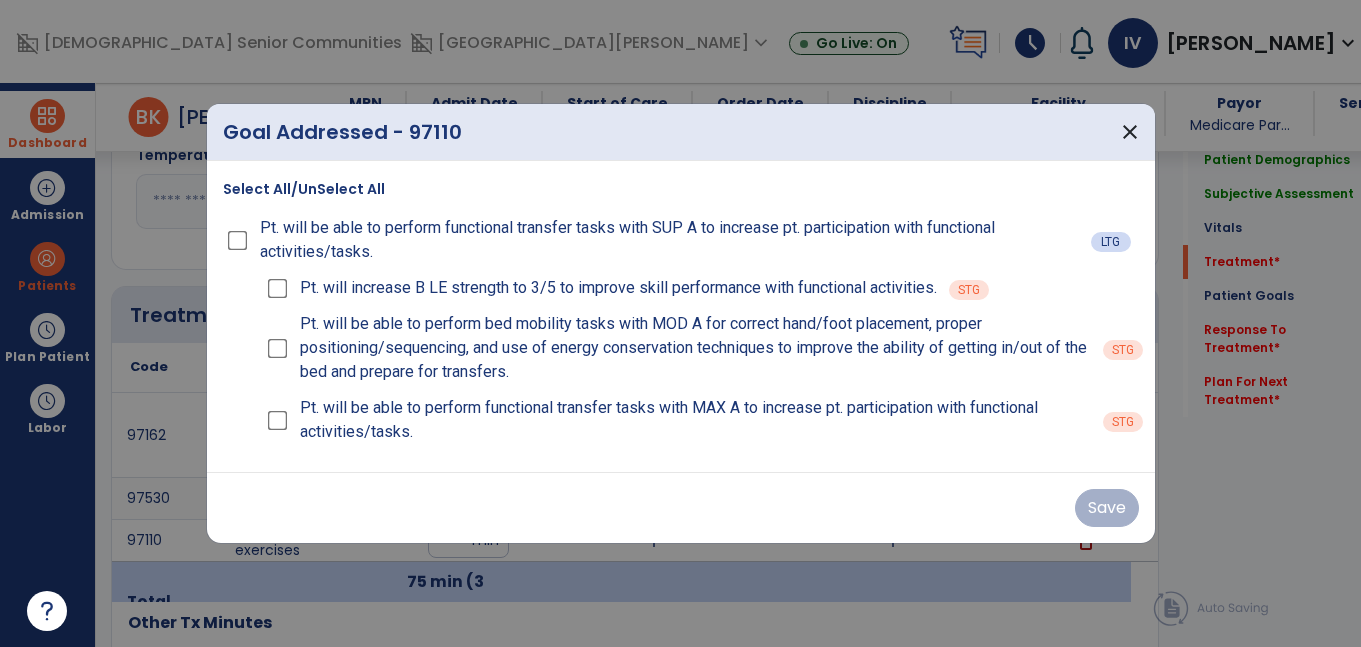 scroll, scrollTop: 1008, scrollLeft: 0, axis: vertical 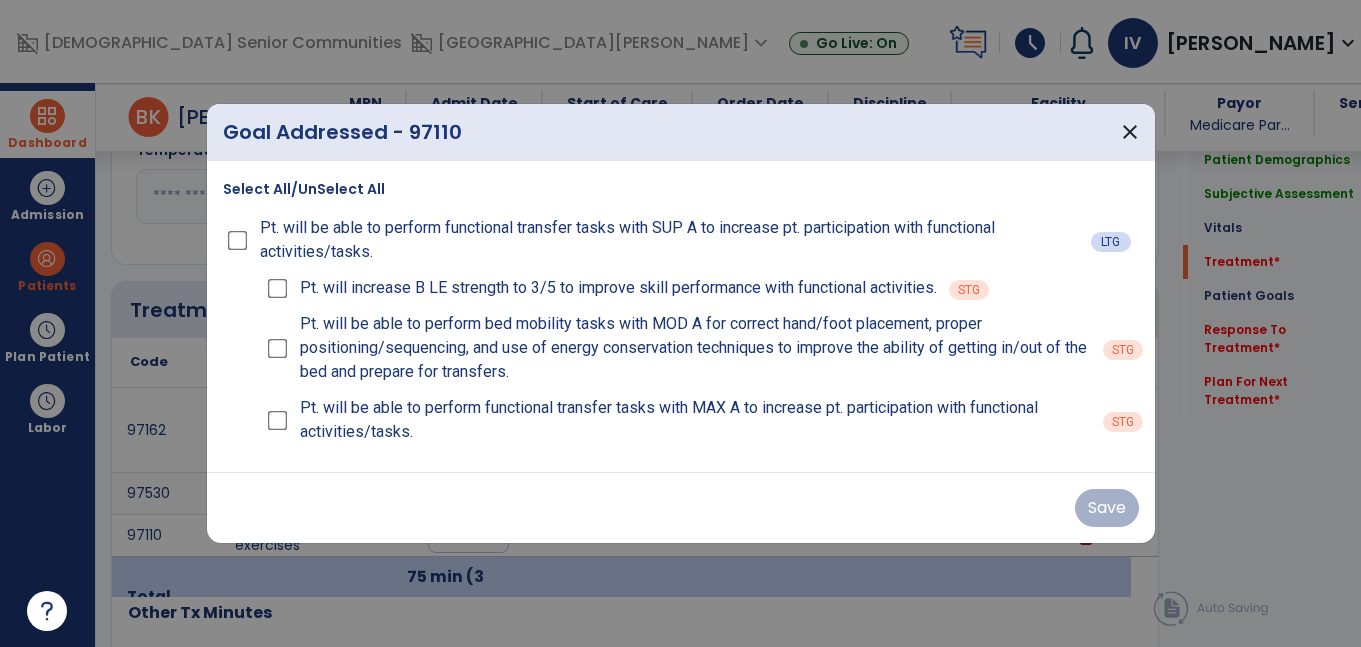 click on "Select All/UnSelect All" at bounding box center (304, 189) 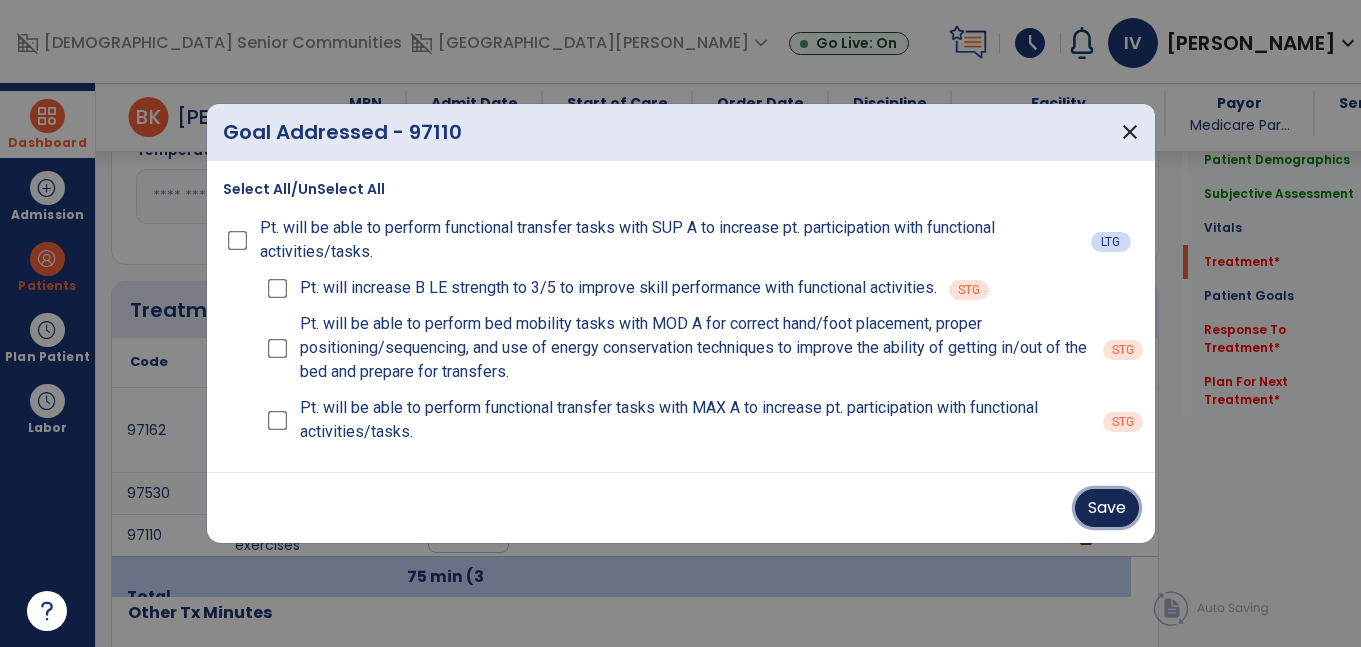 click on "Save" at bounding box center (1107, 508) 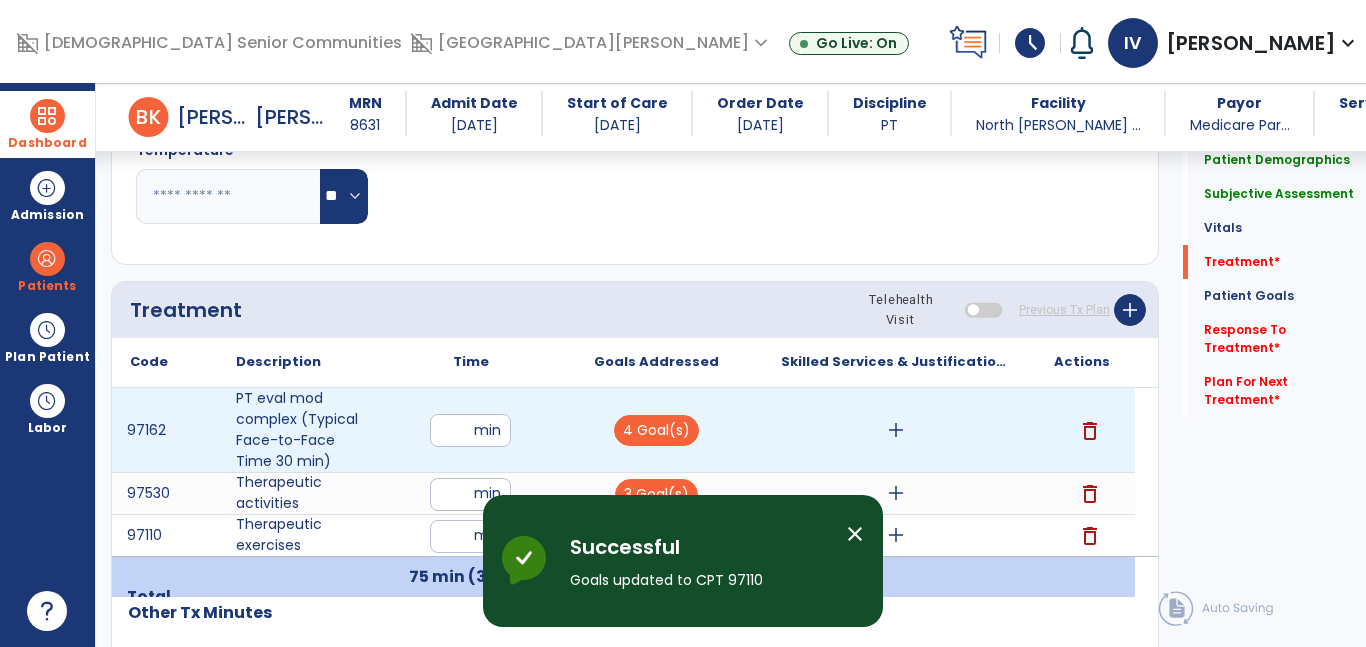 click on "add" at bounding box center [896, 430] 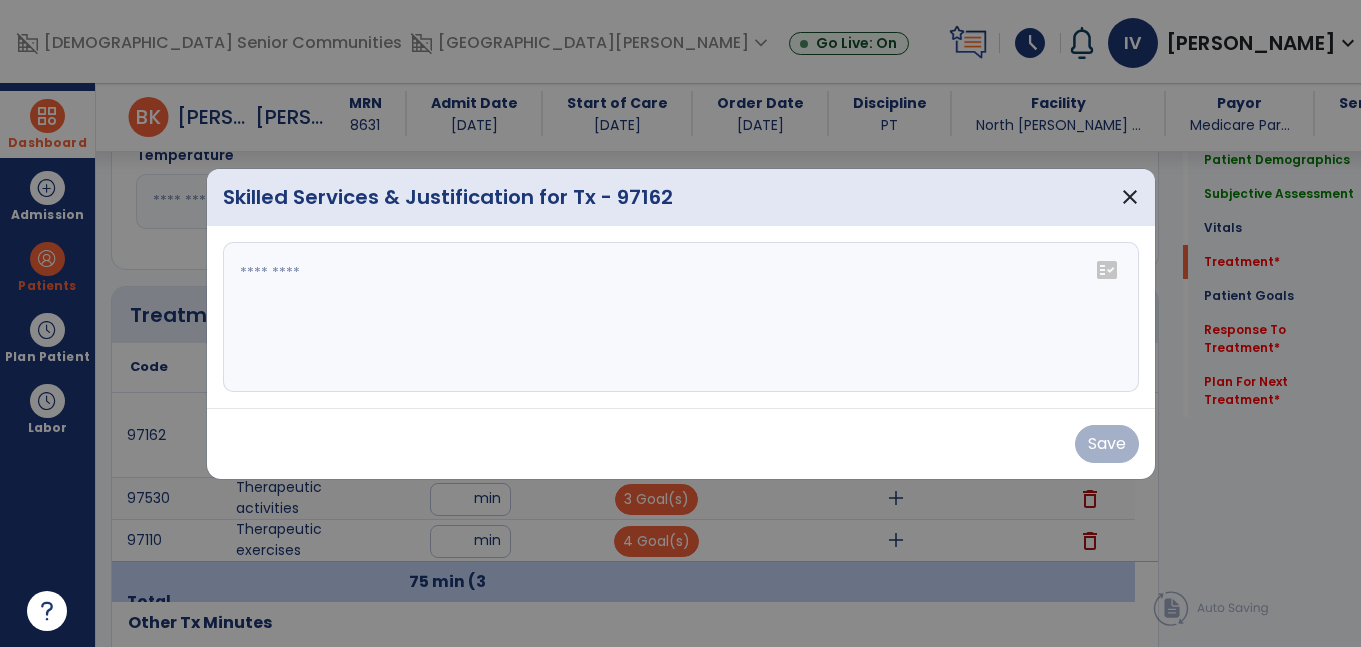 scroll, scrollTop: 1008, scrollLeft: 0, axis: vertical 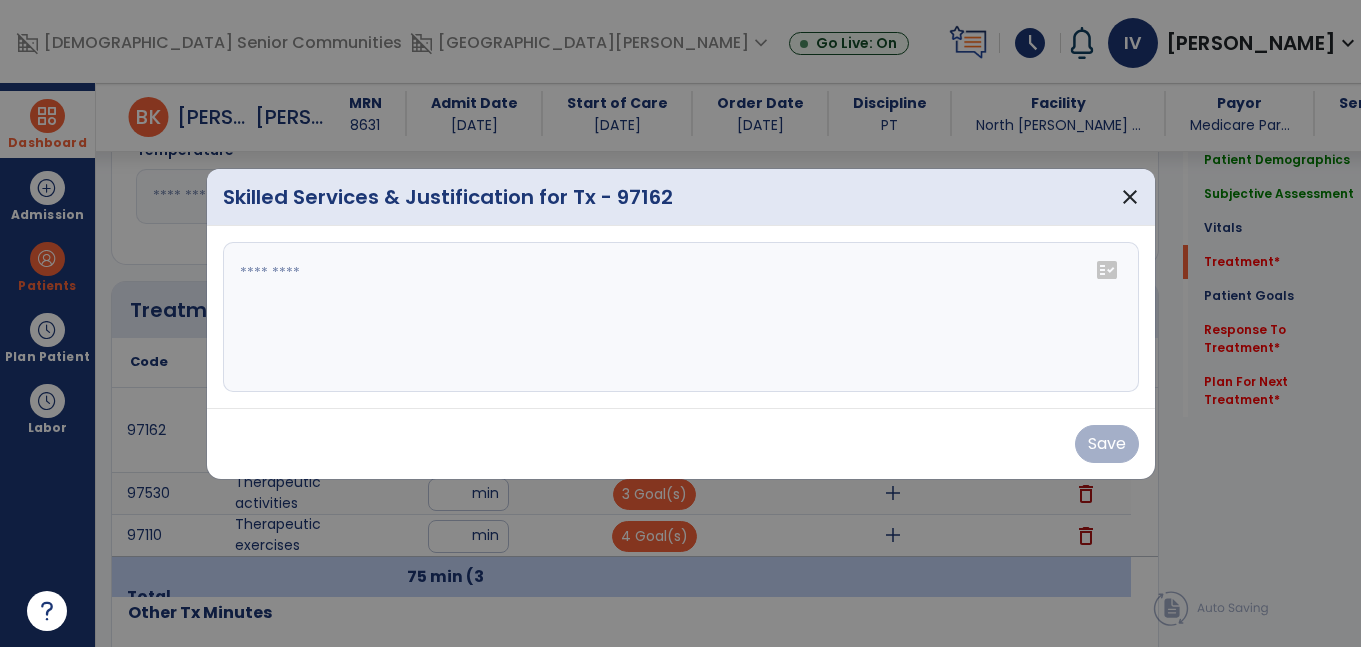 click at bounding box center (681, 317) 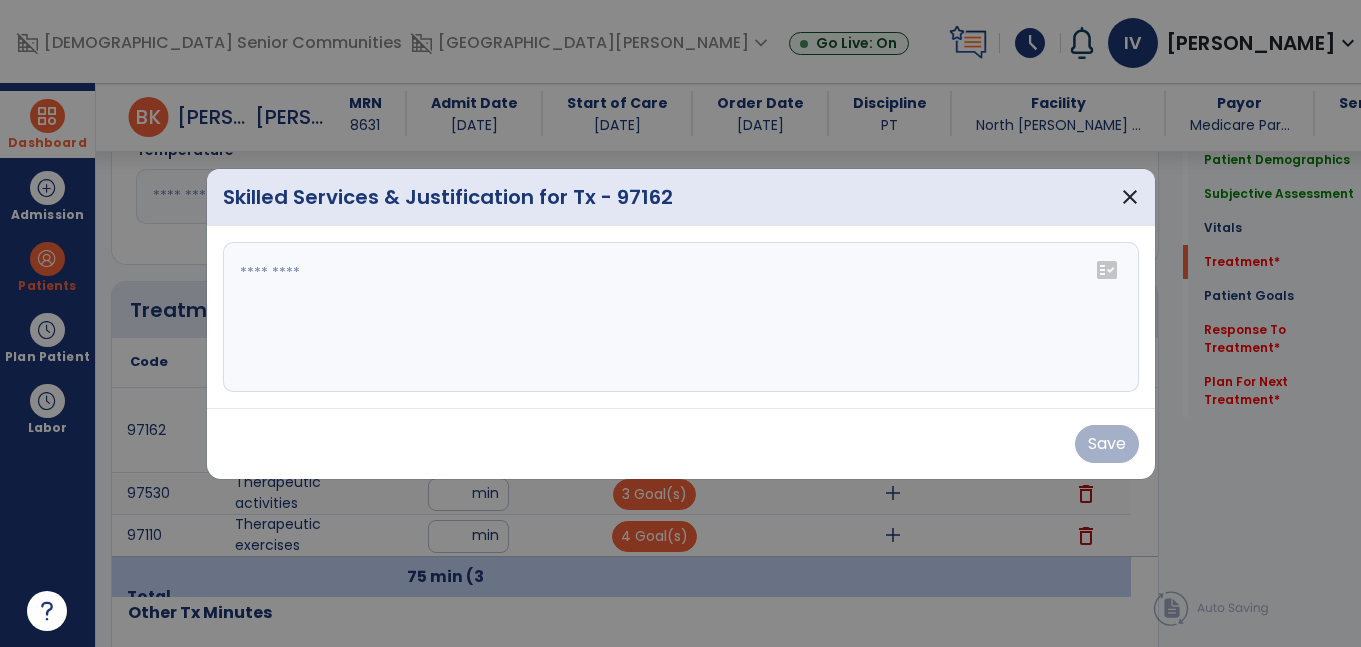 paste on "**********" 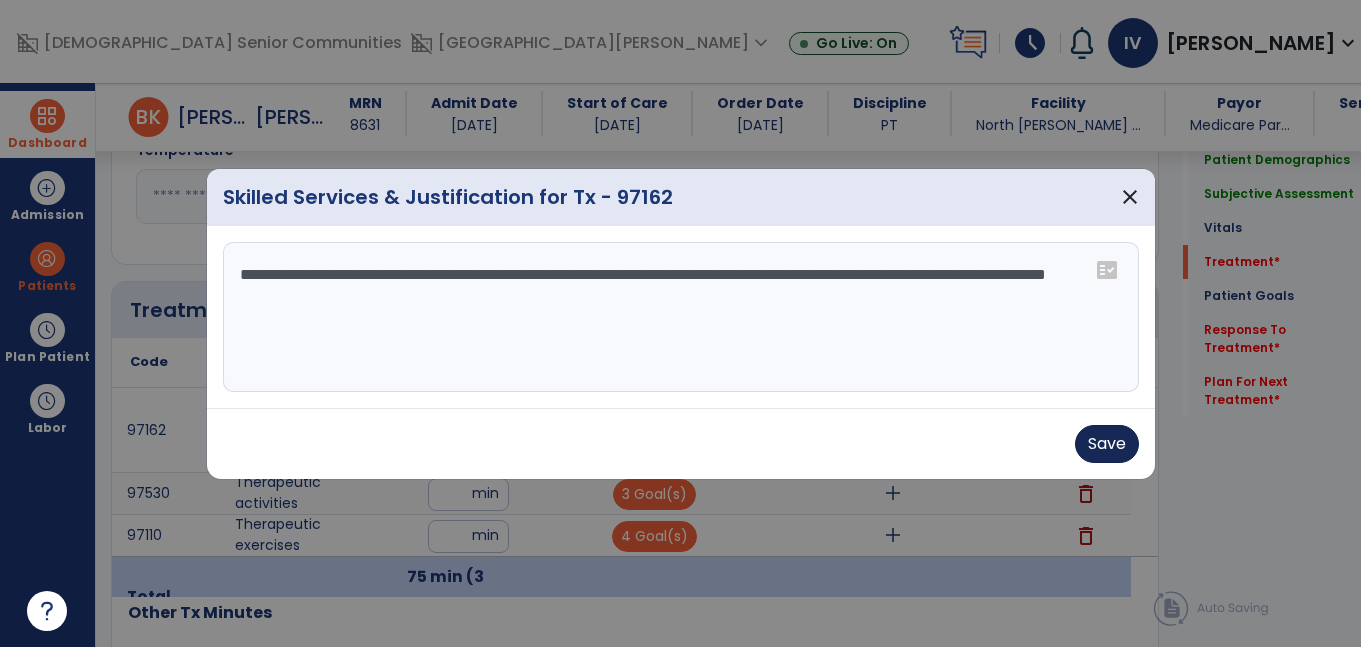 type on "**********" 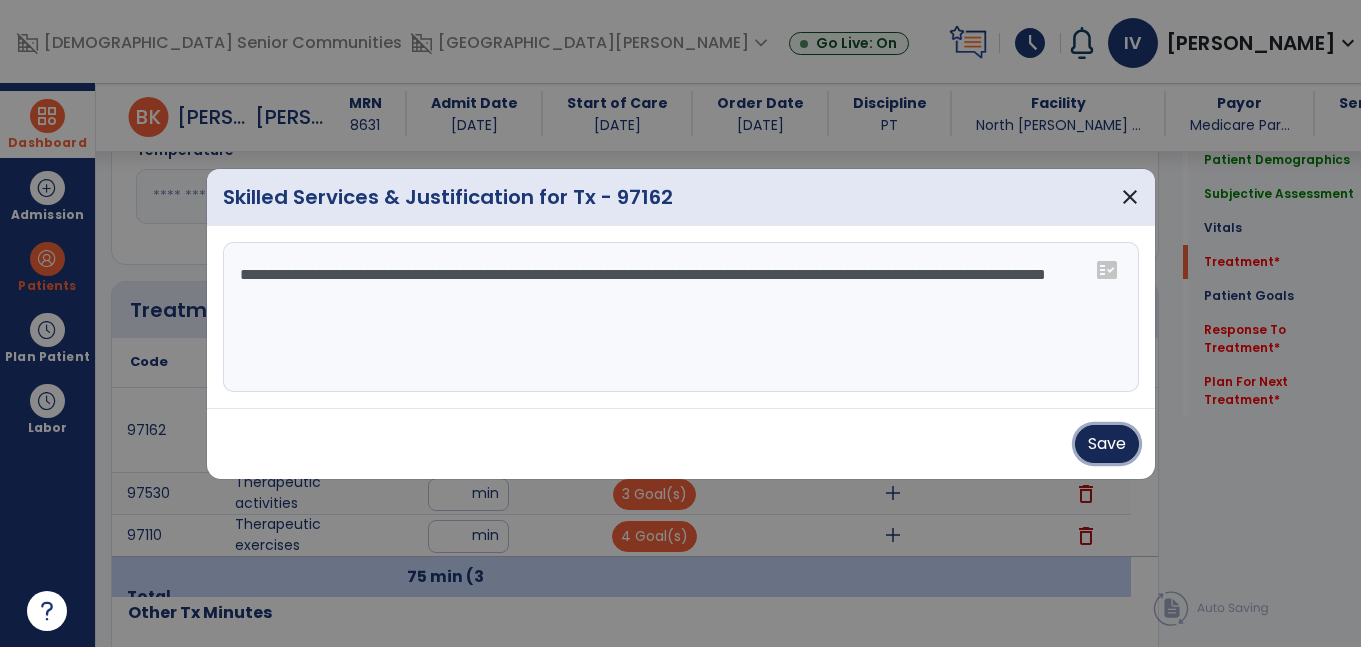 click on "Save" at bounding box center (1107, 444) 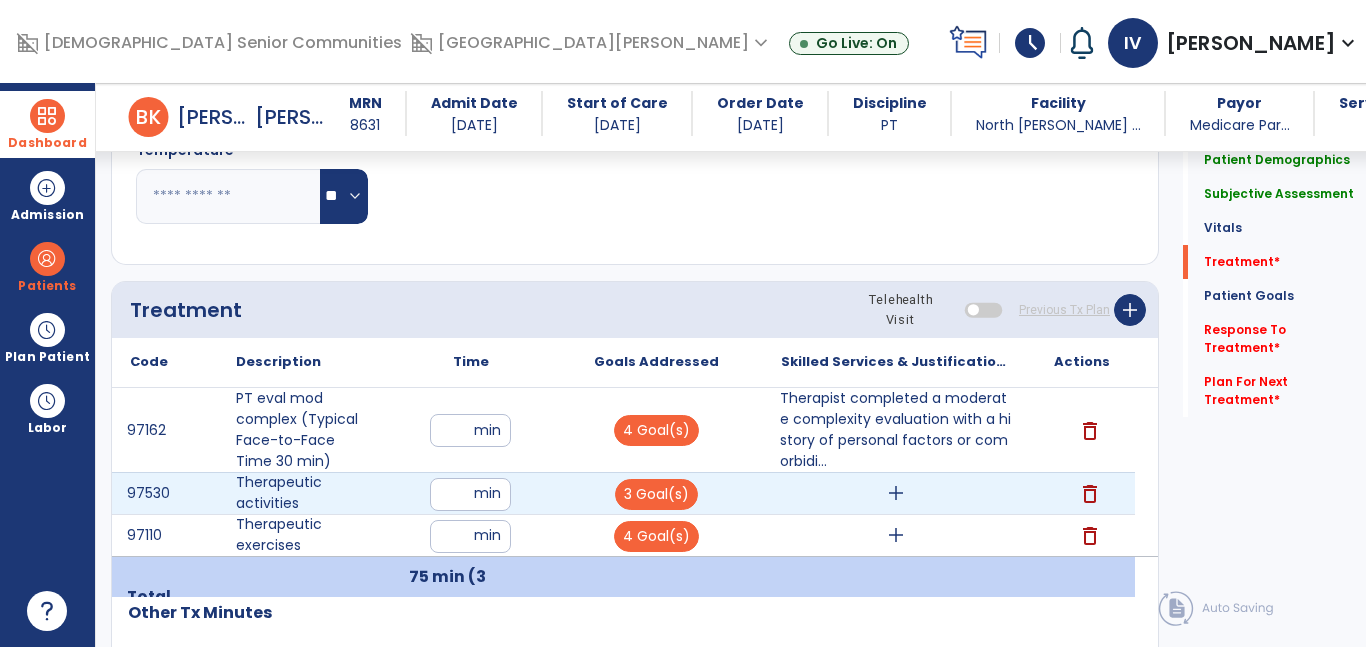 click on "add" at bounding box center [896, 493] 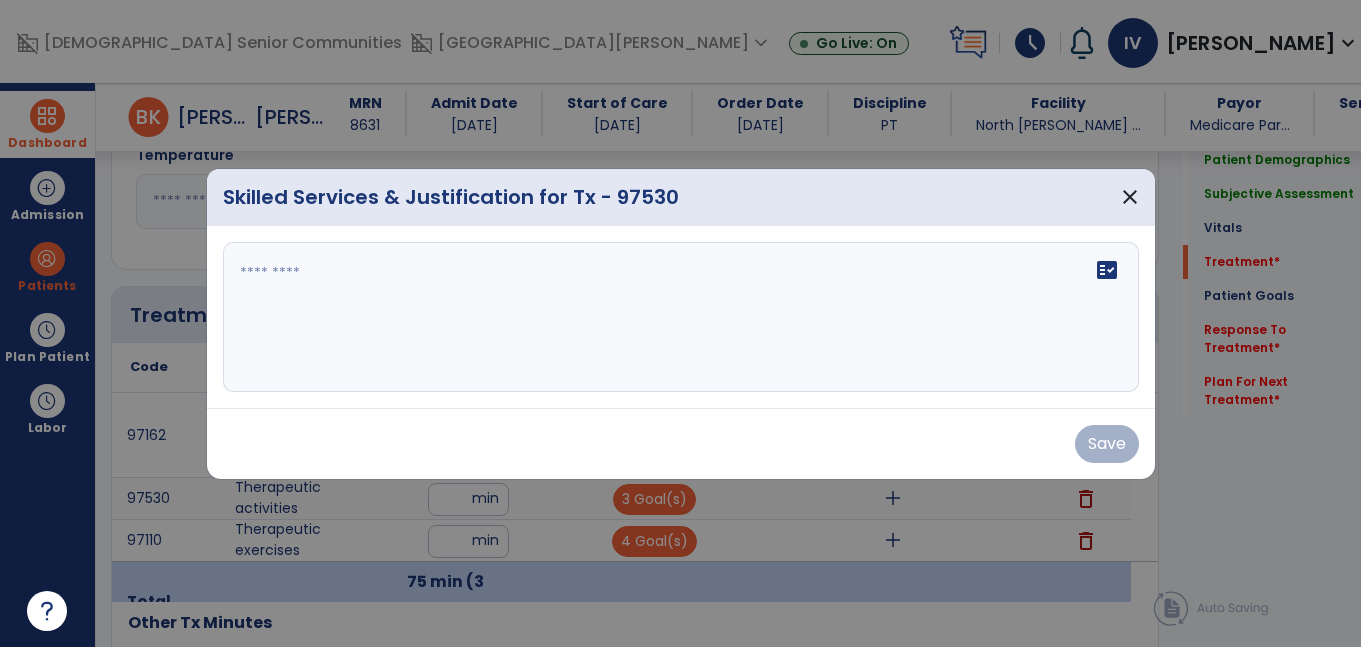 scroll, scrollTop: 1008, scrollLeft: 0, axis: vertical 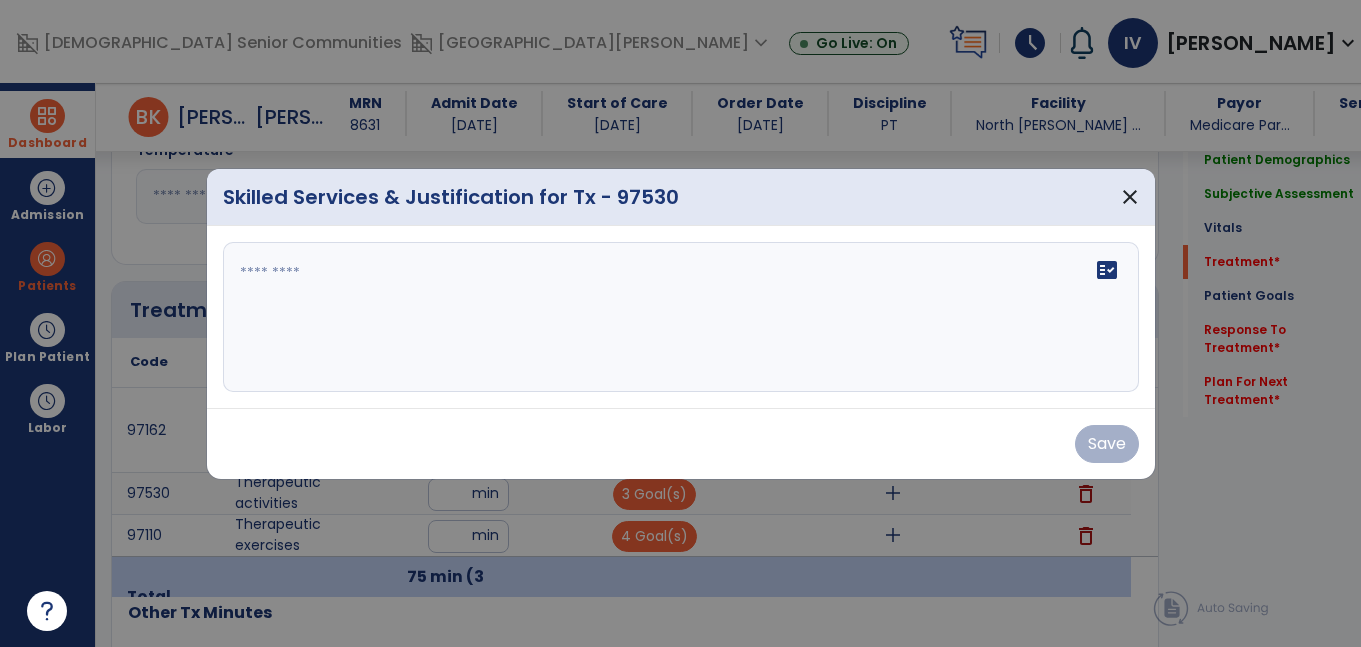 click on "fact_check" at bounding box center (681, 317) 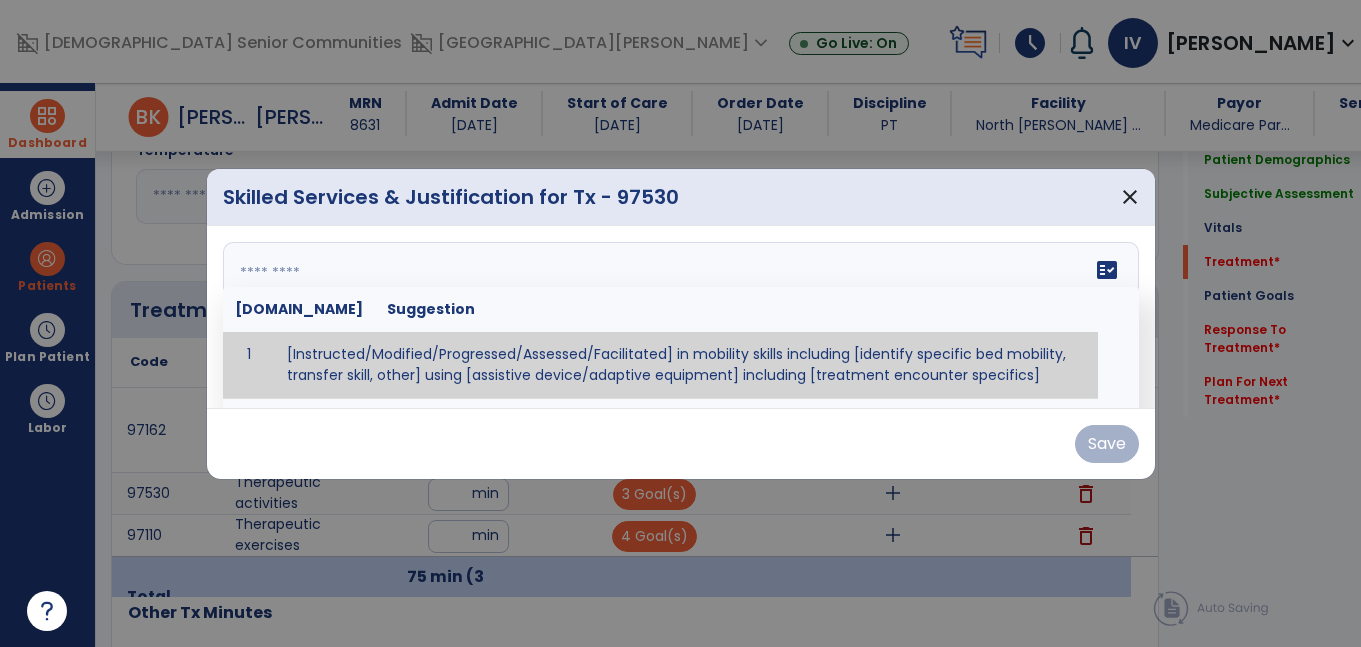 paste on "**********" 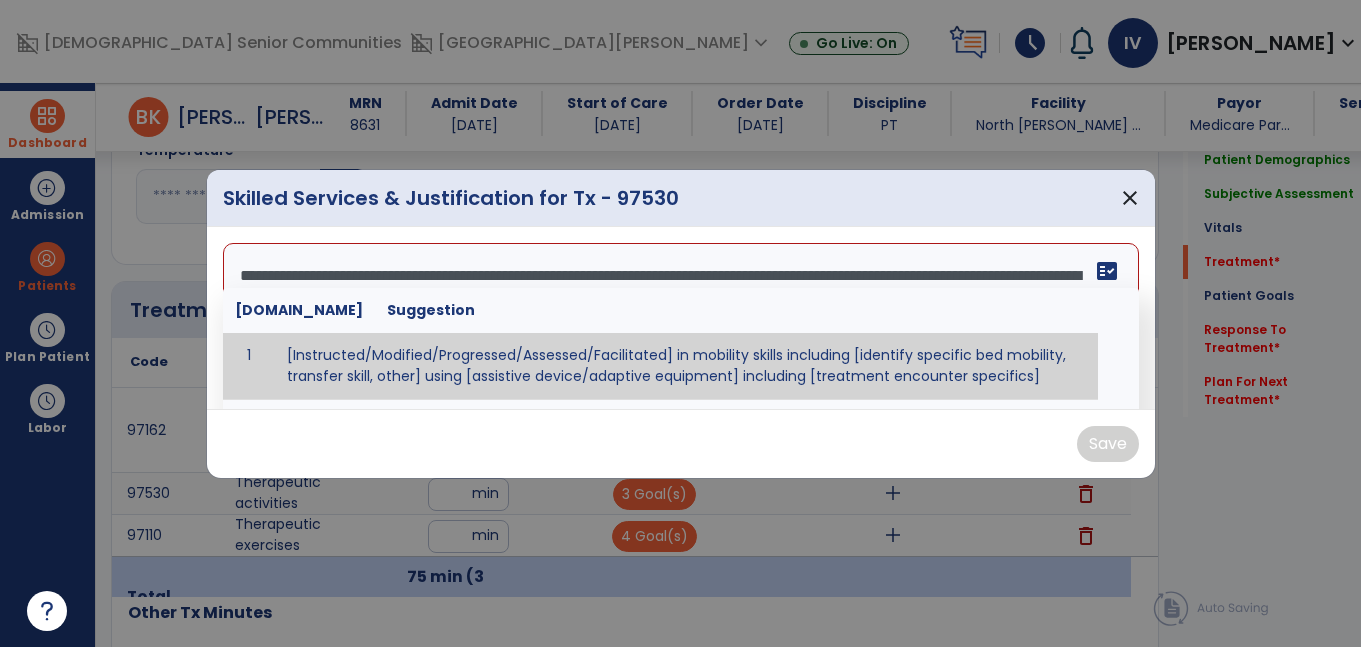 scroll, scrollTop: 64, scrollLeft: 0, axis: vertical 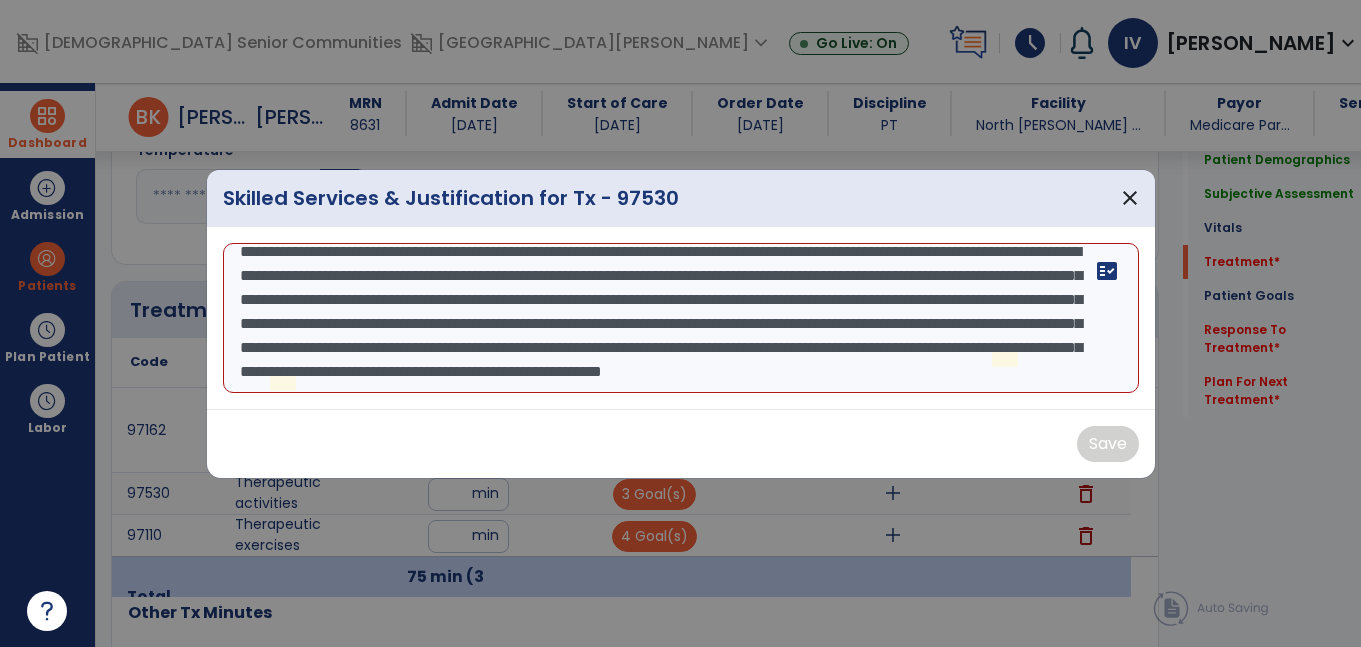 click on "**********" at bounding box center (681, 318) 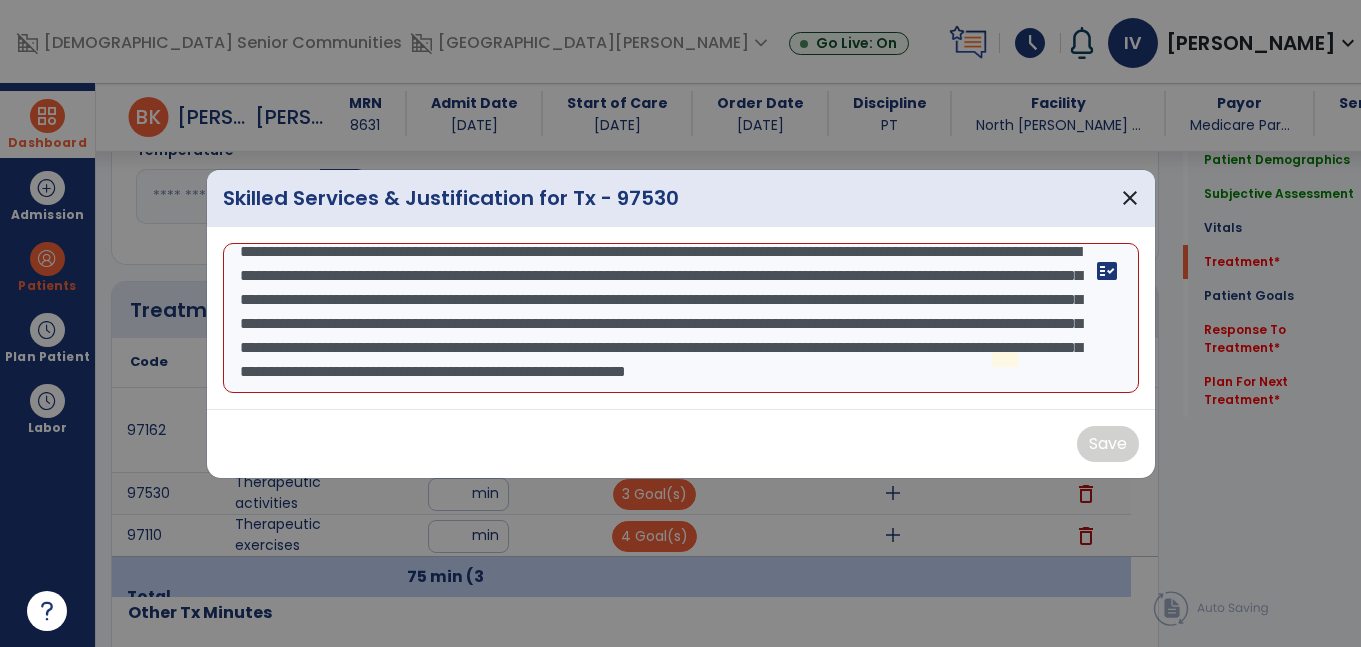 click on "**********" at bounding box center [681, 318] 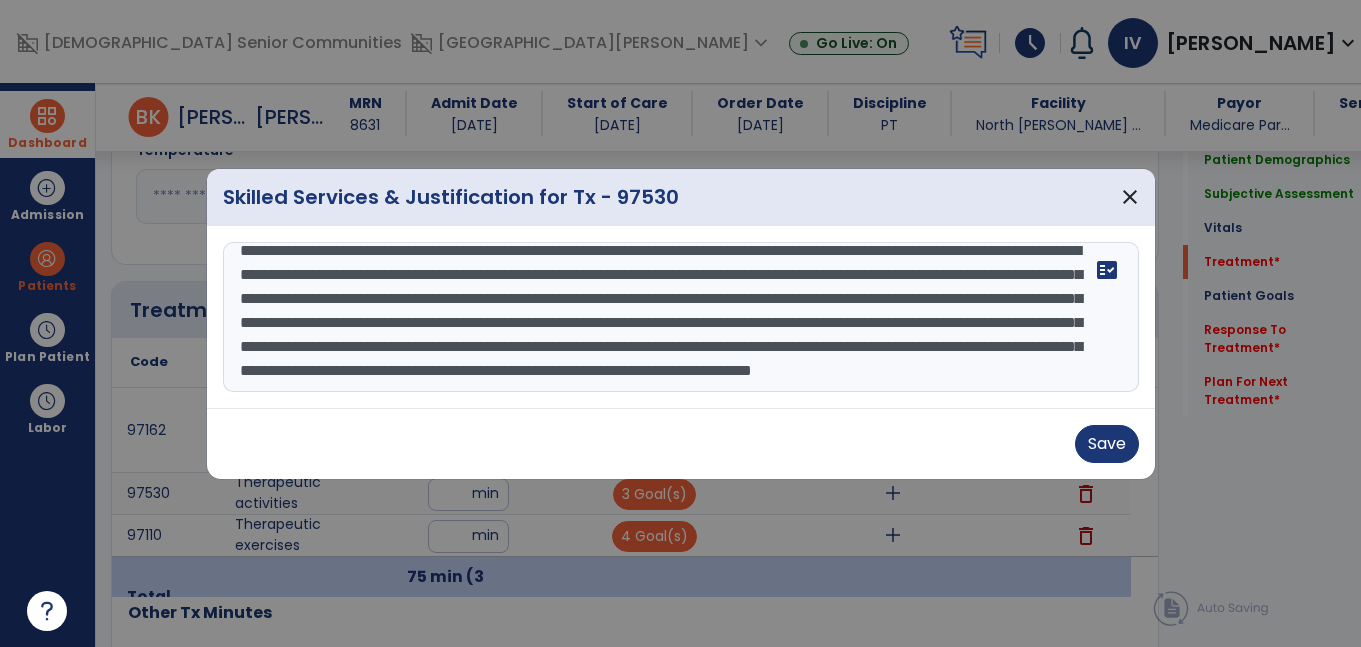 click on "**********" at bounding box center (681, 317) 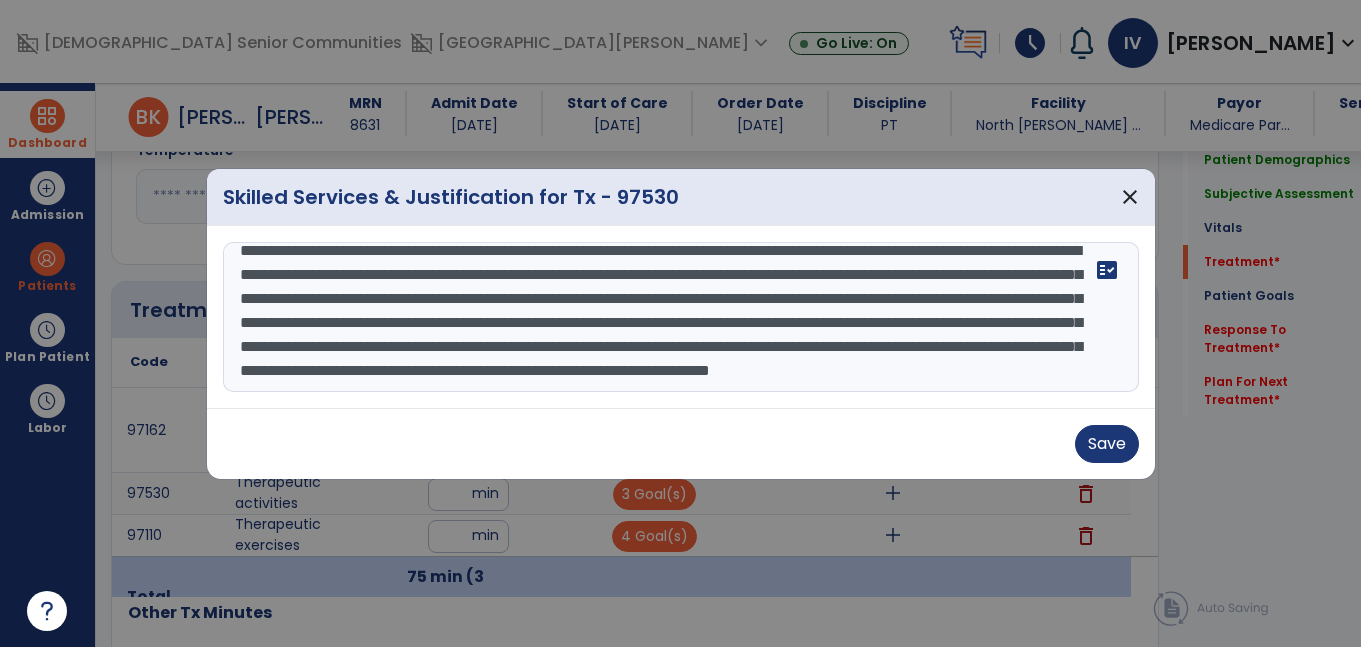 scroll, scrollTop: 0, scrollLeft: 0, axis: both 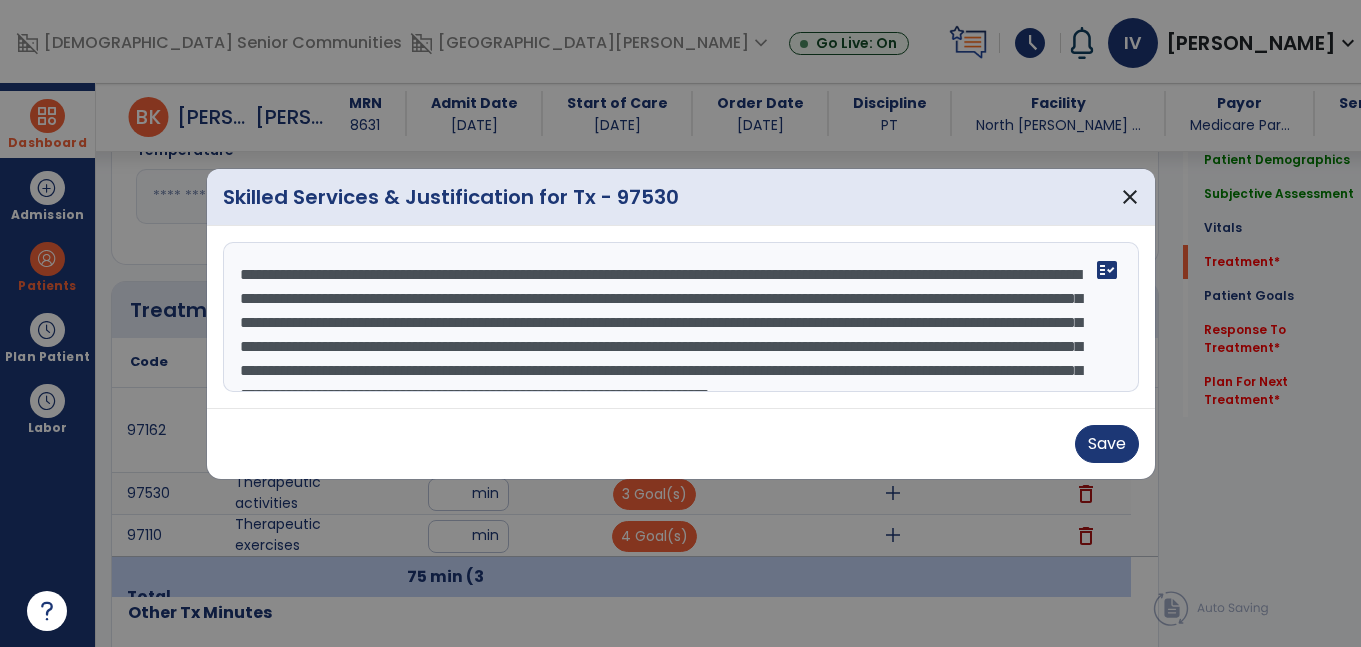 click on "**********" at bounding box center [681, 317] 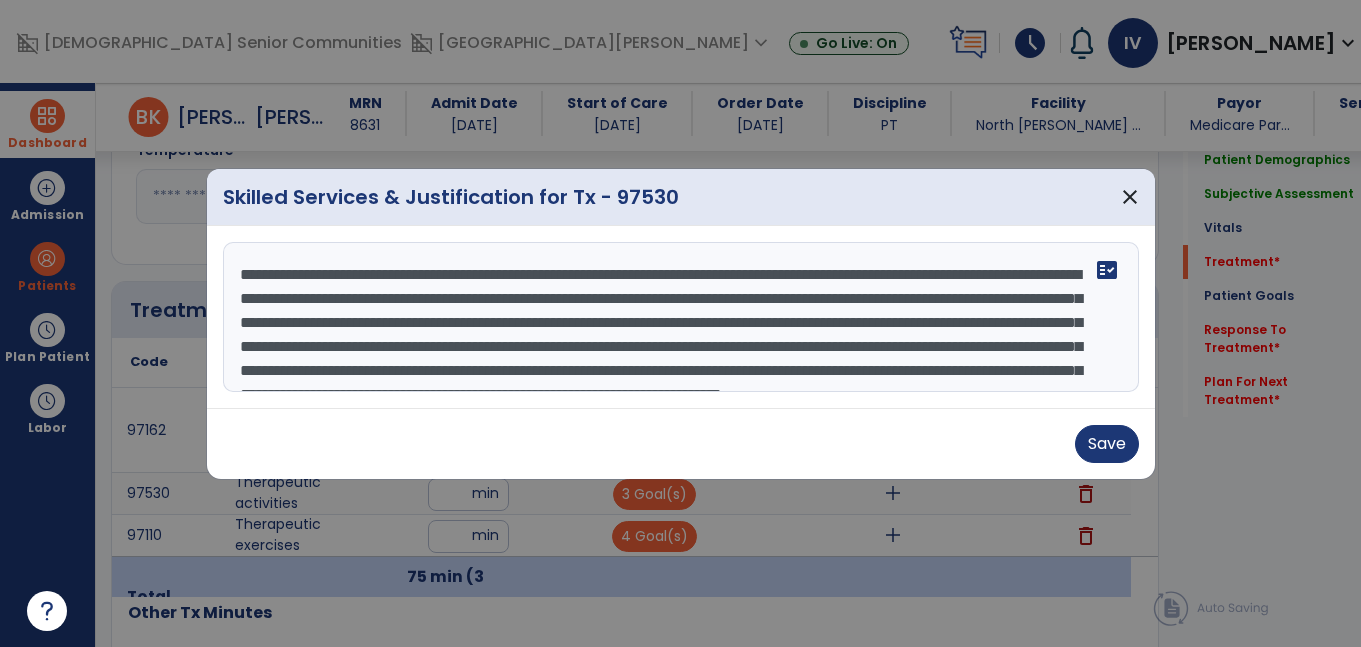 click on "**********" at bounding box center [681, 317] 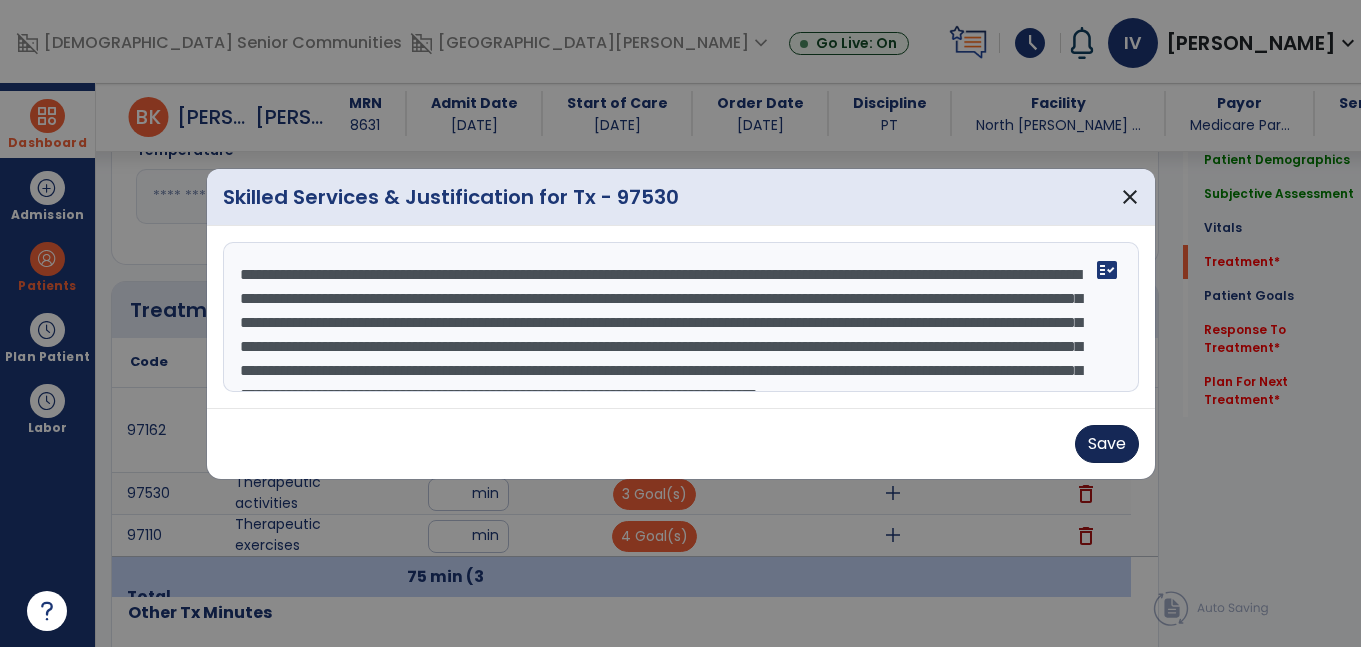 type on "**********" 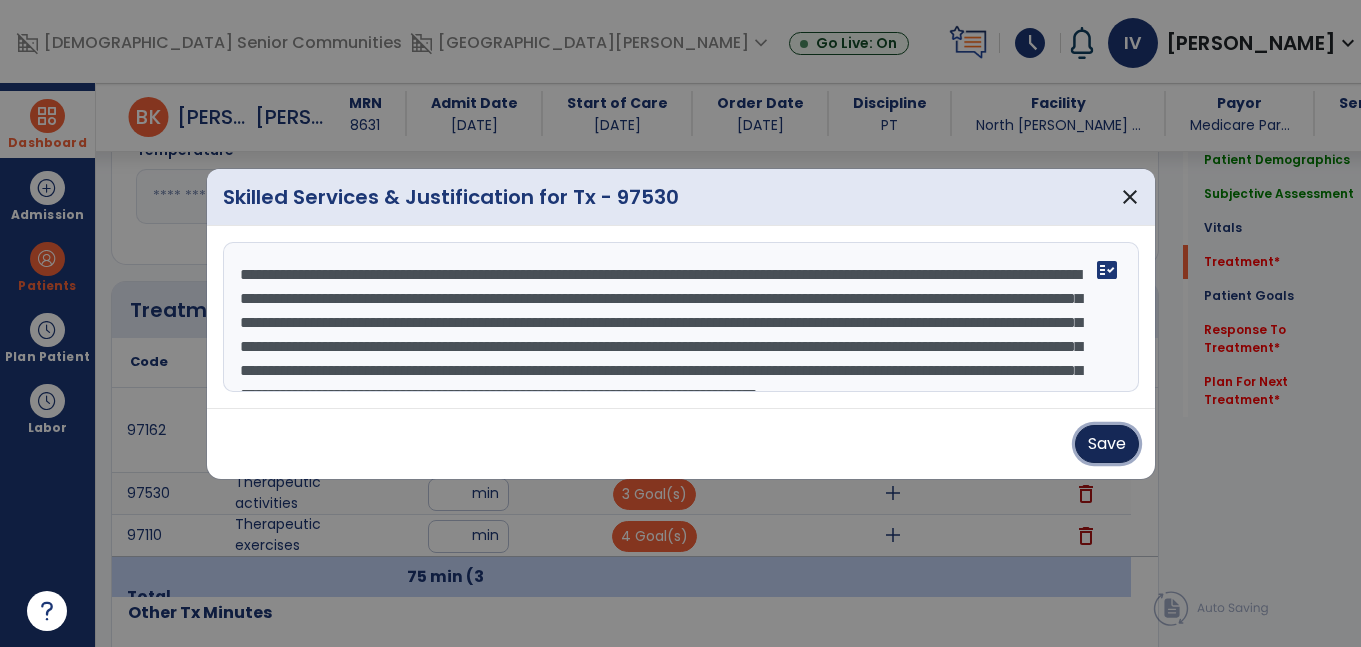 click on "Save" at bounding box center [1107, 444] 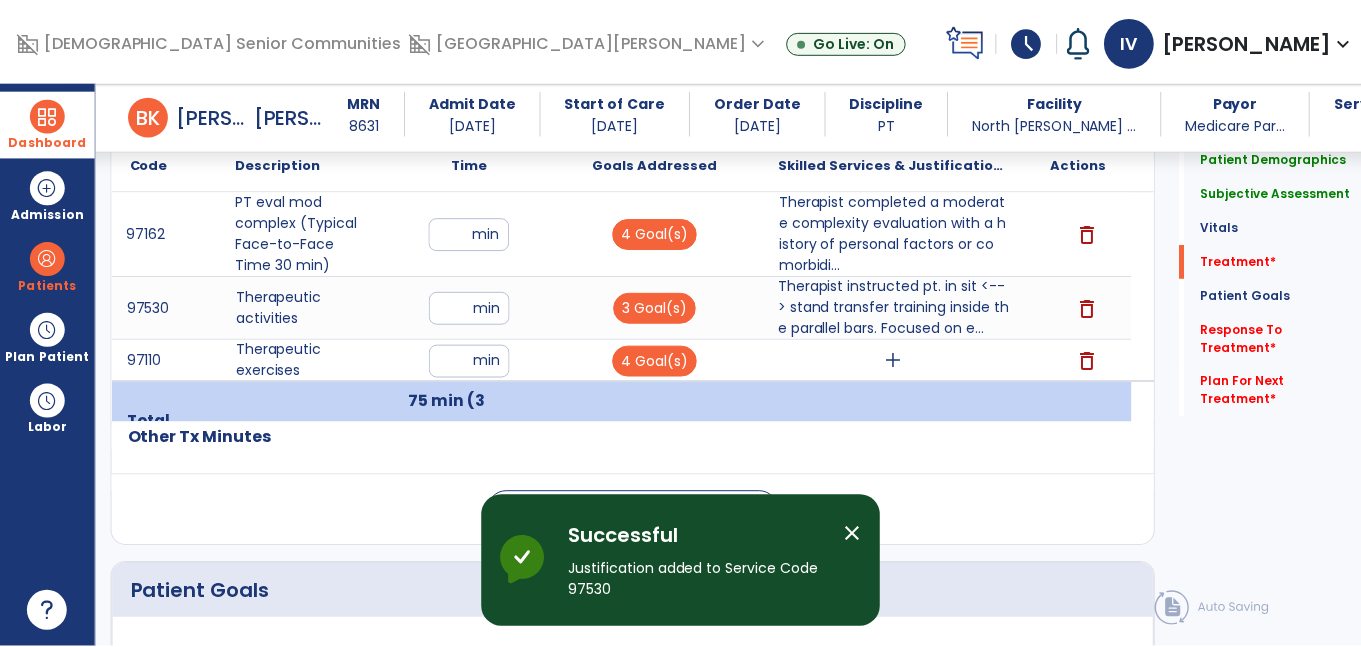 scroll, scrollTop: 1277, scrollLeft: 0, axis: vertical 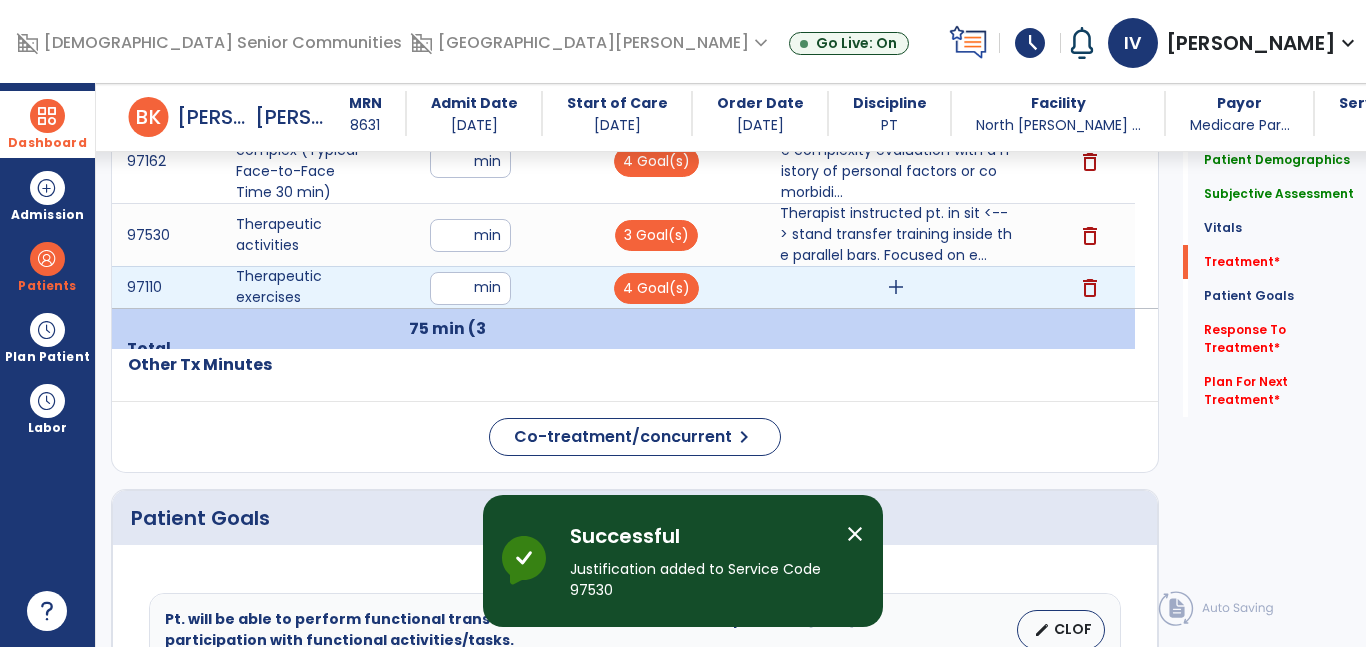 click on "add" at bounding box center (896, 287) 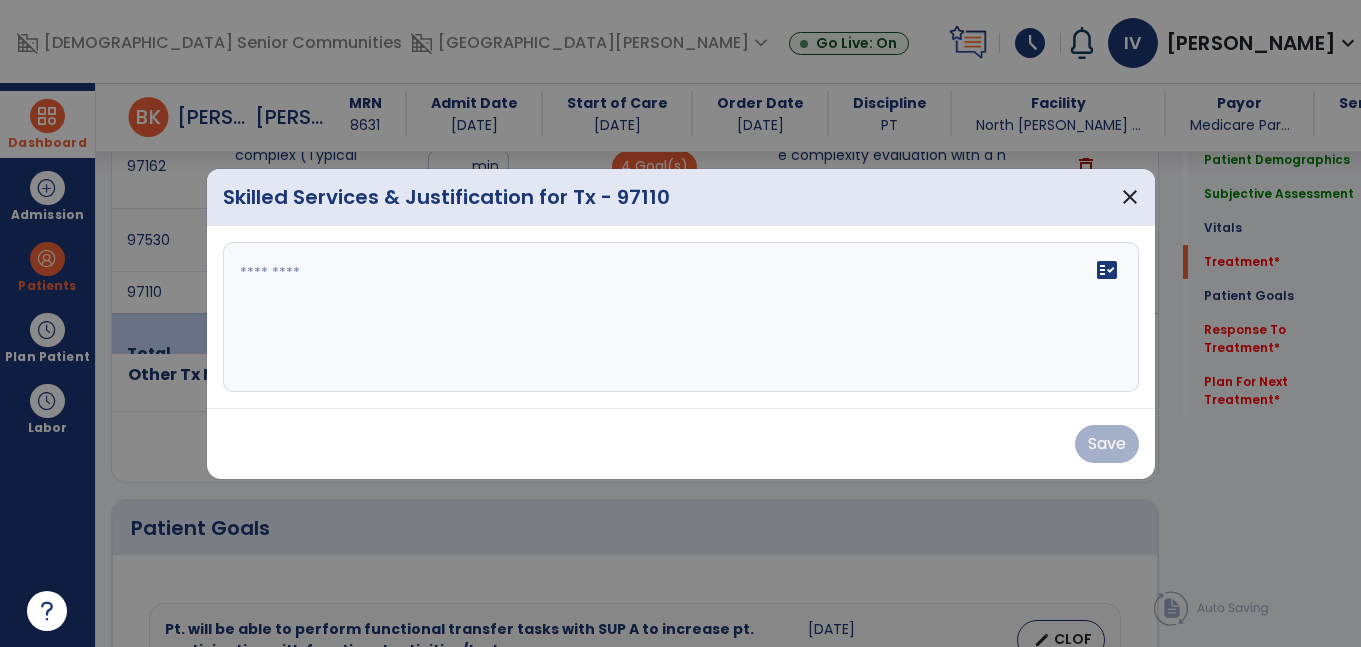 scroll, scrollTop: 1277, scrollLeft: 0, axis: vertical 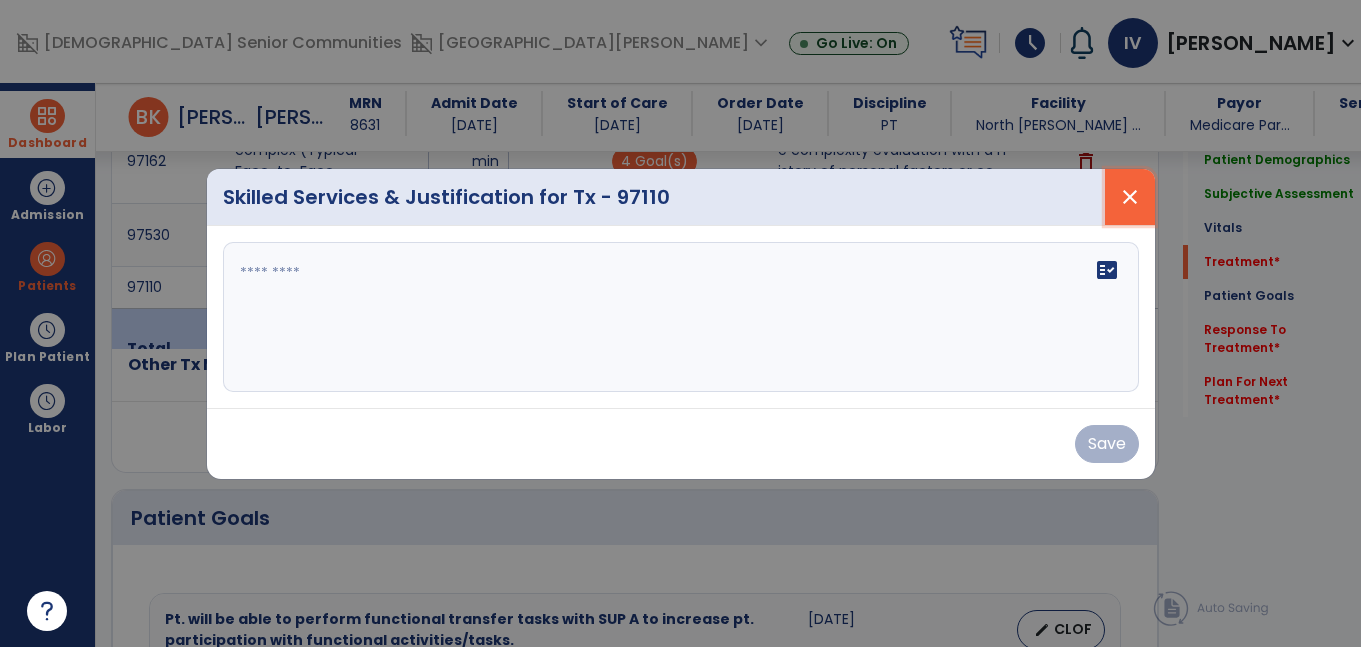 click on "close" at bounding box center [1130, 197] 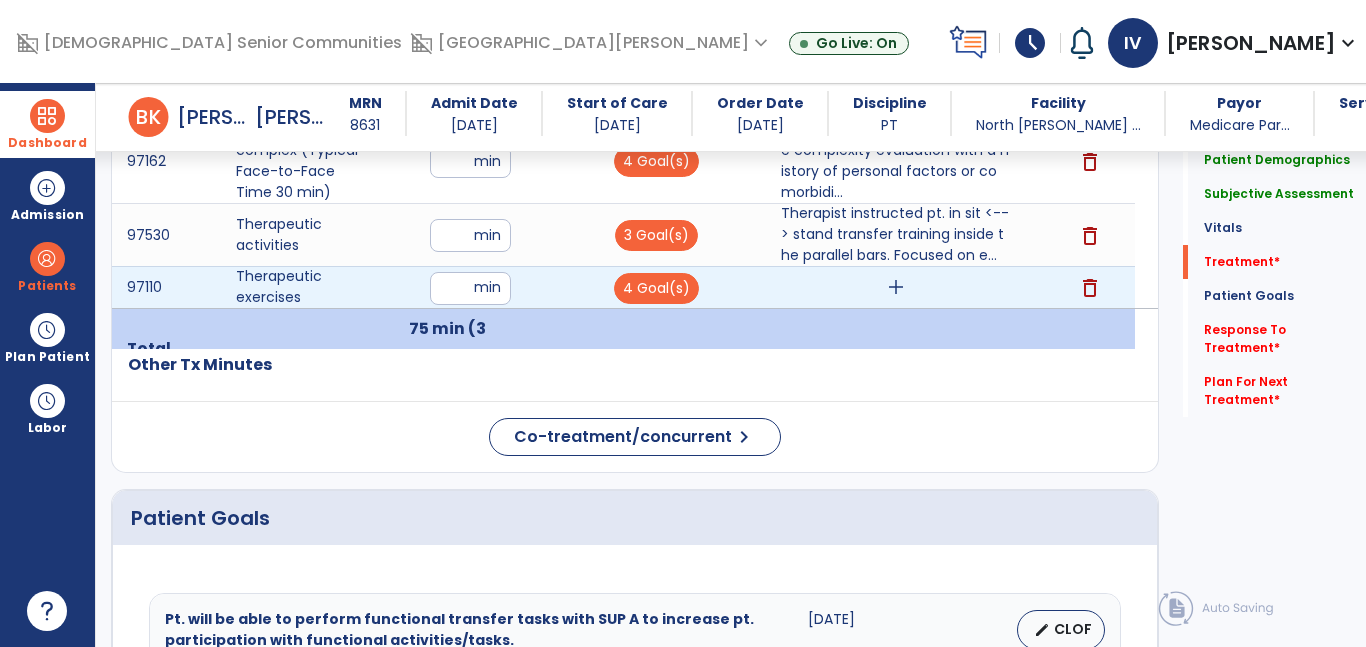 click on "add" at bounding box center [896, 287] 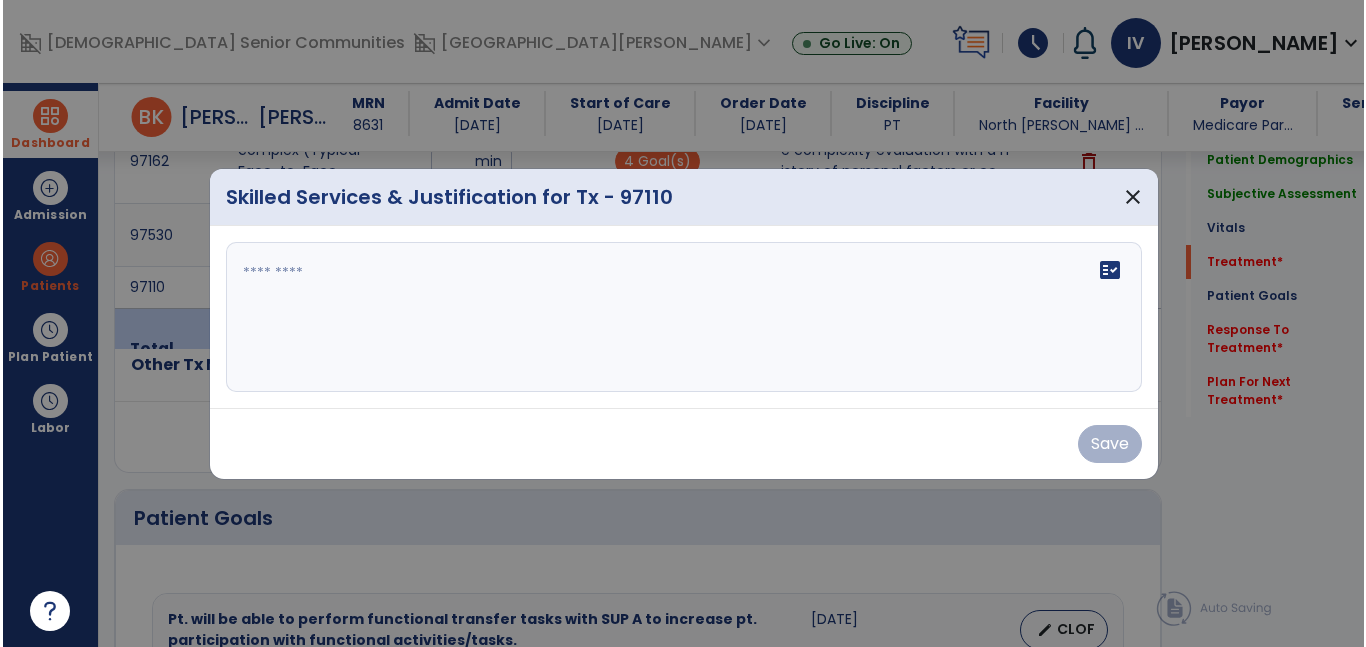 scroll, scrollTop: 1277, scrollLeft: 0, axis: vertical 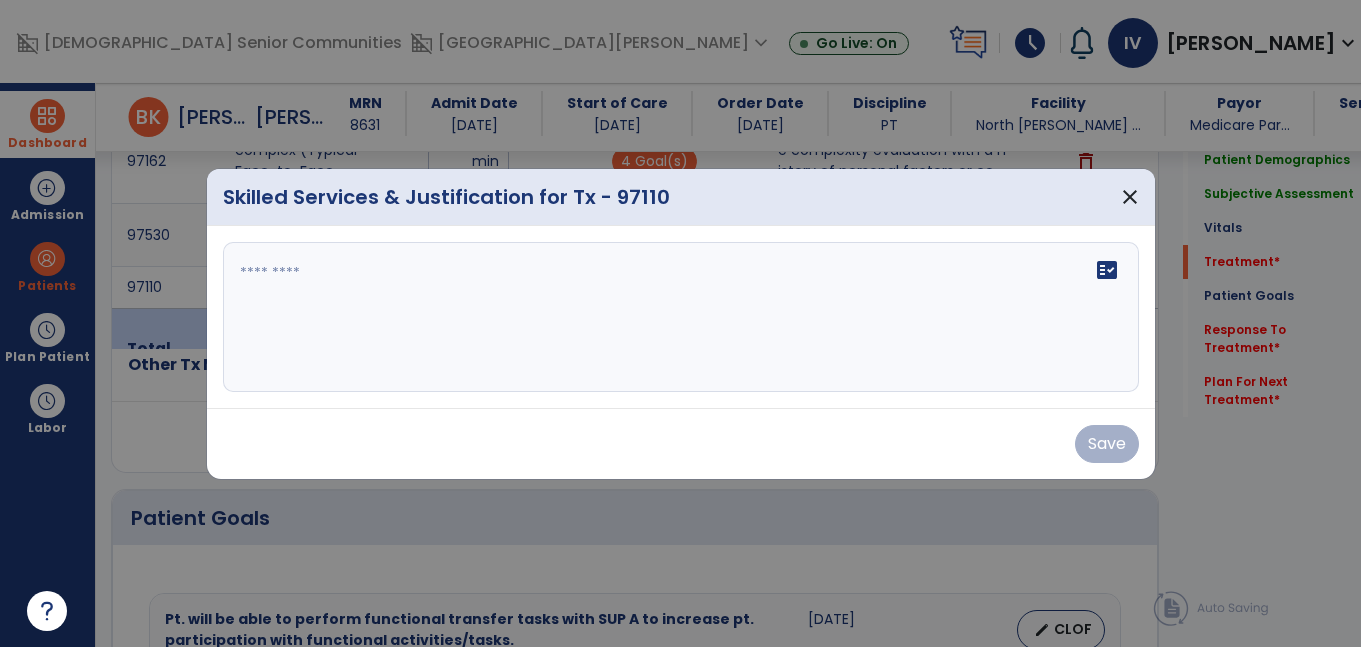 click at bounding box center [681, 317] 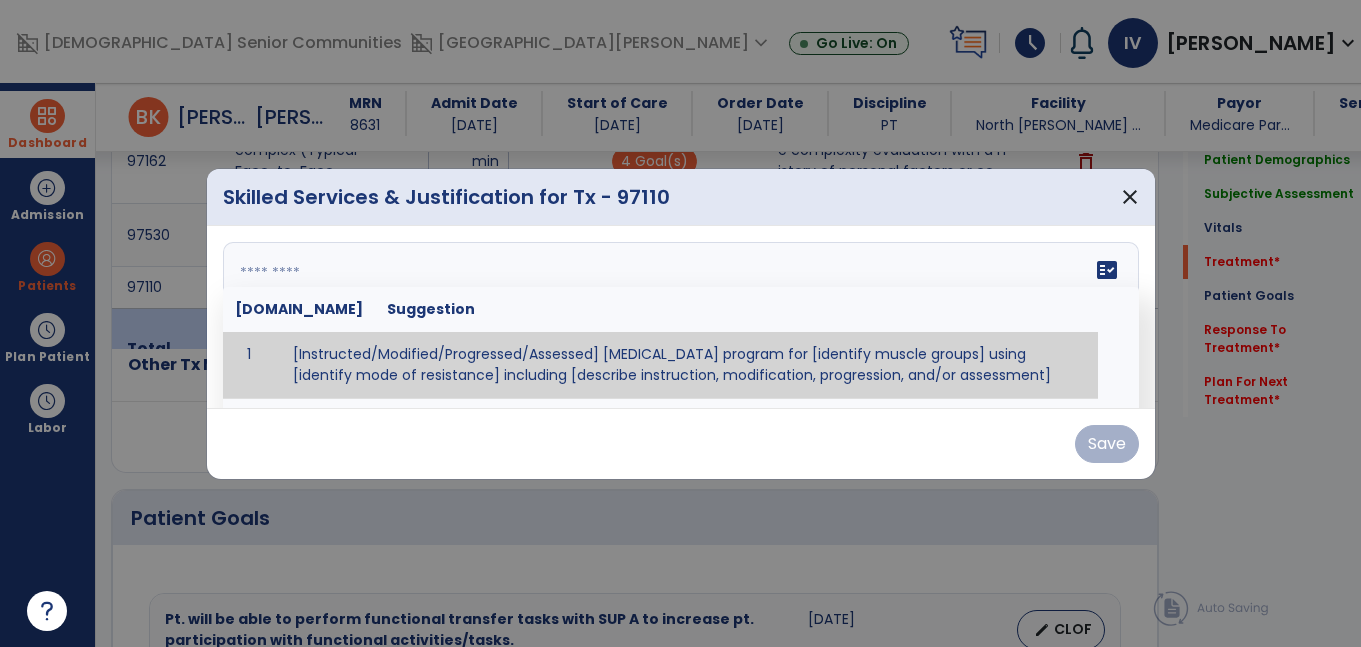 paste on "**********" 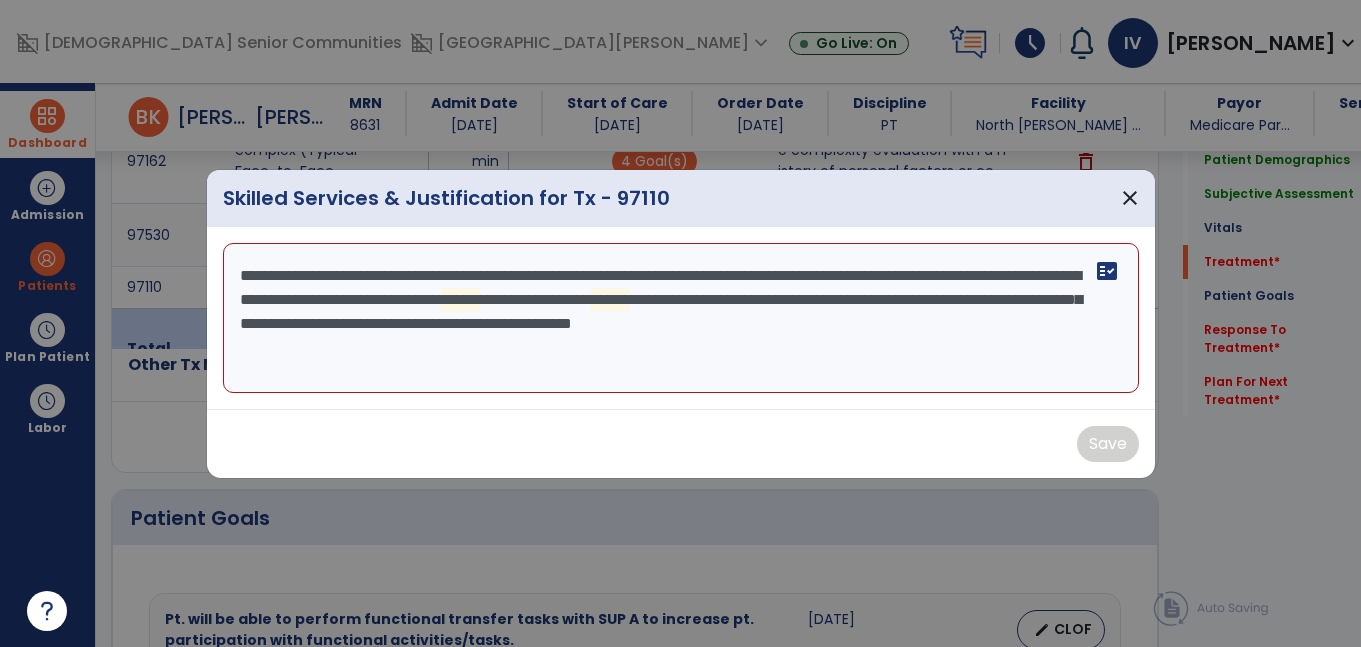 click on "**********" at bounding box center (681, 318) 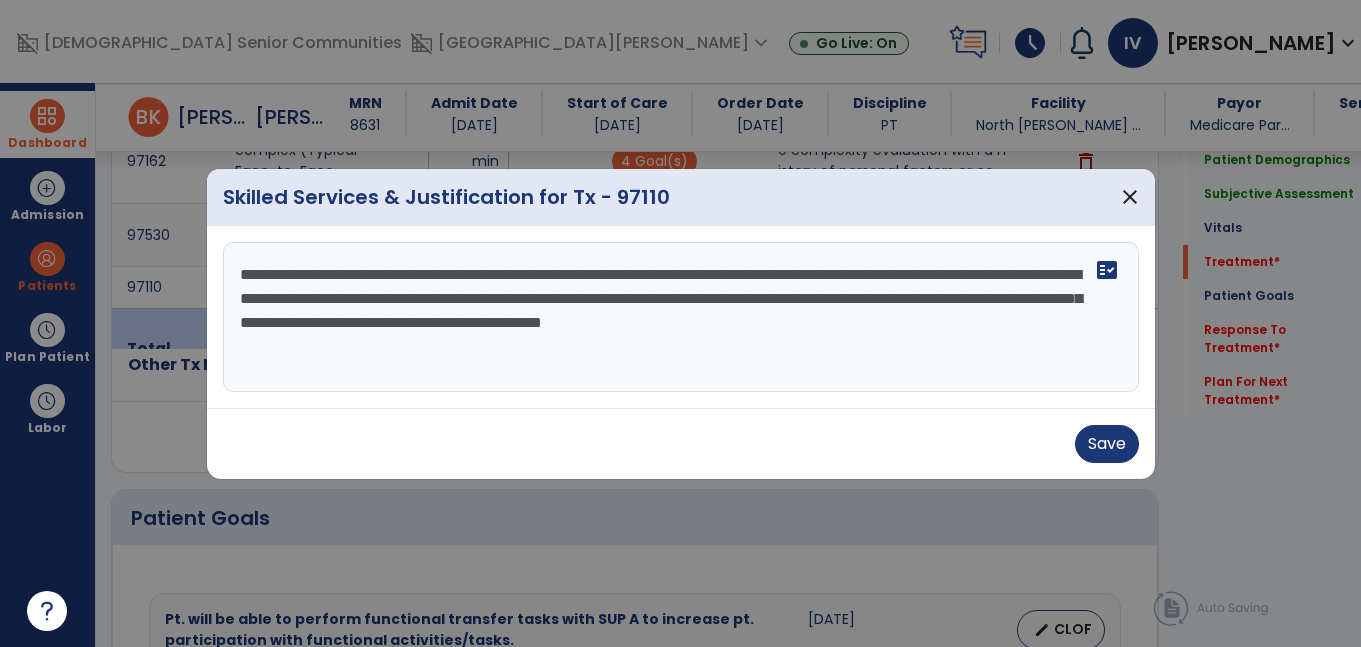 click on "**********" at bounding box center [681, 317] 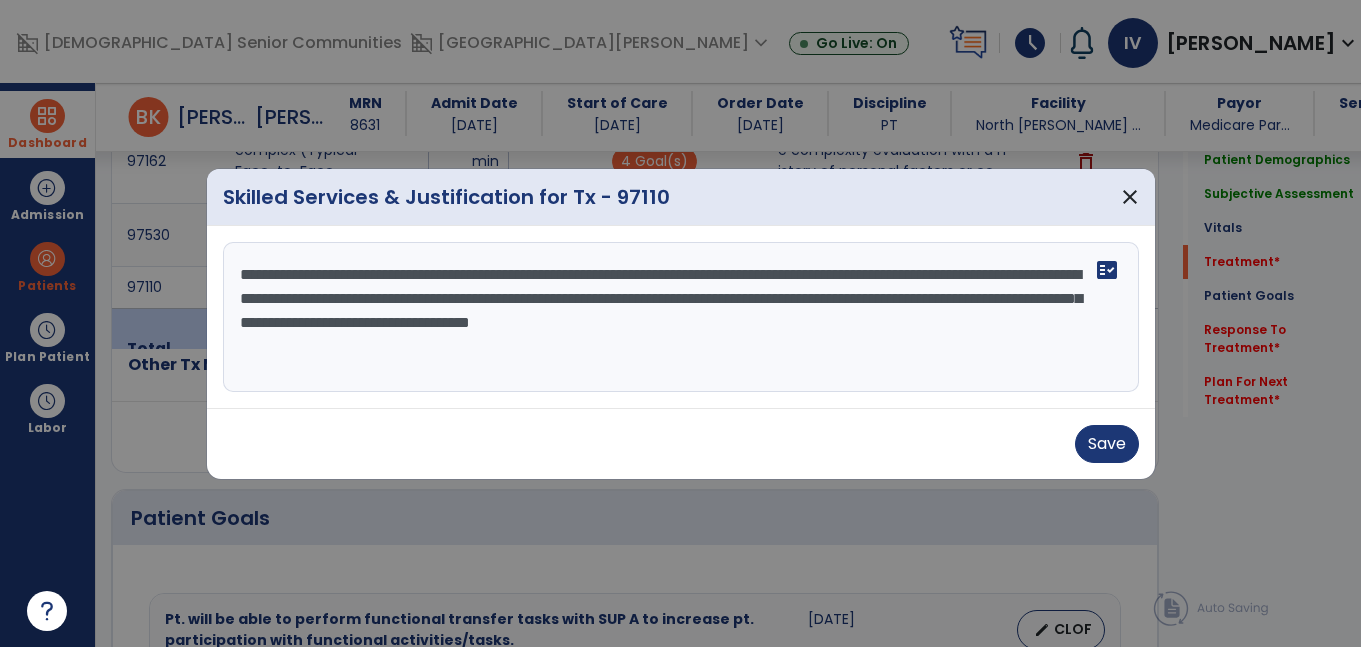 type on "**********" 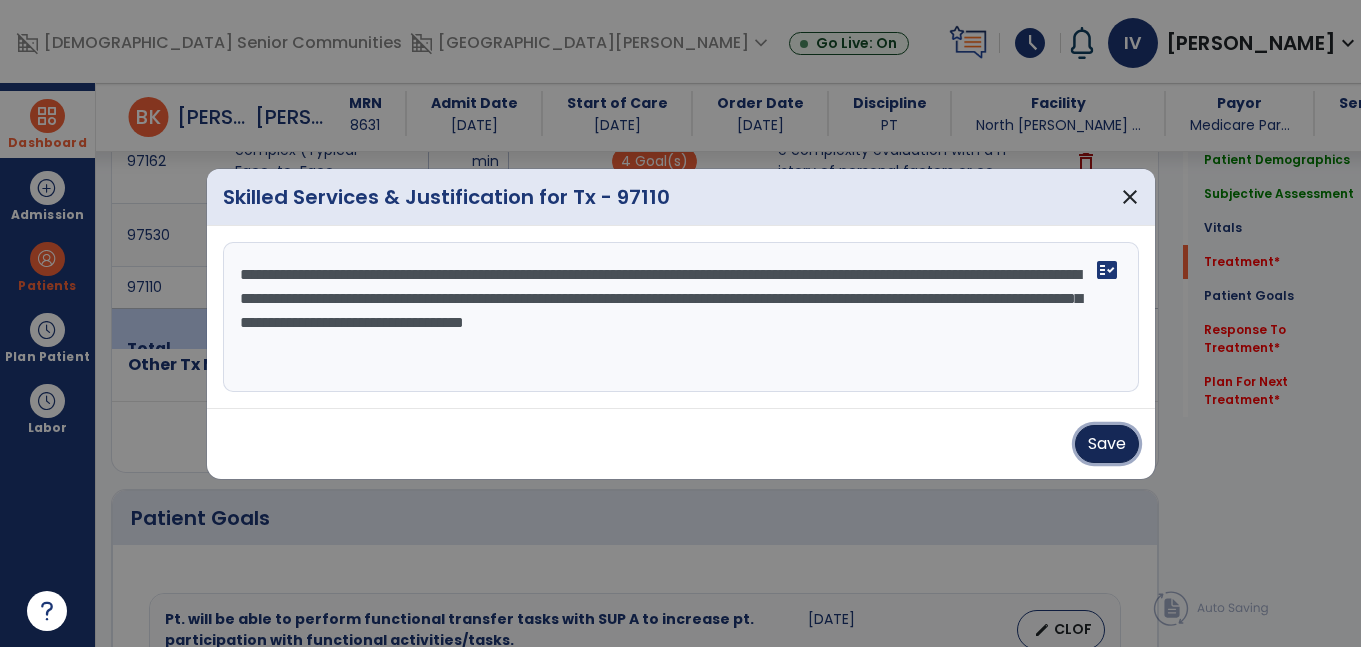 click on "Save" at bounding box center (1107, 444) 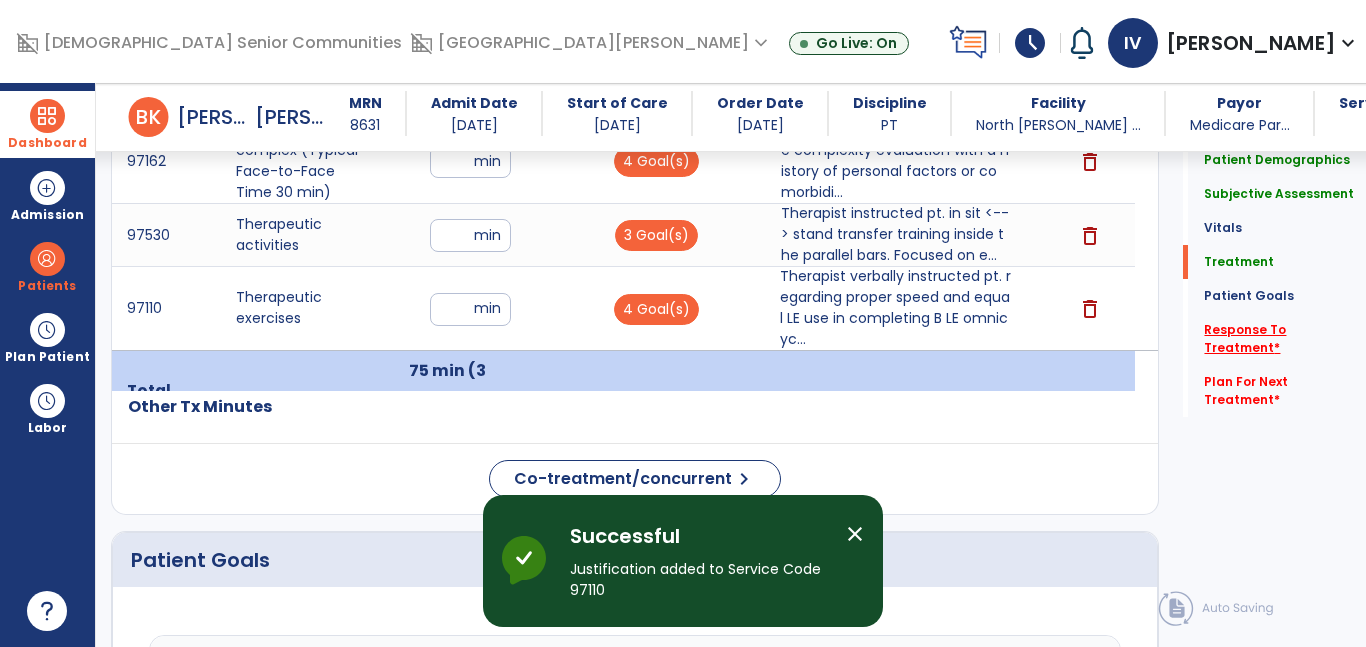click on "Response To Treatment   *" 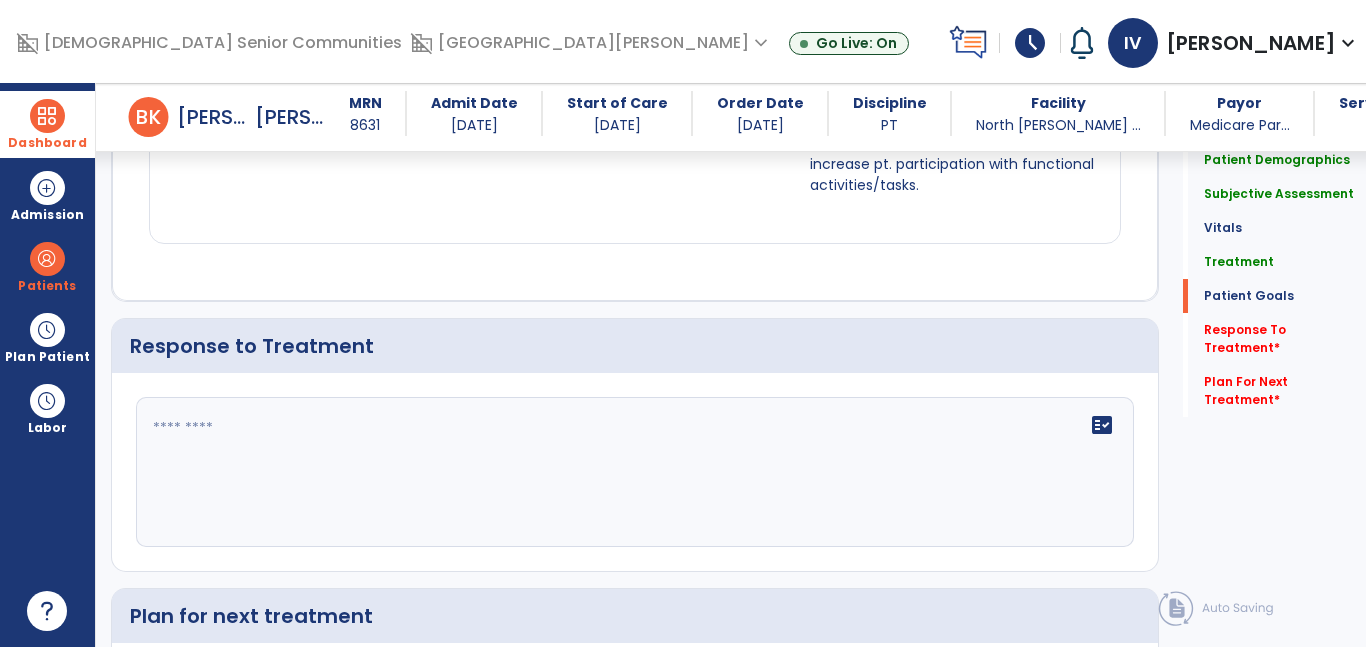 scroll, scrollTop: 2604, scrollLeft: 0, axis: vertical 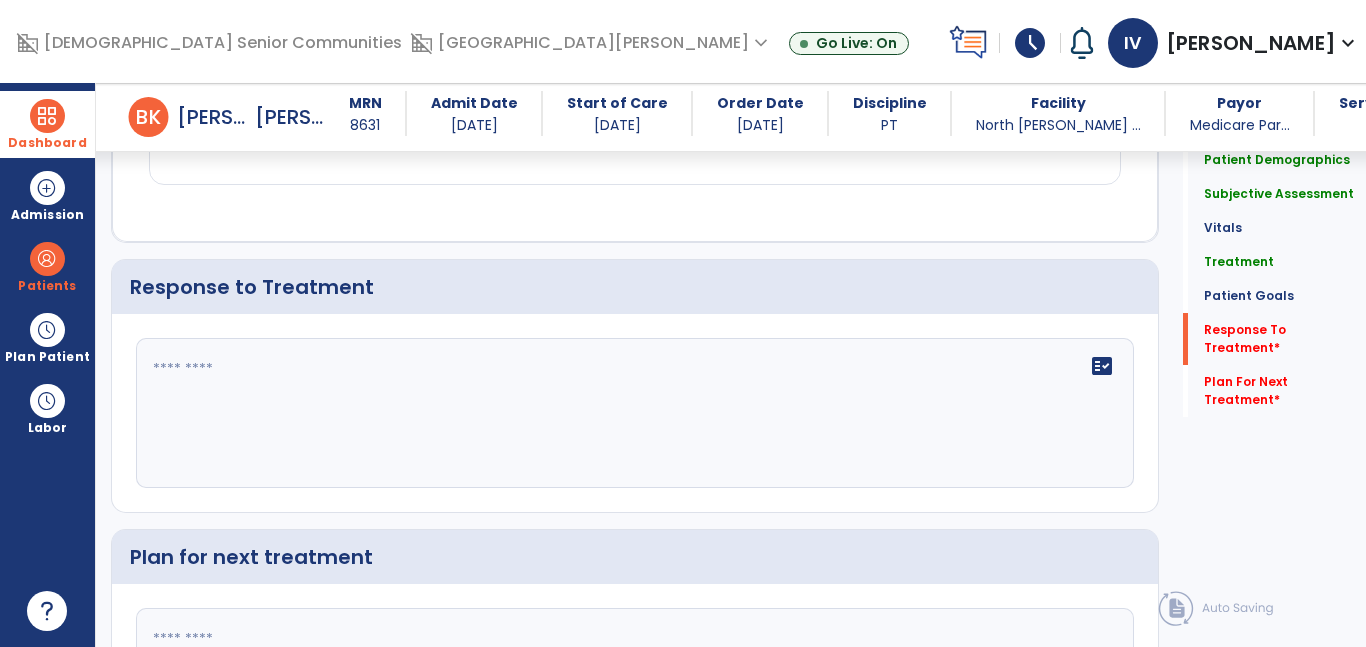 click 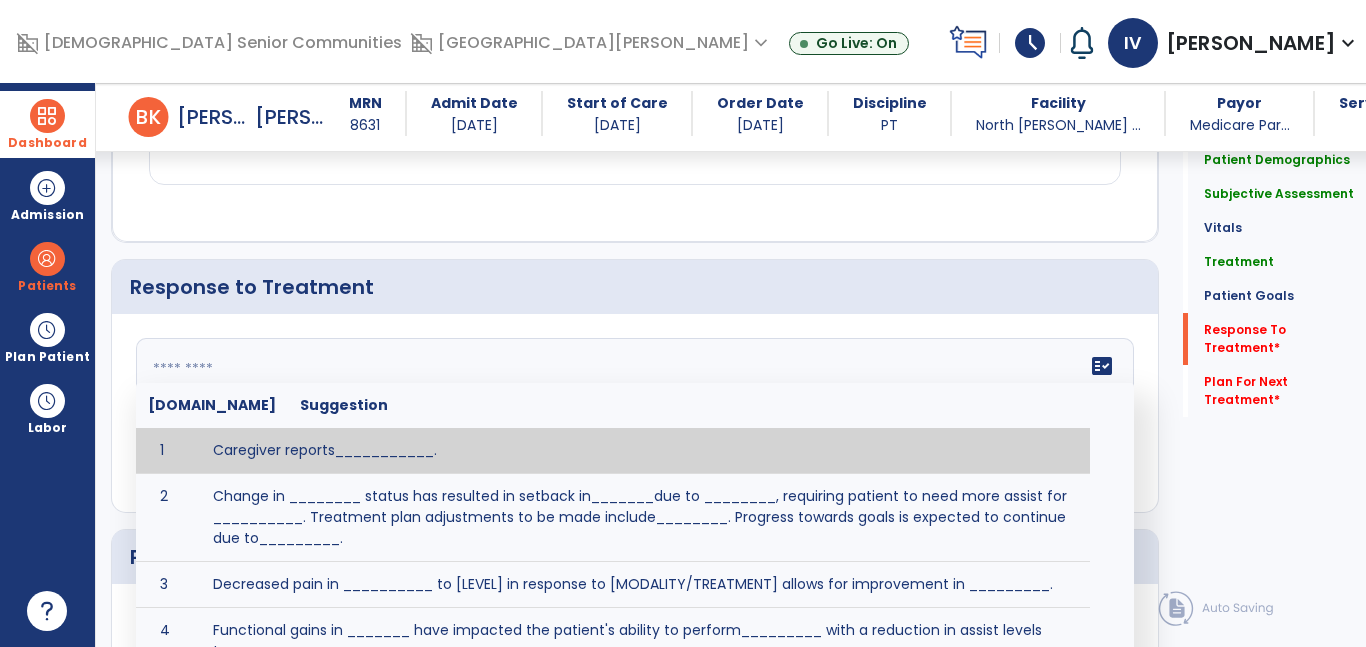 paste on "**********" 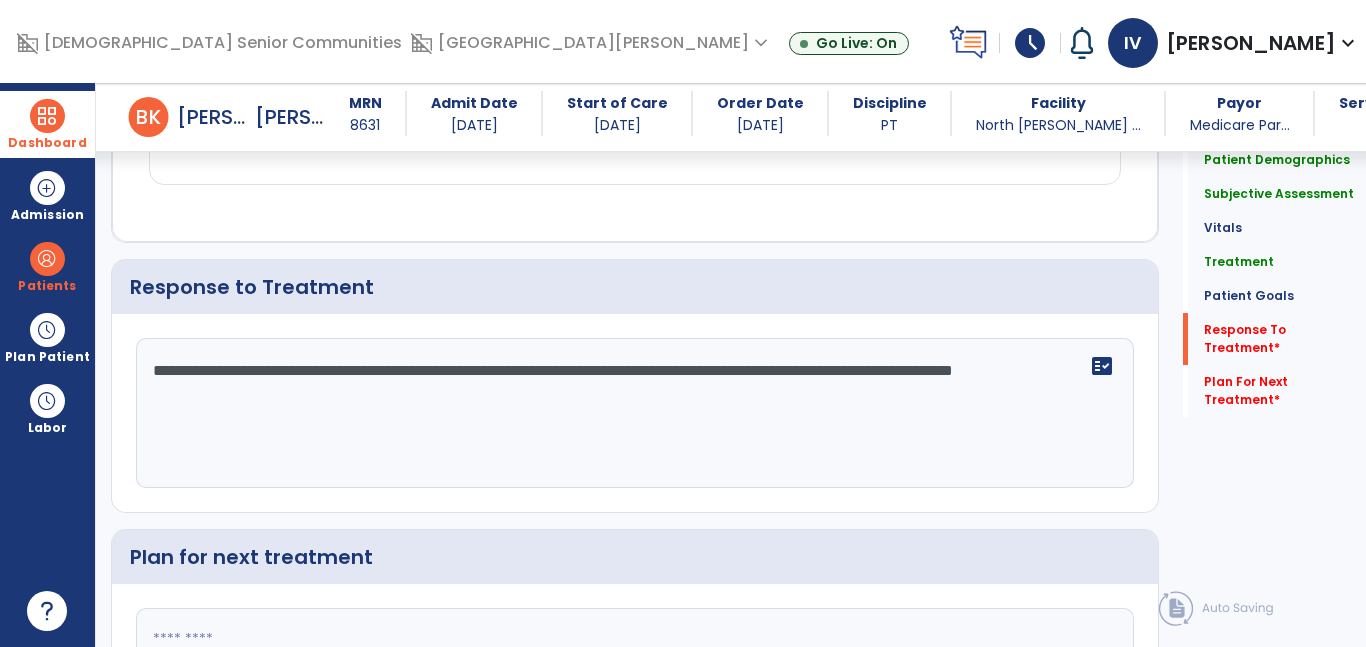 type on "**********" 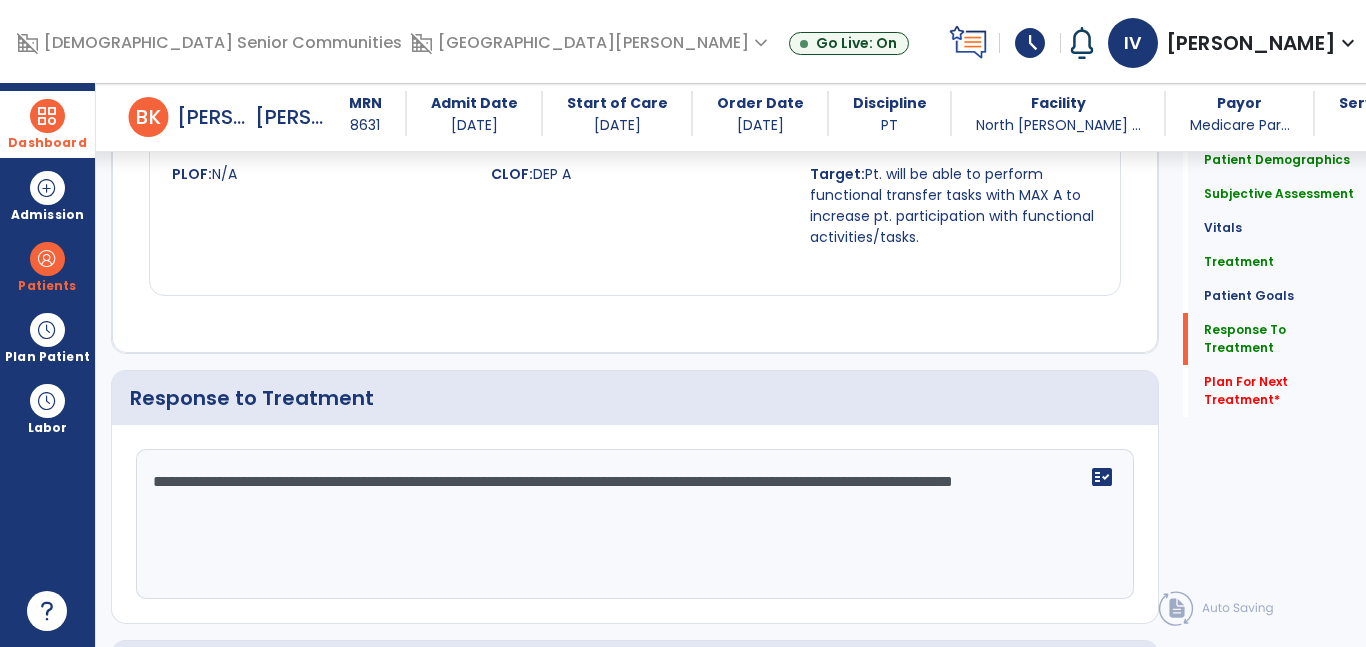 scroll, scrollTop: 2604, scrollLeft: 0, axis: vertical 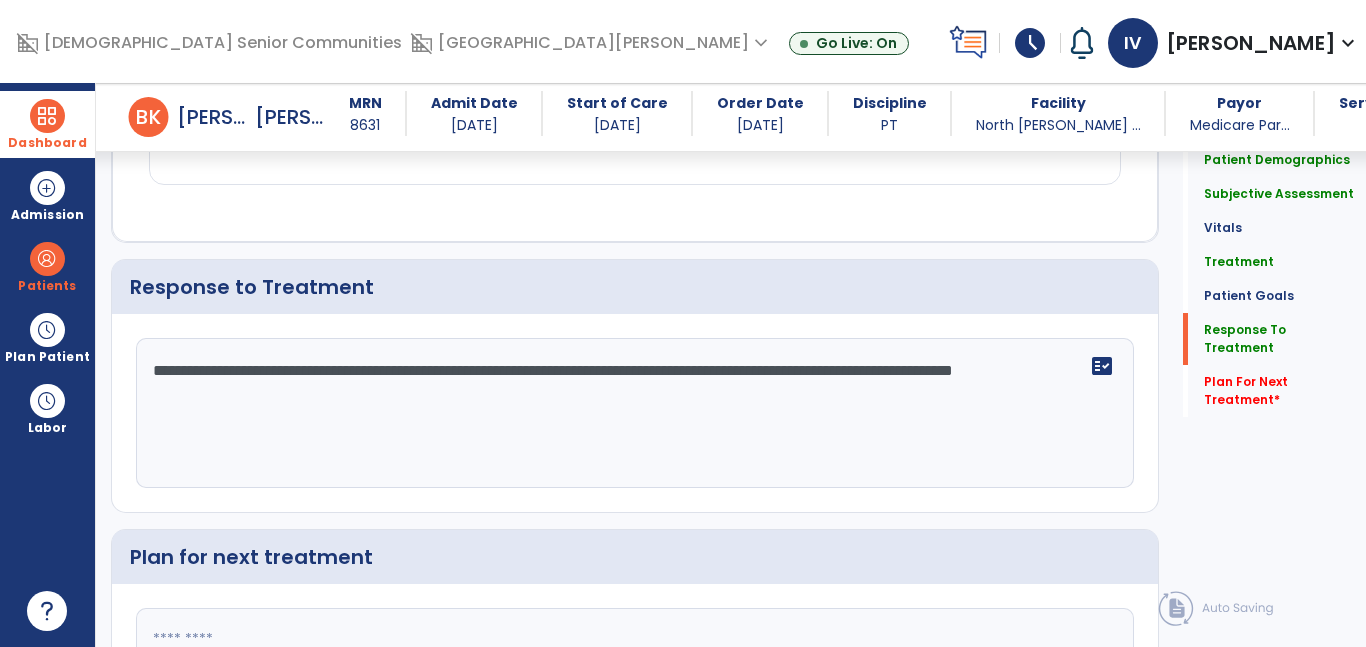 click 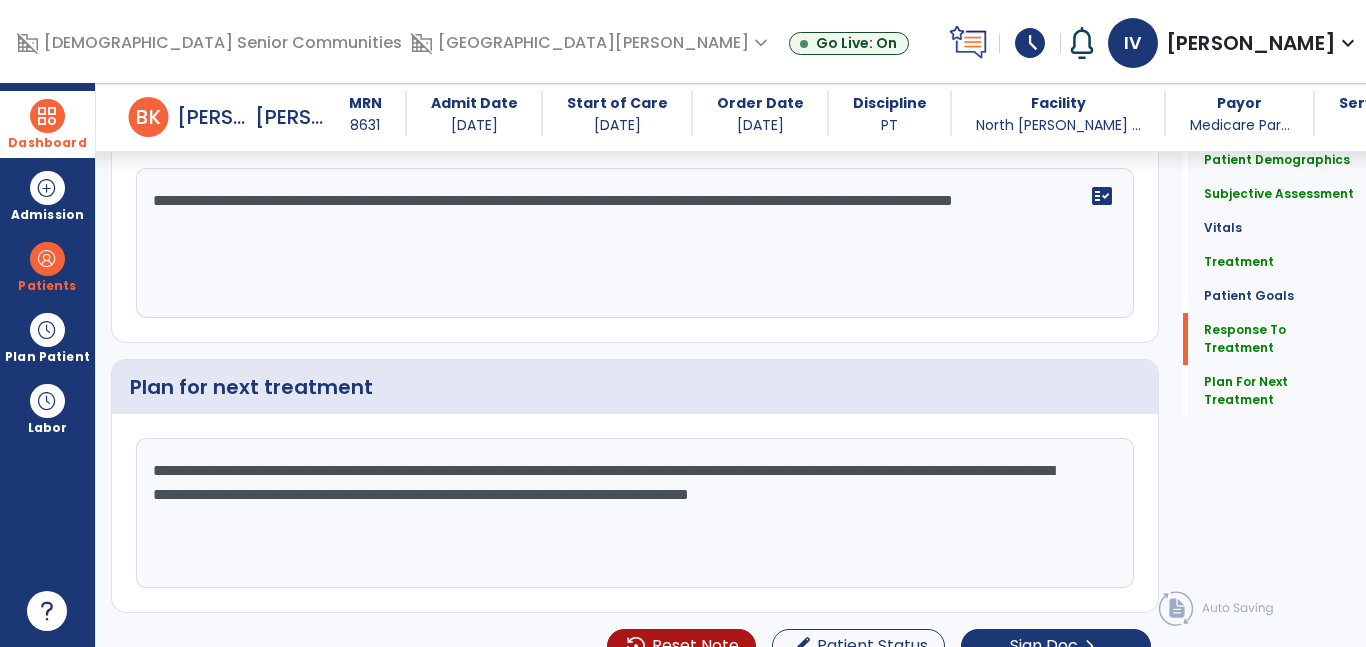 scroll, scrollTop: 2785, scrollLeft: 0, axis: vertical 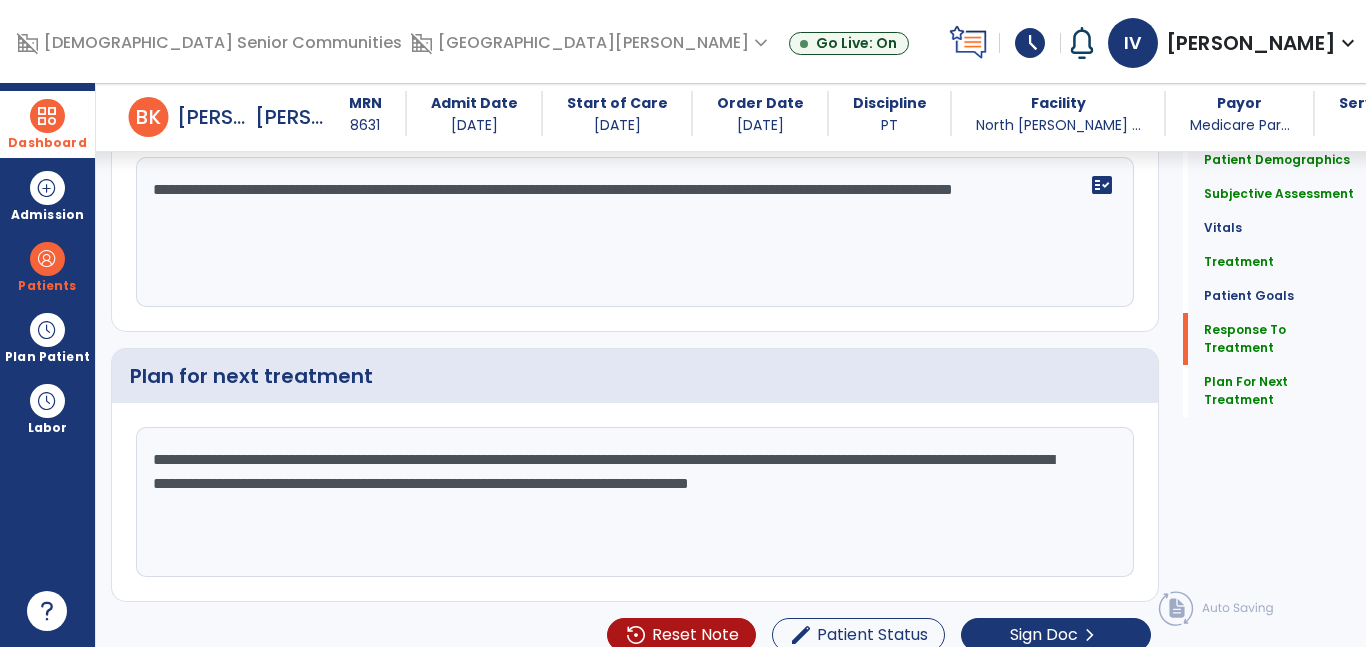 drag, startPoint x: 386, startPoint y: 503, endPoint x: 233, endPoint y: 486, distance: 153.94154 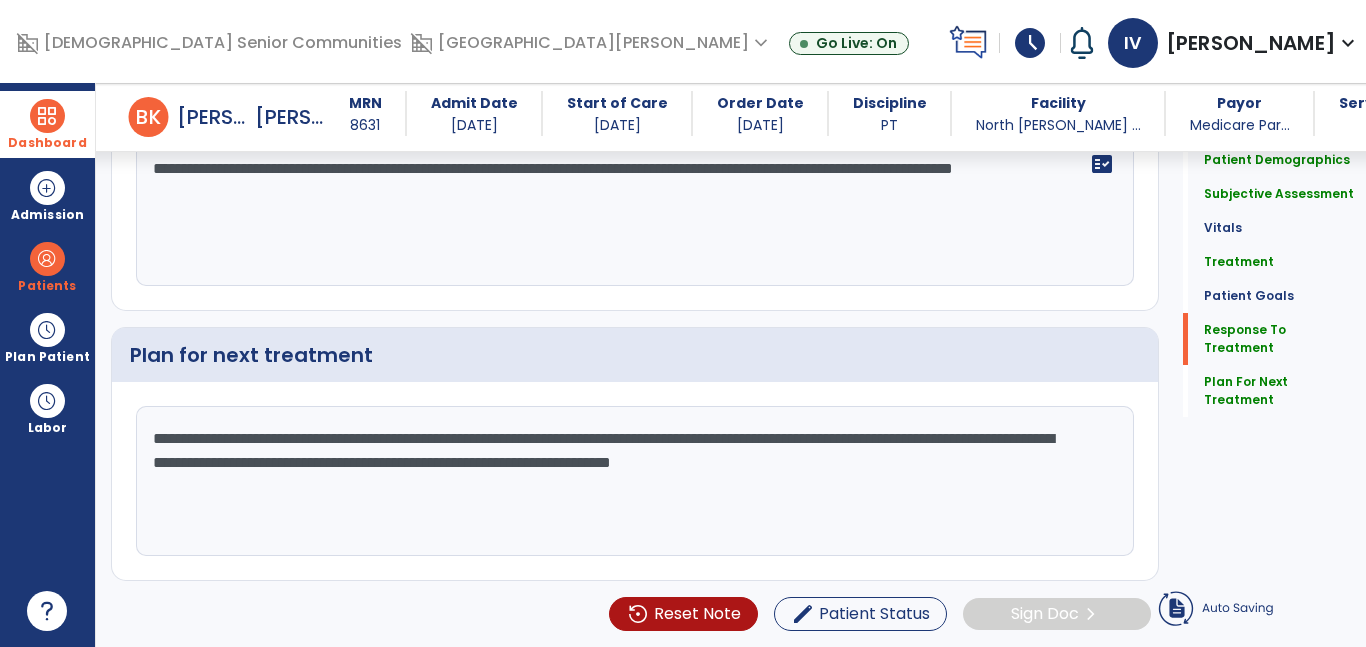 click on "**********" 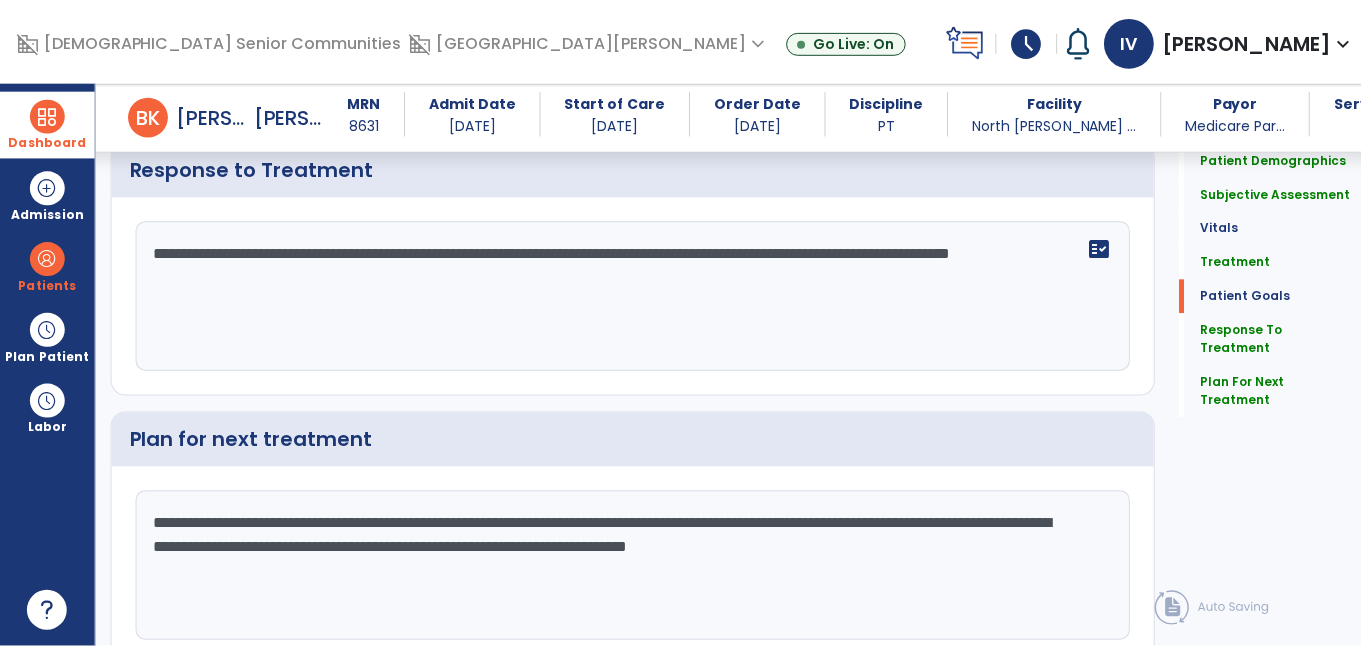 scroll, scrollTop: 2785, scrollLeft: 0, axis: vertical 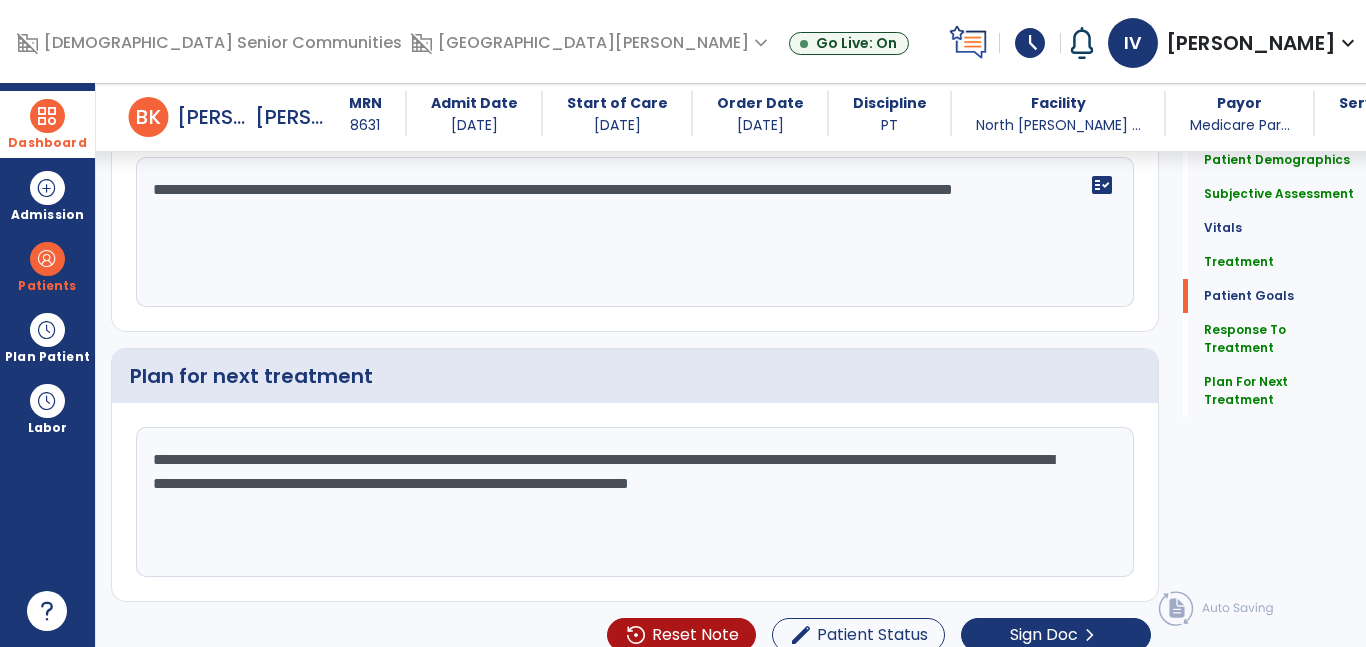 type on "**********" 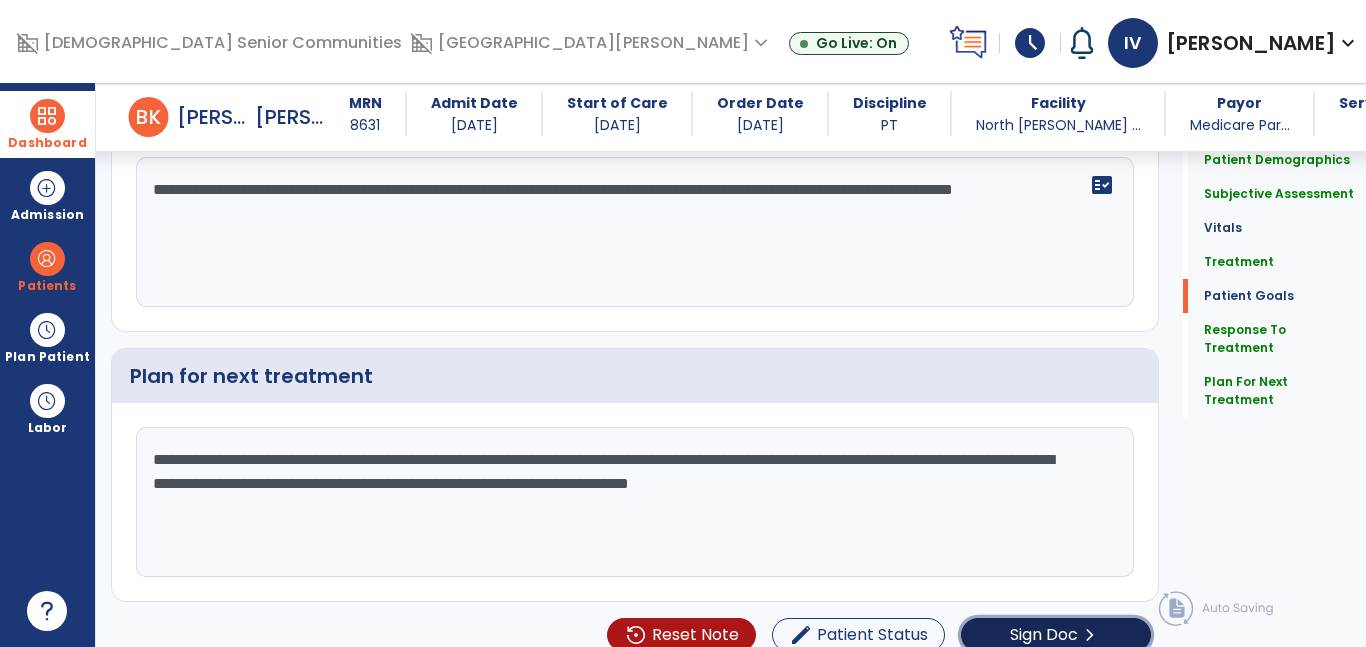 click on "Sign Doc" 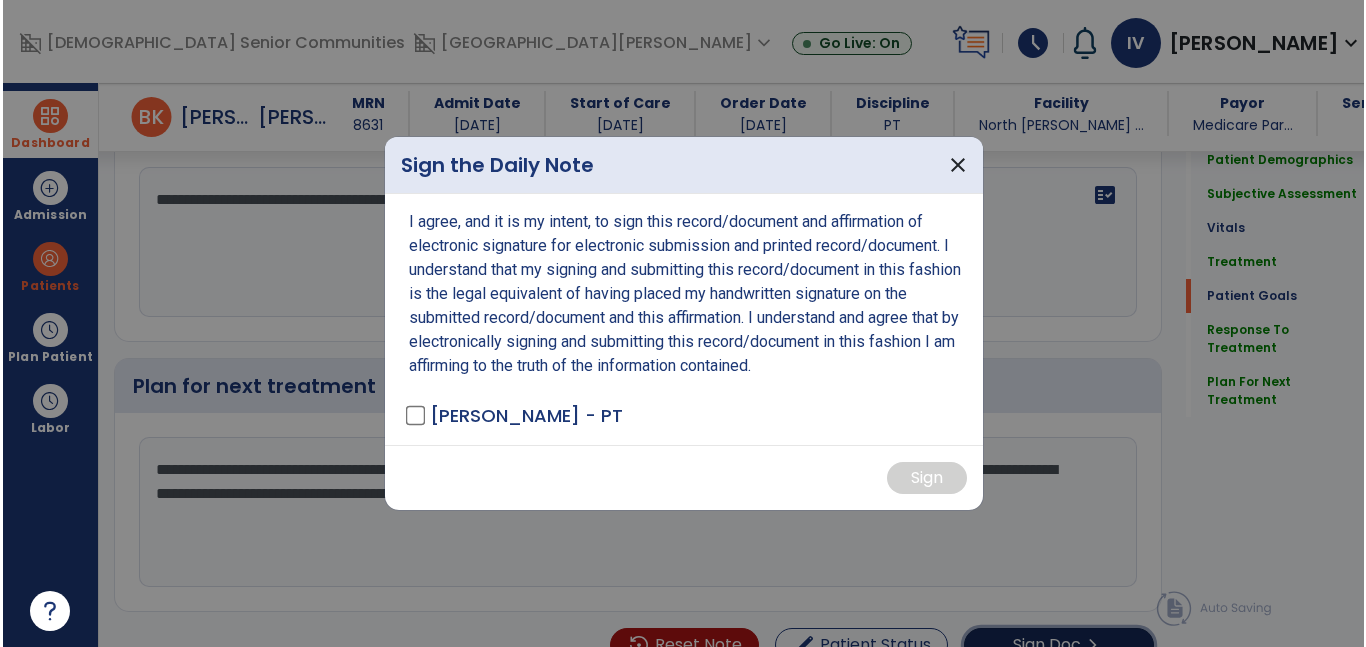 scroll, scrollTop: 2785, scrollLeft: 0, axis: vertical 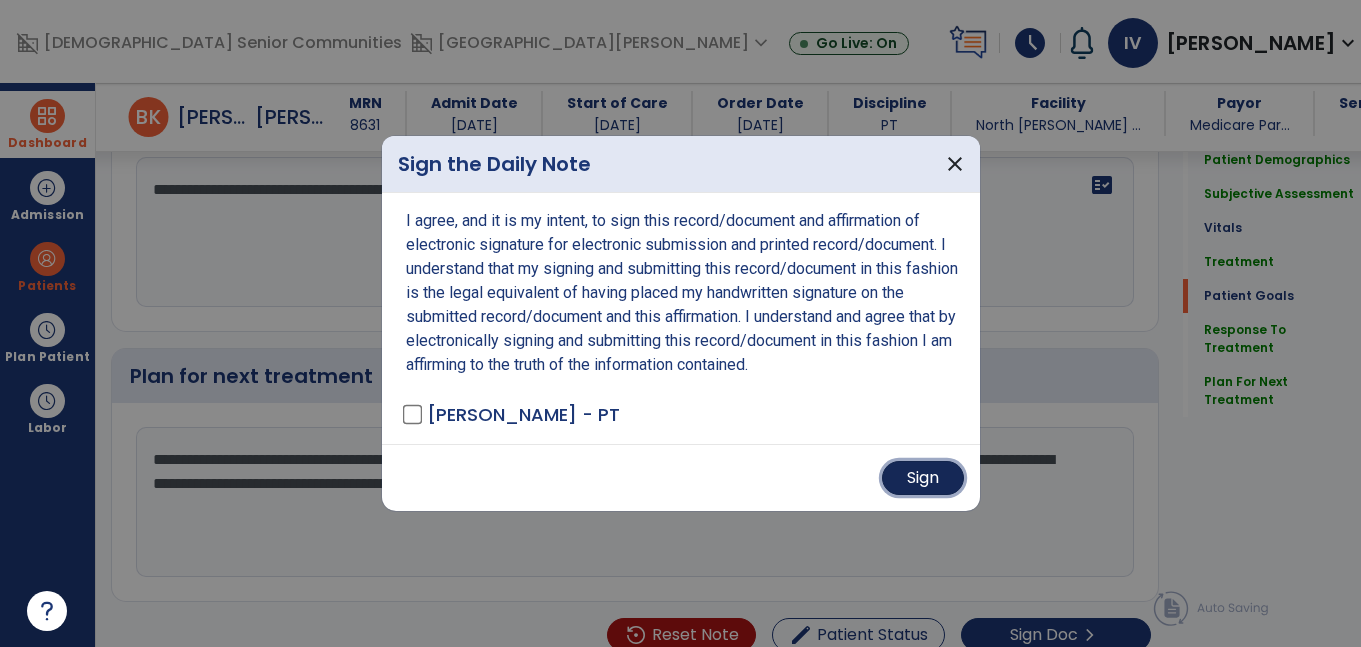 click on "Sign" at bounding box center (923, 478) 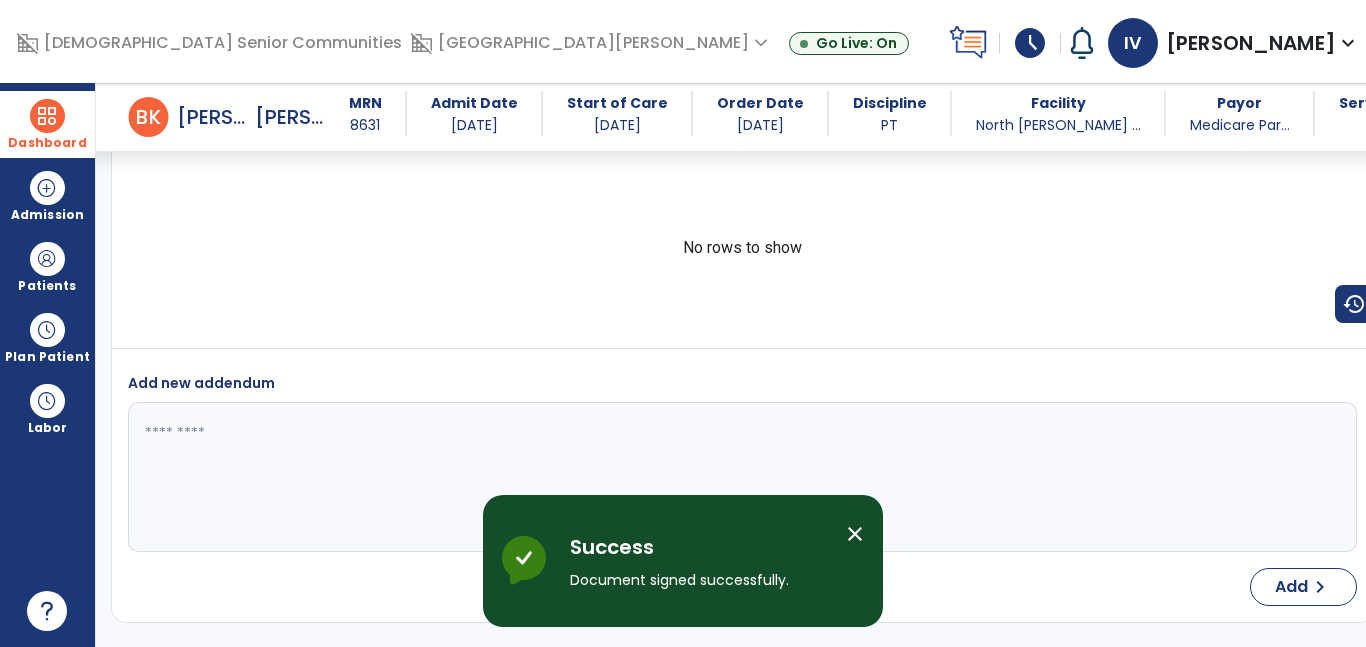 scroll, scrollTop: 5590, scrollLeft: 0, axis: vertical 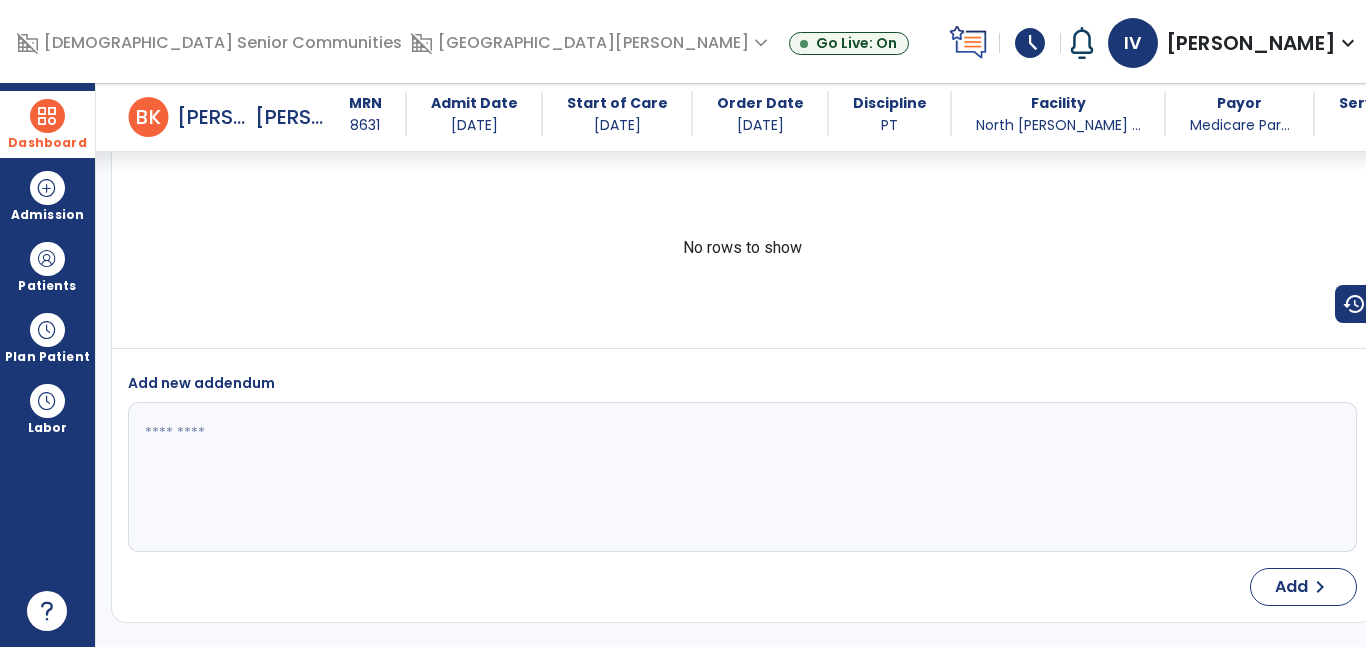 click at bounding box center (47, 116) 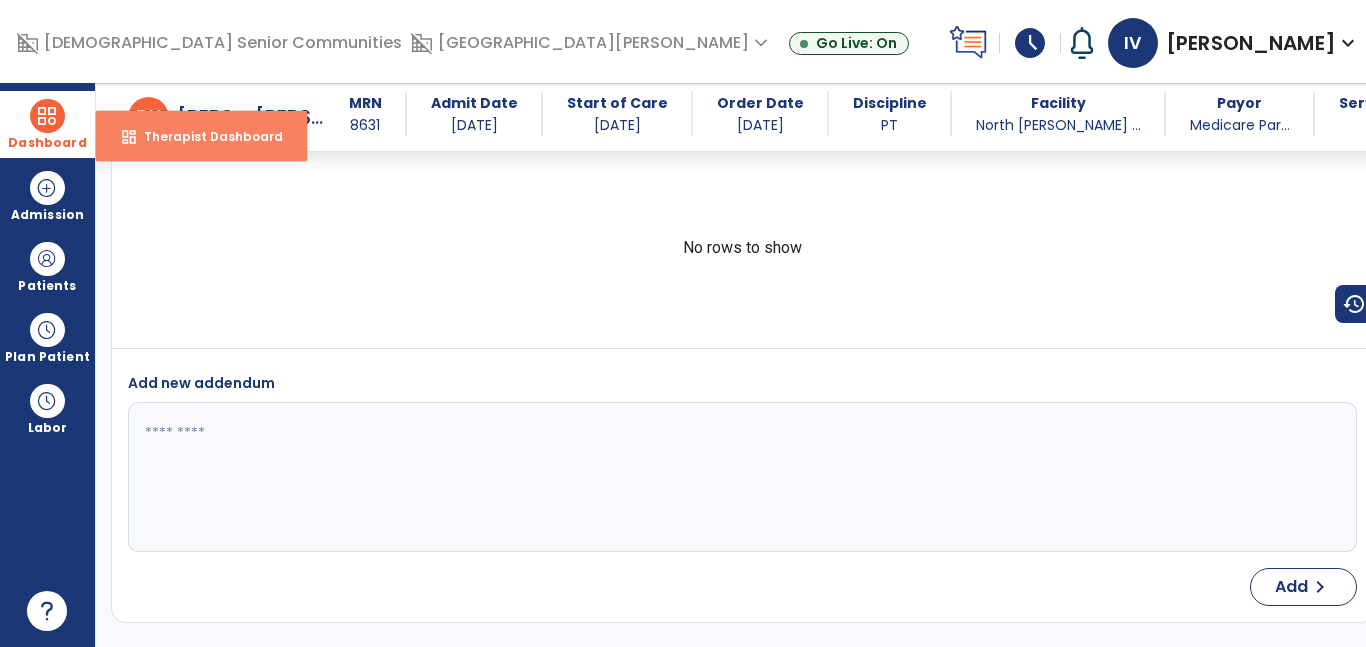 click on "dashboard  Therapist Dashboard" at bounding box center (201, 136) 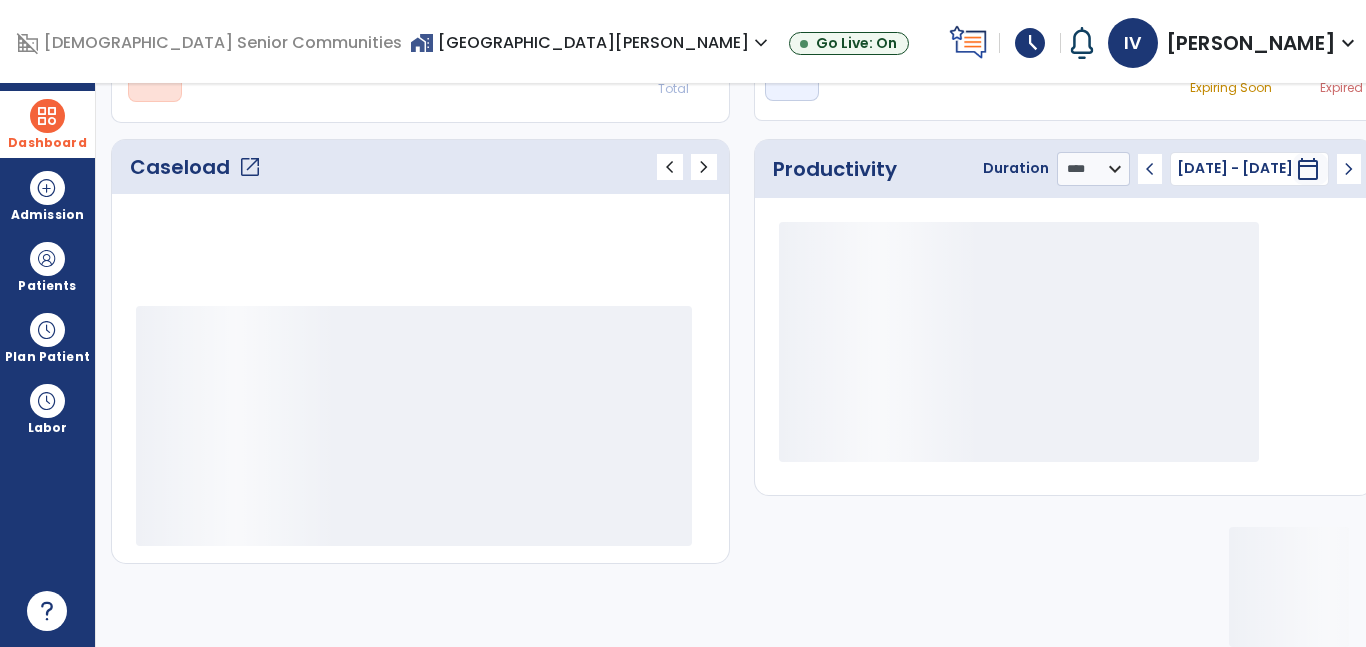 scroll, scrollTop: 230, scrollLeft: 0, axis: vertical 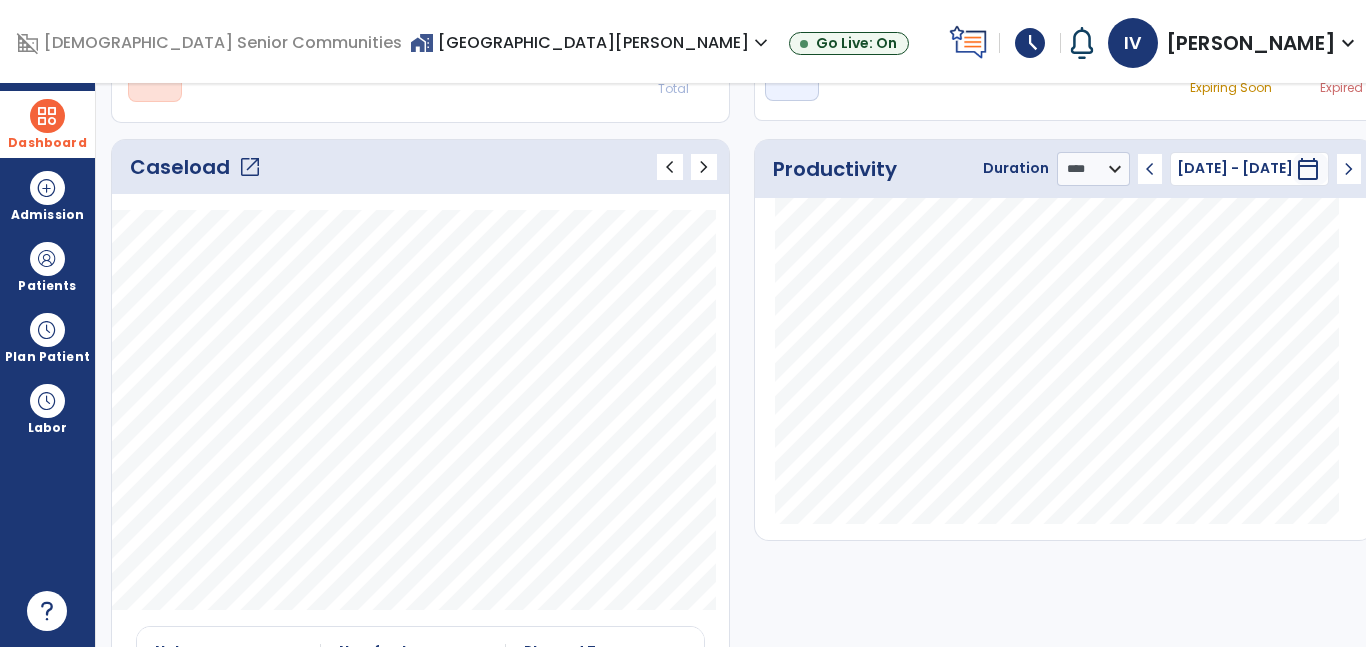 click on "open_in_new" 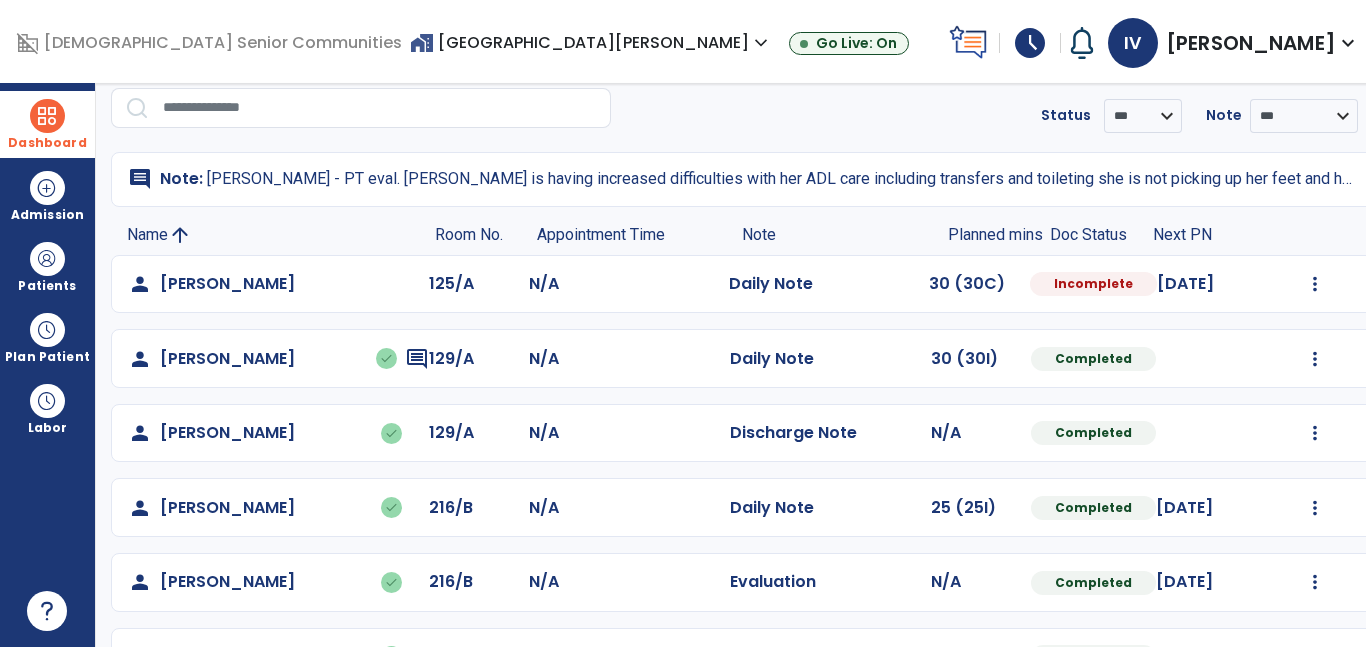 scroll, scrollTop: 81, scrollLeft: 0, axis: vertical 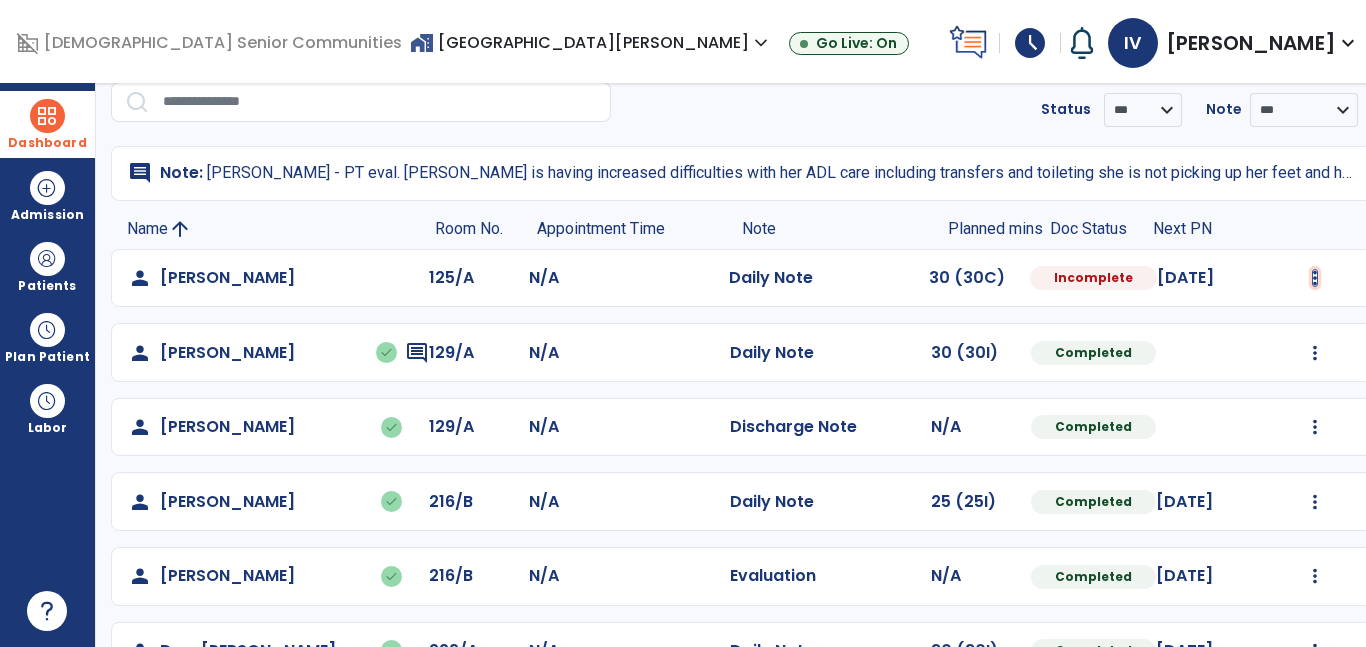 click at bounding box center (1315, 278) 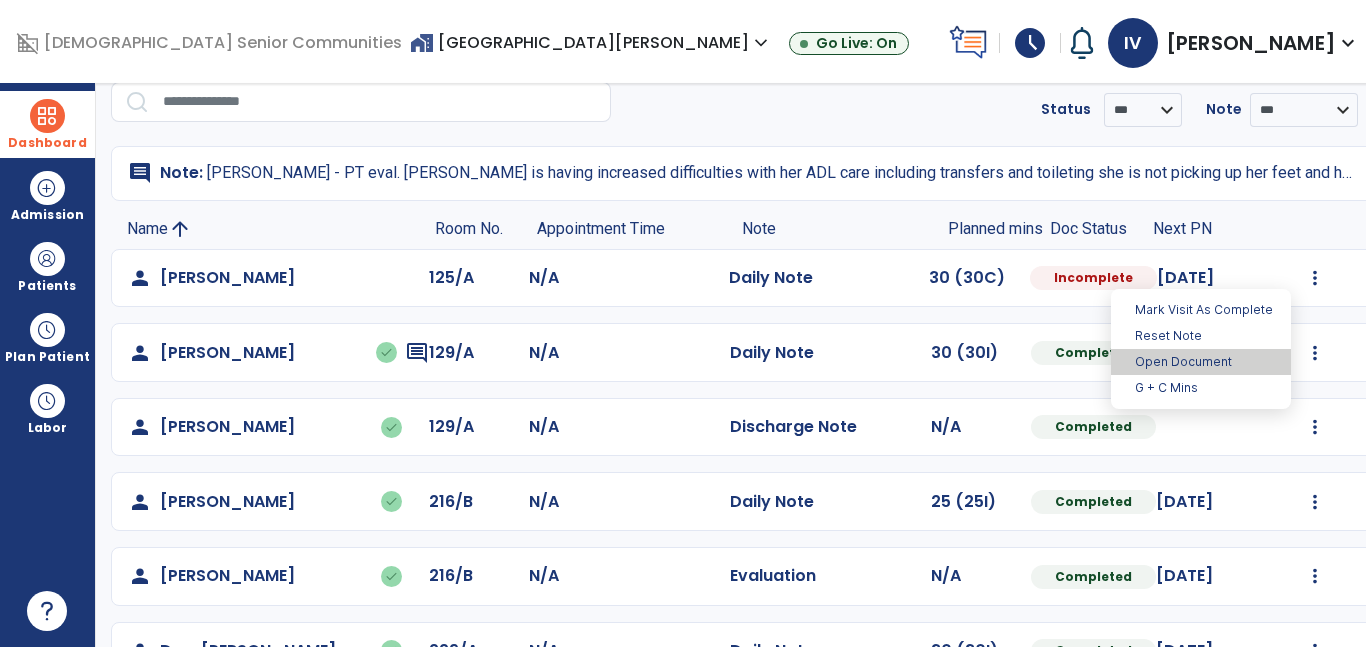 click on "Open Document" at bounding box center [1201, 362] 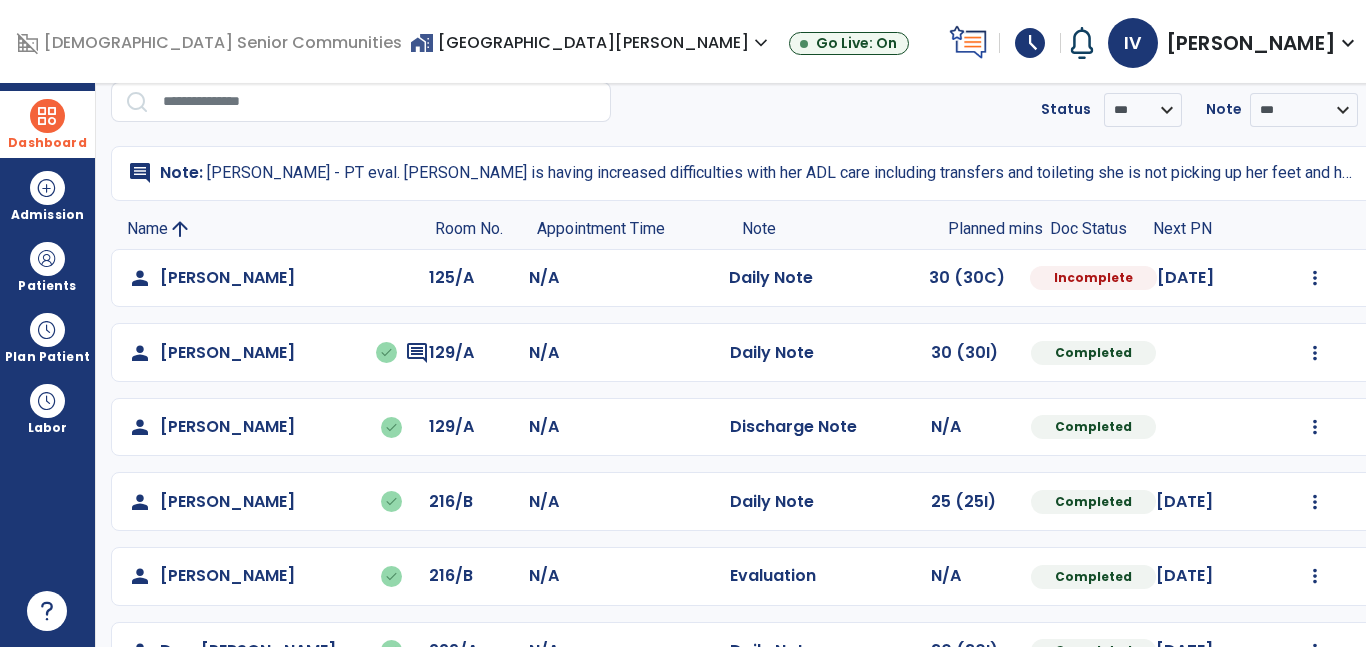 select on "*" 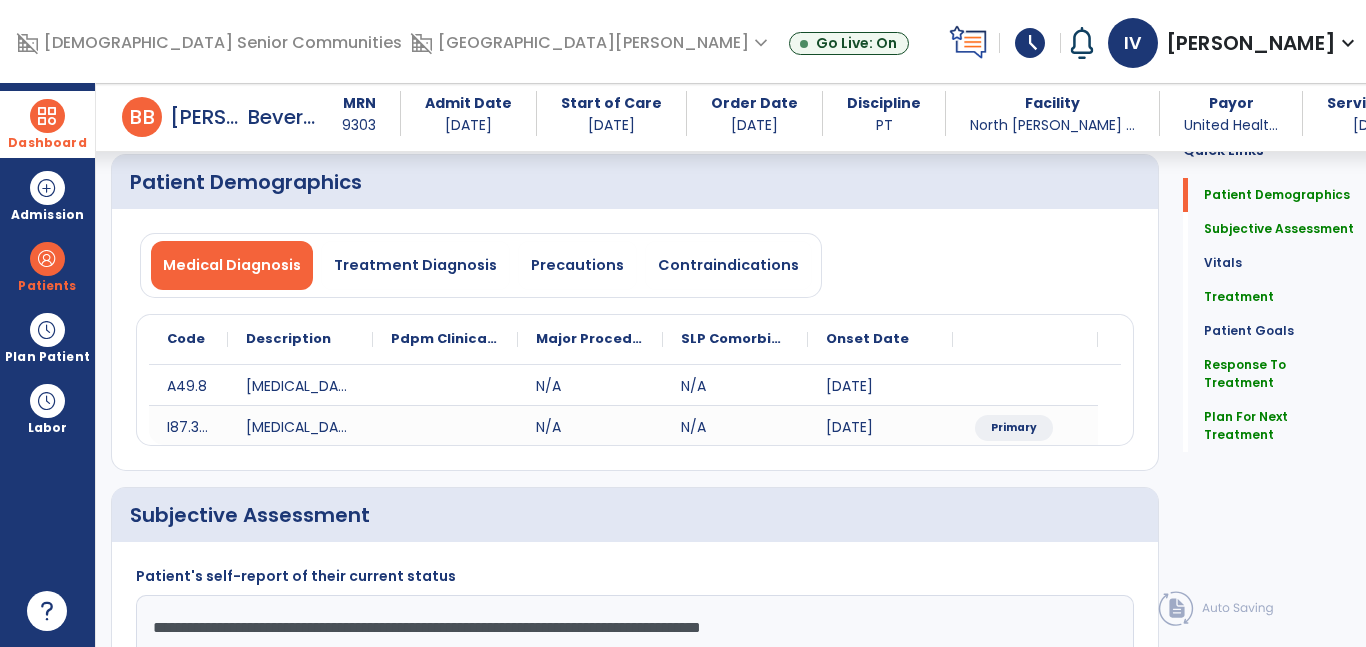 scroll, scrollTop: 316, scrollLeft: 0, axis: vertical 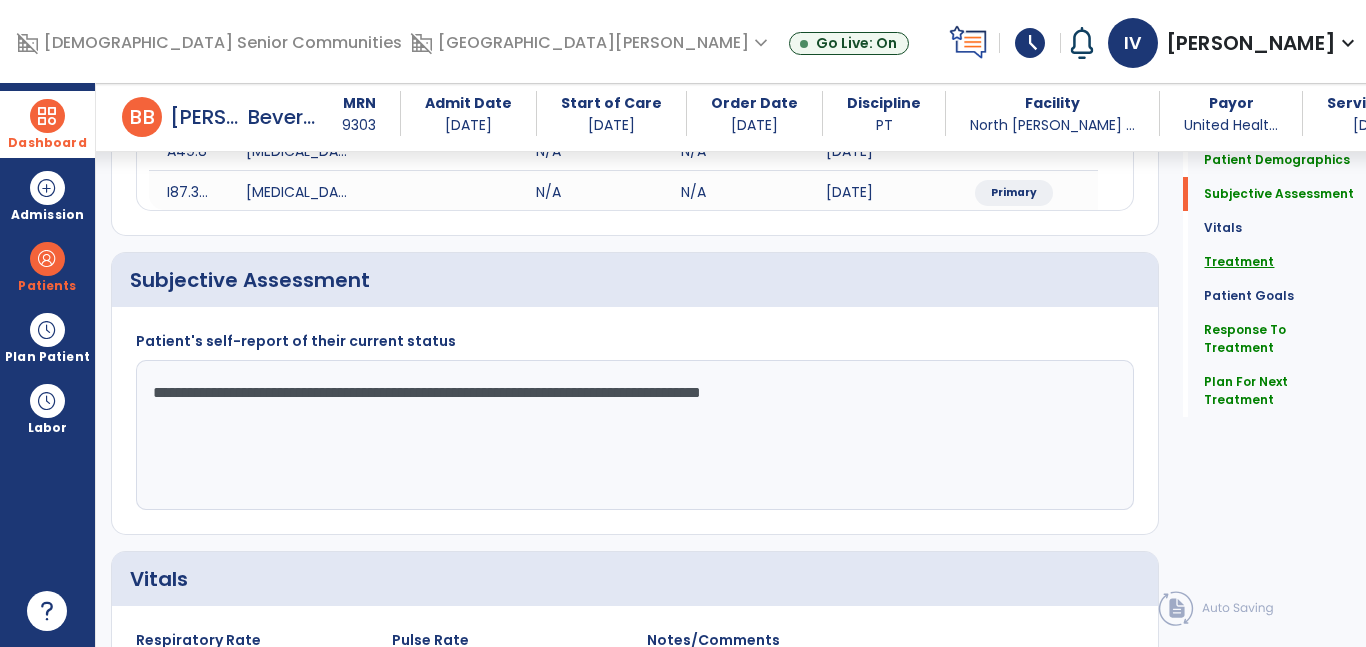 click on "Treatment" 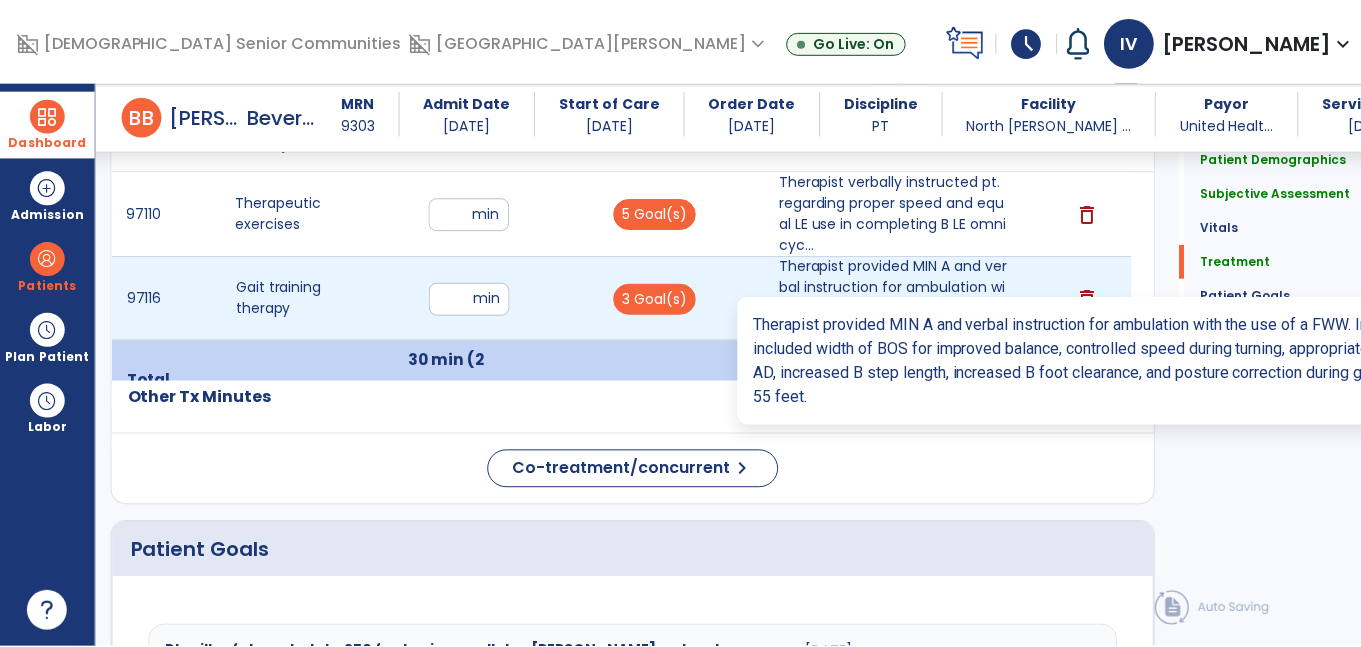 scroll, scrollTop: 1227, scrollLeft: 0, axis: vertical 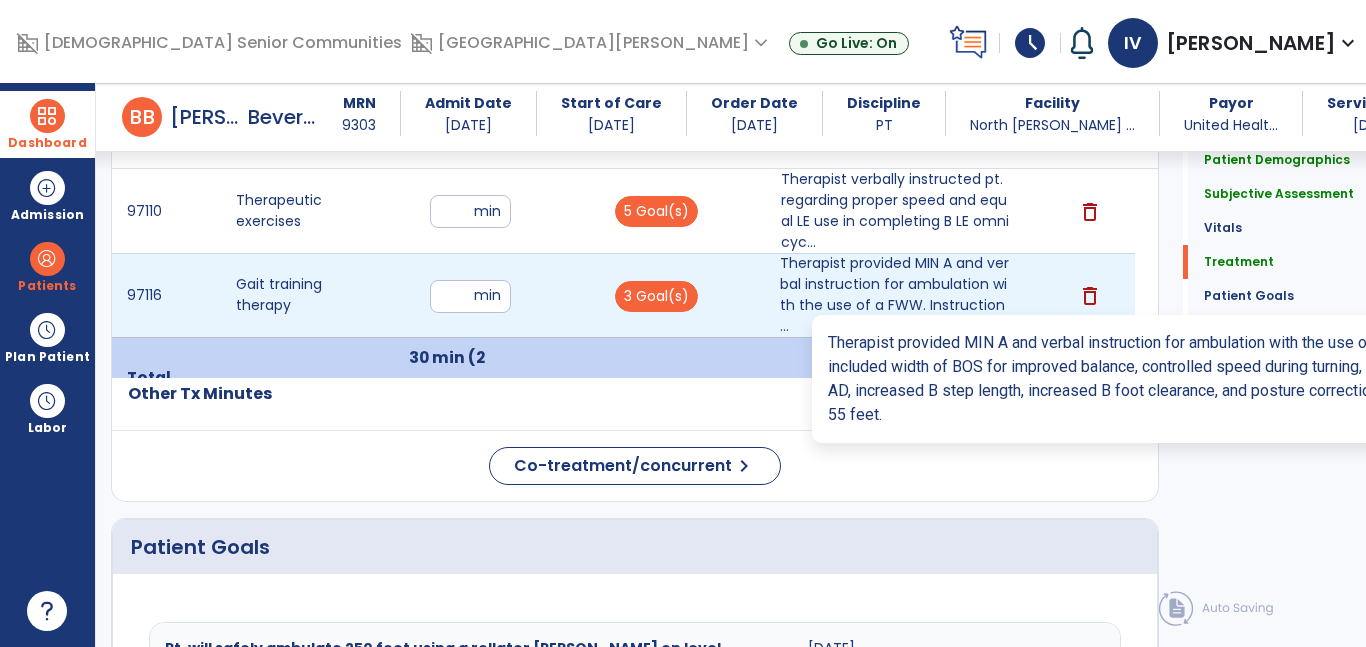 click on "Therapist provided MIN A  and verbal instruction for ambulation with the use of a FWW.  Instruction ..." at bounding box center (896, 295) 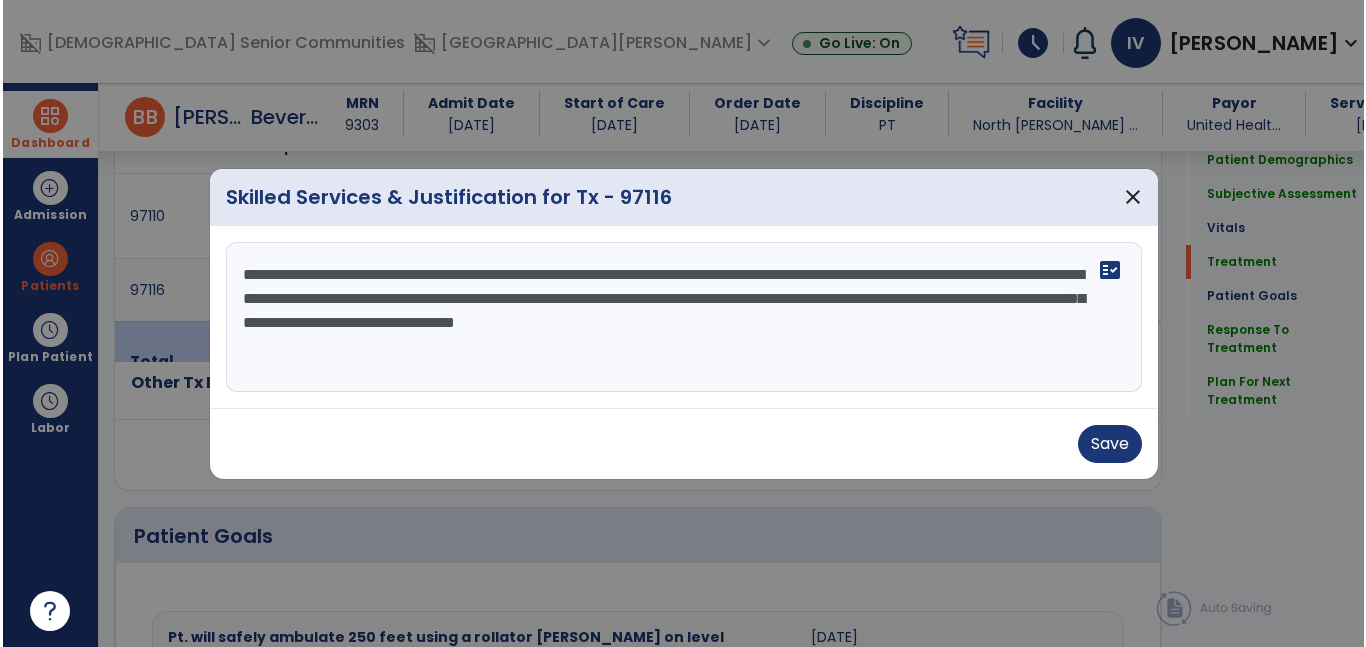 scroll, scrollTop: 1227, scrollLeft: 0, axis: vertical 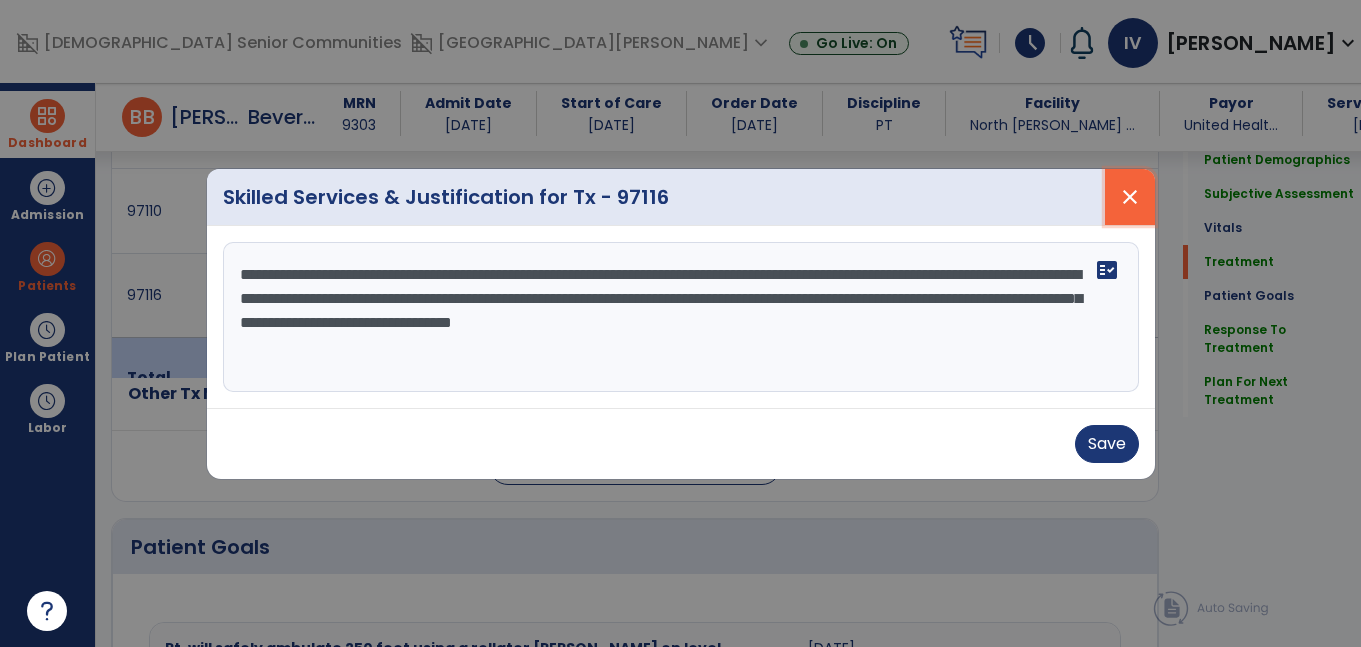 click on "close" at bounding box center [1130, 197] 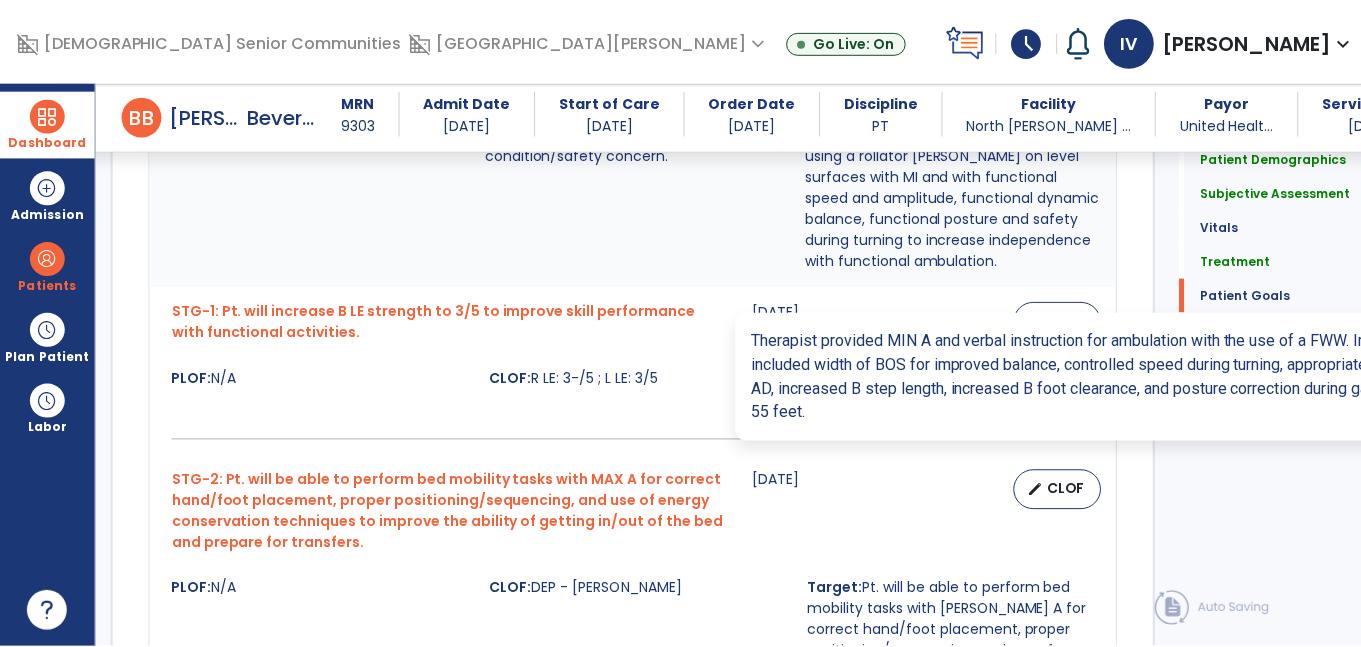 scroll, scrollTop: 3184, scrollLeft: 0, axis: vertical 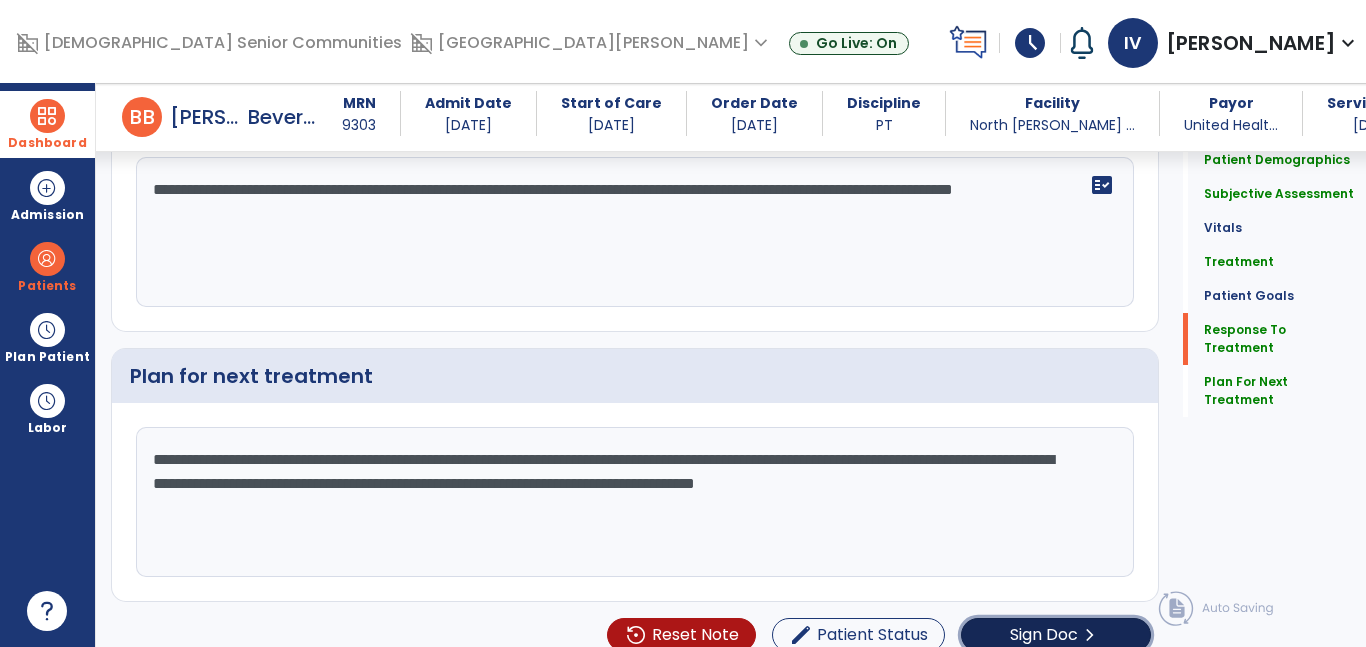 click on "Sign Doc" 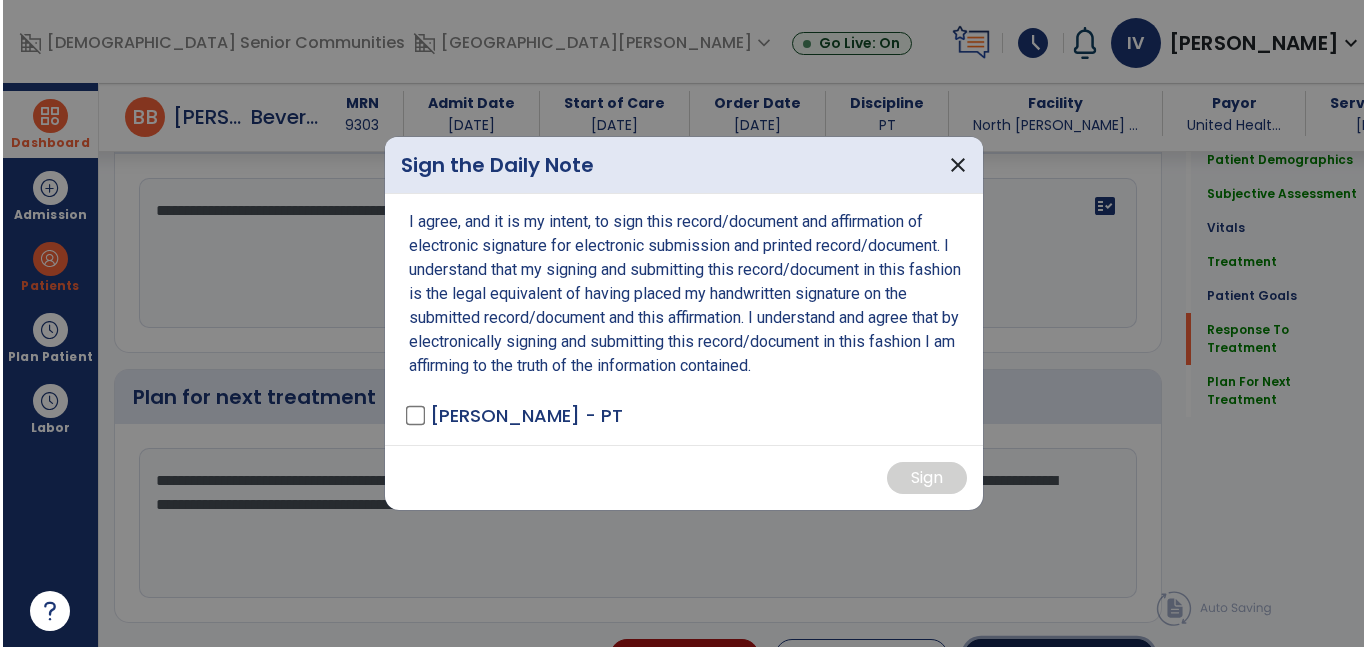 scroll, scrollTop: 3205, scrollLeft: 0, axis: vertical 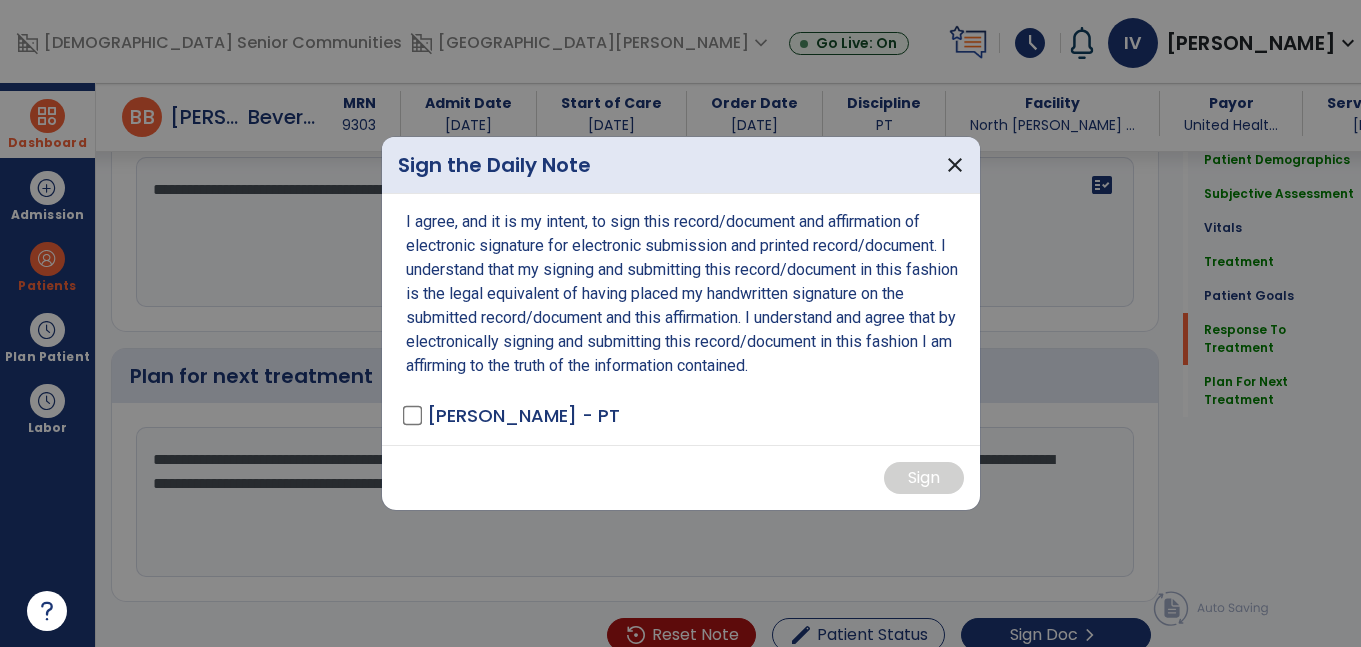 click on "[PERSON_NAME]  - PT" at bounding box center [513, 415] 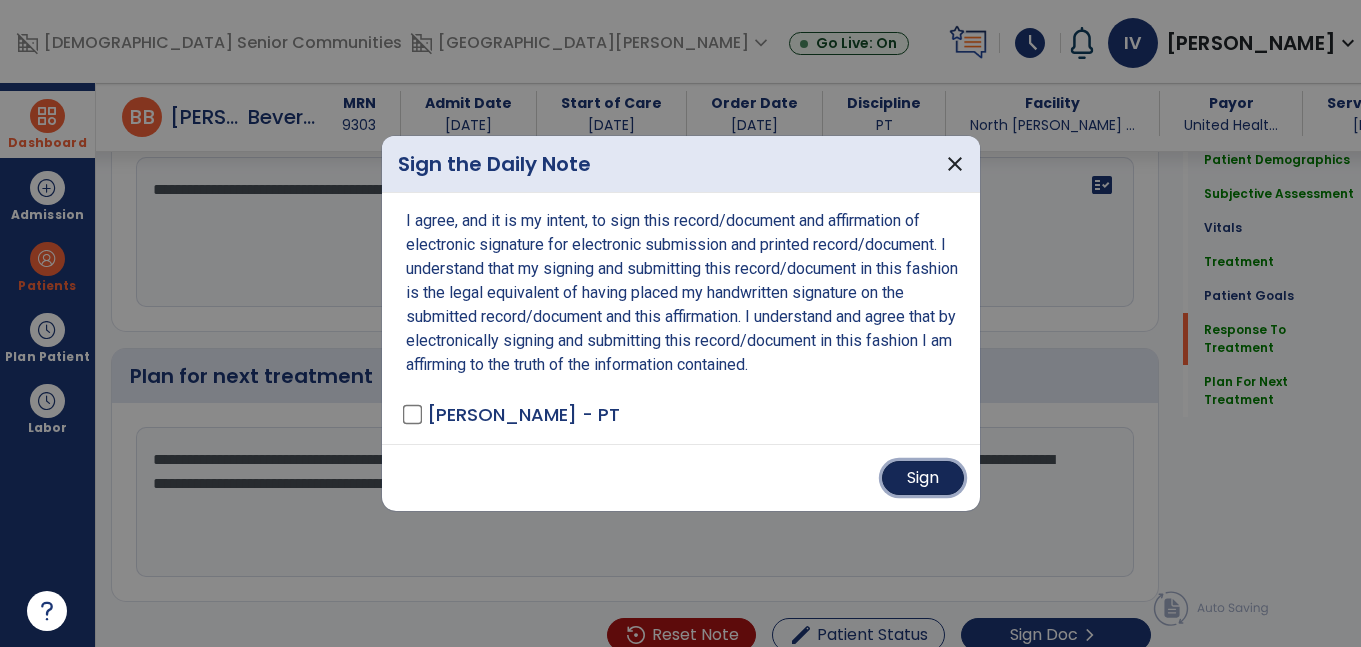 click on "Sign" at bounding box center [923, 478] 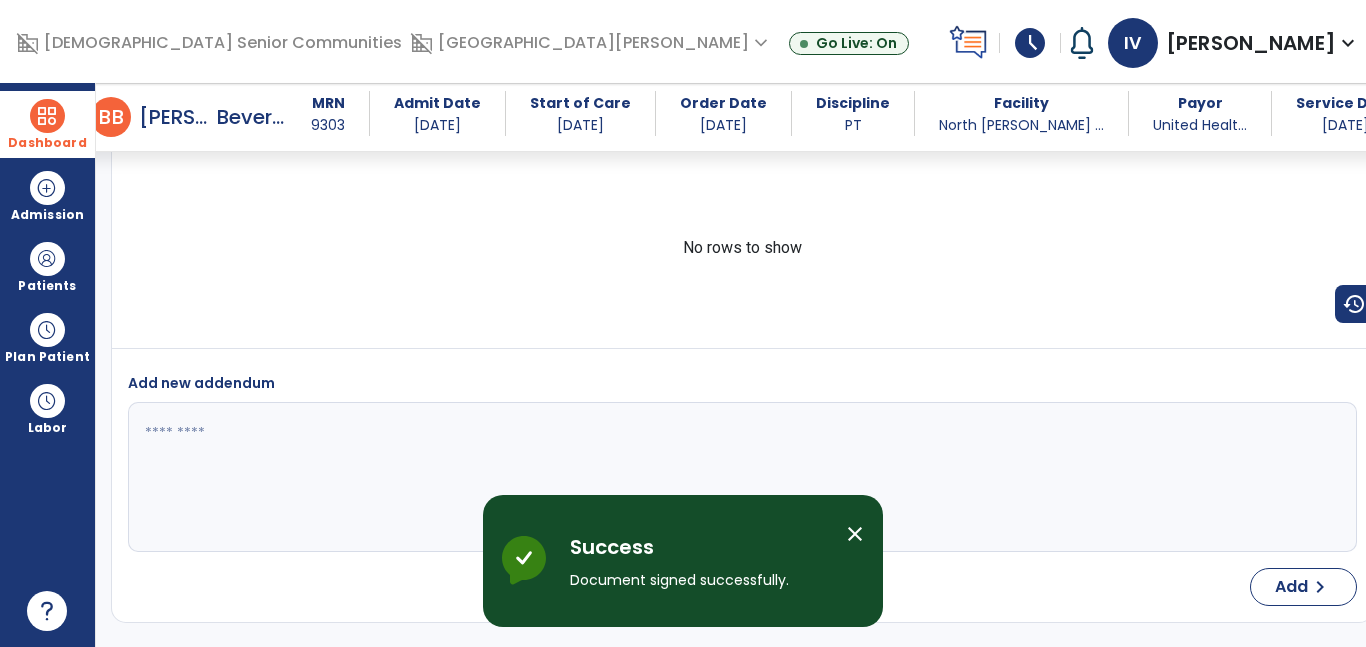 scroll, scrollTop: 5993, scrollLeft: 0, axis: vertical 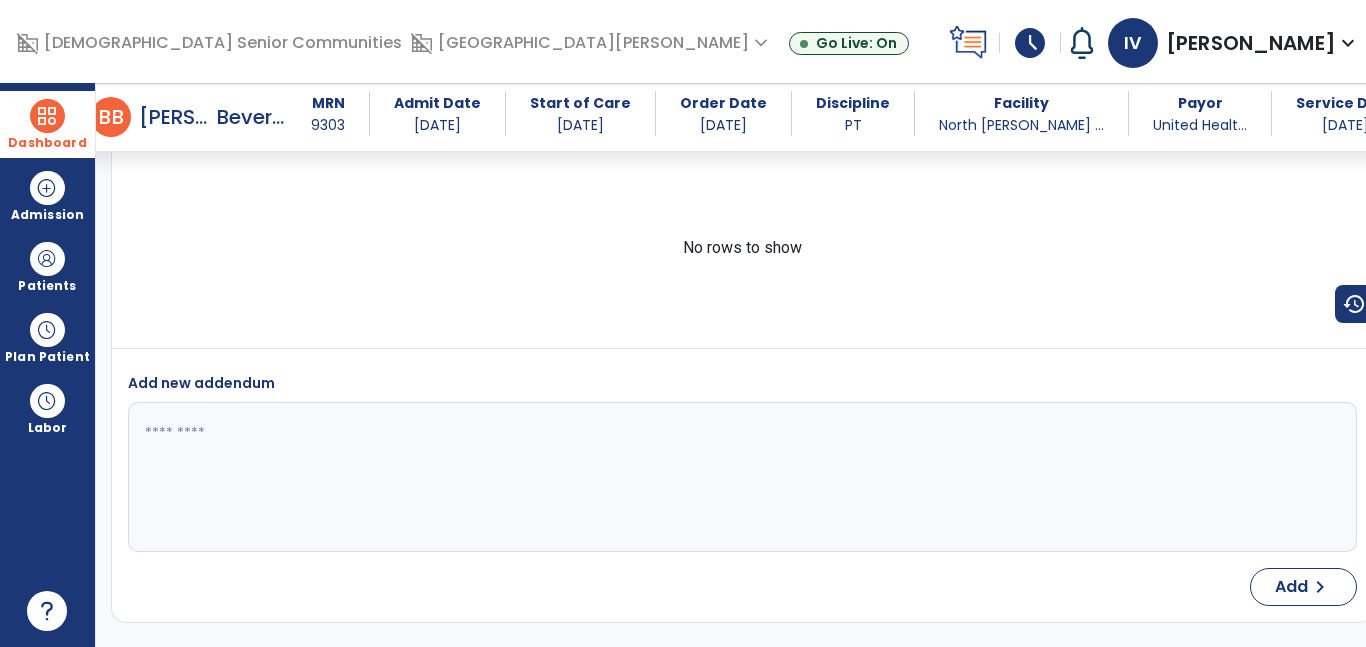 click on "Dashboard" at bounding box center [47, 143] 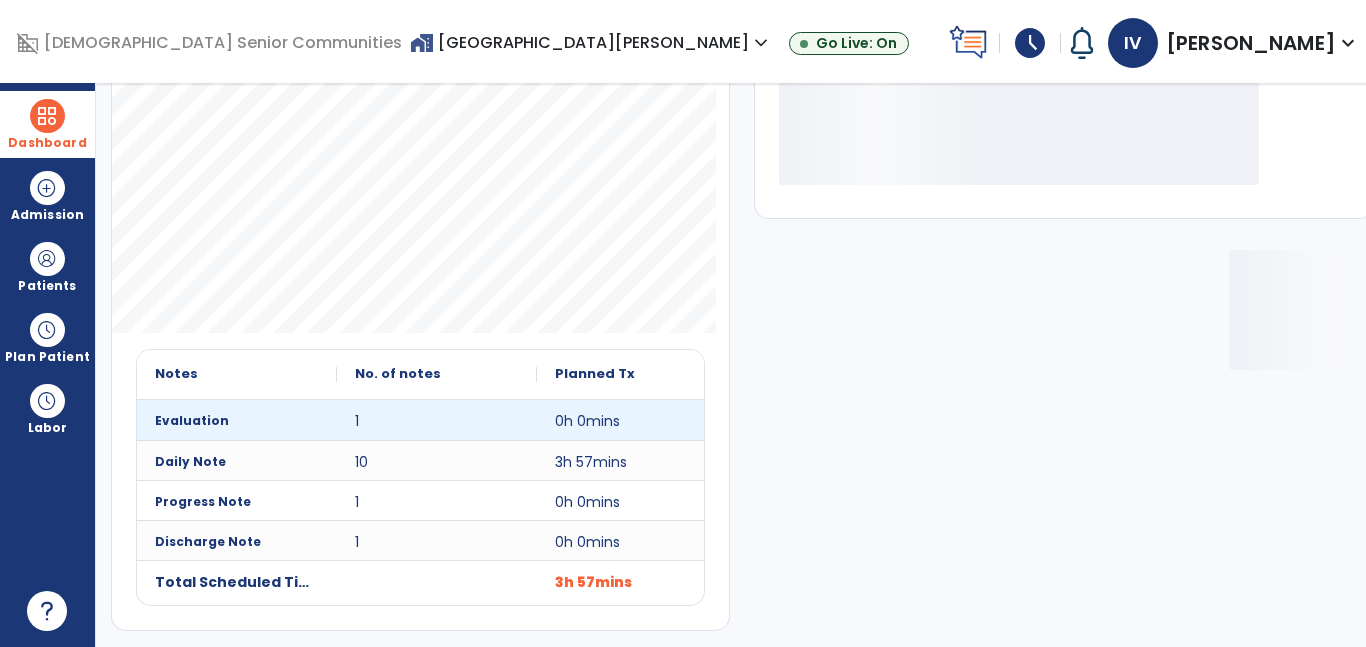 scroll, scrollTop: 230, scrollLeft: 0, axis: vertical 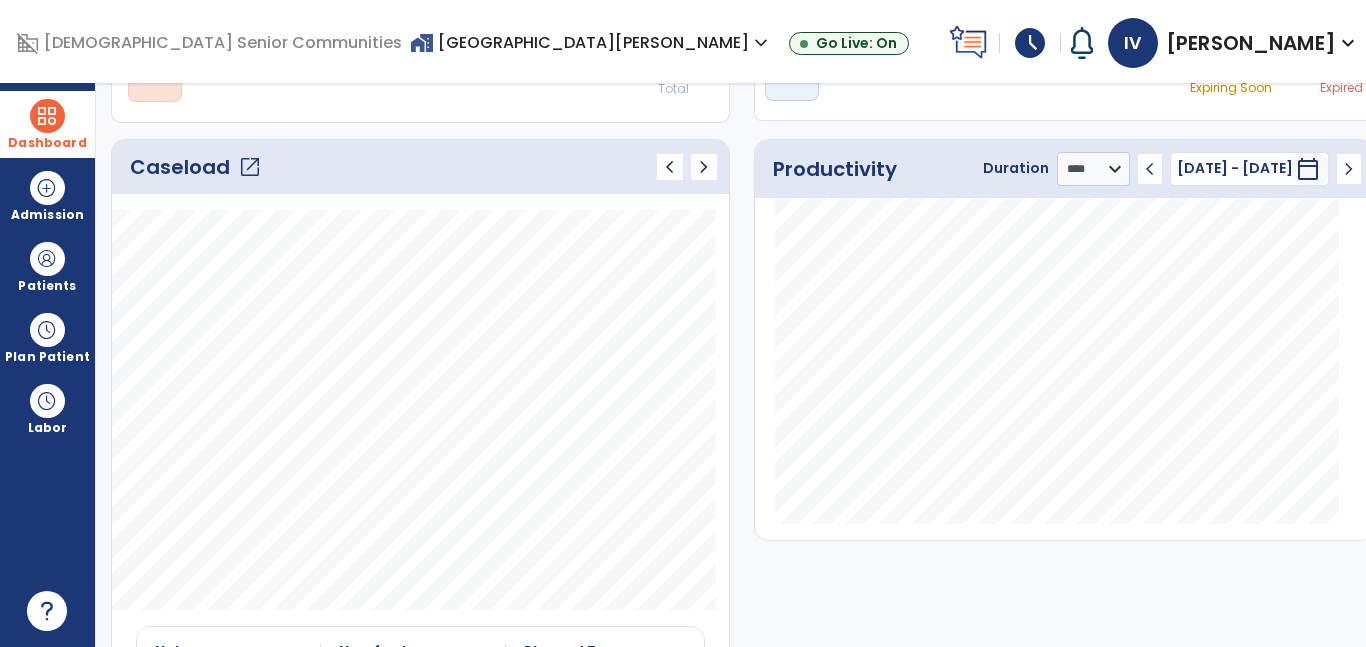click on "open_in_new" 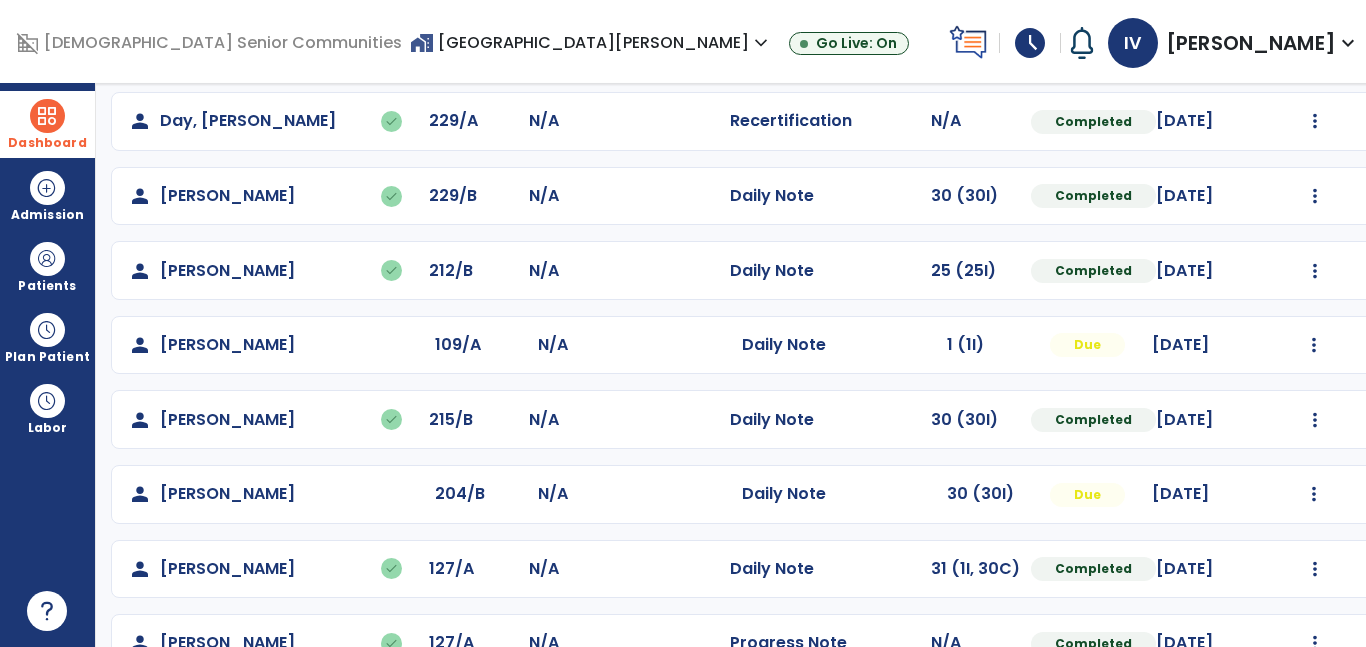 scroll, scrollTop: 735, scrollLeft: 0, axis: vertical 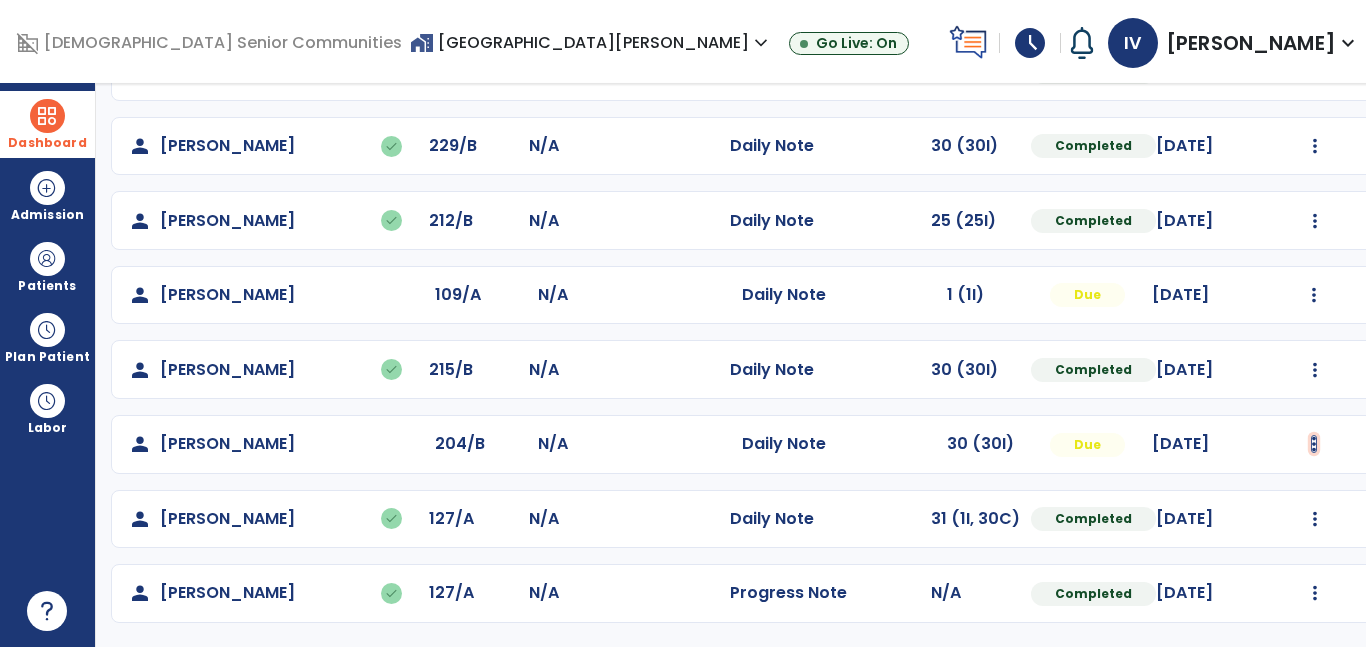 click at bounding box center (1315, -376) 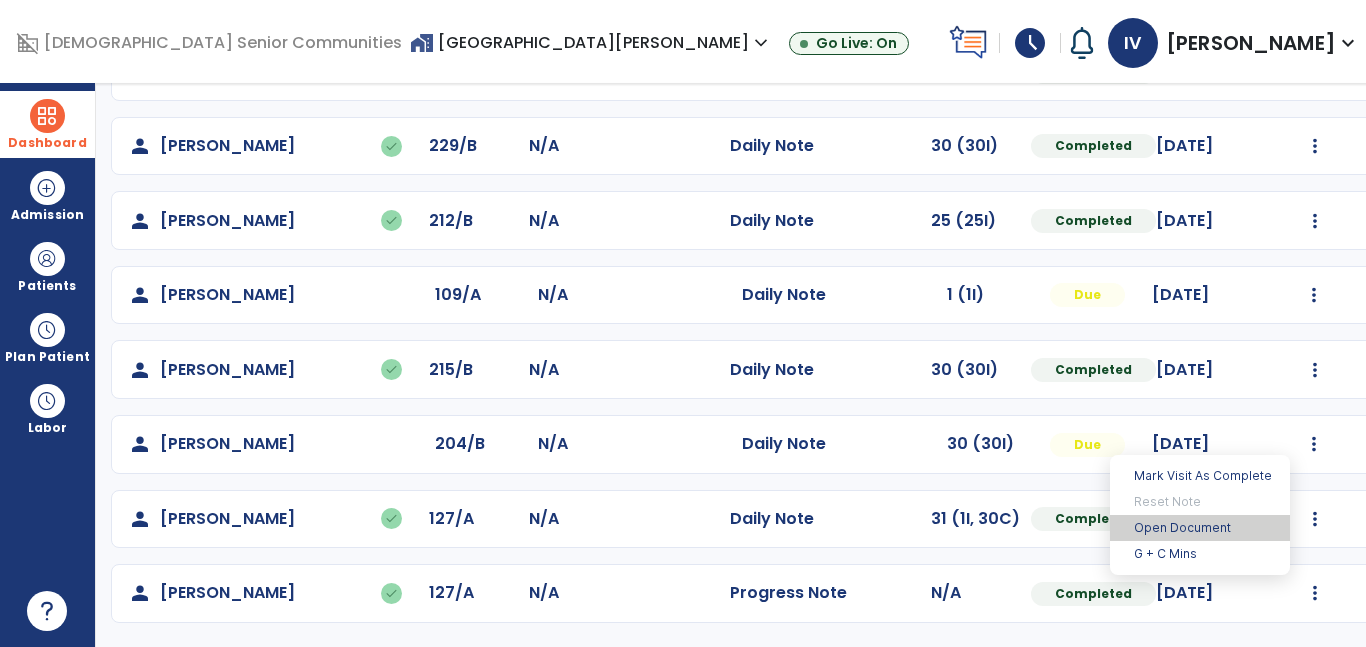 click on "Open Document" at bounding box center (1200, 528) 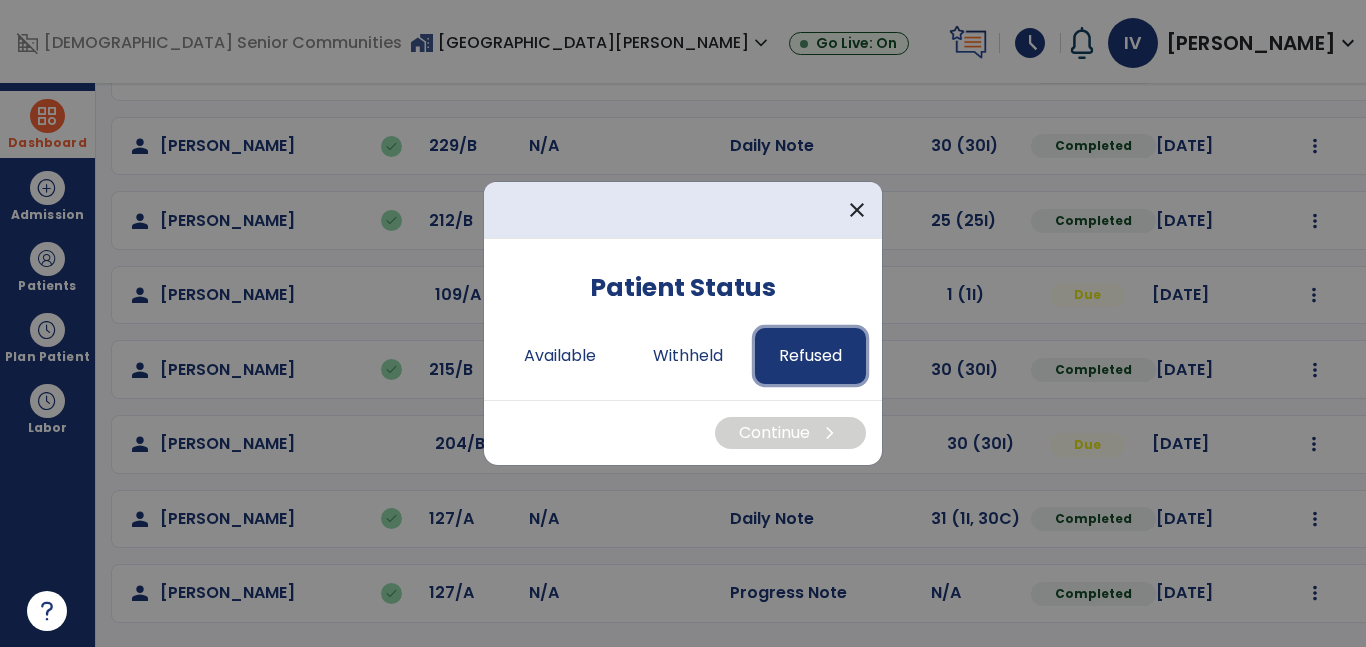 click on "Refused" at bounding box center (810, 356) 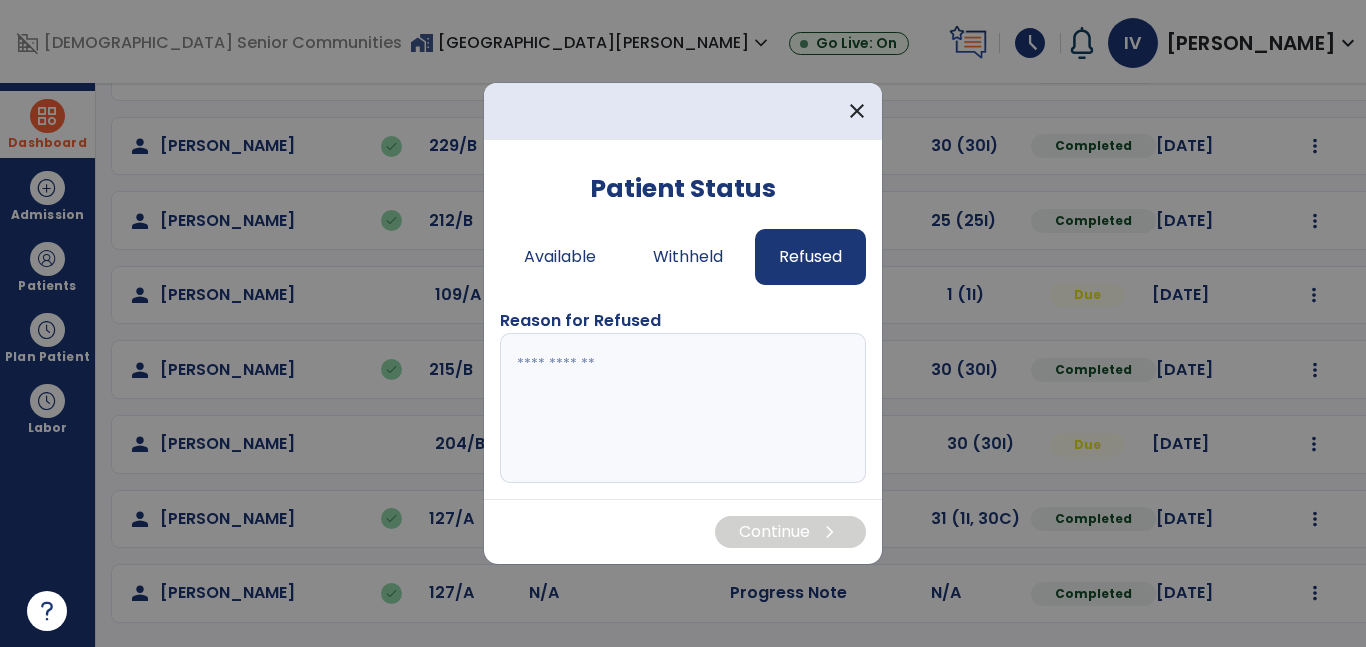 click at bounding box center [683, 408] 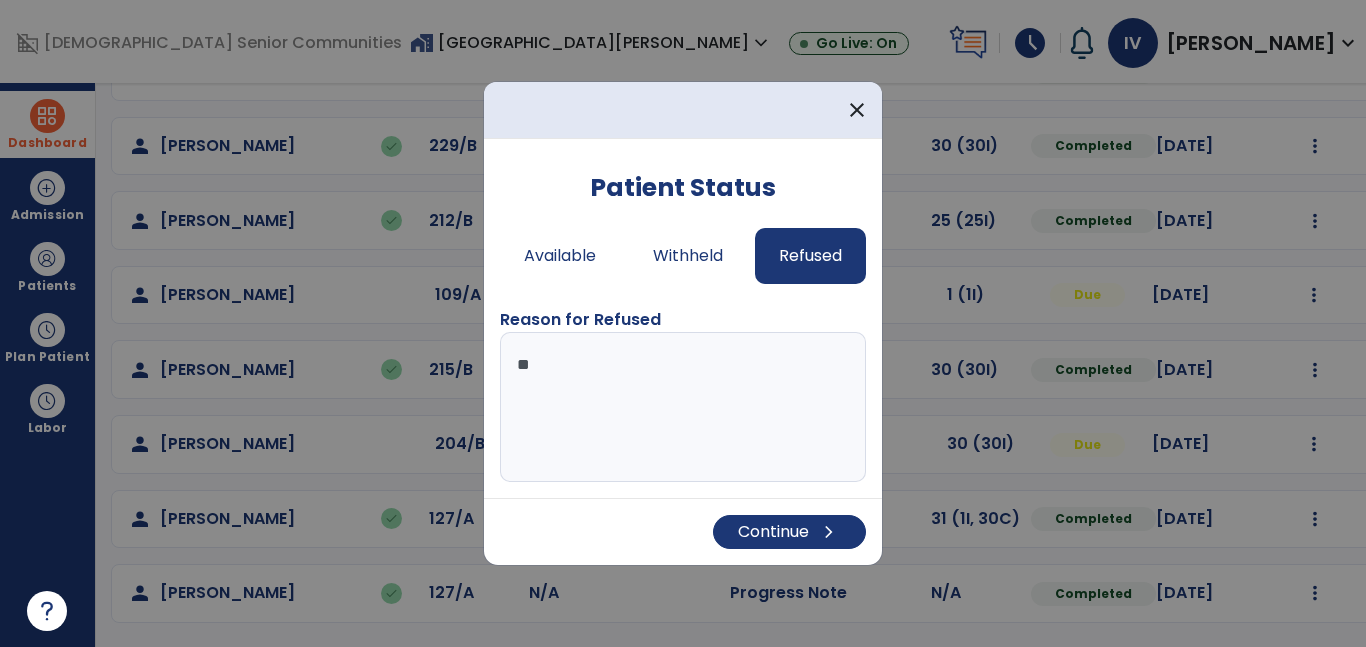 type on "*" 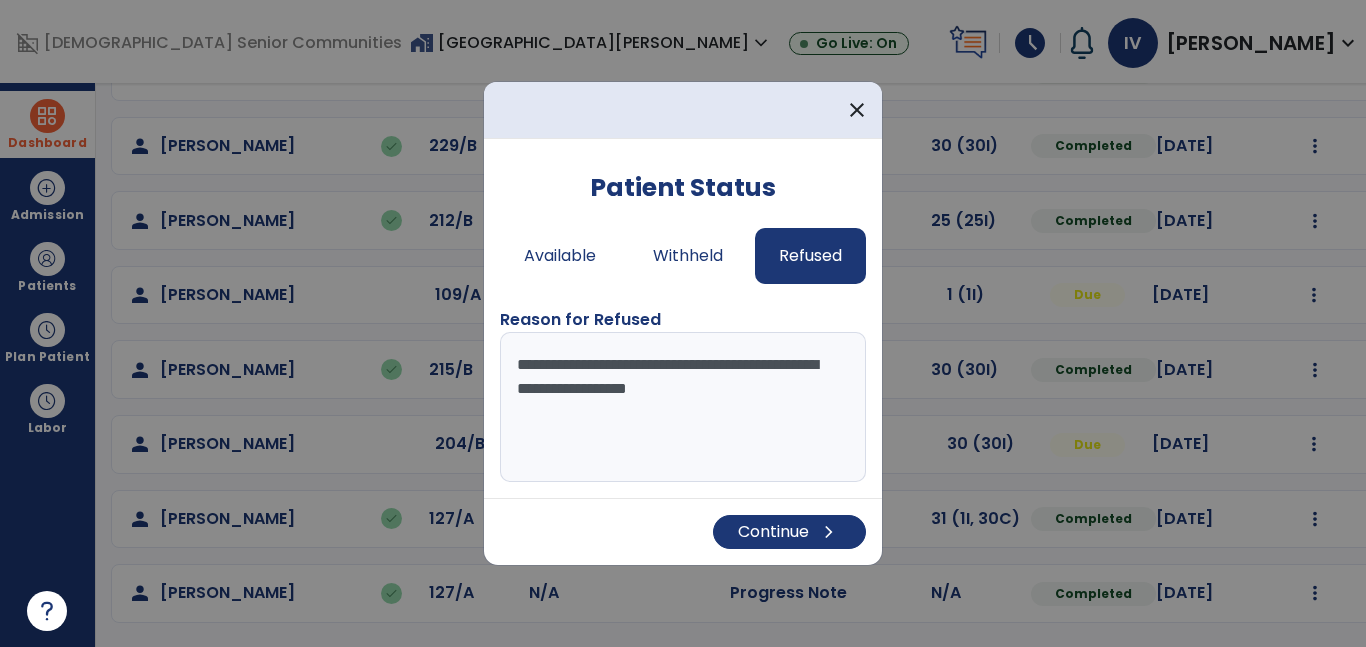 type on "**********" 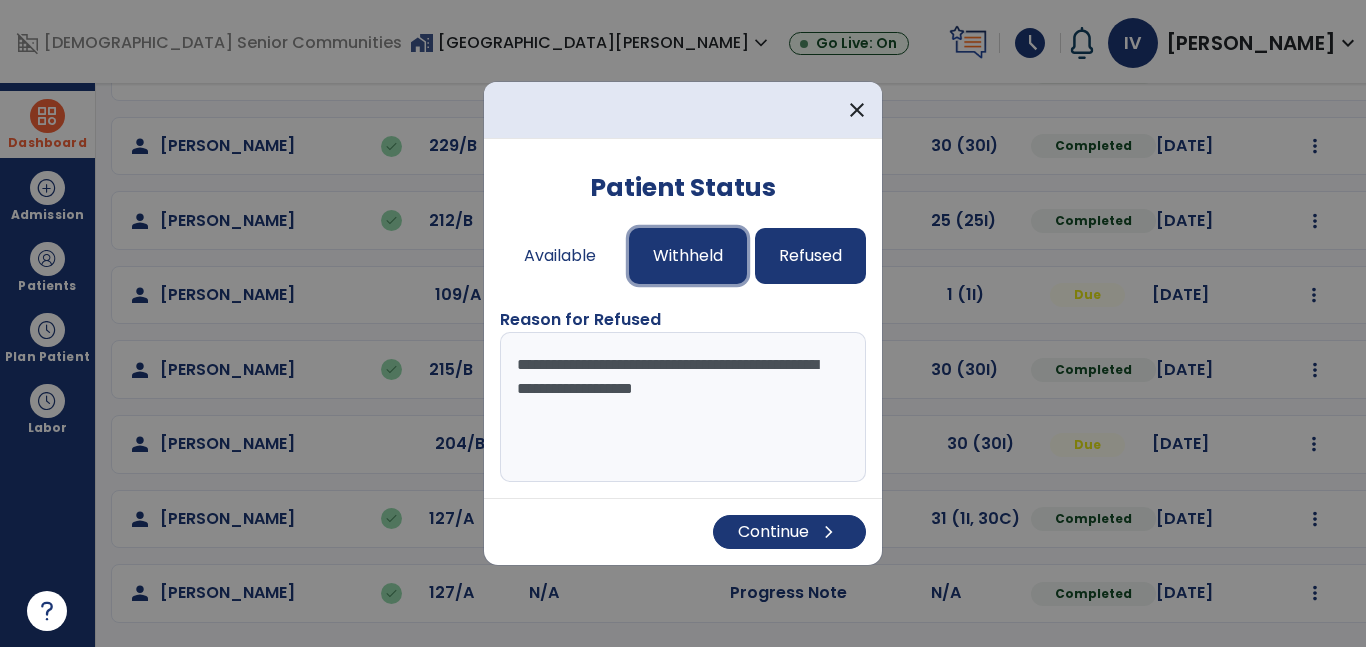 click on "Withheld" at bounding box center [688, 256] 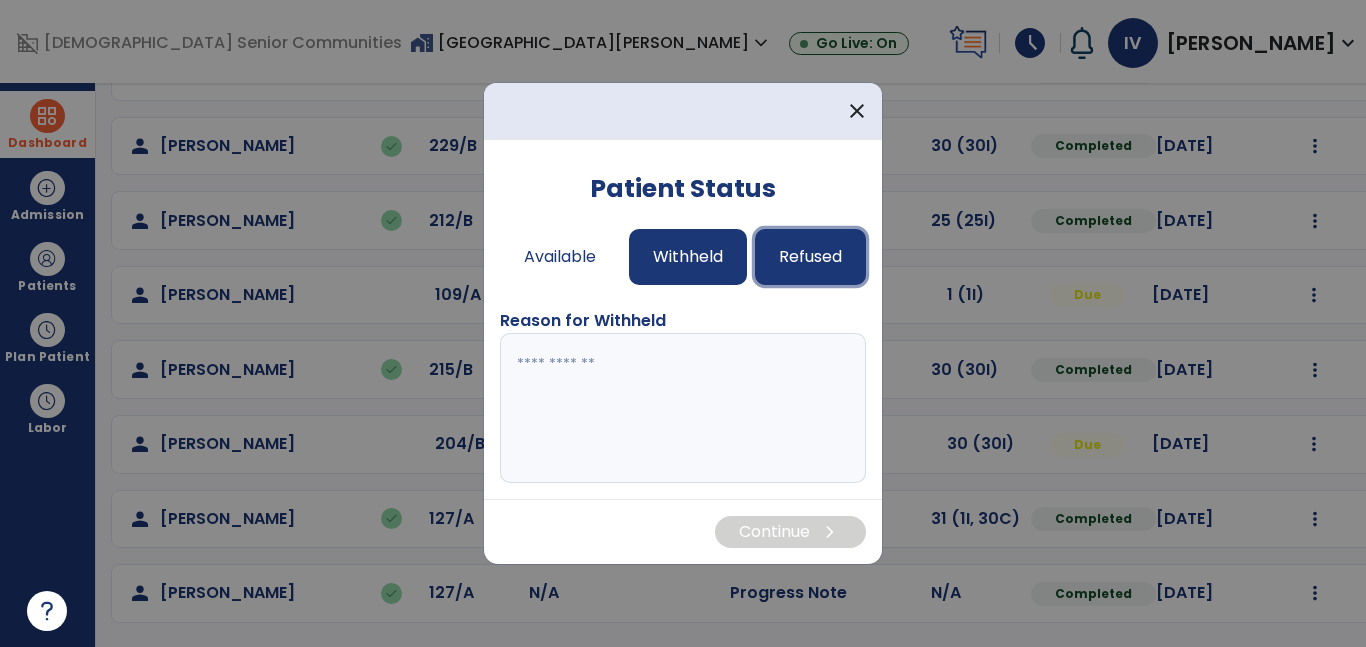 click on "Refused" at bounding box center (810, 257) 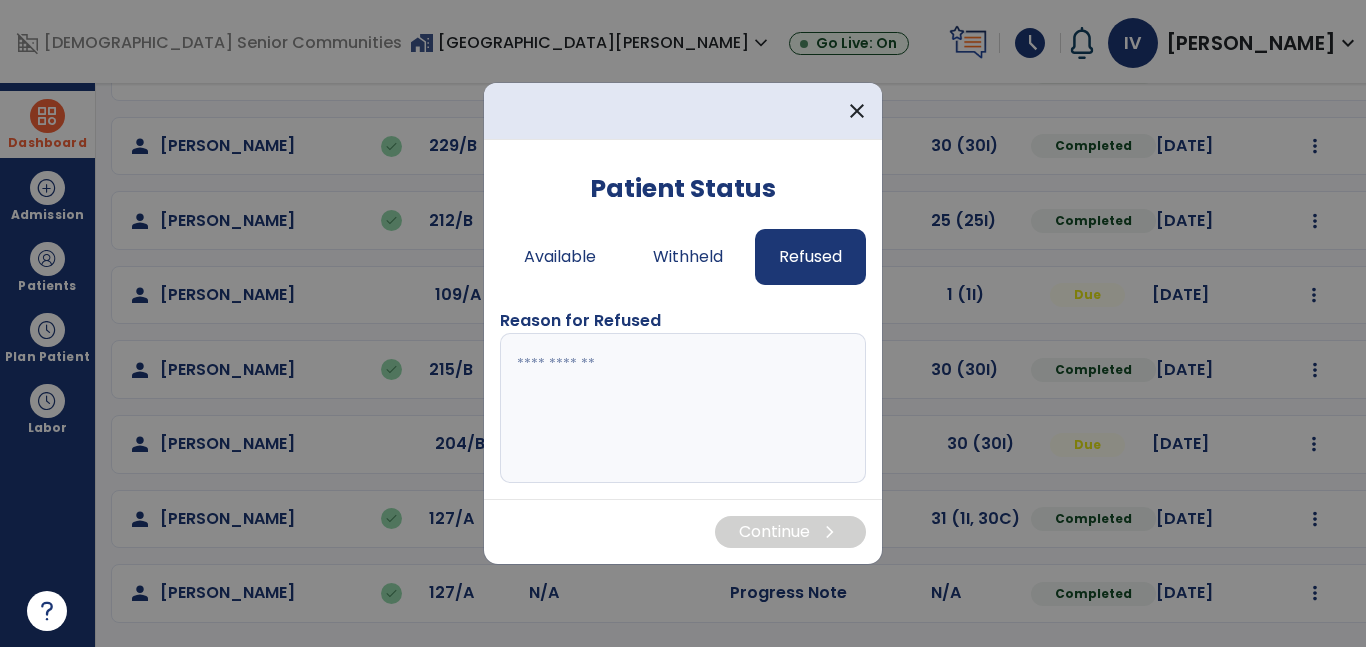 click at bounding box center [683, 408] 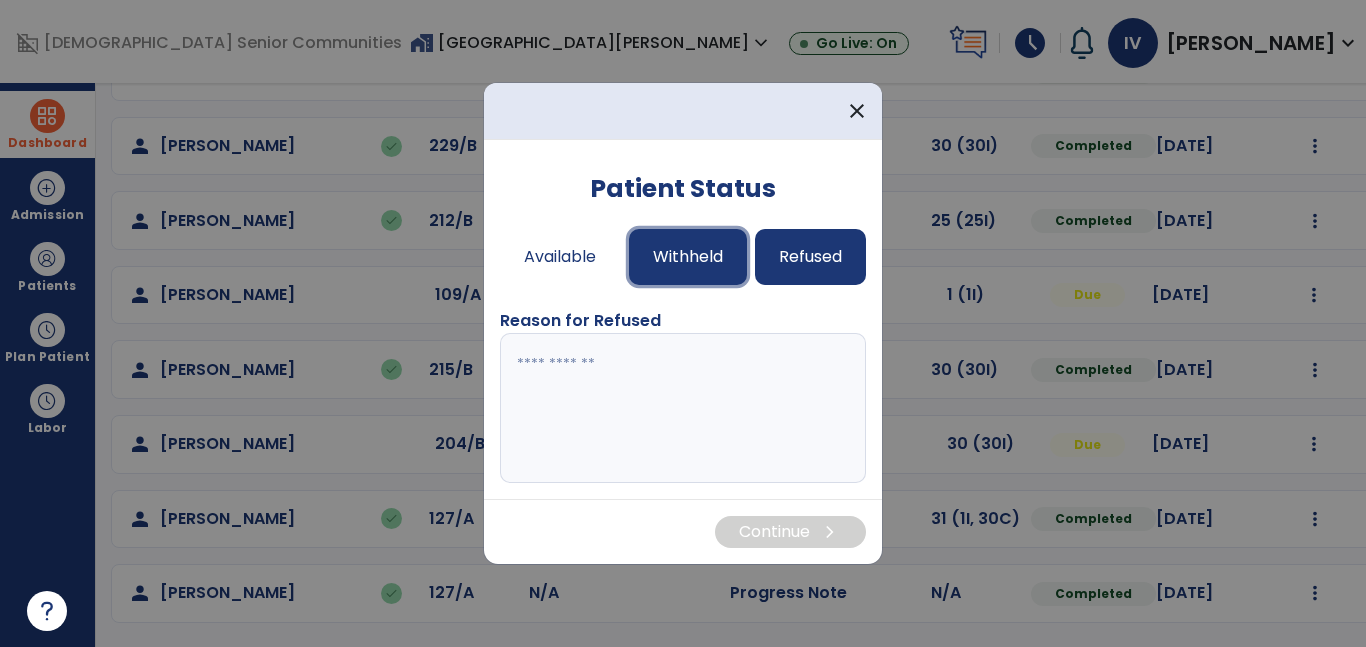 click on "Withheld" at bounding box center [688, 257] 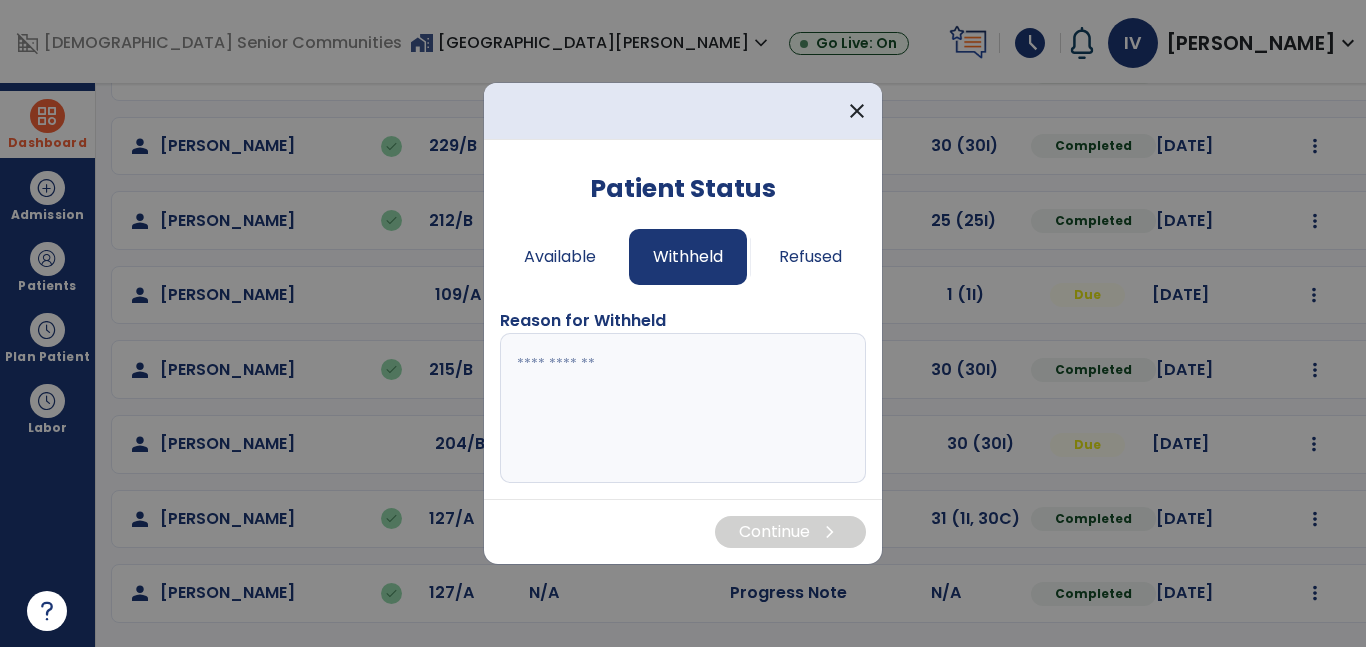 click at bounding box center (683, 408) 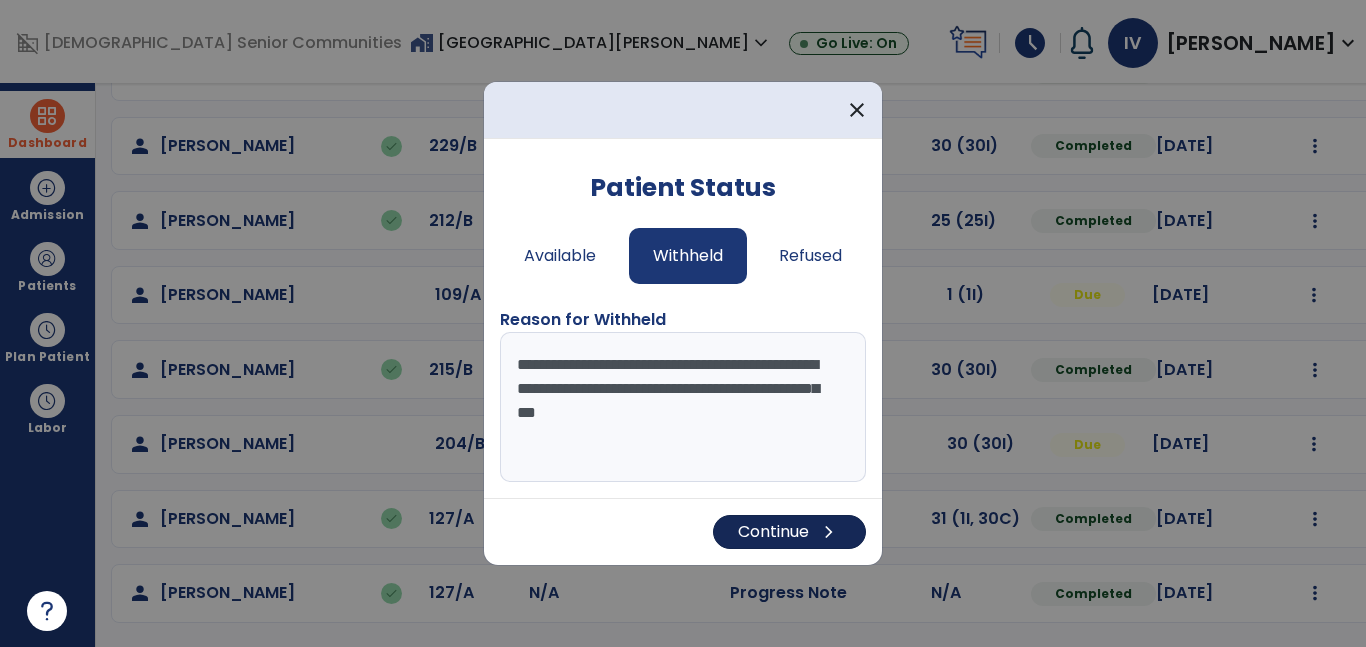 type on "**********" 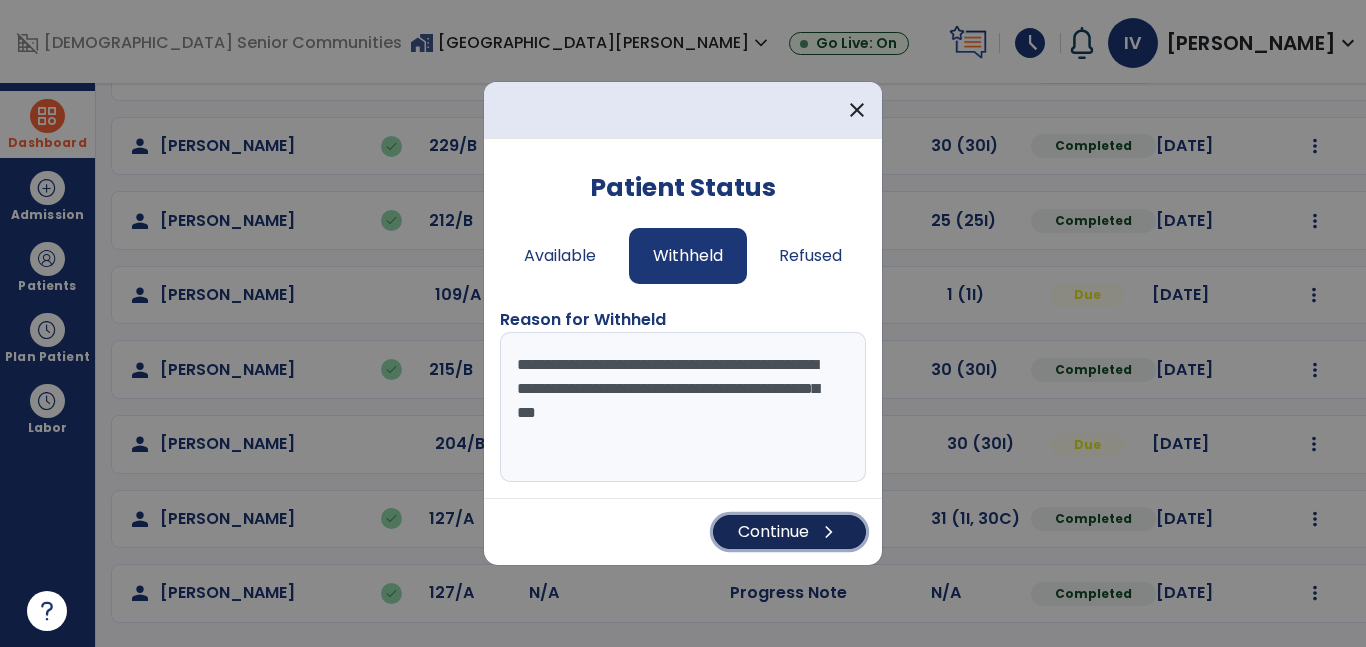 click on "Continue   chevron_right" at bounding box center (789, 532) 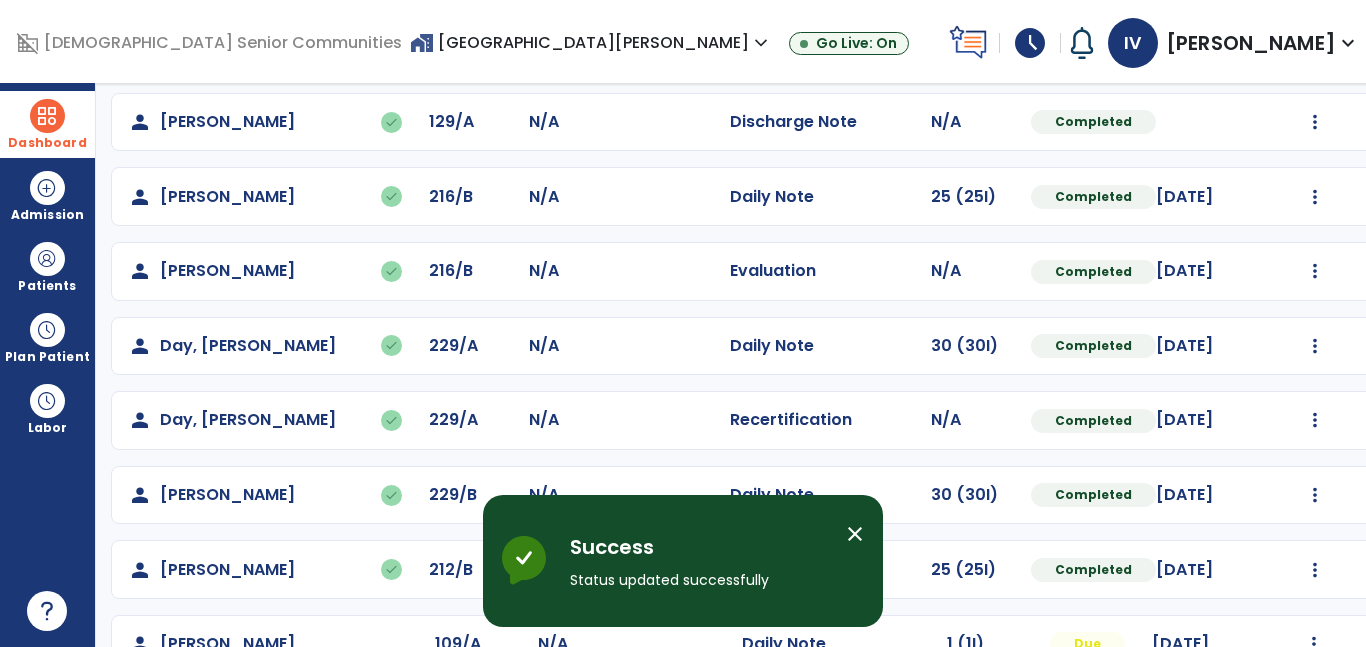 scroll, scrollTop: 0, scrollLeft: 0, axis: both 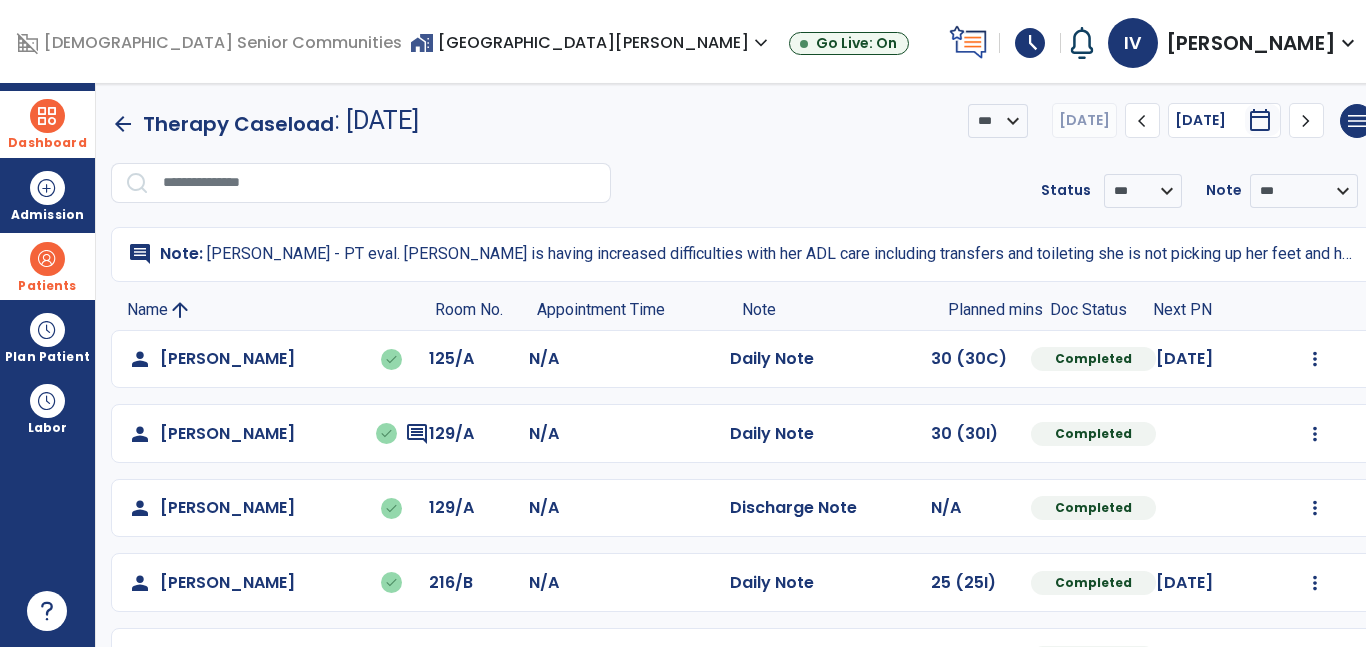 click at bounding box center [47, 259] 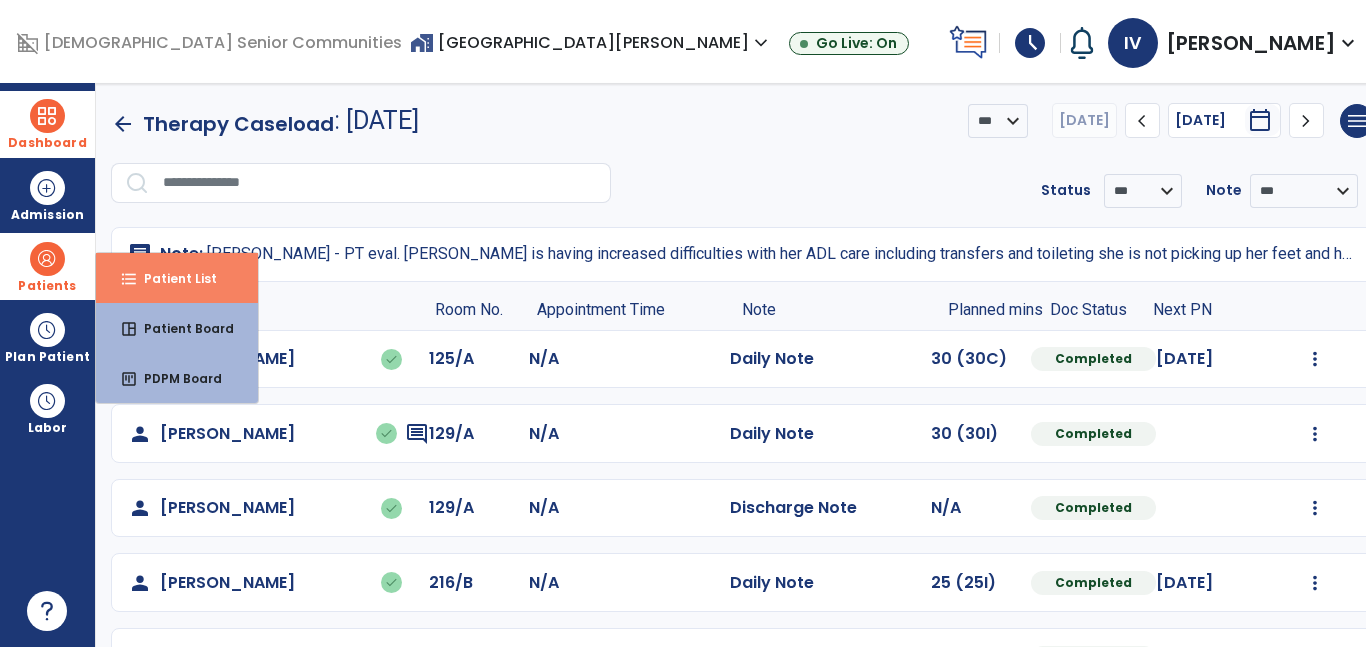 click on "Patient List" at bounding box center [172, 278] 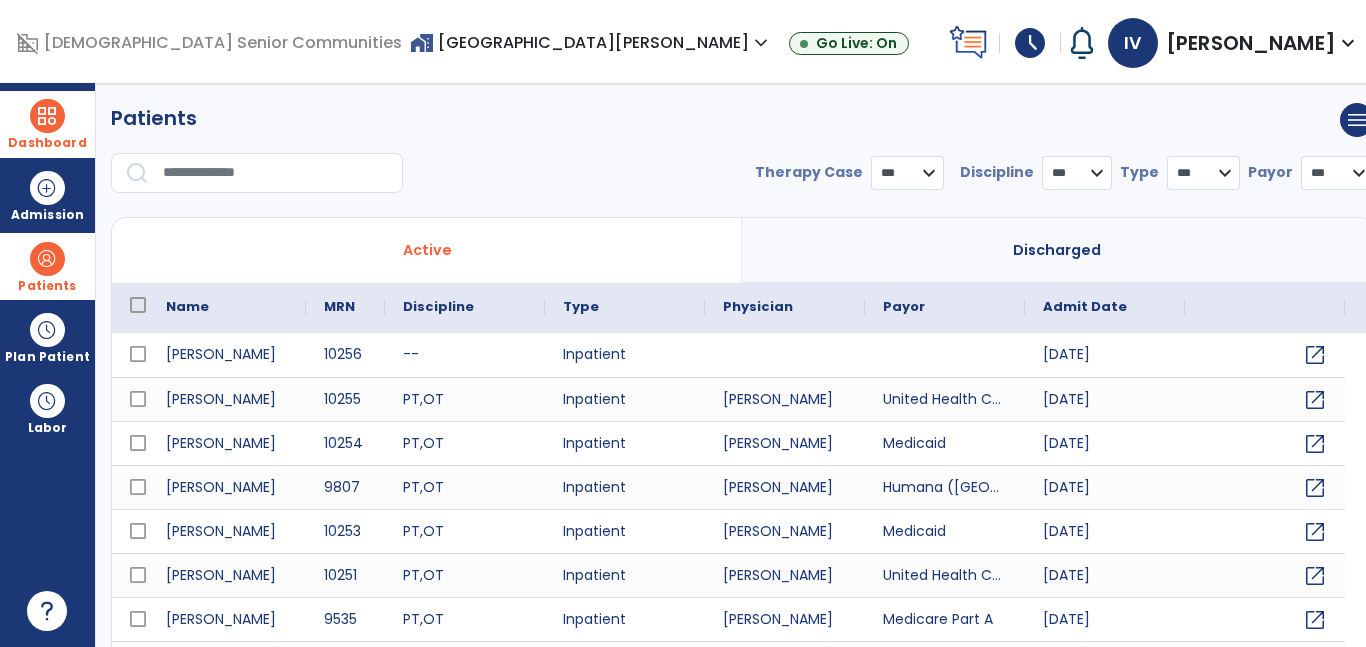 select on "***" 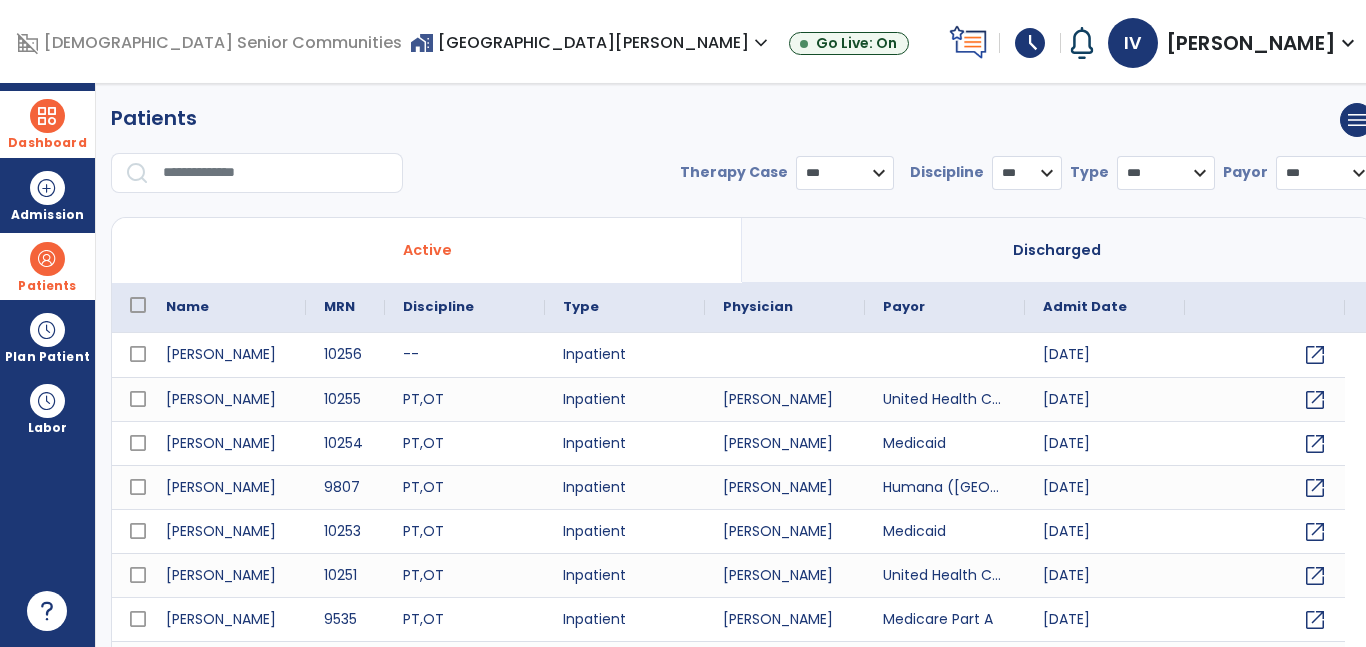 click at bounding box center [276, 173] 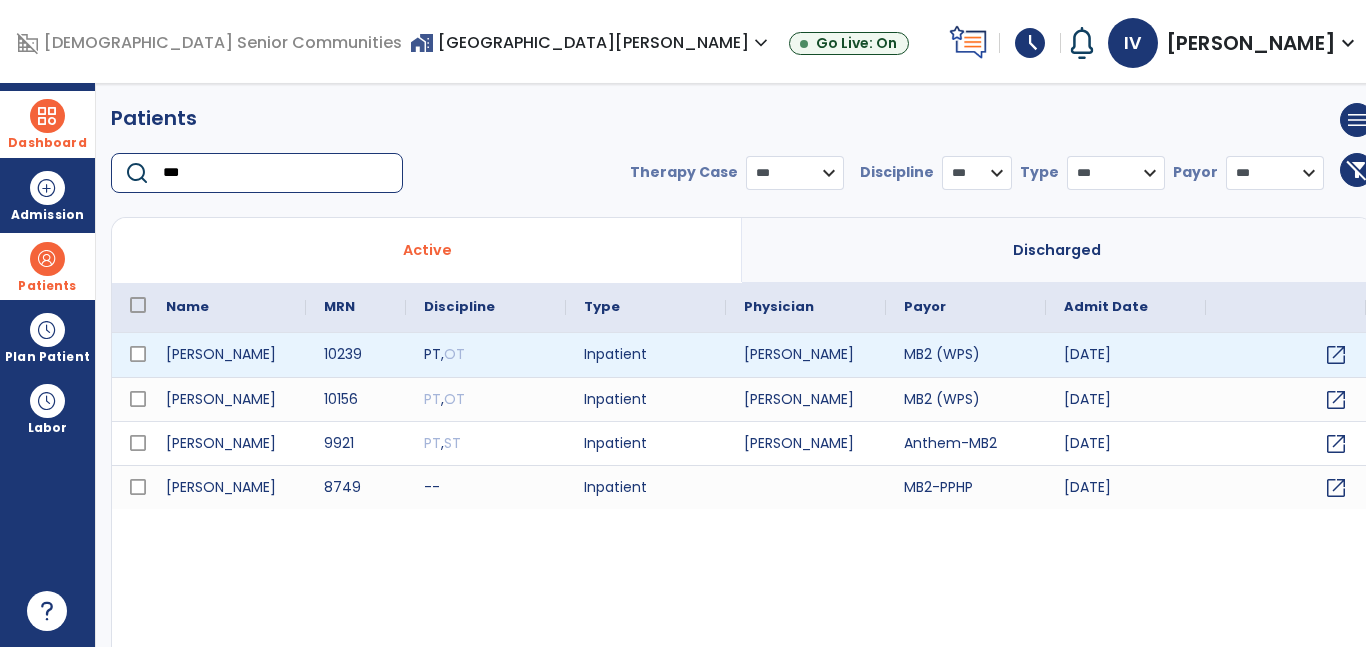 type on "***" 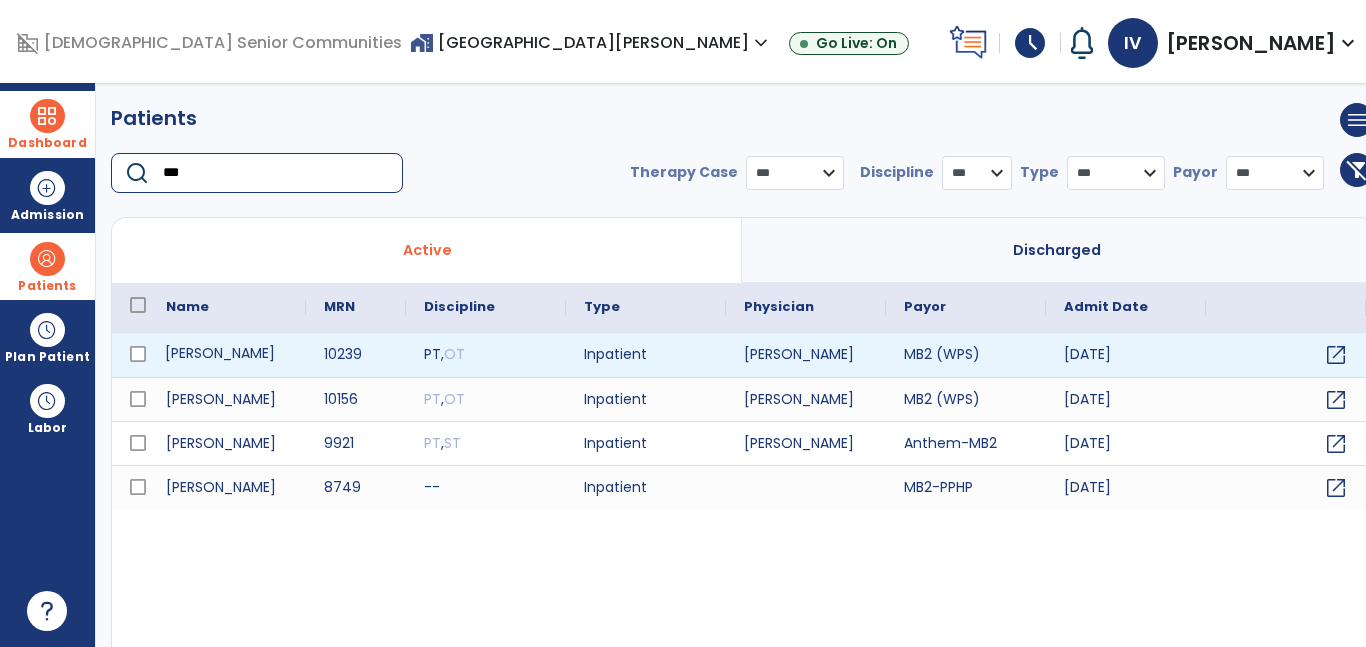 click on "[PERSON_NAME]" at bounding box center [227, 355] 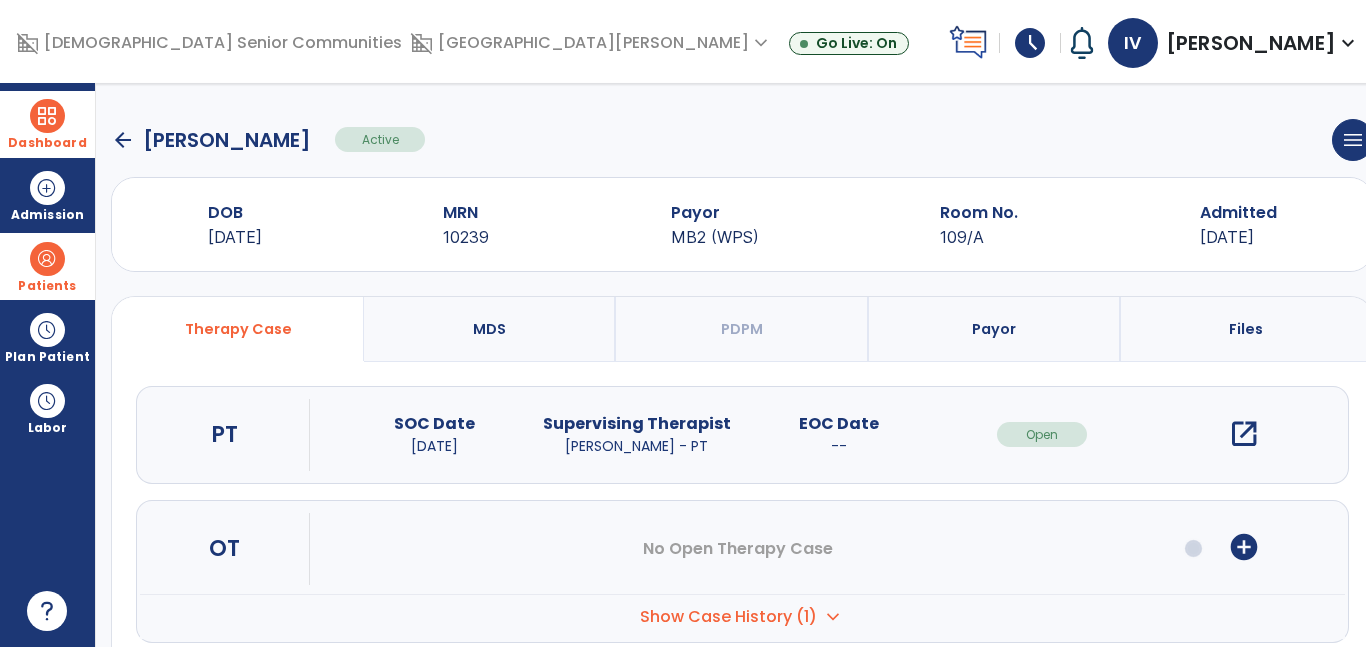 click on "open_in_new" at bounding box center [1244, 434] 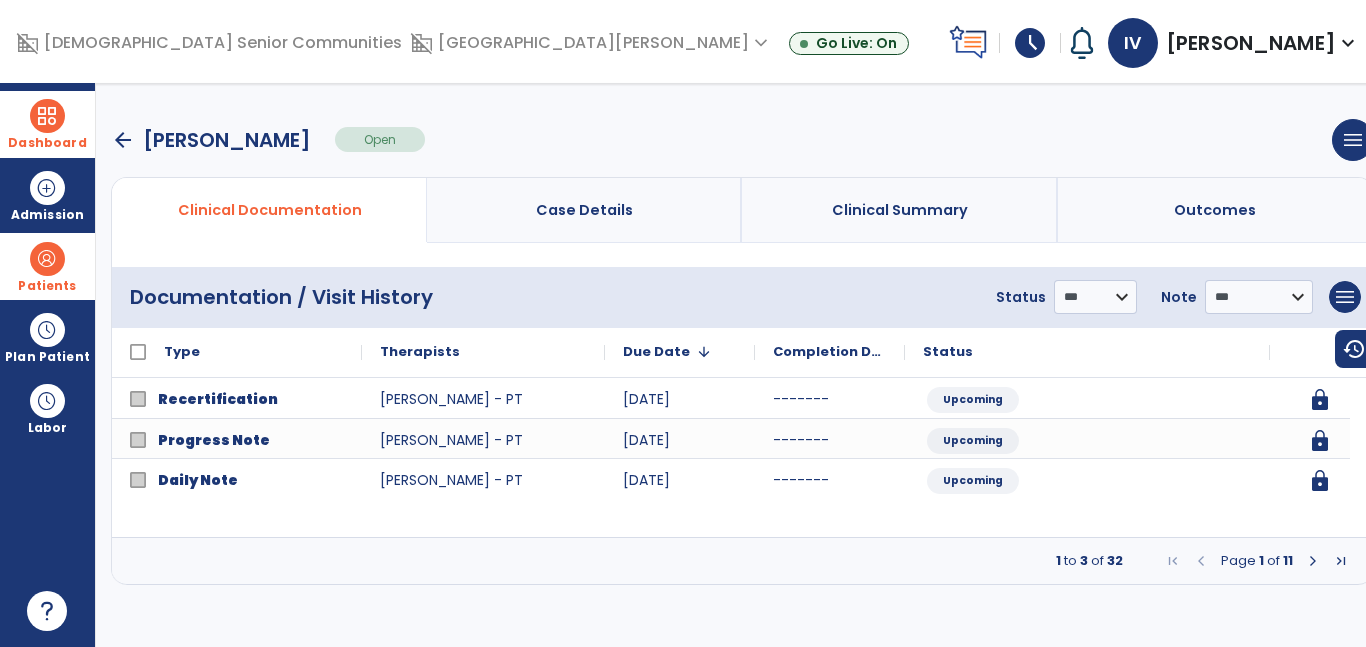 click at bounding box center (1313, 561) 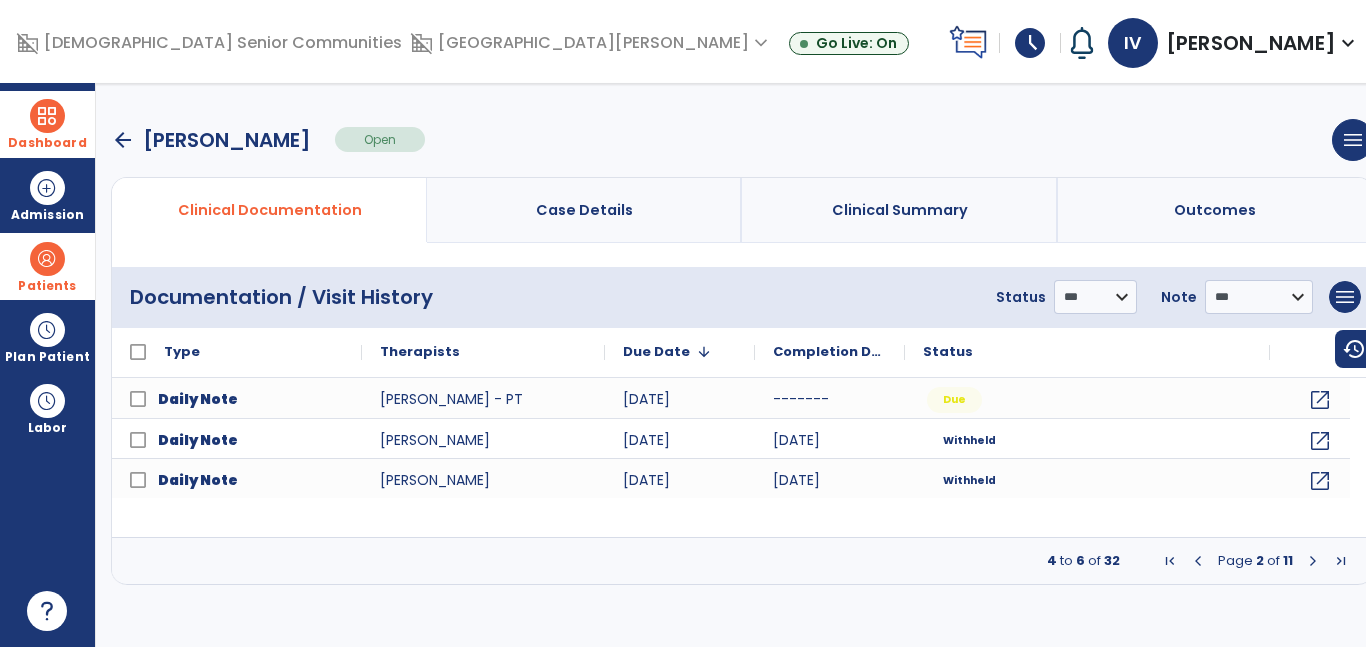 click at bounding box center (1313, 561) 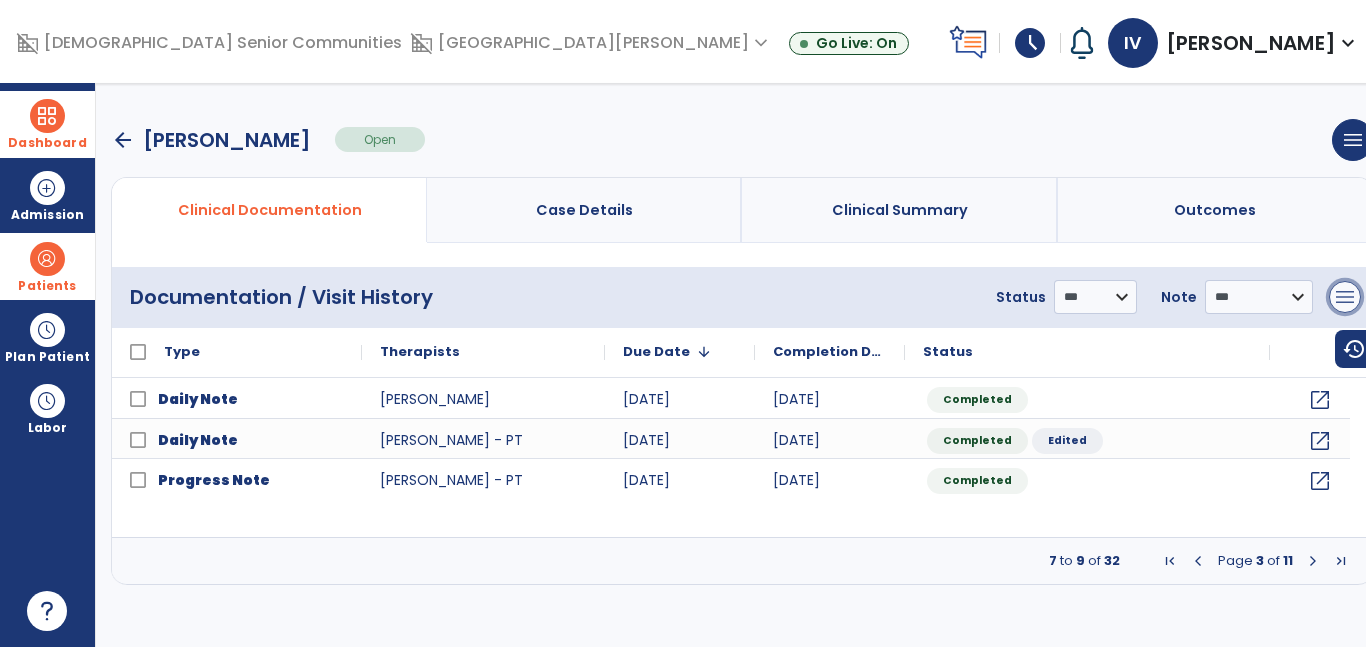 click on "menu" at bounding box center [1345, 297] 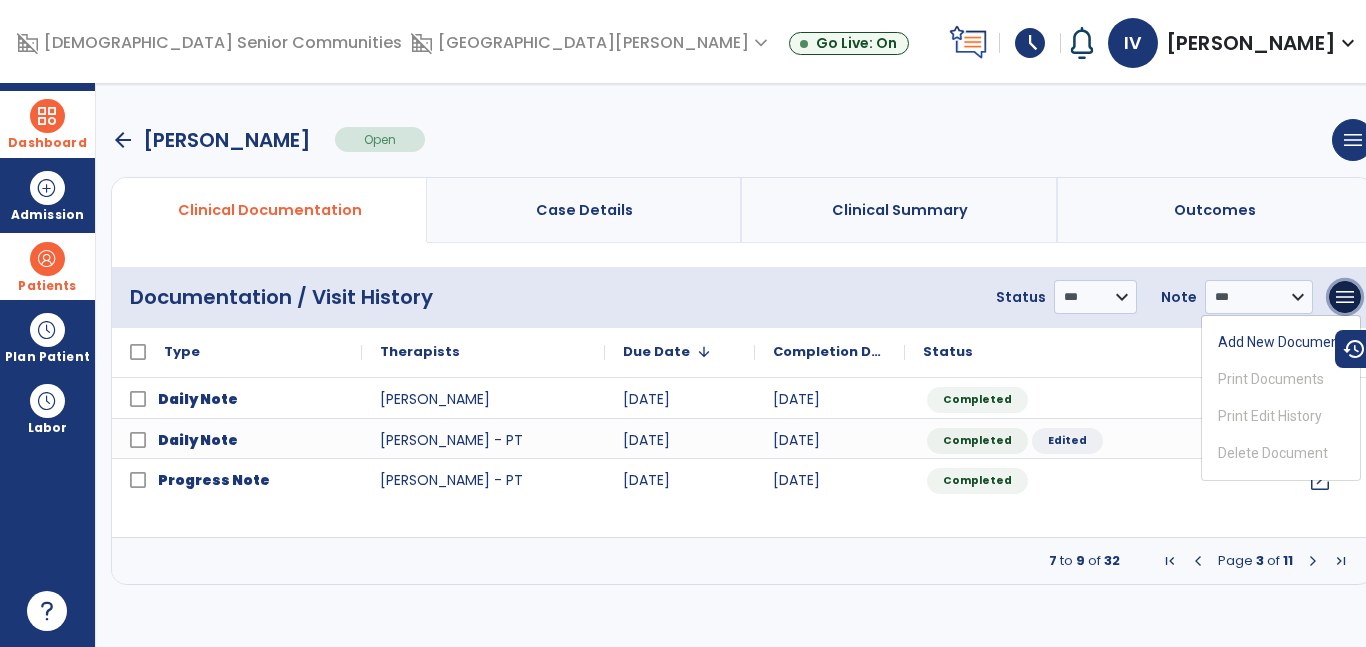 type 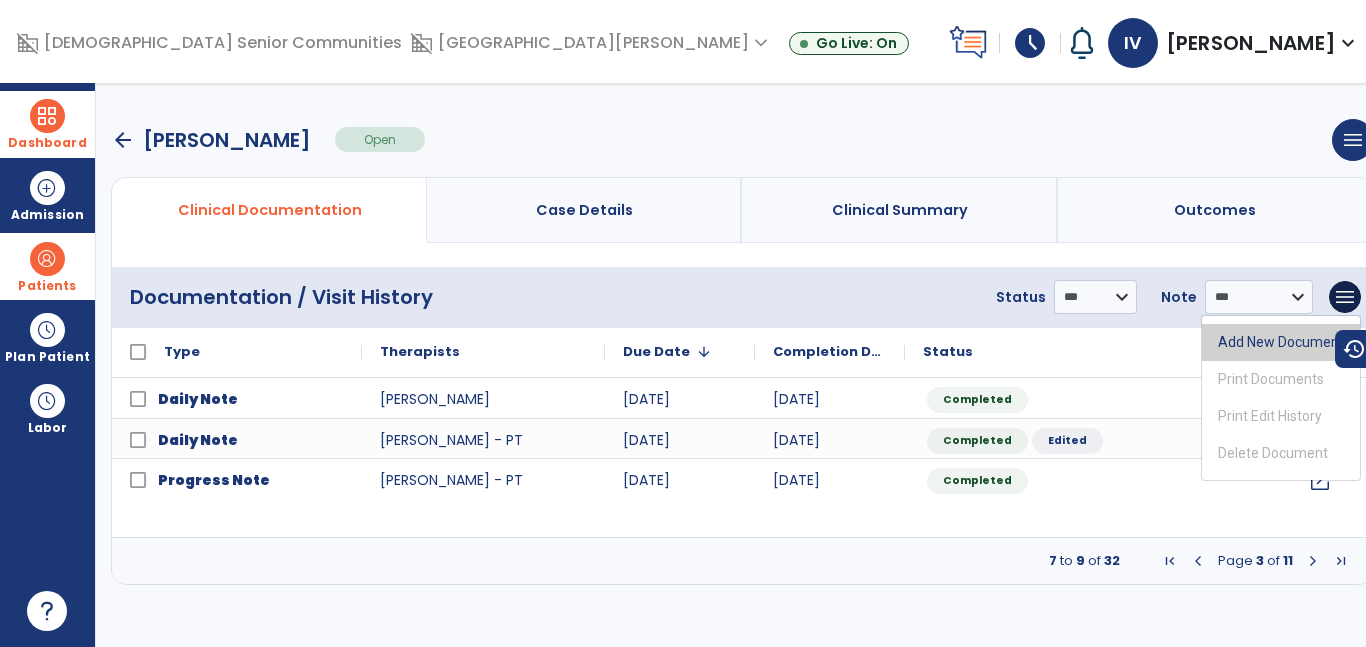 click on "Add New Document" at bounding box center [1281, 342] 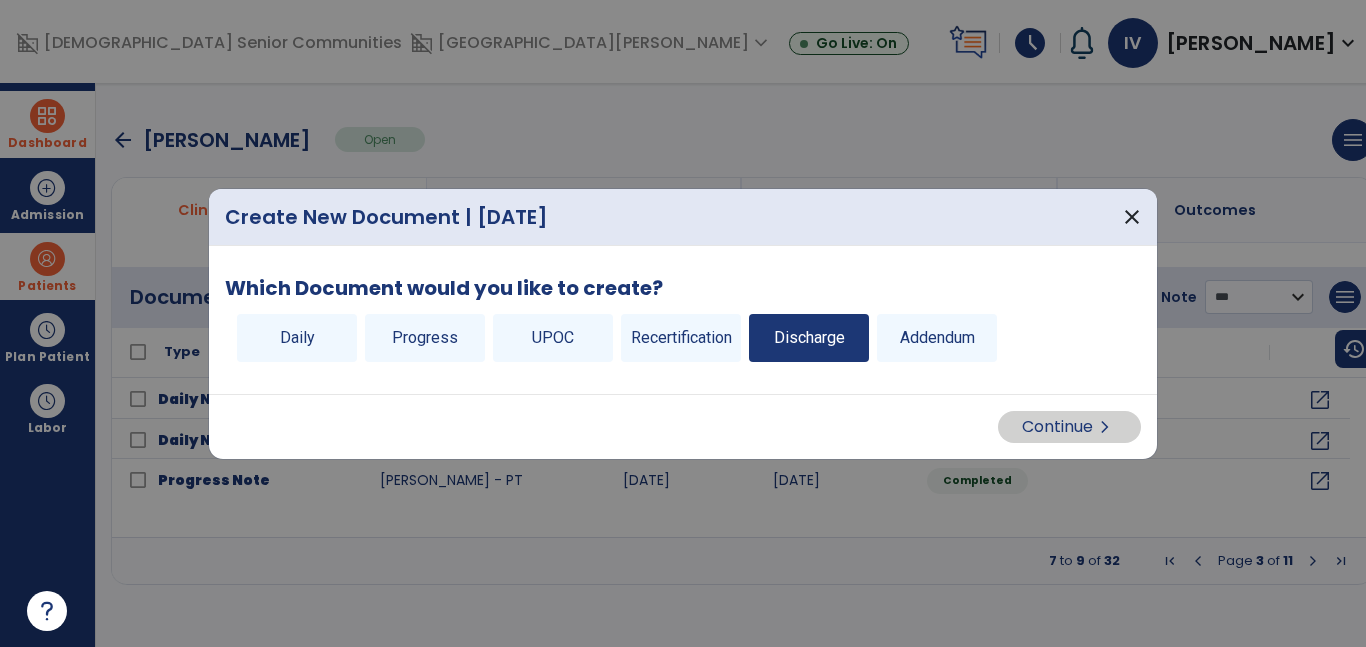 click on "Discharge" at bounding box center [809, 338] 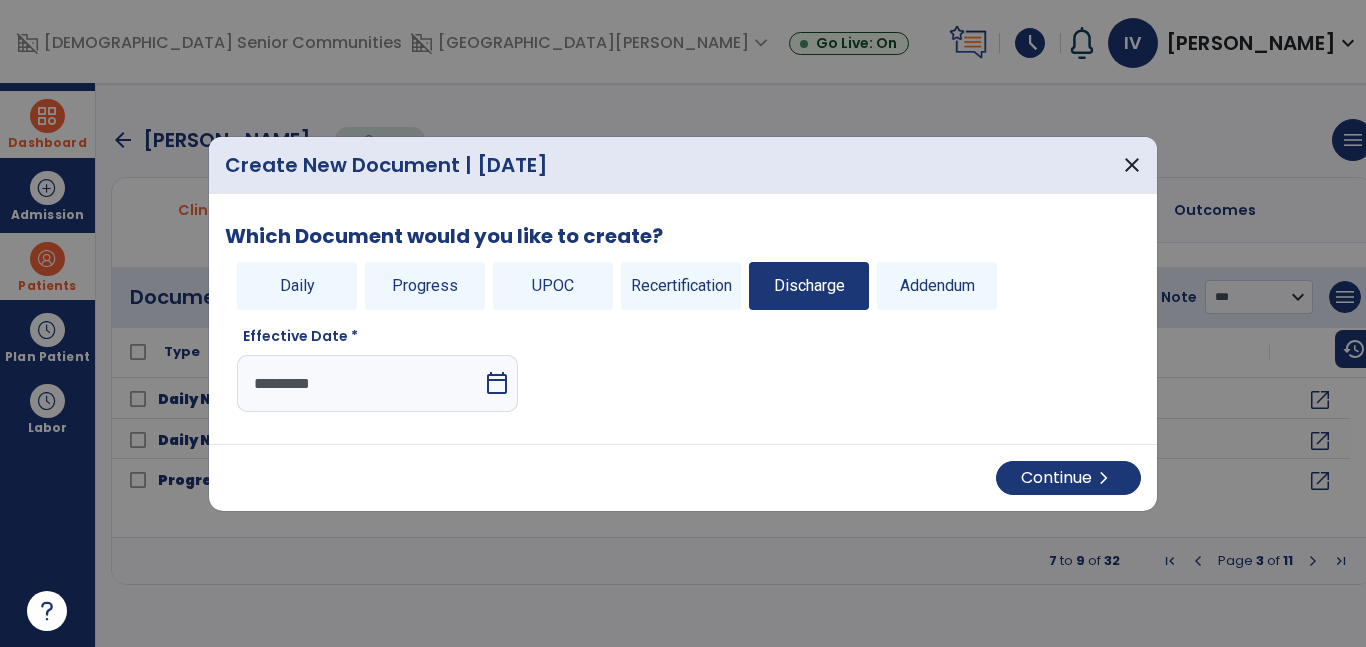 click on "*********" at bounding box center (360, 383) 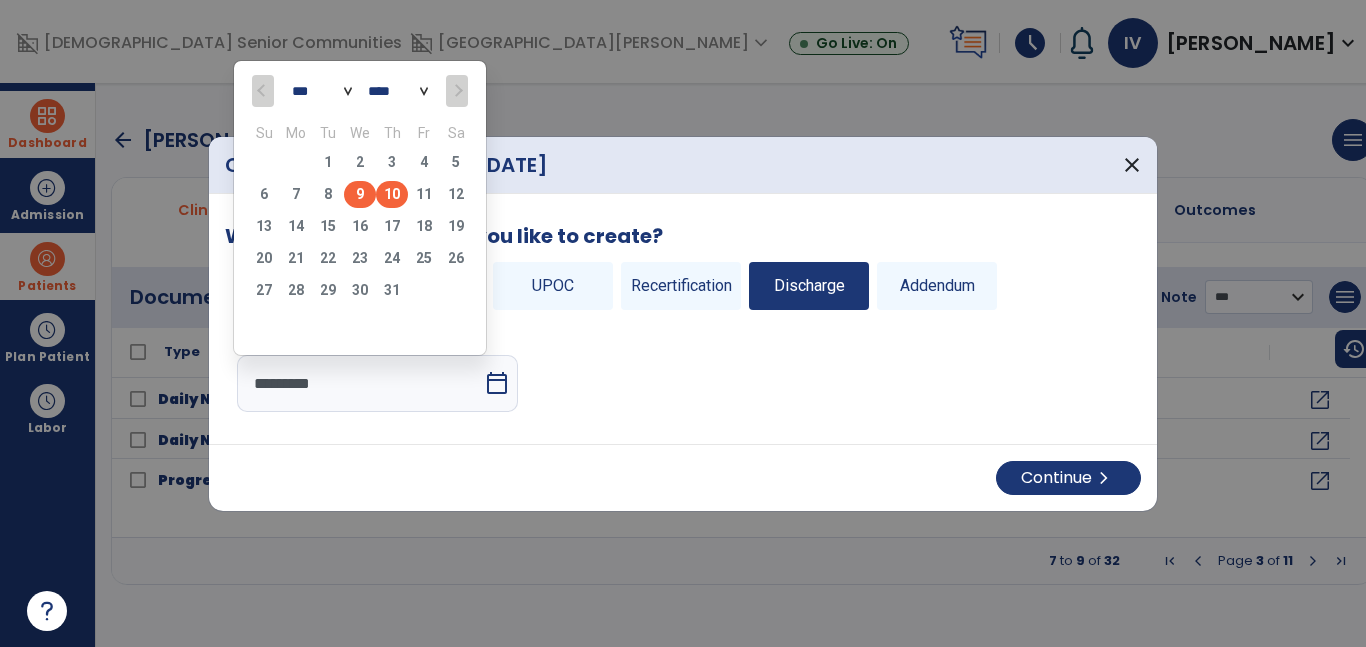 click on "9" 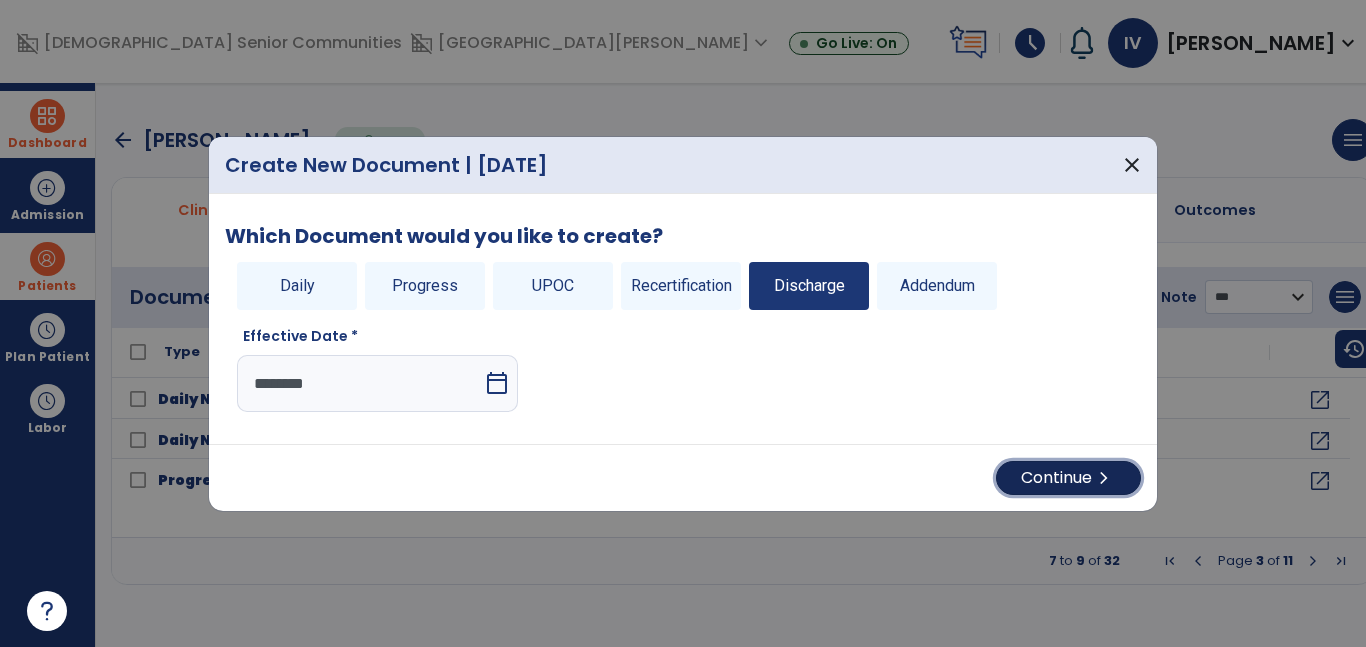 click on "chevron_right" at bounding box center [1104, 478] 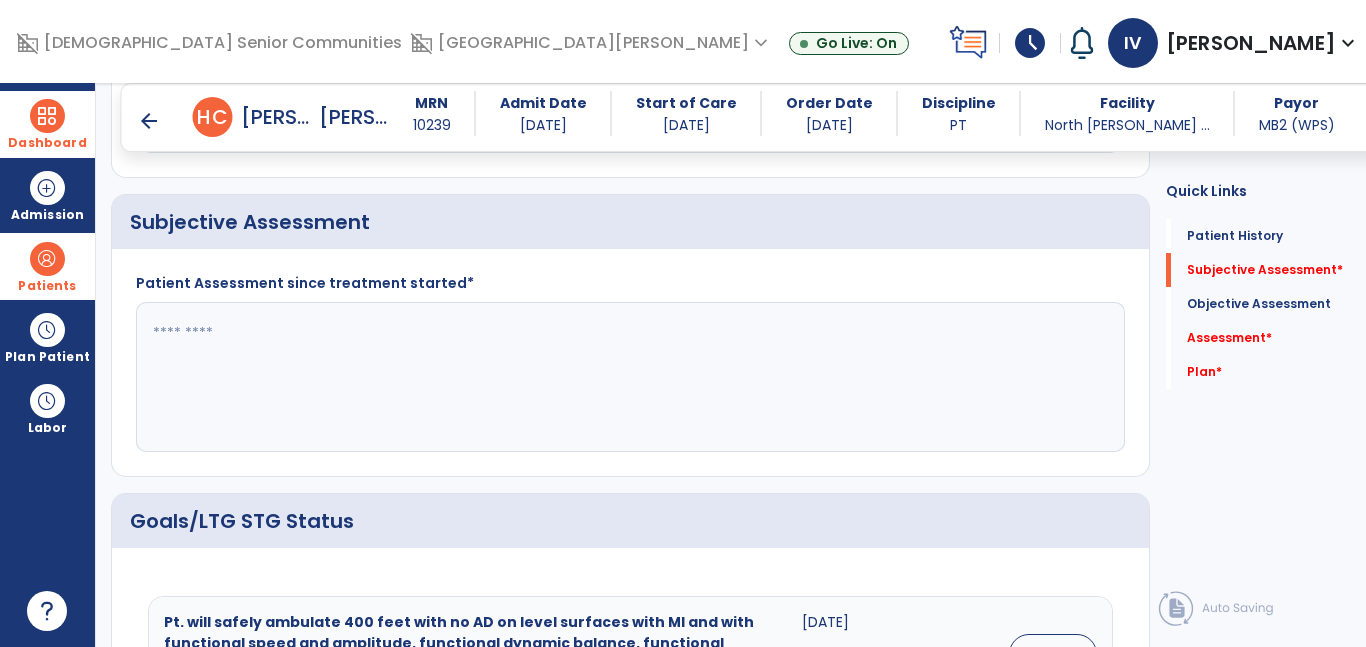 scroll, scrollTop: 361, scrollLeft: 0, axis: vertical 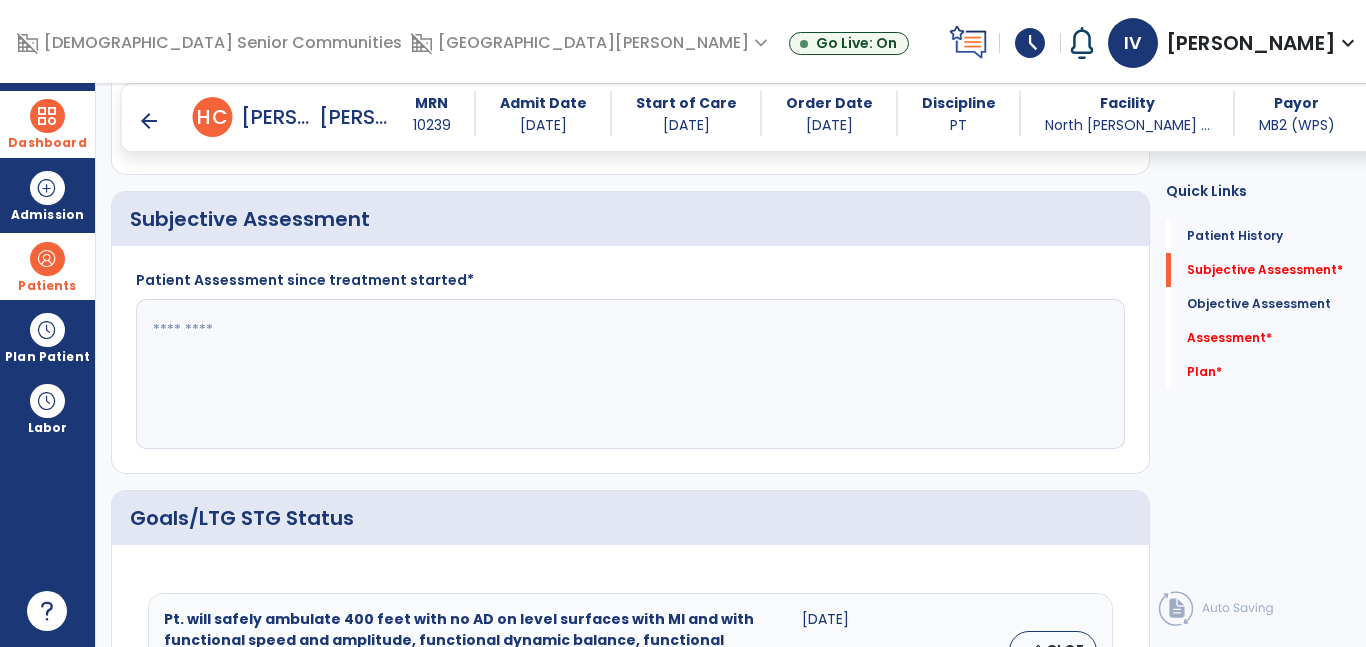 click 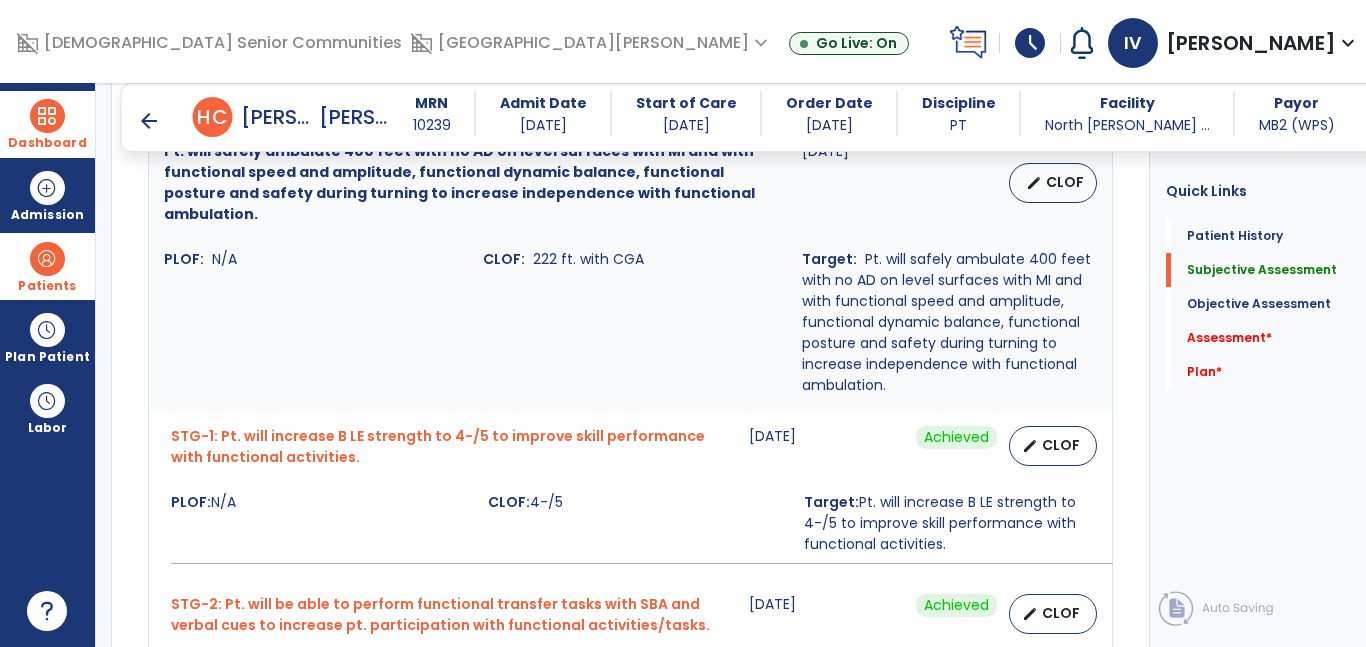 scroll, scrollTop: 786, scrollLeft: 0, axis: vertical 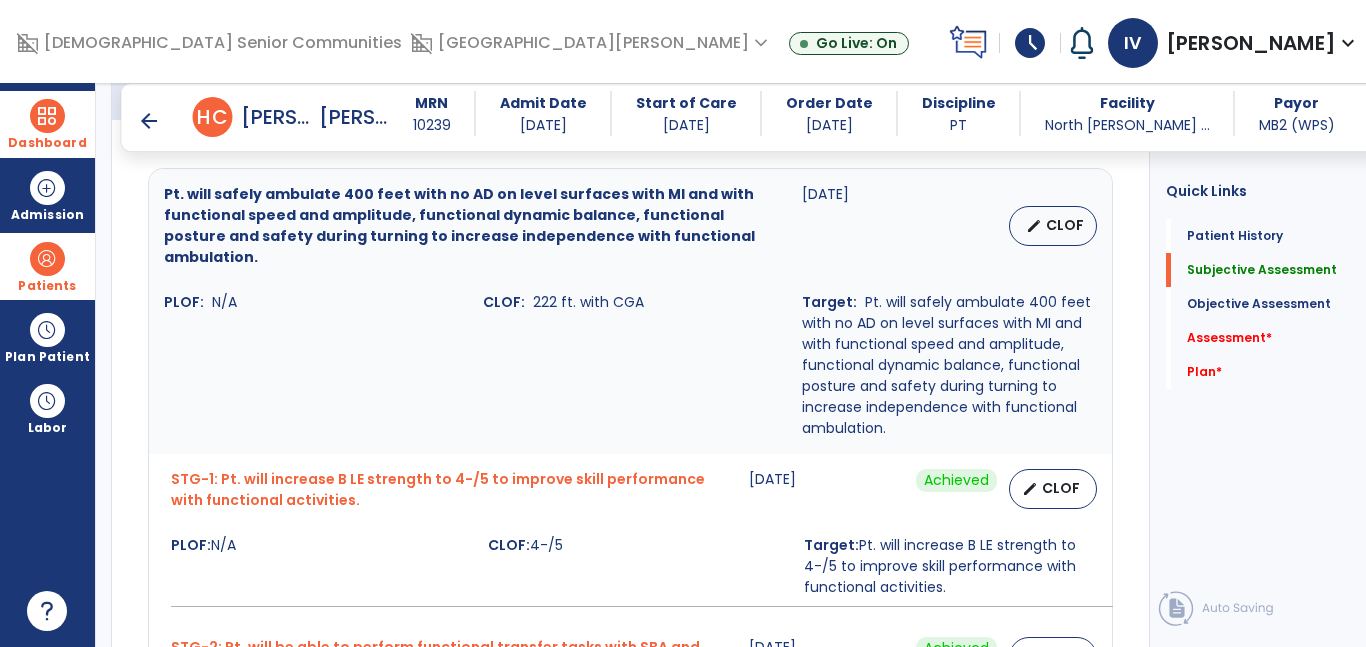 type on "**********" 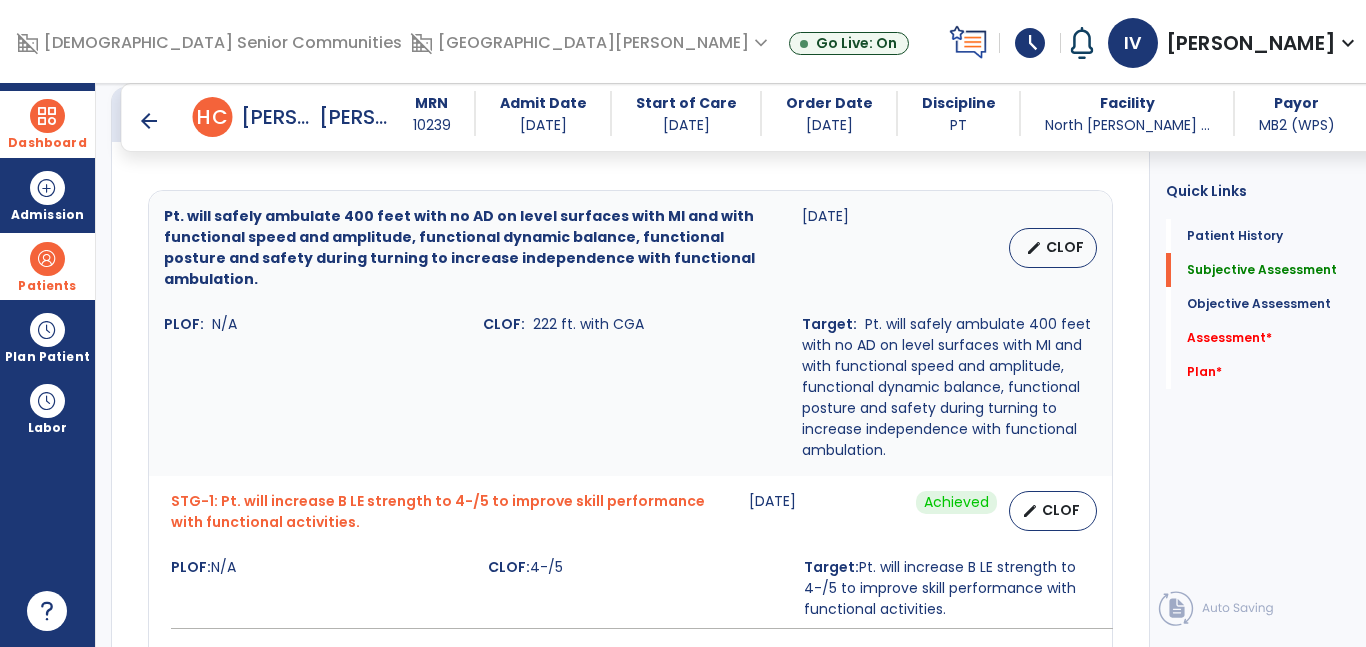 scroll, scrollTop: 755, scrollLeft: 0, axis: vertical 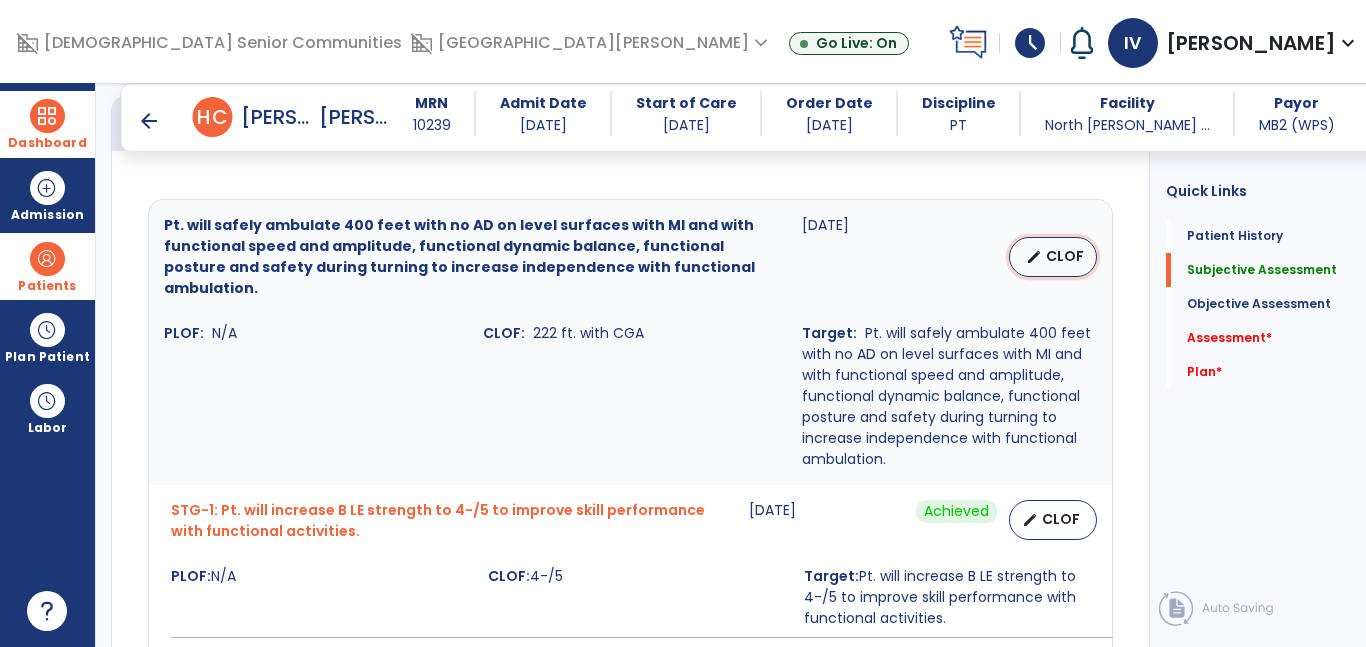 click on "CLOF" at bounding box center (1065, 256) 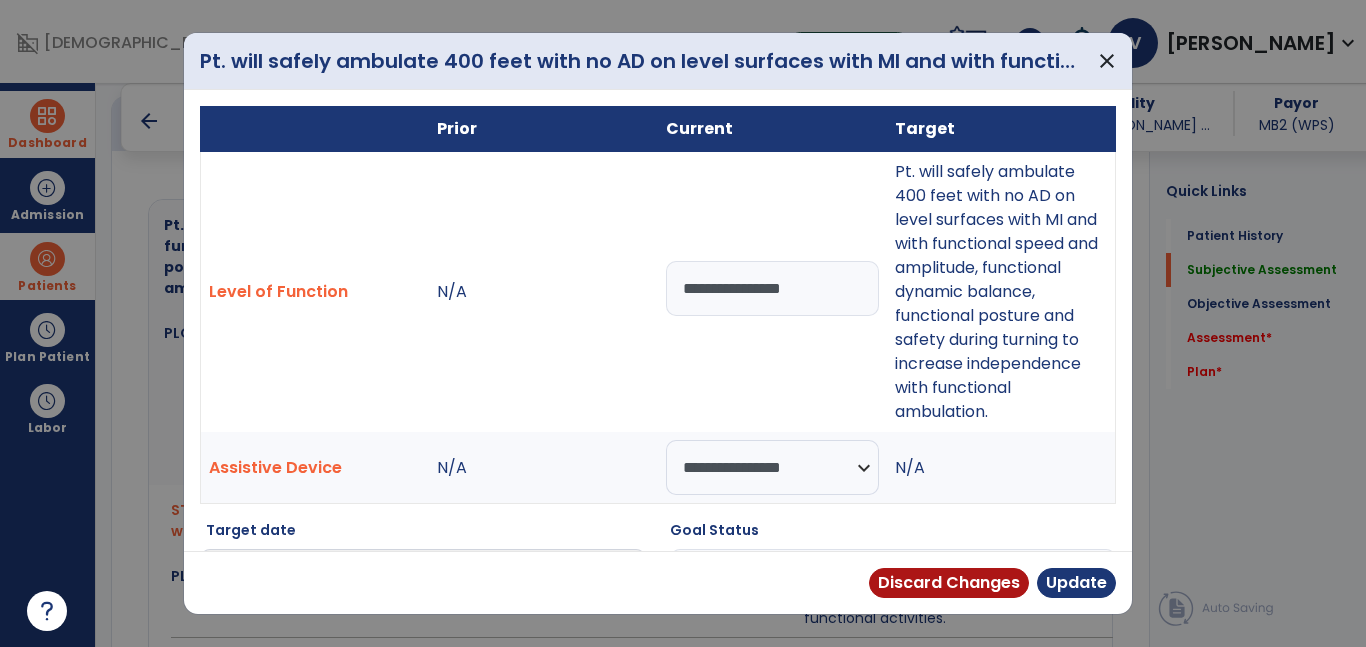 click on "**********" at bounding box center [772, 288] 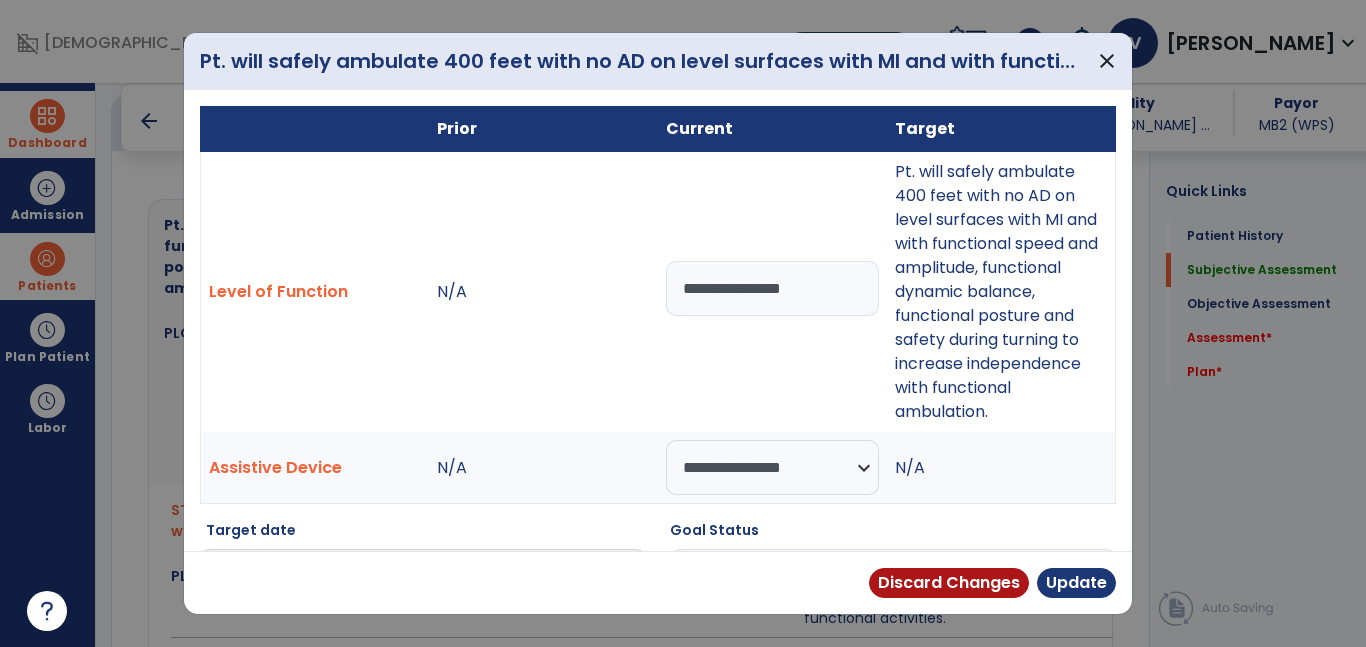 type on "**********" 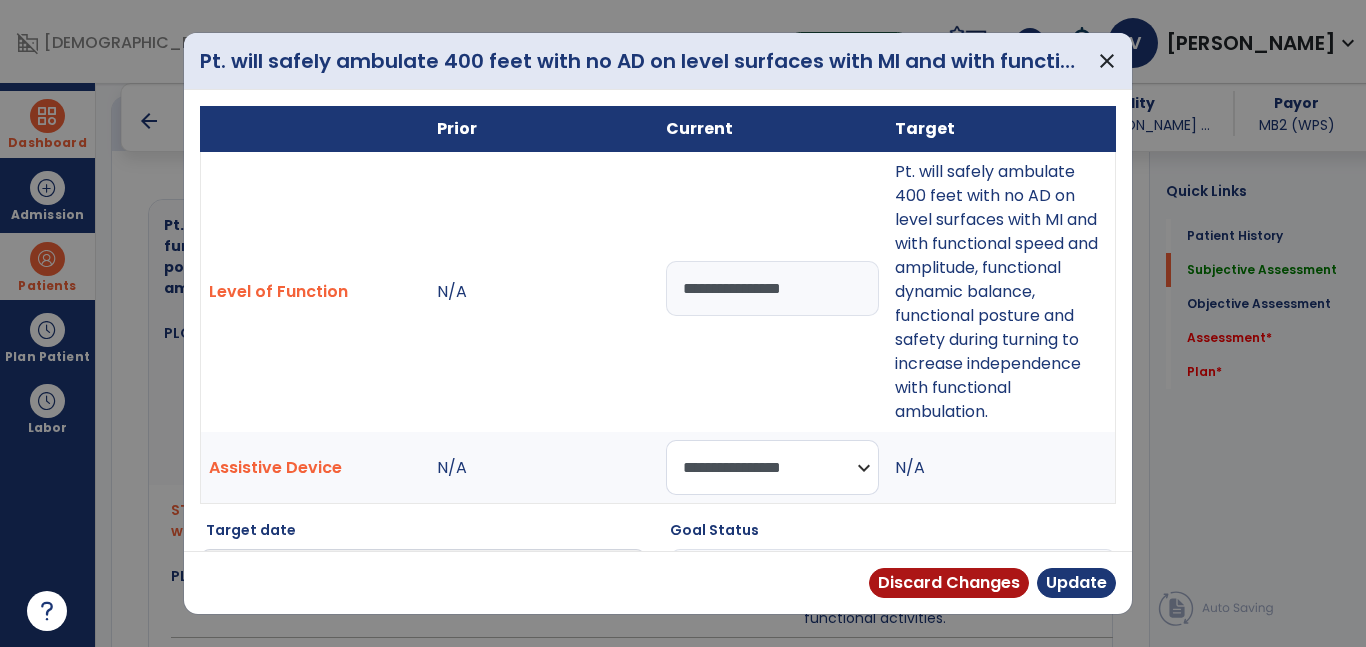 click on "**********" at bounding box center [772, 467] 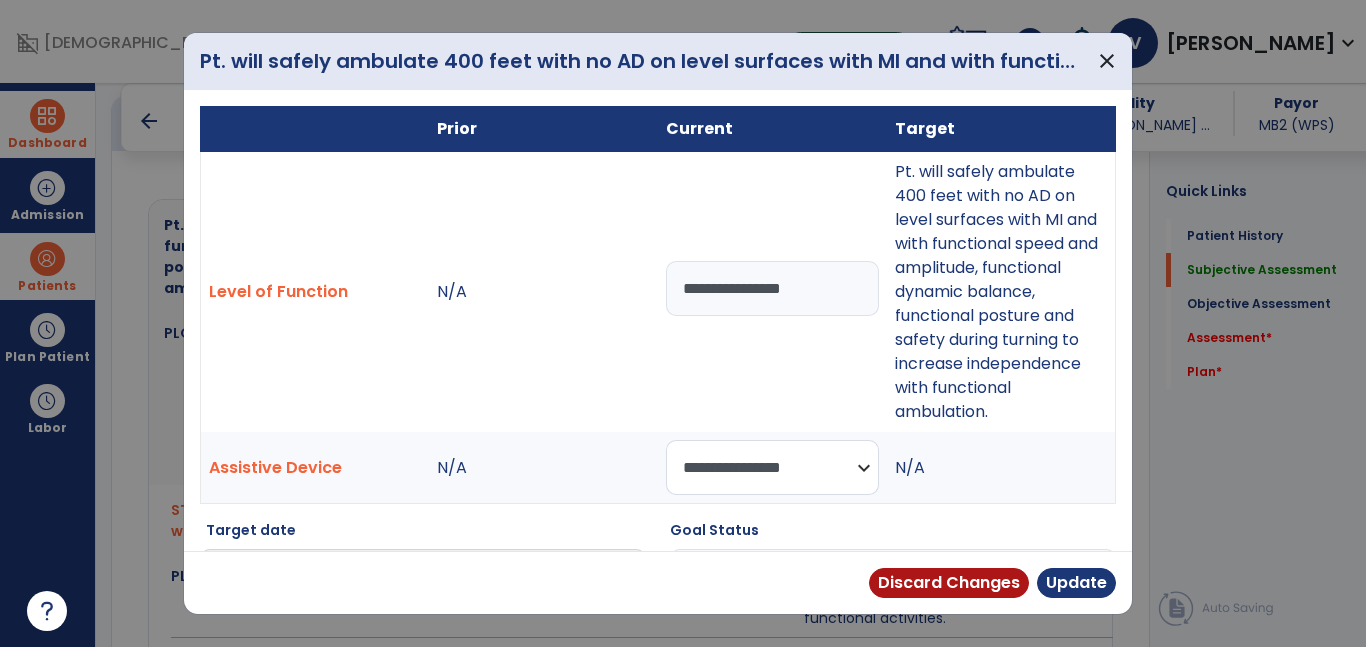 select on "********" 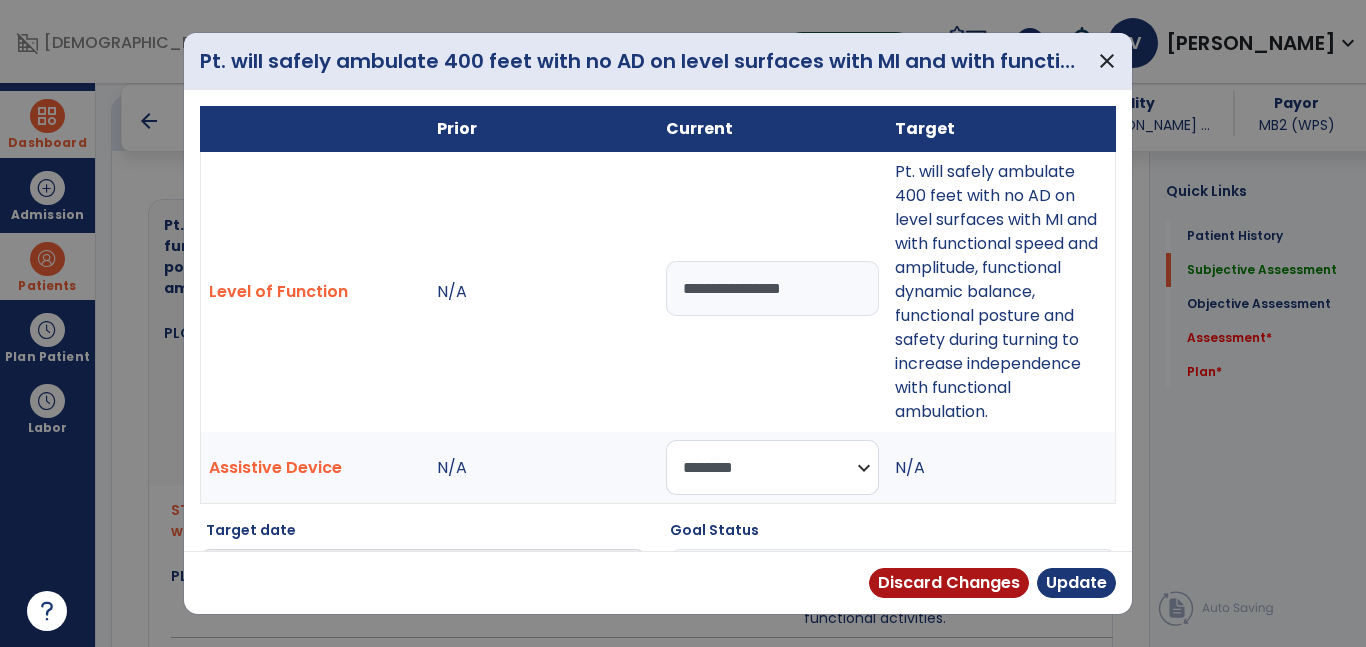 click on "**********" at bounding box center [772, 467] 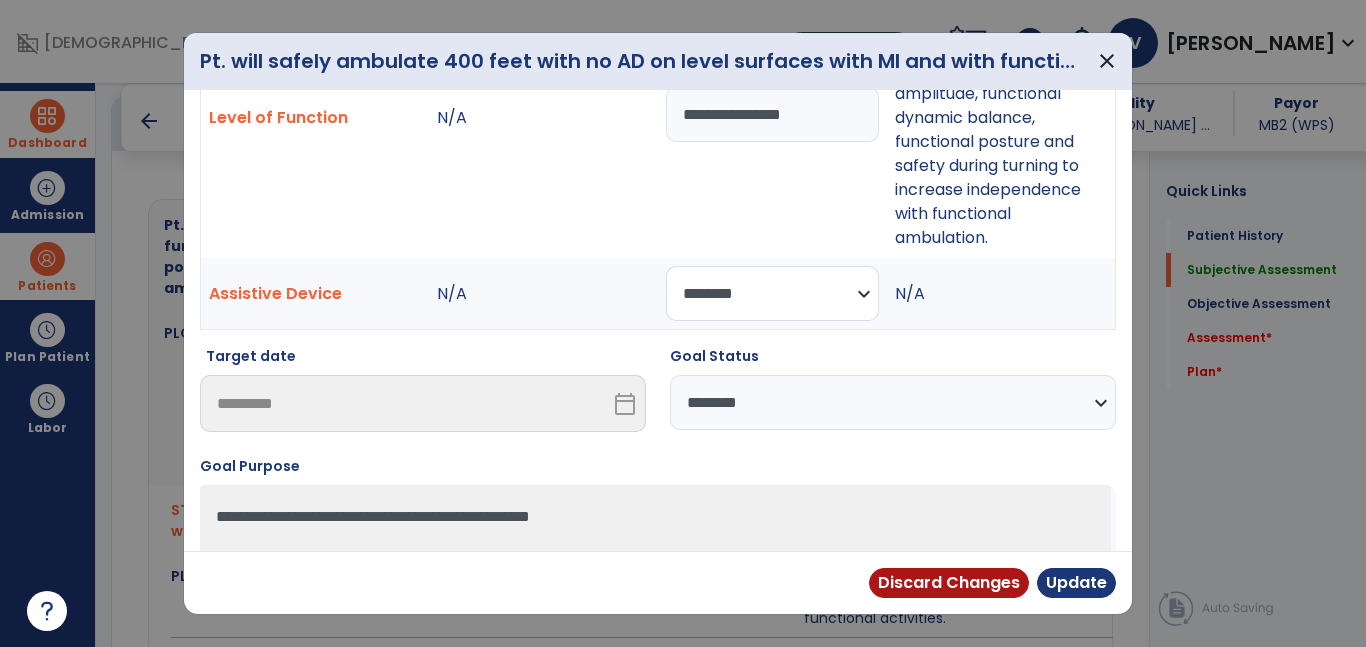 scroll, scrollTop: 177, scrollLeft: 0, axis: vertical 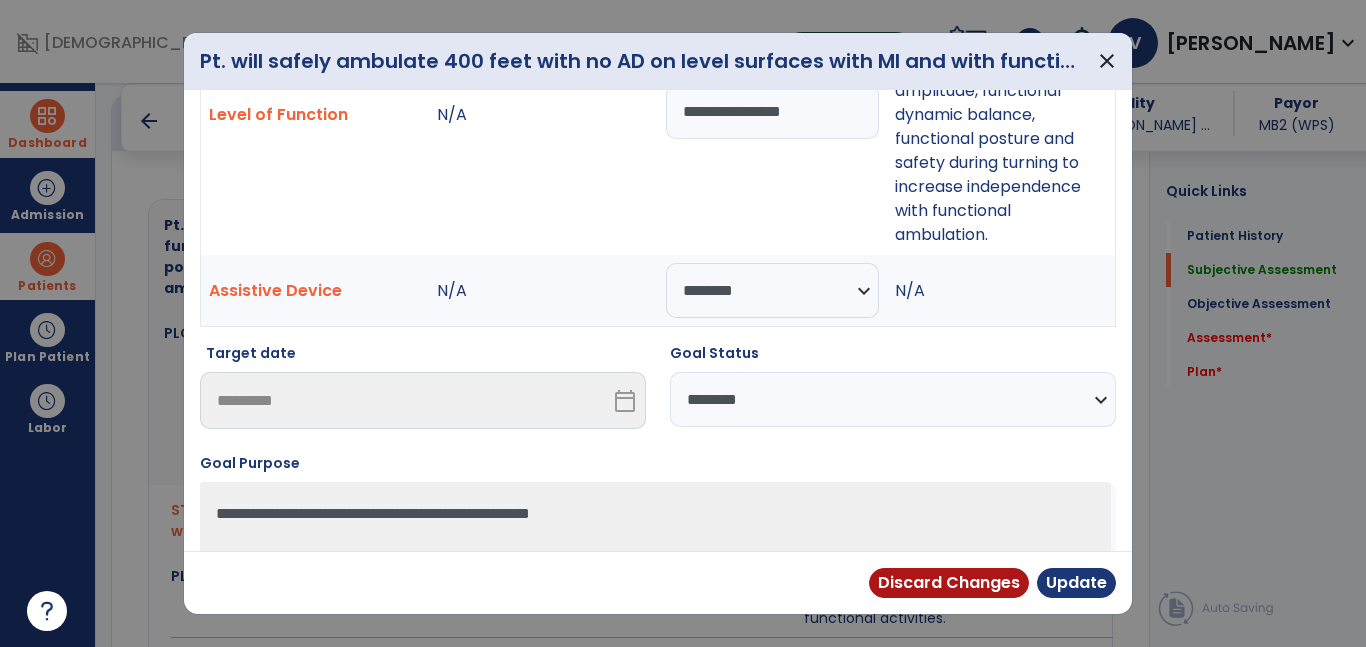 click on "**********" at bounding box center (893, 399) 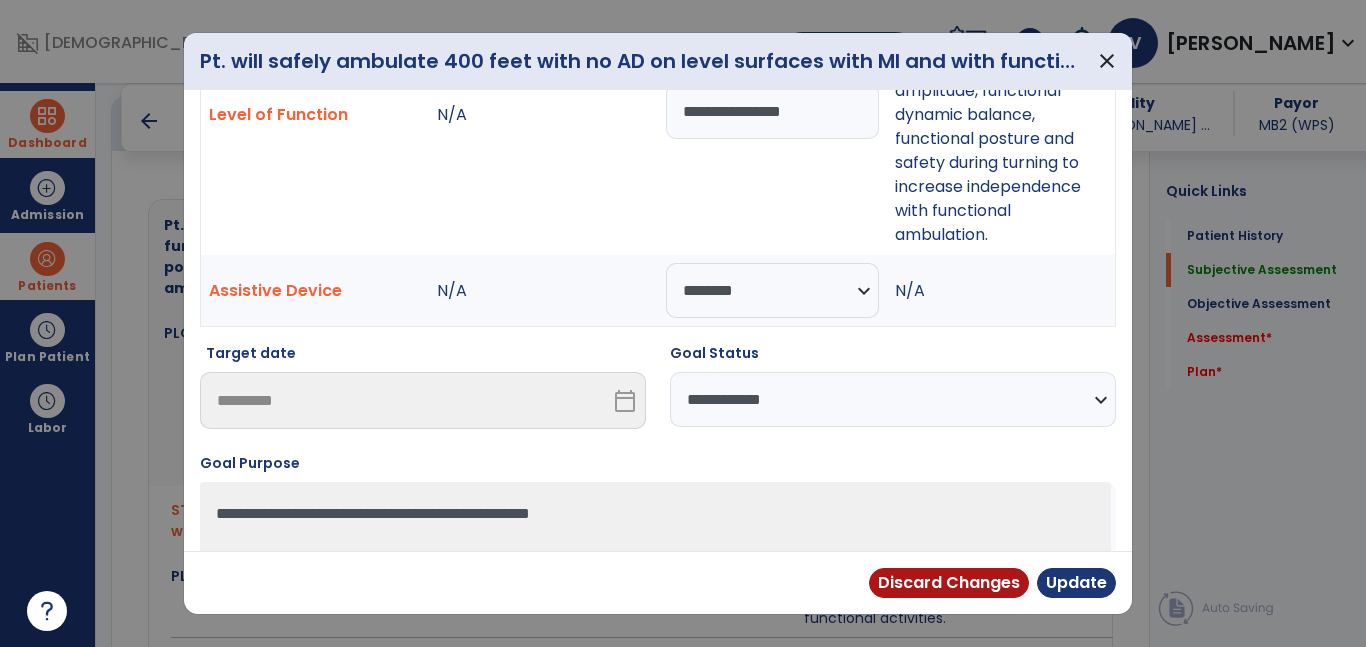 click on "**********" at bounding box center (893, 399) 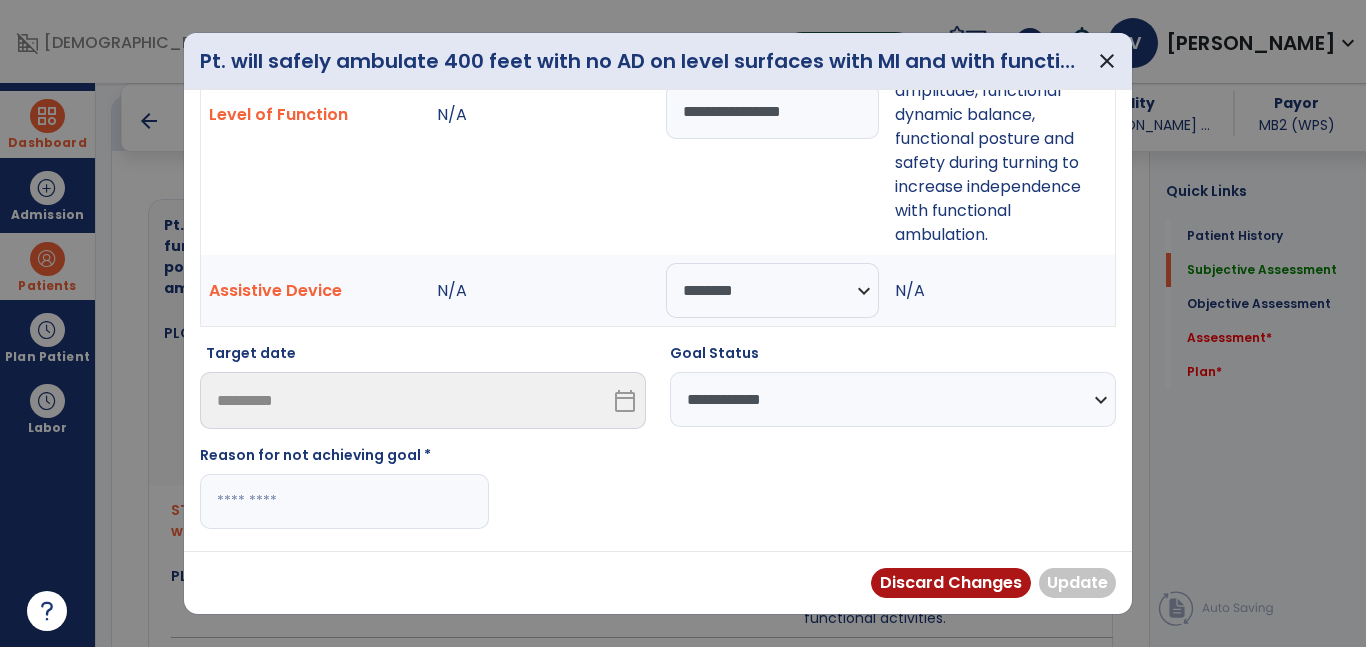 click at bounding box center [344, 501] 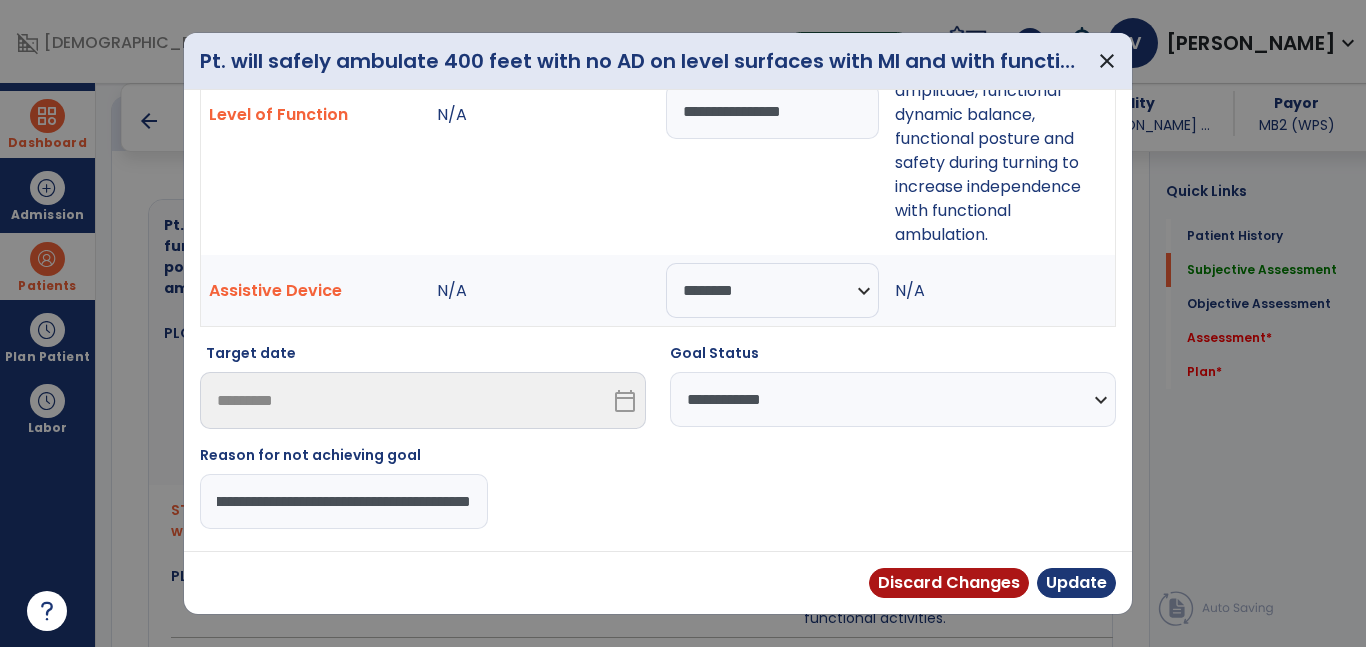 type on "**********" 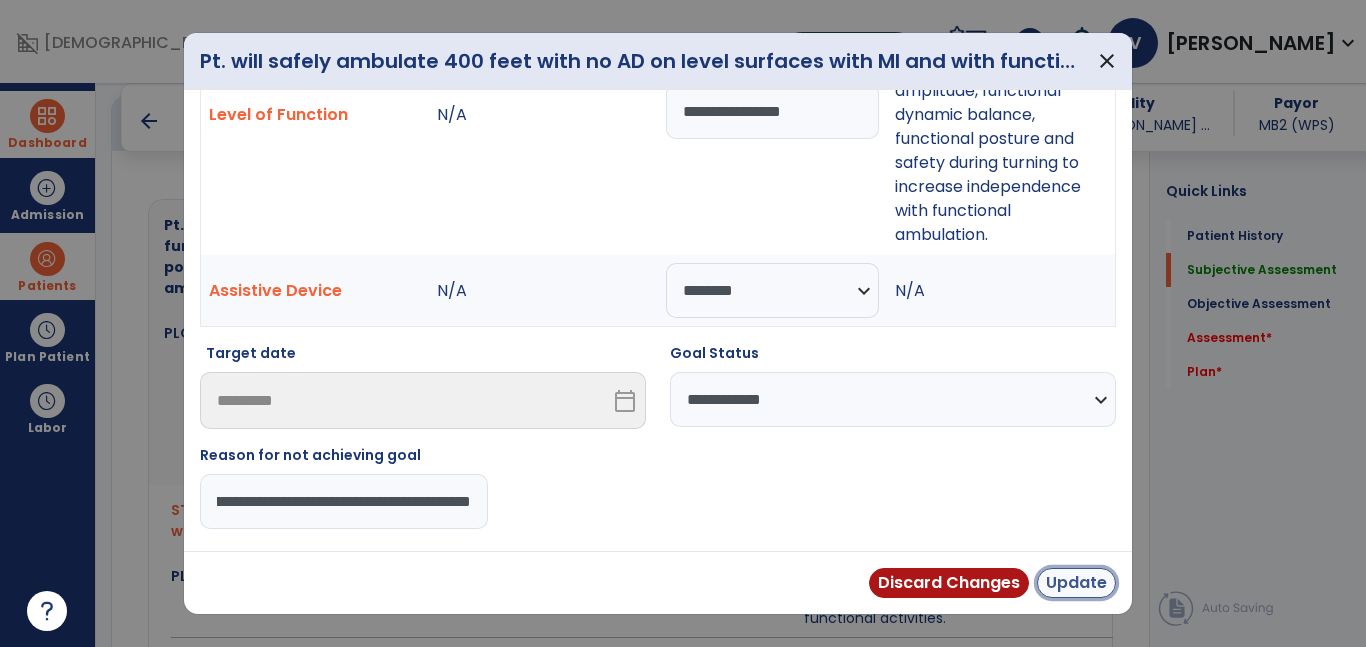 click on "Update" at bounding box center (1076, 583) 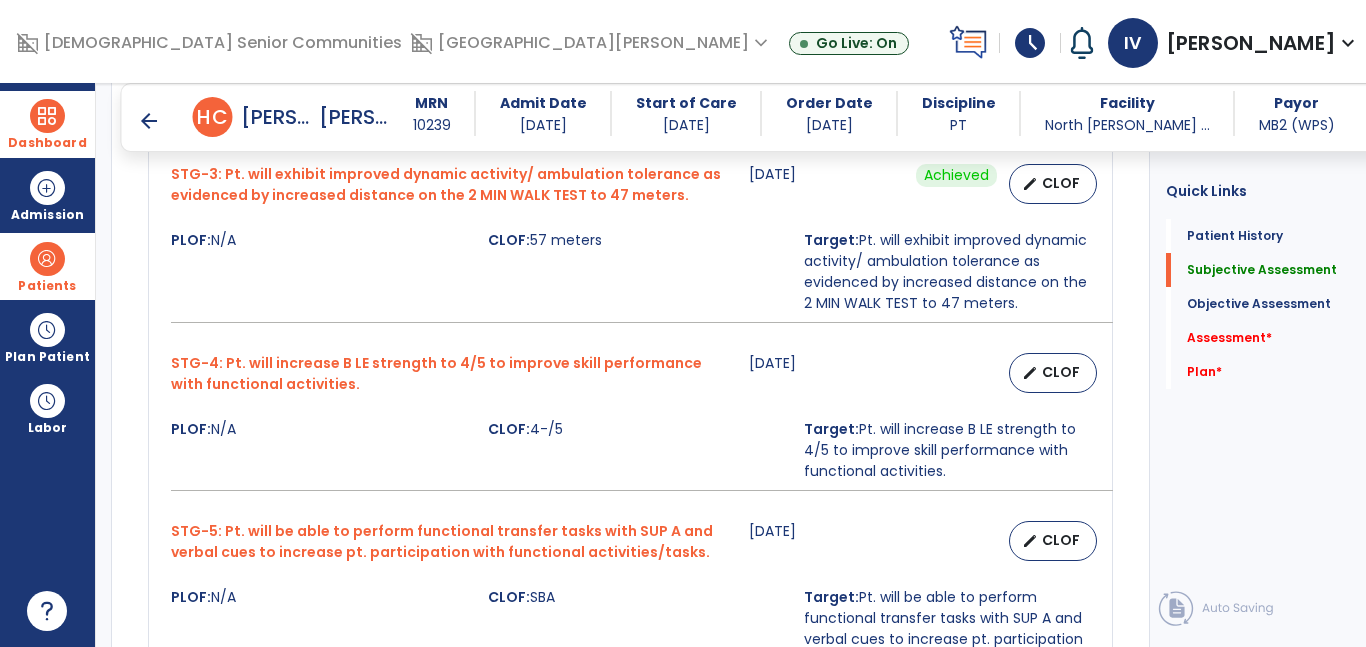 scroll, scrollTop: 1452, scrollLeft: 0, axis: vertical 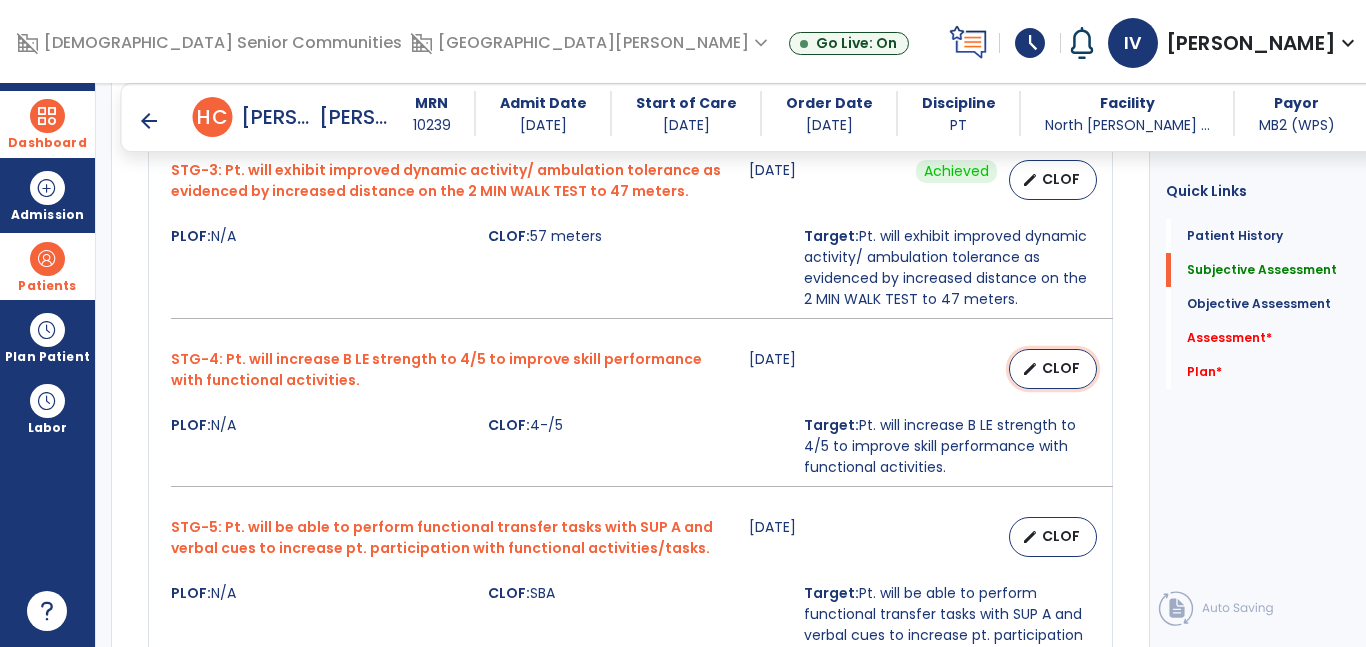 click on "edit   CLOF" at bounding box center (1053, 369) 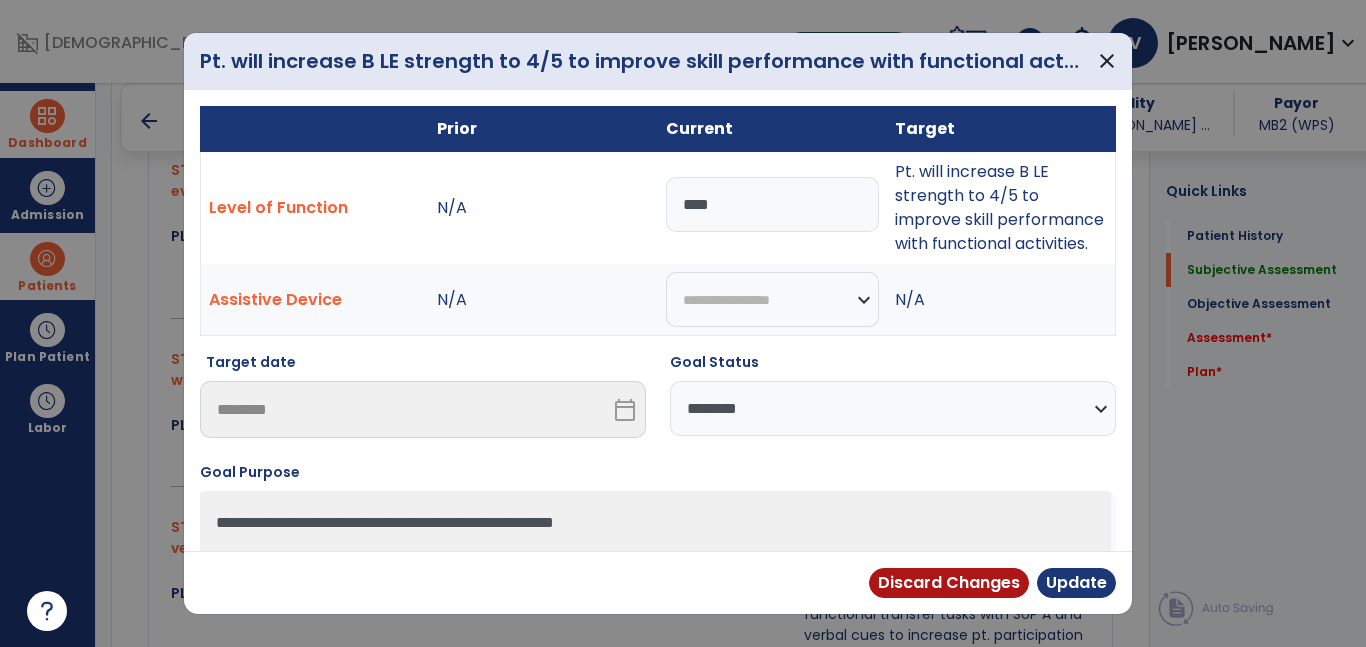 click on "**********" at bounding box center [893, 408] 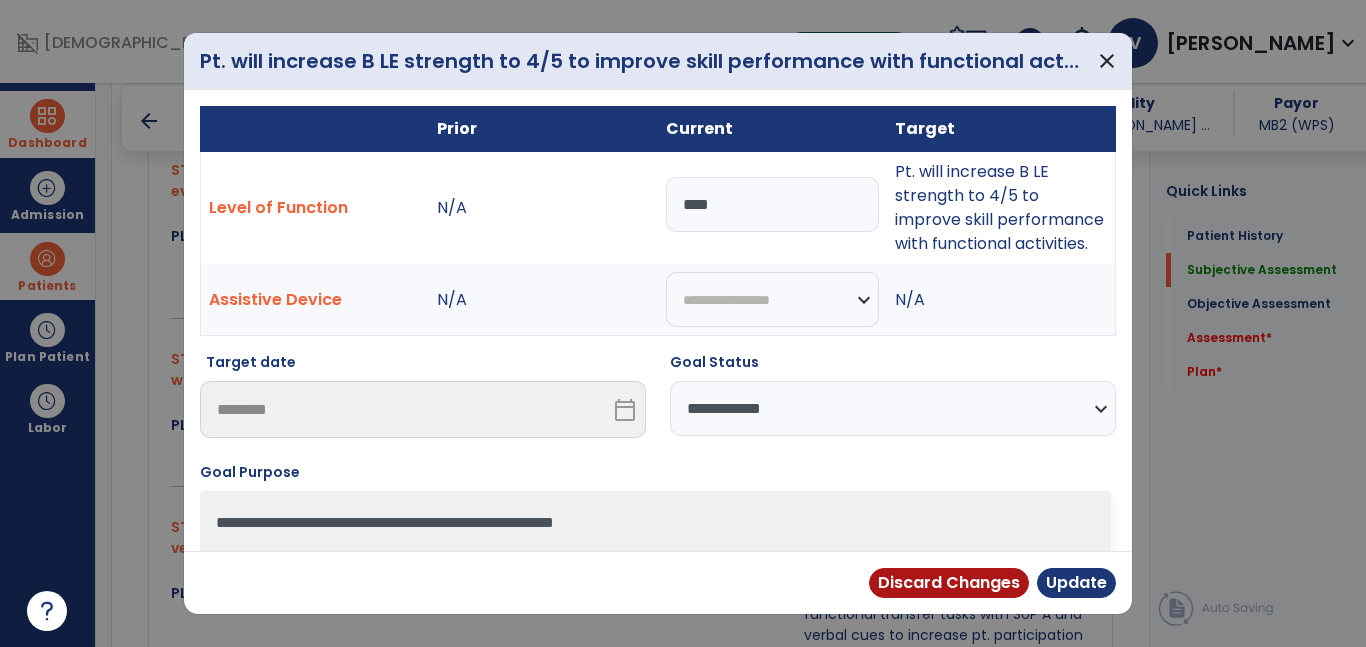 click on "**********" at bounding box center [893, 408] 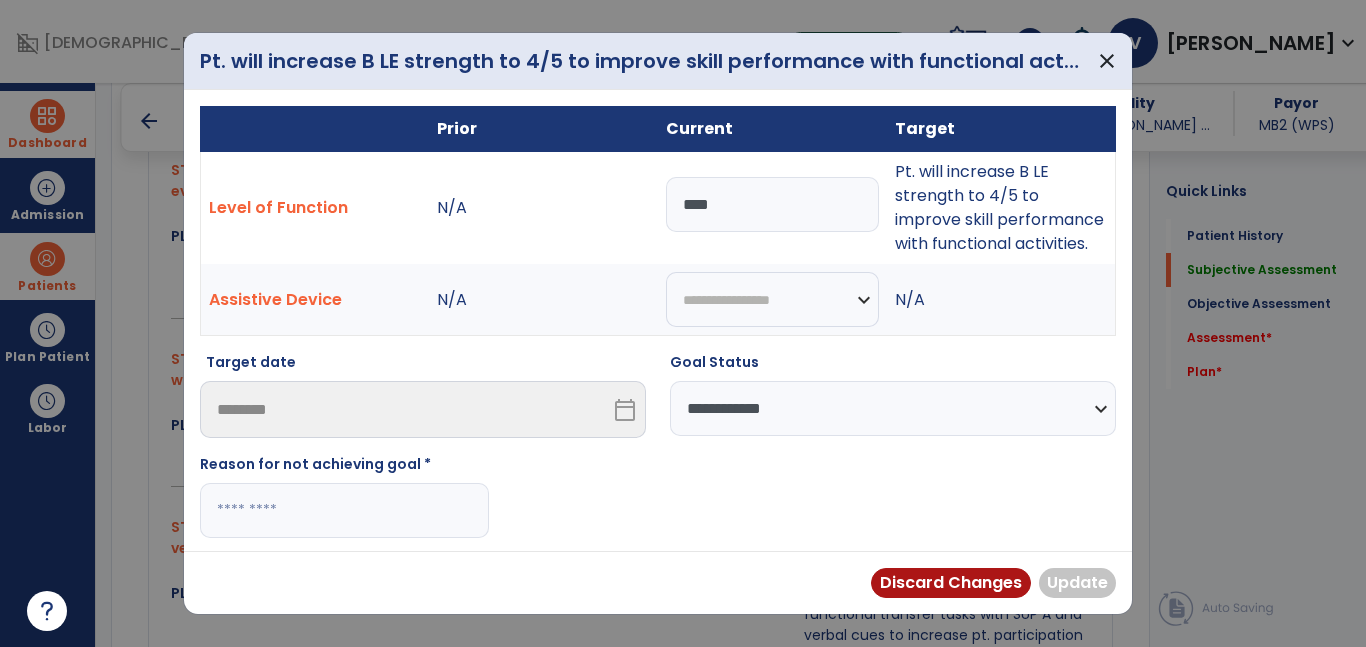 click at bounding box center [344, 510] 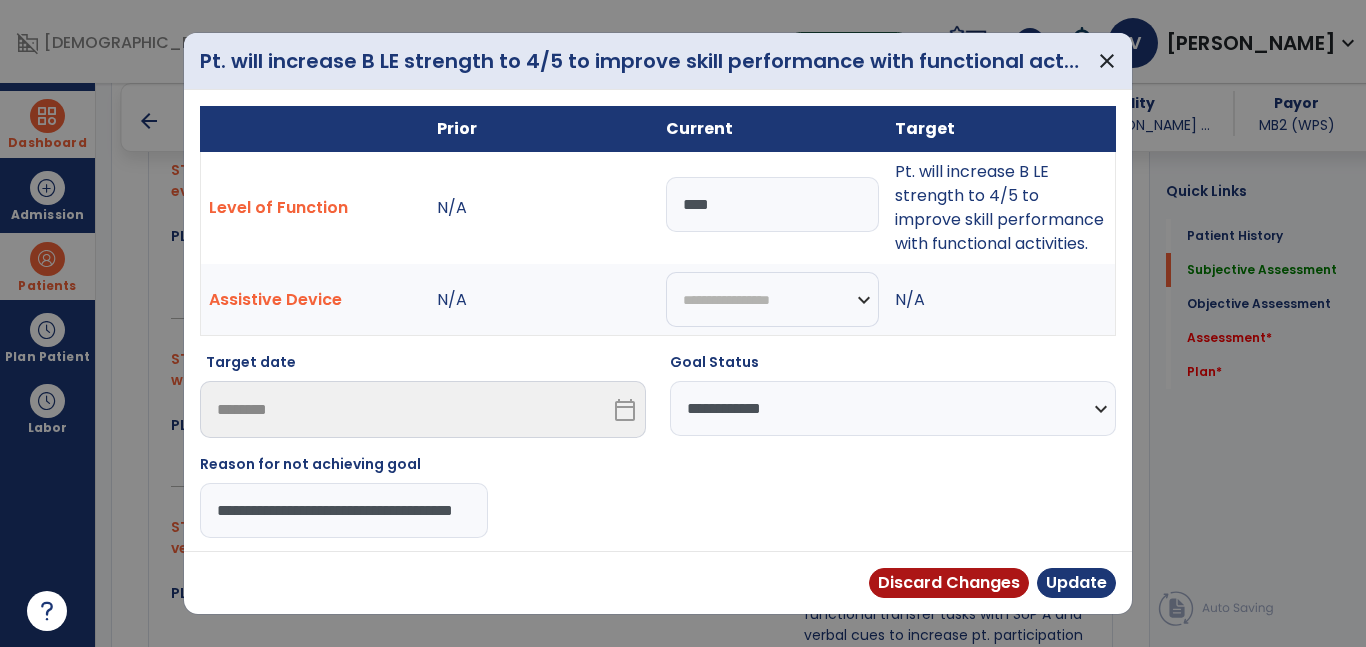 type on "**********" 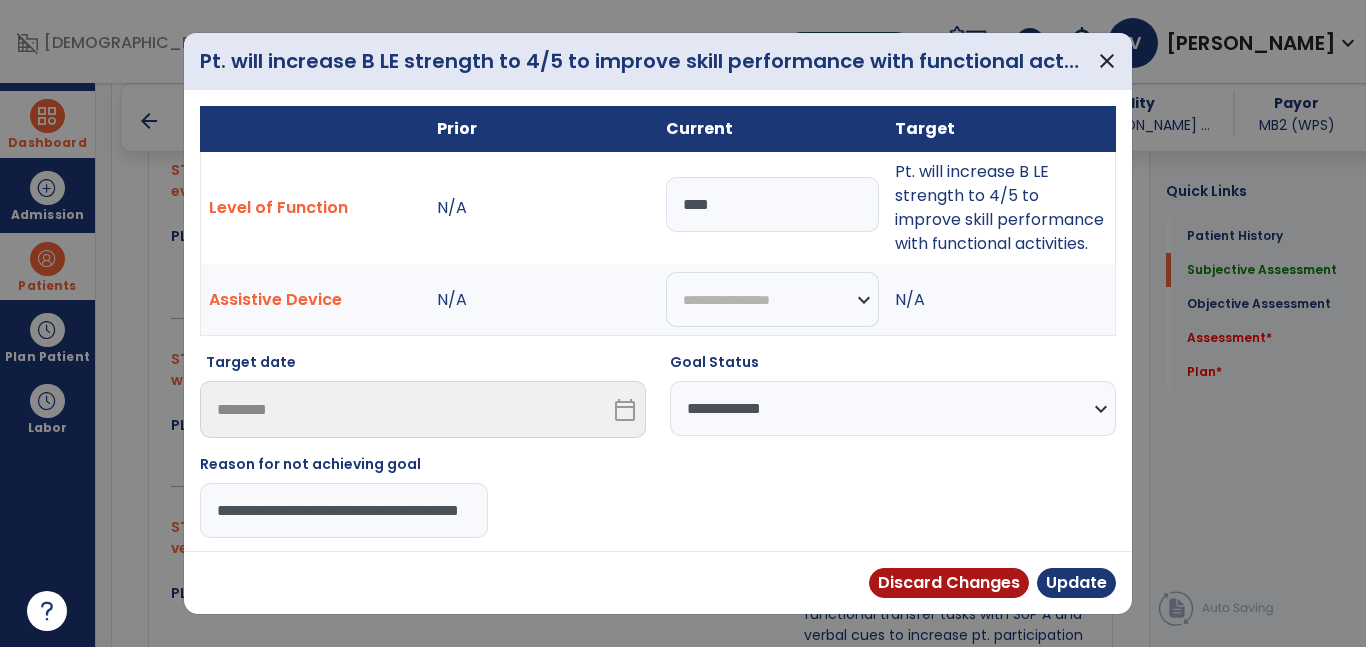 scroll, scrollTop: 0, scrollLeft: 77, axis: horizontal 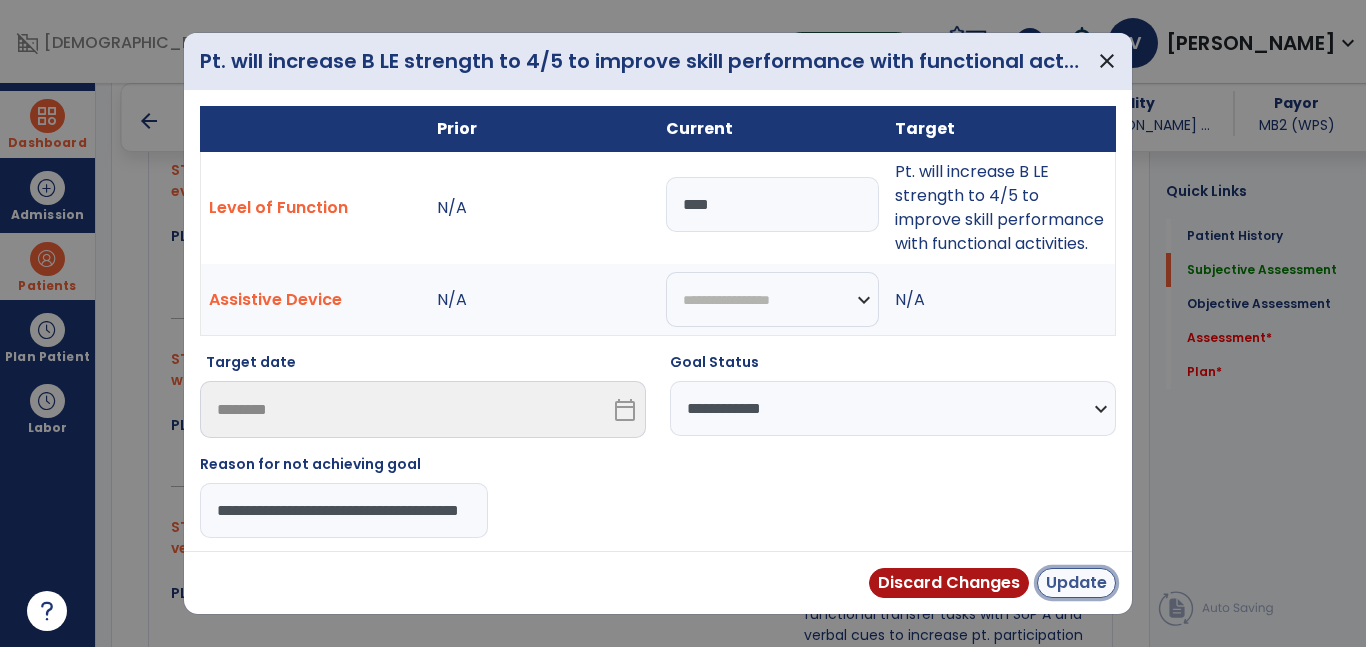 click on "Update" at bounding box center (1076, 583) 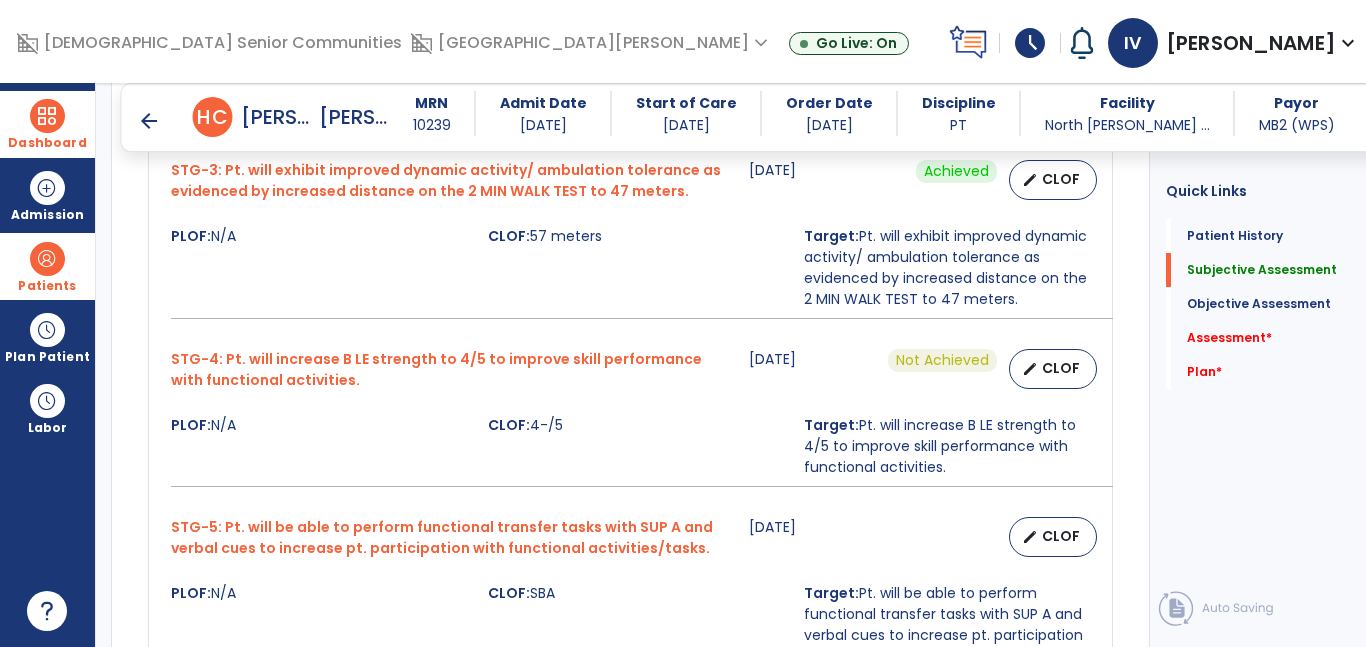 scroll, scrollTop: 1584, scrollLeft: 0, axis: vertical 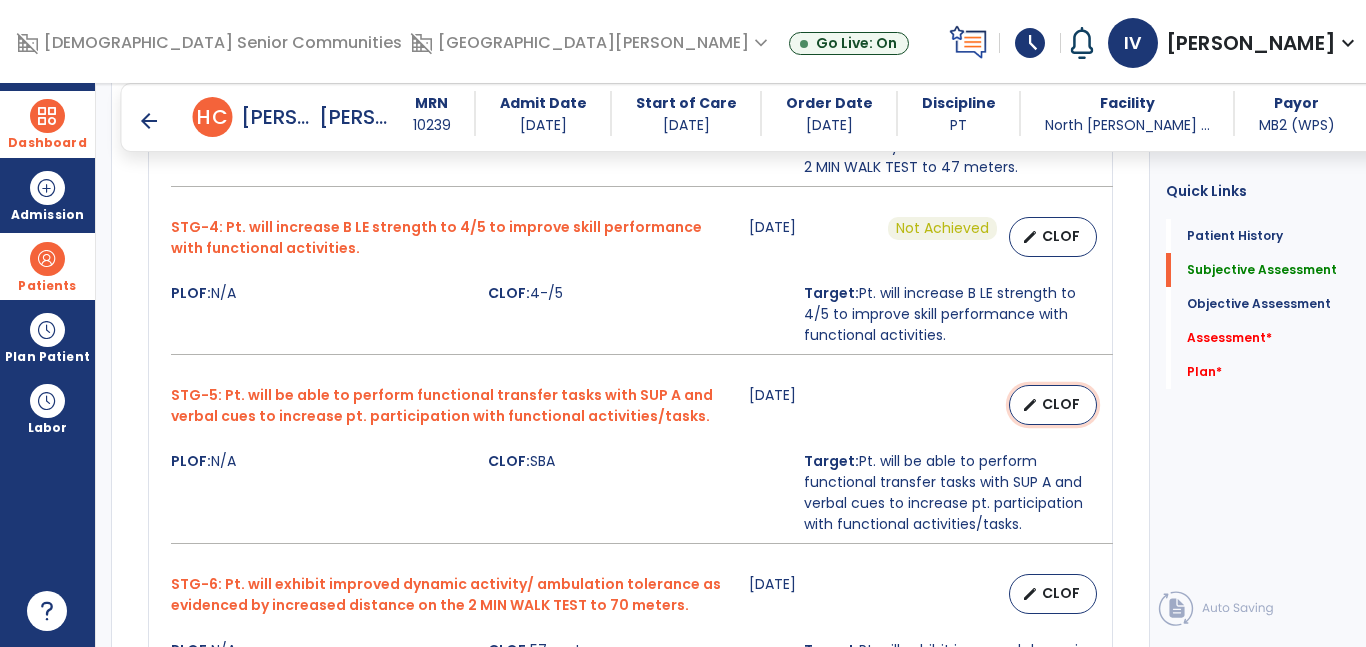 click on "CLOF" at bounding box center [1061, 404] 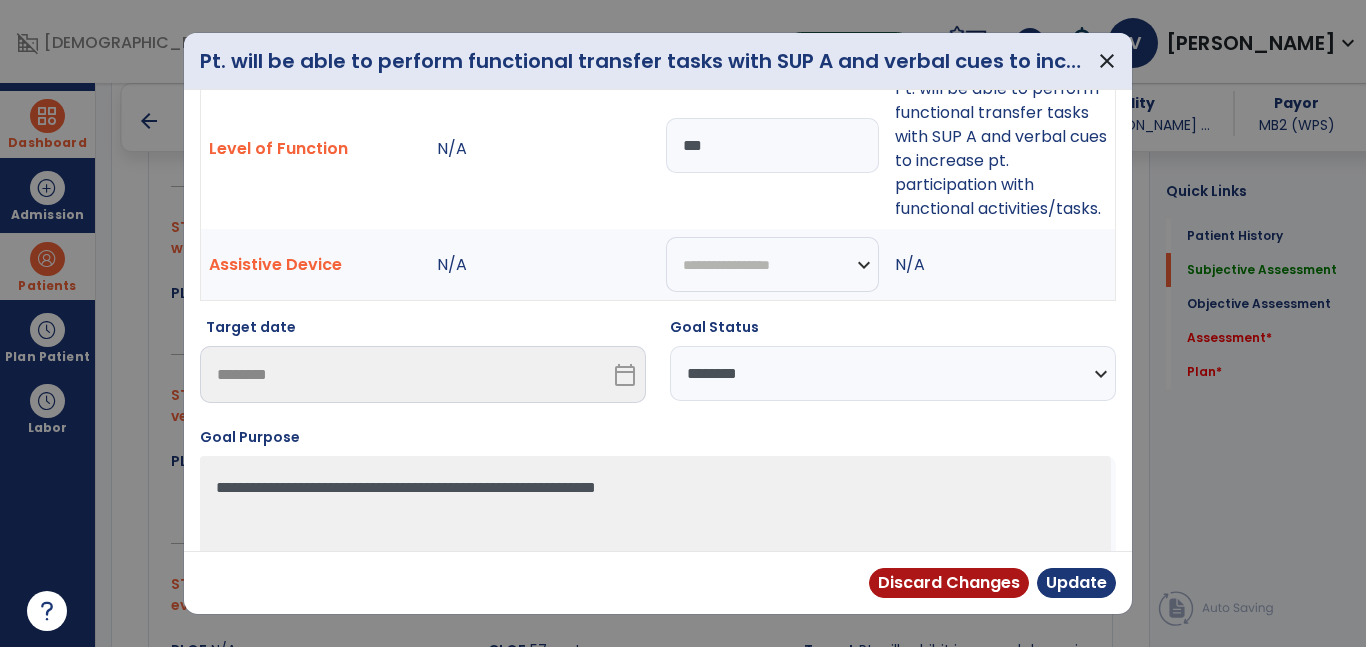 scroll, scrollTop: 87, scrollLeft: 0, axis: vertical 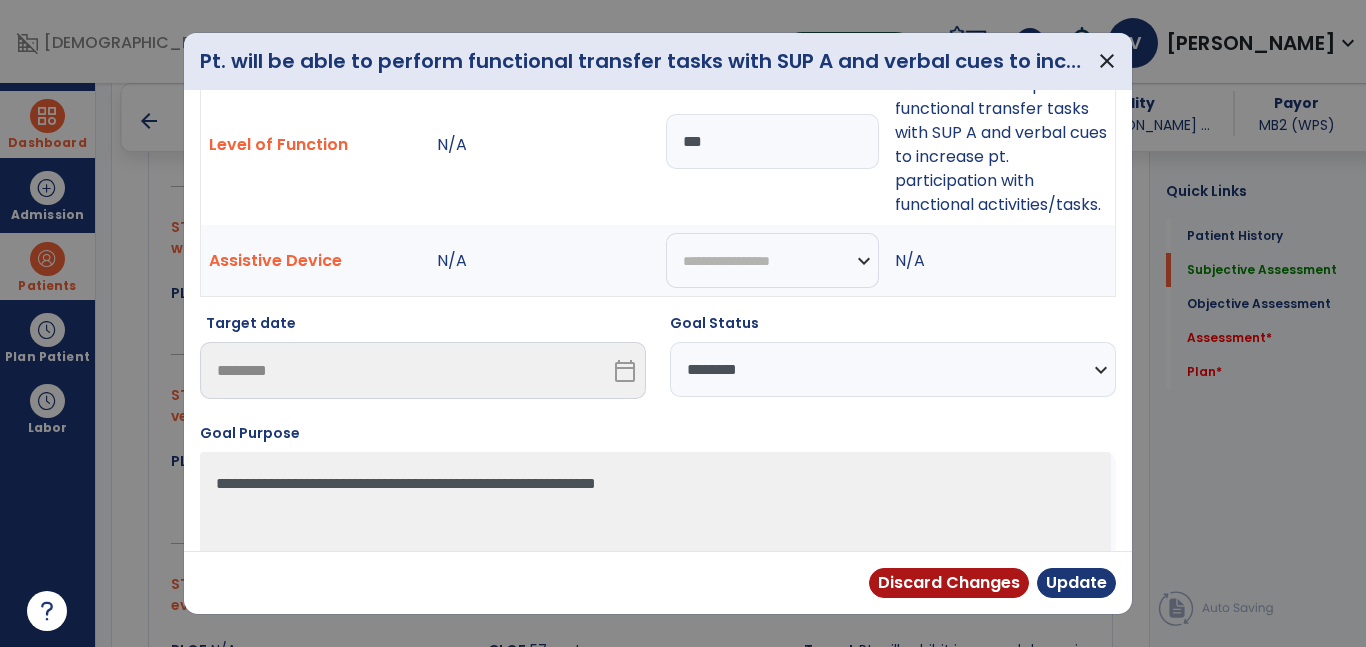 click on "**********" at bounding box center (893, 369) 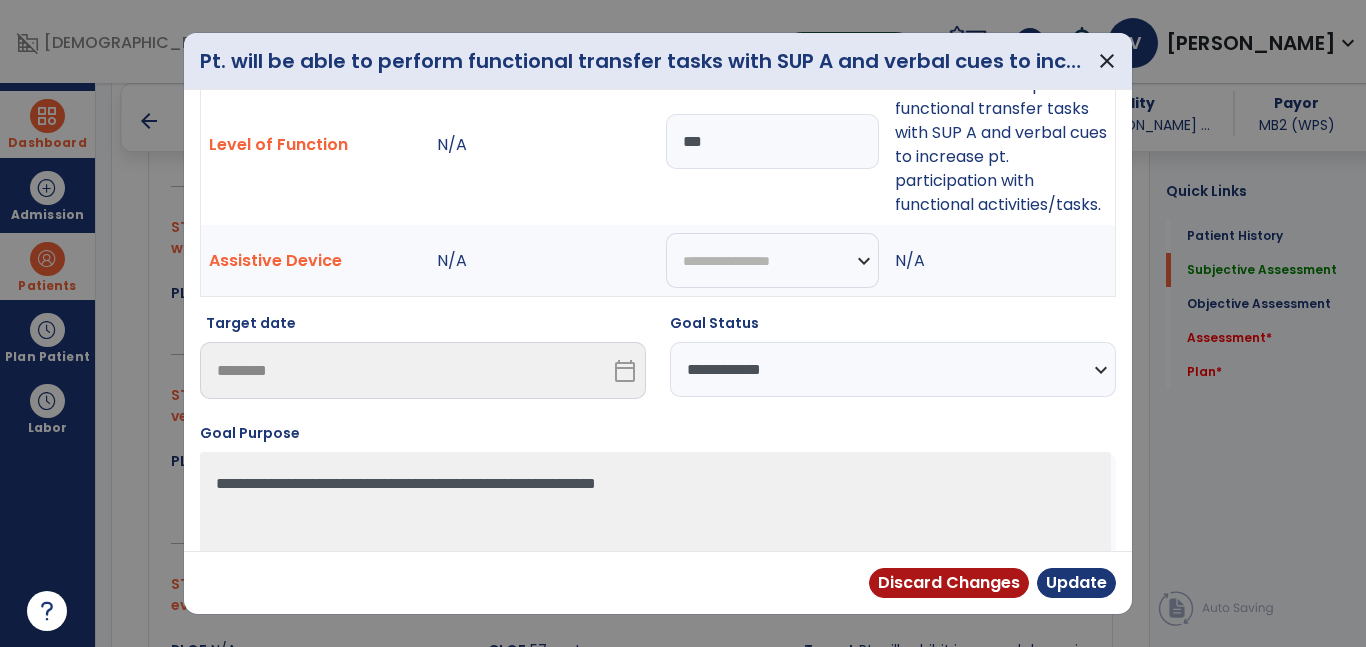 click on "**********" at bounding box center [893, 369] 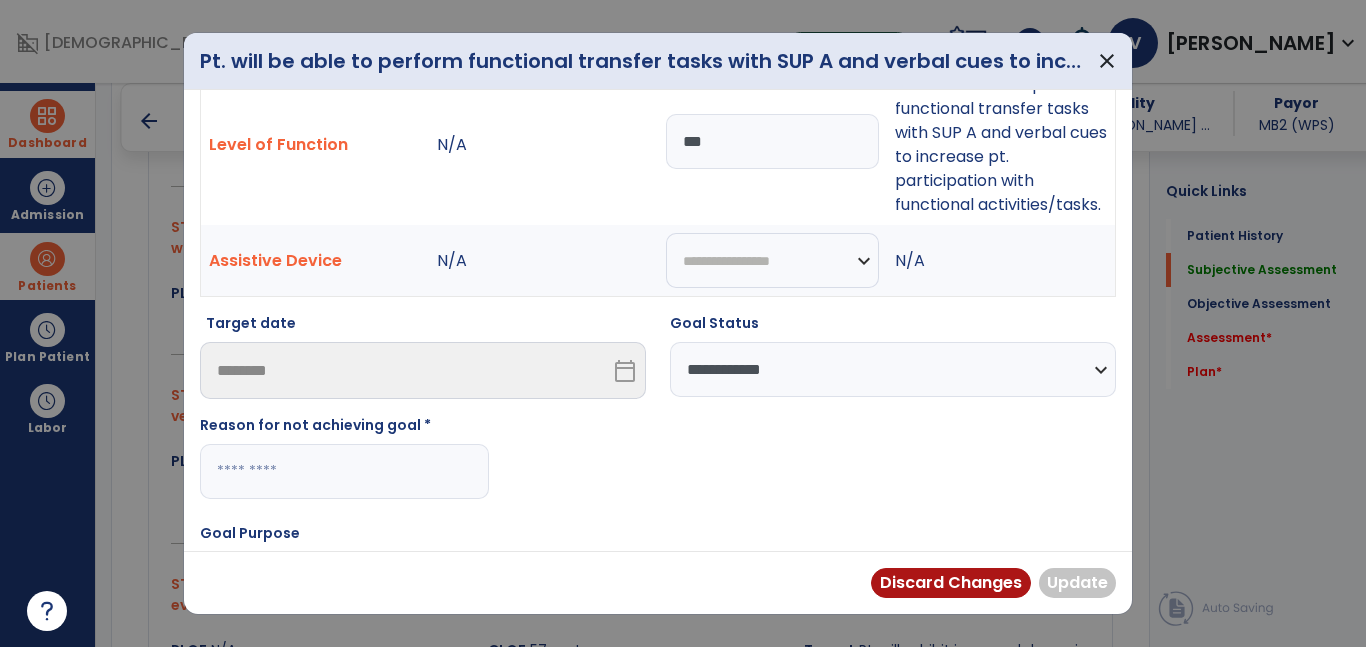 click at bounding box center [344, 471] 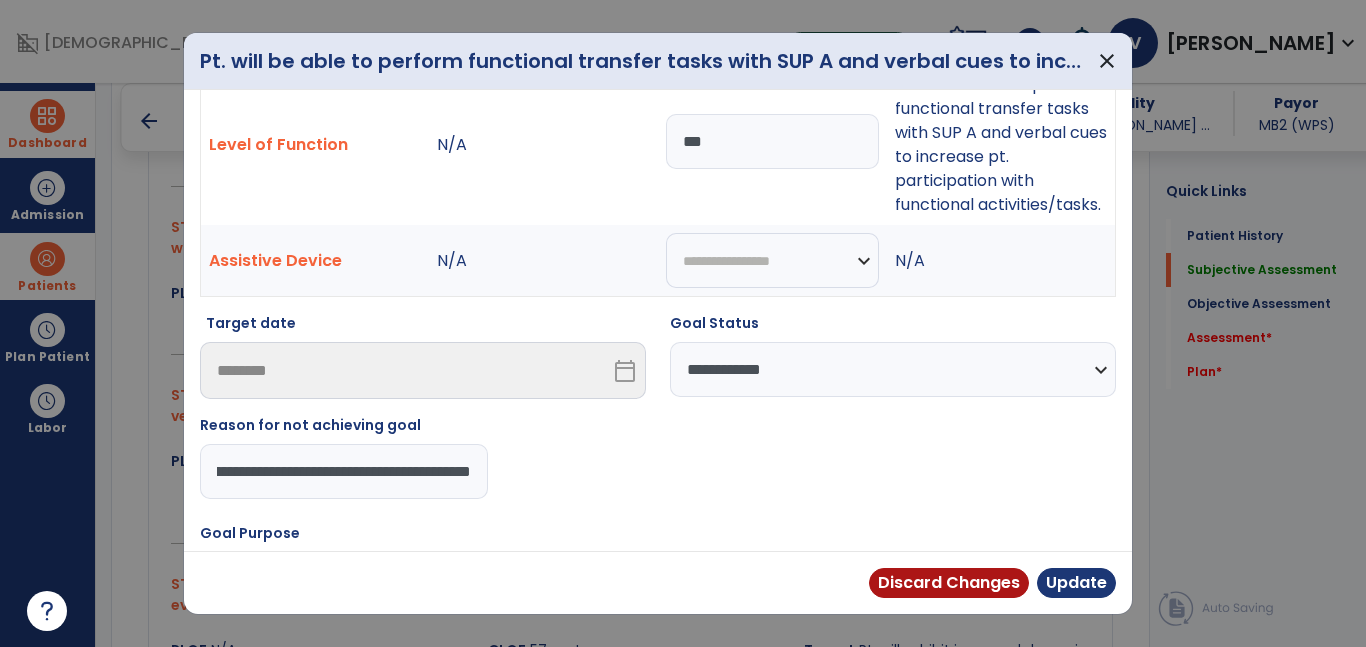type on "**********" 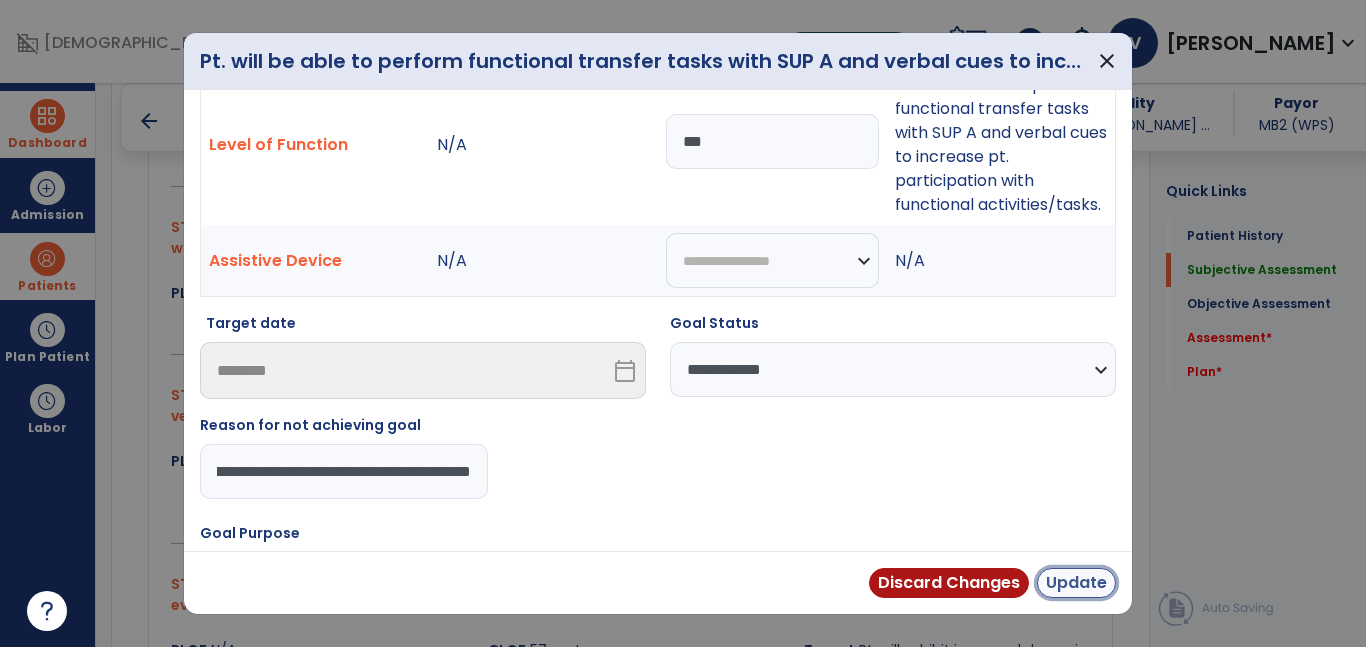click on "Update" at bounding box center (1076, 583) 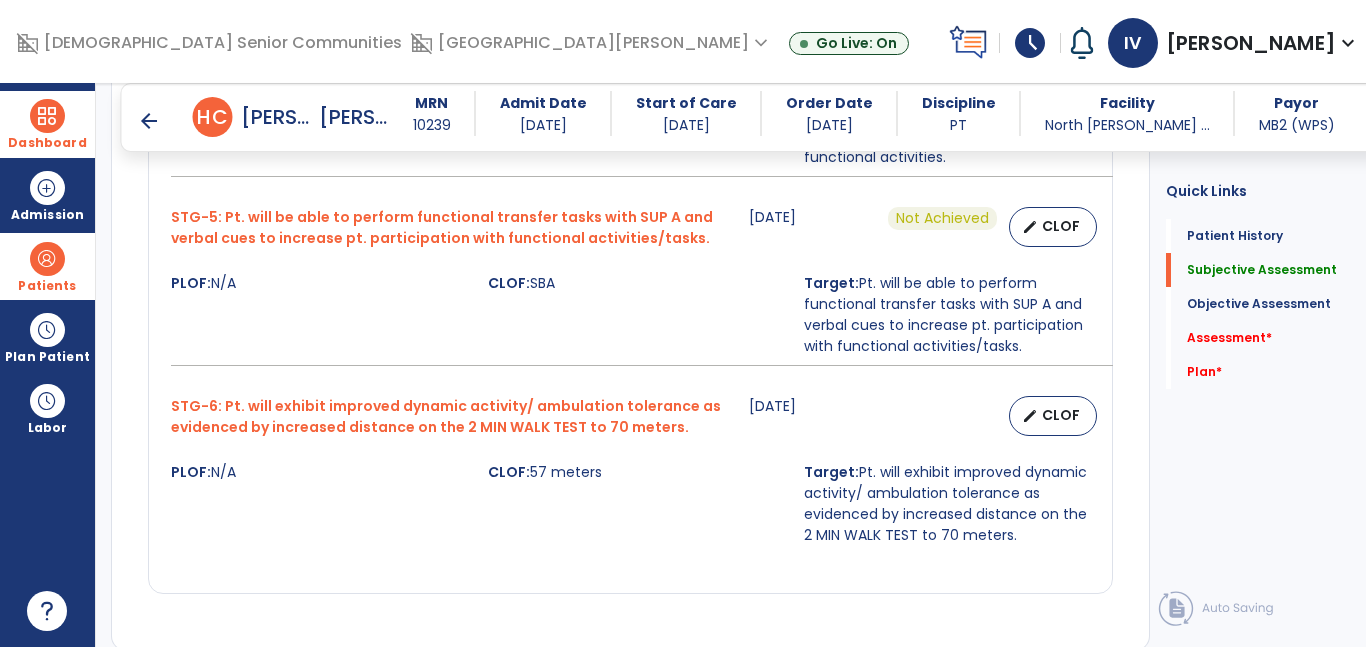 scroll, scrollTop: 1770, scrollLeft: 0, axis: vertical 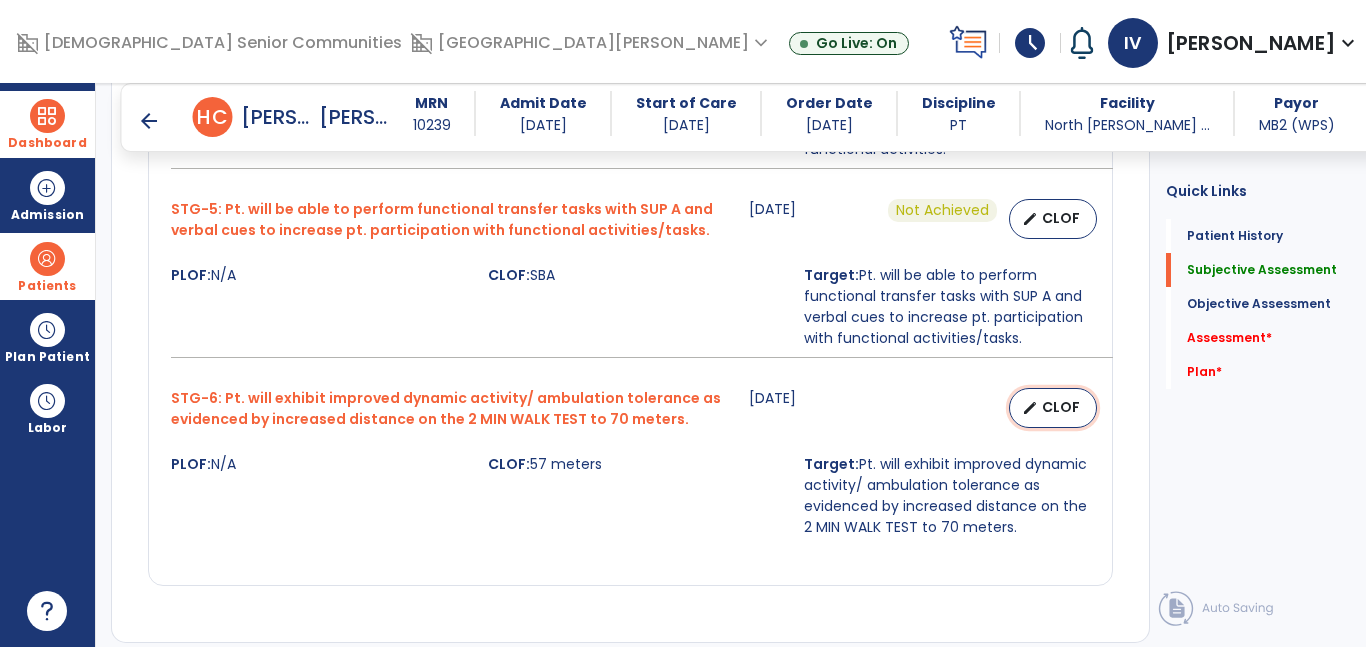 click on "CLOF" at bounding box center (1061, 407) 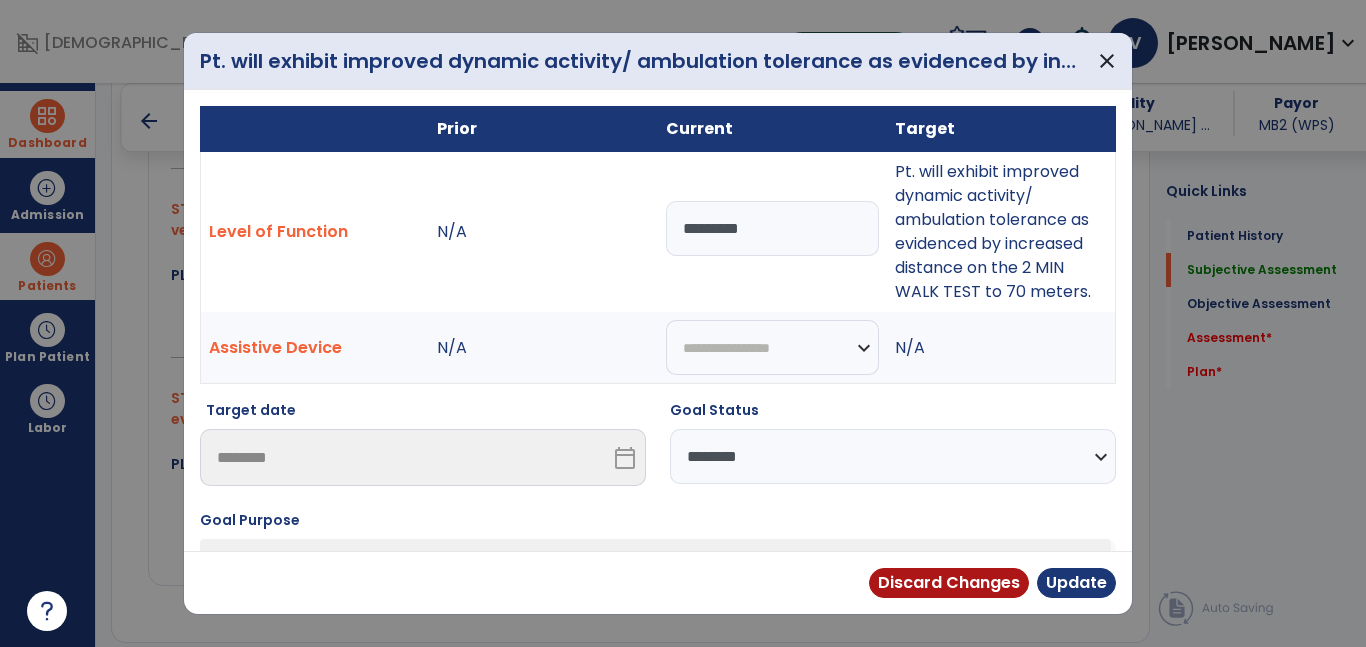 click on "**********" at bounding box center [893, 456] 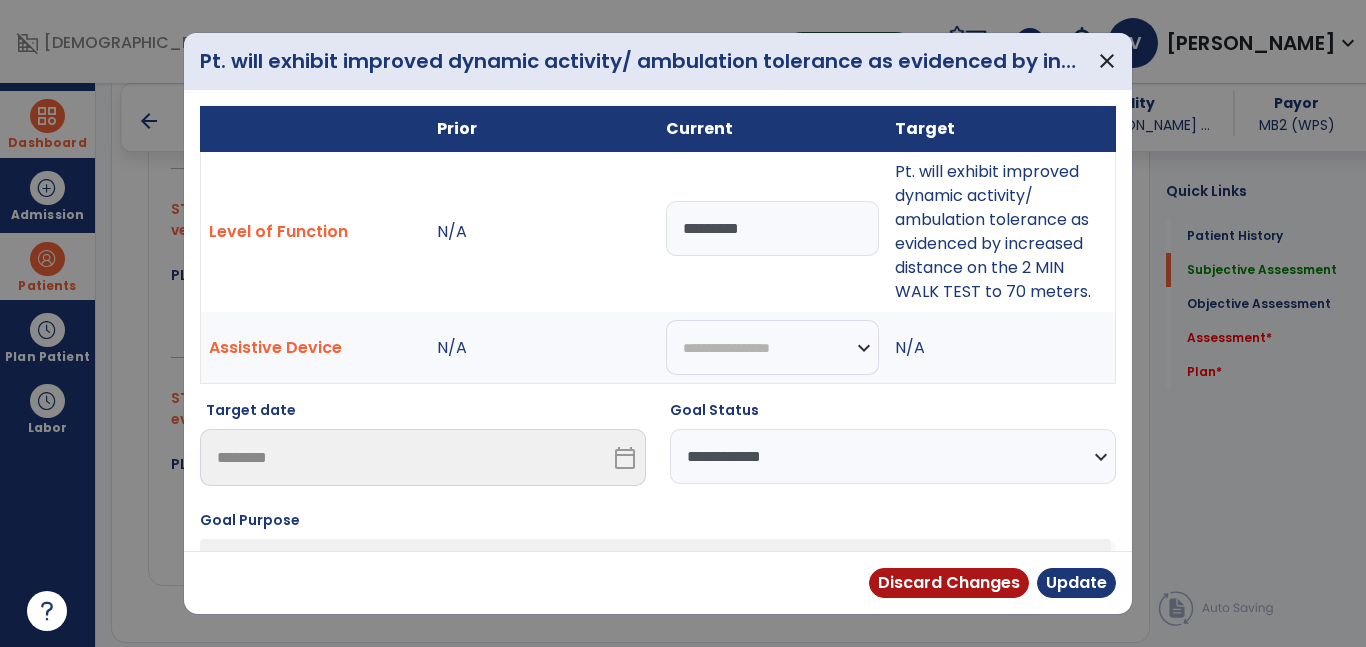 click on "**********" at bounding box center (893, 456) 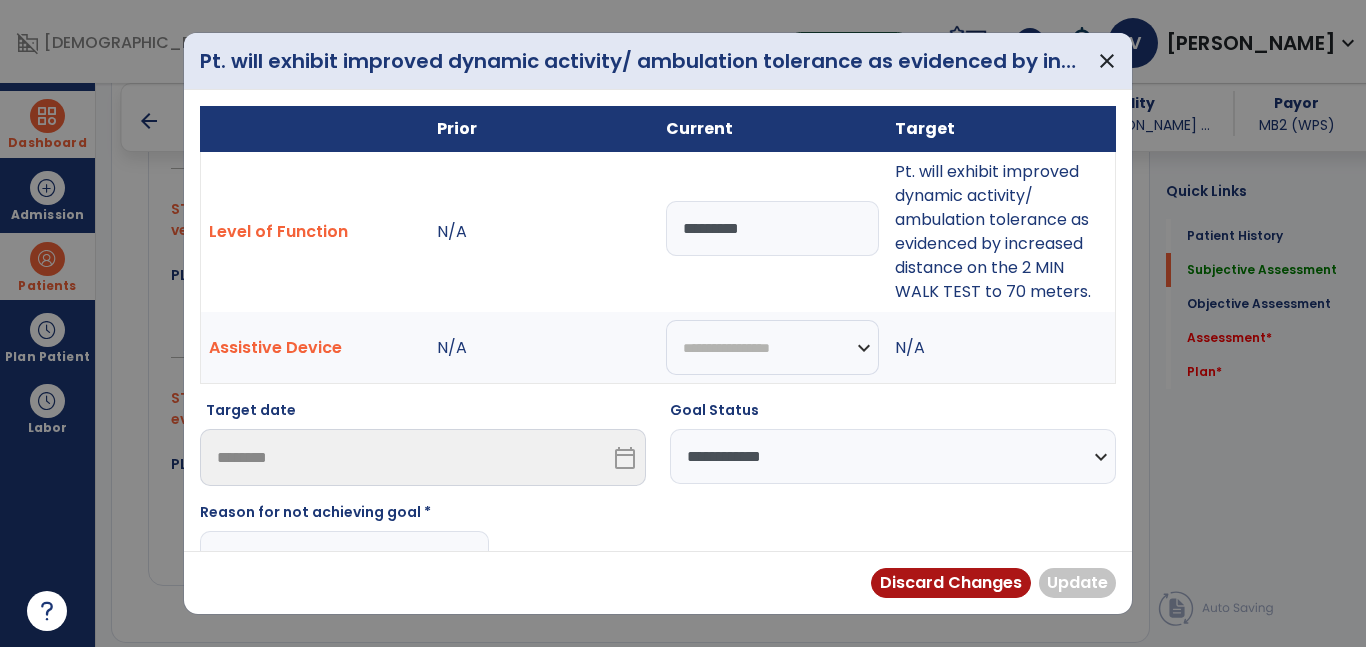 click at bounding box center [344, 558] 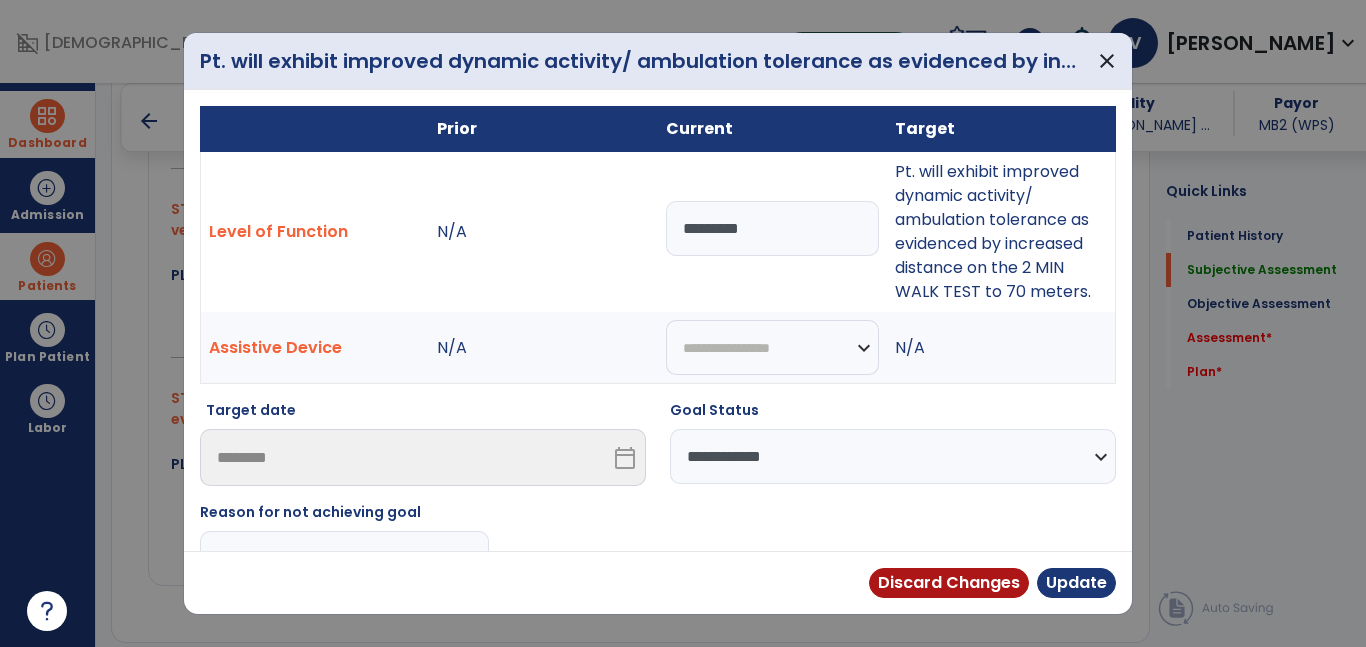 scroll, scrollTop: 20, scrollLeft: 0, axis: vertical 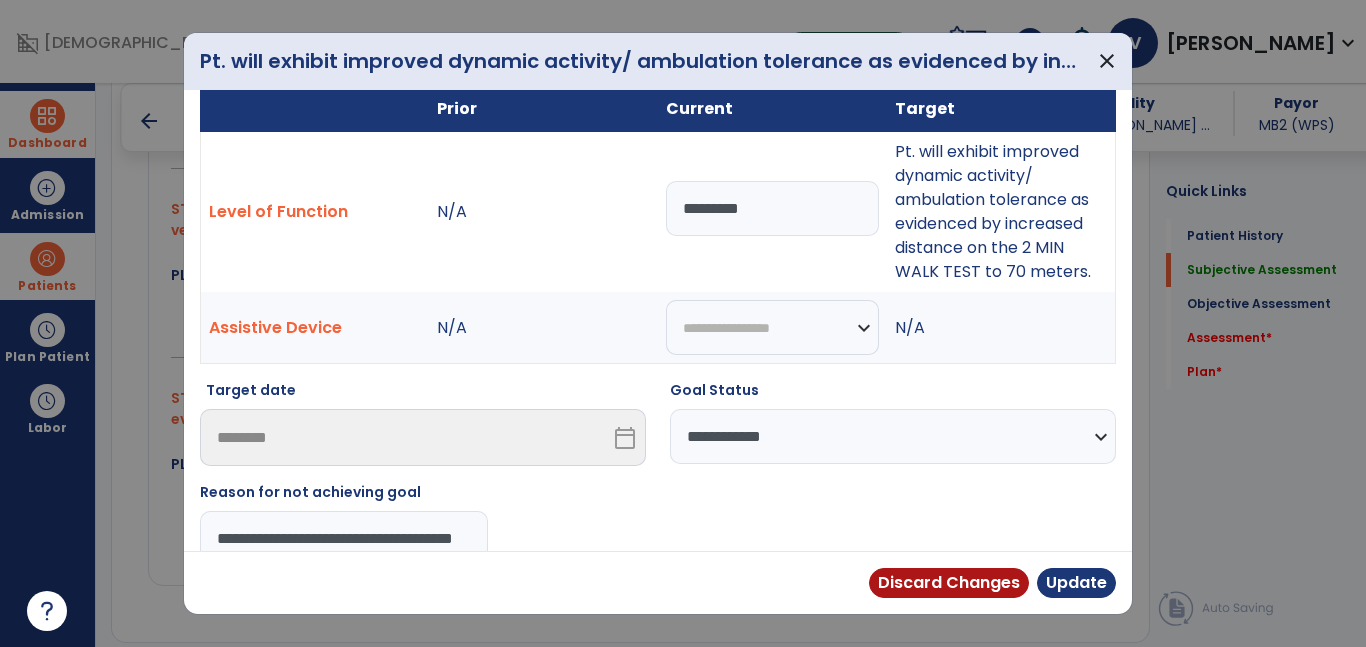type on "**********" 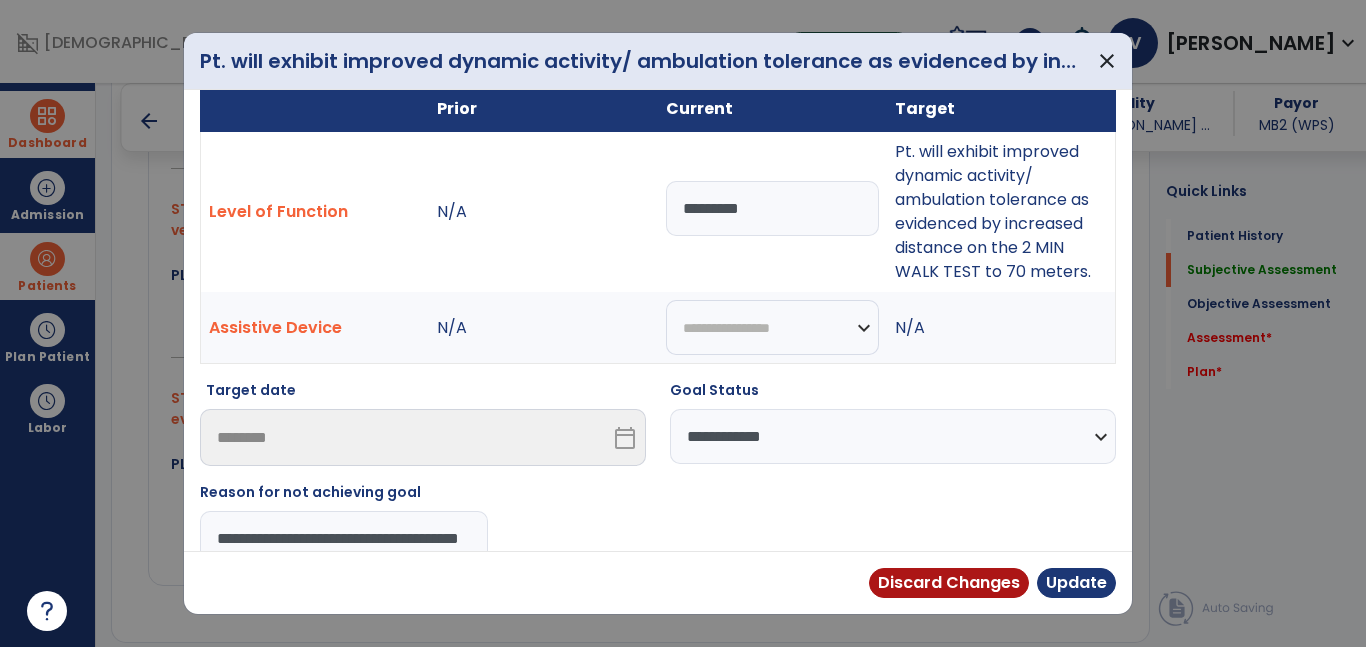 scroll, scrollTop: 0, scrollLeft: 77, axis: horizontal 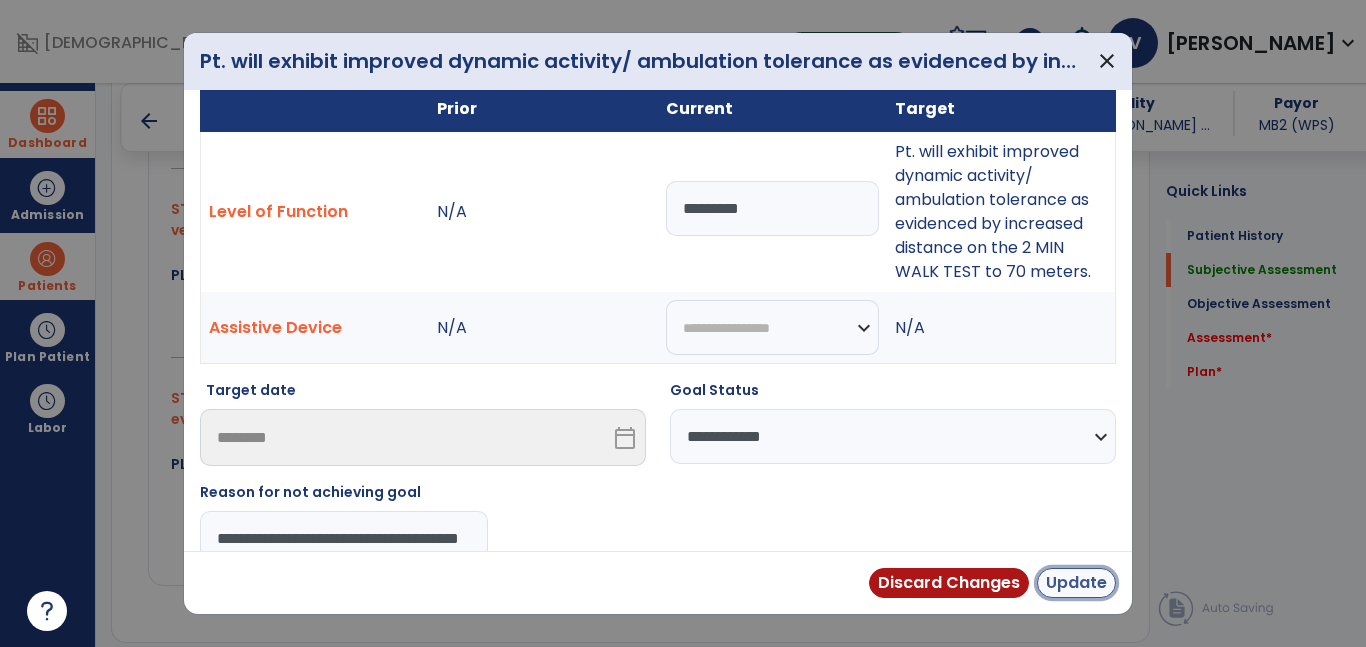 click on "Update" at bounding box center [1076, 583] 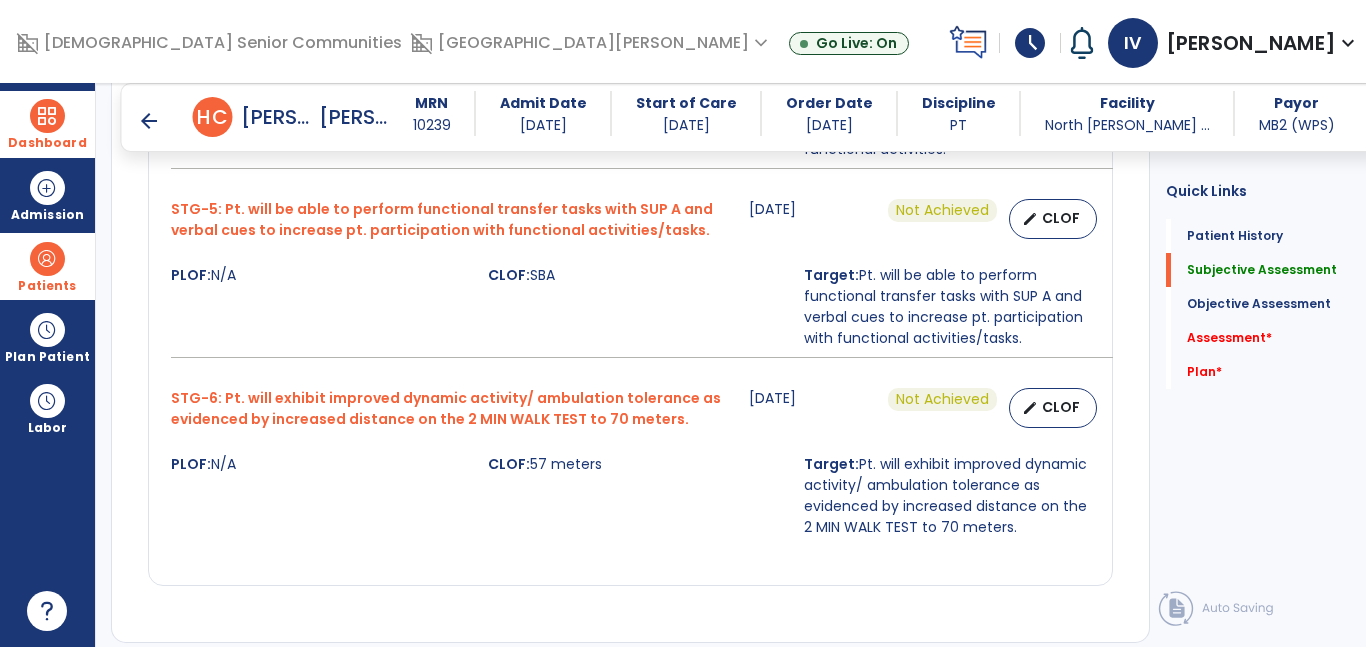 scroll, scrollTop: 2113, scrollLeft: 0, axis: vertical 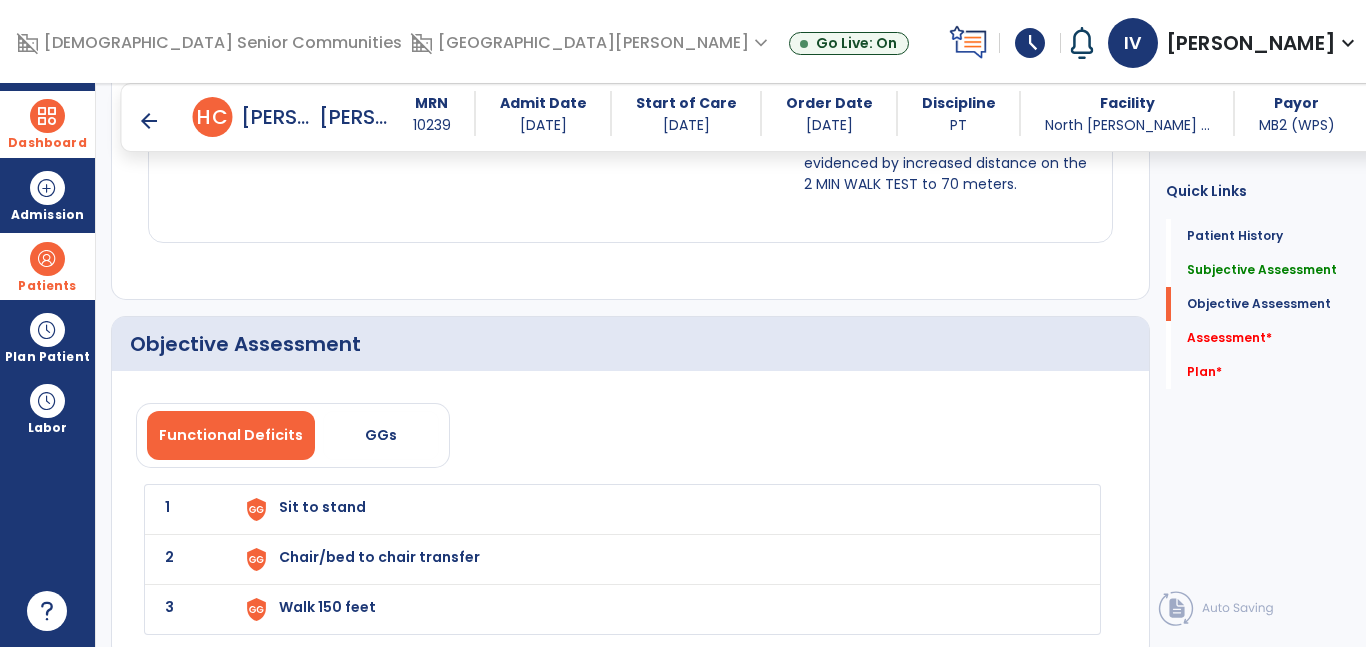 click on "1 Sit to stand" 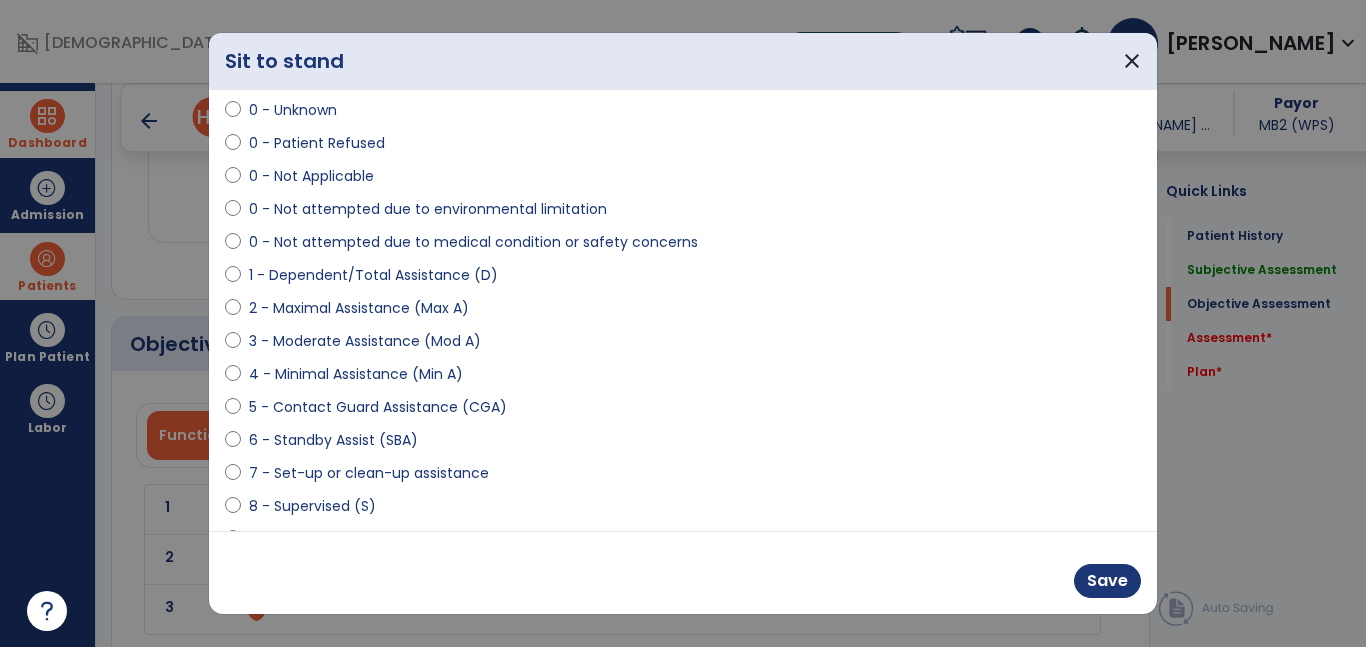 scroll, scrollTop: 109, scrollLeft: 0, axis: vertical 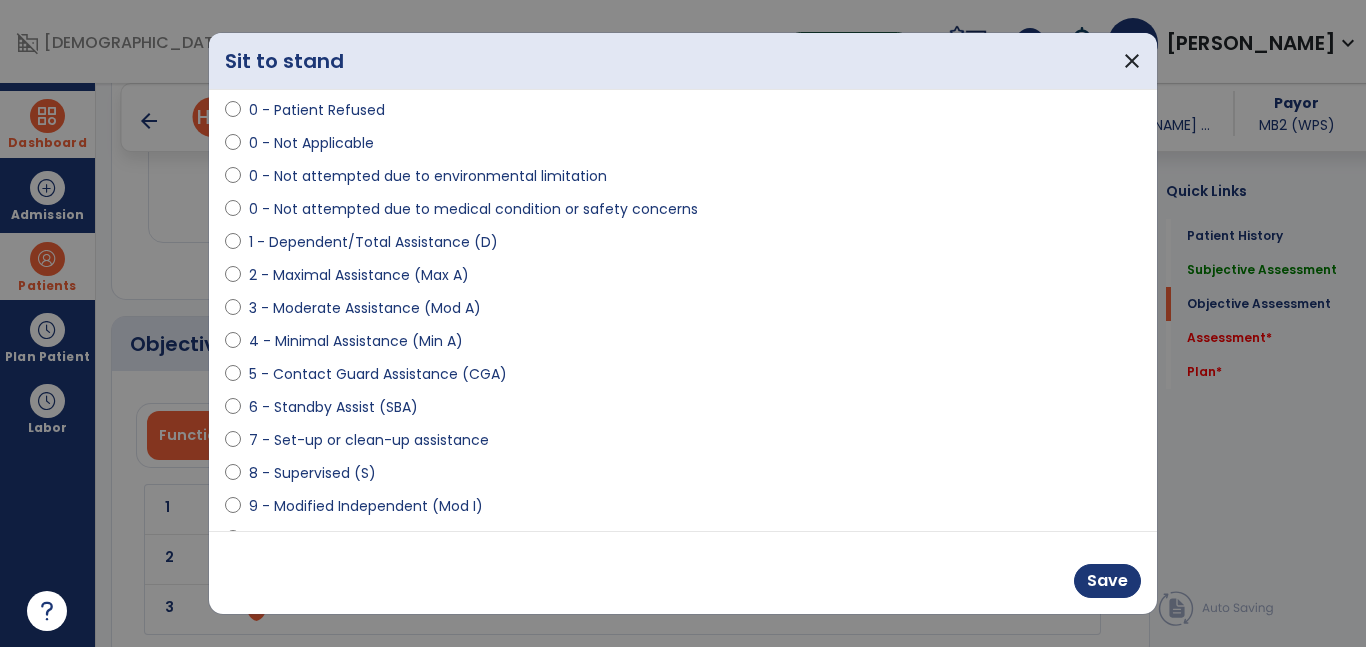 click on "6 - Standby Assist (SBA)" at bounding box center [333, 407] 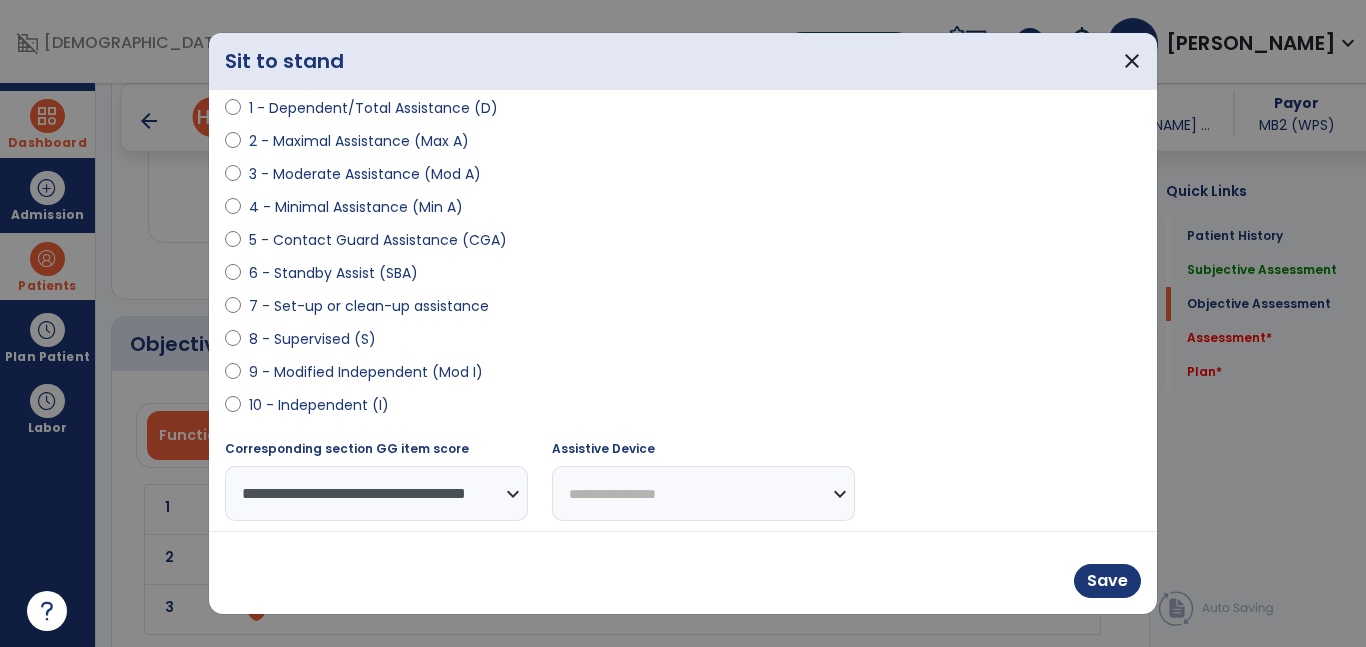 scroll, scrollTop: 249, scrollLeft: 0, axis: vertical 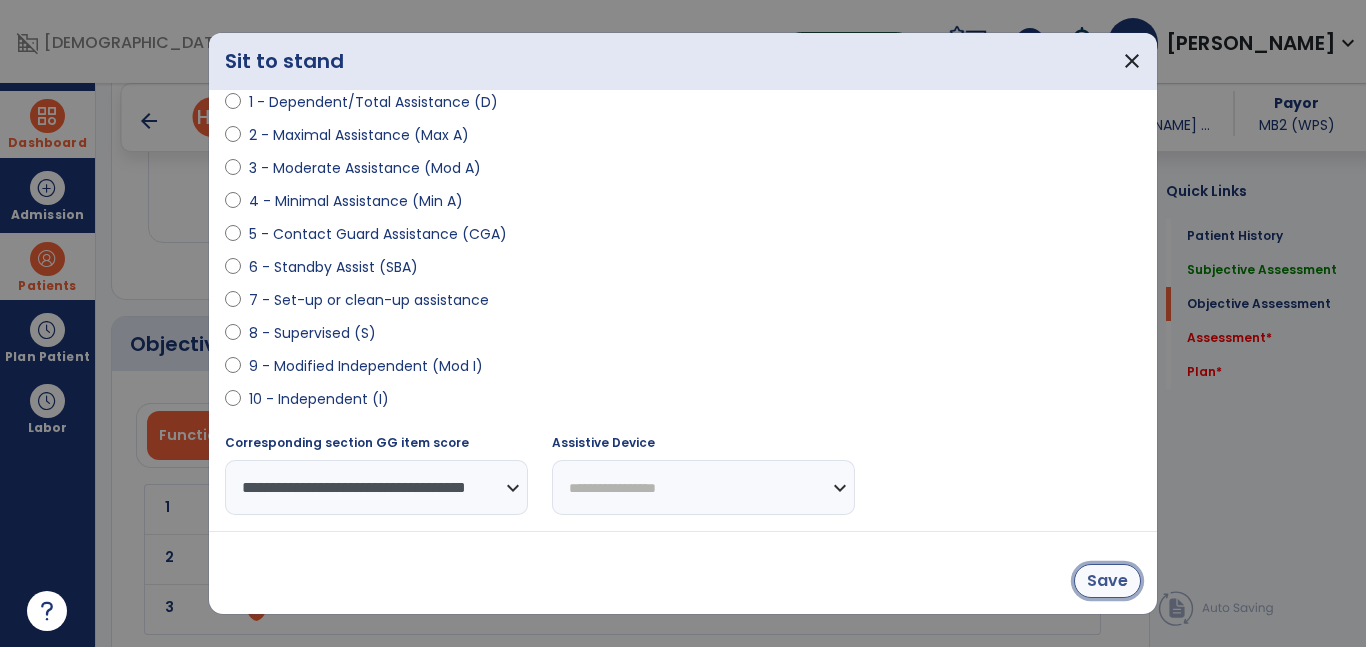 click on "Save" at bounding box center [1107, 581] 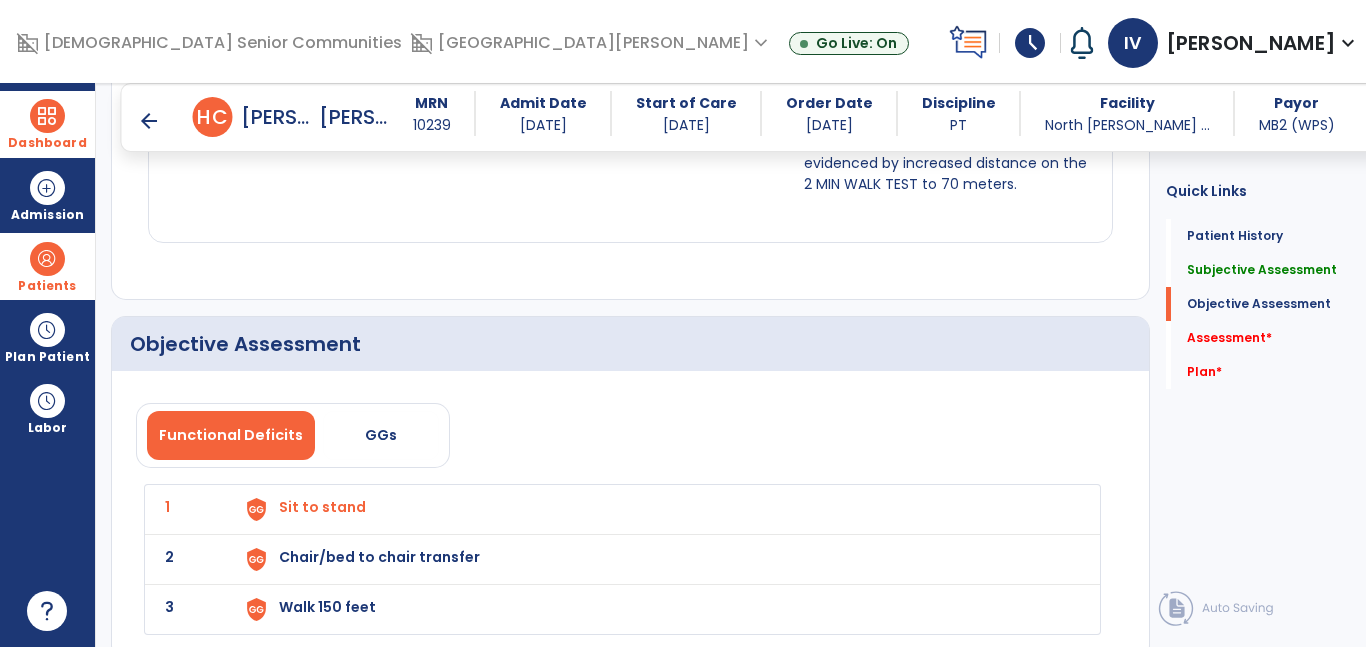 click on "Chair/bed to chair transfer" at bounding box center (657, 509) 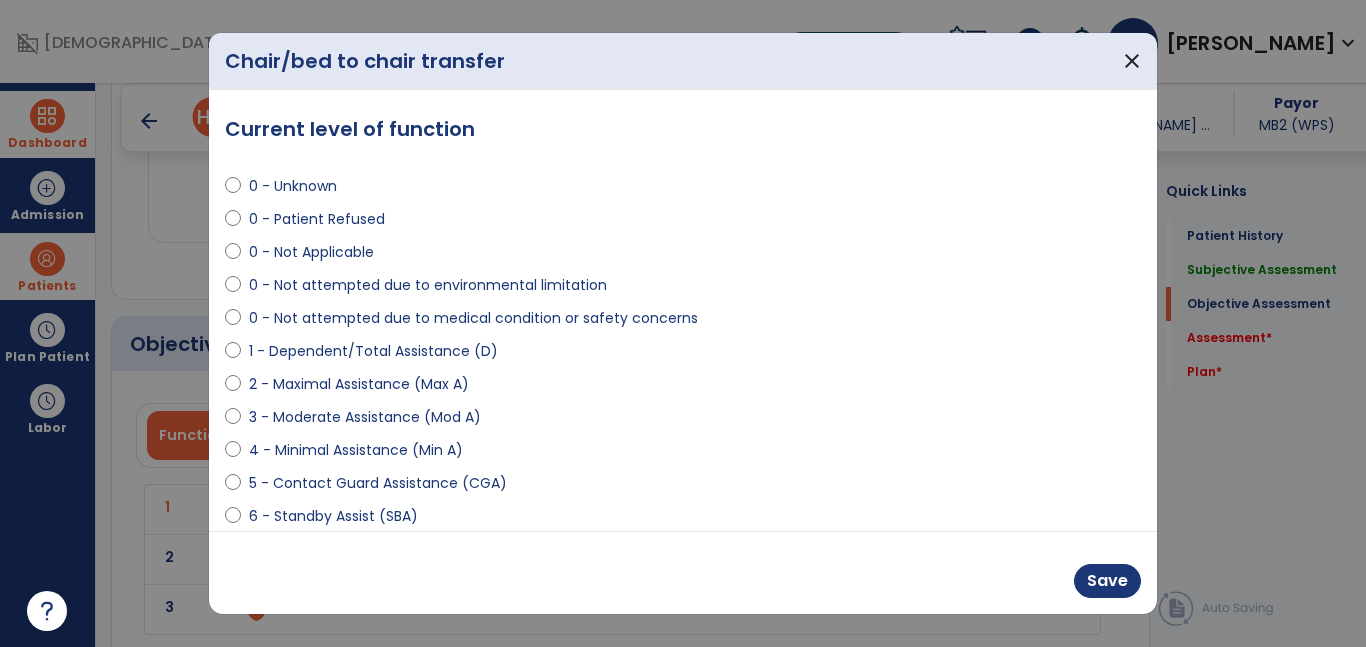 click on "6 - Standby Assist (SBA)" at bounding box center [333, 516] 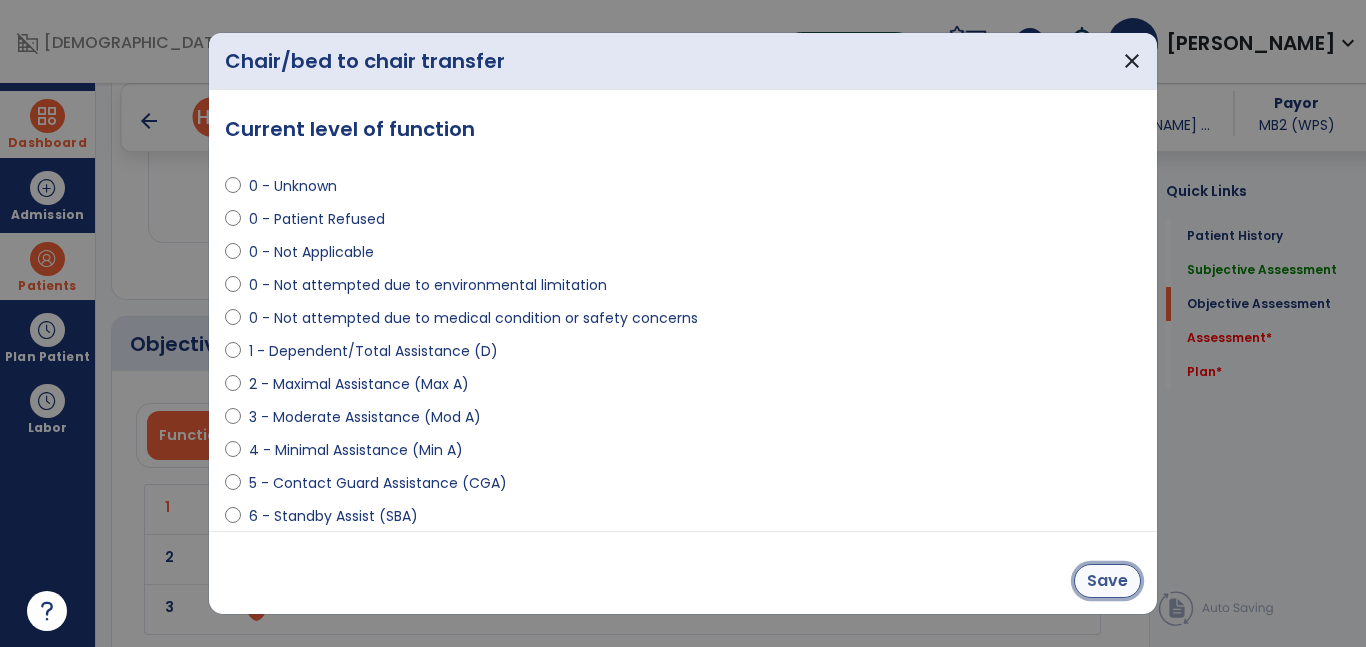 click on "Save" at bounding box center [1107, 581] 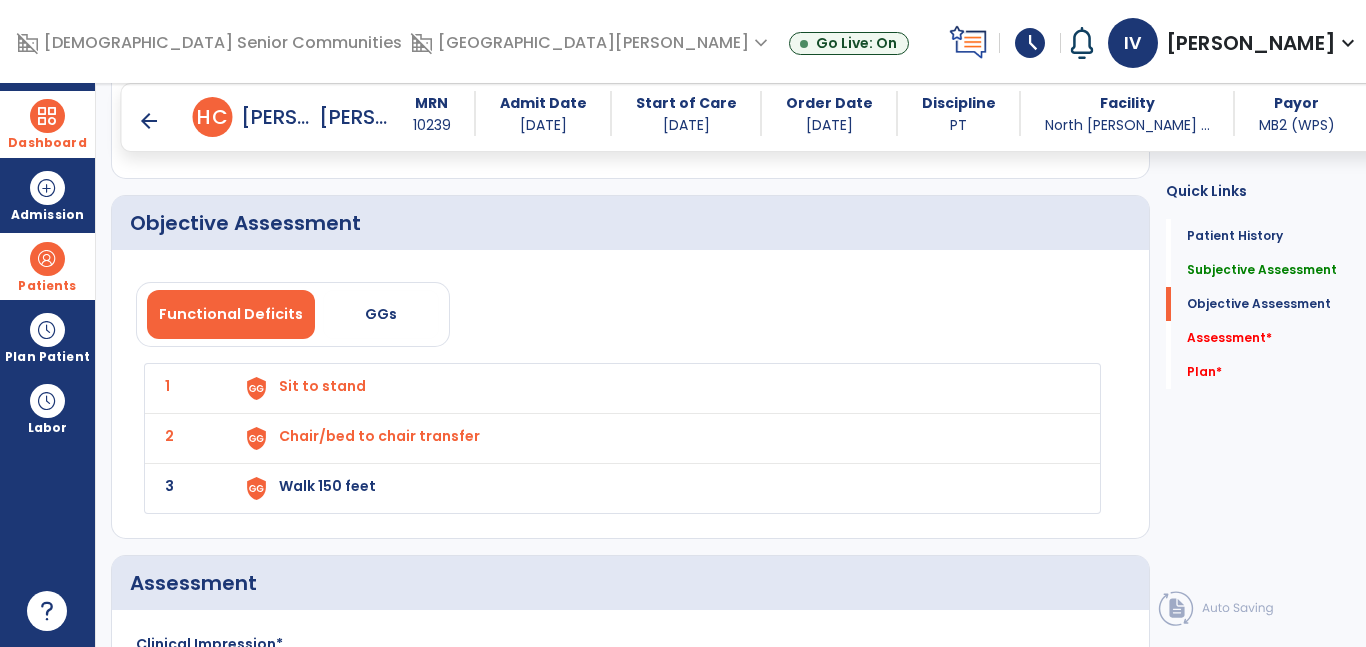 scroll, scrollTop: 2237, scrollLeft: 0, axis: vertical 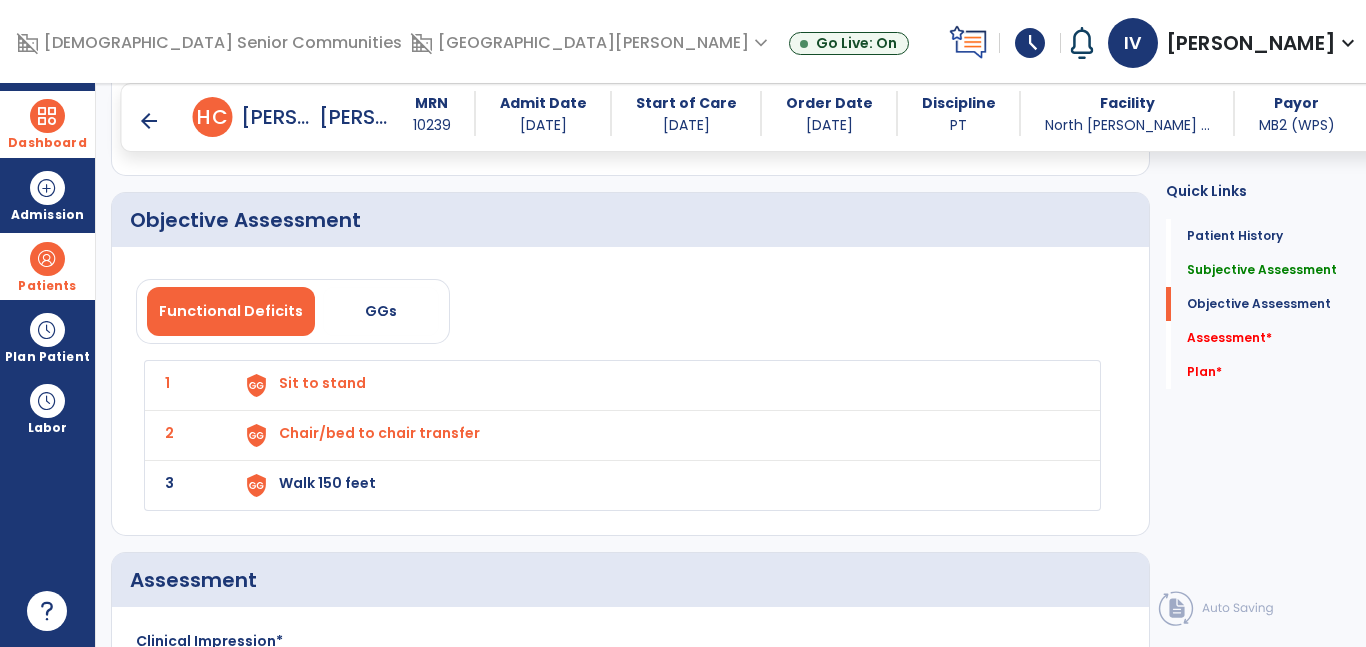 click on "Walk 150 feet" at bounding box center [657, 385] 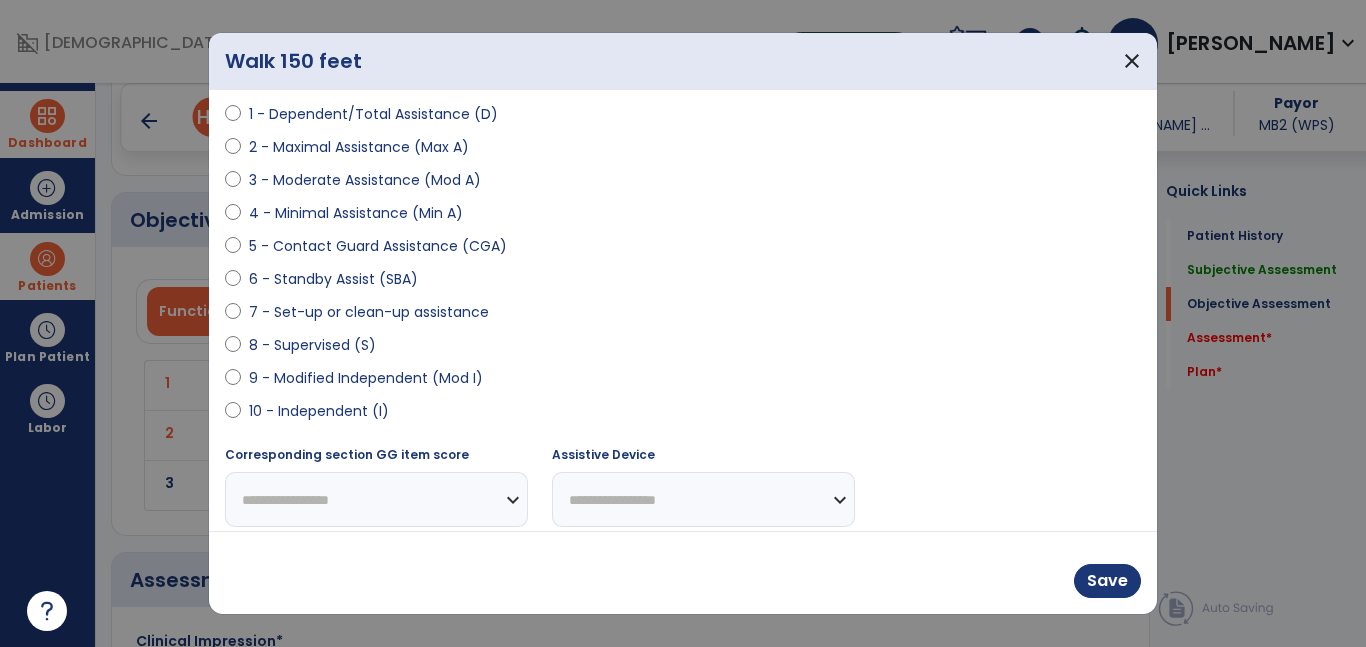 scroll, scrollTop: 249, scrollLeft: 0, axis: vertical 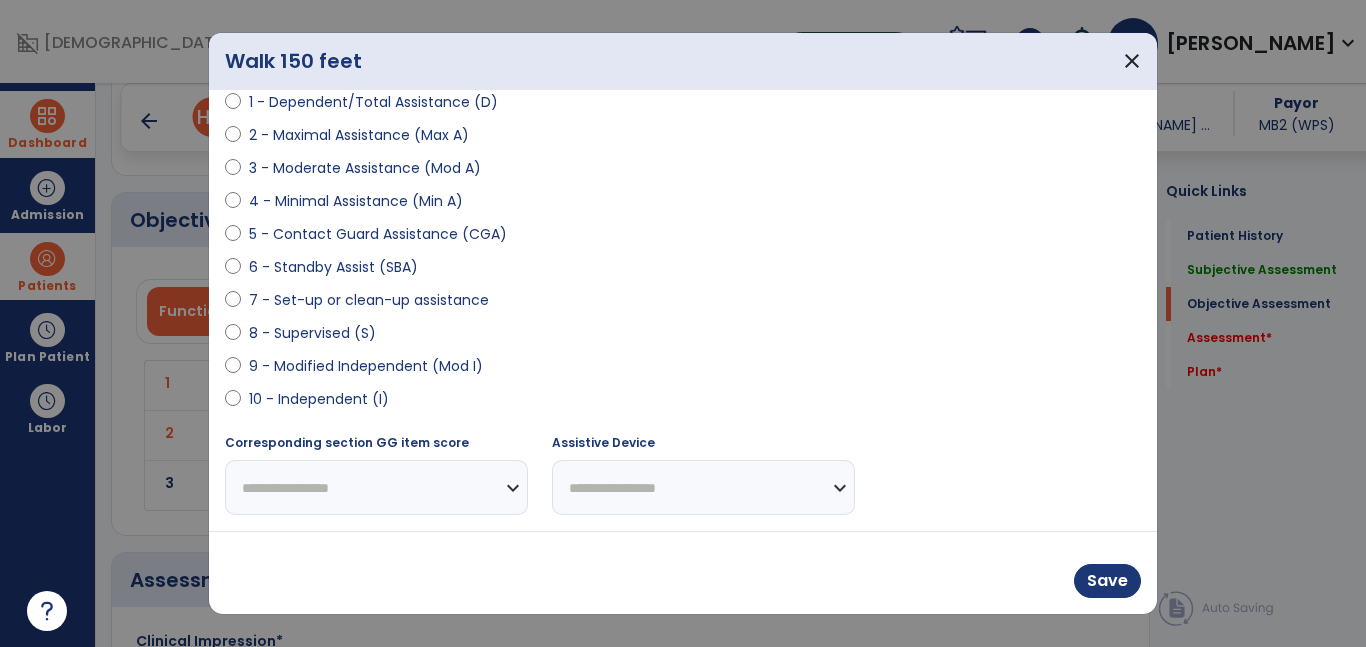 click on "**********" at bounding box center (703, 487) 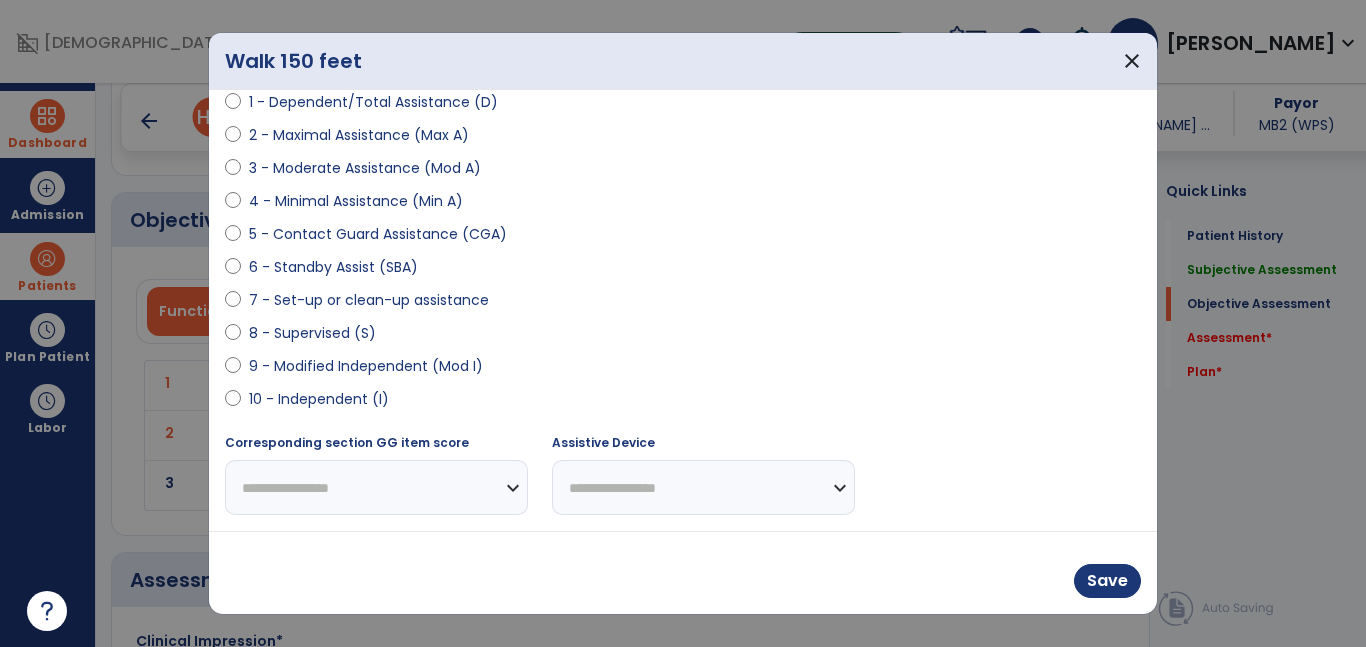 select on "********" 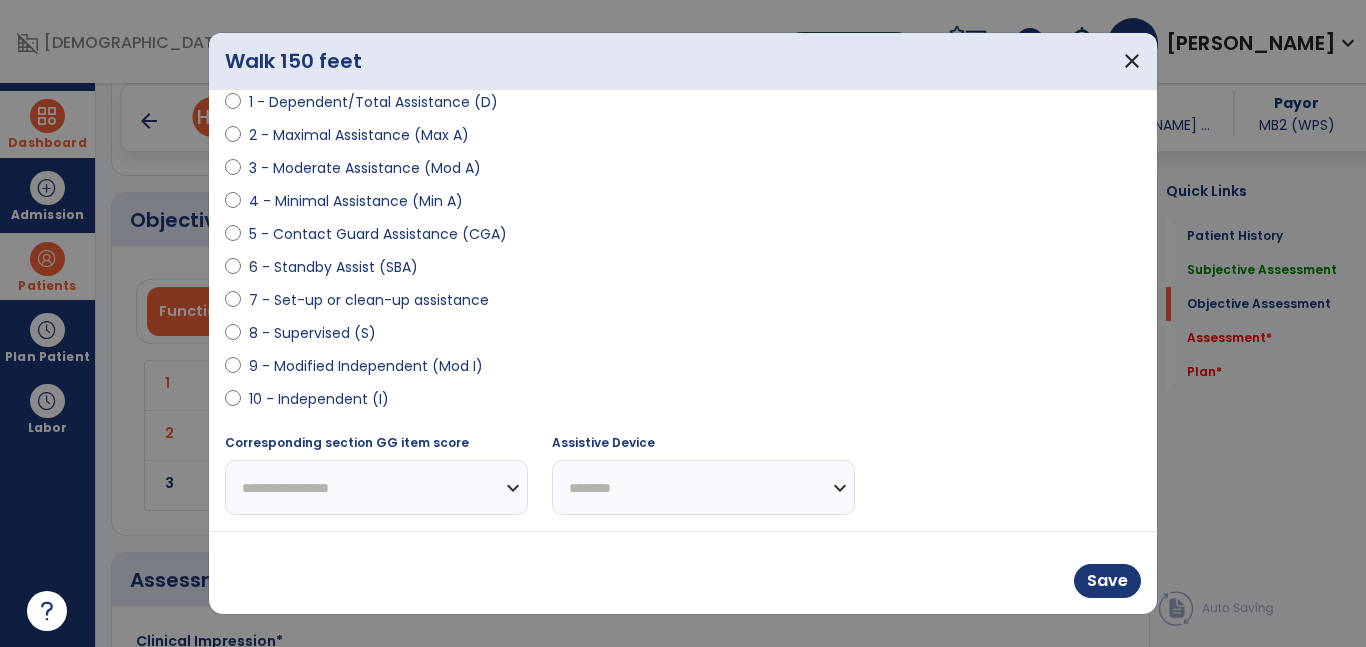 click on "**********" at bounding box center [703, 487] 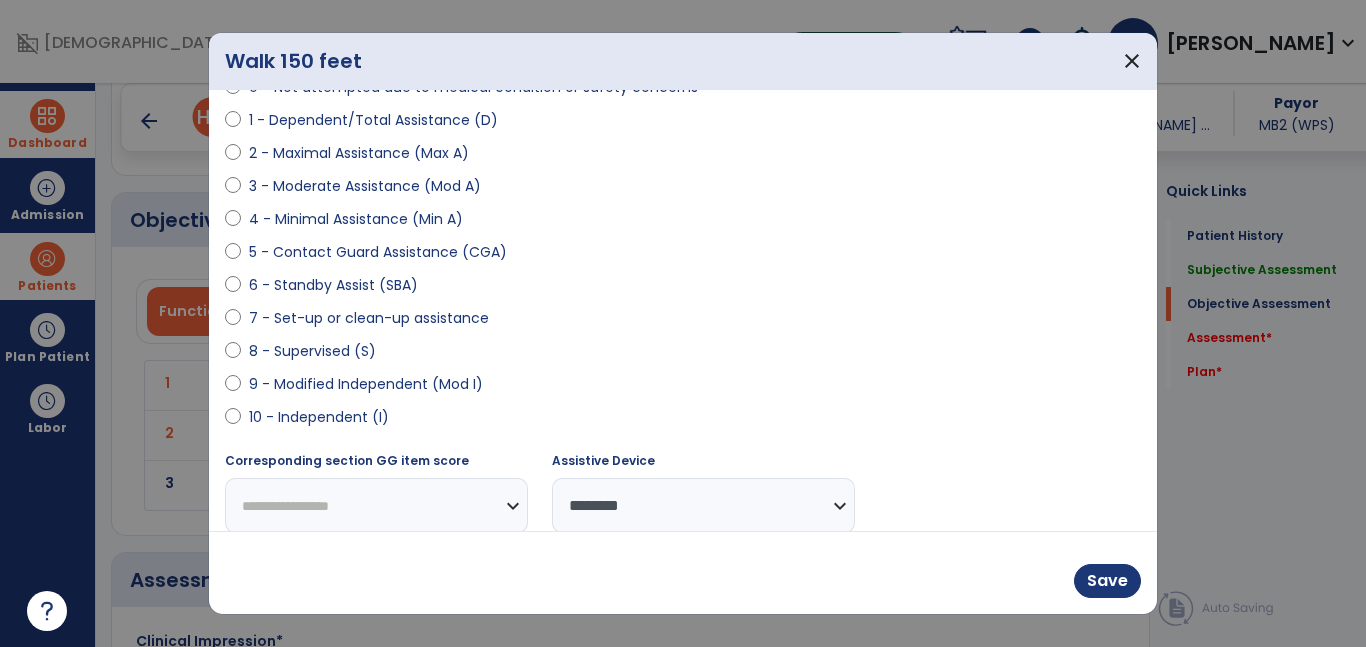 scroll, scrollTop: 249, scrollLeft: 0, axis: vertical 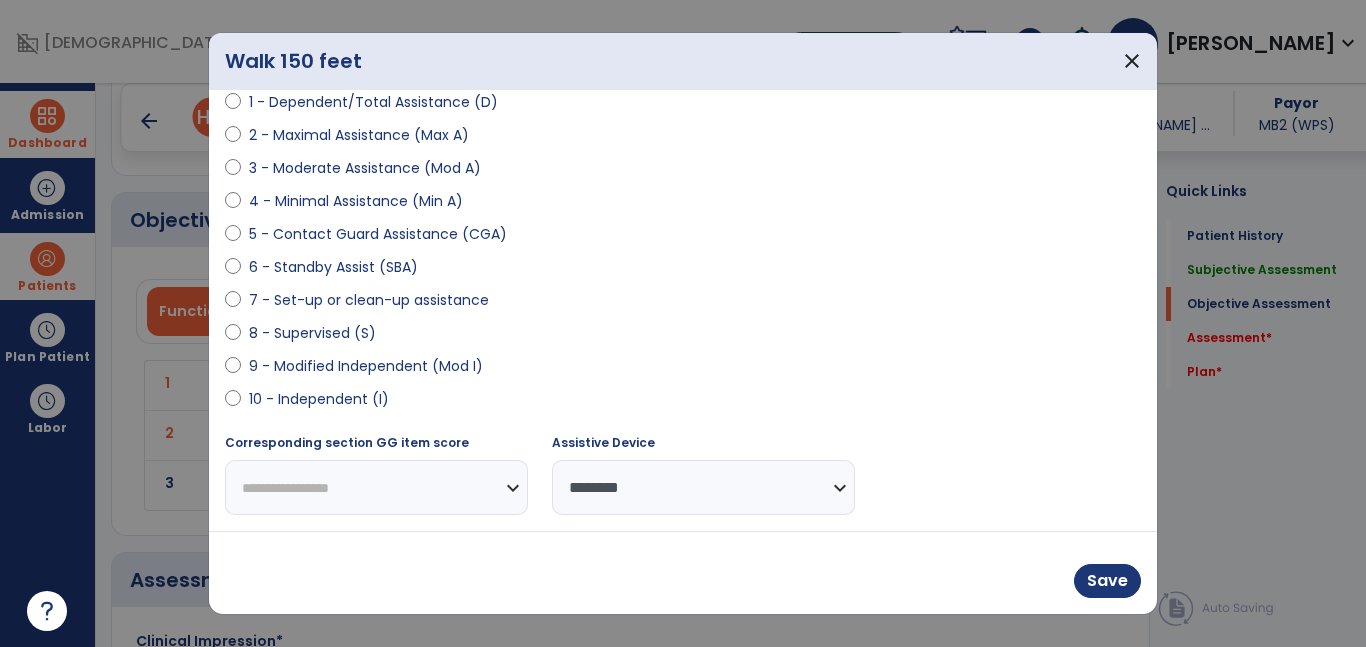 click on "**********" at bounding box center (376, 487) 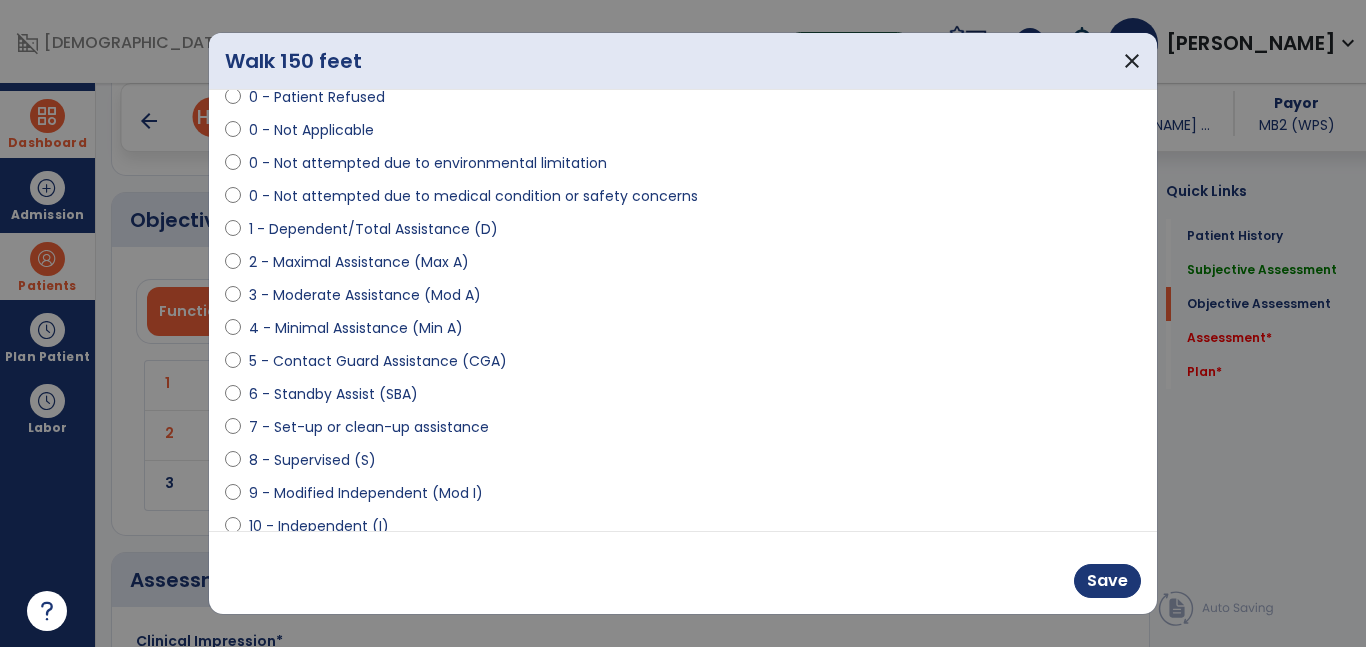 scroll, scrollTop: 249, scrollLeft: 0, axis: vertical 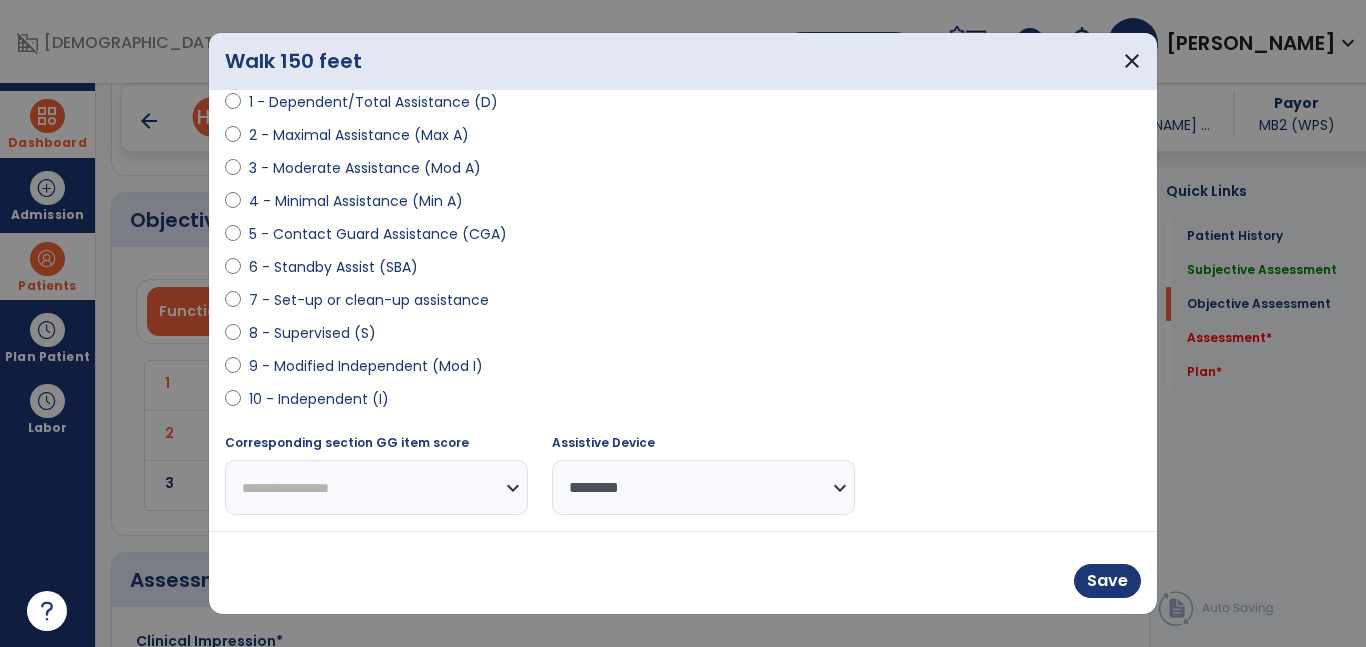 click on "6 - Standby Assist (SBA)" at bounding box center (333, 267) 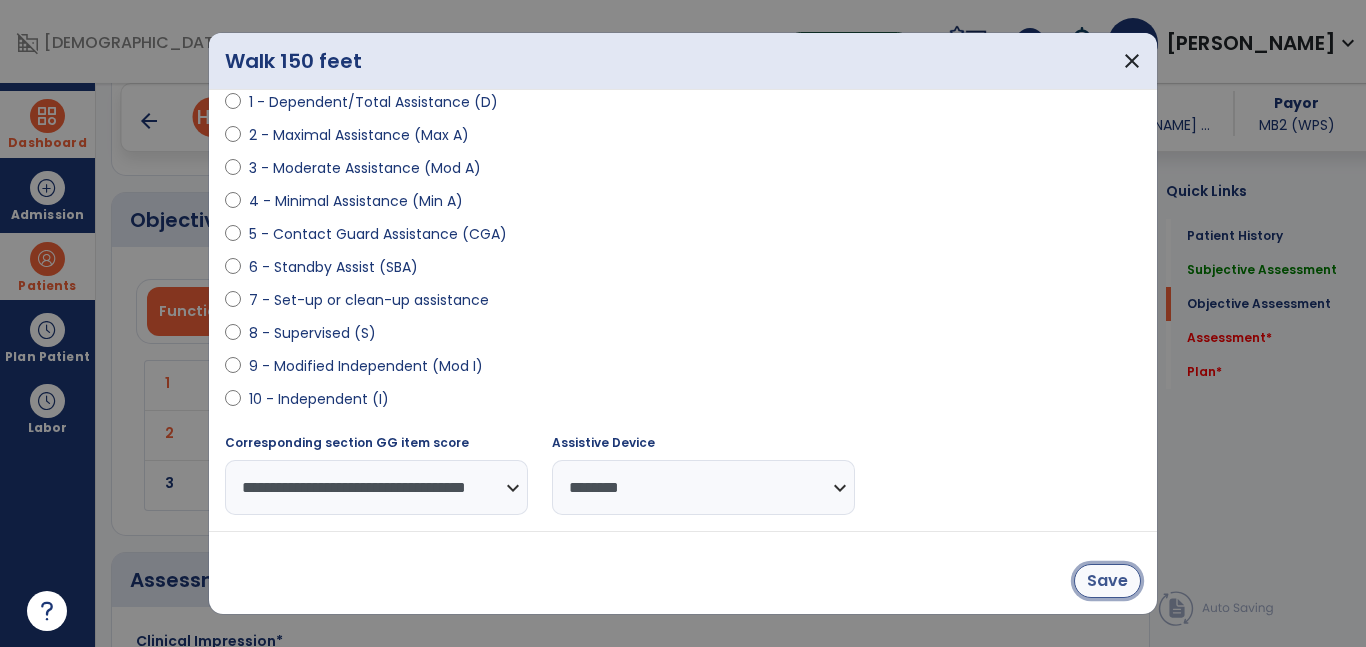 click on "Save" at bounding box center [1107, 581] 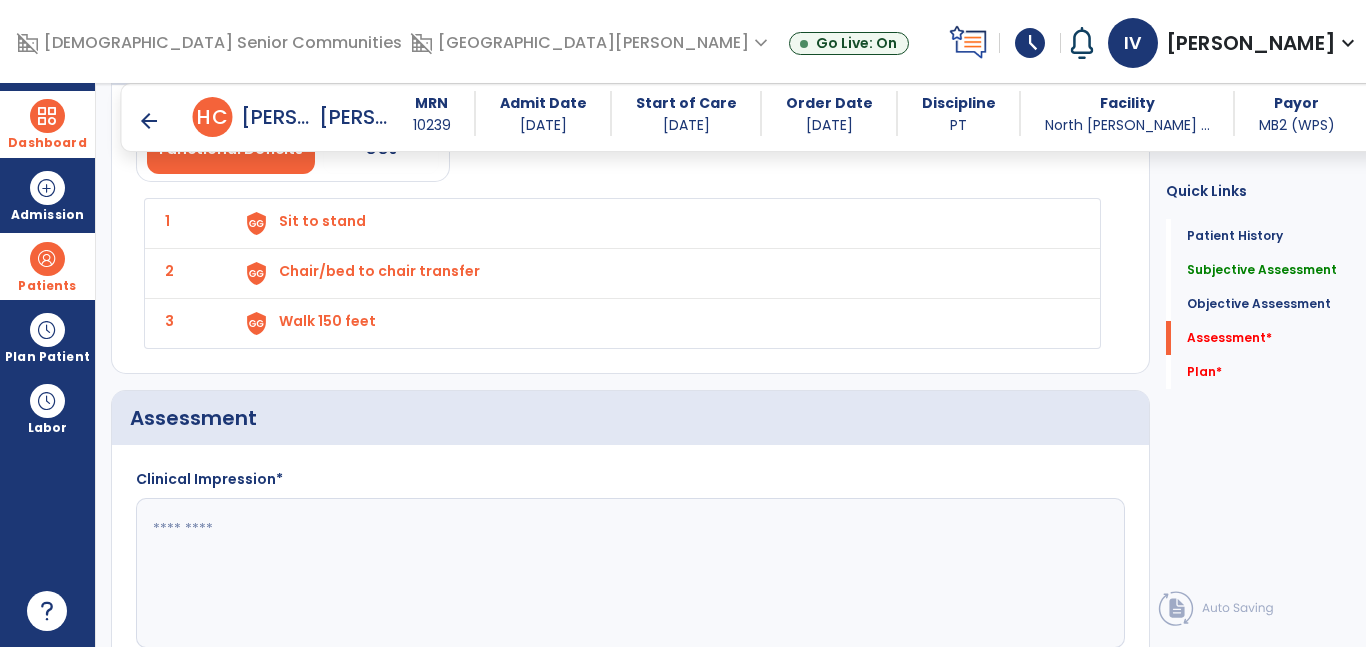 scroll, scrollTop: 2493, scrollLeft: 0, axis: vertical 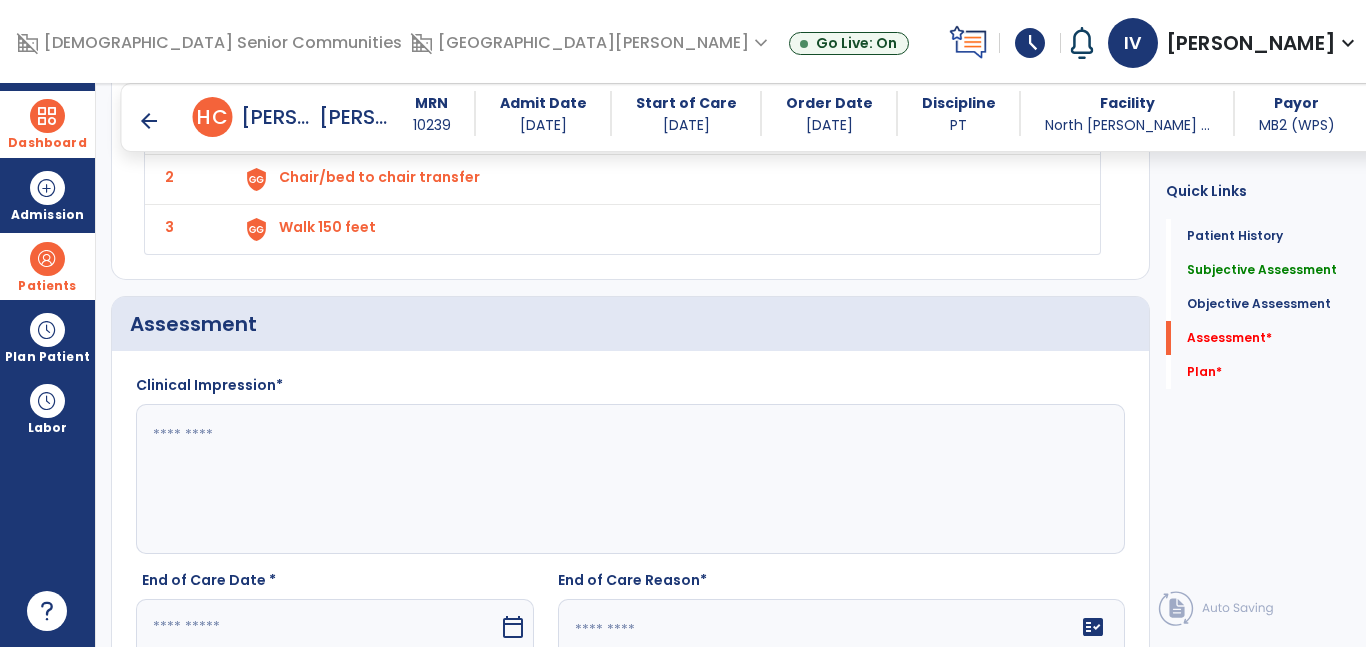 click 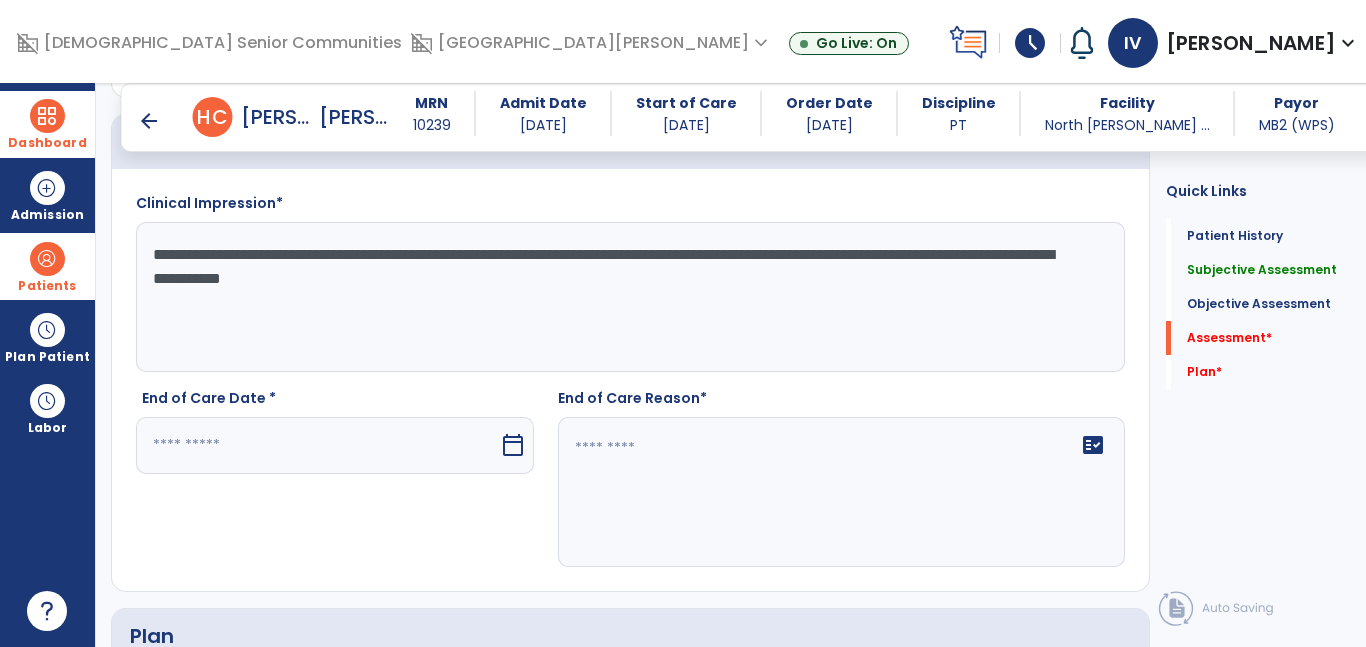 scroll, scrollTop: 2688, scrollLeft: 0, axis: vertical 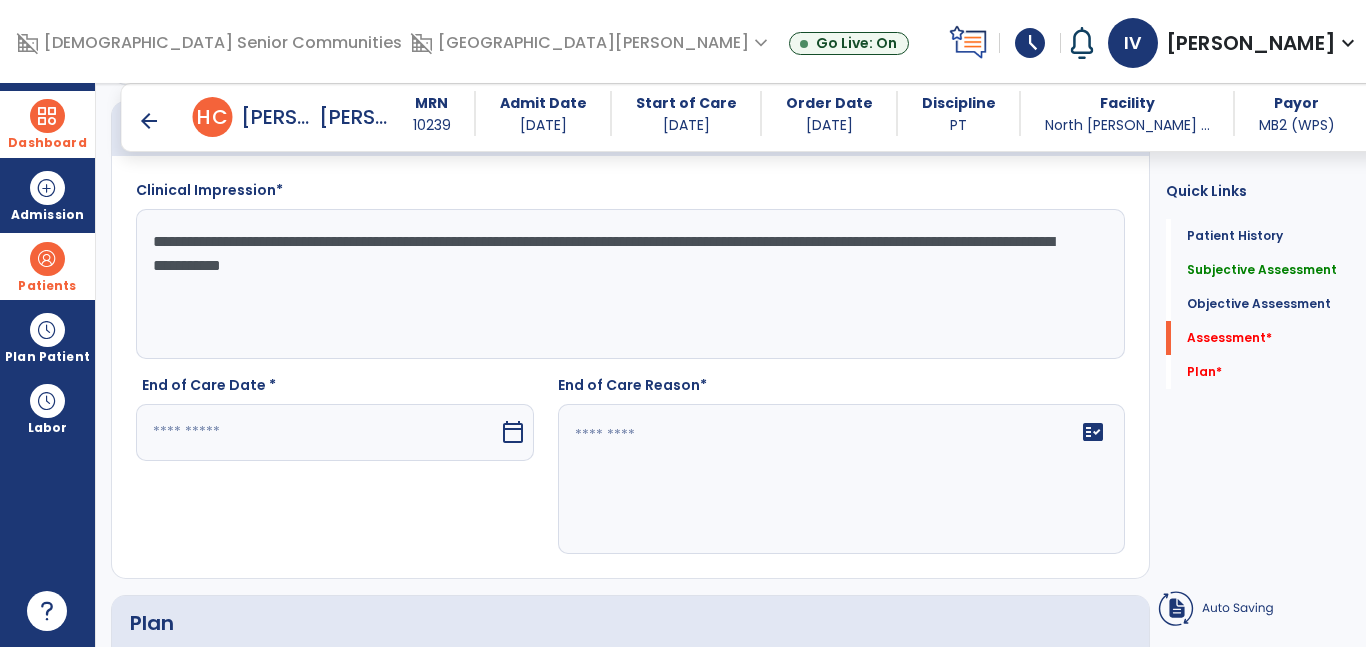 type on "**********" 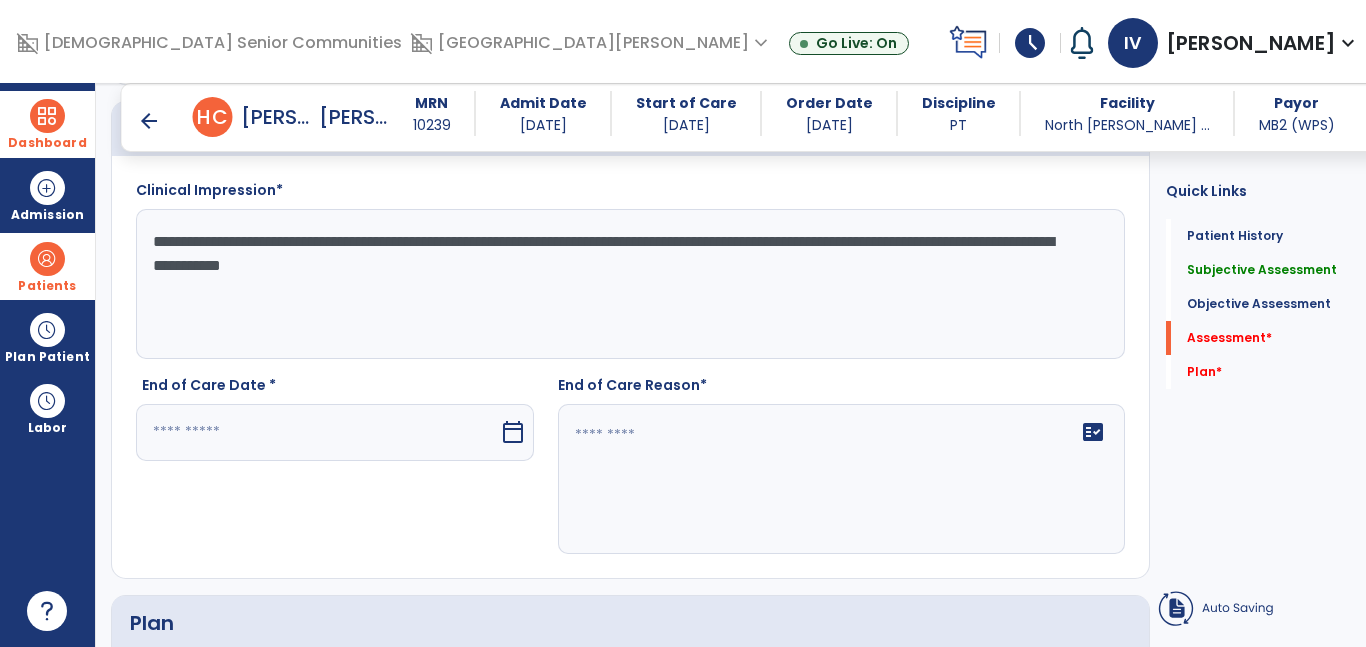 click at bounding box center [317, 432] 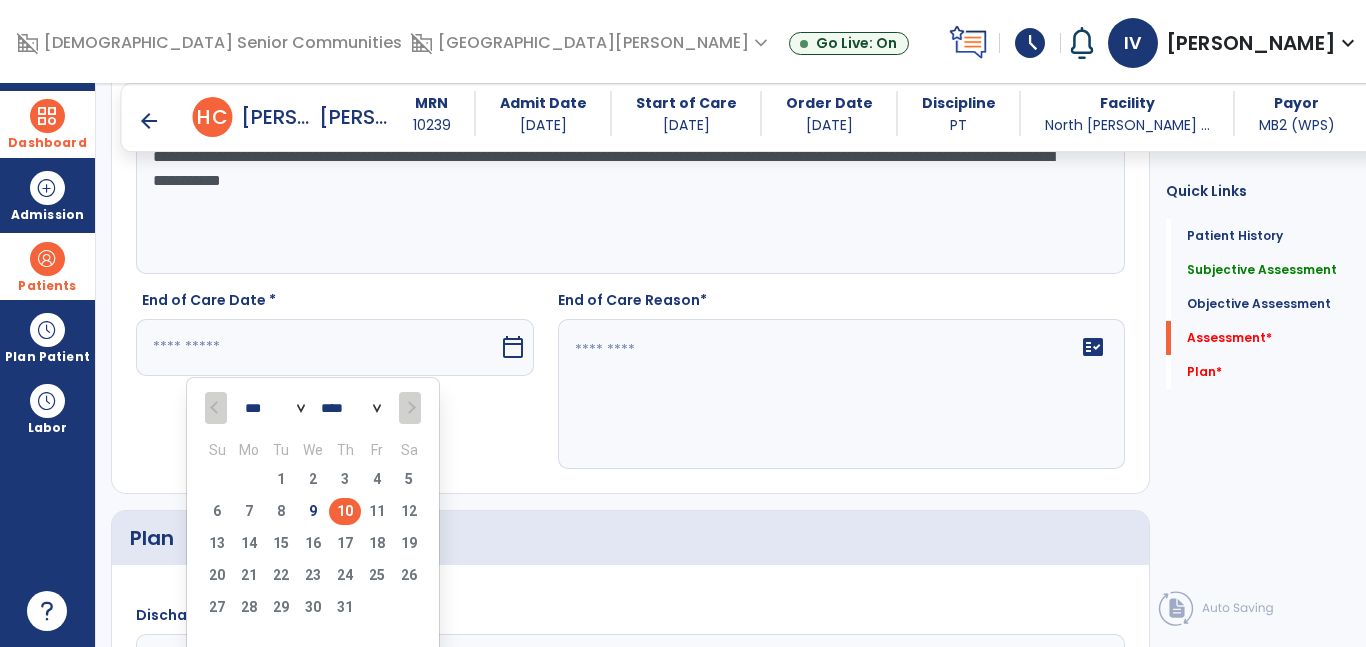 scroll, scrollTop: 2776, scrollLeft: 0, axis: vertical 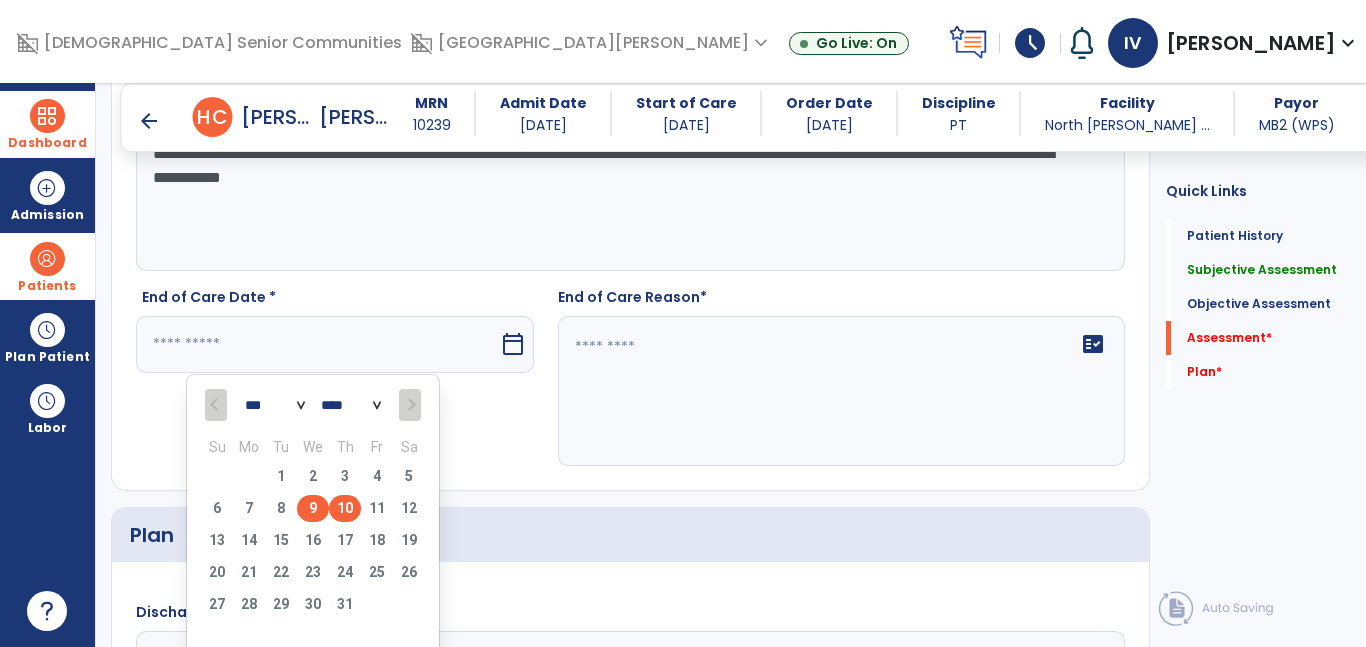 click on "9" at bounding box center [313, 508] 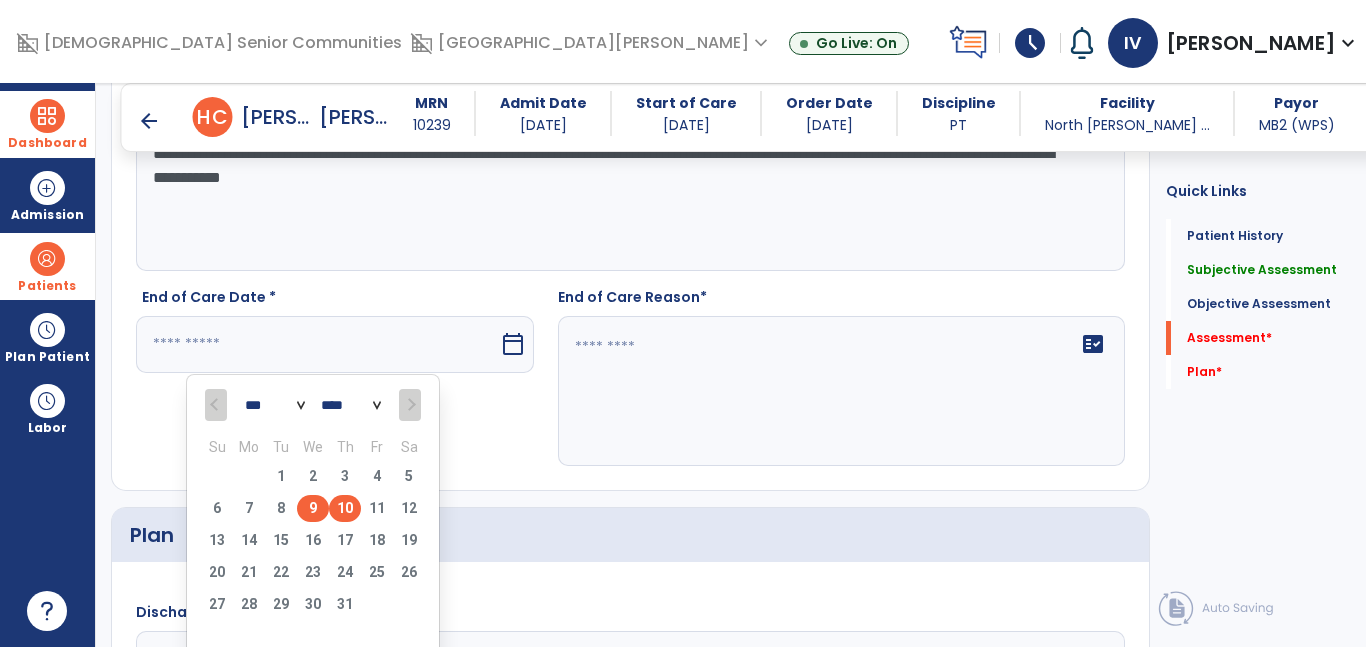 type on "********" 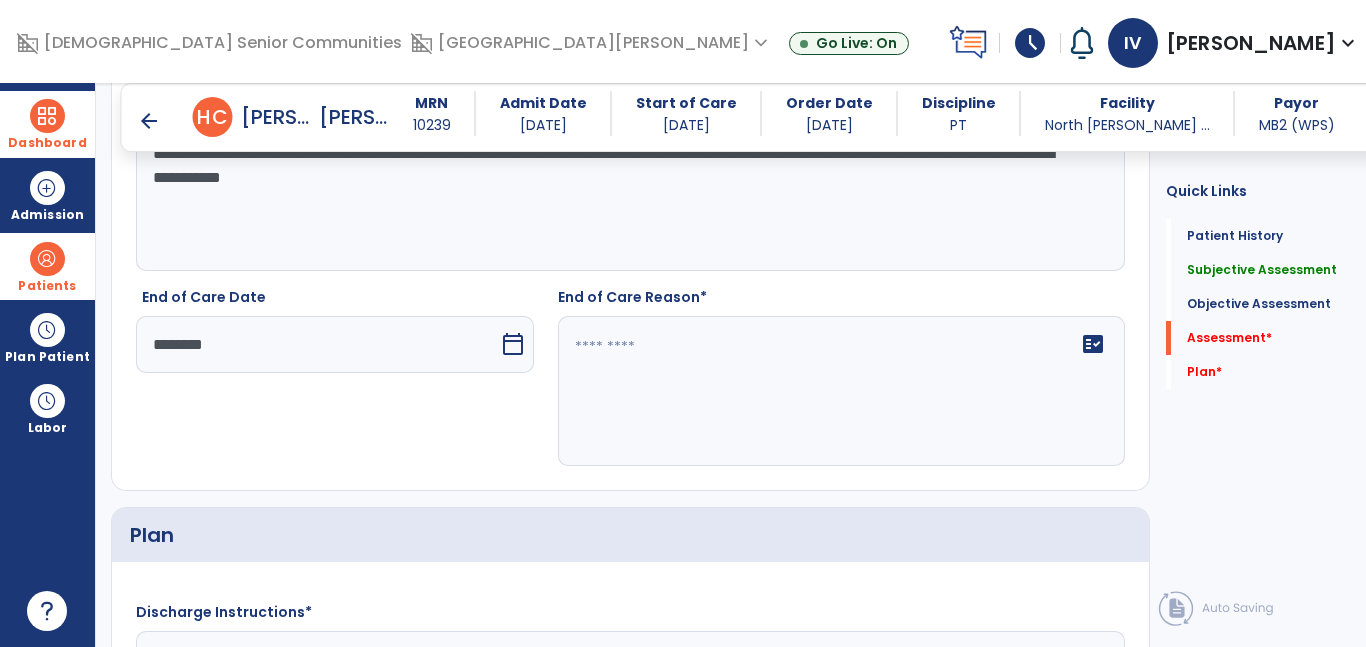click 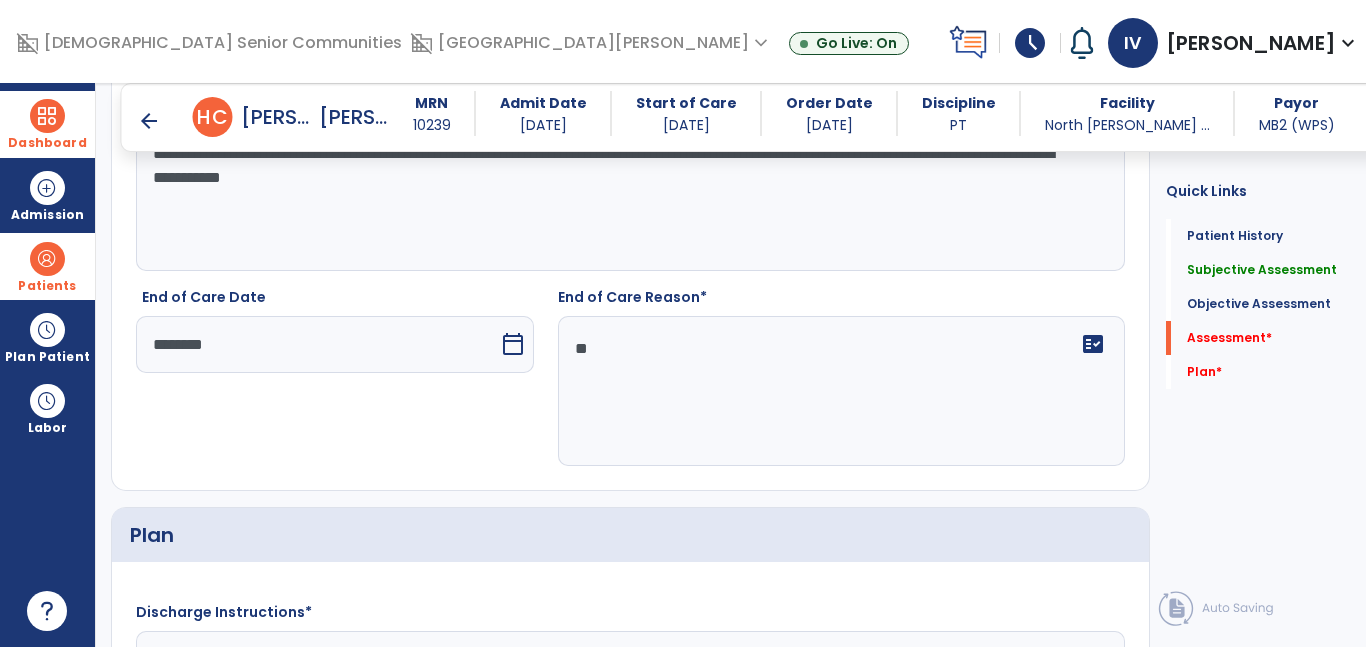 type on "*" 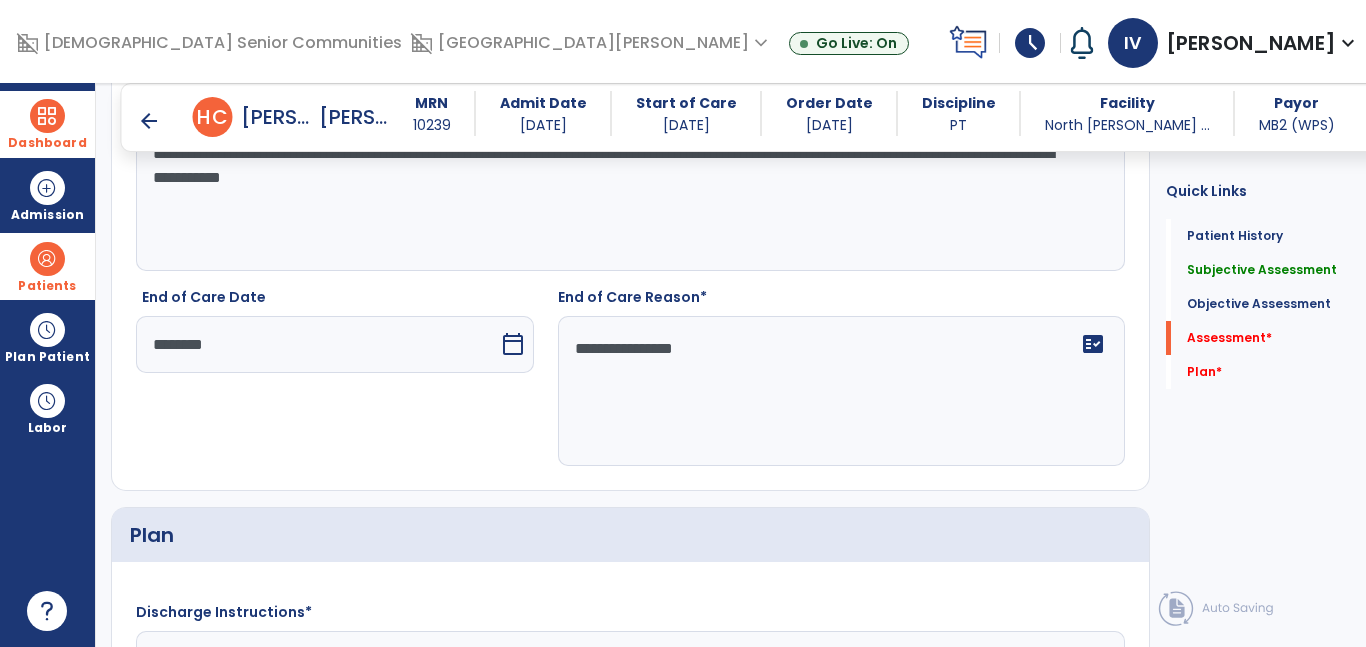 type on "**********" 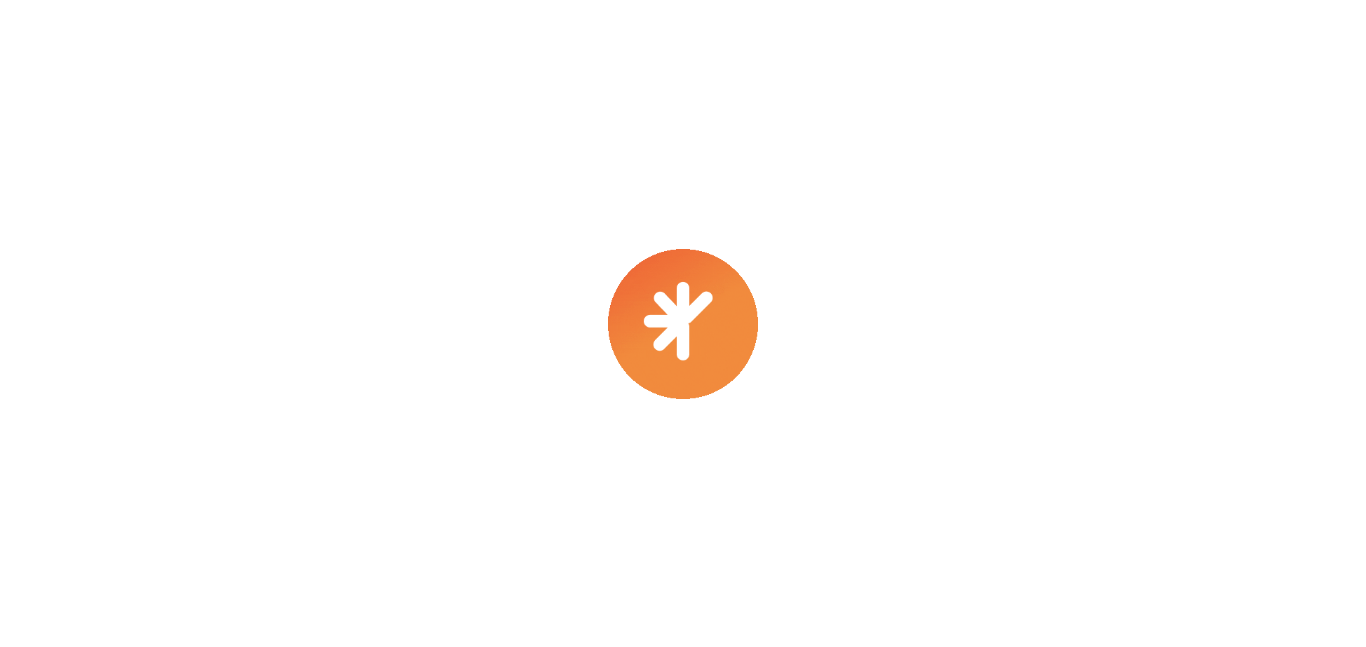 scroll, scrollTop: 0, scrollLeft: 0, axis: both 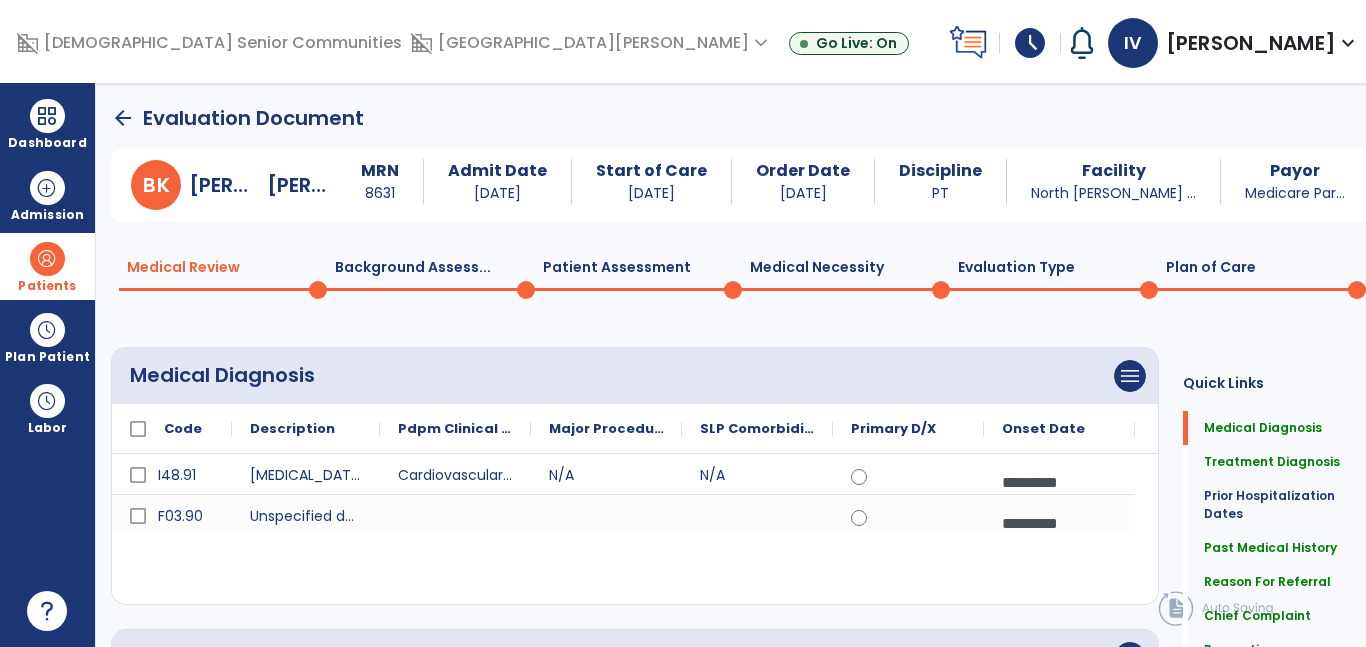 click on "Patients" at bounding box center [47, 286] 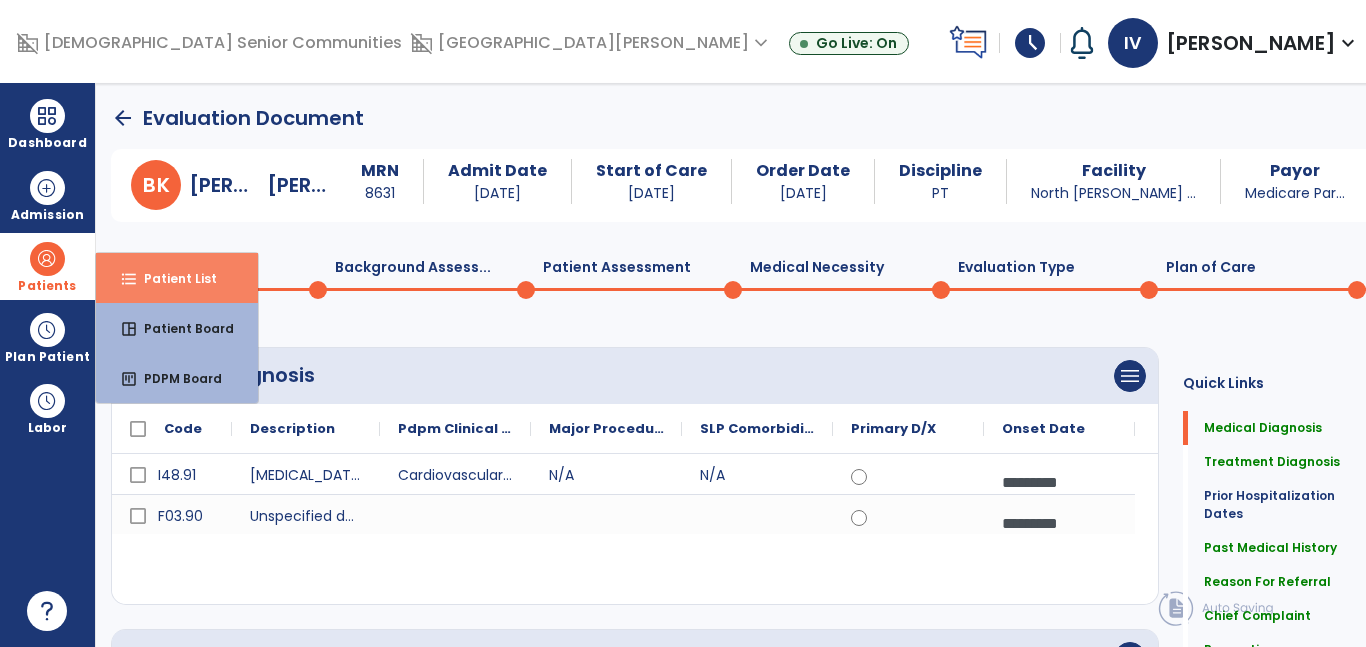 click on "format_list_bulleted" at bounding box center [129, 279] 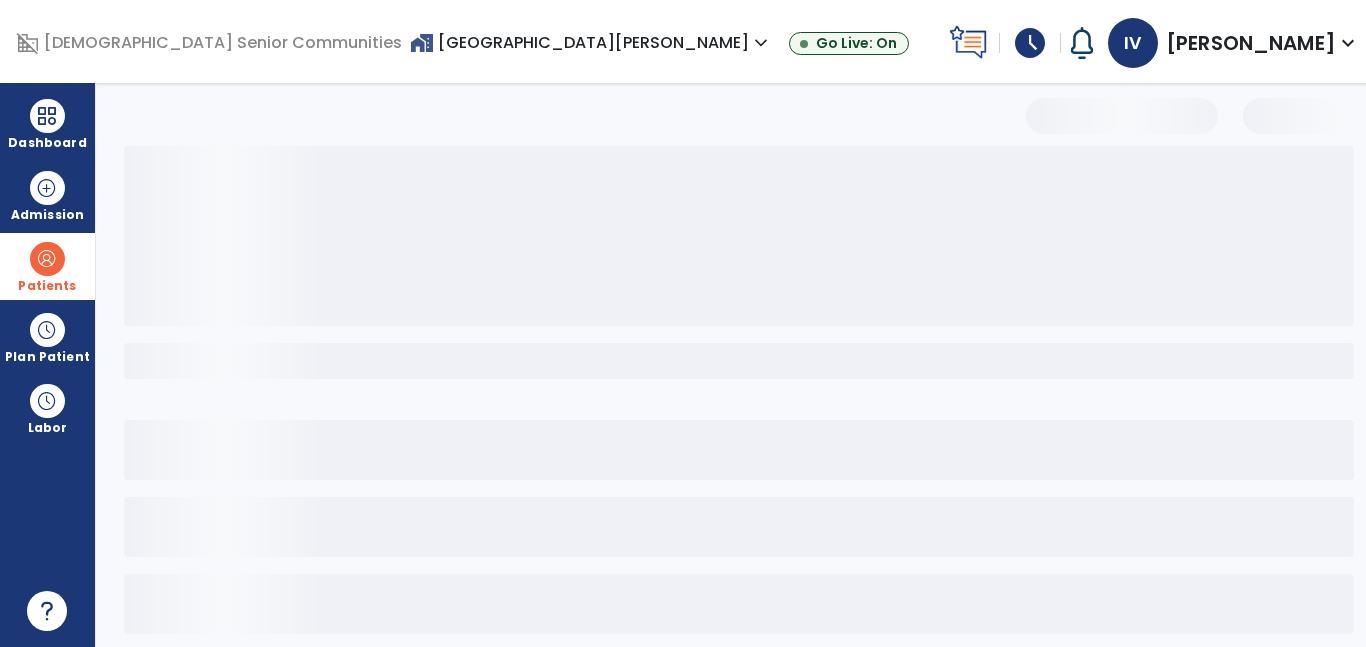 select on "***" 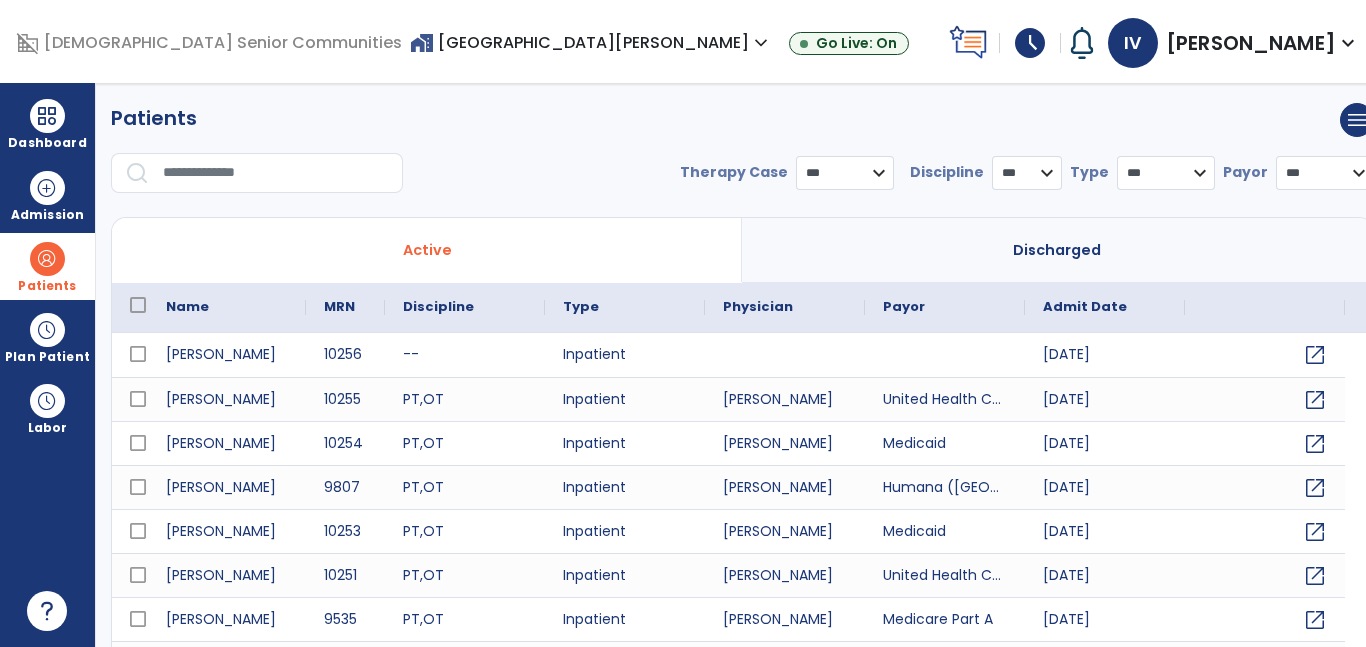 click at bounding box center (276, 173) 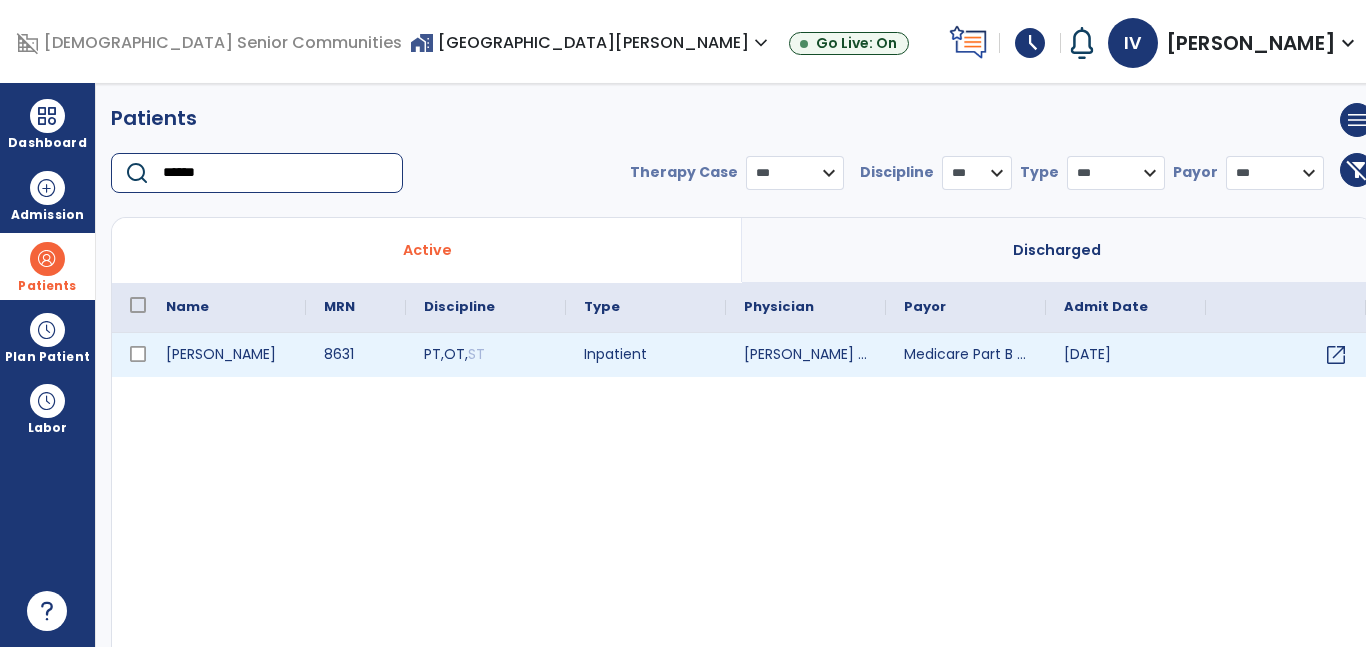 type on "******" 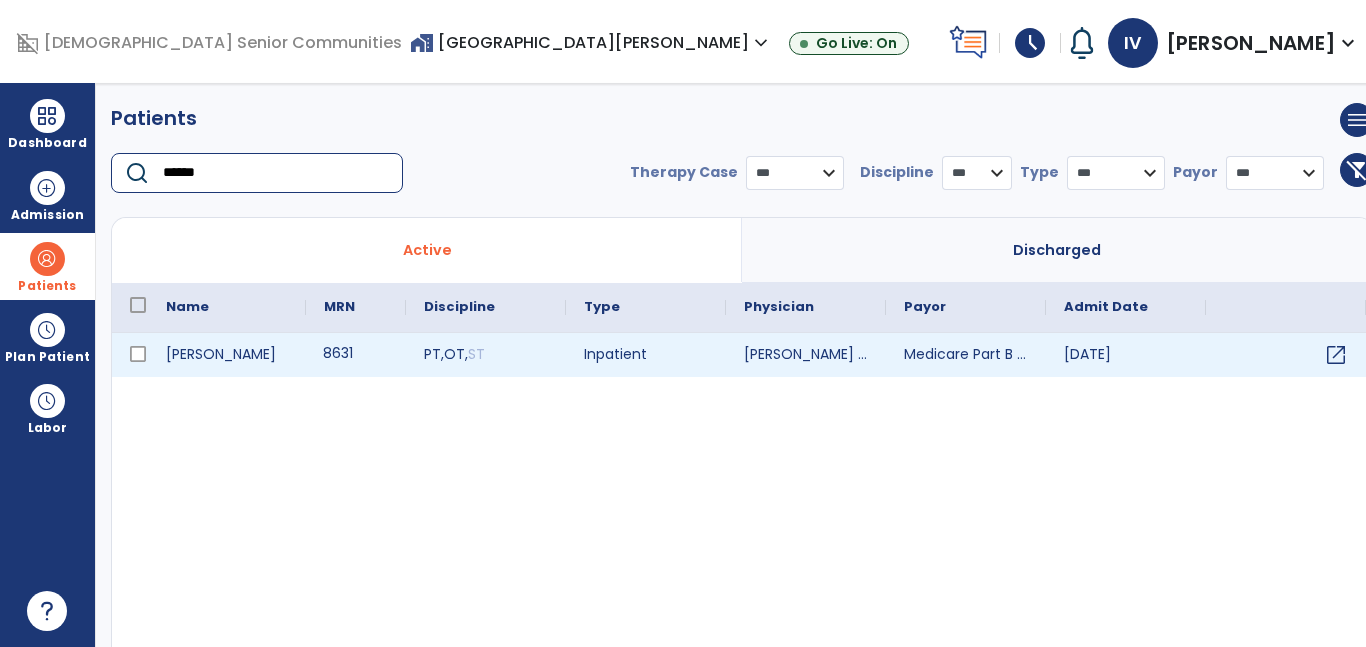 click on "8631" at bounding box center (356, 355) 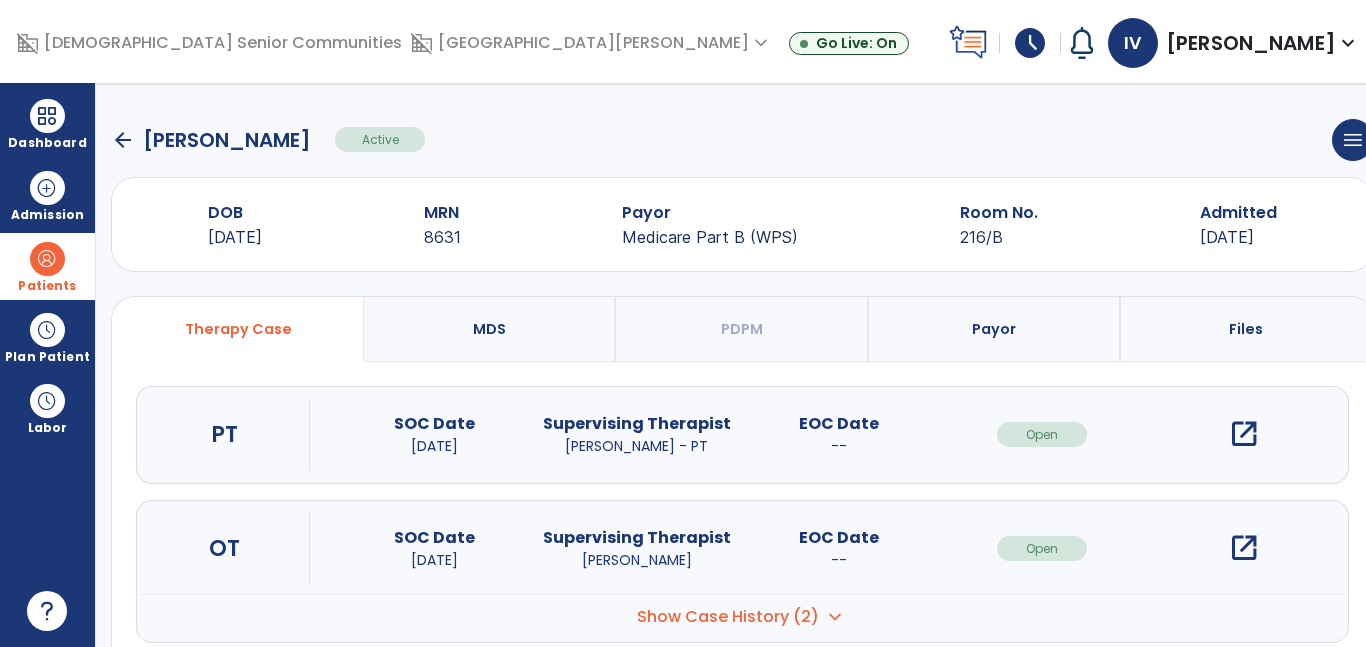 click on "open_in_new" at bounding box center [1244, 548] 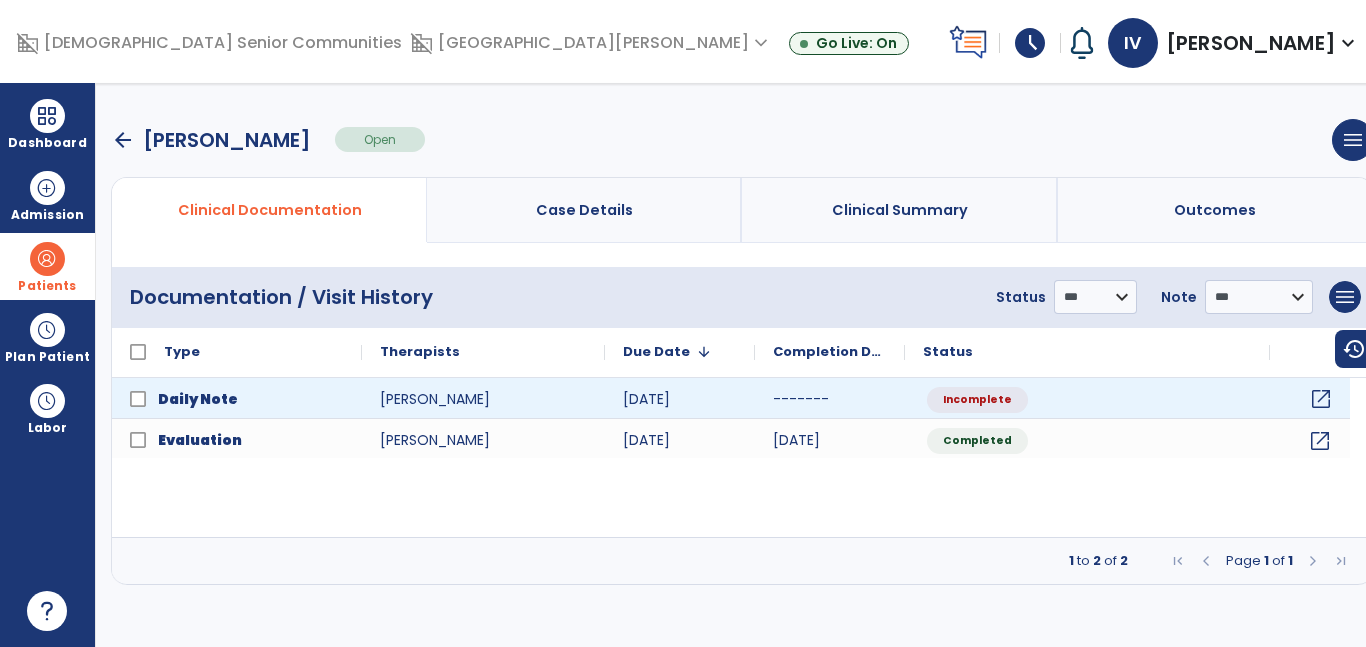 click on "open_in_new" 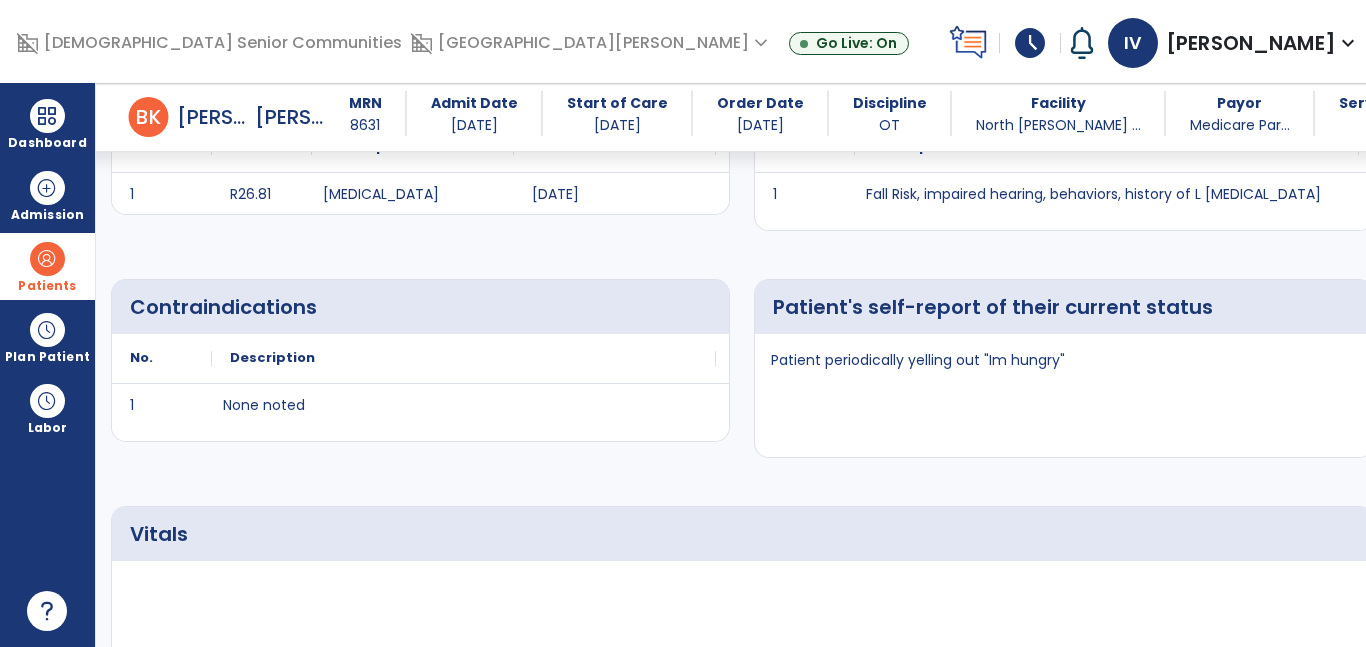 scroll, scrollTop: 0, scrollLeft: 0, axis: both 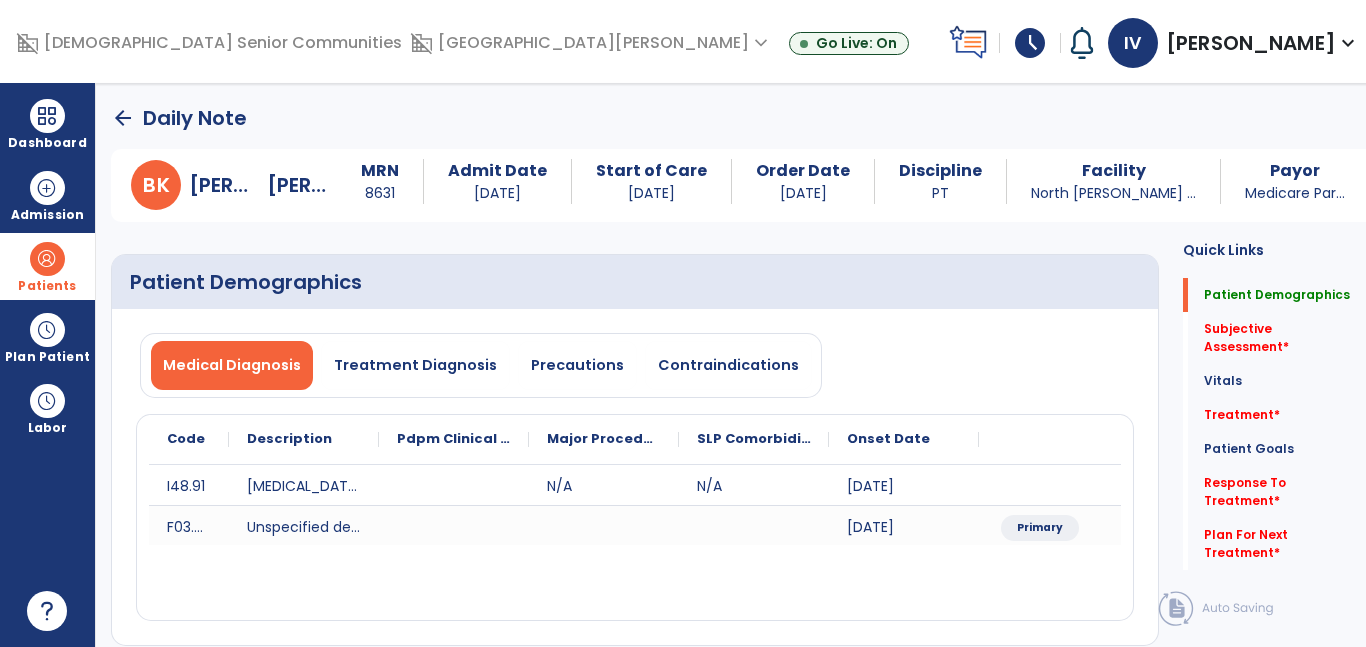 click at bounding box center [47, 259] 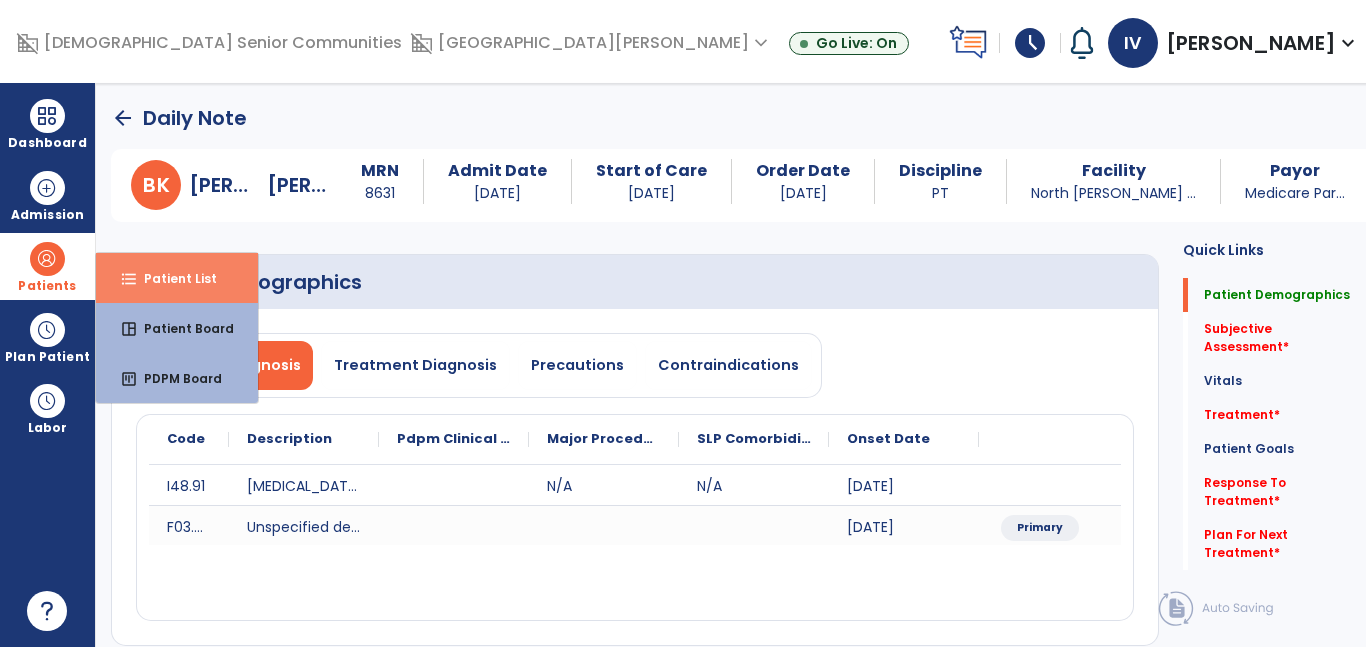 click on "Patient List" at bounding box center (172, 278) 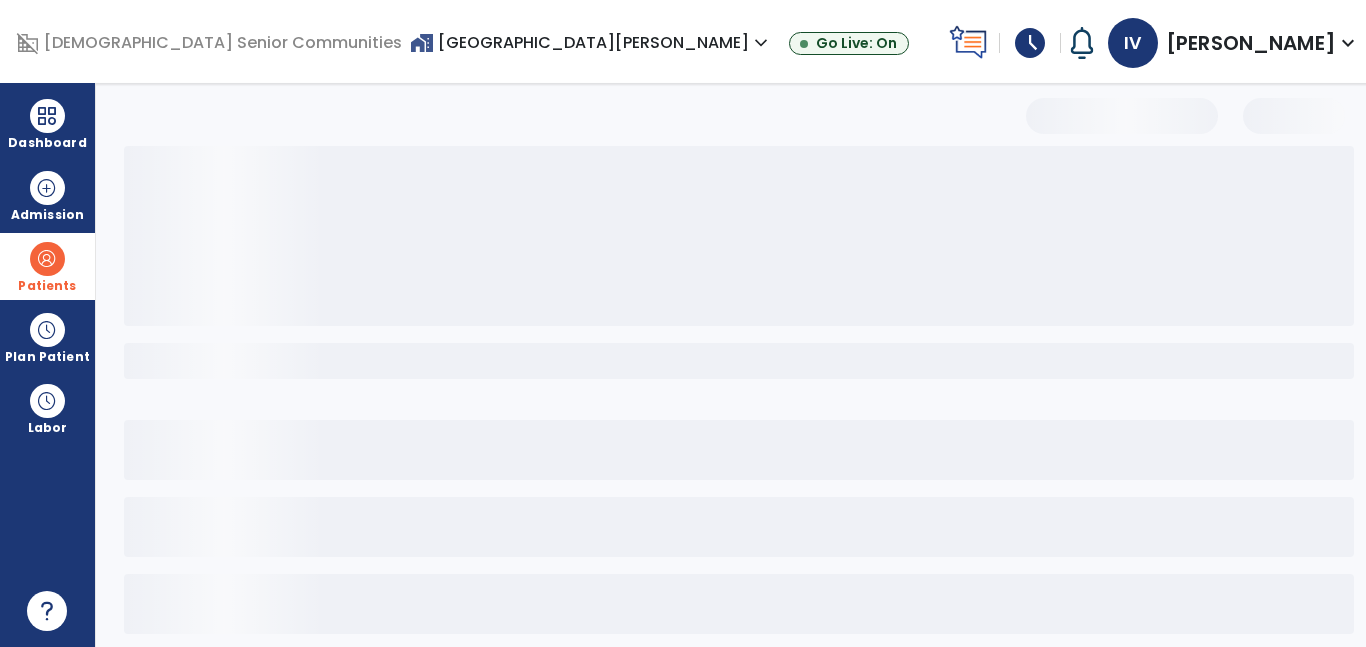 select on "***" 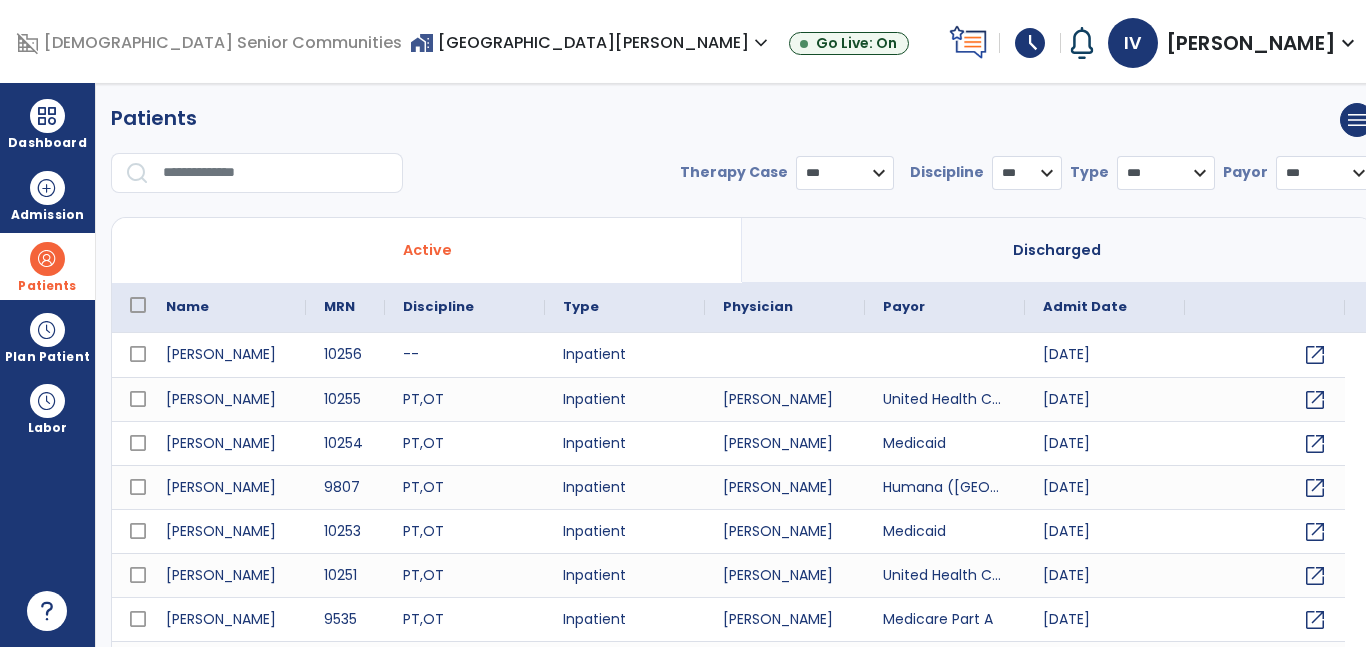 click at bounding box center [276, 173] 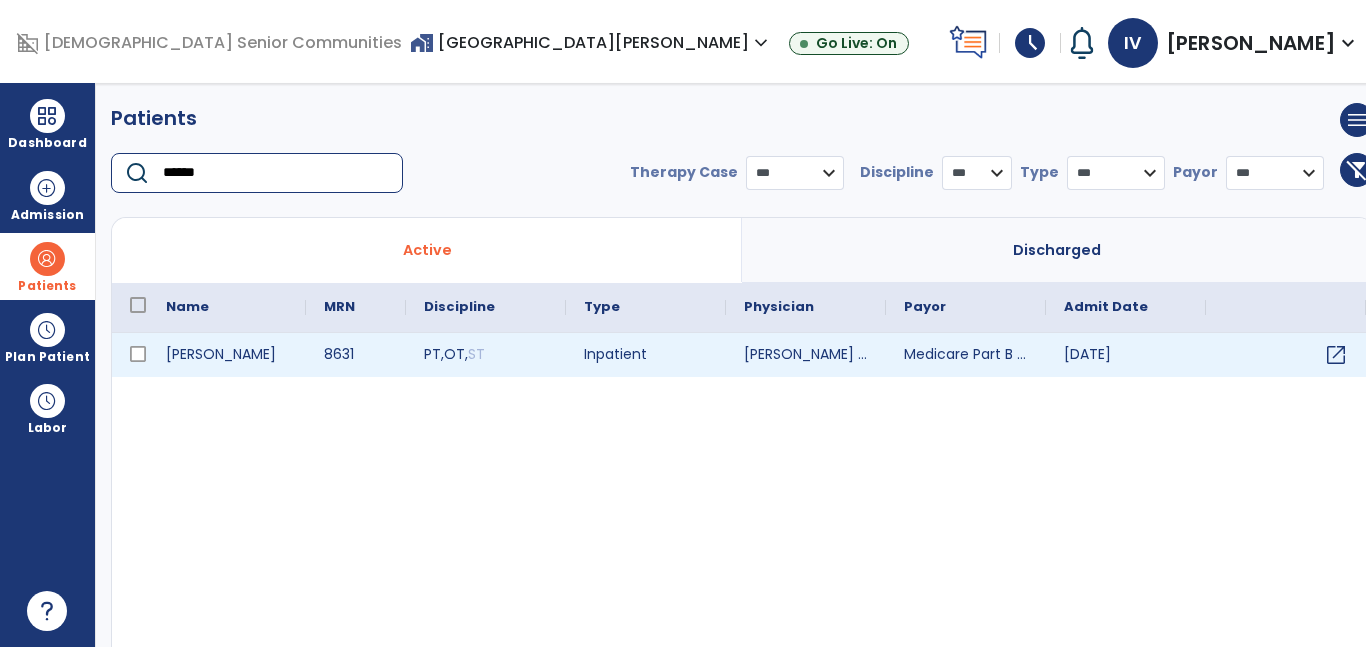 type on "******" 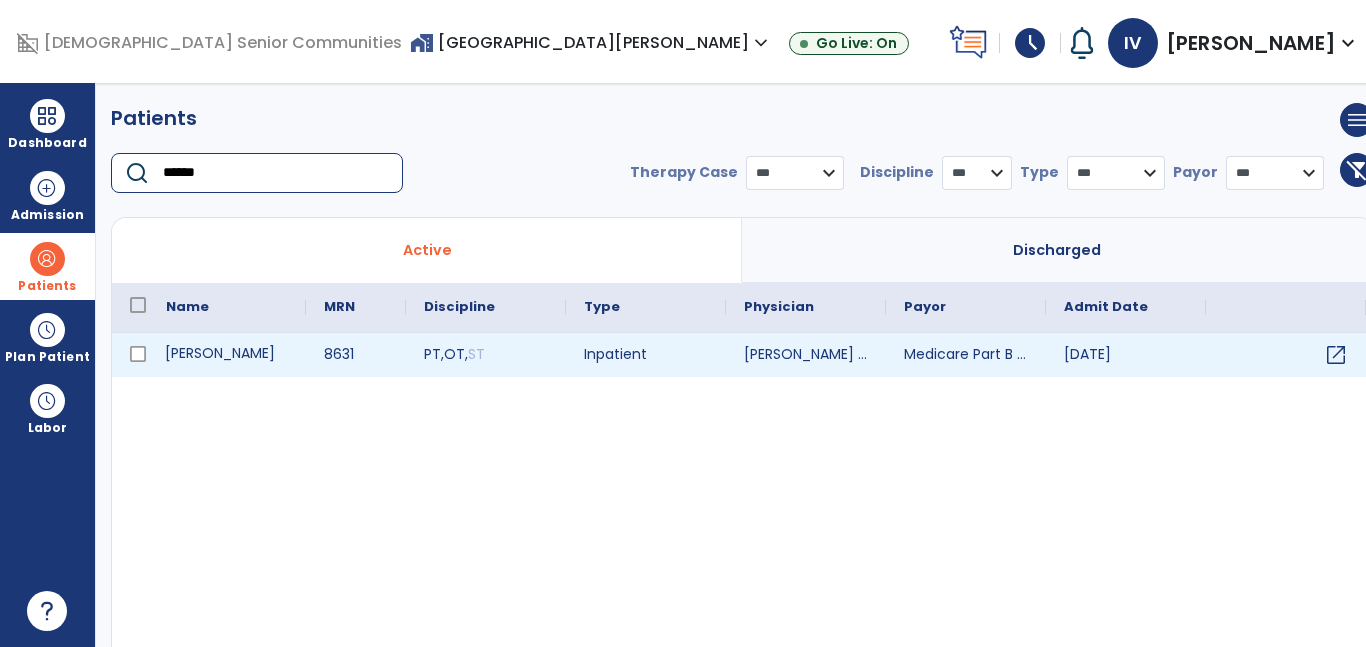 click on "Butler, Katie" at bounding box center [227, 355] 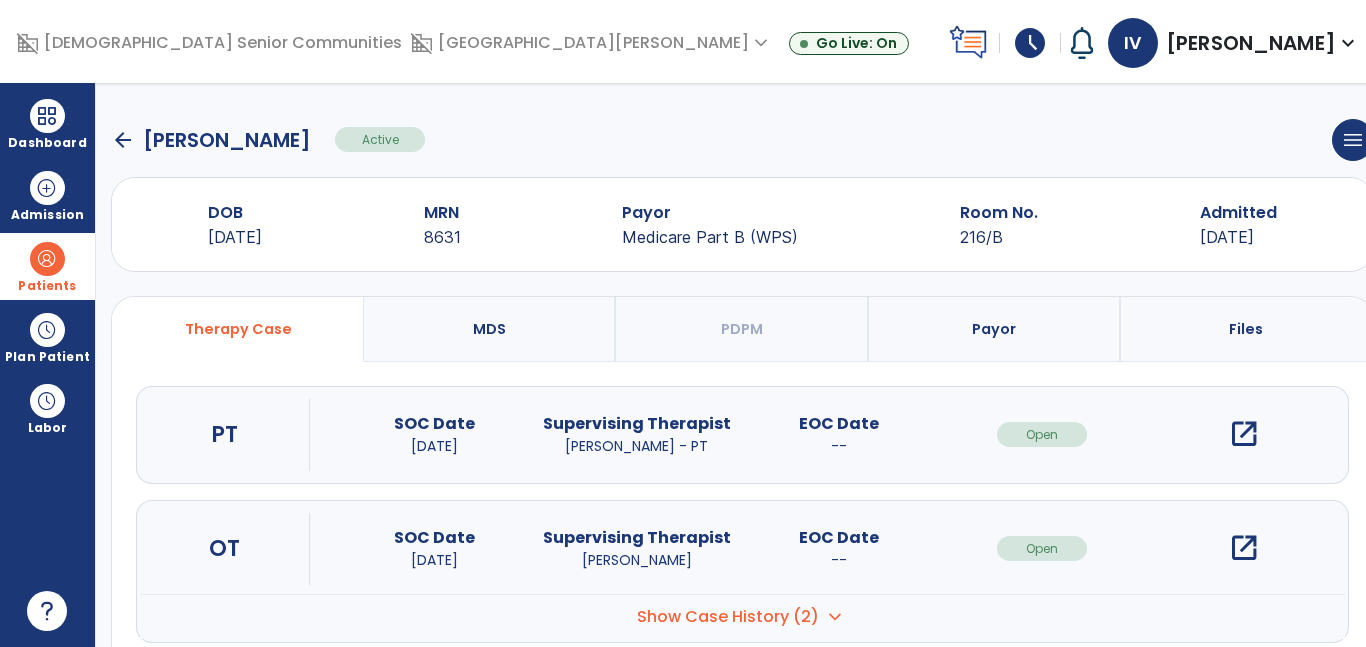 click on "open_in_new" at bounding box center [1244, 548] 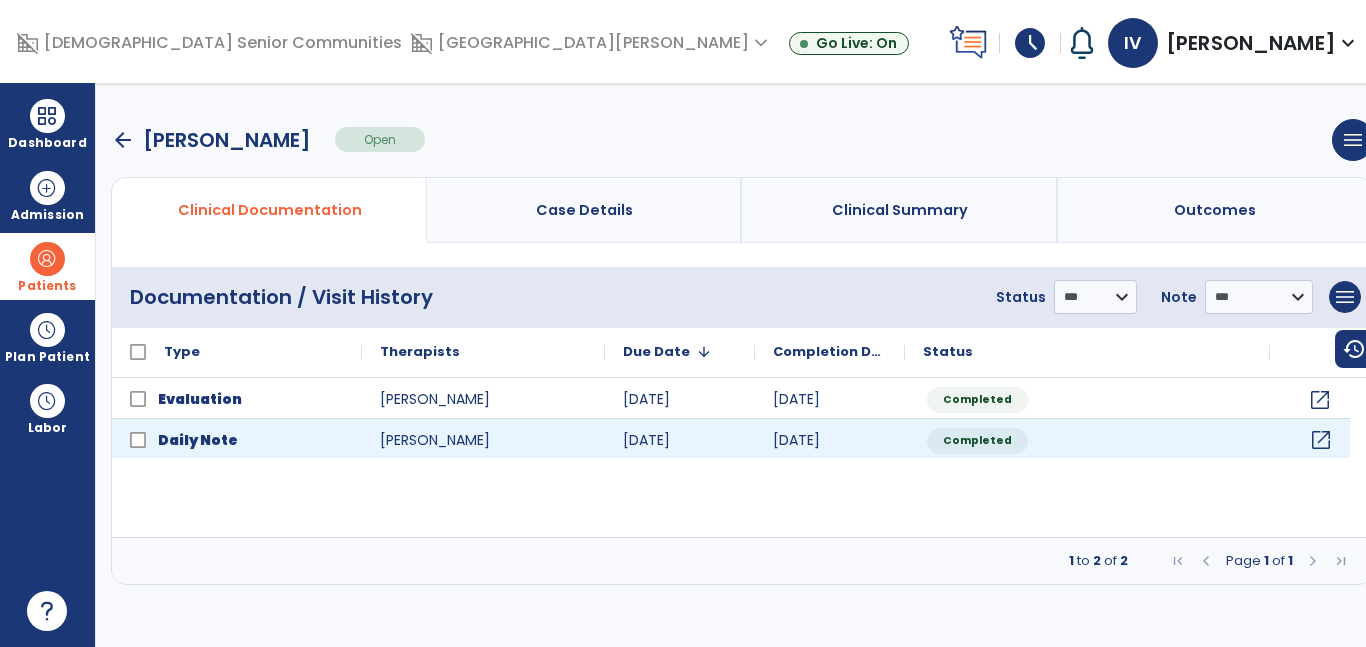 click on "open_in_new" 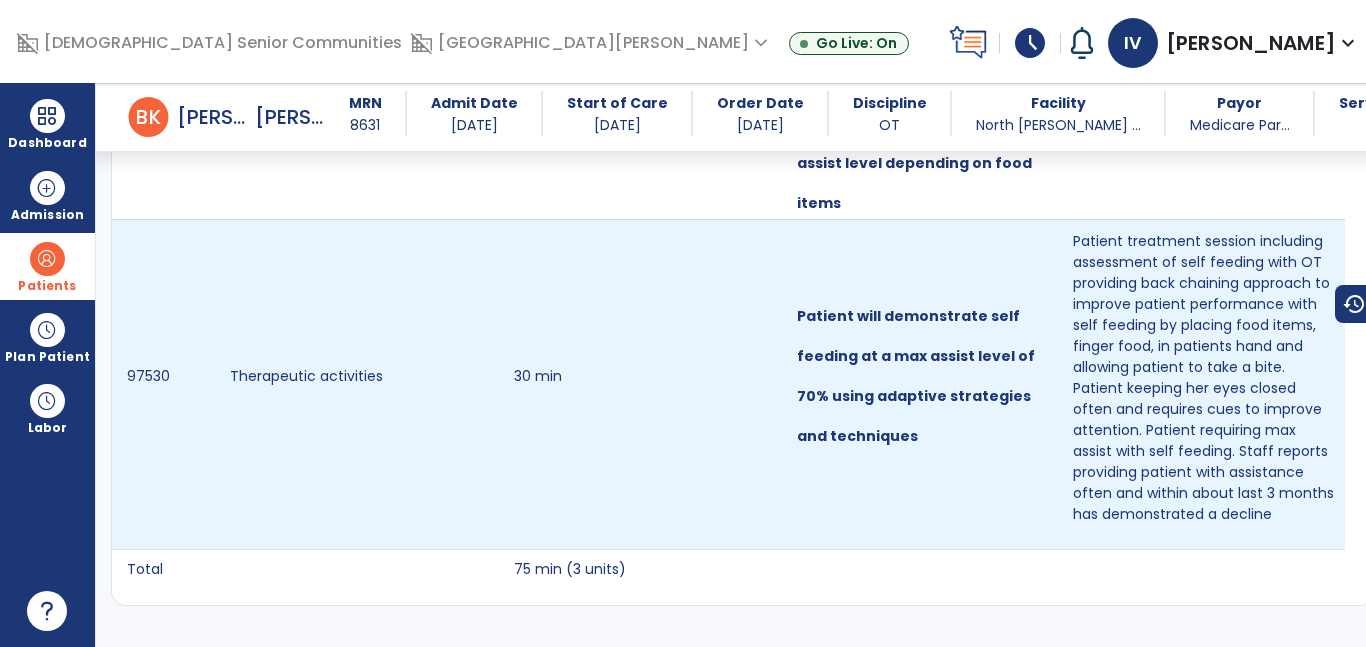 scroll, scrollTop: 1893, scrollLeft: 0, axis: vertical 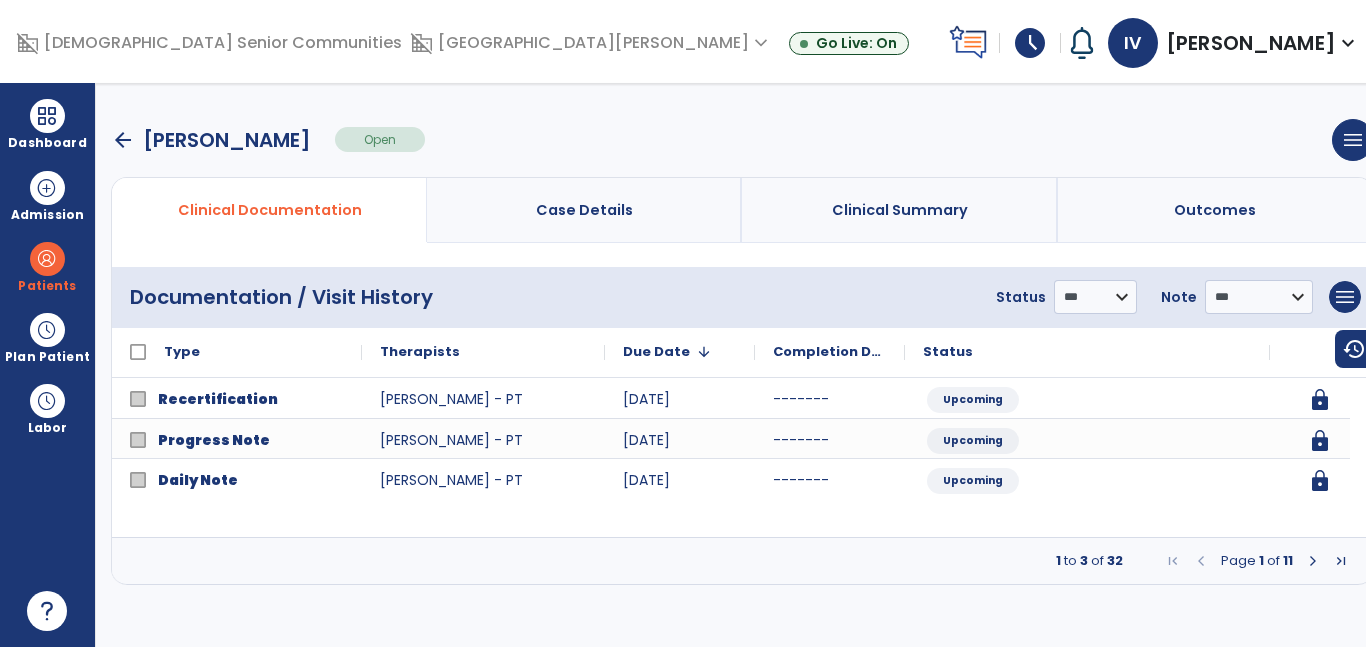 click at bounding box center (1313, 561) 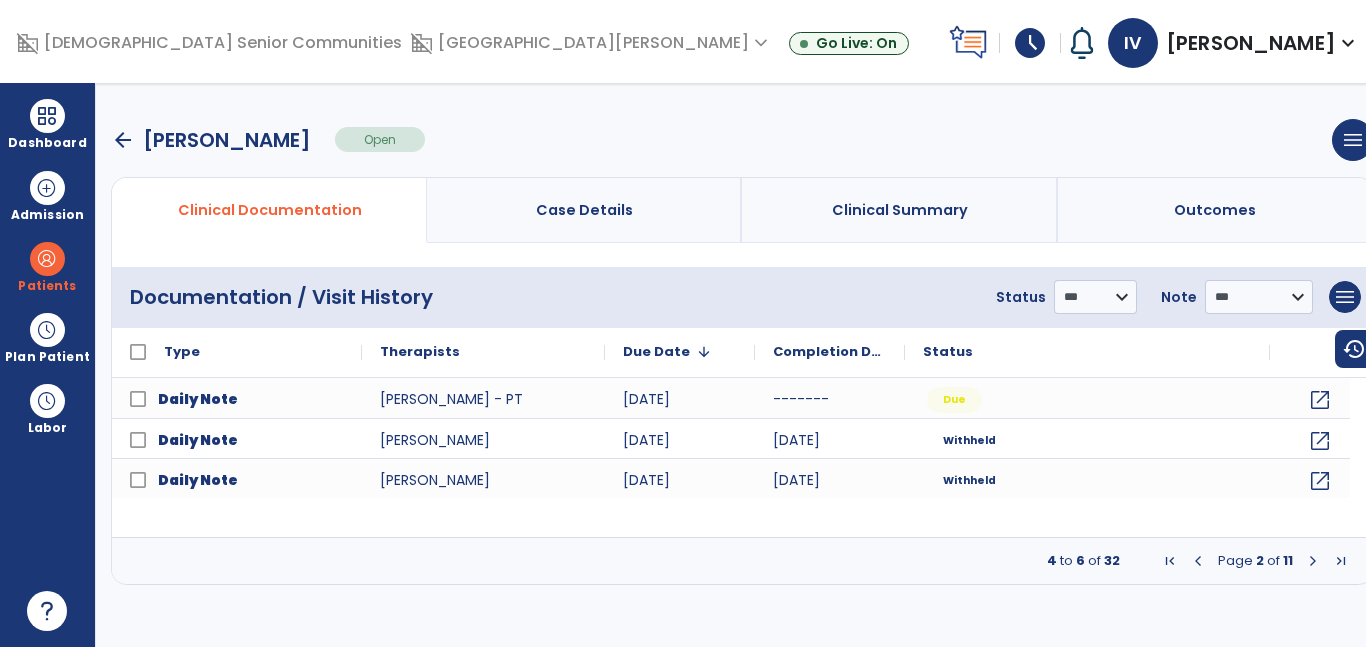 click at bounding box center (1313, 561) 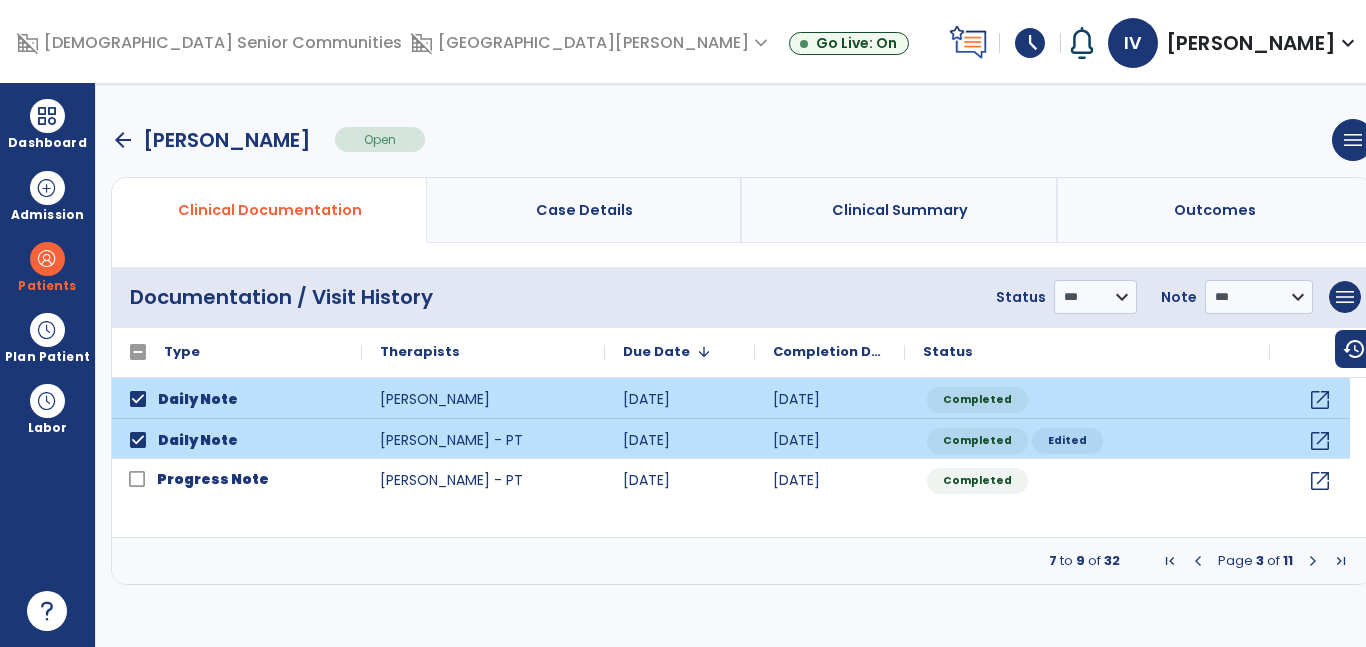 click at bounding box center [1313, 561] 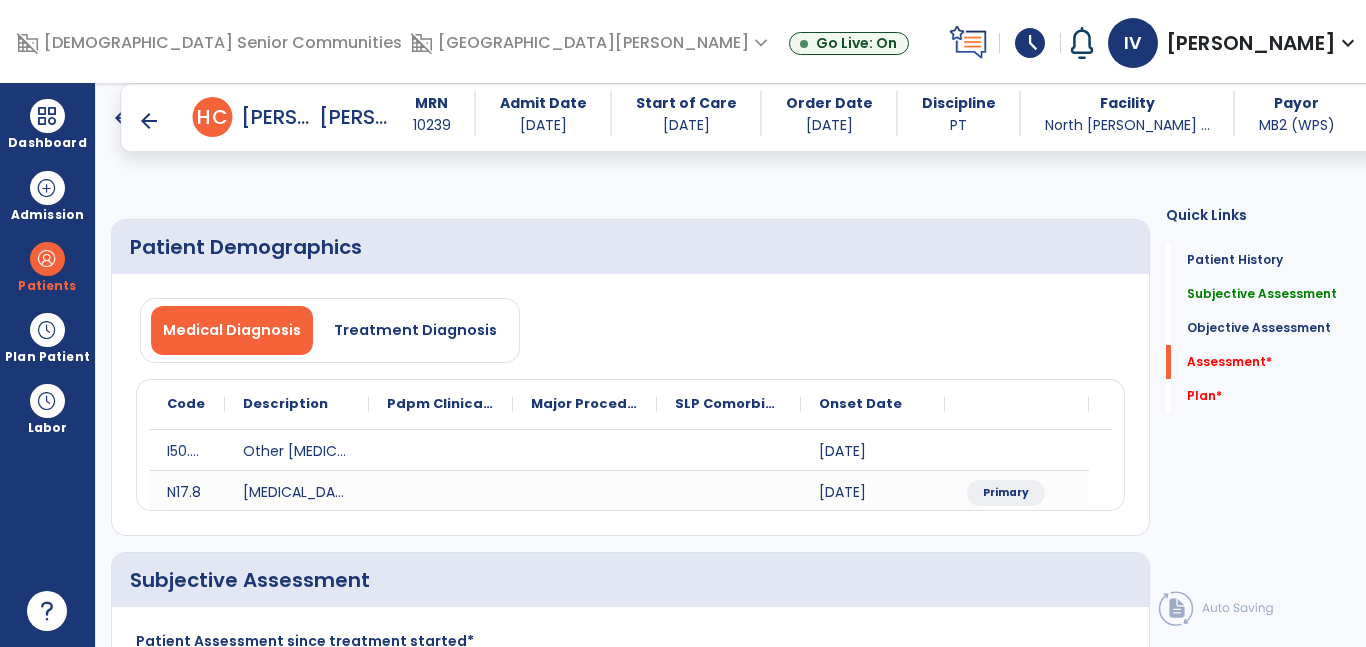 scroll, scrollTop: 0, scrollLeft: 0, axis: both 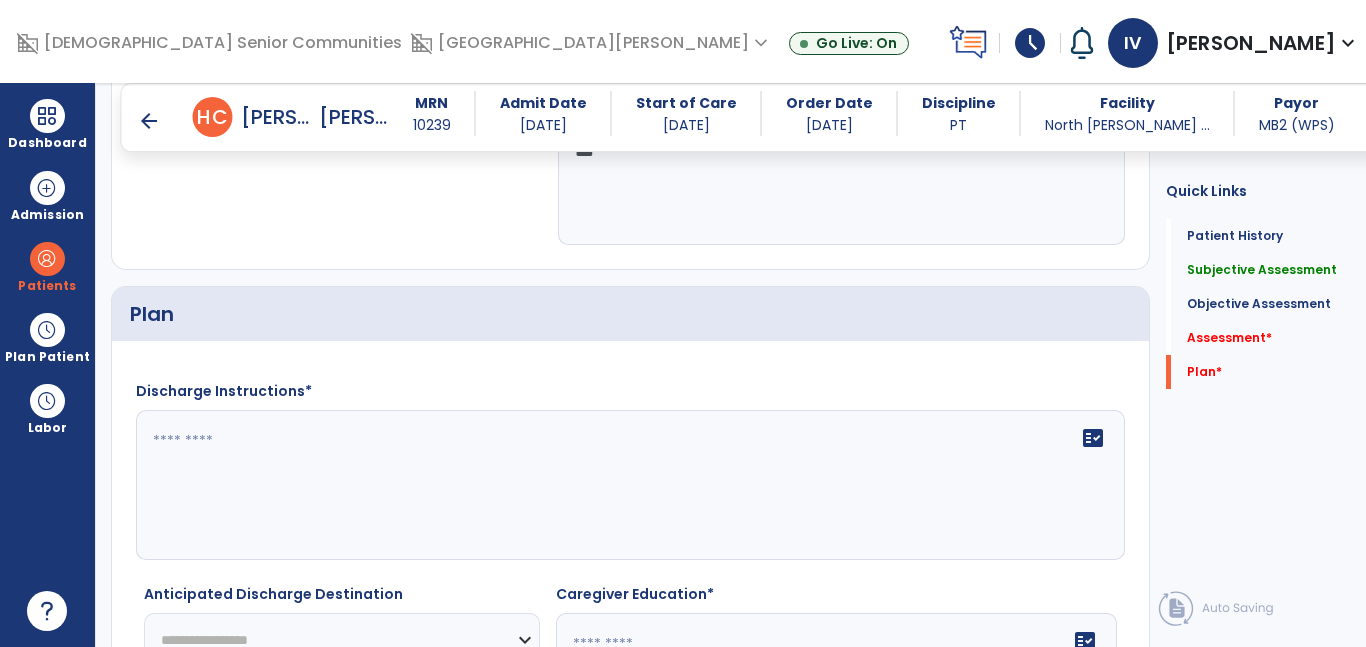 type on "**********" 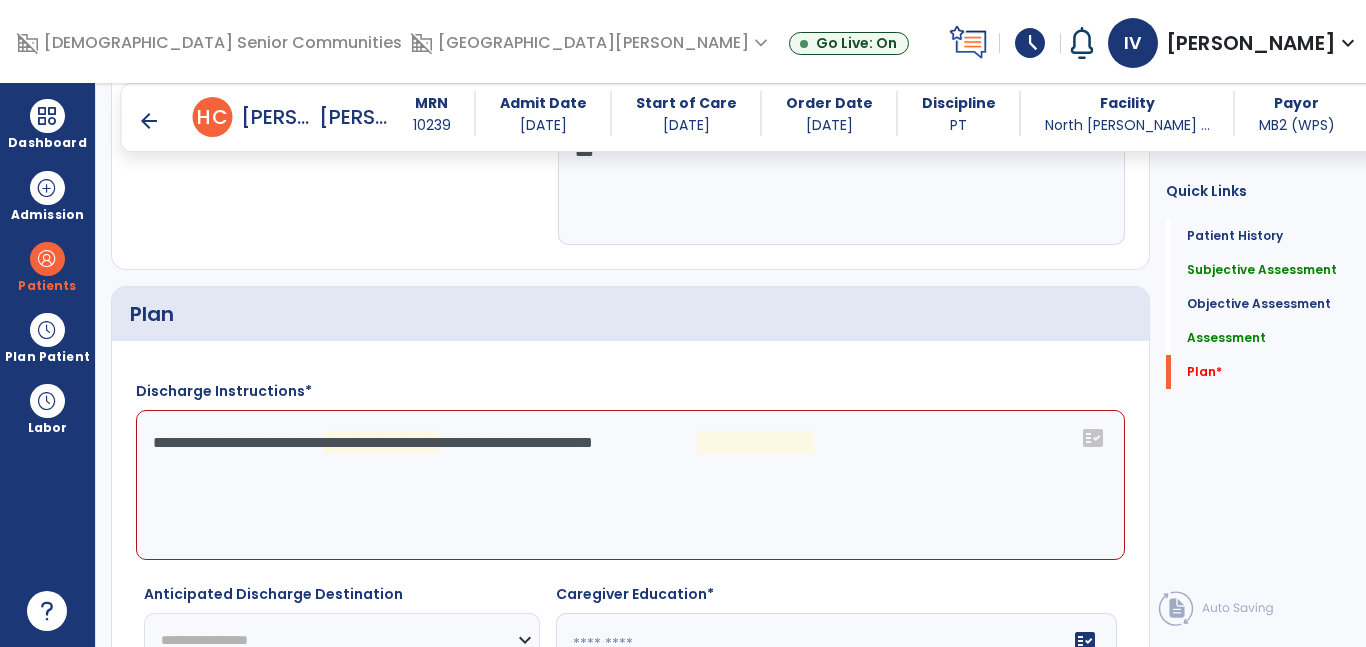 click on "**********" 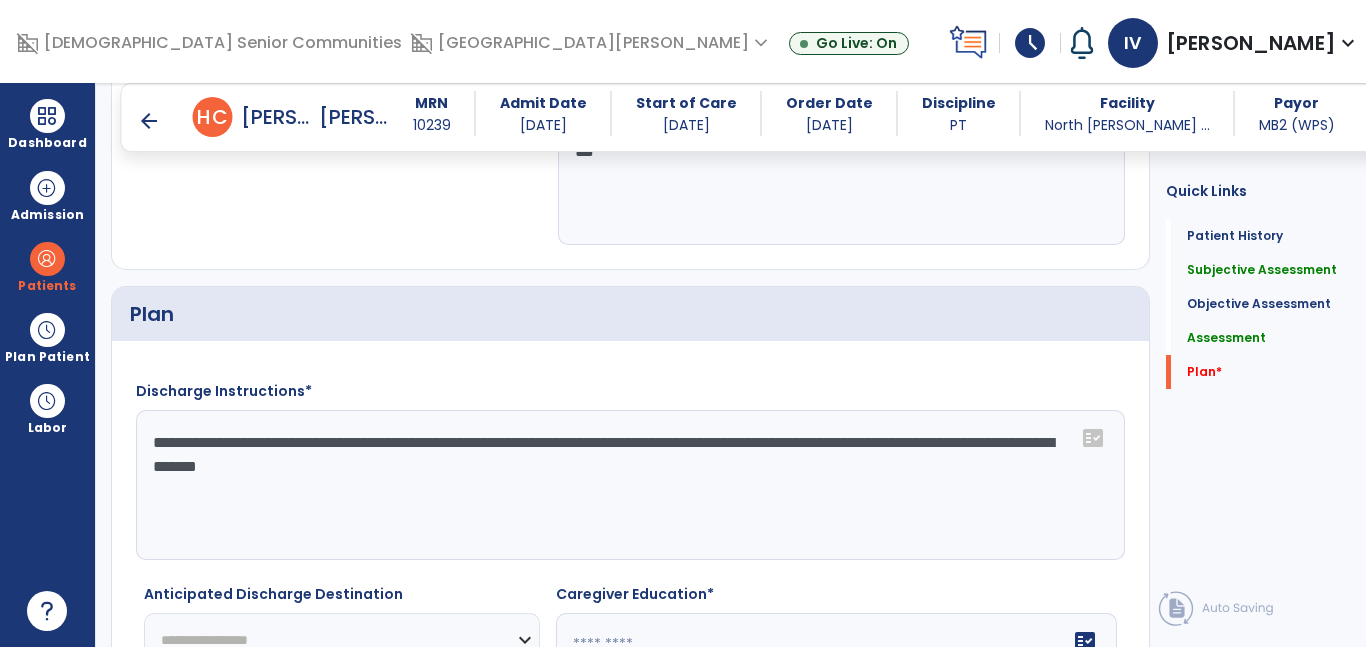 click on "**********" 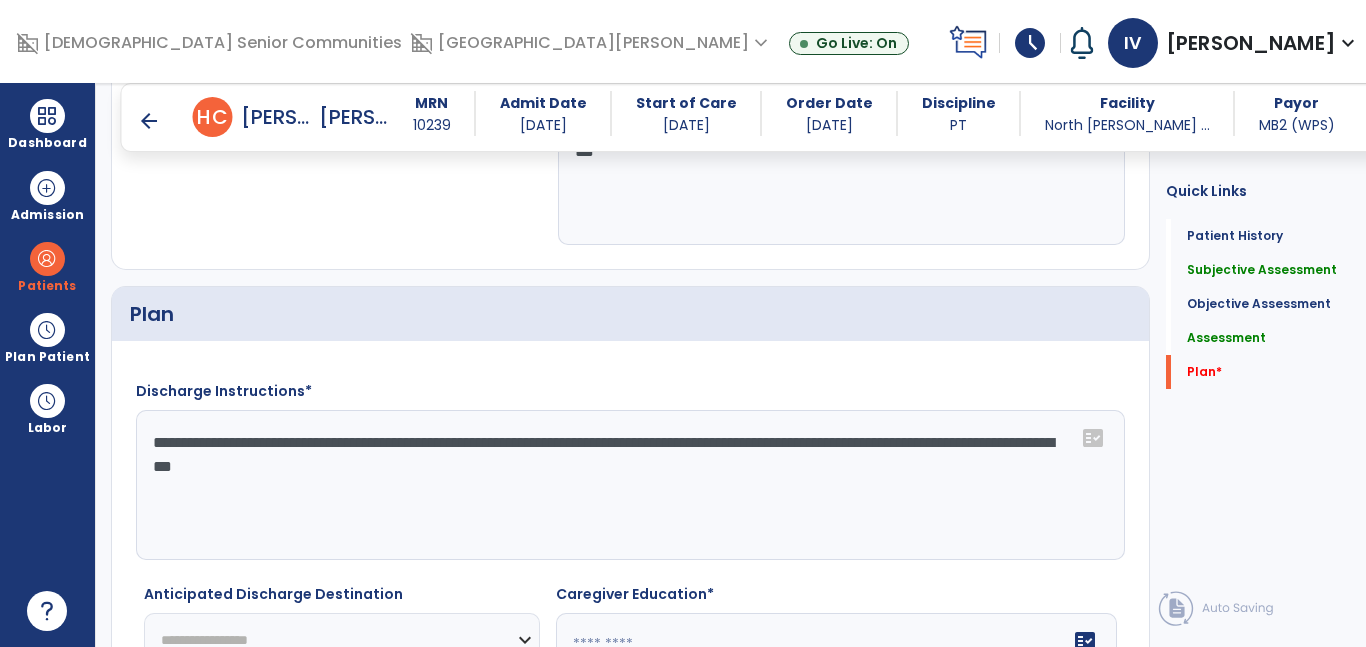 scroll, scrollTop: 3181, scrollLeft: 0, axis: vertical 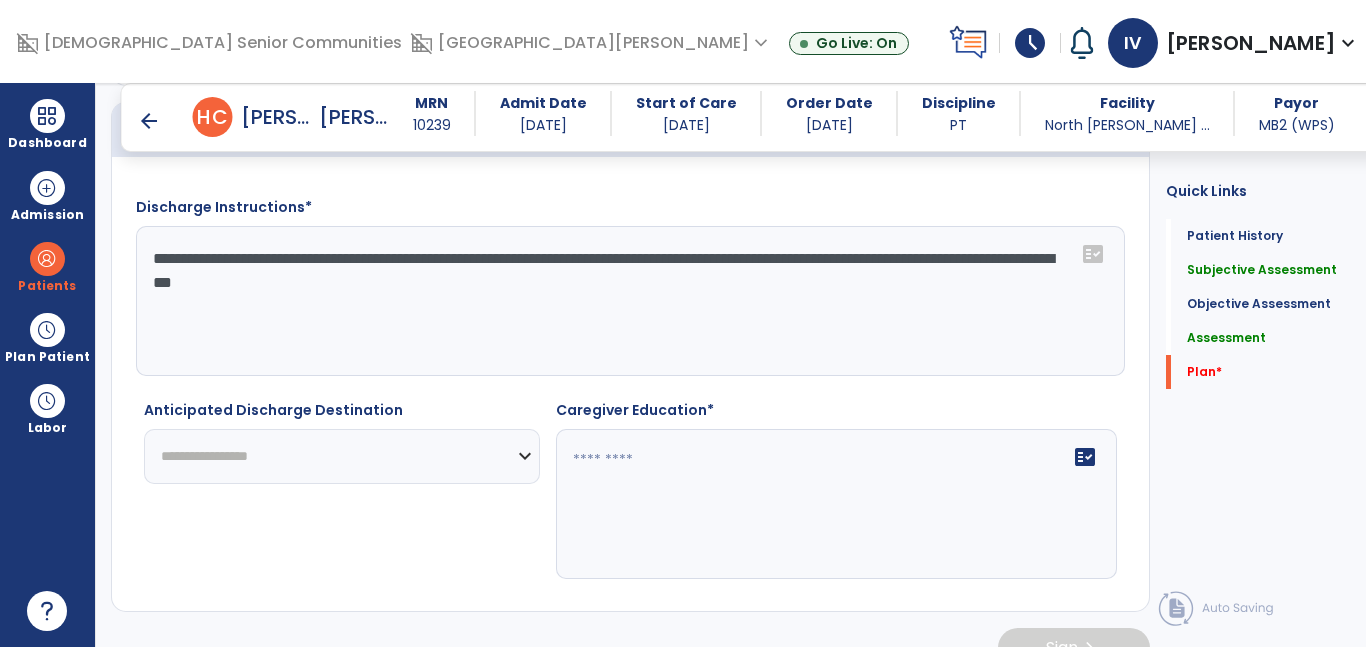 type on "**********" 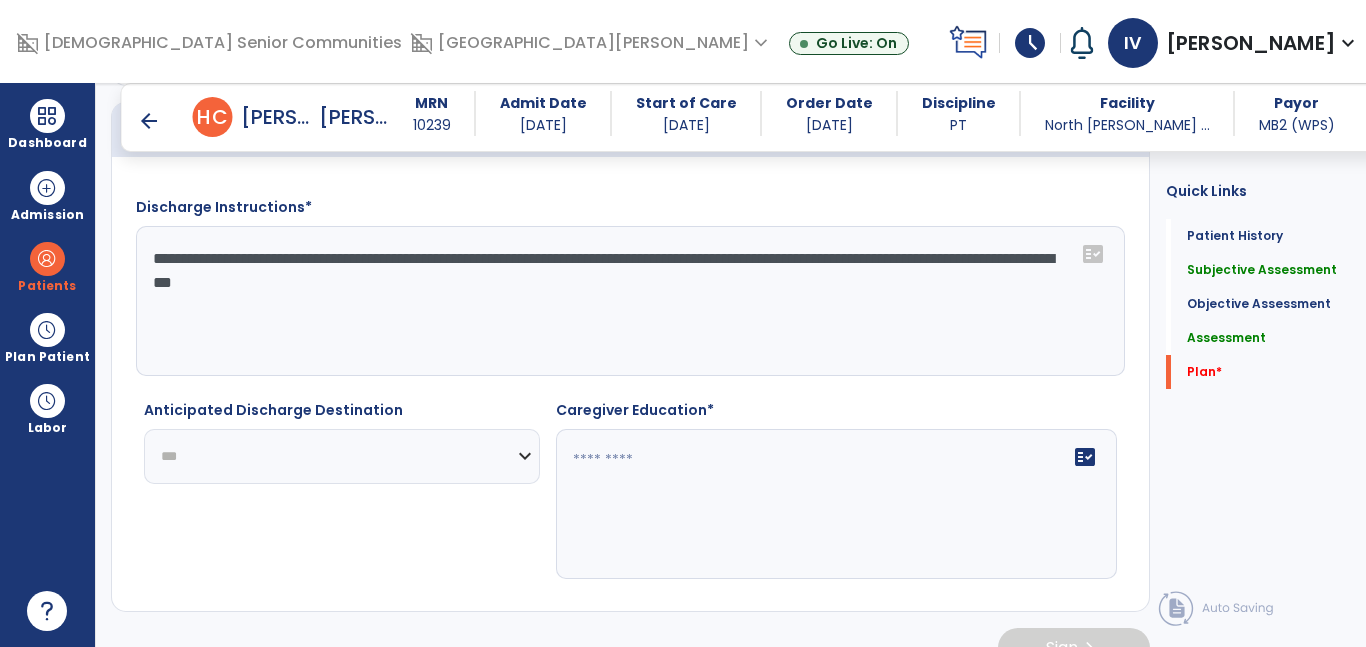 click on "**********" 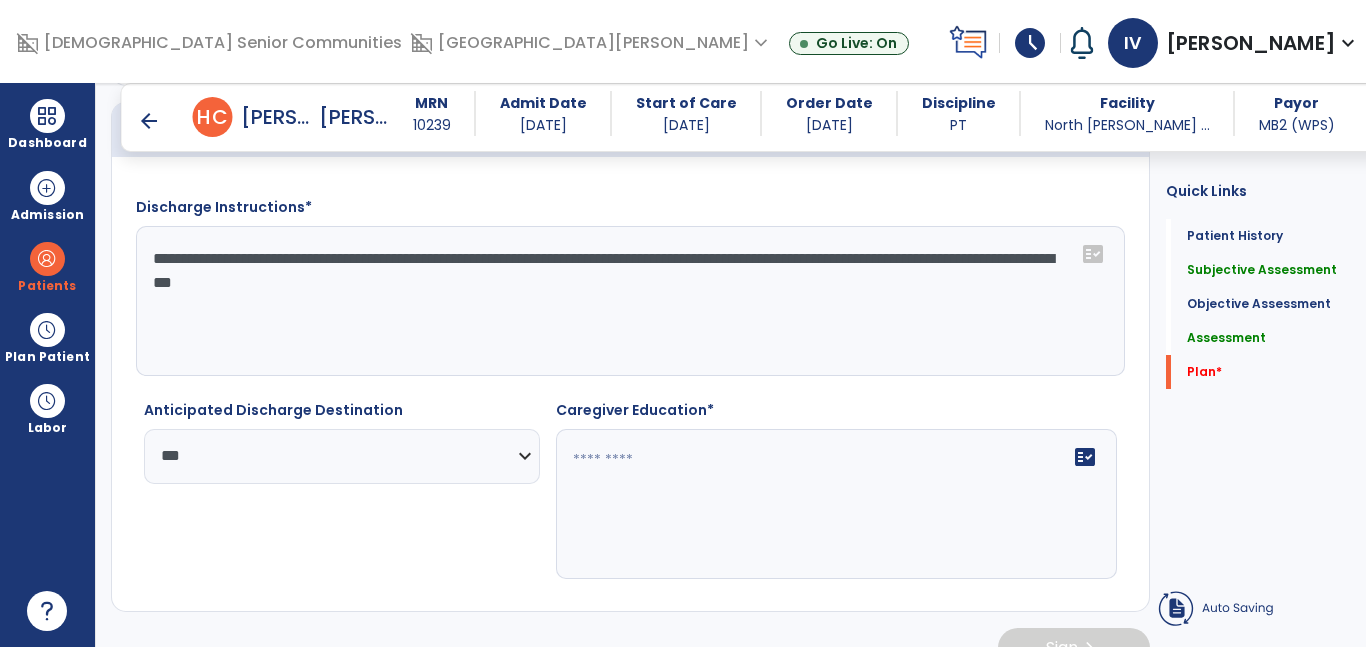 click 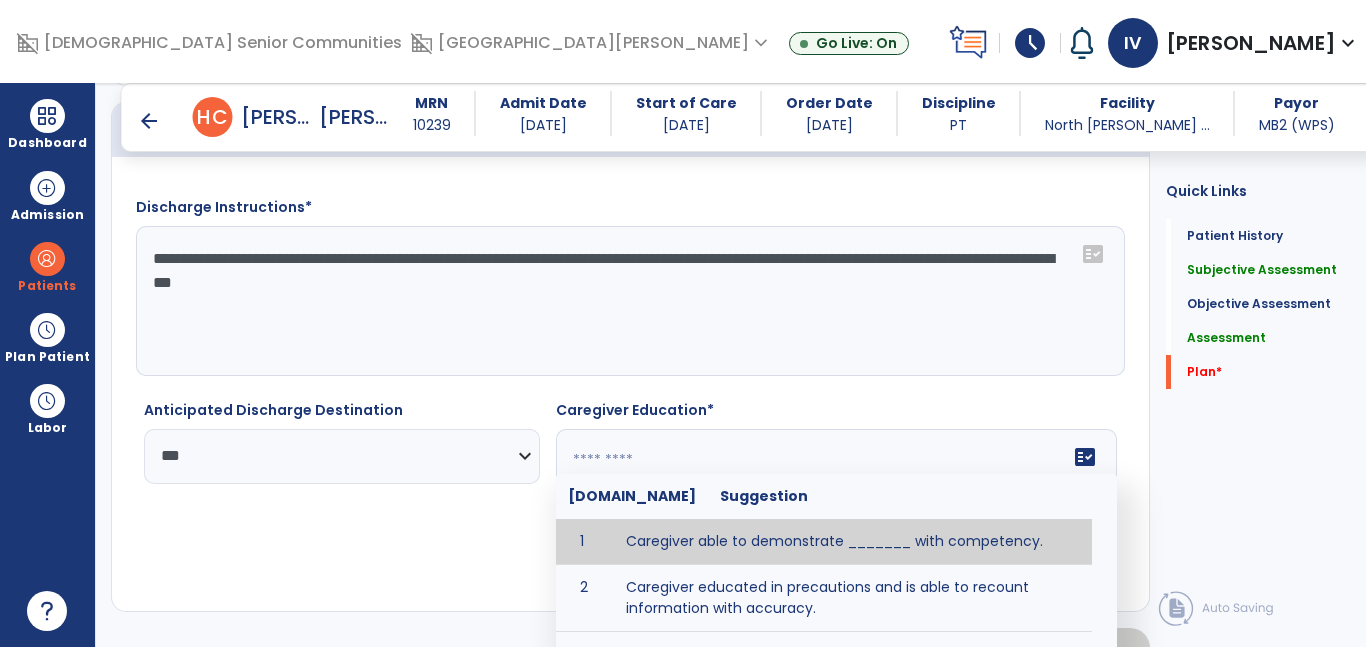 click 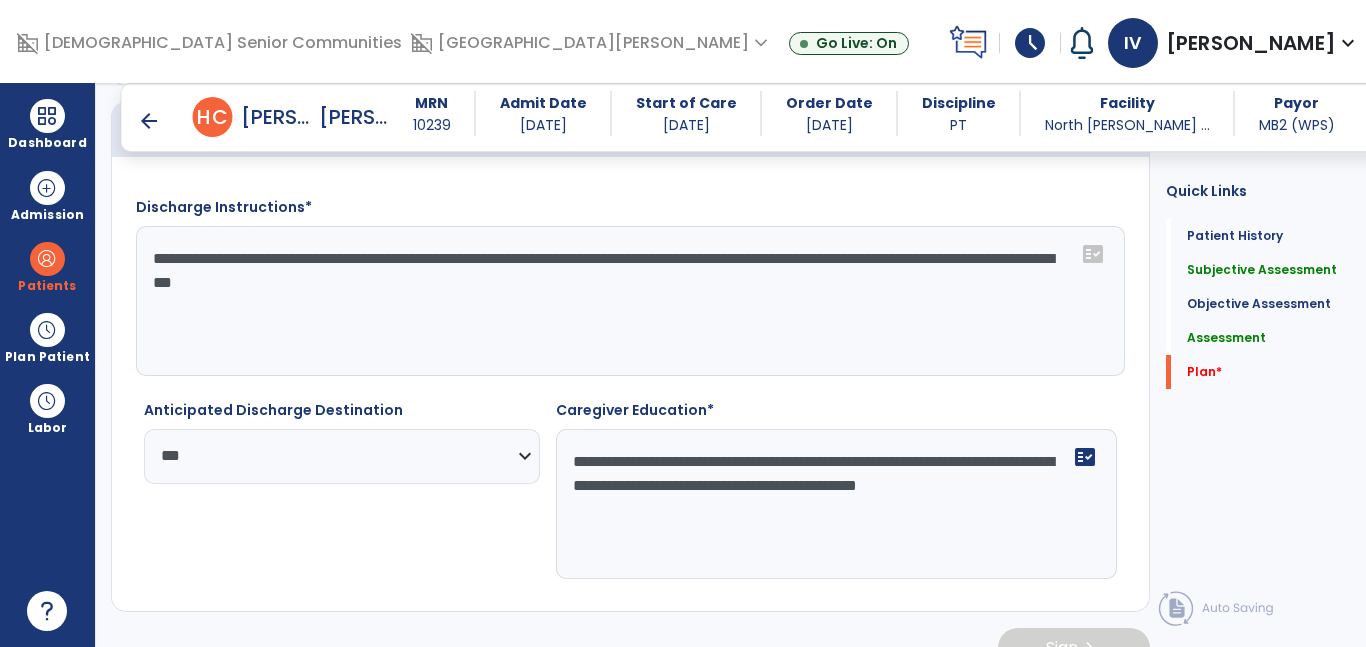 type on "**********" 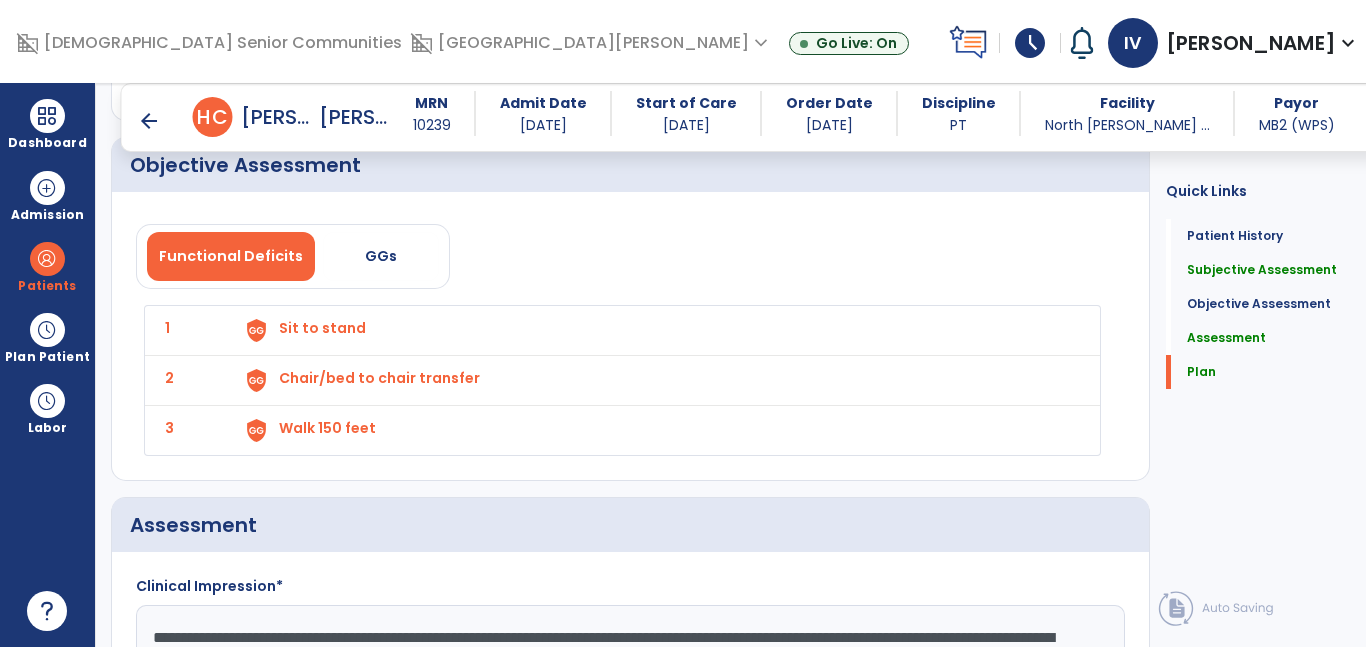 scroll, scrollTop: 3199, scrollLeft: 0, axis: vertical 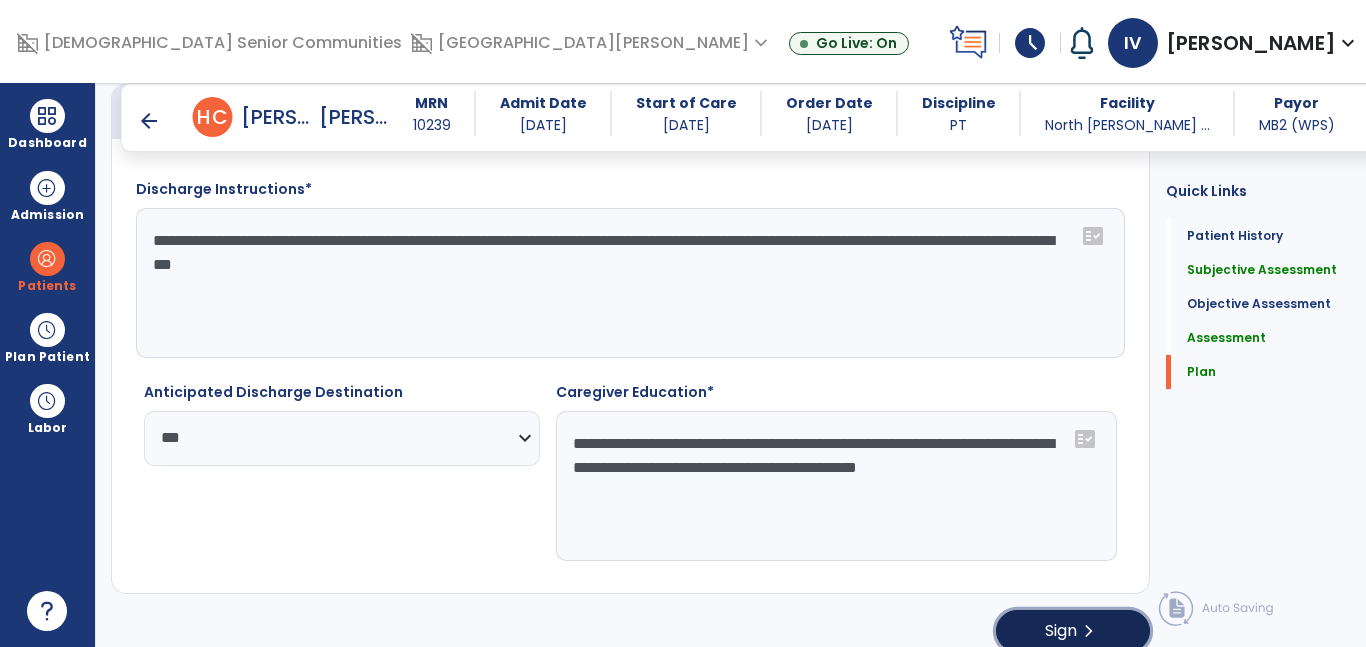 click on "Sign" 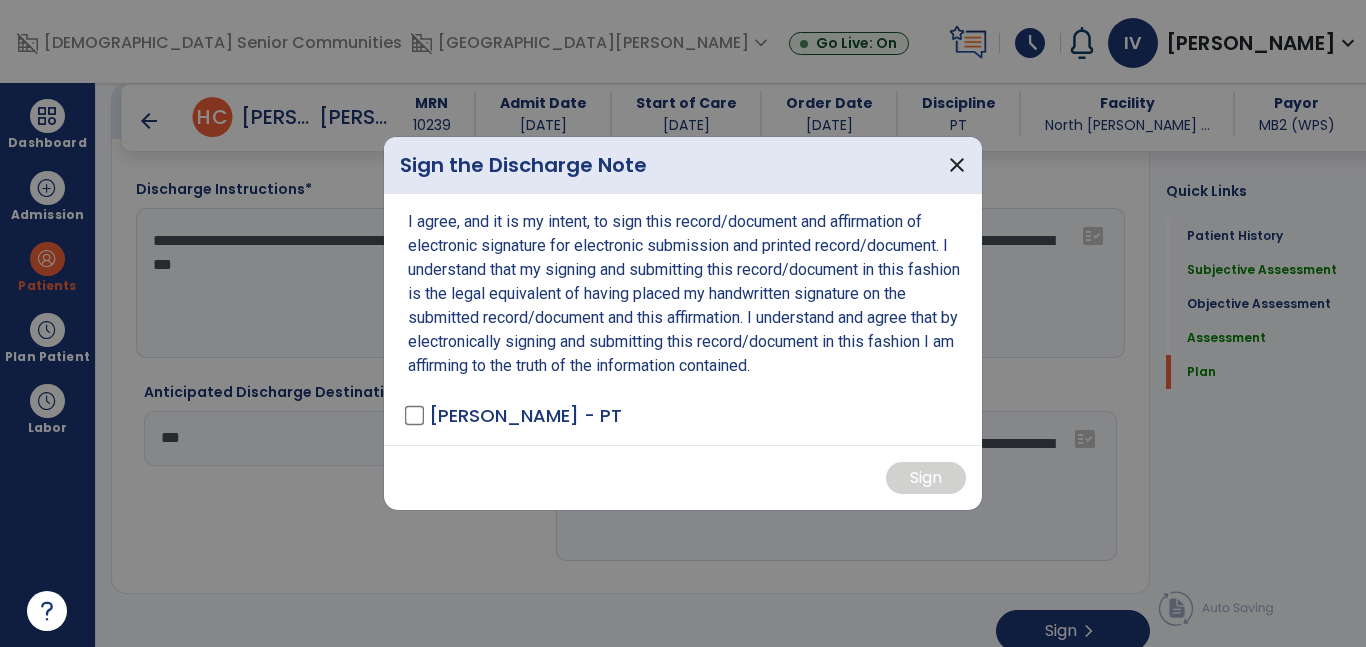 click on "[PERSON_NAME]  - PT" at bounding box center (515, 415) 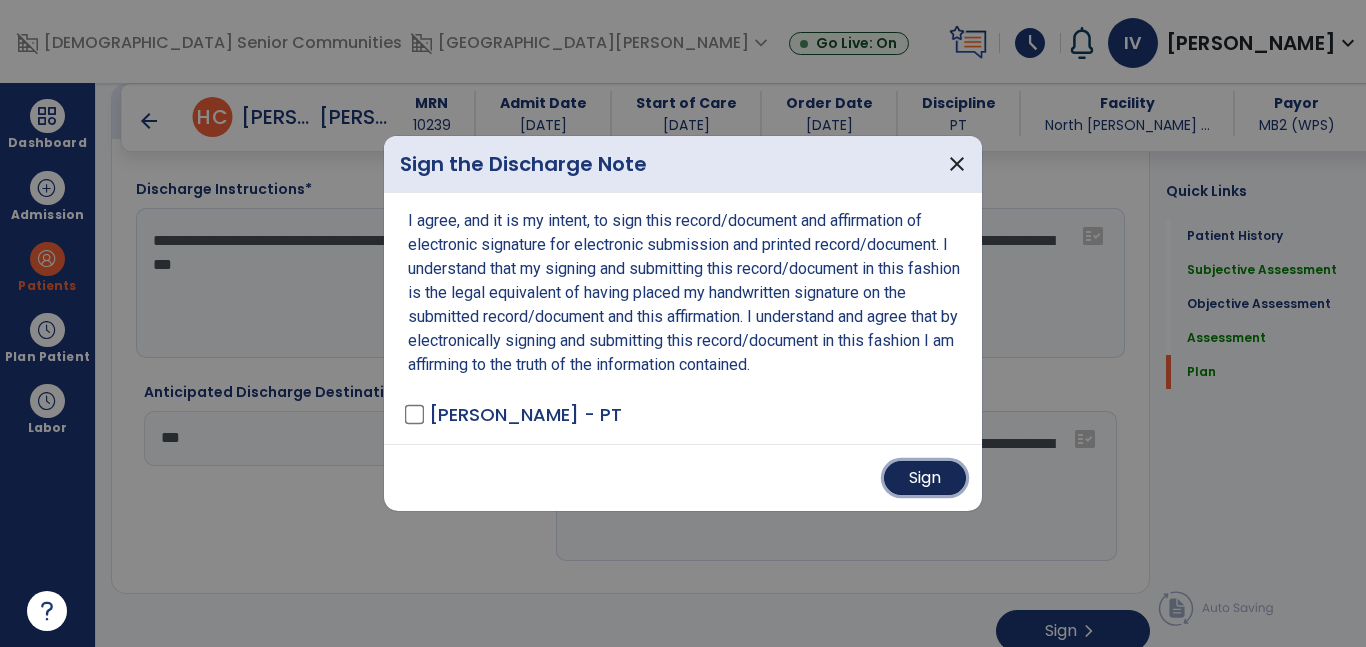 click on "Sign" at bounding box center [925, 478] 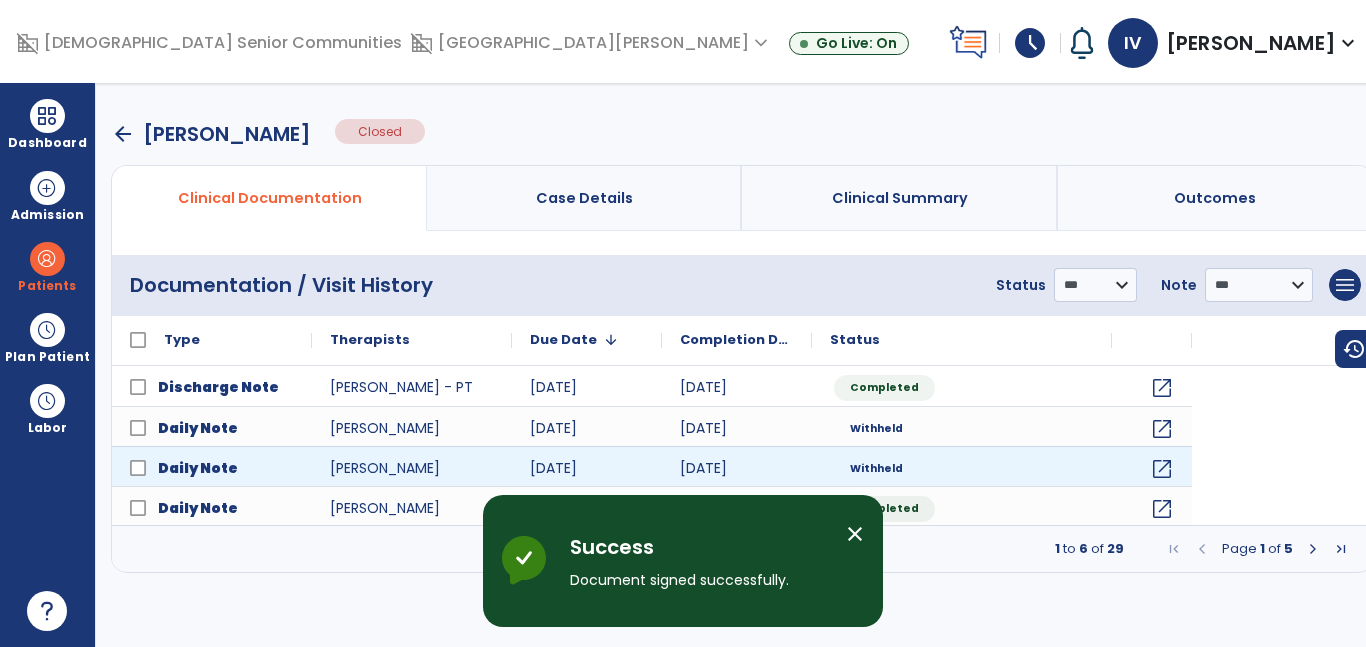 scroll, scrollTop: 0, scrollLeft: 0, axis: both 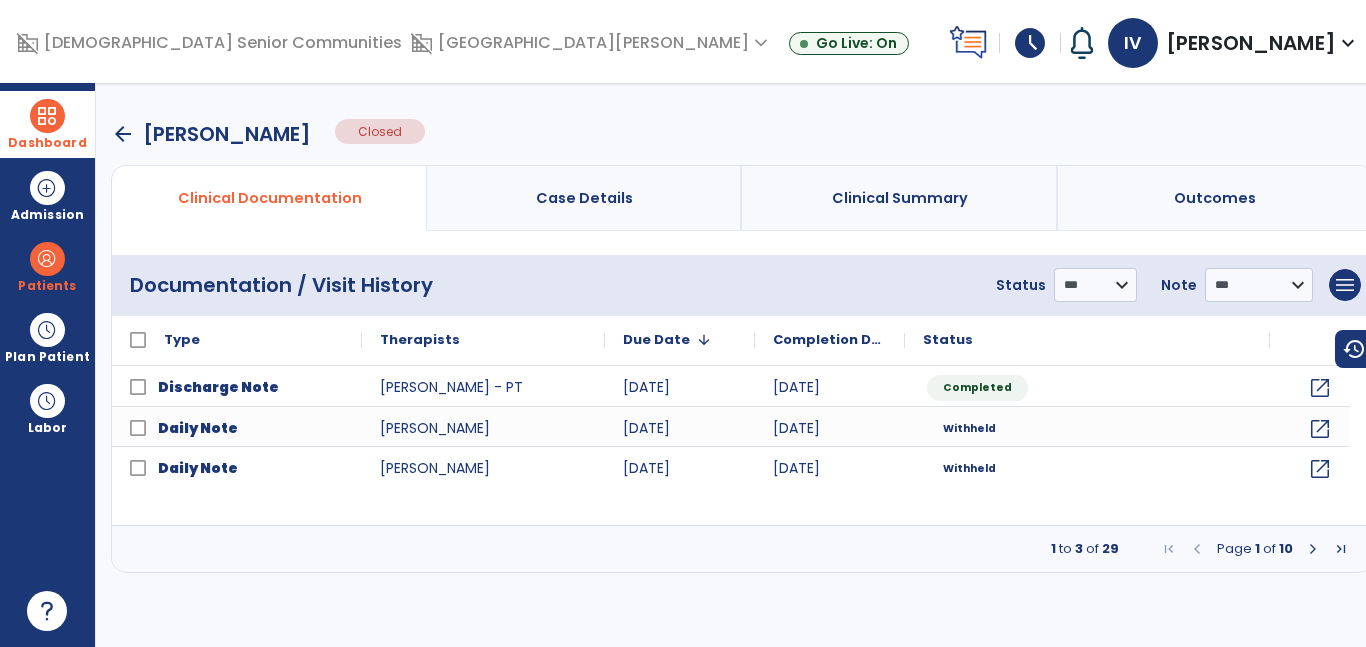 click at bounding box center [47, 116] 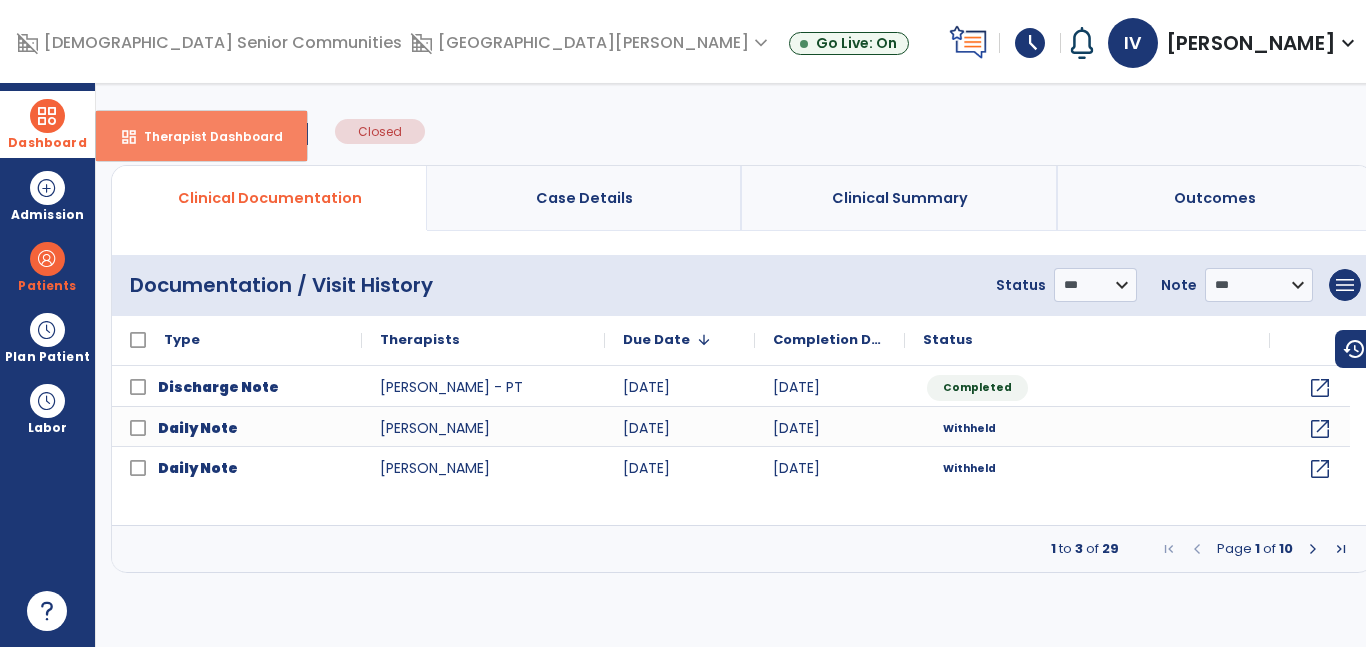 click on "dashboard  Therapist Dashboard" at bounding box center (201, 136) 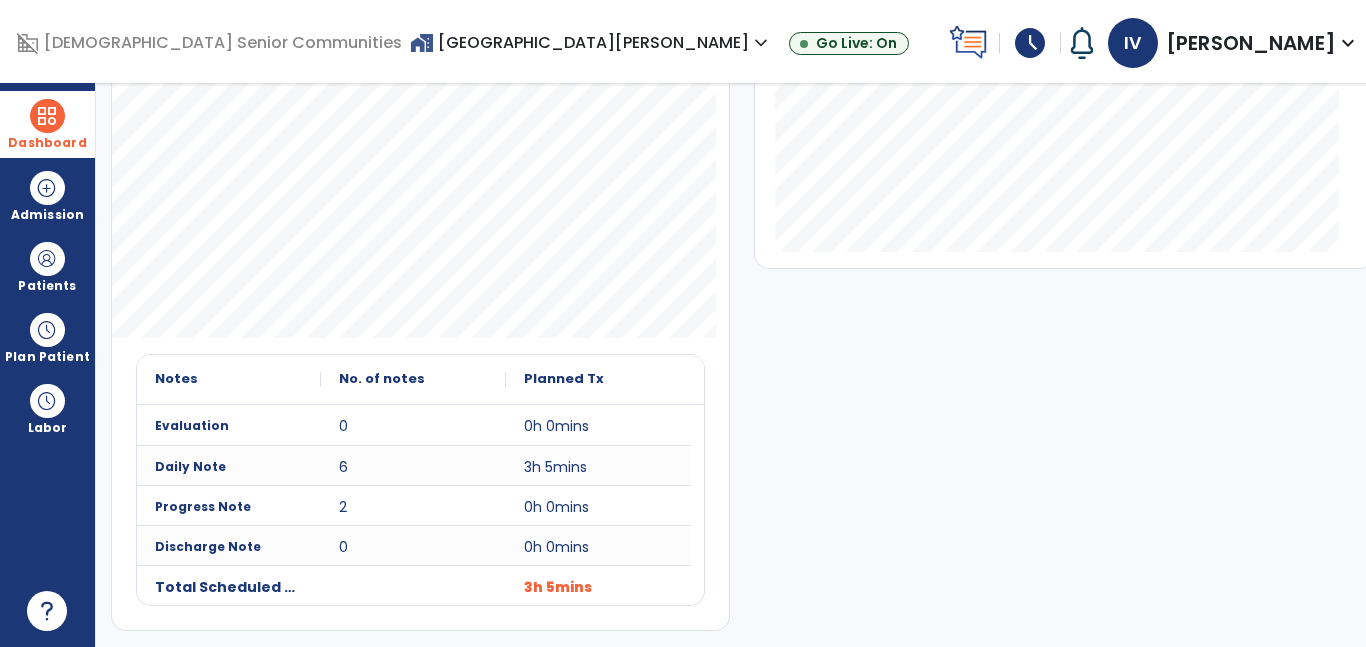 scroll, scrollTop: 0, scrollLeft: 0, axis: both 